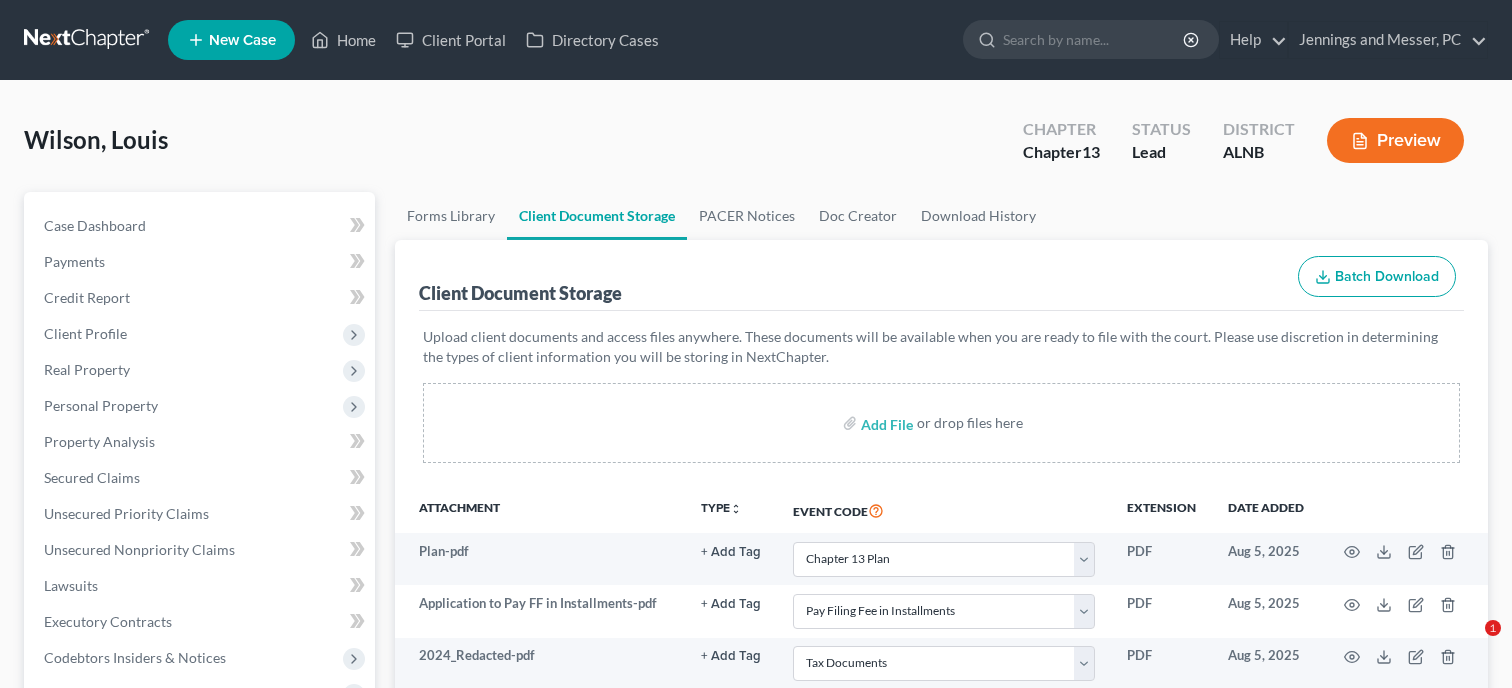 select on "10" 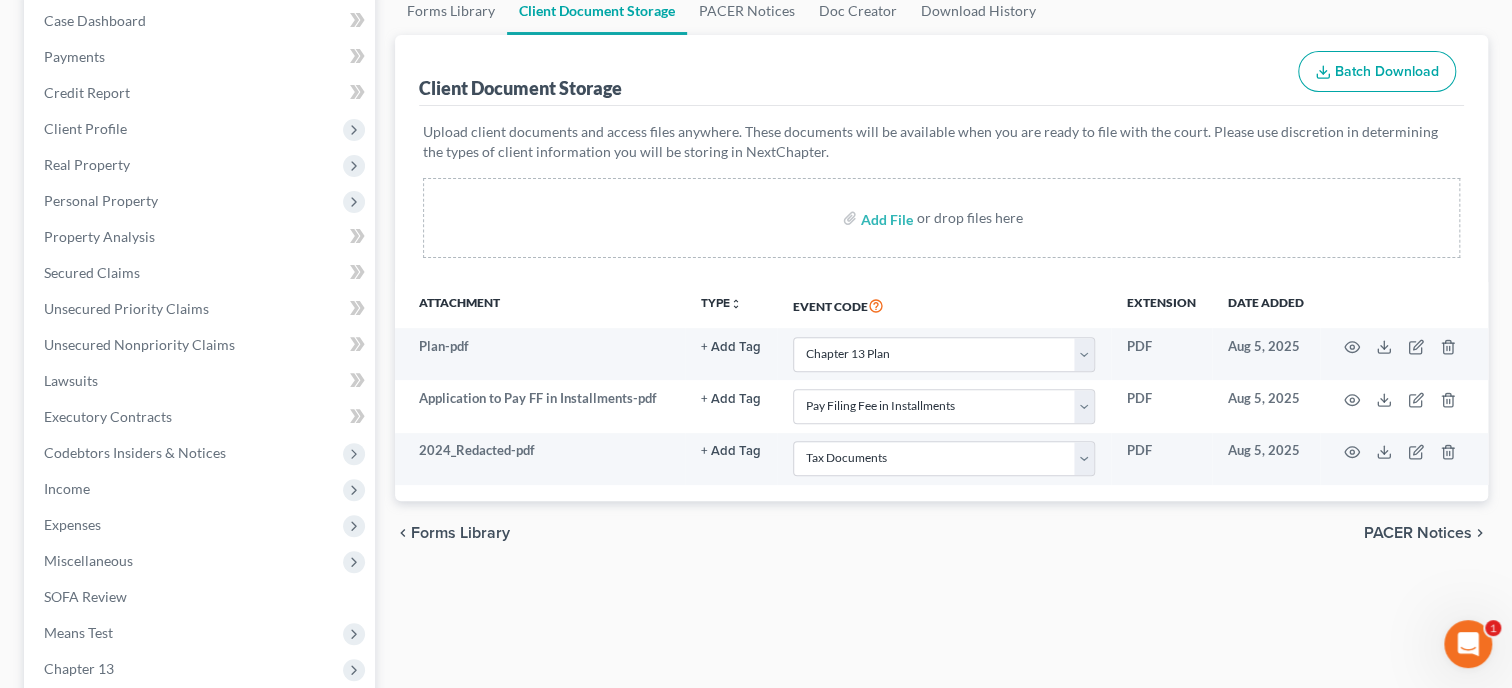scroll, scrollTop: 0, scrollLeft: 0, axis: both 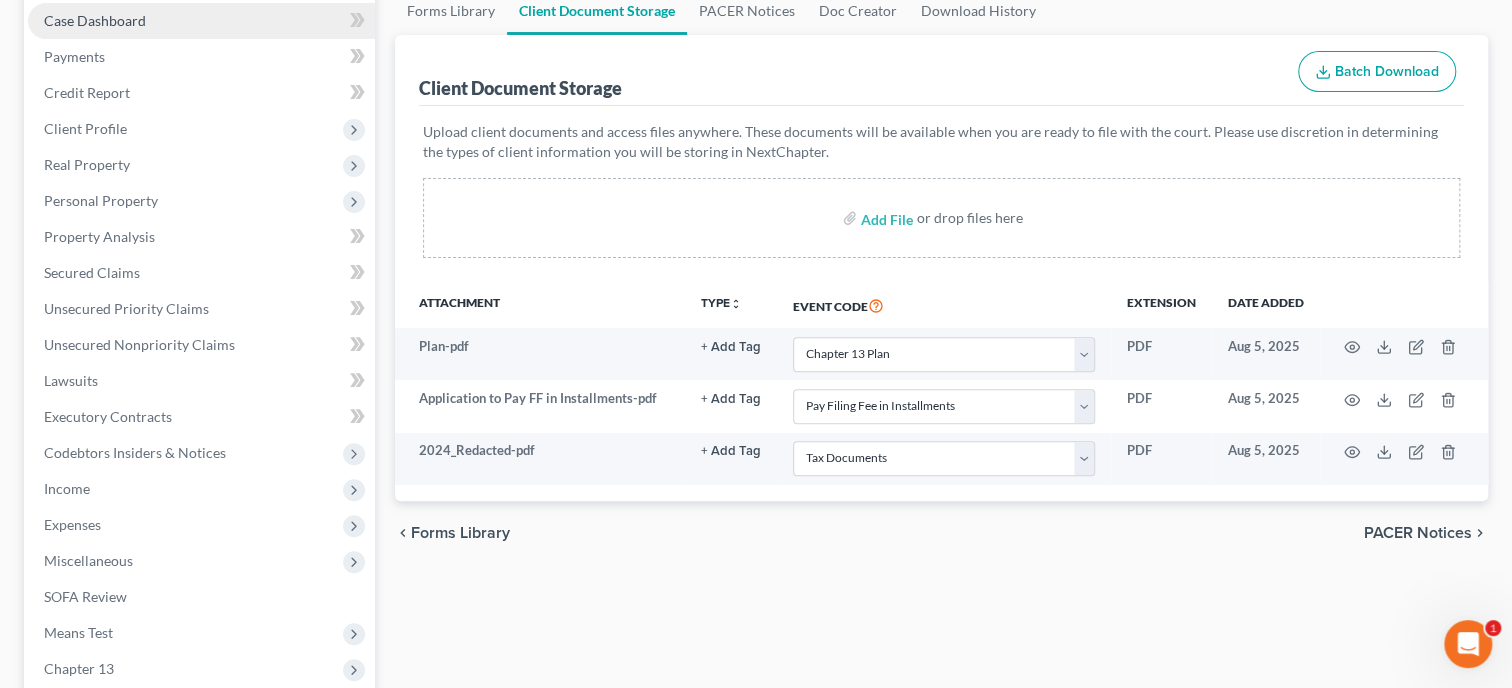click on "Case Dashboard" at bounding box center (201, 21) 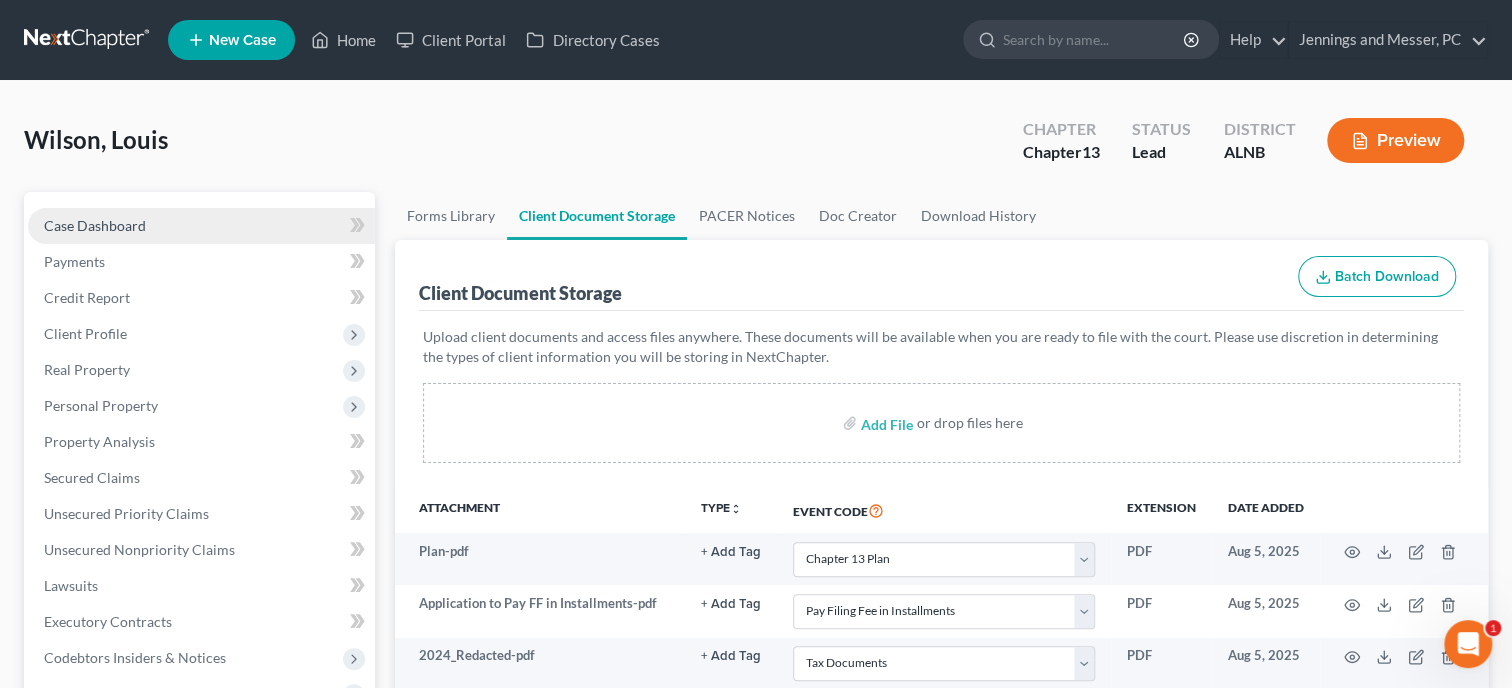 select on "10" 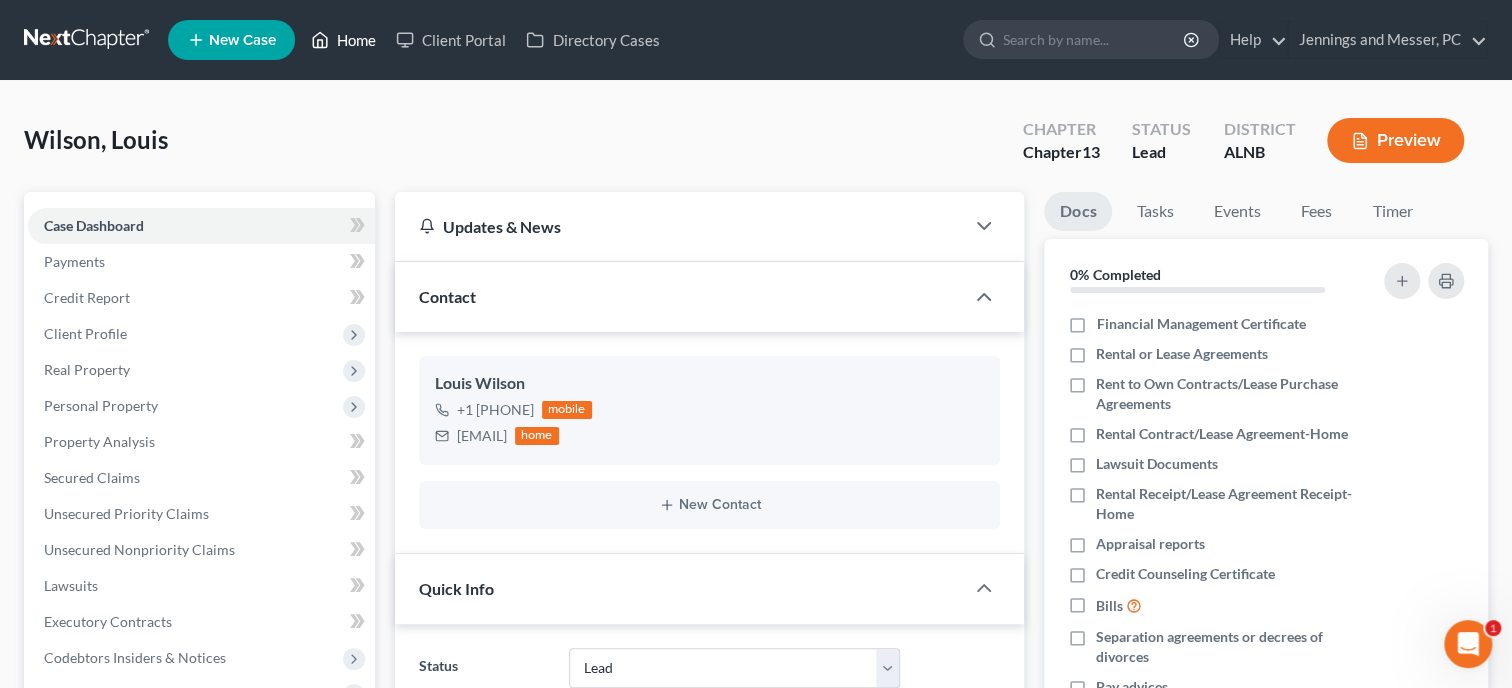 click on "Home" at bounding box center [343, 40] 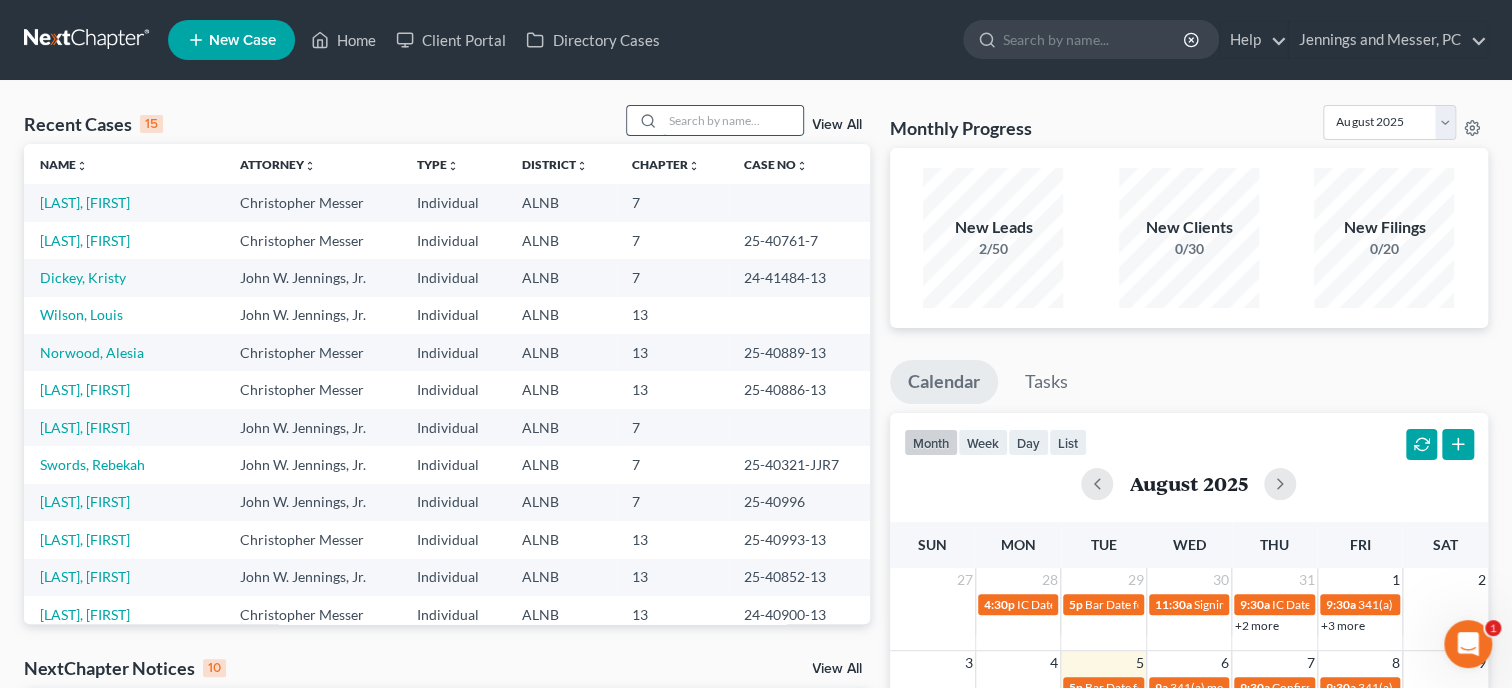 click at bounding box center (733, 120) 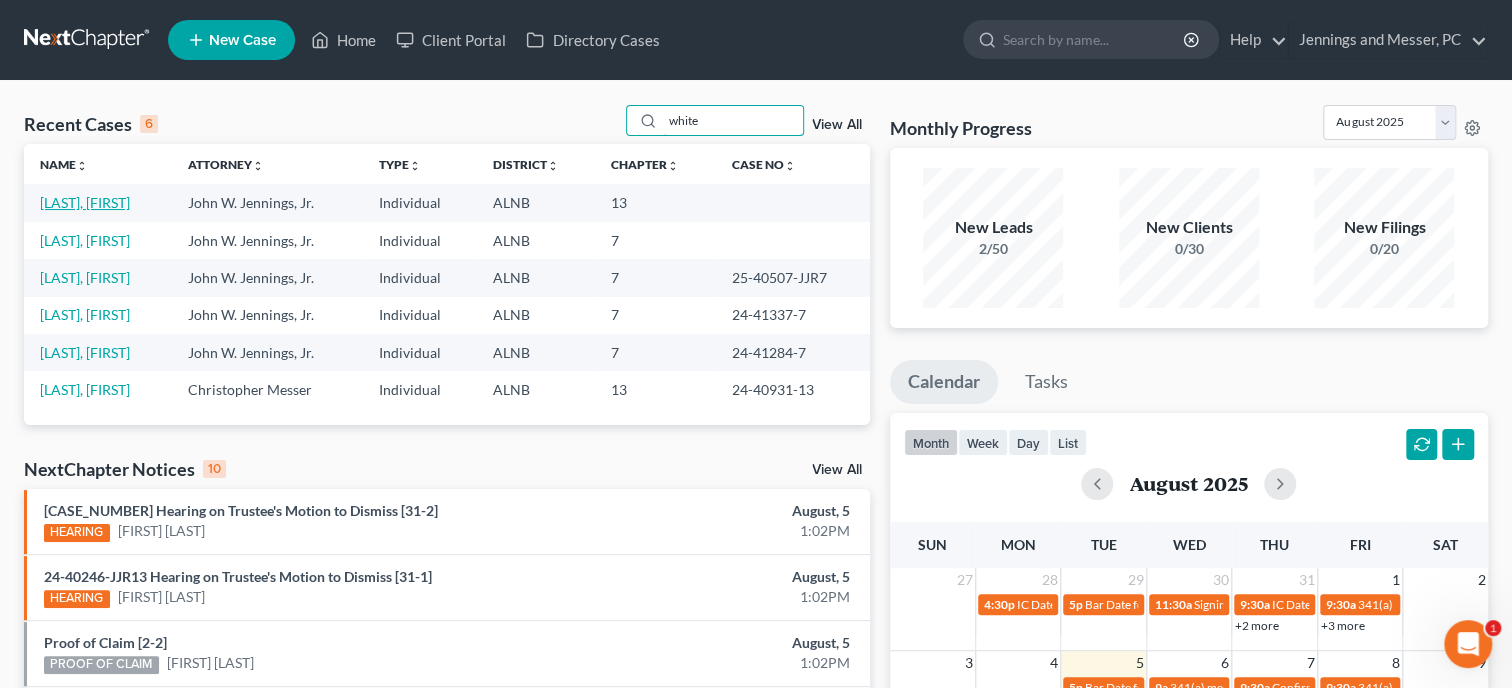 type on "white" 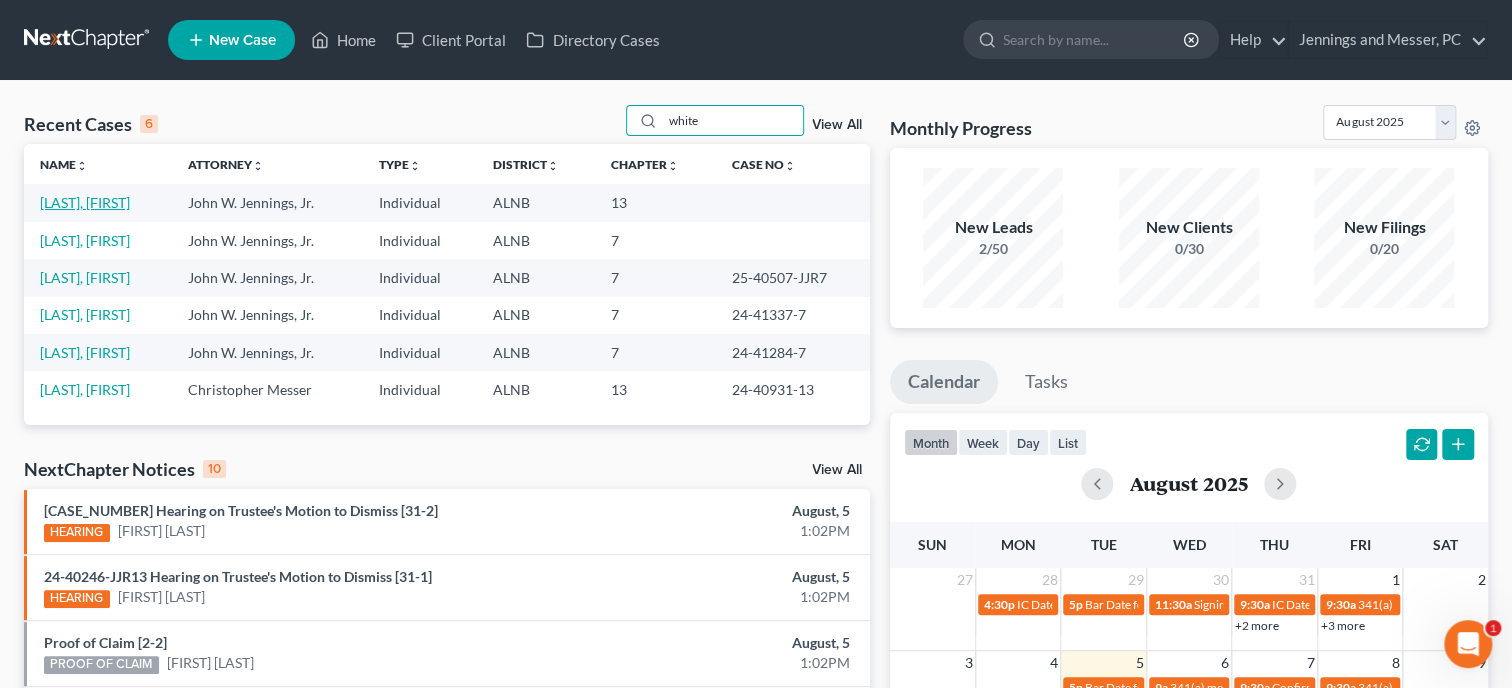 click on "[LAST], [FIRST]" at bounding box center [85, 202] 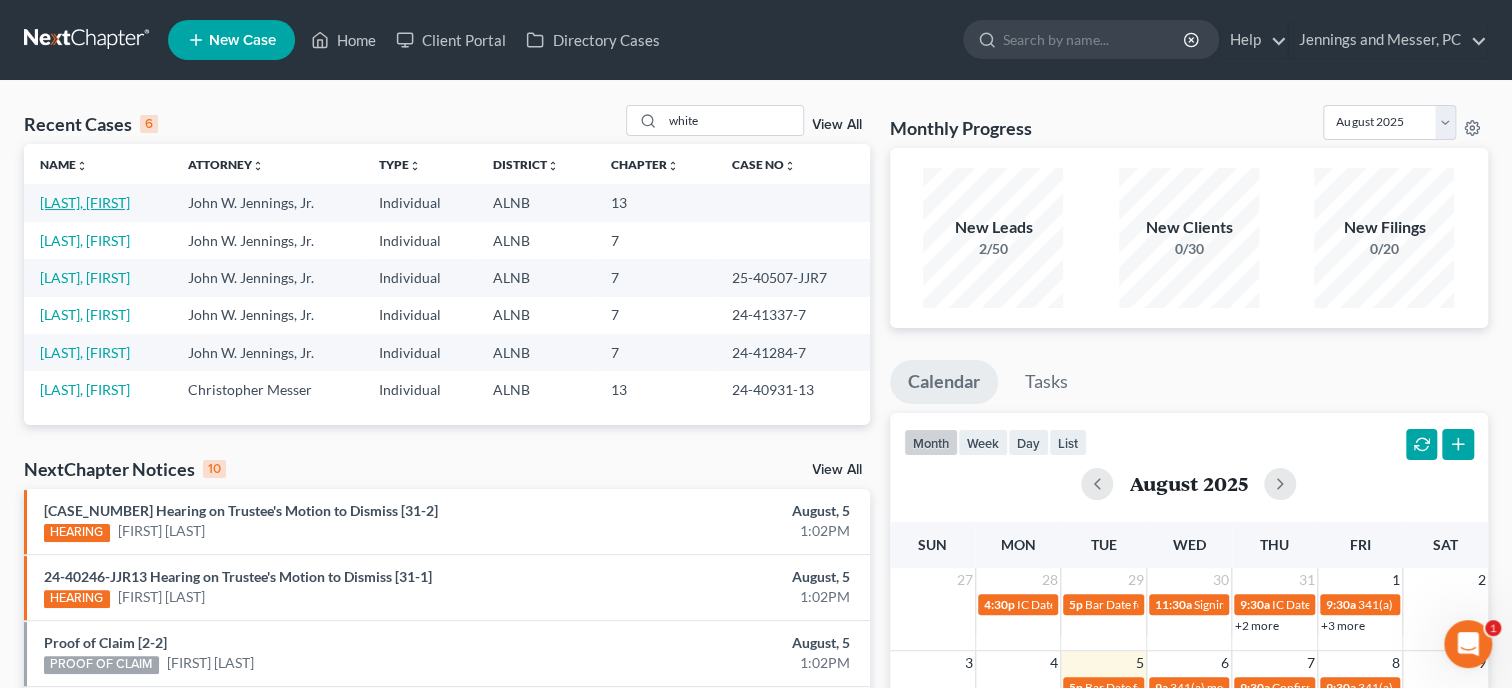 select on "6" 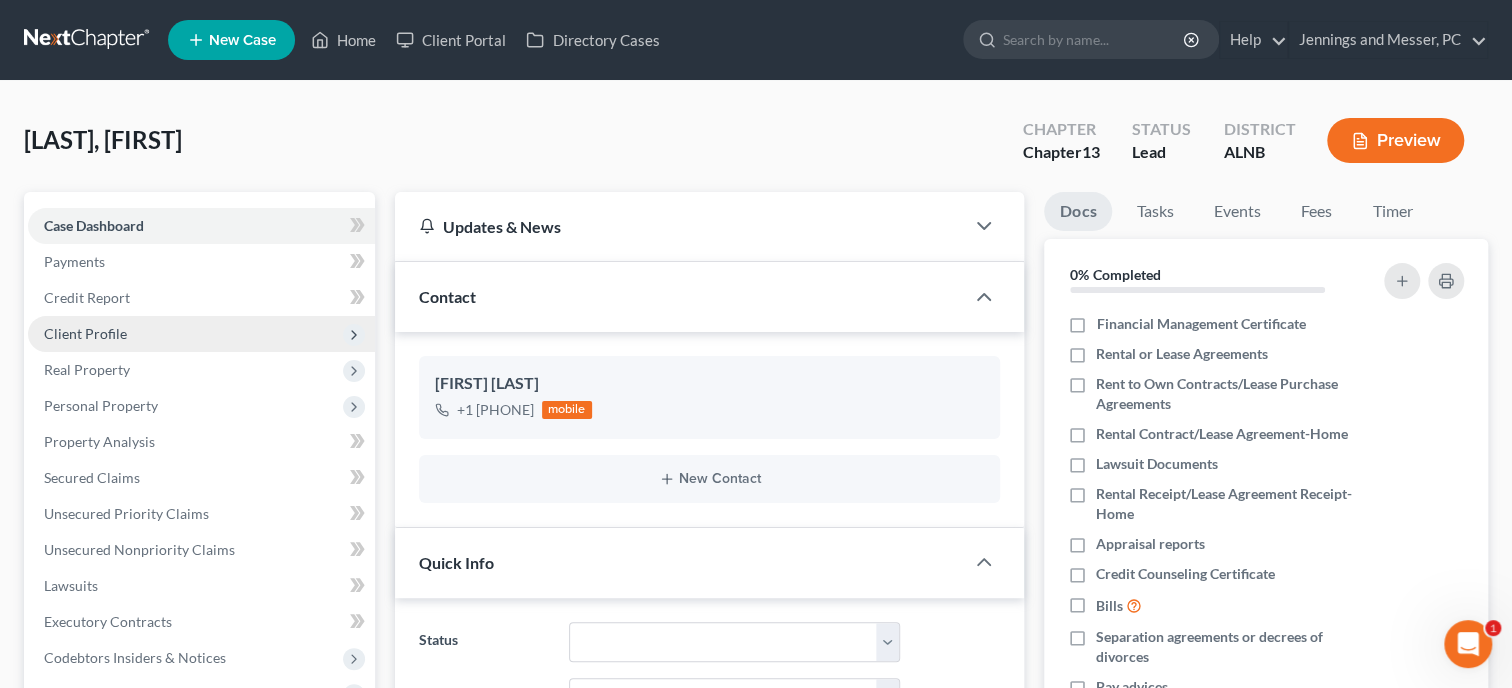 click on "Client Profile" at bounding box center (201, 334) 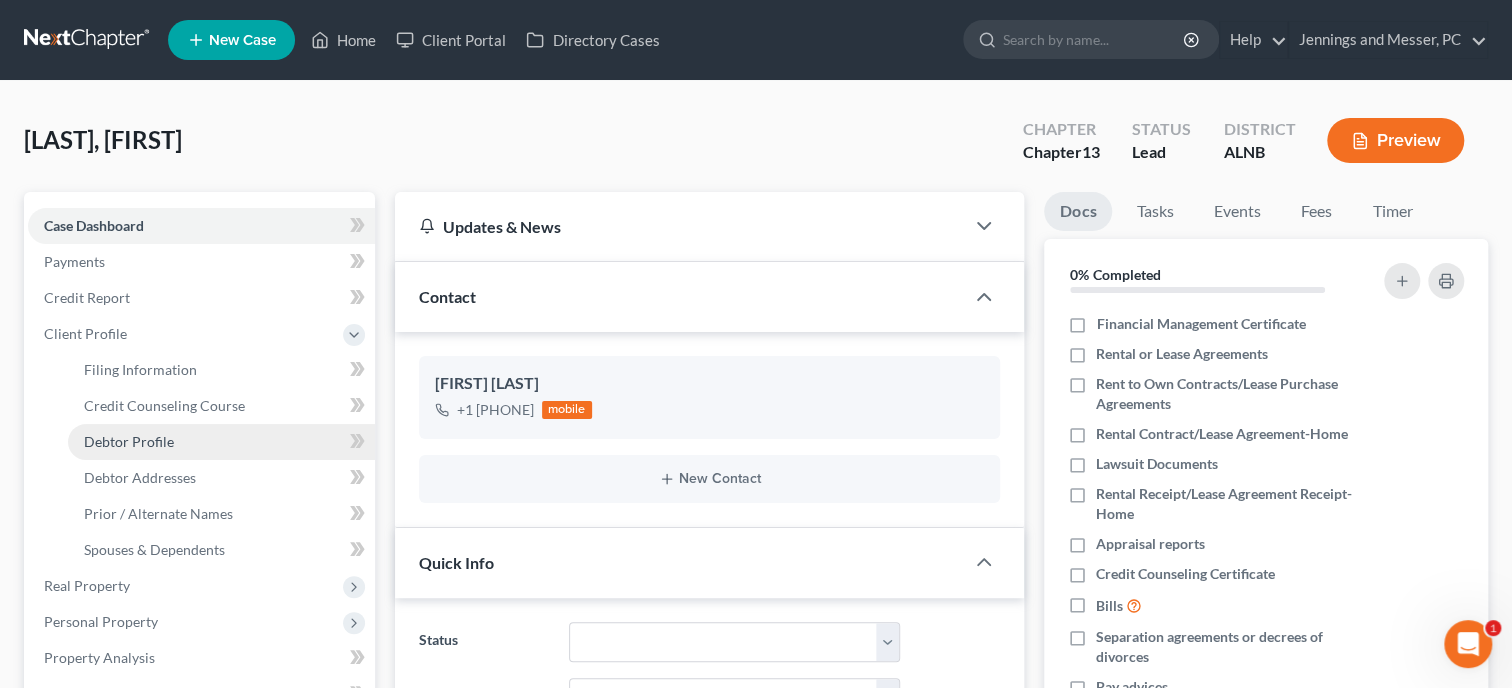 click on "Debtor Profile" at bounding box center [129, 441] 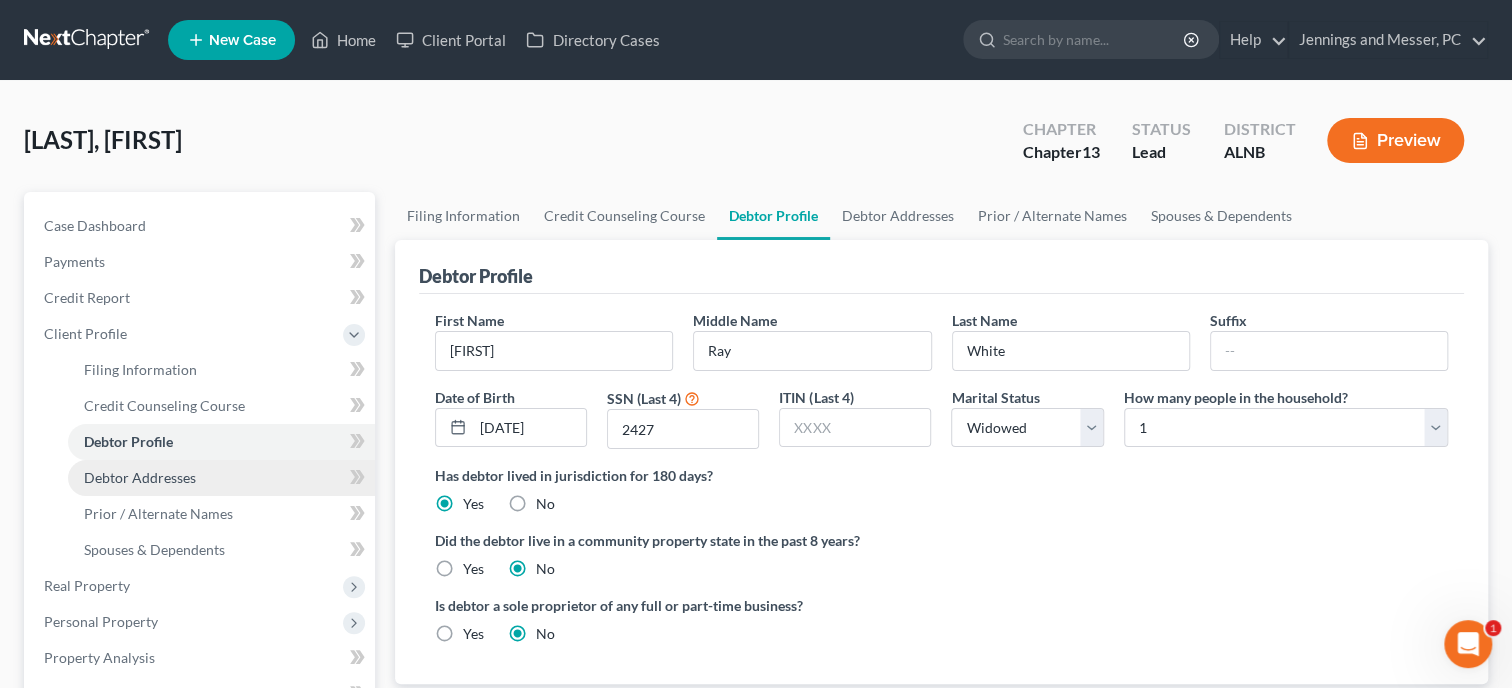 click on "Debtor Addresses" at bounding box center [140, 477] 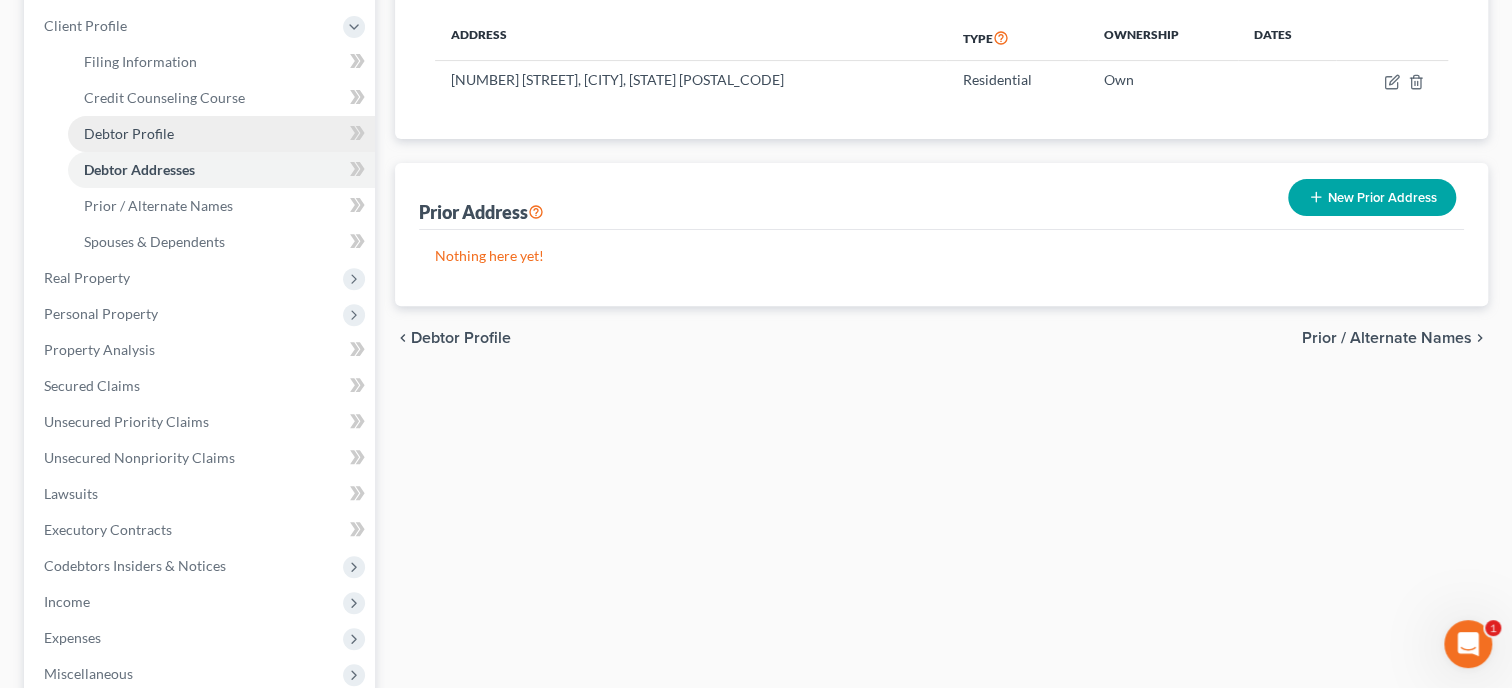 scroll, scrollTop: 411, scrollLeft: 0, axis: vertical 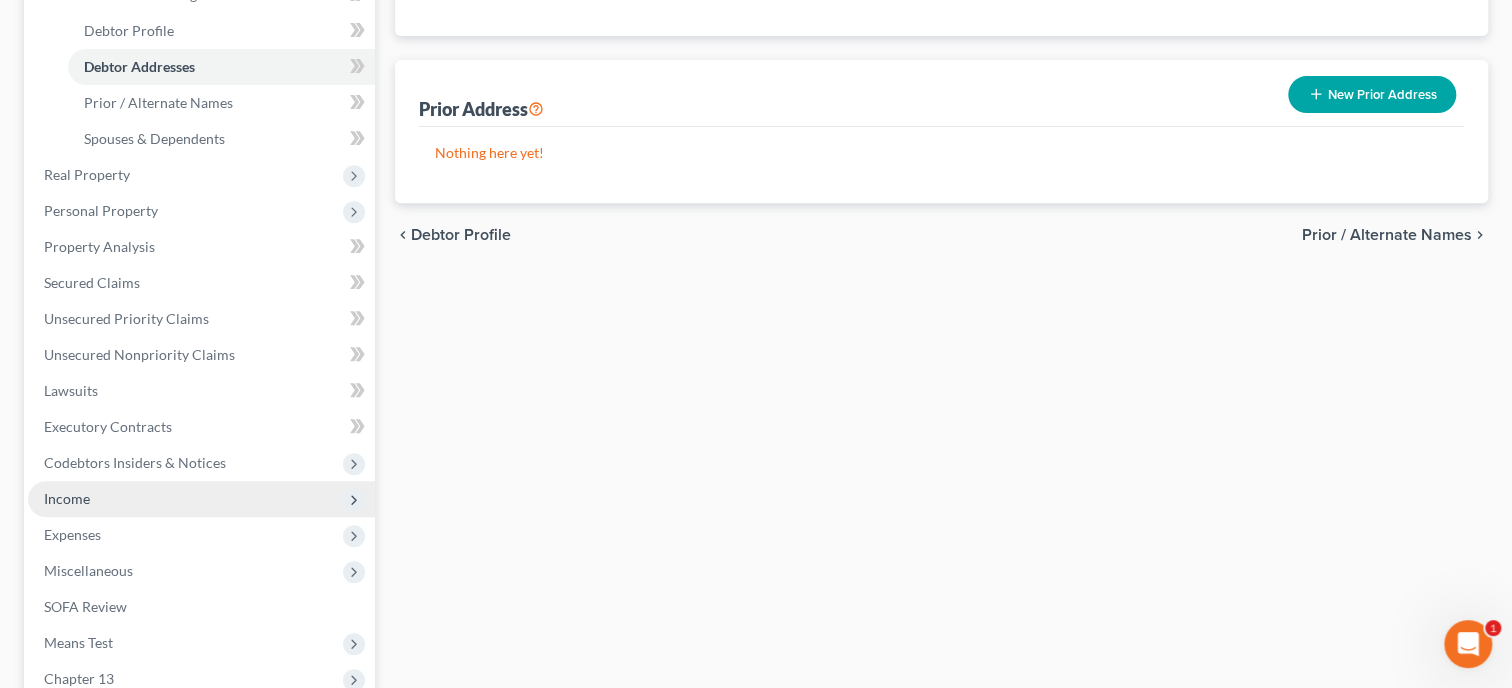 click on "Income" at bounding box center [201, 499] 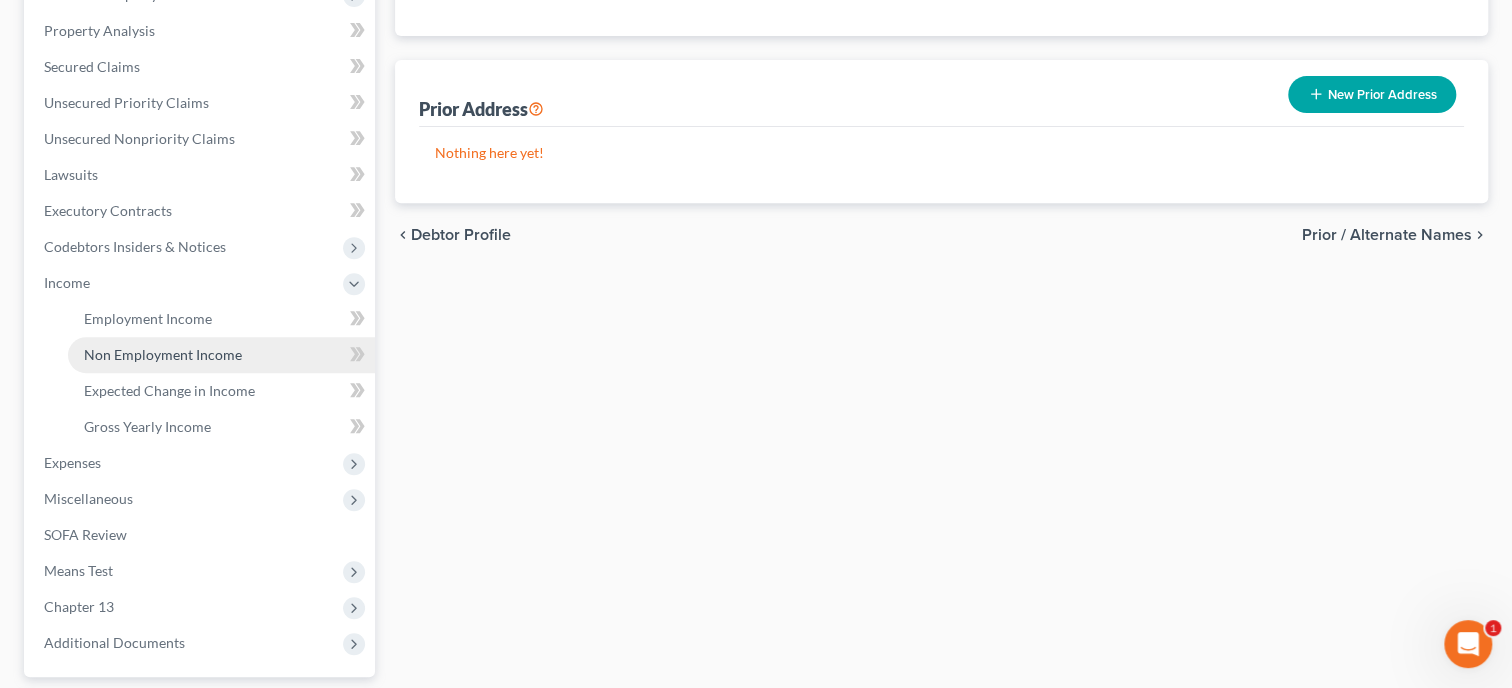 click on "Non Employment Income" at bounding box center [163, 354] 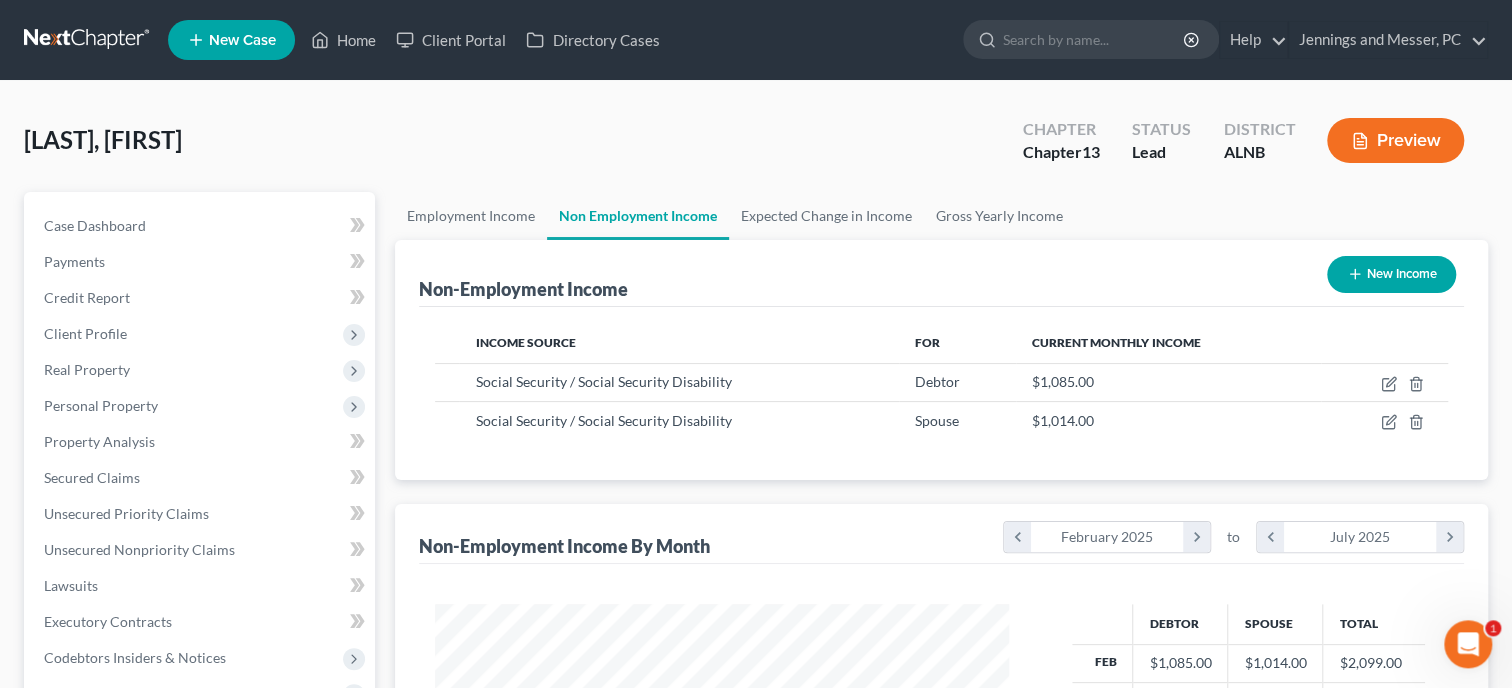 scroll, scrollTop: 0, scrollLeft: 0, axis: both 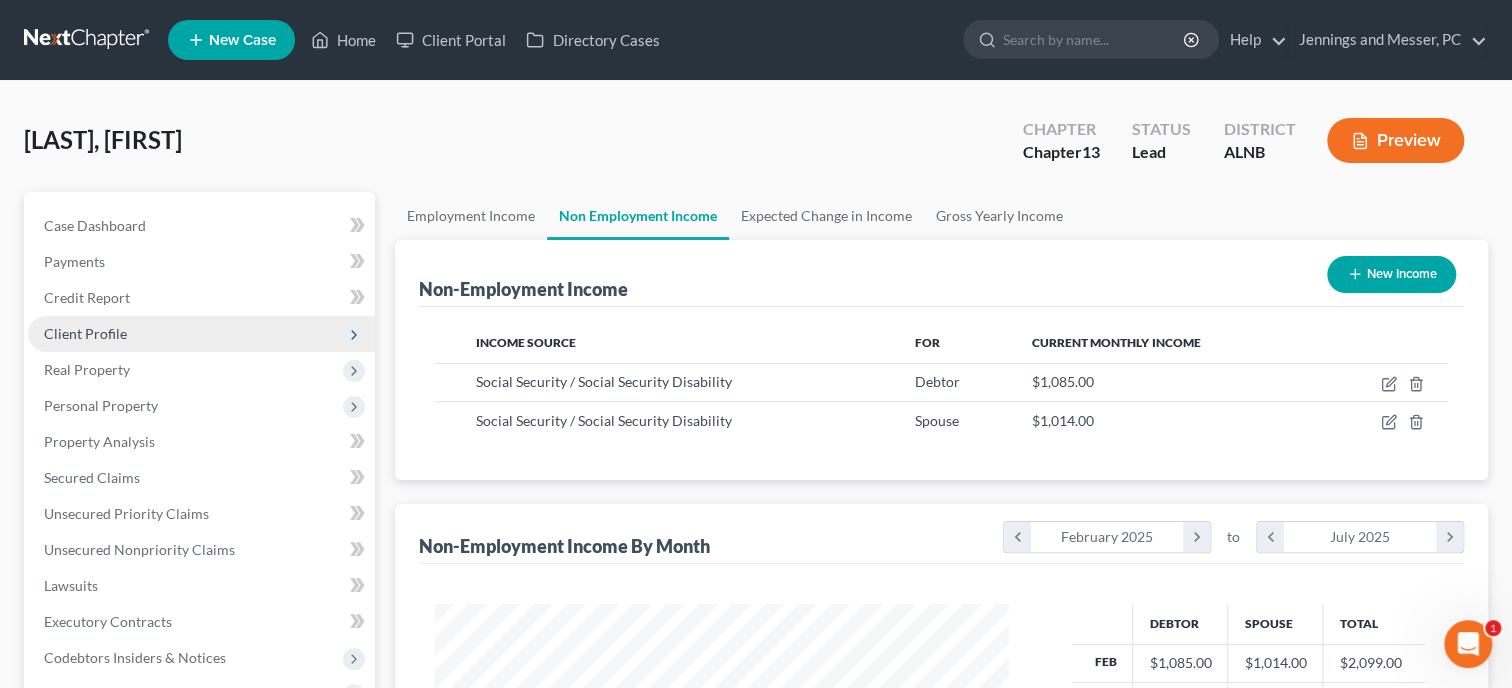 click on "Client Profile" at bounding box center (85, 333) 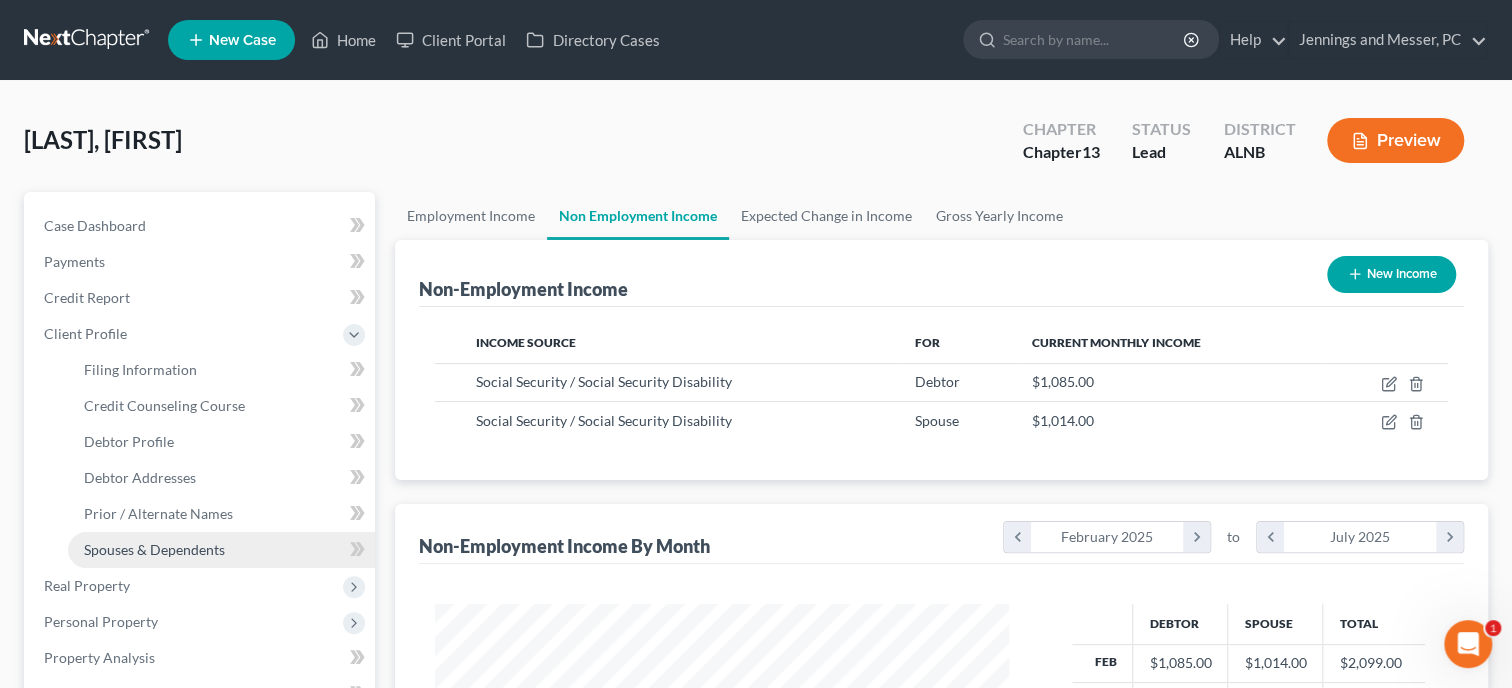 click on "Spouses & Dependents" at bounding box center [154, 549] 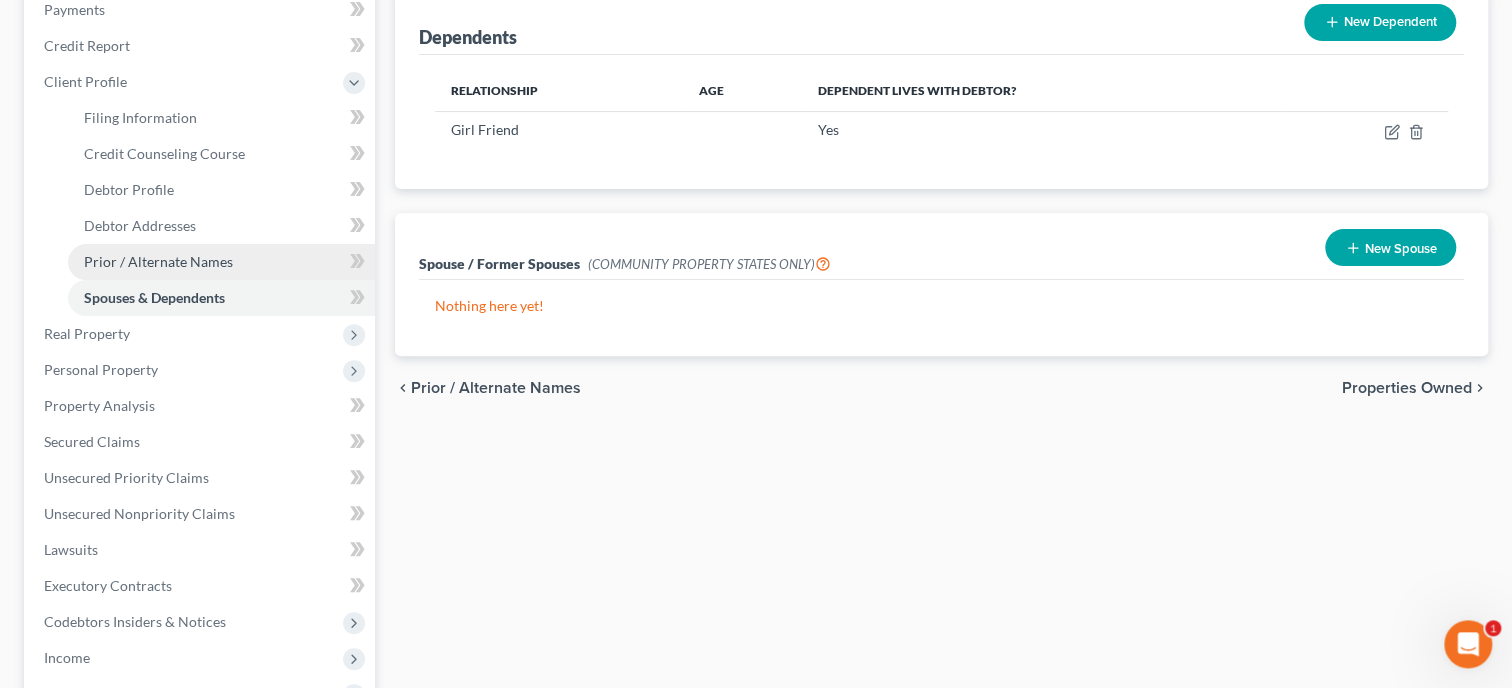 scroll, scrollTop: 411, scrollLeft: 0, axis: vertical 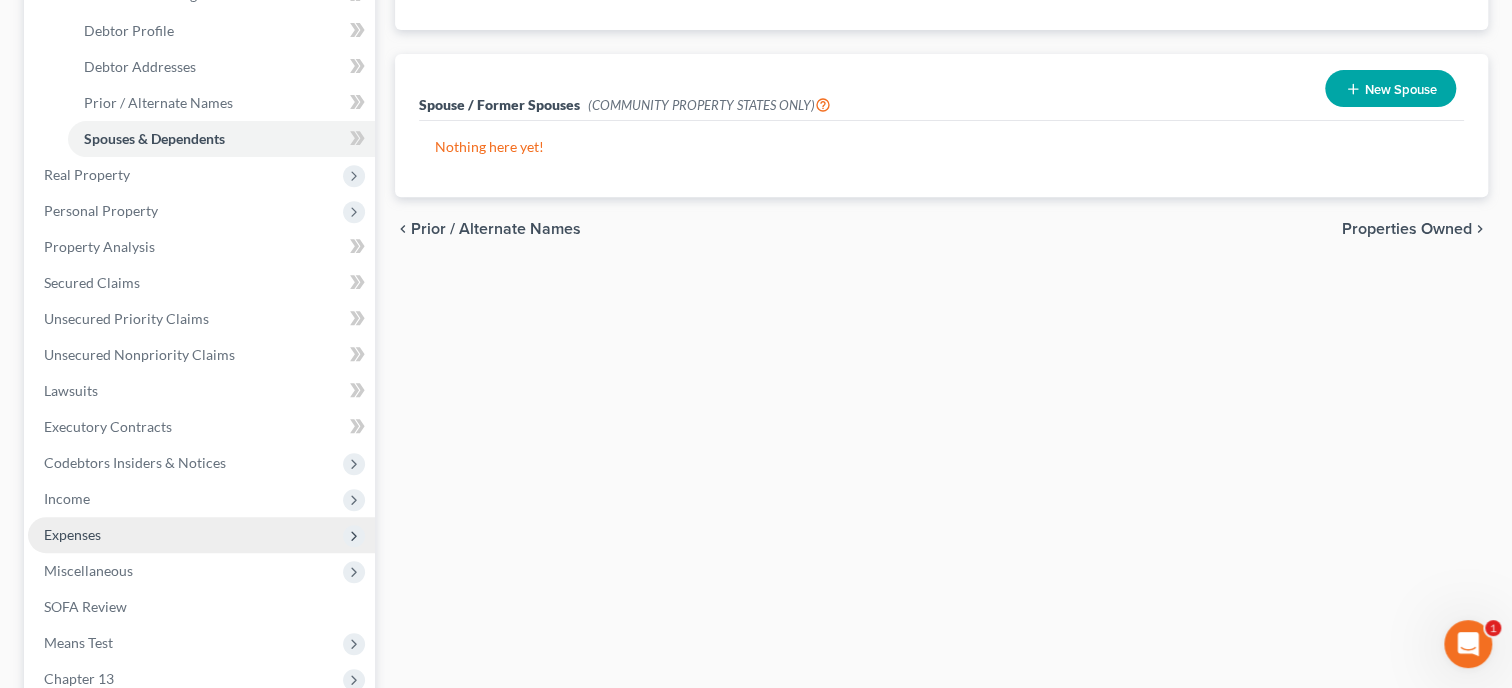 click on "Expenses" at bounding box center (201, 535) 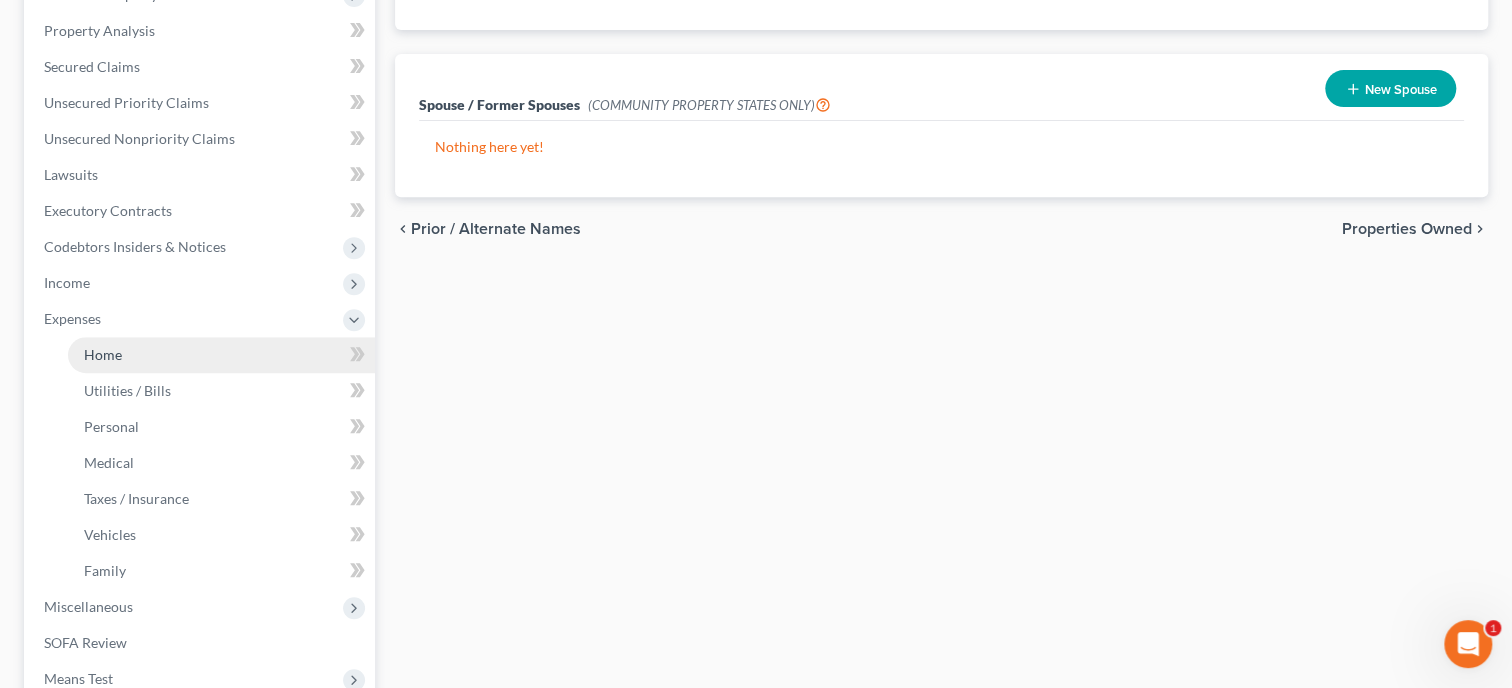 click on "Home" at bounding box center [103, 354] 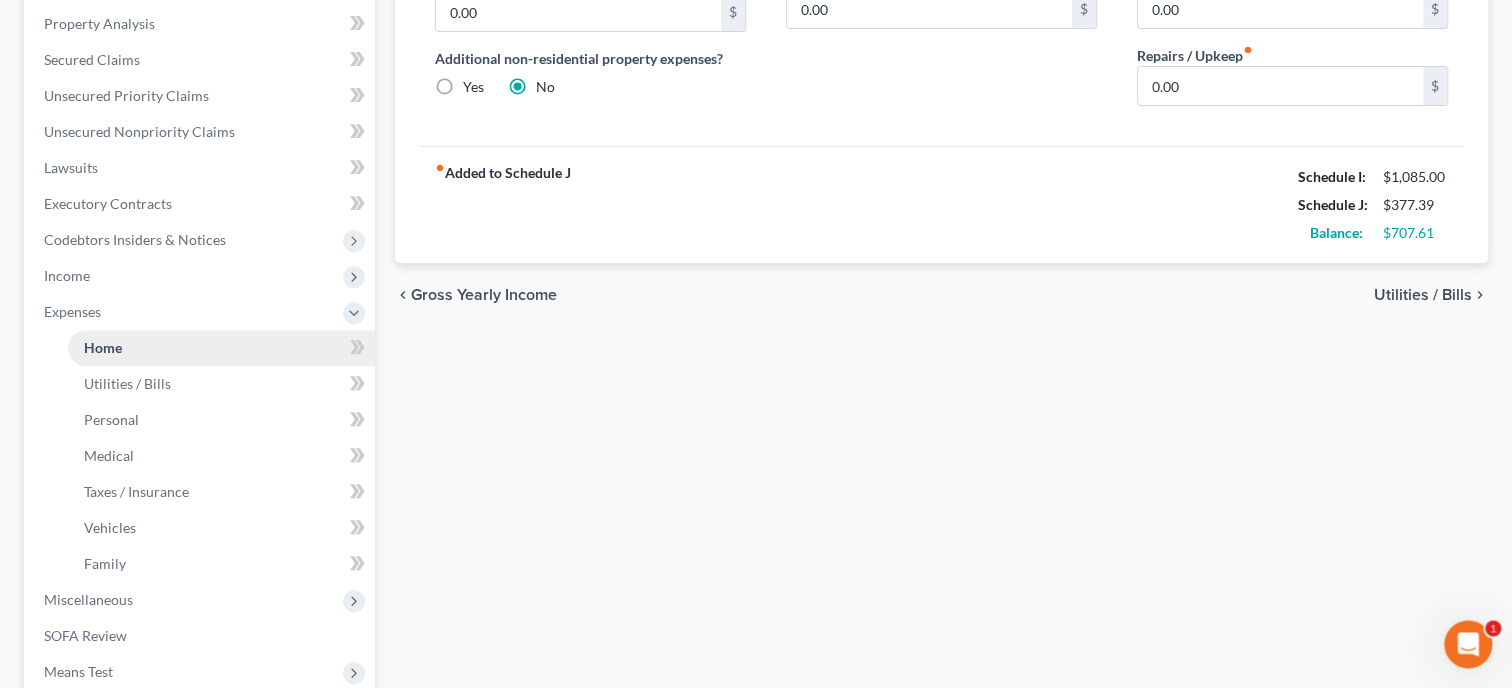 scroll, scrollTop: 617, scrollLeft: 0, axis: vertical 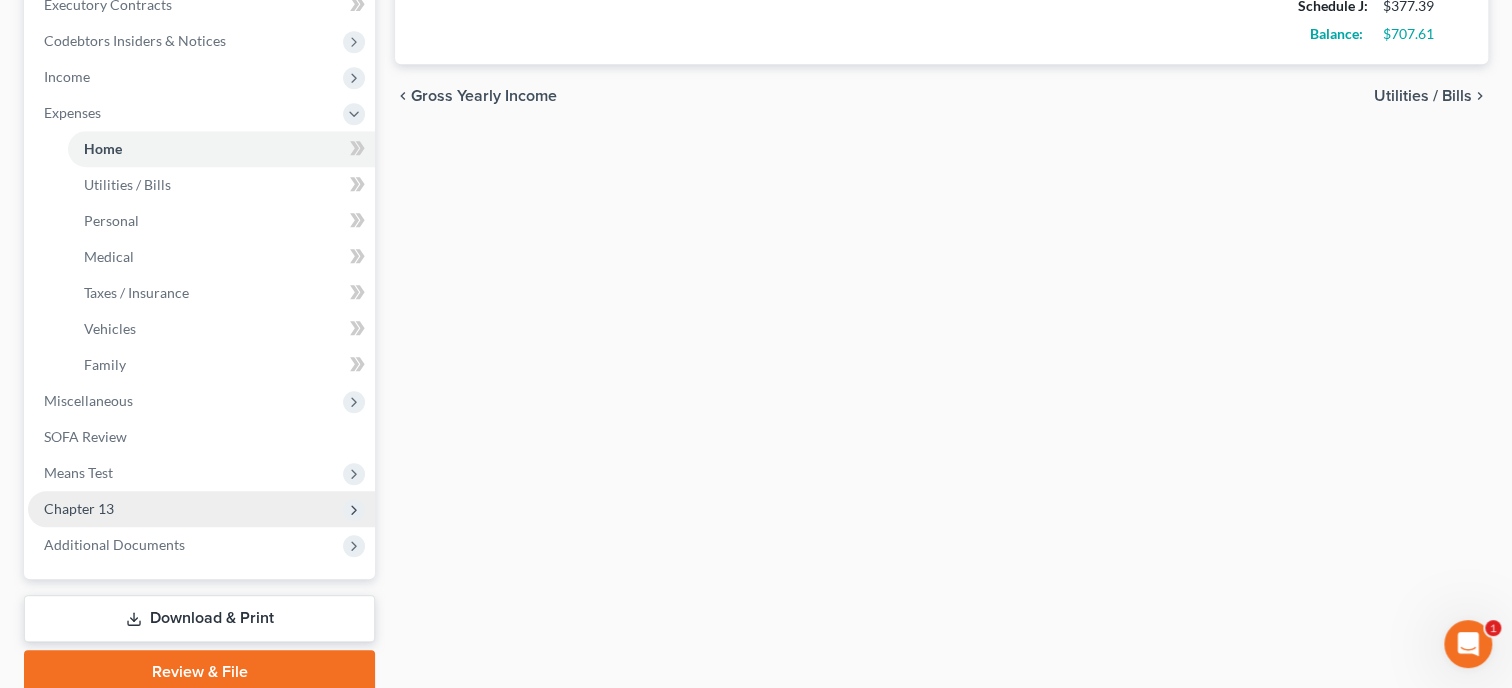 click on "Chapter 13" at bounding box center (201, 509) 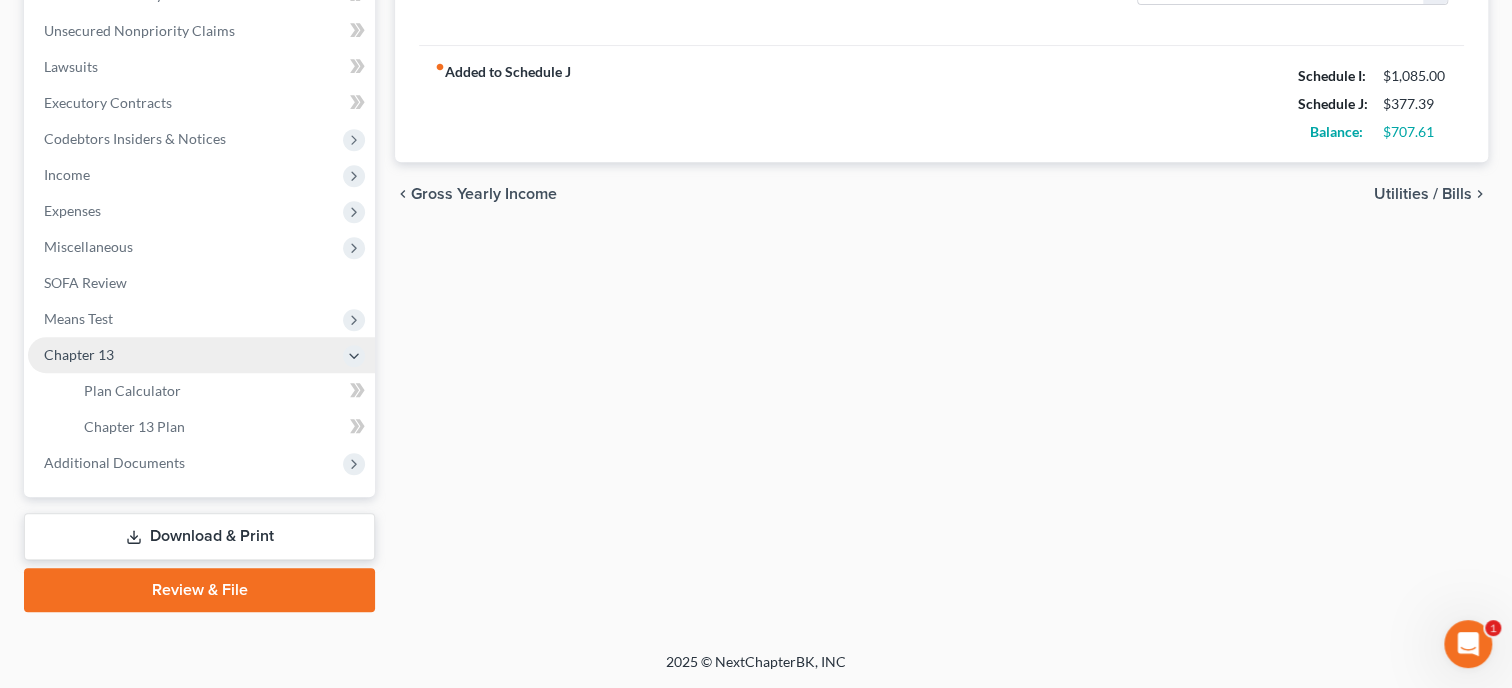 scroll, scrollTop: 516, scrollLeft: 0, axis: vertical 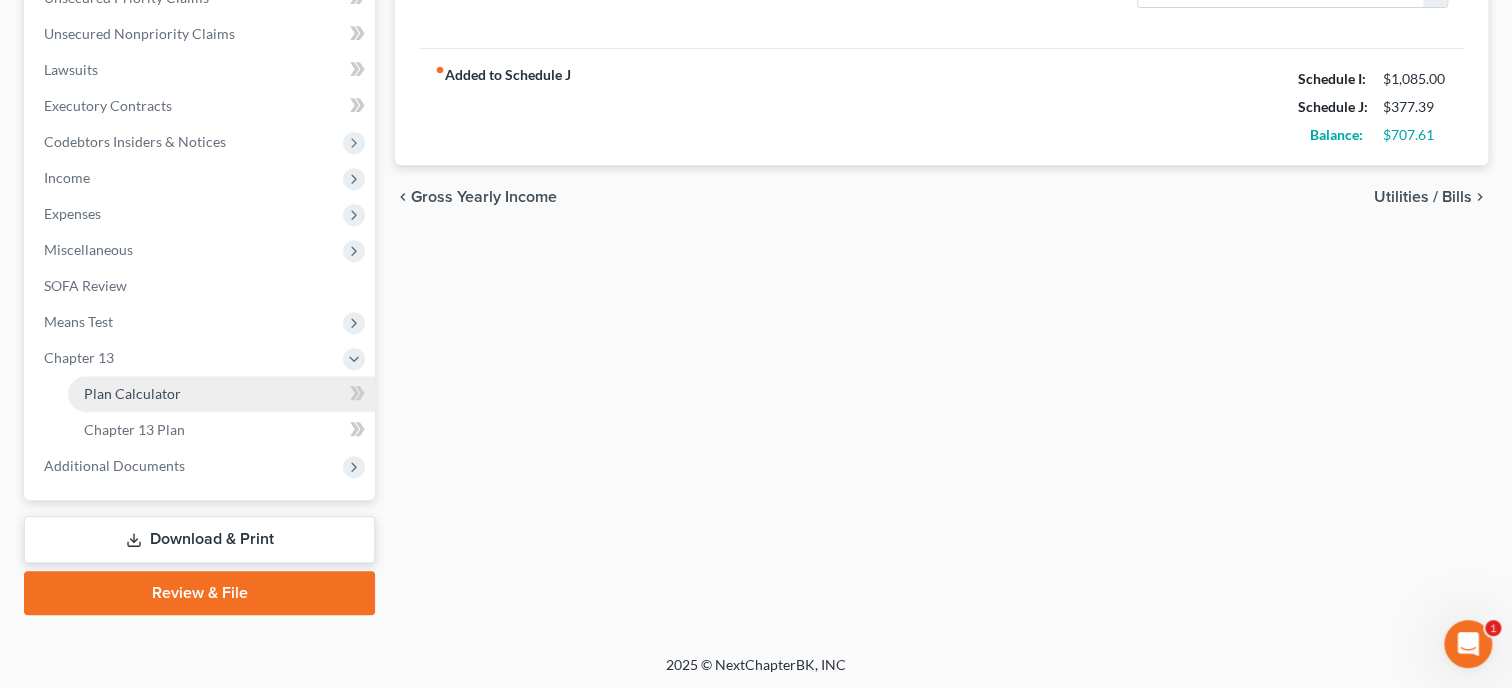 click on "Plan Calculator" at bounding box center [132, 393] 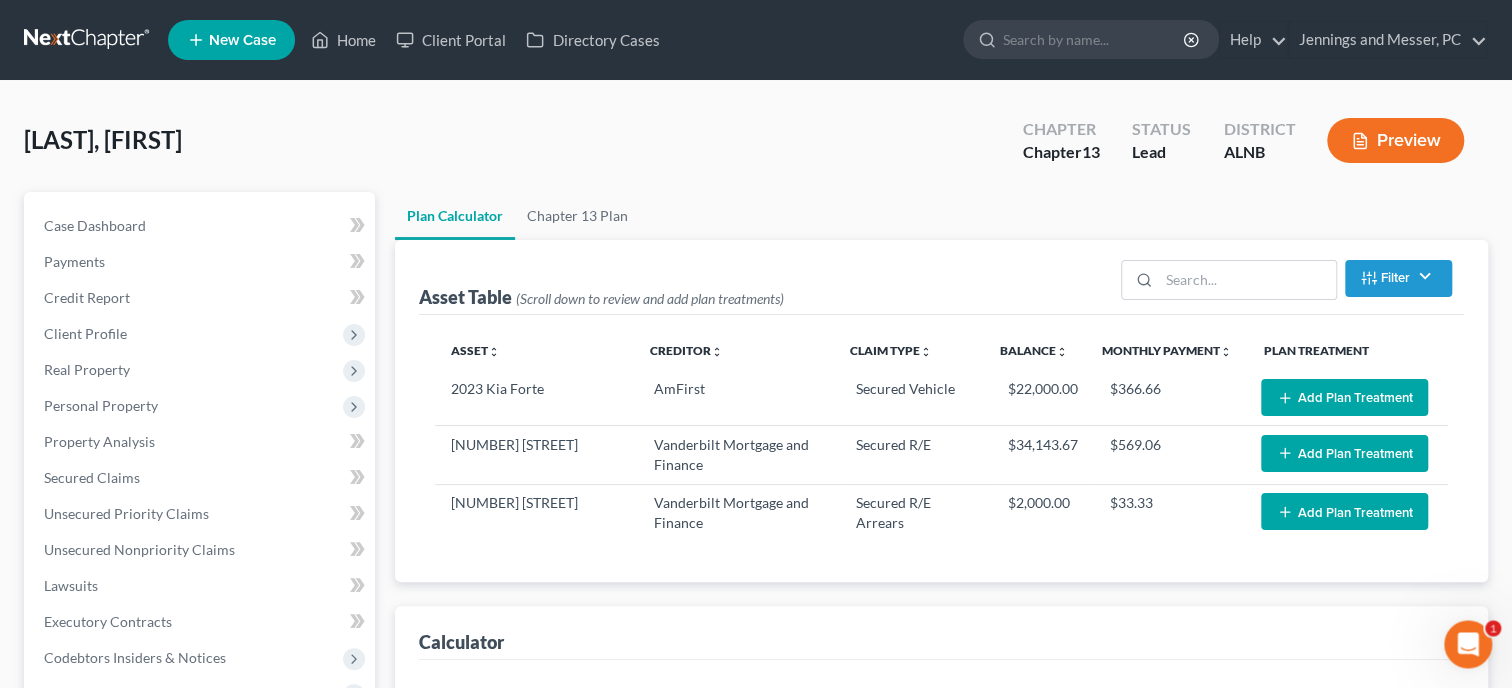 scroll, scrollTop: 0, scrollLeft: 0, axis: both 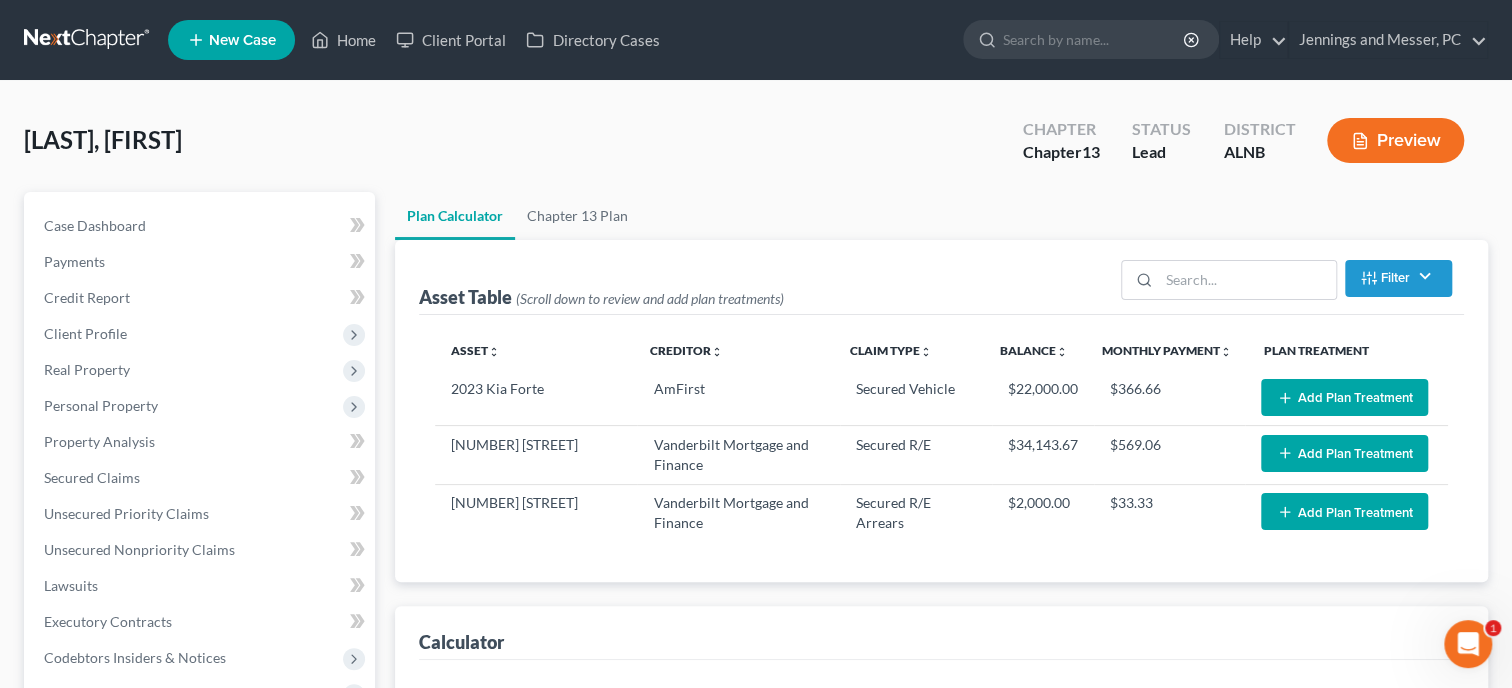 select on "59" 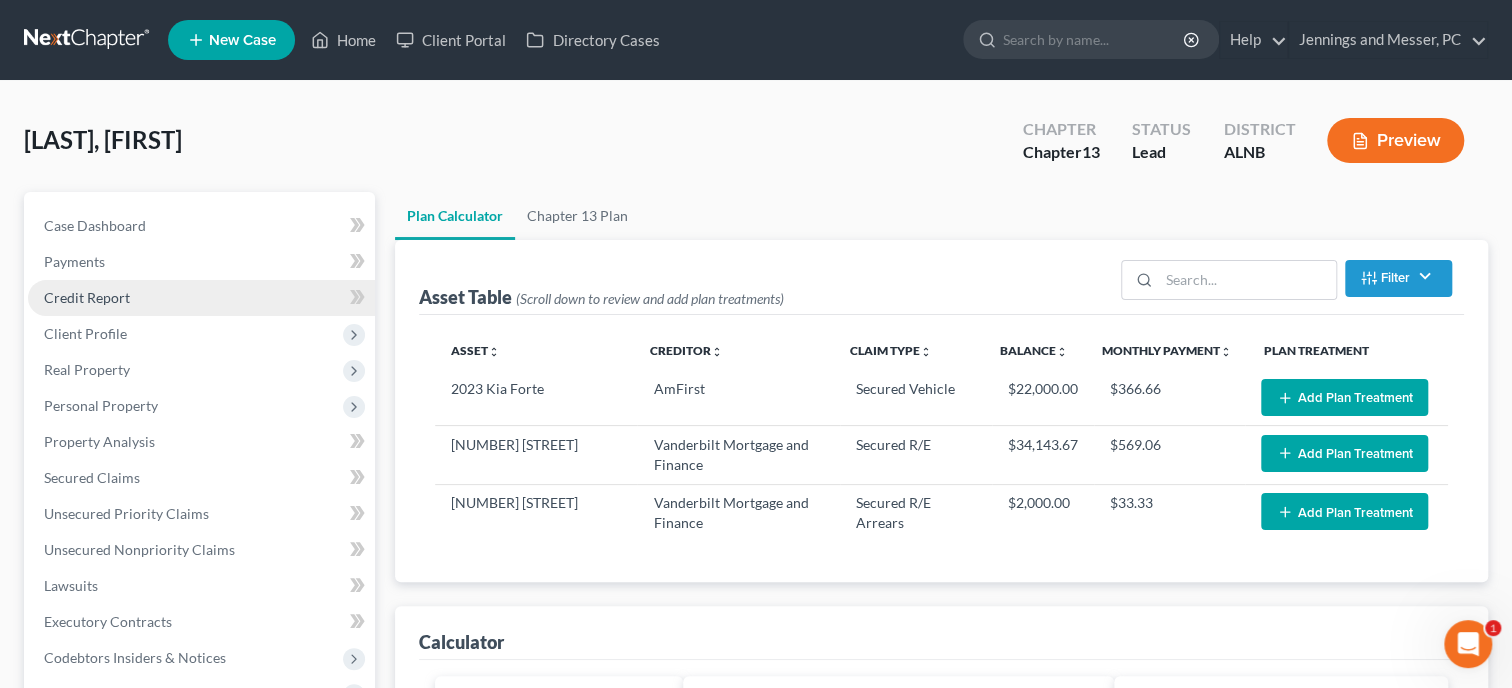 click on "Credit Report" at bounding box center (87, 297) 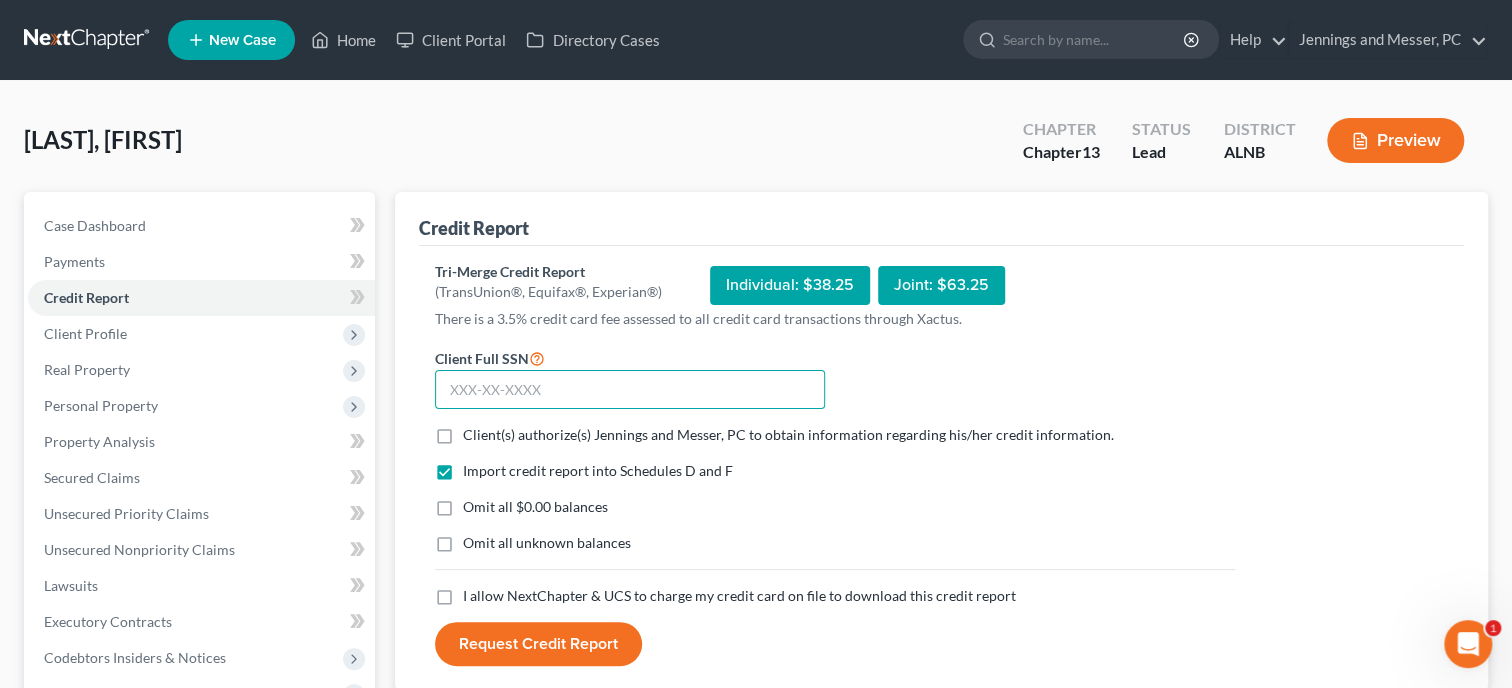 click at bounding box center (630, 390) 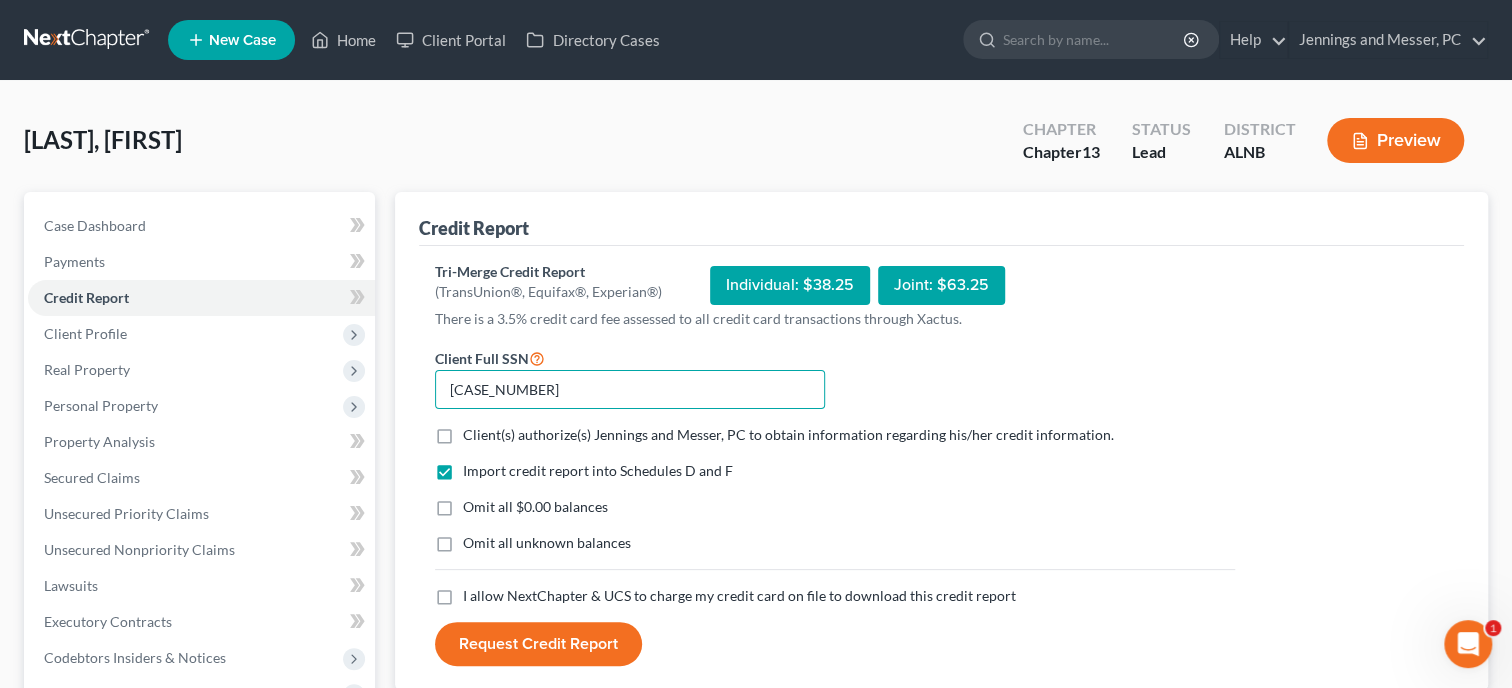 type on "258-13-2427" 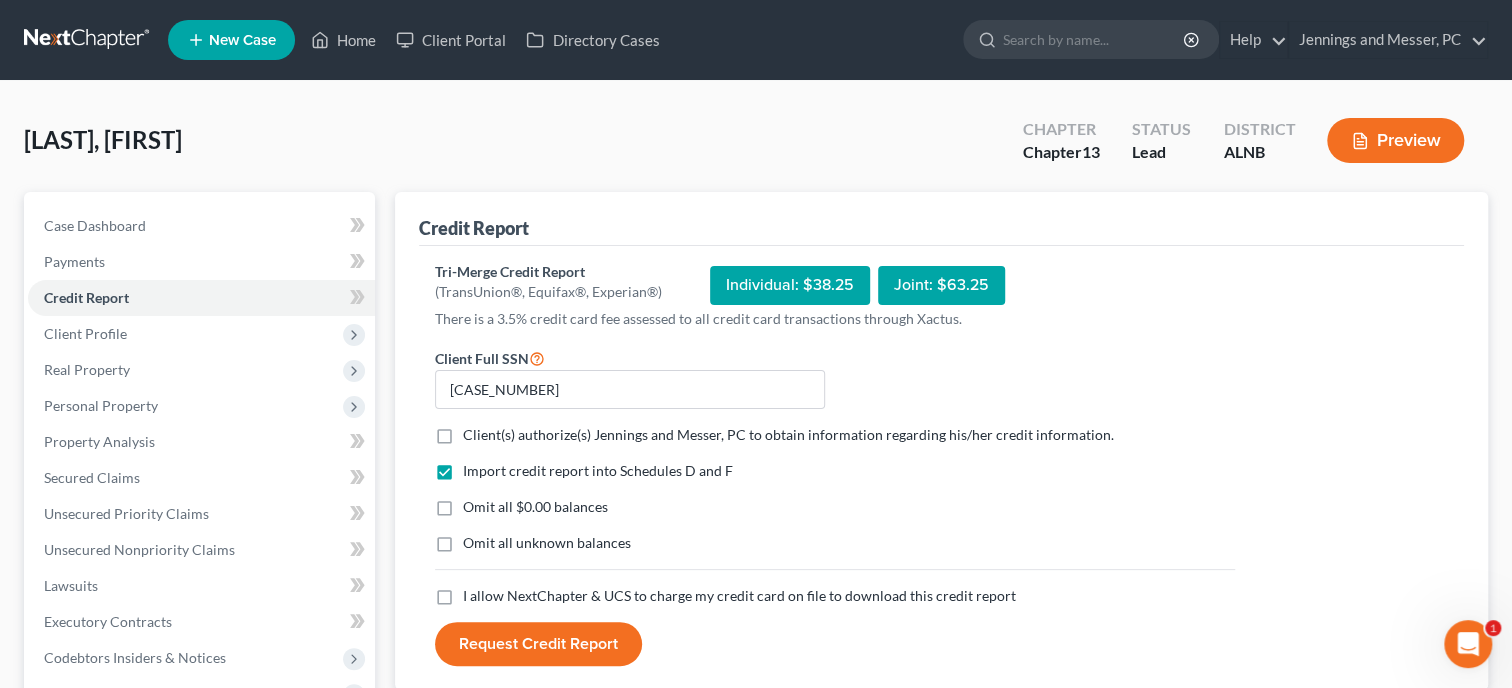 click on "Client(s) authorize(s) Jennings and Messer, PC to obtain information regarding his/her credit information.
*" at bounding box center (788, 435) 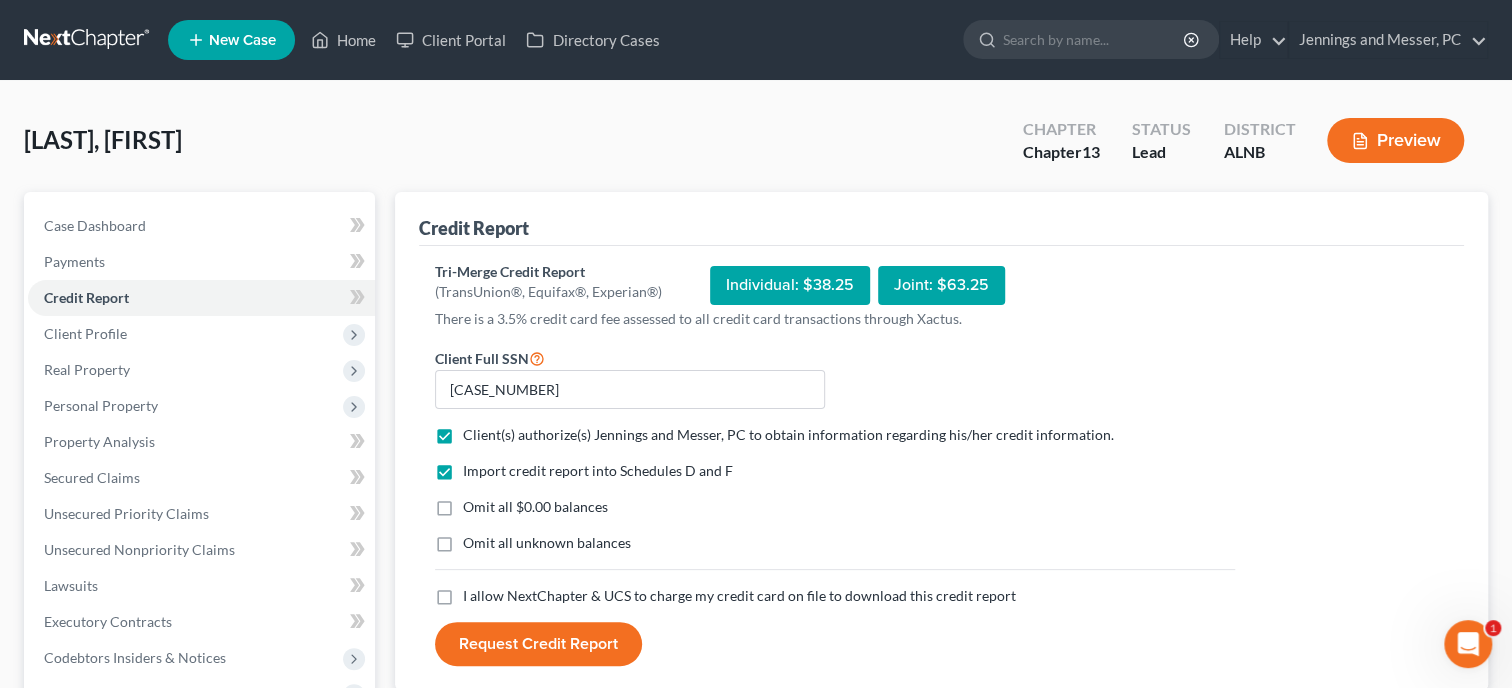 click on "Omit all $0.00 balances" at bounding box center [535, 507] 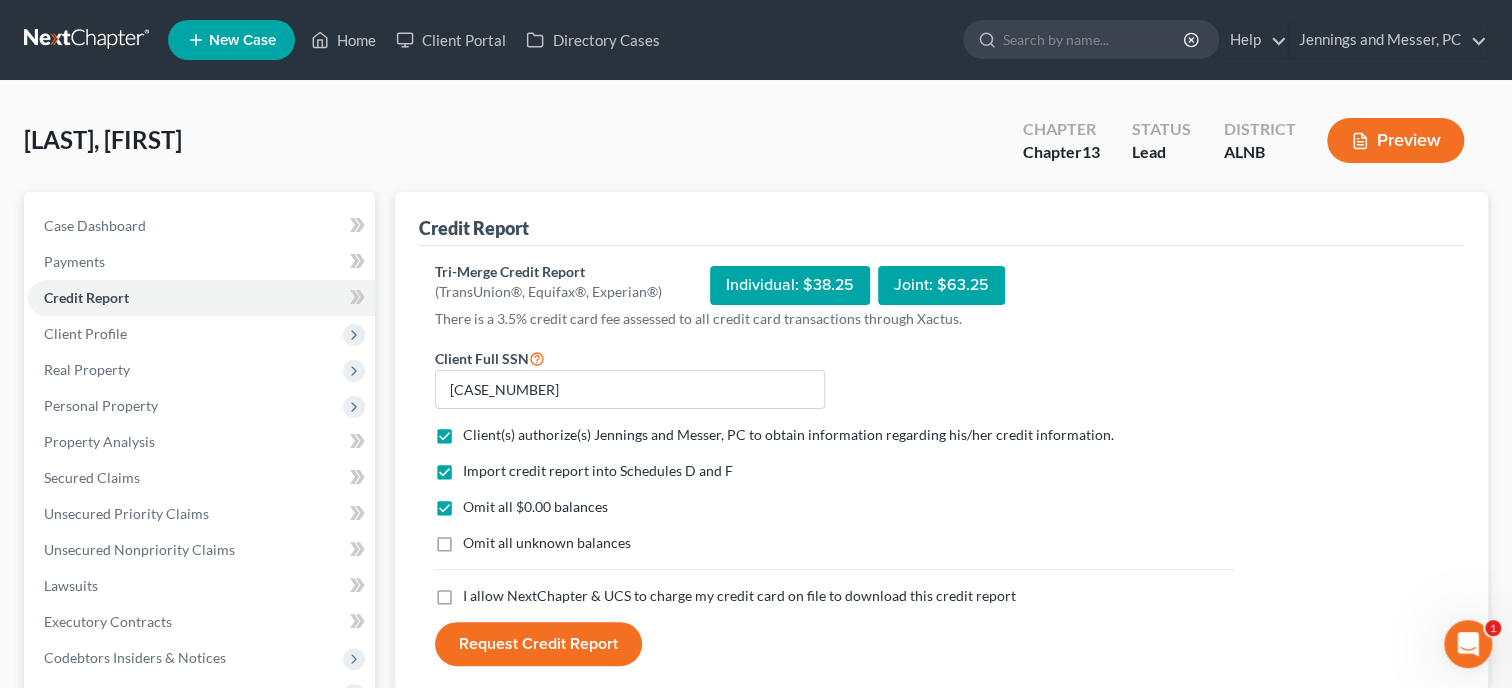 click on "I allow NextChapter & UCS to charge my credit card on file to download this credit report
*" at bounding box center [739, 596] 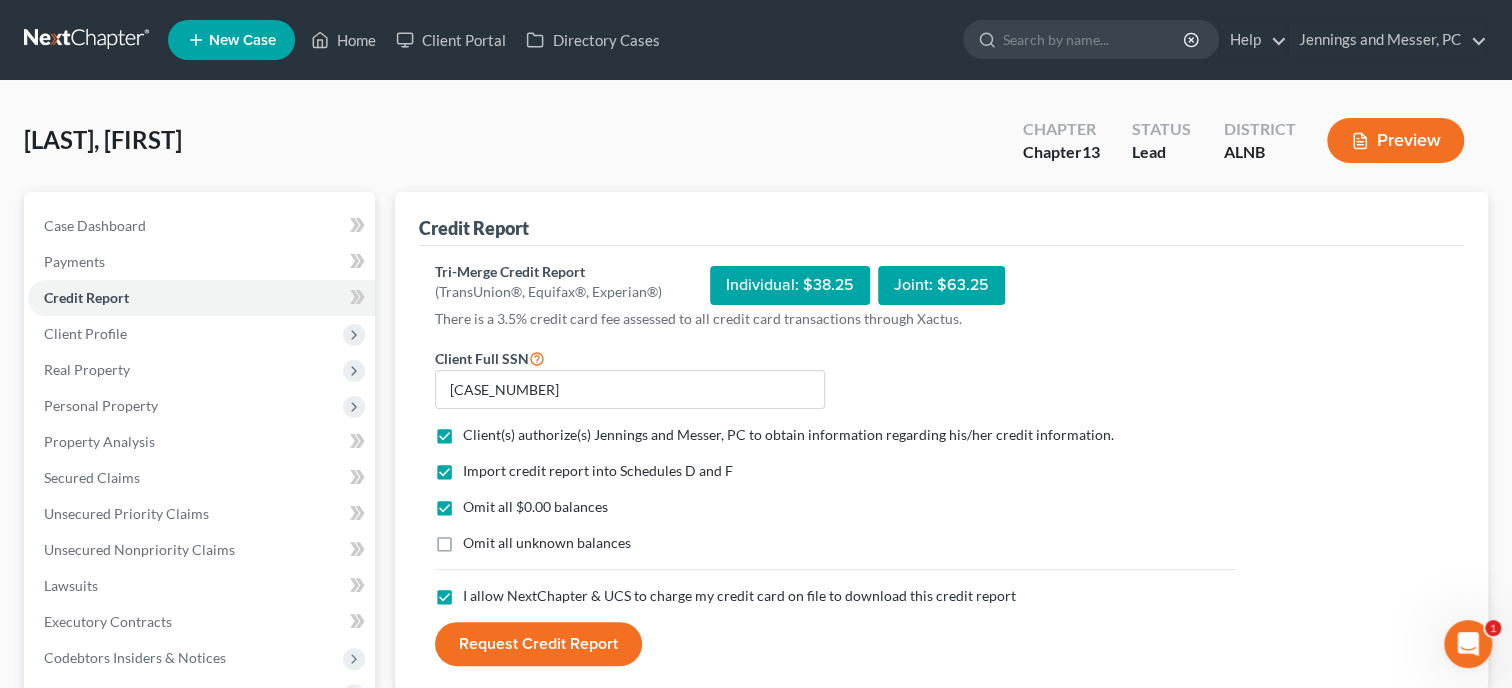 click on "Request Credit Report" at bounding box center [538, 644] 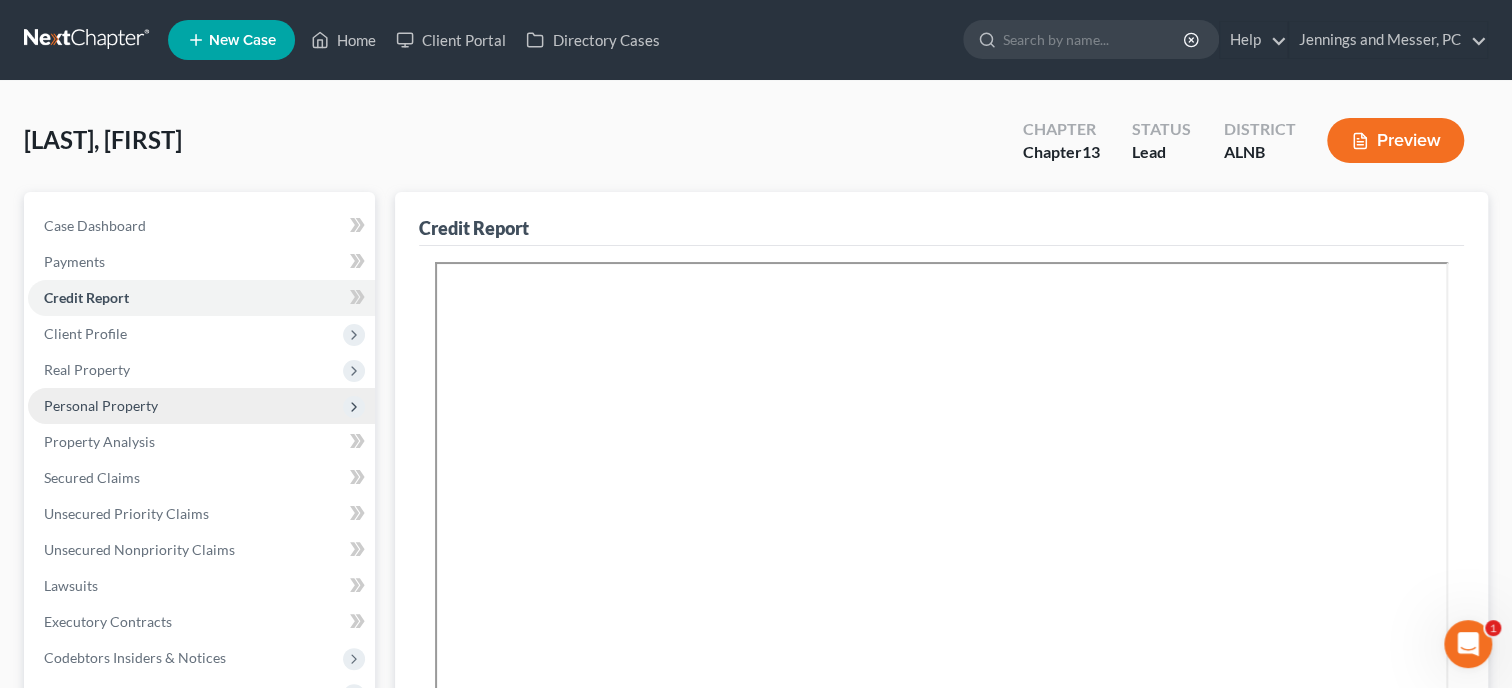 click on "Personal Property" at bounding box center [101, 405] 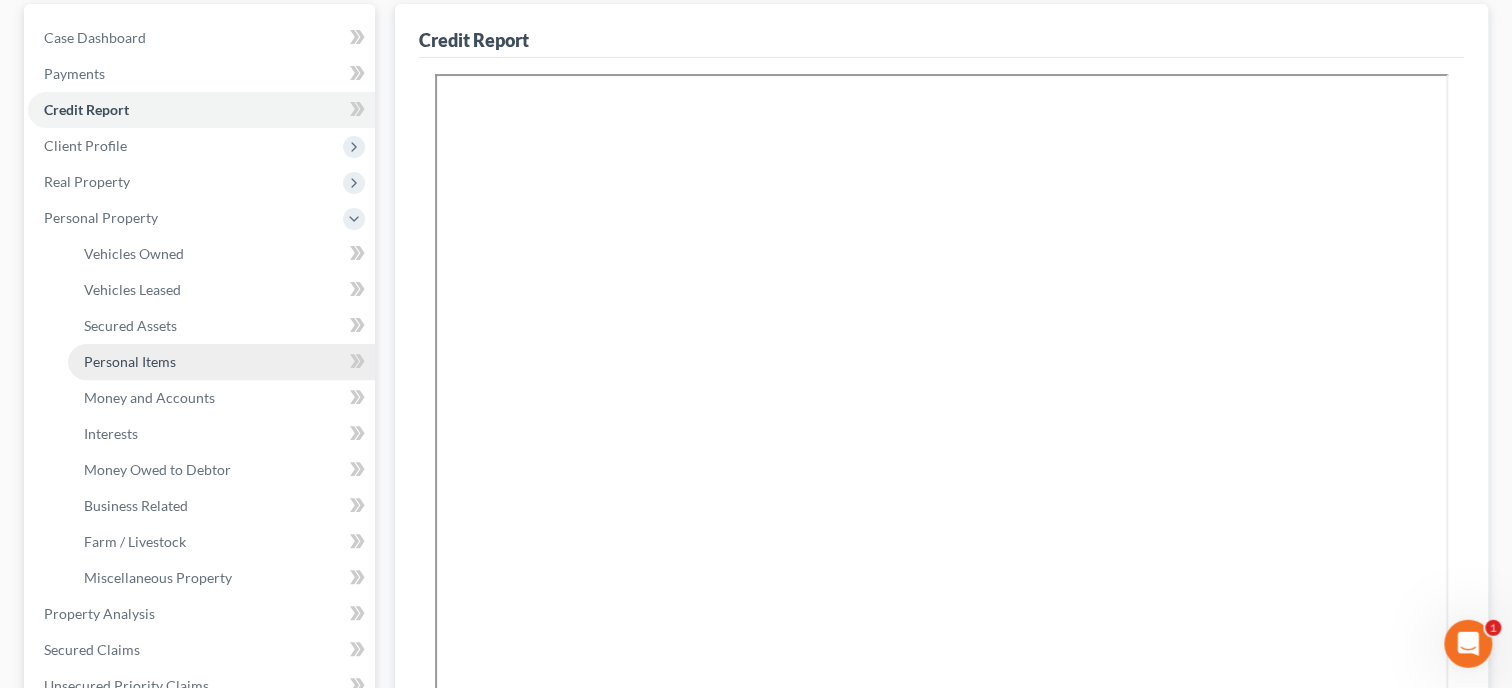 scroll, scrollTop: 205, scrollLeft: 0, axis: vertical 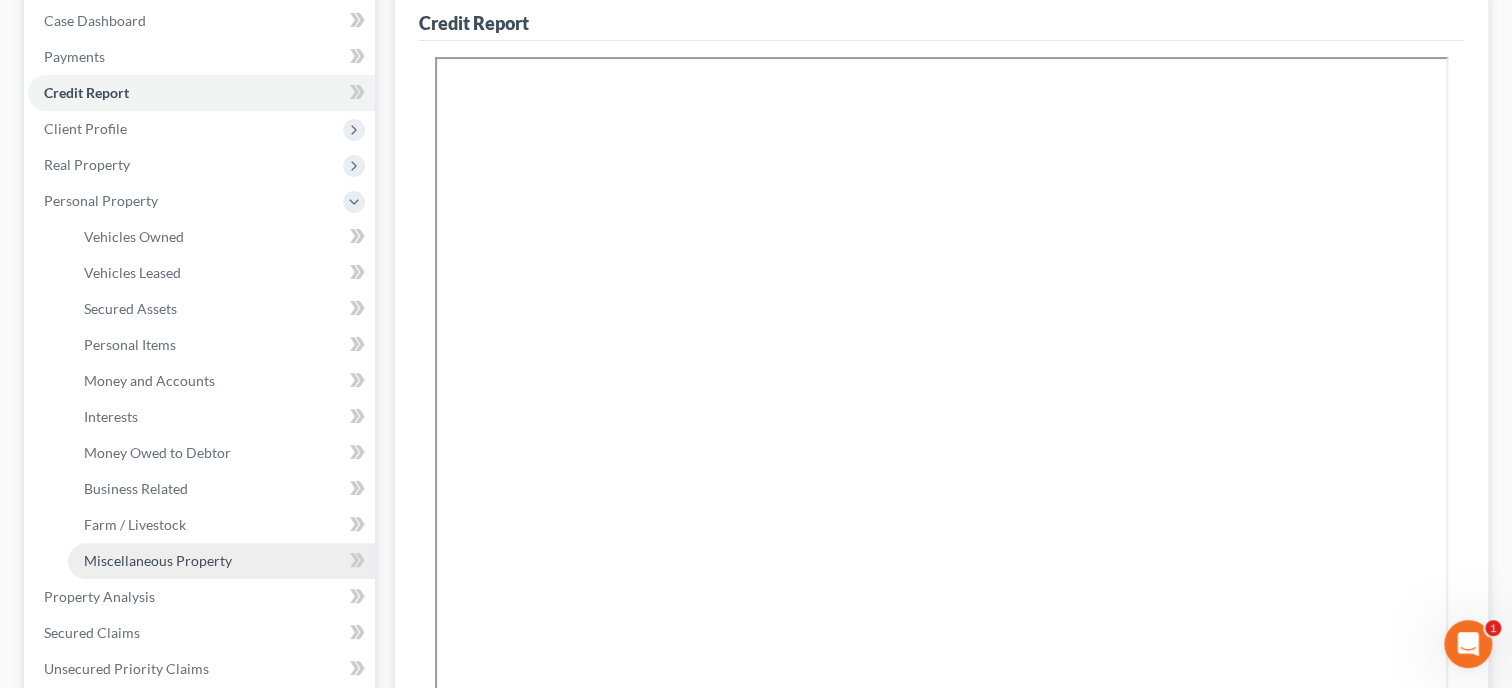 click on "Miscellaneous Property" at bounding box center [158, 560] 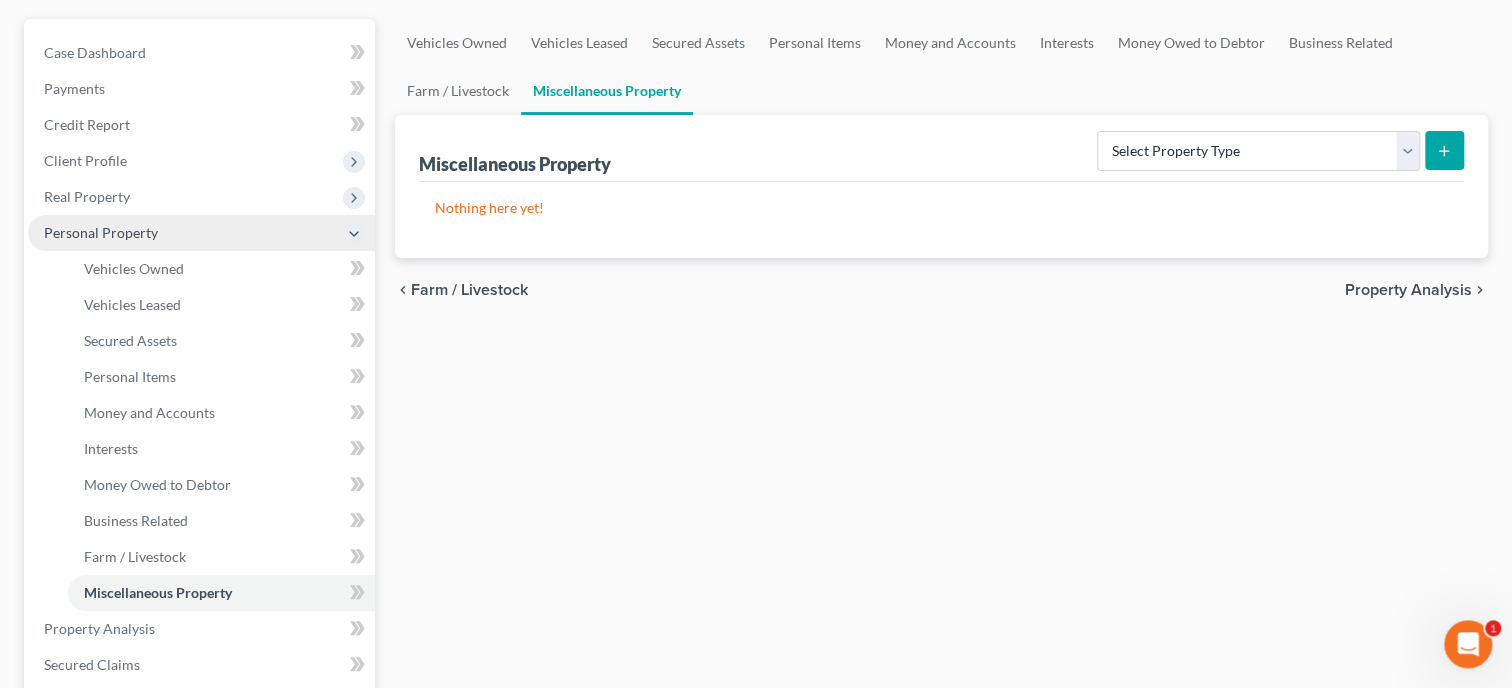 scroll, scrollTop: 205, scrollLeft: 0, axis: vertical 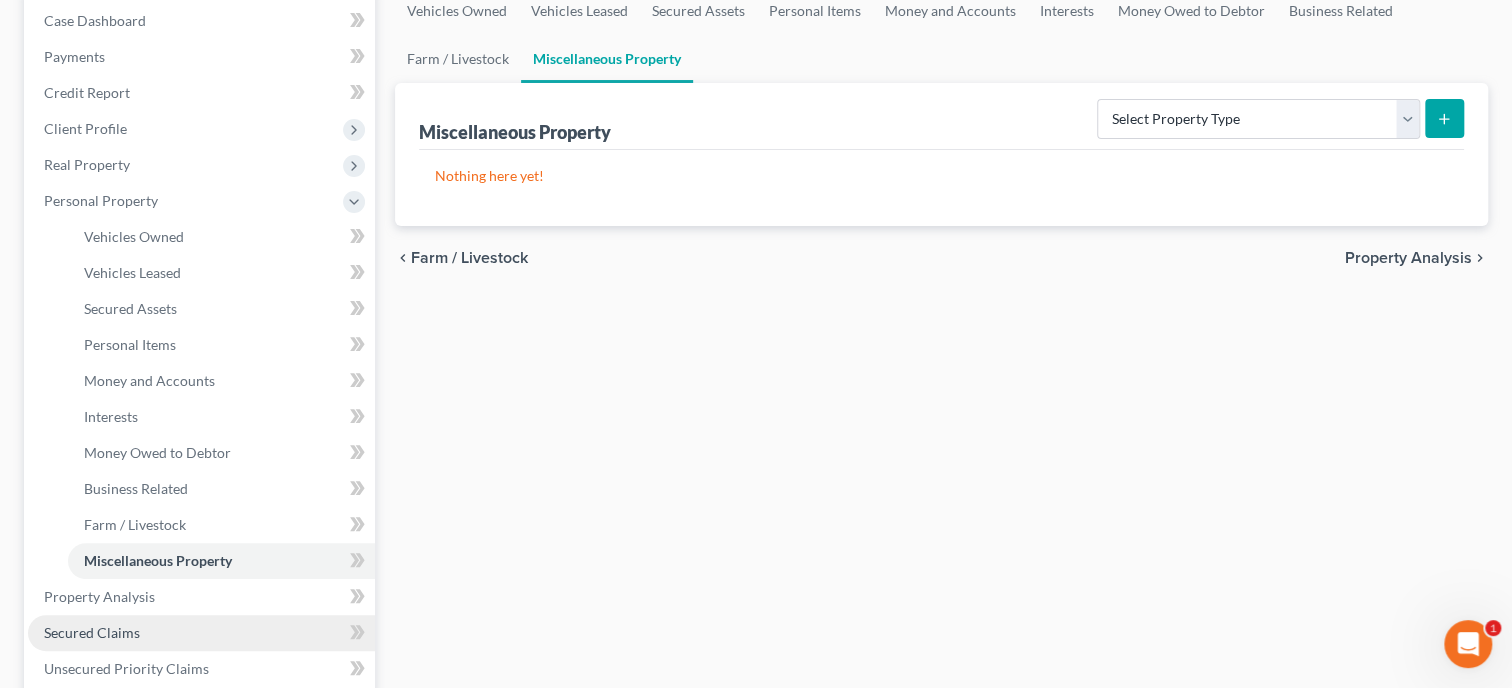 click on "Secured Claims" at bounding box center [92, 632] 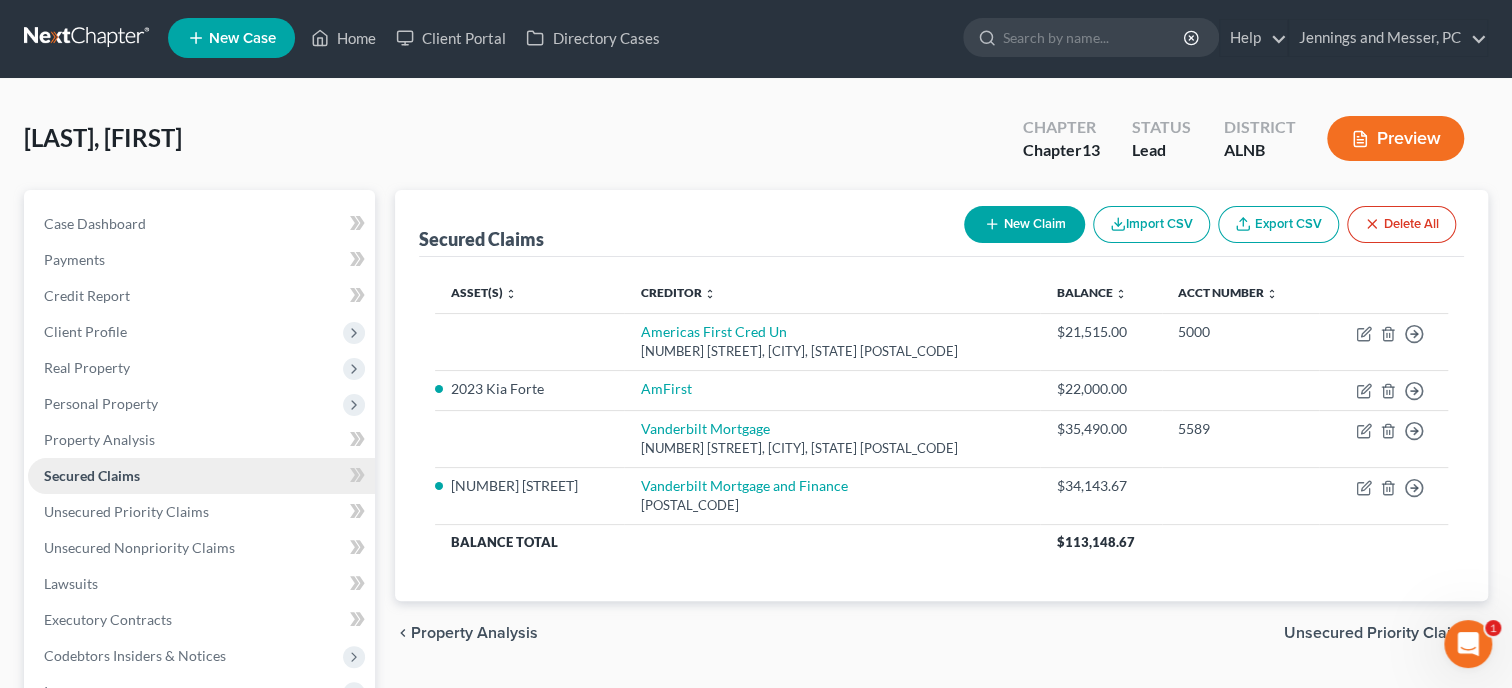 scroll, scrollTop: 0, scrollLeft: 0, axis: both 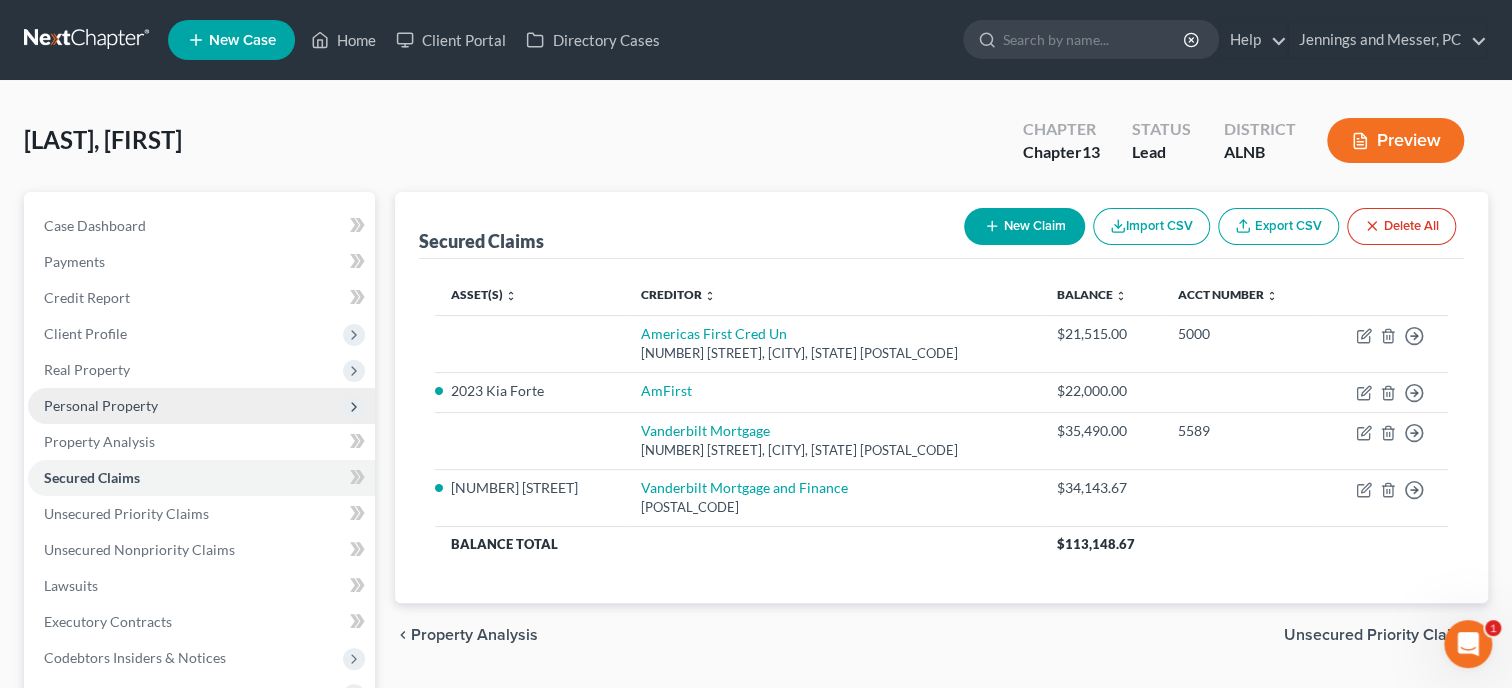 click on "Personal Property" at bounding box center (101, 405) 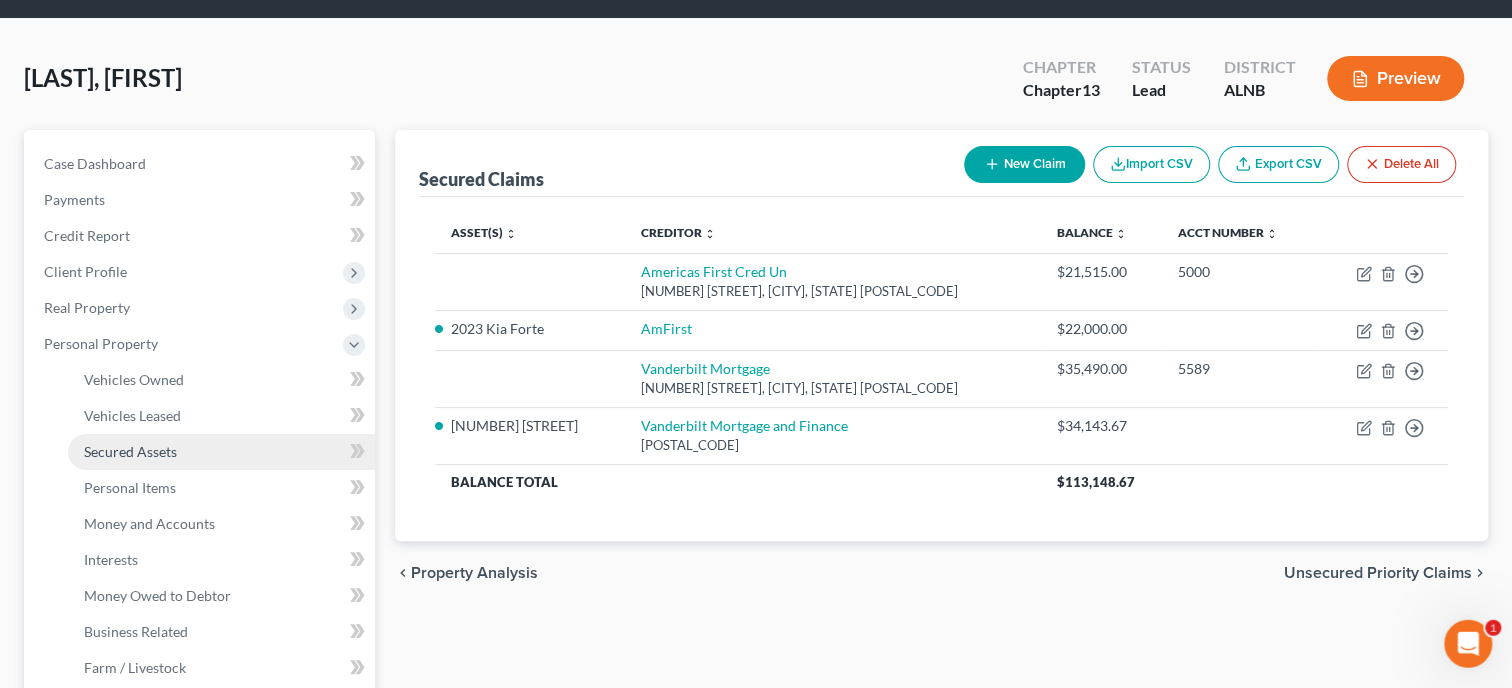 scroll, scrollTop: 102, scrollLeft: 0, axis: vertical 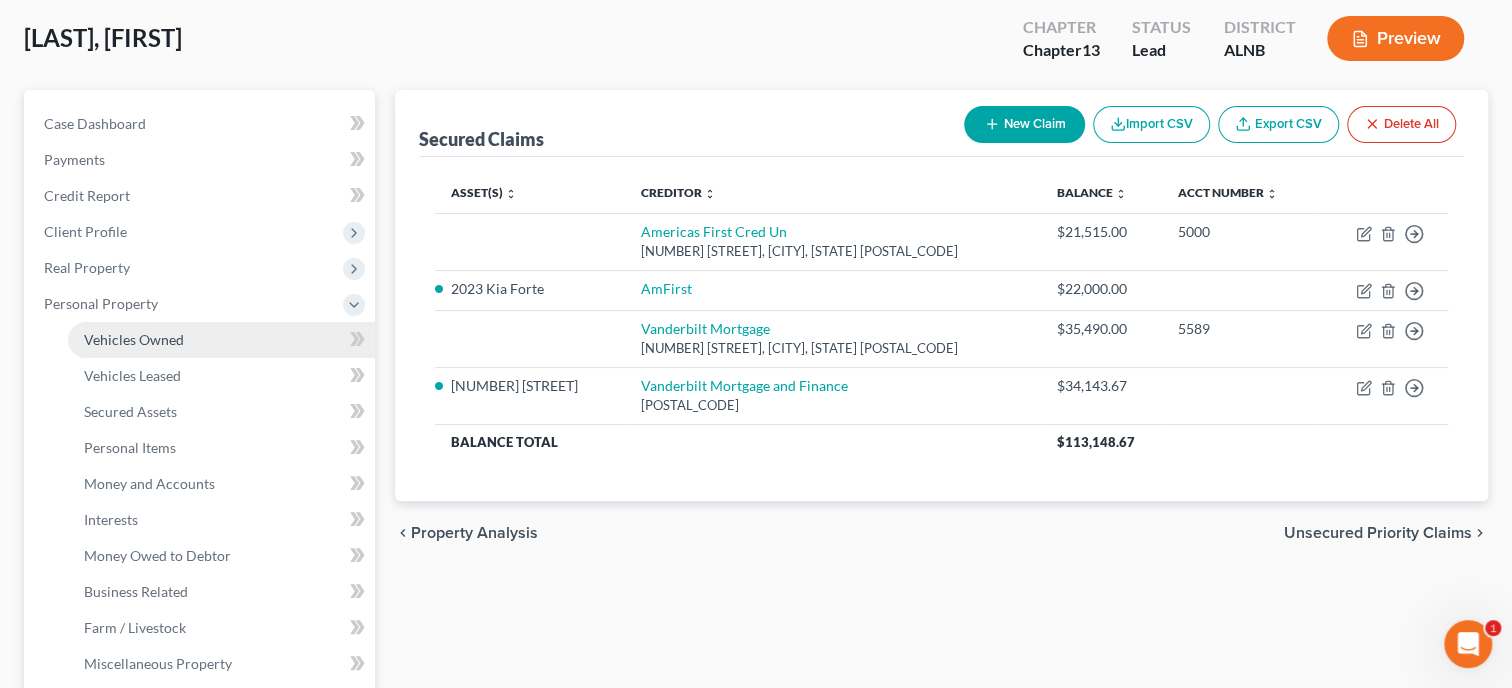click on "Vehicles Owned" at bounding box center [221, 340] 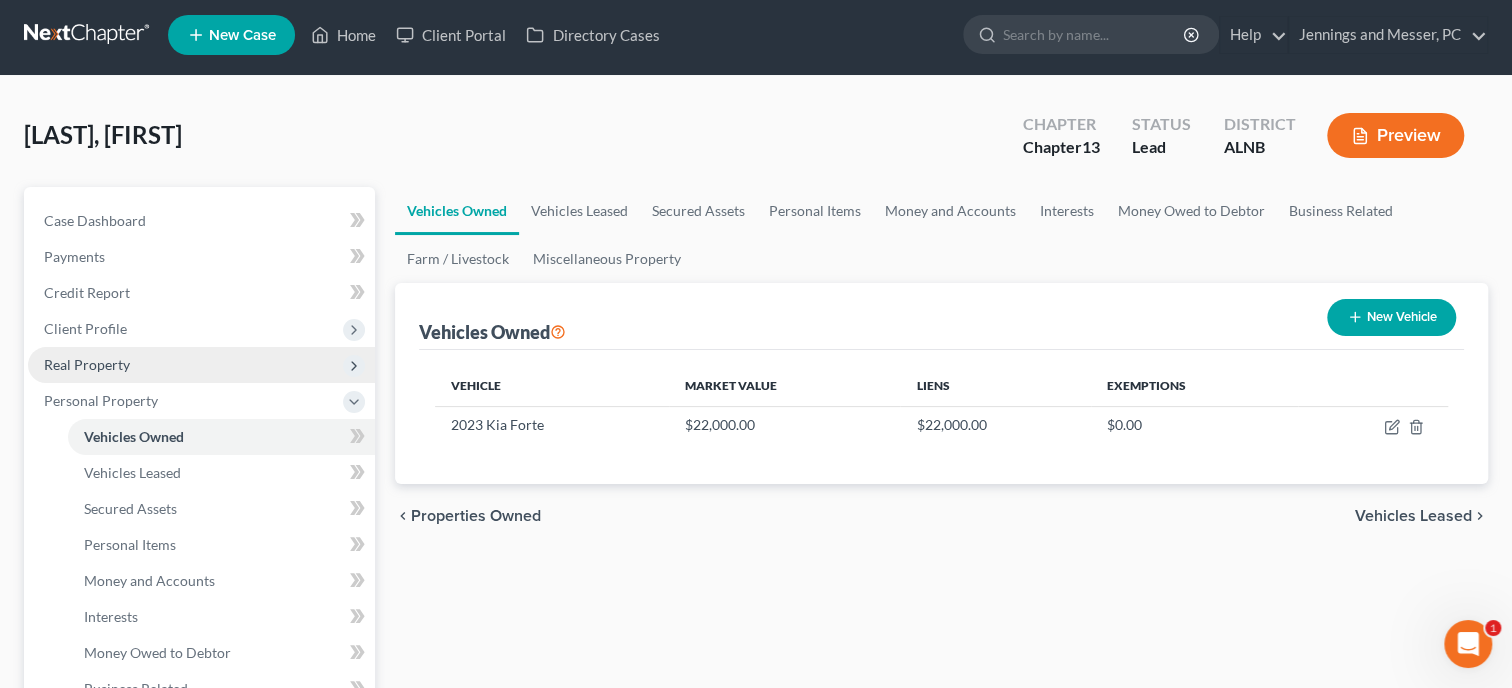 scroll, scrollTop: 0, scrollLeft: 0, axis: both 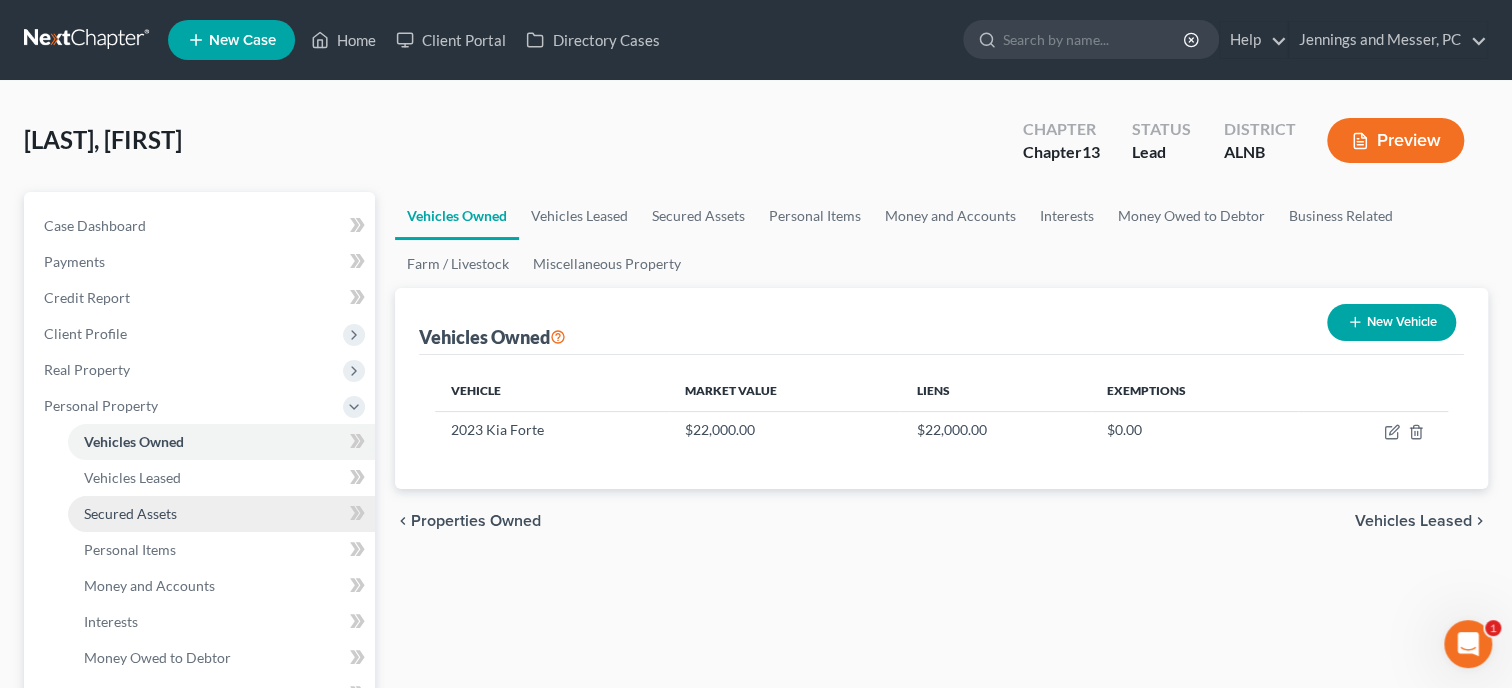 click on "Secured Assets" at bounding box center [130, 513] 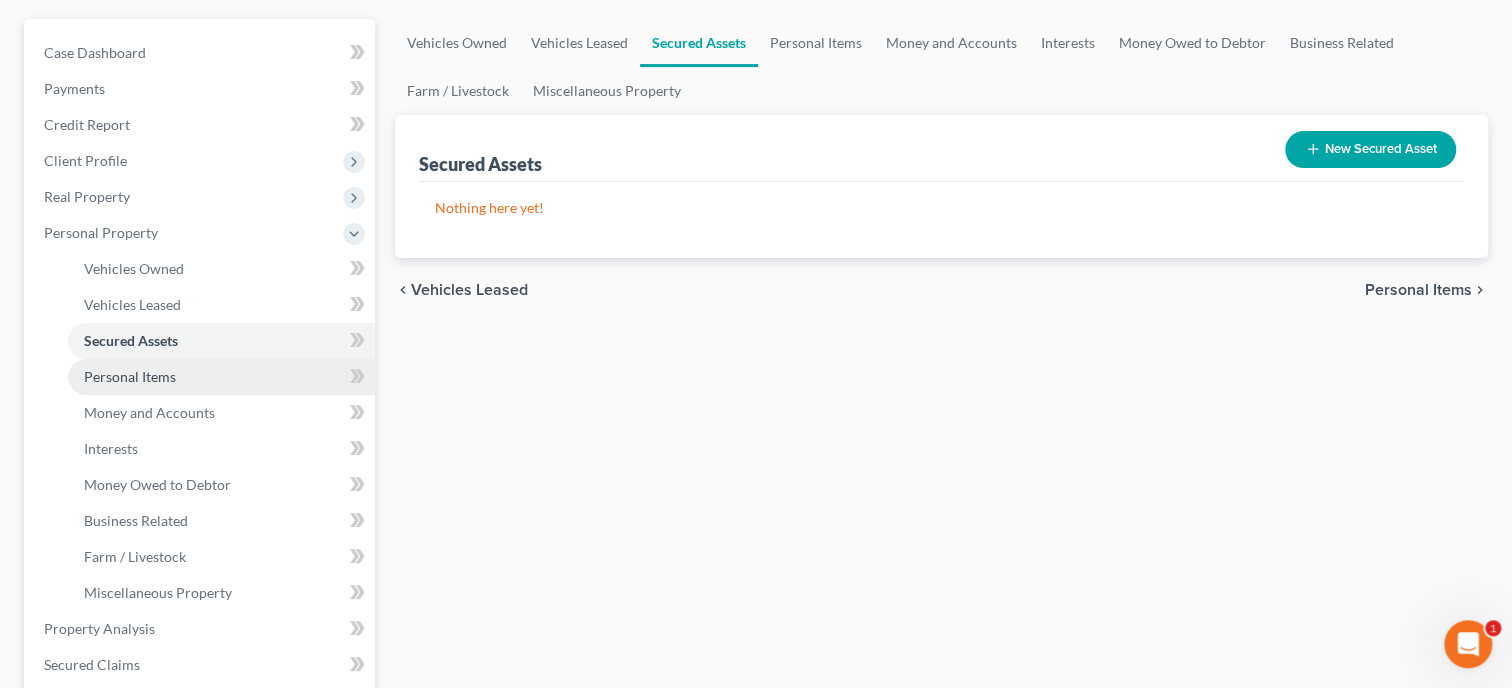 scroll, scrollTop: 205, scrollLeft: 0, axis: vertical 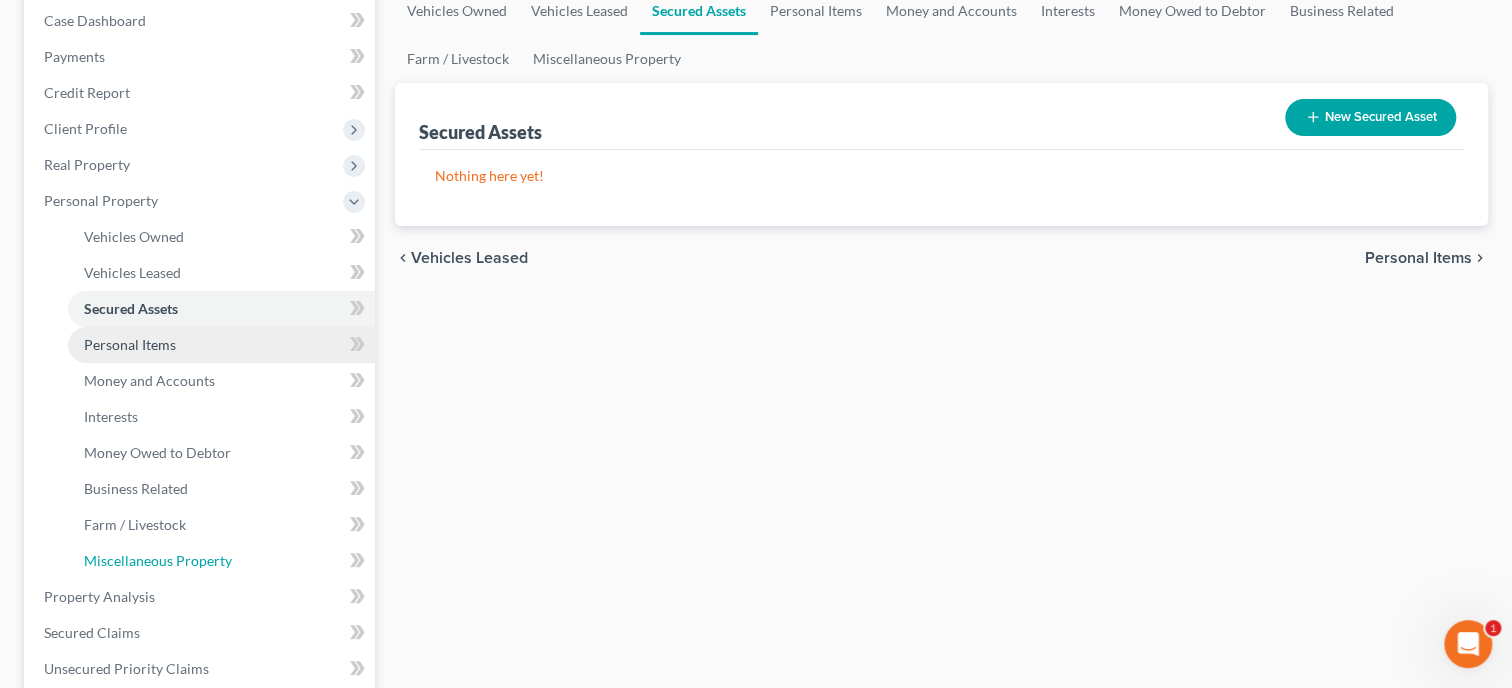 click on "Miscellaneous Property" at bounding box center [158, 560] 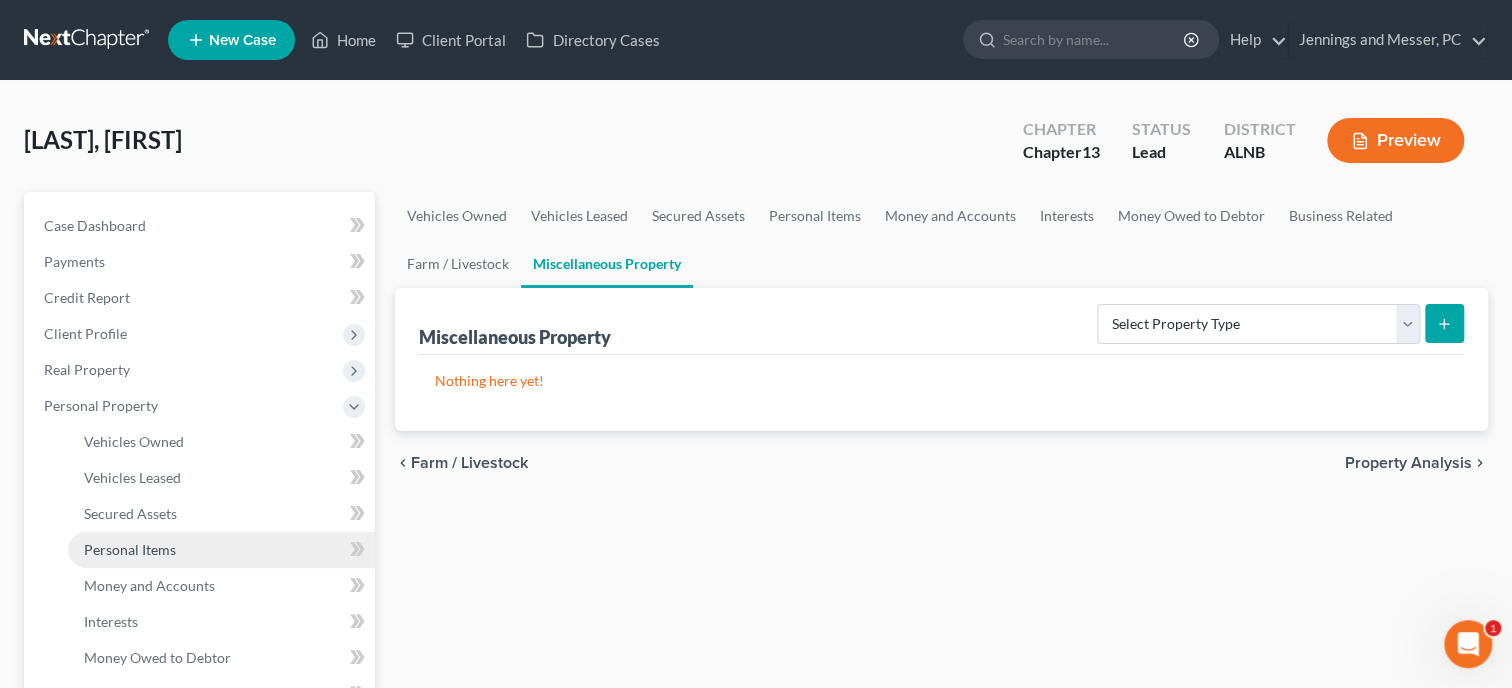 scroll, scrollTop: 0, scrollLeft: 0, axis: both 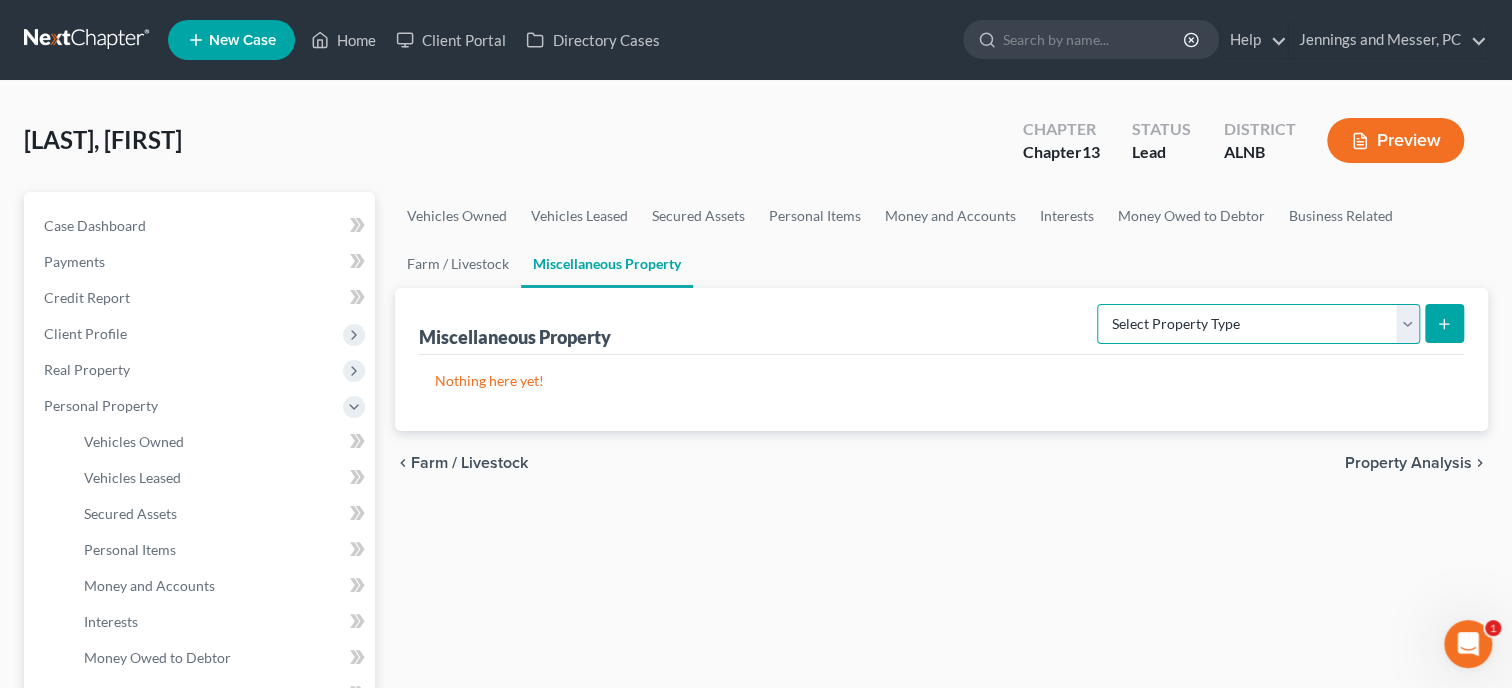 select on "not_yet_listed" 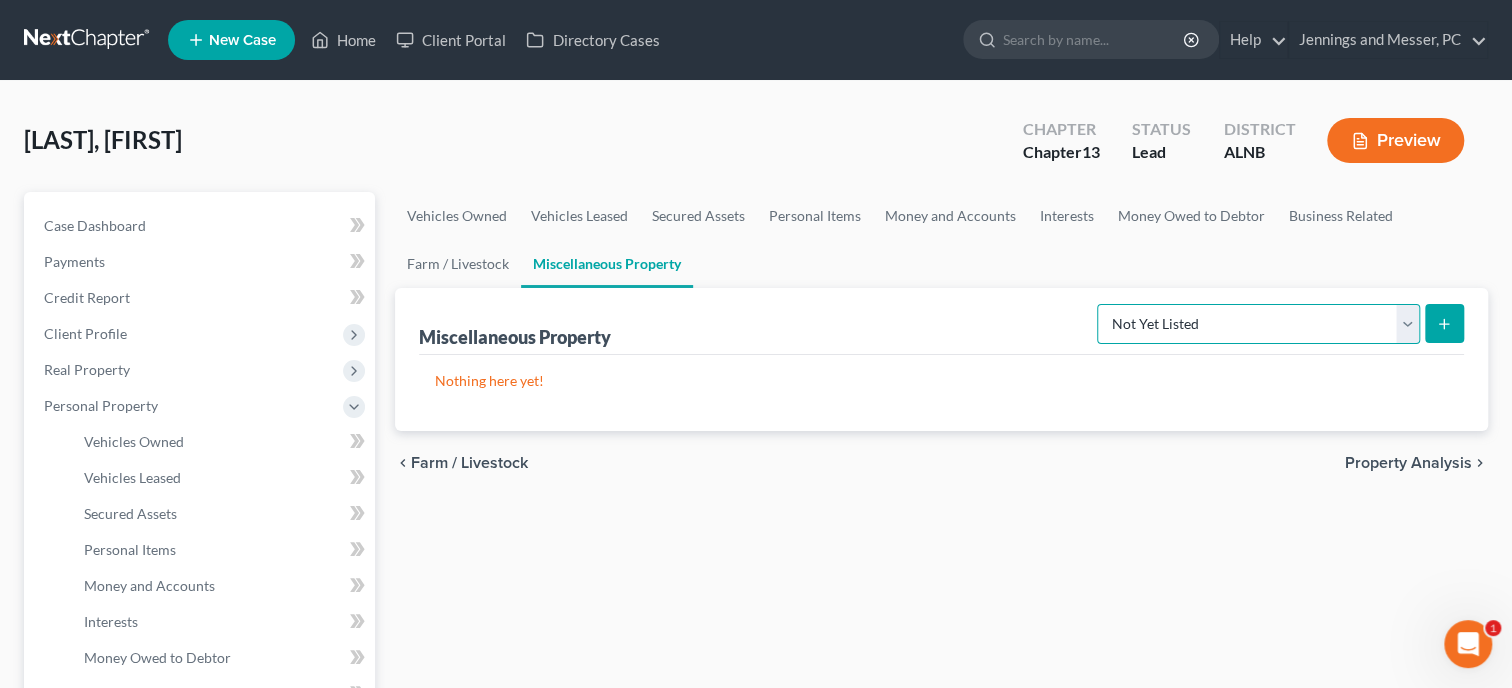 click on "Not Yet Listed" at bounding box center [0, 0] 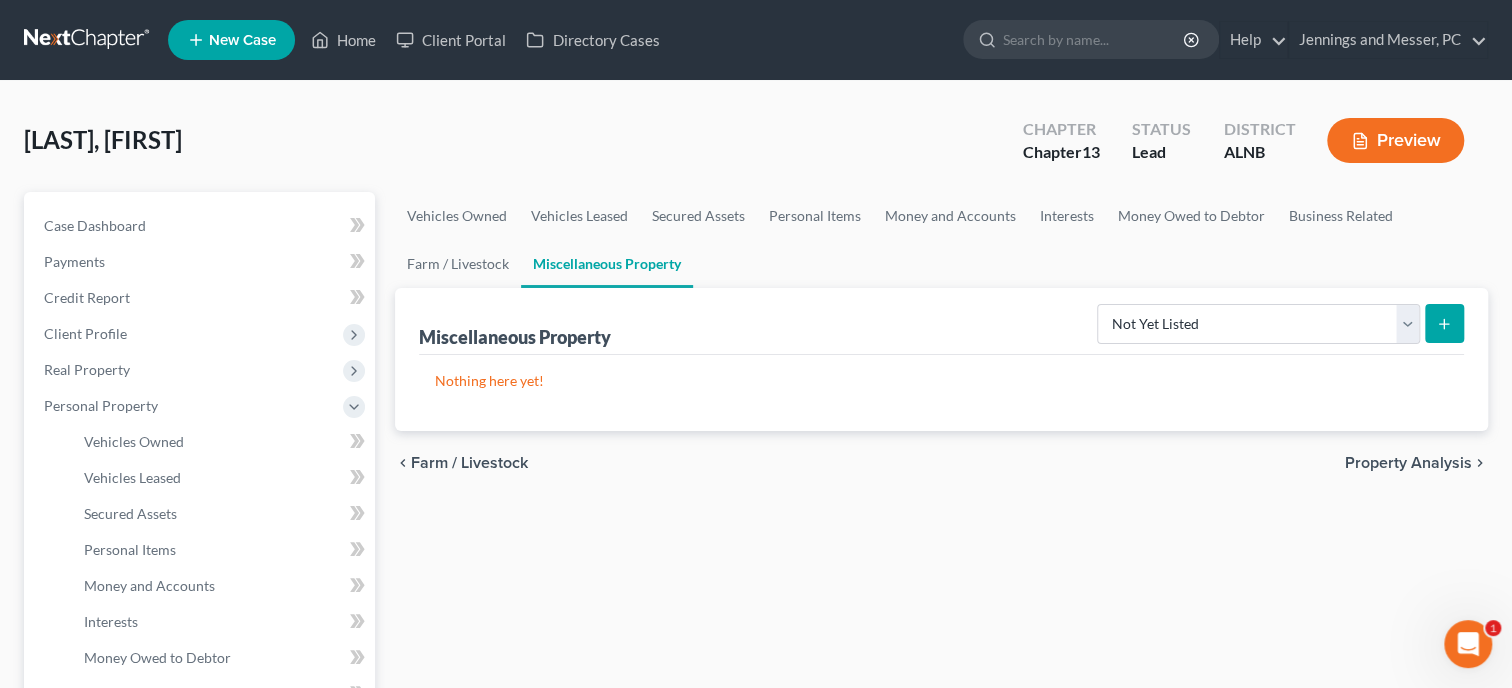 click at bounding box center [1444, 323] 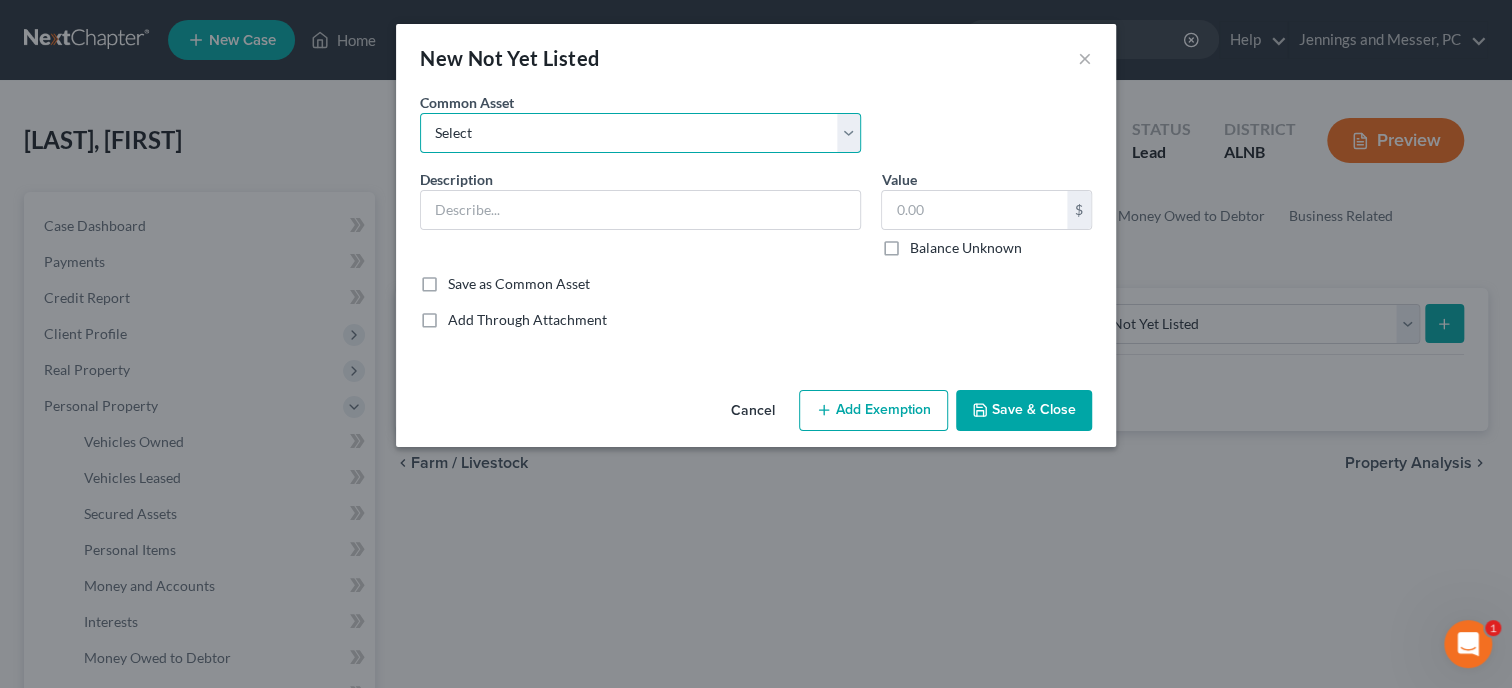 click on "Select Riding Lawn Mower, Weed Eater, Misc. Household Tools" at bounding box center [640, 133] 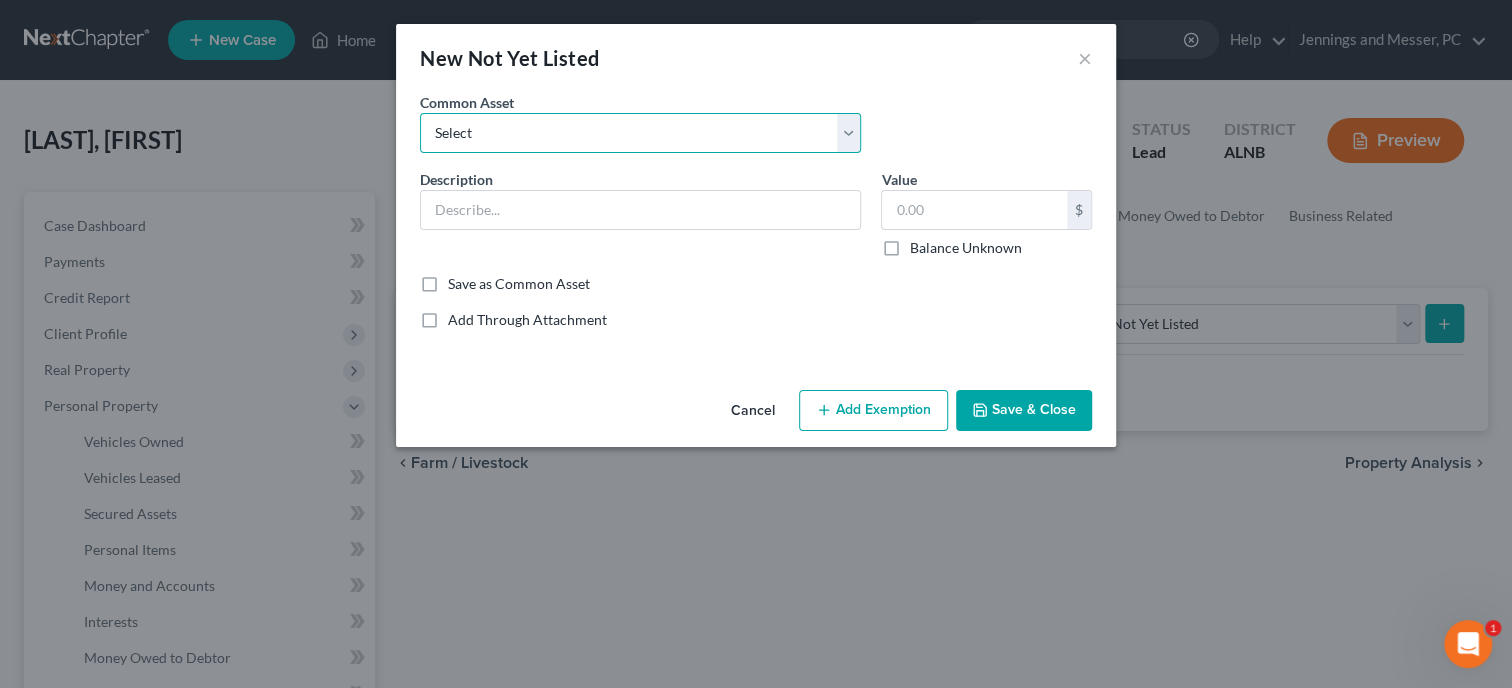 click on "Select Riding Lawn Mower, Weed Eater, Misc. Household Tools" at bounding box center [640, 133] 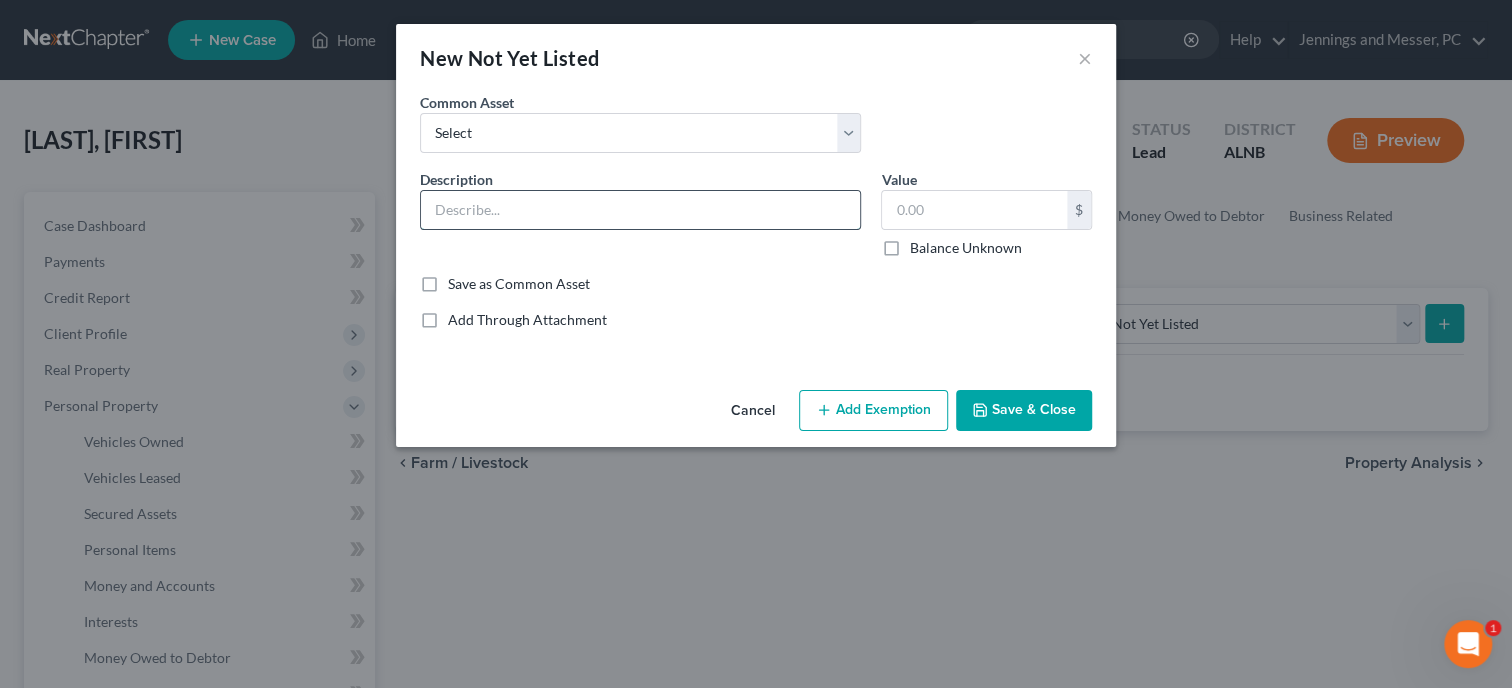 click at bounding box center [640, 210] 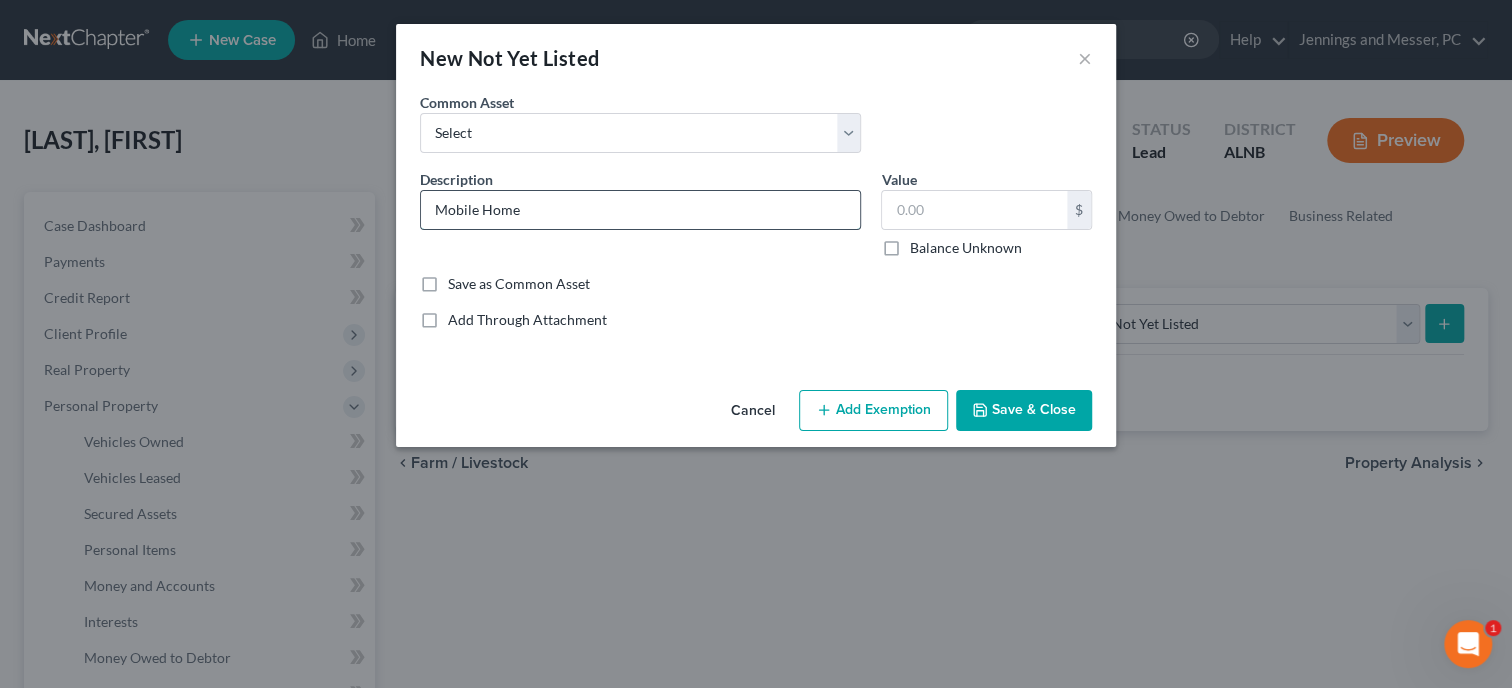 type on "Mobile Home" 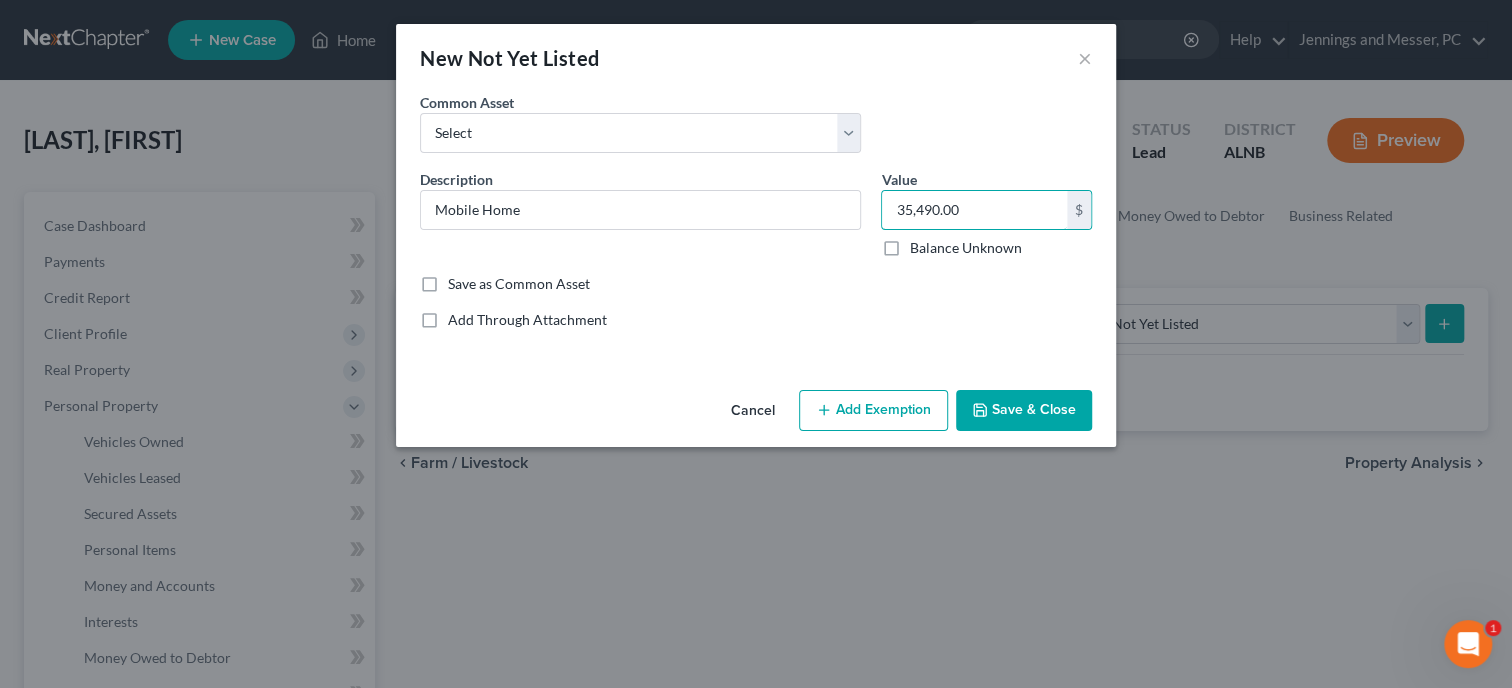 type on "35,490.00" 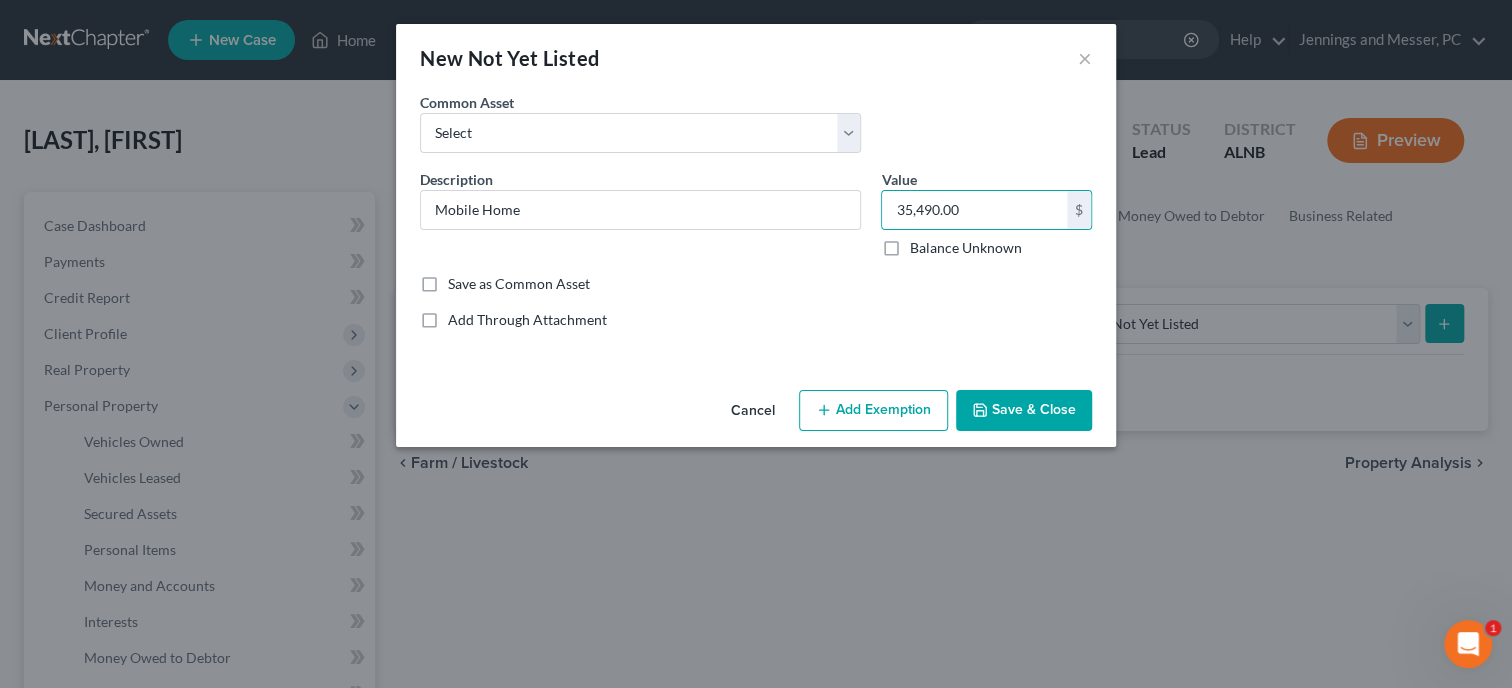 click on "Save & Close" at bounding box center (1024, 411) 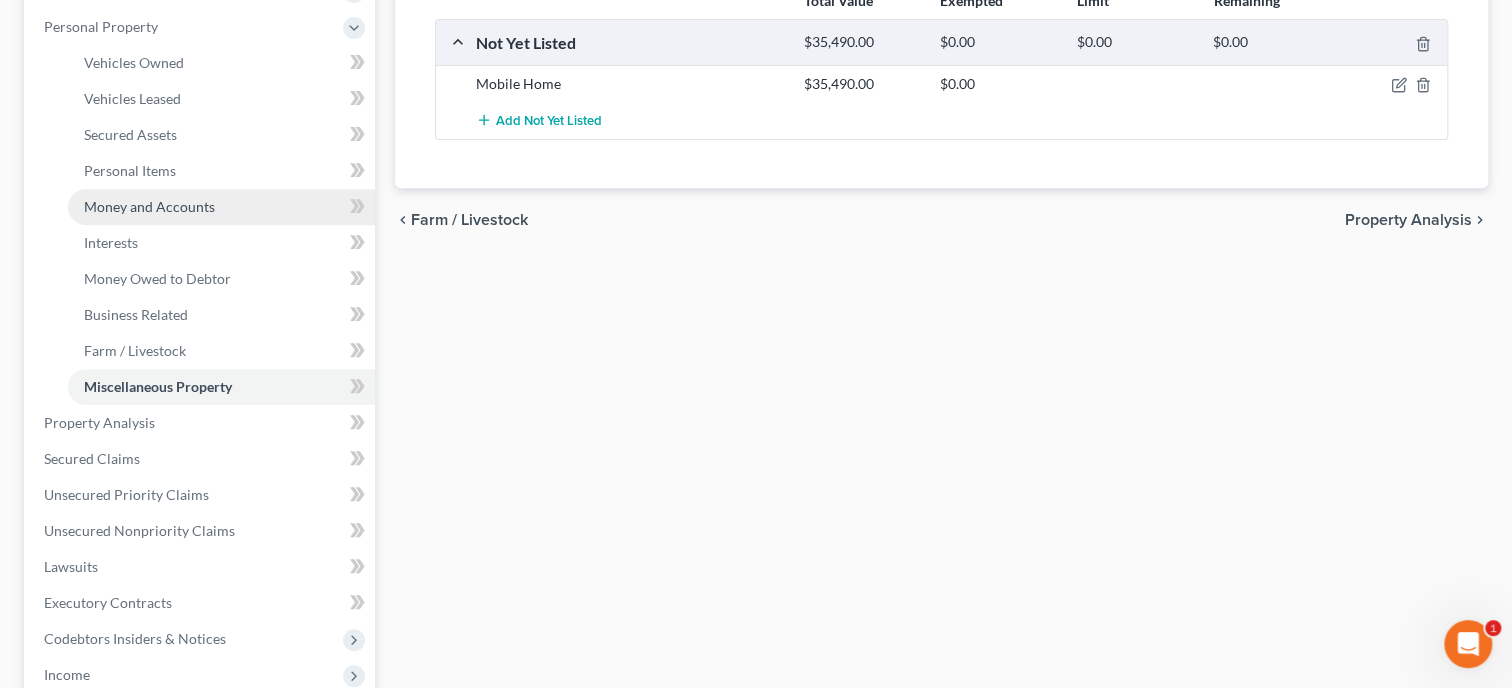 scroll, scrollTop: 411, scrollLeft: 0, axis: vertical 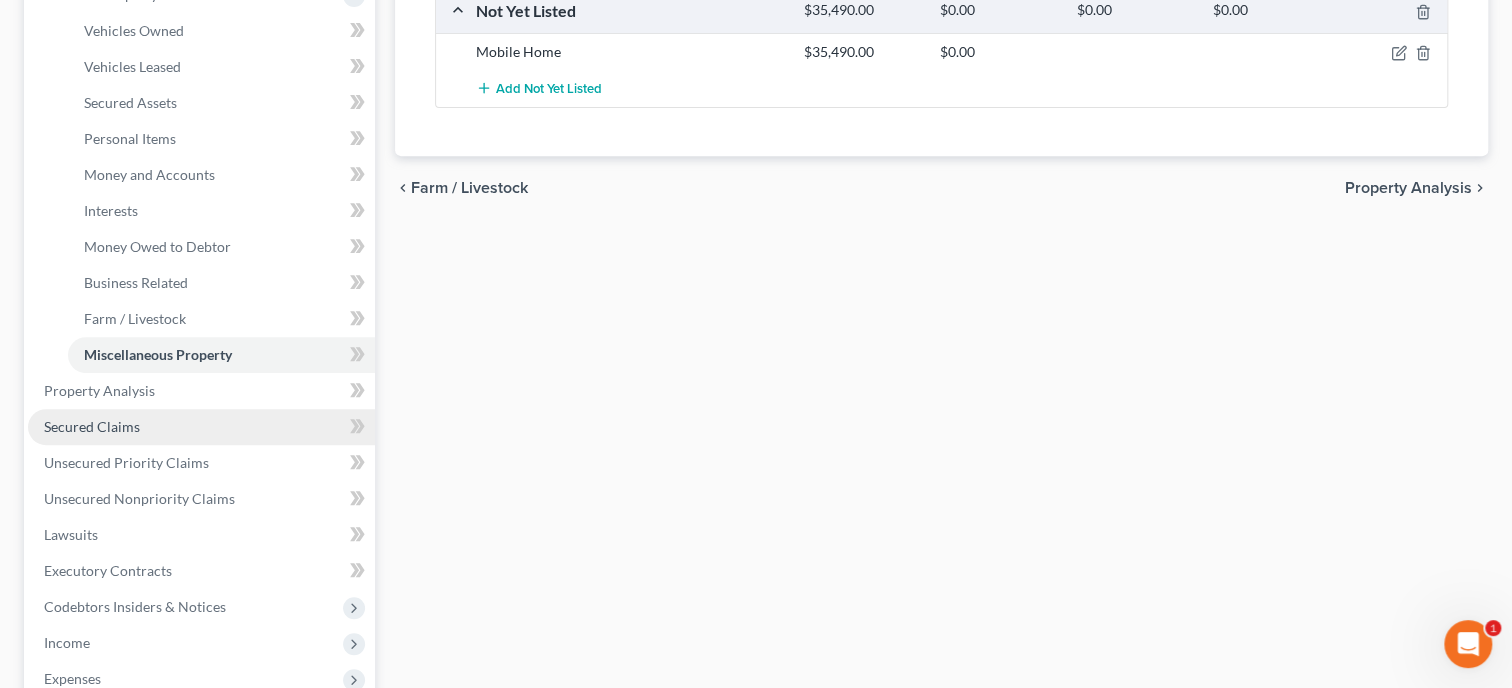 click on "Secured Claims" at bounding box center [201, 427] 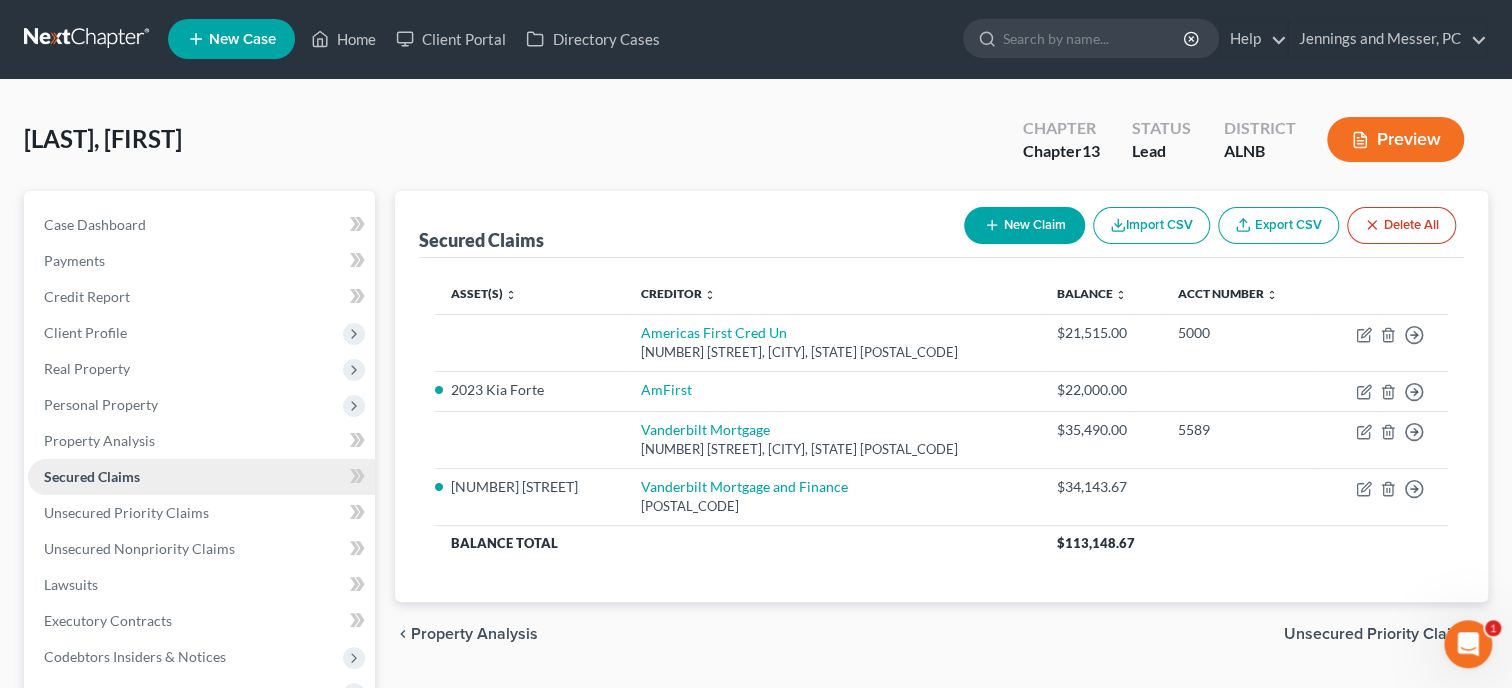 scroll, scrollTop: 0, scrollLeft: 0, axis: both 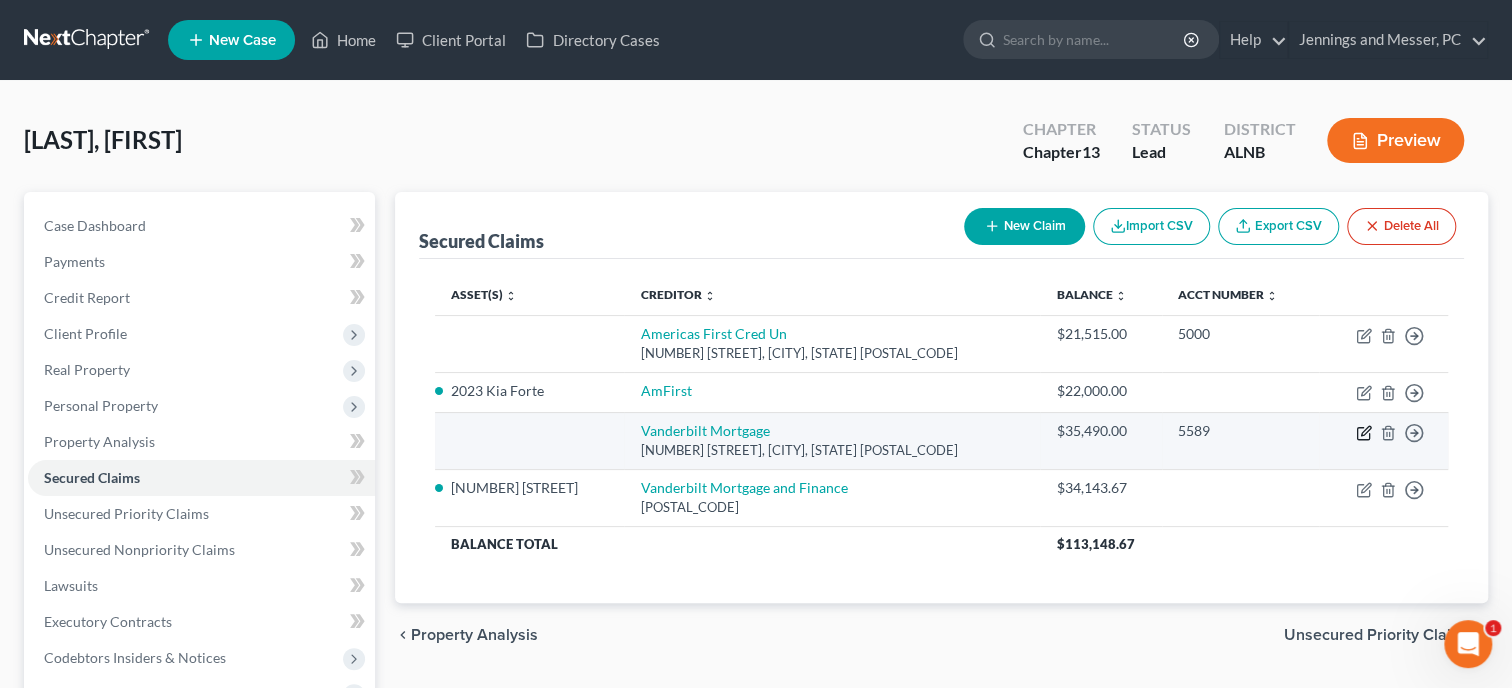 click 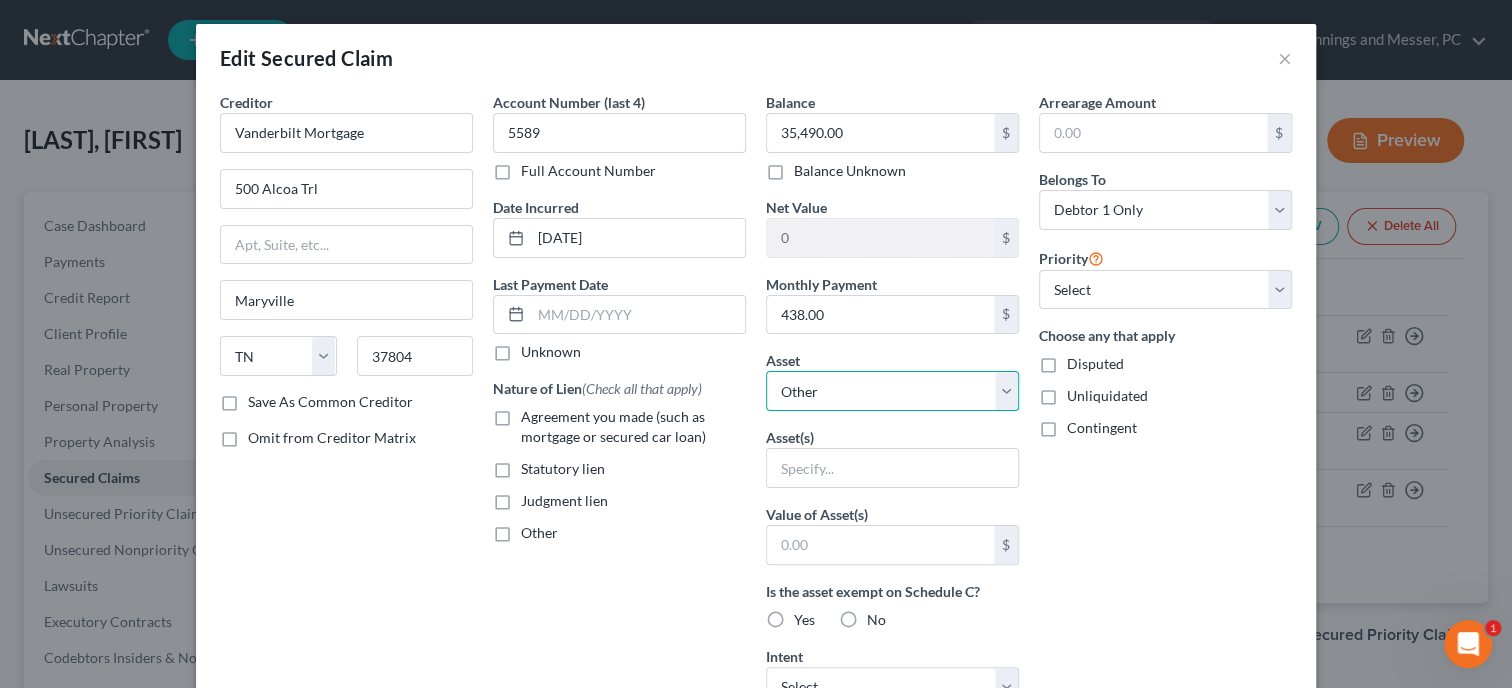 select on "2" 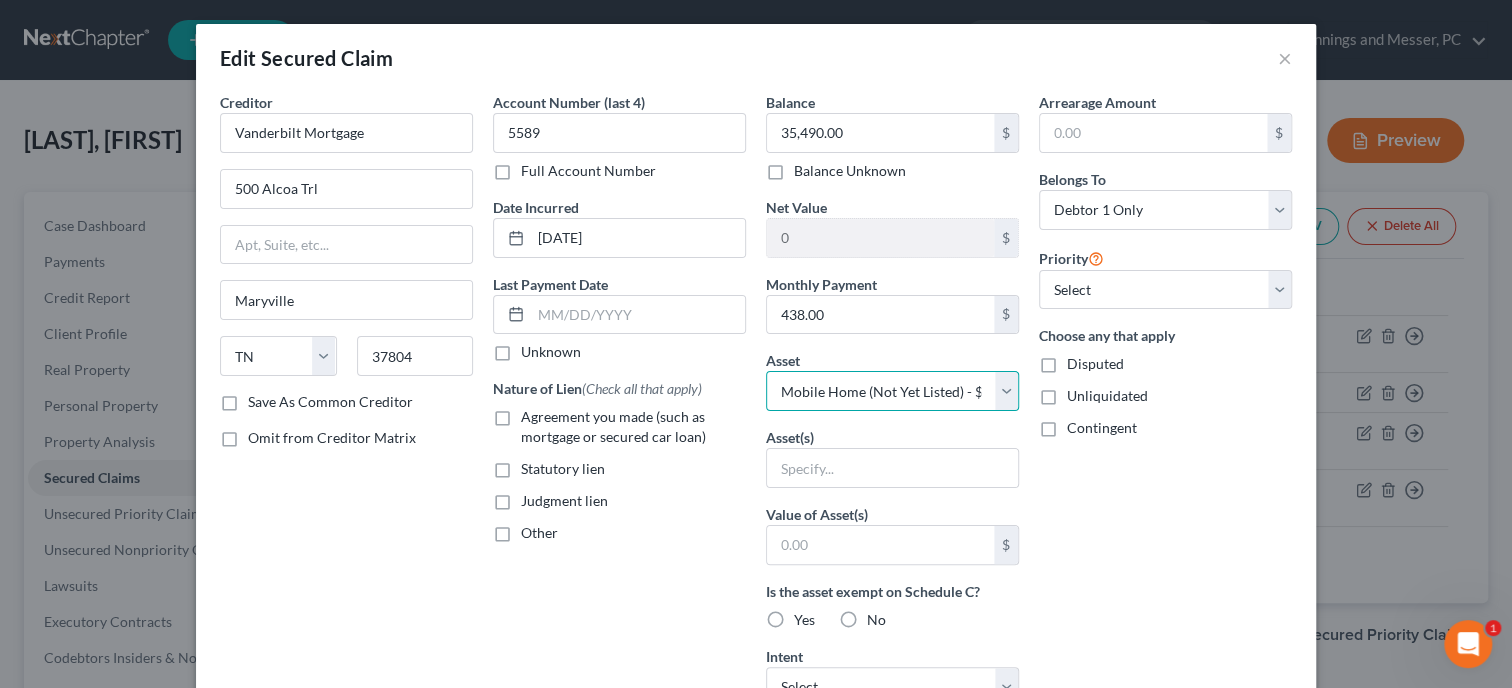 click on "Mobile Home (Not Yet Listed) - $35490.0" at bounding box center (0, 0) 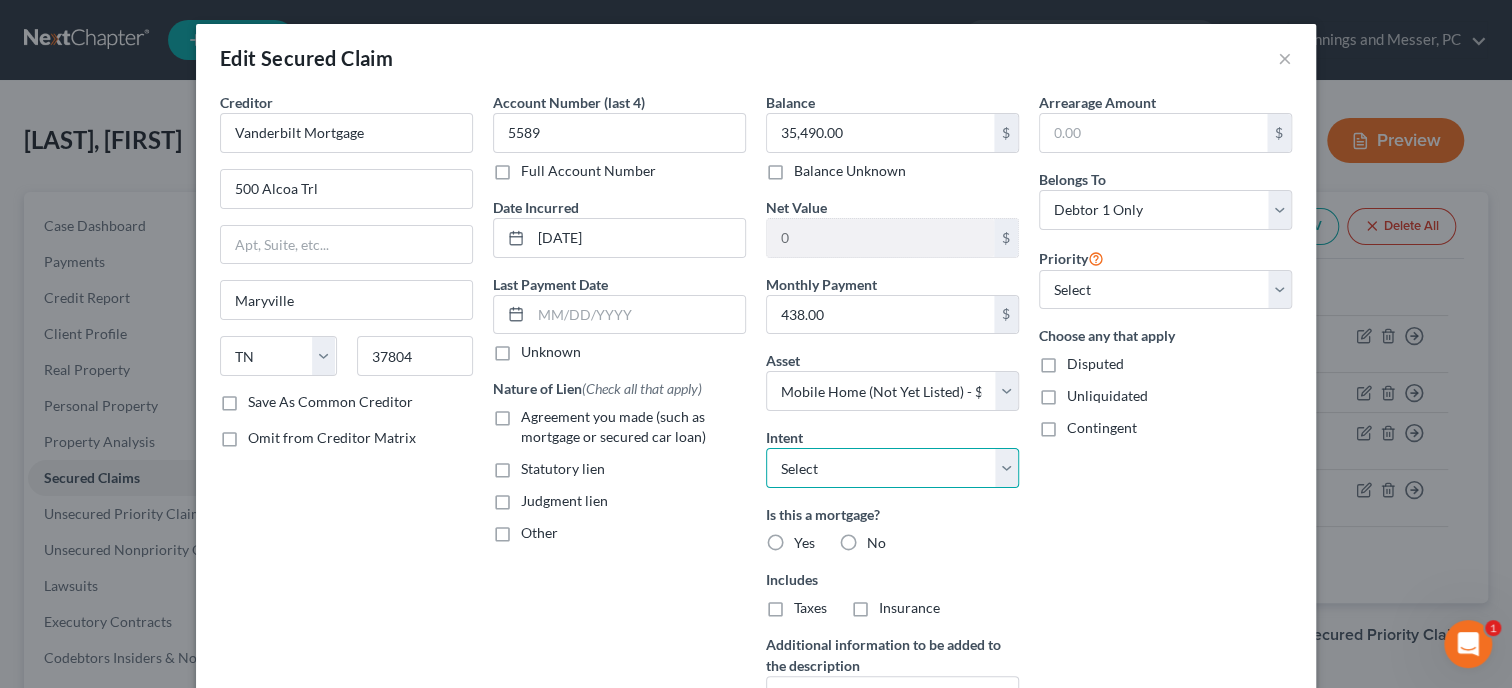 select on "2" 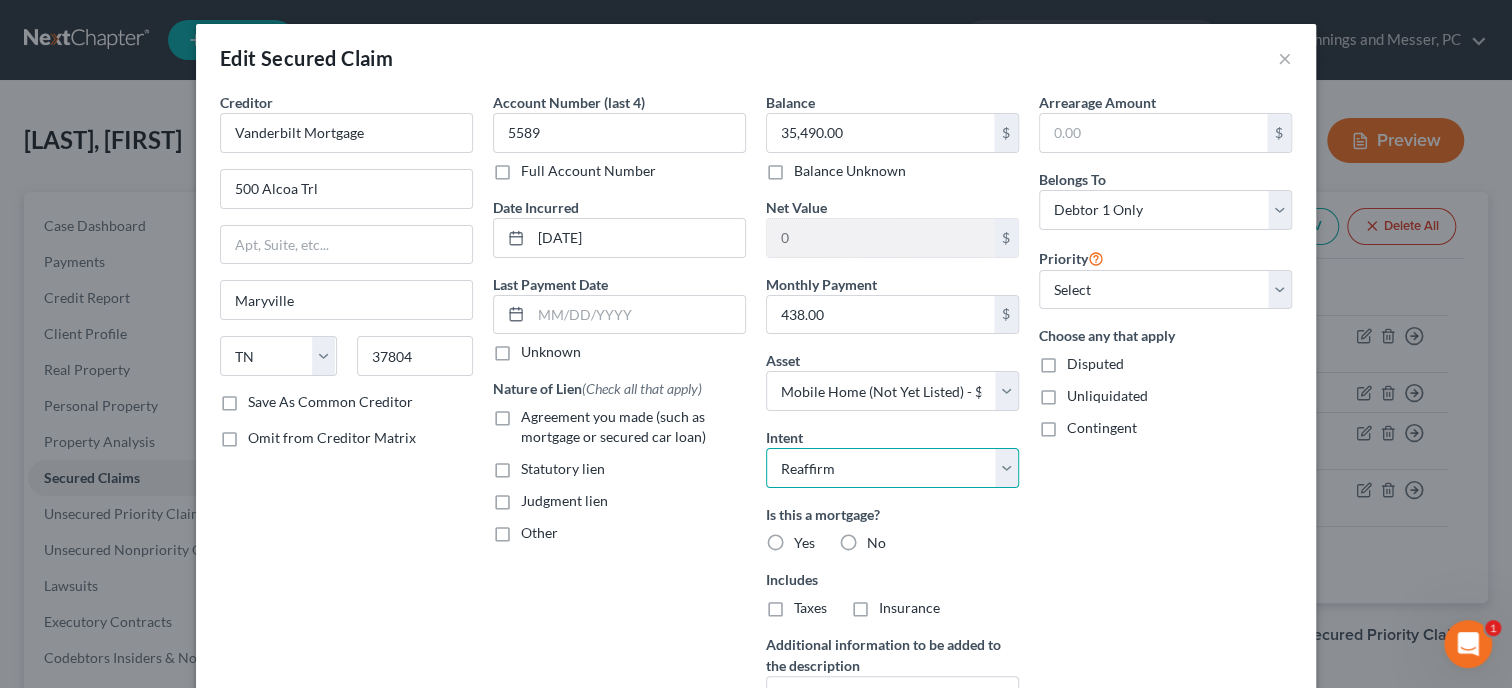 click on "Reaffirm" at bounding box center (0, 0) 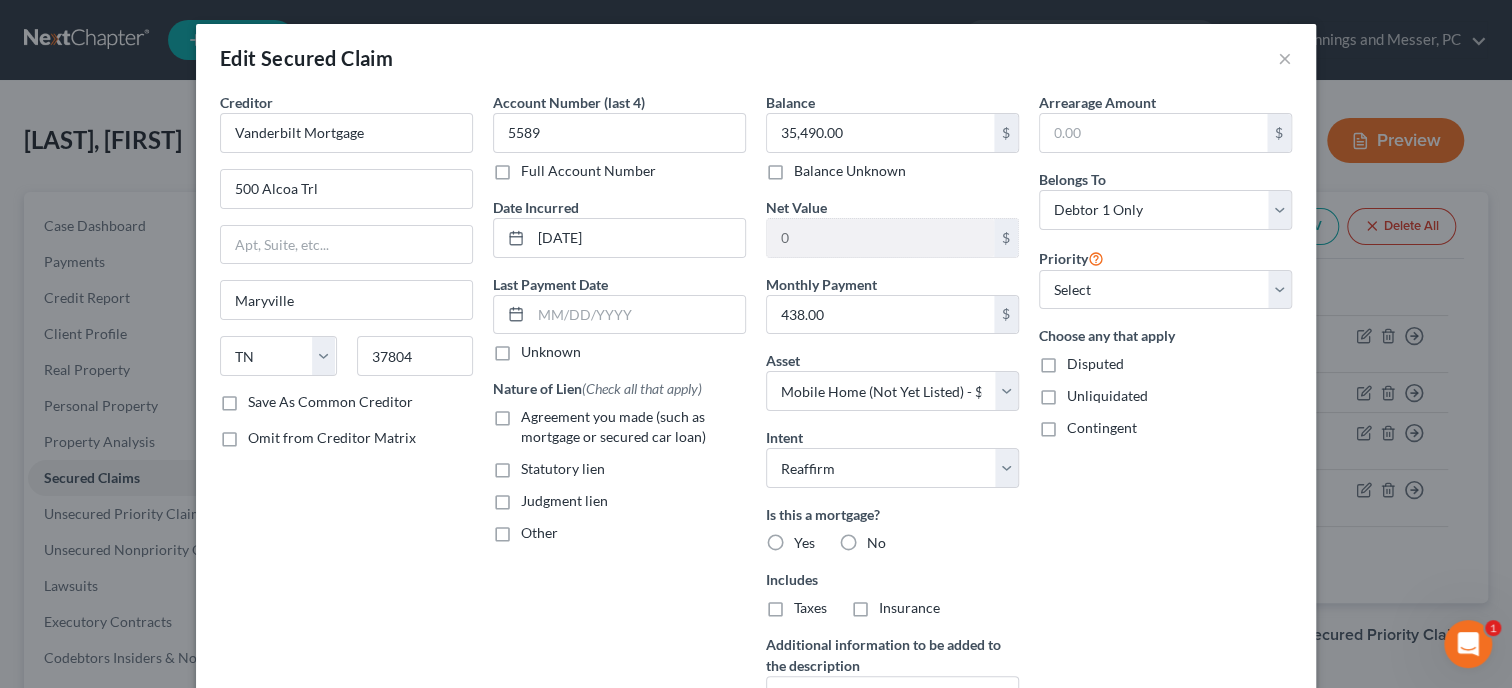 click on "Yes" at bounding box center [804, 543] 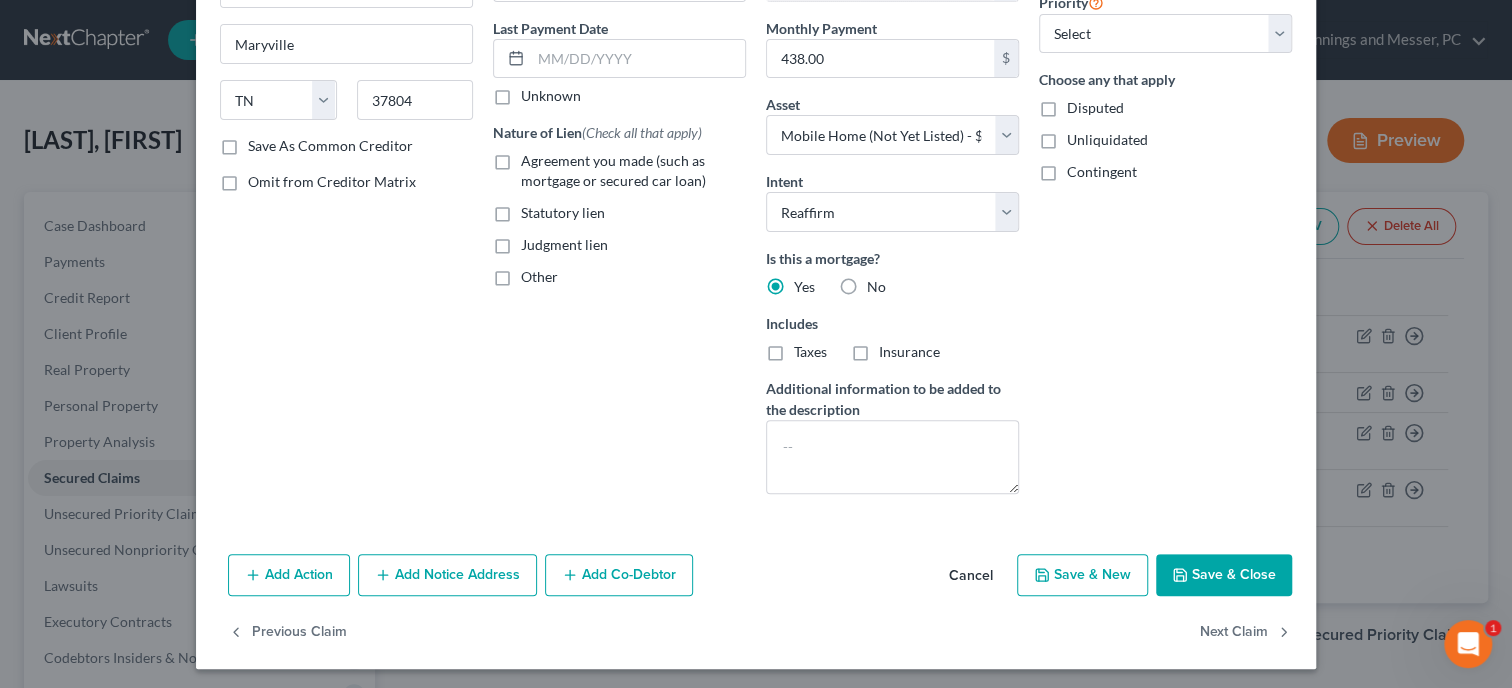 scroll, scrollTop: 259, scrollLeft: 0, axis: vertical 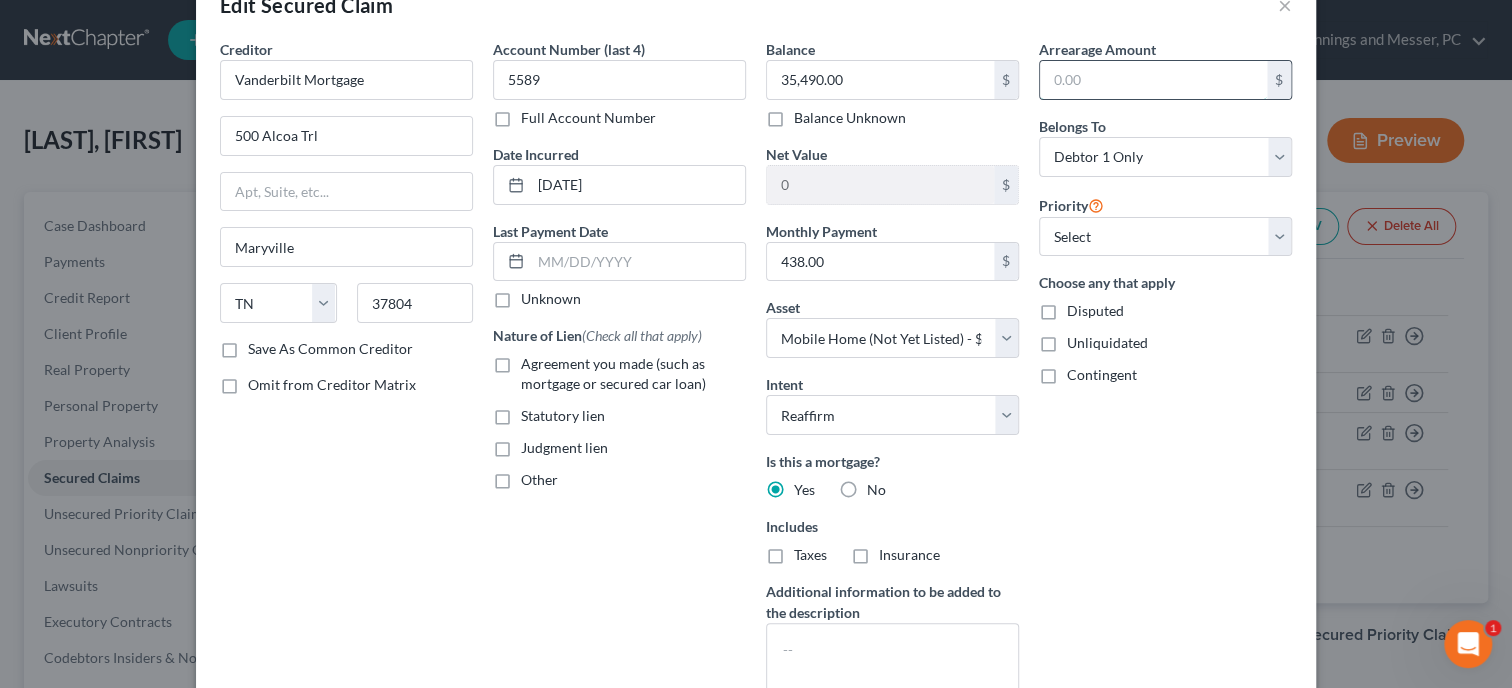 click at bounding box center (1153, 80) 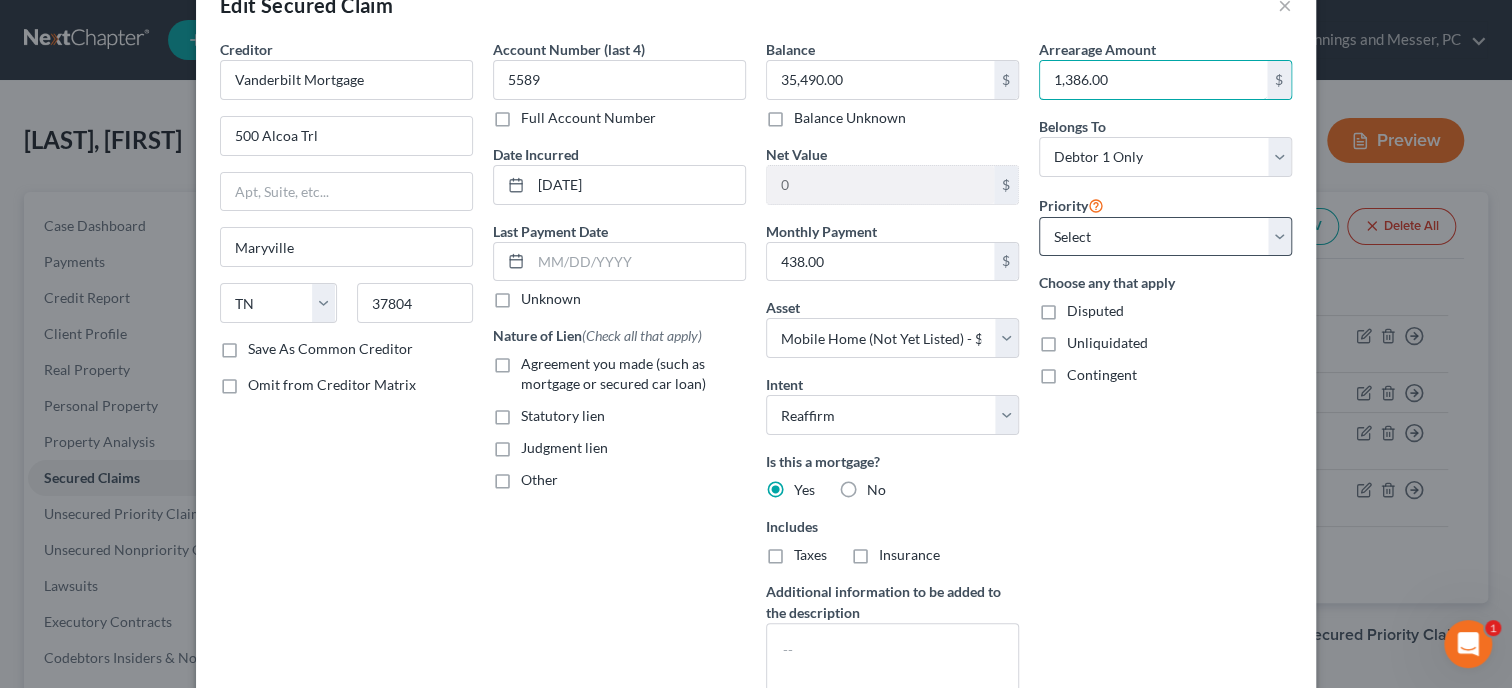 type on "1,386.00" 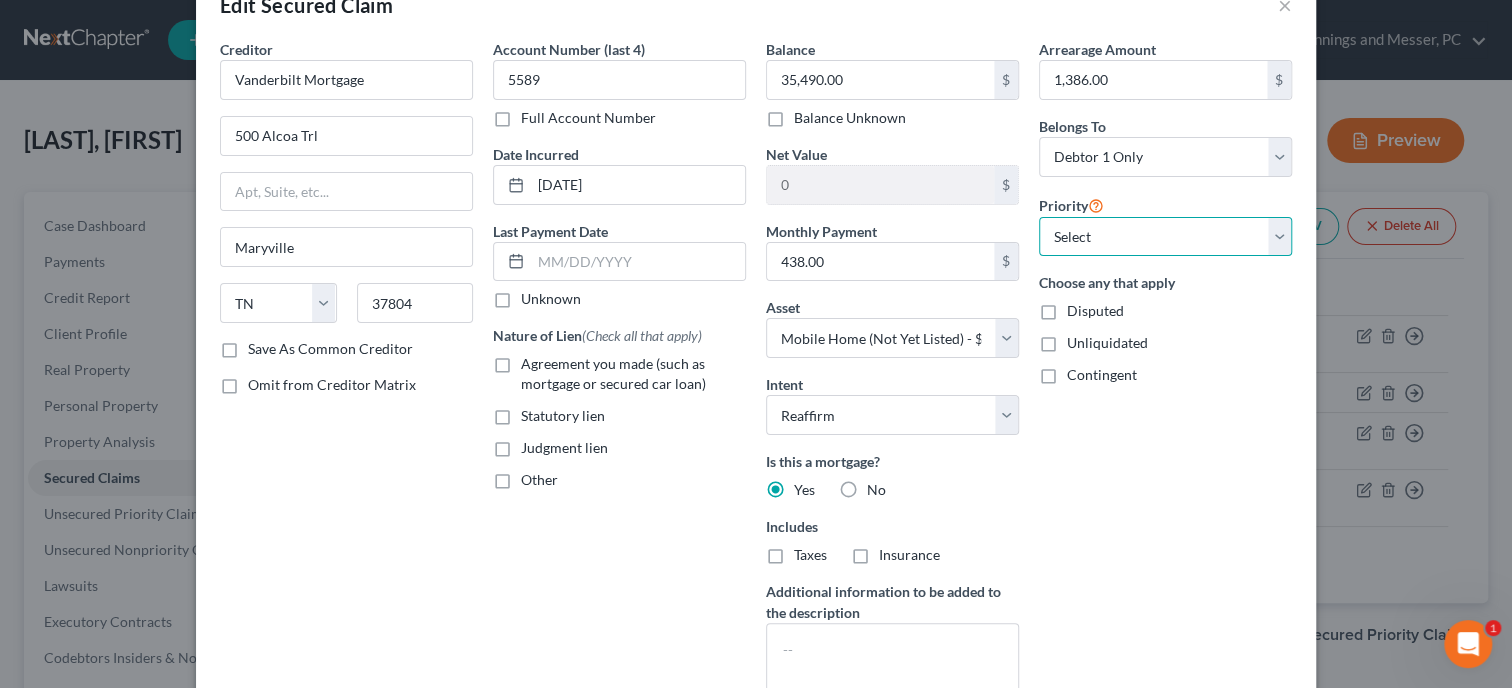 select on "0" 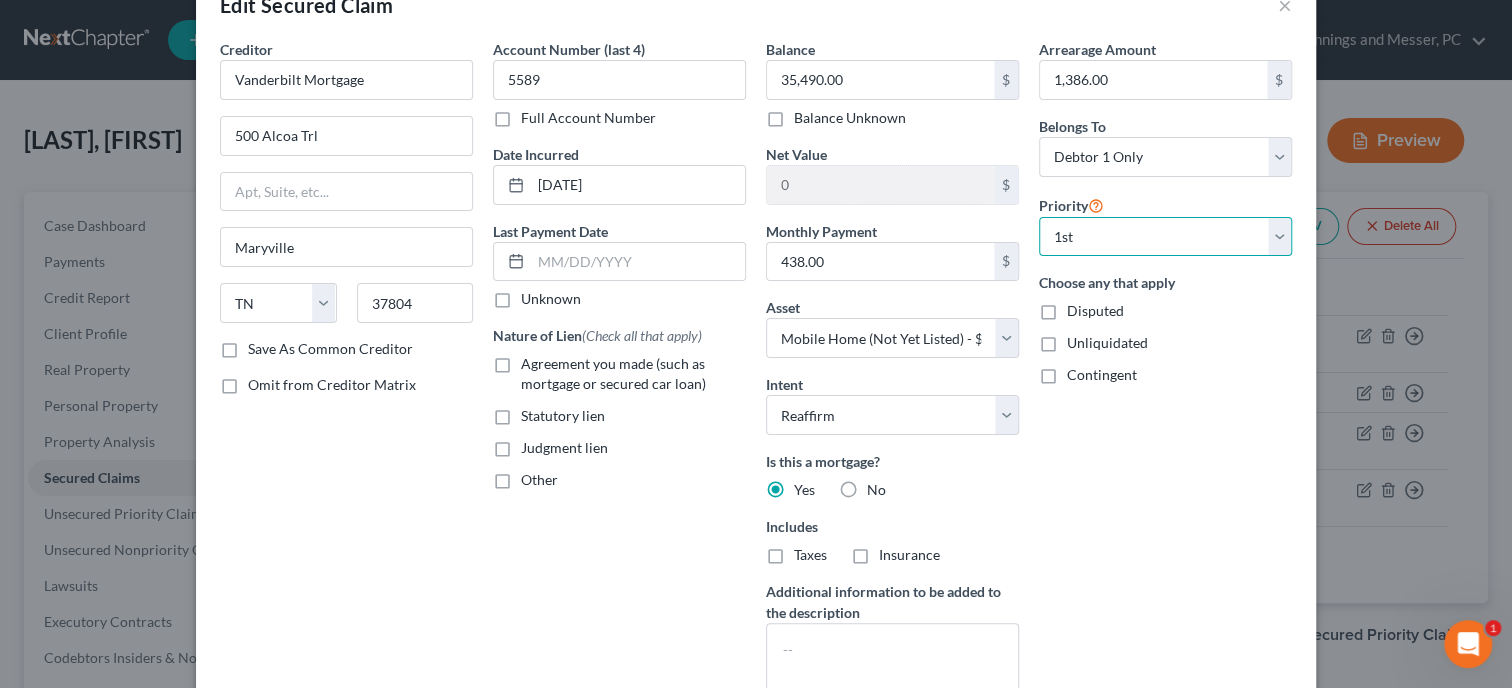 click on "1st" at bounding box center [0, 0] 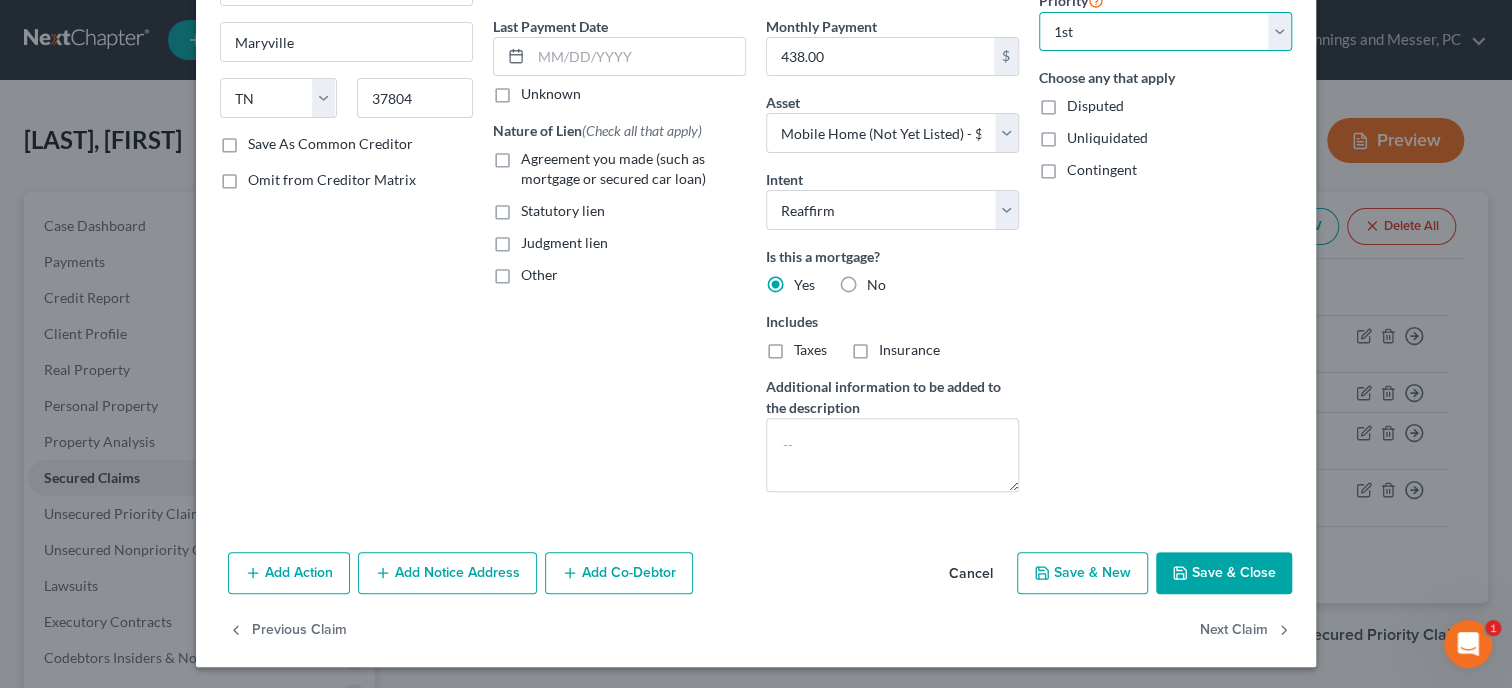 scroll, scrollTop: 259, scrollLeft: 0, axis: vertical 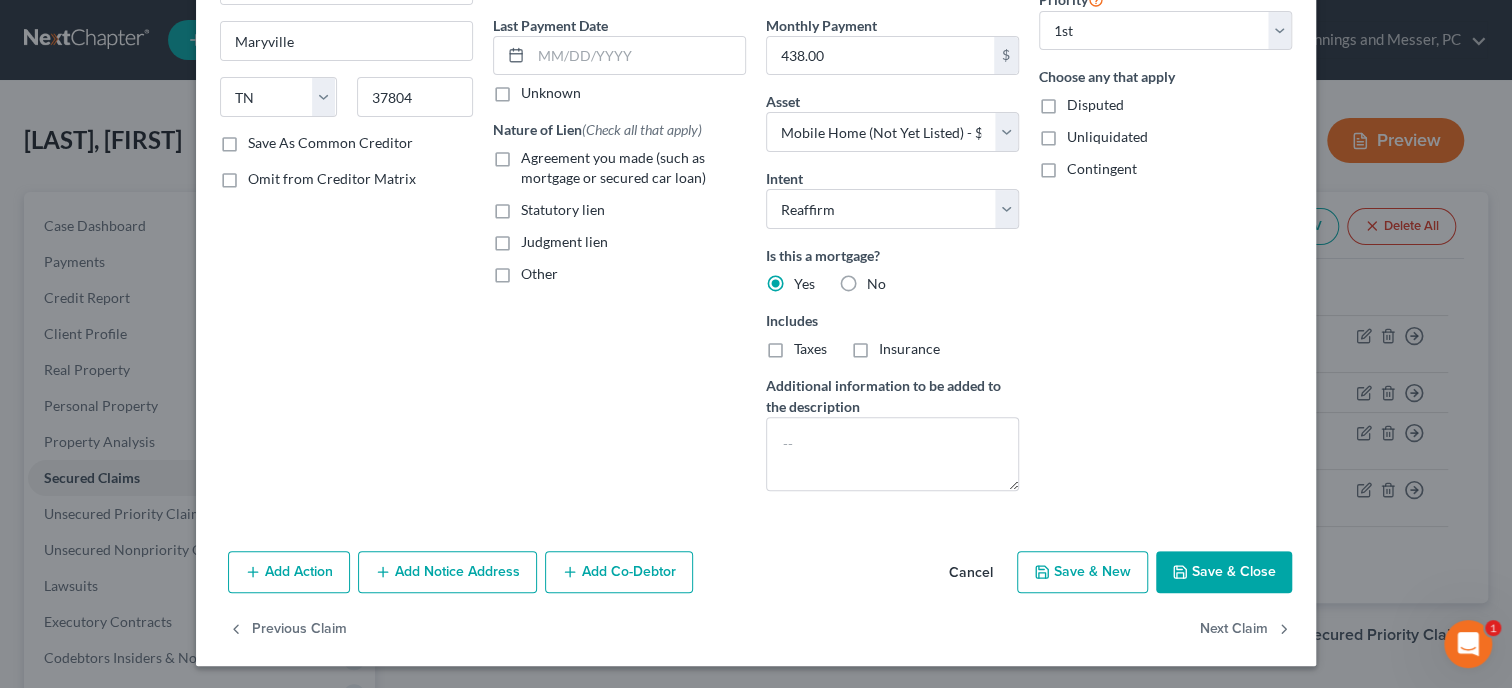 click 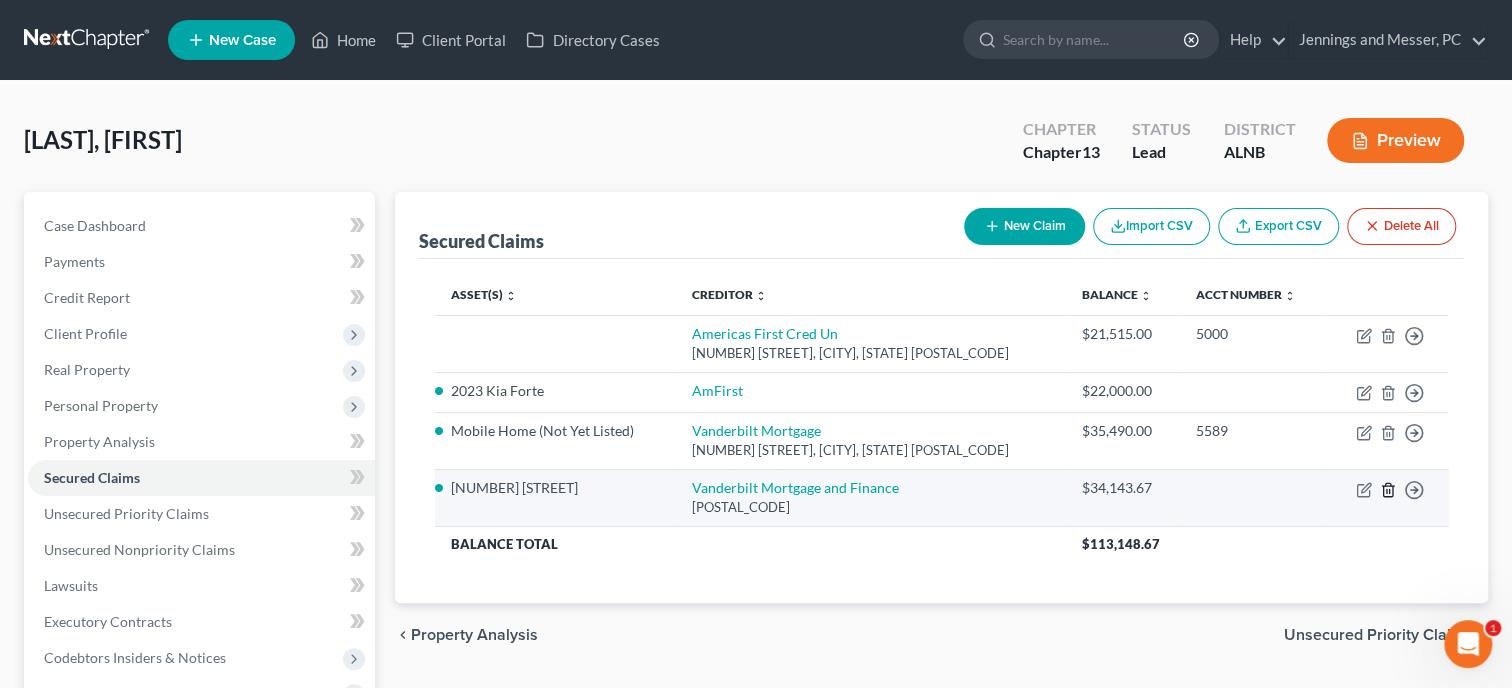 click 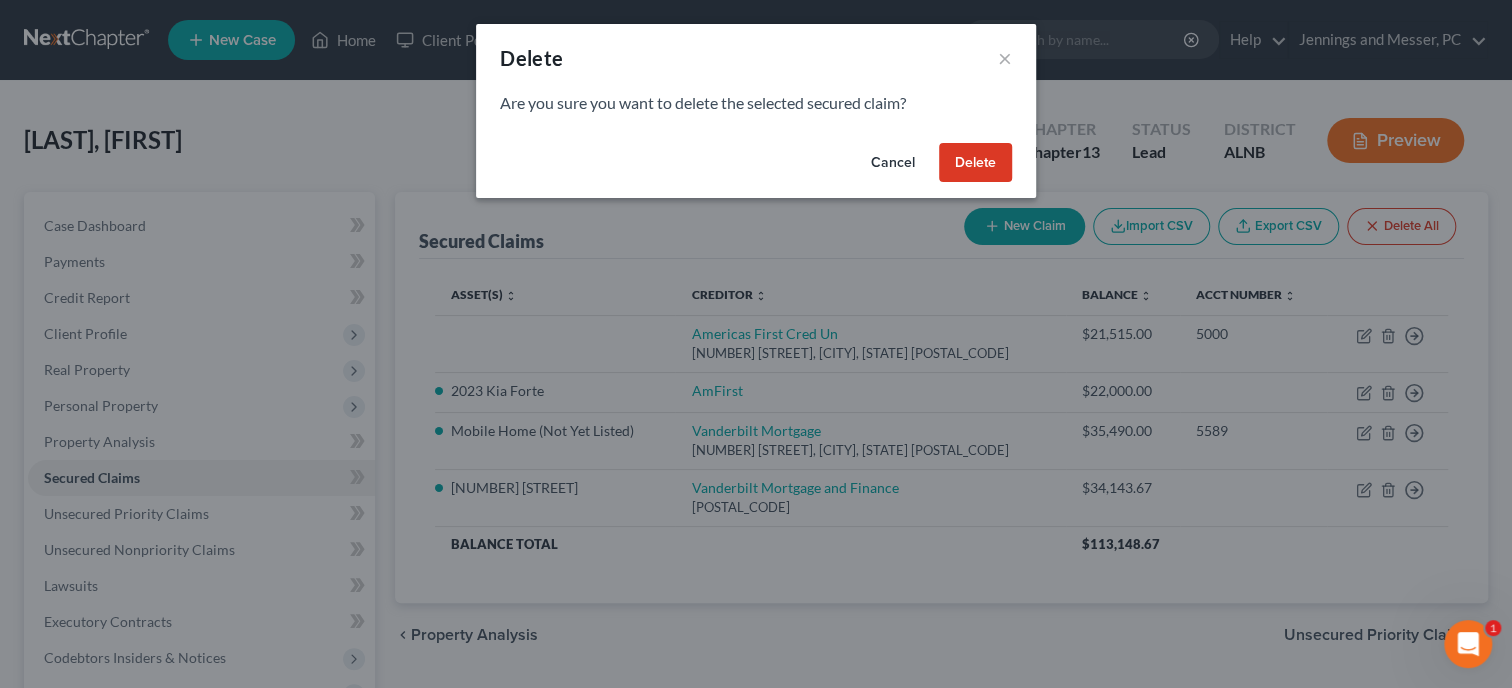 click on "Delete" at bounding box center (975, 163) 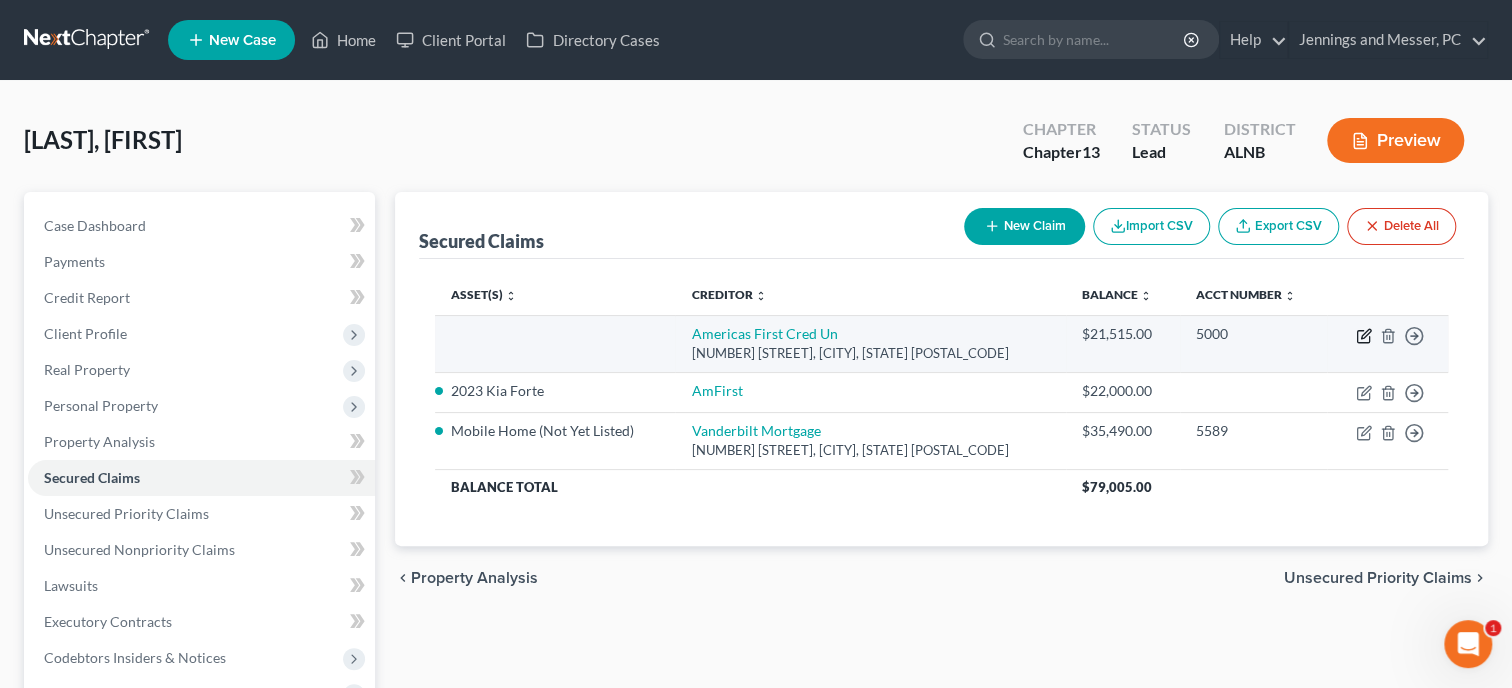 click 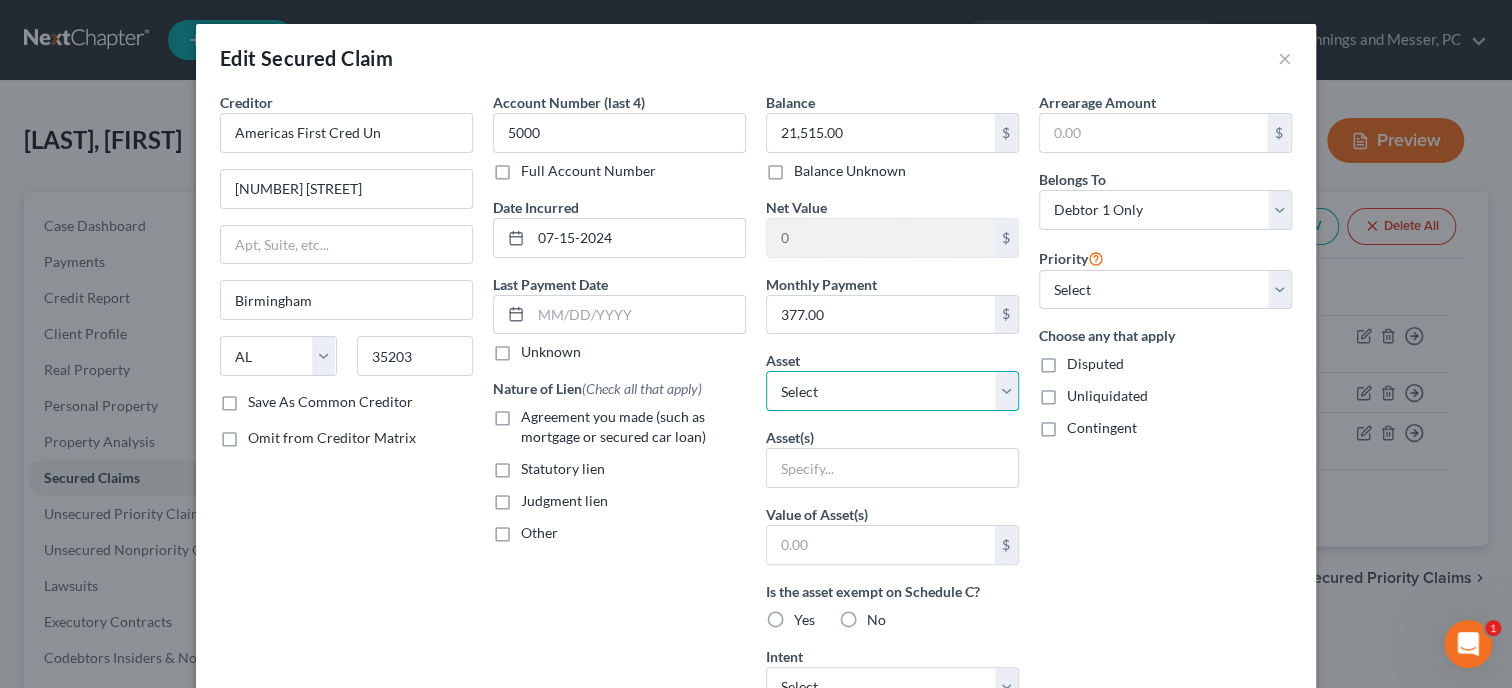 select on "7" 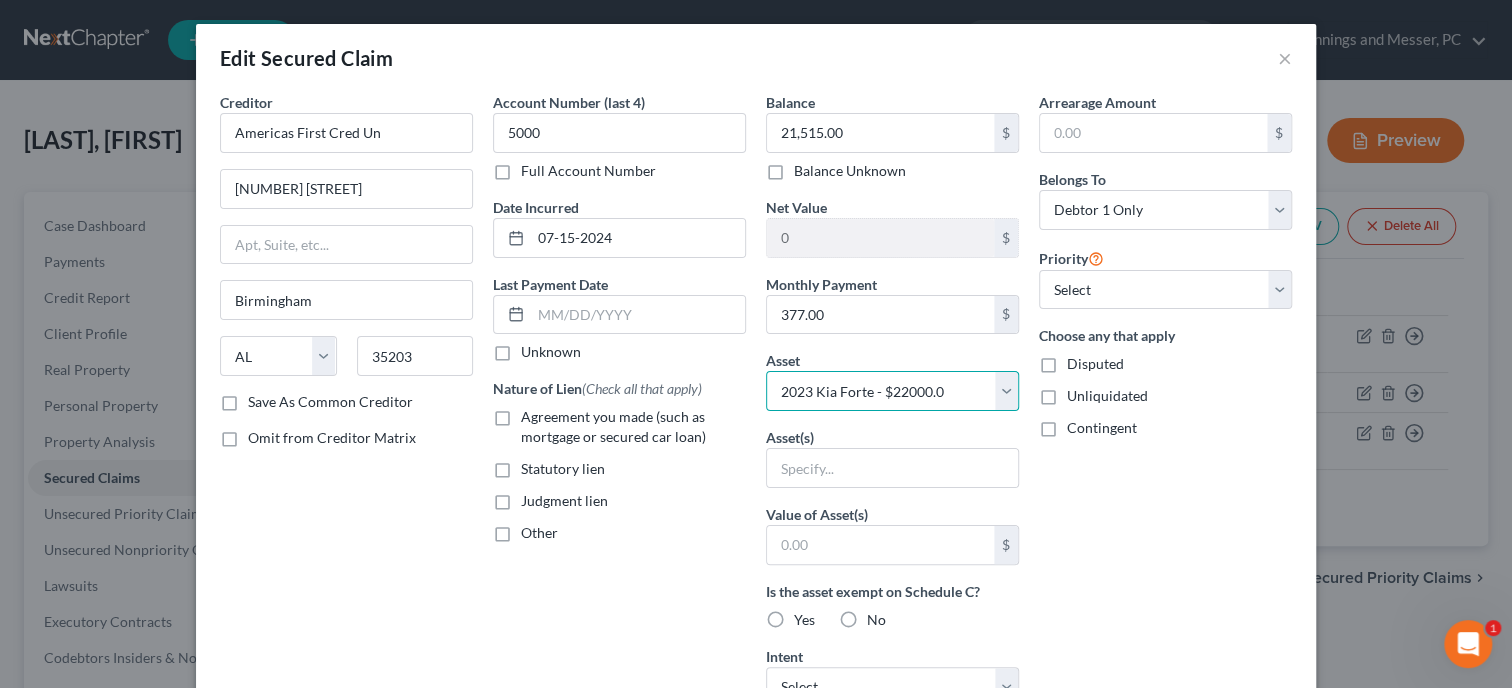 click on "2023 Kia Forte - $22000.0" at bounding box center [0, 0] 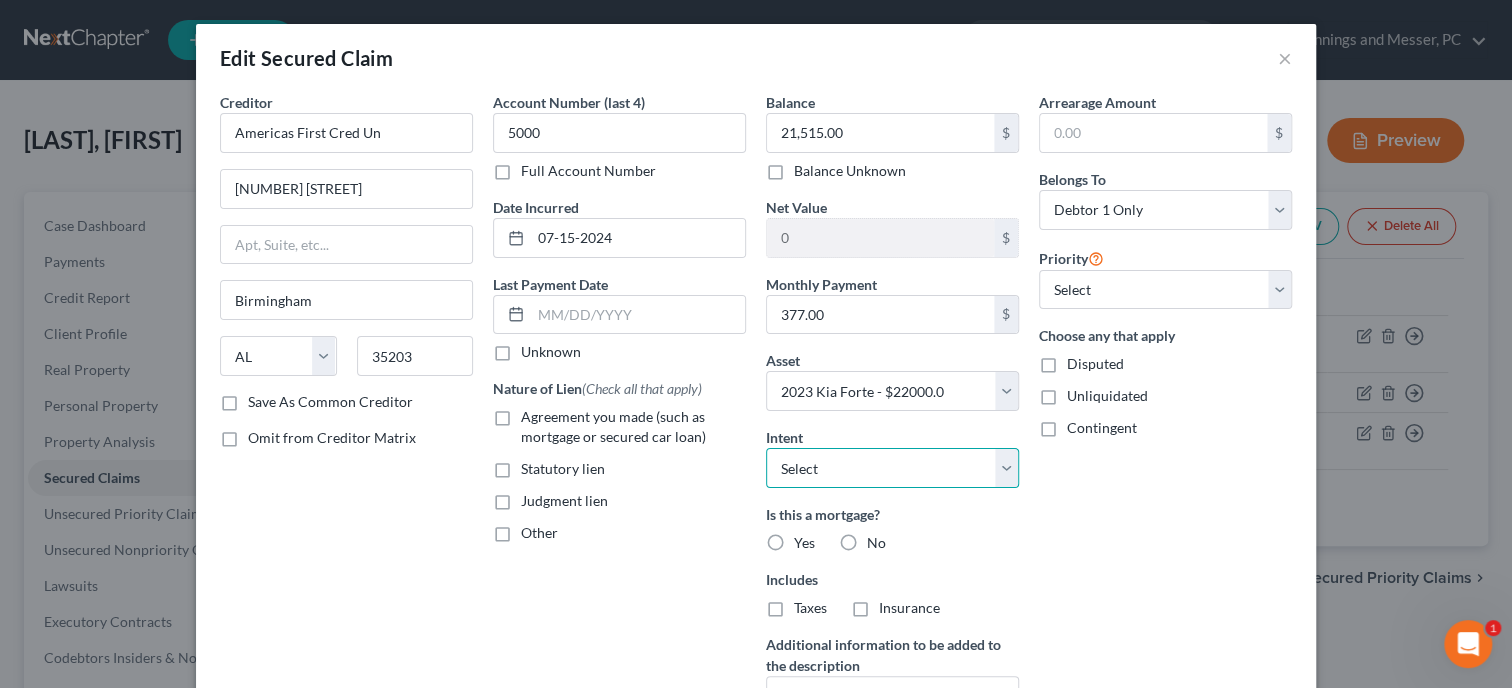 select on "2" 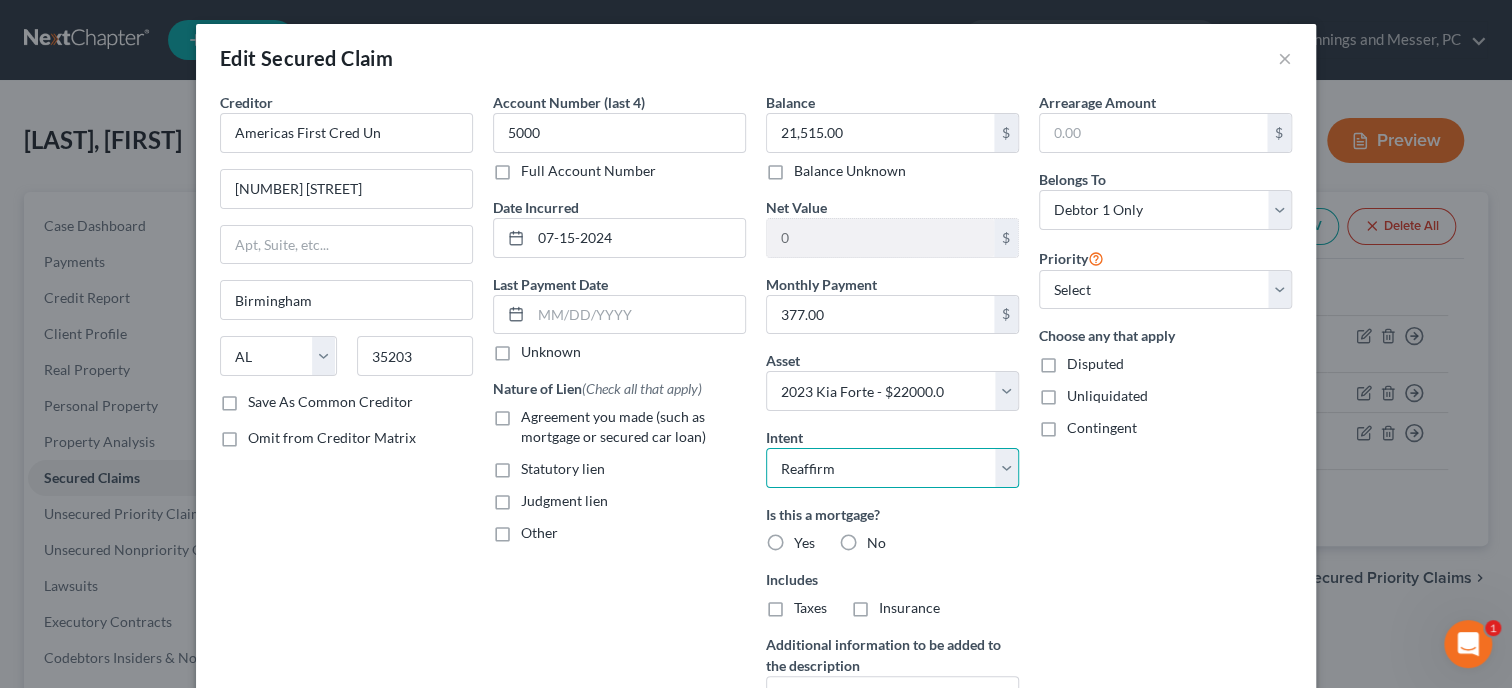 click on "Reaffirm" at bounding box center (0, 0) 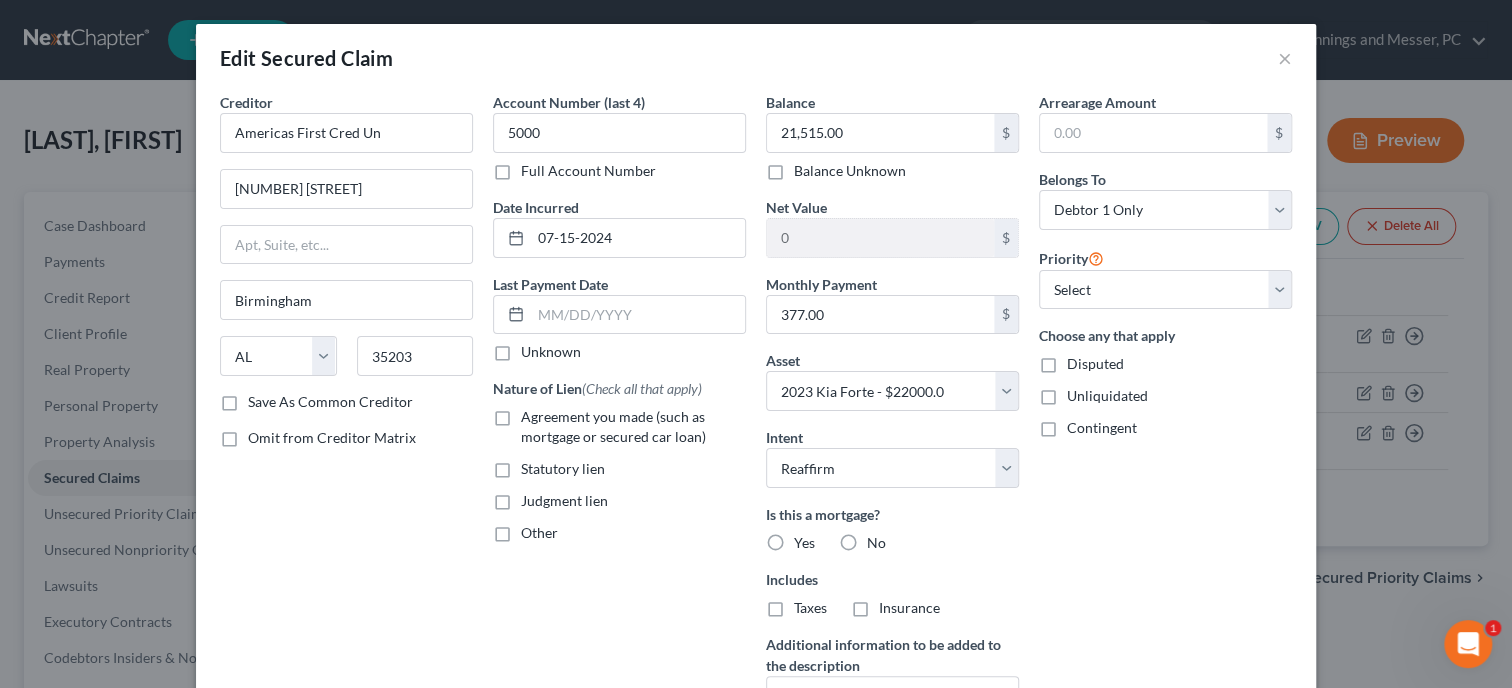 click on "No" at bounding box center [876, 543] 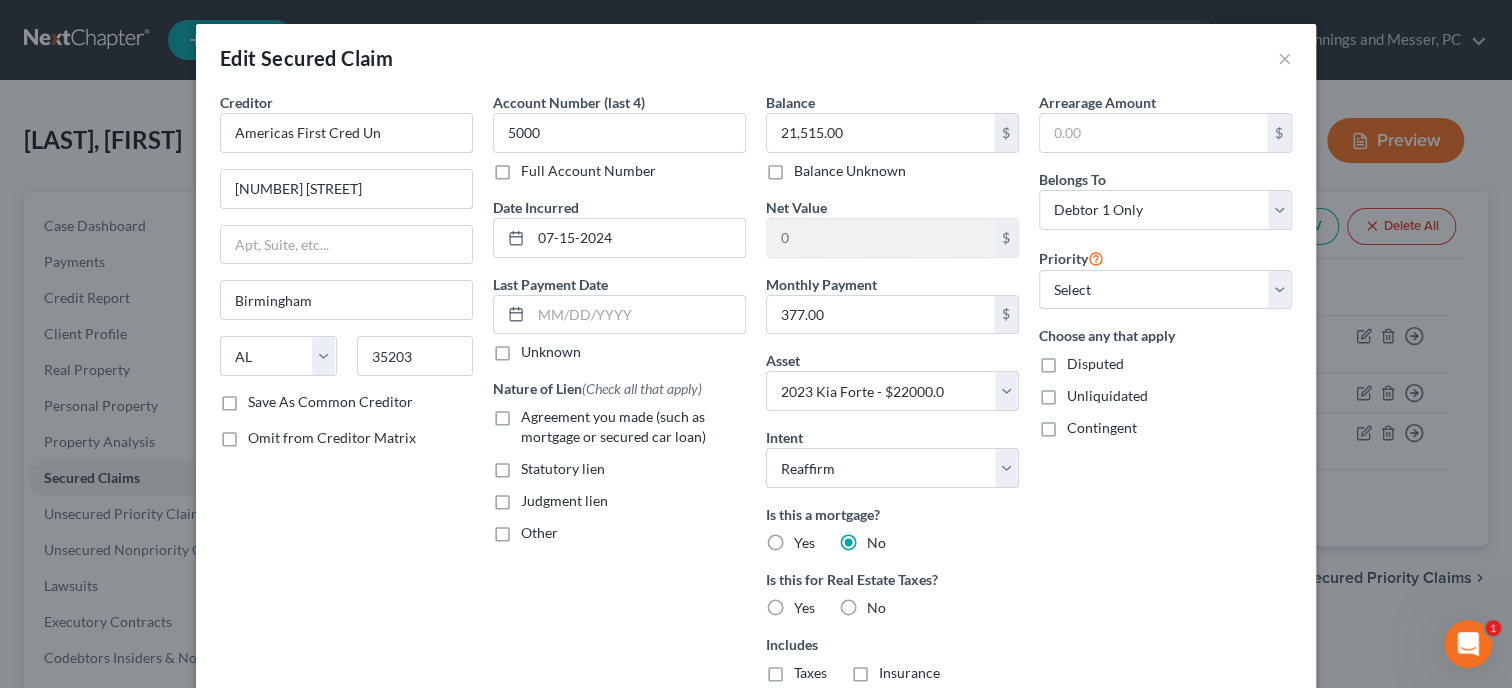 click on "No" at bounding box center [876, 608] 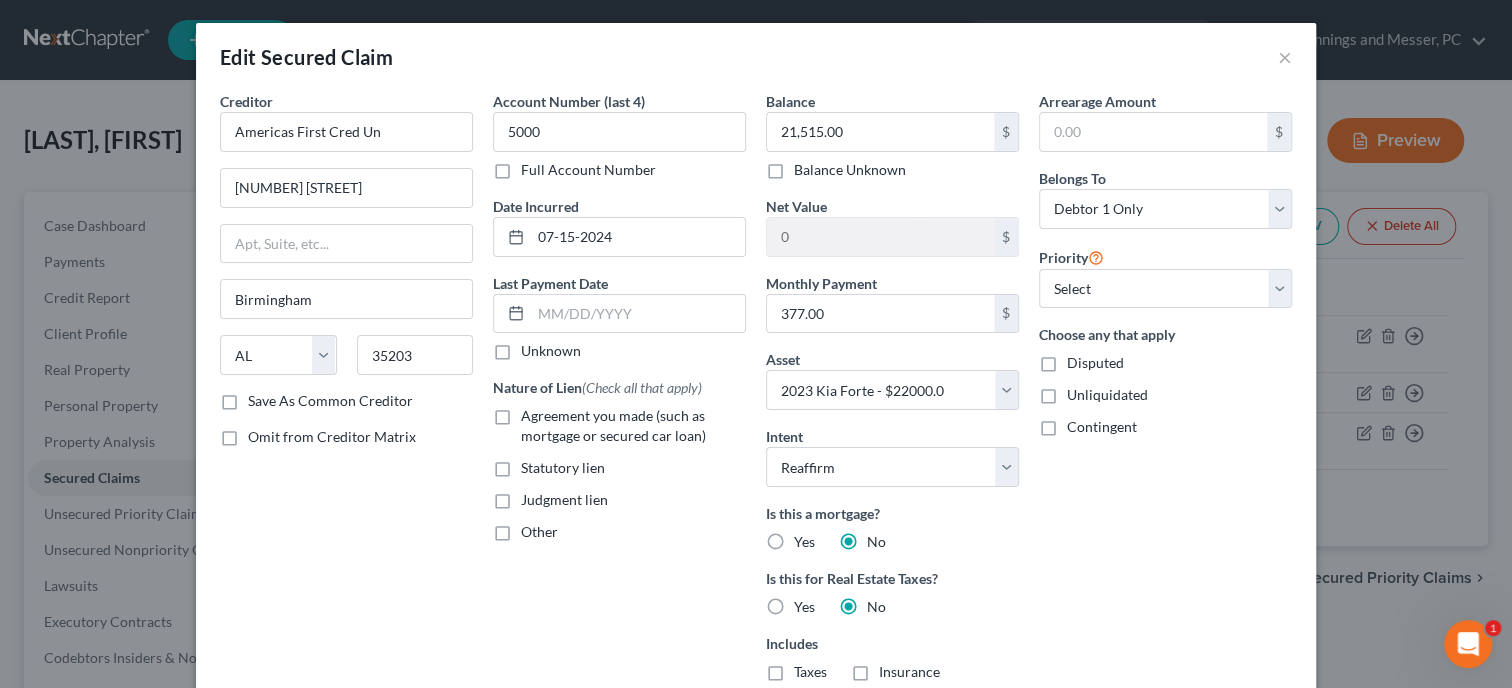 scroll, scrollTop: 0, scrollLeft: 0, axis: both 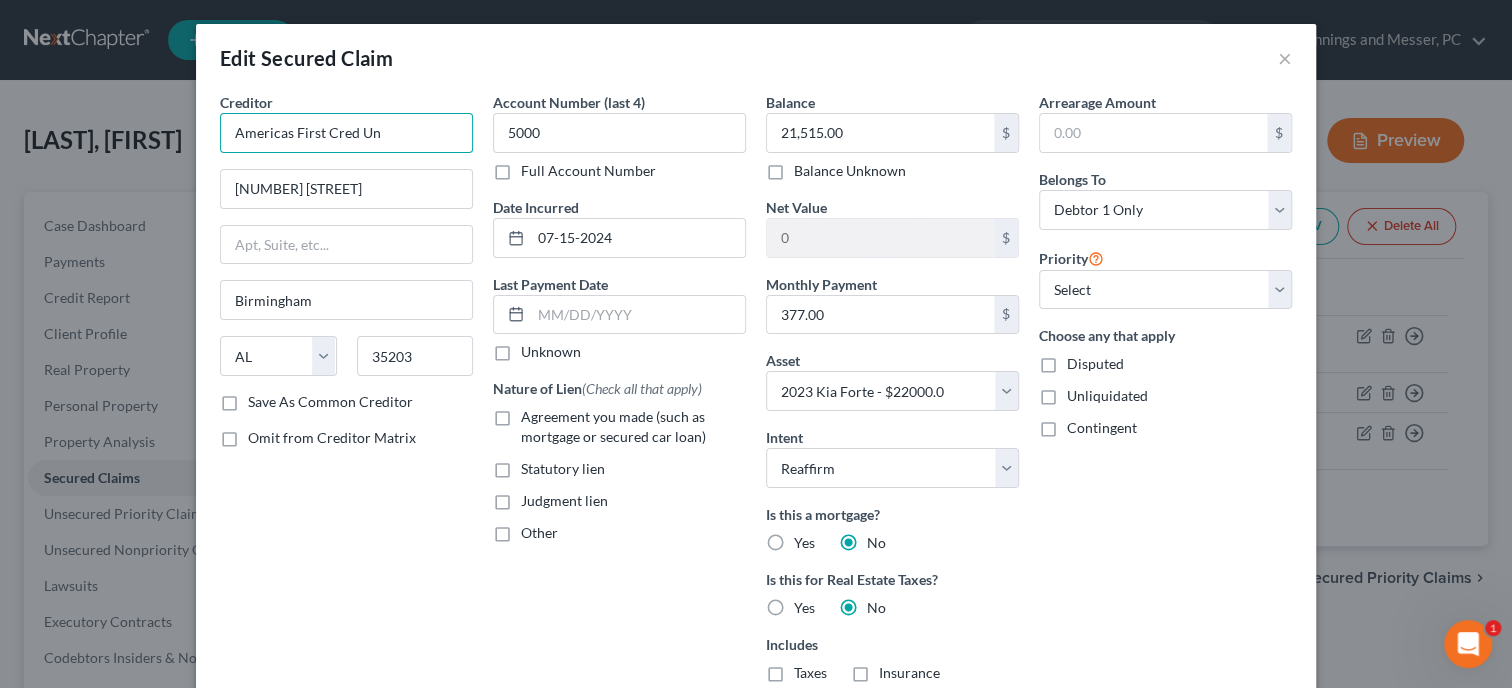 click on "Americas First Cred Un" at bounding box center [346, 133] 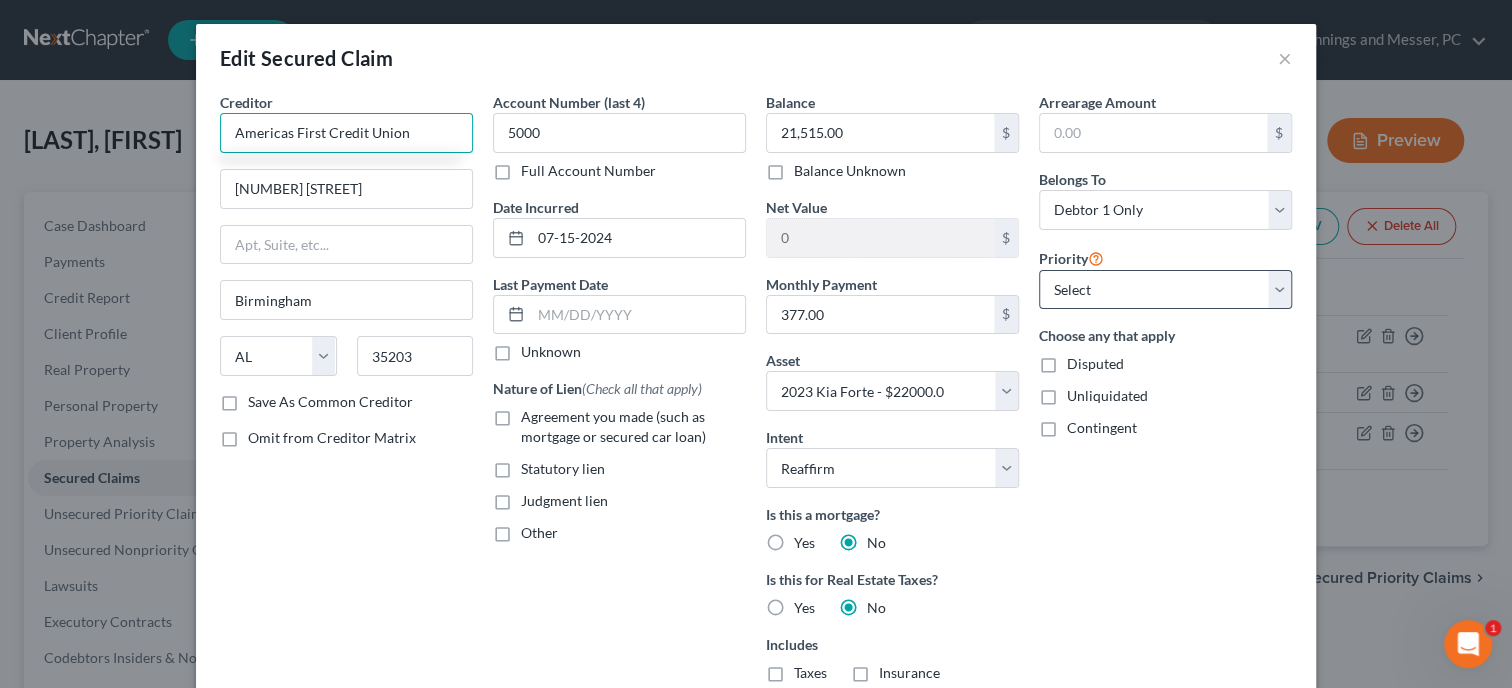 type on "Americas First Credit Union" 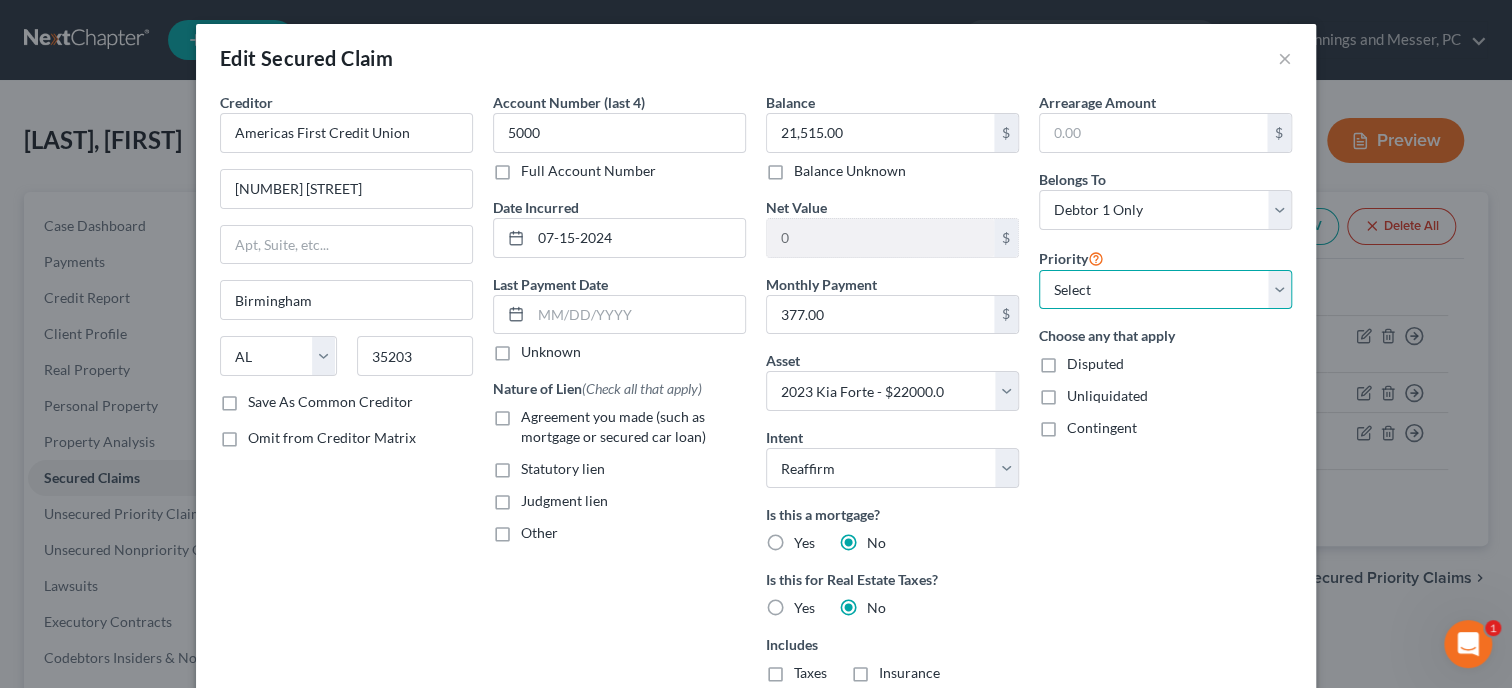 click on "Select" at bounding box center (0, 0) 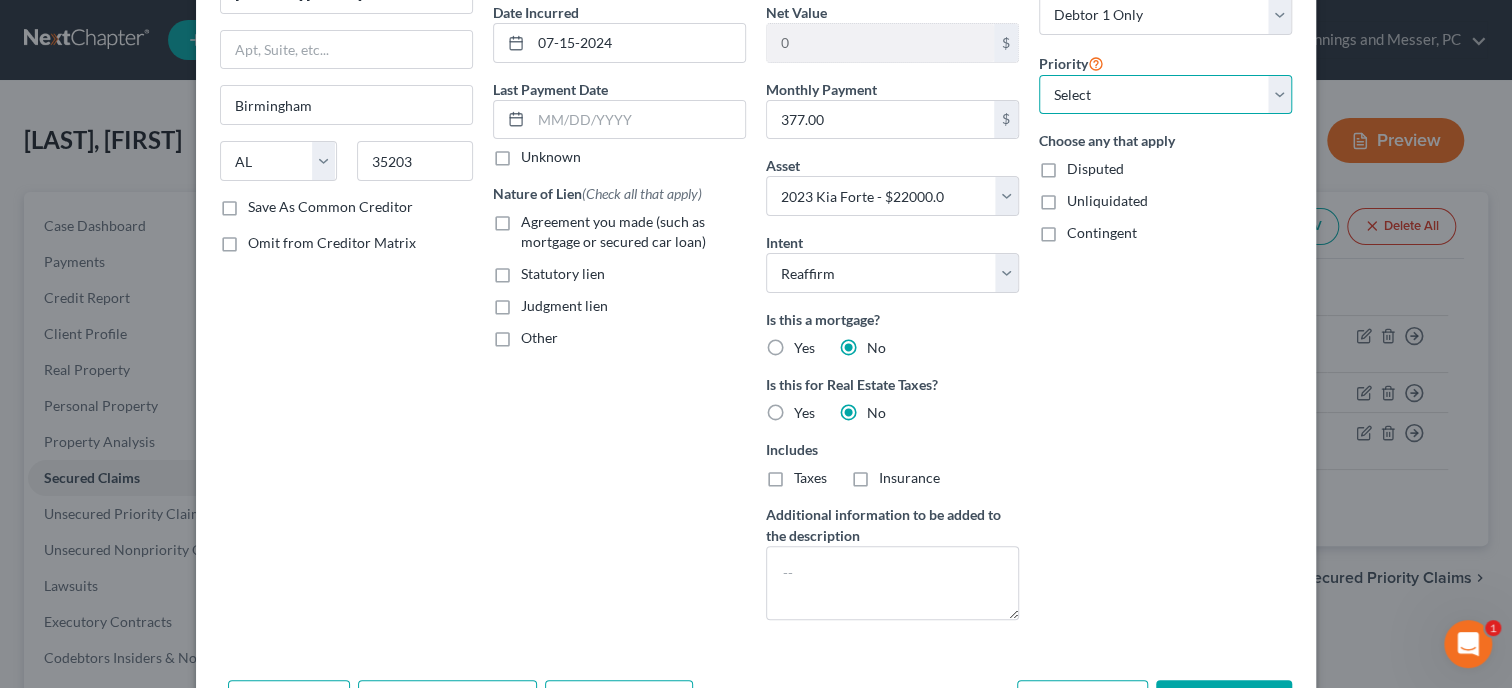 scroll, scrollTop: 308, scrollLeft: 0, axis: vertical 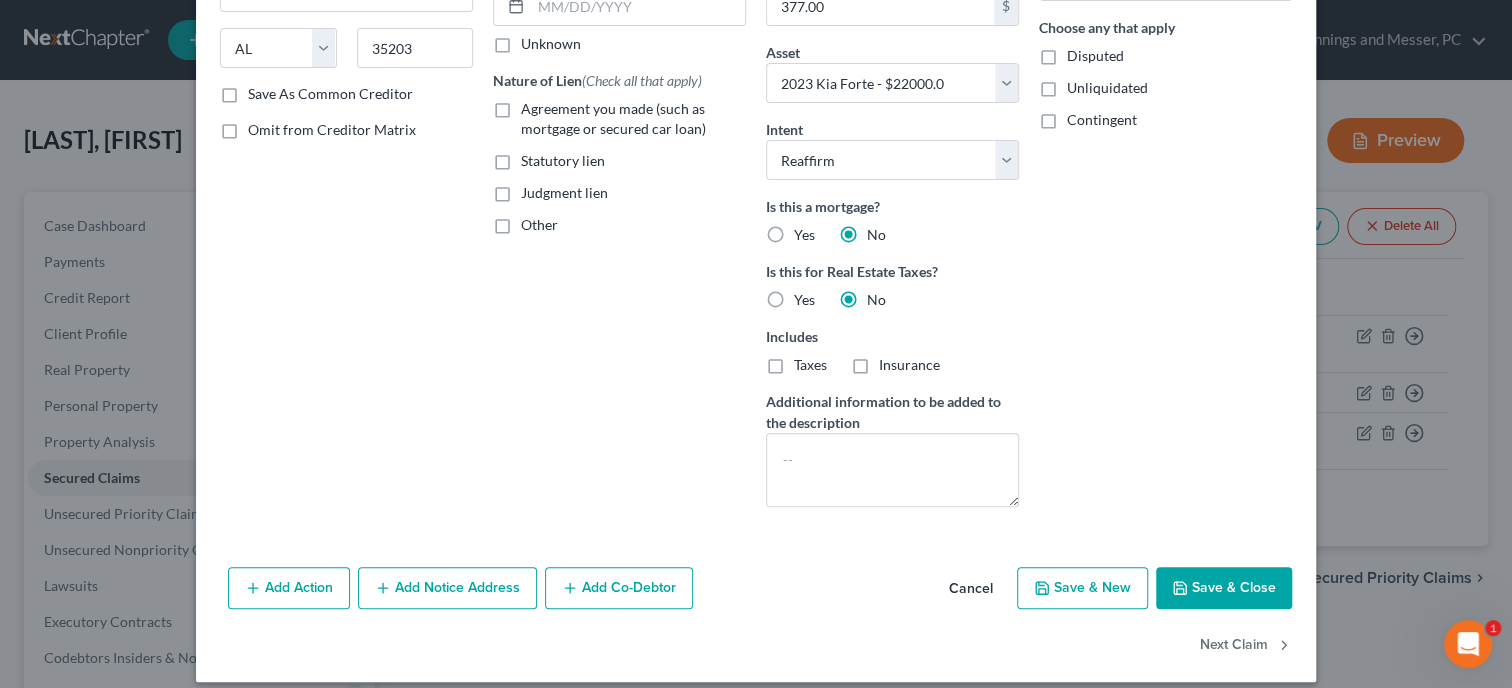 click on "Save & Close" at bounding box center (1224, 588) 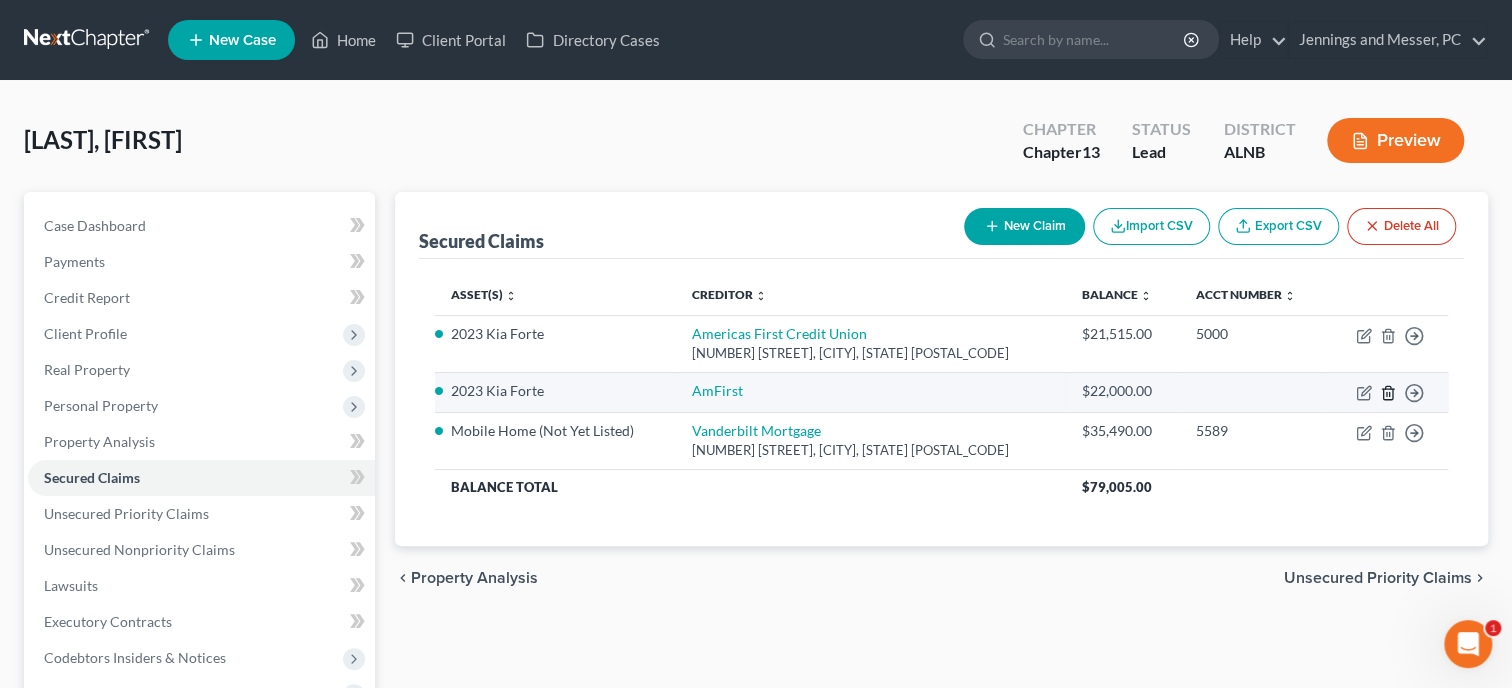 click 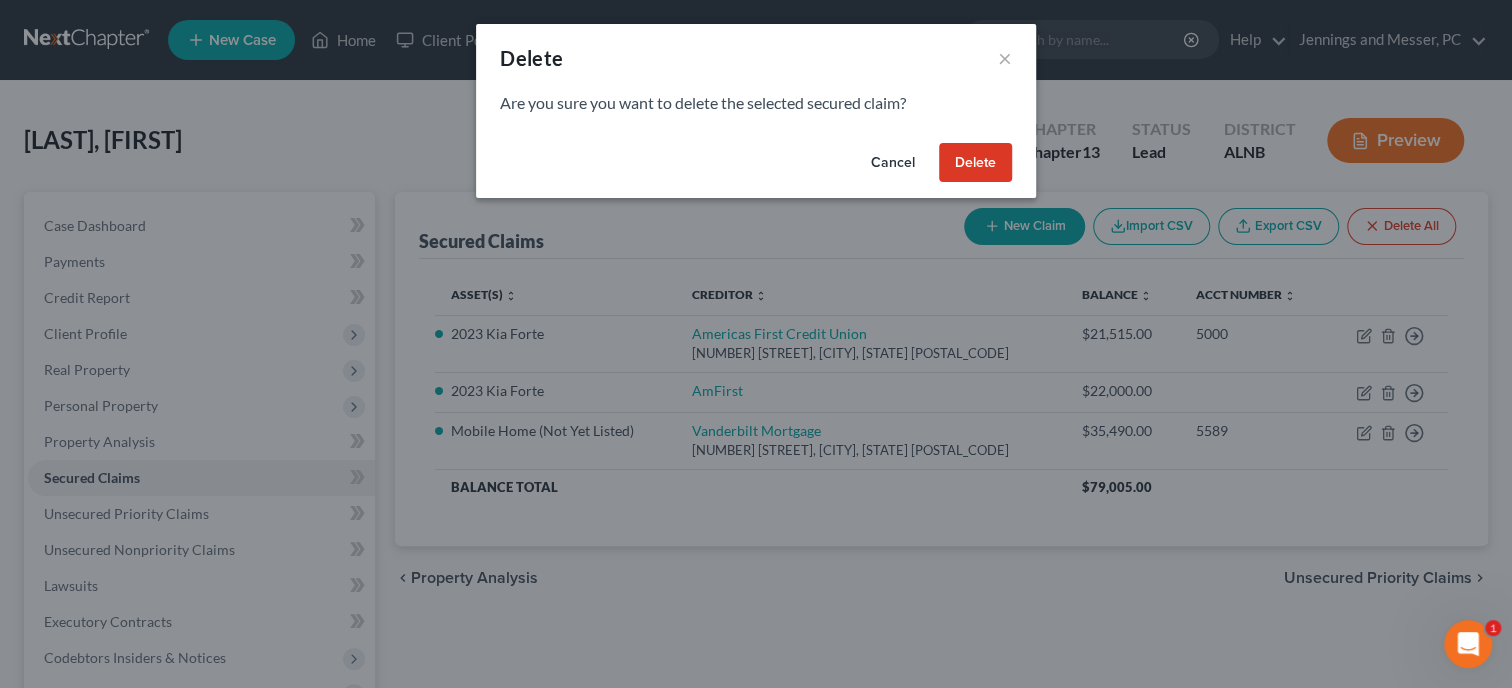 click on "Delete" at bounding box center [975, 163] 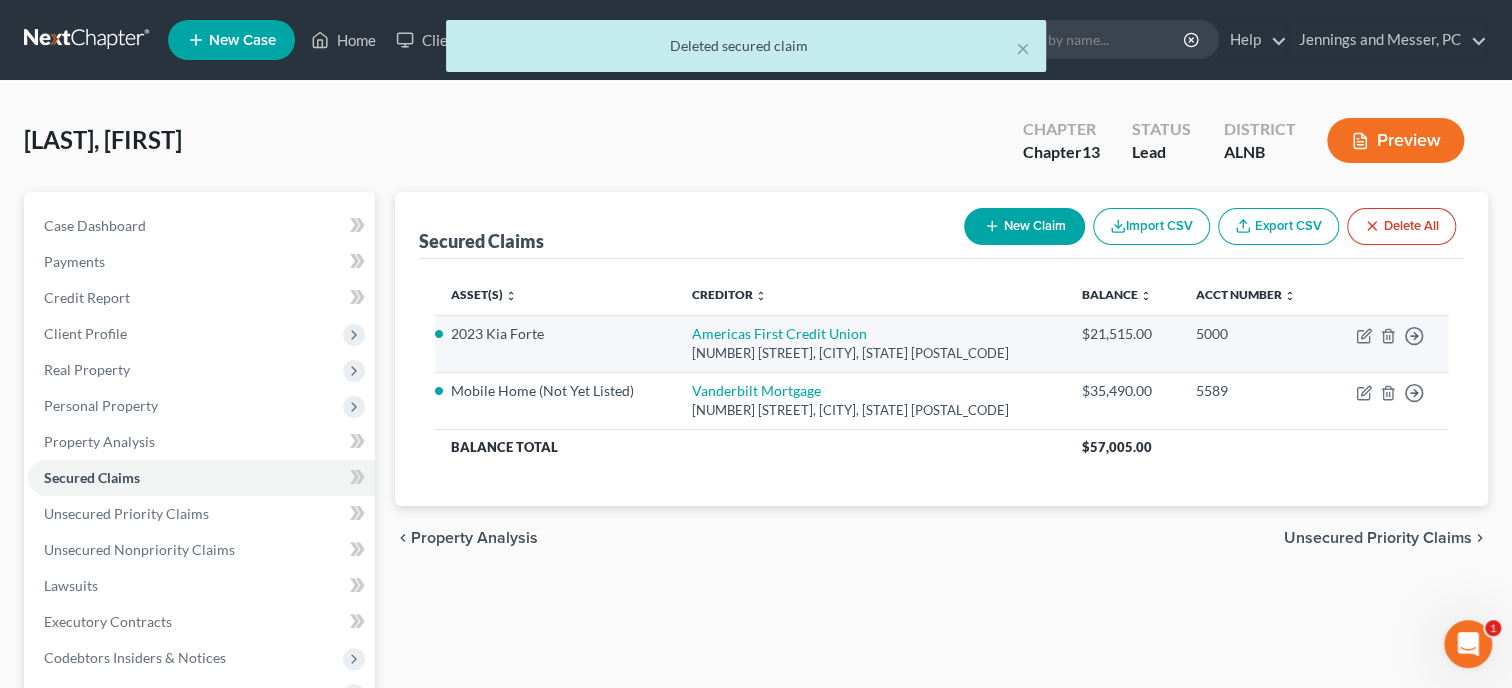 click on "Move to E Move to F Move to G Move to Notice Only" at bounding box center (1387, 343) 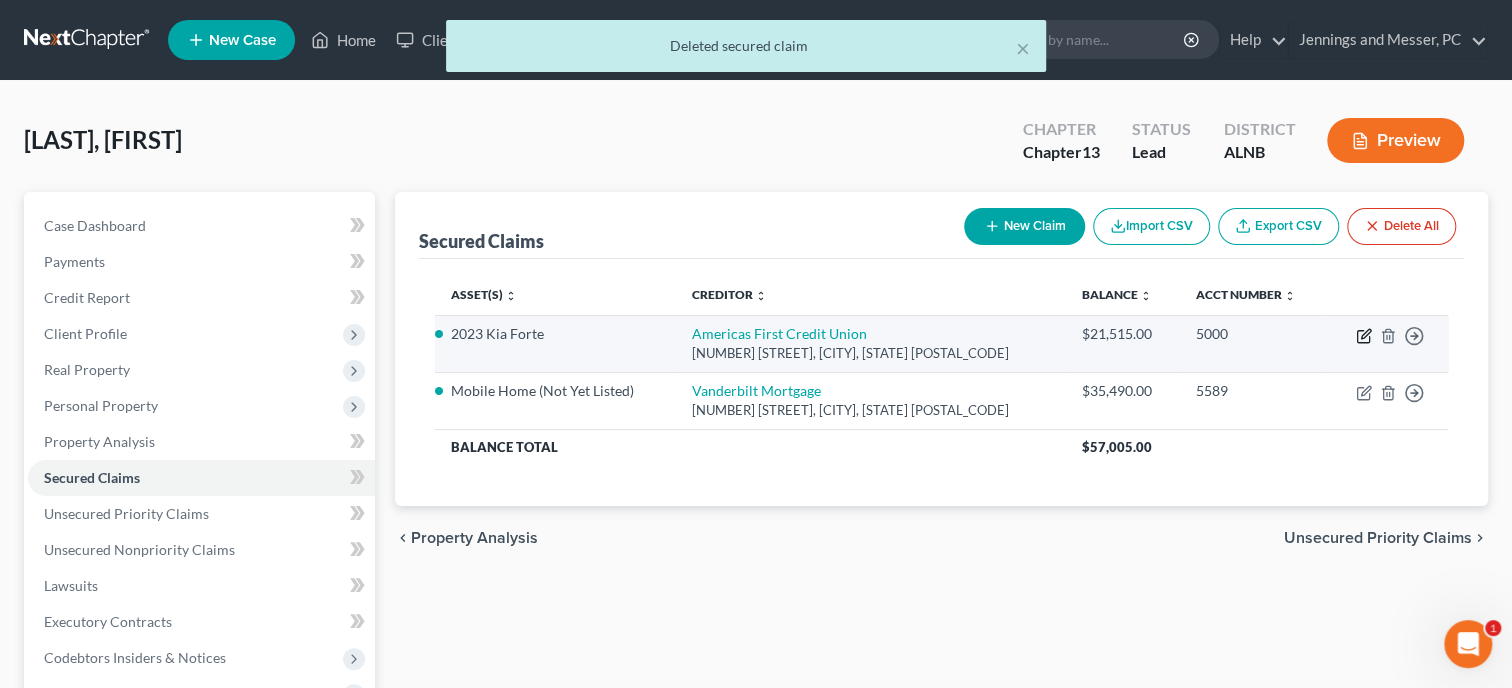 click 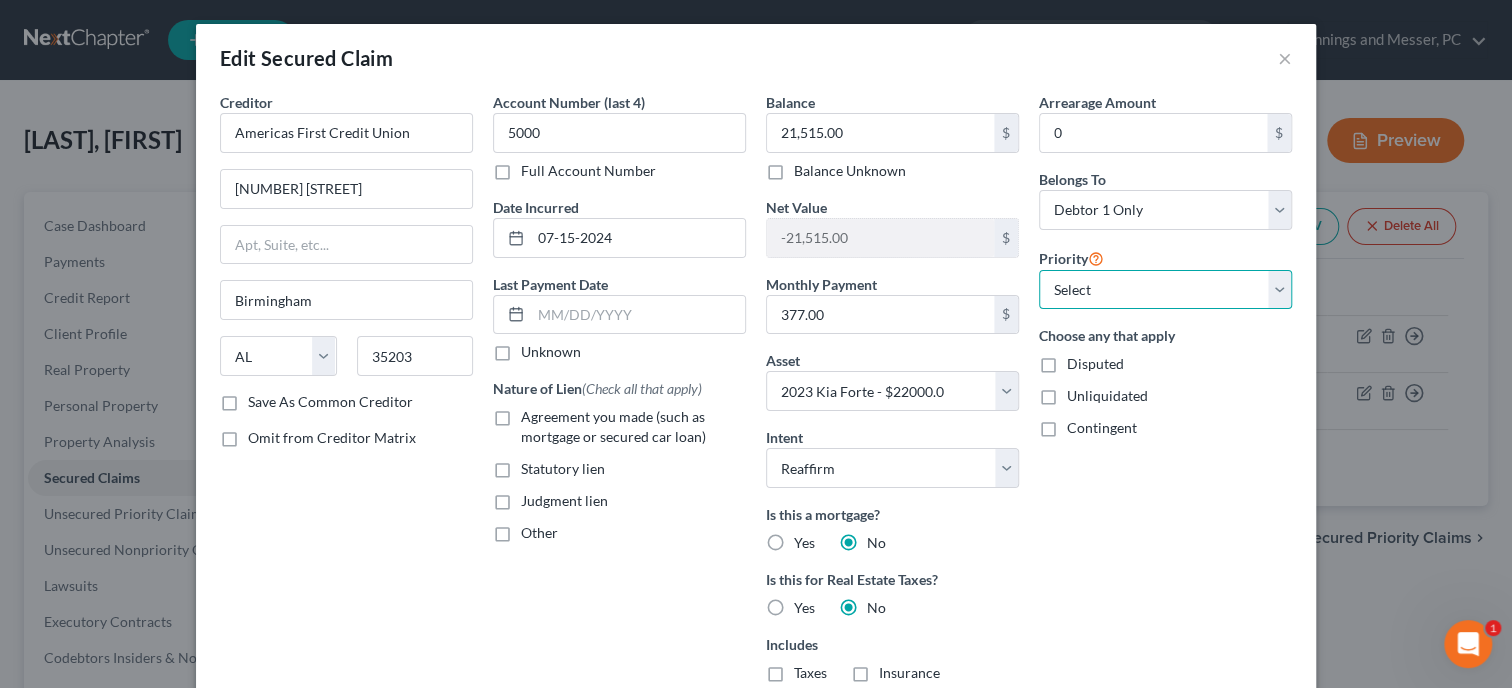 select on "0" 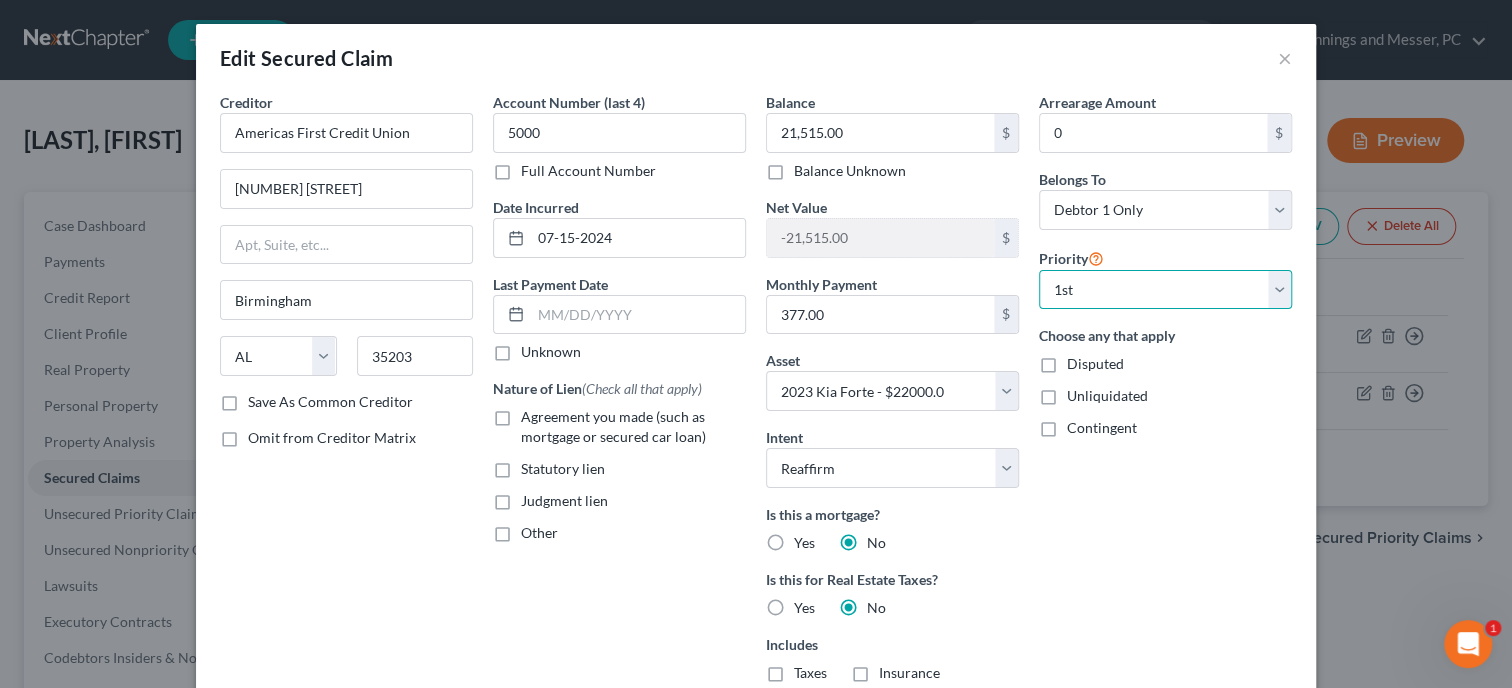 click on "1st" at bounding box center (0, 0) 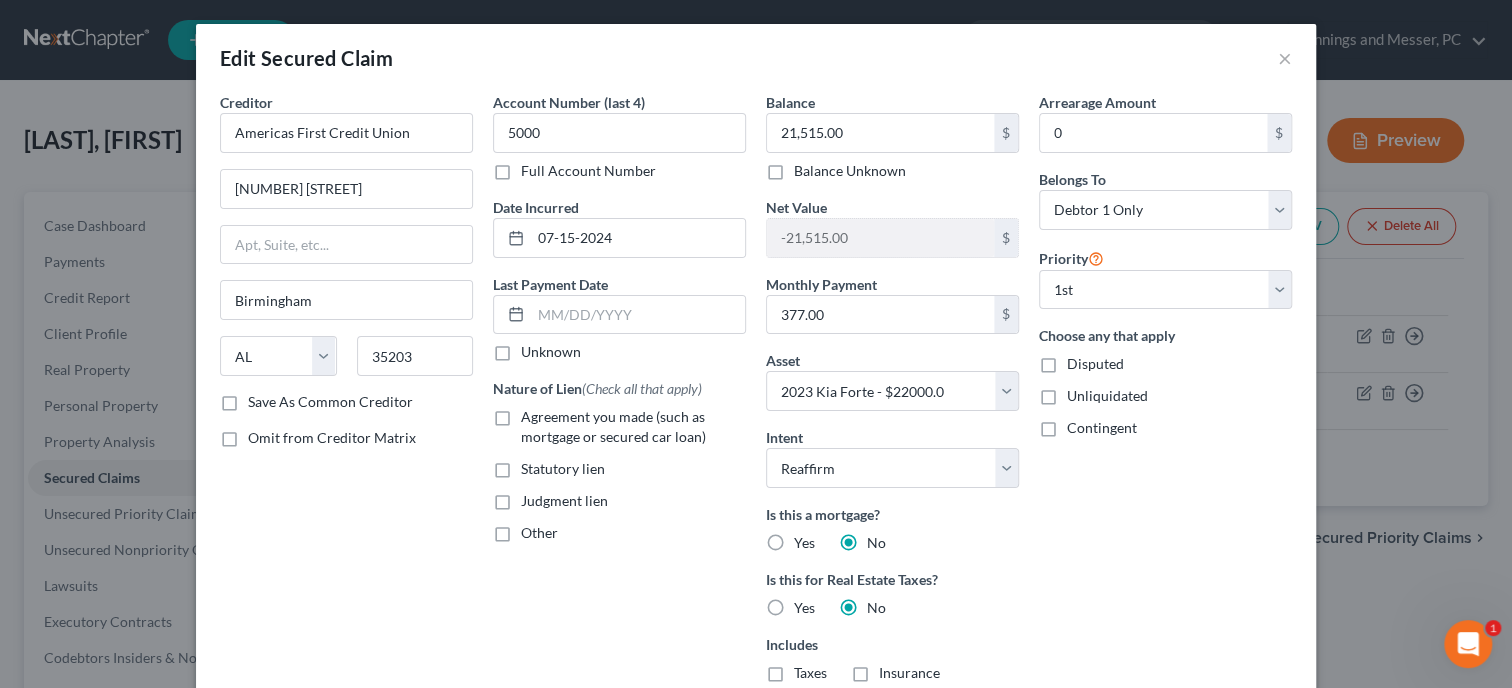 click on "Arrearage Amount 0 $
Belongs To
*
Select Debtor 1 Only Debtor 2 Only Debtor 1 And Debtor 2 Only At Least One Of The Debtors And Another Community Property Priority  Select 1st 2nd 3rd 4th 5th 6th 7th 8th 9th 10th 11th 12th 13th 14th 15th 16th 17th 18th 19th 20th 21th 22th 23th 24th 25th 26th 27th 28th 29th 30th Choose any that apply Disputed Unliquidated Contingent" at bounding box center (1165, 461) 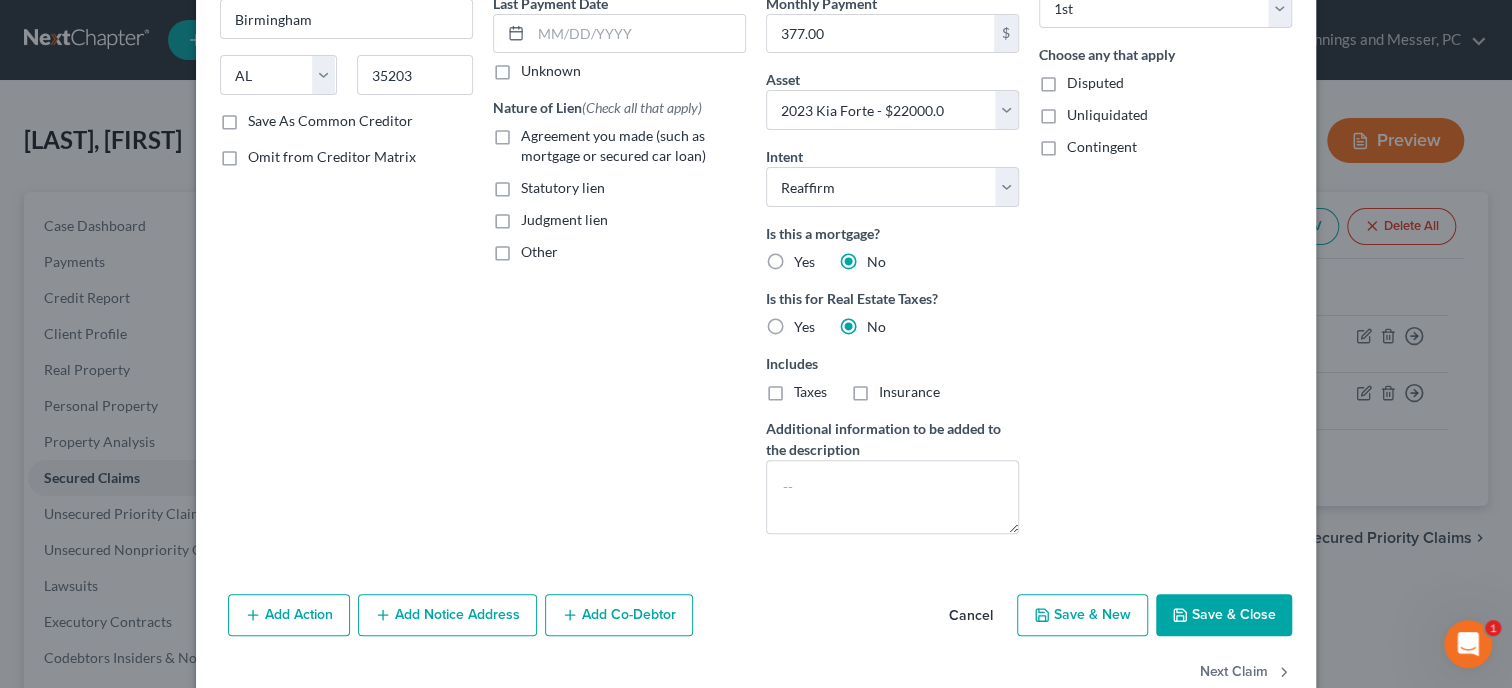 scroll, scrollTop: 324, scrollLeft: 0, axis: vertical 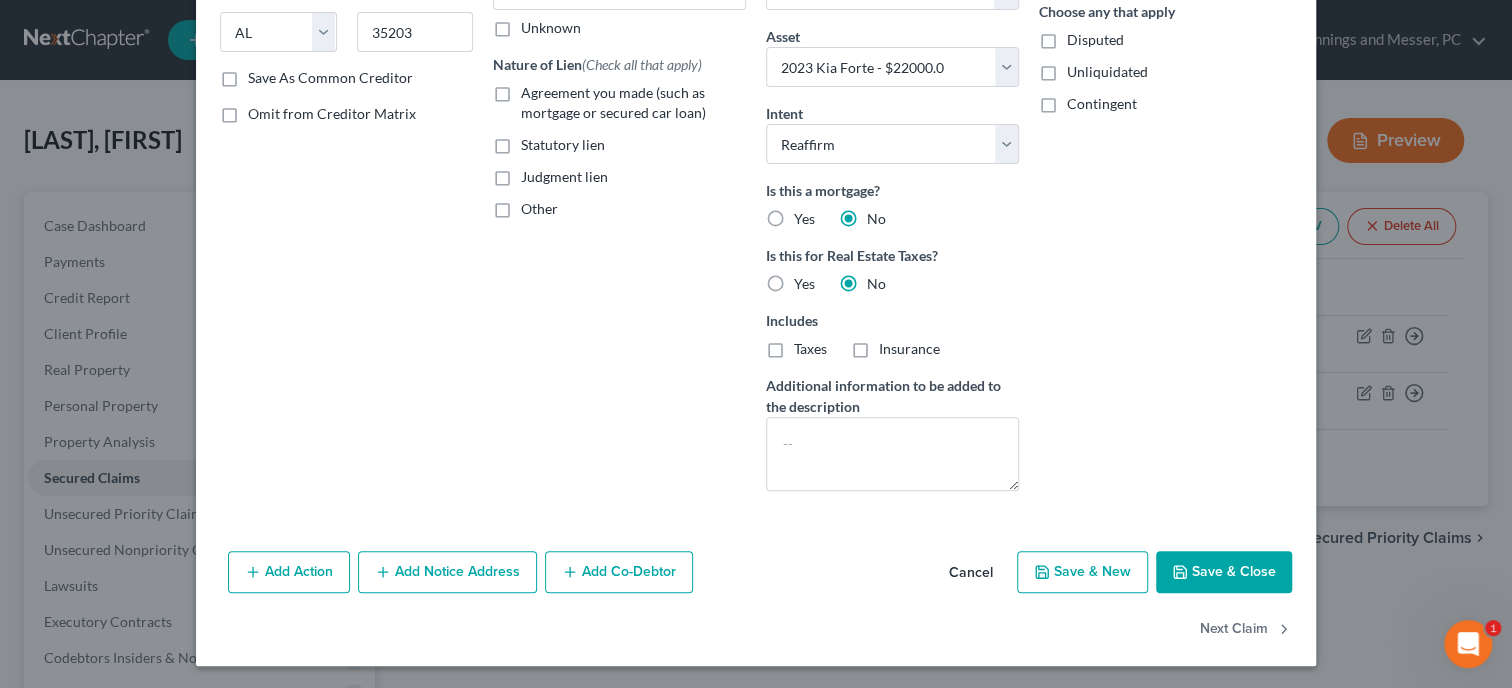 click on "Save & Close" at bounding box center (1224, 572) 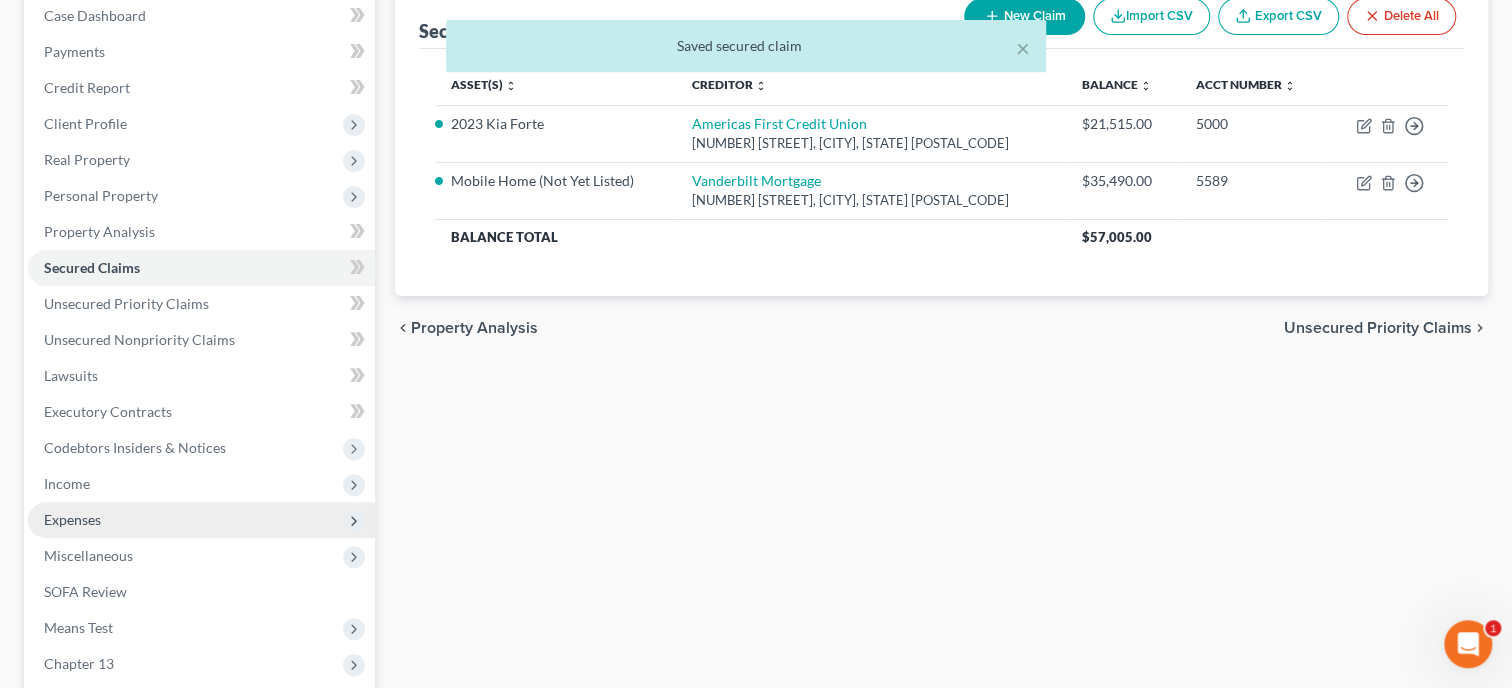 scroll, scrollTop: 308, scrollLeft: 0, axis: vertical 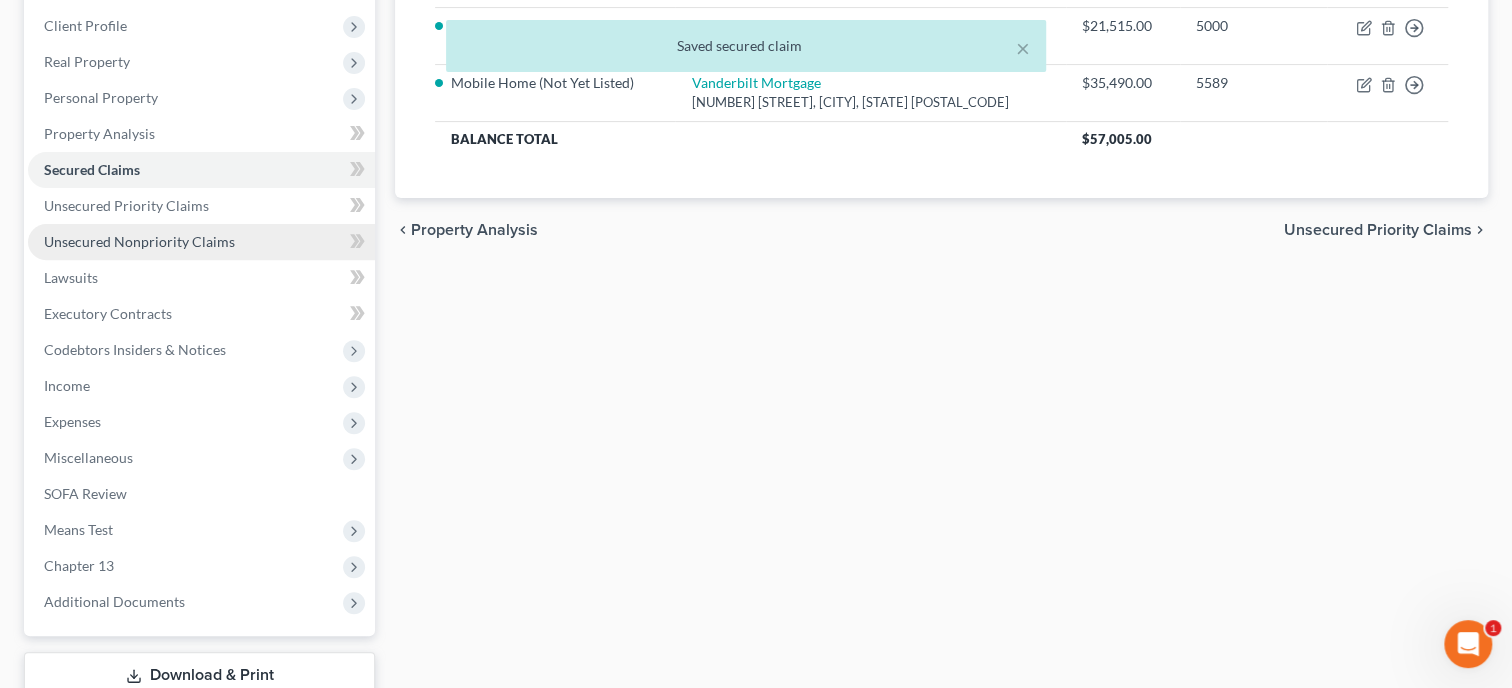 click on "Unsecured Nonpriority Claims" at bounding box center (139, 241) 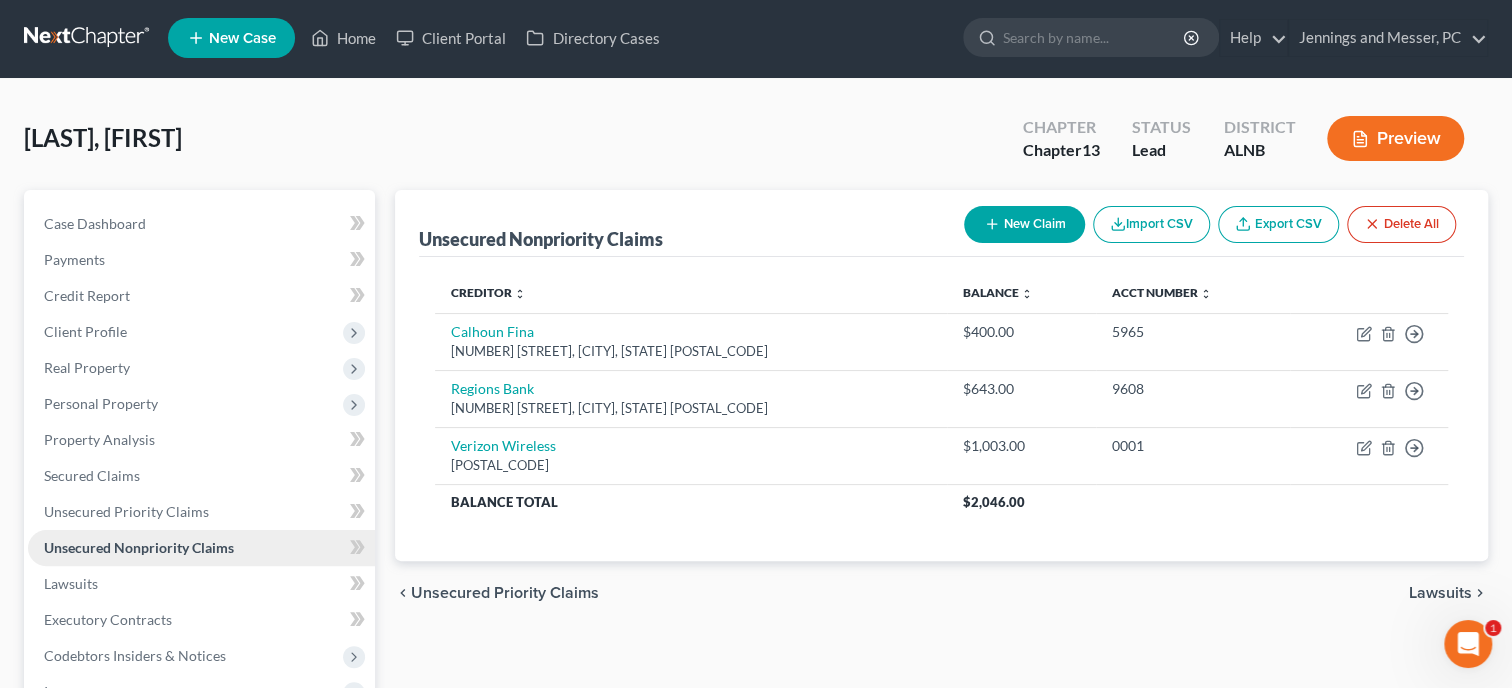 scroll, scrollTop: 0, scrollLeft: 0, axis: both 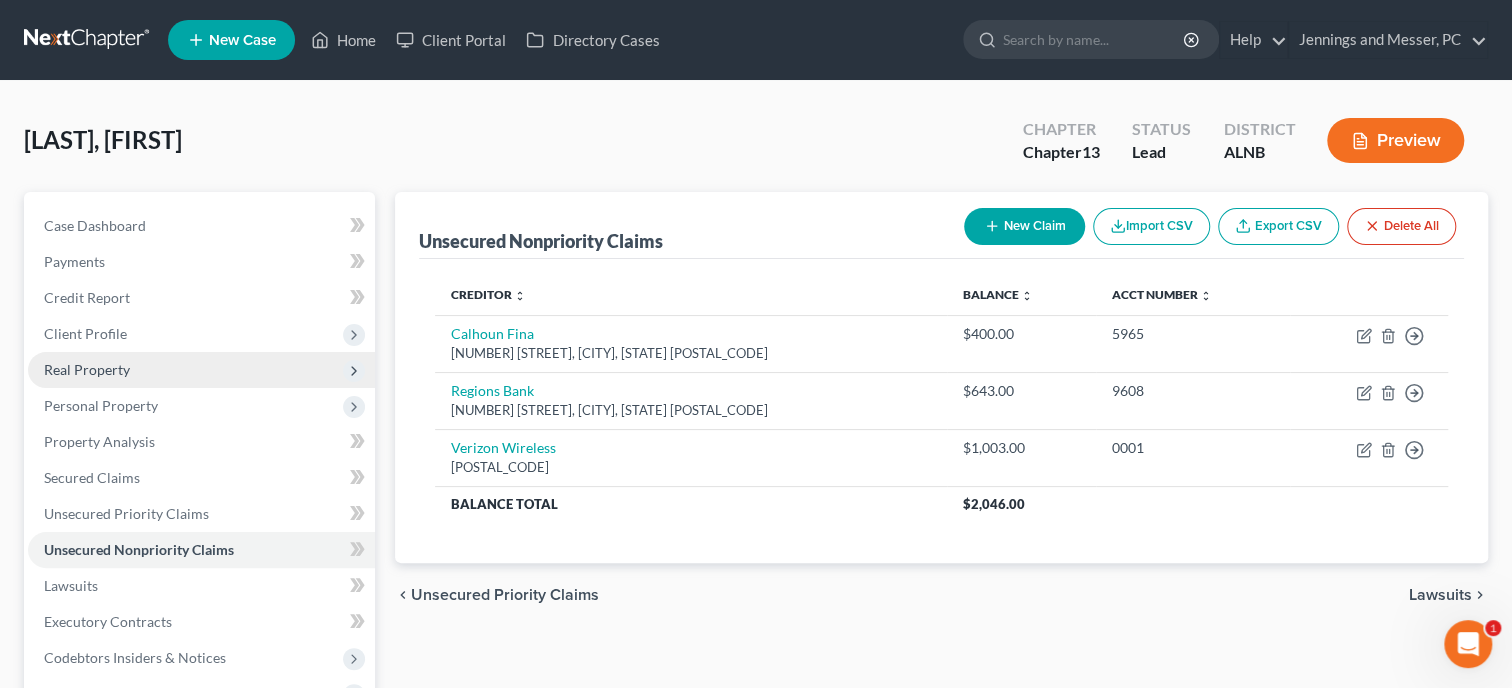 click on "Real Property" at bounding box center (87, 369) 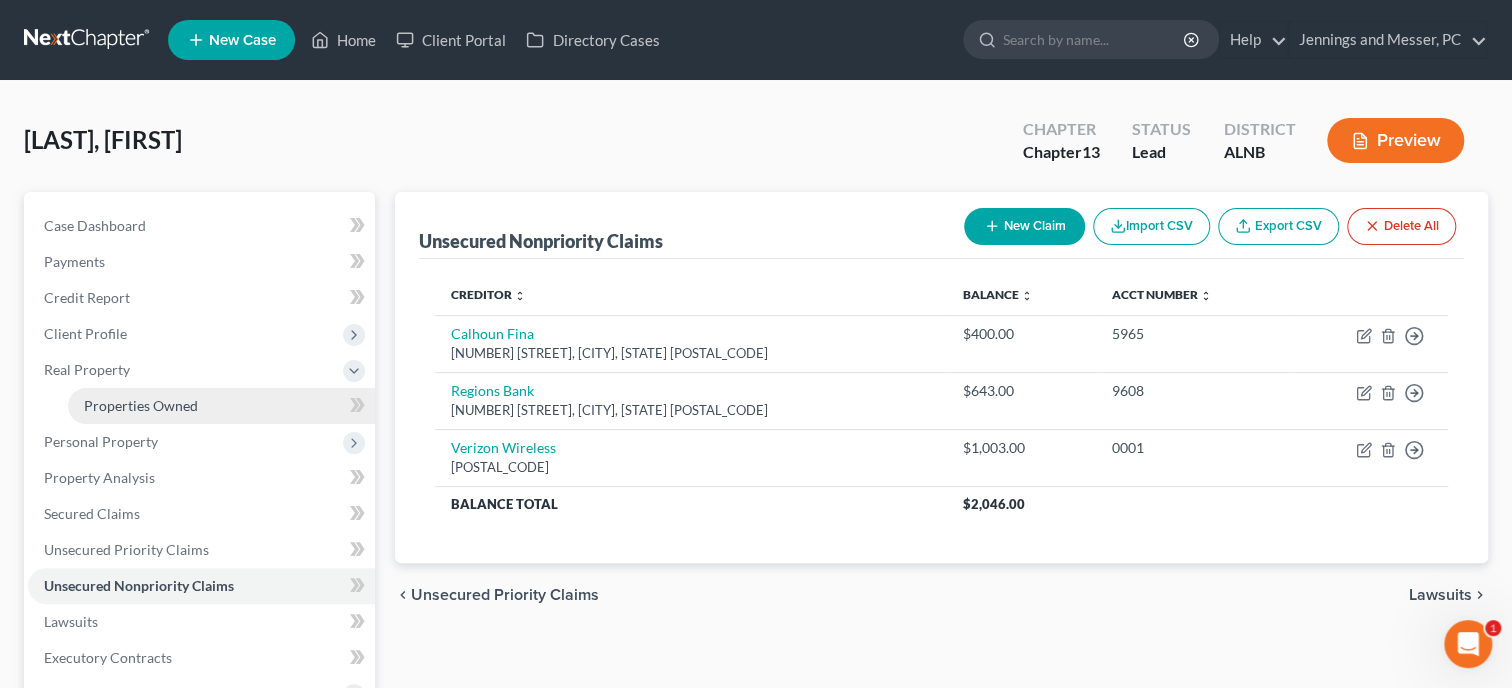 click on "Properties Owned" at bounding box center (141, 405) 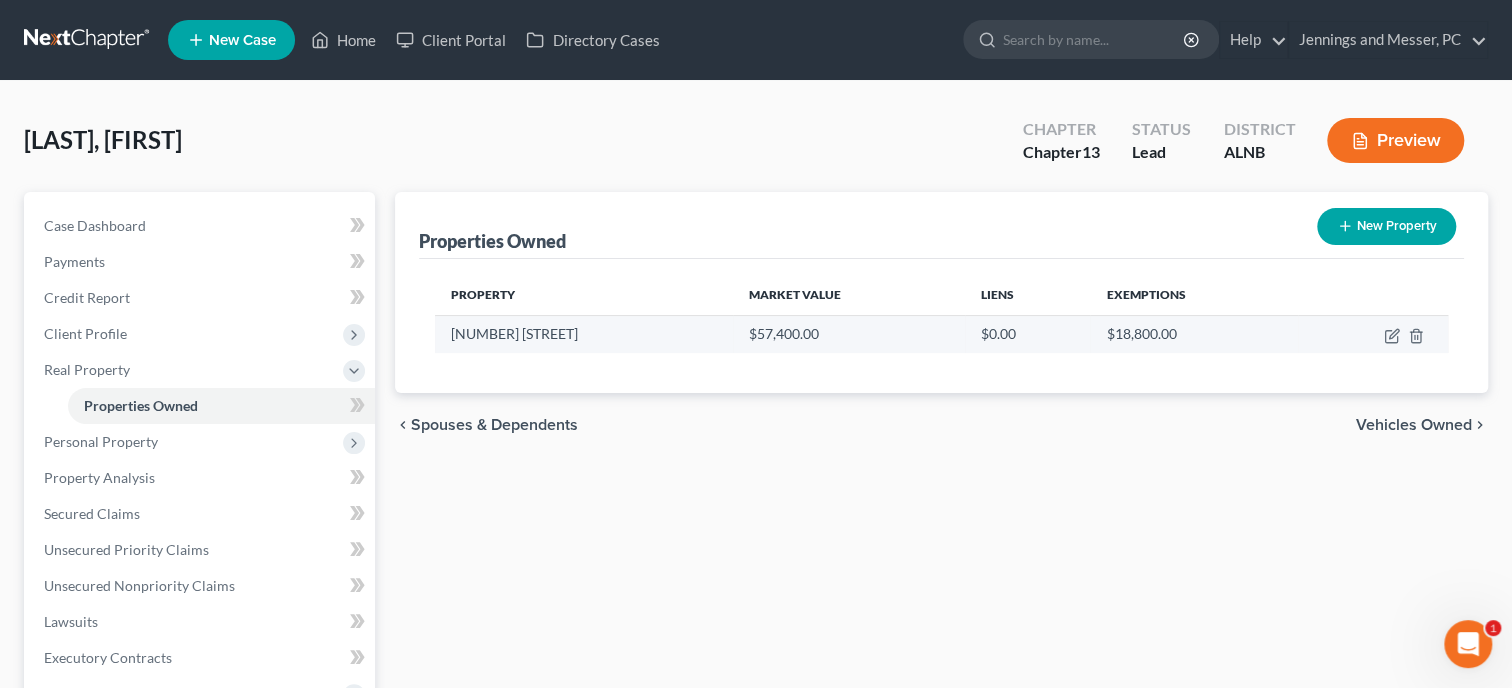click at bounding box center [1373, 334] 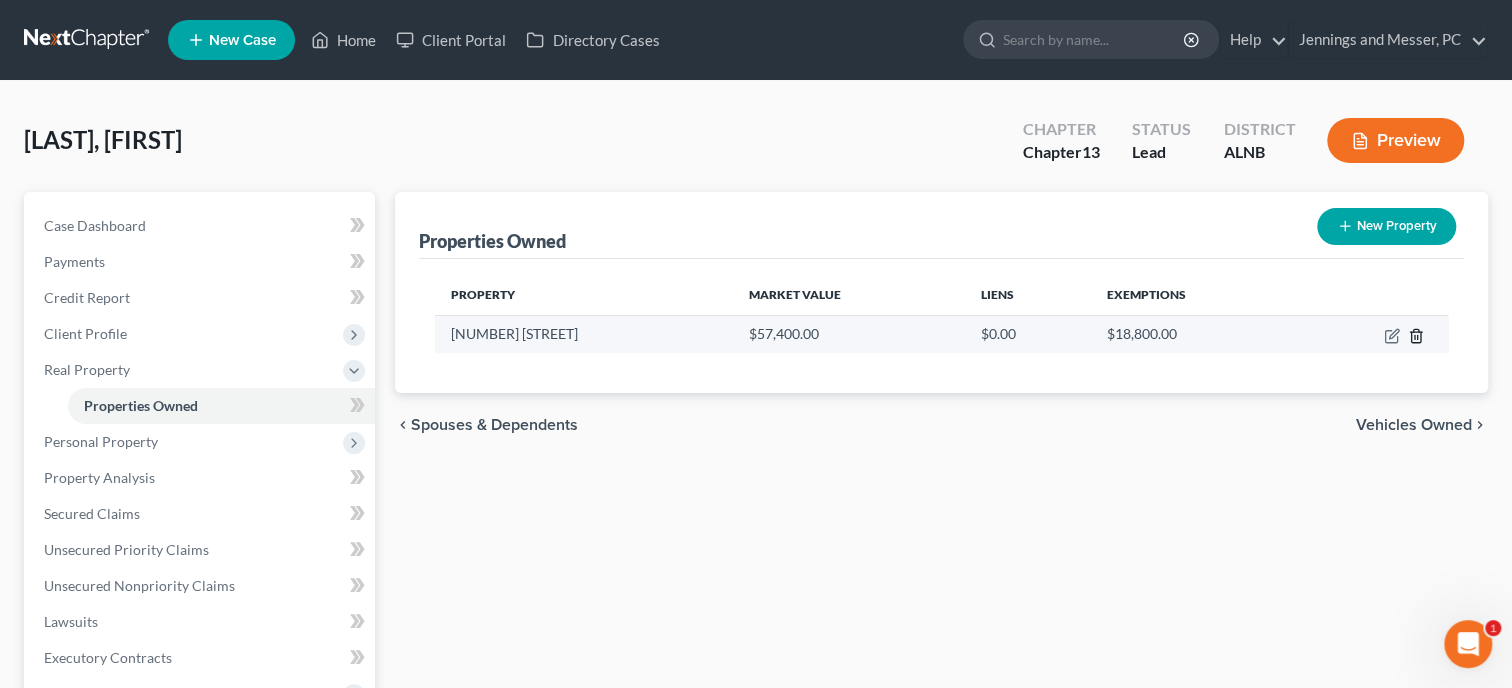 click 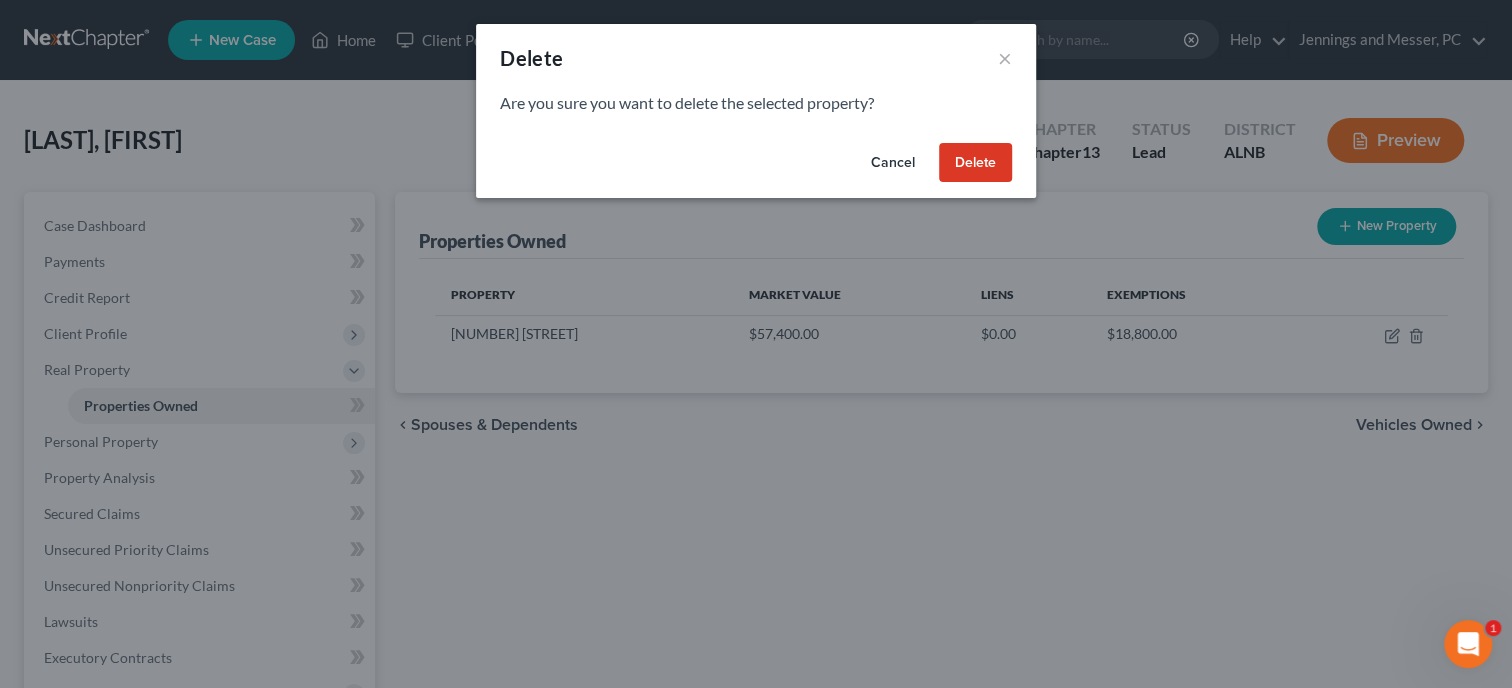click on "Delete" at bounding box center [975, 163] 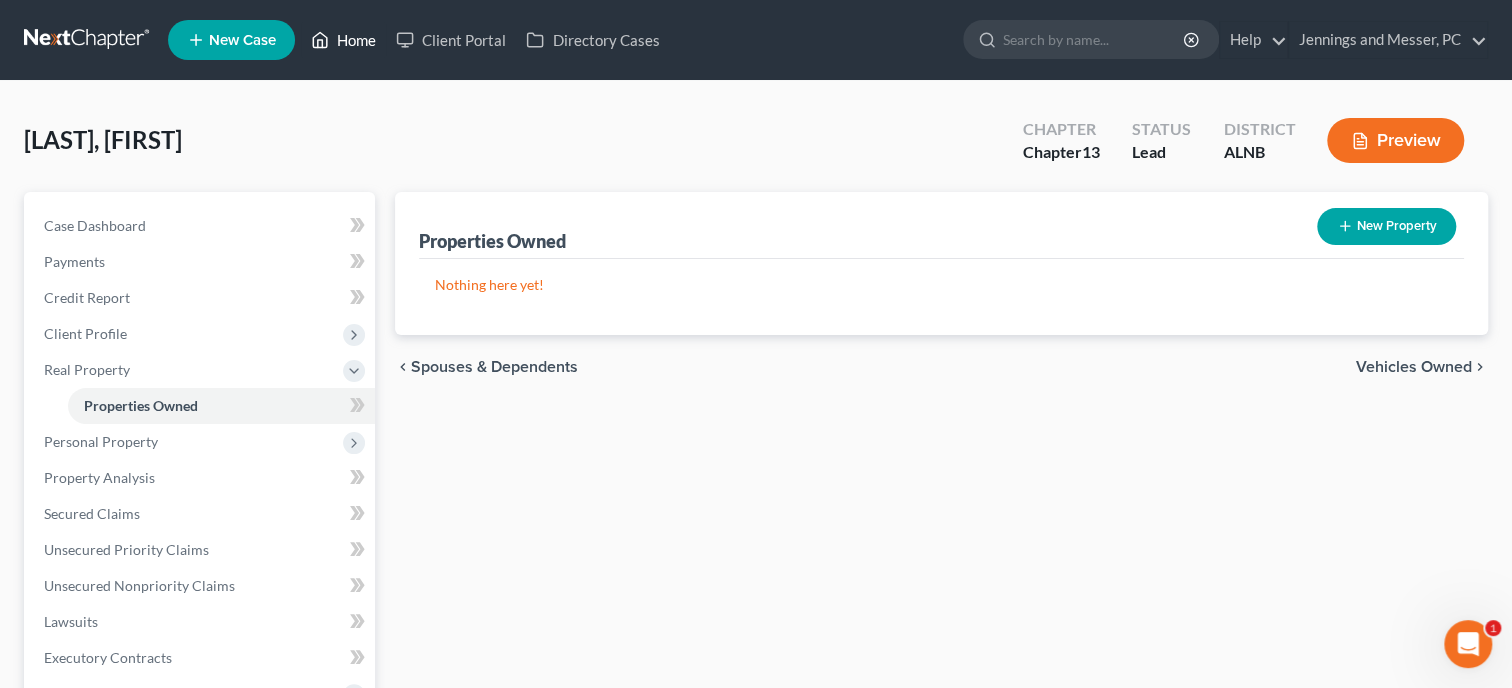 click on "Home" at bounding box center (343, 40) 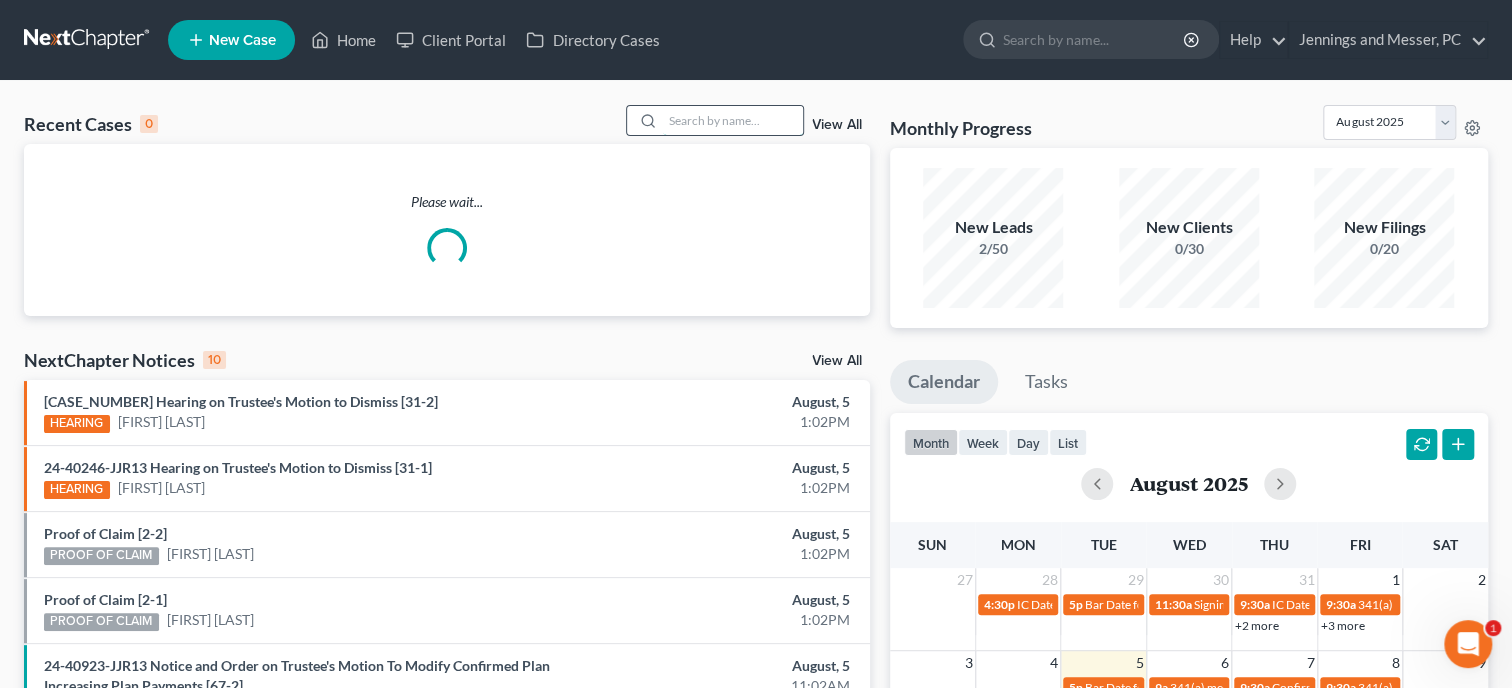 click at bounding box center [733, 120] 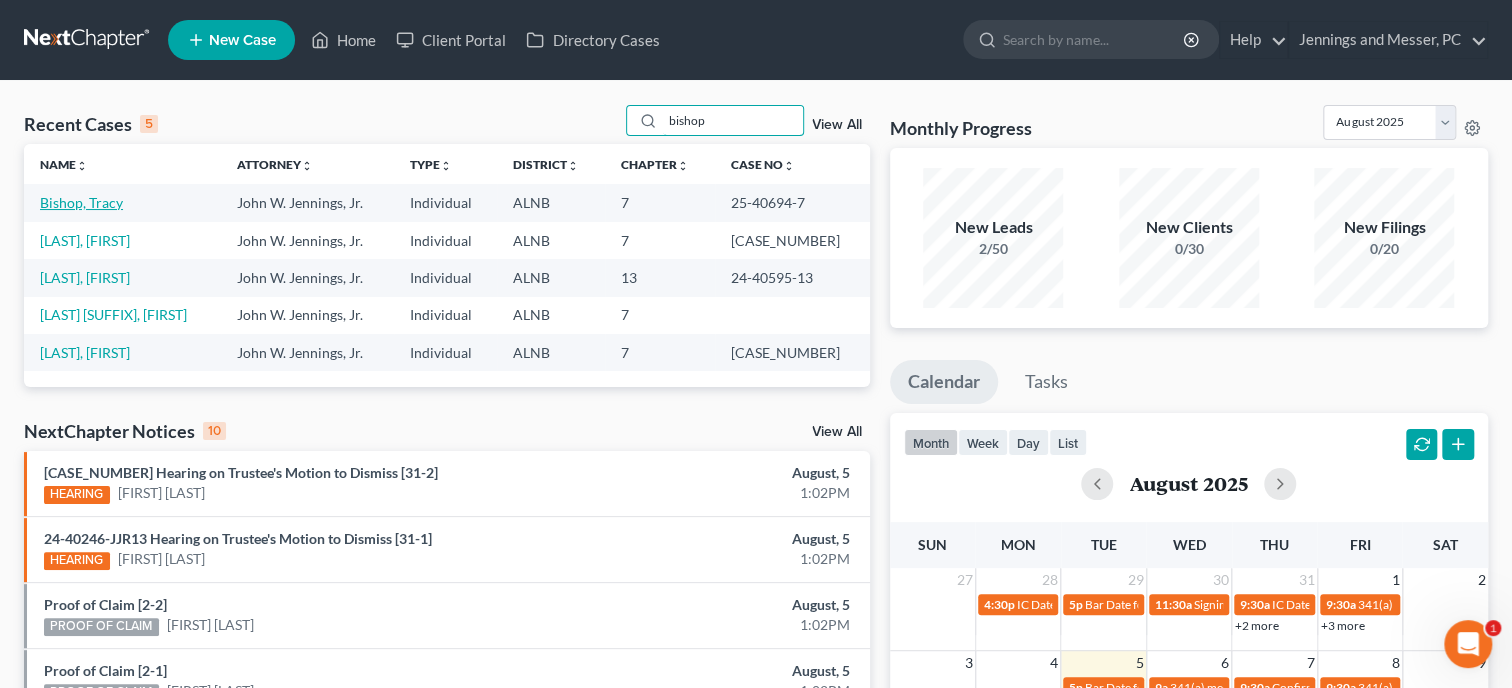 type on "bishop" 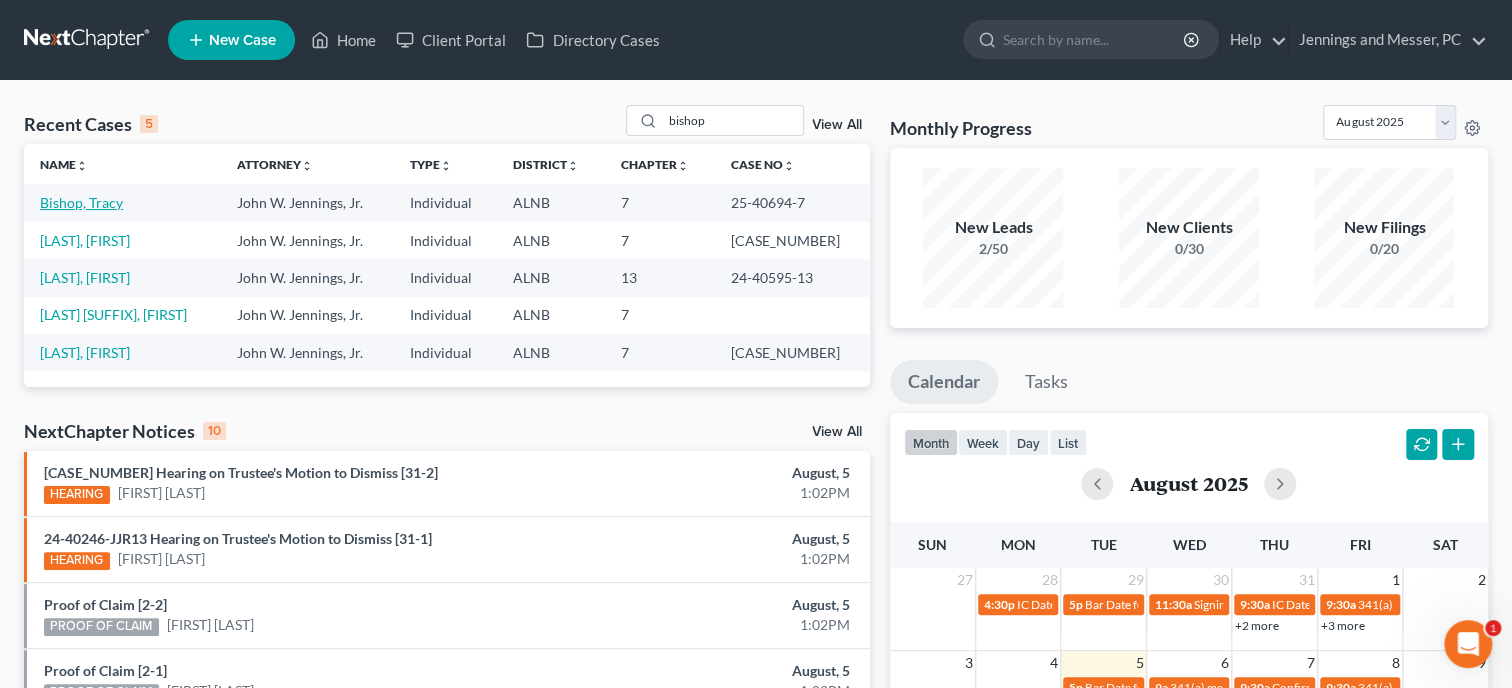 click on "Bishop, Tracy" at bounding box center [81, 202] 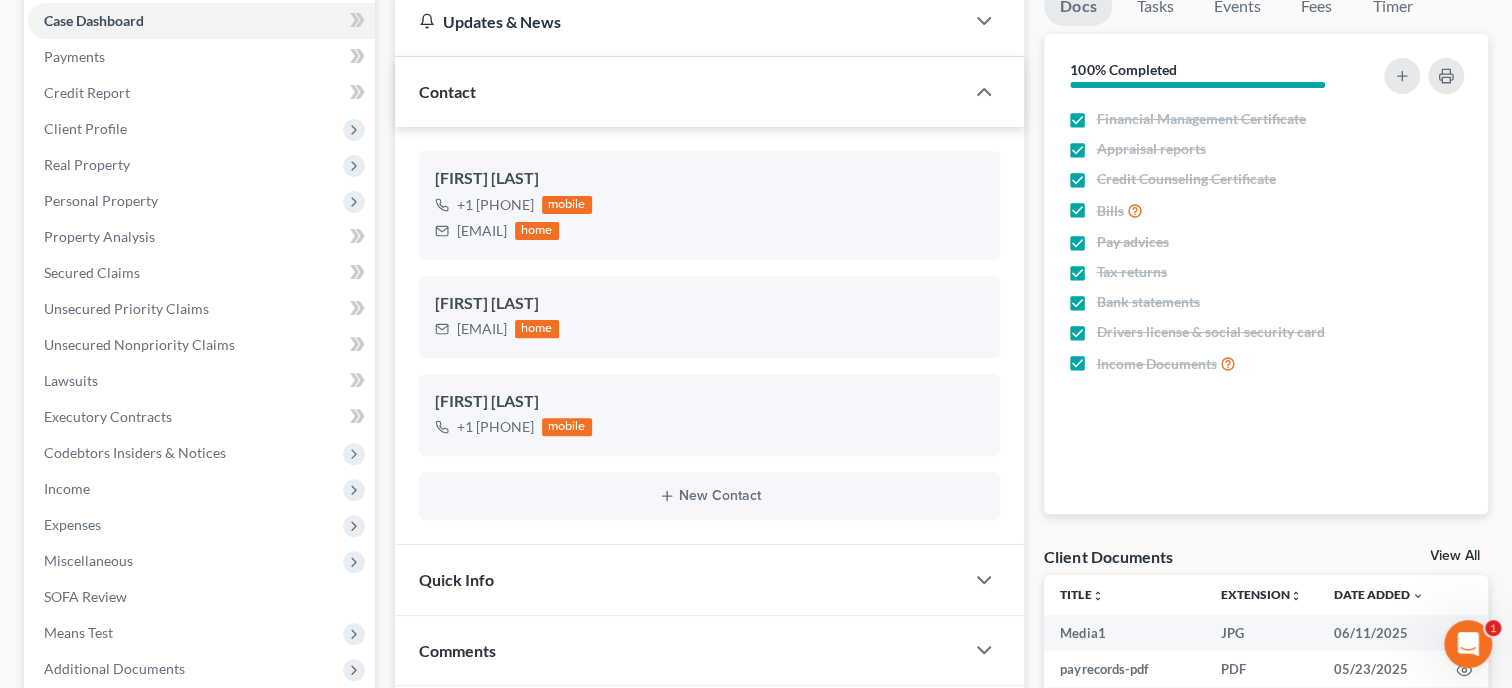 scroll, scrollTop: 0, scrollLeft: 0, axis: both 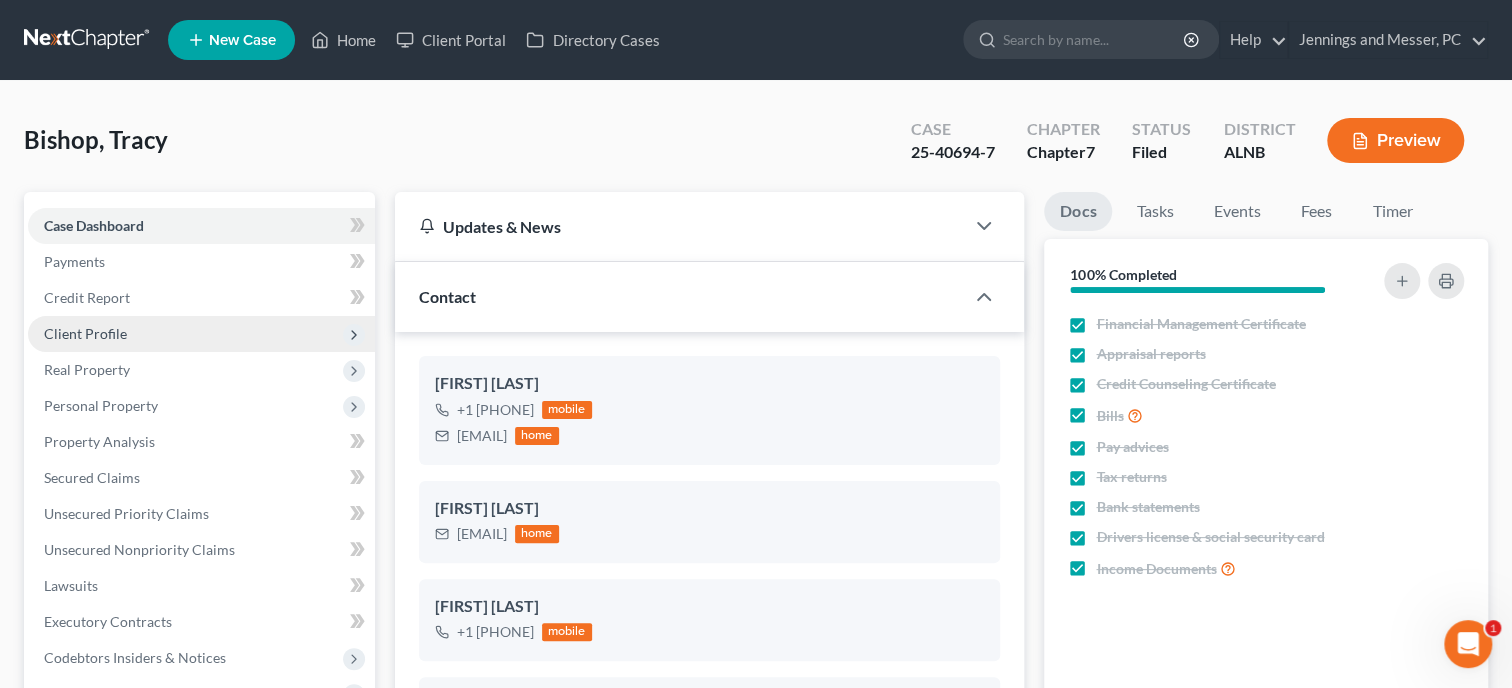 click on "Client Profile" at bounding box center [85, 333] 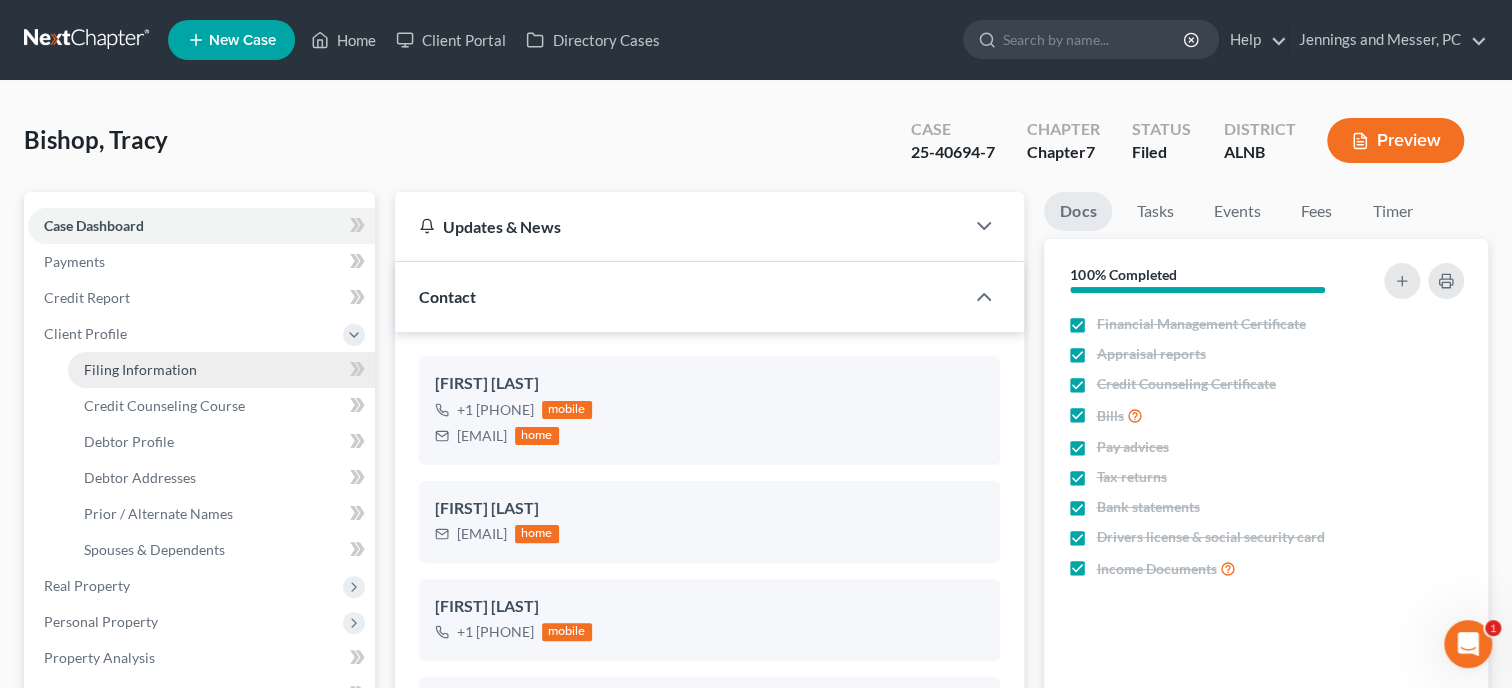 click on "Filing Information" at bounding box center (140, 369) 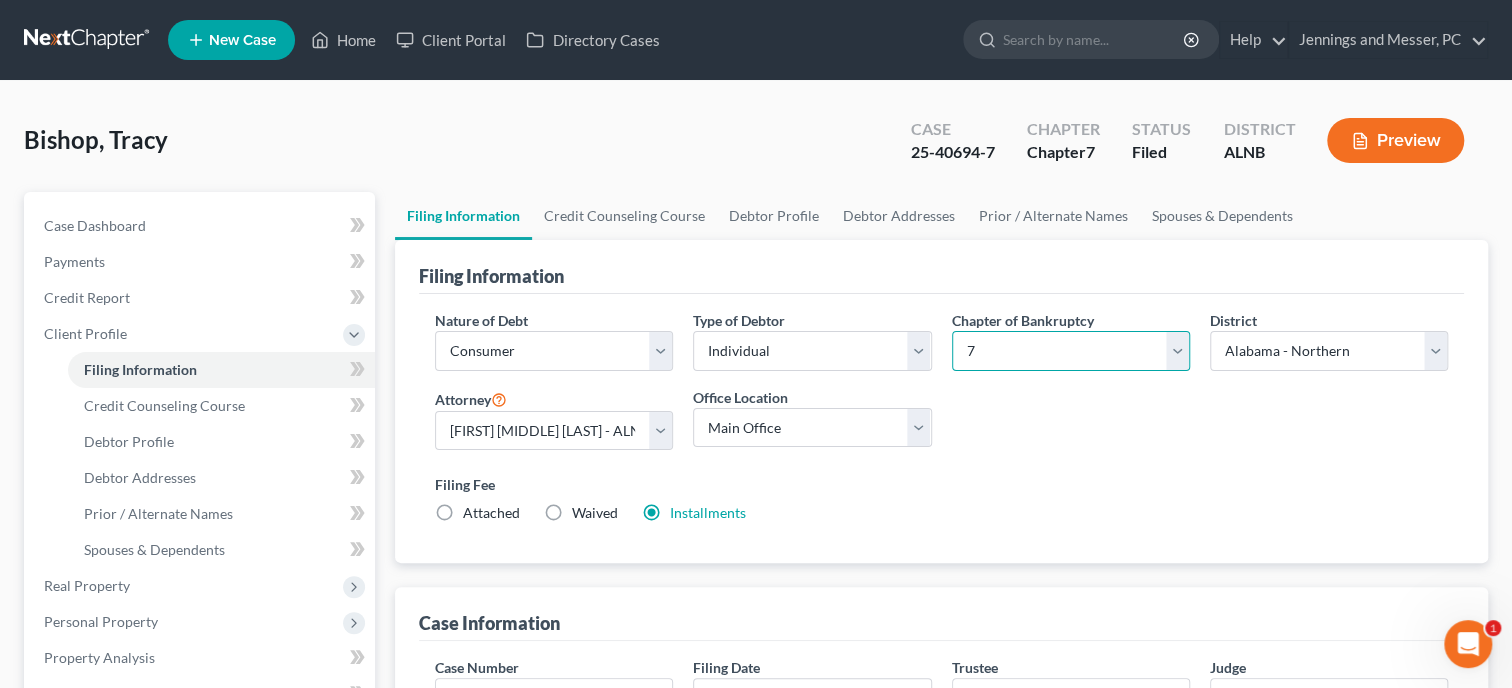 select on "3" 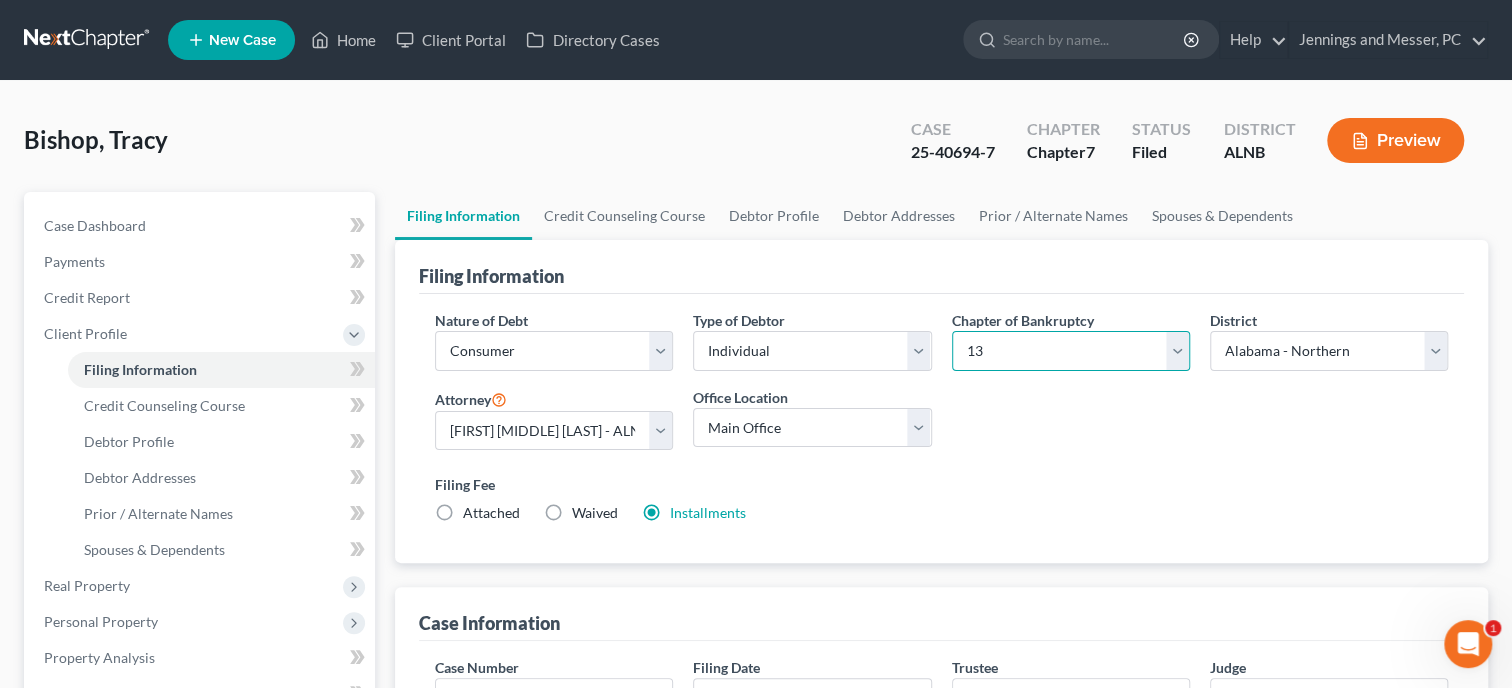 click on "13" at bounding box center [0, 0] 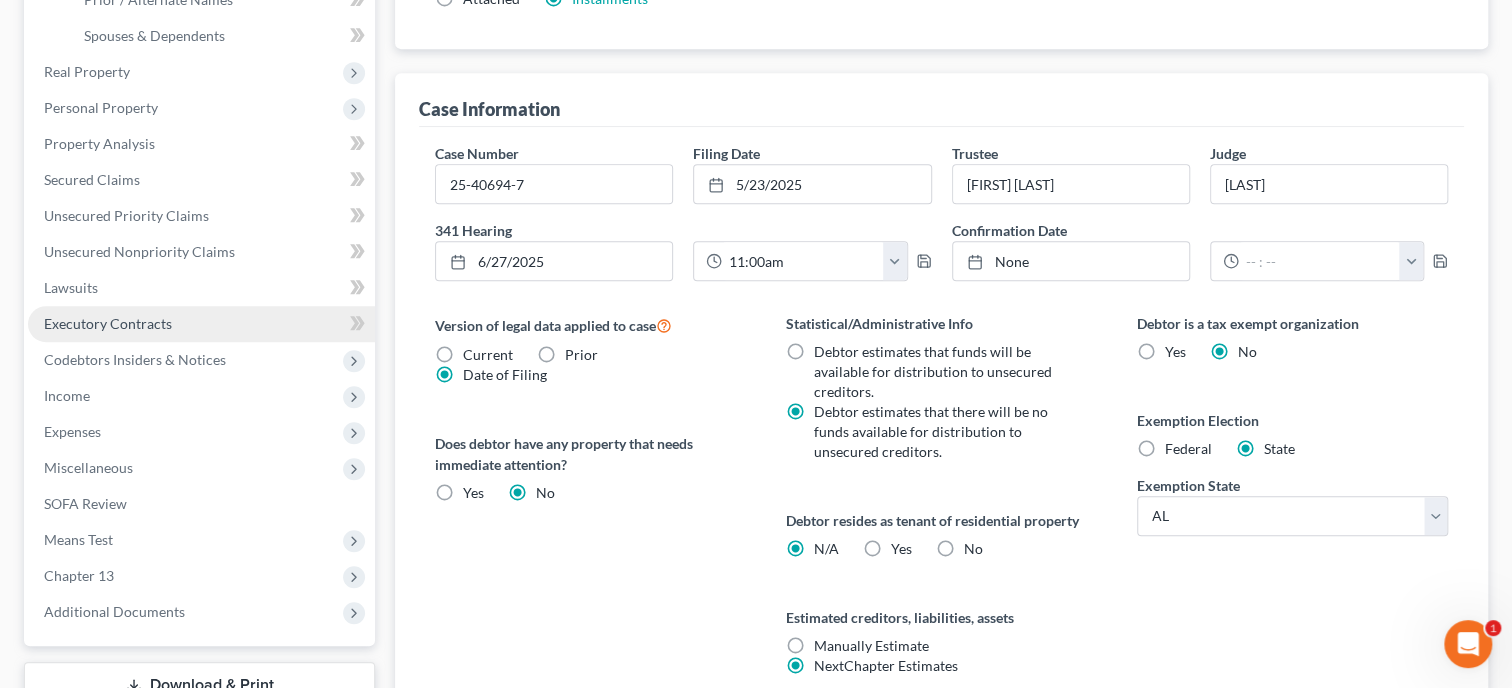 scroll, scrollTop: 617, scrollLeft: 0, axis: vertical 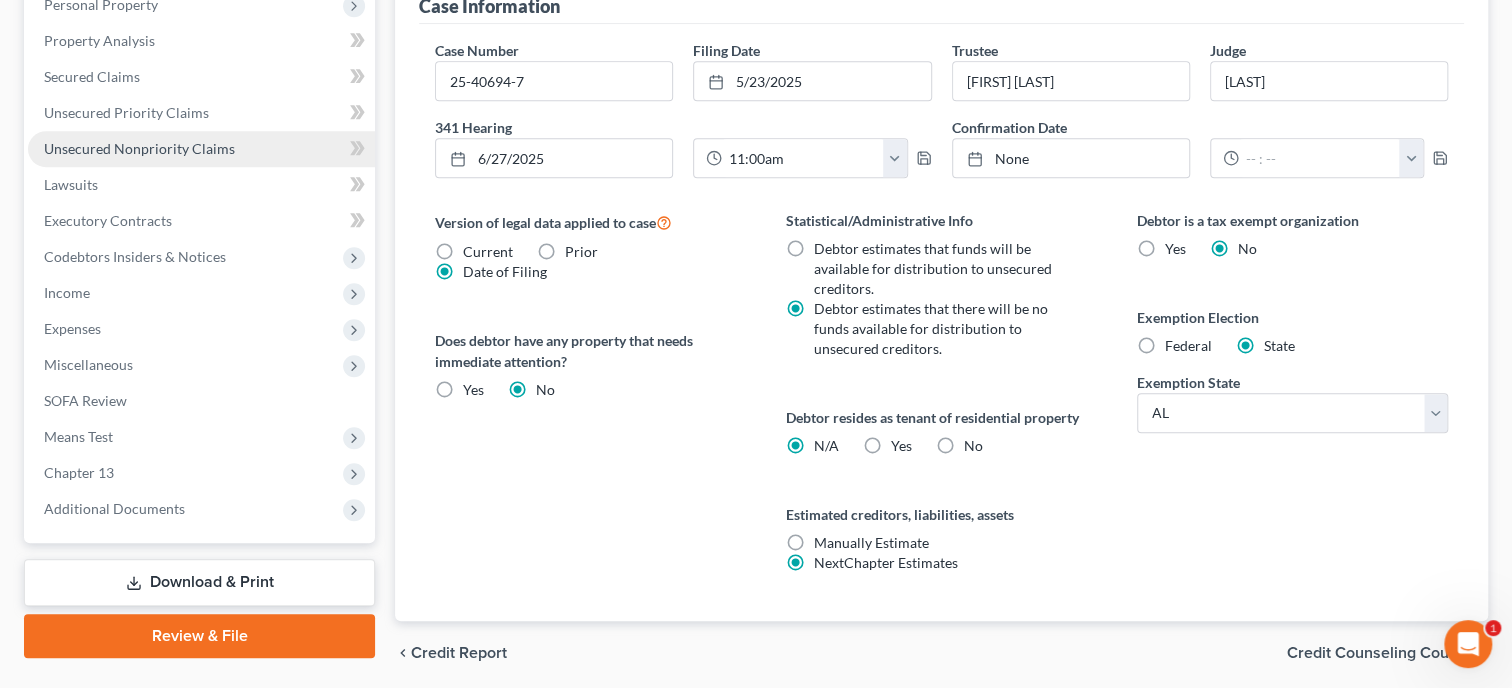 click on "Unsecured Nonpriority Claims" at bounding box center (139, 148) 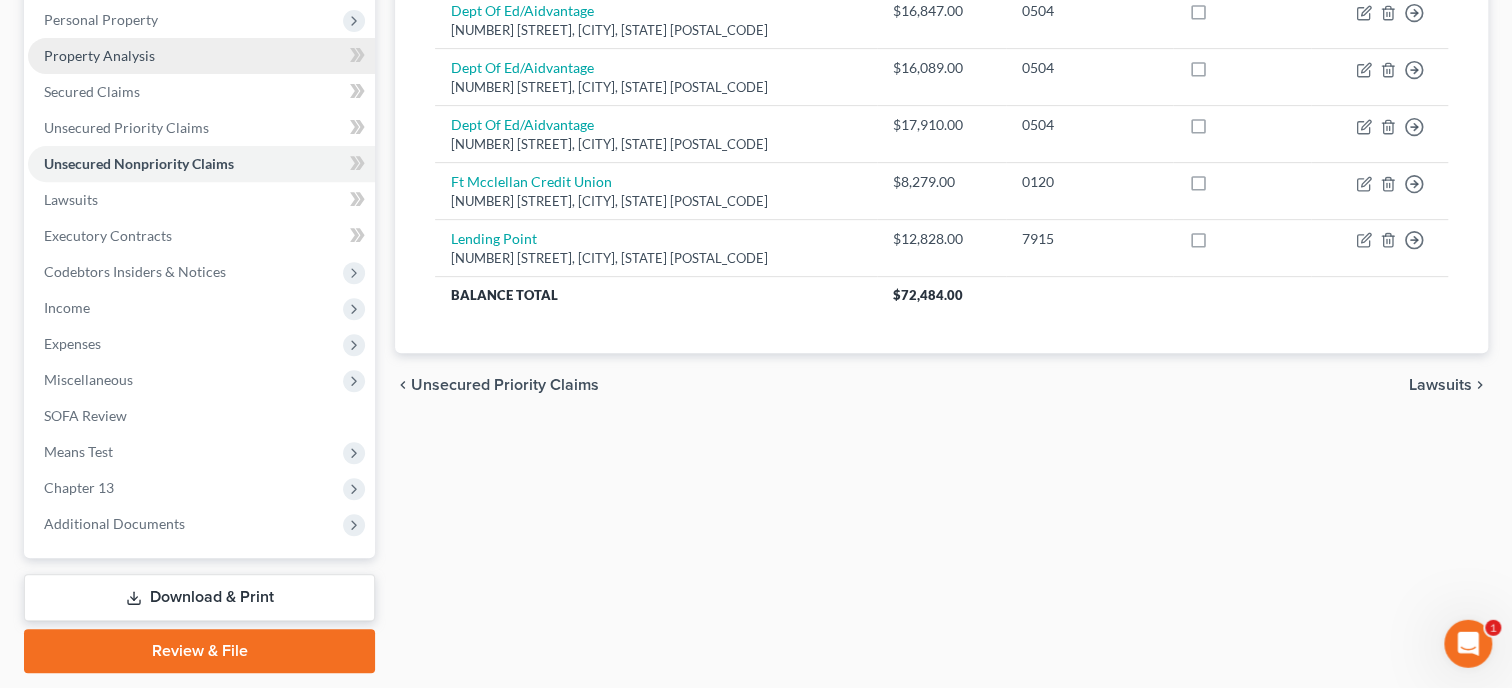 scroll, scrollTop: 411, scrollLeft: 0, axis: vertical 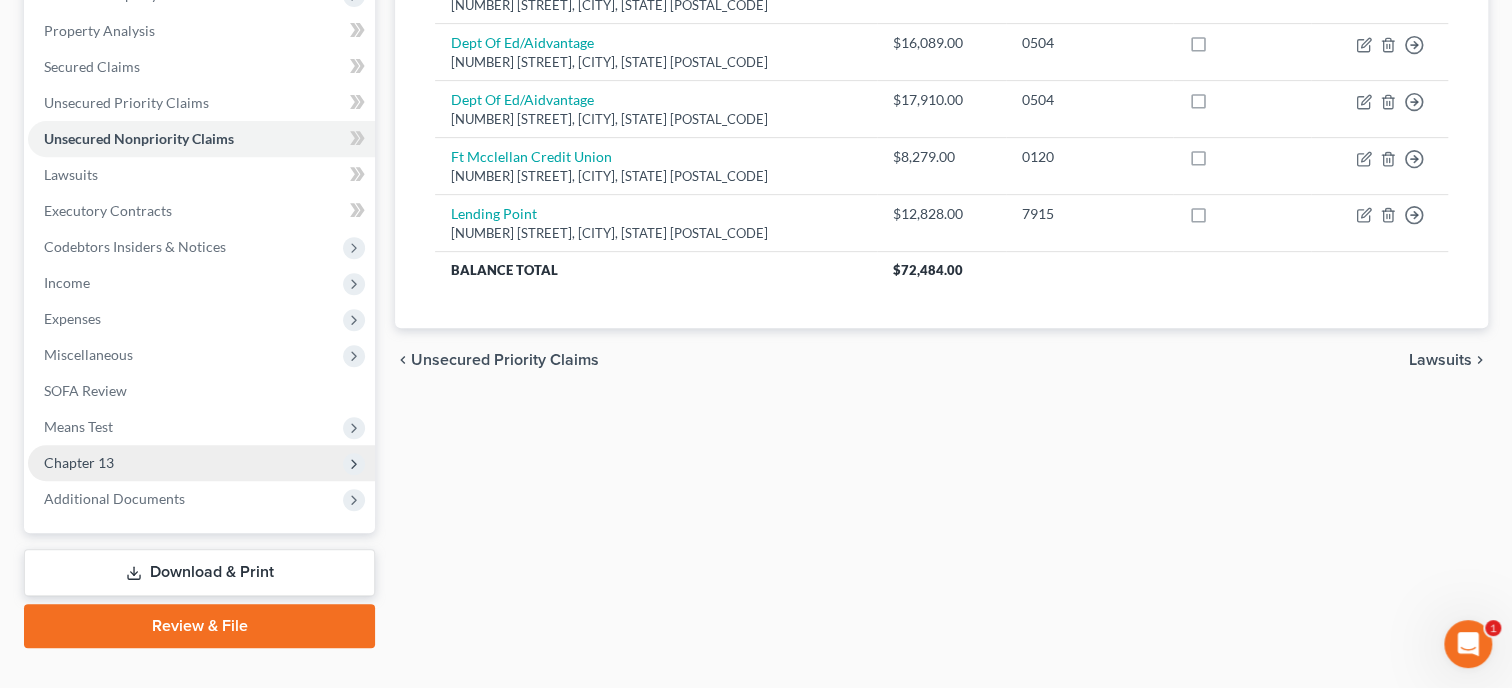 click on "Chapter 13" at bounding box center [201, 463] 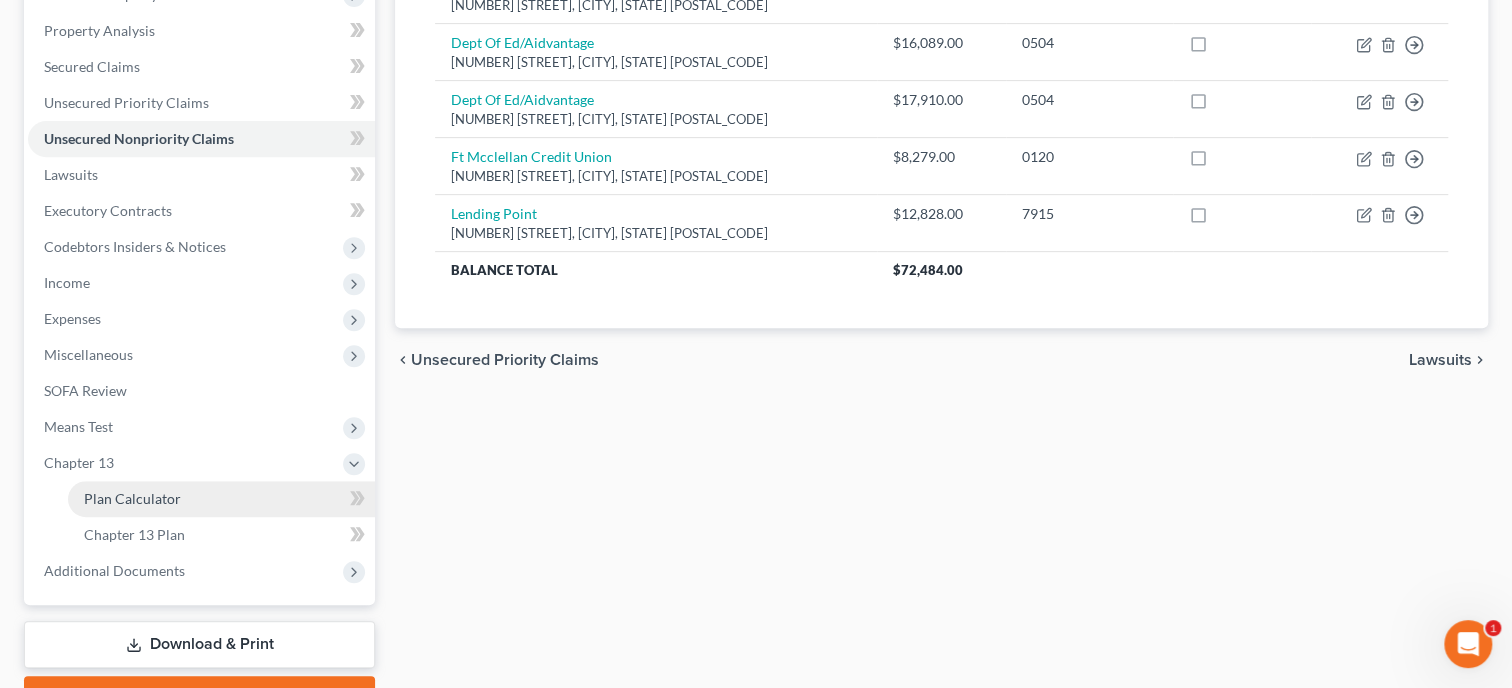 click on "Plan Calculator" at bounding box center [132, 498] 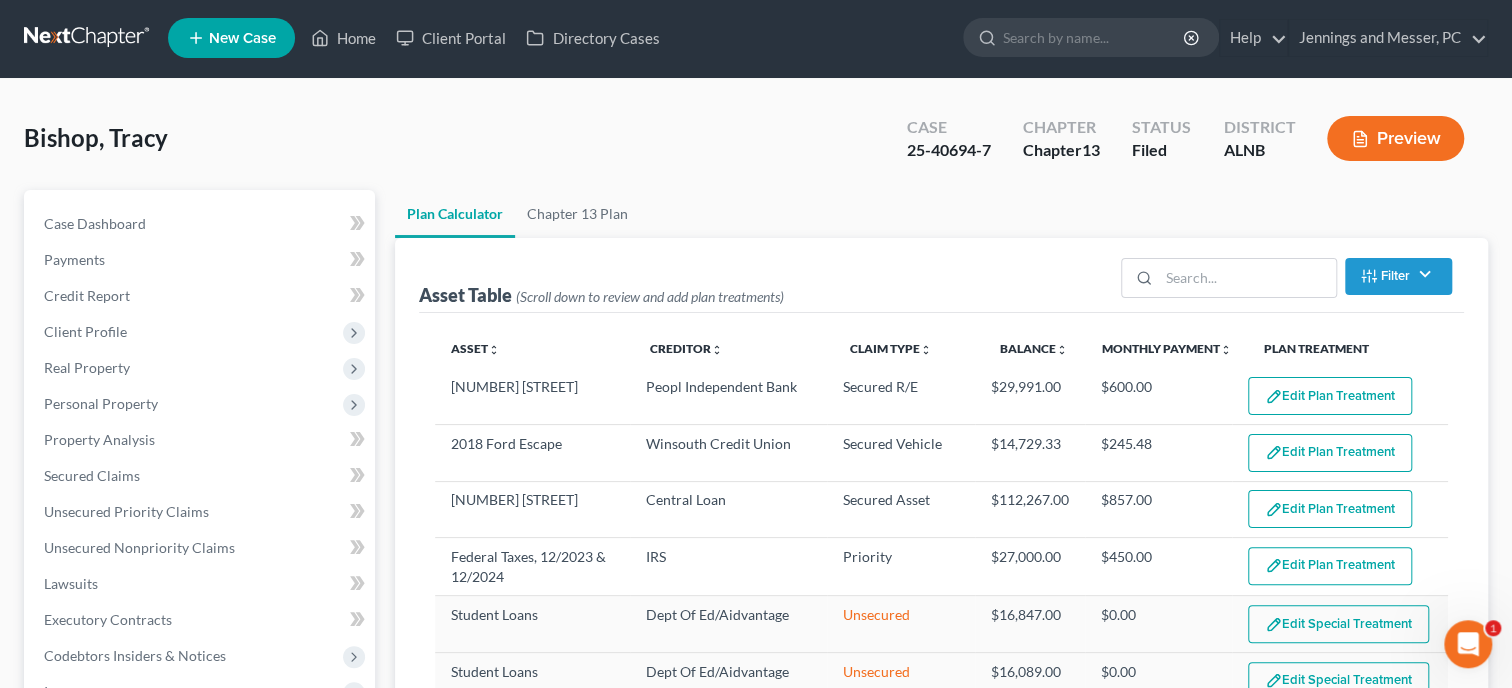 scroll, scrollTop: 0, scrollLeft: 0, axis: both 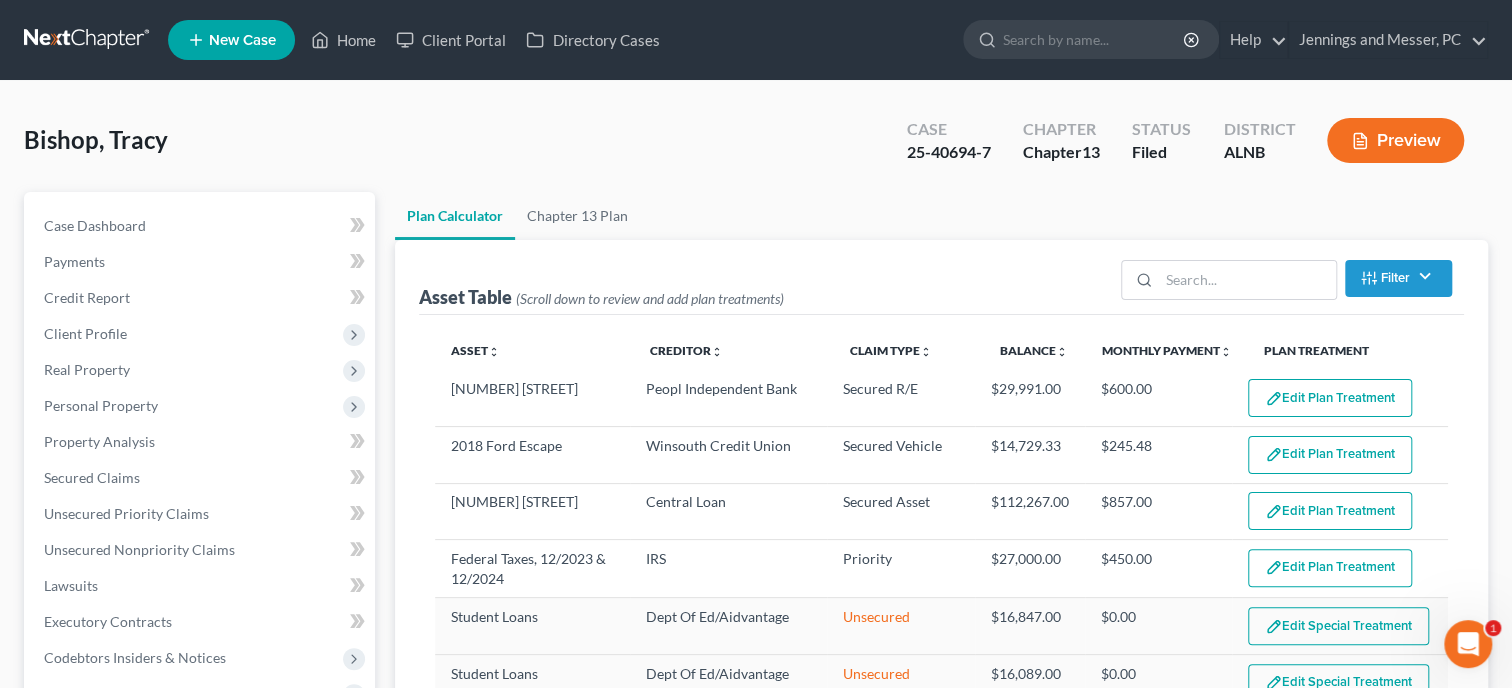 select on "59" 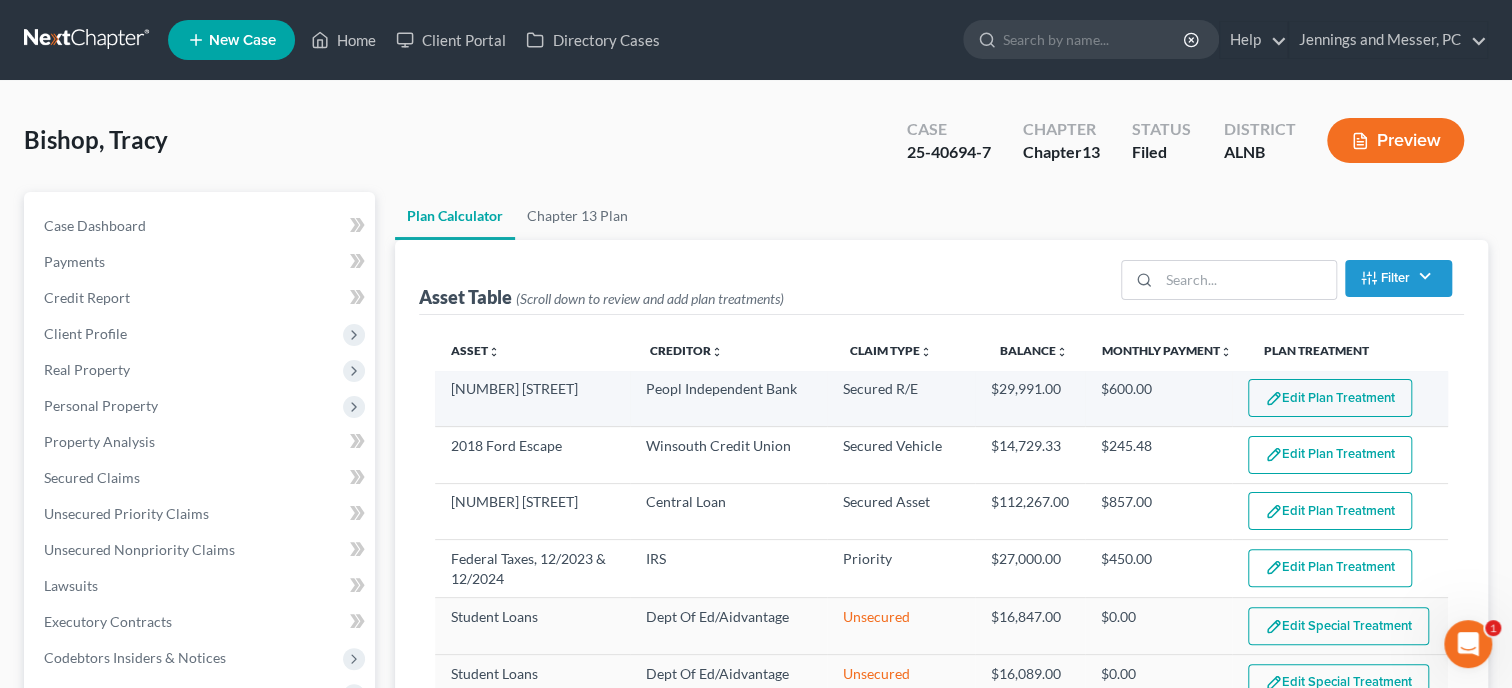click on "Edit Plan Treatment" at bounding box center [1330, 398] 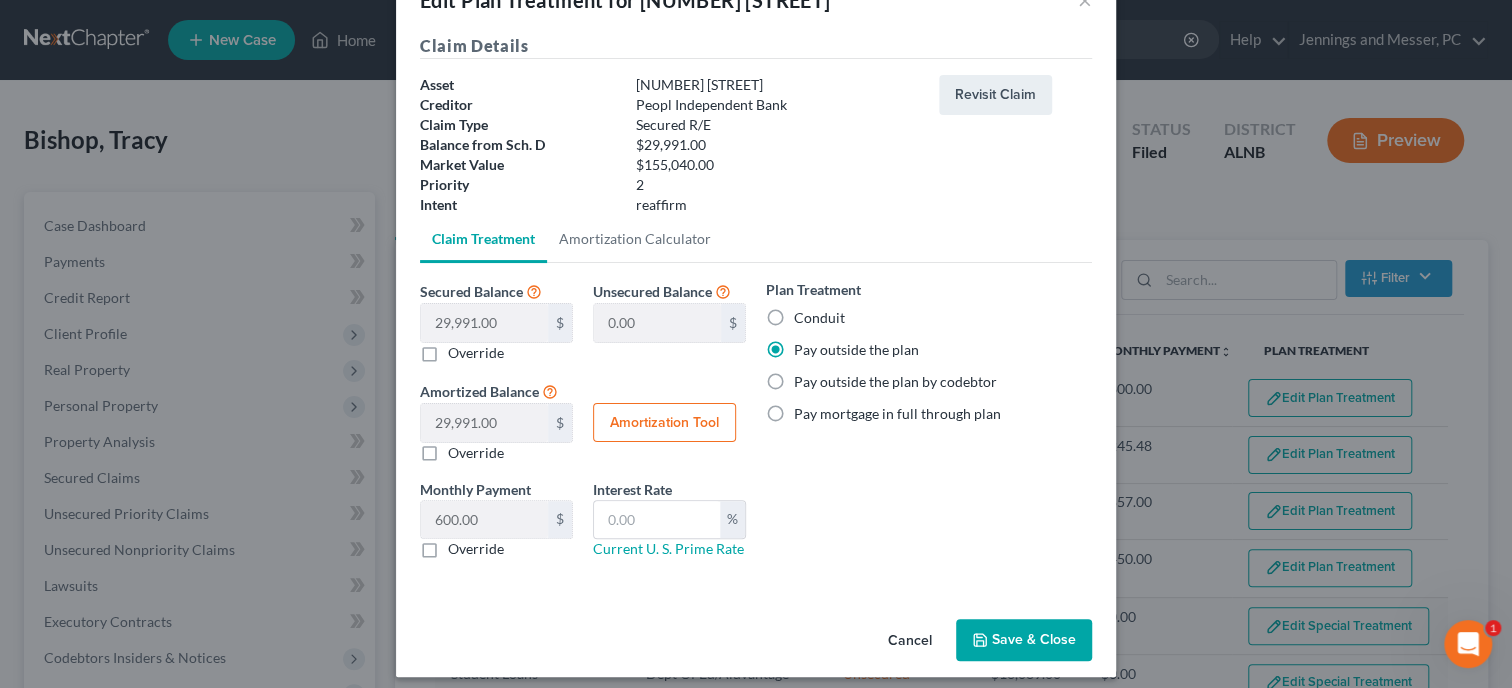 scroll, scrollTop: 70, scrollLeft: 0, axis: vertical 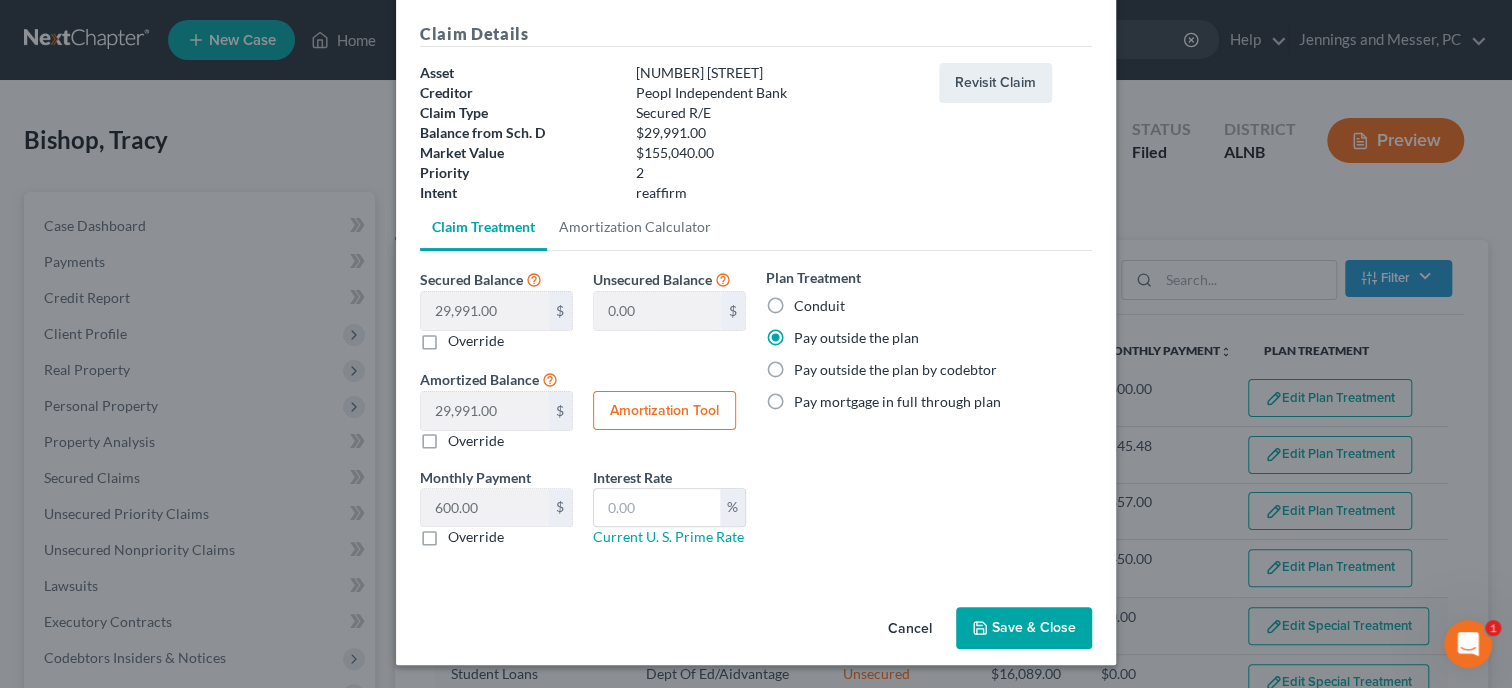 click on "Save & Close" at bounding box center [1024, 628] 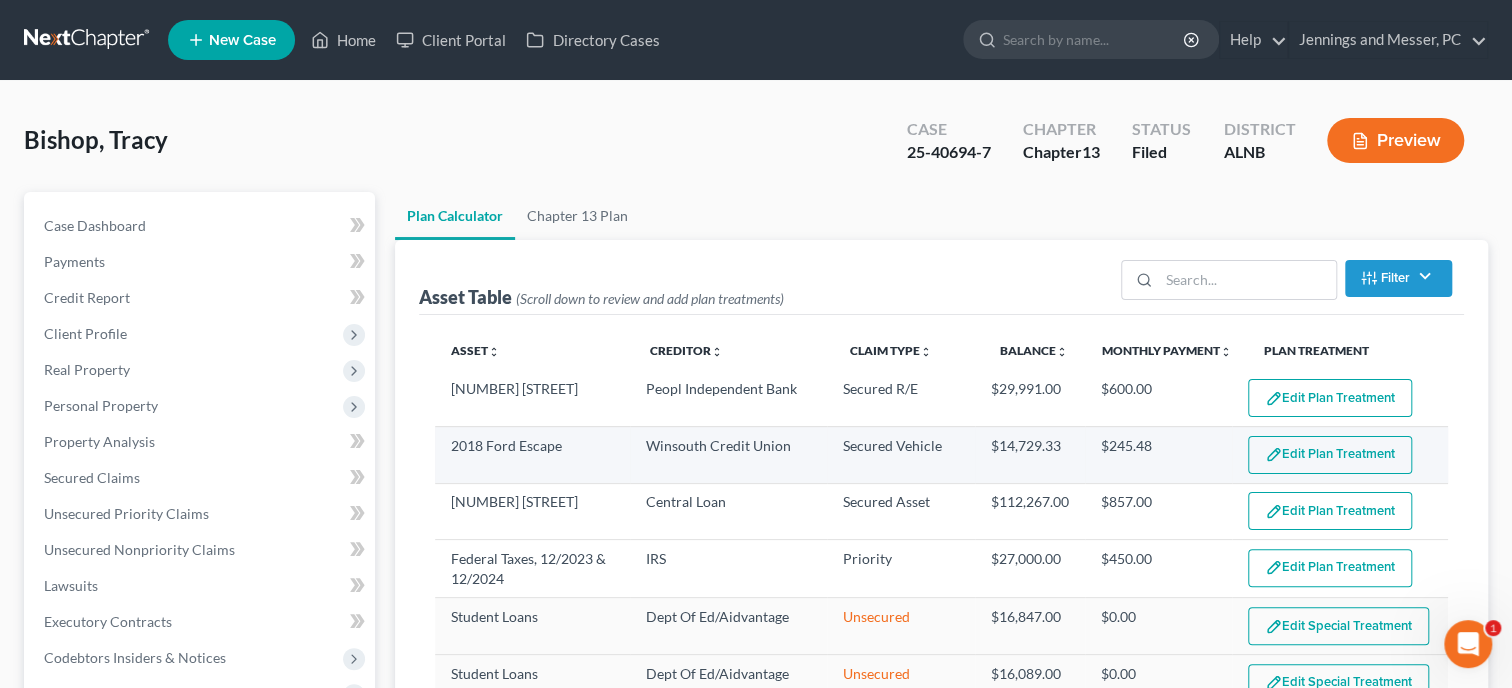 select on "59" 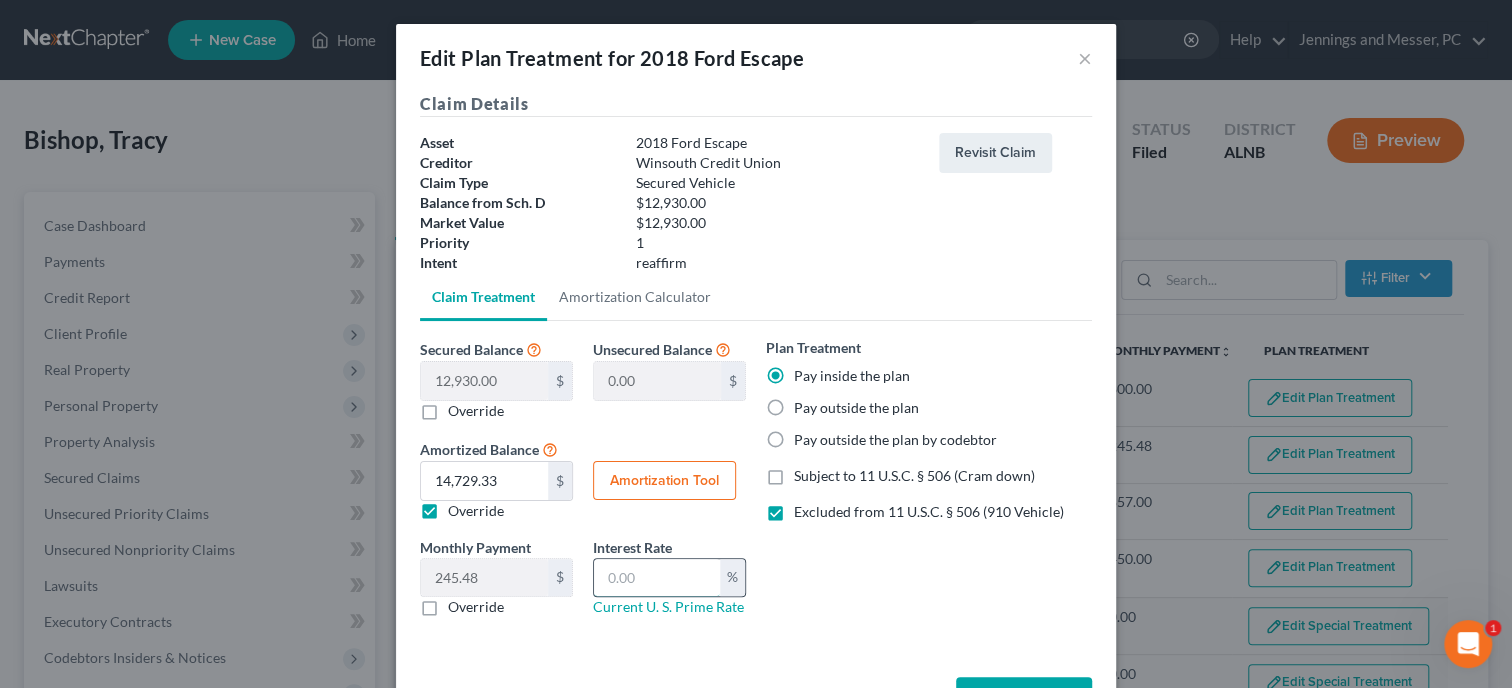 click at bounding box center (657, 578) 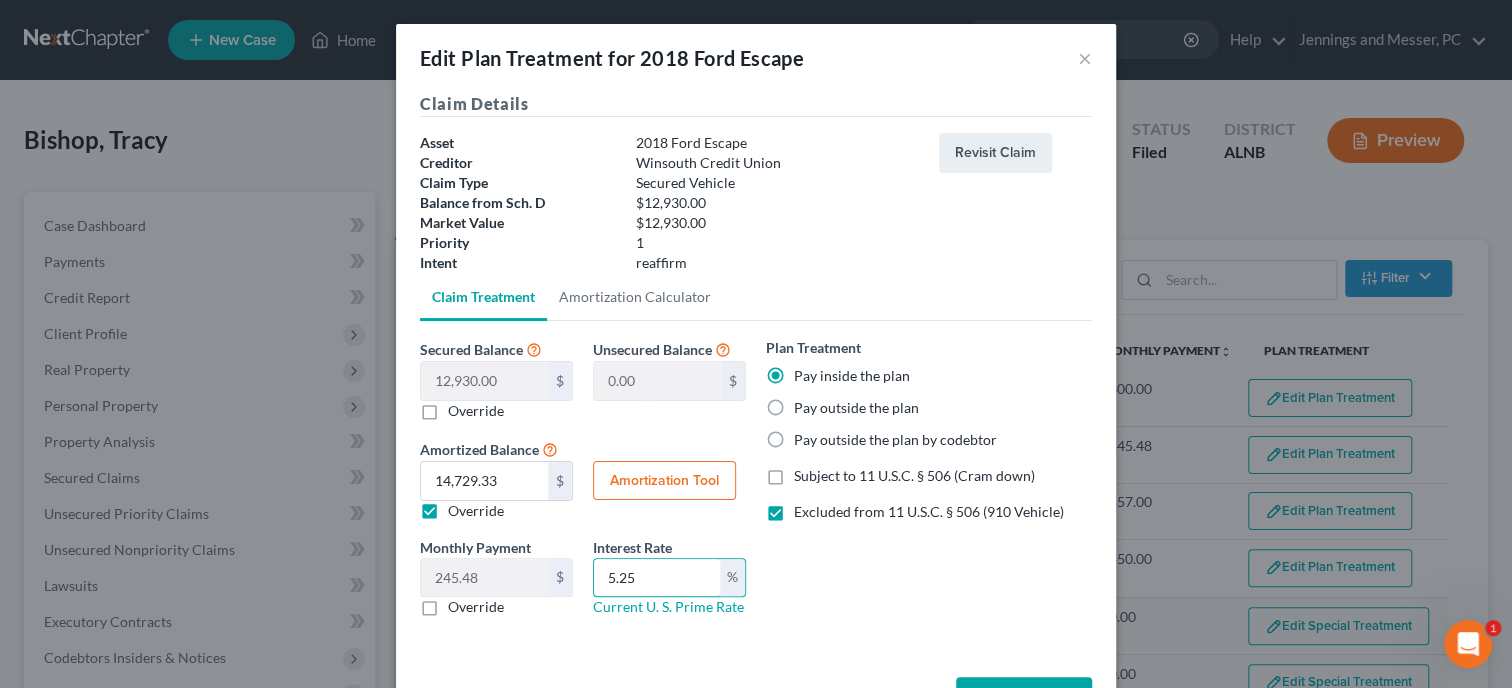 type on "5.25" 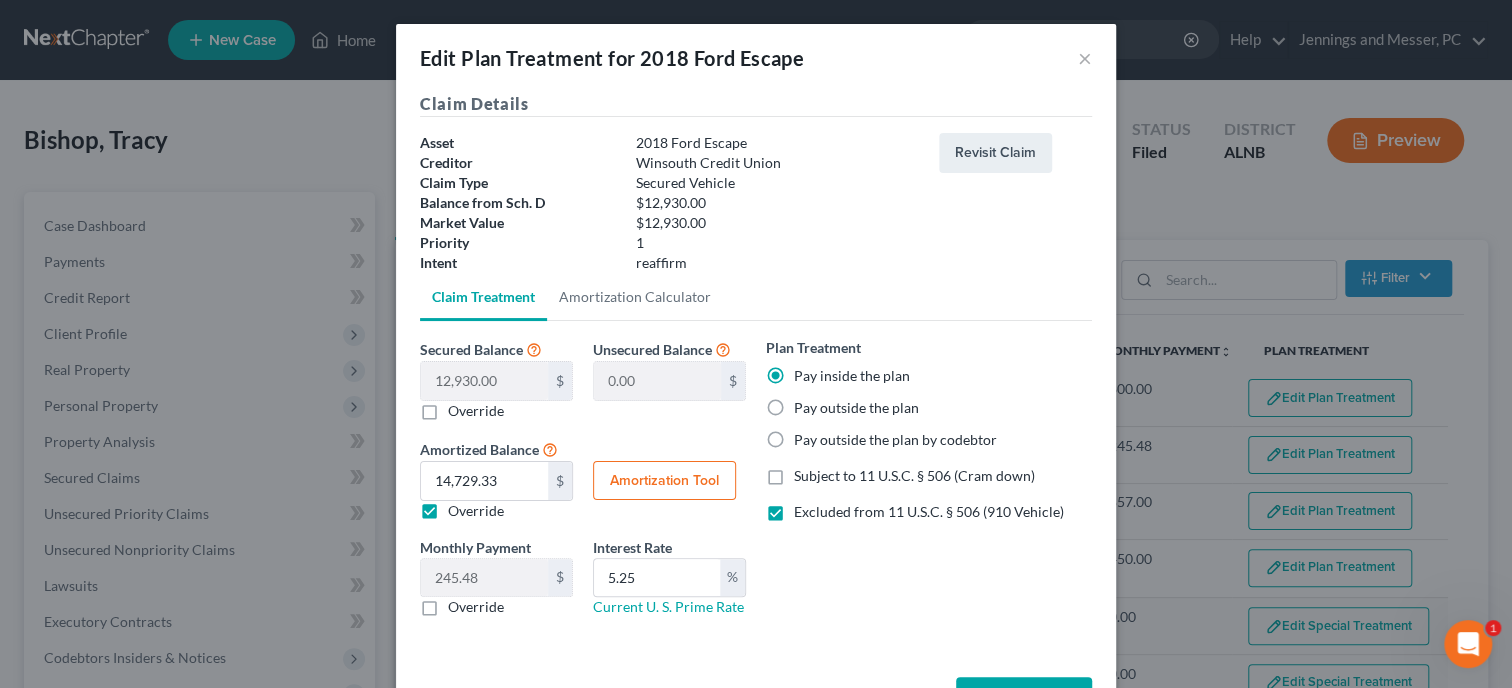 click on "Amortization Tool" at bounding box center (664, 481) 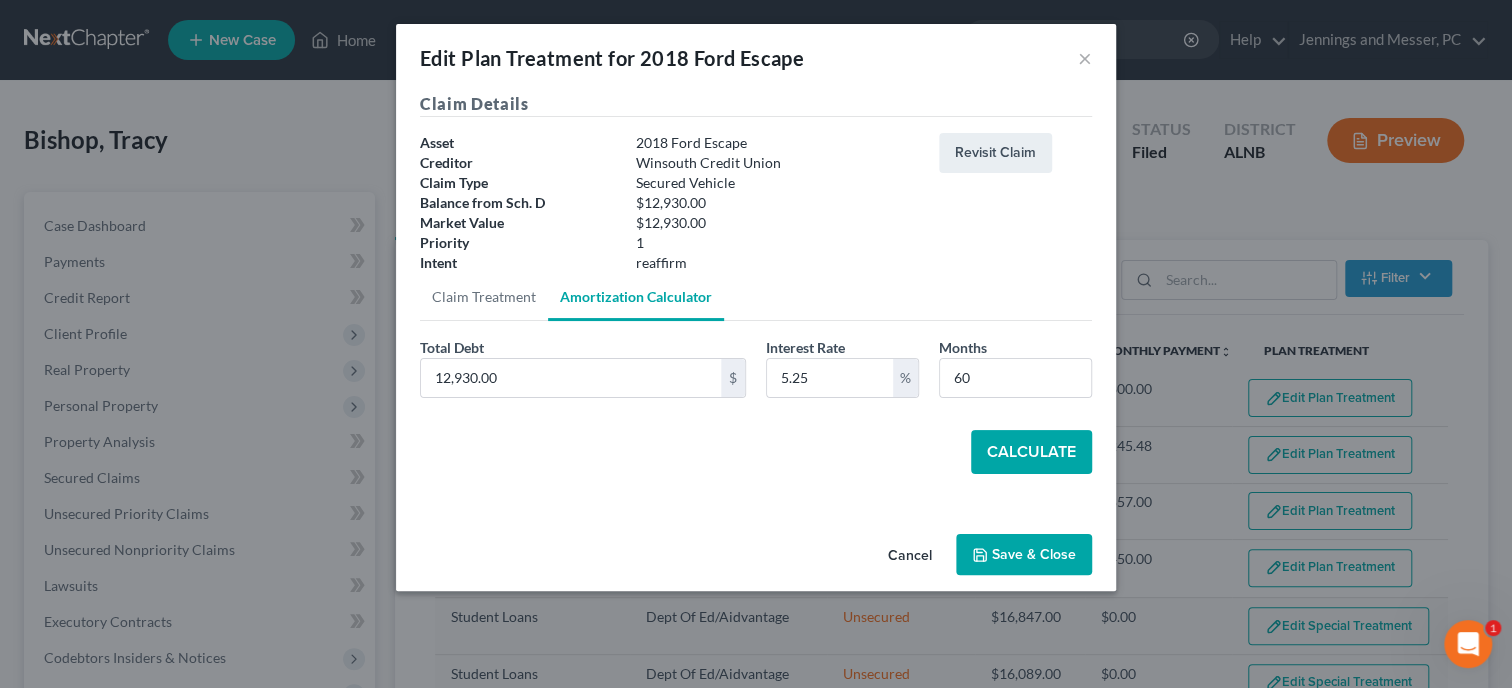 click on "Calculate" at bounding box center (1031, 452) 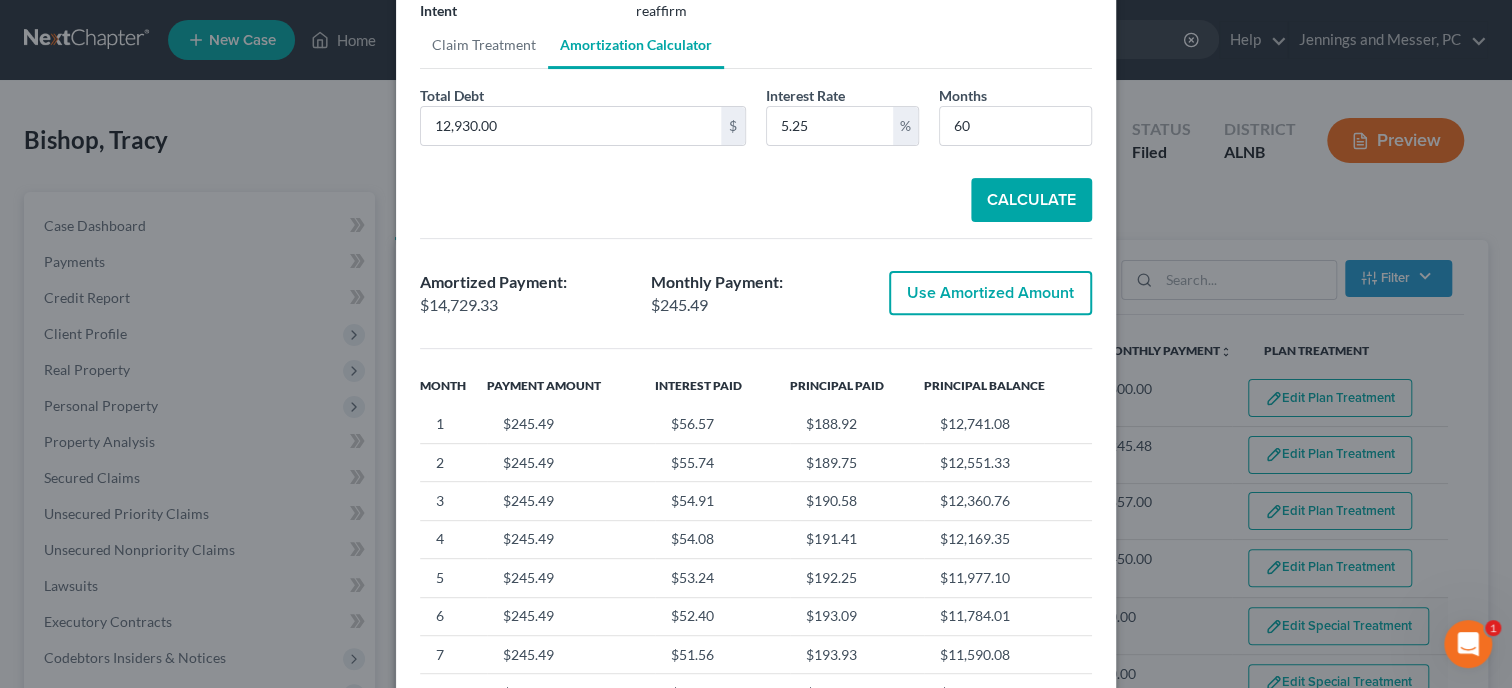 scroll, scrollTop: 414, scrollLeft: 0, axis: vertical 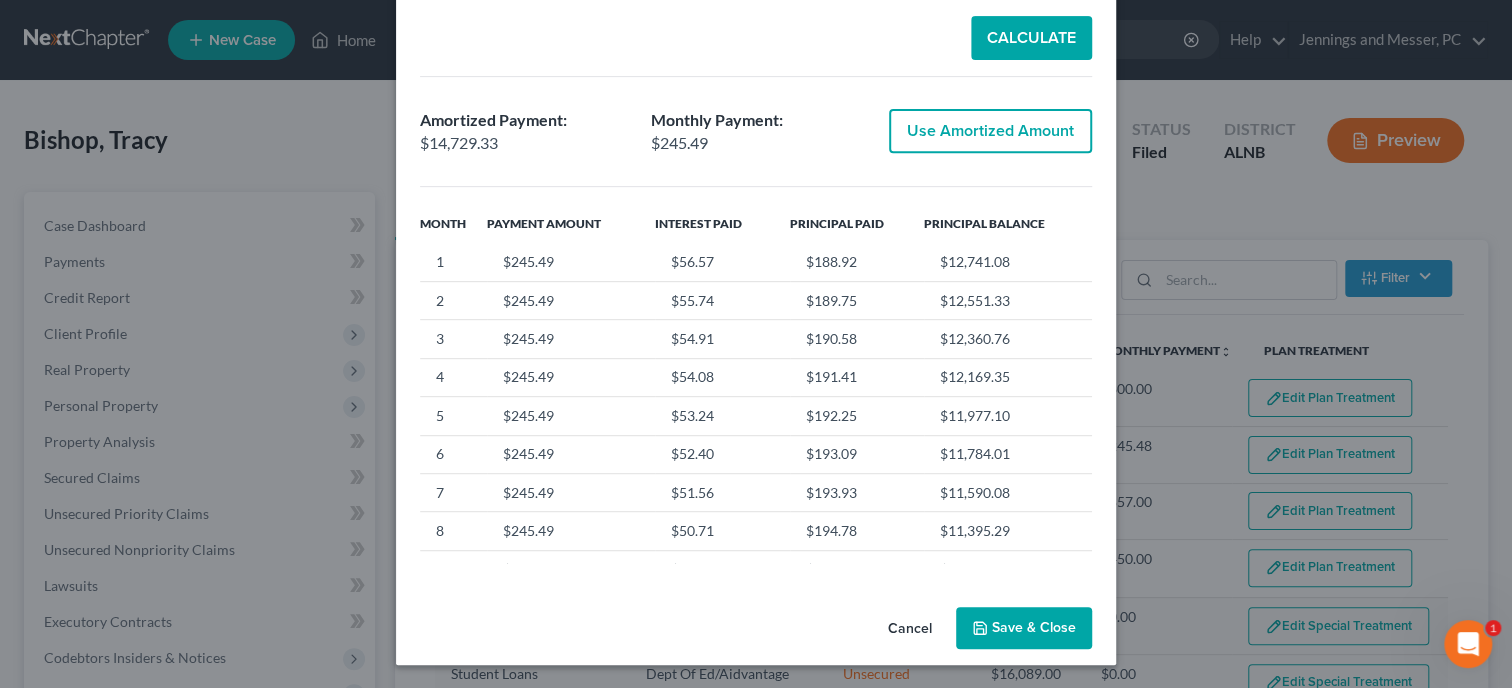 click 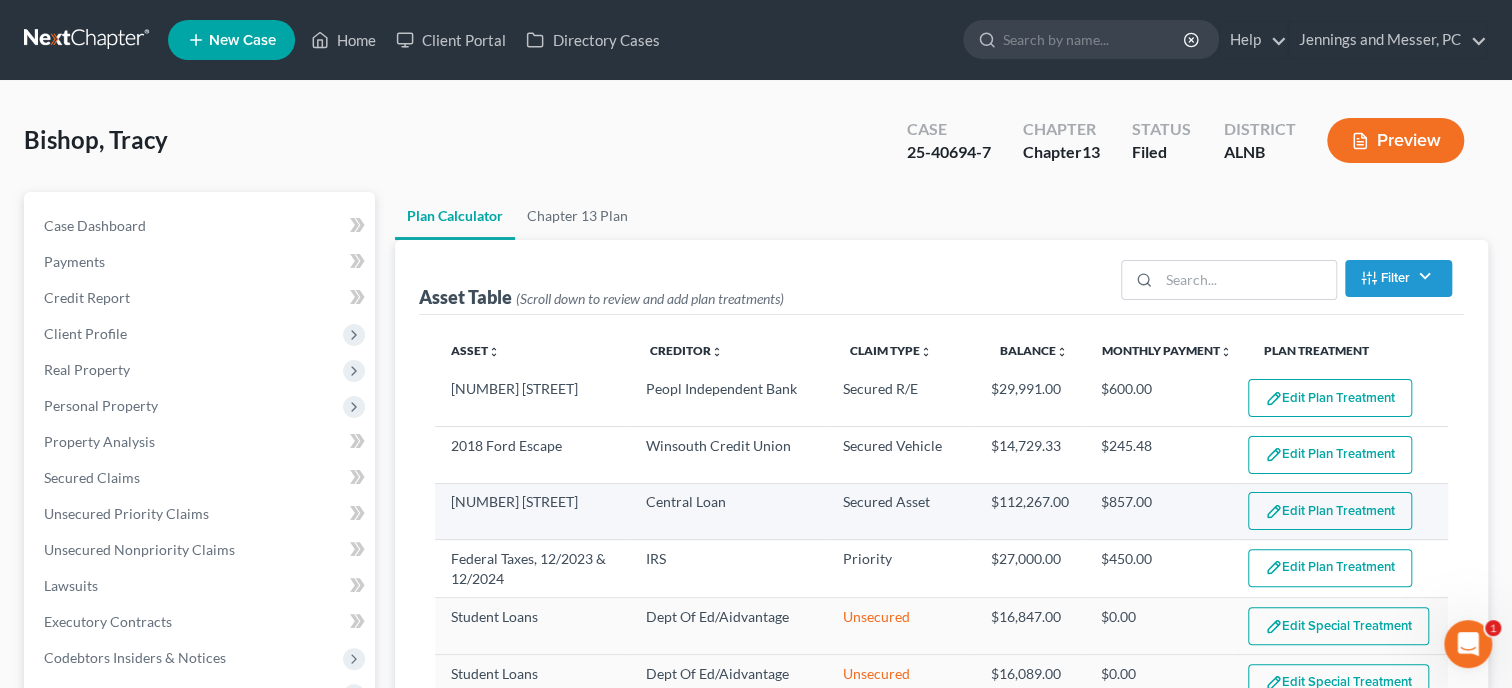 select on "59" 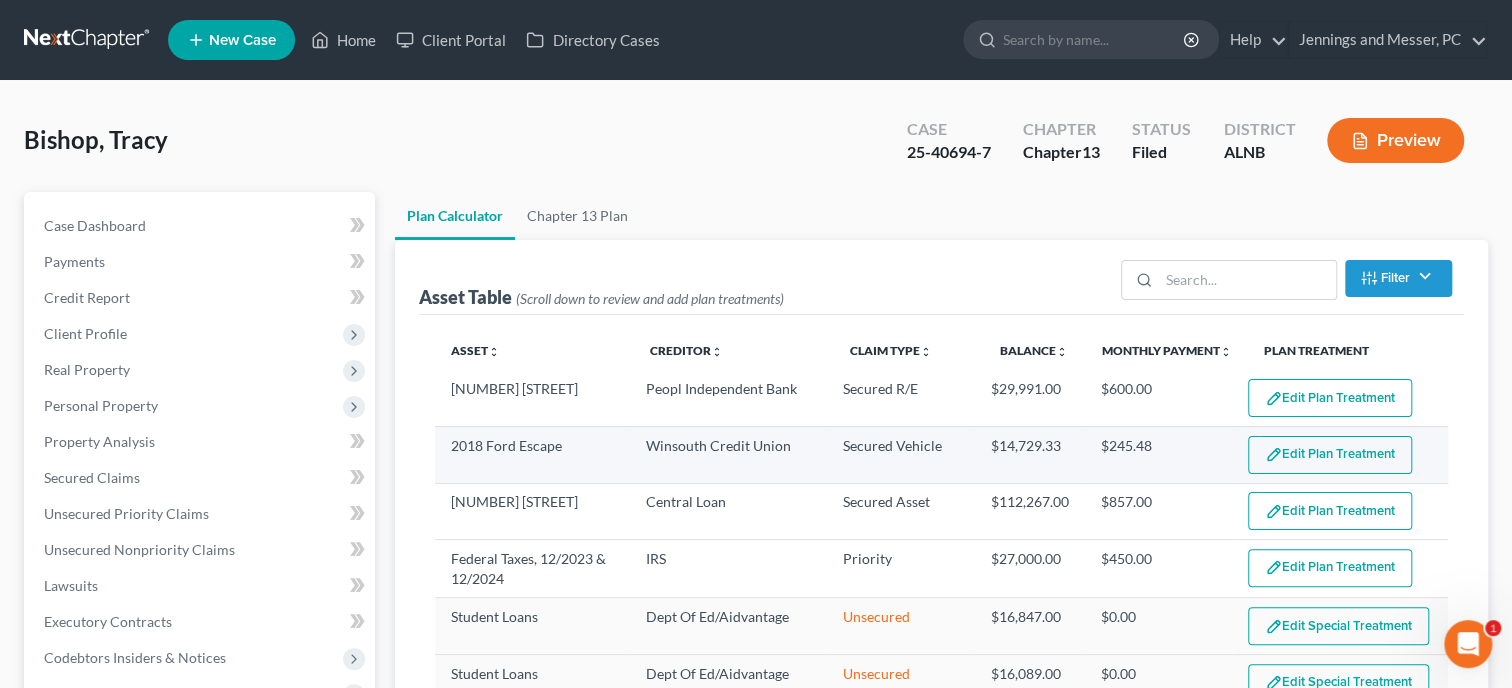 click on "Edit Plan Treatment" at bounding box center [1330, 455] 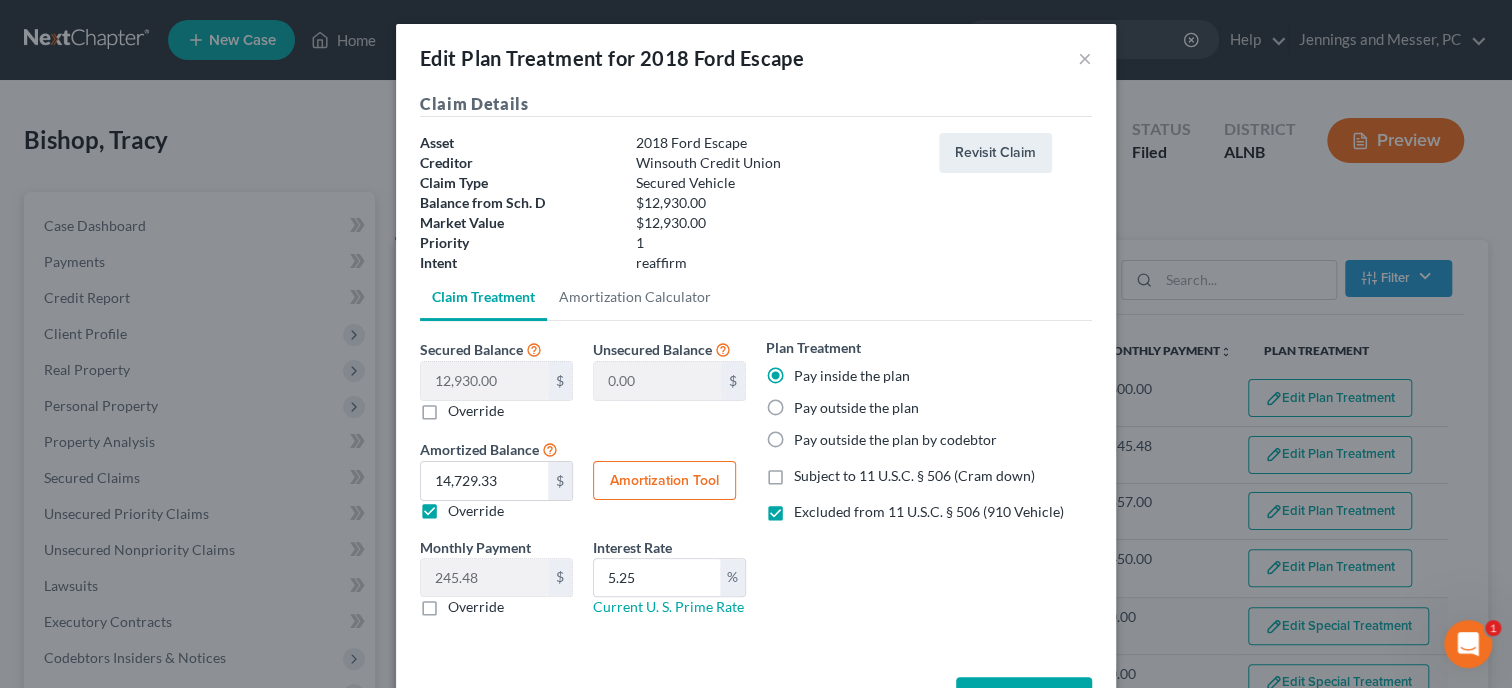 click on "Amortization Tool" at bounding box center [664, 481] 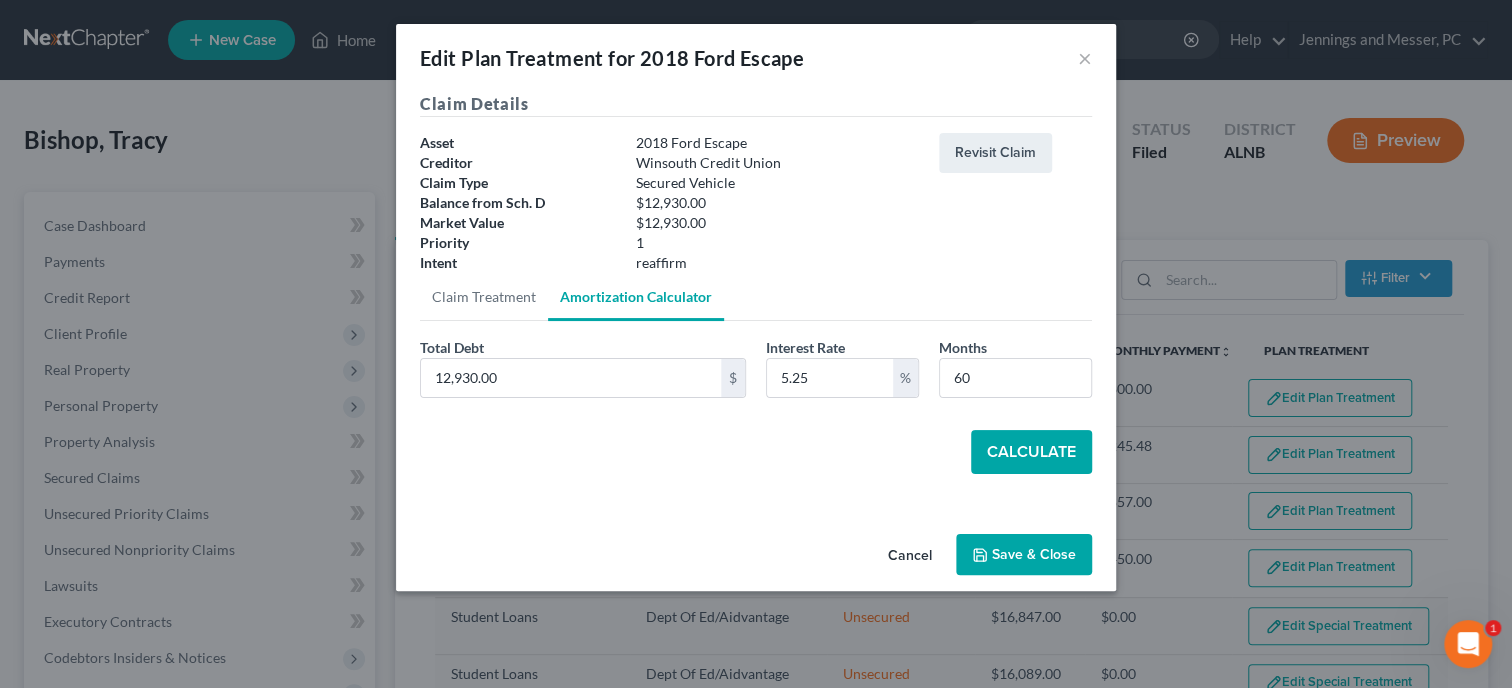 click on "Calculate" at bounding box center [1031, 452] 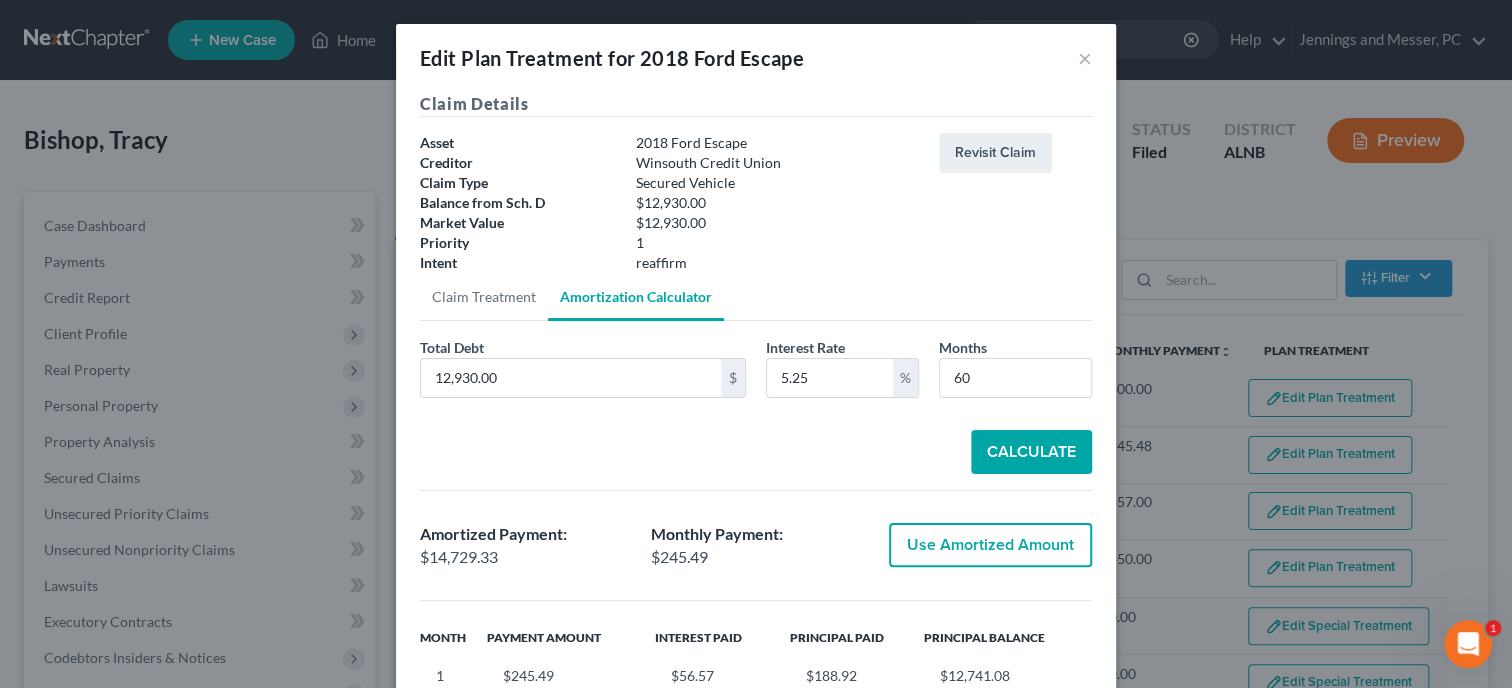 click on "Use Amortized Amount" at bounding box center (990, 545) 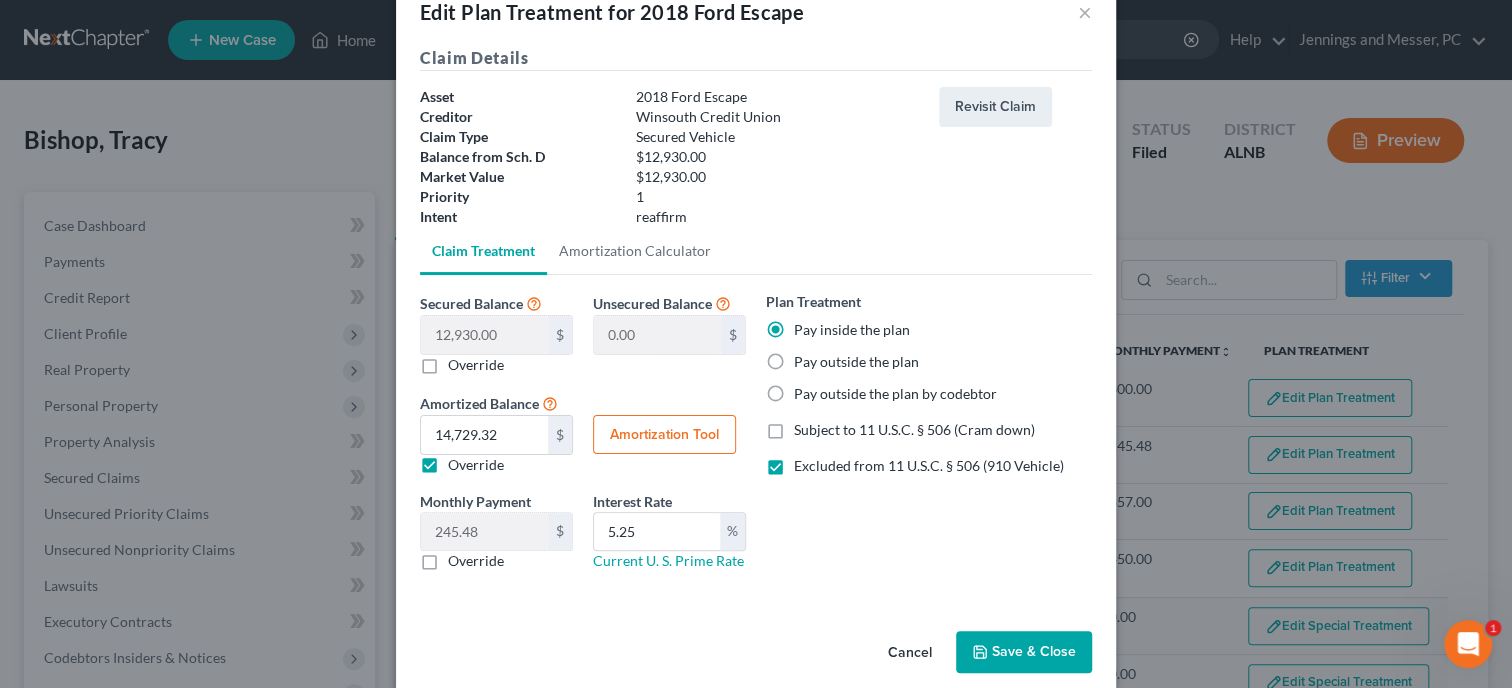 scroll, scrollTop: 70, scrollLeft: 0, axis: vertical 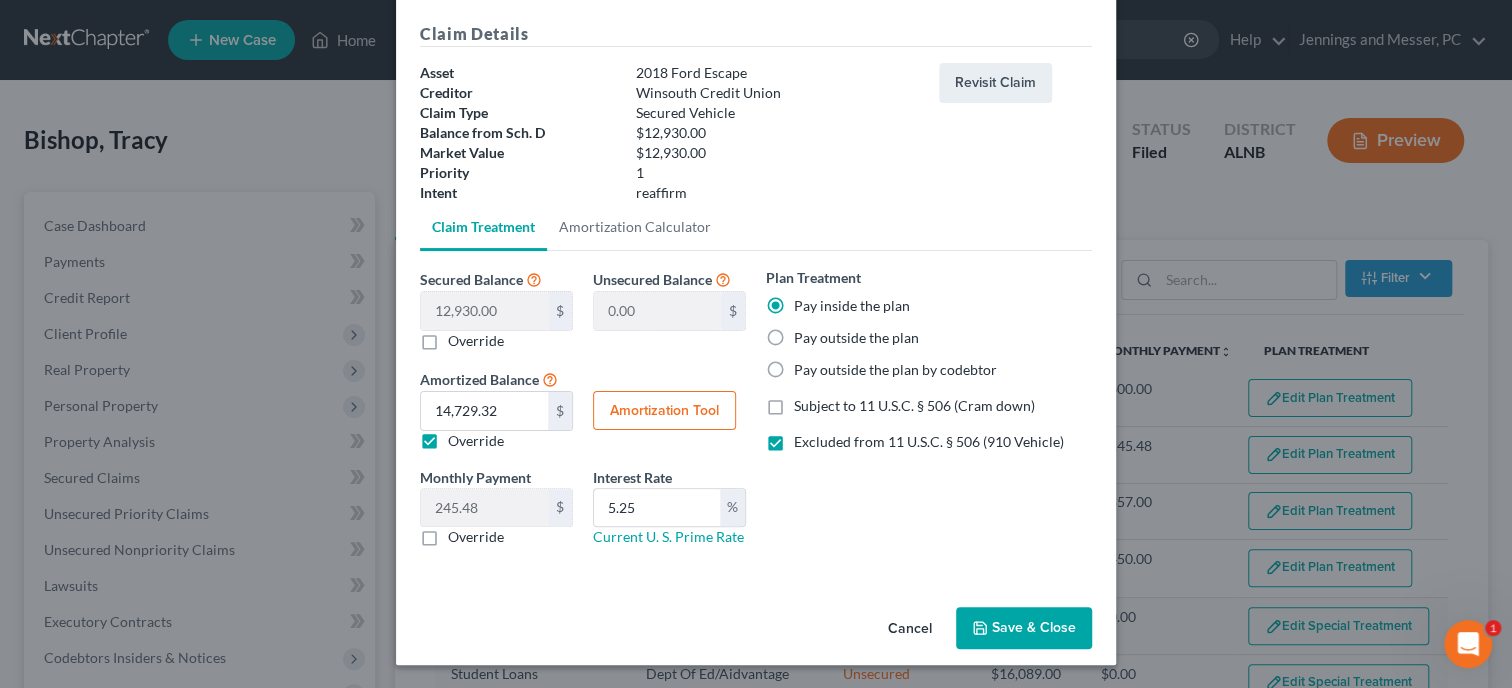 click on "Save & Close" at bounding box center (1024, 628) 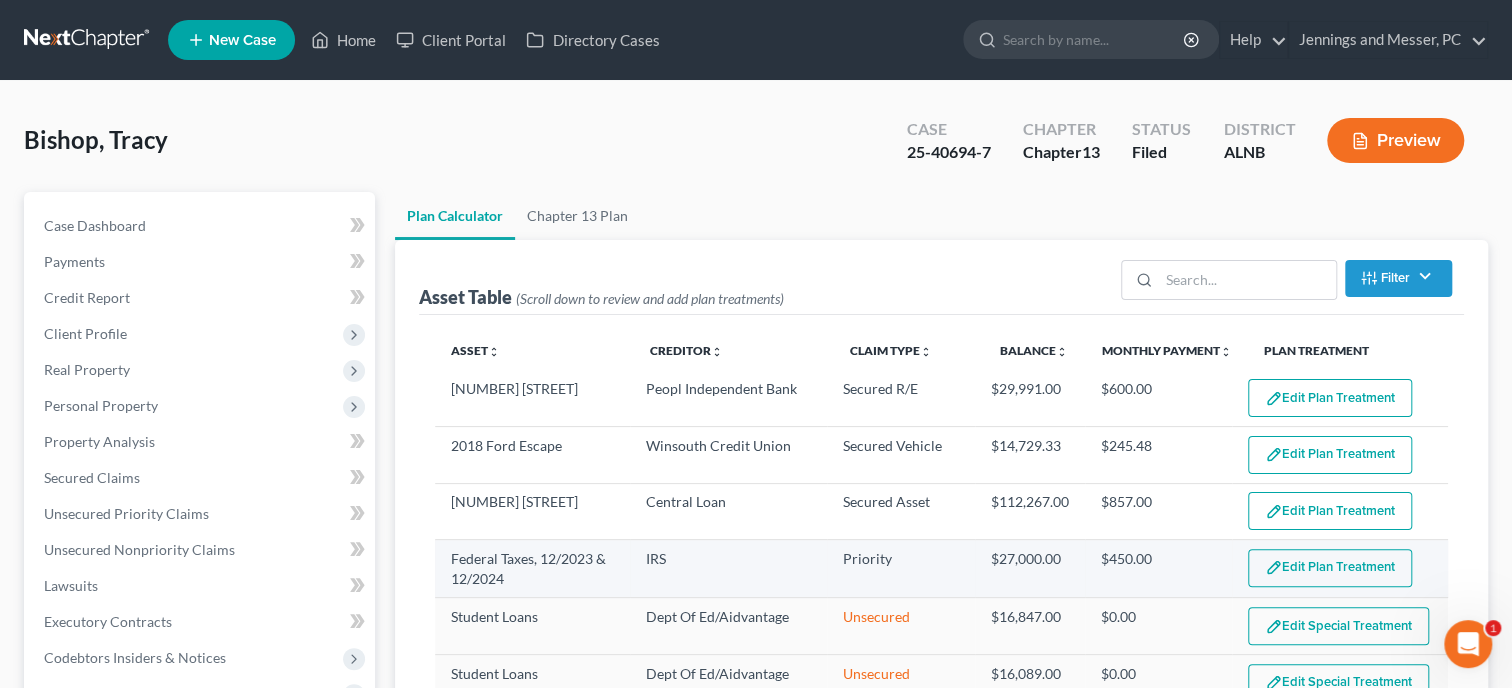 select on "59" 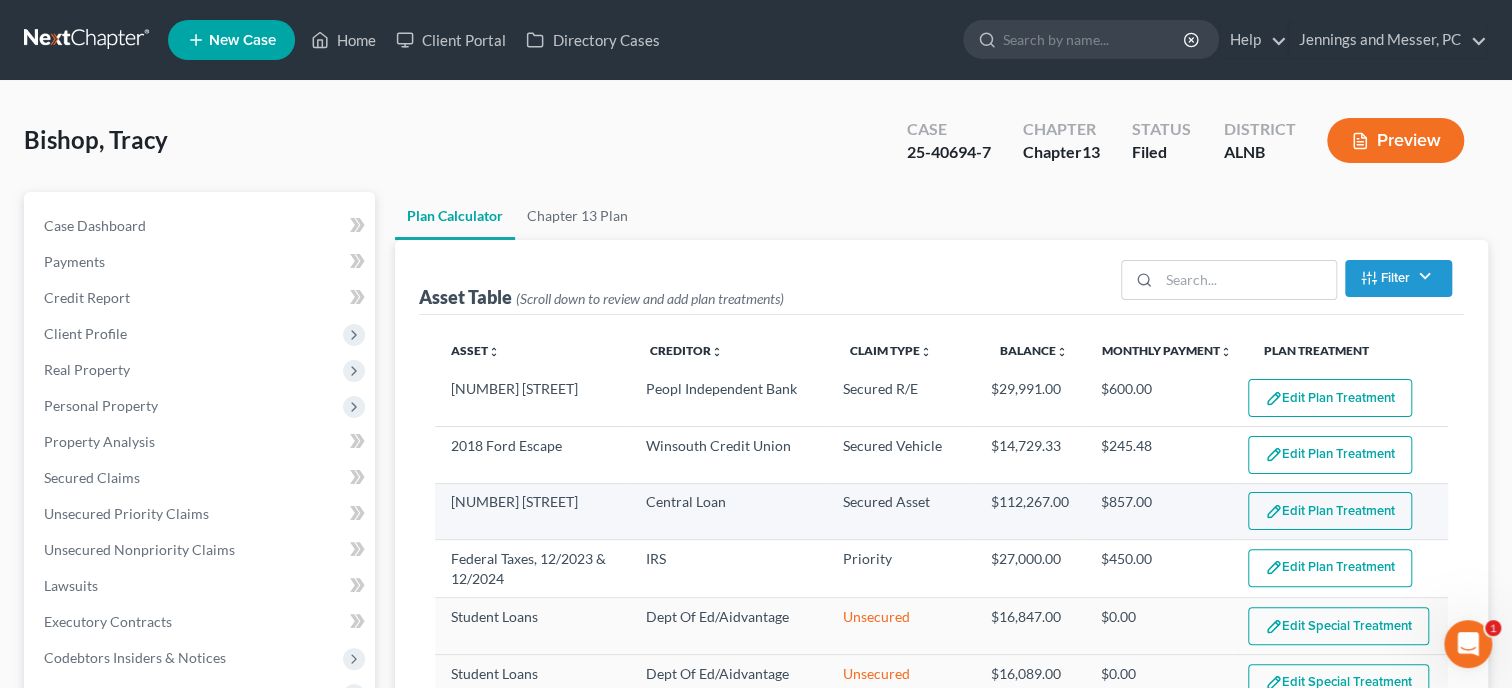 click at bounding box center (1273, 511) 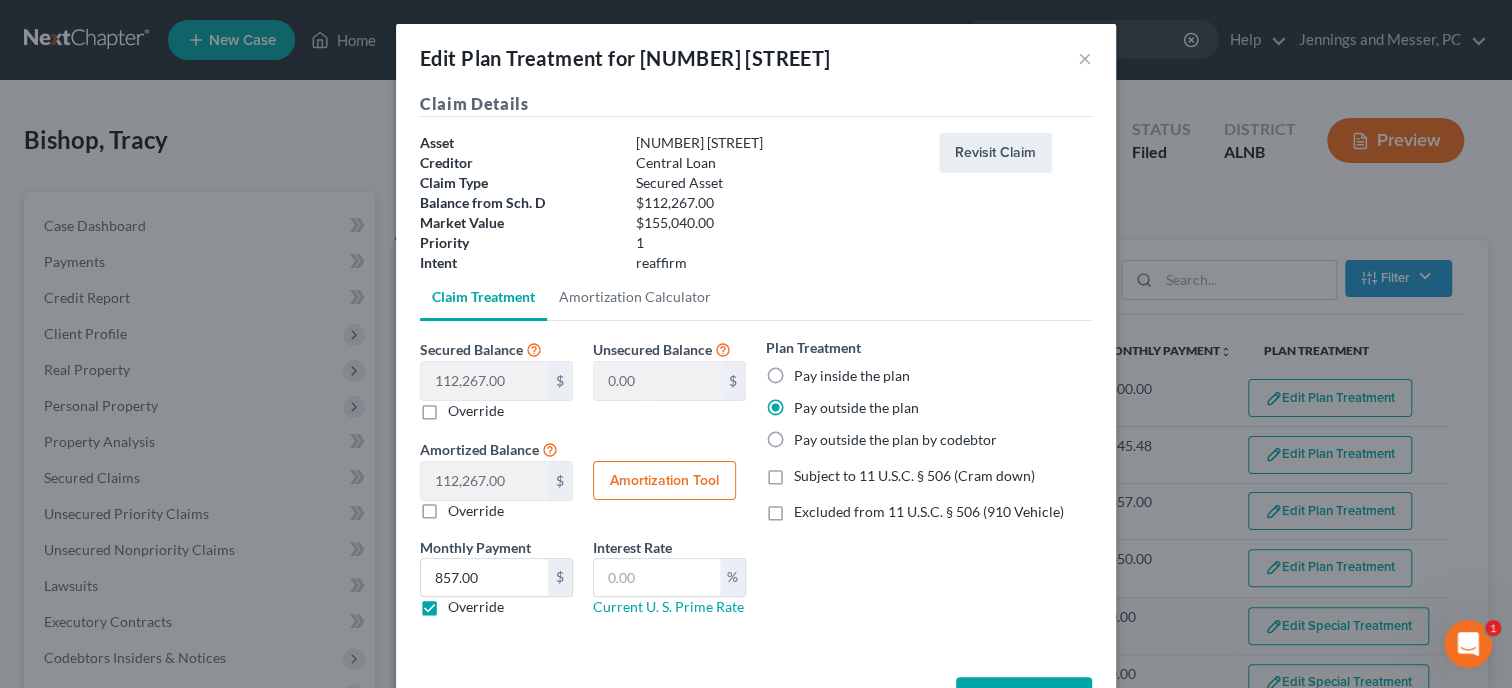 scroll, scrollTop: 70, scrollLeft: 0, axis: vertical 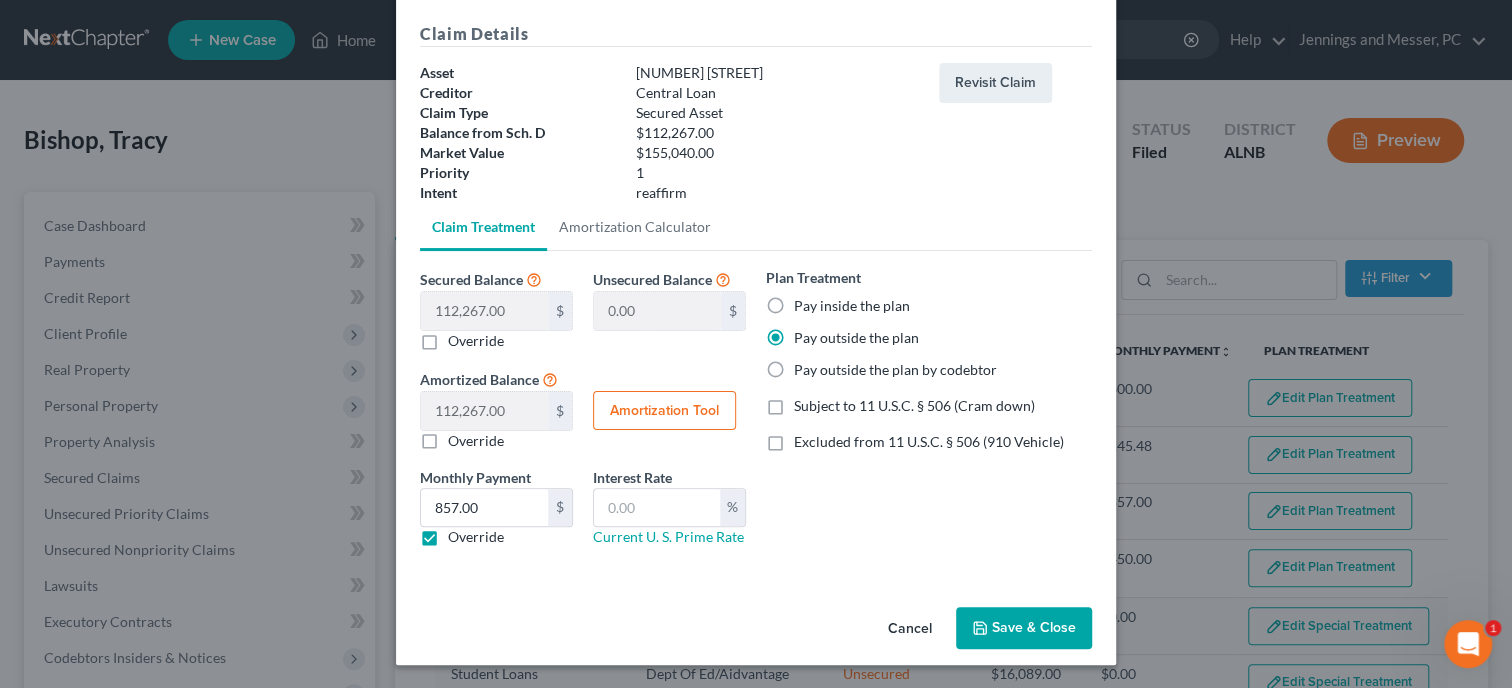 click on "Save & Close" at bounding box center (1024, 628) 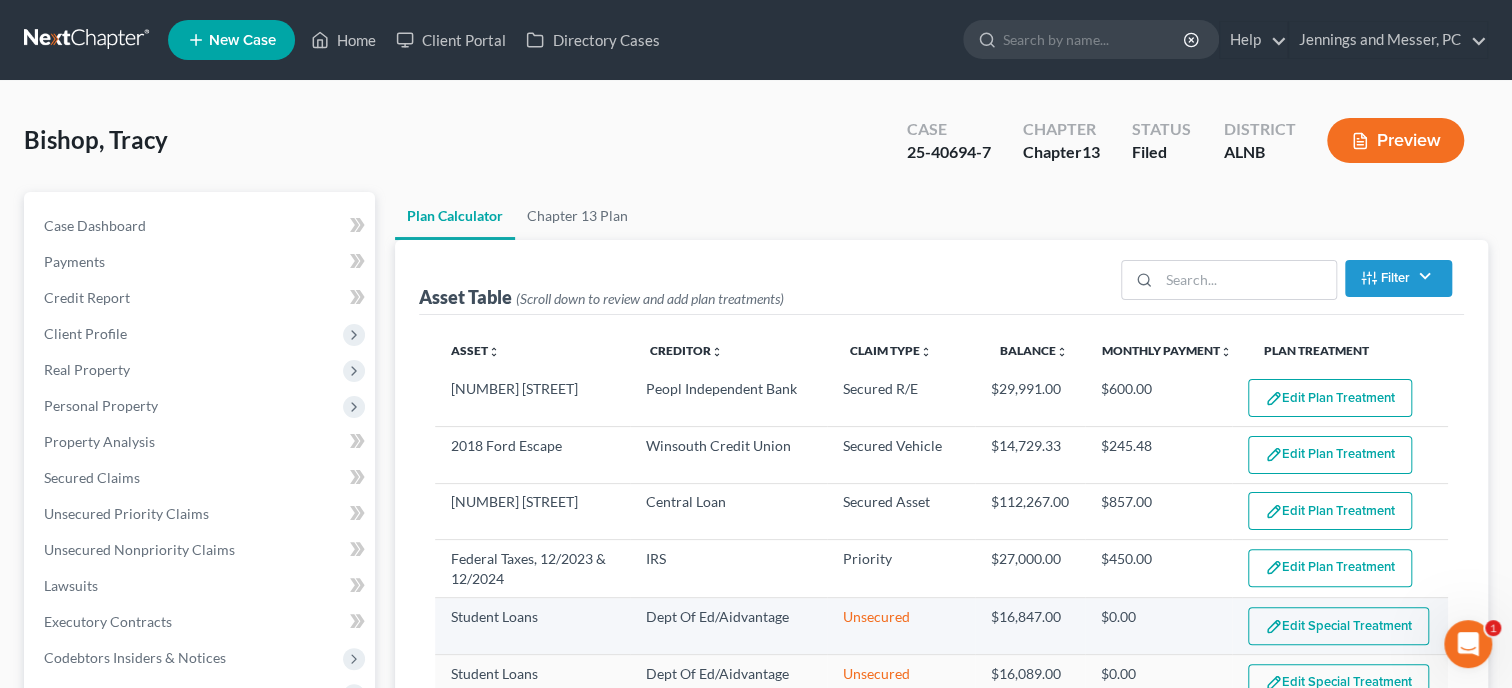 select on "59" 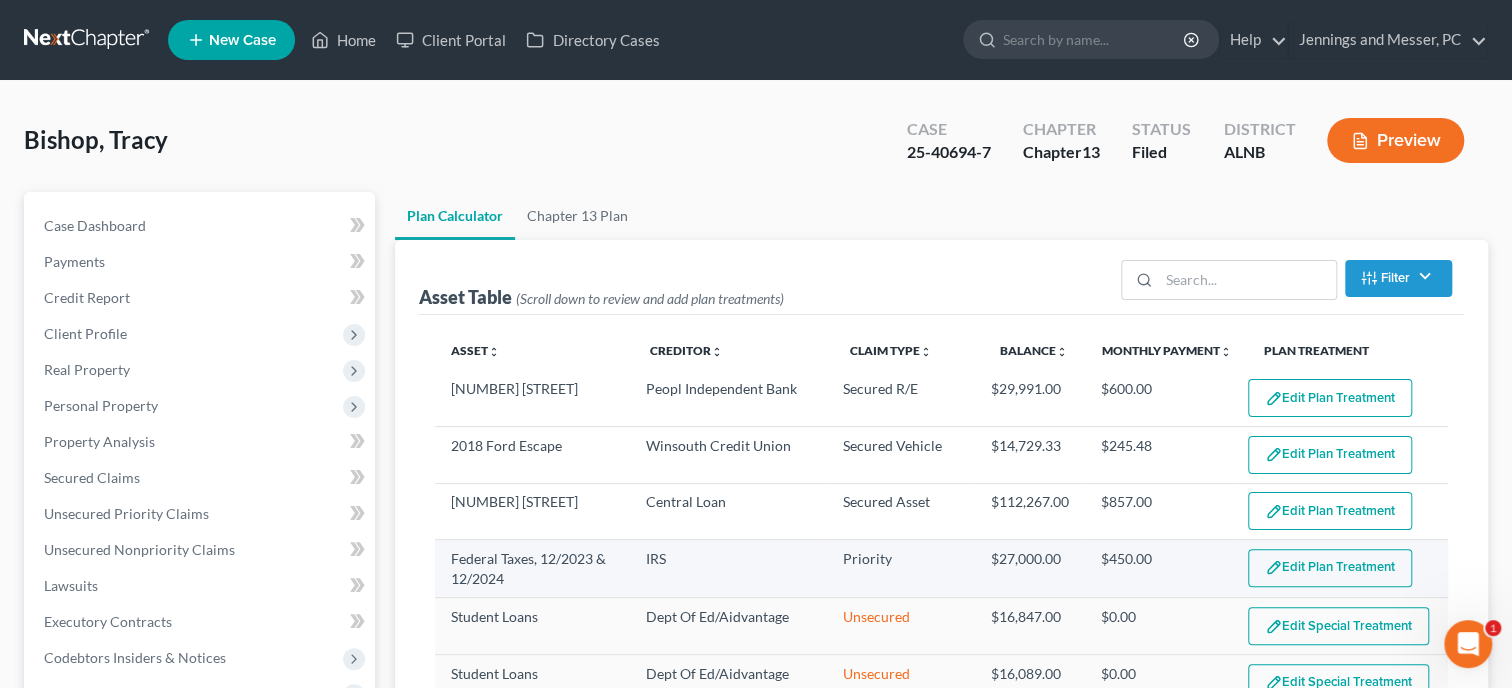 click on "Edit Plan Treatment" at bounding box center (1330, 568) 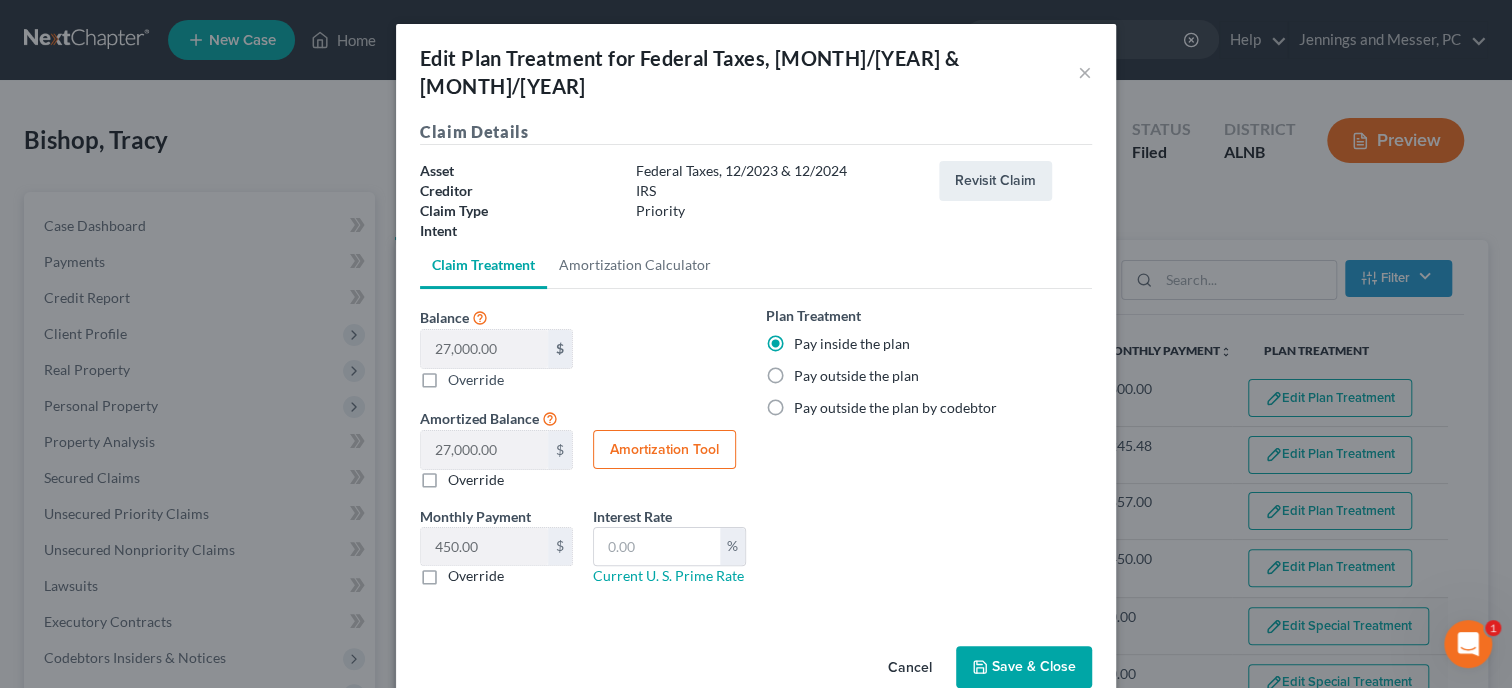 click on "Save & Close" at bounding box center [1024, 667] 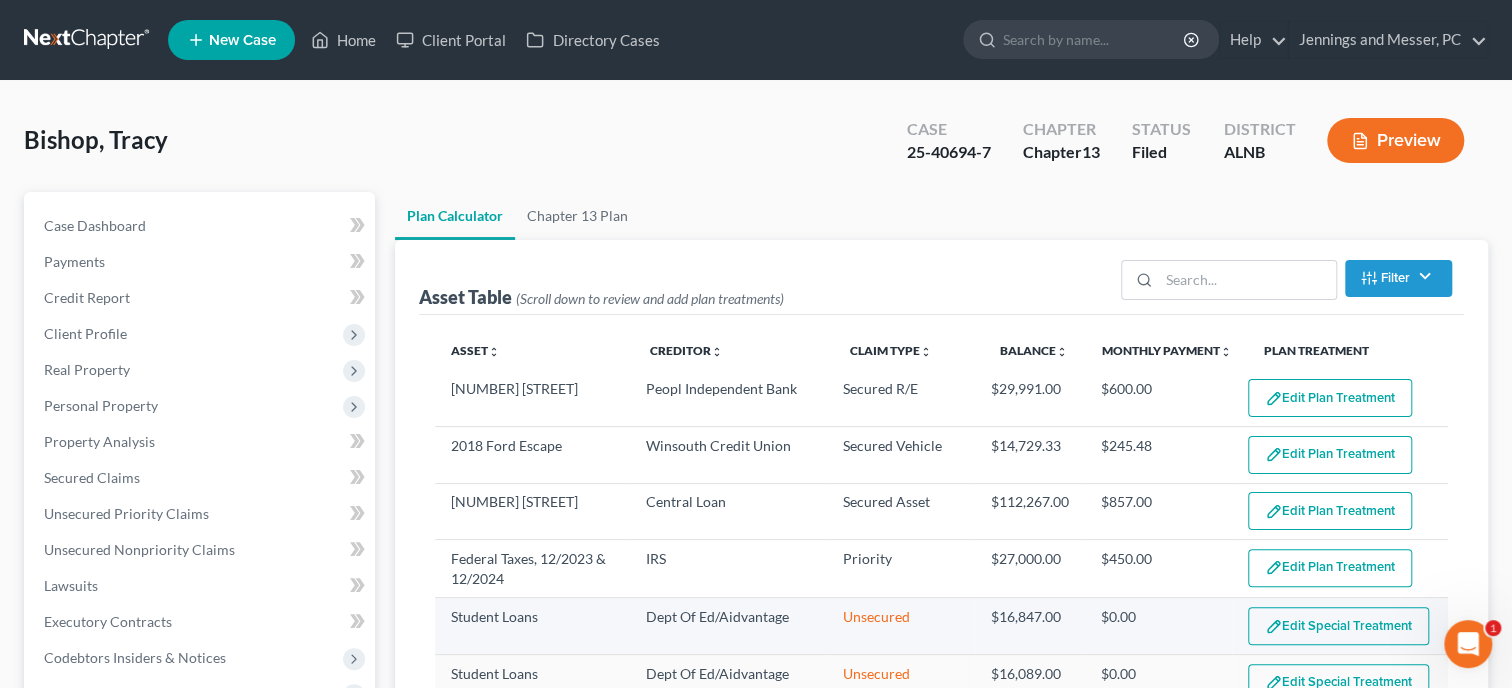 select on "59" 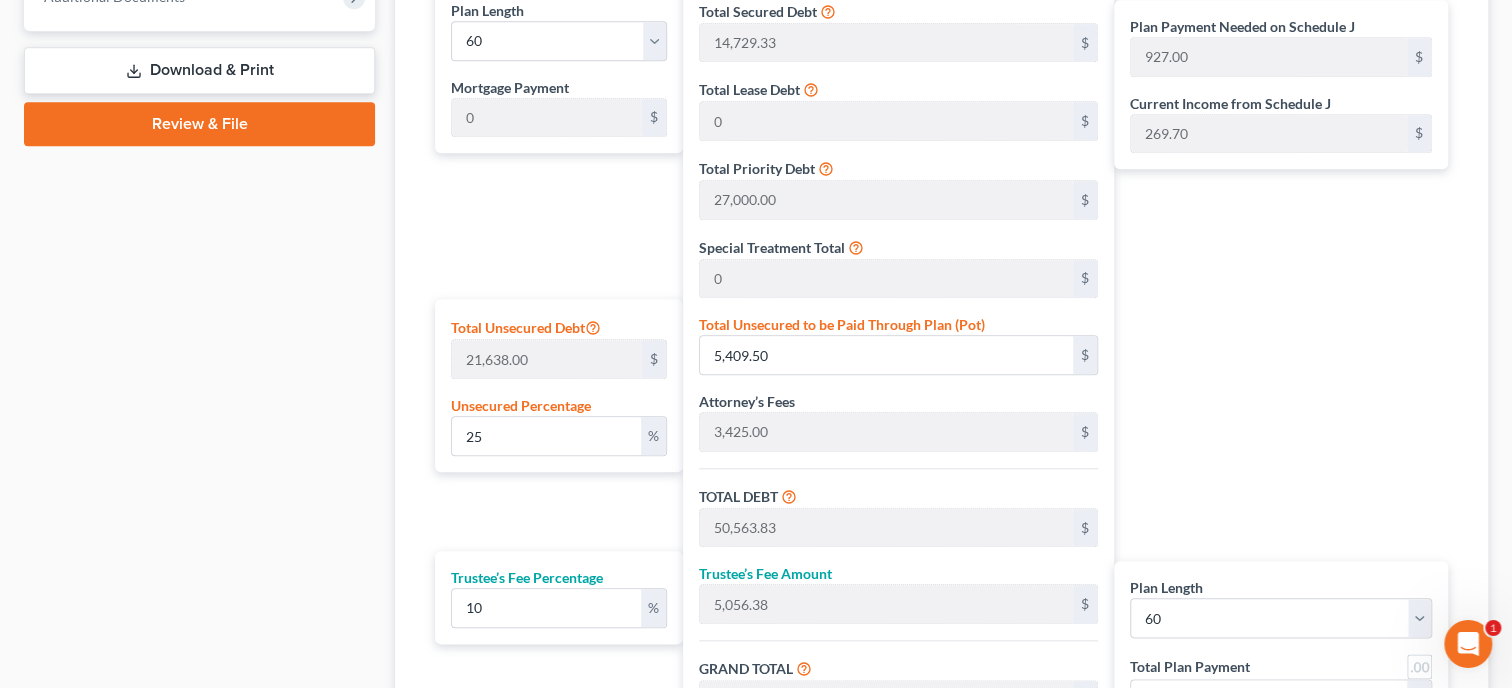 scroll, scrollTop: 926, scrollLeft: 0, axis: vertical 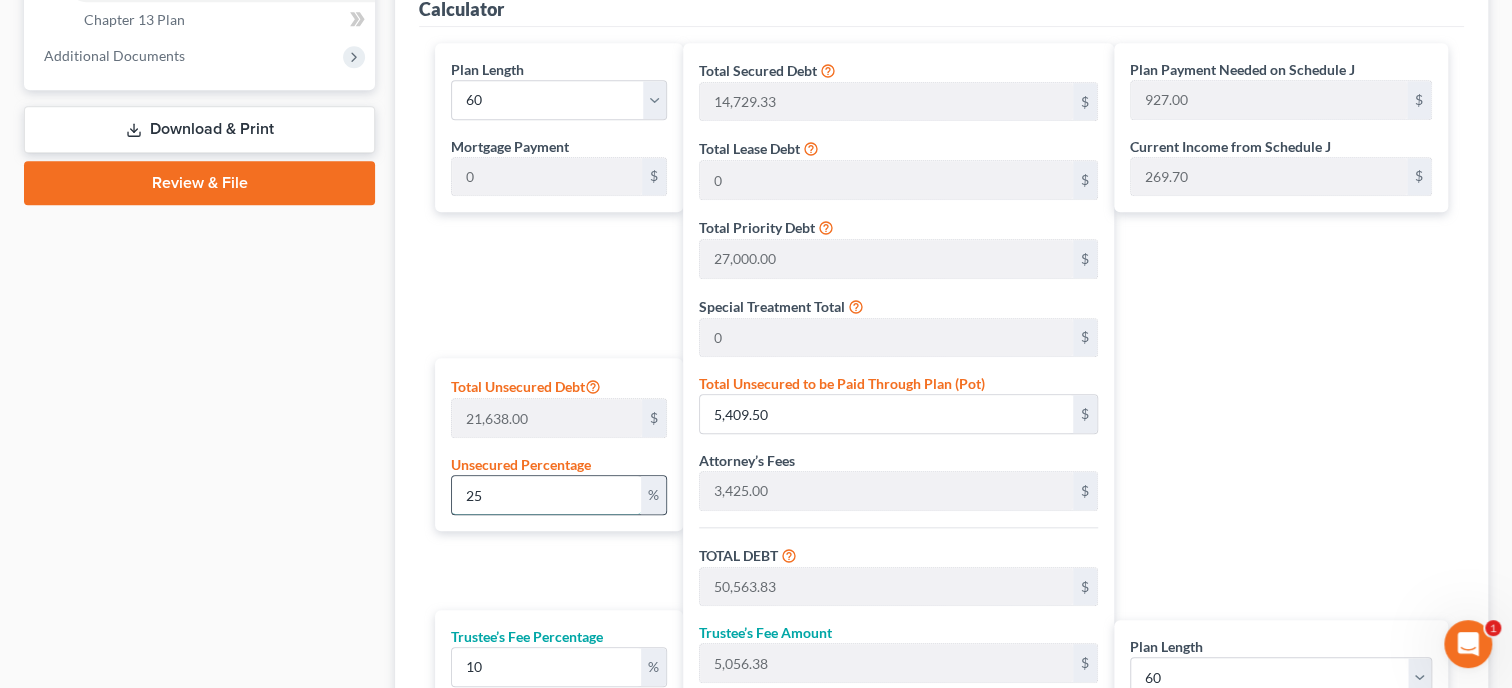 click on "25" at bounding box center (546, 495) 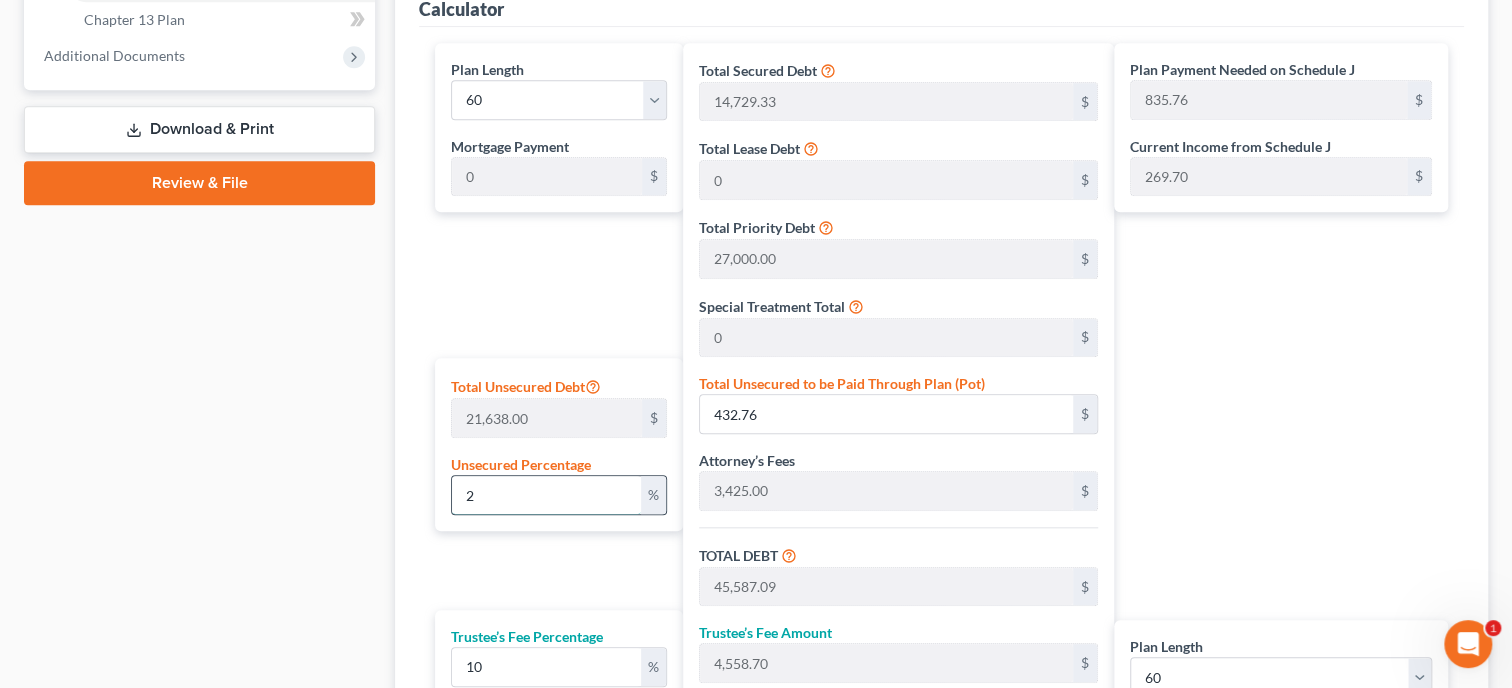 type 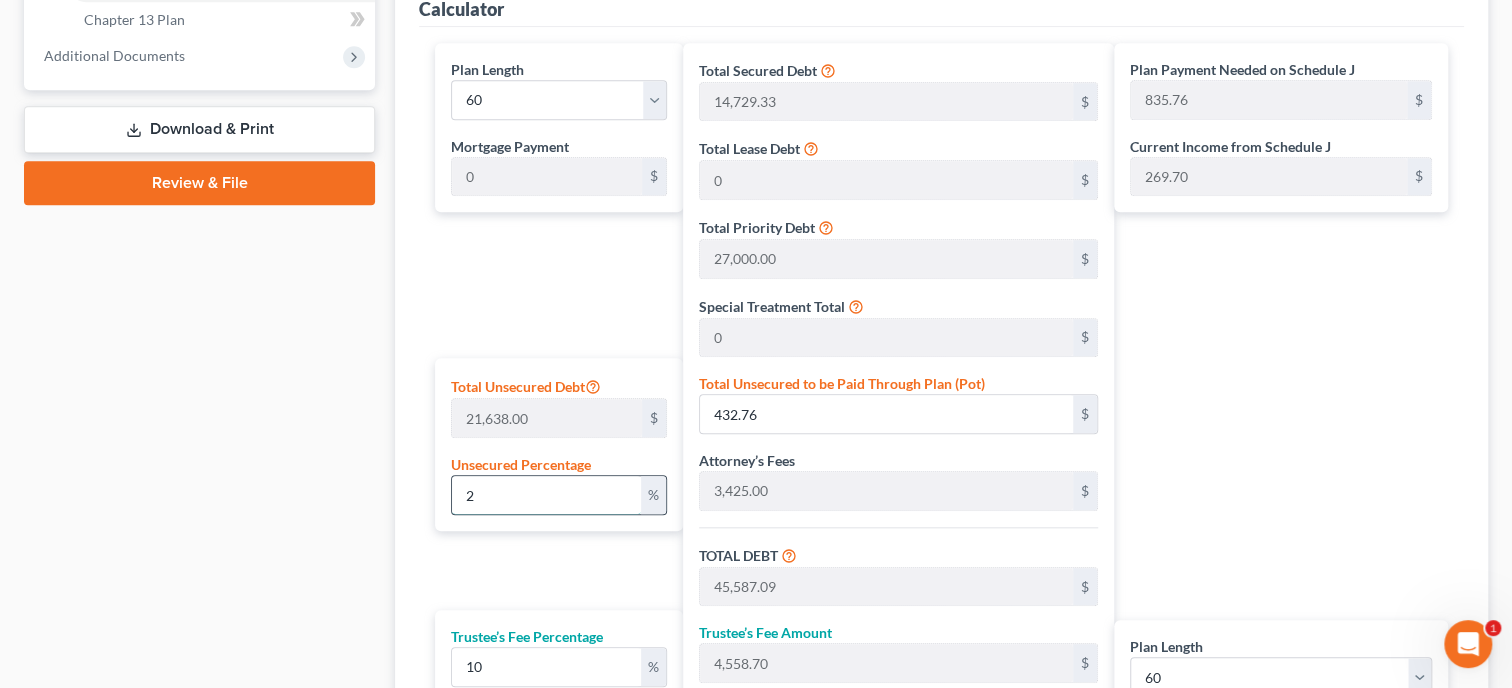 type 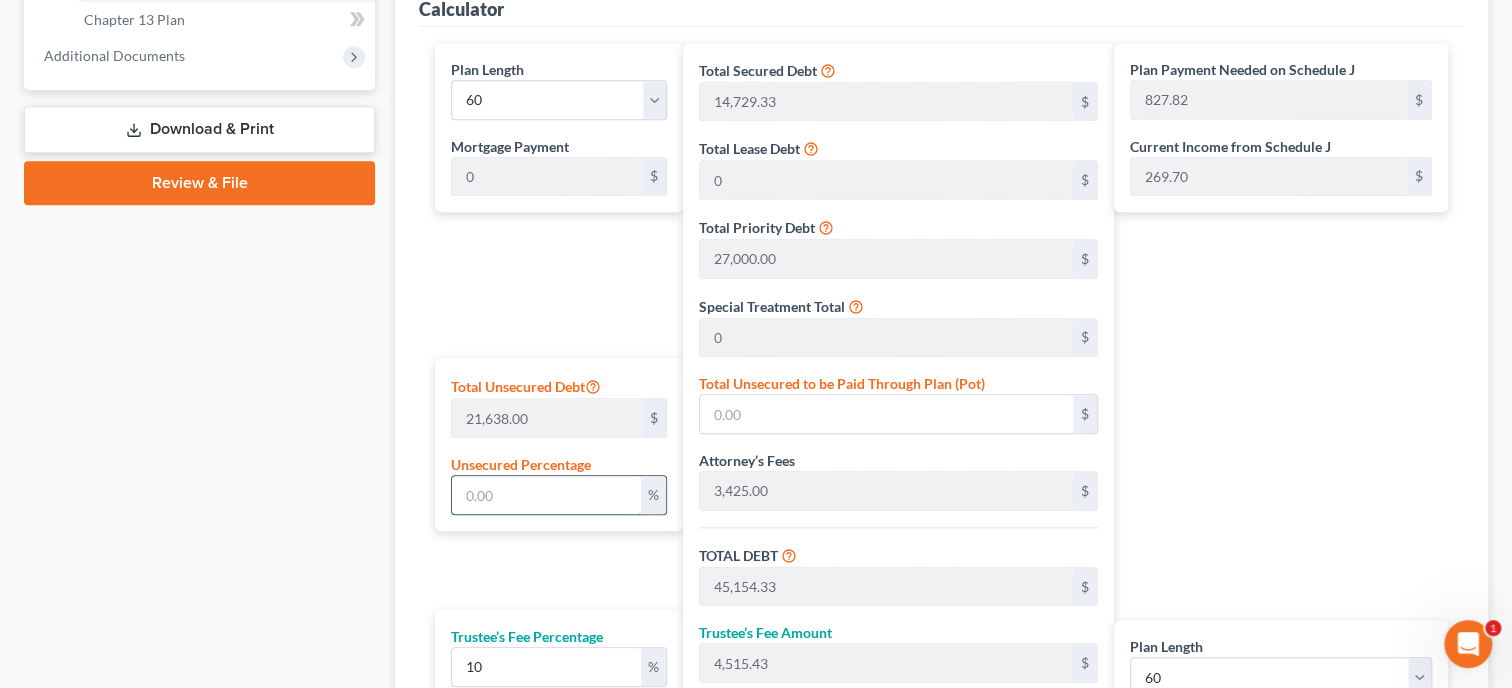 type on "1" 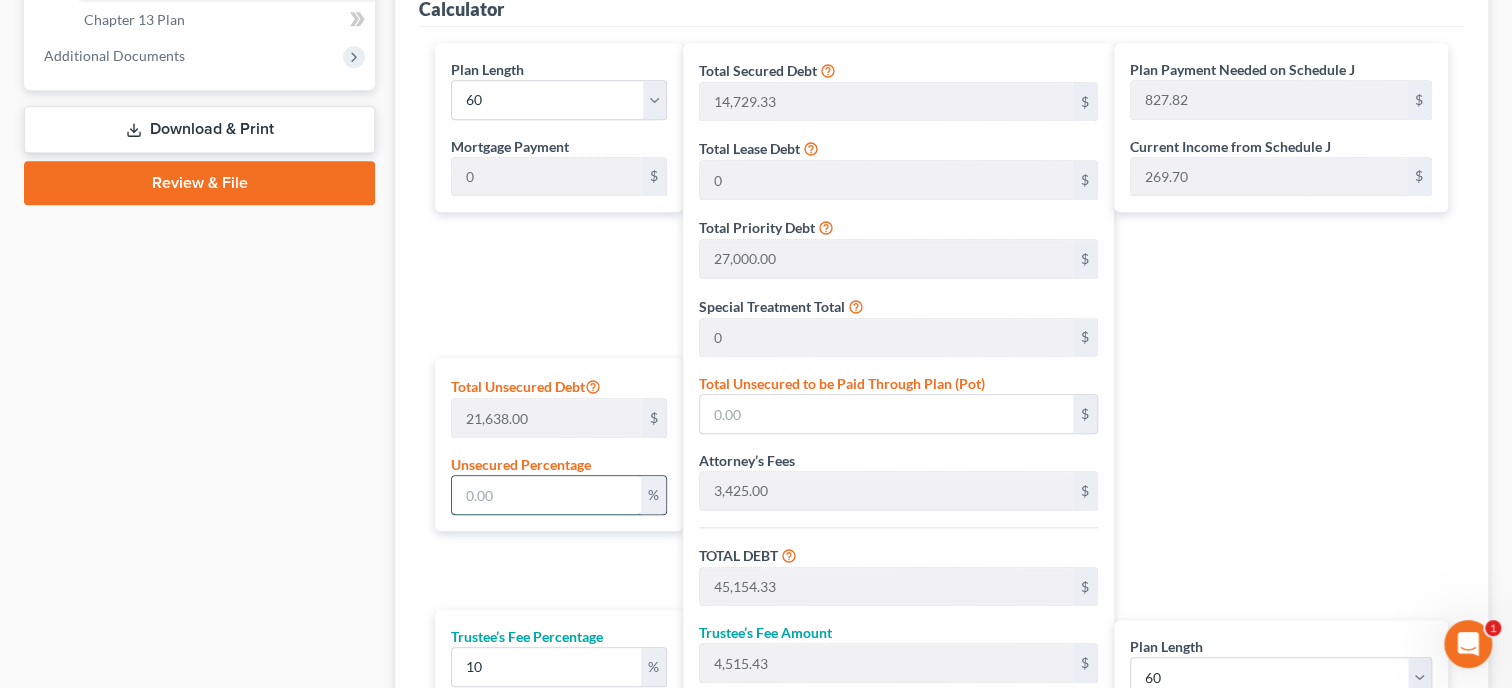 type on "216.38" 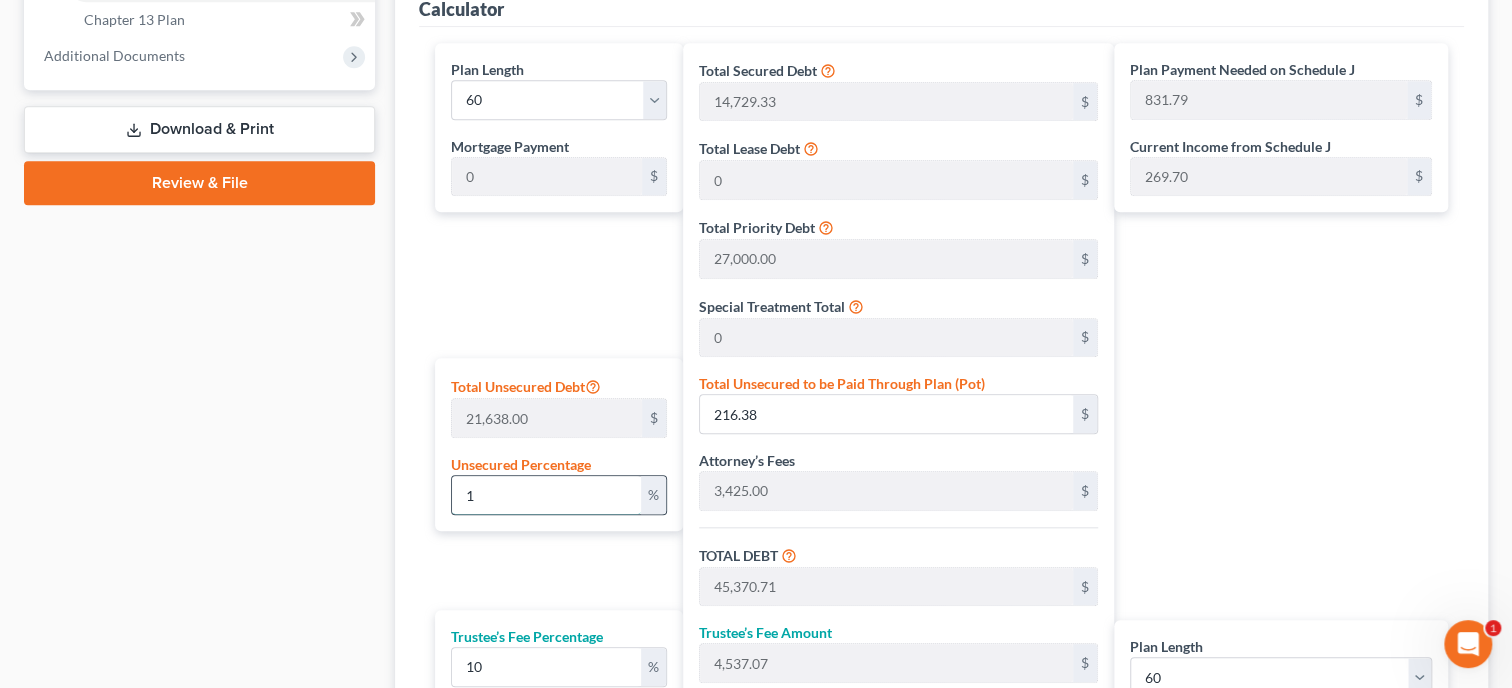 type on "10" 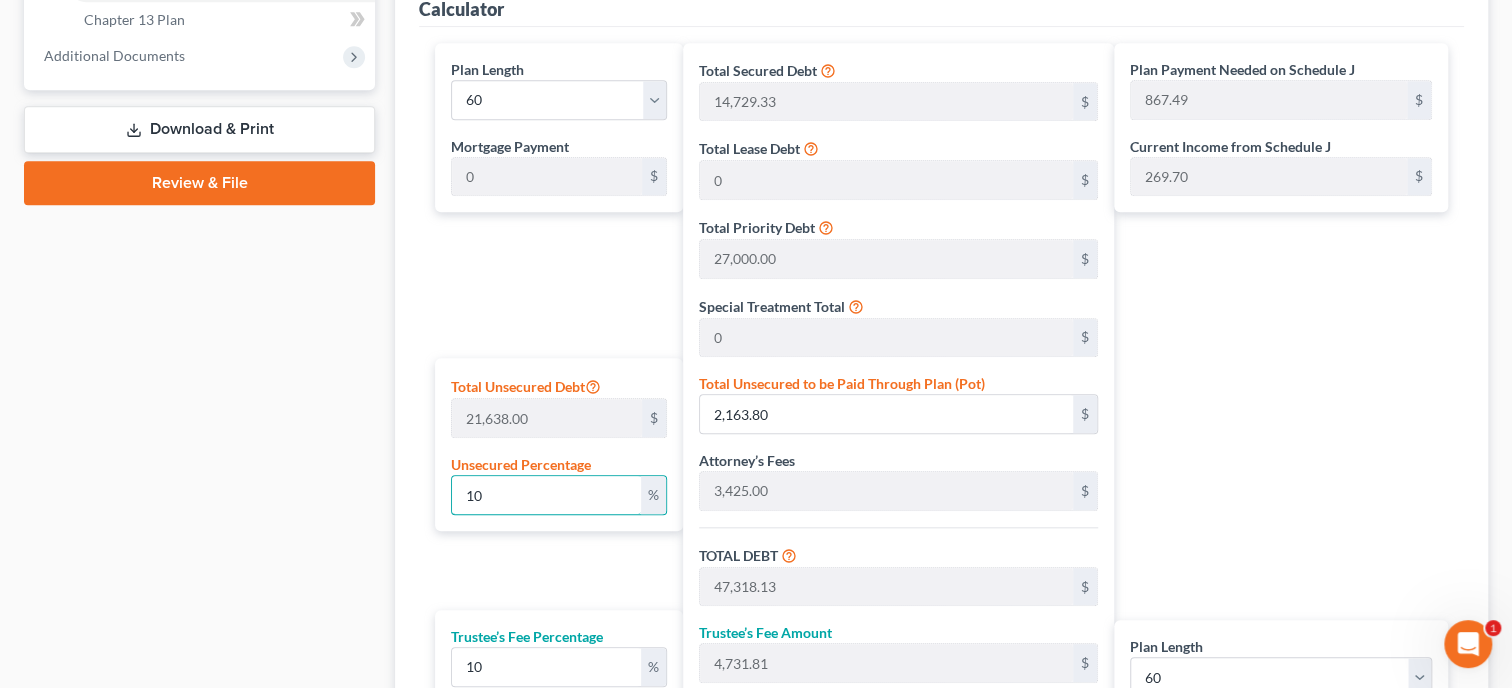type on "10" 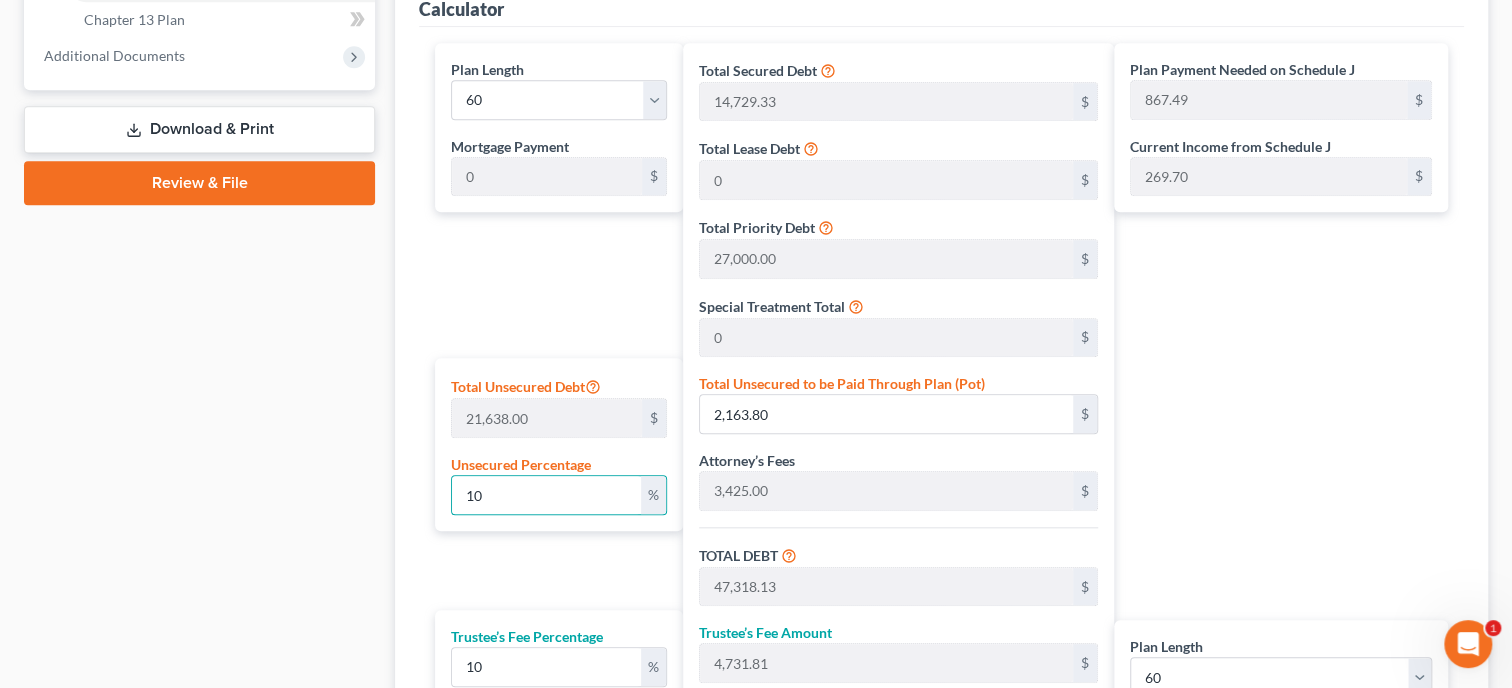 click on "Plan Payment Needed on Schedule J 867.49 $ Current Income from Schedule J 269.70 $ Plan Length  1 2 3 4 5 6 7 8 9 10 11 12 13 14 15 16 17 18 19 20 21 22 23 24 25 26 27 28 29 30 31 32 33 34 35 36 37 38 39 40 41 42 43 44 45 46 47 48 49 50 51 52 53 54 55 56 57 58 59 60 61 62 63 64 65 66 67 68 69 70 71 72 73 74 75 76 77 78 79 80 81 82 83 84 Total Plan Payment 867.49 $ Add Step Payments" at bounding box center (1286, 449) 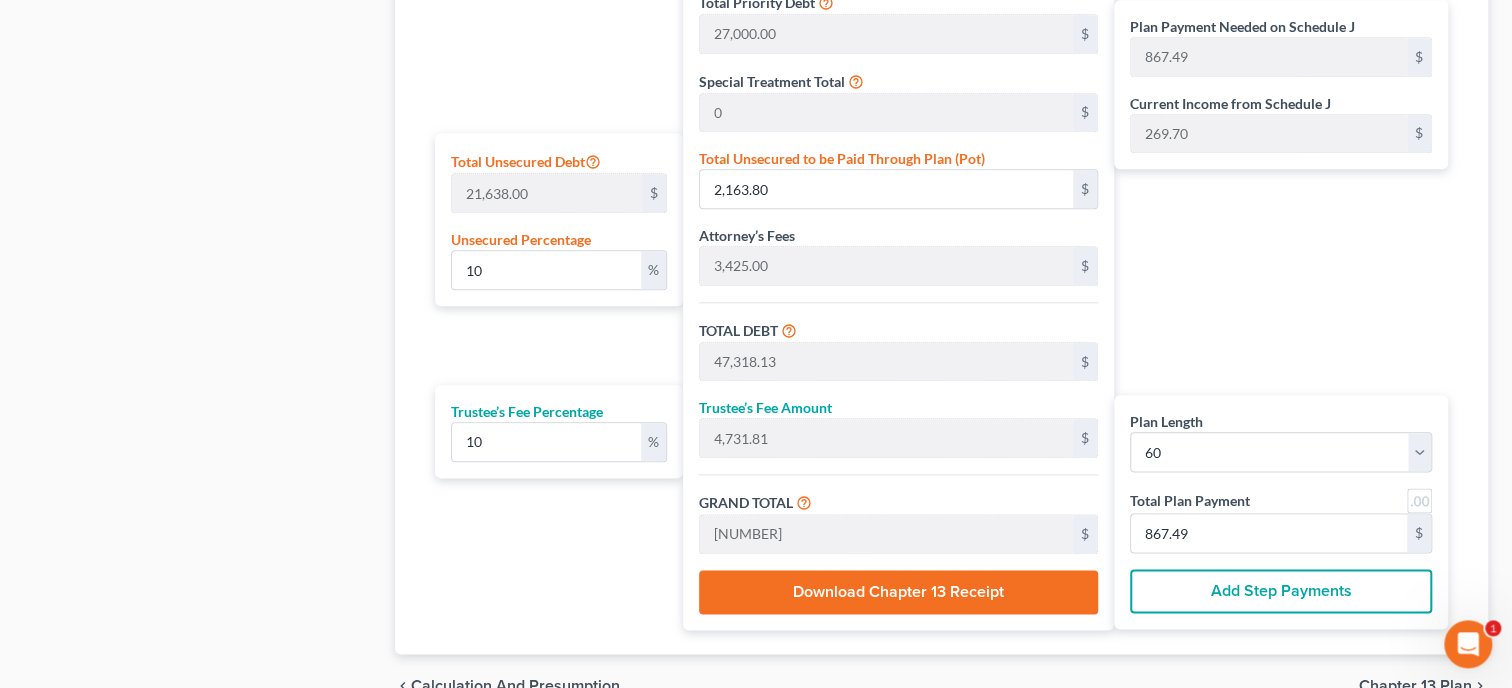 scroll, scrollTop: 1252, scrollLeft: 0, axis: vertical 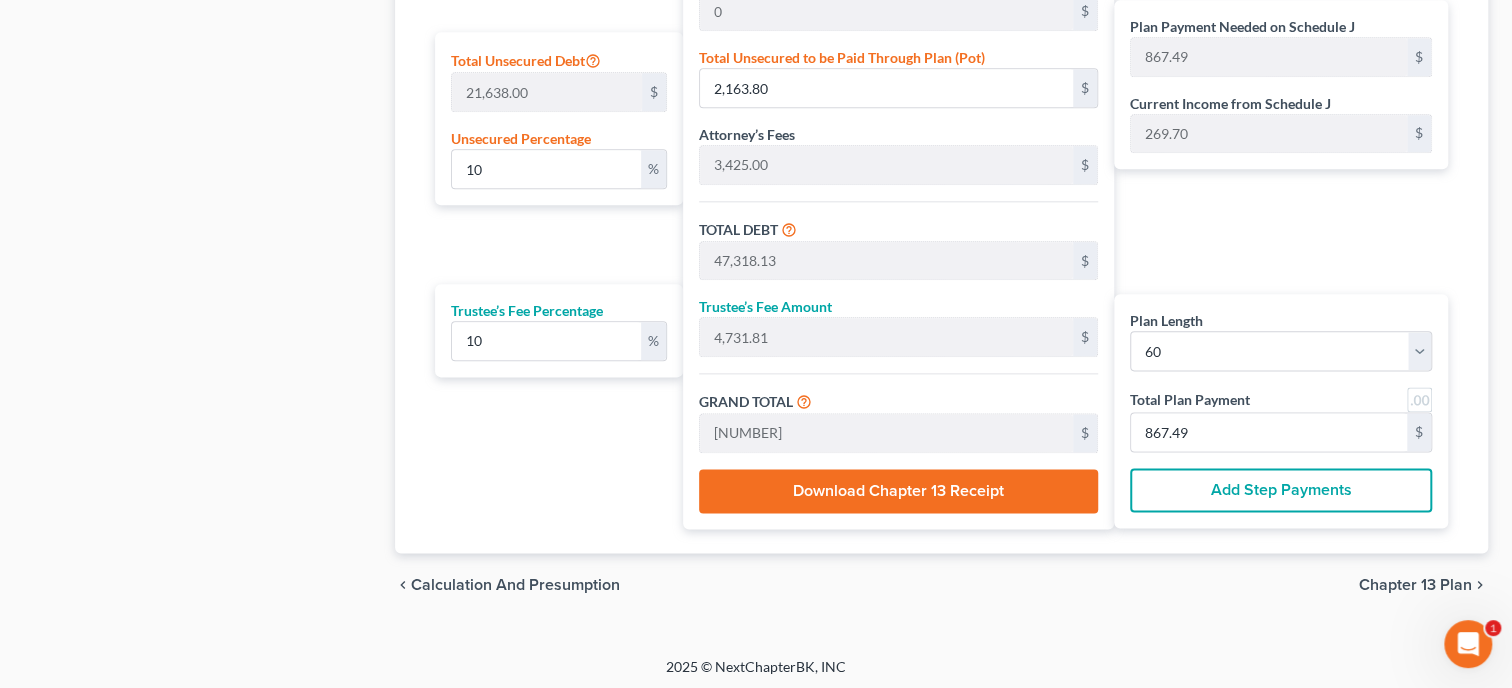 click on "Download Chapter 13 Receipt" at bounding box center (898, 491) 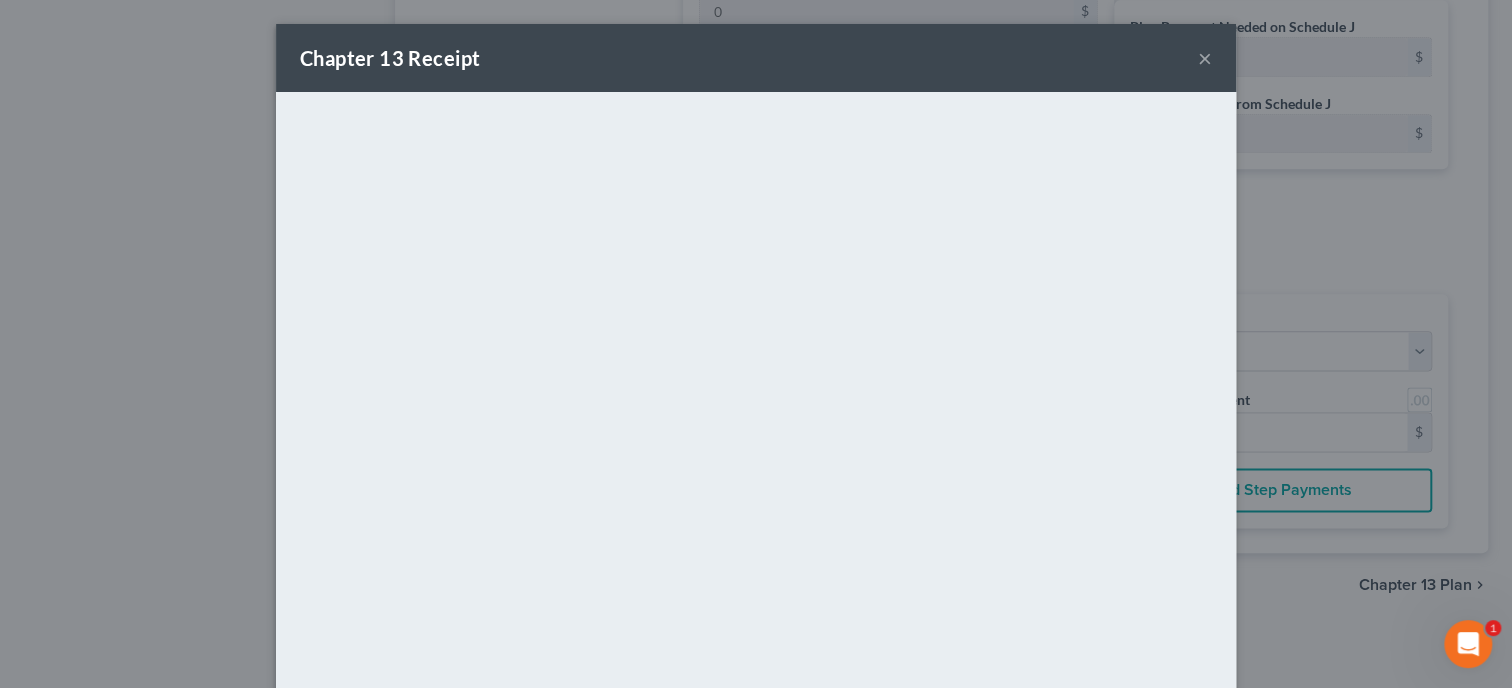 click on "×" at bounding box center [1205, 58] 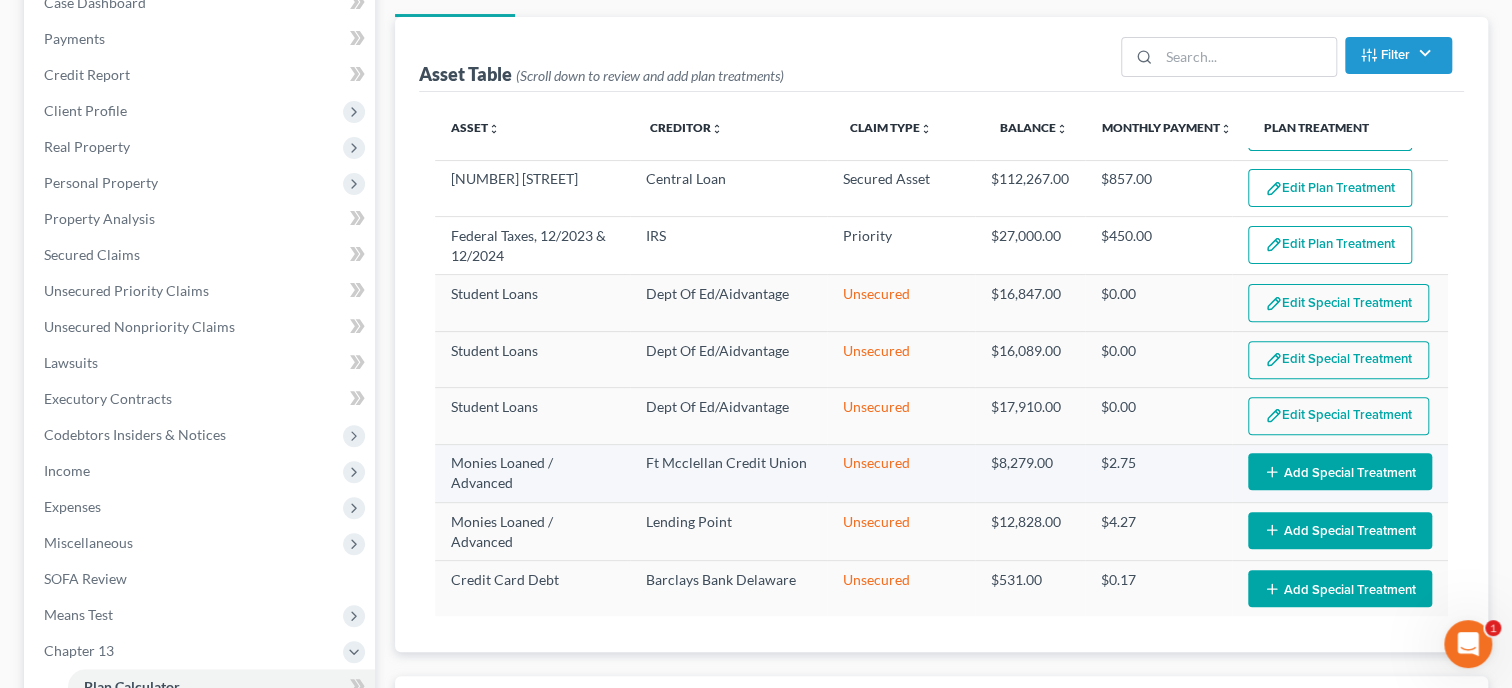scroll, scrollTop: 326, scrollLeft: 0, axis: vertical 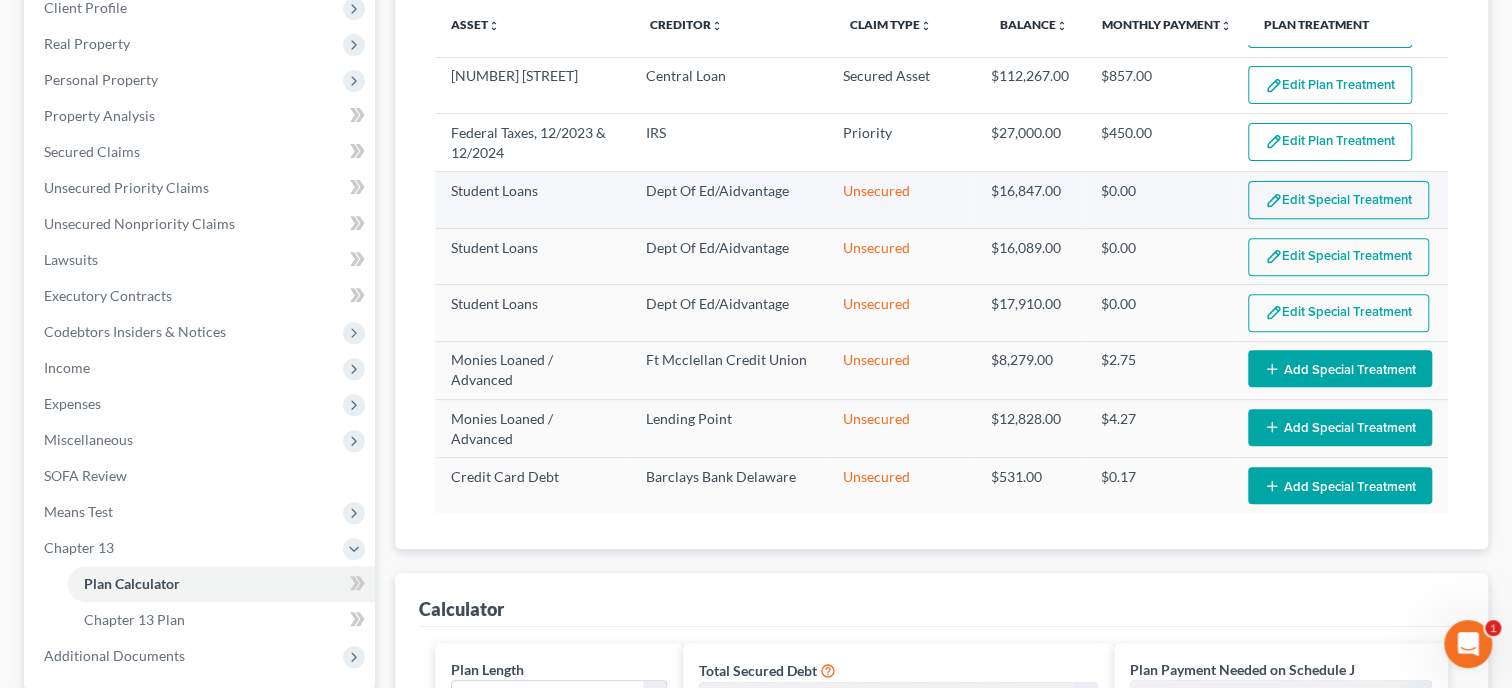 click on "Edit Special Treatment" at bounding box center [1338, 200] 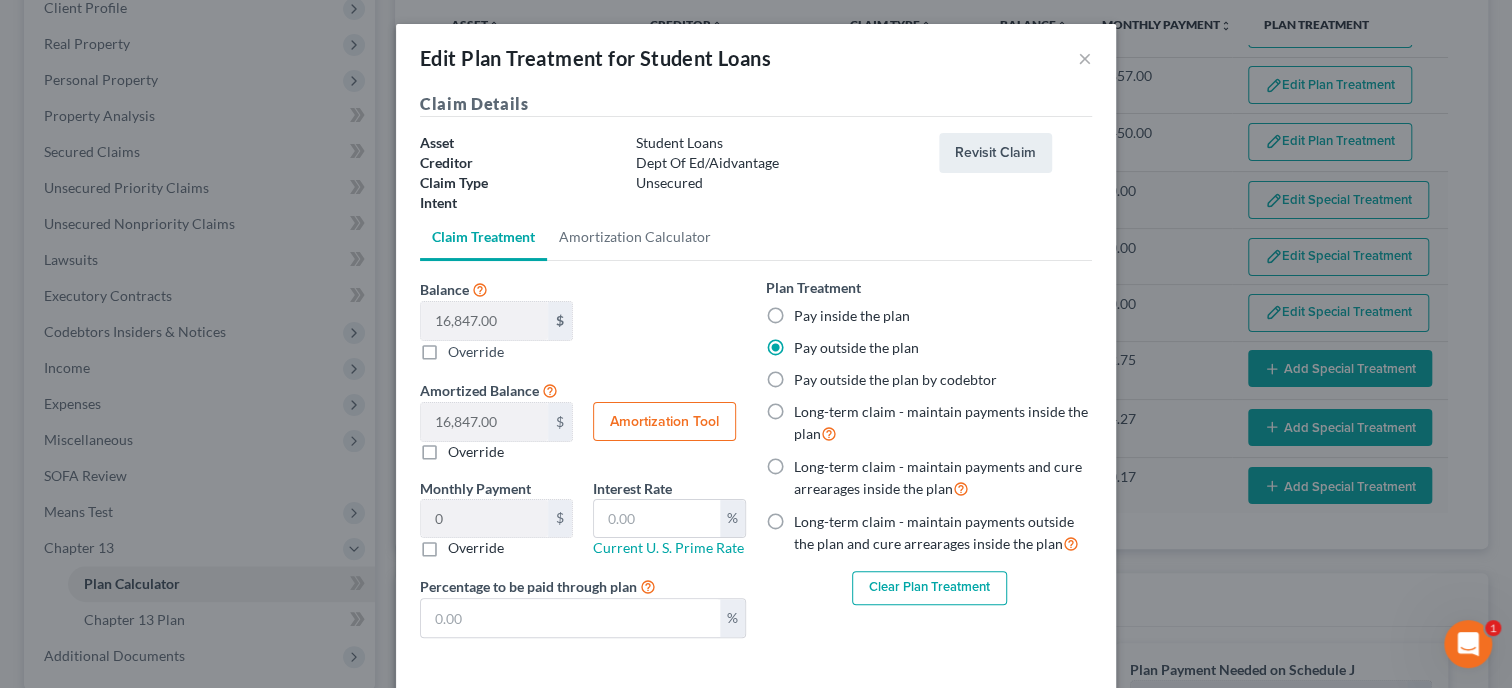 click on "Pay inside the plan" at bounding box center [852, 316] 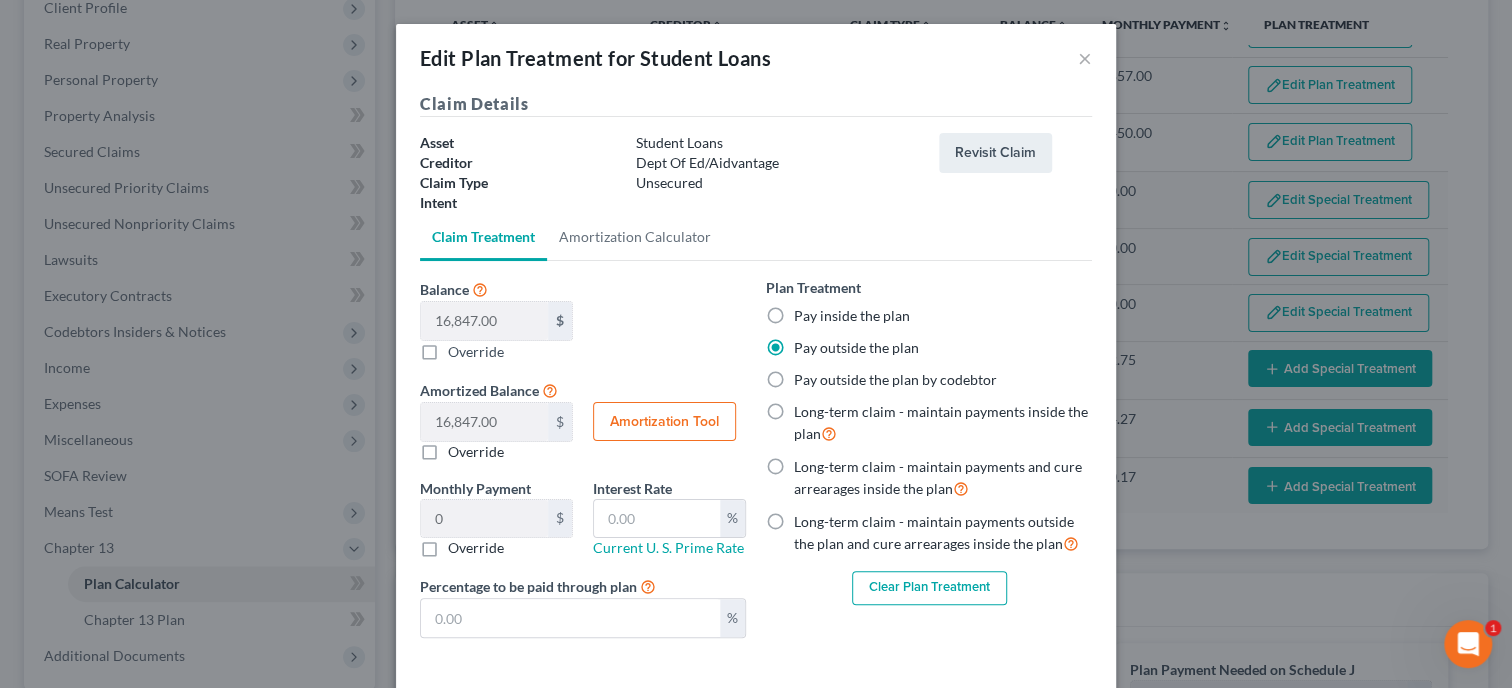 radio on "true" 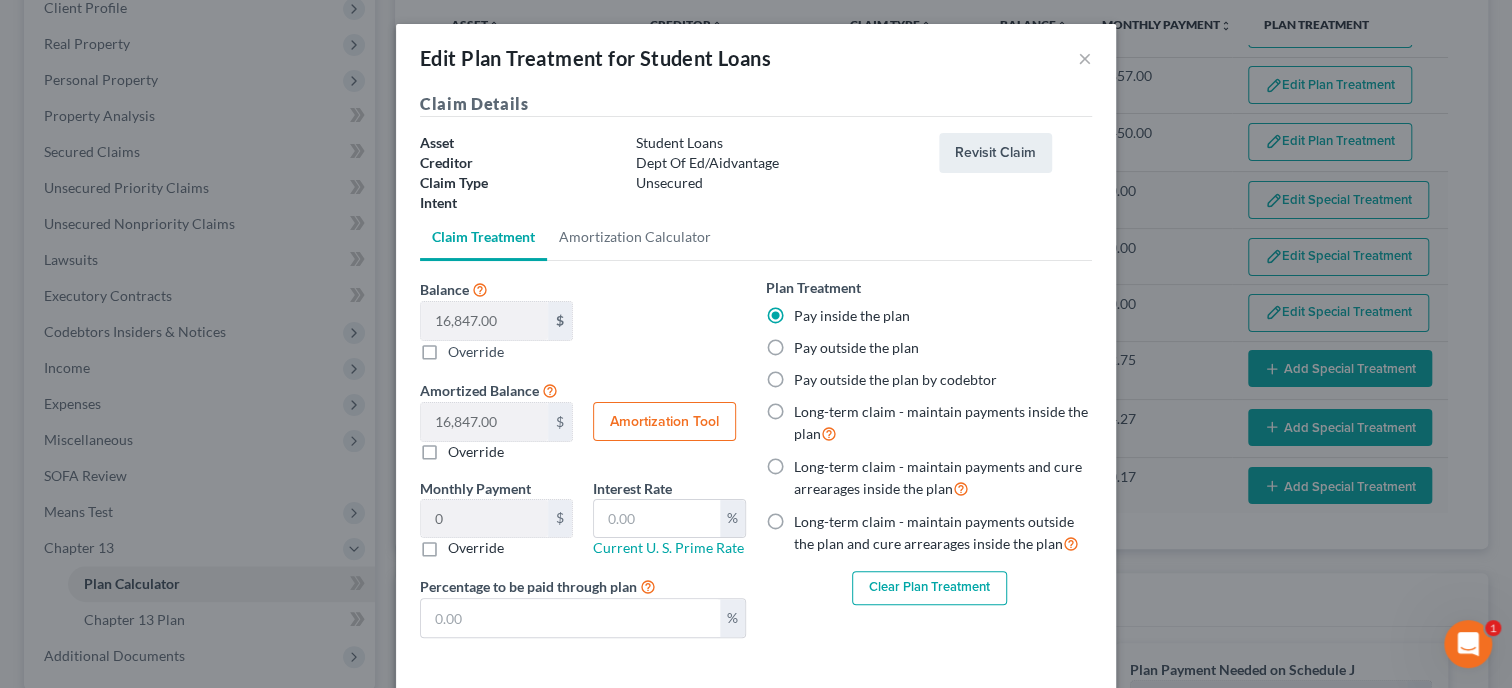 click on "Clear Plan Treatment" at bounding box center [929, 588] 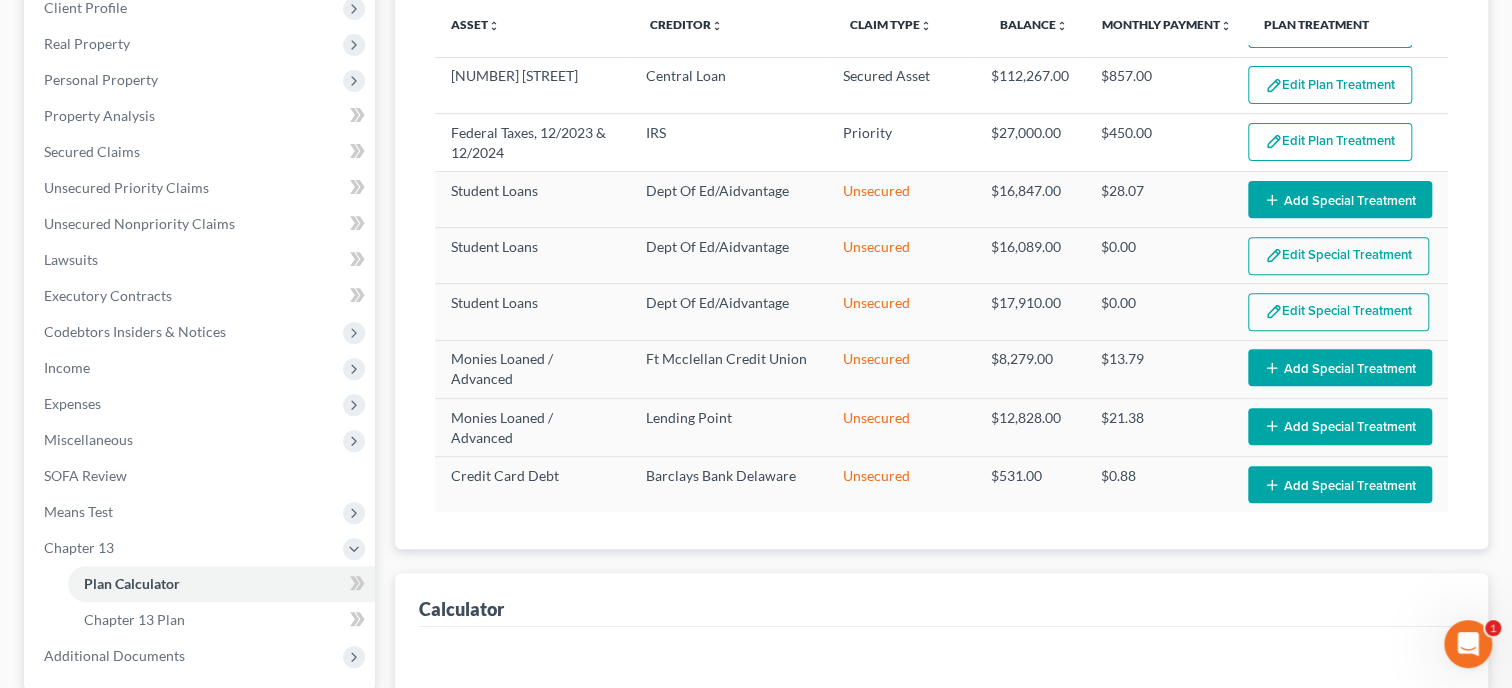 scroll, scrollTop: 99, scrollLeft: 0, axis: vertical 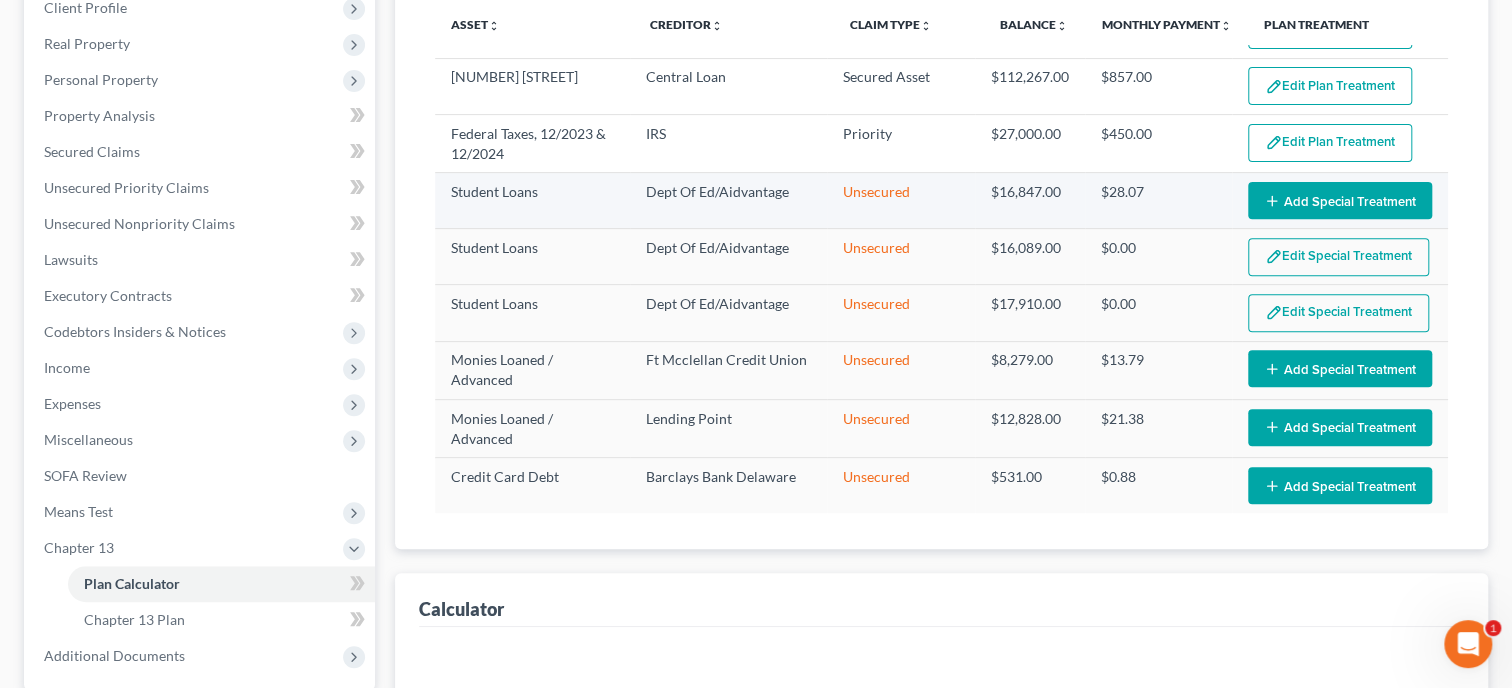 select on "59" 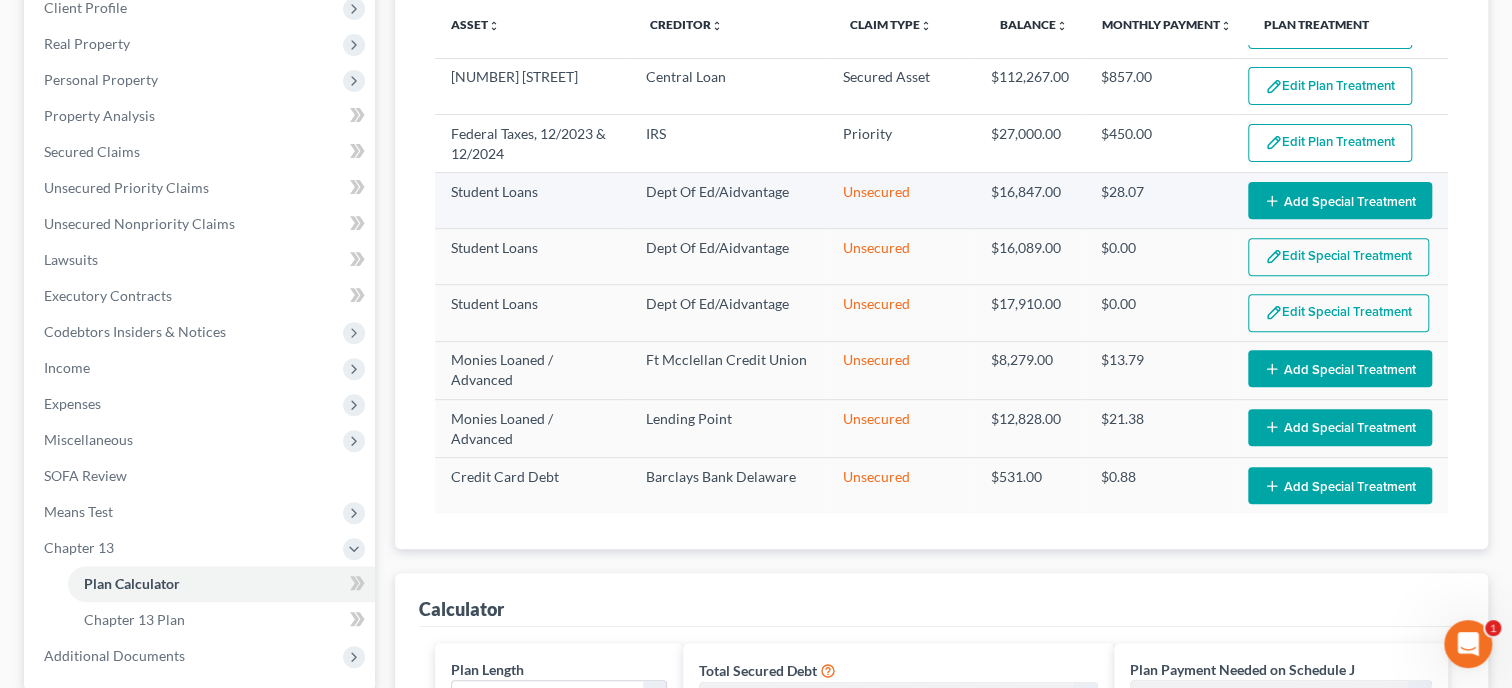 click on "Add Special Treatment" at bounding box center [1340, 200] 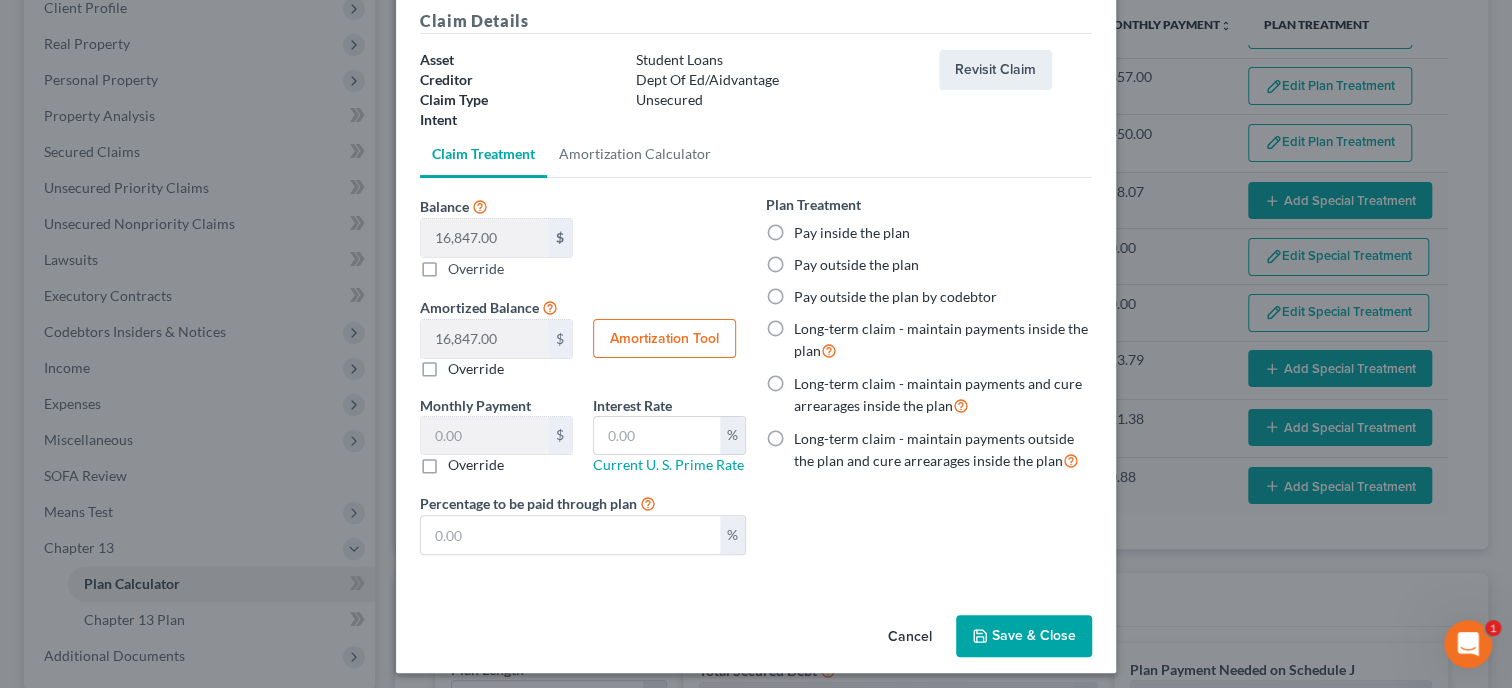 scroll, scrollTop: 90, scrollLeft: 0, axis: vertical 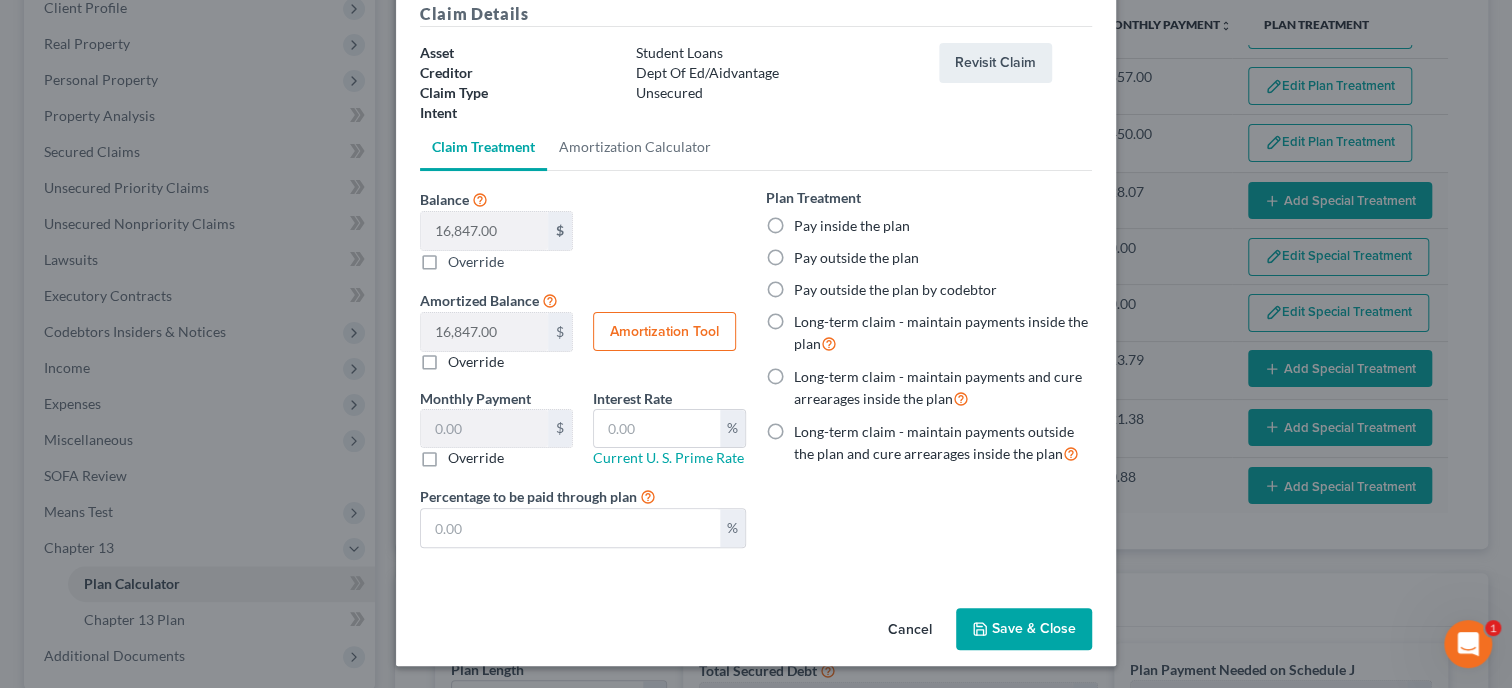 click 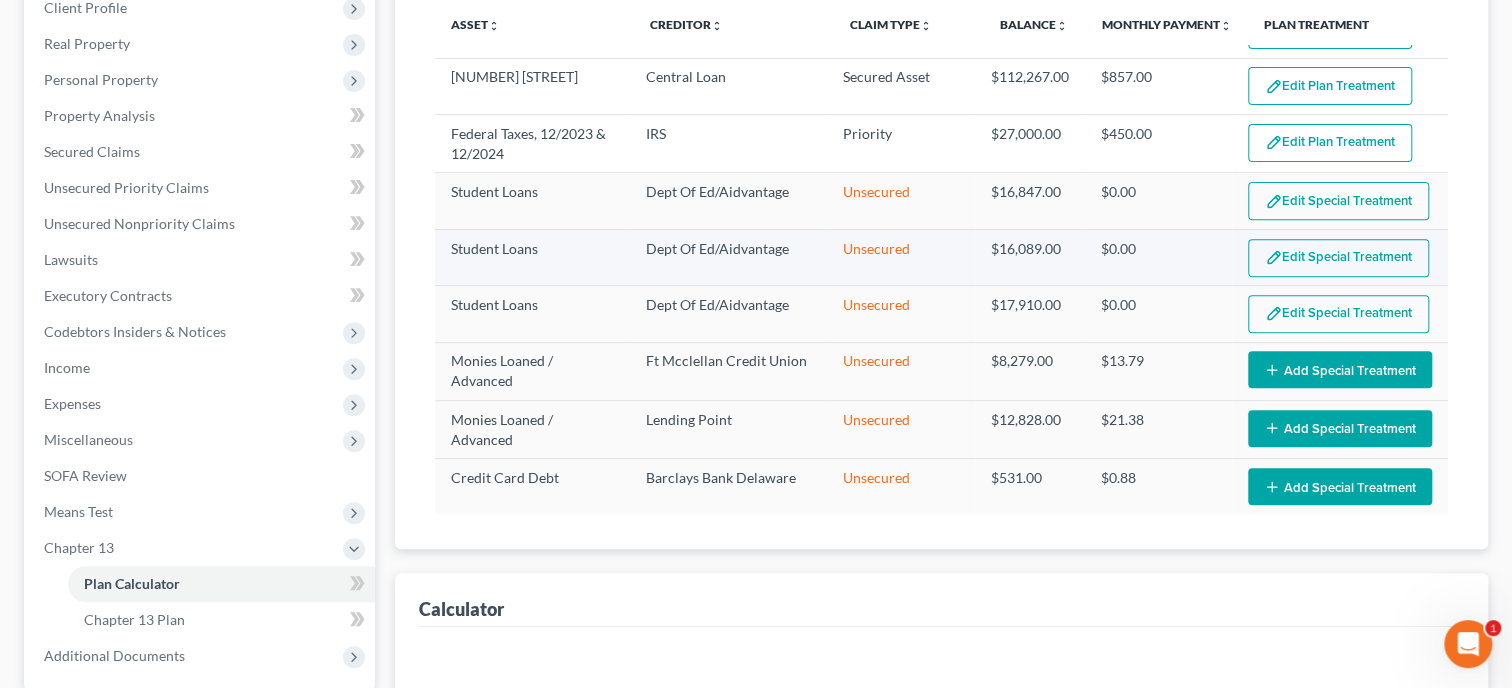 select on "59" 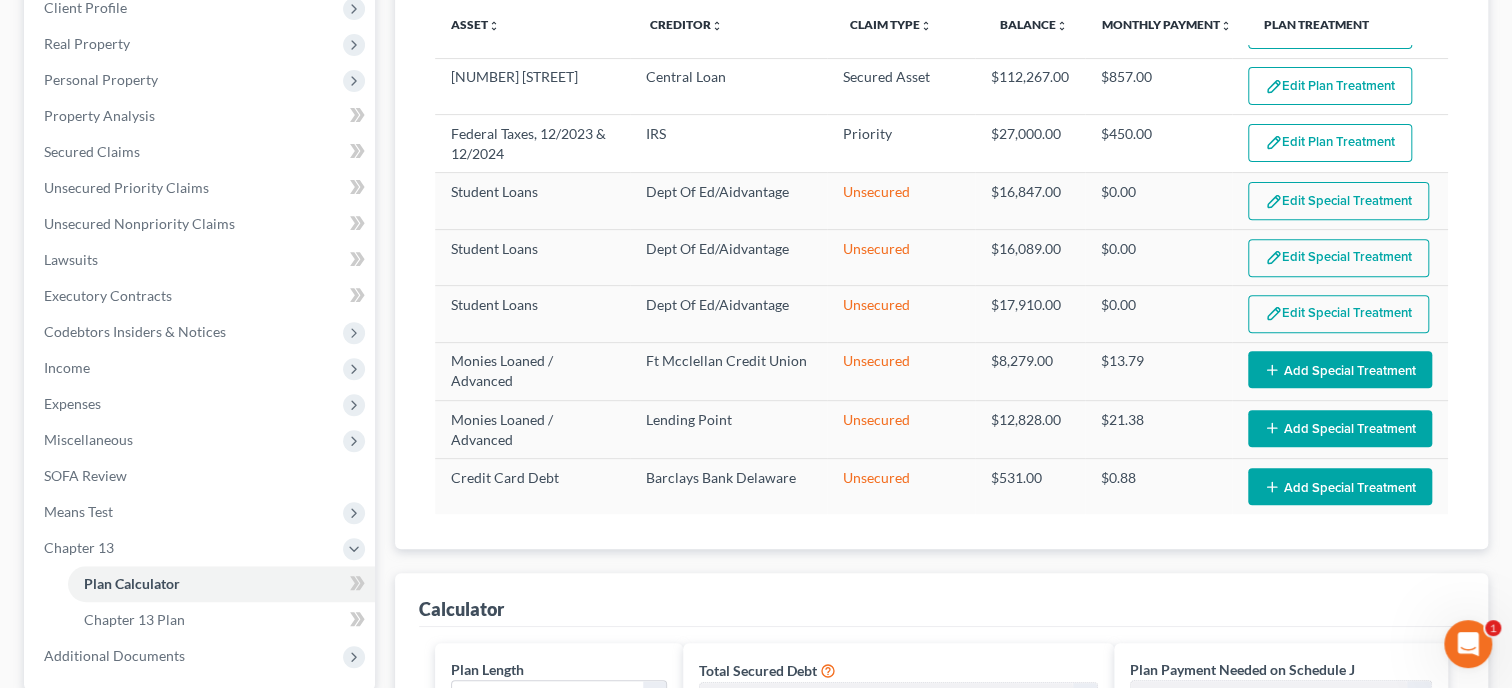 click on "Edit Special Treatment" at bounding box center (1338, 258) 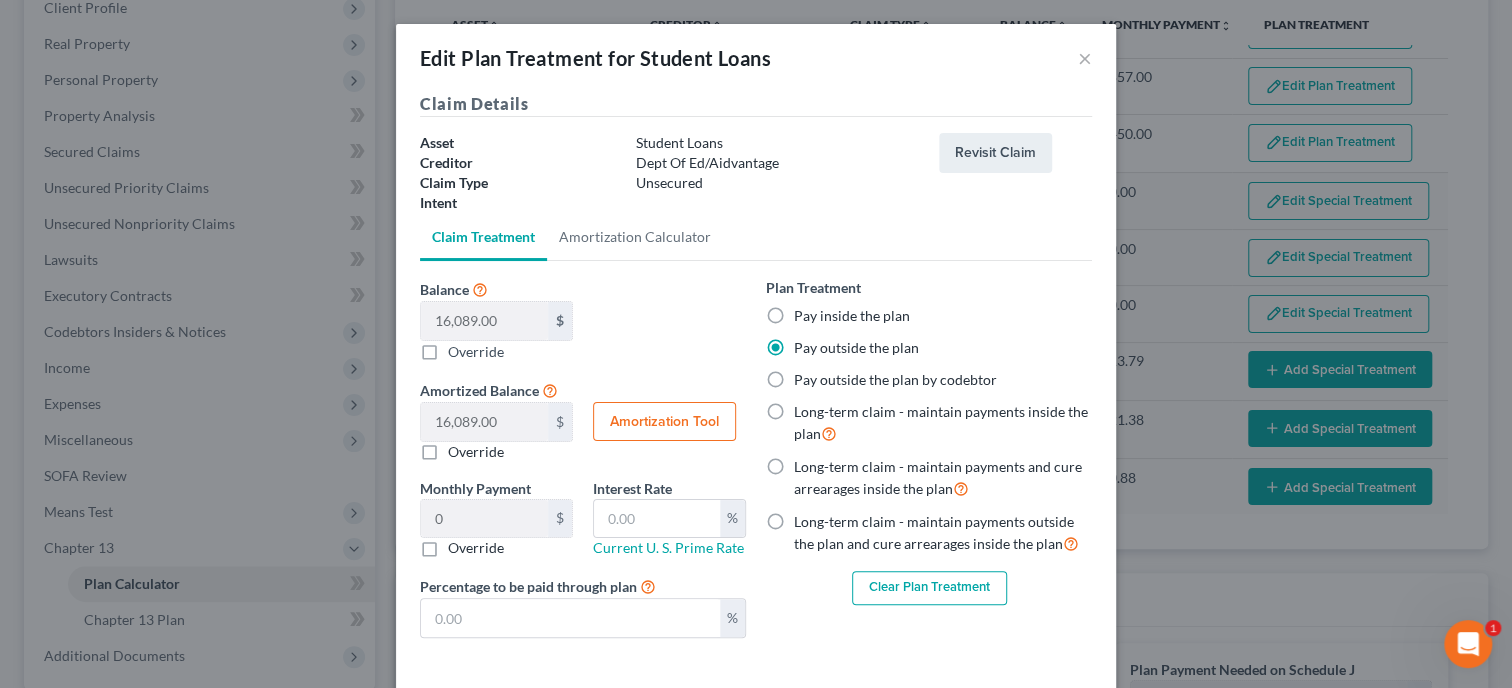 click on "Clear Plan Treatment" at bounding box center [929, 588] 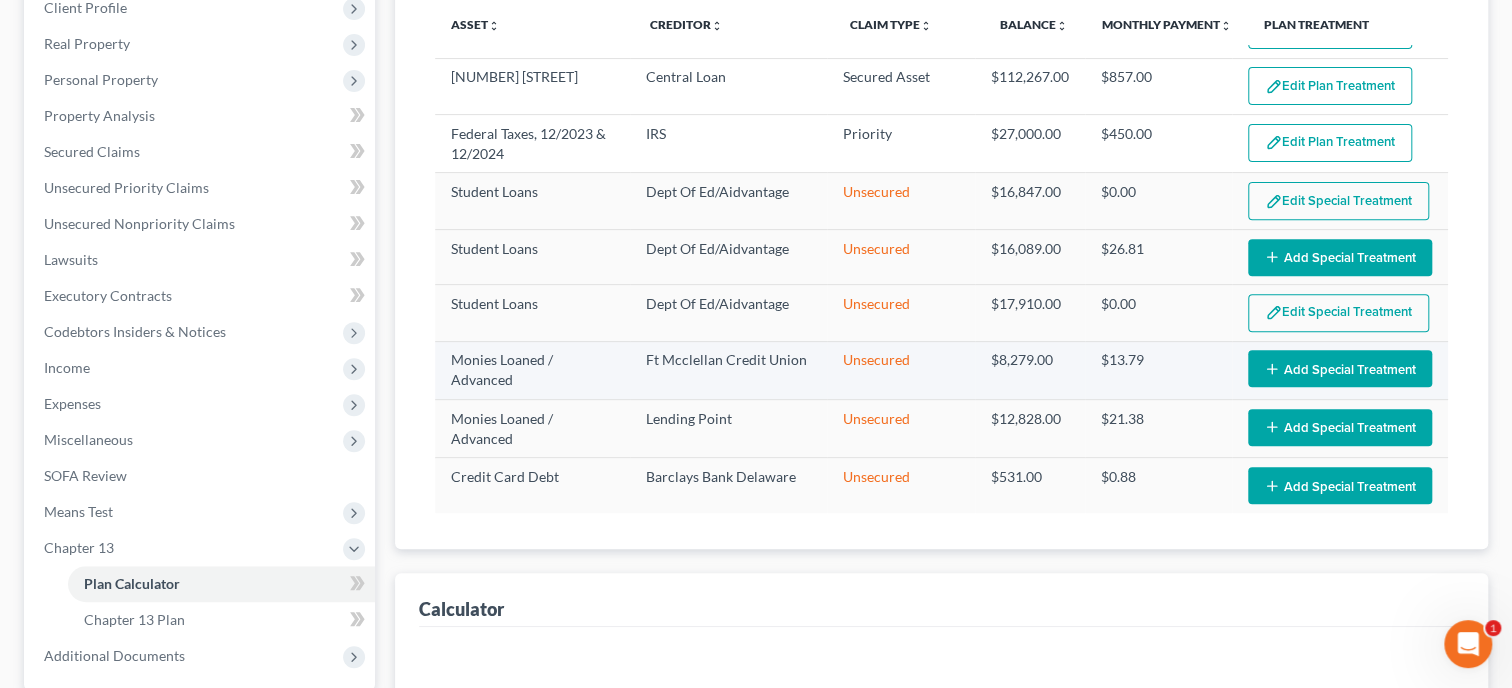 select on "59" 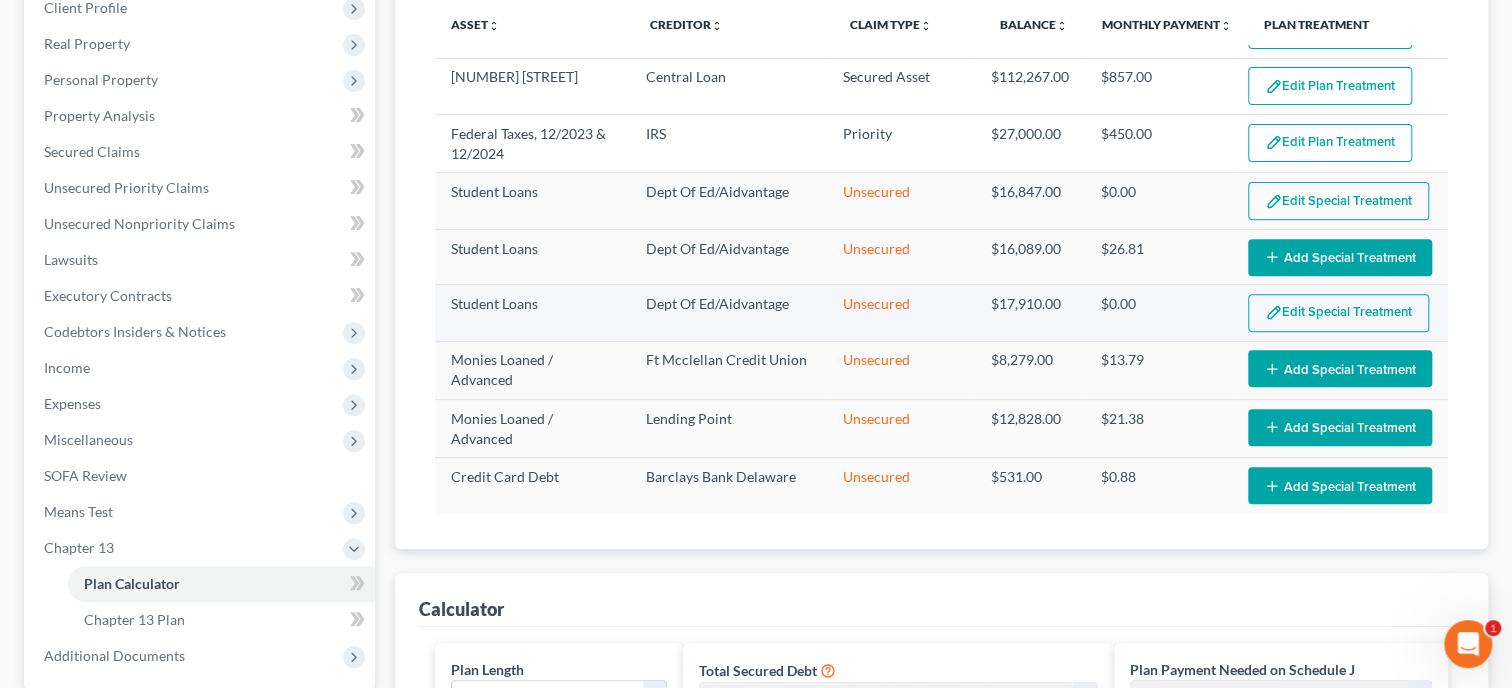 click on "Edit Special Treatment" at bounding box center [1338, 313] 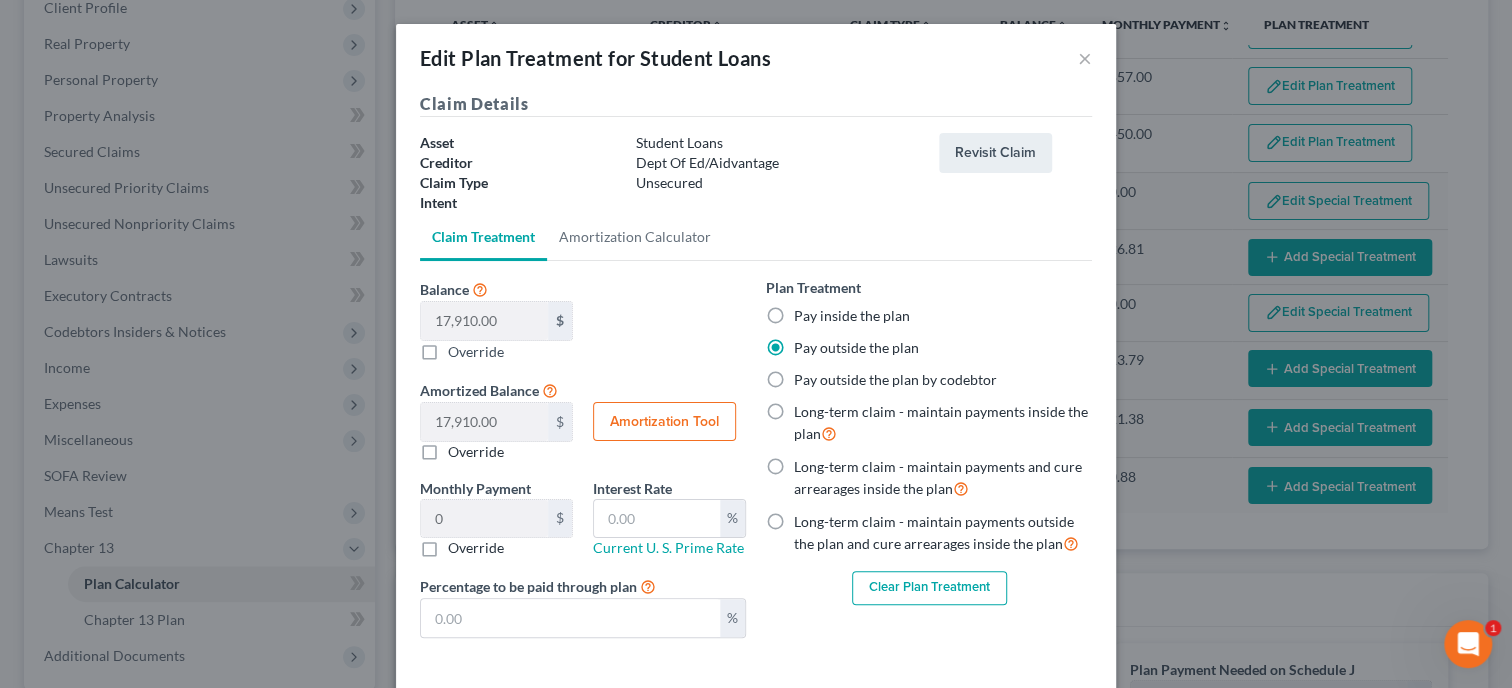 click on "Clear Plan Treatment" at bounding box center (929, 588) 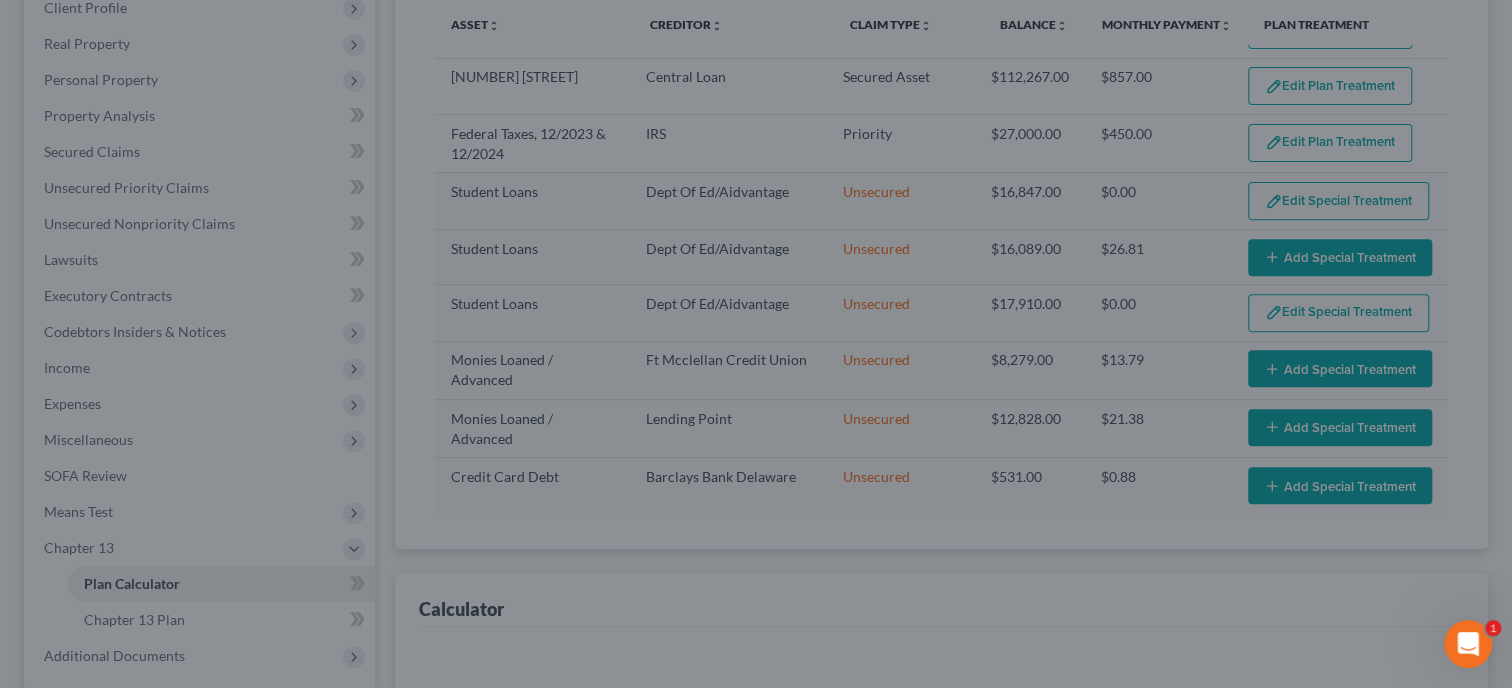 select on "59" 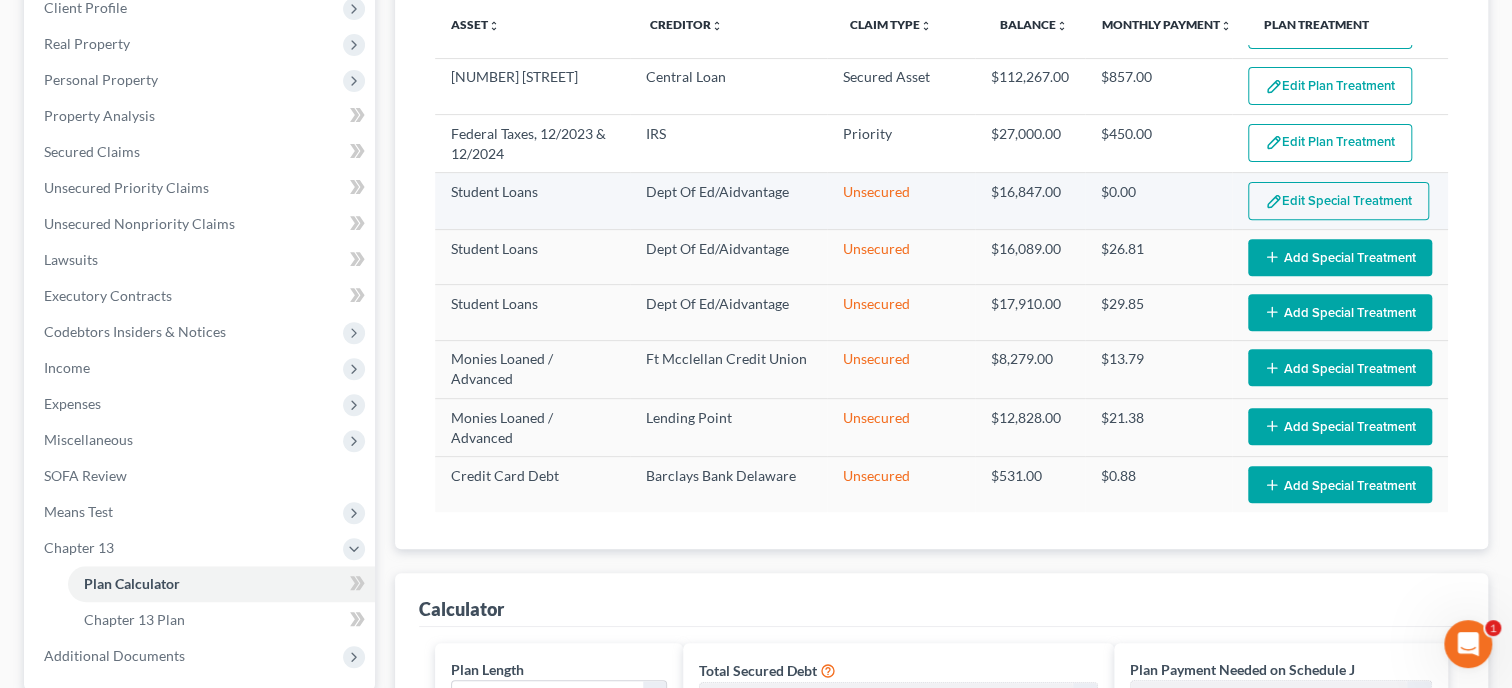 click on "Edit Special Treatment" at bounding box center (1338, 201) 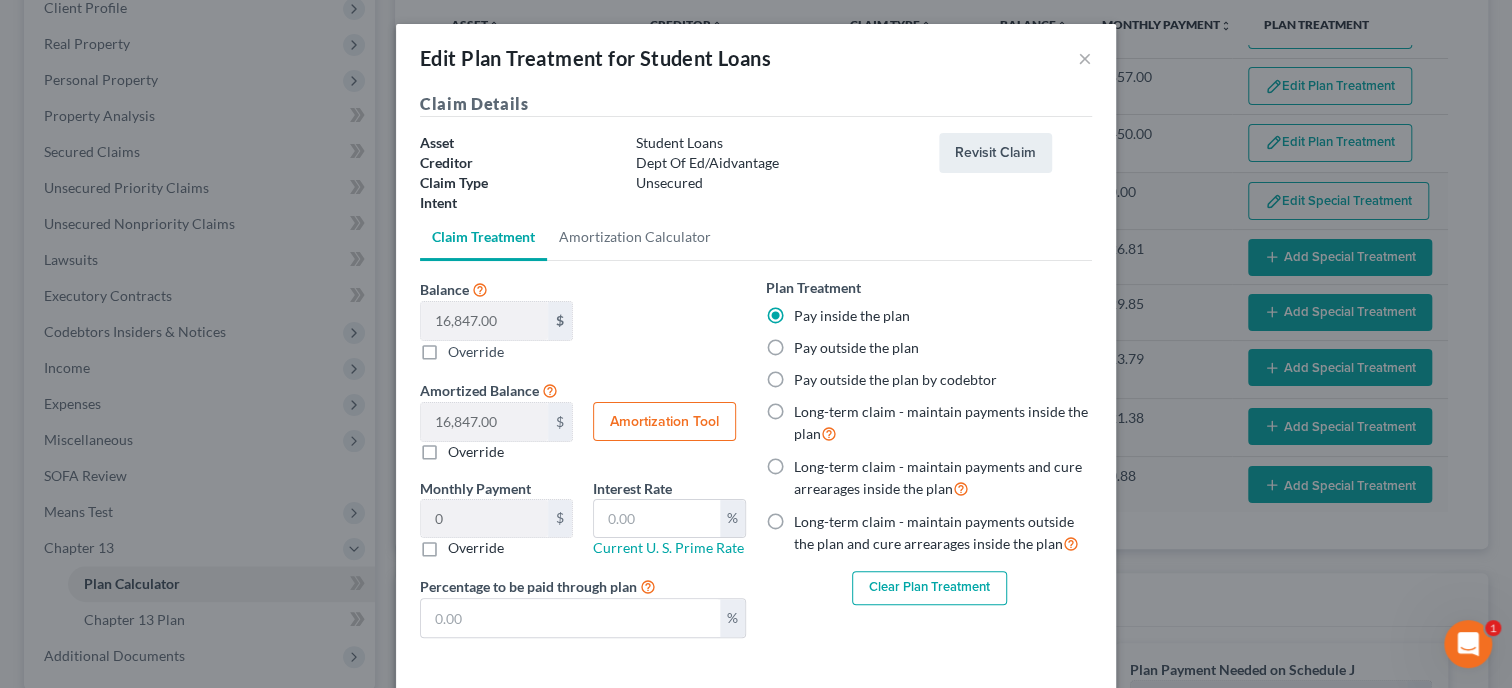 click on "Clear Plan Treatment" at bounding box center (929, 588) 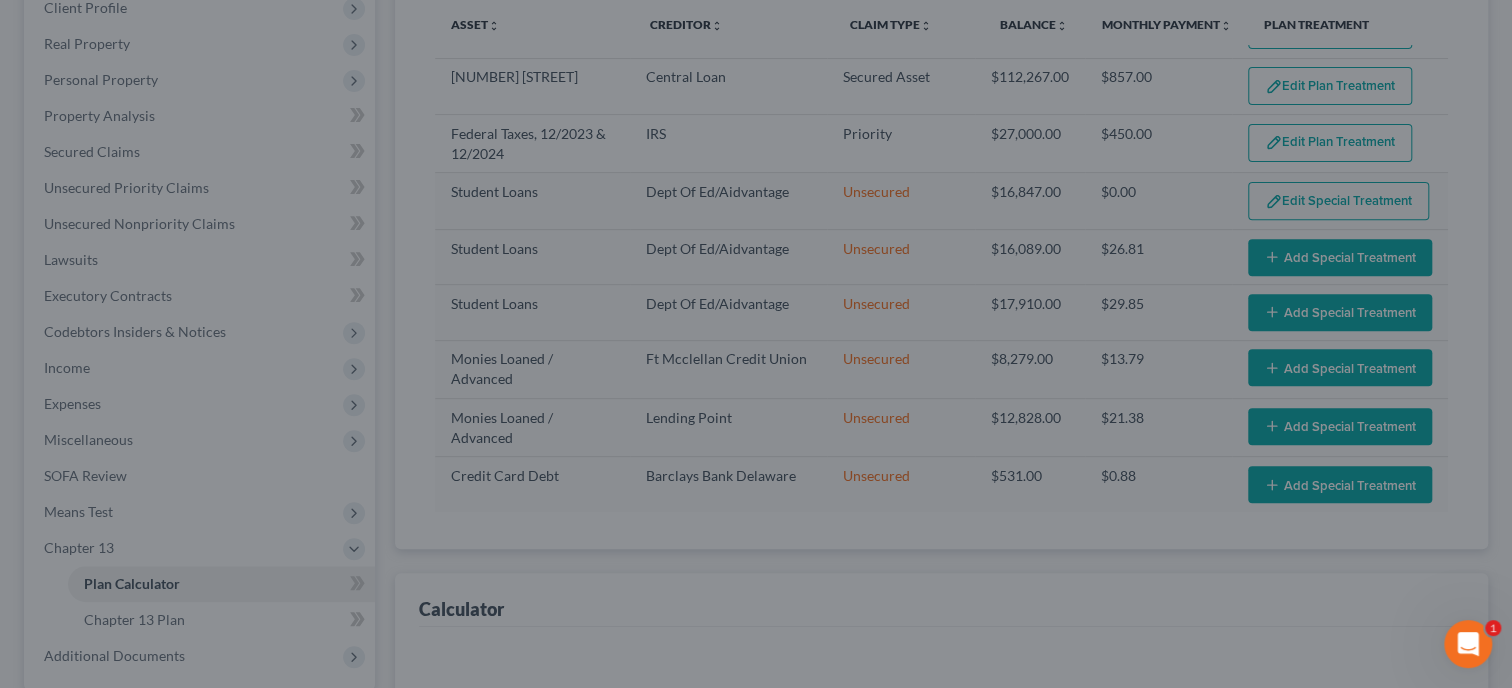 scroll, scrollTop: 98, scrollLeft: 0, axis: vertical 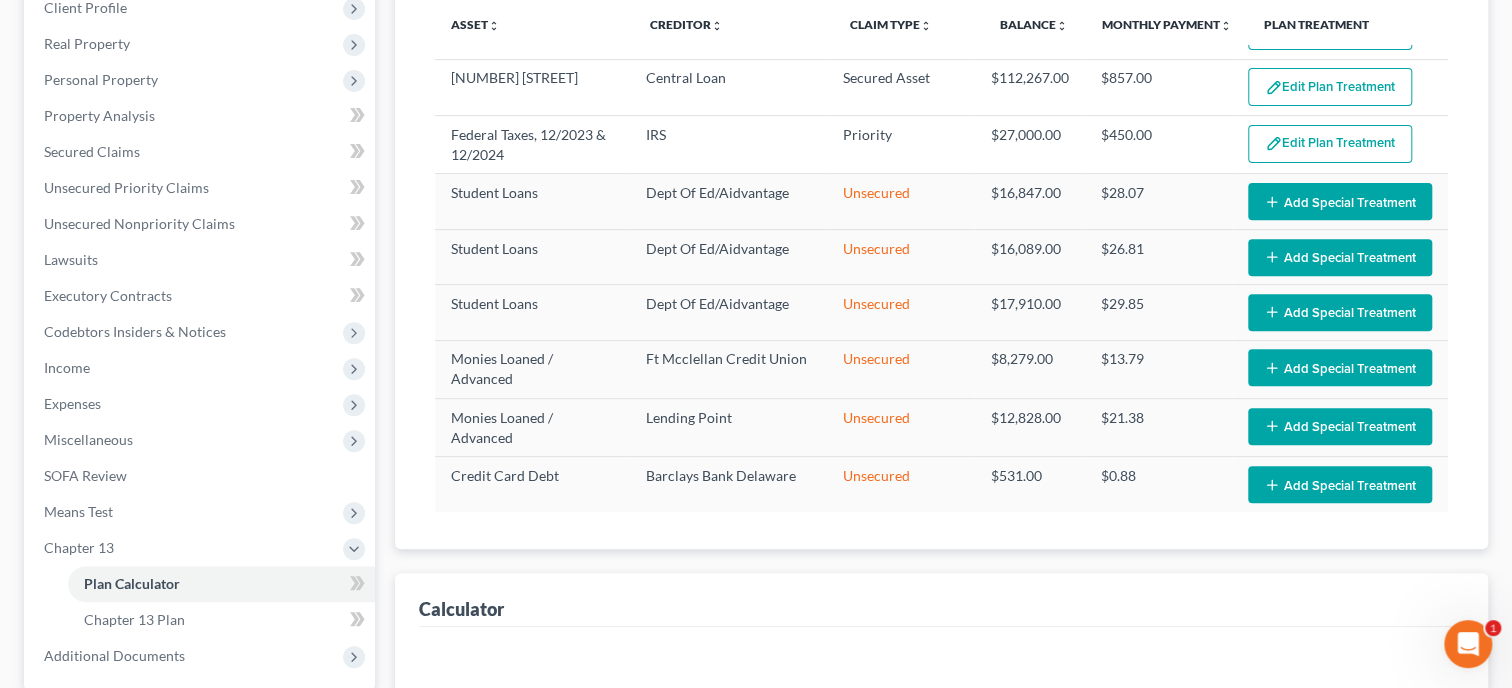 select on "59" 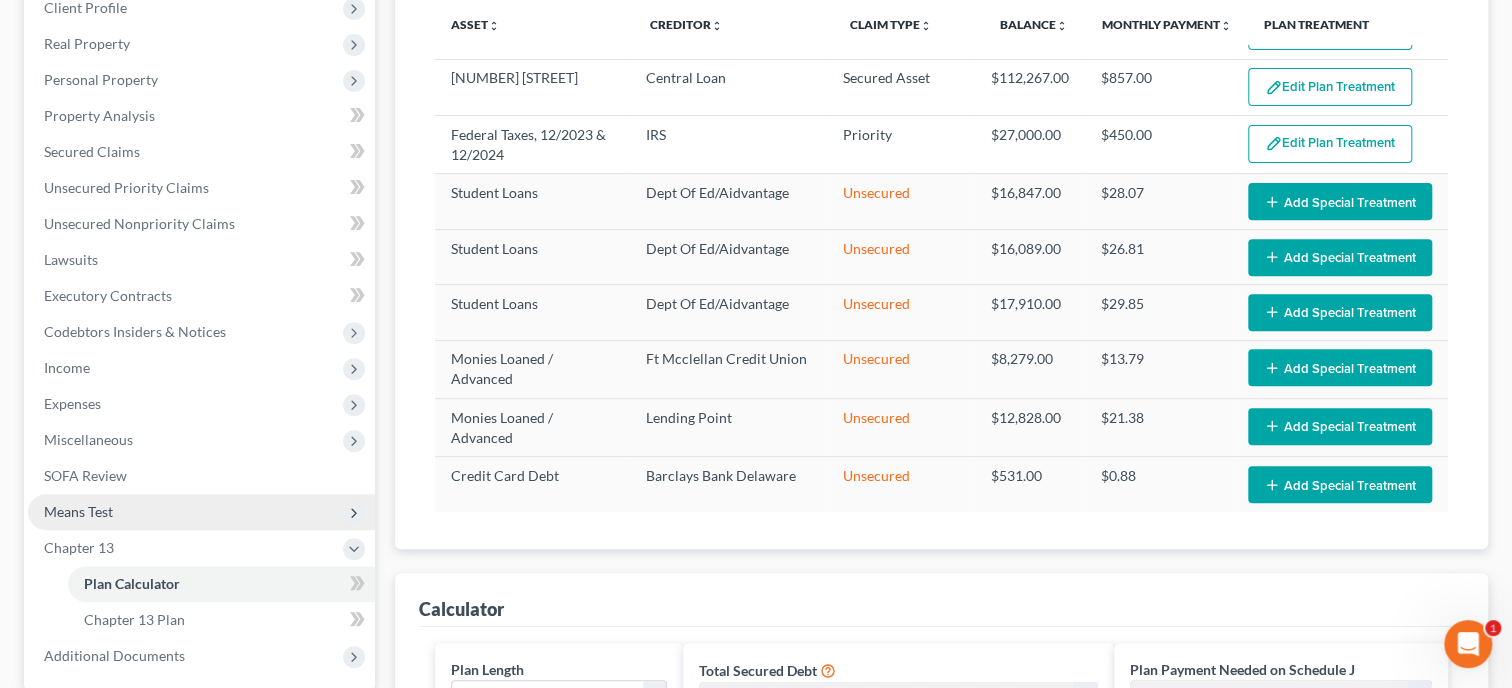 click on "Means Test" at bounding box center (78, 511) 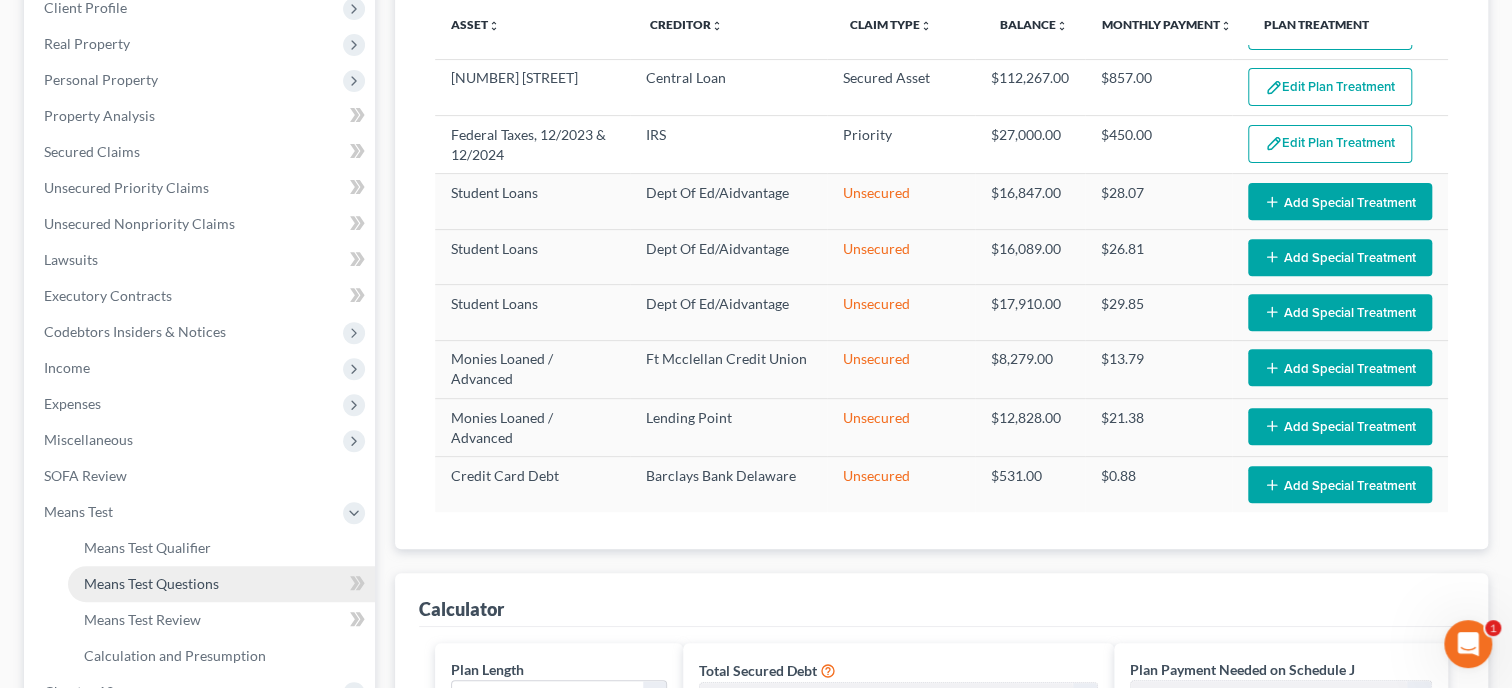 click on "Means Test Questions" at bounding box center (151, 583) 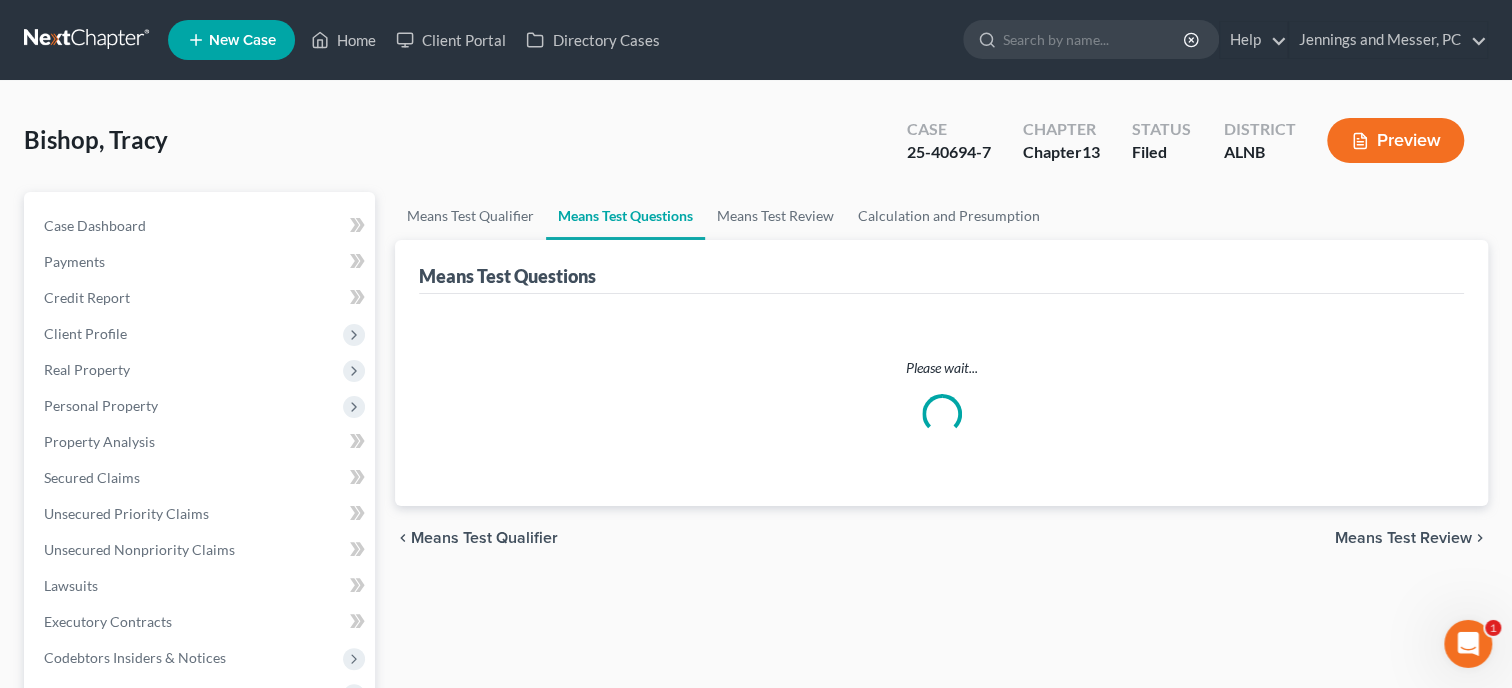 scroll, scrollTop: 0, scrollLeft: 0, axis: both 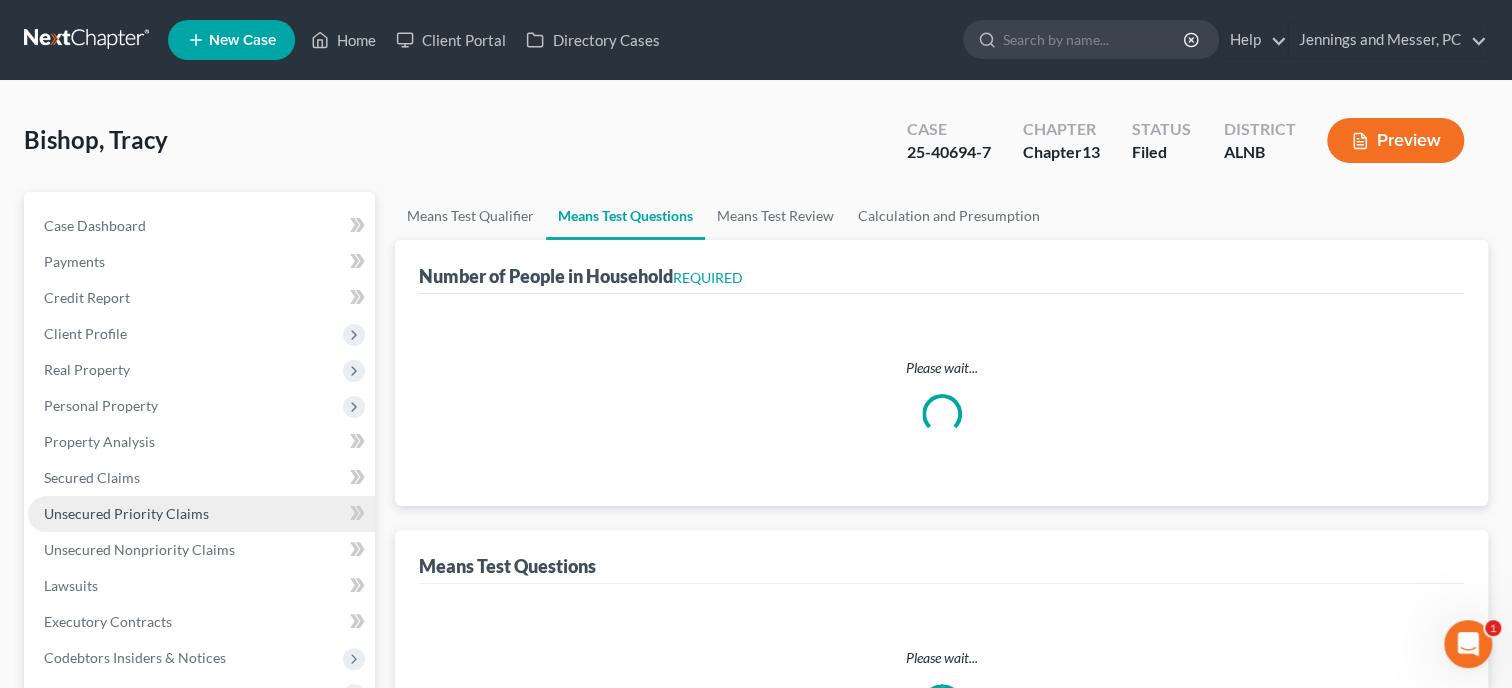 select on "0" 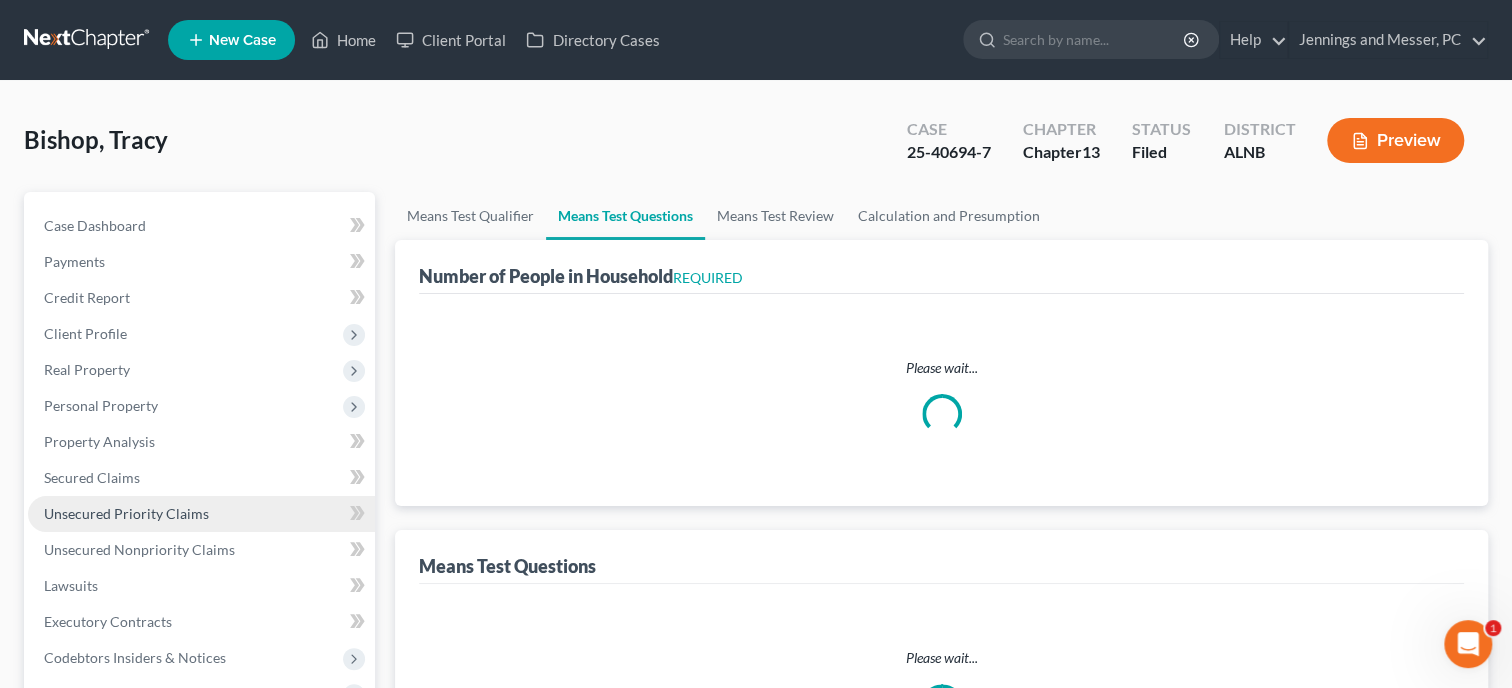 select on "60" 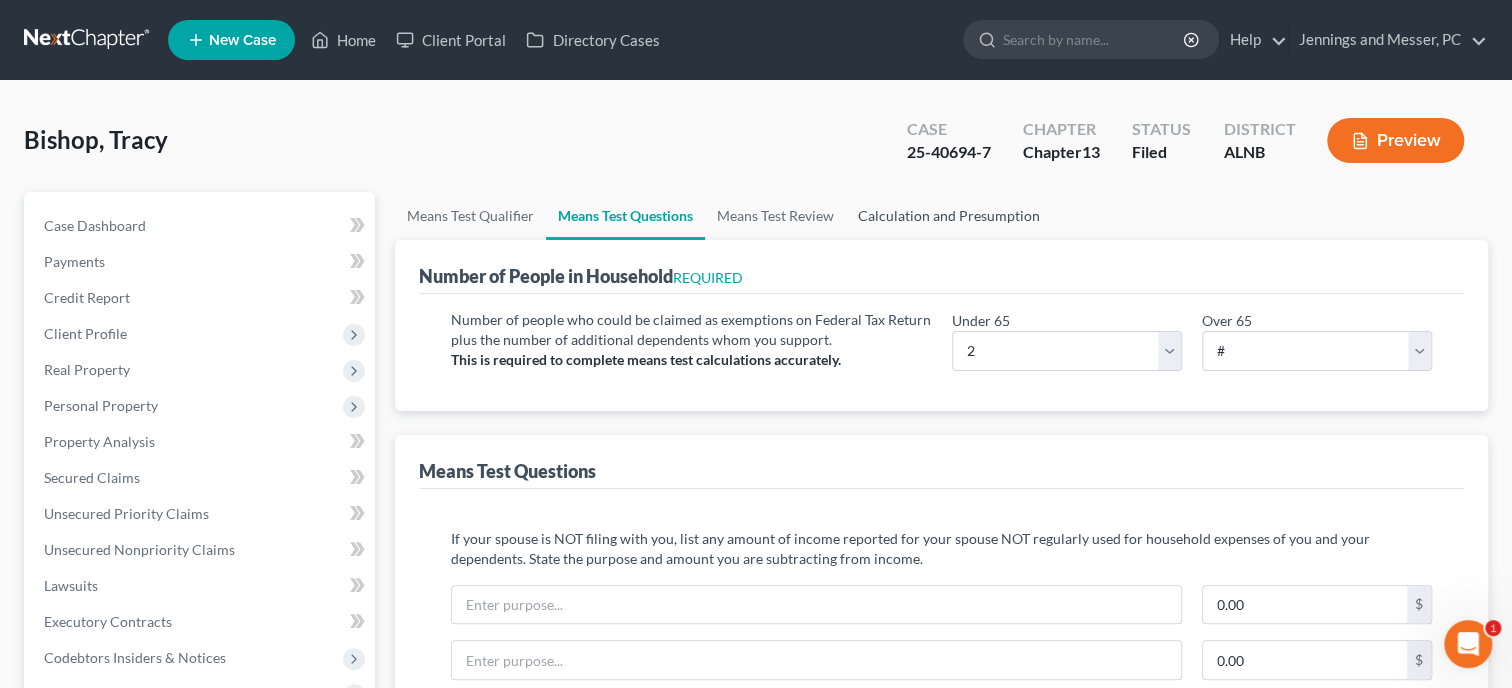 click on "Calculation and Presumption" at bounding box center [949, 216] 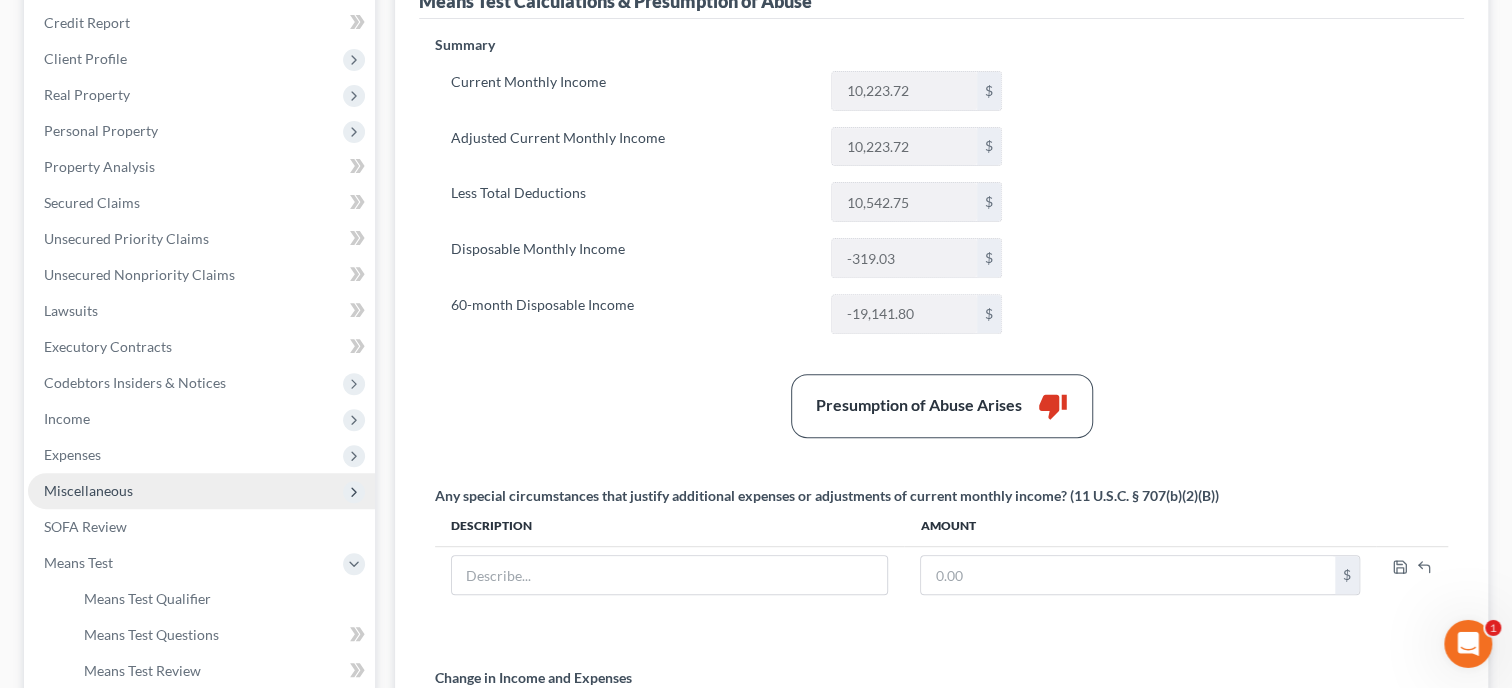 scroll, scrollTop: 308, scrollLeft: 0, axis: vertical 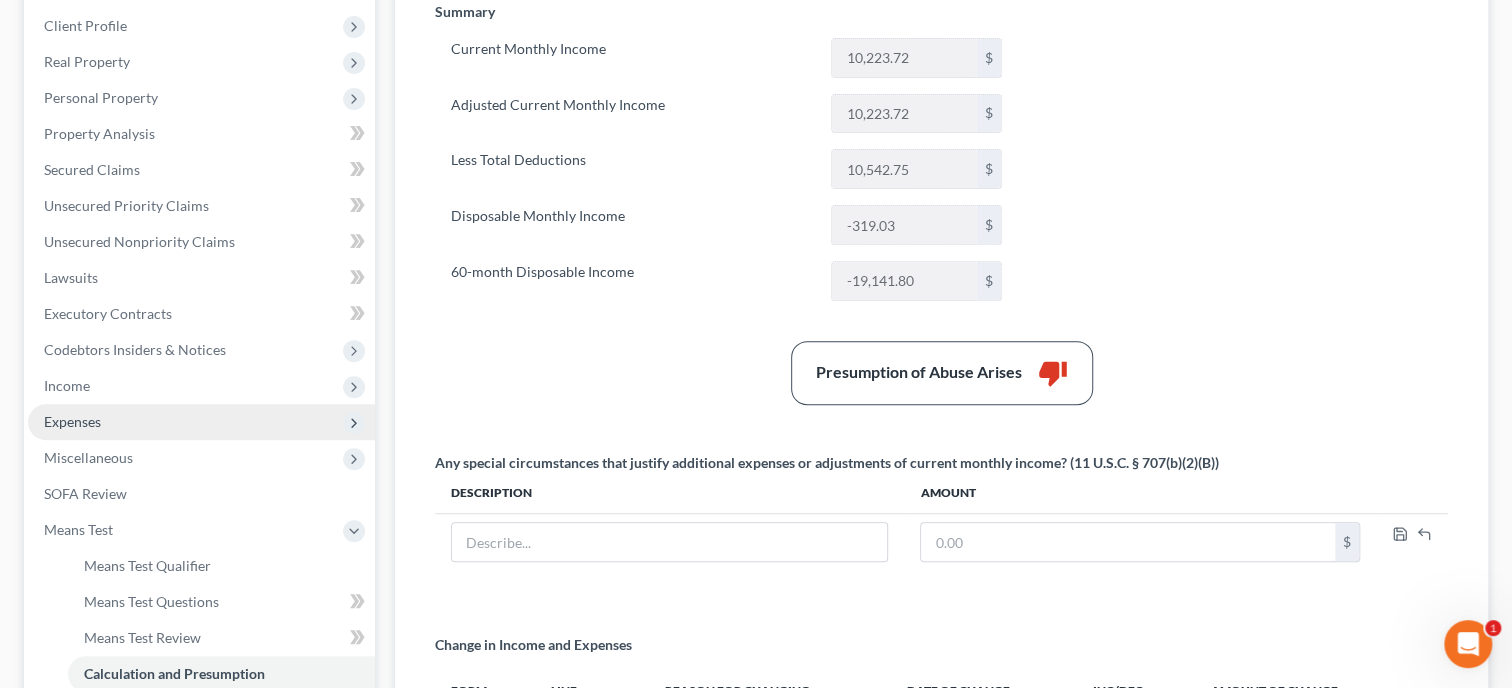 click on "Expenses" at bounding box center (72, 421) 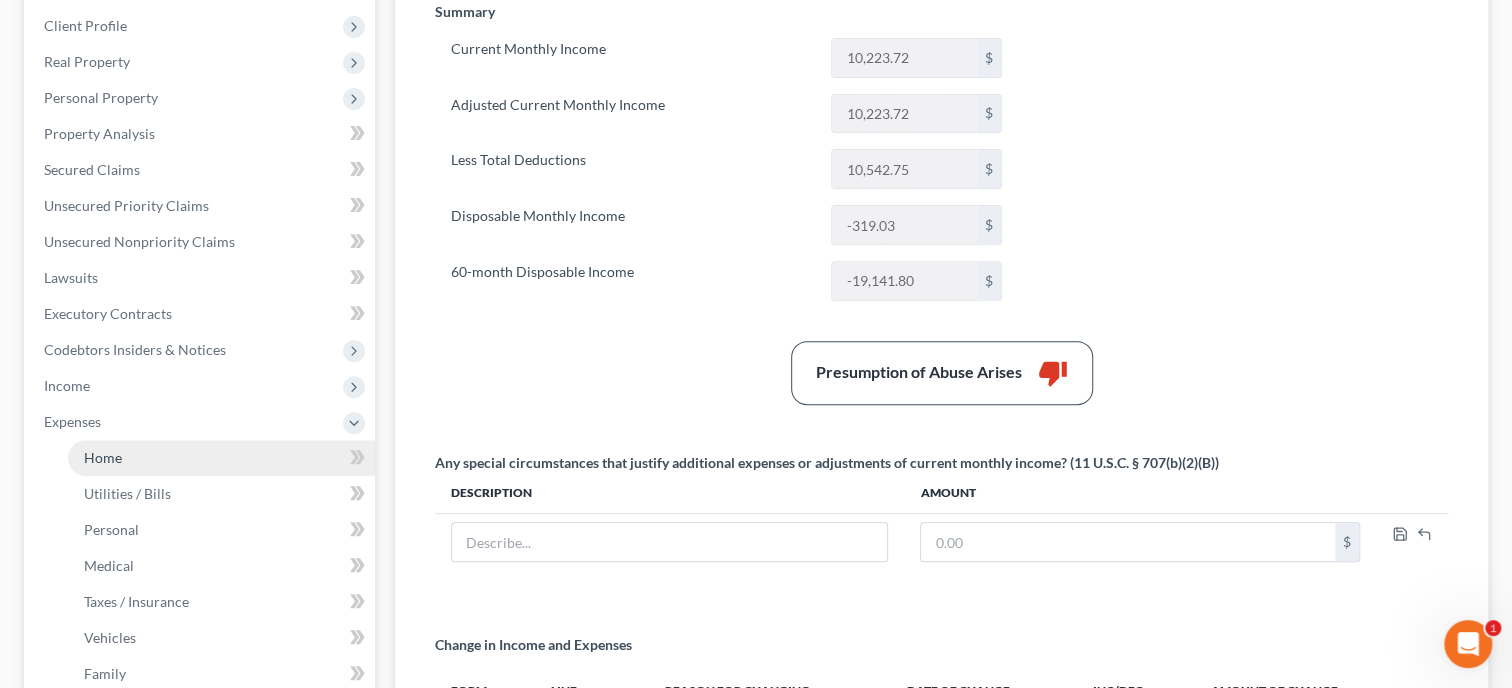 click on "Home" at bounding box center (103, 457) 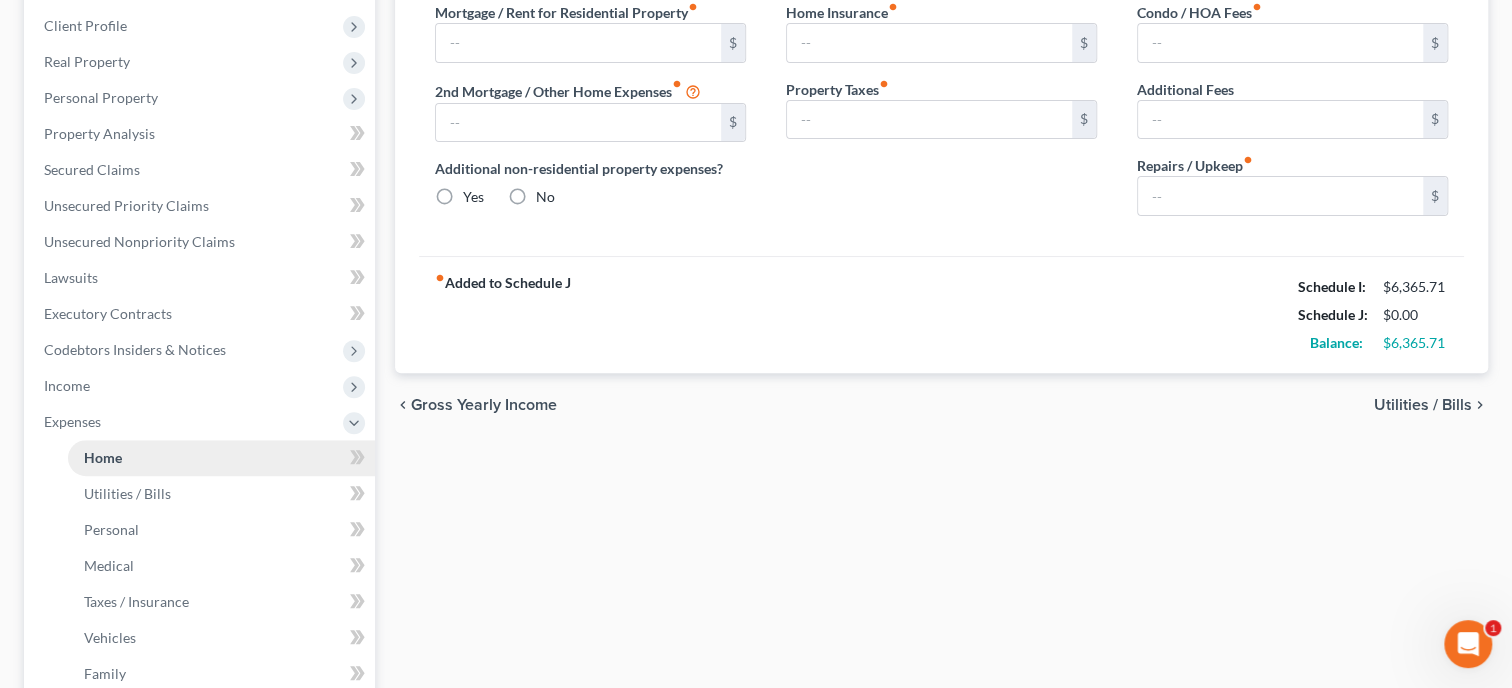 type on "930.00" 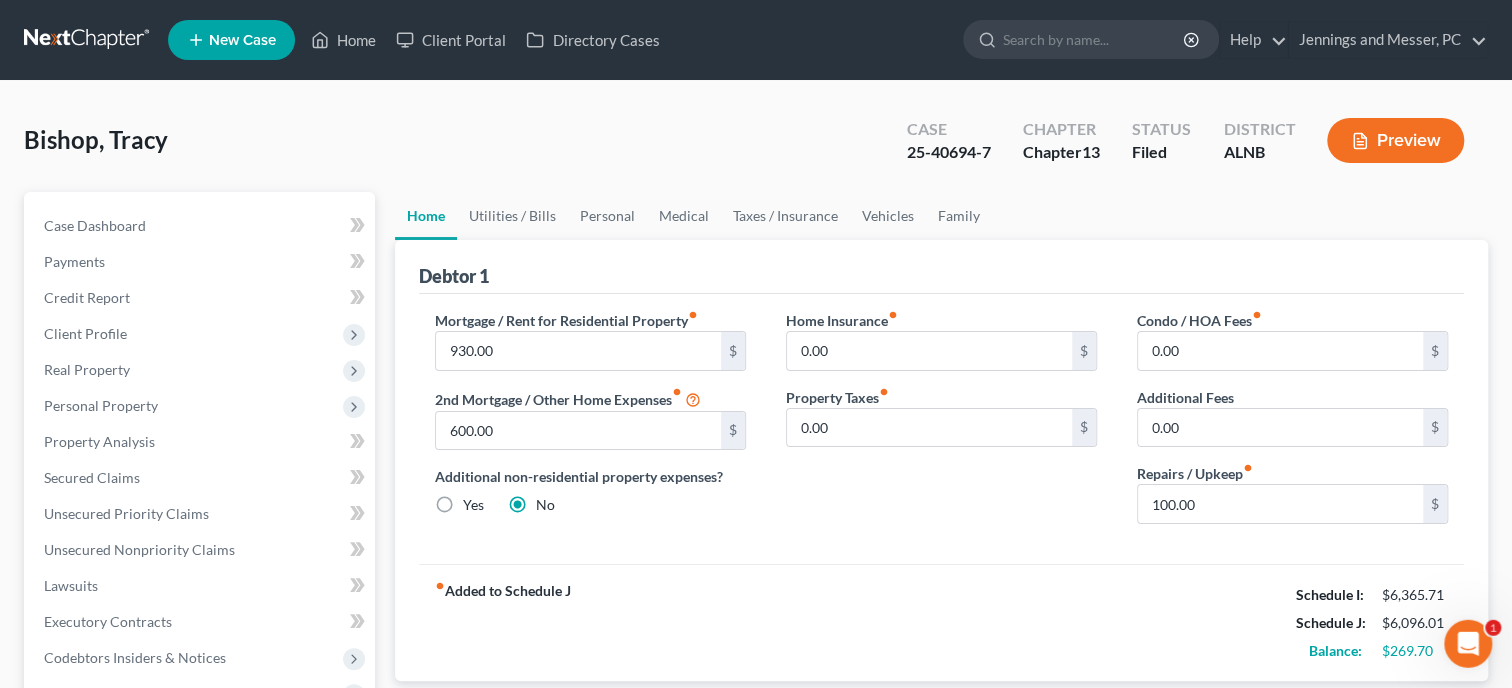scroll, scrollTop: 0, scrollLeft: 0, axis: both 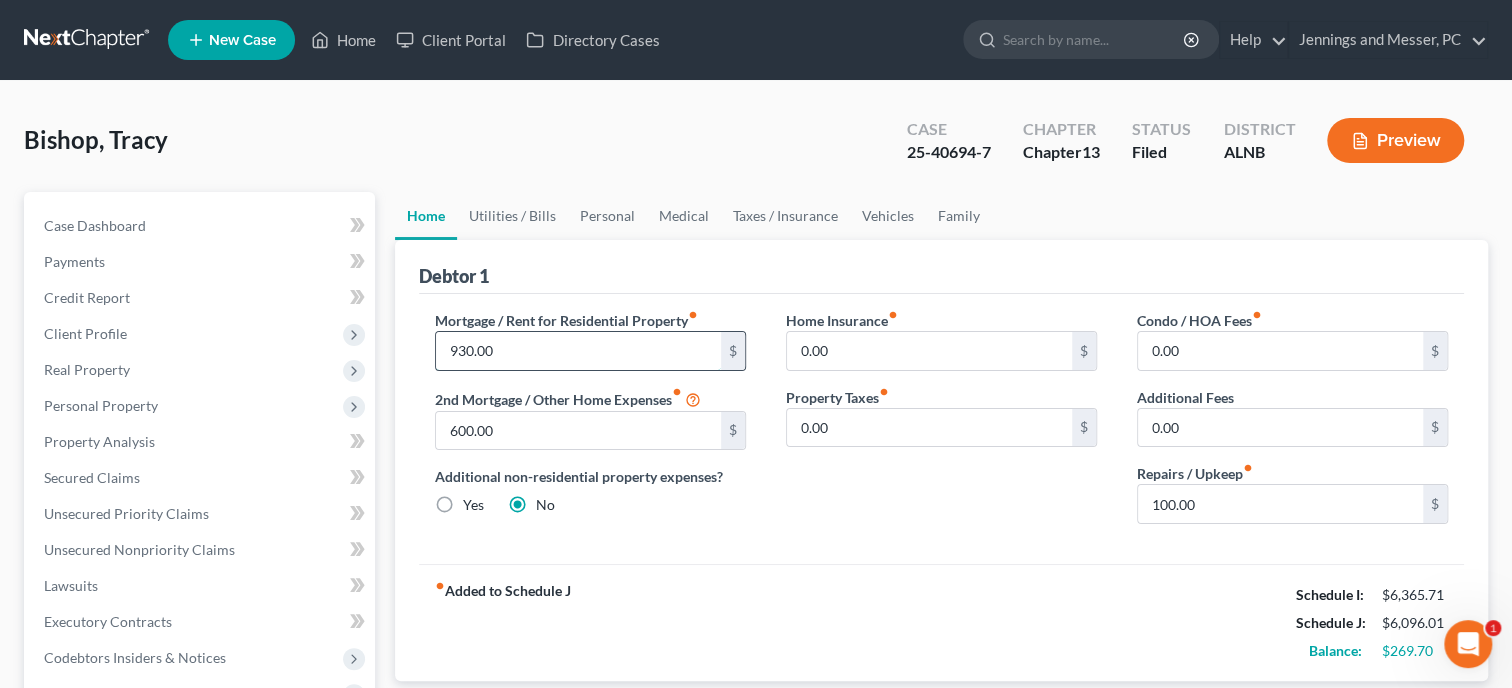 click on "930.00" at bounding box center [578, 351] 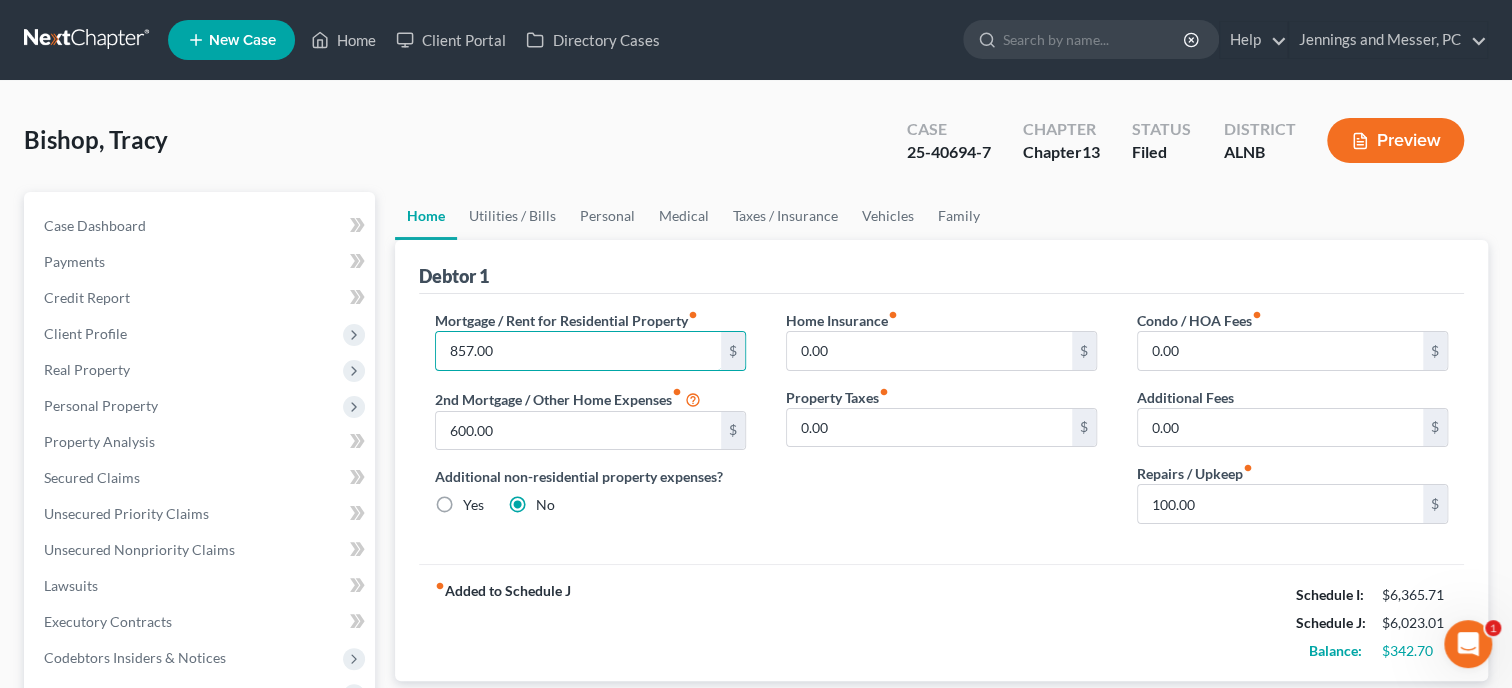 type on "857.00" 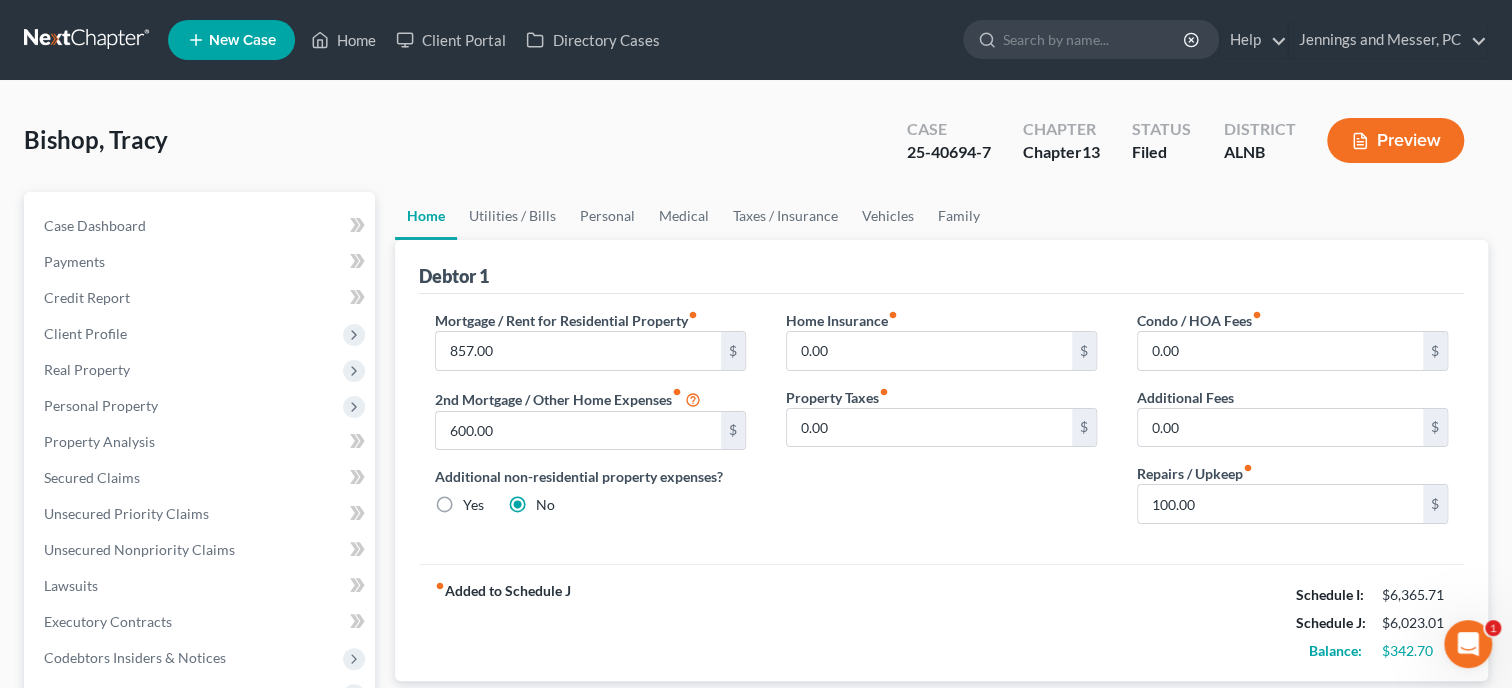 click on "Mortgage / Rent for Residential Property  fiber_manual_record 857.00 $ 2nd Mortgage / Other Home Expenses  fiber_manual_record   600.00 $ Additional non-residential property expenses? Yes No" at bounding box center [590, 425] 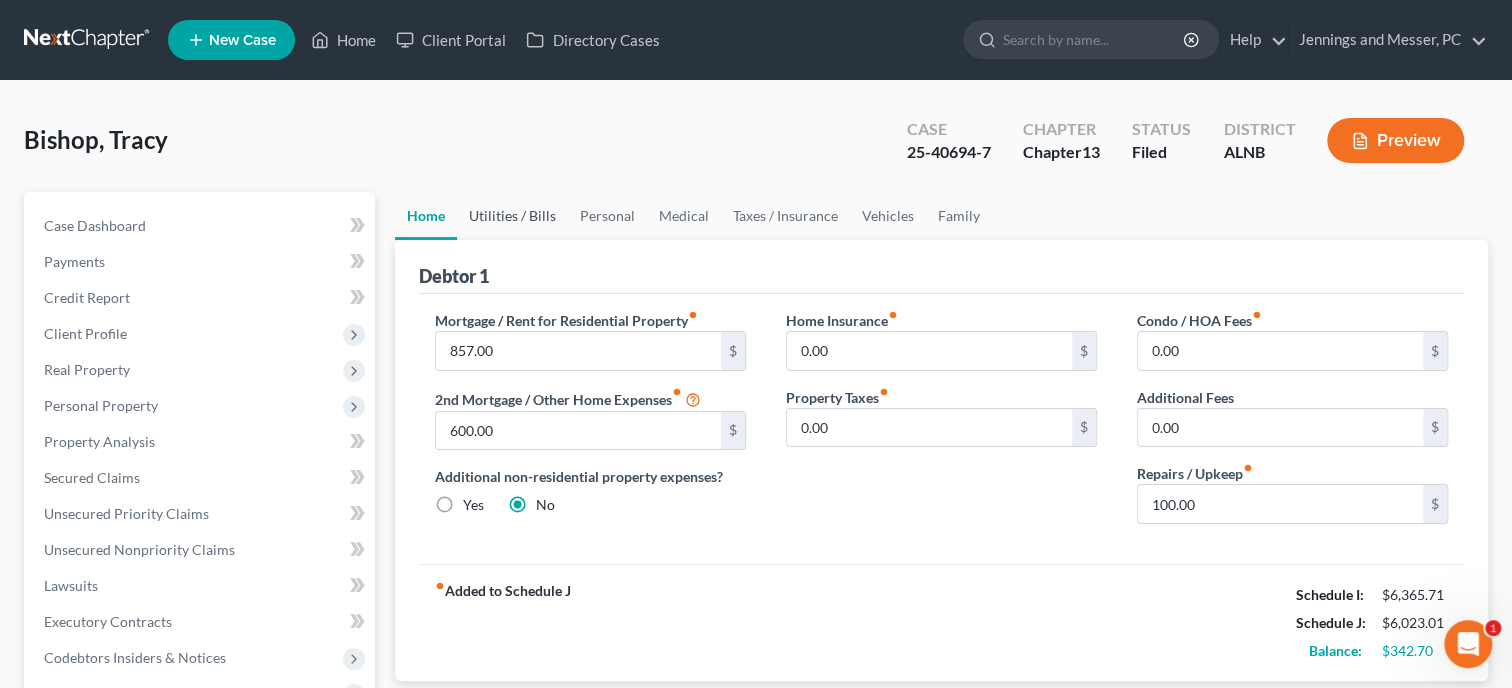 click on "Utilities / Bills" at bounding box center [512, 216] 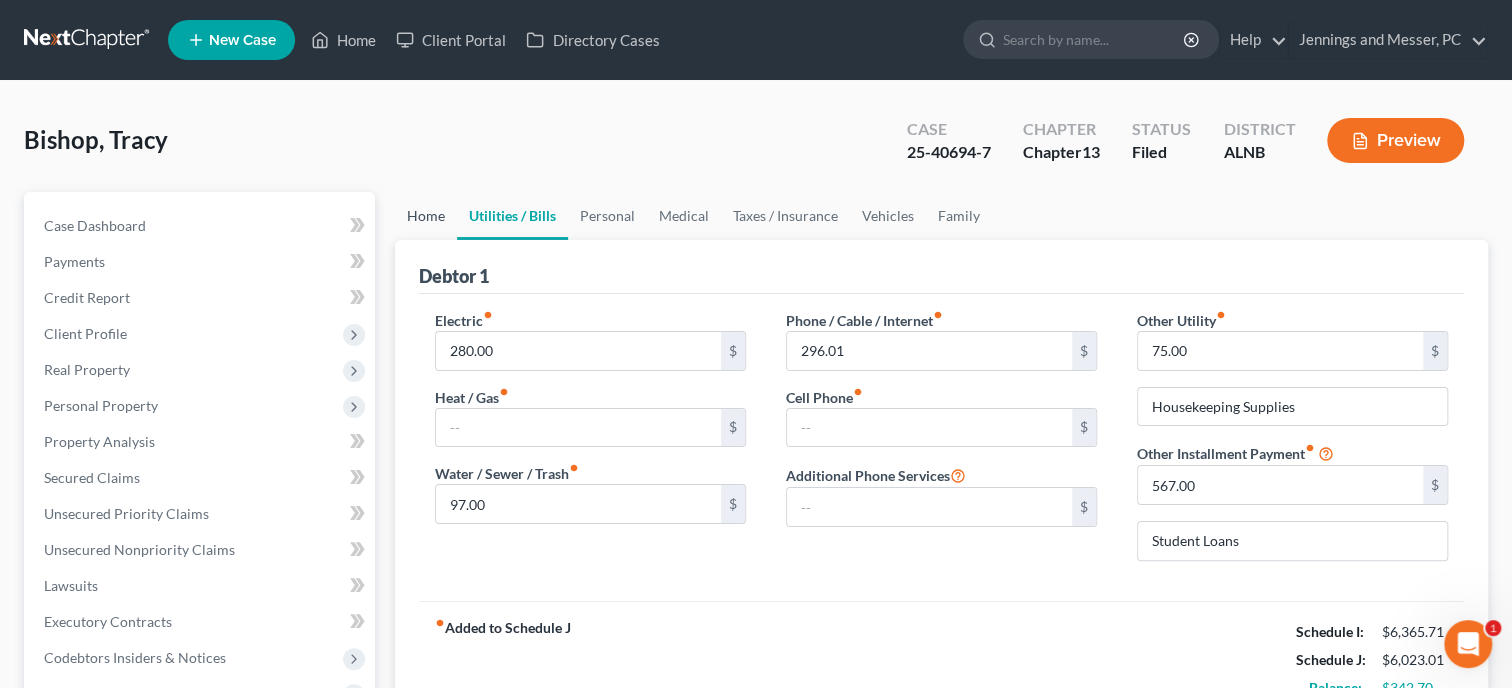 click on "Home" at bounding box center [426, 216] 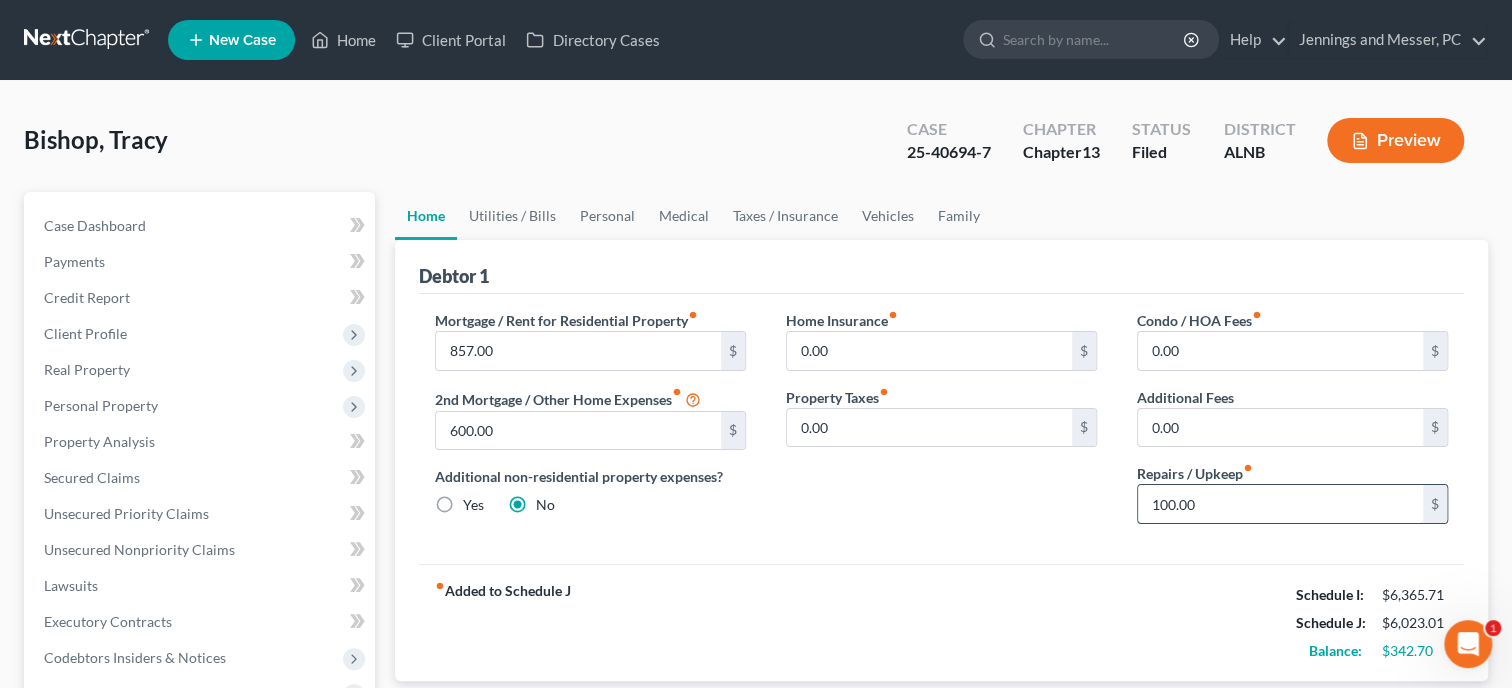 click on "100.00" at bounding box center [1280, 504] 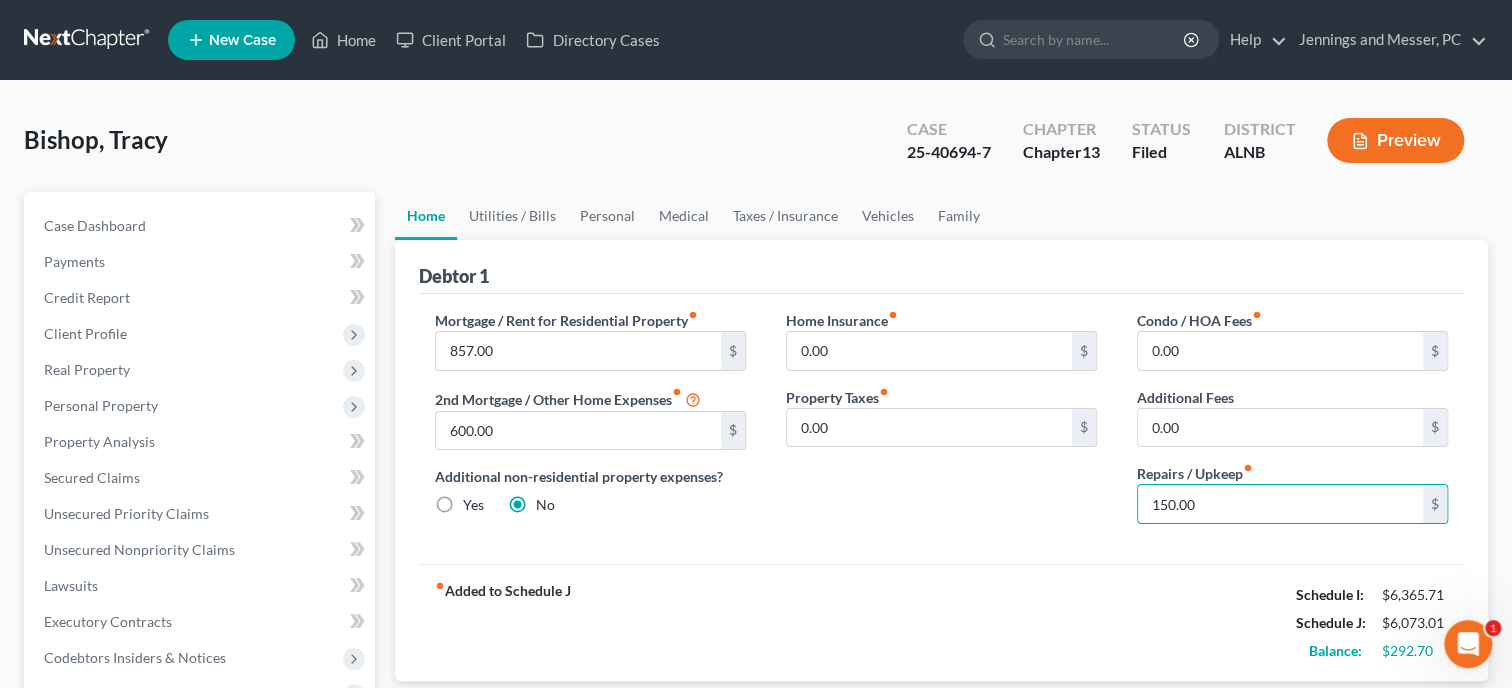 type on "150.00" 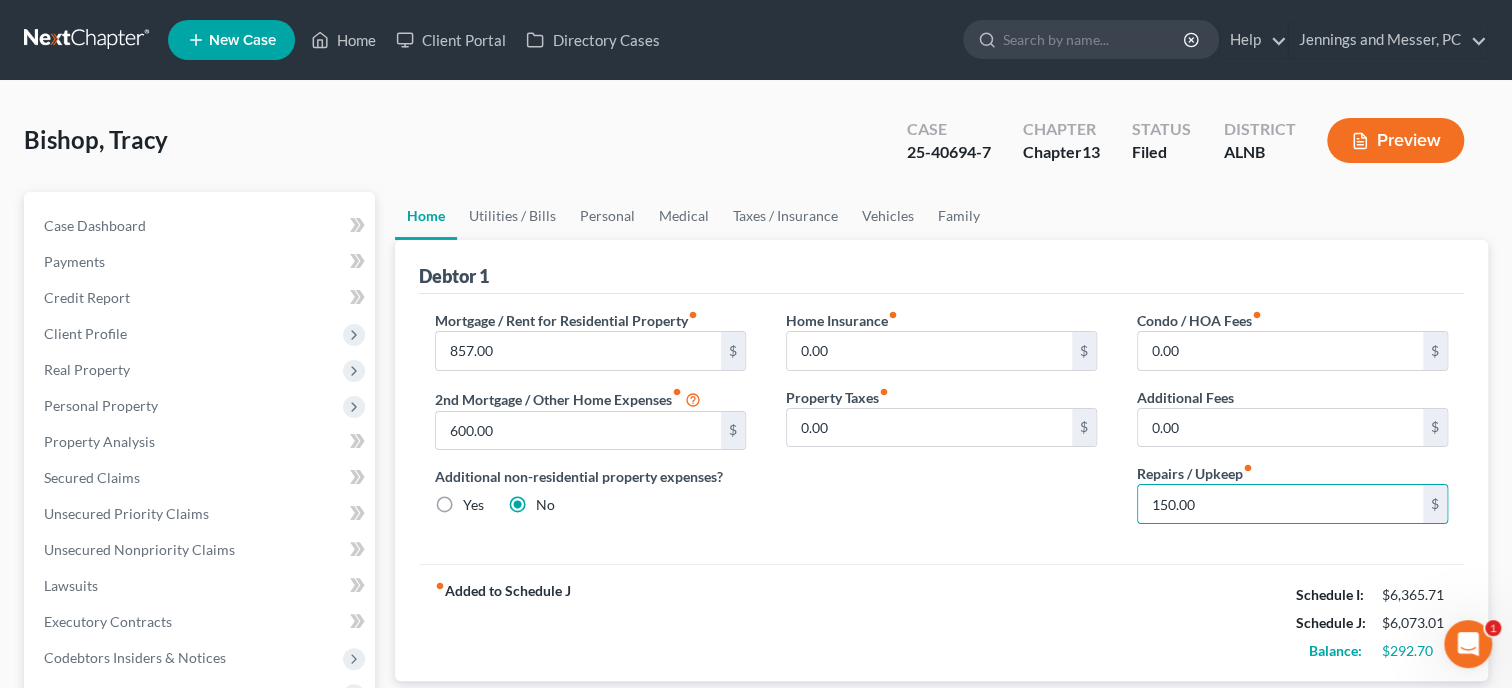 click on "fiber_manual_record  Added to Schedule J Schedule I: $6,365.71 Schedule J: $6,073.01 Balance: $292.70" at bounding box center (941, 622) 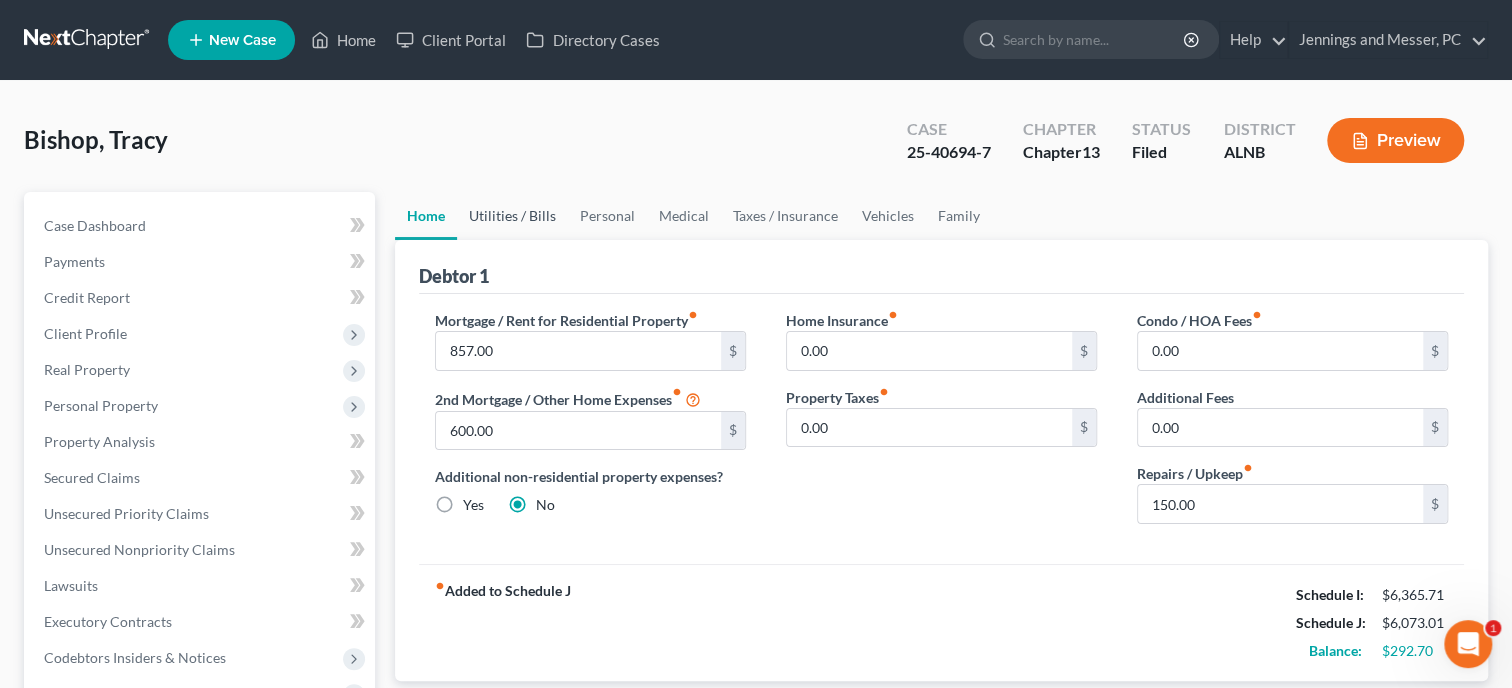 click on "Utilities / Bills" at bounding box center [512, 216] 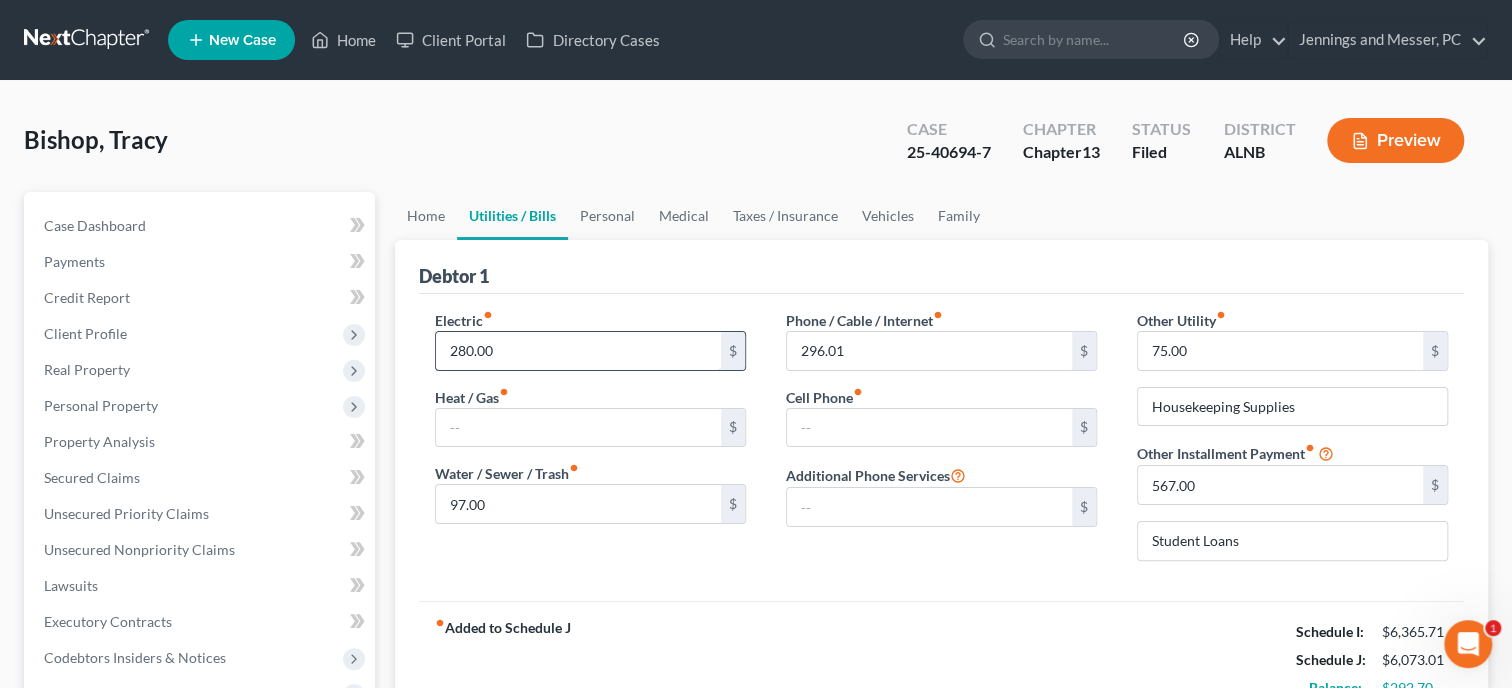 click on "280.00" at bounding box center (578, 351) 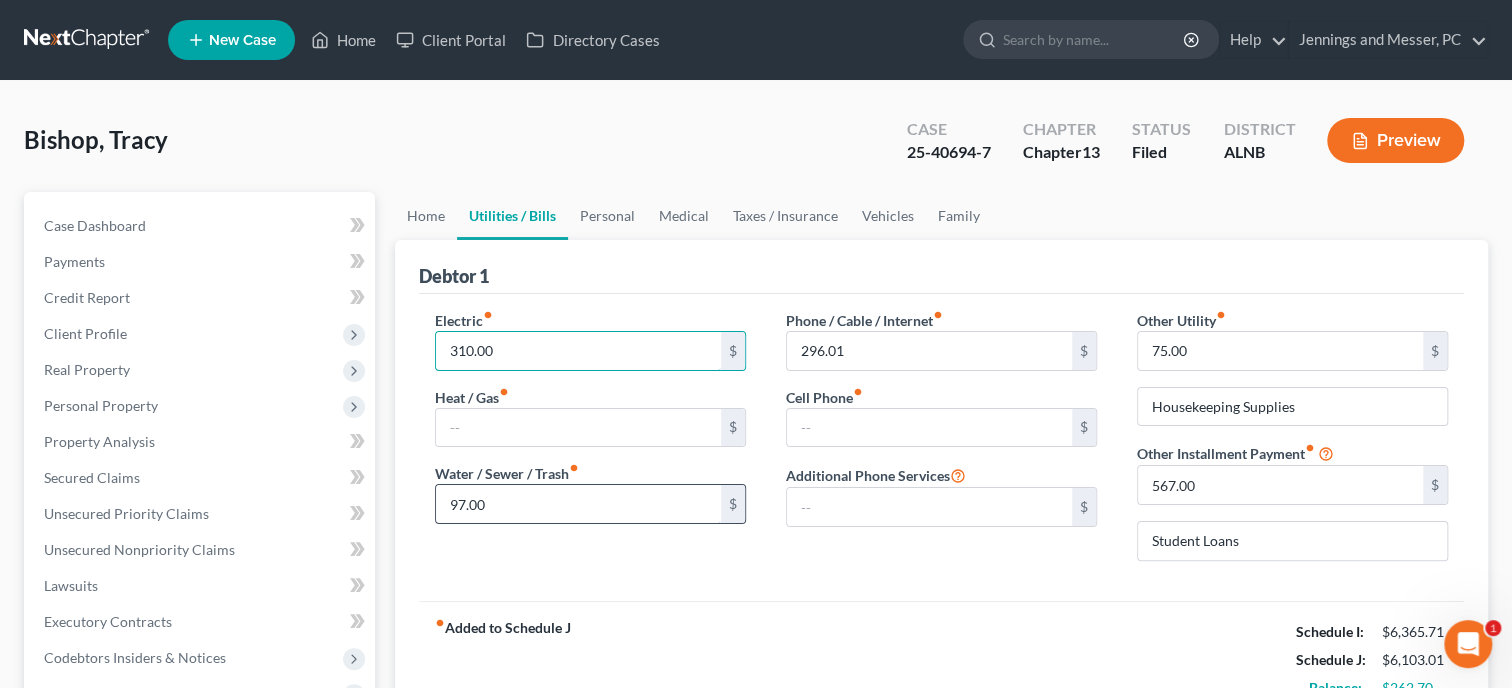 type on "310.00" 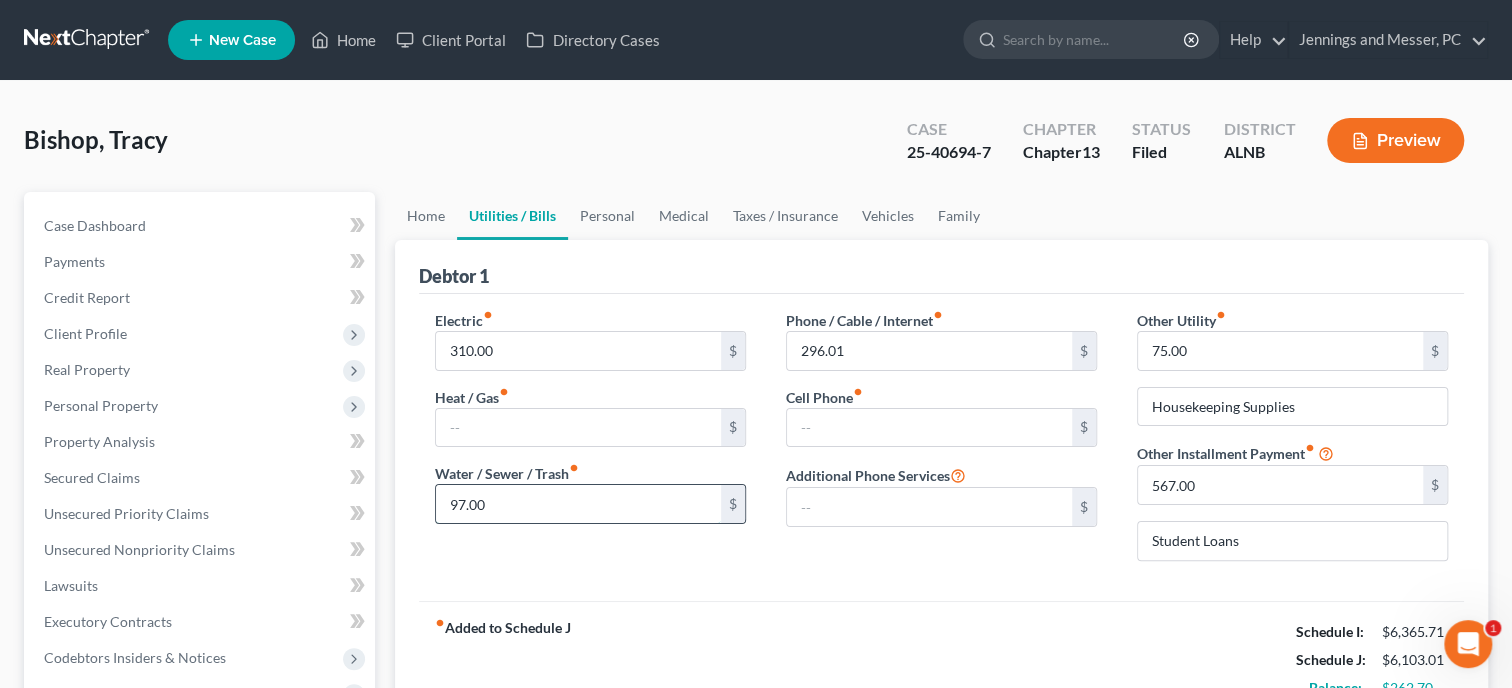 click on "97.00" at bounding box center [578, 504] 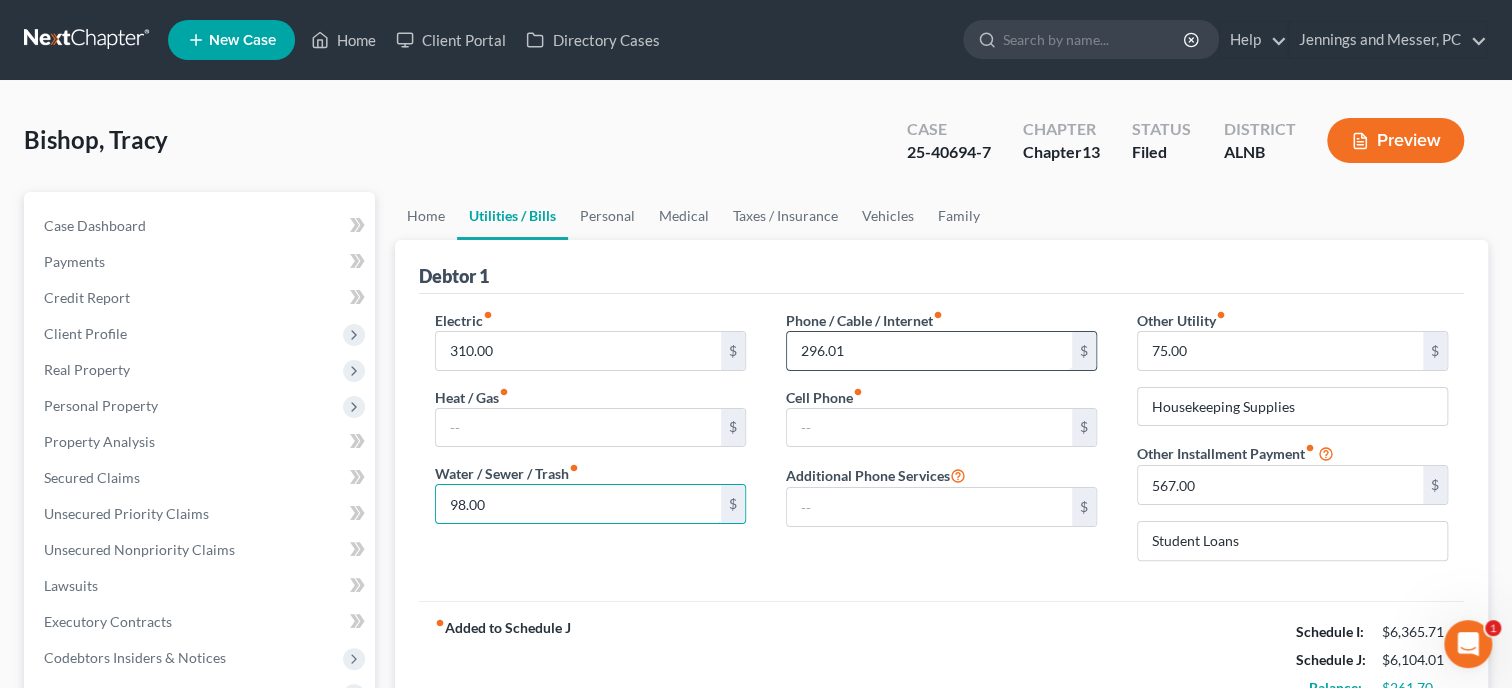 type on "98.00" 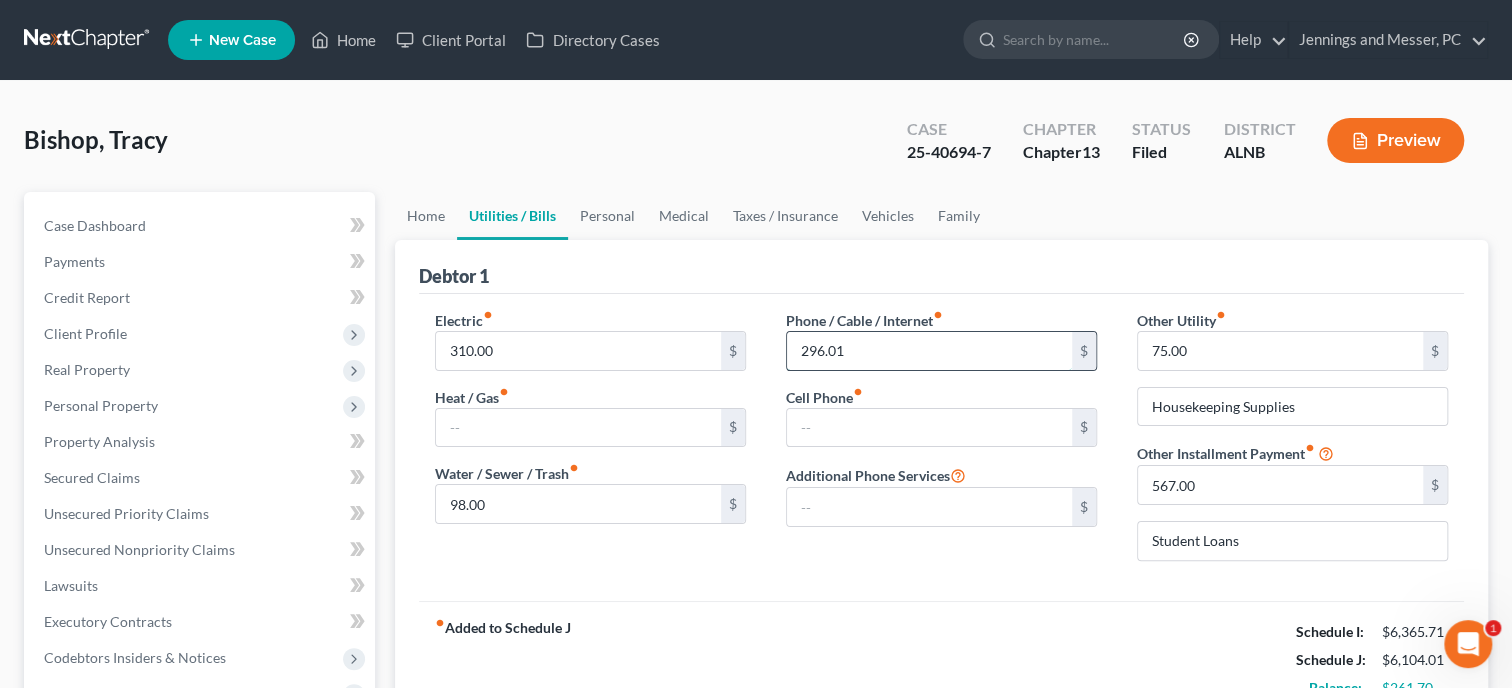 click on "296.01" at bounding box center [929, 351] 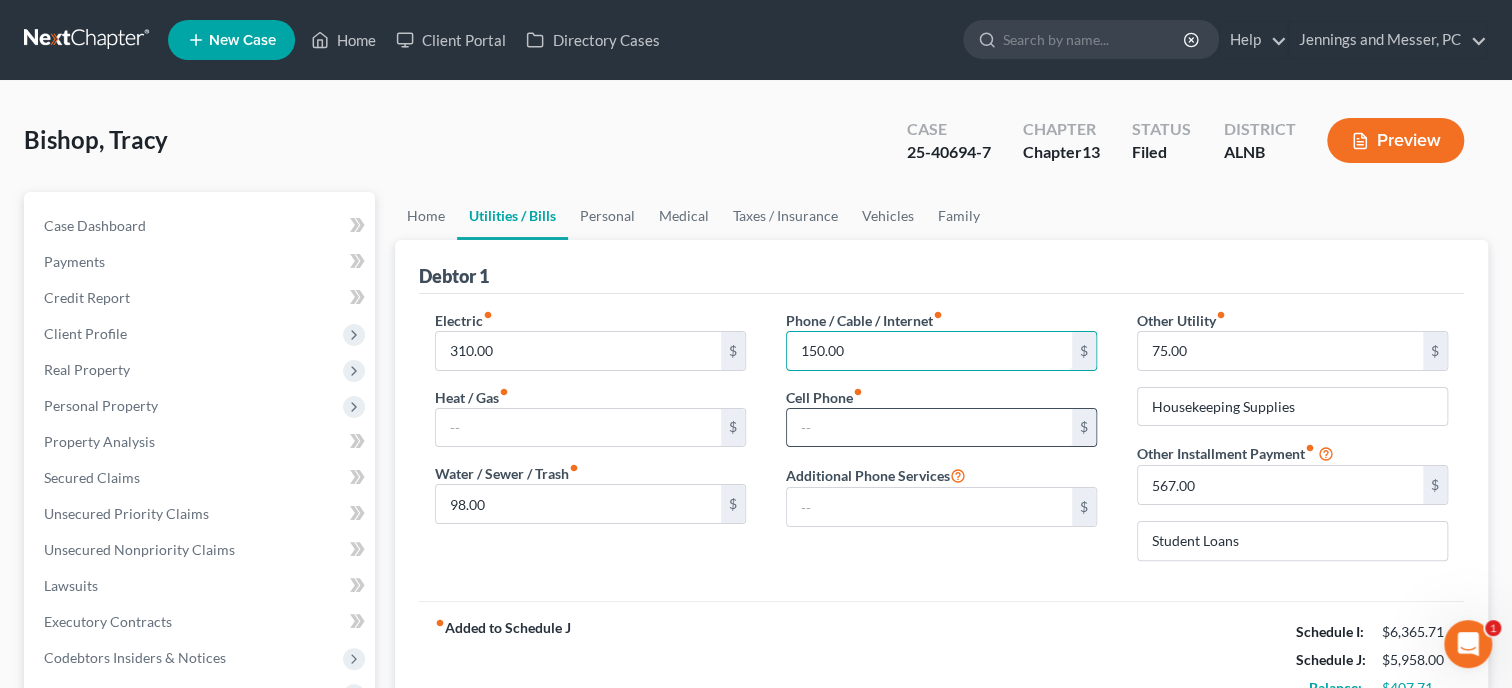 type on "150.00" 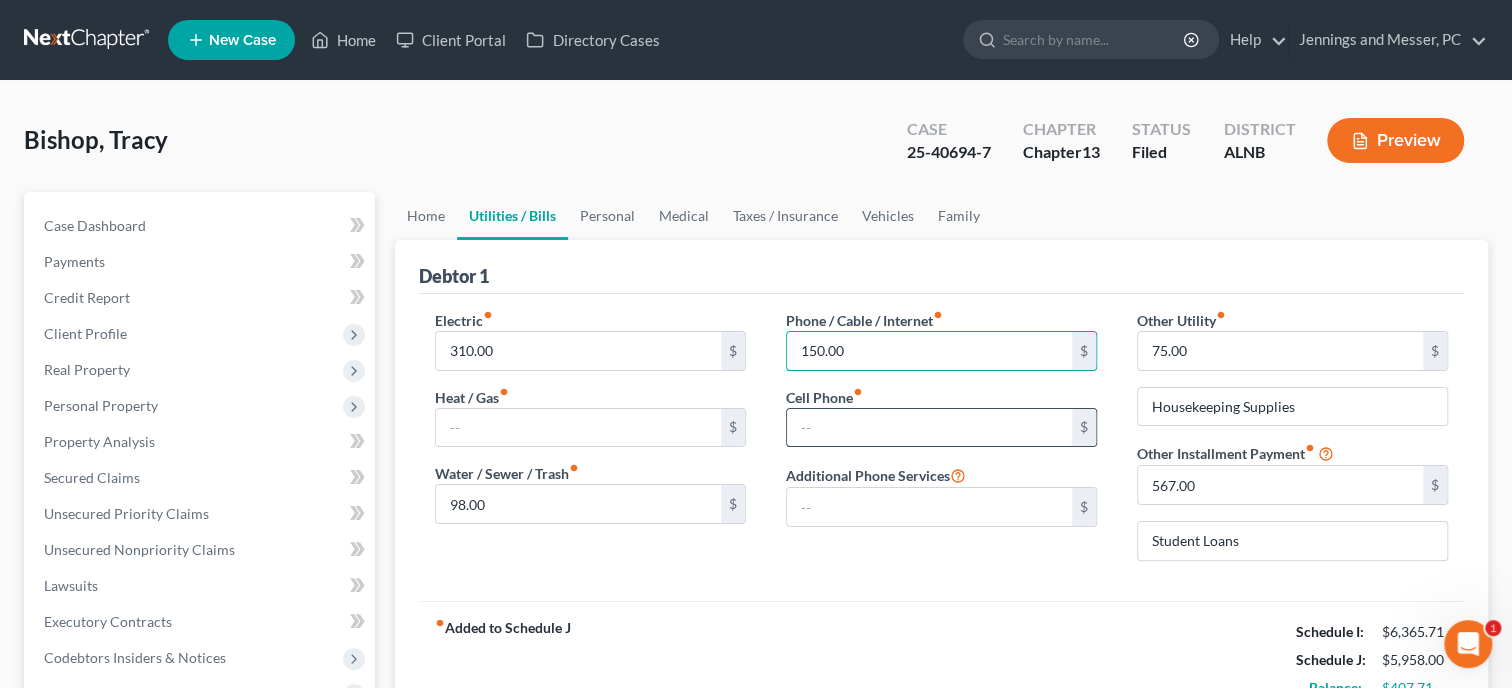click at bounding box center [929, 428] 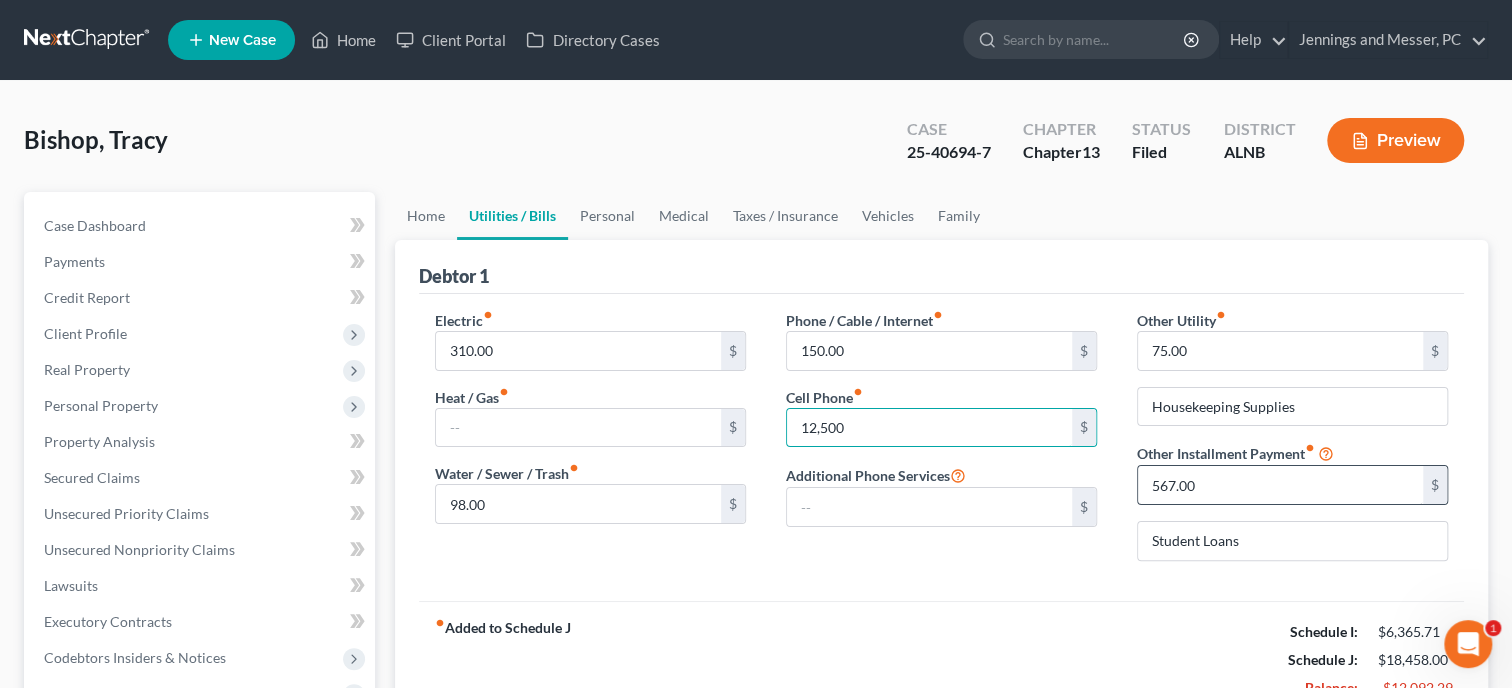 type on "12,500" 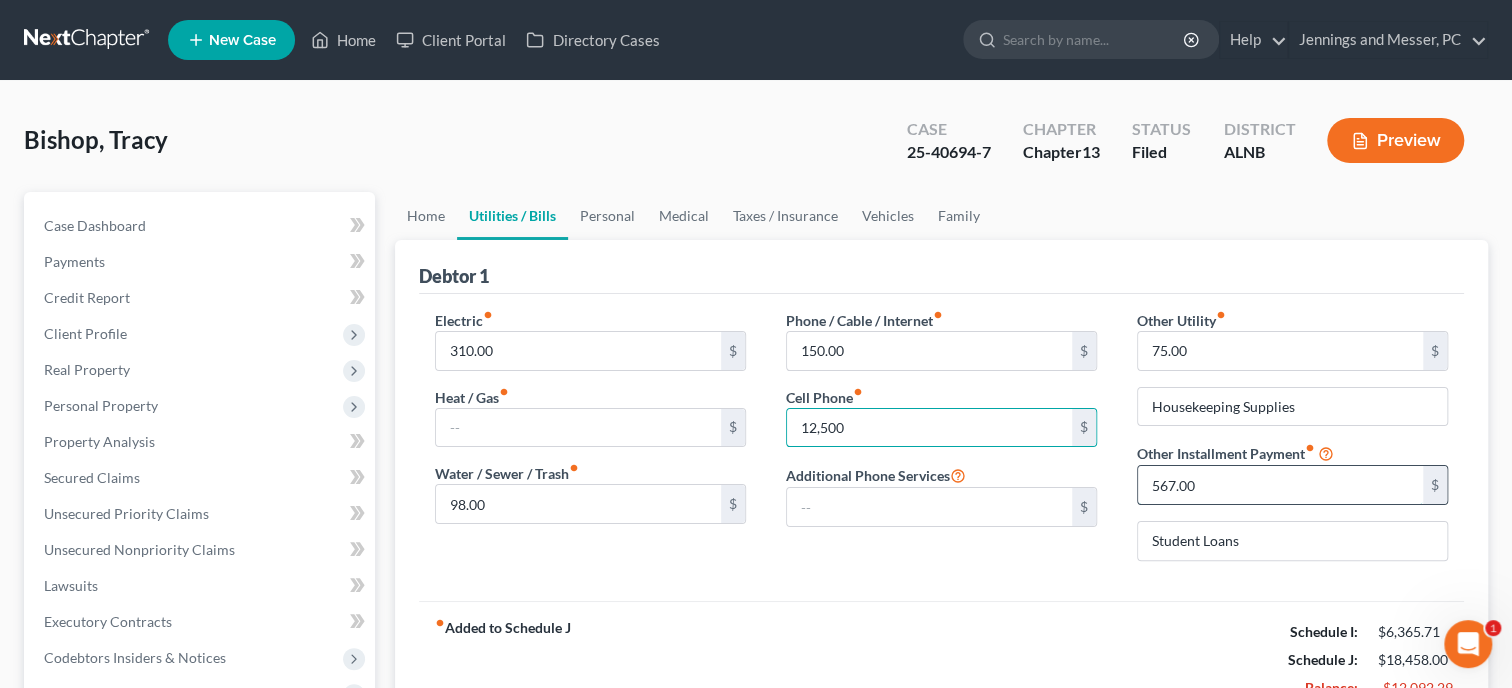 click on "567.00" at bounding box center [1280, 485] 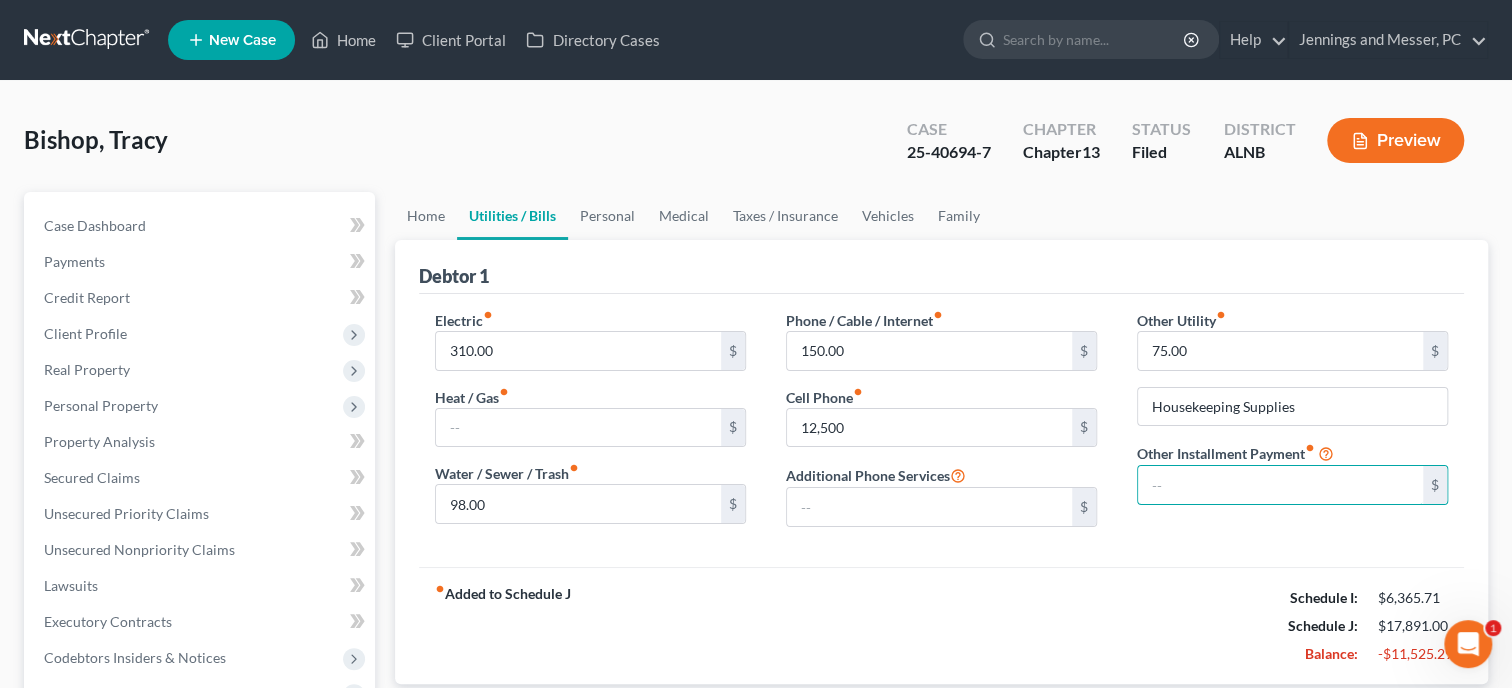 type 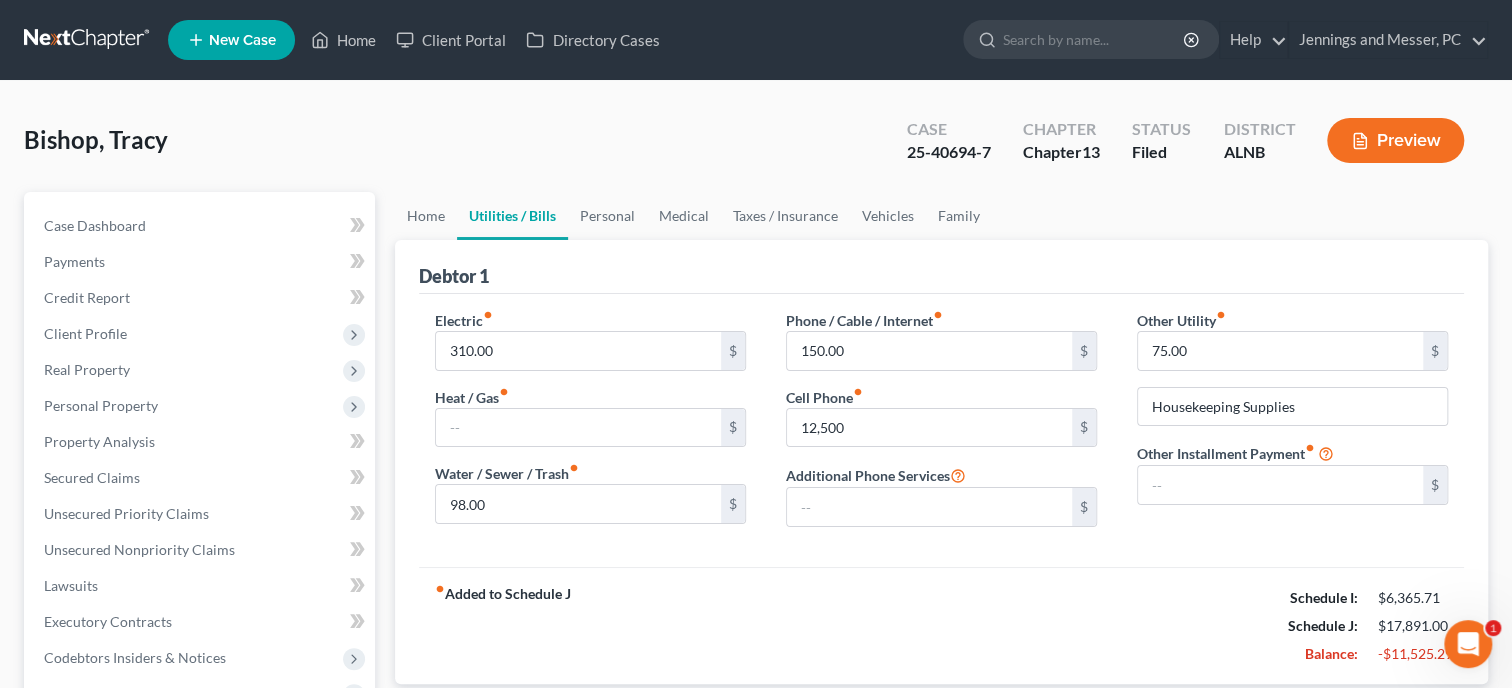 click on "Electric  fiber_manual_record 310.00 $ Heat / Gas  fiber_manual_record $  Water / Sewer / Trash  fiber_manual_record 98.00 $ Phone / Cable / Internet  fiber_manual_record 150.00 $ Cell Phone  fiber_manual_record 12,500 $ Additional Phone Services  $ Other Utility  fiber_manual_record 75.00 $ Housekeeping Supplies Other Installment Payment  fiber_manual_record   $ Student Loans" at bounding box center (941, 430) 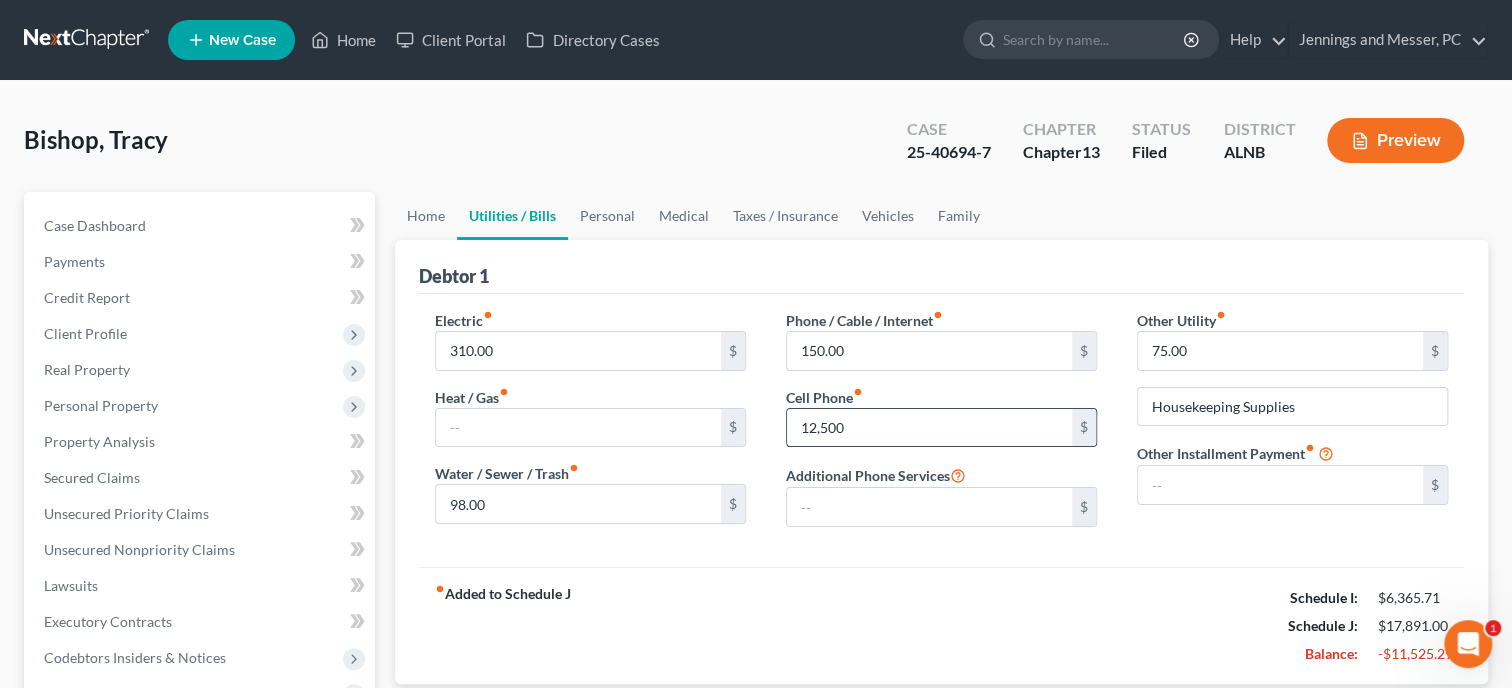 click on "12,500" at bounding box center (929, 428) 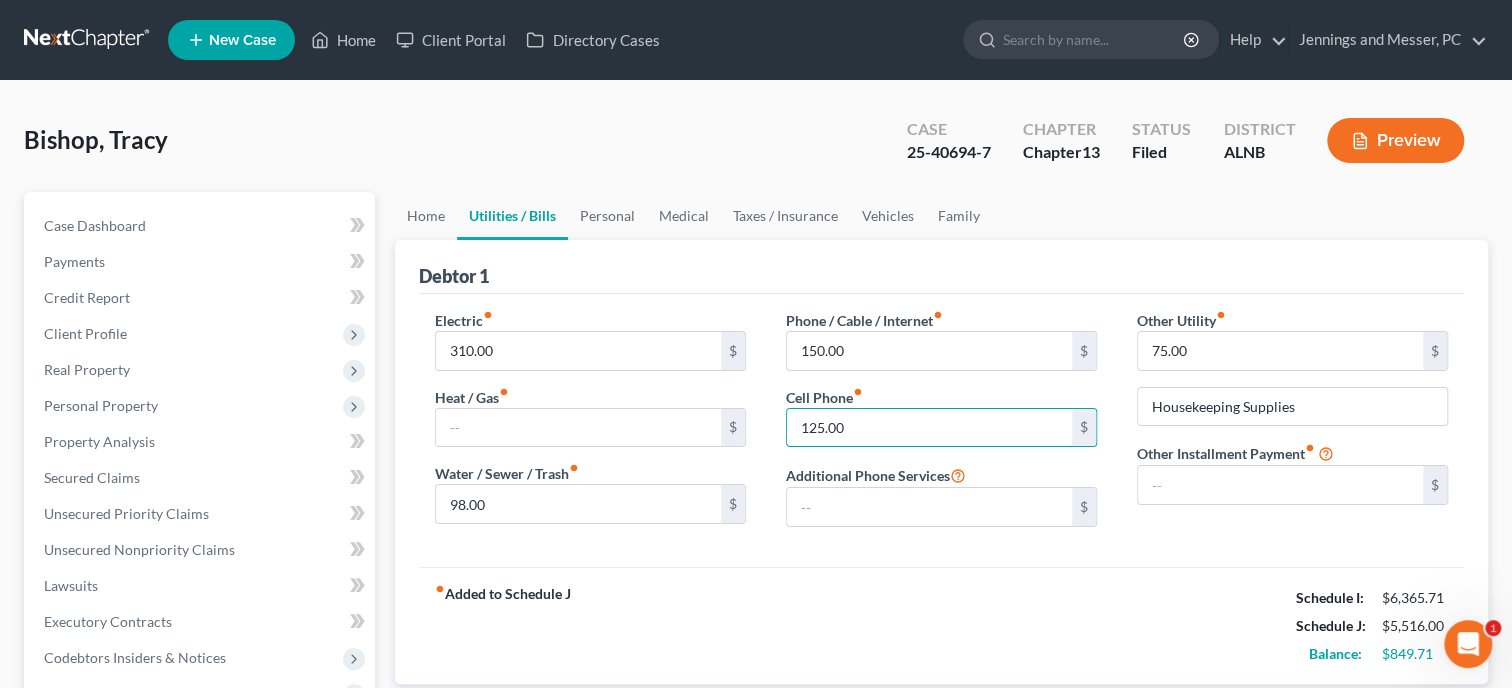type on "125.00" 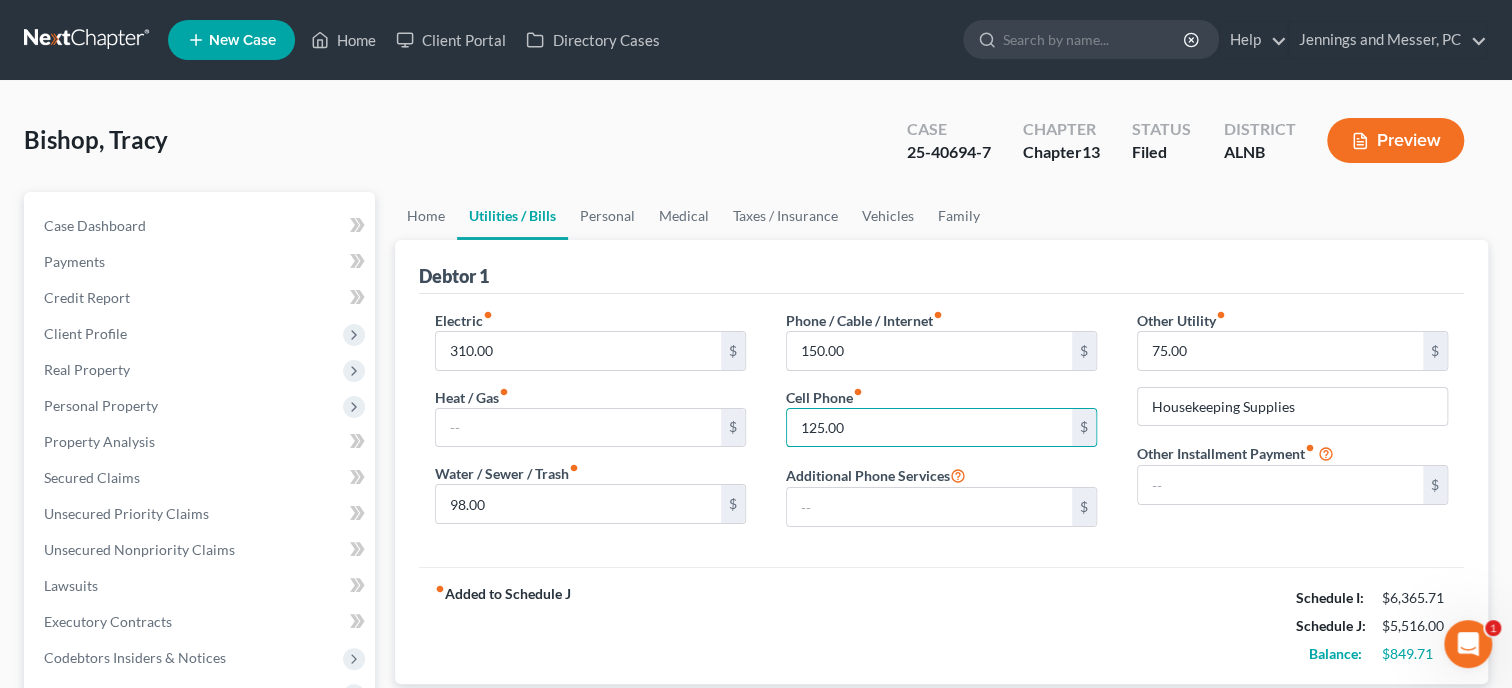 click on "fiber_manual_record  Added to Schedule J Schedule I: $6,365.71 Schedule J: $5,516.00 Balance: $849.71" at bounding box center (941, 625) 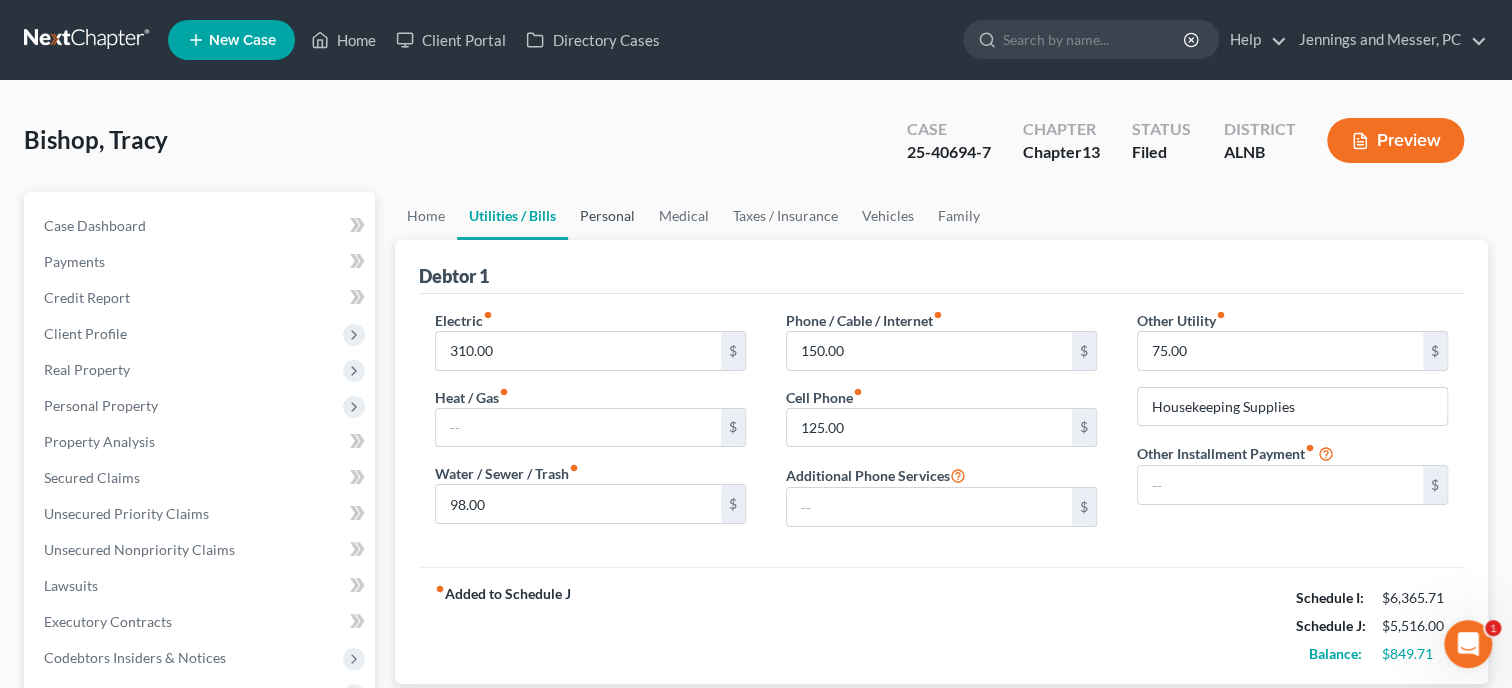 click on "Personal" at bounding box center [607, 216] 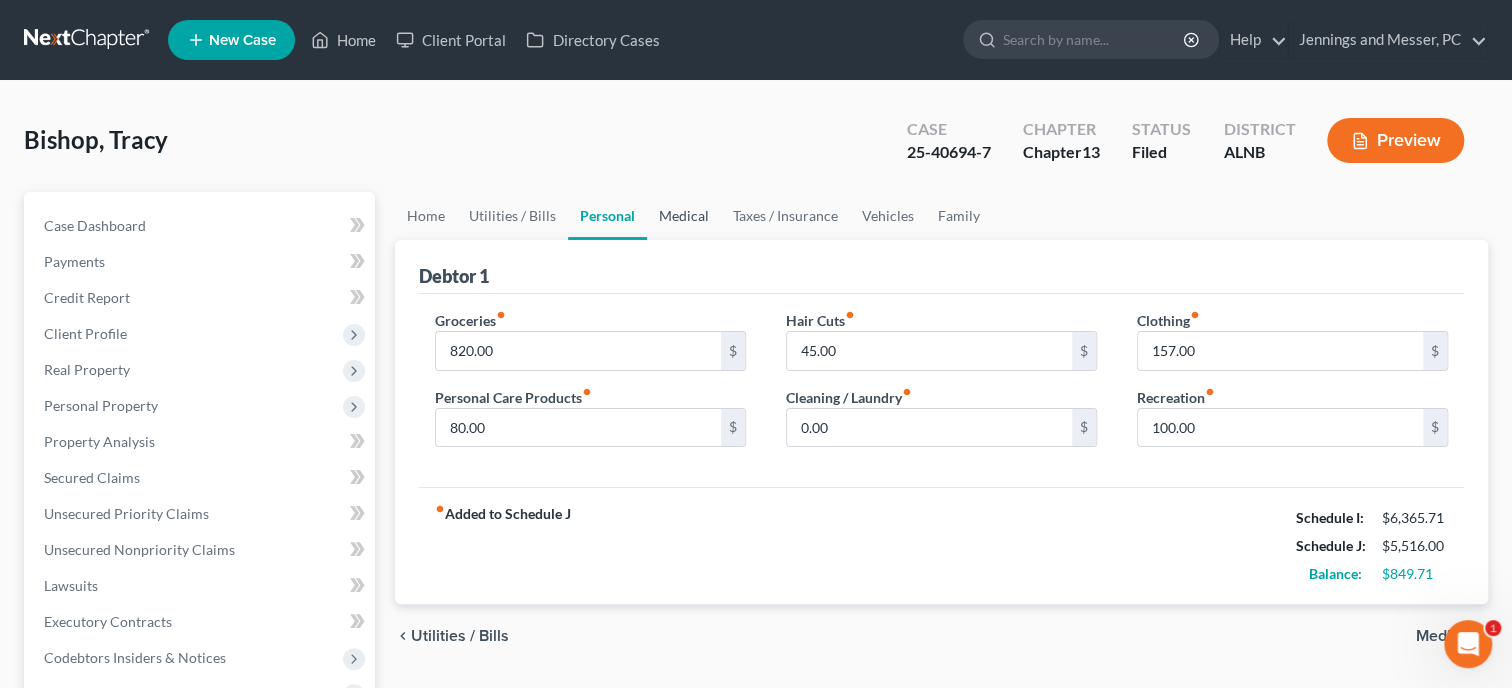 click on "Medical" at bounding box center [684, 216] 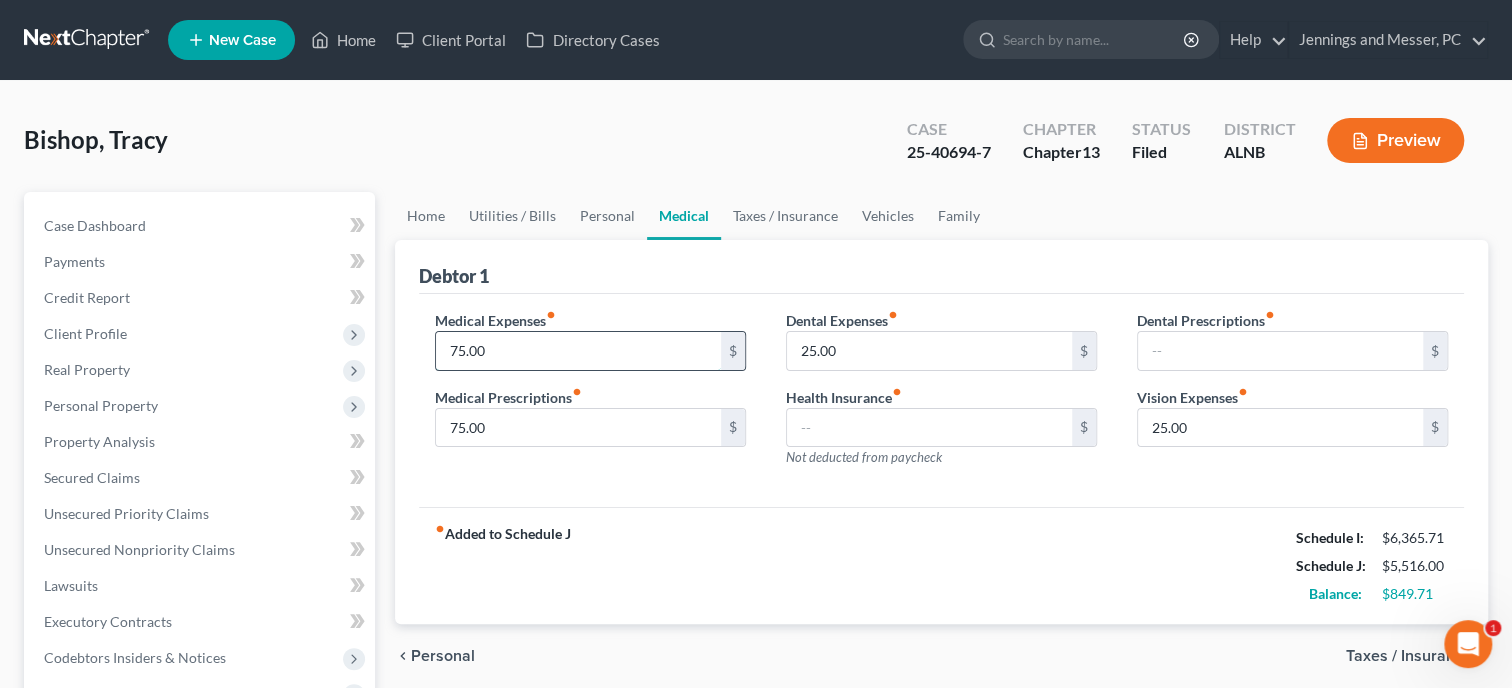 click on "75.00" at bounding box center [578, 351] 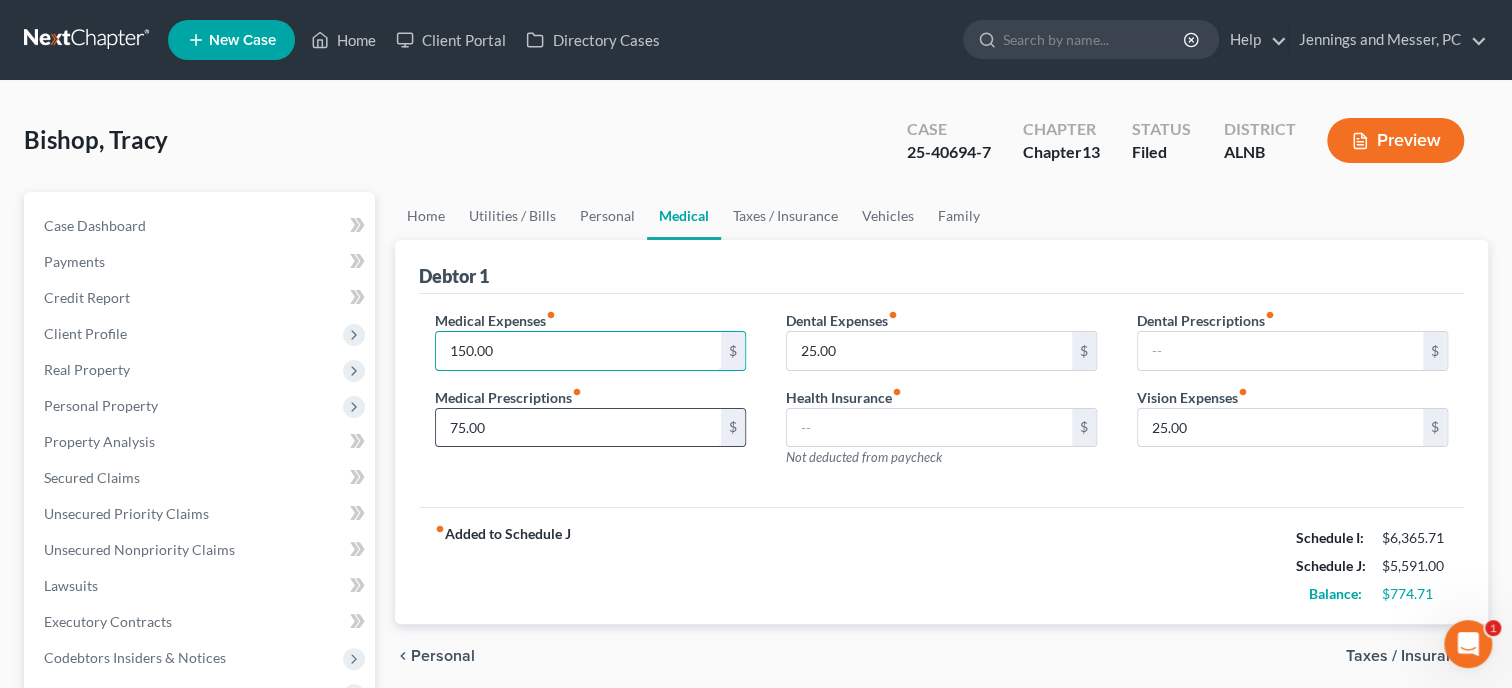 type on "150.00" 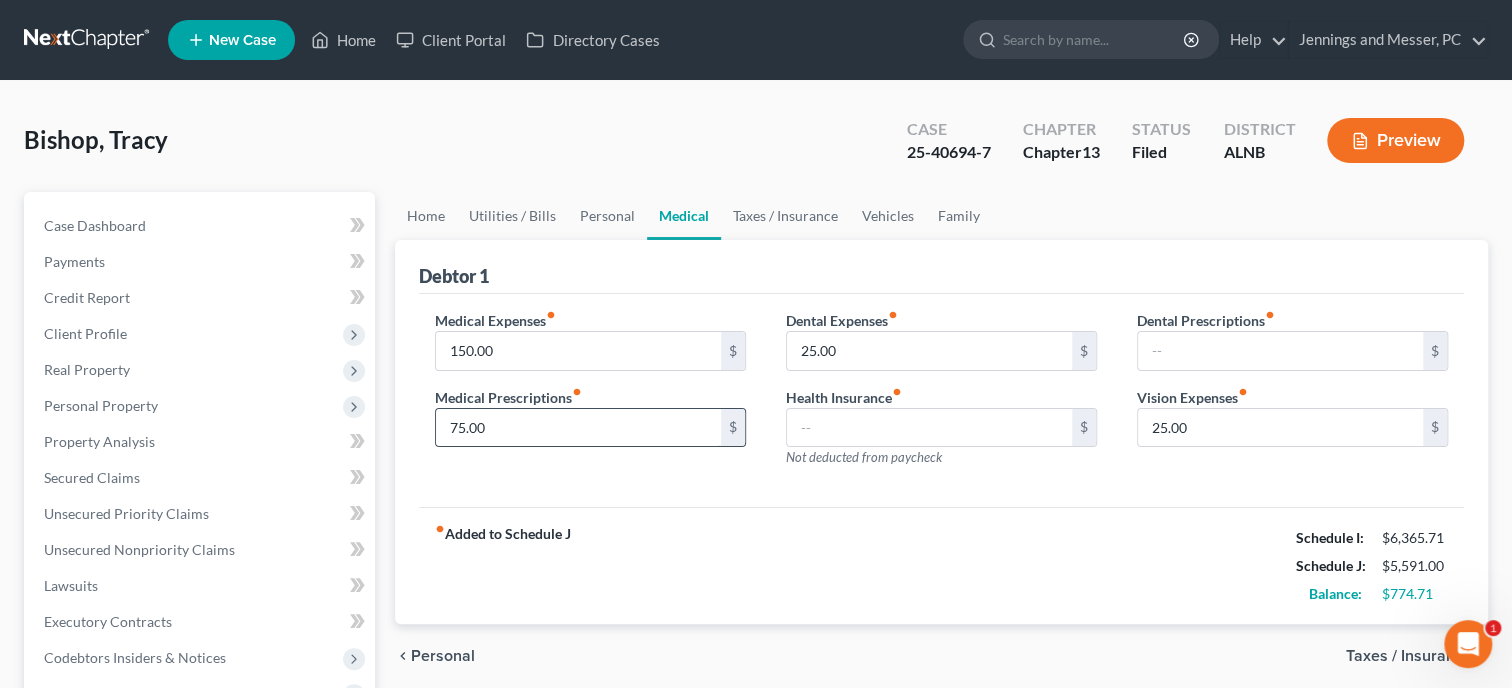 click on "75.00" at bounding box center (578, 428) 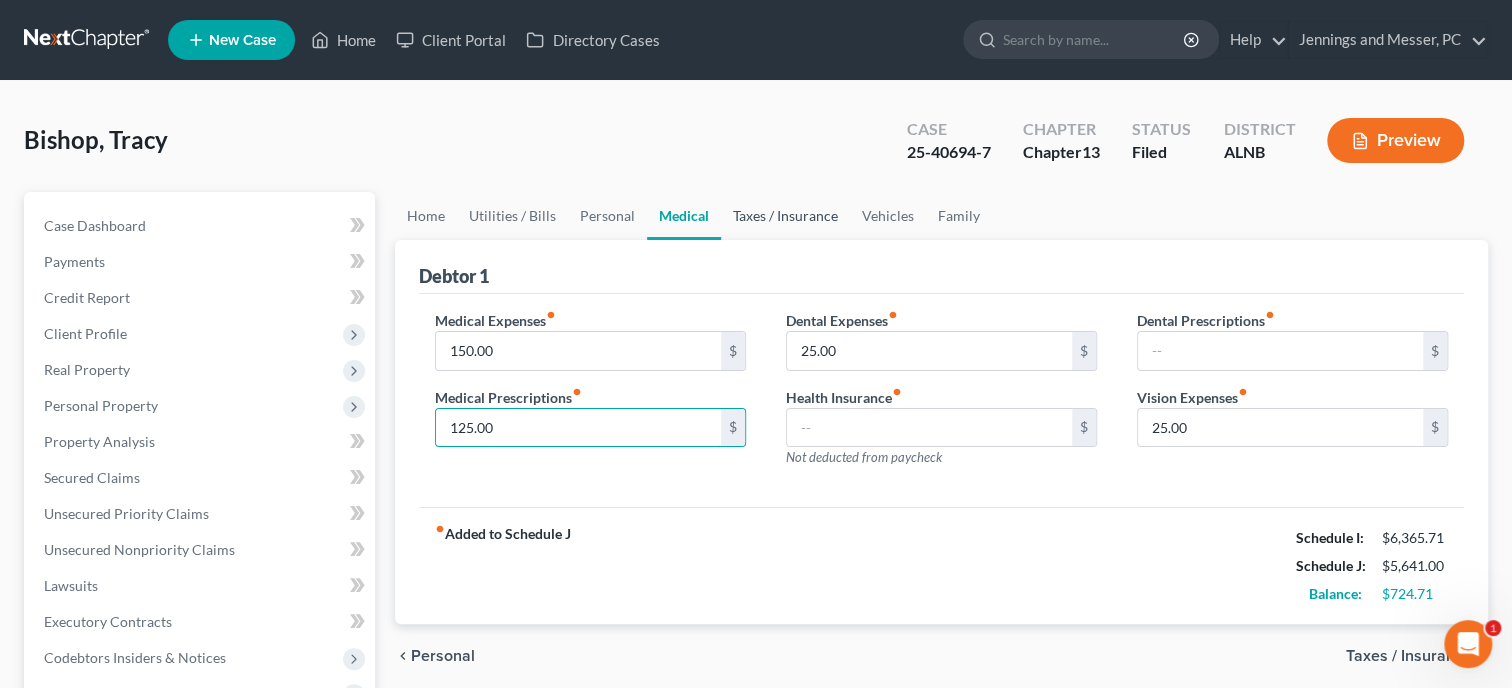 type on "125.00" 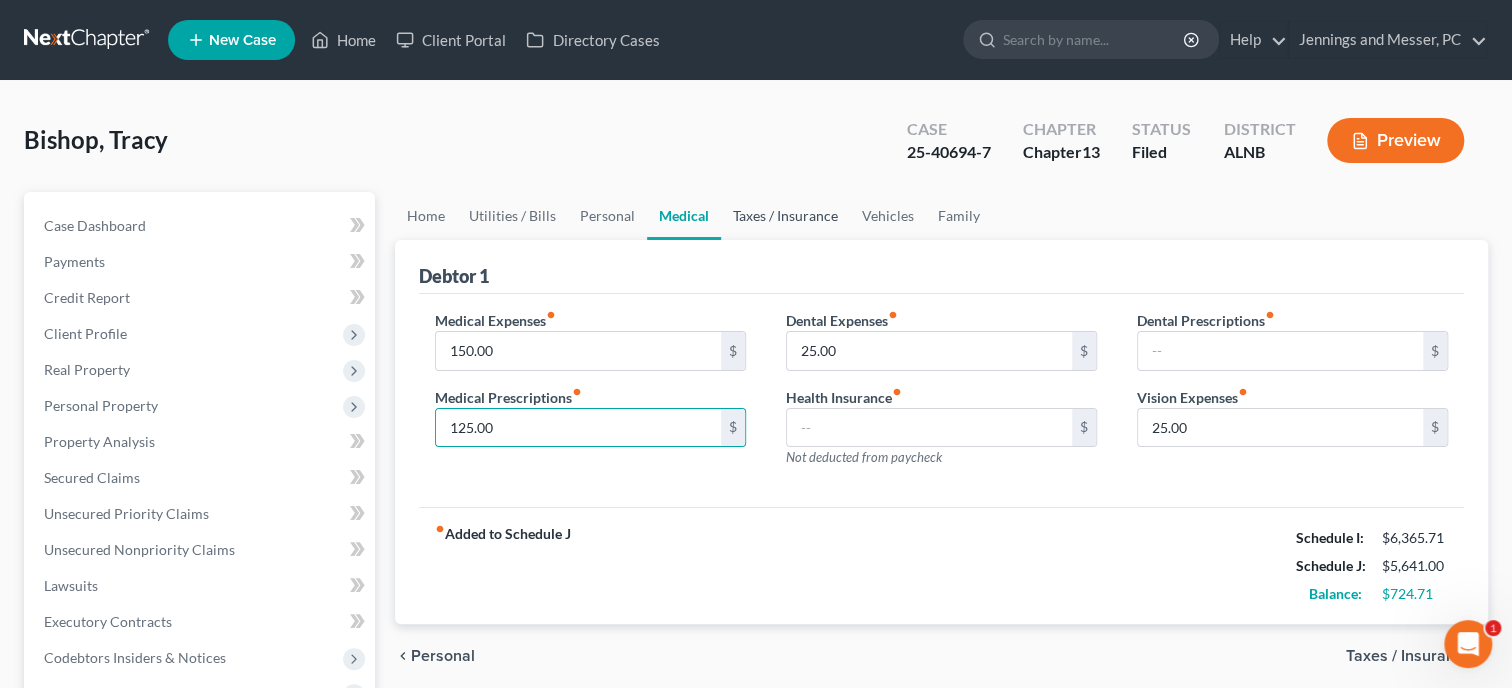 click on "Taxes / Insurance" at bounding box center (785, 216) 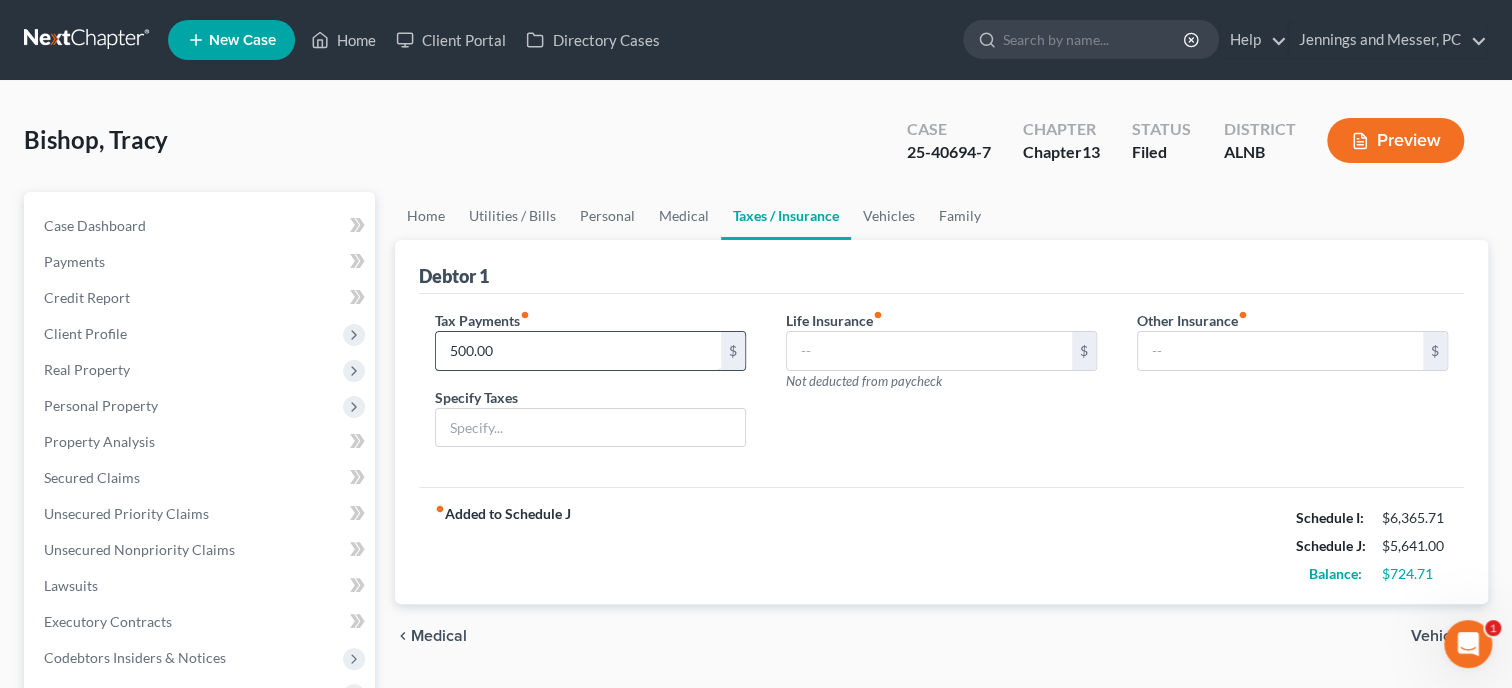 click on "500.00" at bounding box center [578, 351] 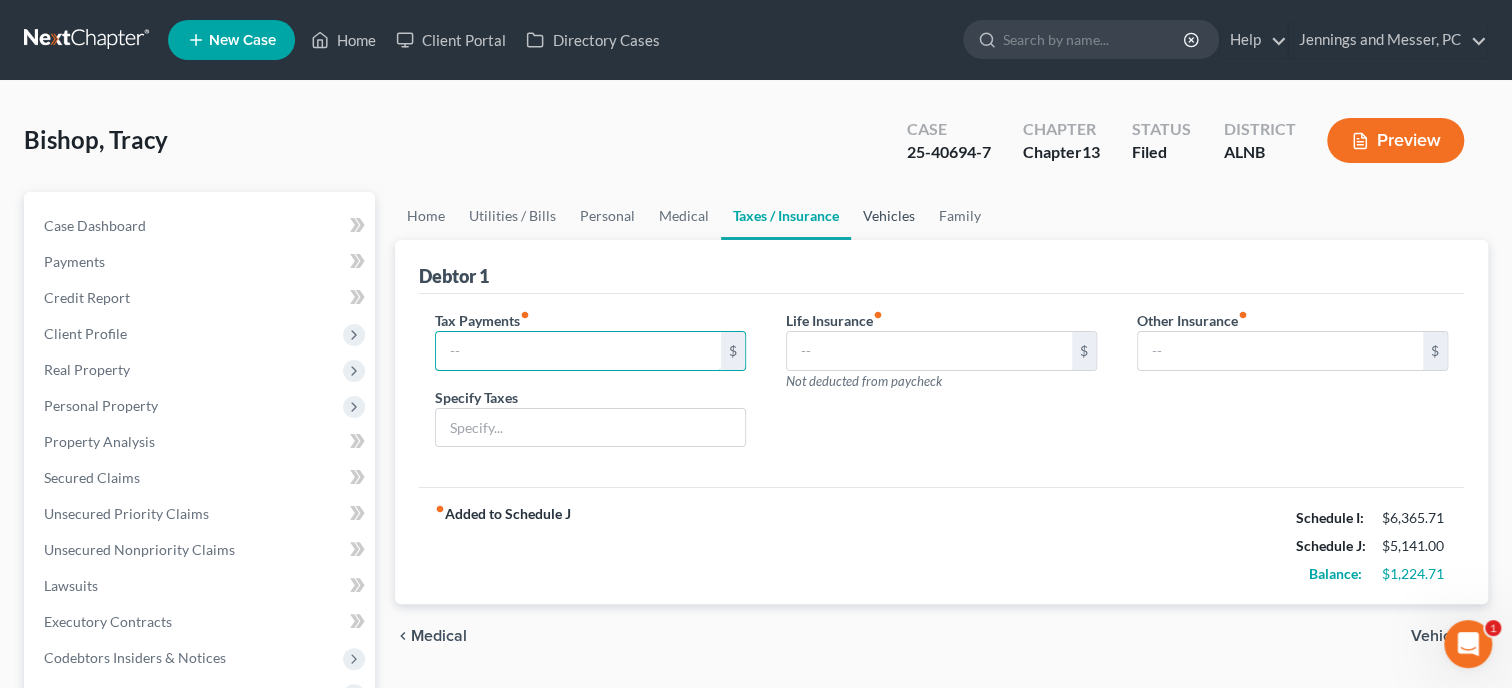 type 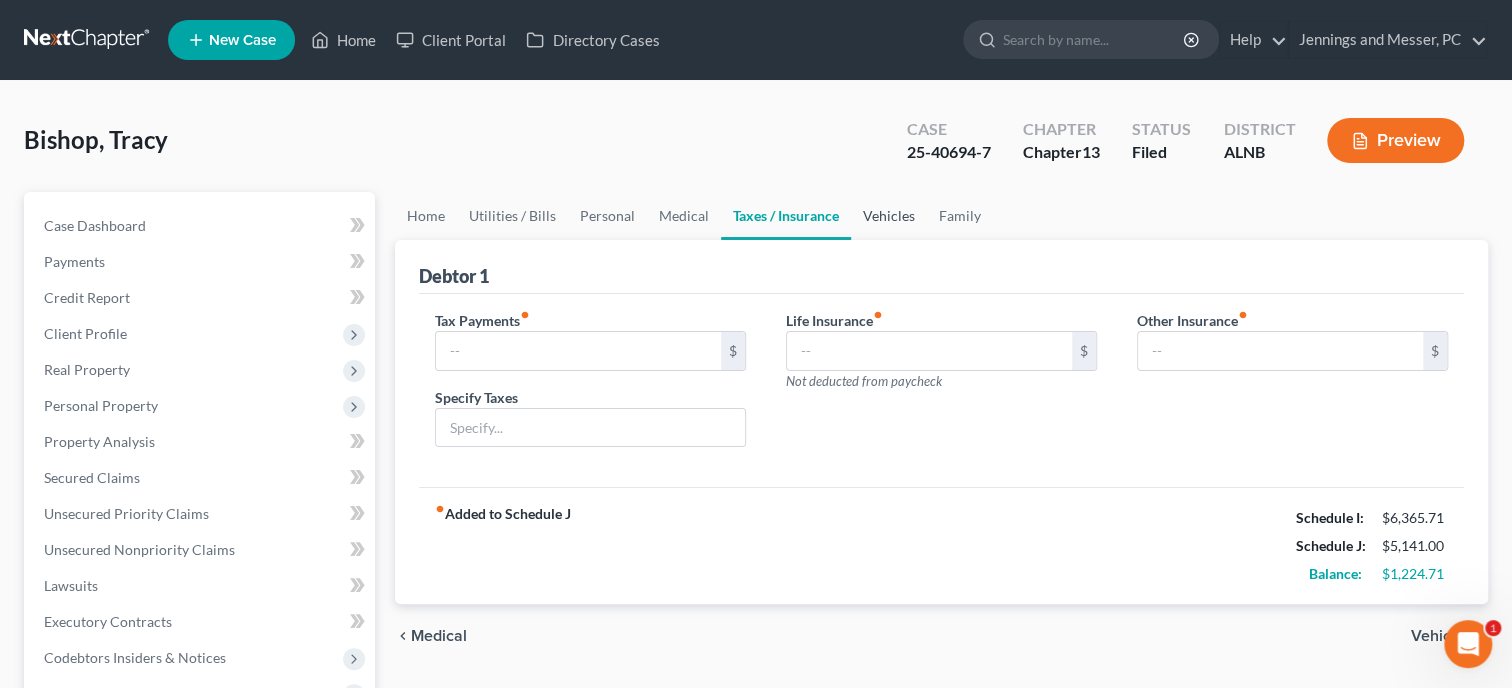 click on "Vehicles" at bounding box center [889, 216] 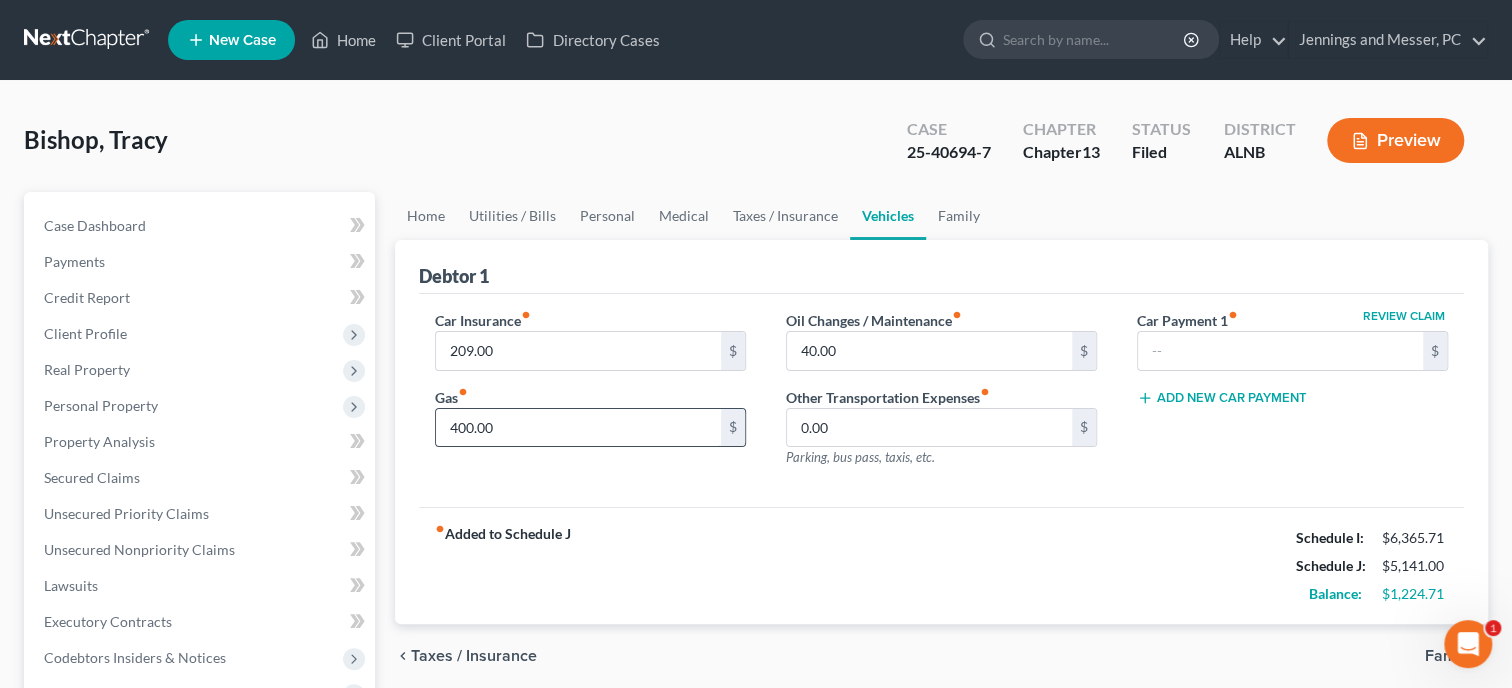 click on "400.00" at bounding box center (578, 428) 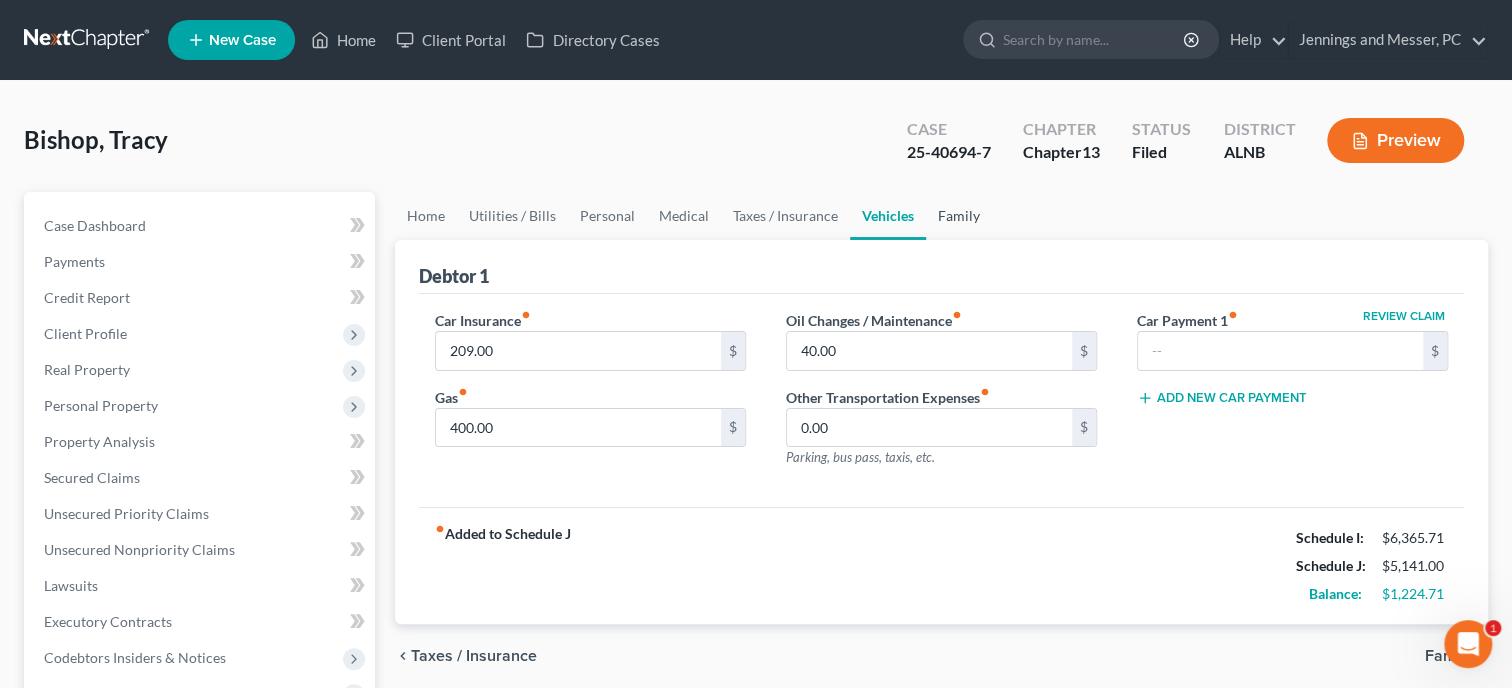 click on "Family" at bounding box center (959, 216) 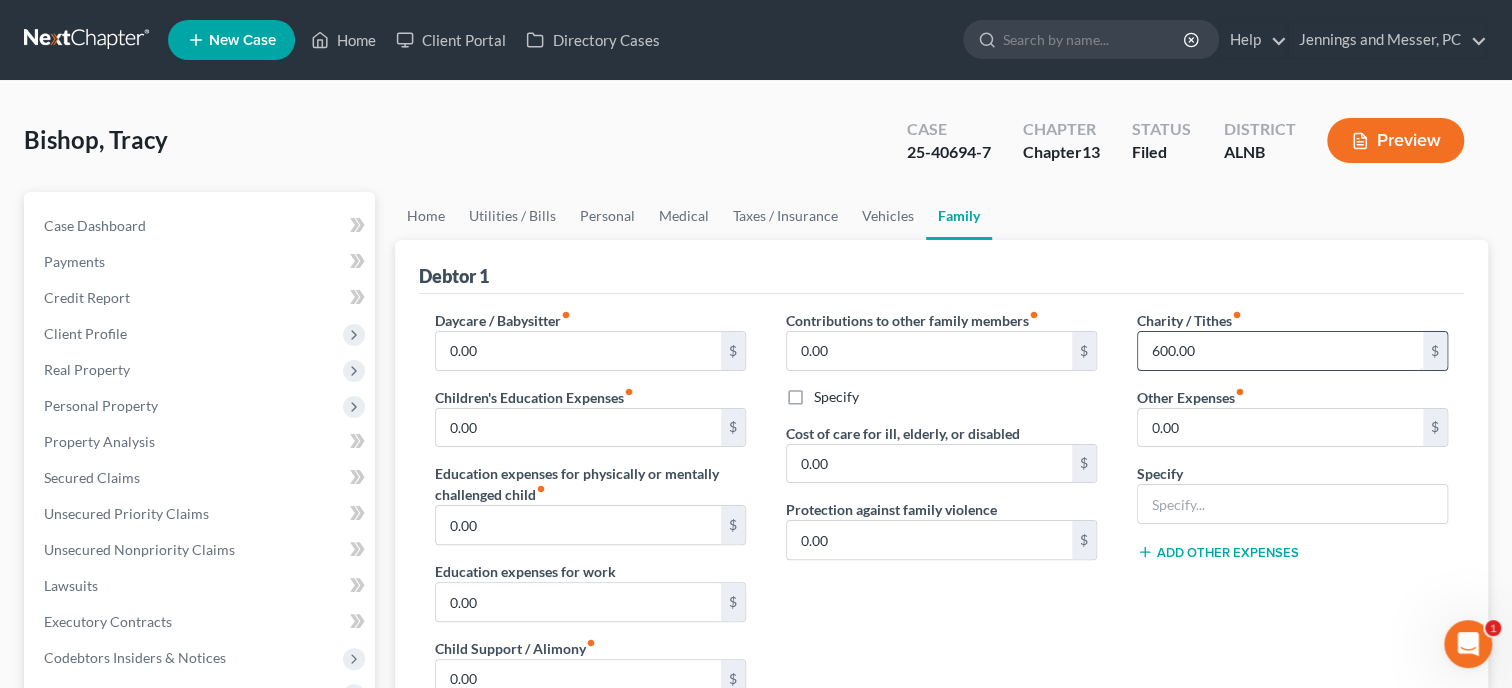 click on "600.00" at bounding box center (1280, 351) 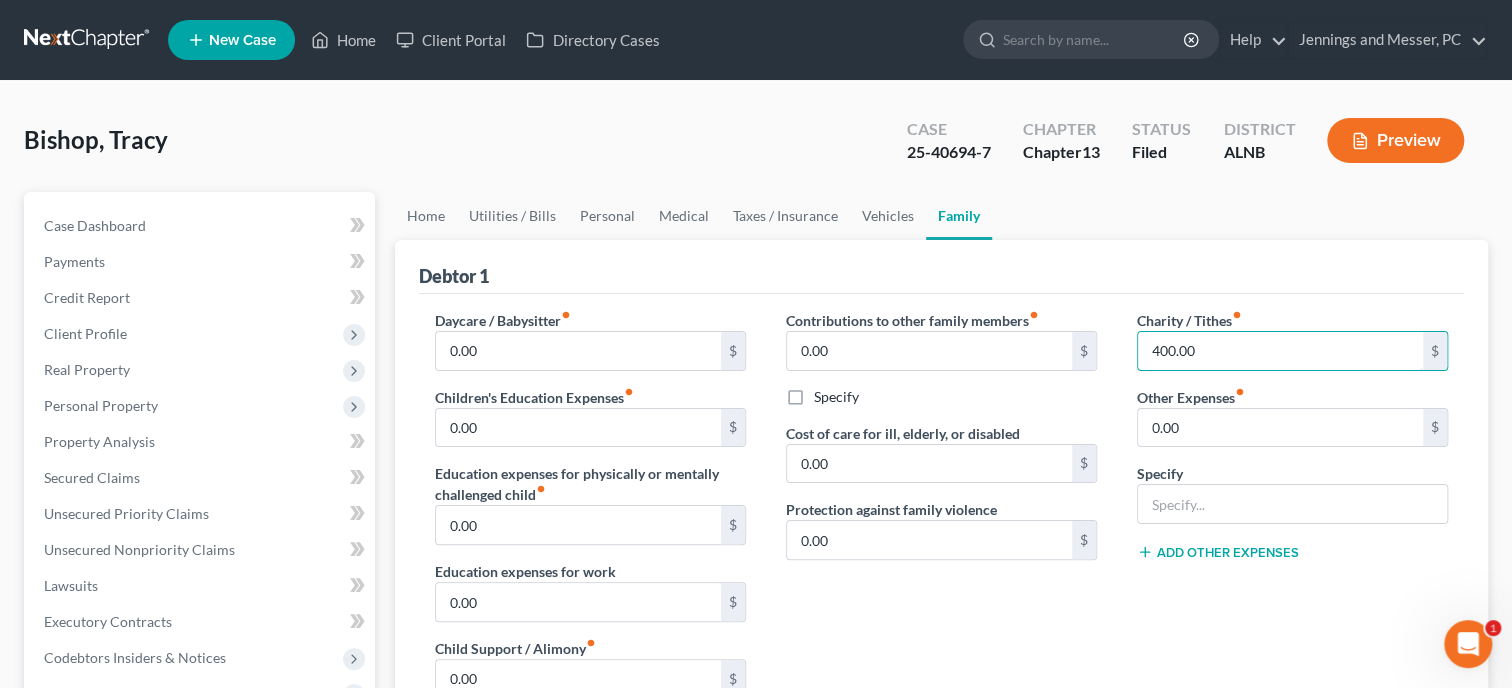 type on "400.00" 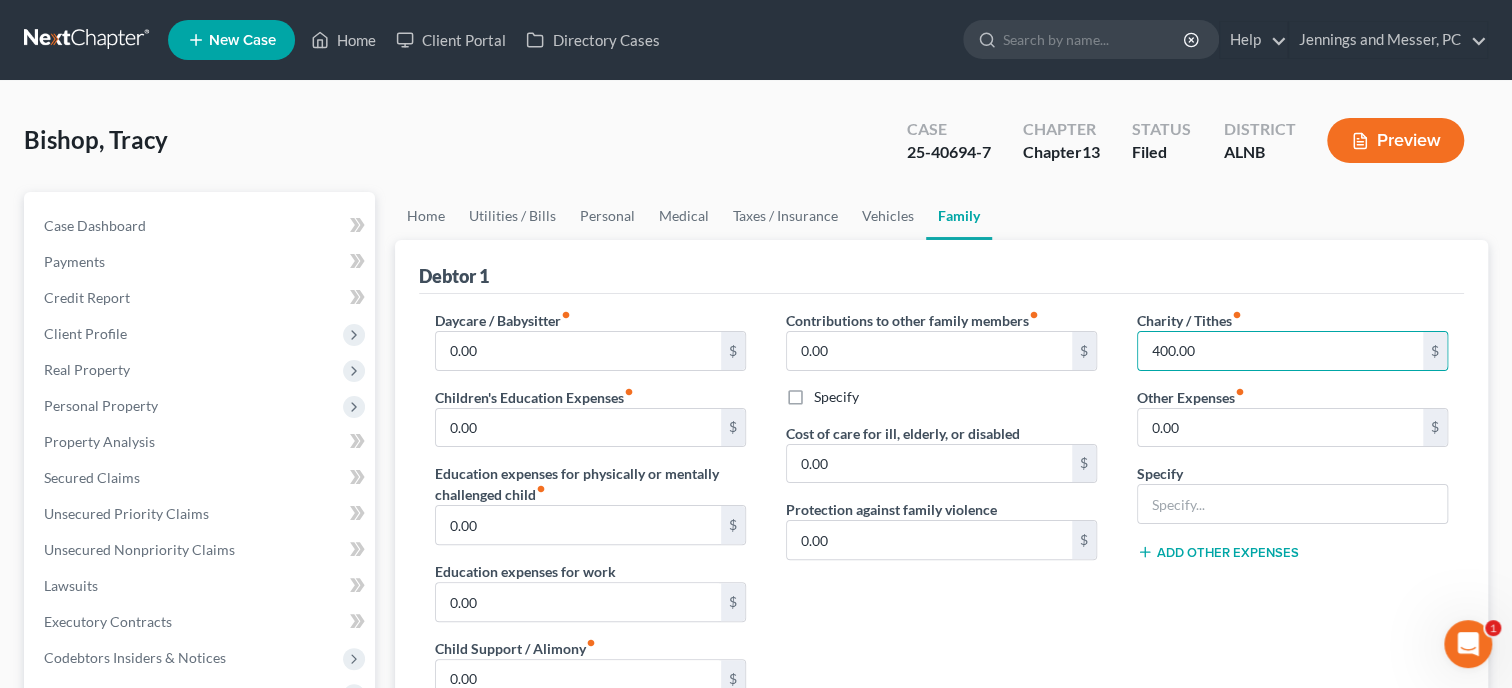 click on "Debtor 1" at bounding box center (941, 267) 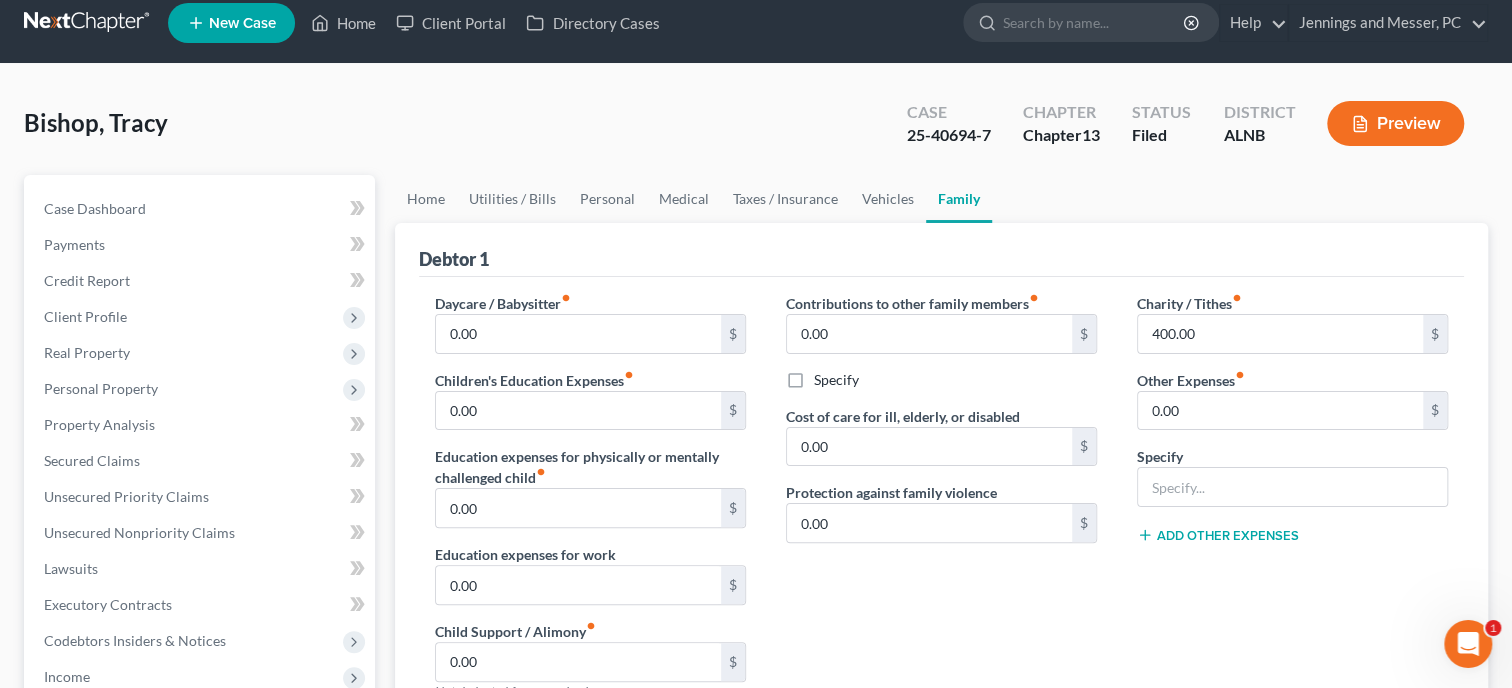 scroll, scrollTop: 0, scrollLeft: 0, axis: both 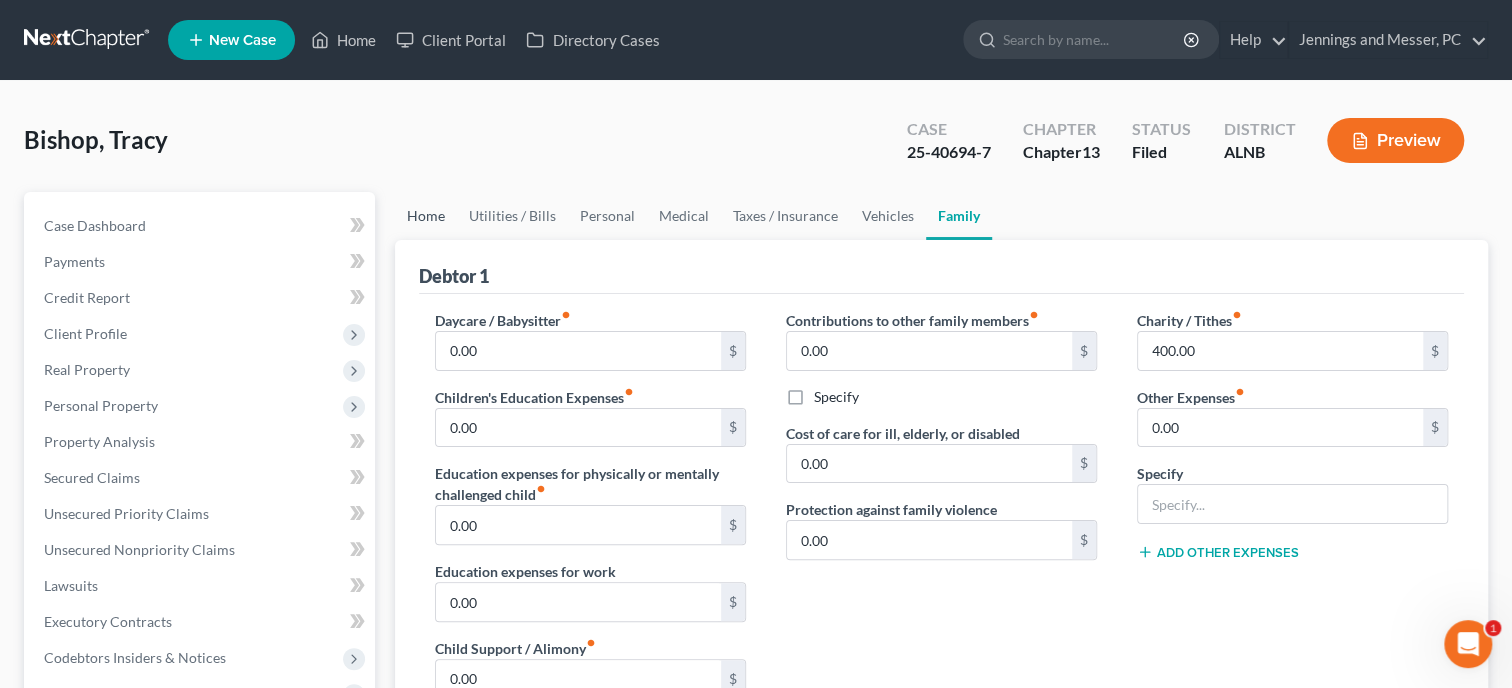 click on "Home" at bounding box center (426, 216) 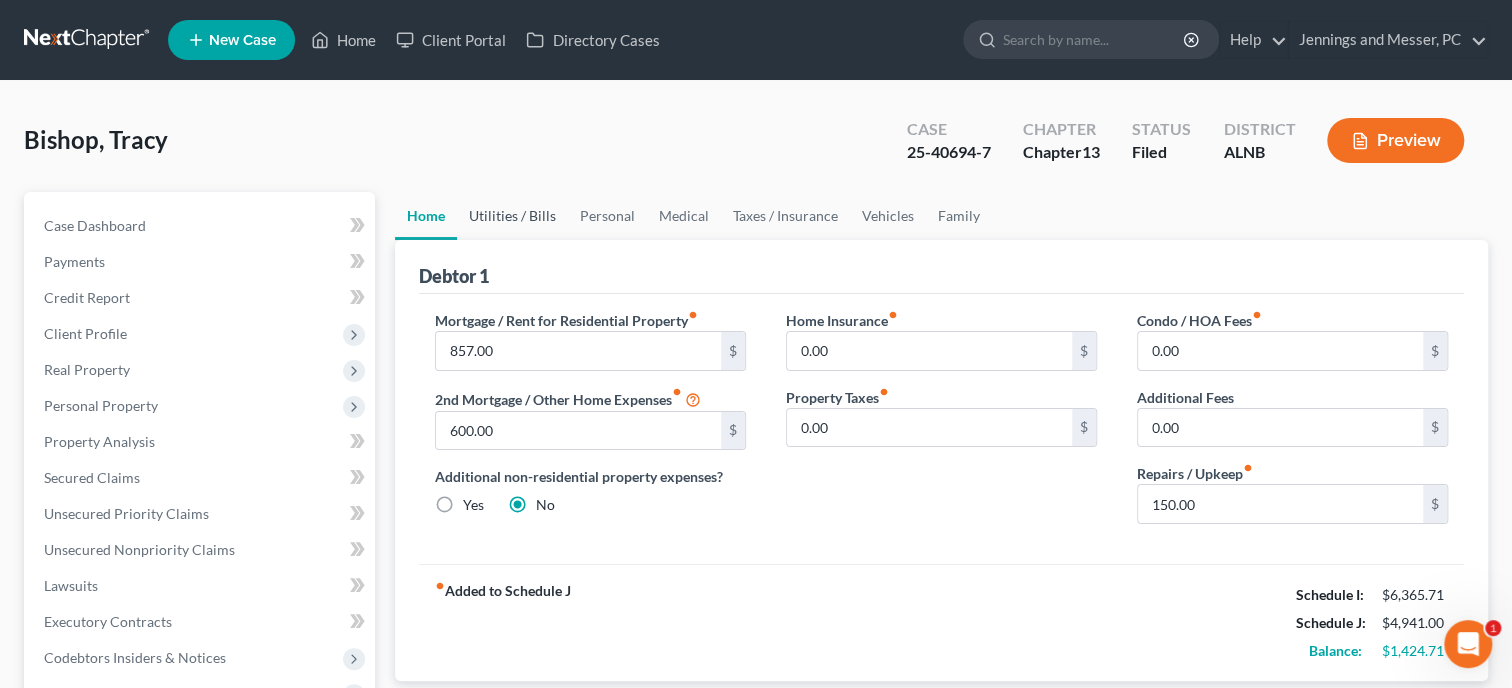 click on "Utilities / Bills" at bounding box center (512, 216) 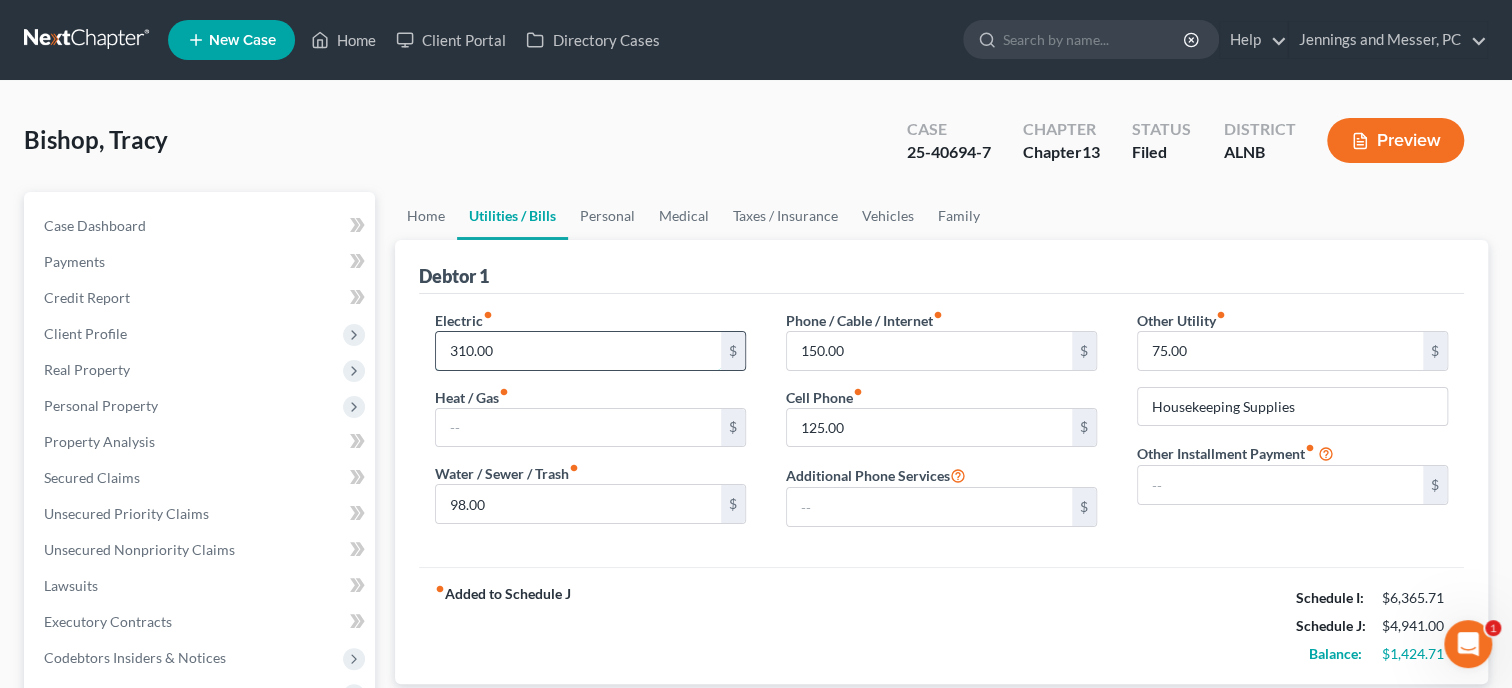 click on "310.00" at bounding box center (578, 351) 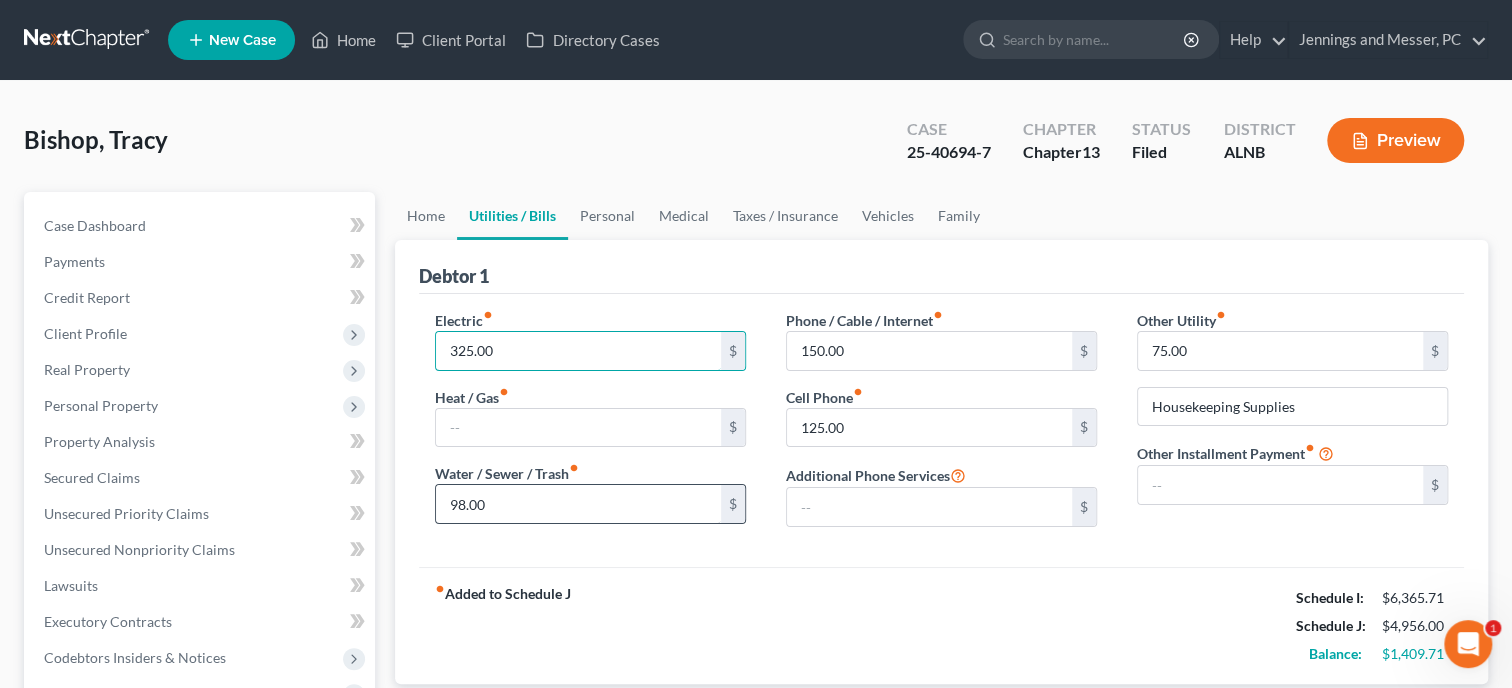 type on "325.00" 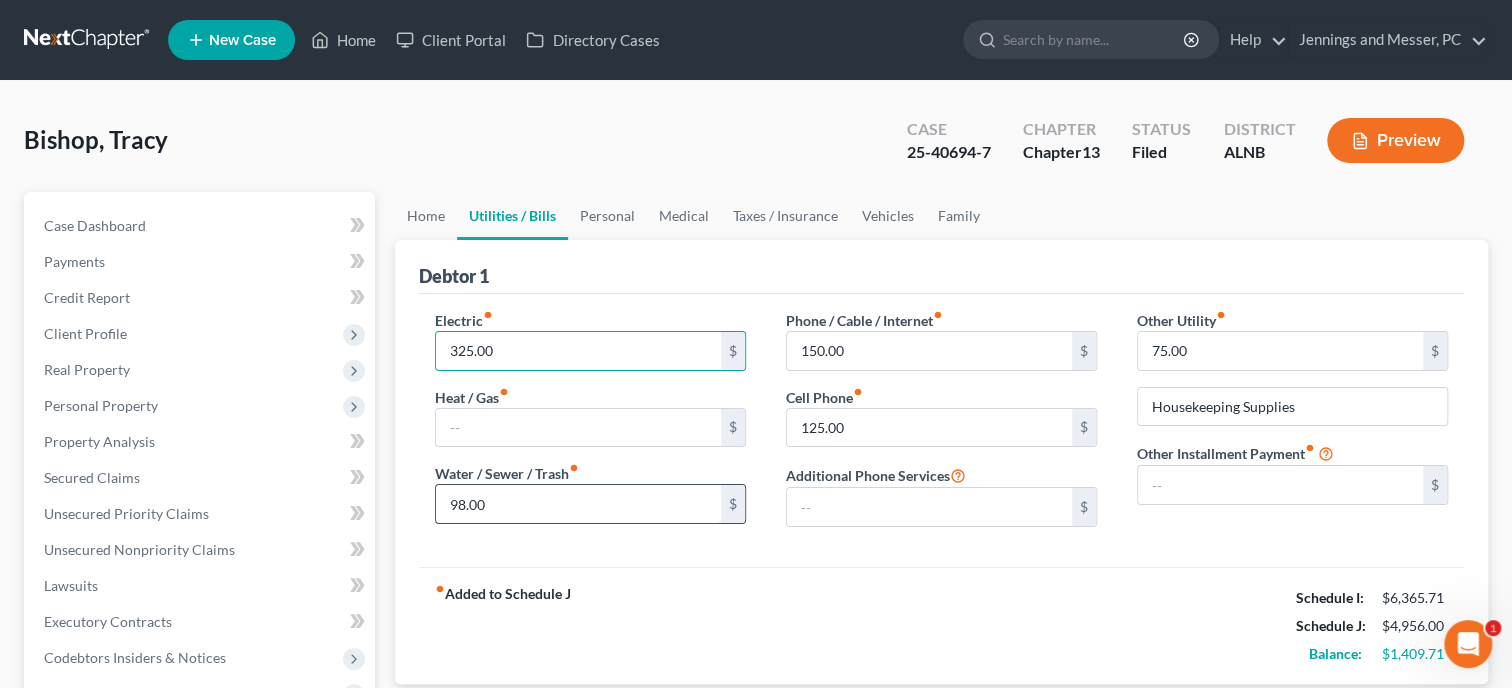 click on "98.00" at bounding box center [578, 504] 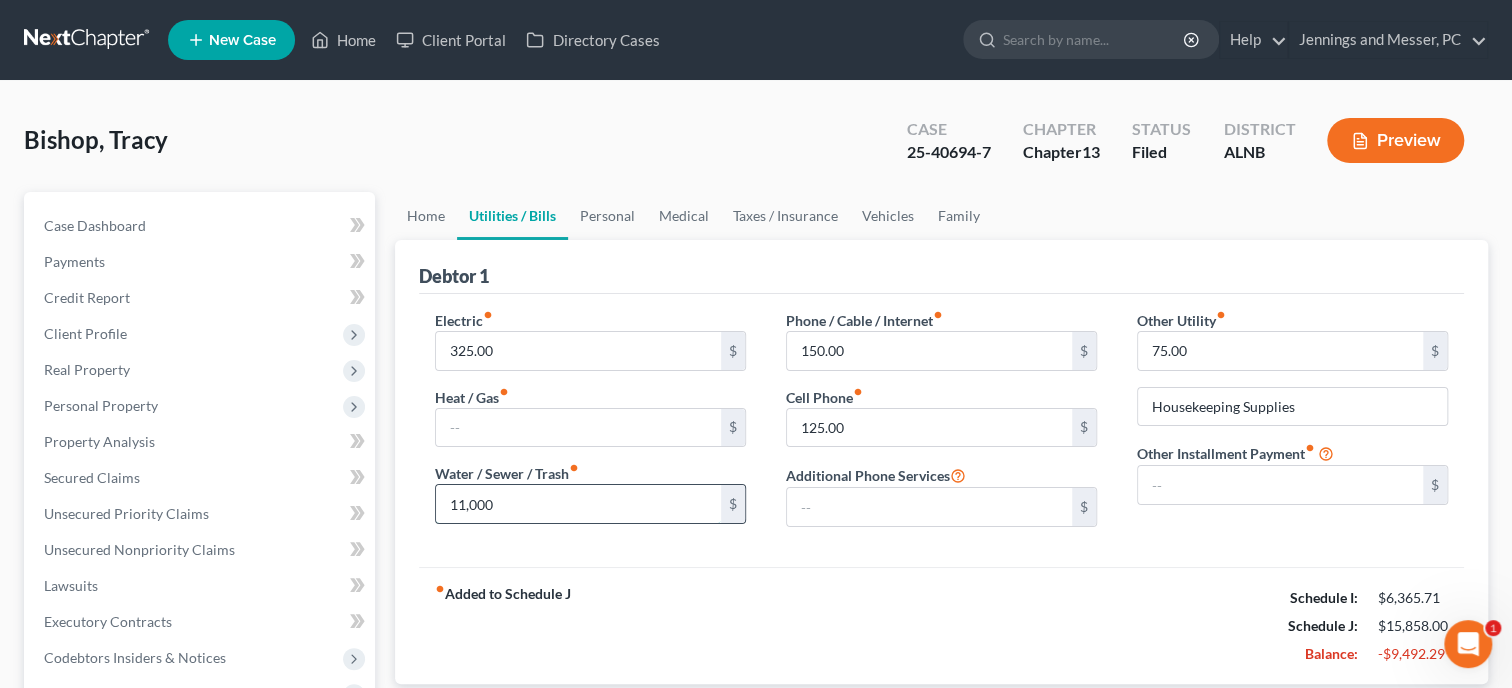 click on "11,000" at bounding box center (578, 504) 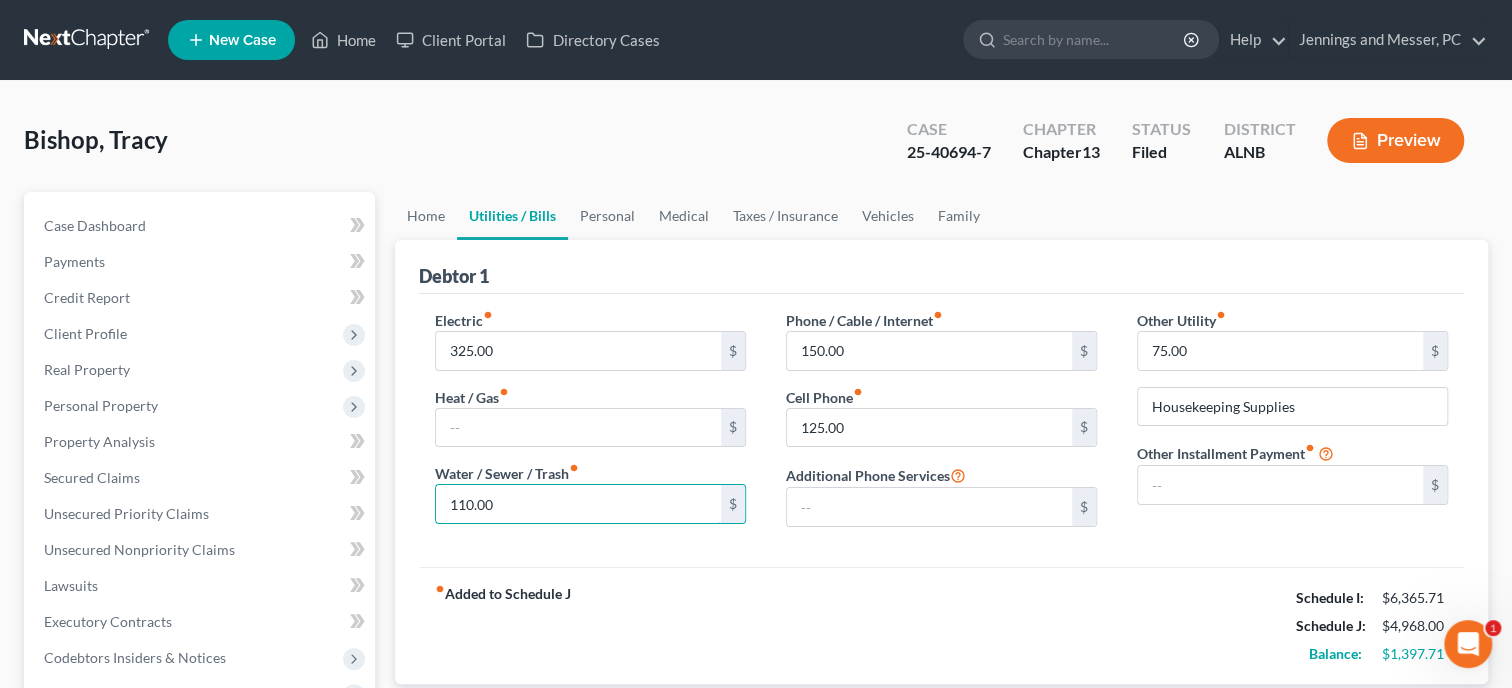 type on "110.00" 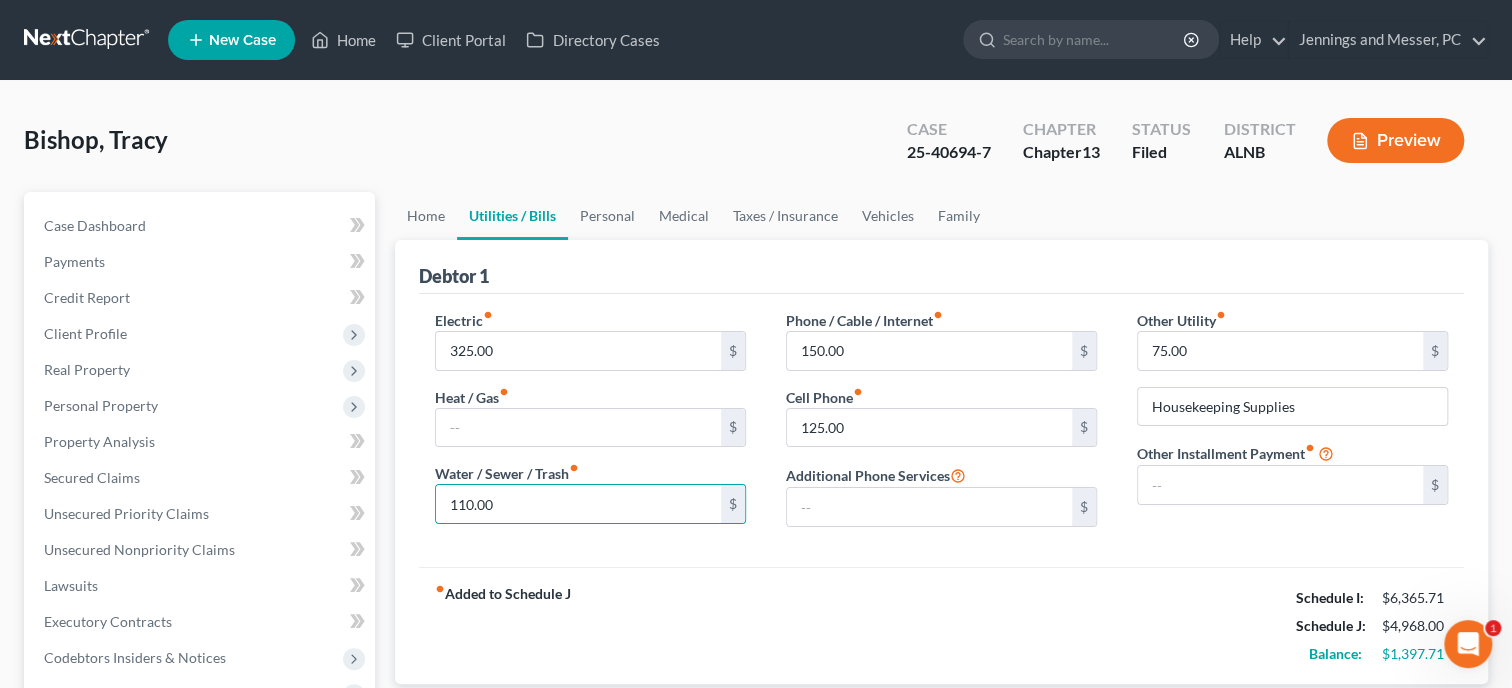 click on "fiber_manual_record  Added to Schedule J Schedule I: $6,365.71 Schedule J: $4,968.00 Balance: $1,397.71" at bounding box center (941, 625) 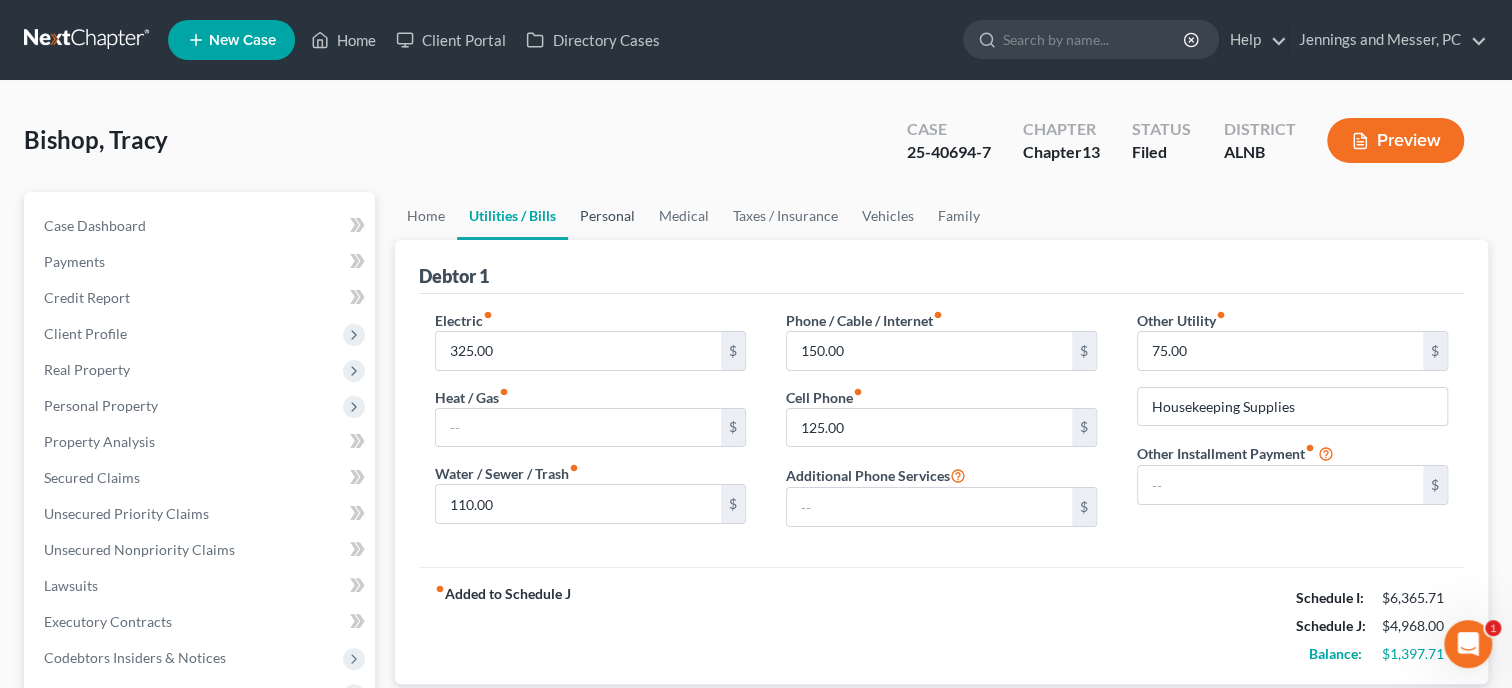 click on "Personal" at bounding box center [607, 216] 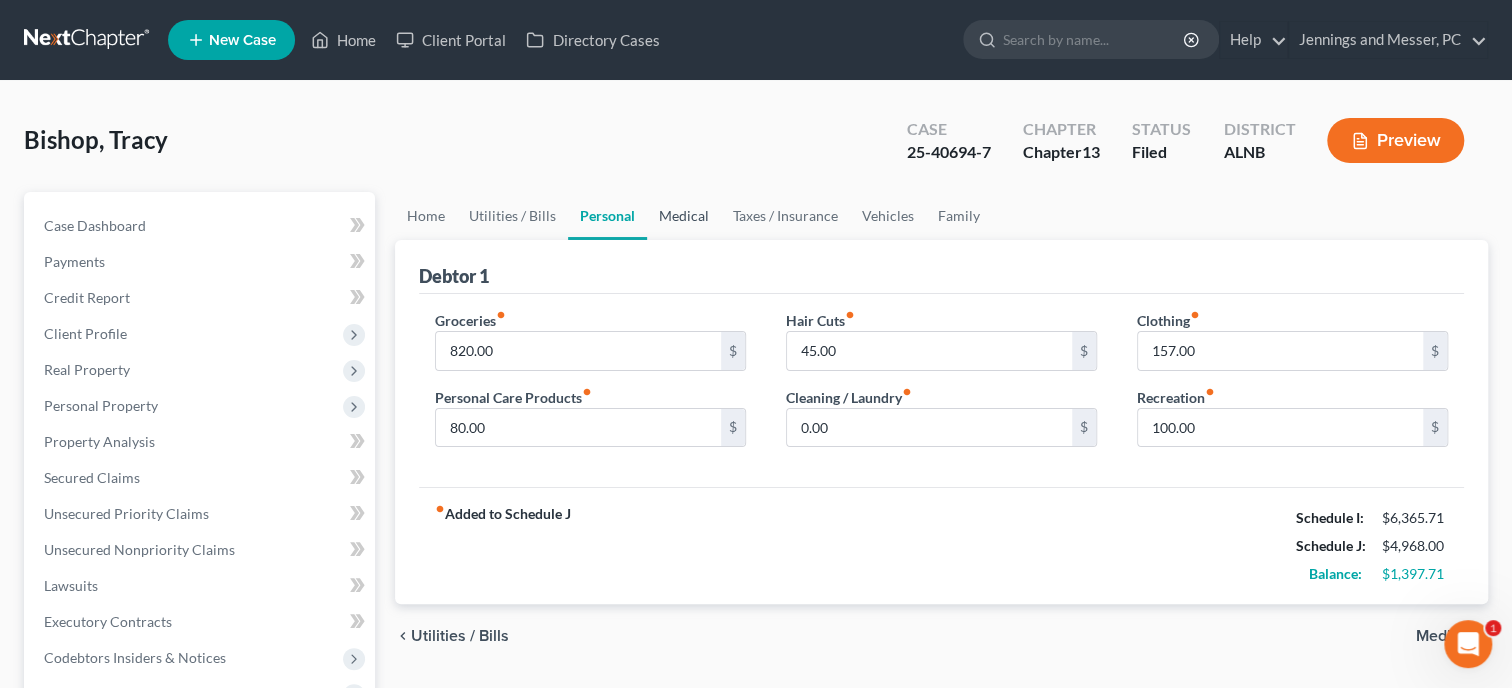 click on "Medical" at bounding box center (684, 216) 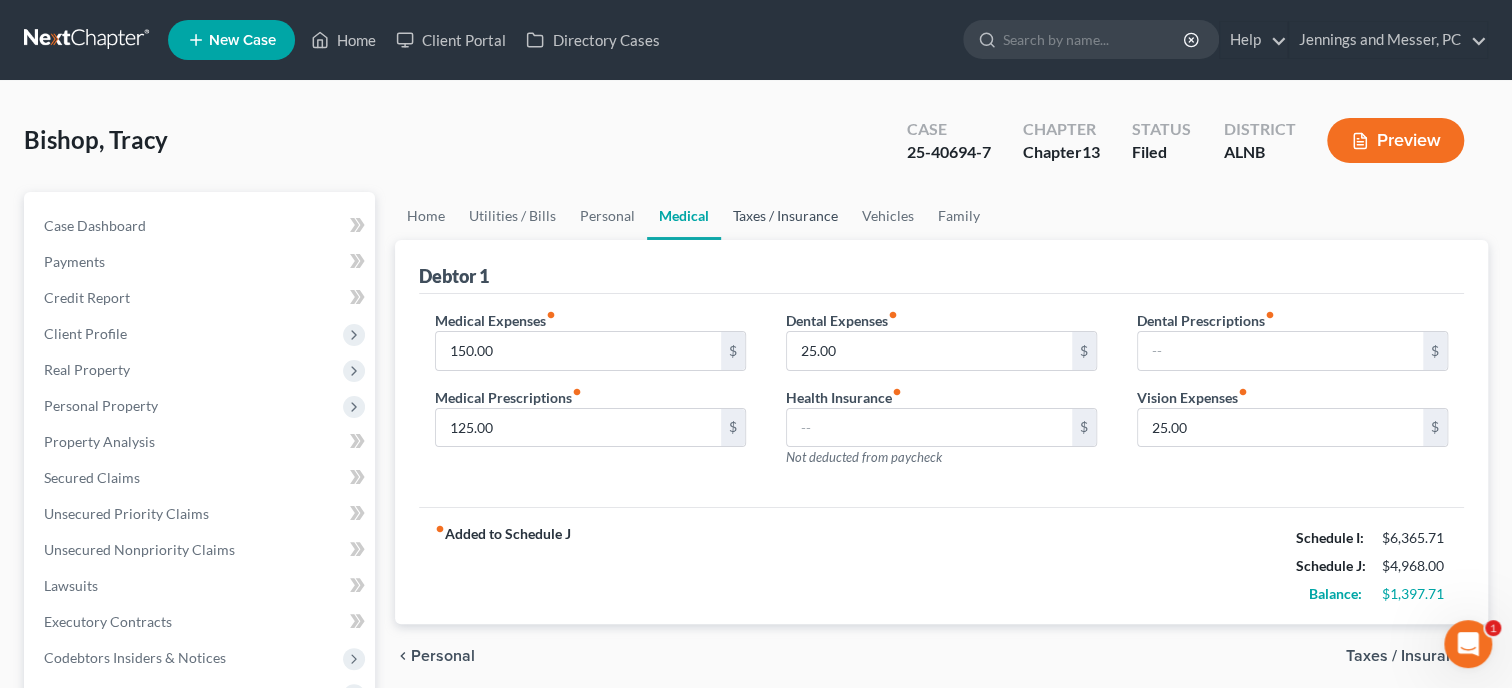 click on "Taxes / Insurance" at bounding box center (785, 216) 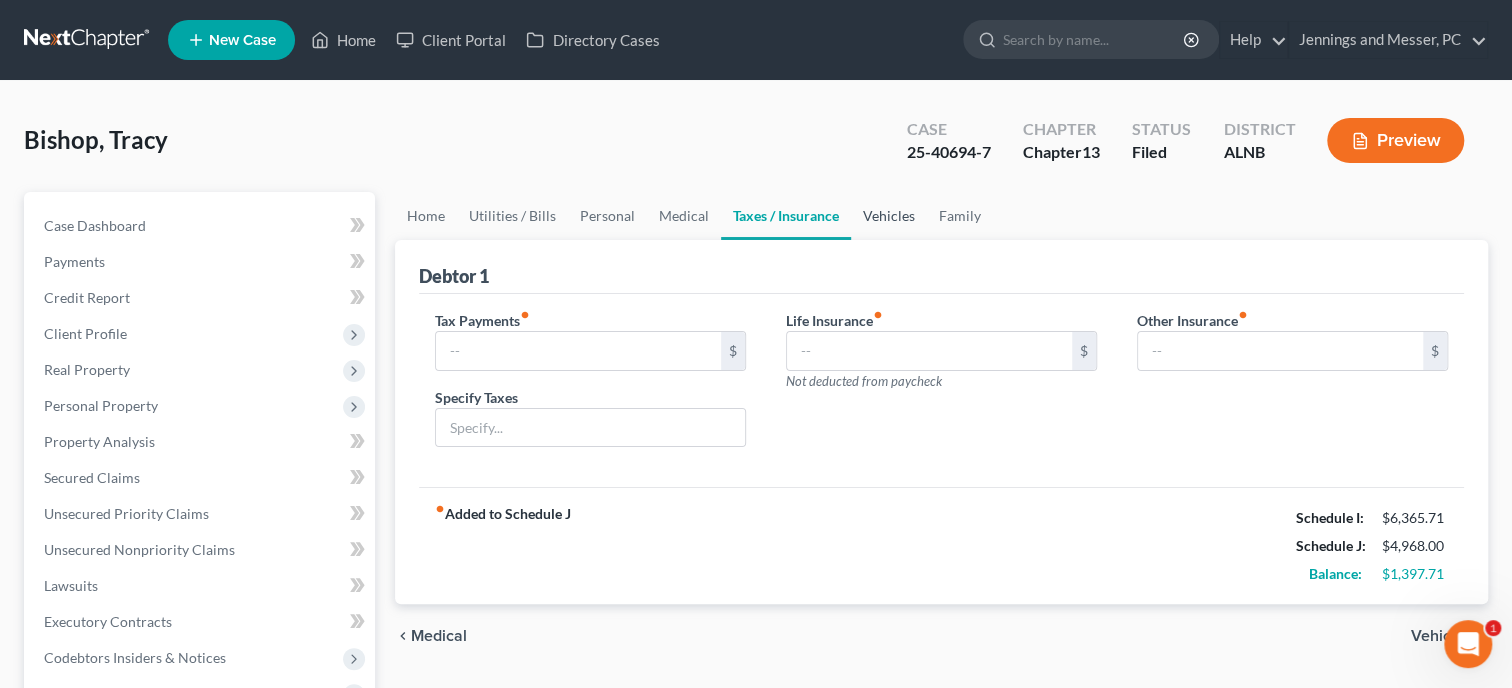 click on "Vehicles" at bounding box center [889, 216] 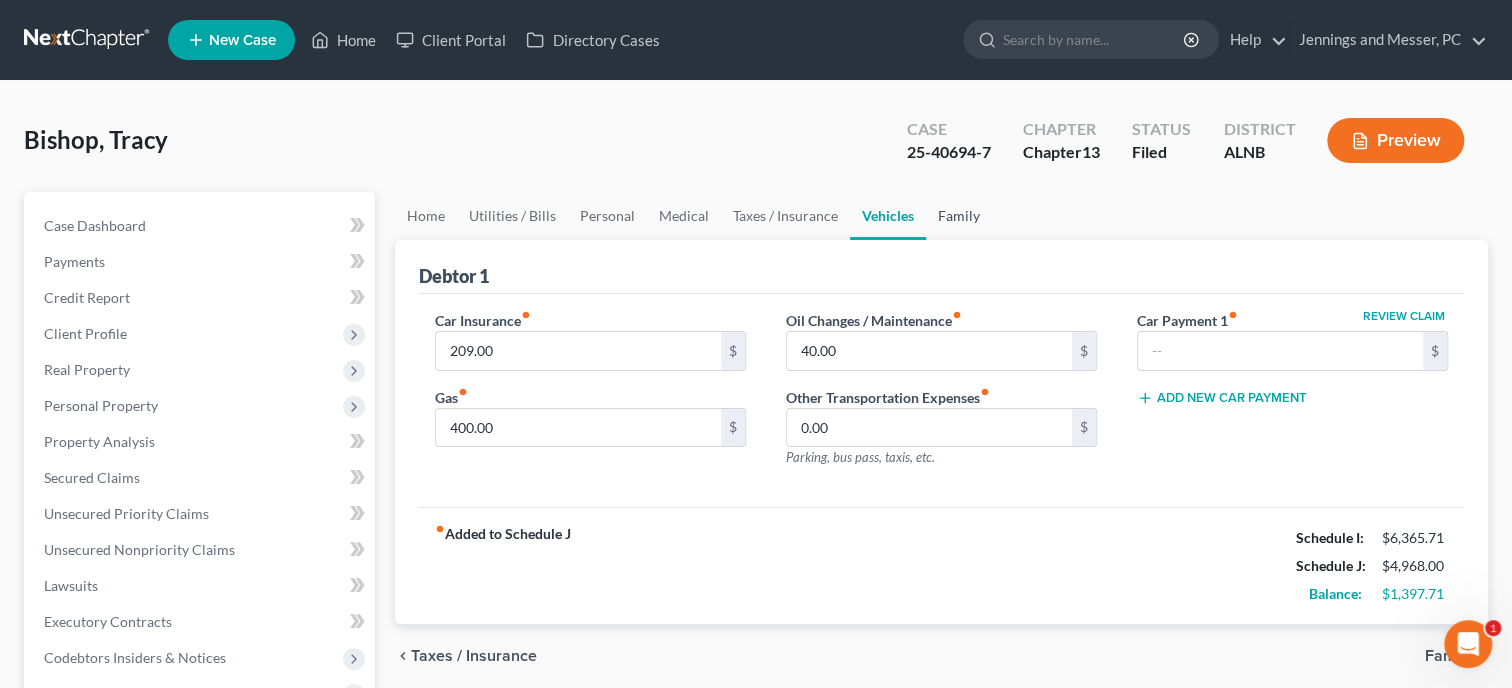 click on "Family" at bounding box center [959, 216] 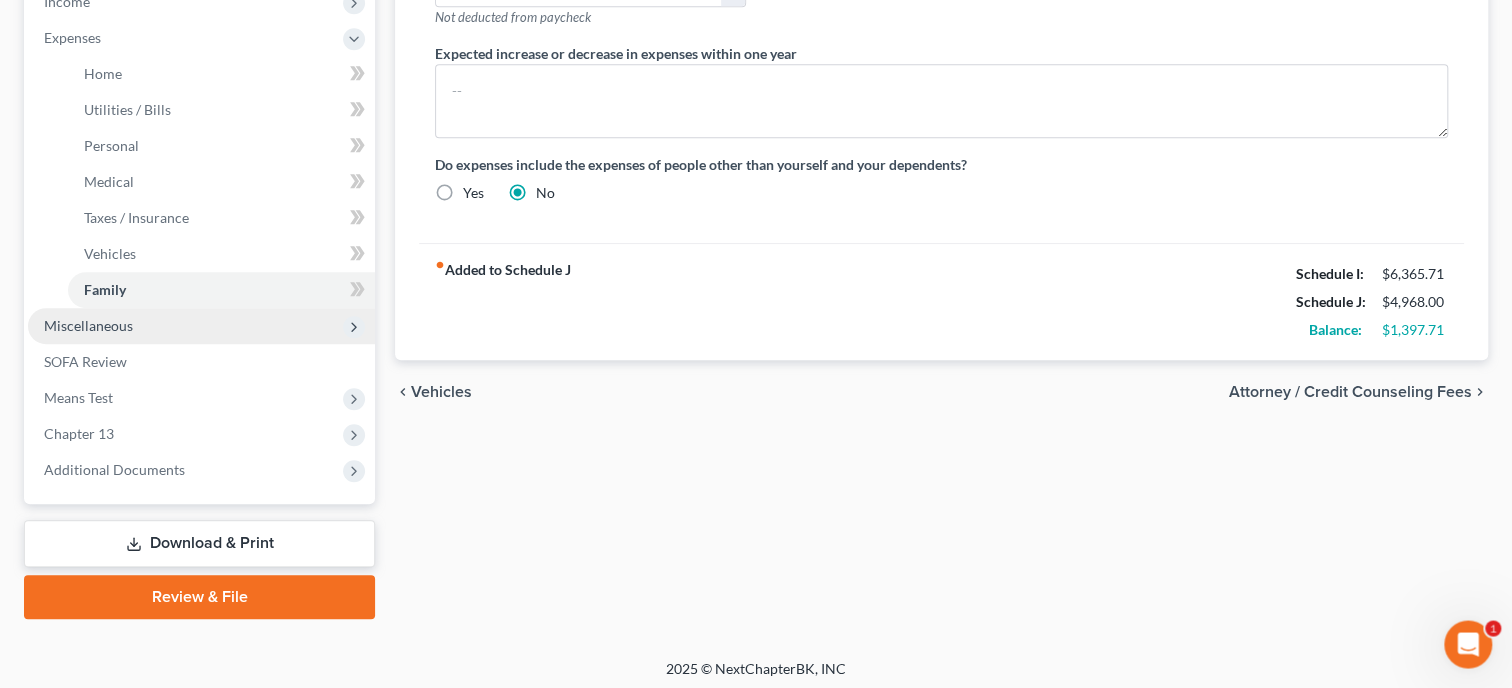 scroll, scrollTop: 696, scrollLeft: 0, axis: vertical 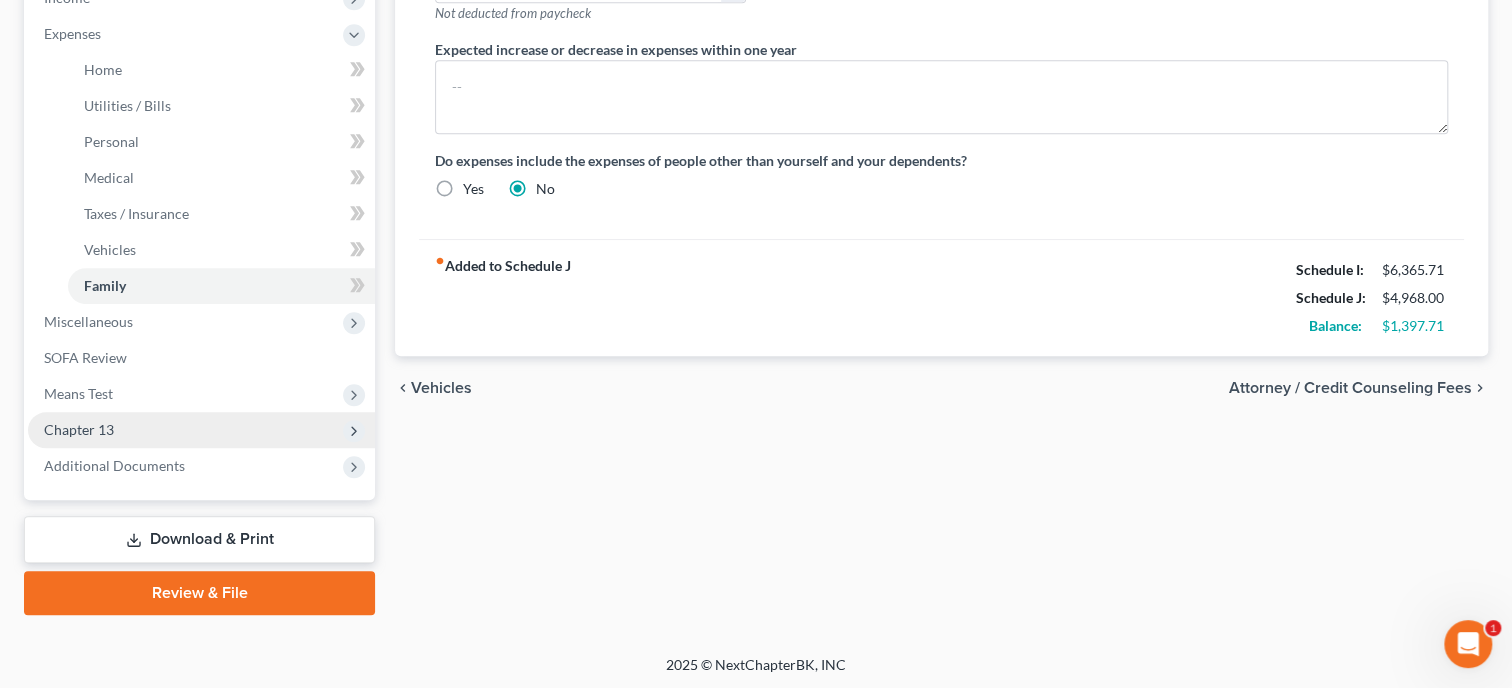 click on "Chapter 13" at bounding box center (201, 430) 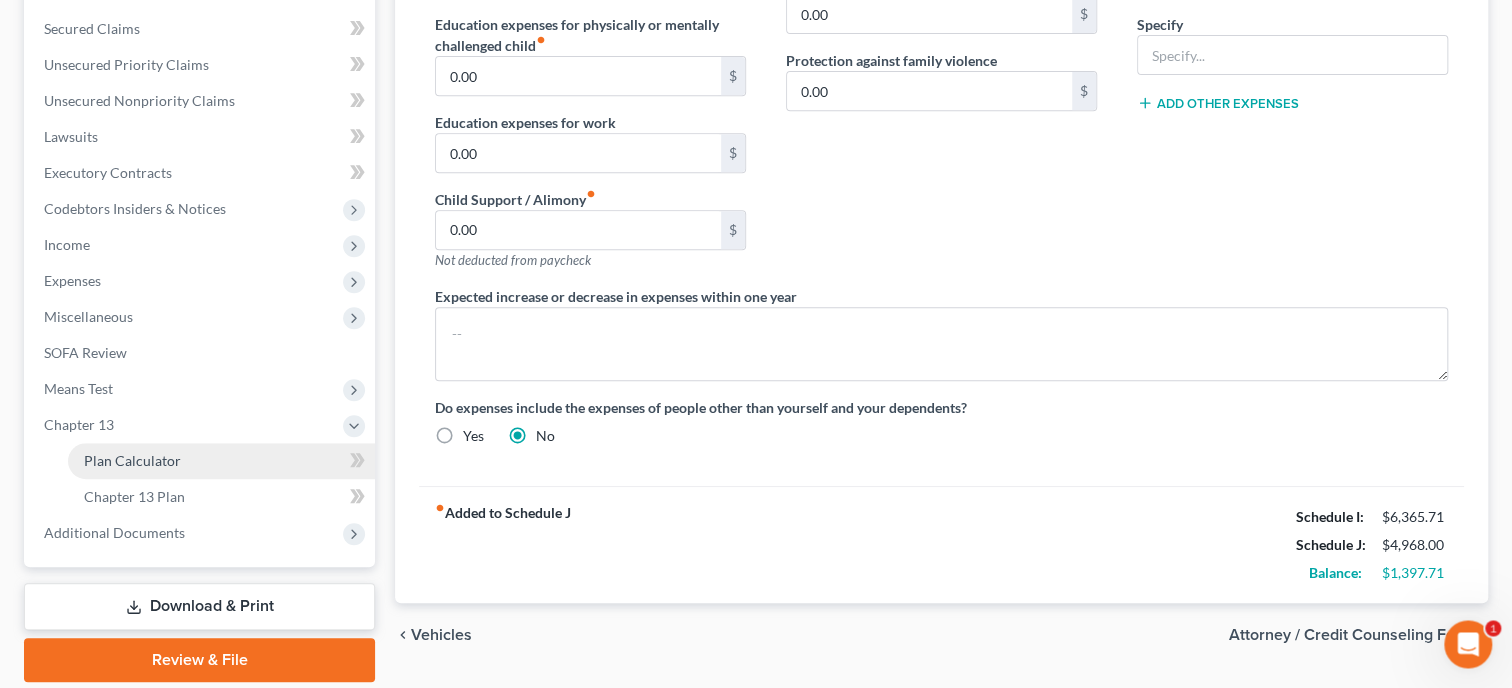 scroll, scrollTop: 516, scrollLeft: 0, axis: vertical 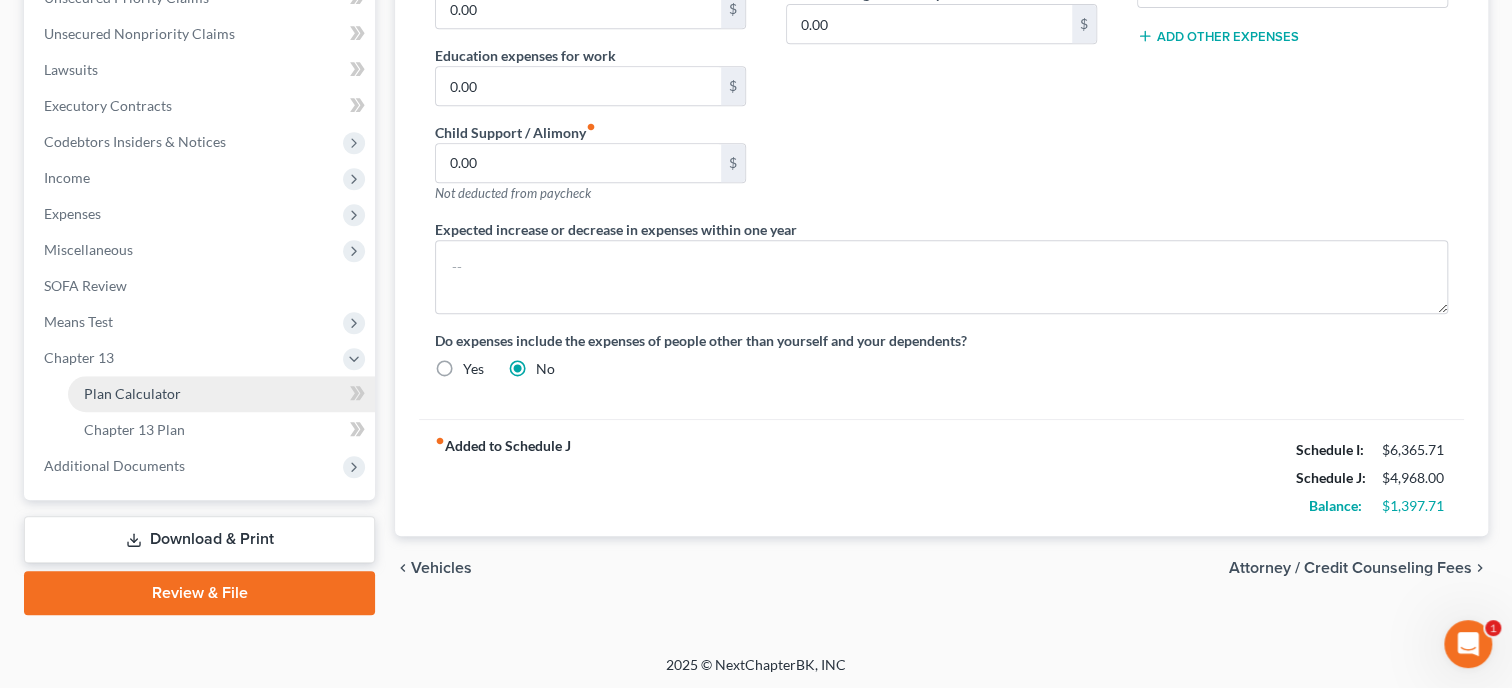 click on "Plan Calculator" at bounding box center [221, 394] 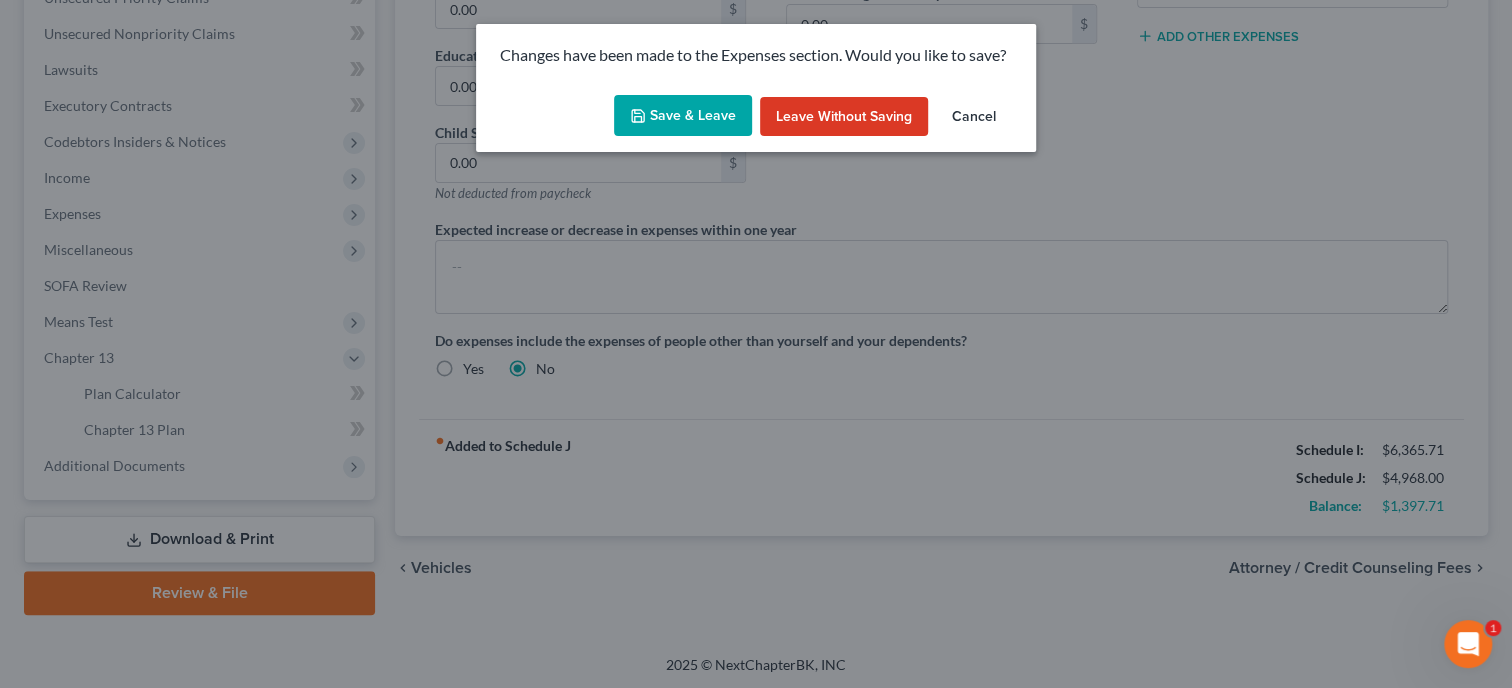 click on "Save & Leave" at bounding box center [683, 116] 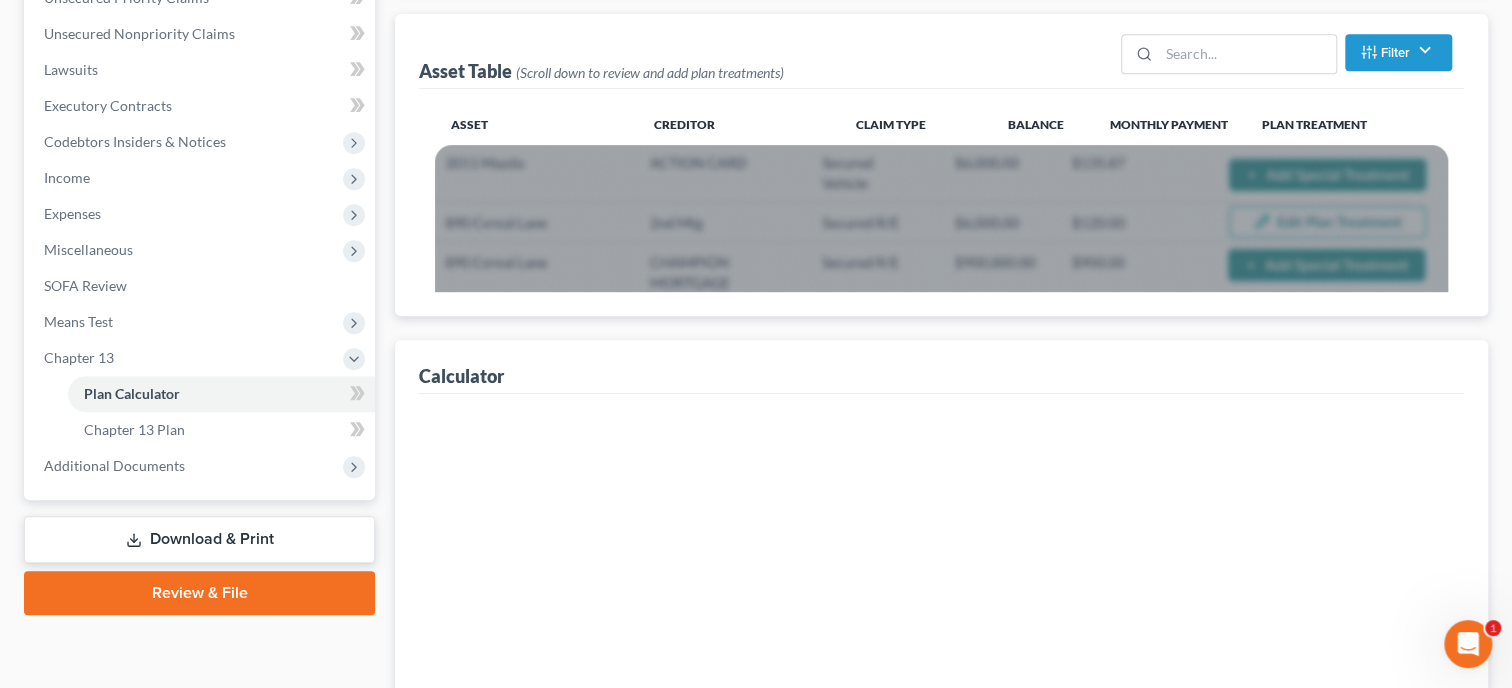 scroll, scrollTop: 0, scrollLeft: 0, axis: both 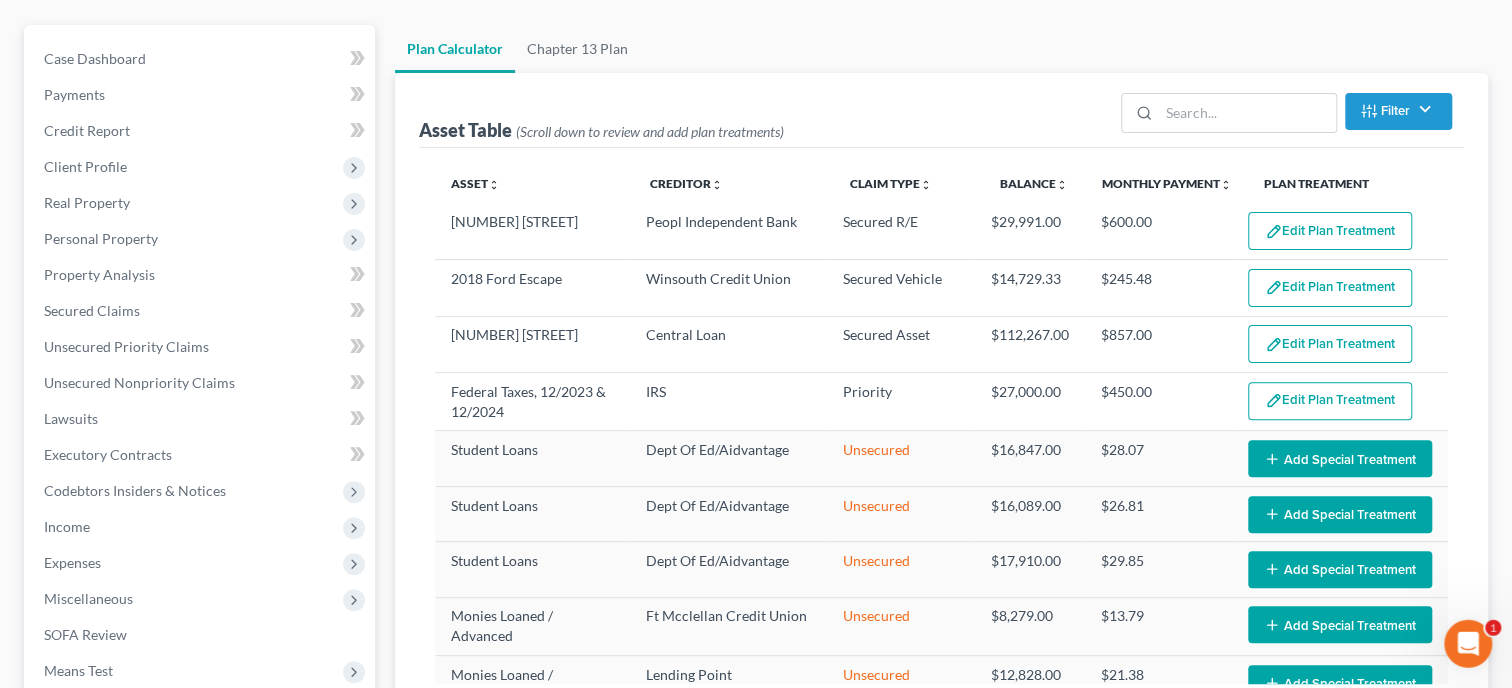 select on "59" 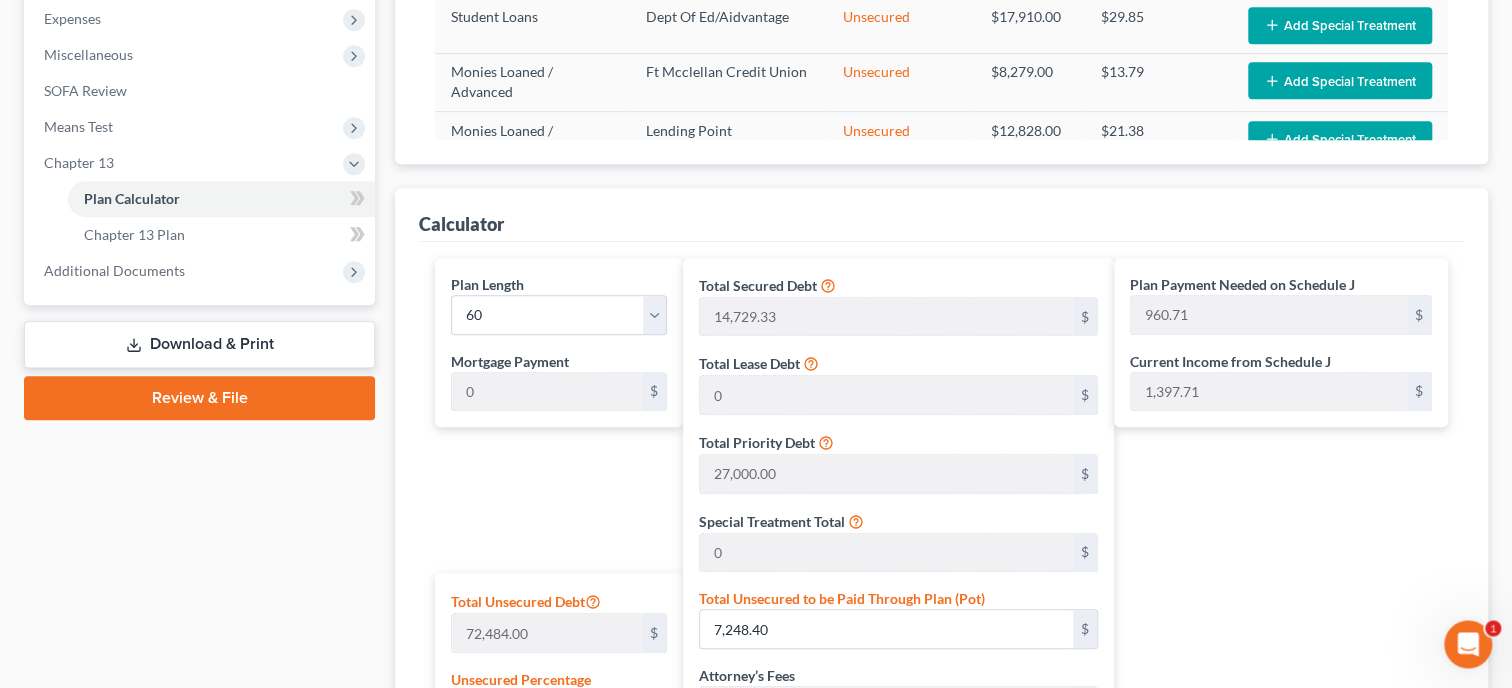 scroll, scrollTop: 926, scrollLeft: 0, axis: vertical 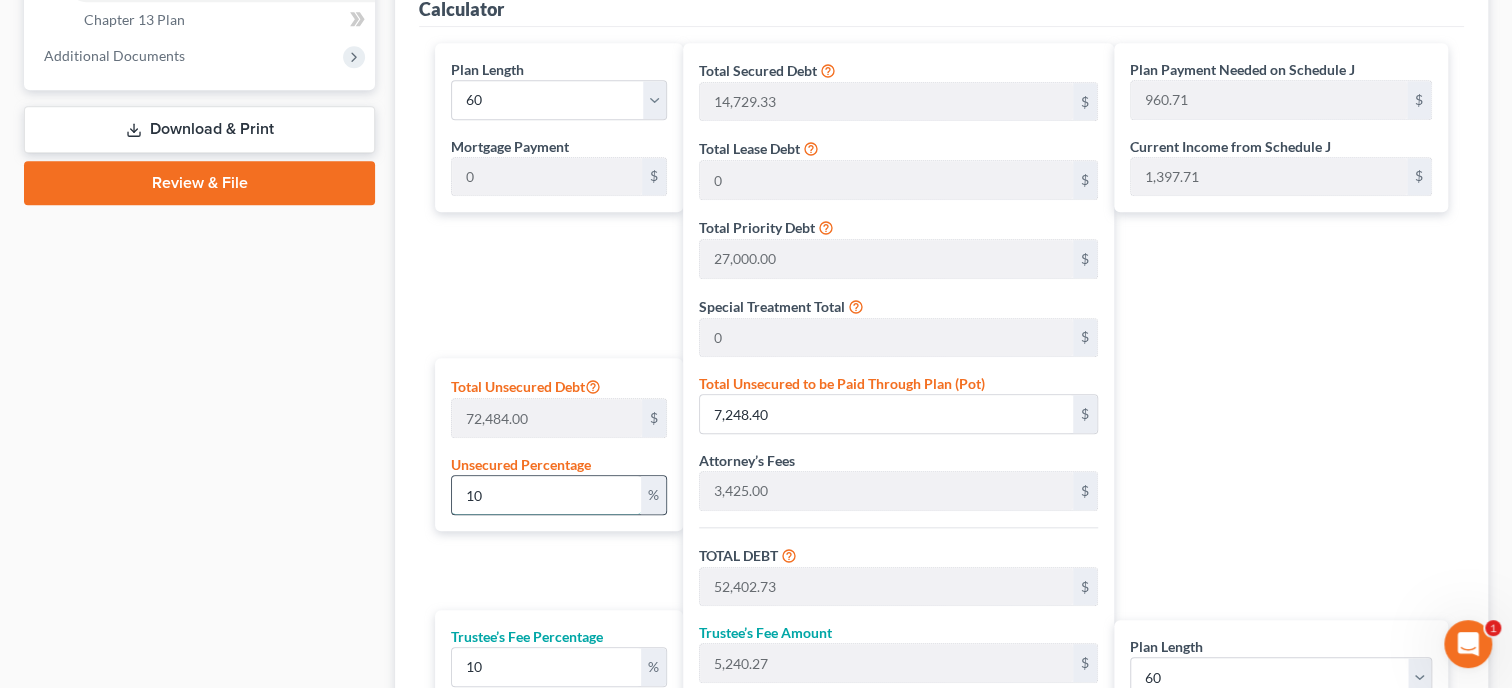 click on "10" at bounding box center [546, 495] 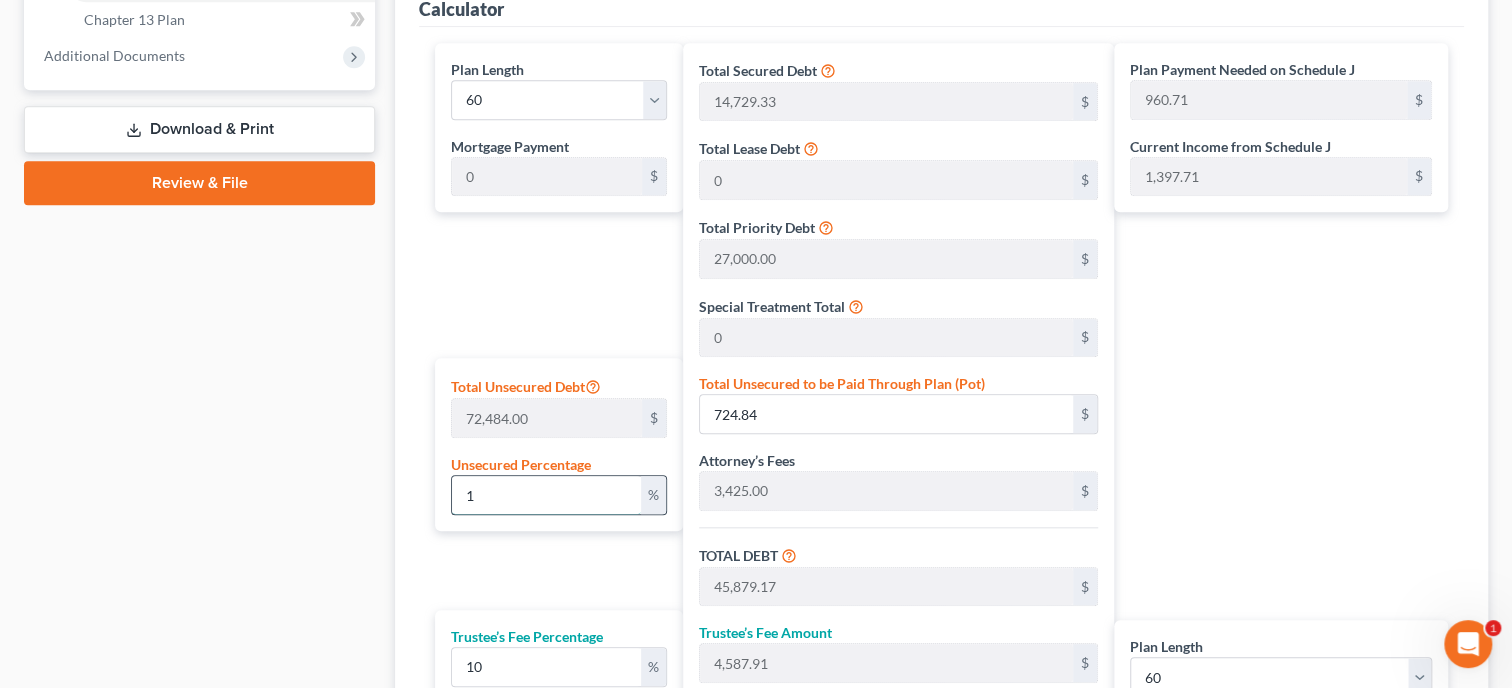 type on "50,467.08" 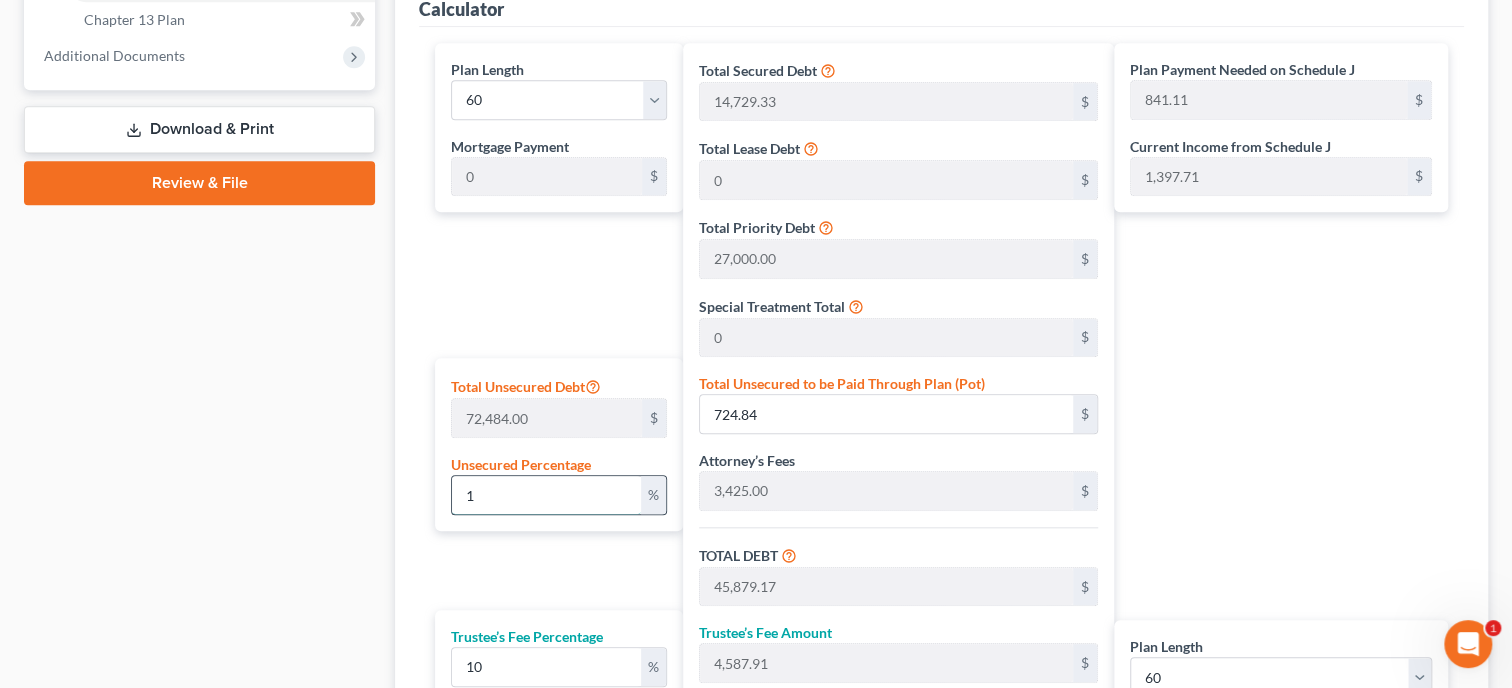 type on "10" 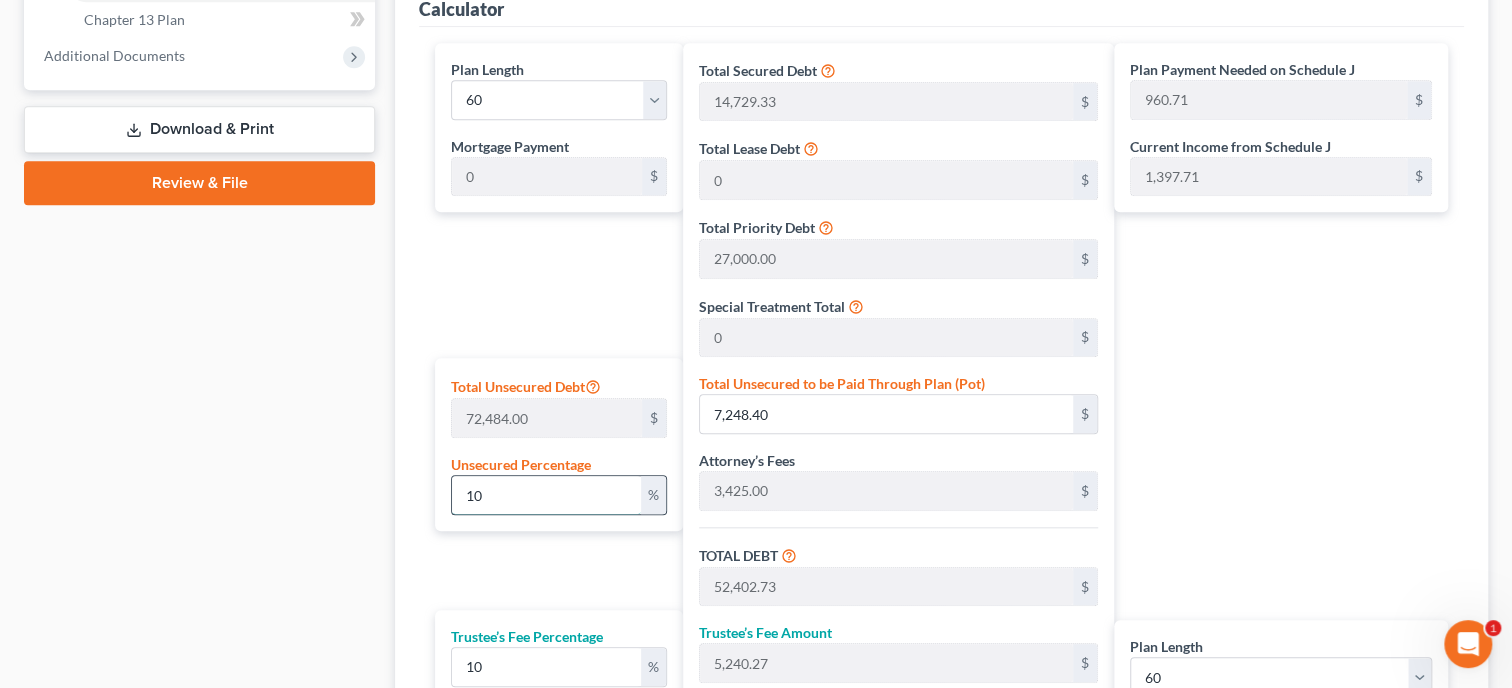 type on "100" 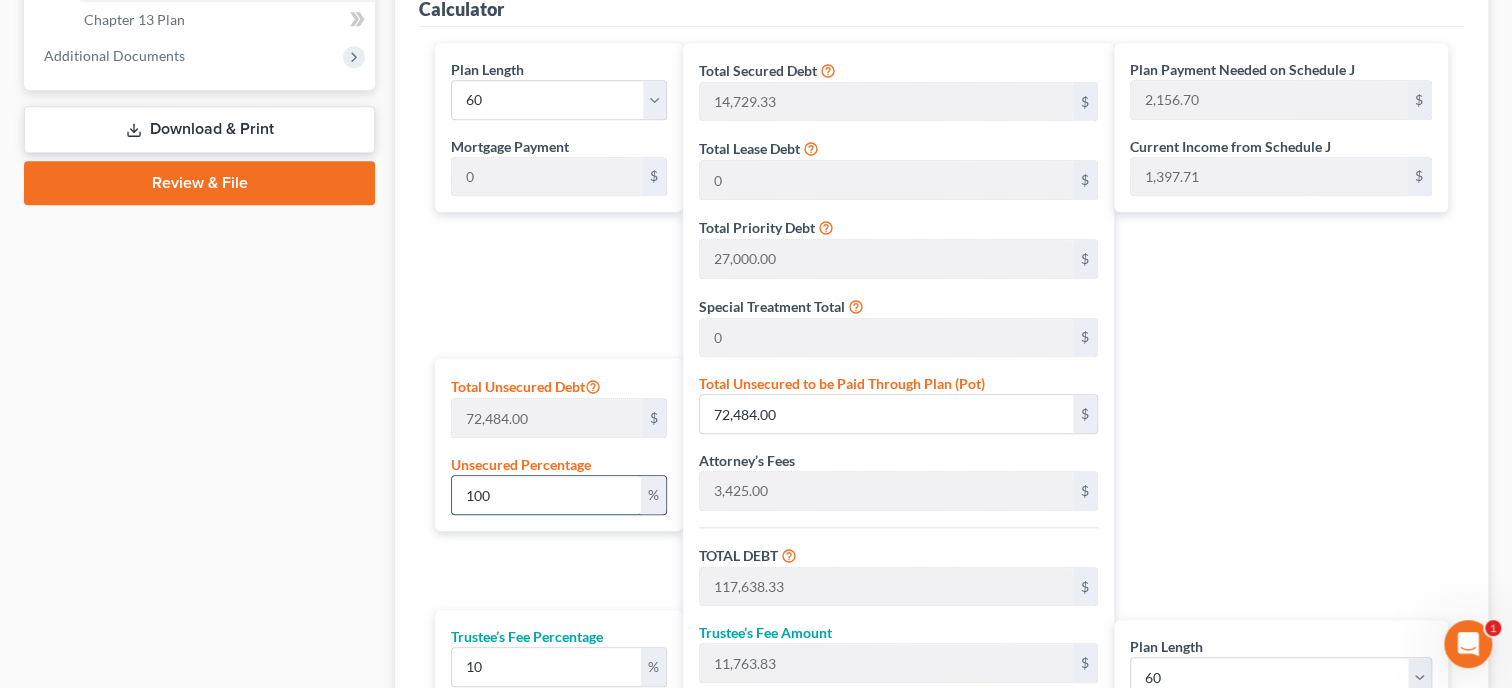 type on "10" 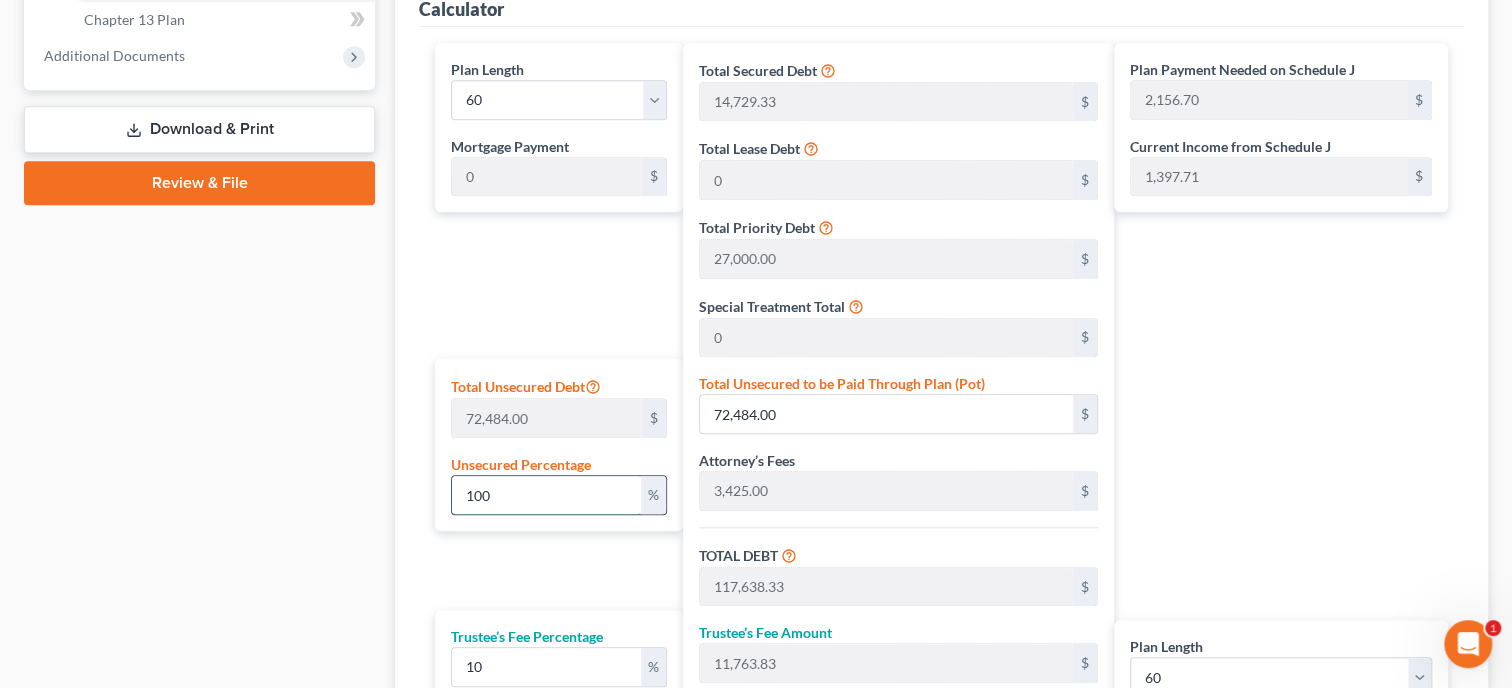 type on "7,248.40" 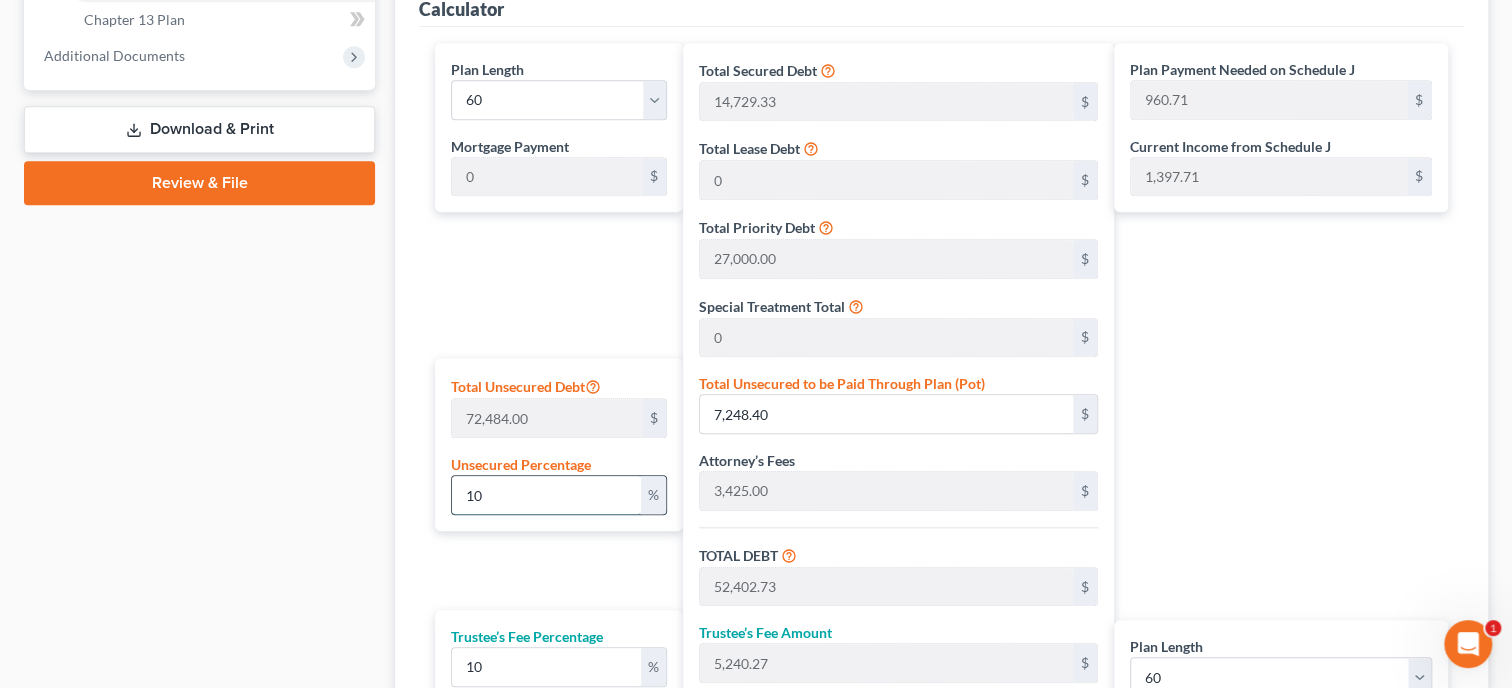 type on "1" 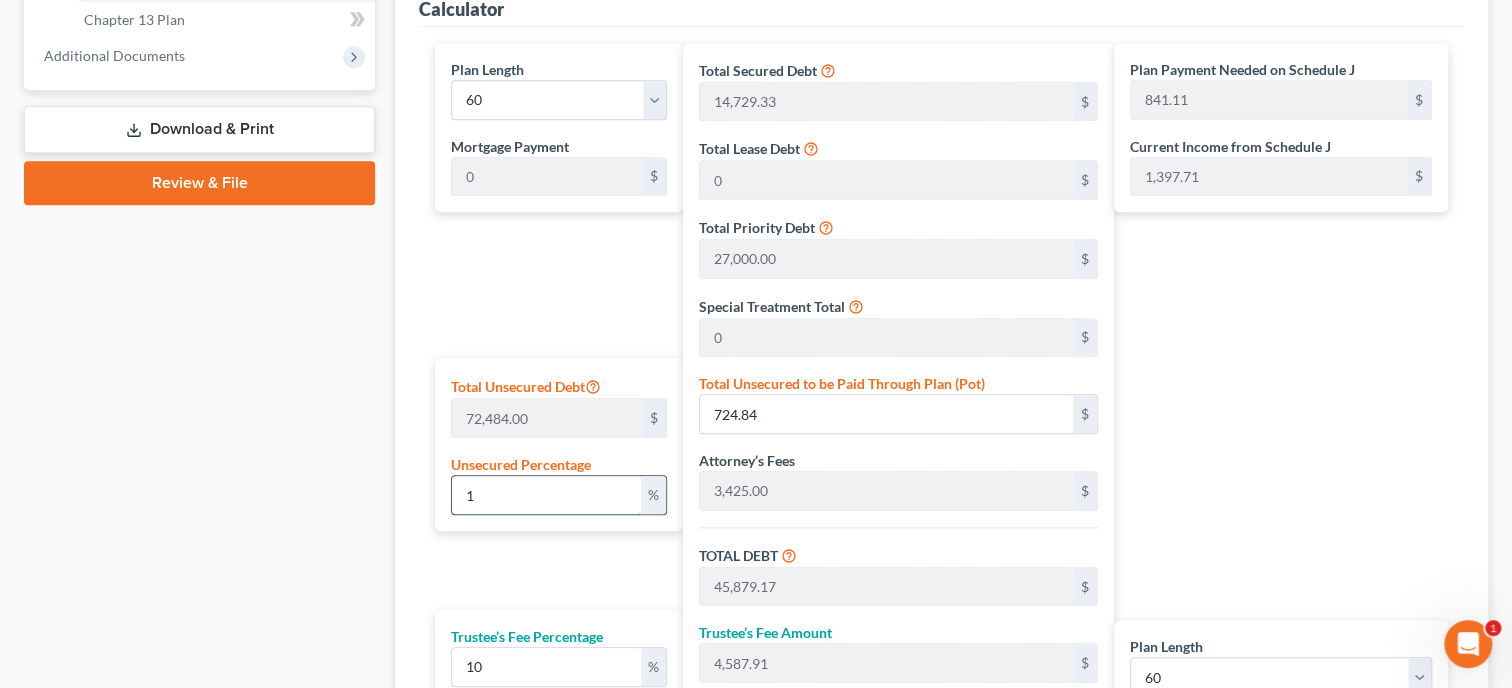 type 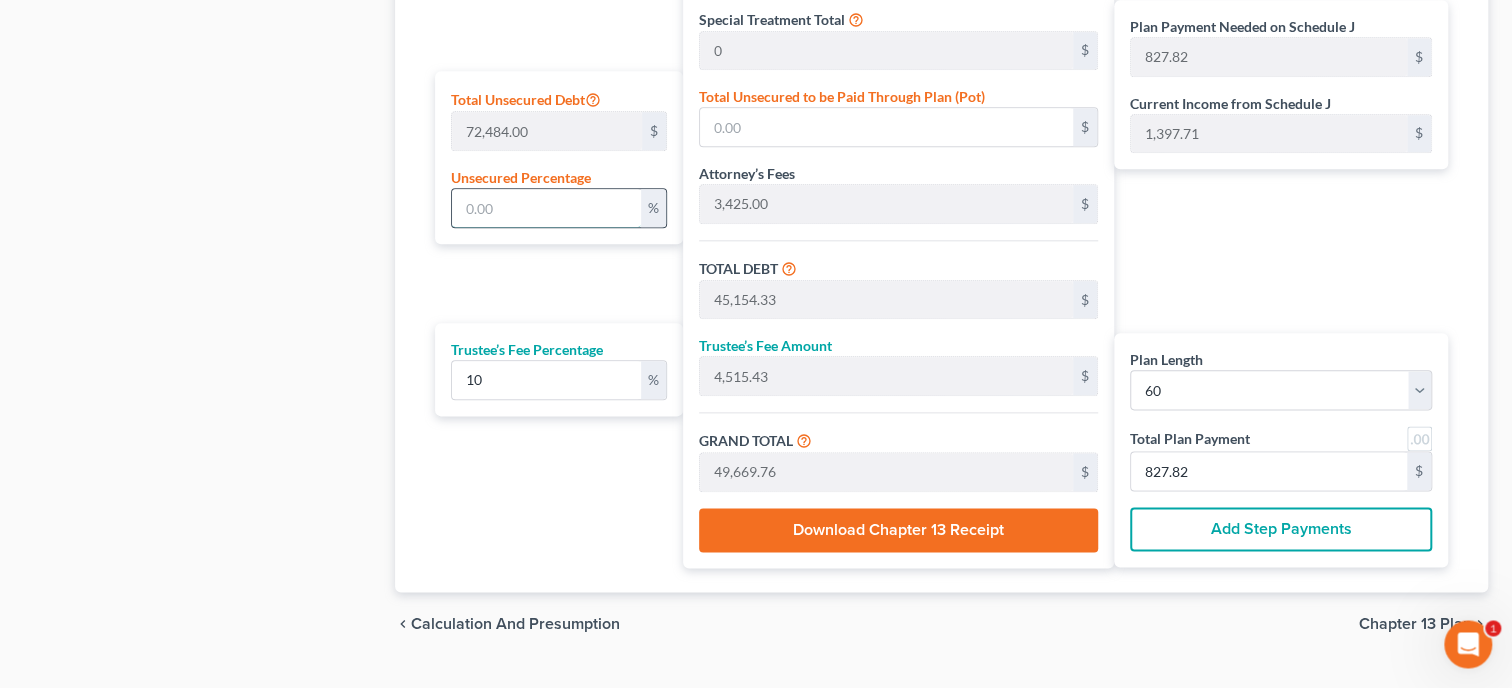 scroll, scrollTop: 1252, scrollLeft: 0, axis: vertical 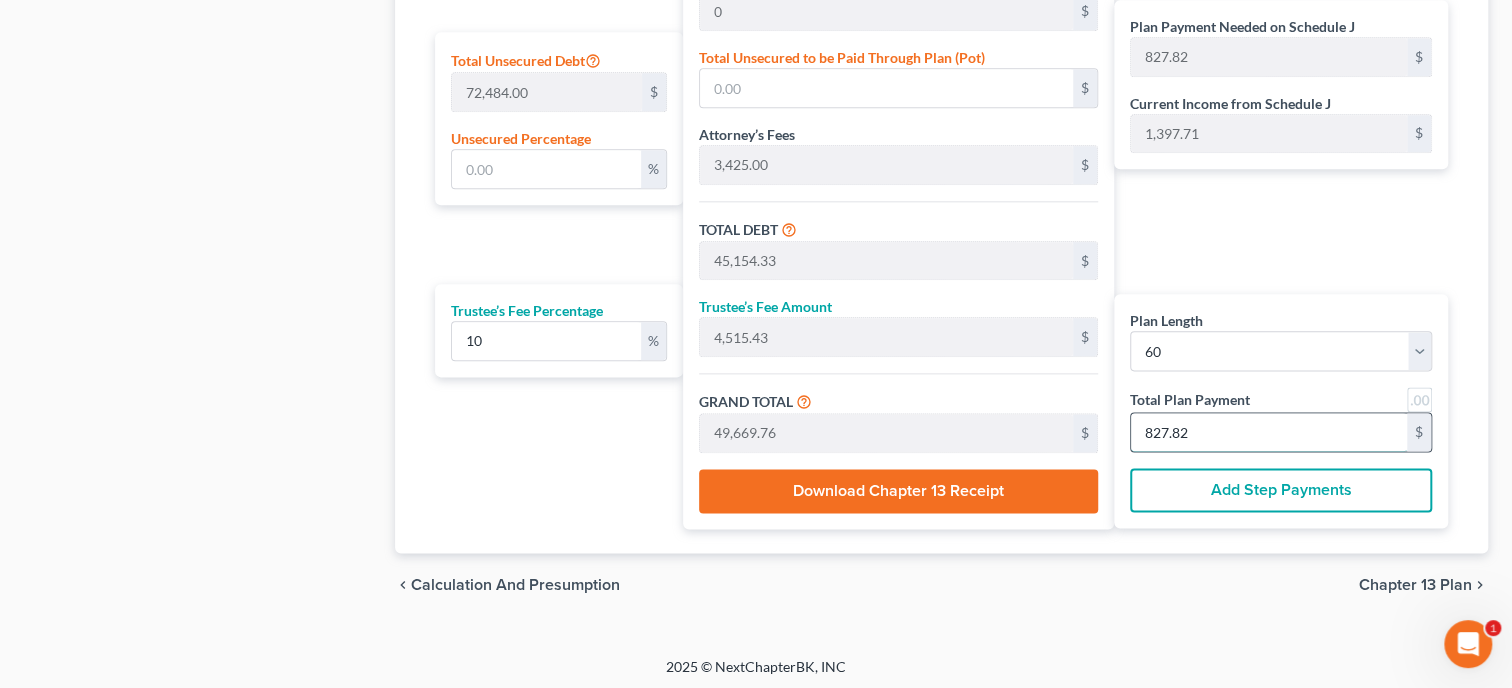 drag, startPoint x: 1223, startPoint y: 430, endPoint x: 1258, endPoint y: 430, distance: 35 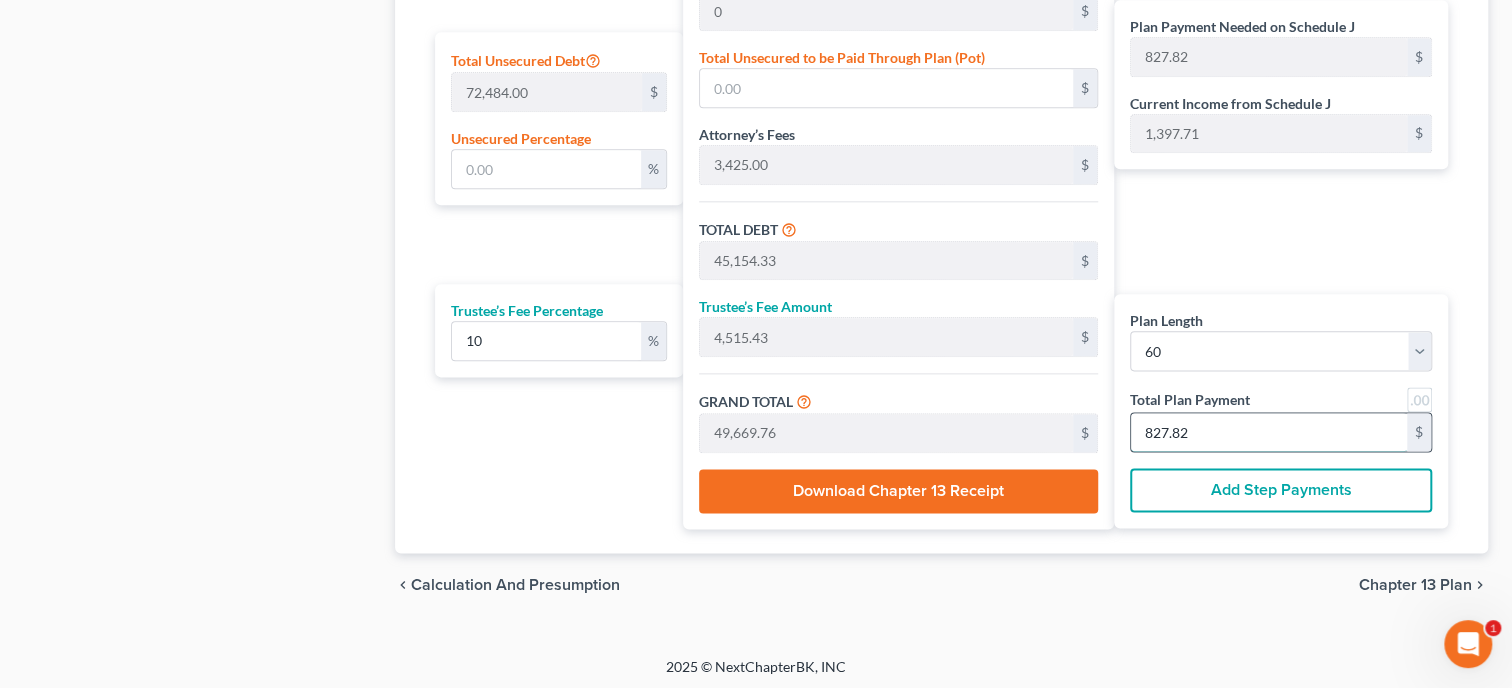 click on "827.82" at bounding box center (1269, 432) 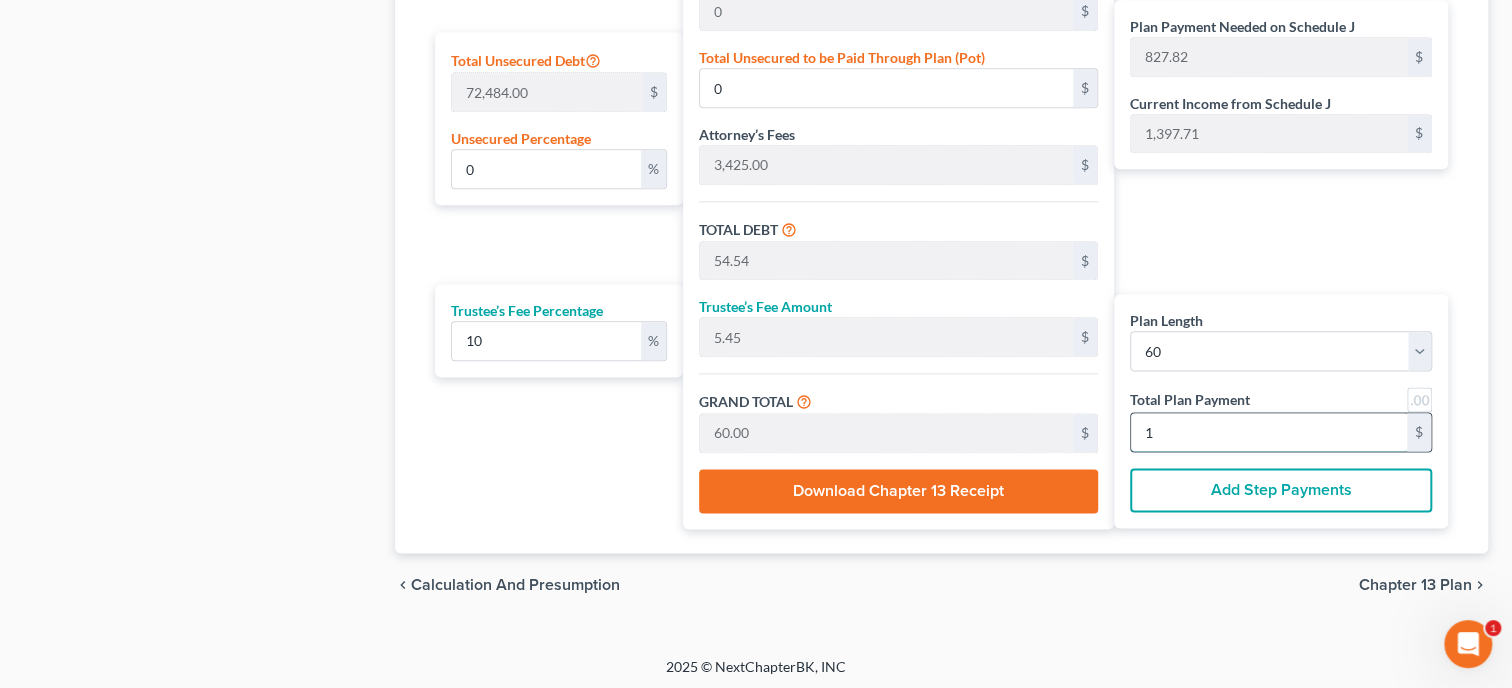 type on "709.09" 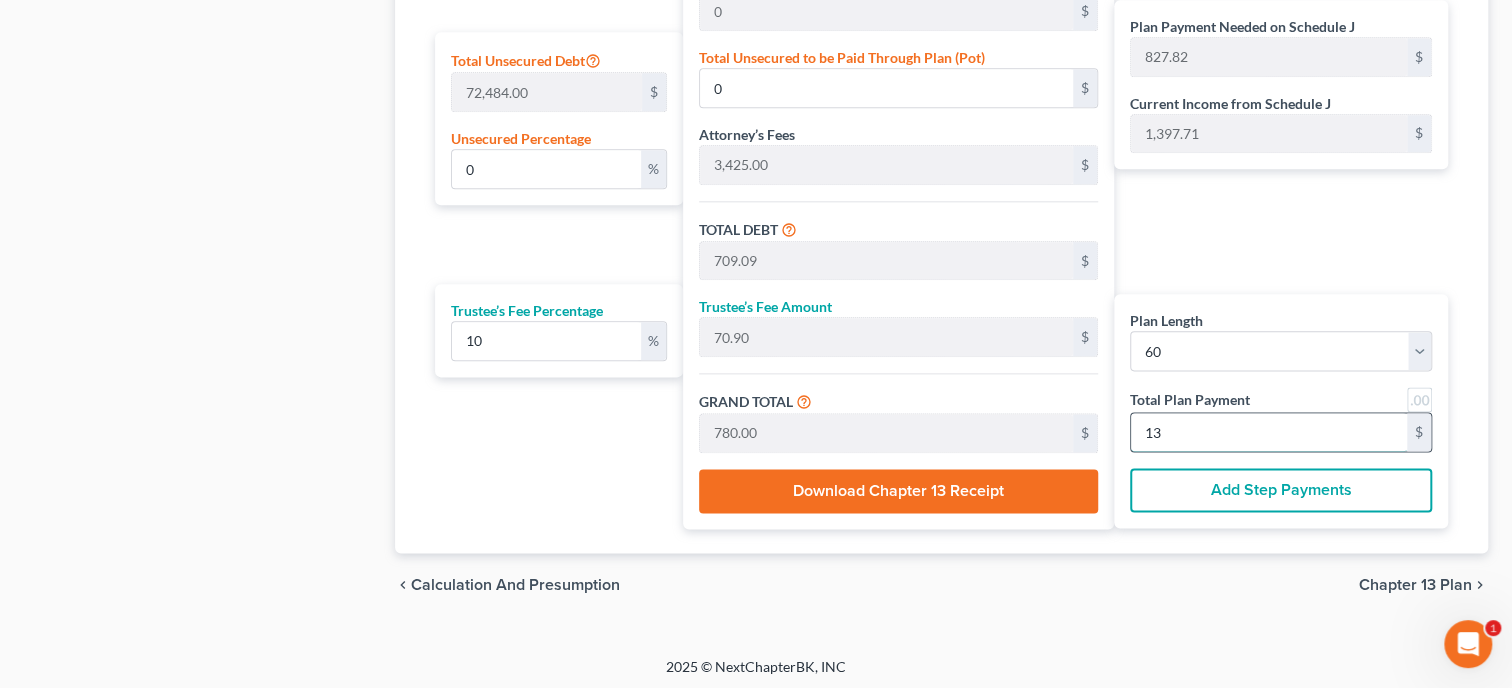 type on "7,581.81" 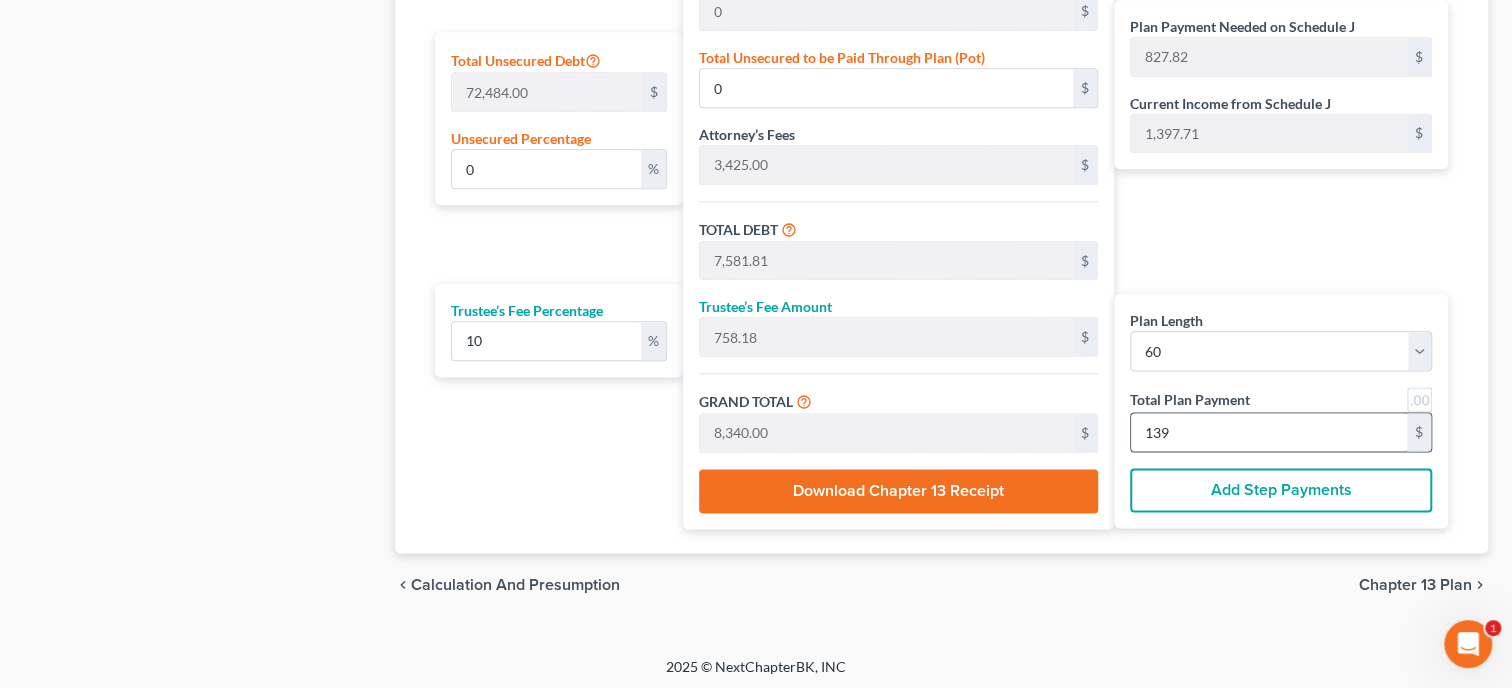 type on "42.83" 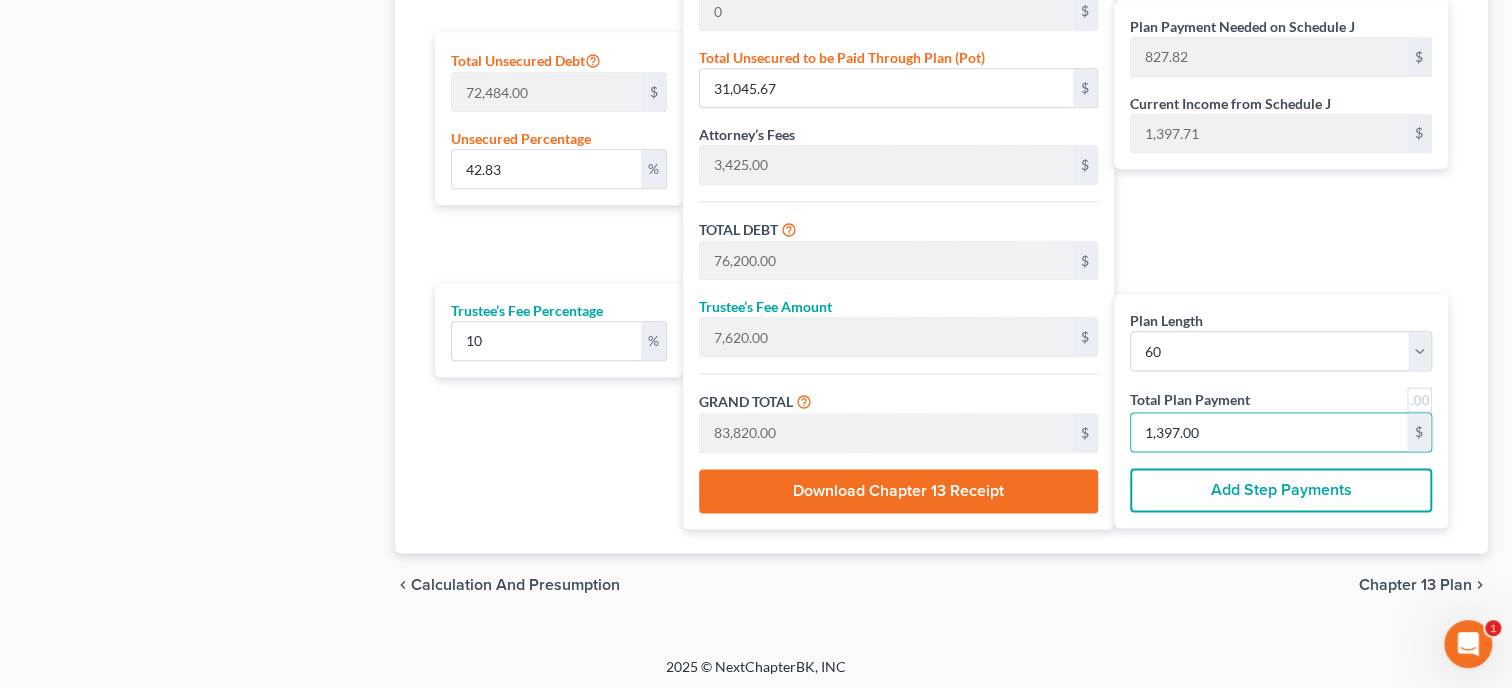 click on "chevron_left
Calculation and Presumption
Chapter 13 Plan
chevron_right" at bounding box center [941, 585] 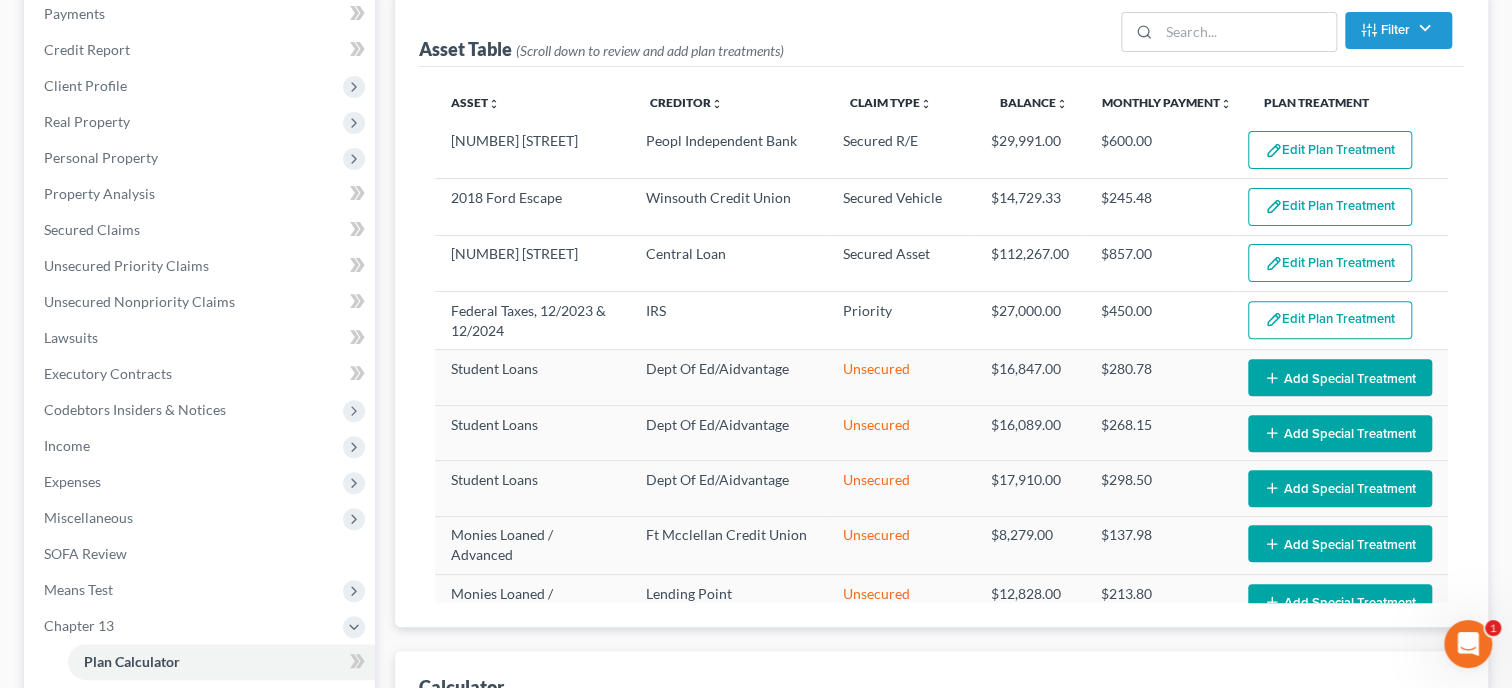 scroll, scrollTop: 120, scrollLeft: 0, axis: vertical 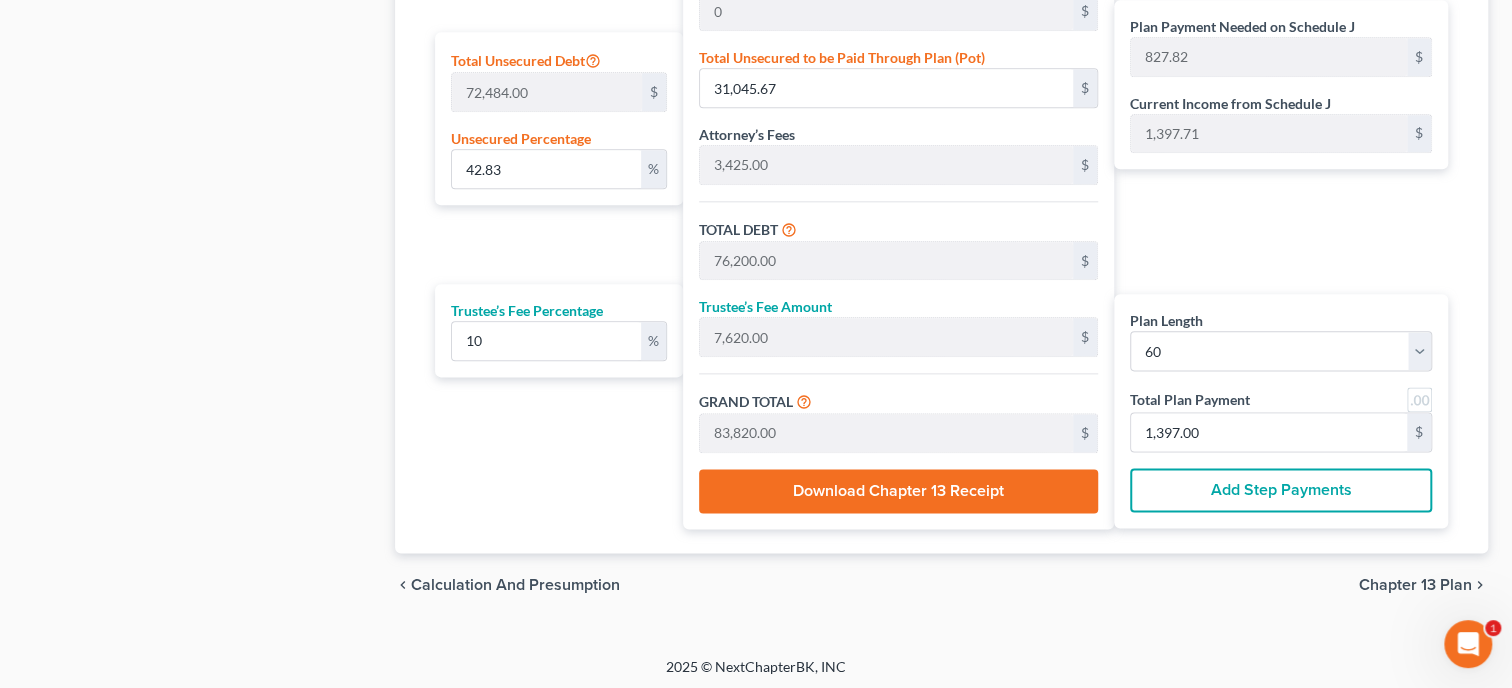 click on "Download Chapter 13 Receipt" at bounding box center (898, 491) 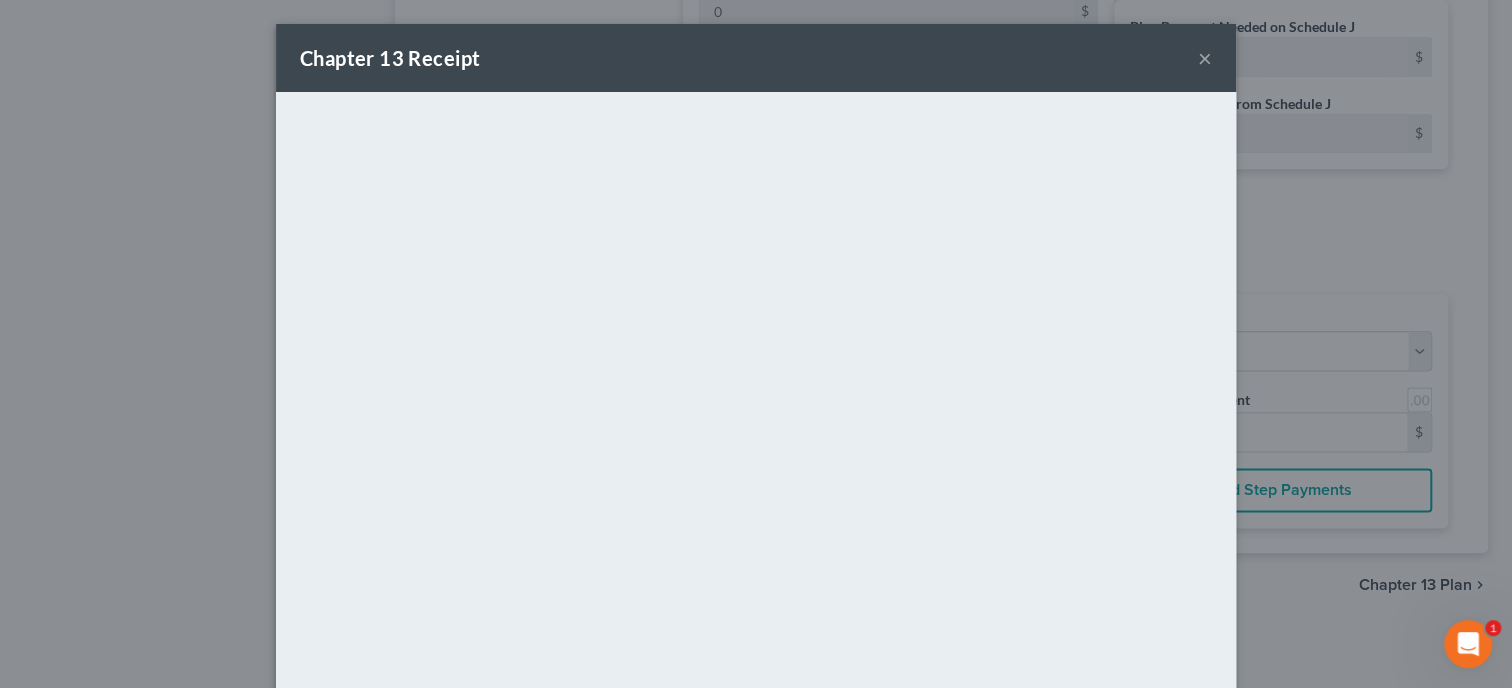 click on "×" at bounding box center [1205, 58] 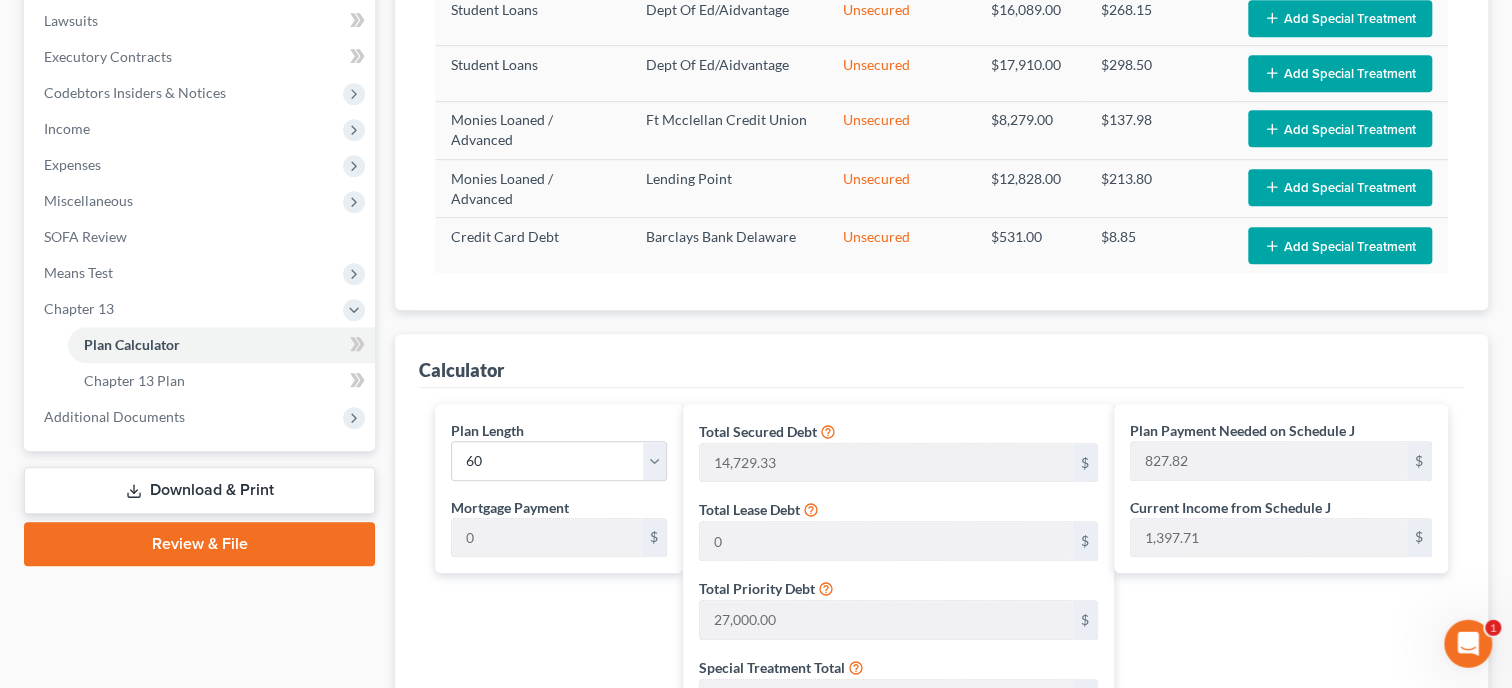 scroll, scrollTop: 532, scrollLeft: 0, axis: vertical 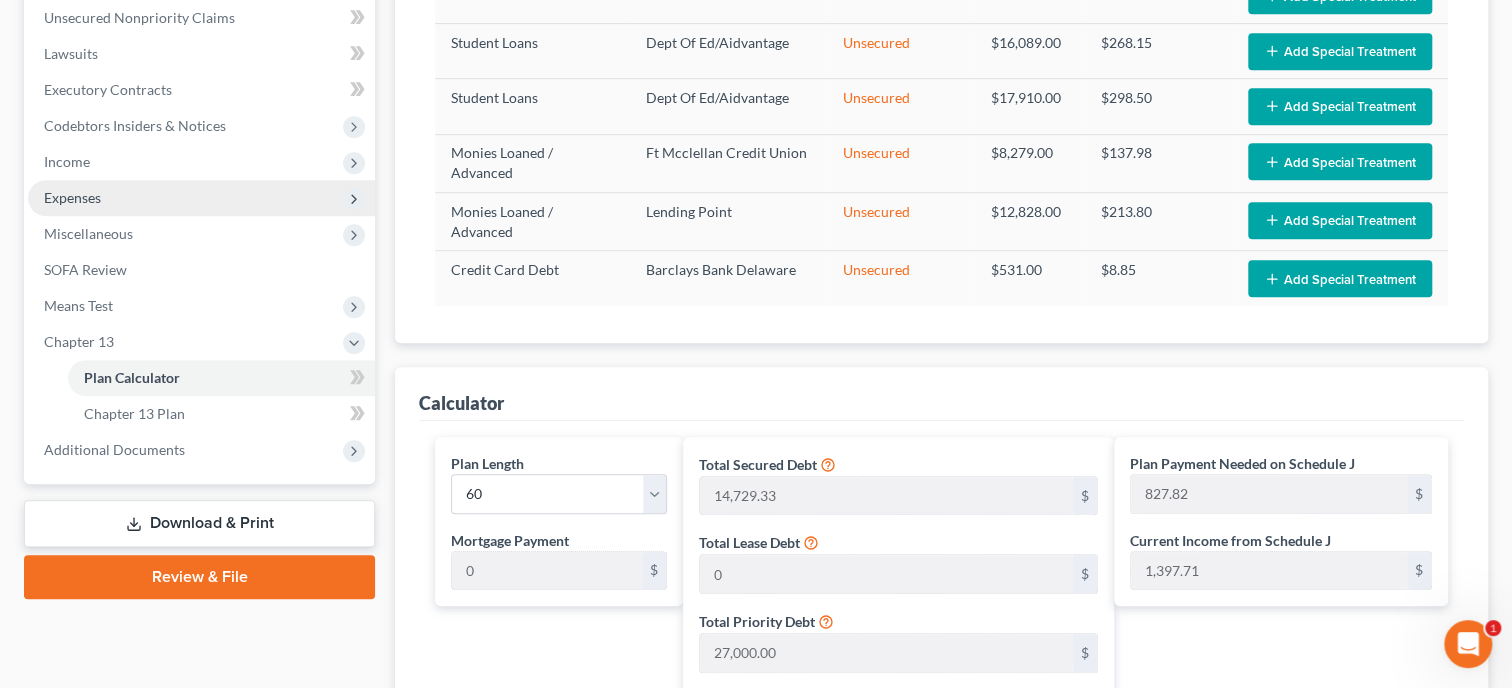 click on "Expenses" at bounding box center (201, 198) 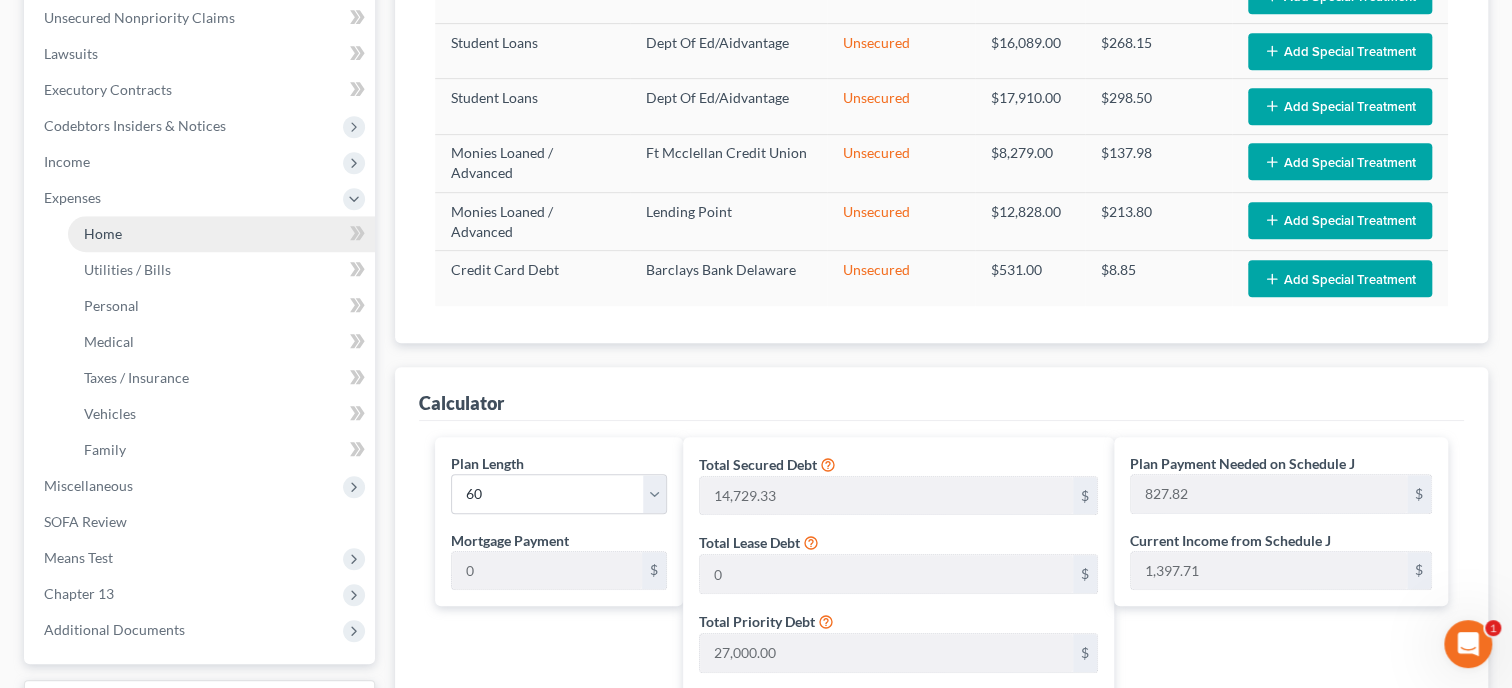 click on "Home" at bounding box center (221, 234) 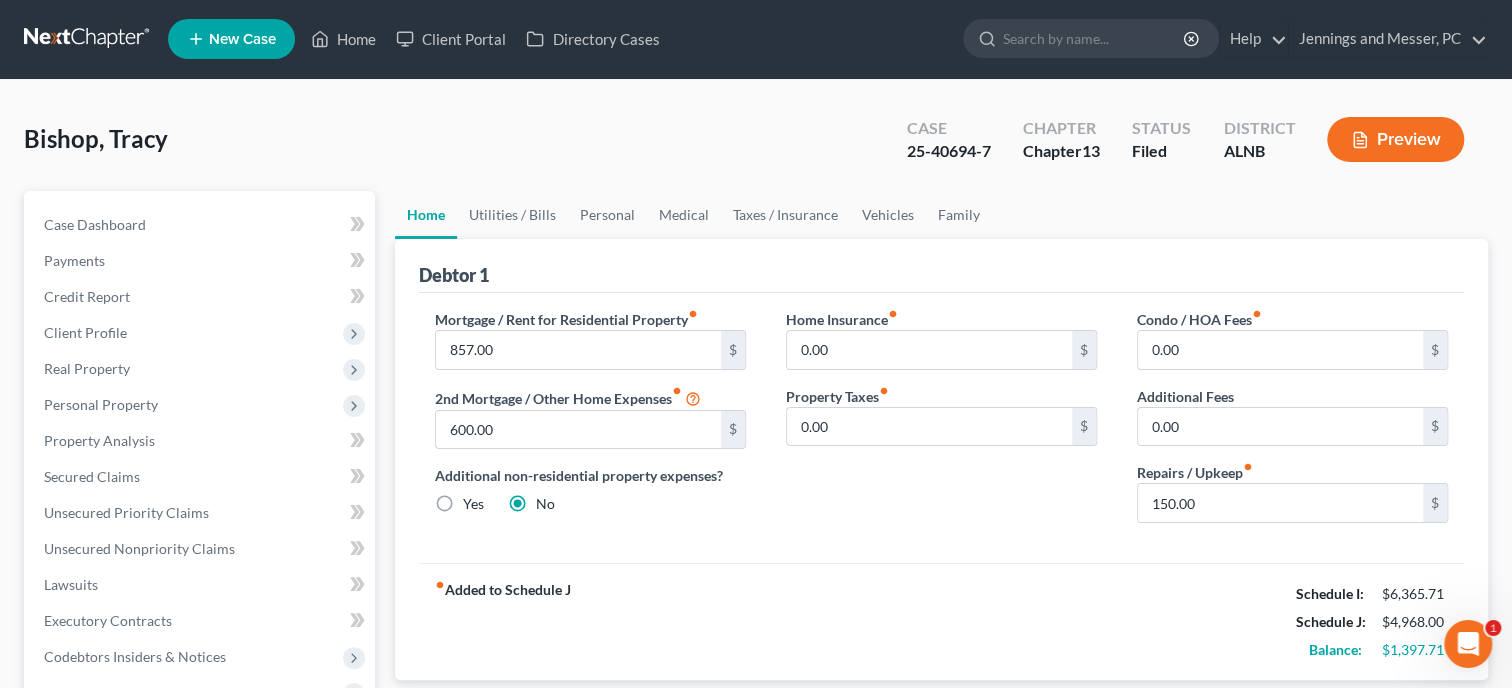 scroll, scrollTop: 0, scrollLeft: 0, axis: both 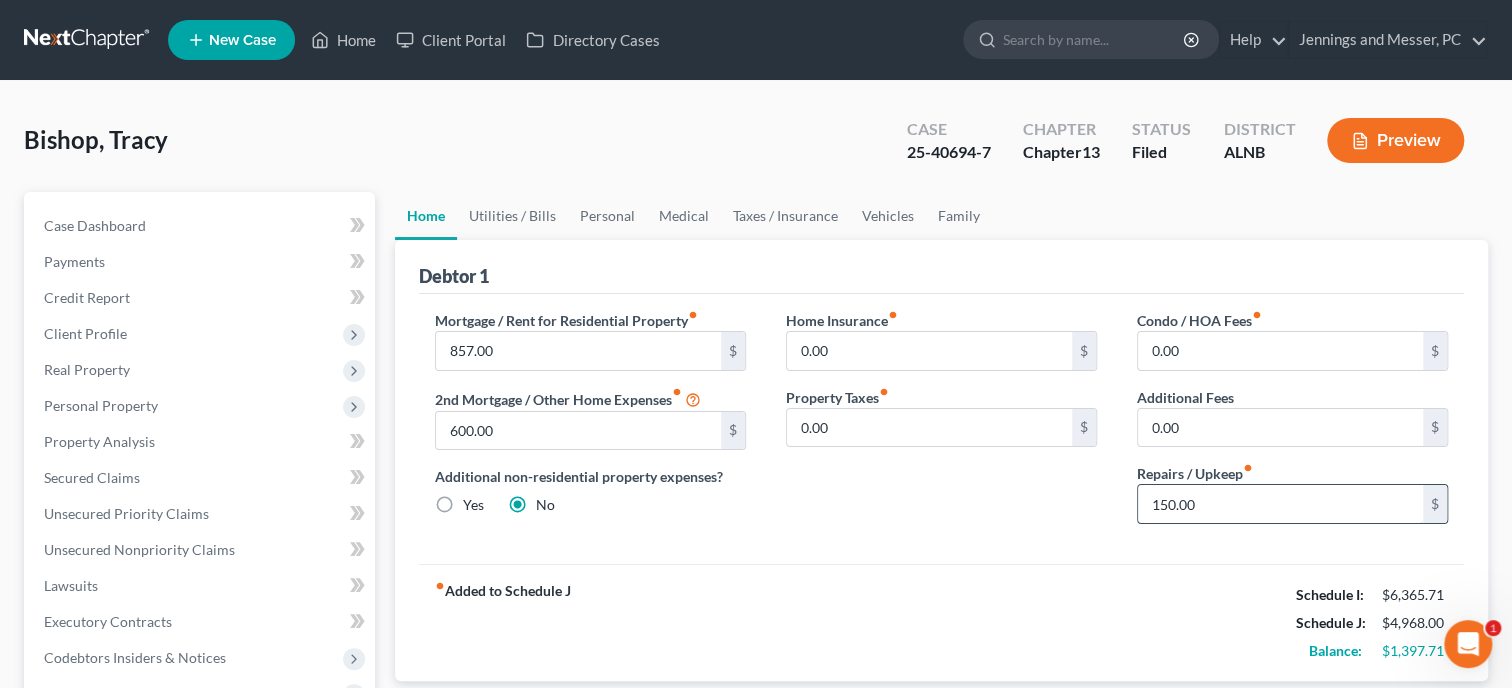 click on "150.00" at bounding box center [1280, 504] 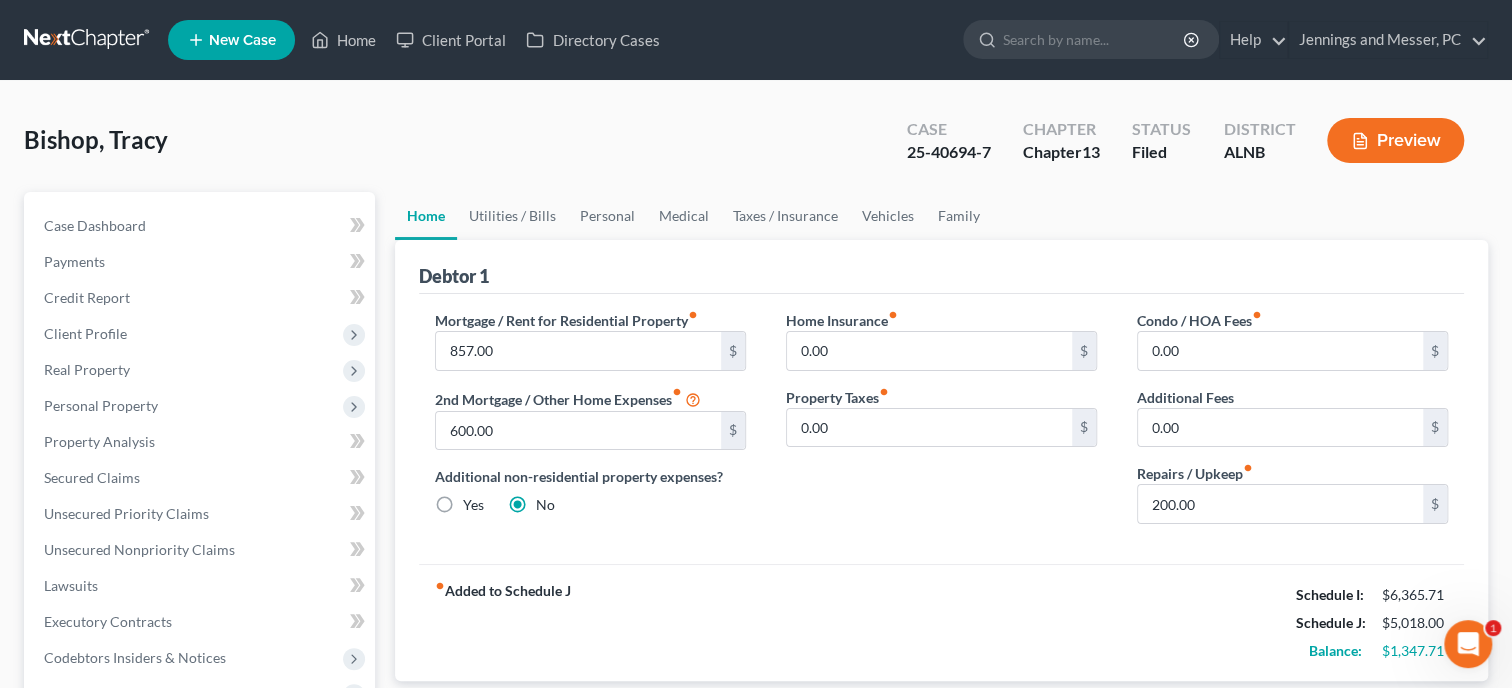 click on "Mortgage / Rent for Residential Property  fiber_manual_record 857.00 $ 2nd Mortgage / Other Home Expenses  fiber_manual_record   600.00 $ Additional non-residential property expenses? Yes No Home Insurance  fiber_manual_record 0.00 $ Property Taxes  fiber_manual_record 0.00 $ Condo / HOA Fees  fiber_manual_record 0.00 $ Additional Fees 0.00 $ Repairs / Upkeep  fiber_manual_record 200.00 $" at bounding box center [941, 429] 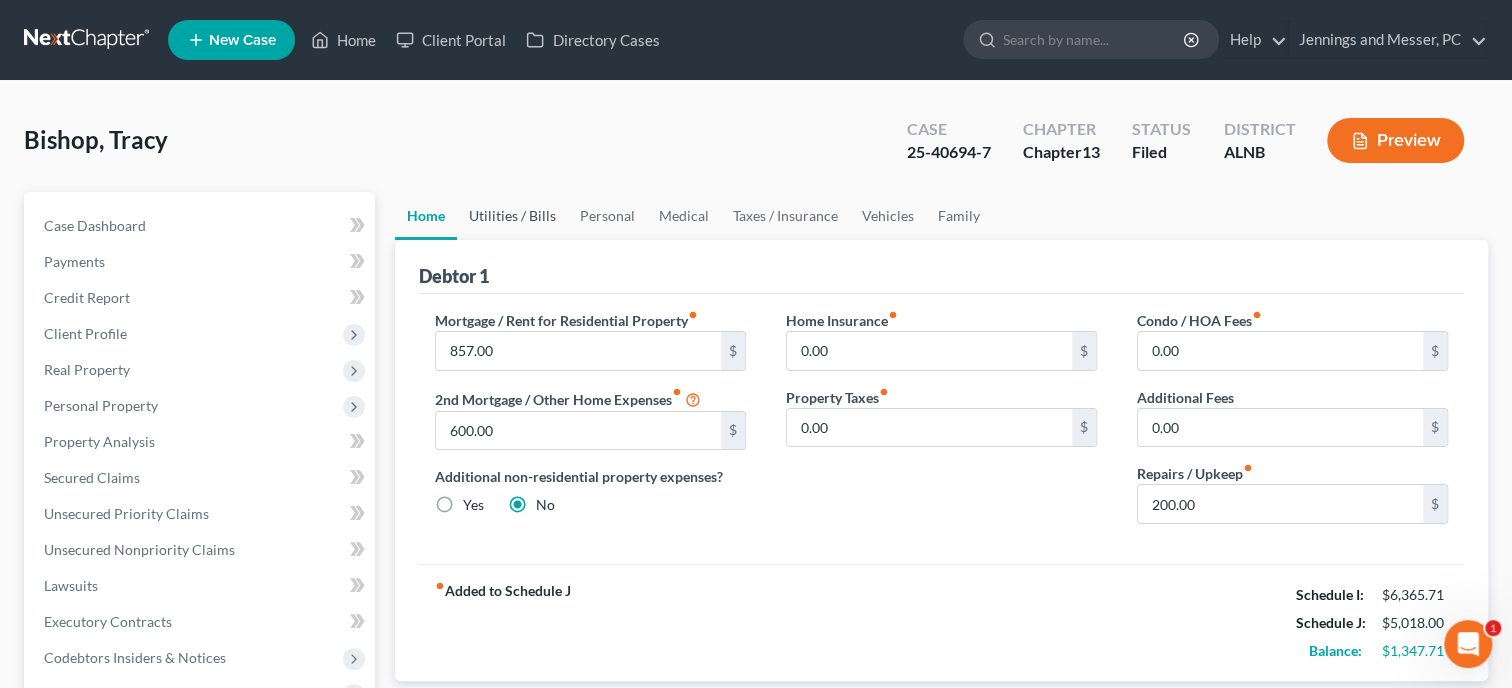 click on "Utilities / Bills" at bounding box center (512, 216) 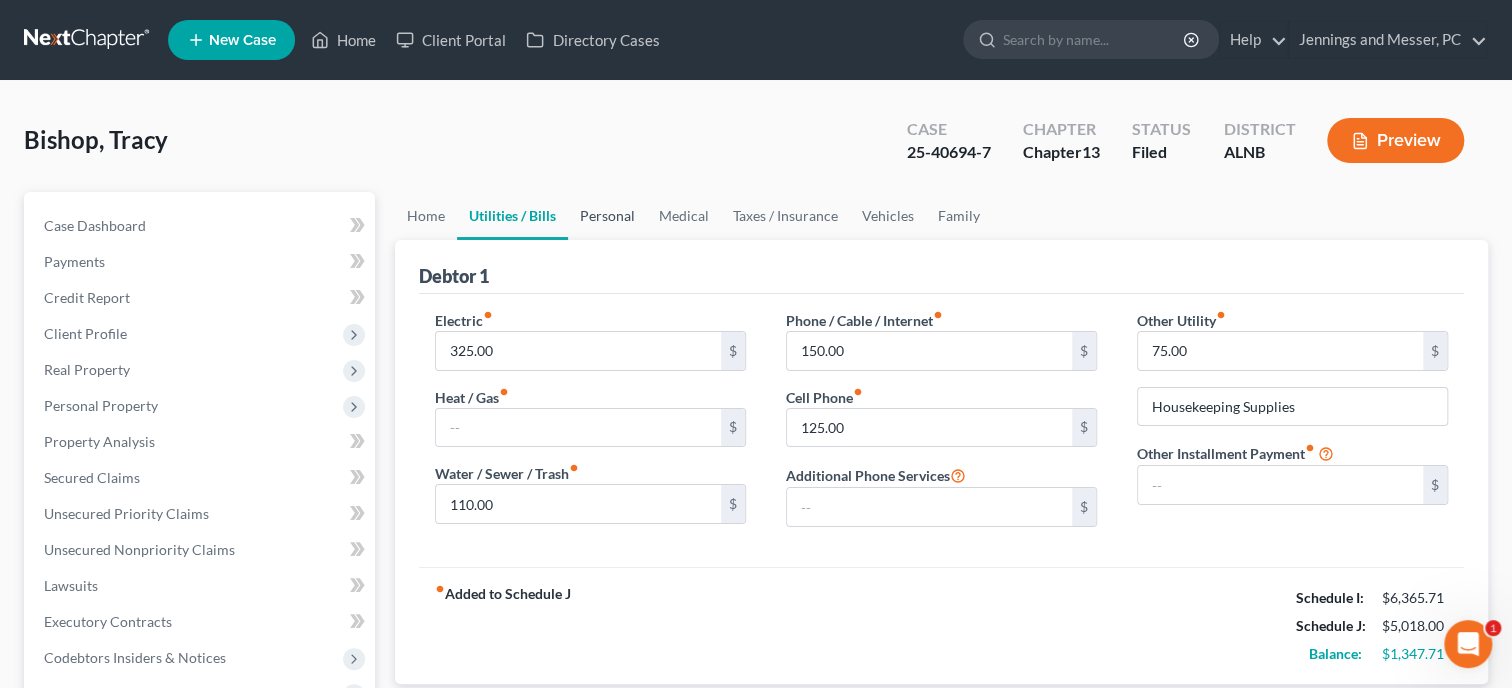 click on "Personal" at bounding box center (607, 216) 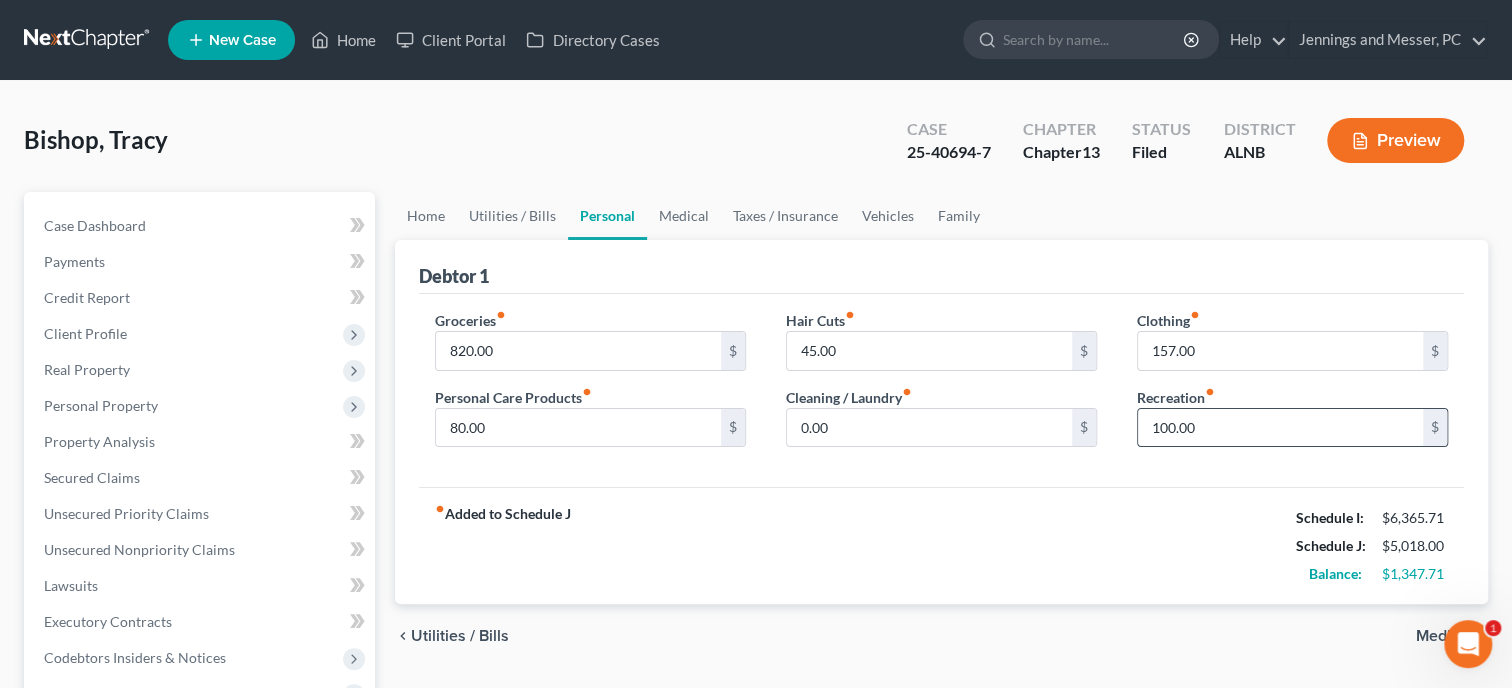 click on "100.00" at bounding box center [1280, 428] 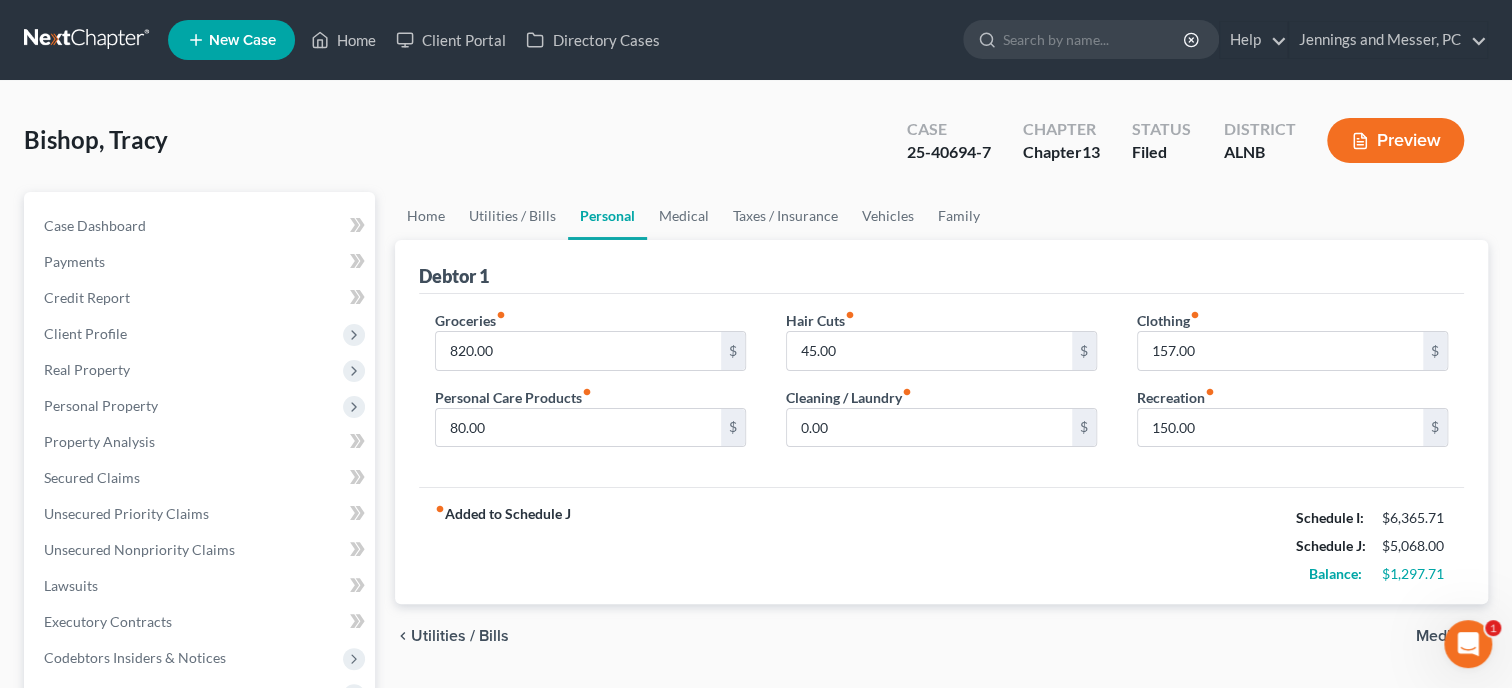 click on "fiber_manual_record  Added to Schedule J Schedule I: $6,365.71 Schedule J: $5,068.00 Balance: $1,297.71" at bounding box center [941, 545] 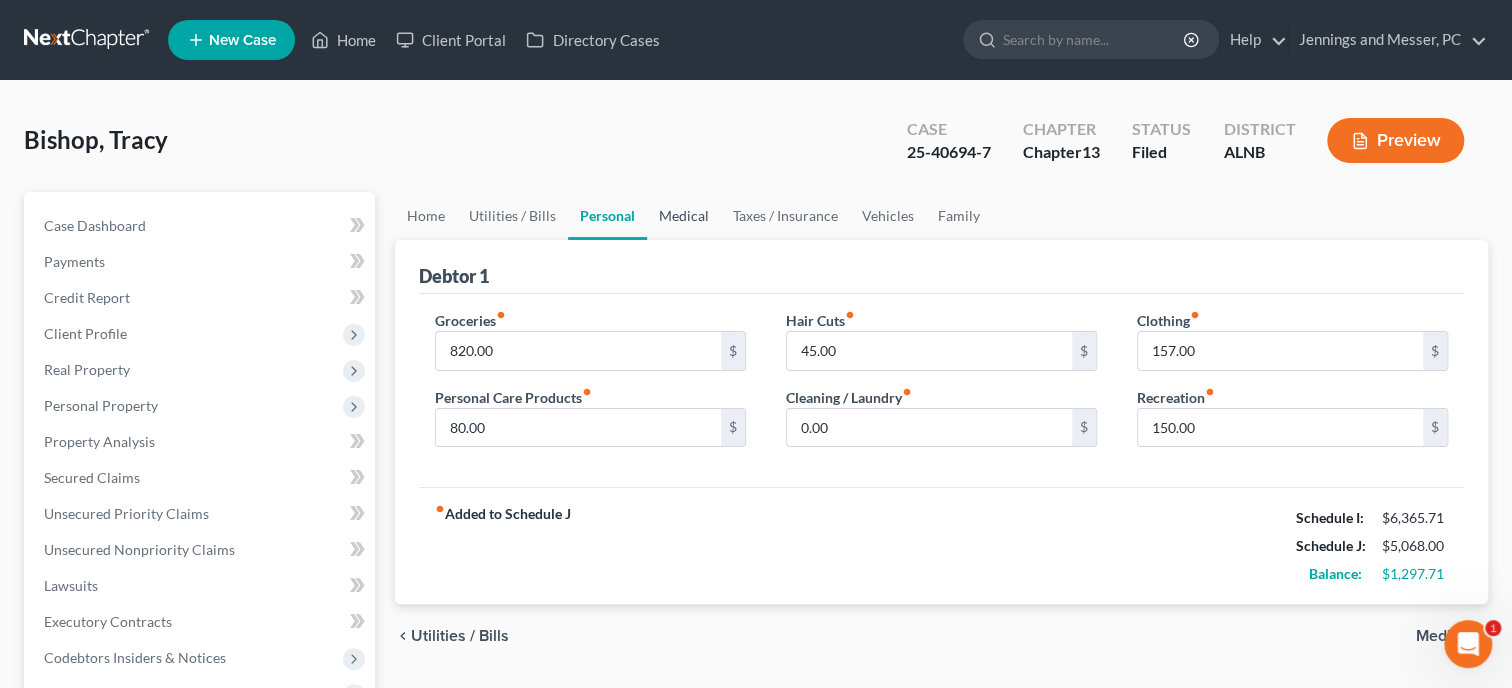 click on "Medical" at bounding box center (684, 216) 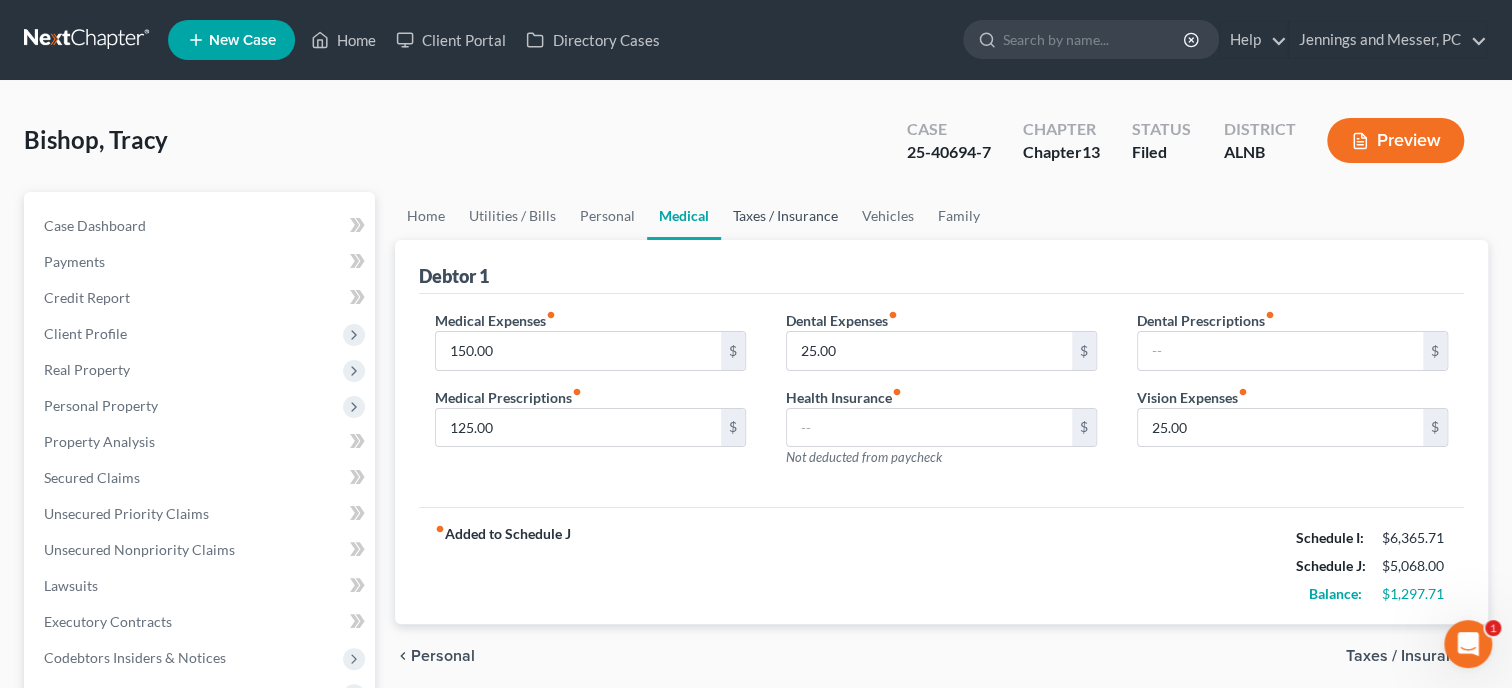 click on "Taxes / Insurance" at bounding box center (785, 216) 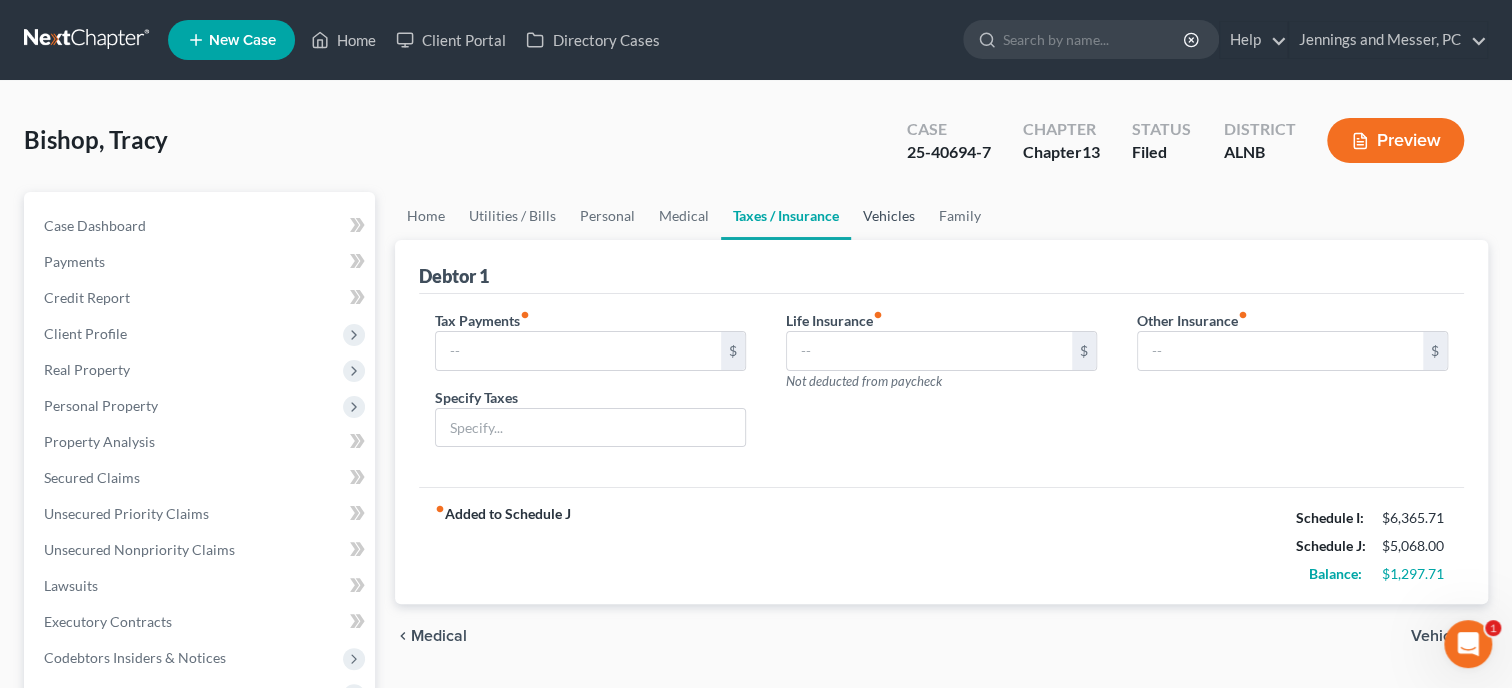 click on "Vehicles" at bounding box center [889, 216] 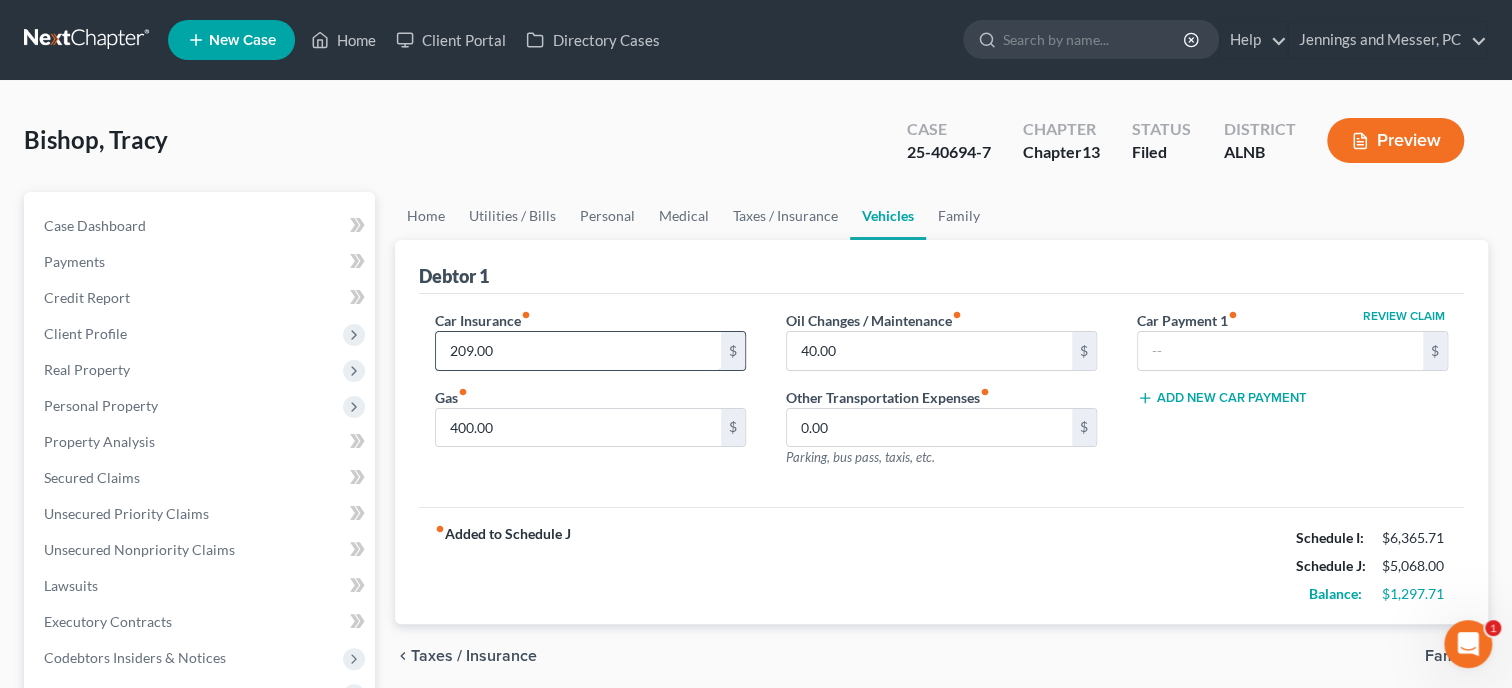 click on "209.00" at bounding box center [578, 351] 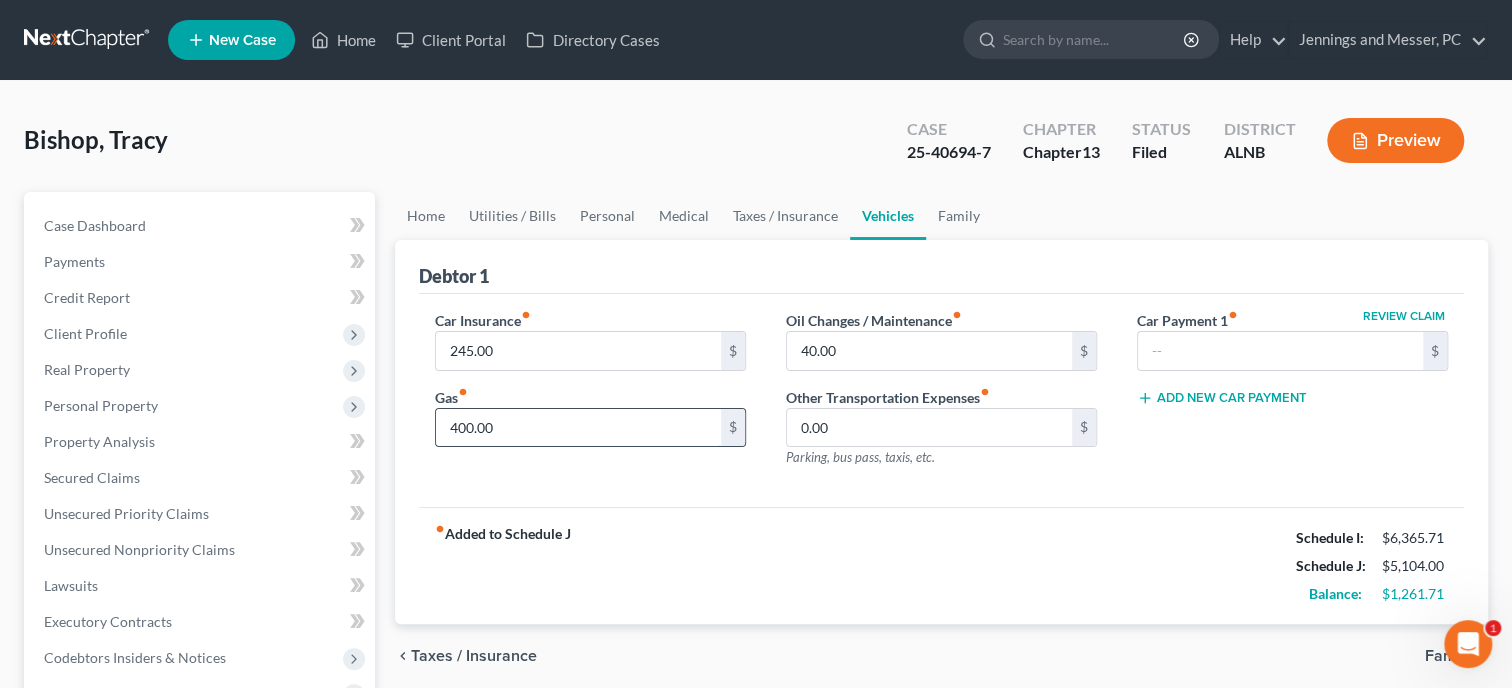 click on "400.00" at bounding box center [578, 428] 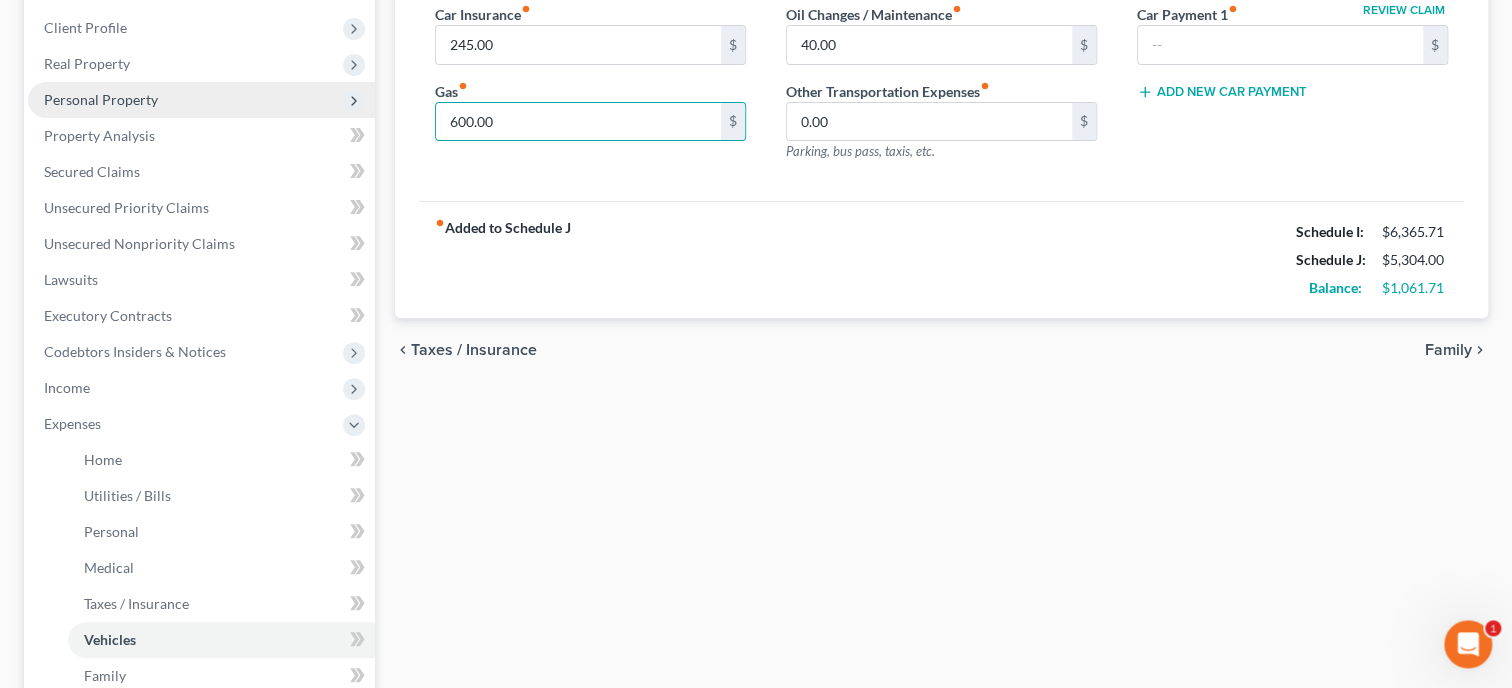 scroll, scrollTop: 308, scrollLeft: 0, axis: vertical 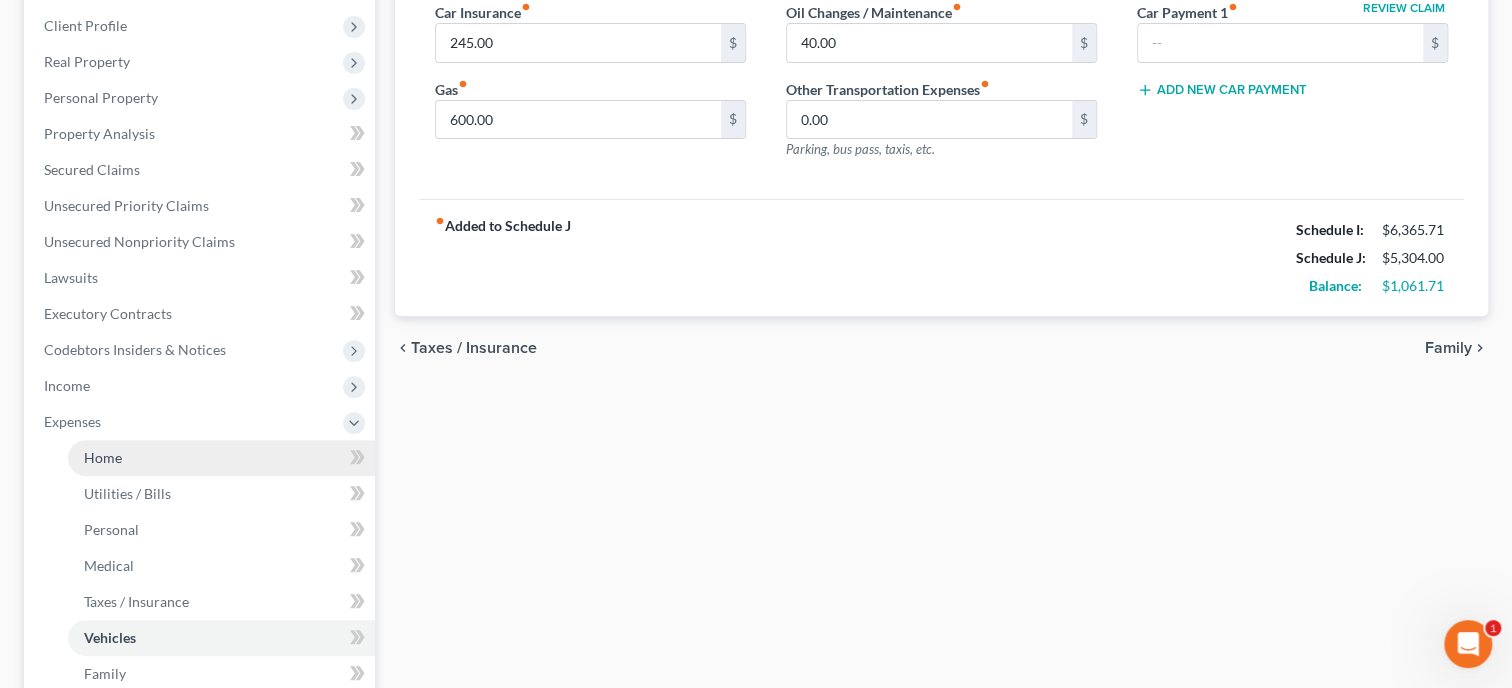click on "Home" at bounding box center [221, 458] 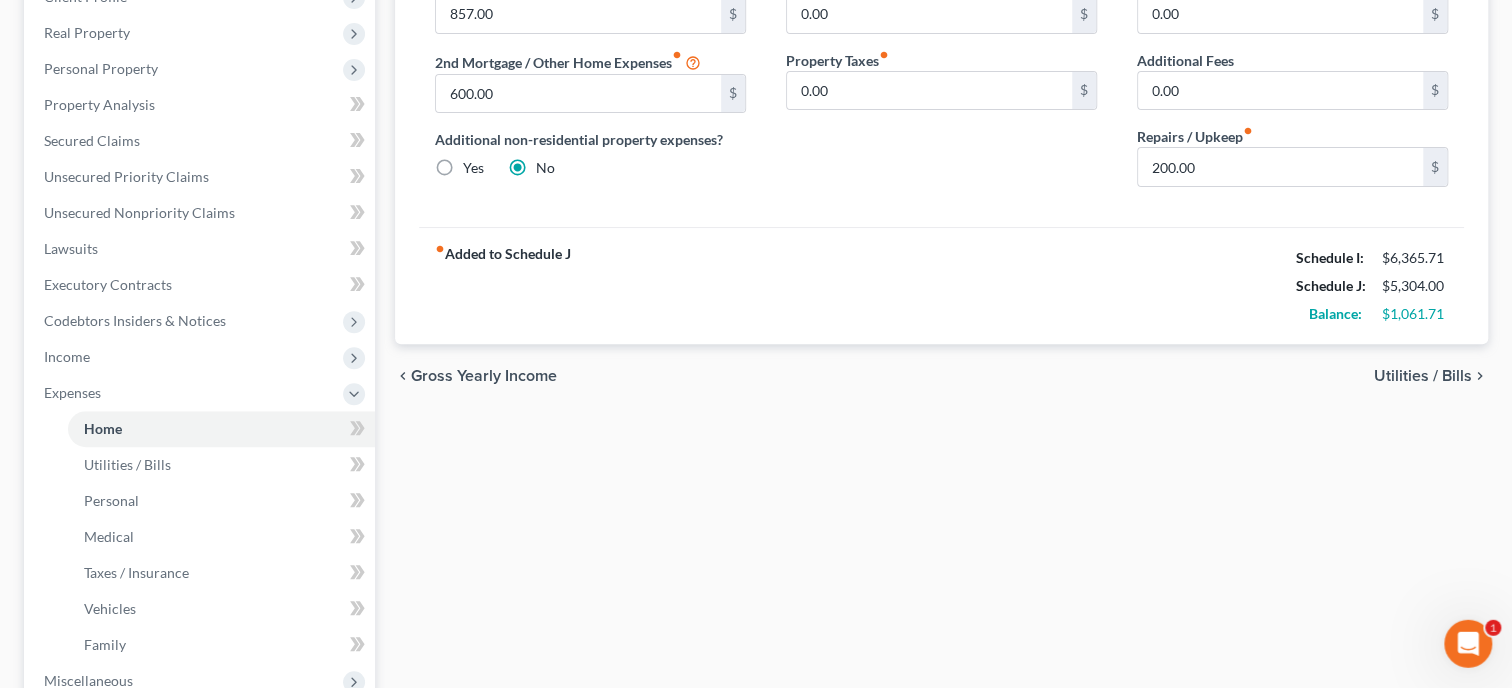 scroll, scrollTop: 593, scrollLeft: 0, axis: vertical 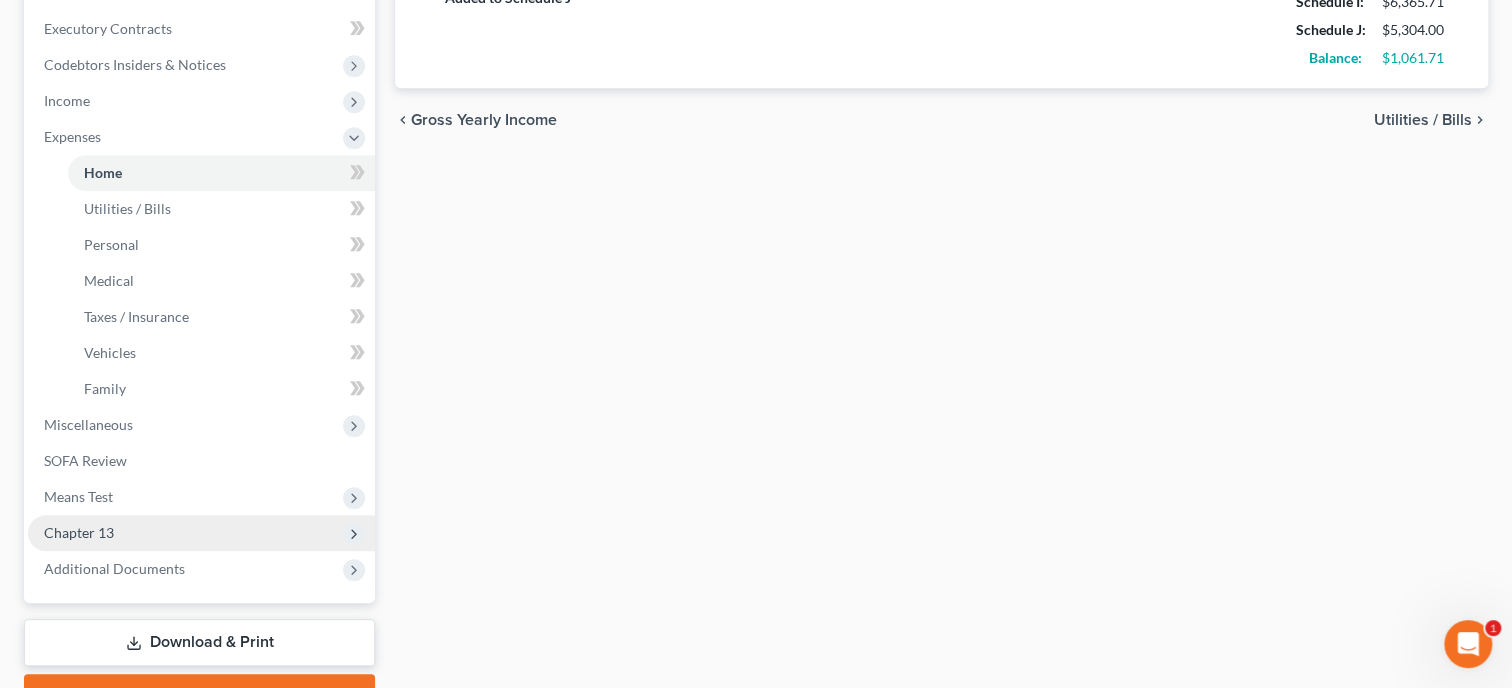 click on "Chapter 13" at bounding box center (201, 533) 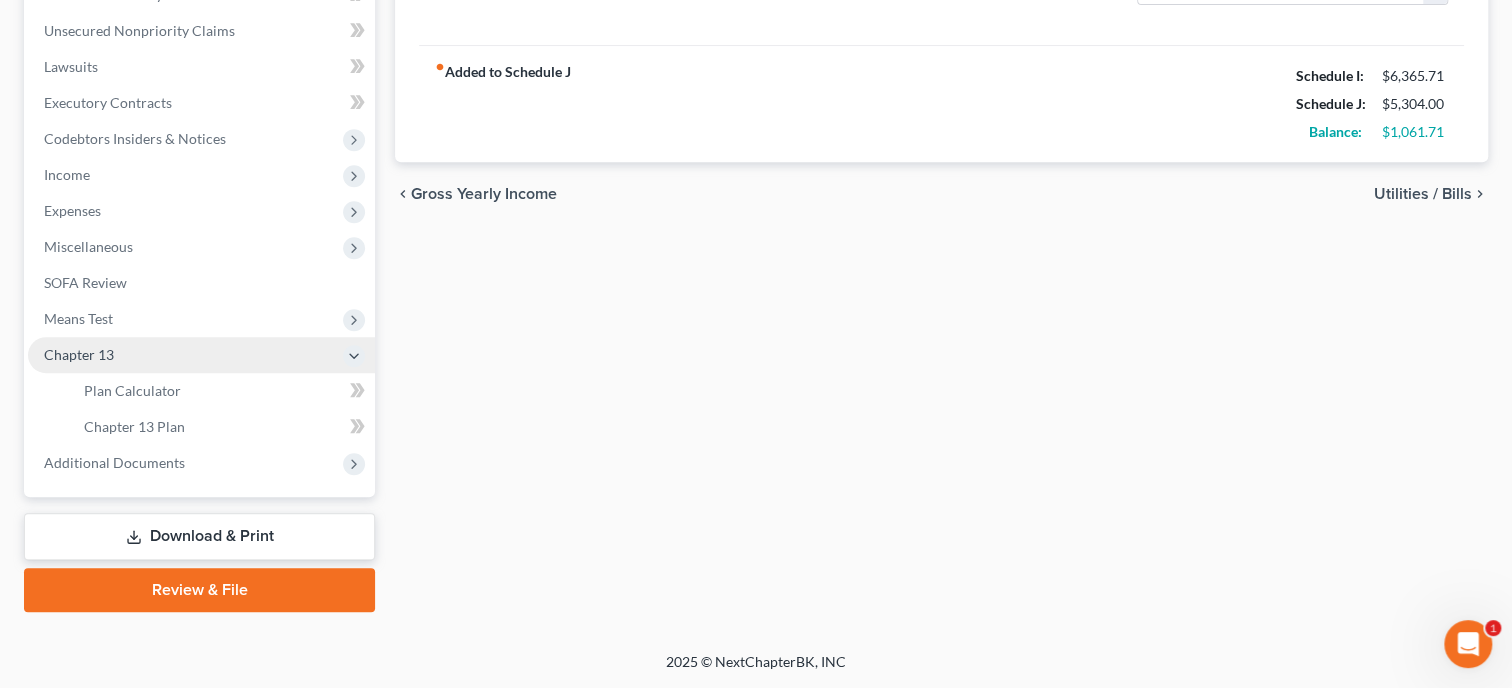 scroll, scrollTop: 516, scrollLeft: 0, axis: vertical 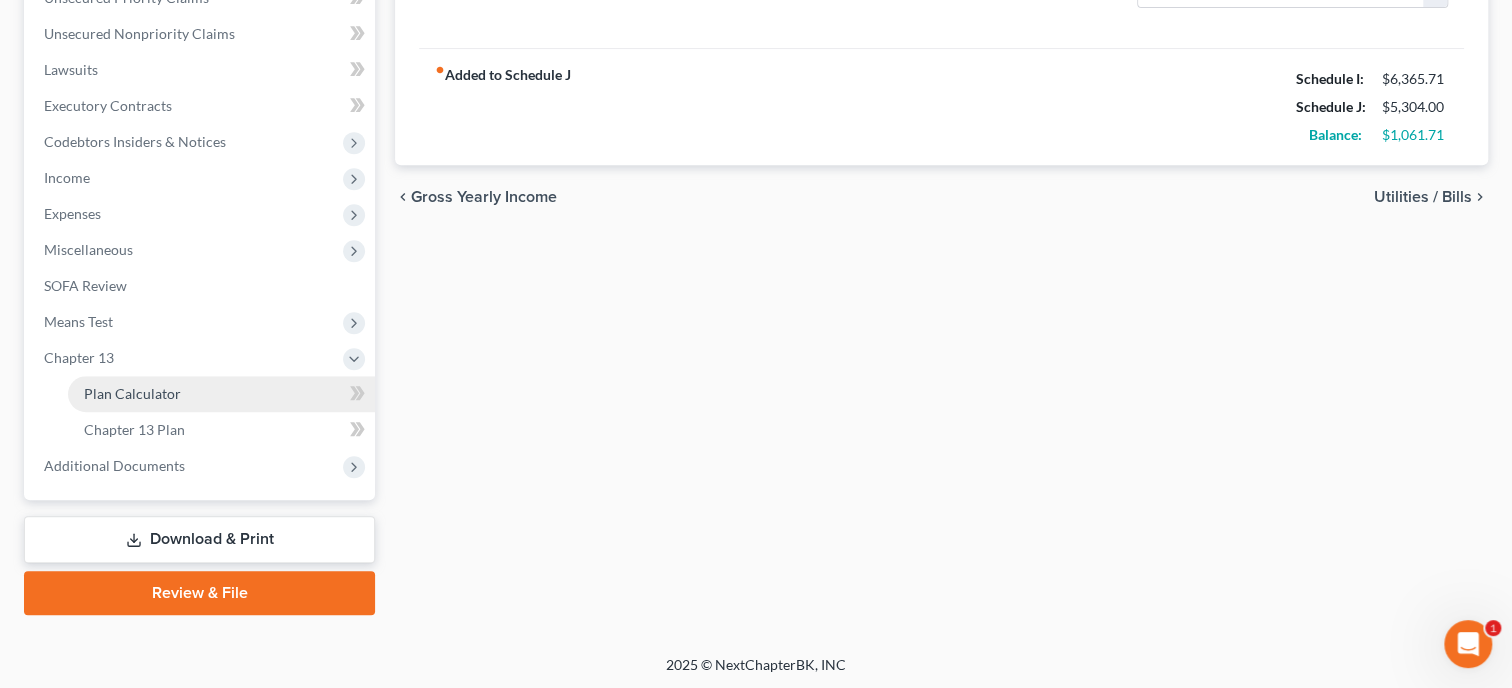 click on "Plan Calculator" at bounding box center [221, 394] 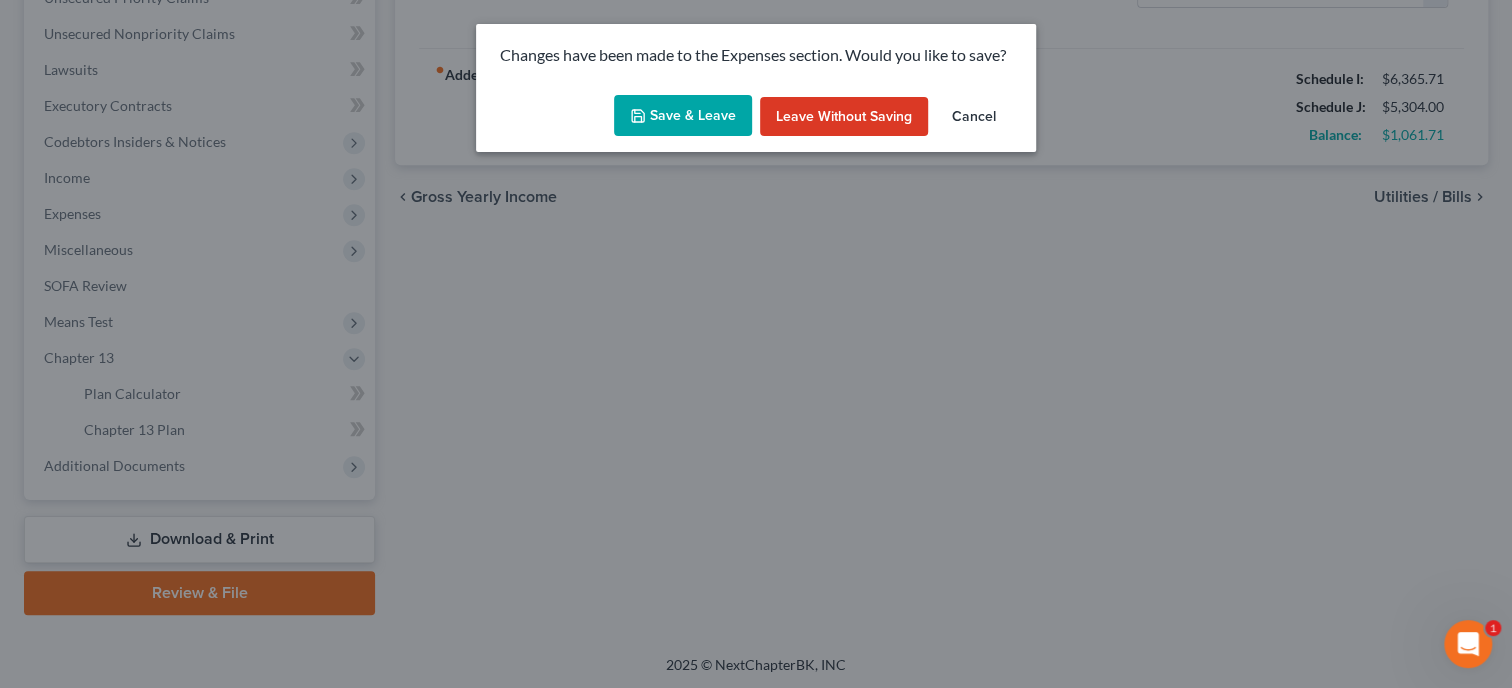 click on "Save & Leave" at bounding box center [683, 116] 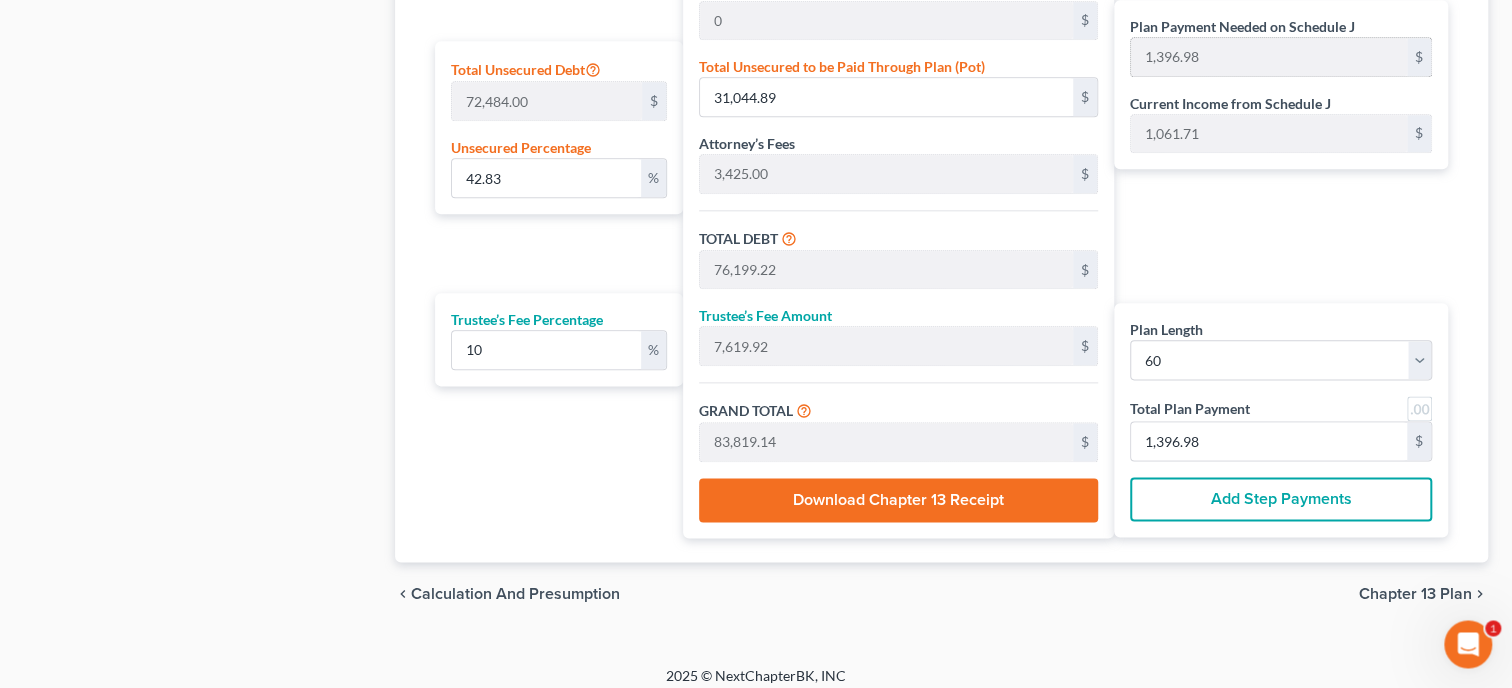 scroll, scrollTop: 1252, scrollLeft: 0, axis: vertical 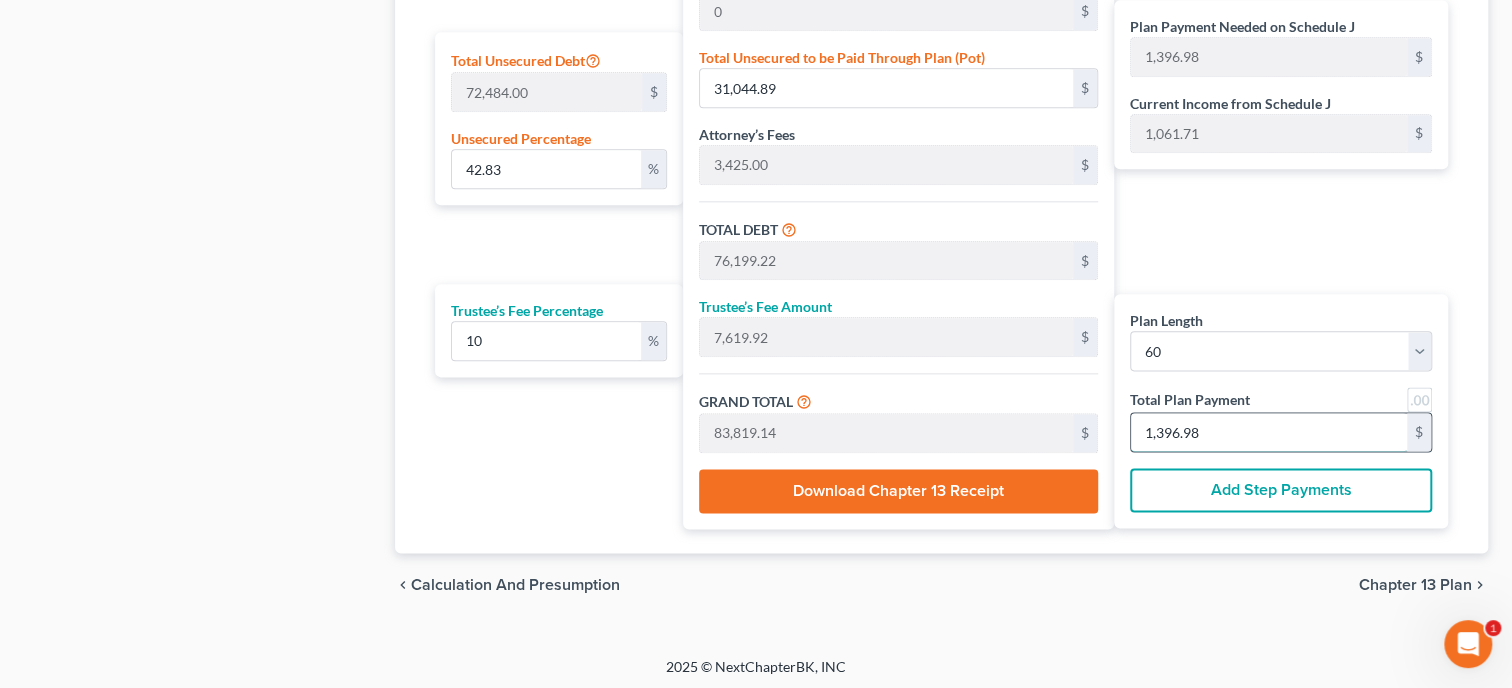 click on "1,396.98" at bounding box center [1269, 432] 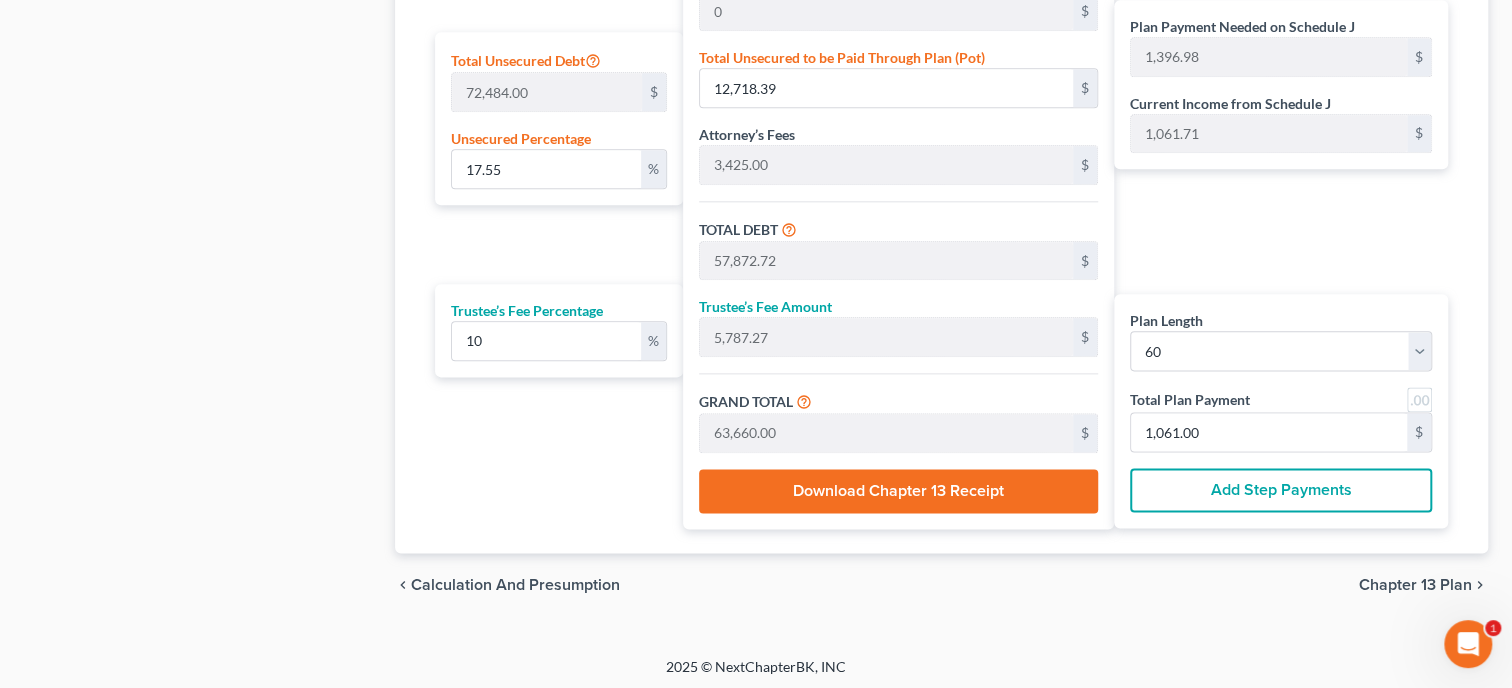 click on "Plan Length  1 2 3 4 5 6 7 8 9 10 11 12 13 14 15 16 17 18 19 20 21 22 23 24 25 26 27 28 29 30 31 32 33 34 35 36 37 38 39 40 41 42 43 44 45 46 47 48 49 50 51 52 53 54 55 56 57 58 59 60 61 62 63 64 65 66 67 68 69 70 71 72 73 74 75 76 77 78 79 80 81 82 83 84 Mortgage Payment 0 $ Total Unsecured Debt  72,484.00 $ Unsecured Percentage 17.55 % Trustee’s Fee Percentage 10 % Total Secured Debt   14,729.33 $ Total Lease Debt   0 $ Total Priority Debt   27,000.00 $ Special Treatment Total   0 $ Total Unsecured to be Paid Through Plan (Pot) 12,718.39 $ Attorney’s Fees 3,425.00 $ TOTAL DEBT   57,872.72 $ Trustee’s Fee Amount 5,787.27 $ GRAND TOTAL   63,660.00 $ Download Chapter 13 Receipt Plan Payment Needed on Schedule J 1,396.98 $ Current Income from Schedule J 1,061.71 $ Plan Length  1 2 3 4 5 6 7 8 9 10 11 12 13 14 15 16 17 18 19 20 21 22 23 24 25 26 27 28 29 30 31 32 33 34 35 36 37 38 39 40 41 42 43 44 45 46 47 48 49 50 51 52 53 54 55 56 57 58 59 60 61 62 63 64 65 66 67 68 69 70 71 72 73 74 75 76 77 78" at bounding box center [941, 127] 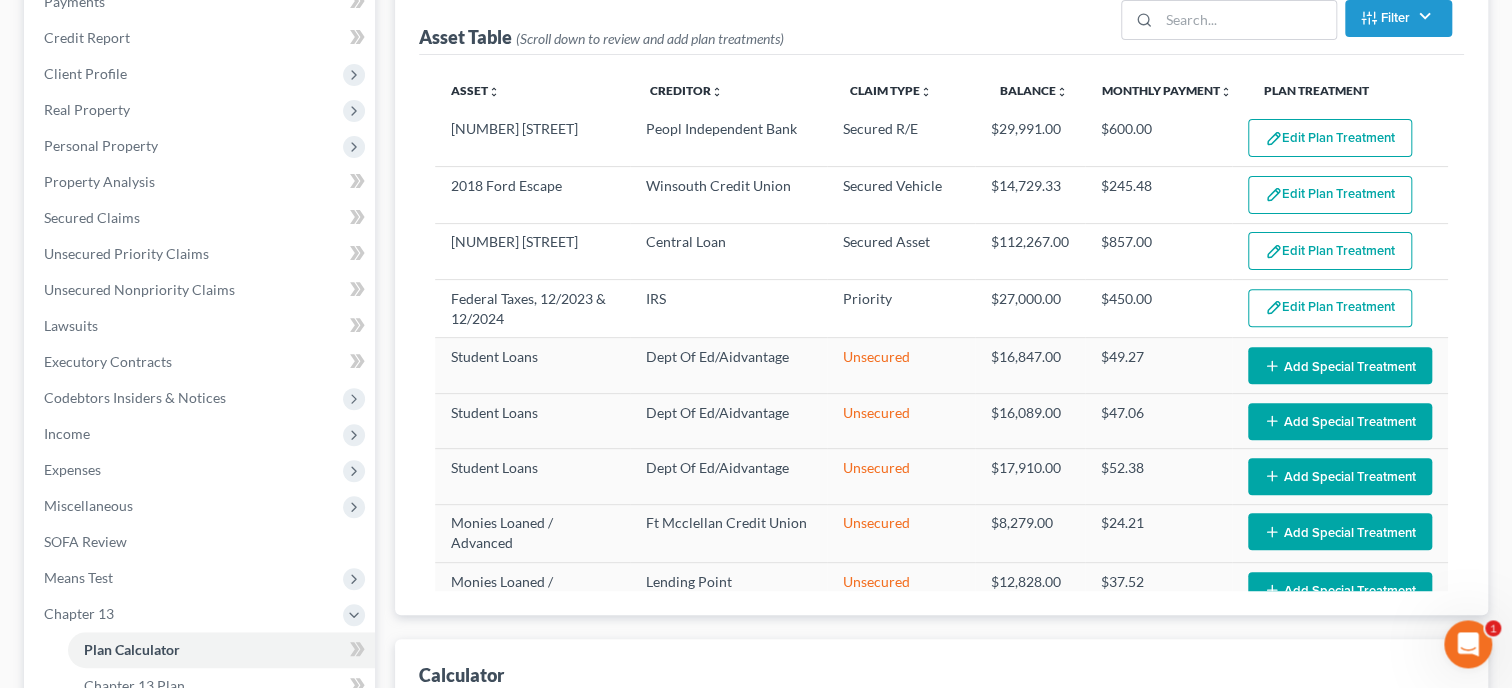 scroll, scrollTop: 223, scrollLeft: 0, axis: vertical 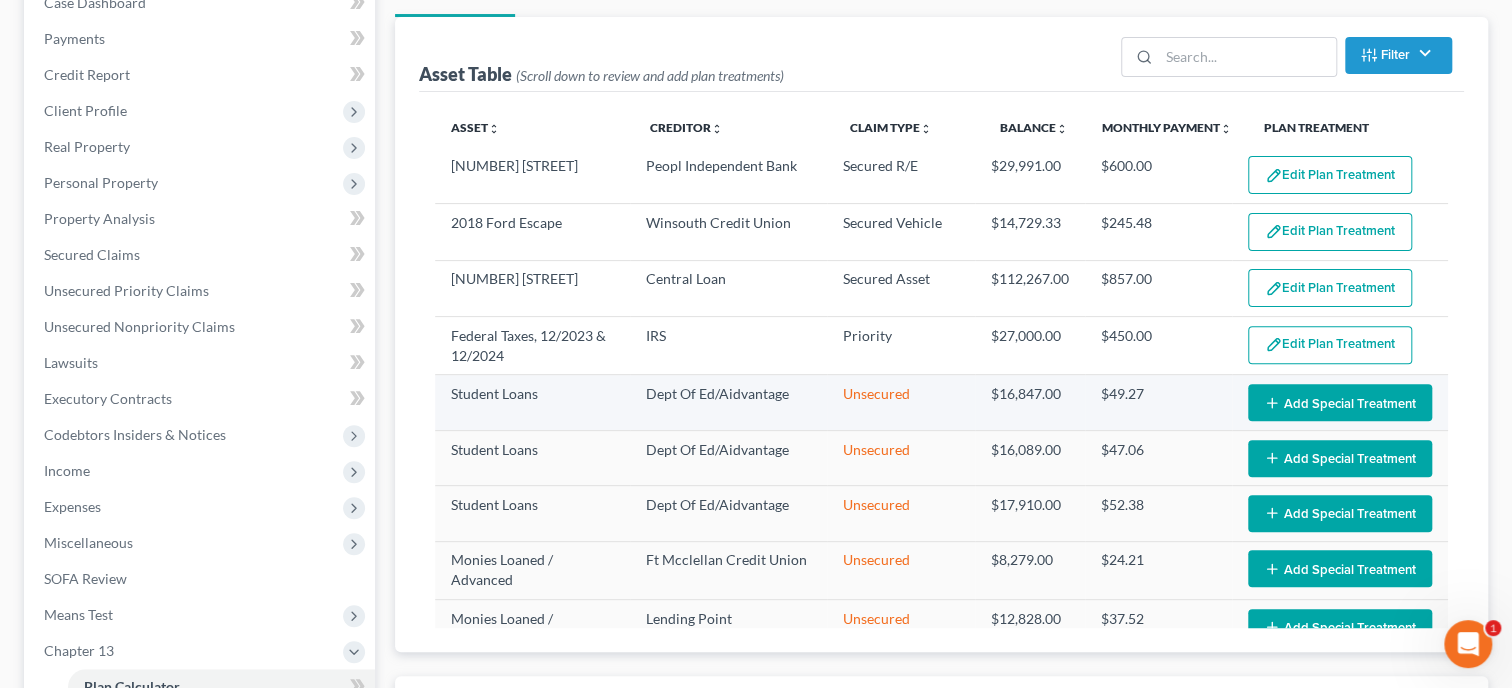 click on "Student Loans" at bounding box center [532, 402] 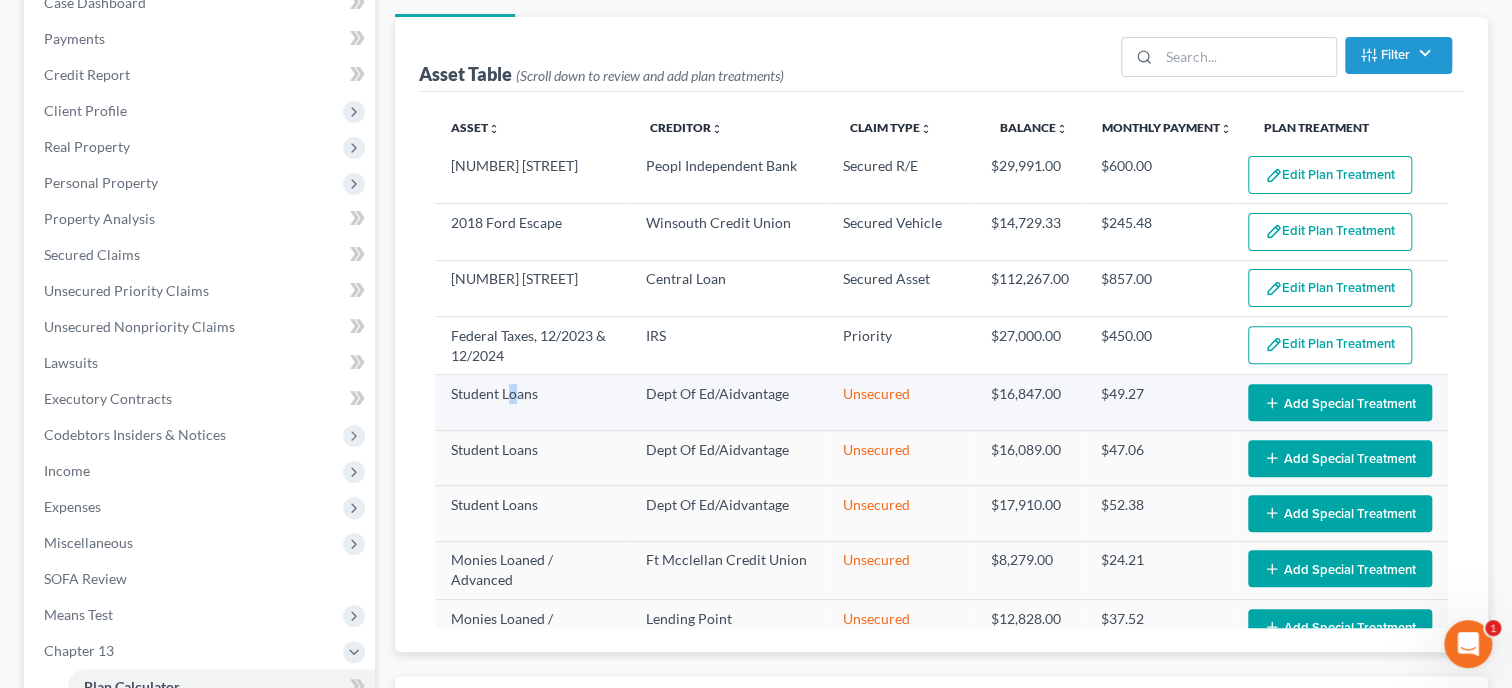 click on "Student Loans" at bounding box center (532, 402) 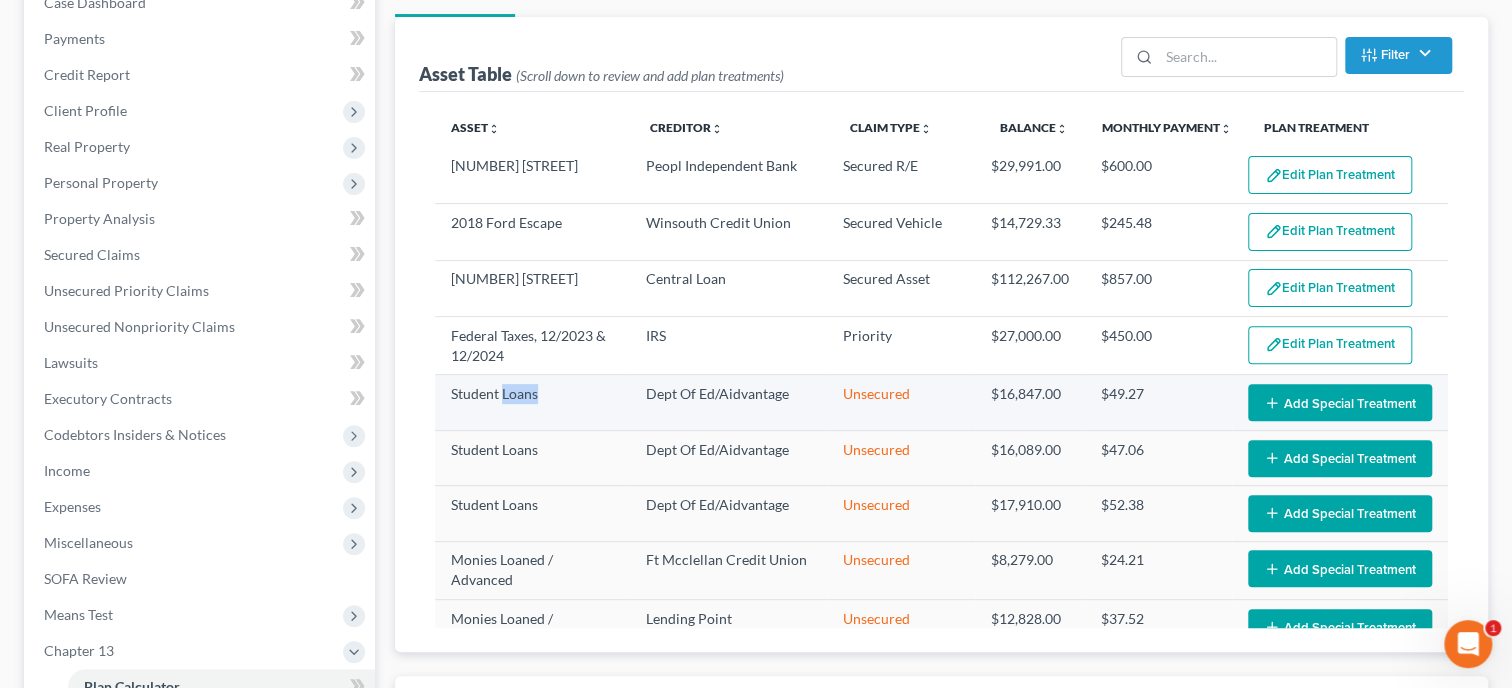 click on "Student Loans" at bounding box center [532, 402] 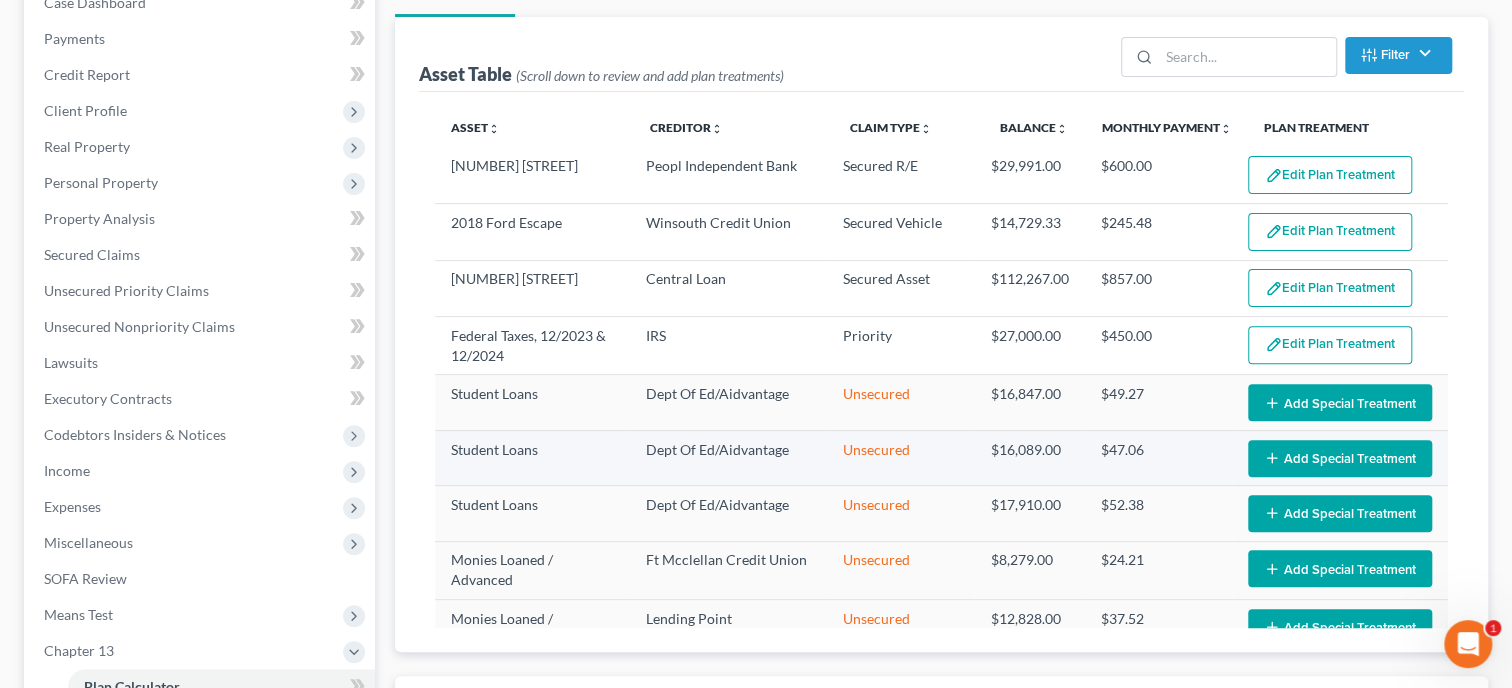 scroll, scrollTop: 98, scrollLeft: 0, axis: vertical 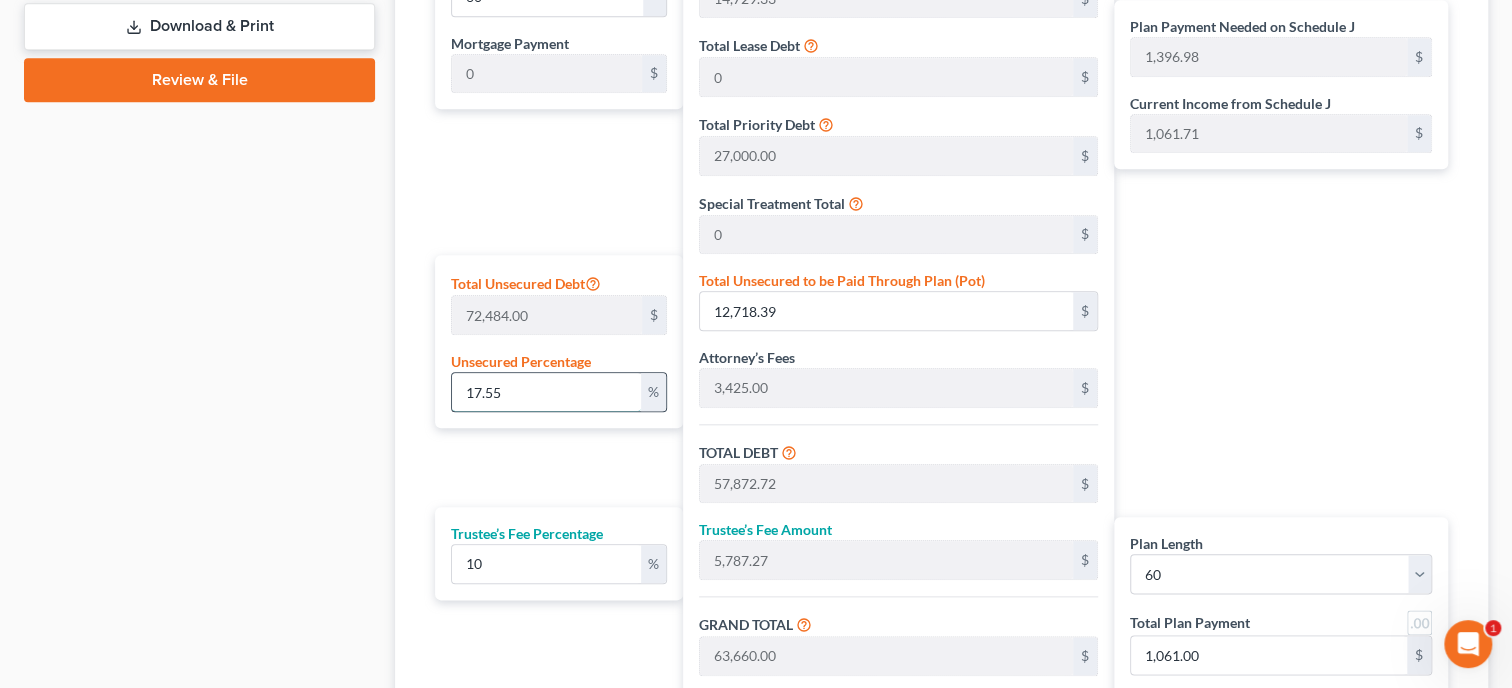 click on "17.55" at bounding box center (546, 392) 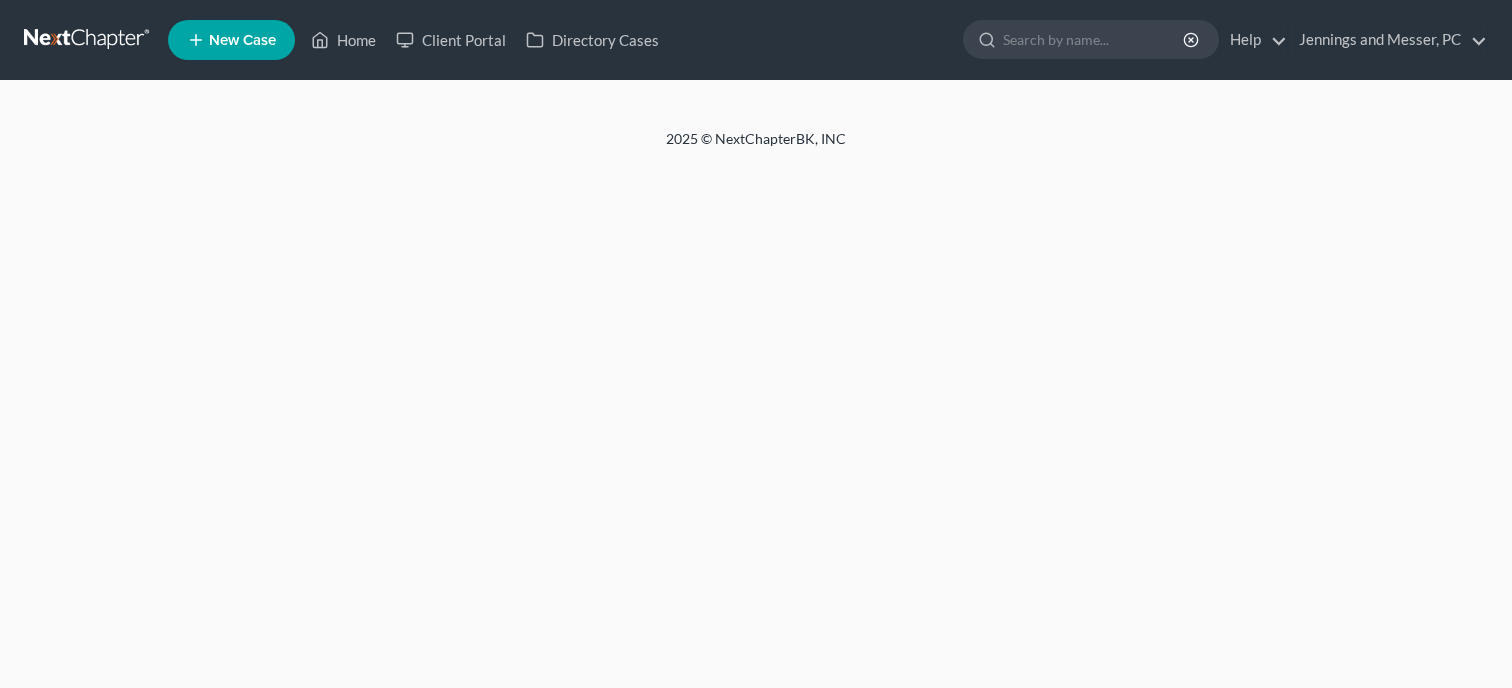 scroll, scrollTop: 0, scrollLeft: 0, axis: both 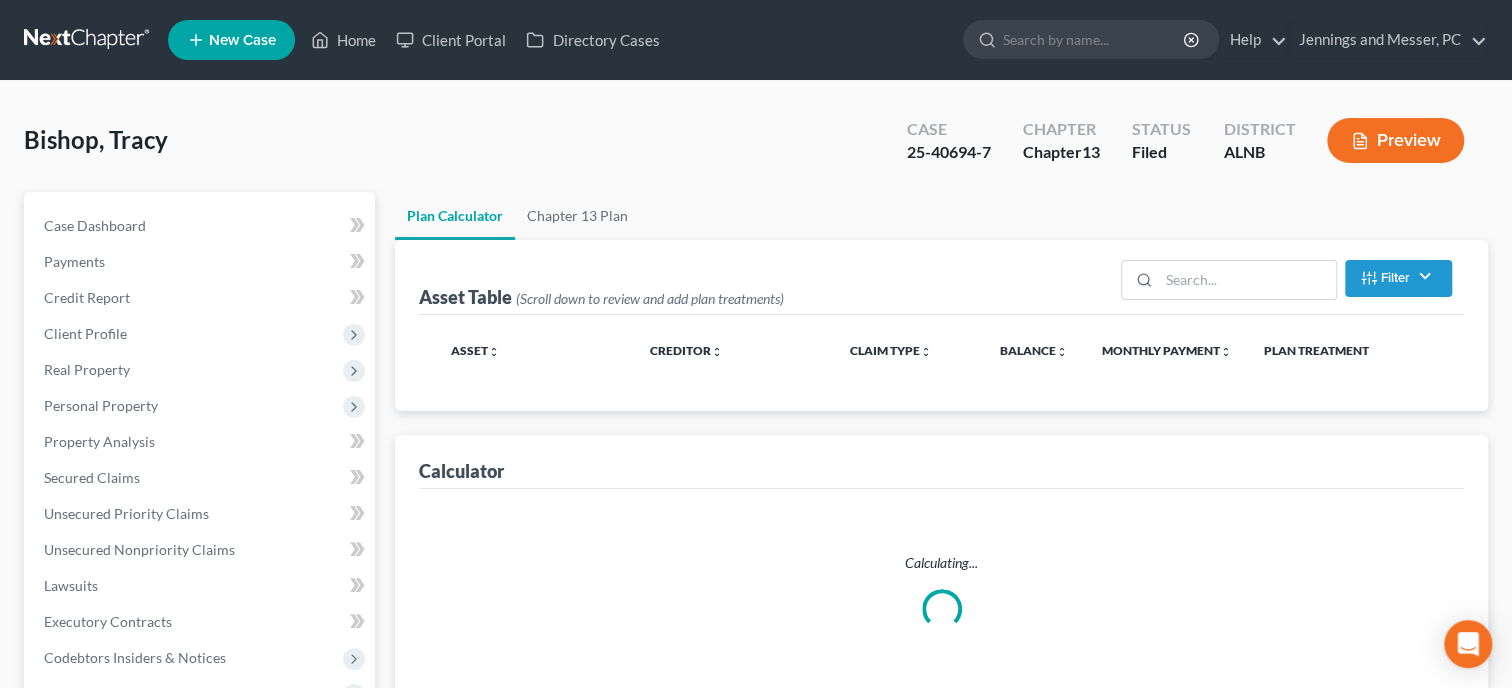 select on "59" 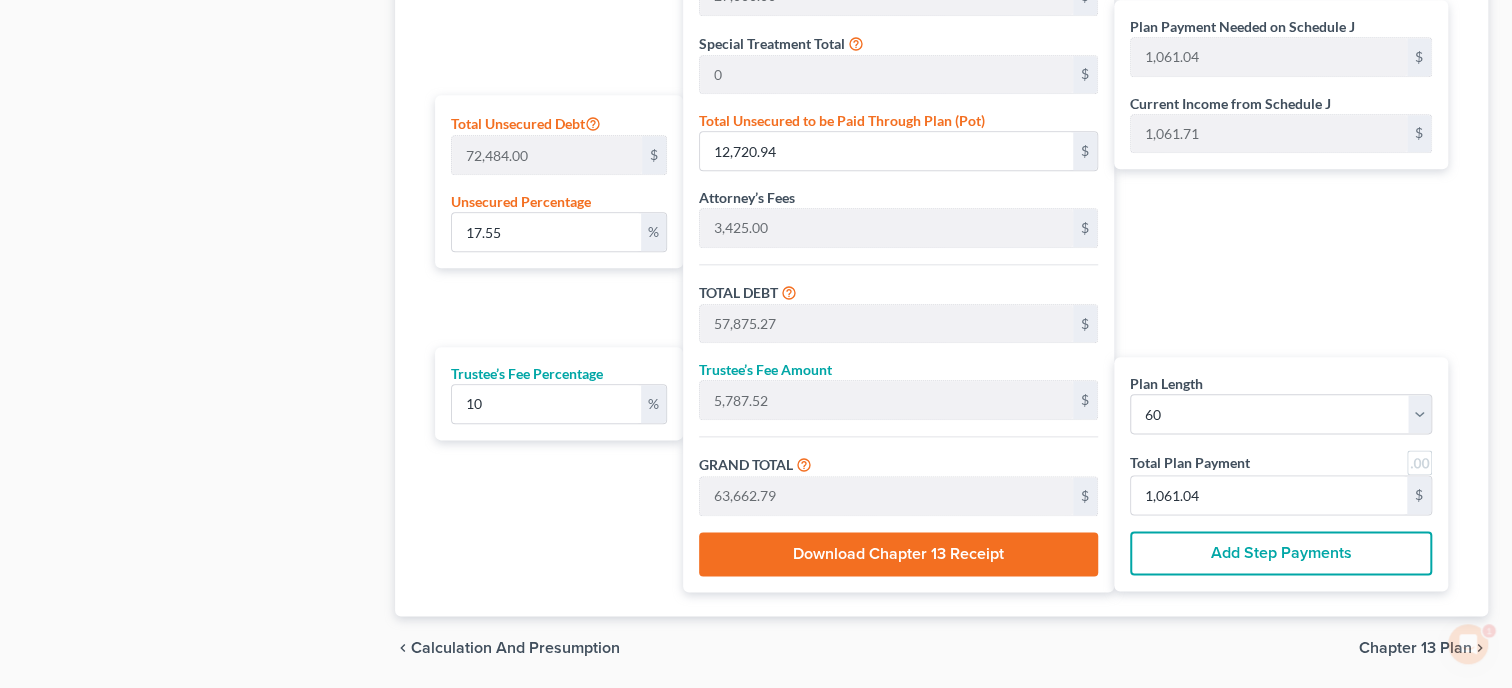 scroll, scrollTop: 1252, scrollLeft: 0, axis: vertical 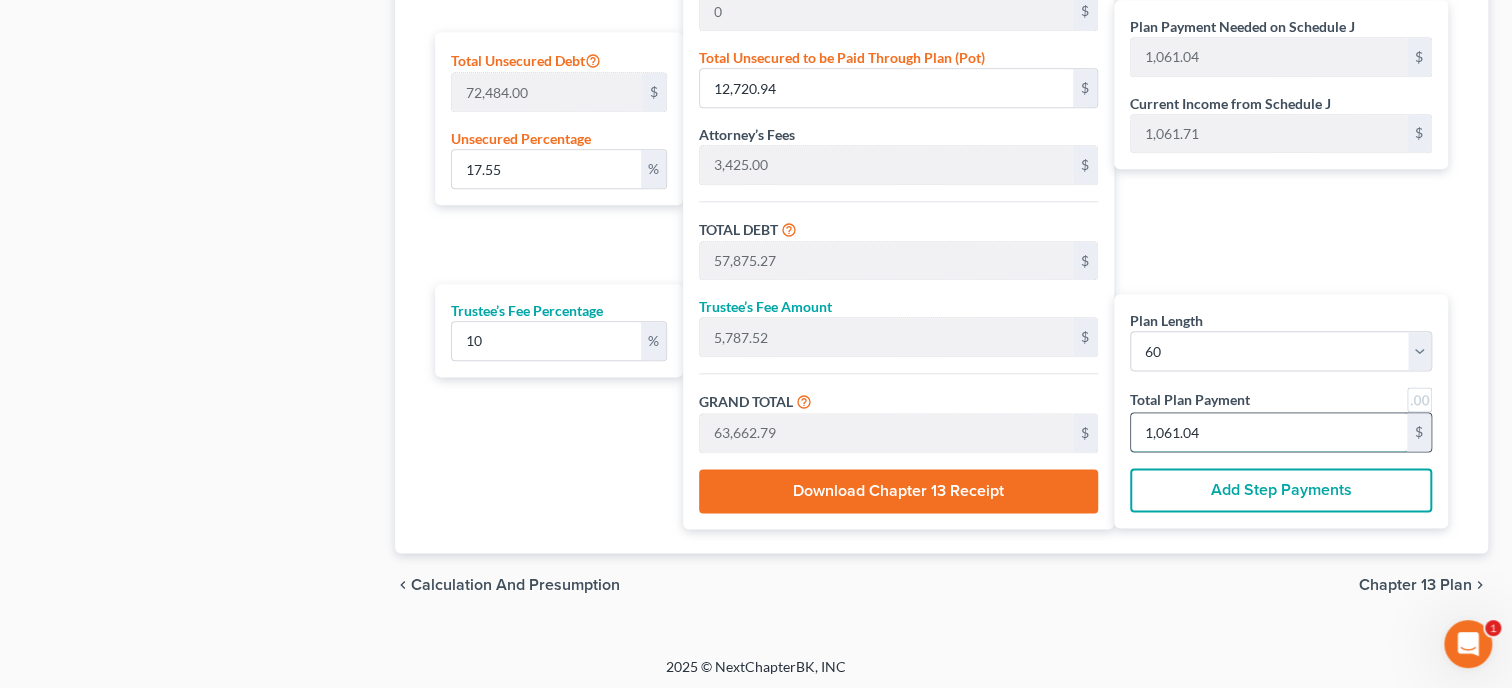 click on "1,061.04" at bounding box center [1269, 432] 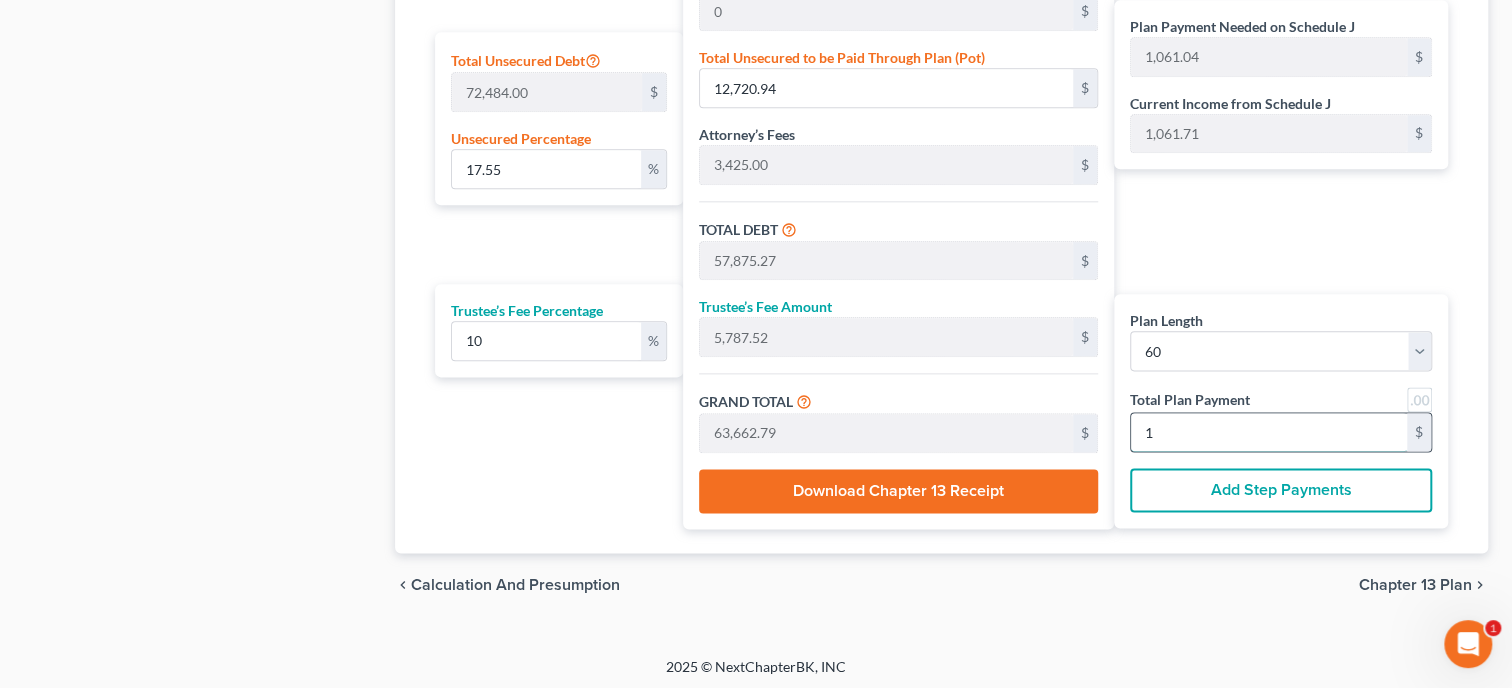 type on "10" 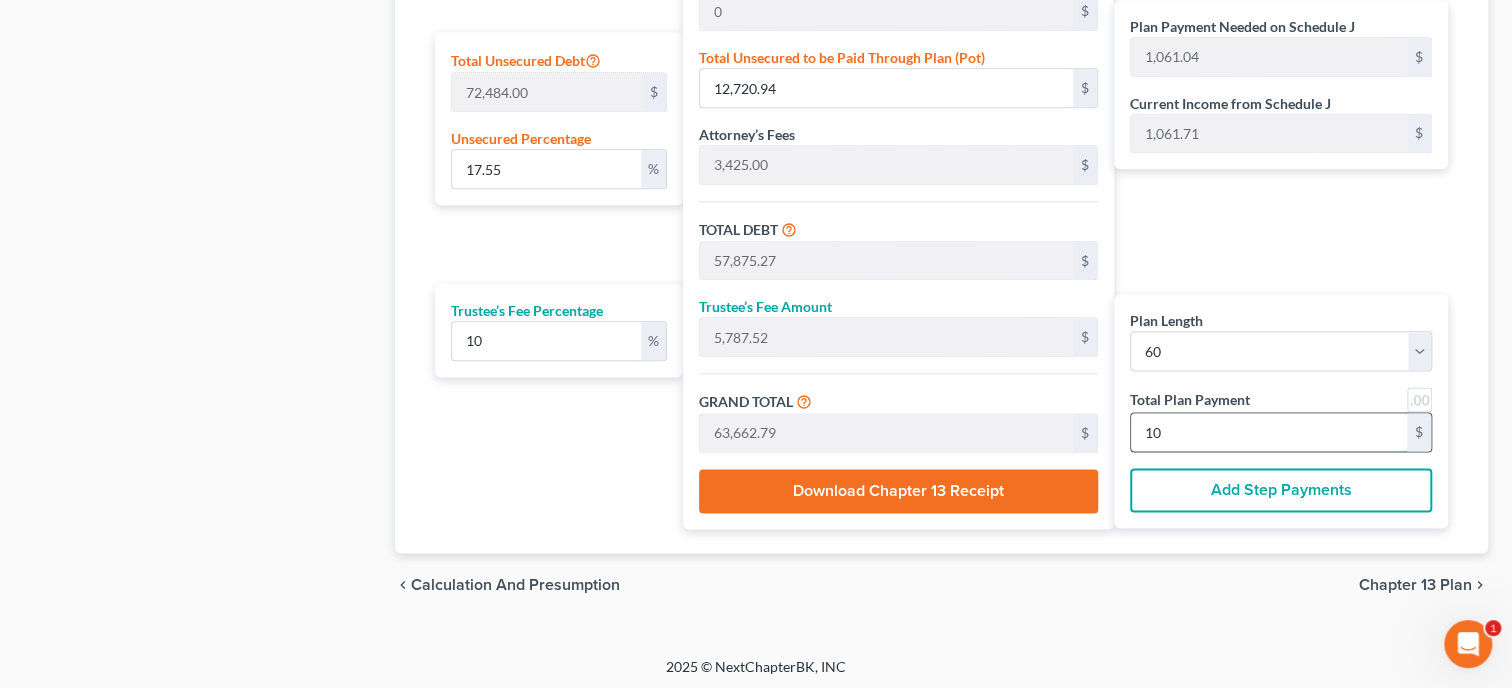 type on "0" 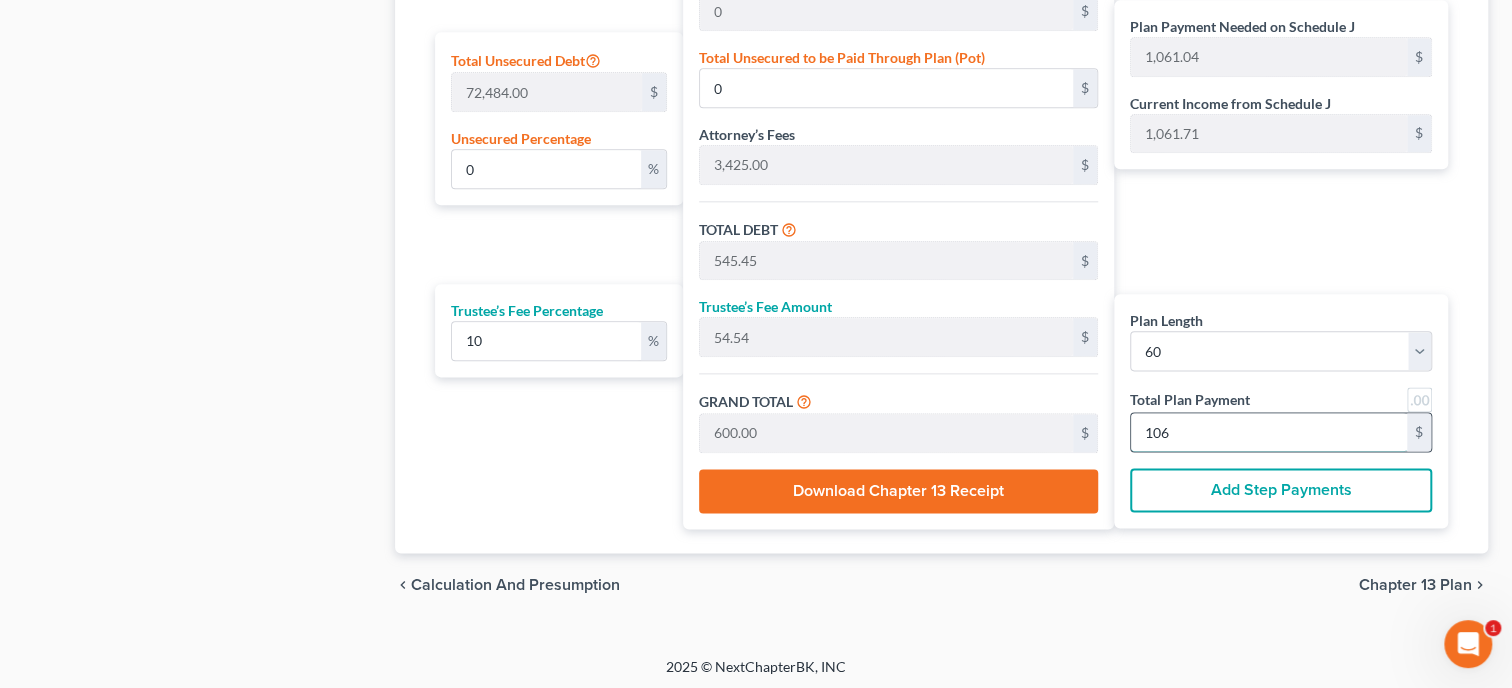 type on "1062" 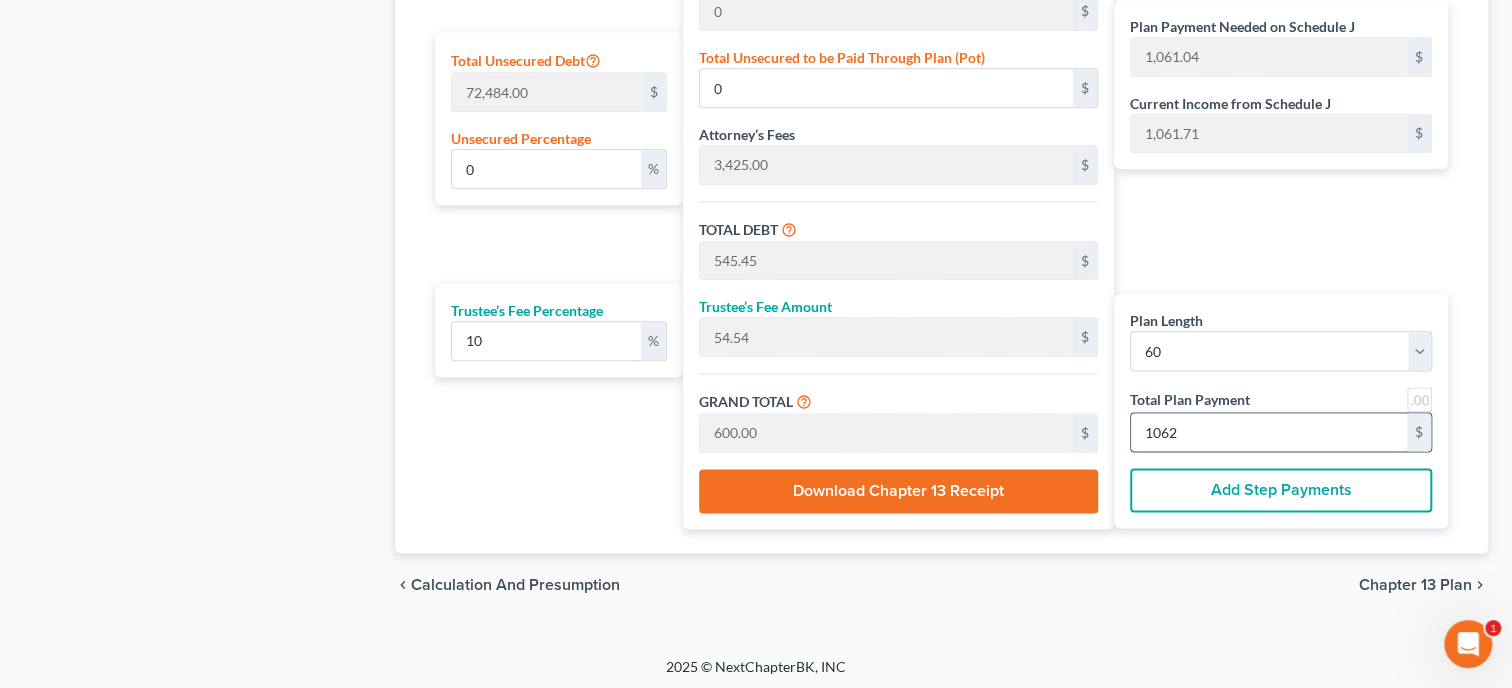 type on "17.62" 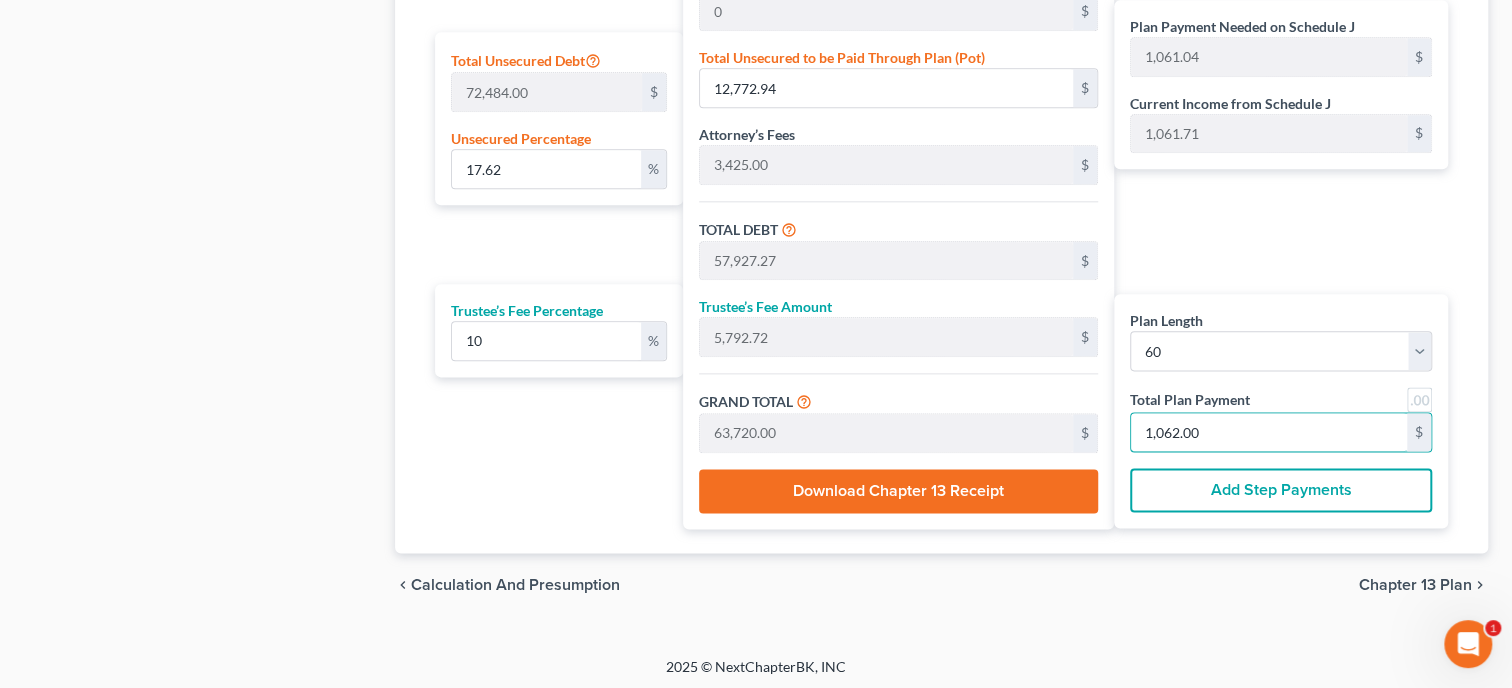 type on "1,062.00" 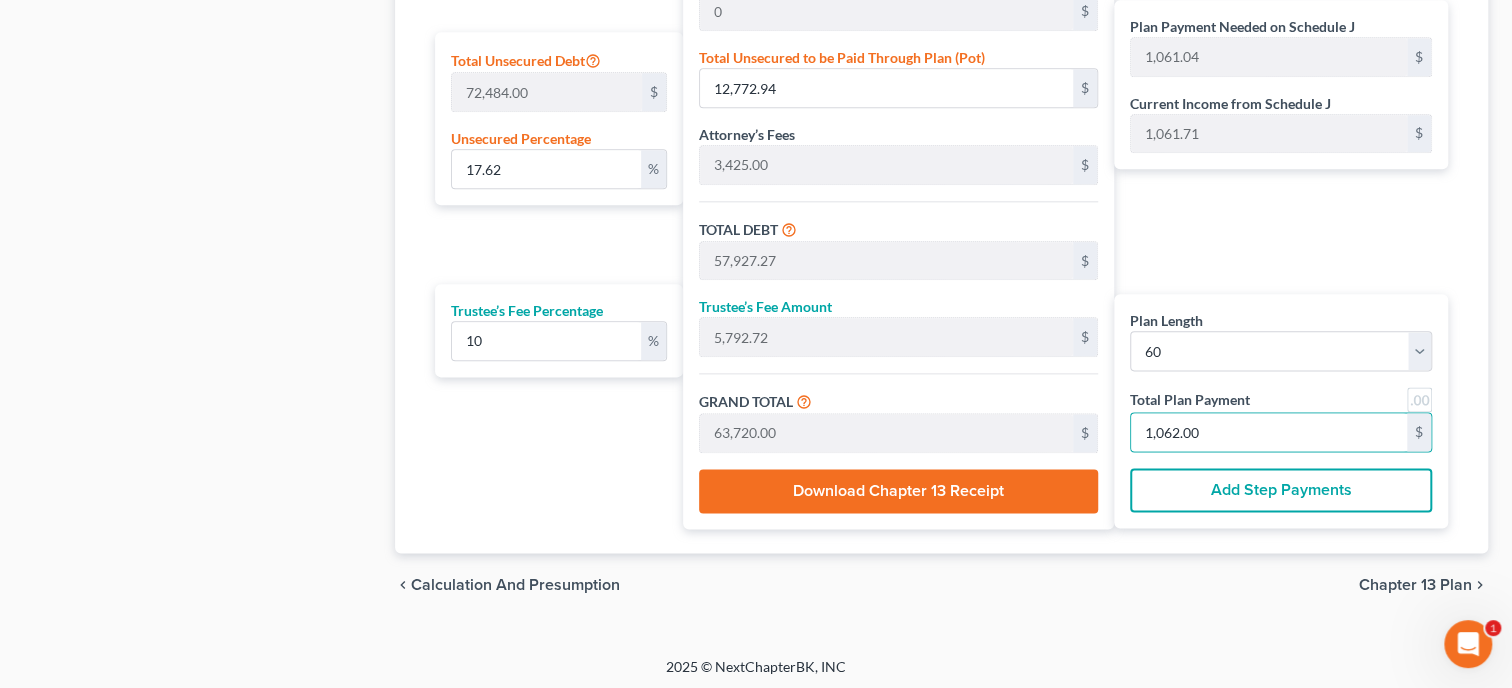 click on "Plan Payment Needed on Schedule J 1,061.04 $ Current Income from Schedule J 1,061.71 $ Plan Length  1 2 3 4 5 6 7 8 9 10 11 12 13 14 15 16 17 18 19 20 21 22 23 24 25 26 27 28 29 30 31 32 33 34 35 36 37 38 39 40 41 42 43 44 45 46 47 48 49 50 51 52 53 54 55 56 57 58 59 60 61 62 63 64 65 66 67 68 69 70 71 72 73 74 75 76 77 78 79 80 81 82 83 84 Total Plan Payment 1,062.00 $ Add Step Payments" at bounding box center (1286, 123) 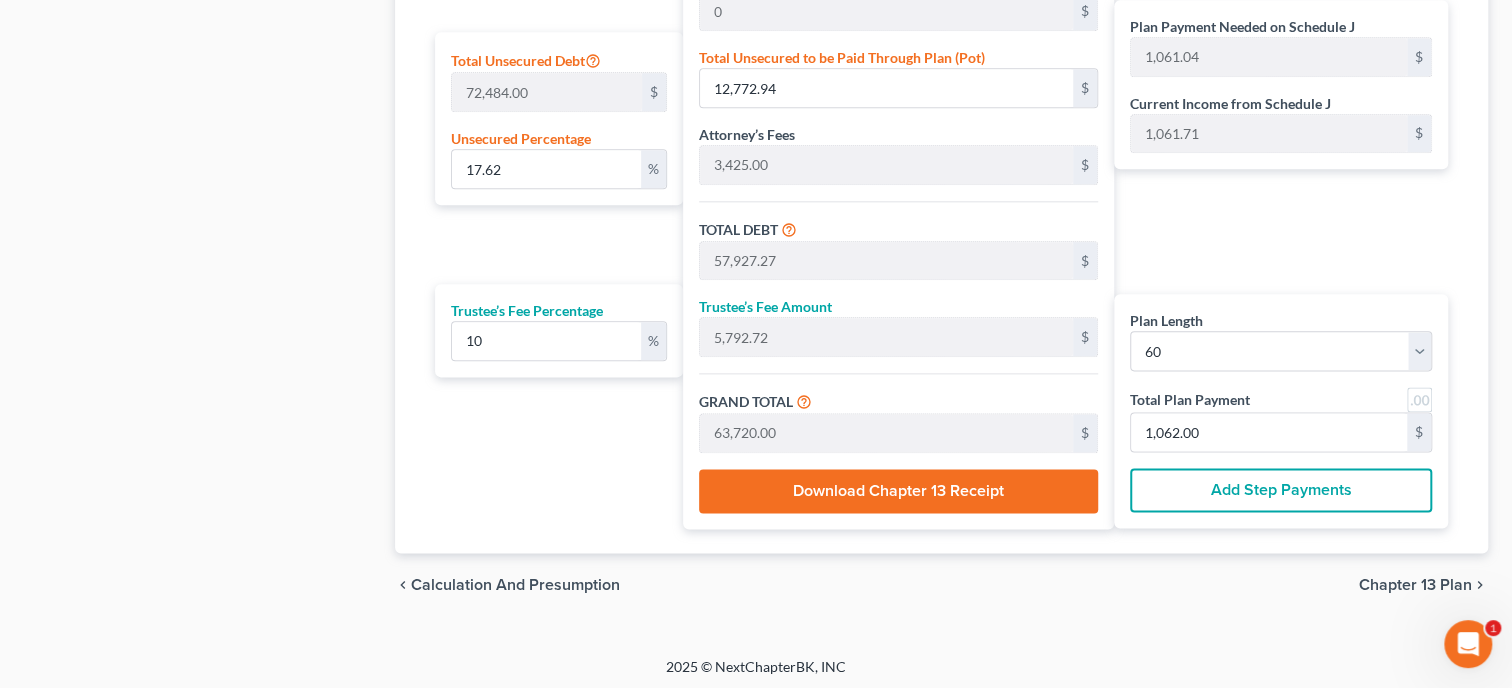 click on "Download Chapter 13 Receipt" at bounding box center [898, 491] 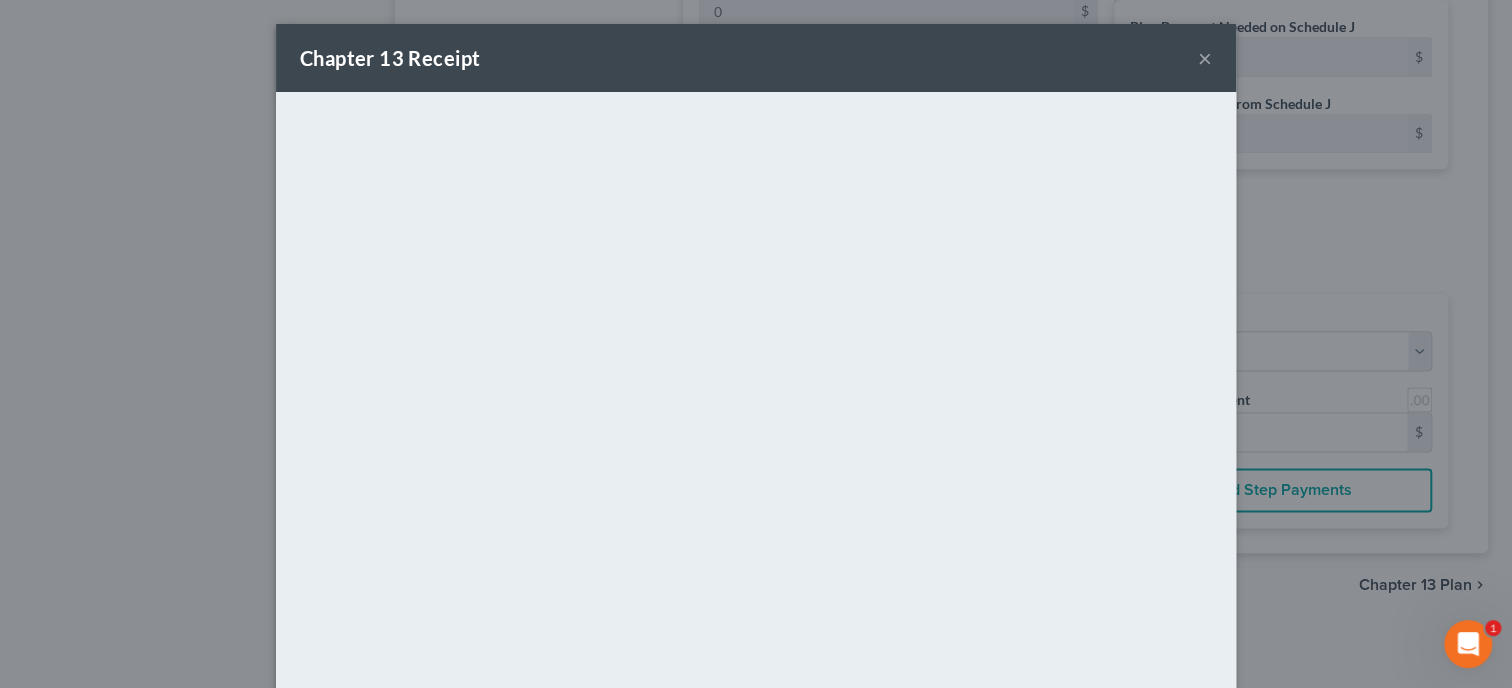 click on "×" at bounding box center (1205, 58) 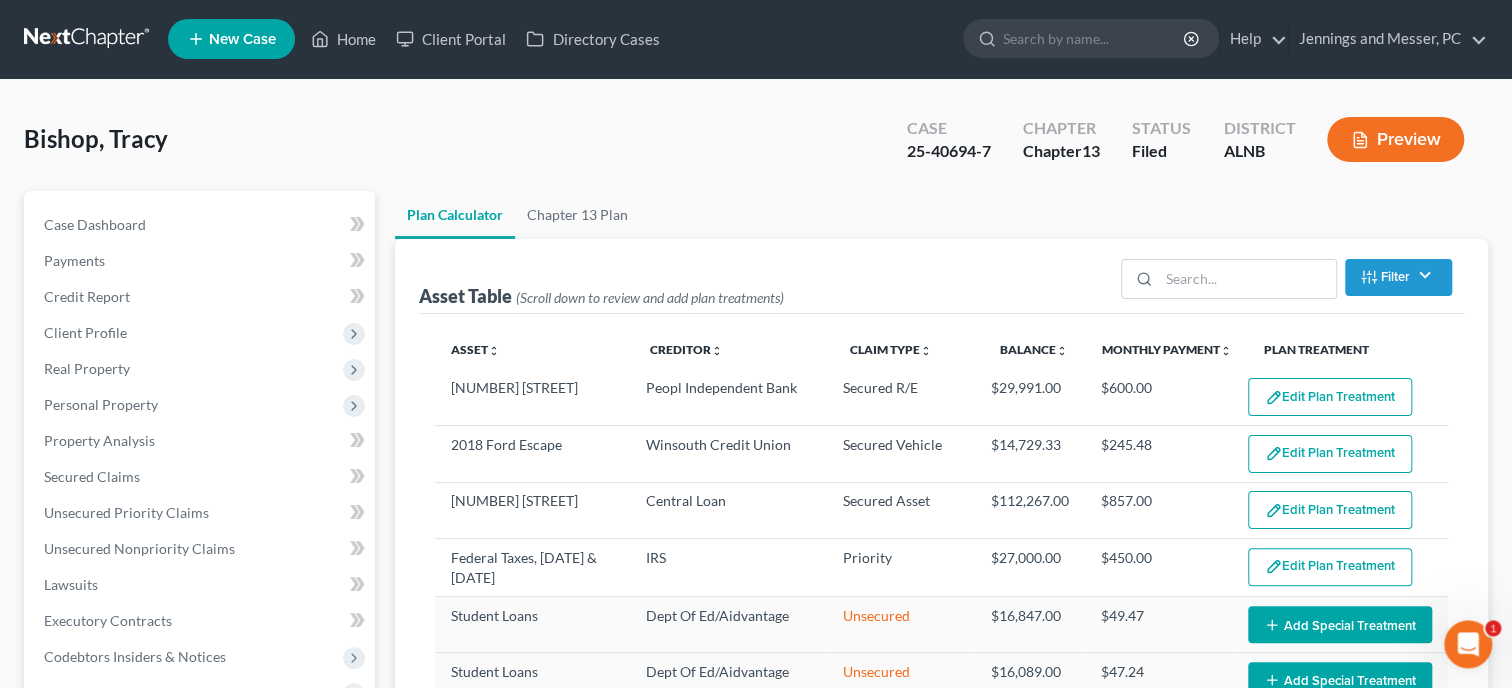 scroll, scrollTop: 0, scrollLeft: 0, axis: both 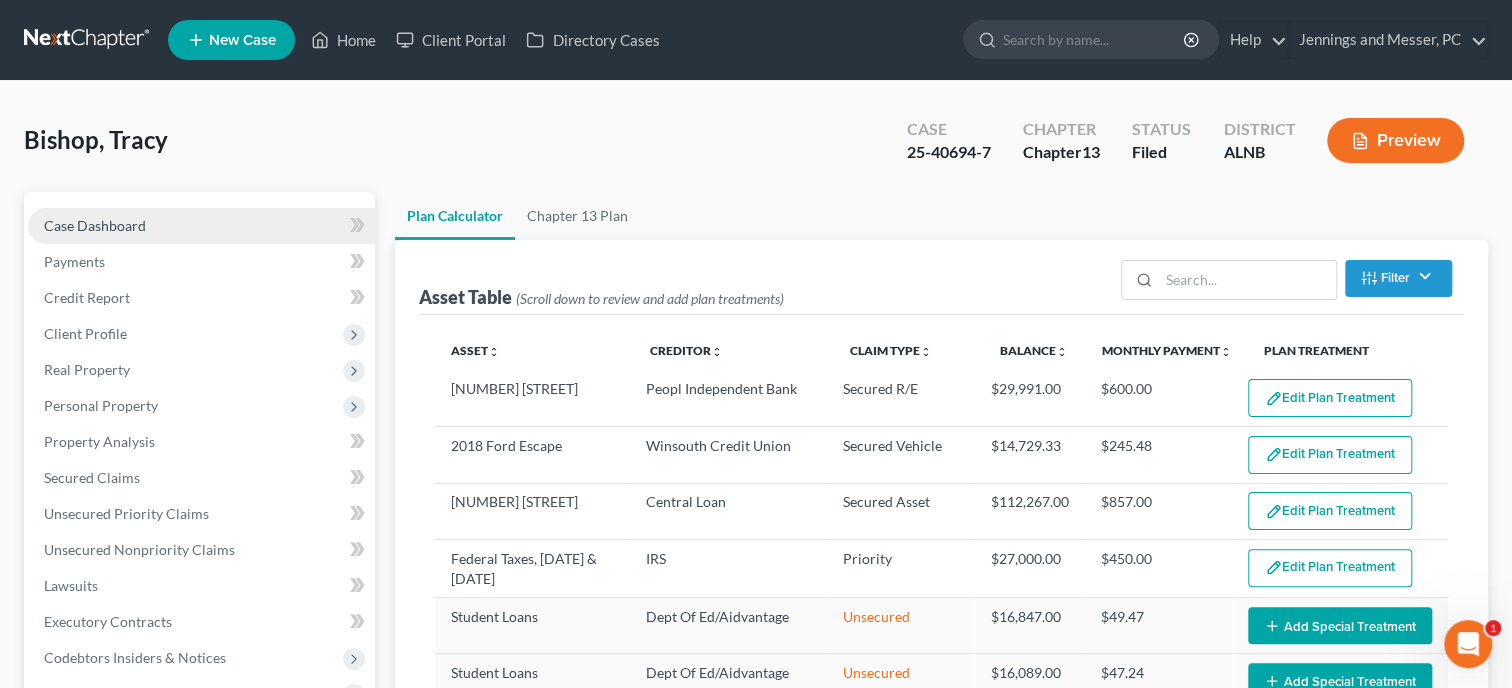 click on "Case Dashboard" at bounding box center [201, 226] 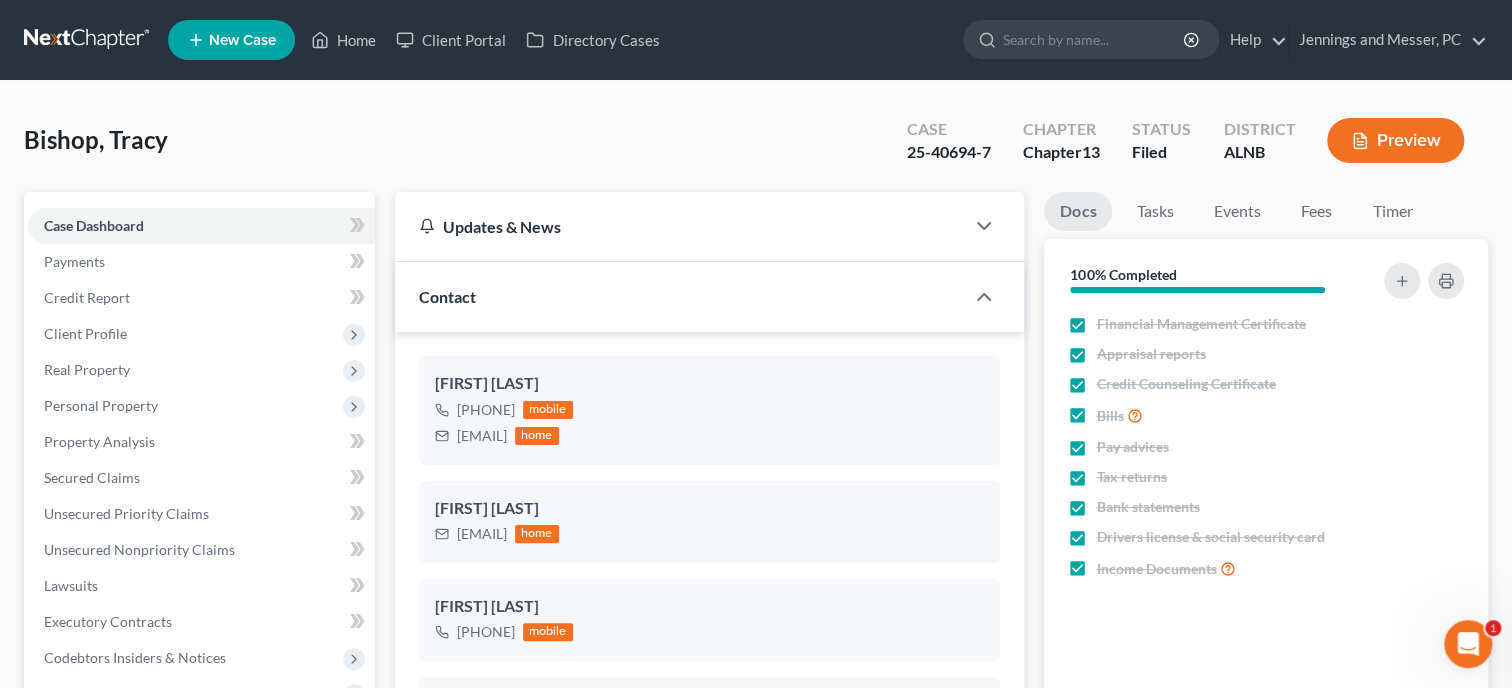 scroll, scrollTop: 617, scrollLeft: 0, axis: vertical 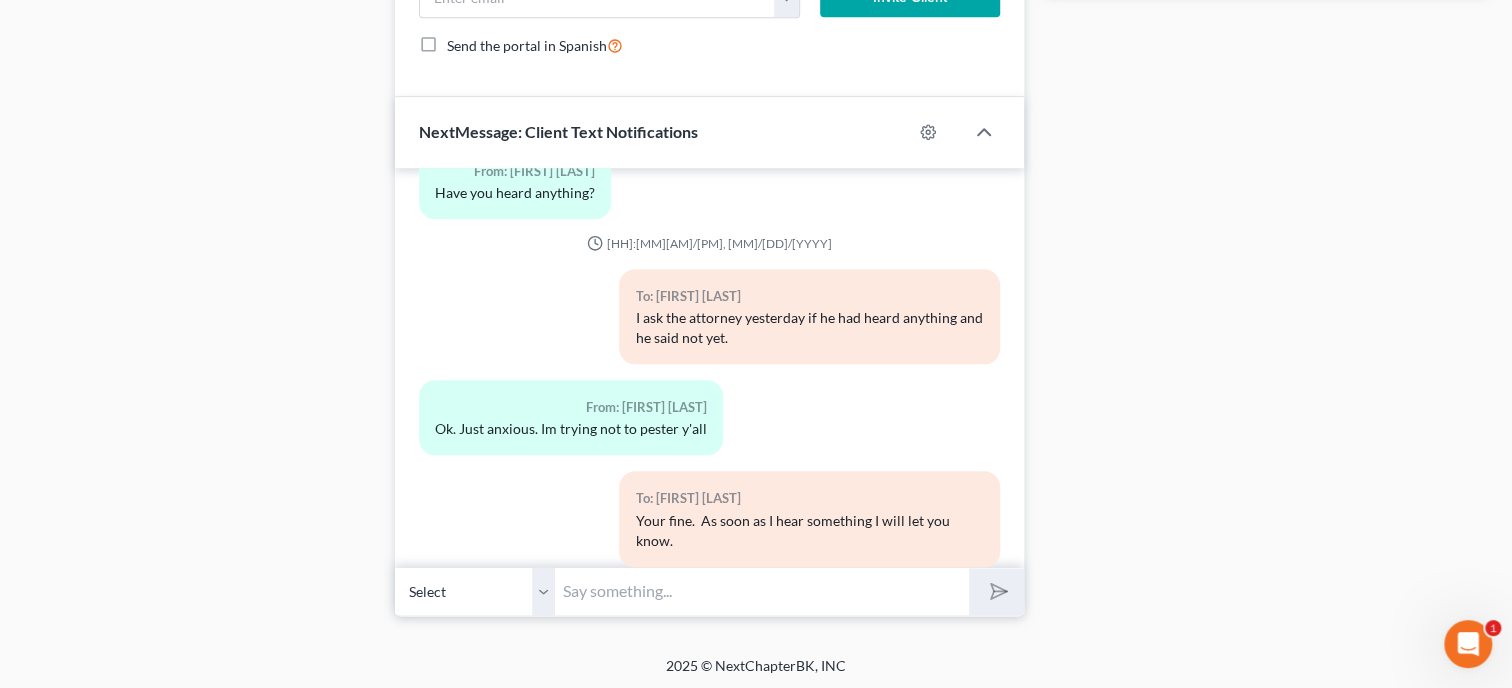 click at bounding box center [762, 591] 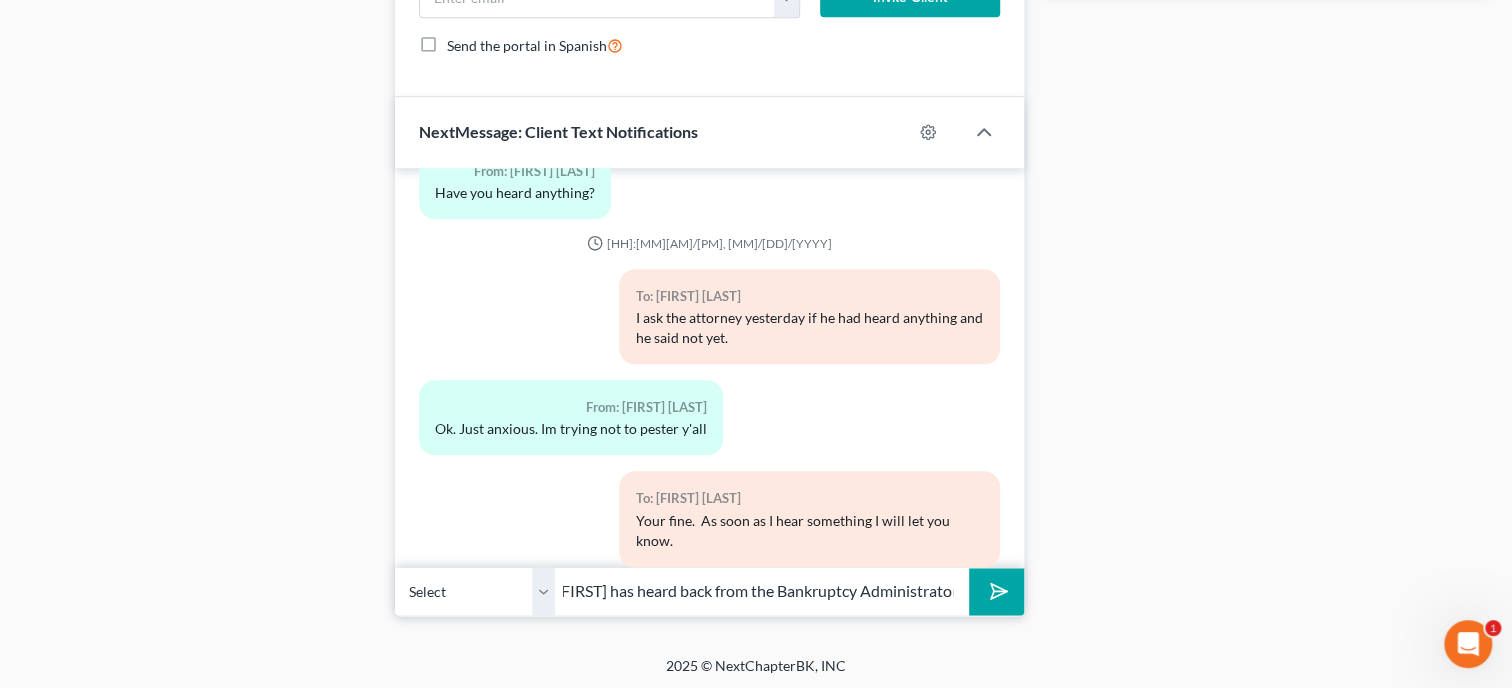 scroll, scrollTop: 0, scrollLeft: 298, axis: horizontal 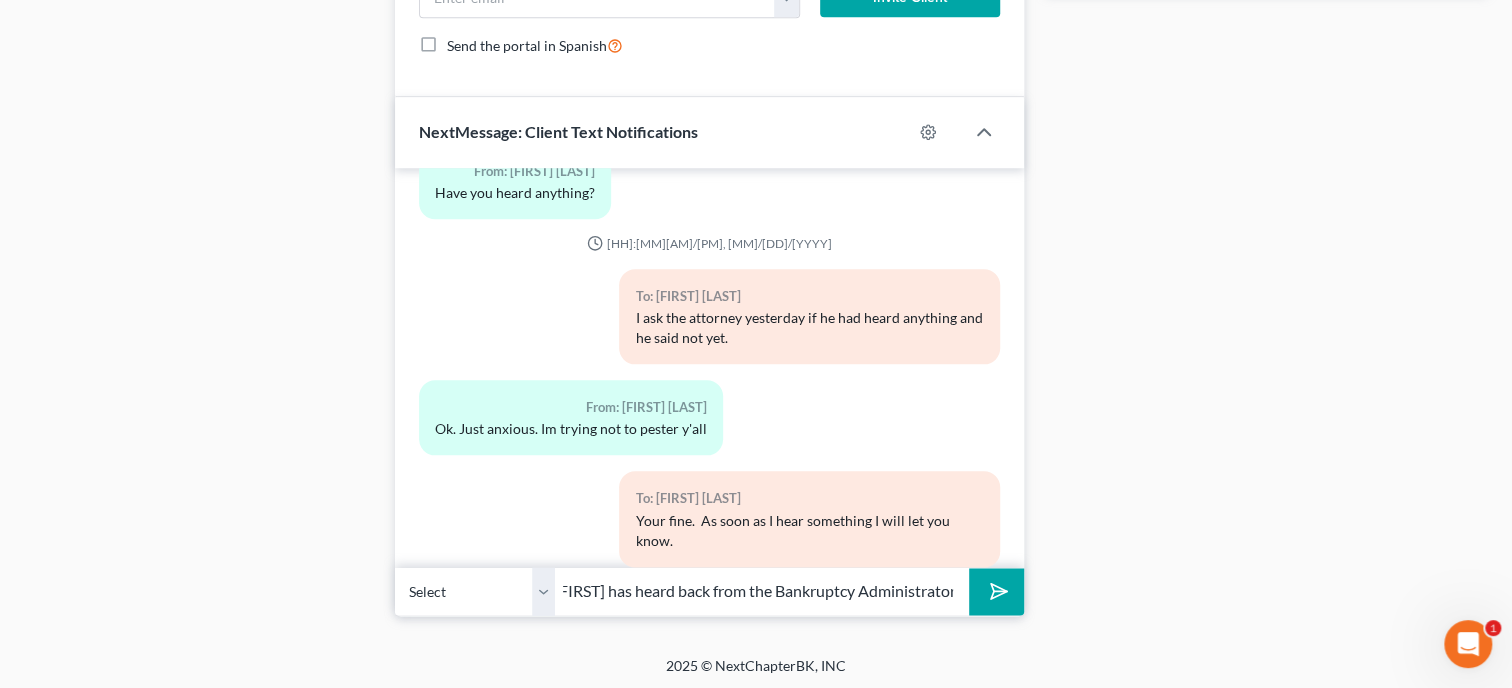 type on "Hey, when you get a chance, call the office, John has heard back from the Bankruptcy Administrator." 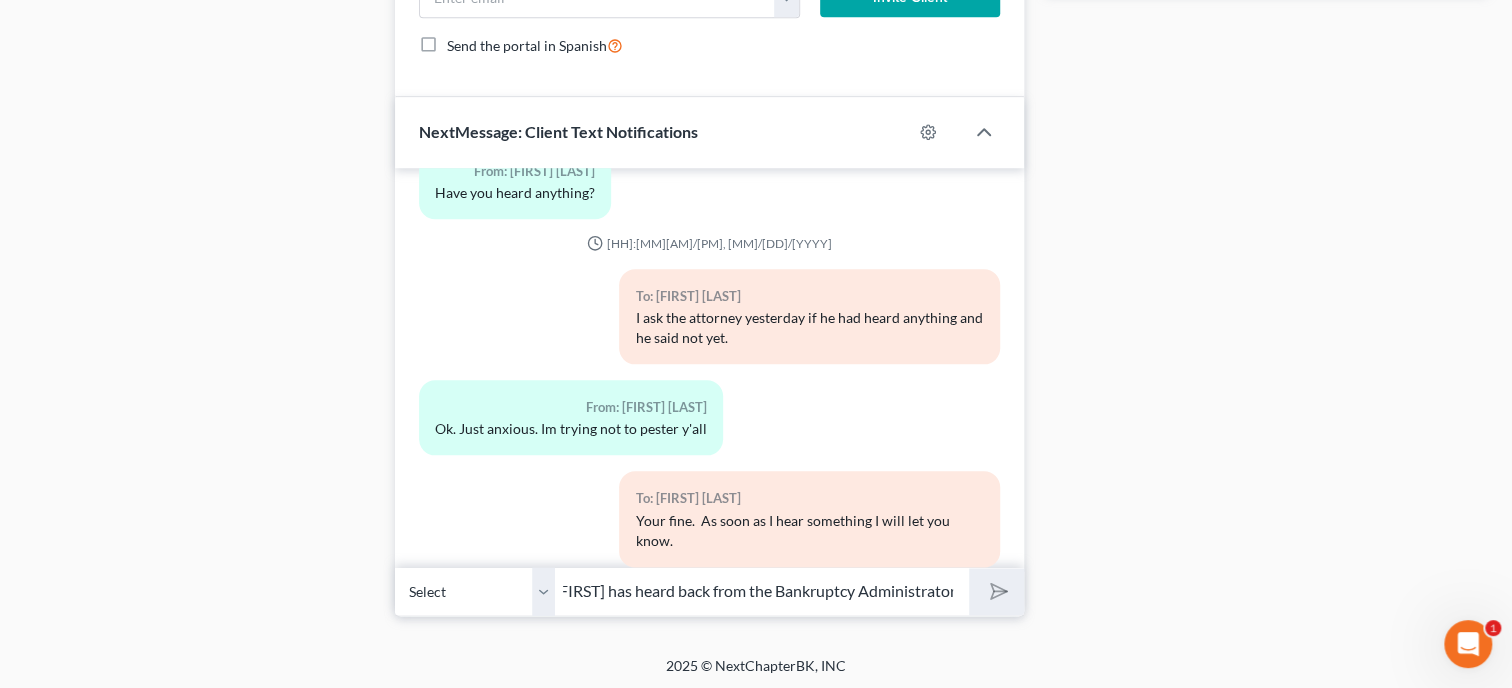 type 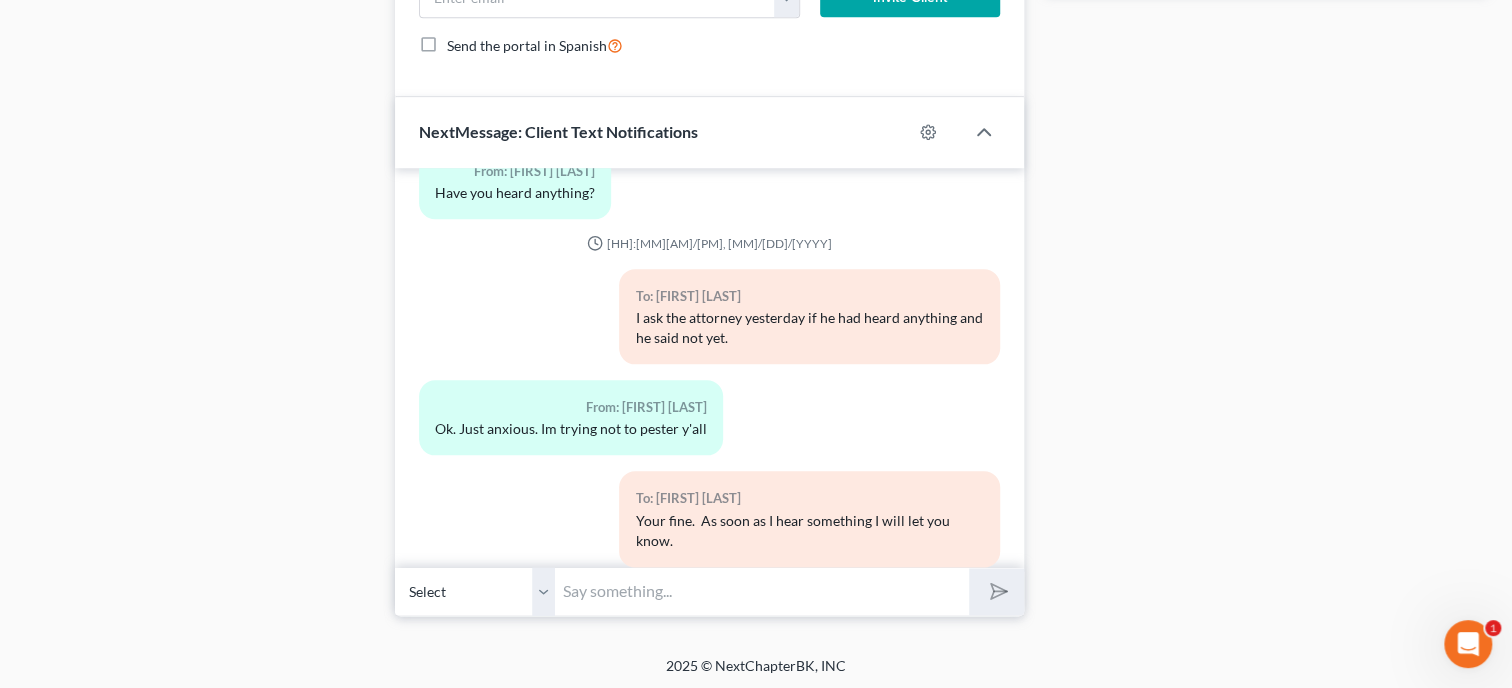 scroll, scrollTop: 0, scrollLeft: 0, axis: both 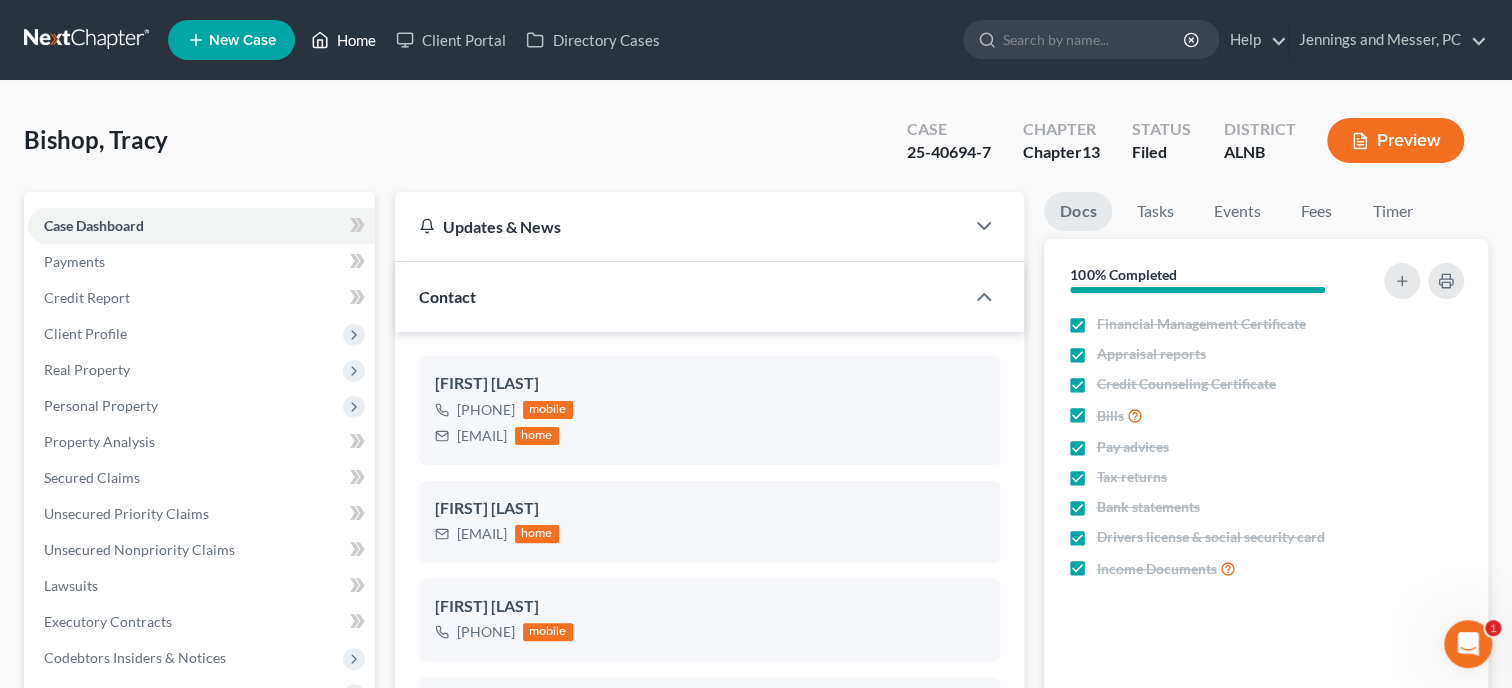 click on "Home" at bounding box center [343, 40] 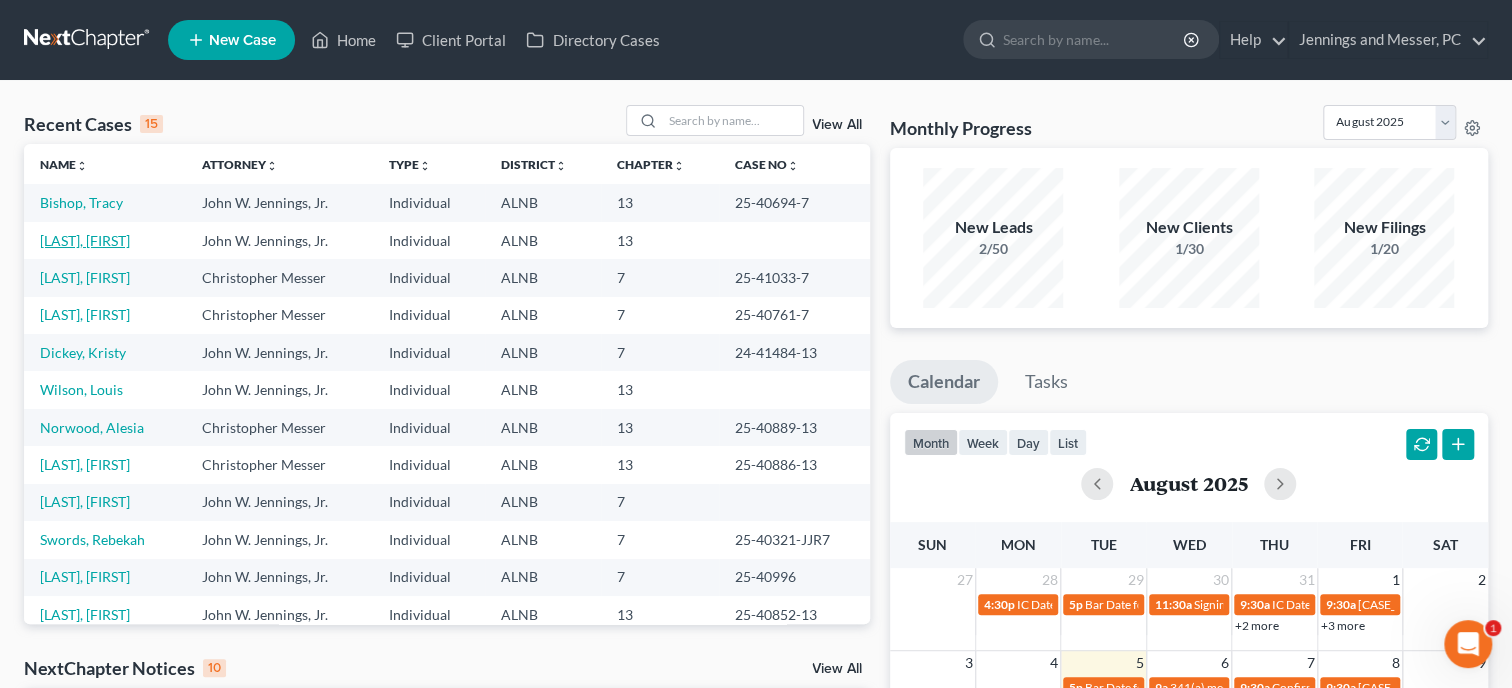 click on "[LAST], [FIRST]" at bounding box center (85, 240) 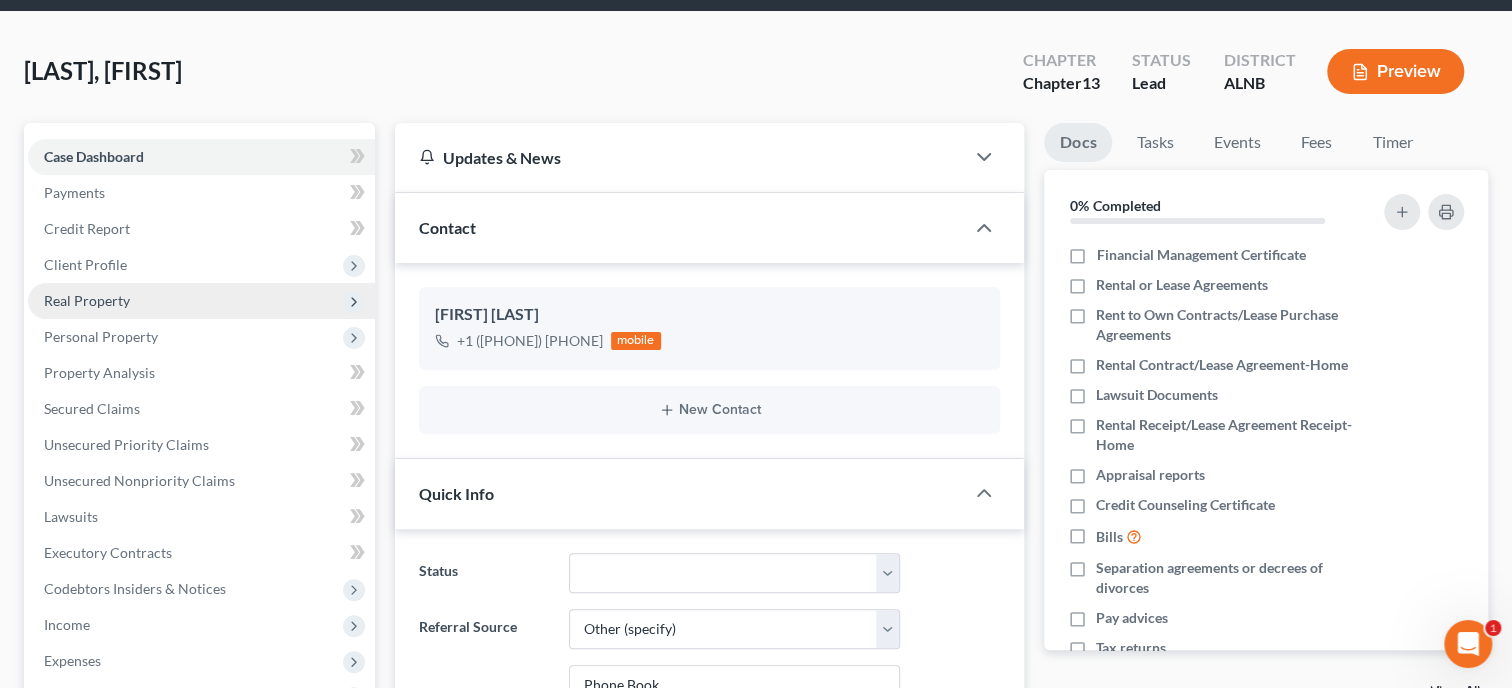 scroll, scrollTop: 102, scrollLeft: 0, axis: vertical 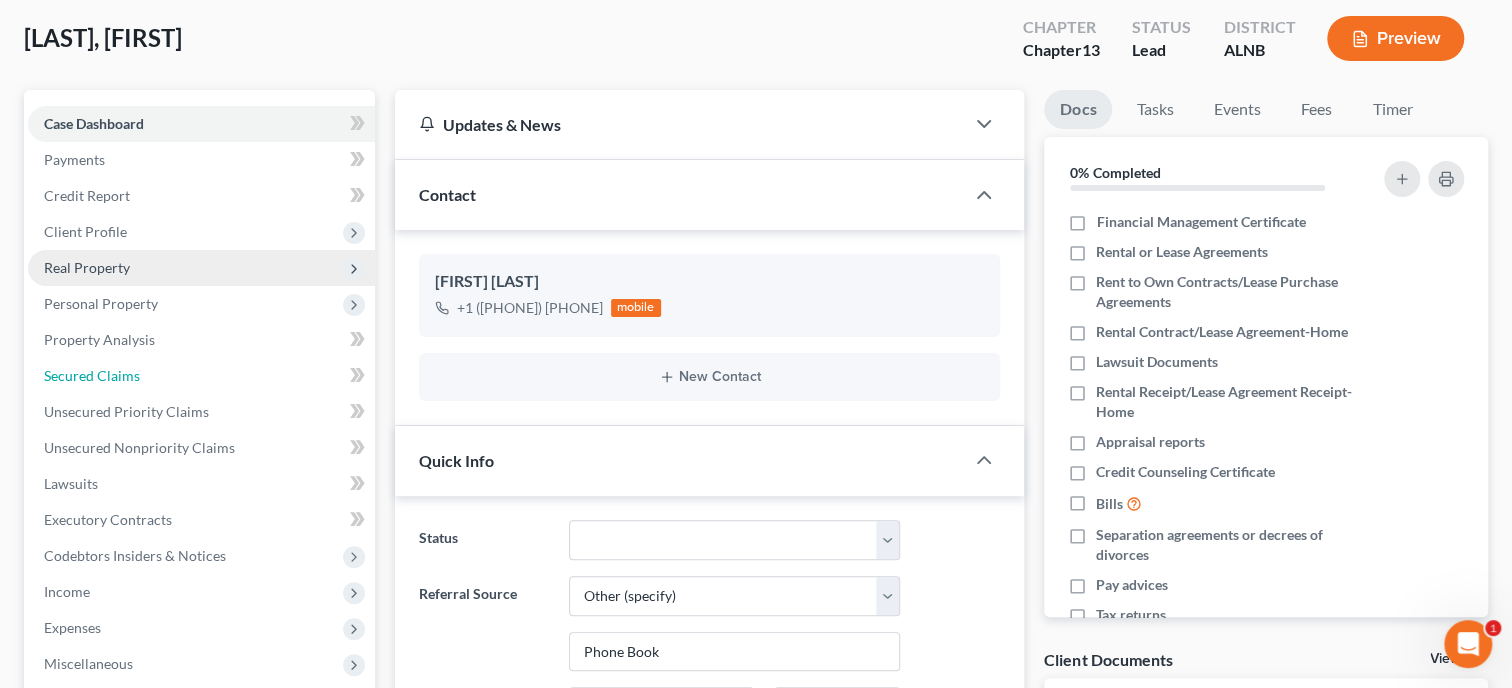 click on "Secured Claims" at bounding box center (201, 376) 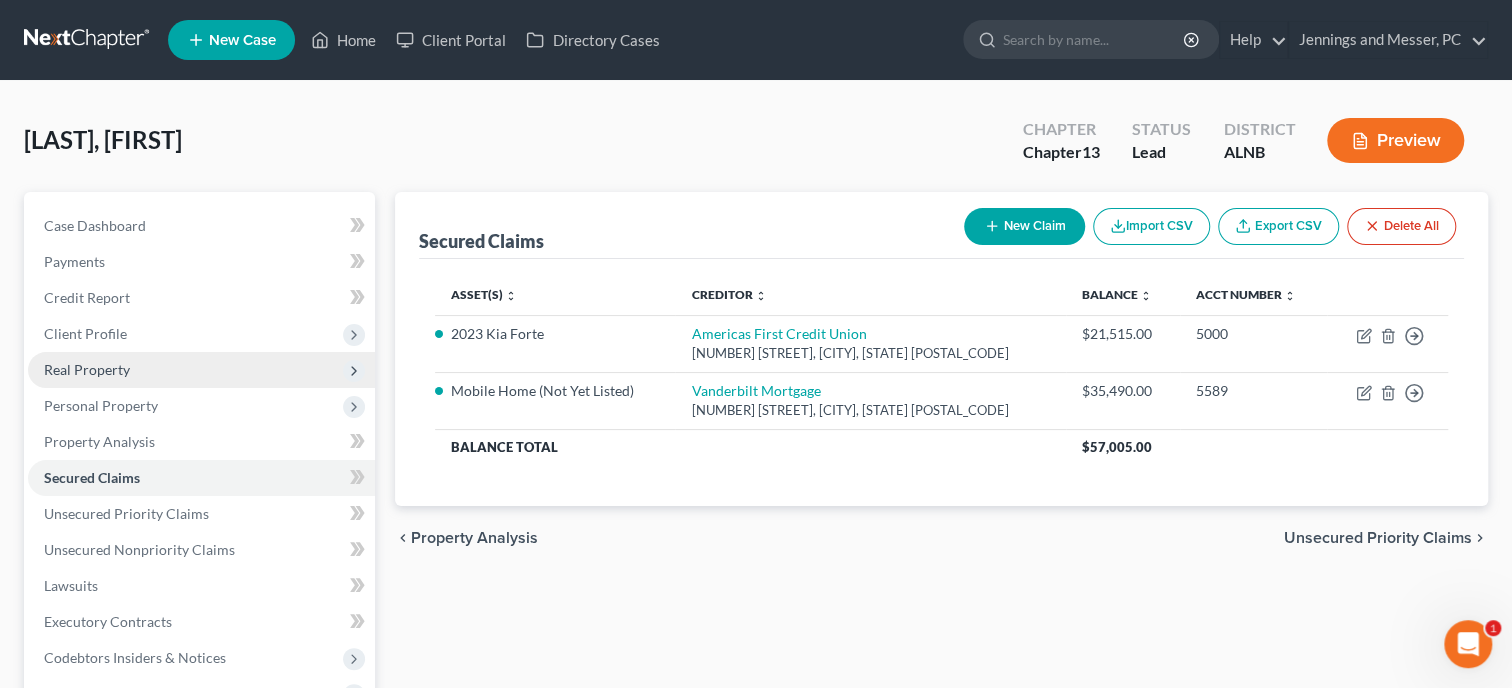 scroll, scrollTop: 0, scrollLeft: 0, axis: both 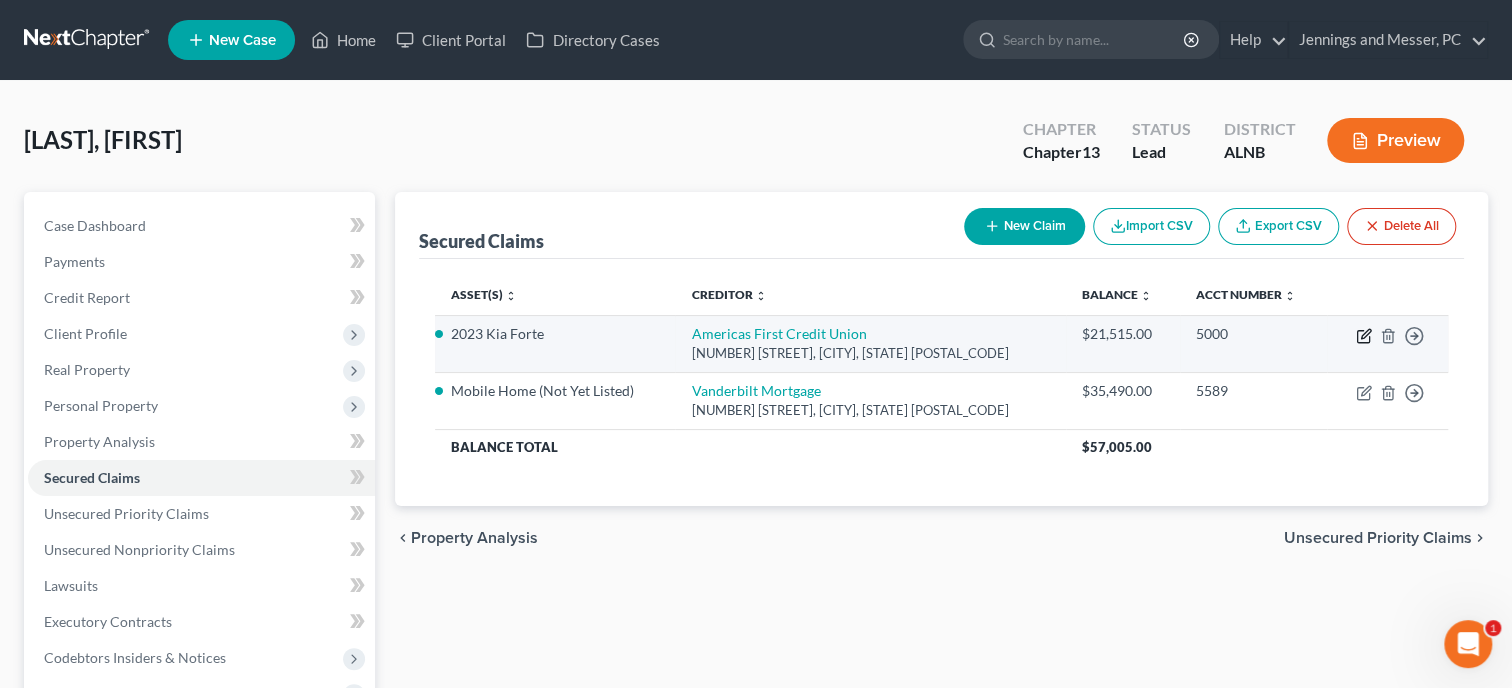 click 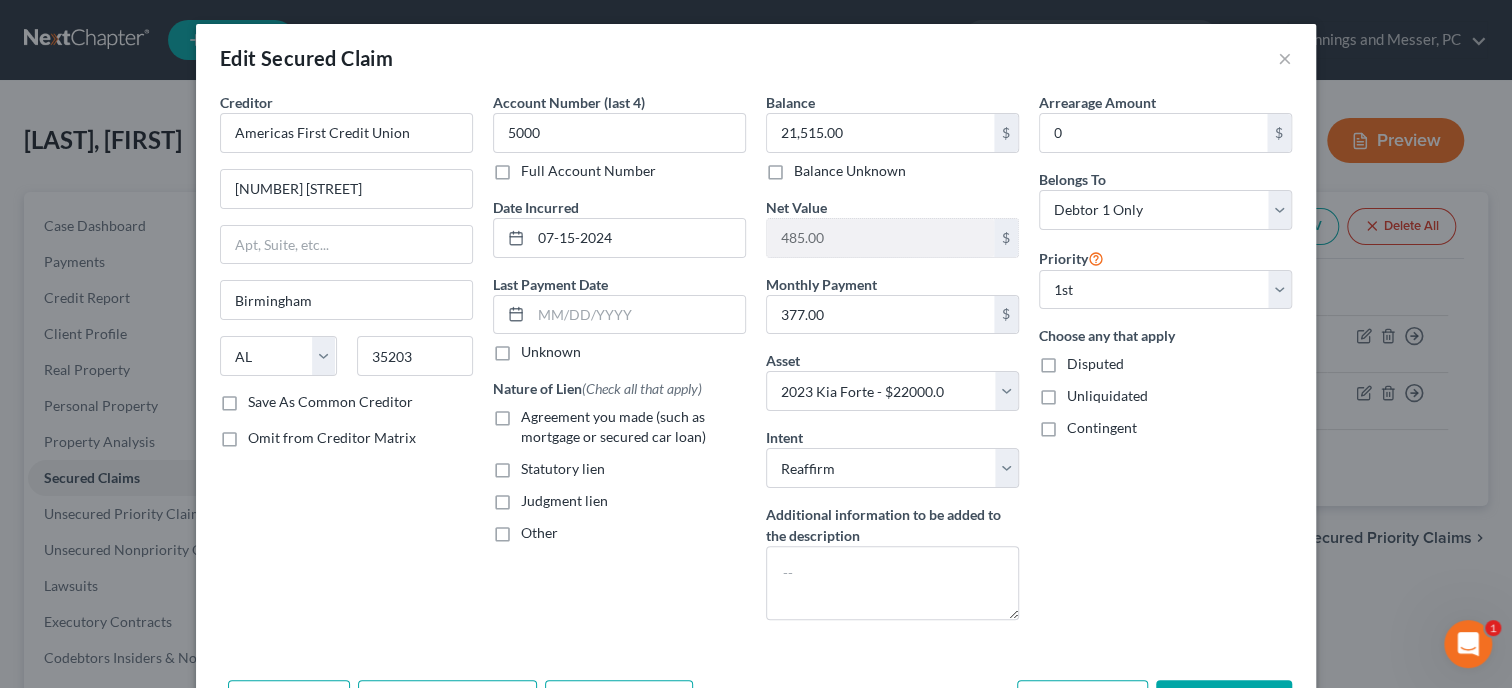 click on "Agreement you made (such as mortgage or secured car loan)" at bounding box center (633, 427) 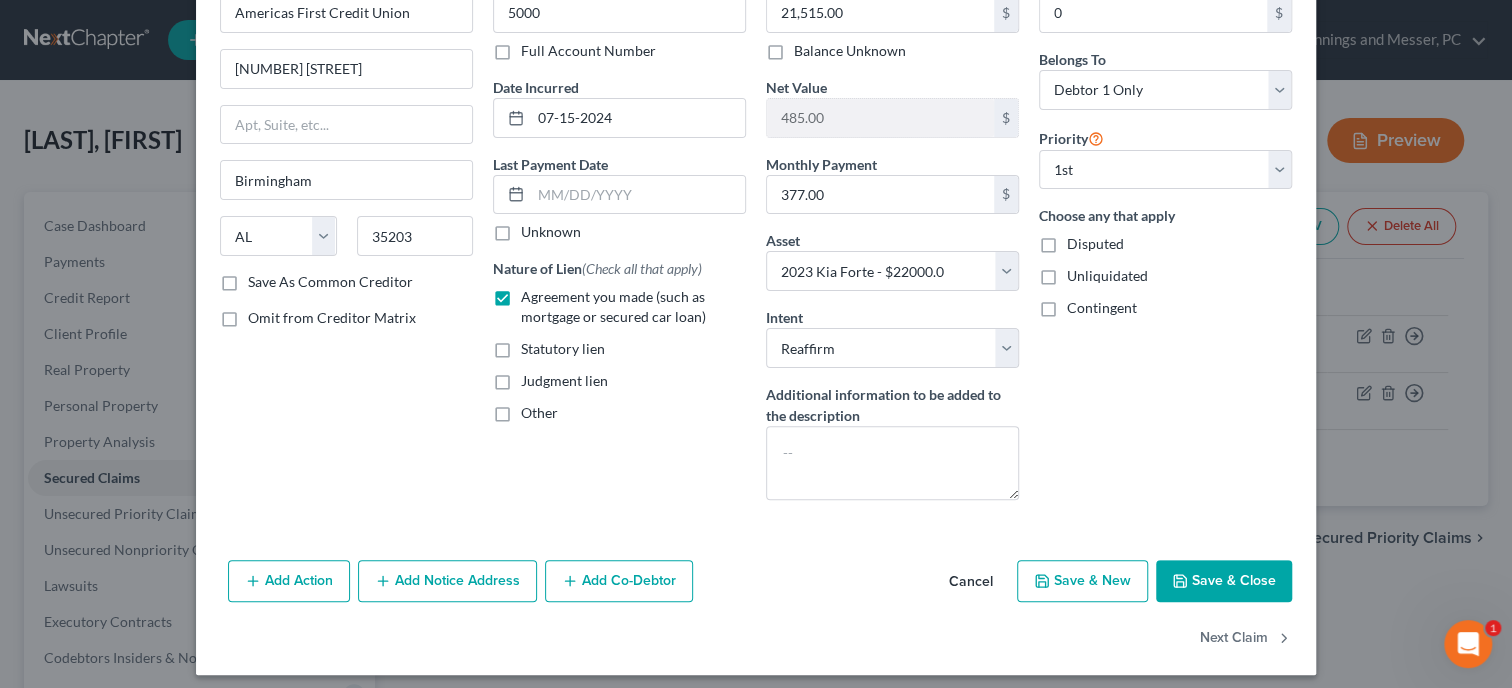 scroll, scrollTop: 129, scrollLeft: 0, axis: vertical 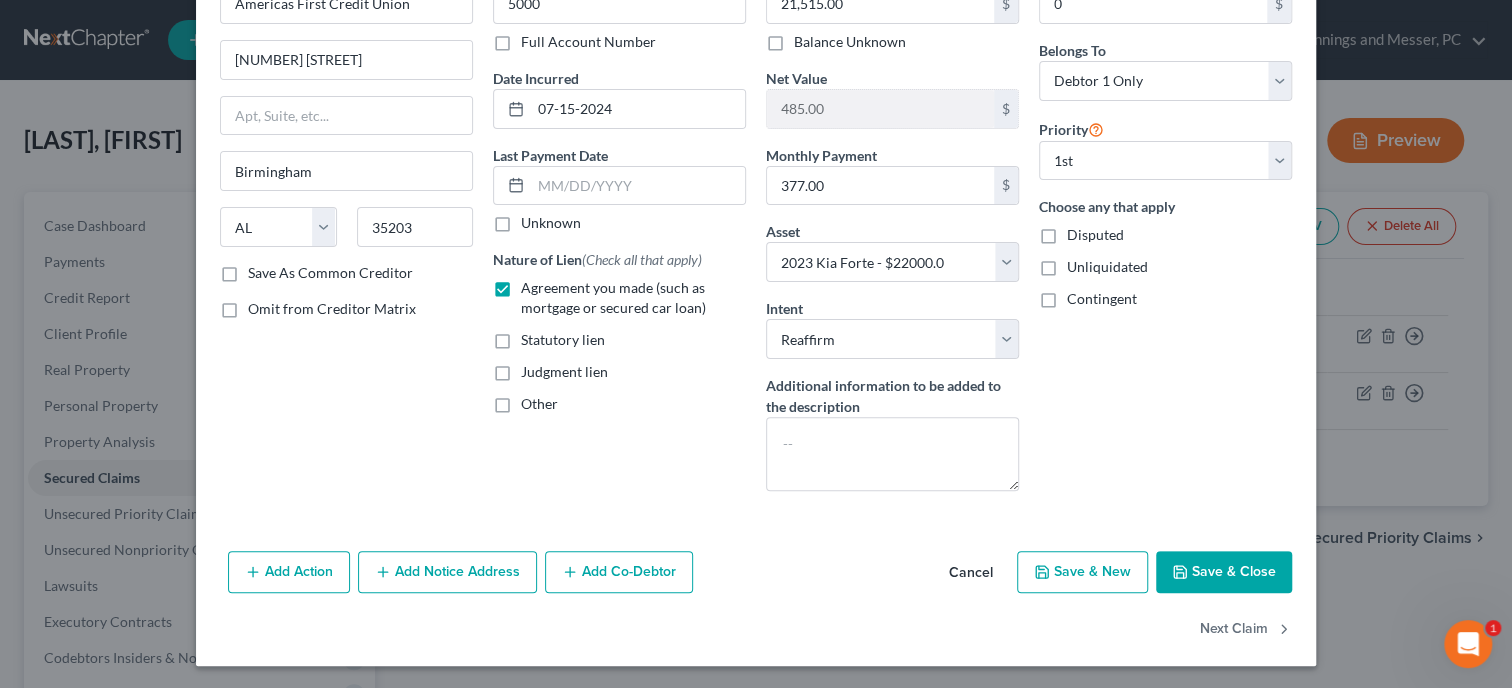 click on "Save & Close" at bounding box center (1224, 572) 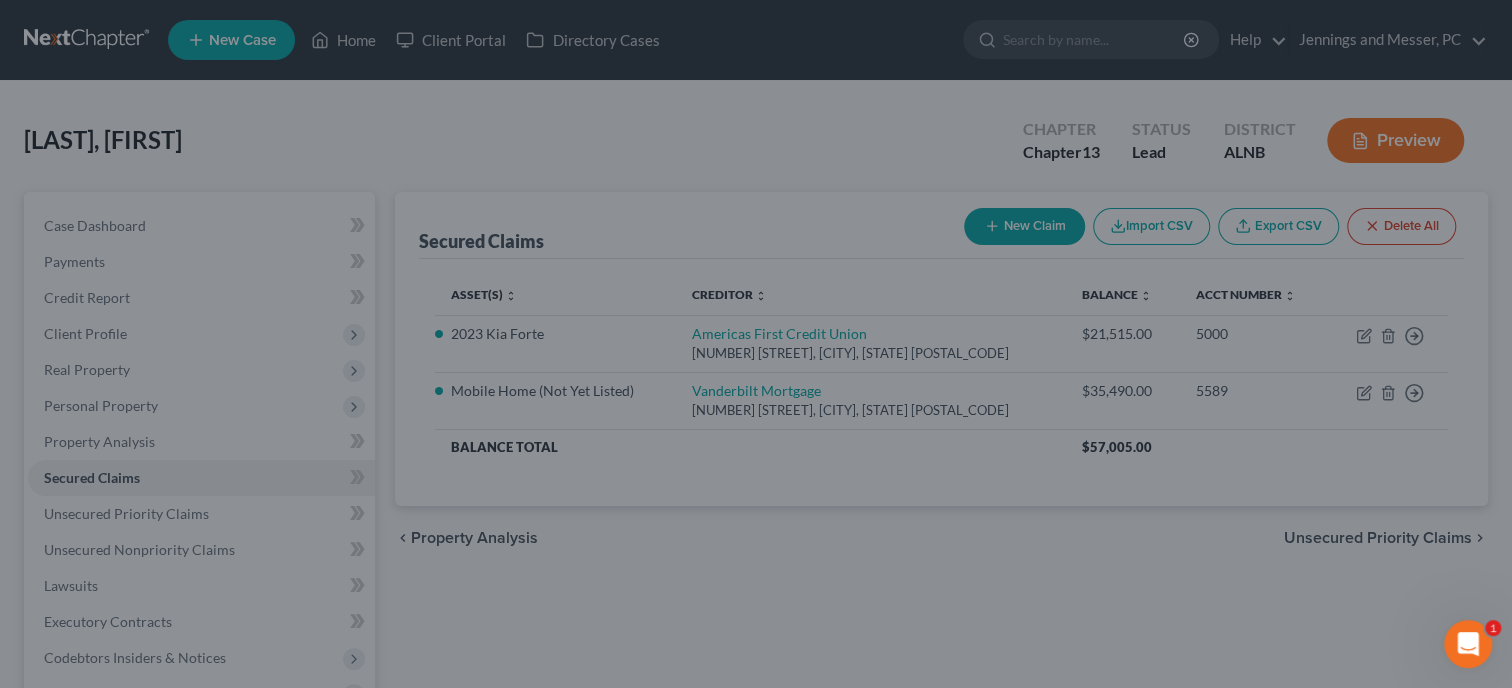 select 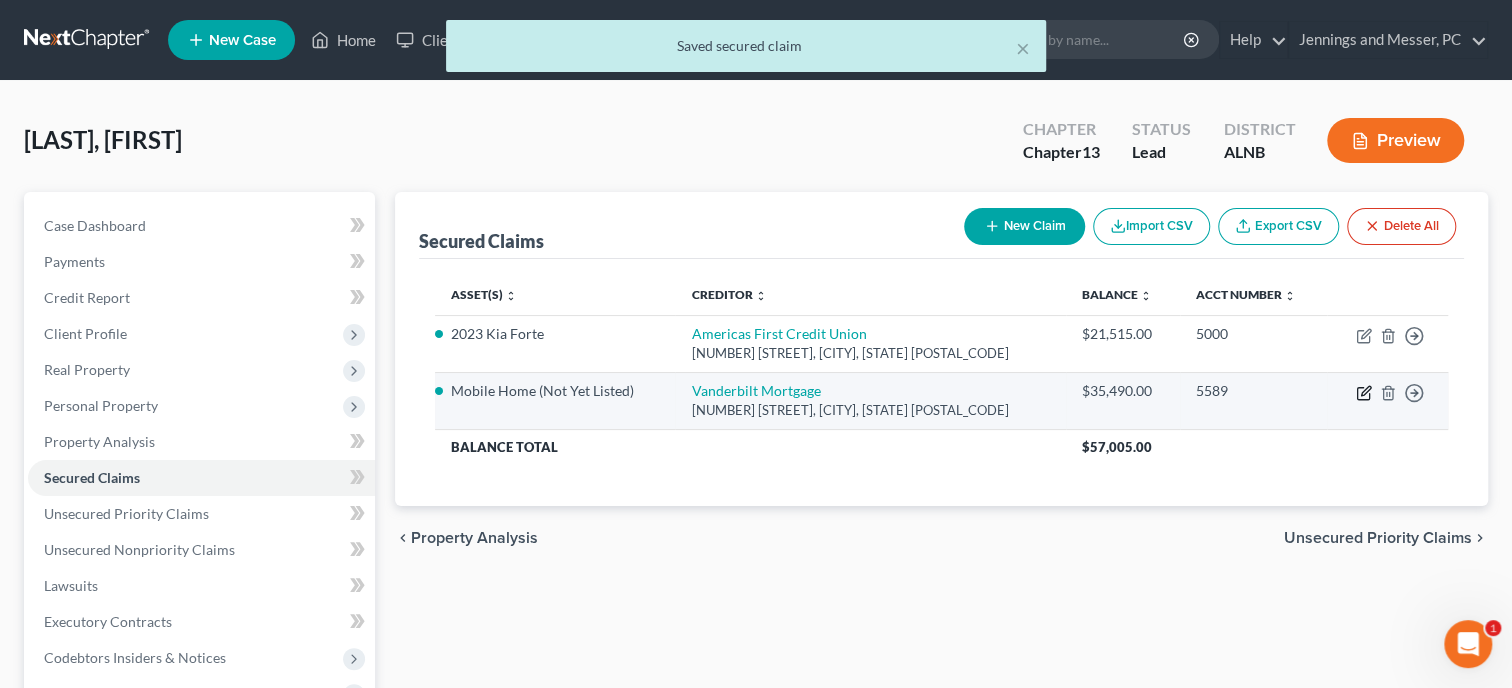 click 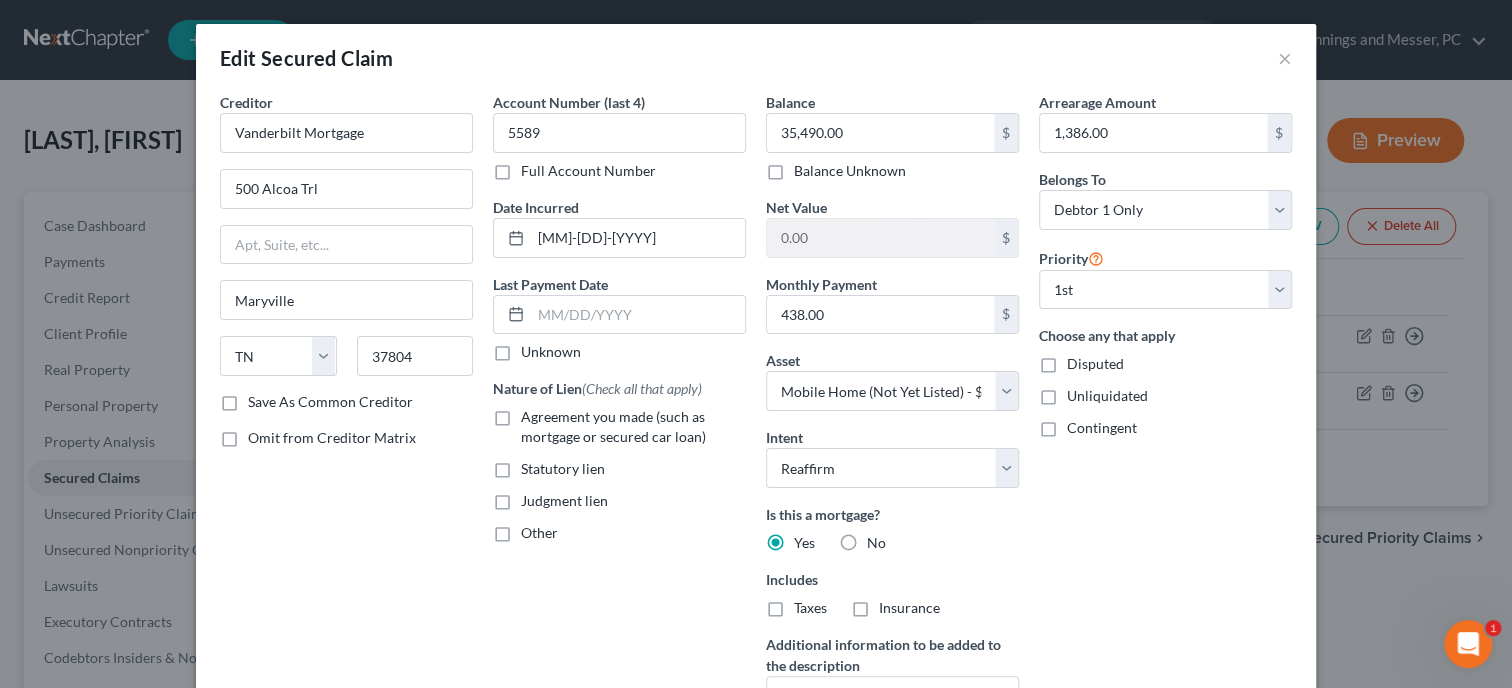 click on "Agreement you made (such as mortgage or secured car loan)" at bounding box center [633, 427] 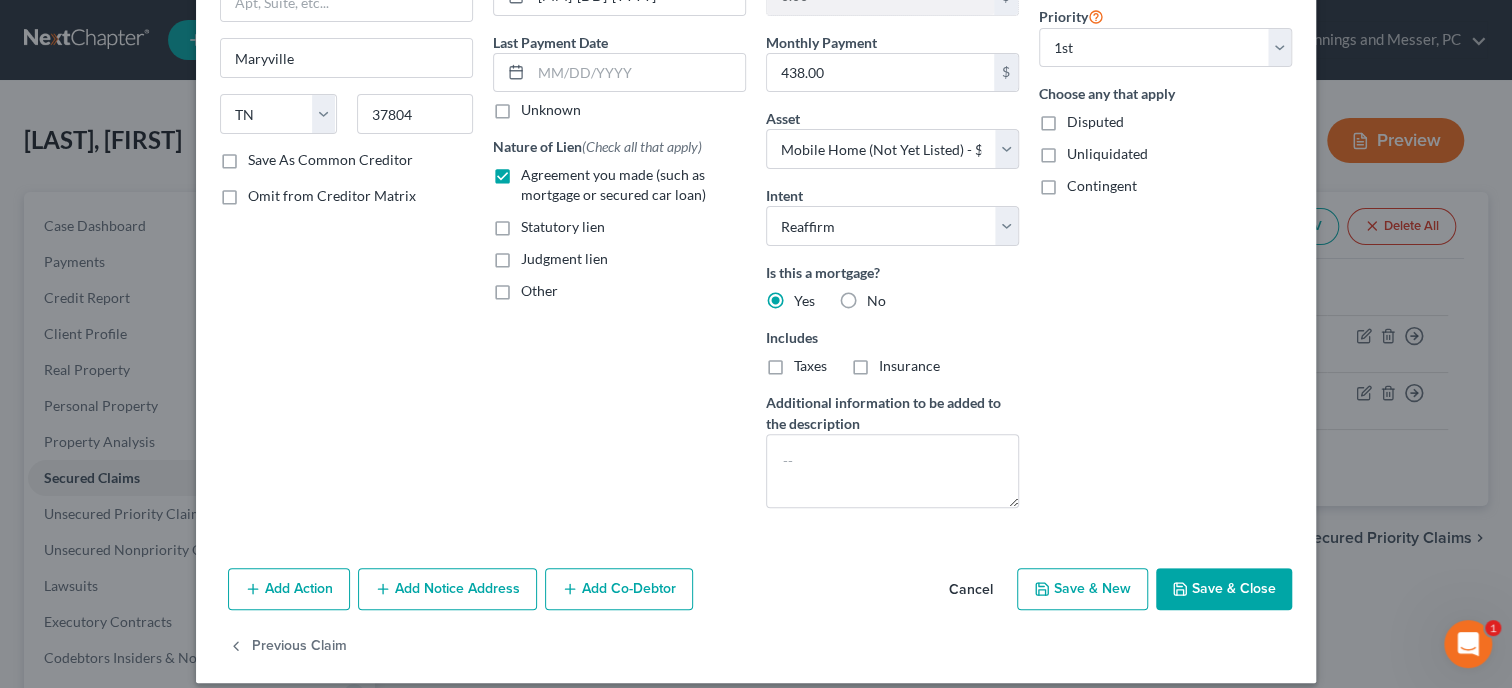 scroll, scrollTop: 259, scrollLeft: 0, axis: vertical 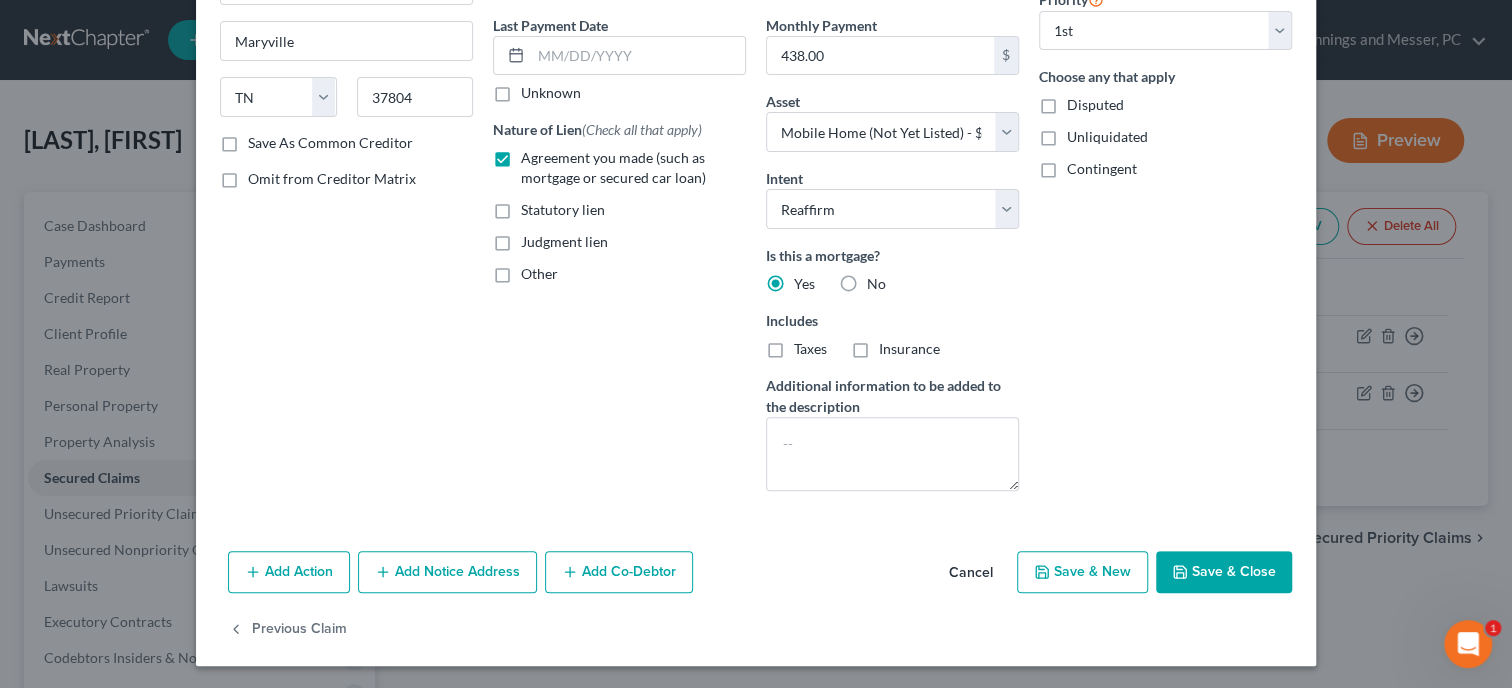 click on "Save & Close" at bounding box center [1224, 572] 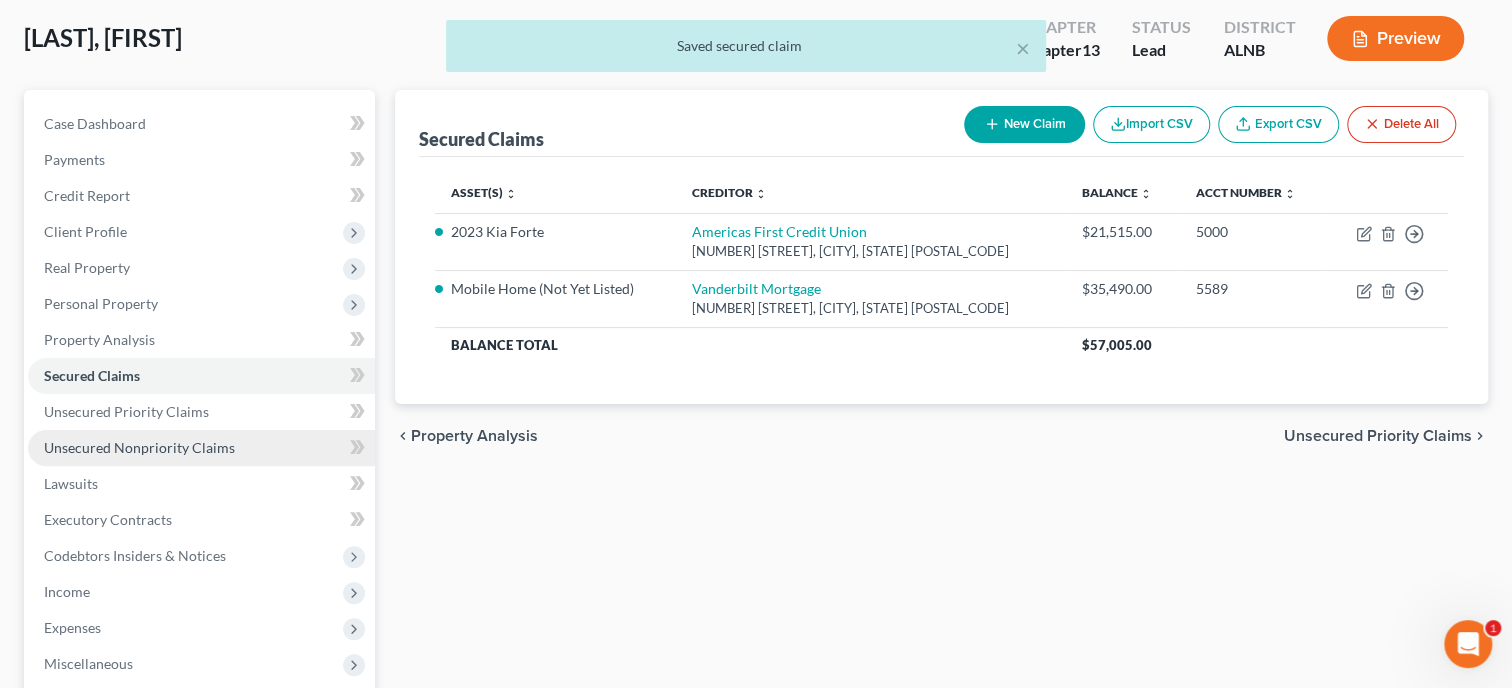 click on "Unsecured Nonpriority Claims" at bounding box center [201, 448] 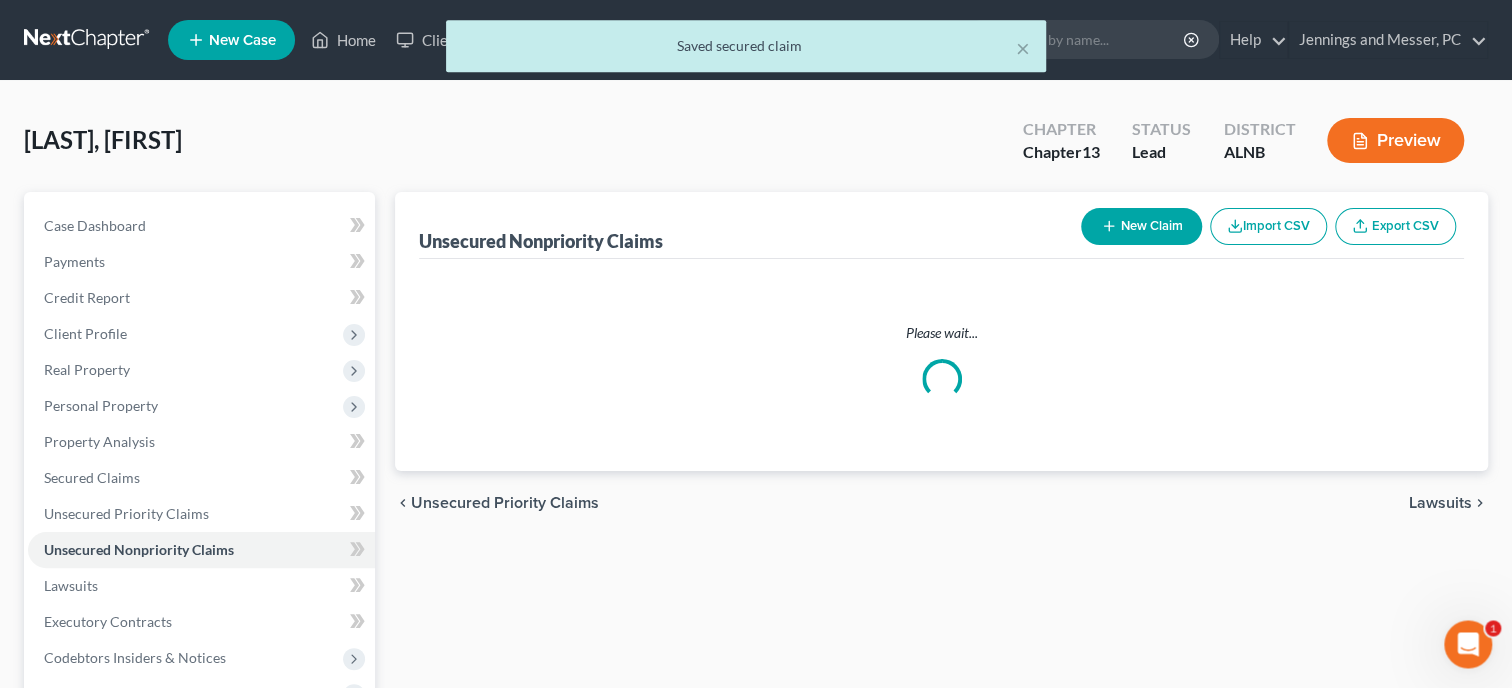 scroll, scrollTop: 0, scrollLeft: 0, axis: both 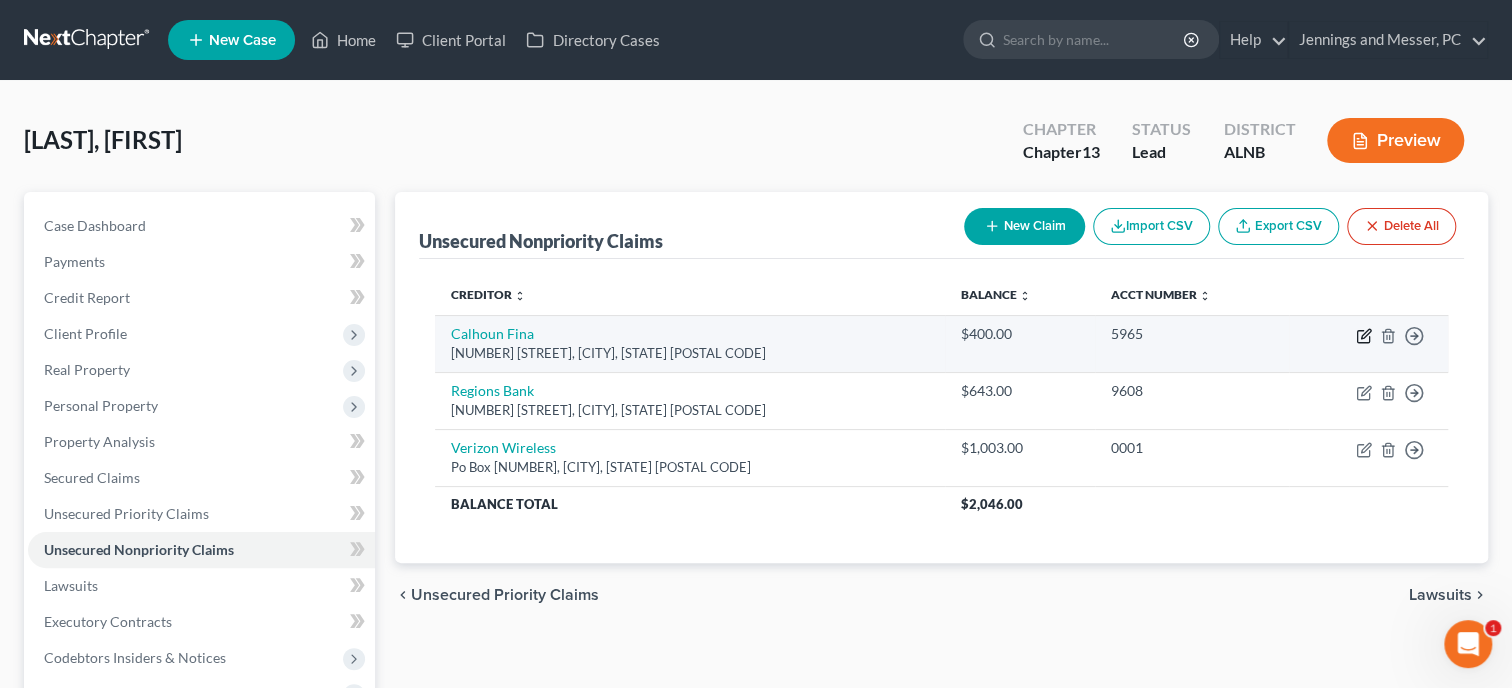 click 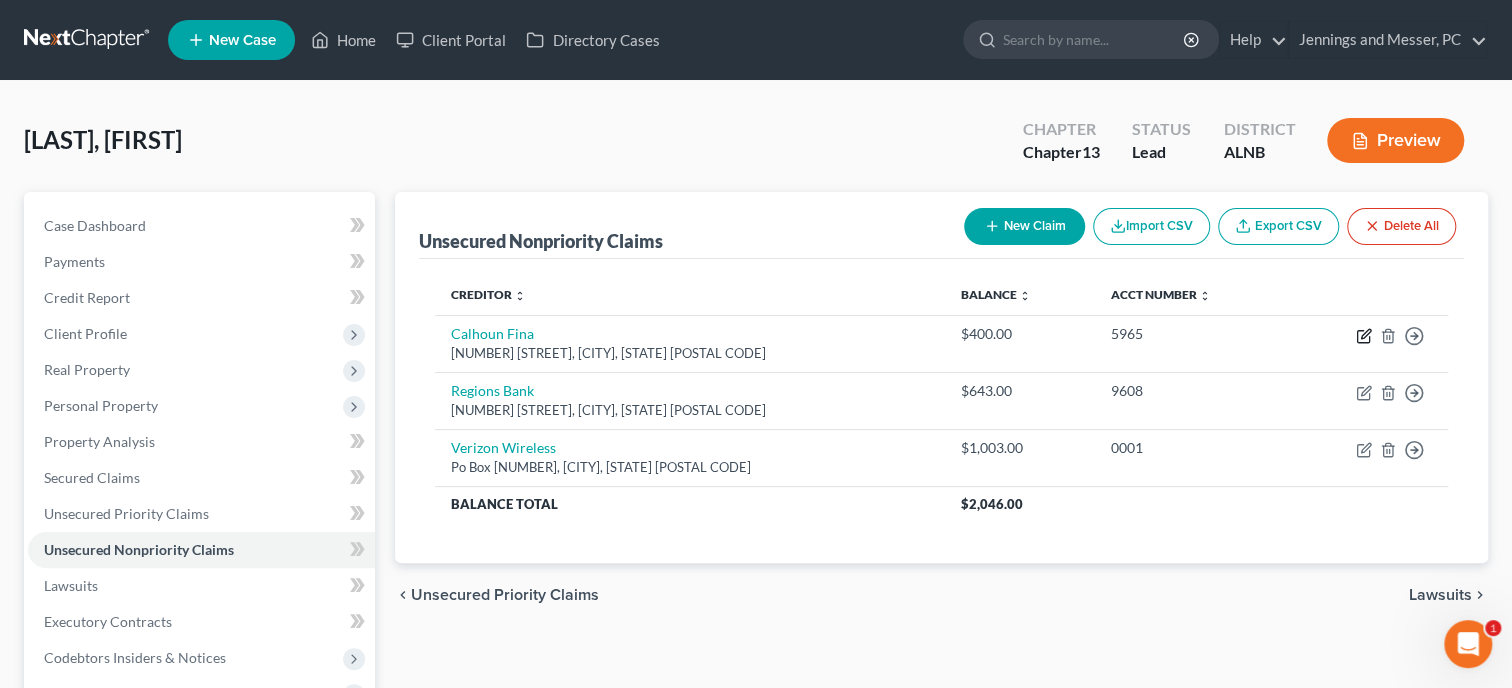 select on "0" 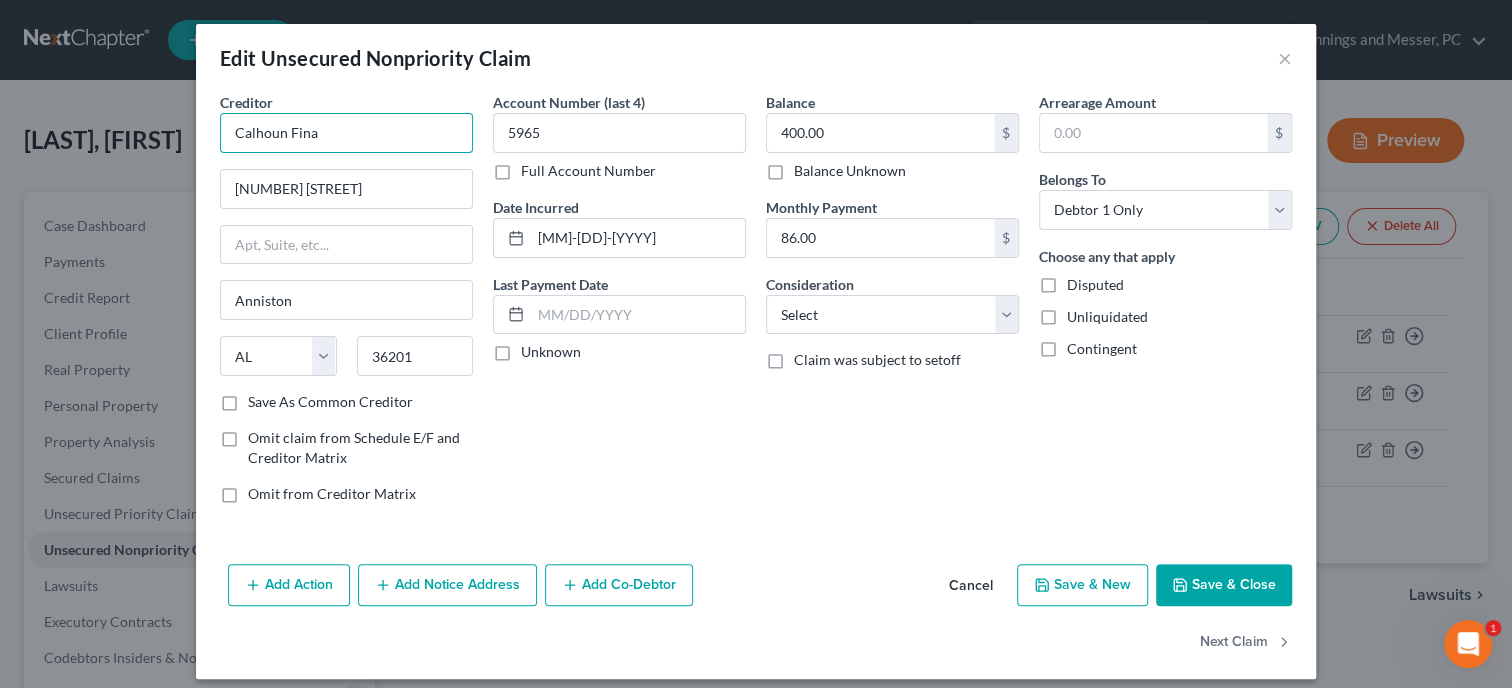 click on "Calhoun Fina" at bounding box center [346, 133] 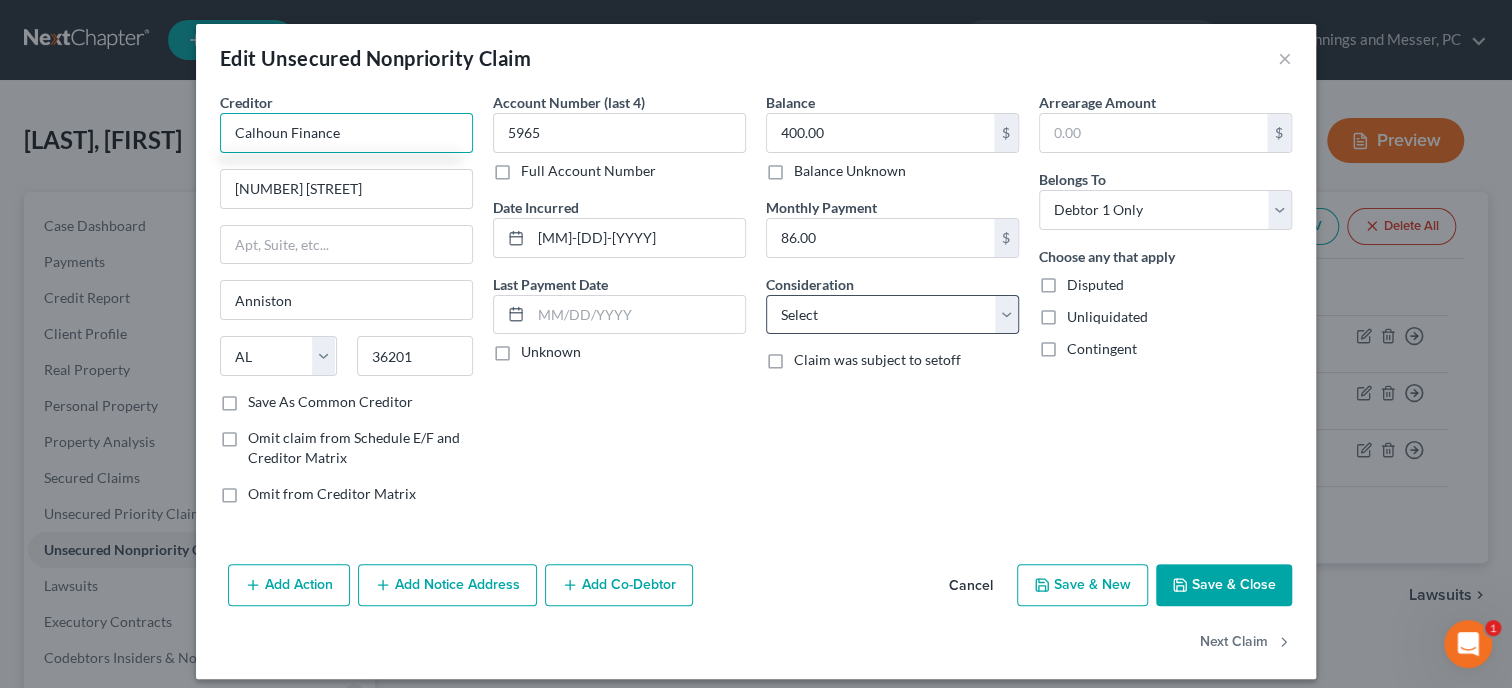 type on "Calhoun Finance" 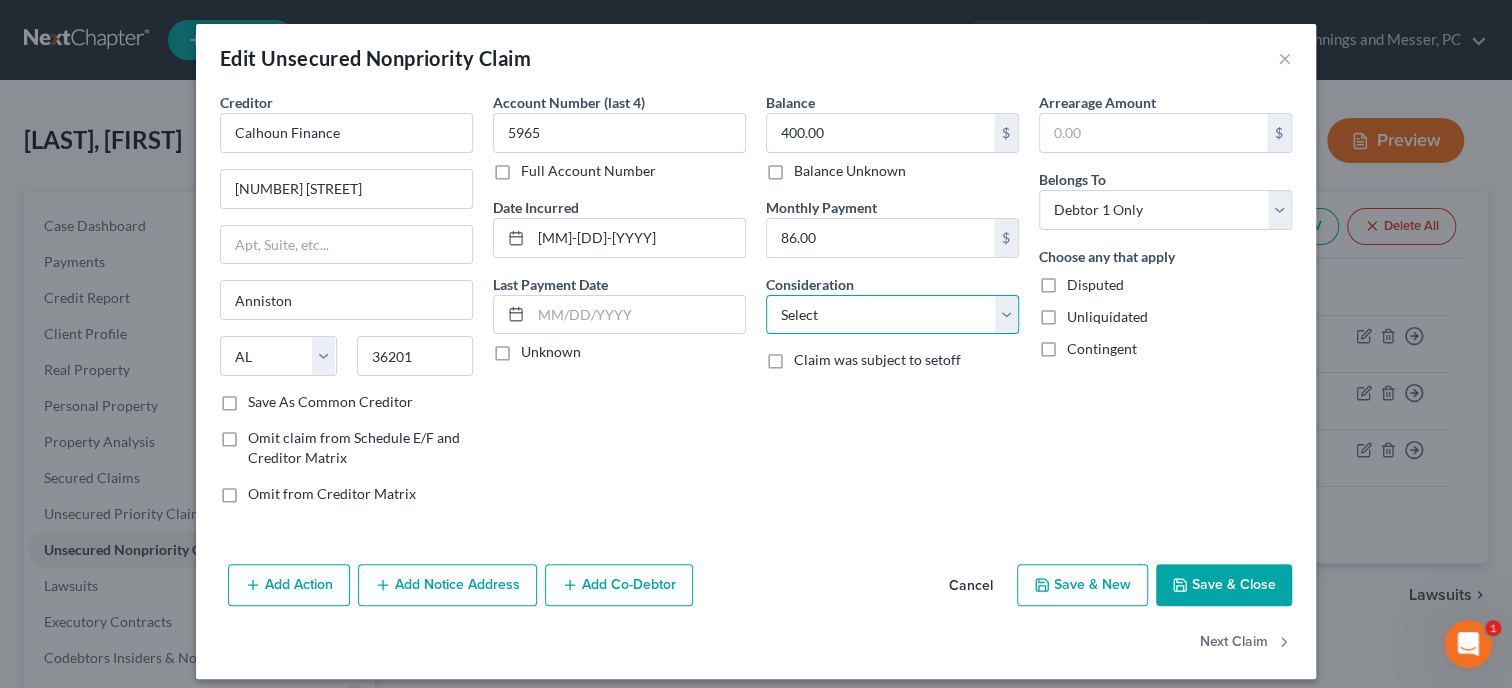 select on "10" 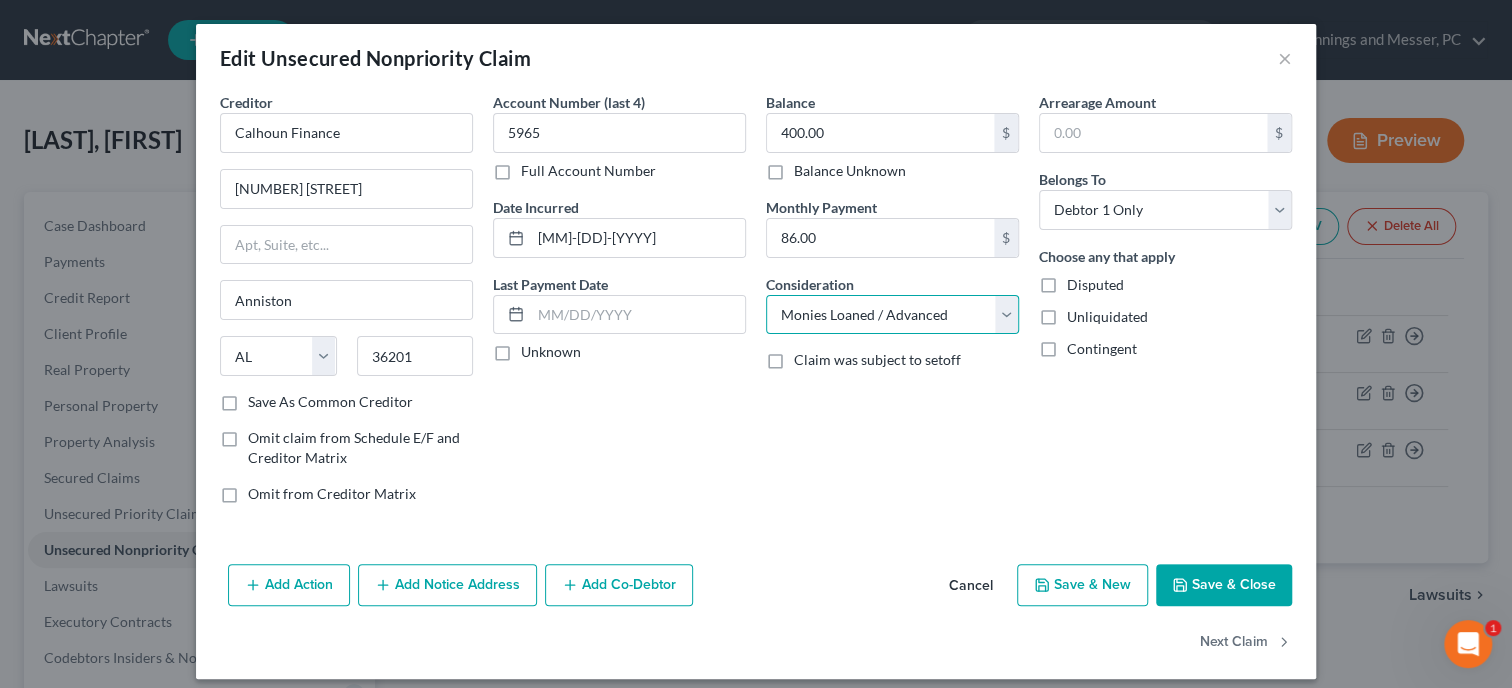 click on "Monies Loaned / Advanced" at bounding box center [0, 0] 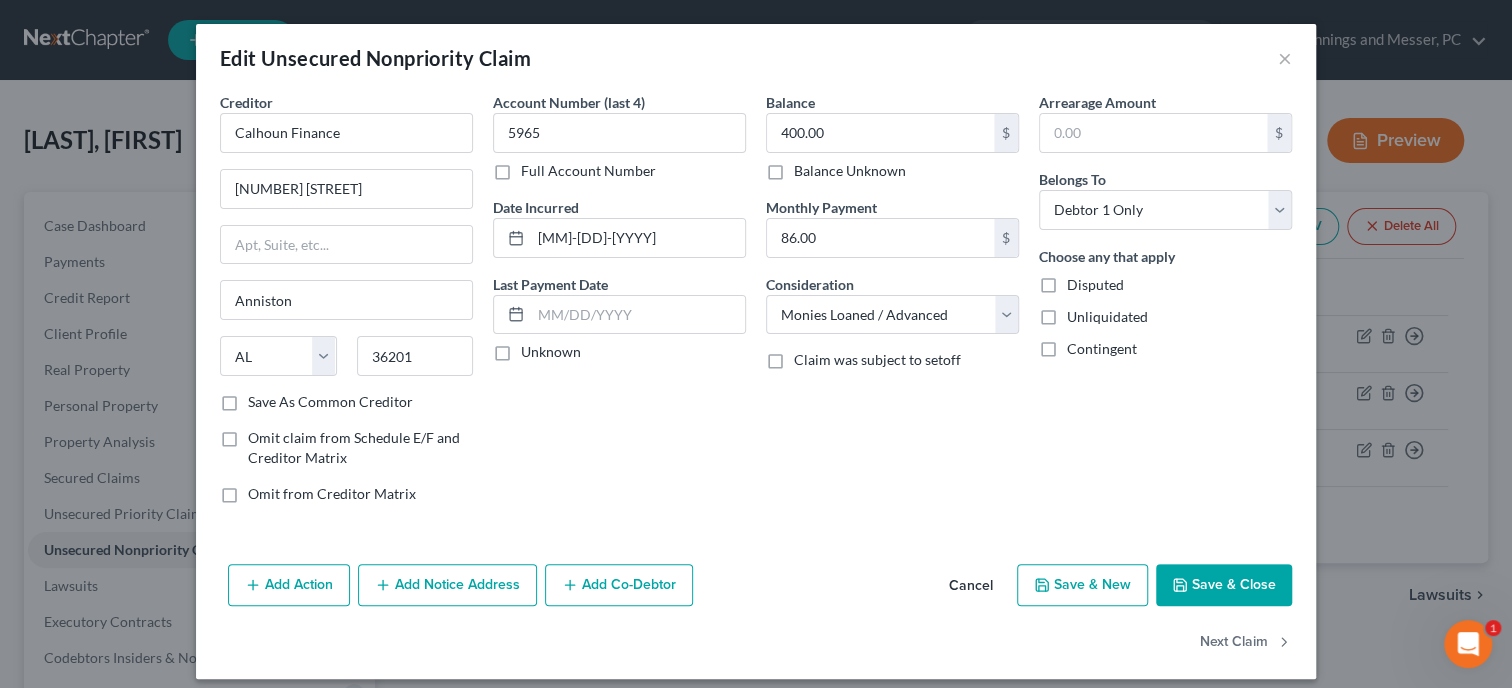 click on "Save & Close" at bounding box center (1224, 585) 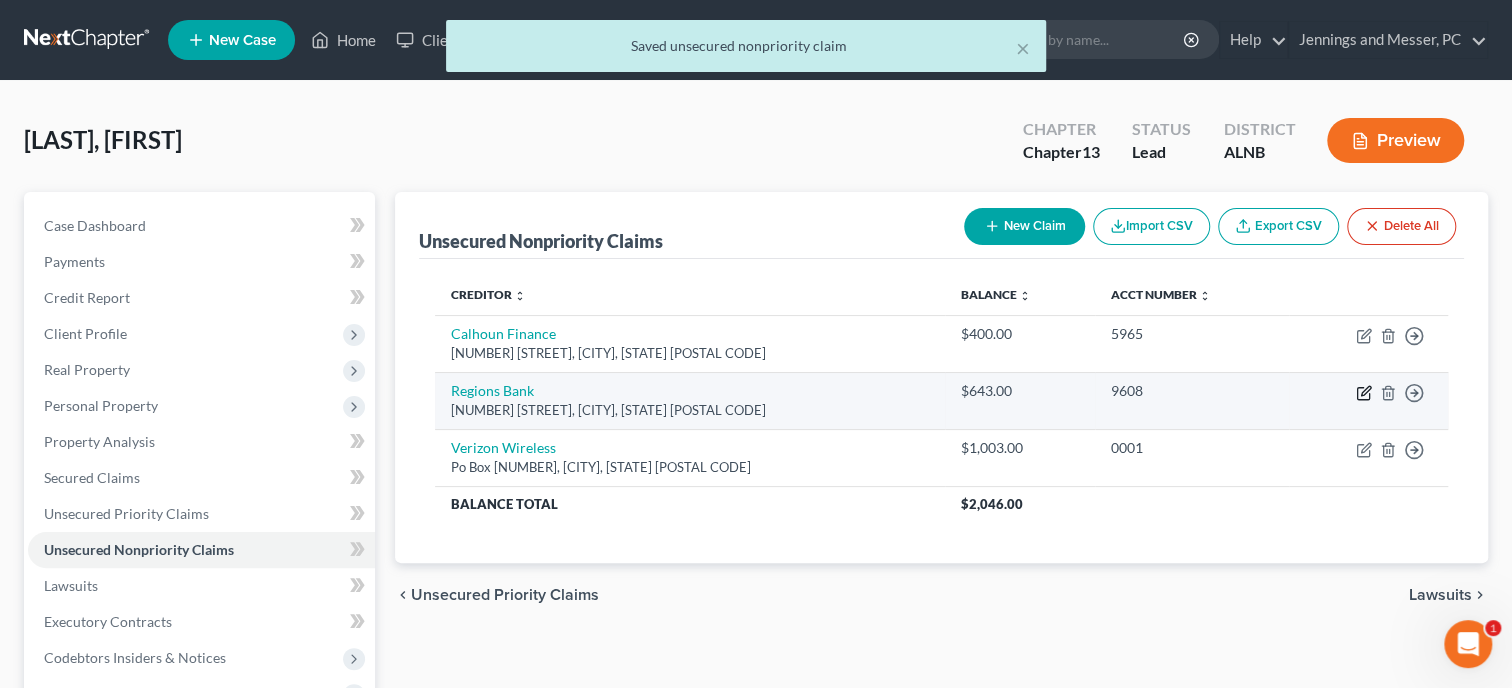 click 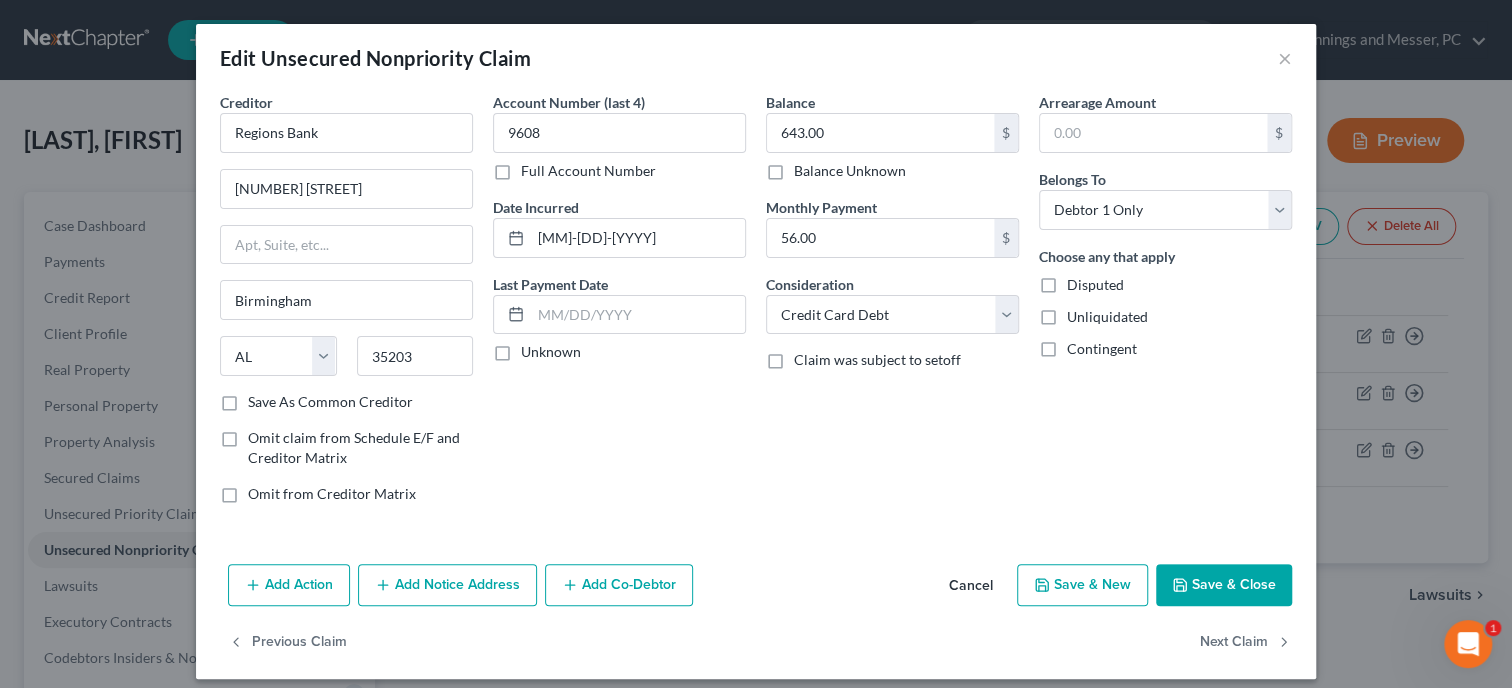 click on "Save & Close" at bounding box center (1224, 585) 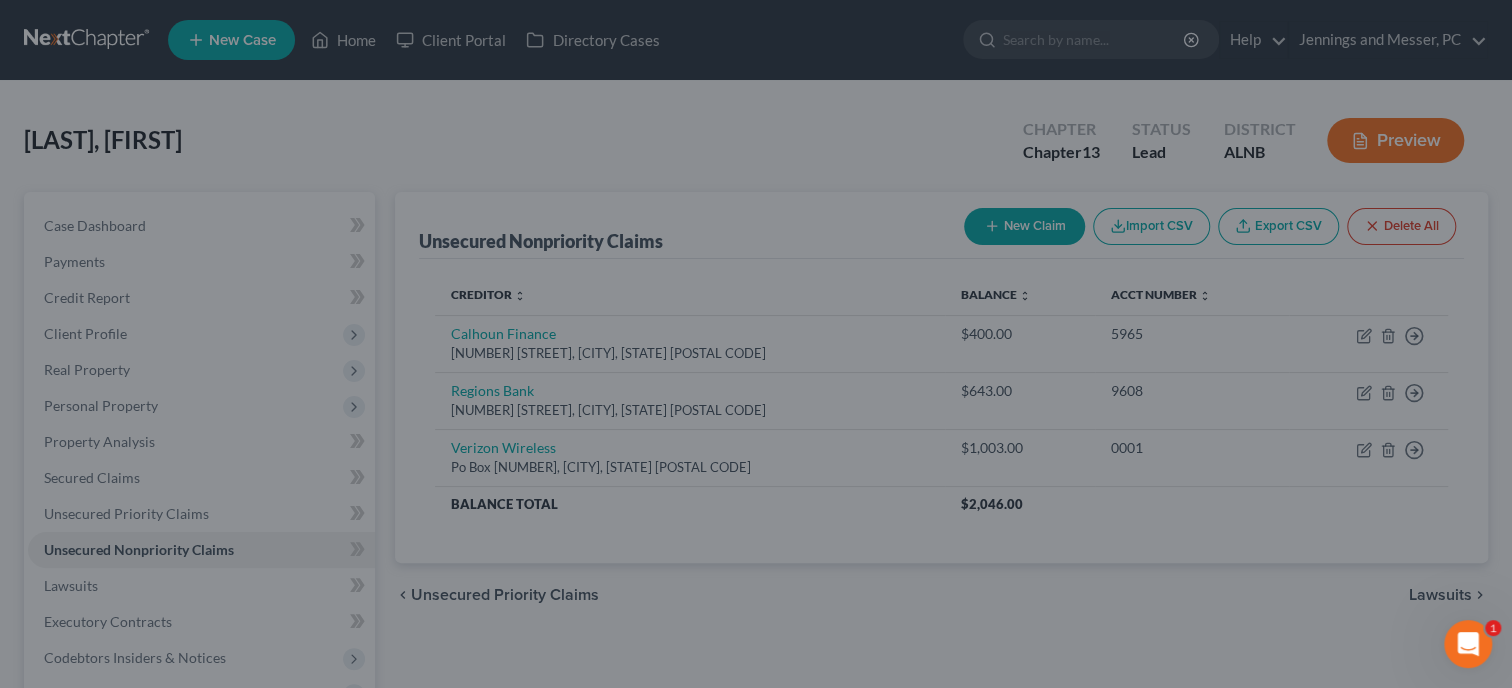 type on "0" 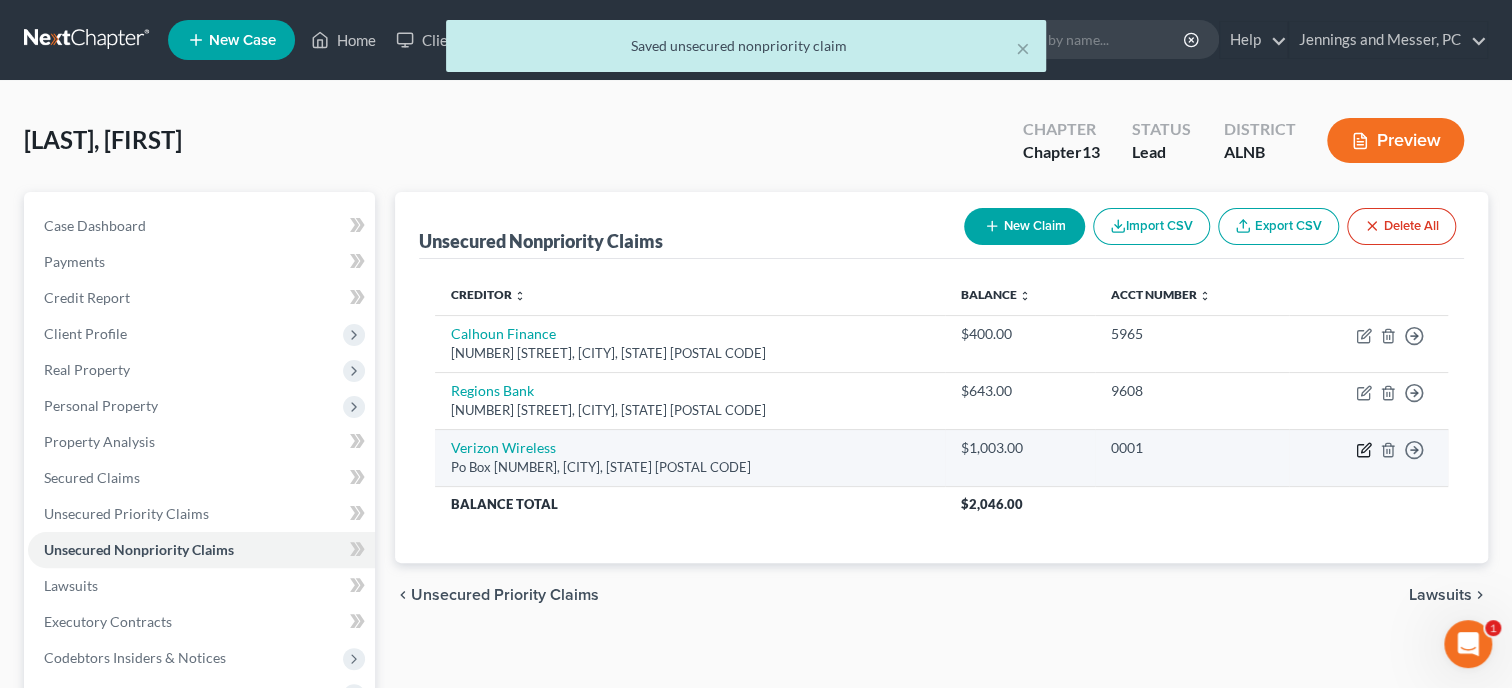 click 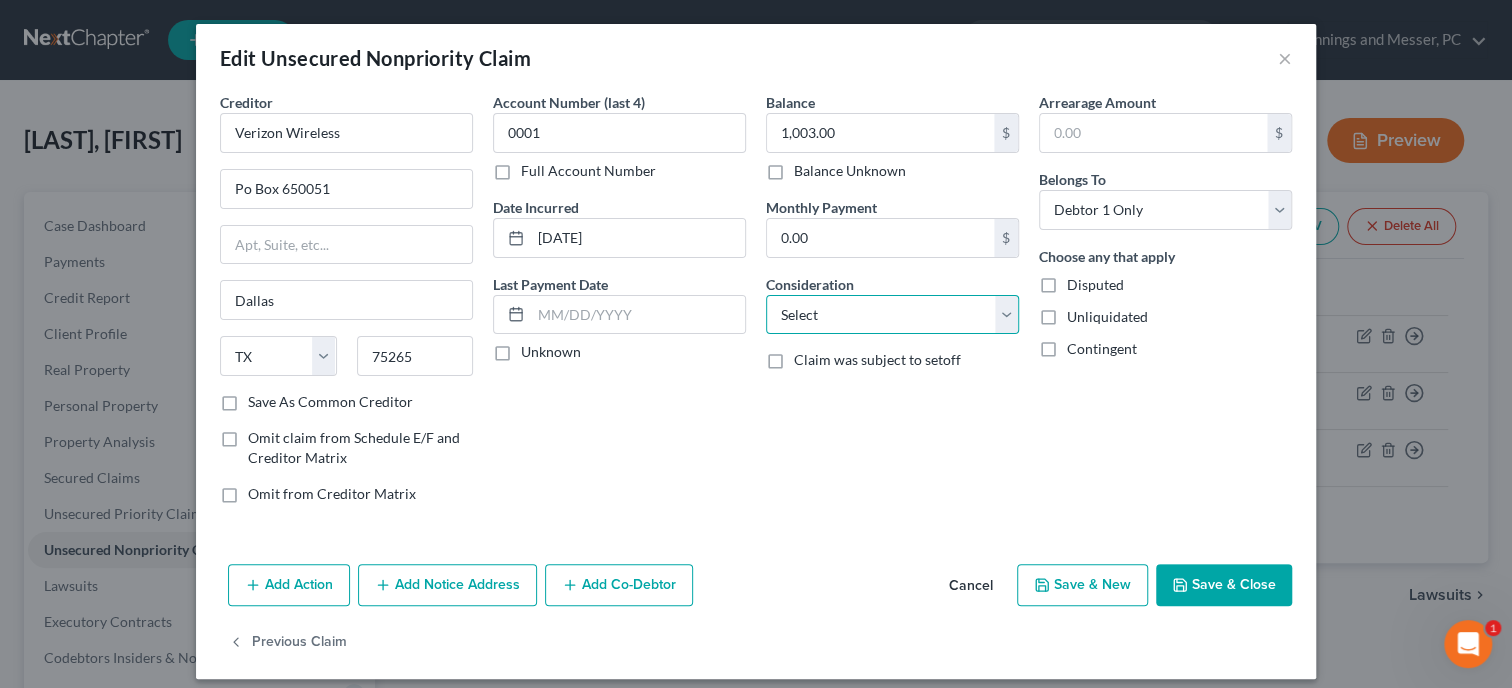 select on "19" 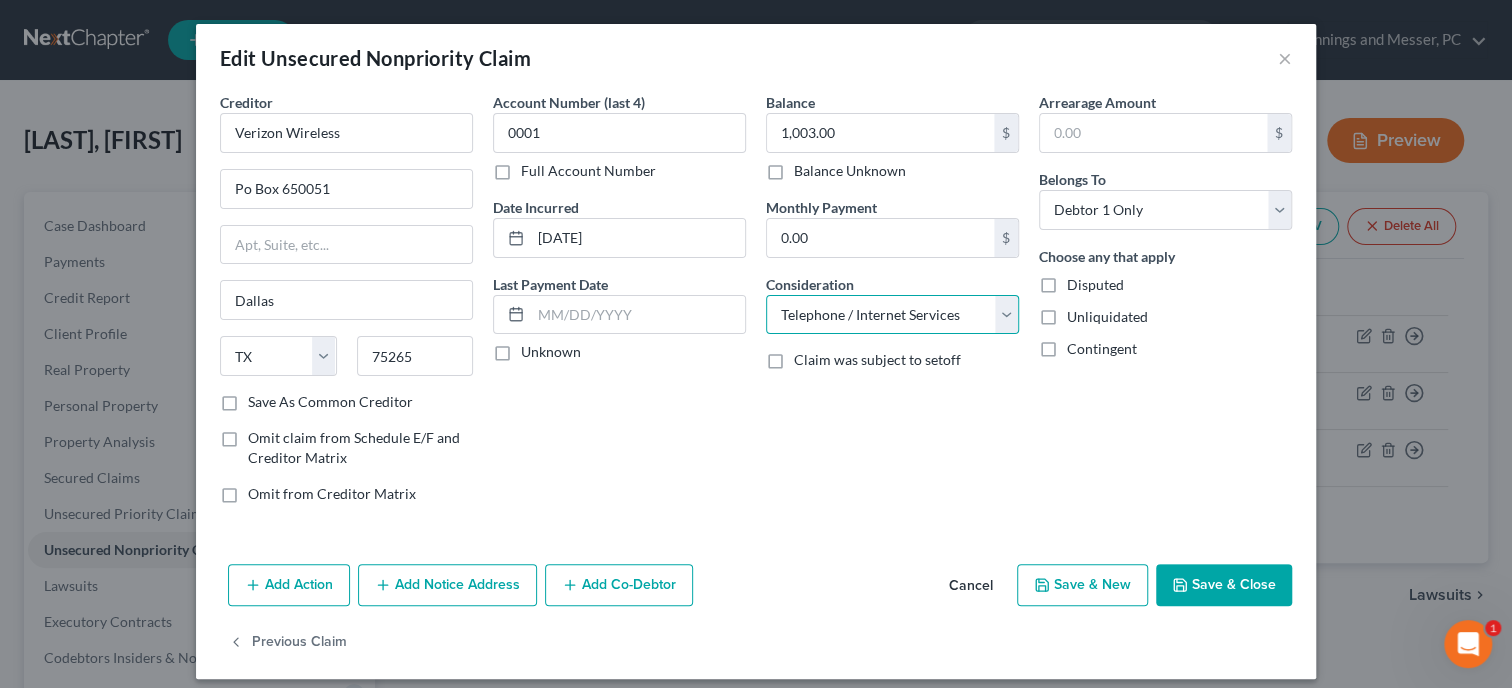 click on "Telephone / Internet Services" at bounding box center (0, 0) 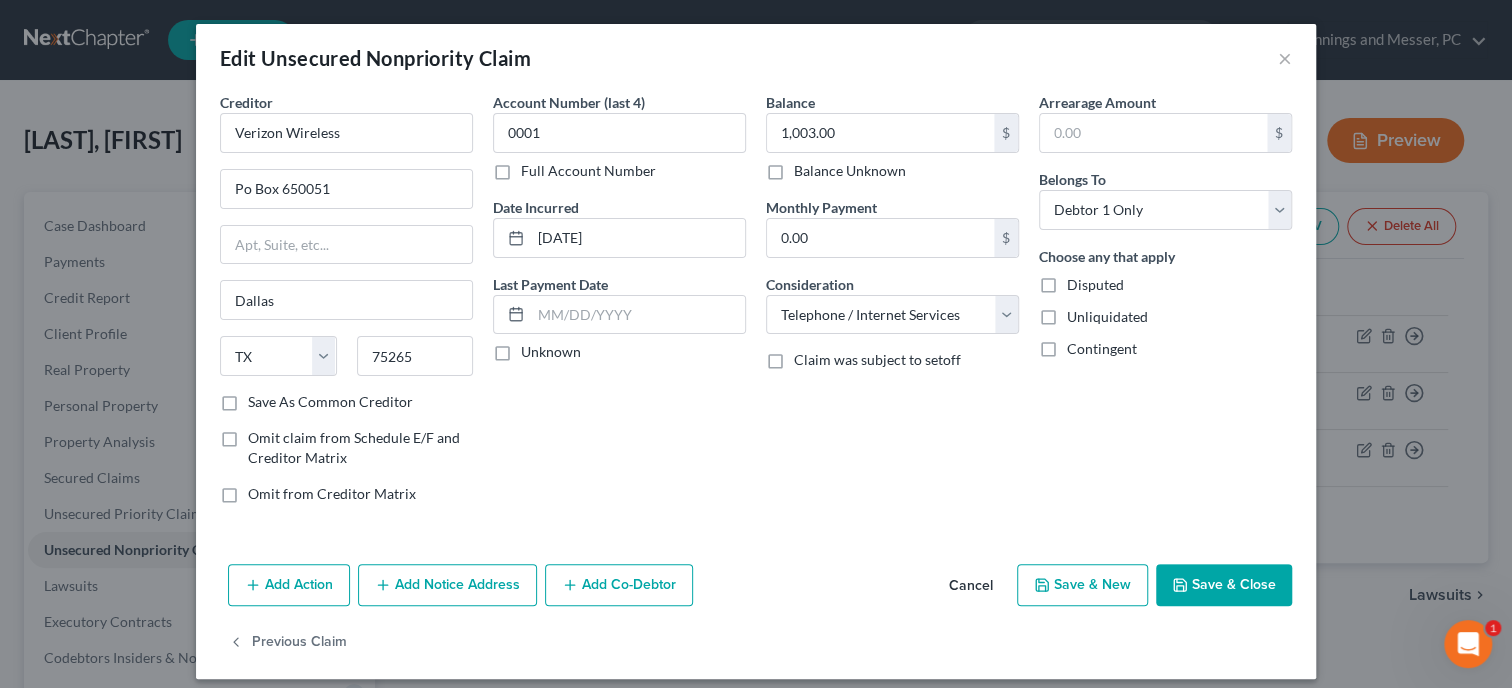 click 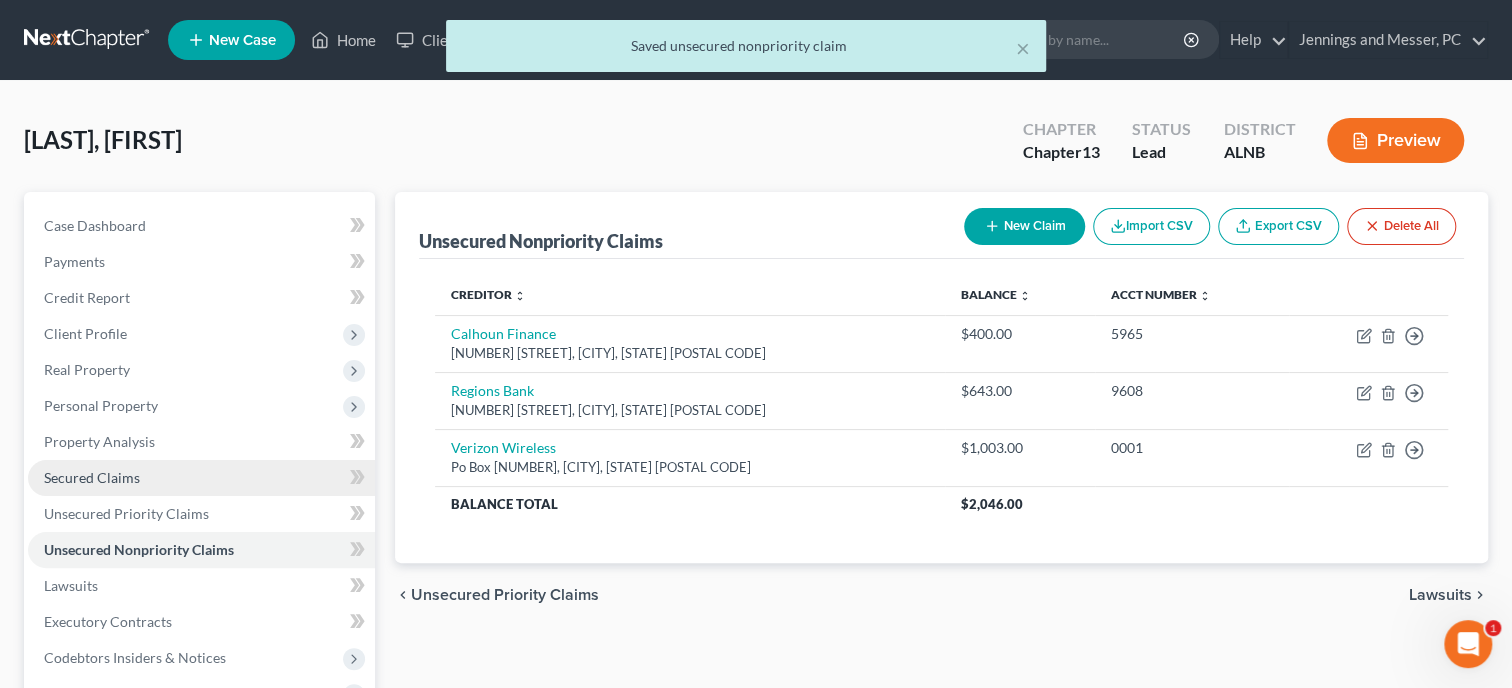 scroll, scrollTop: 102, scrollLeft: 0, axis: vertical 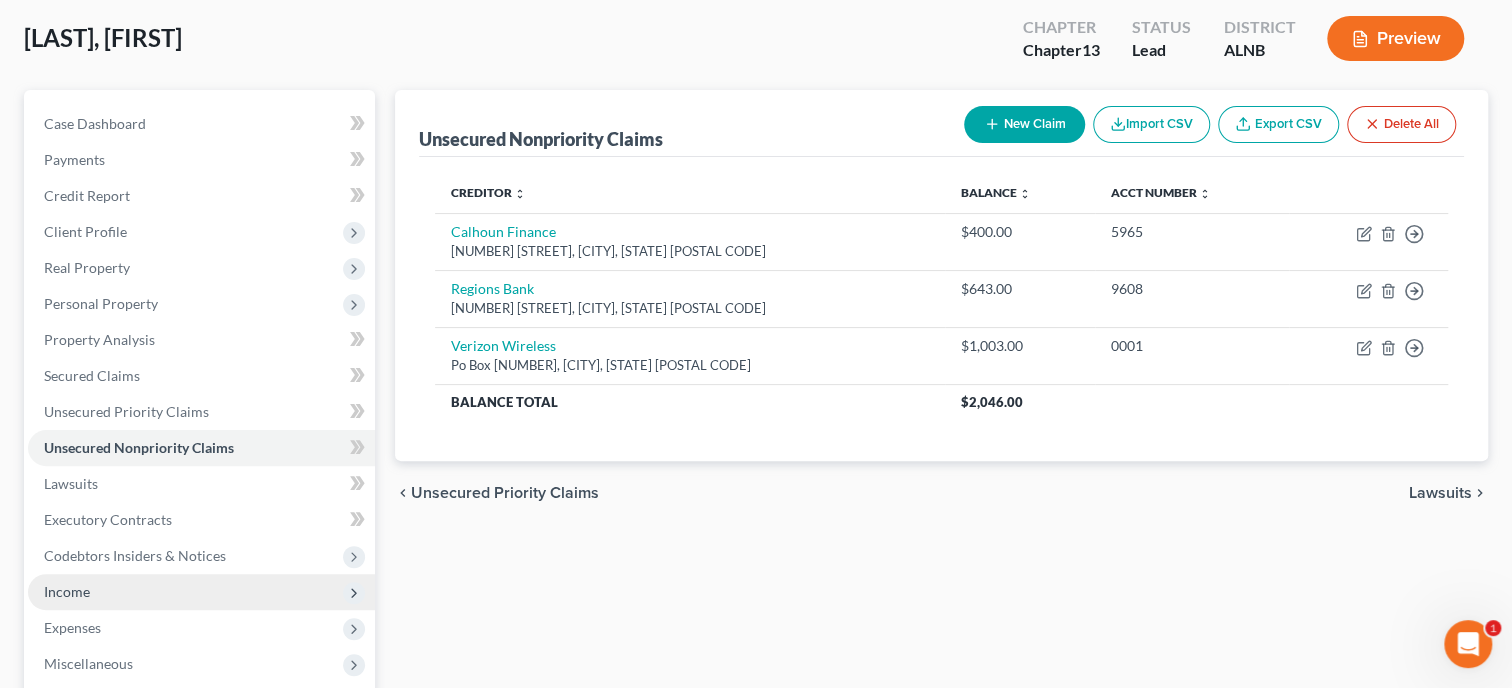click on "Income" at bounding box center [201, 592] 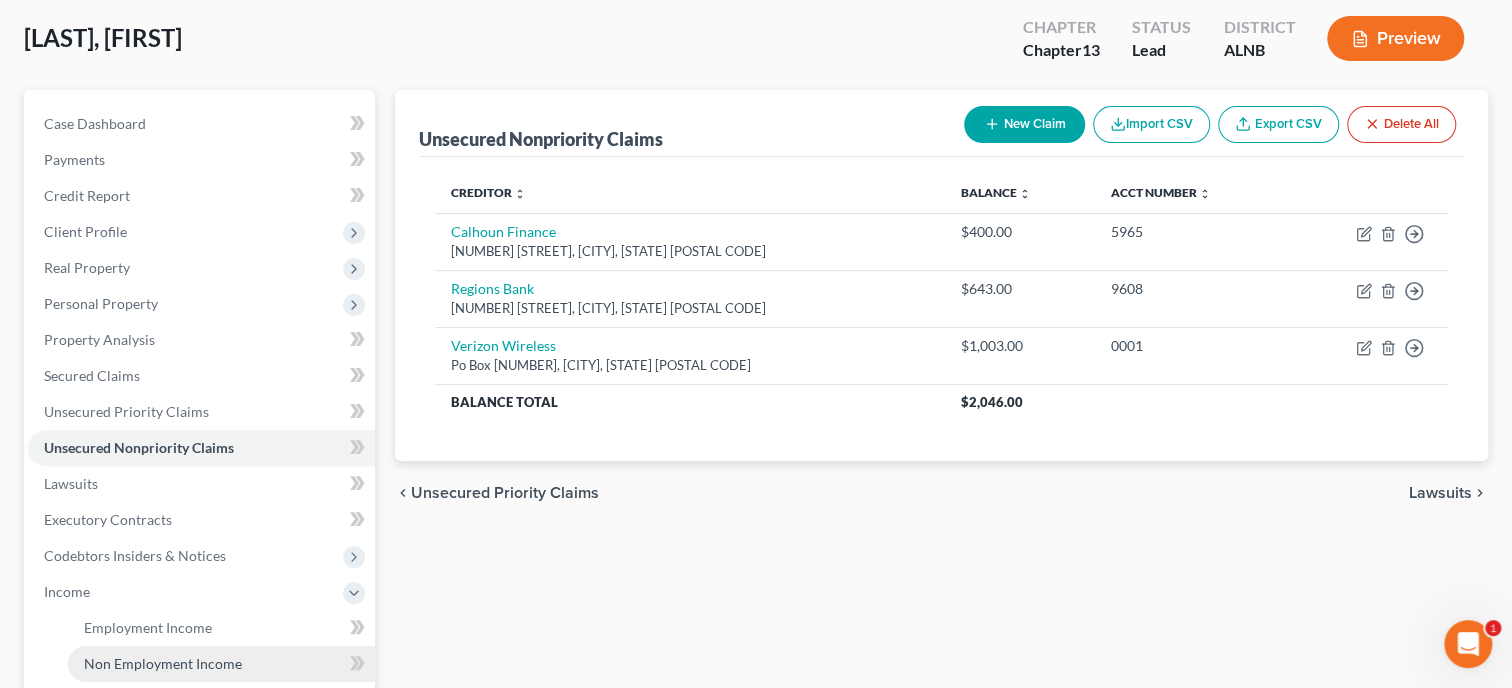 click on "Non Employment Income" at bounding box center (221, 664) 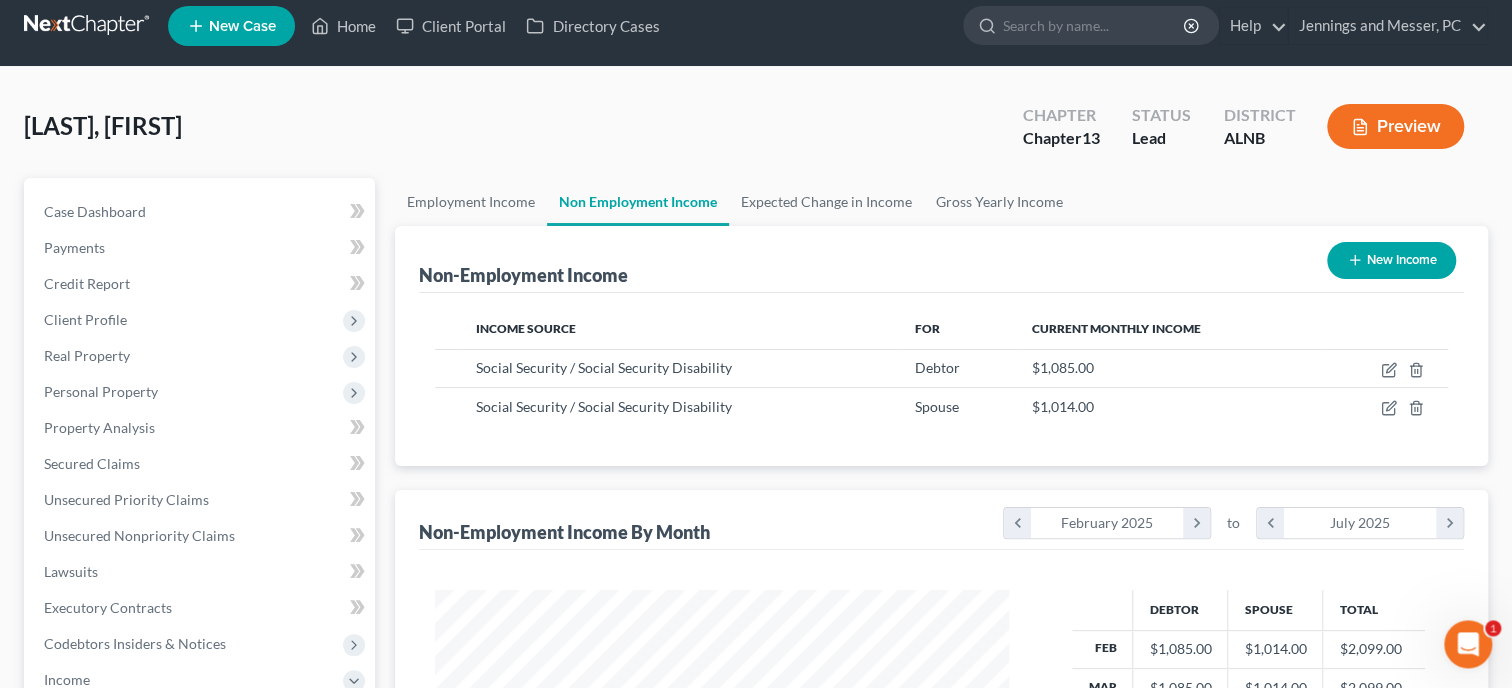 scroll, scrollTop: 0, scrollLeft: 0, axis: both 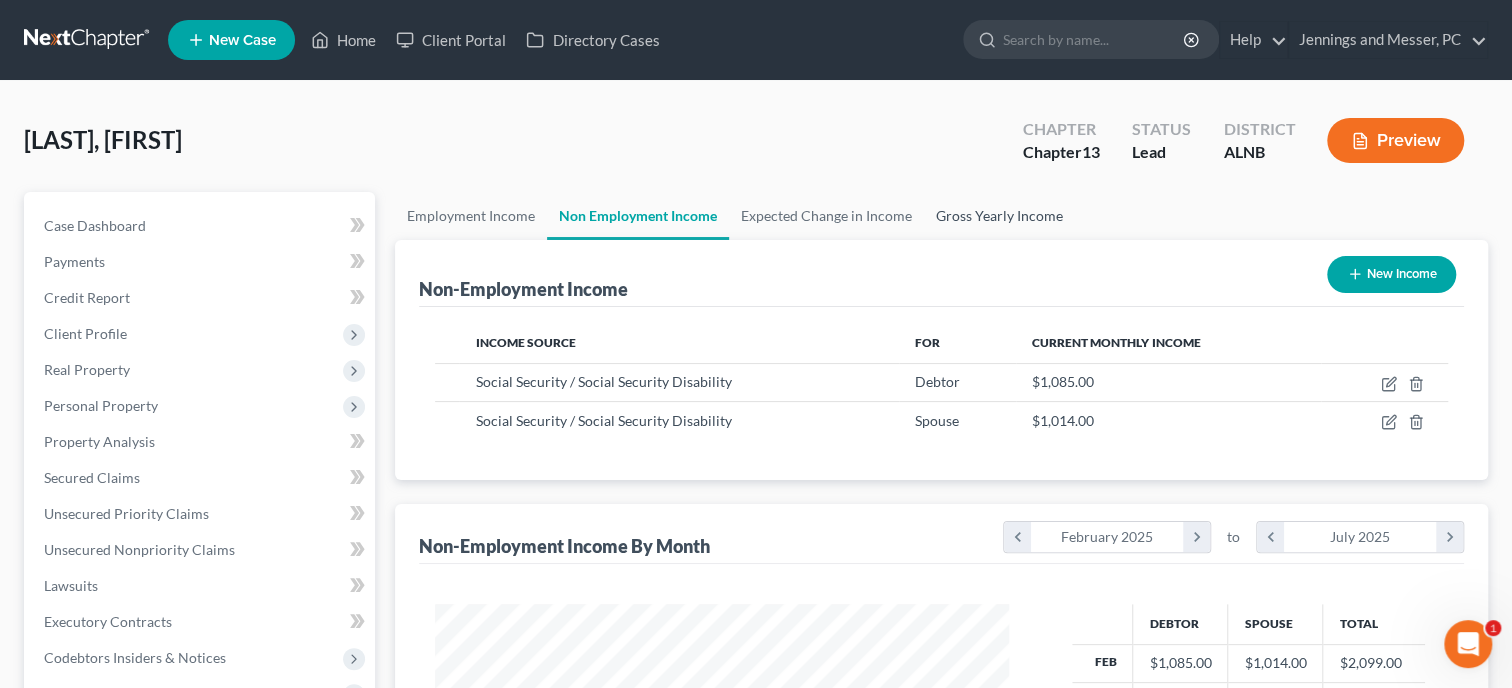 click on "Gross Yearly Income" at bounding box center (999, 216) 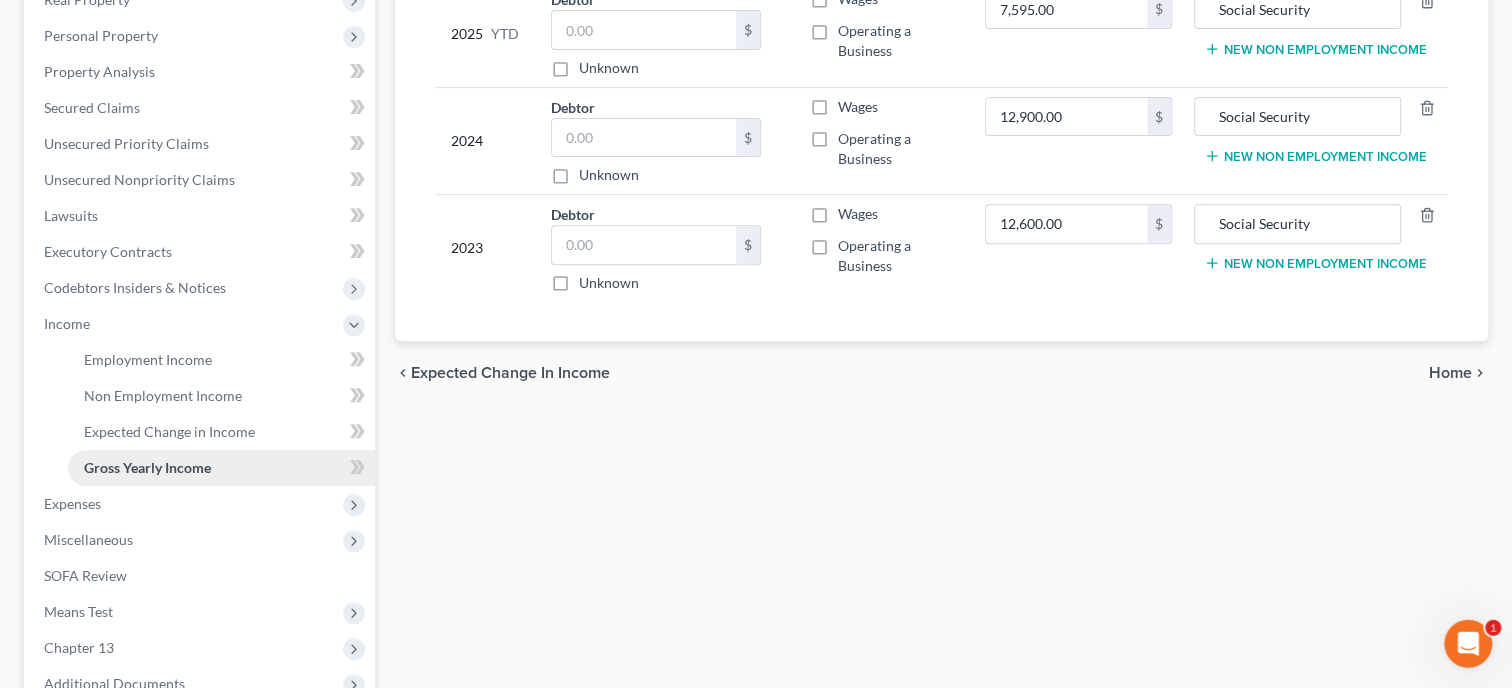 scroll, scrollTop: 411, scrollLeft: 0, axis: vertical 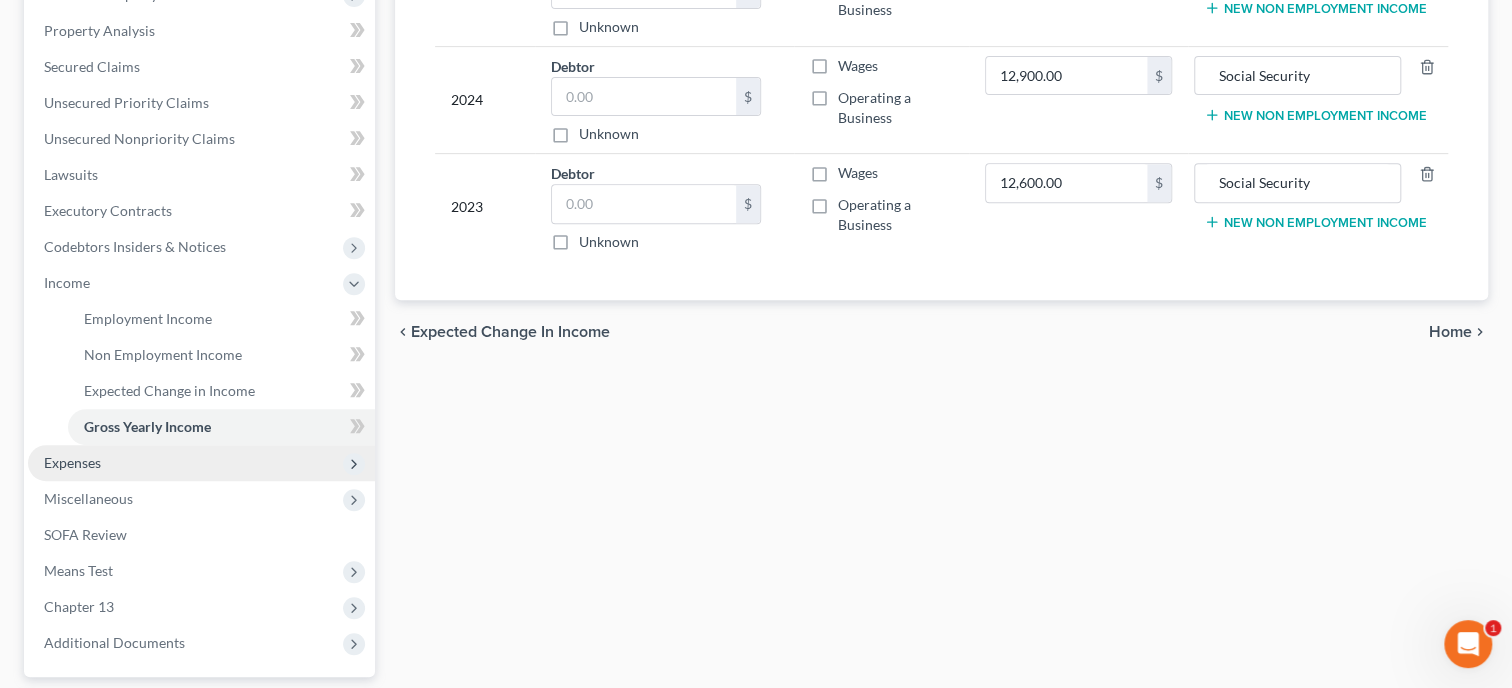 click on "Expenses" at bounding box center (201, 463) 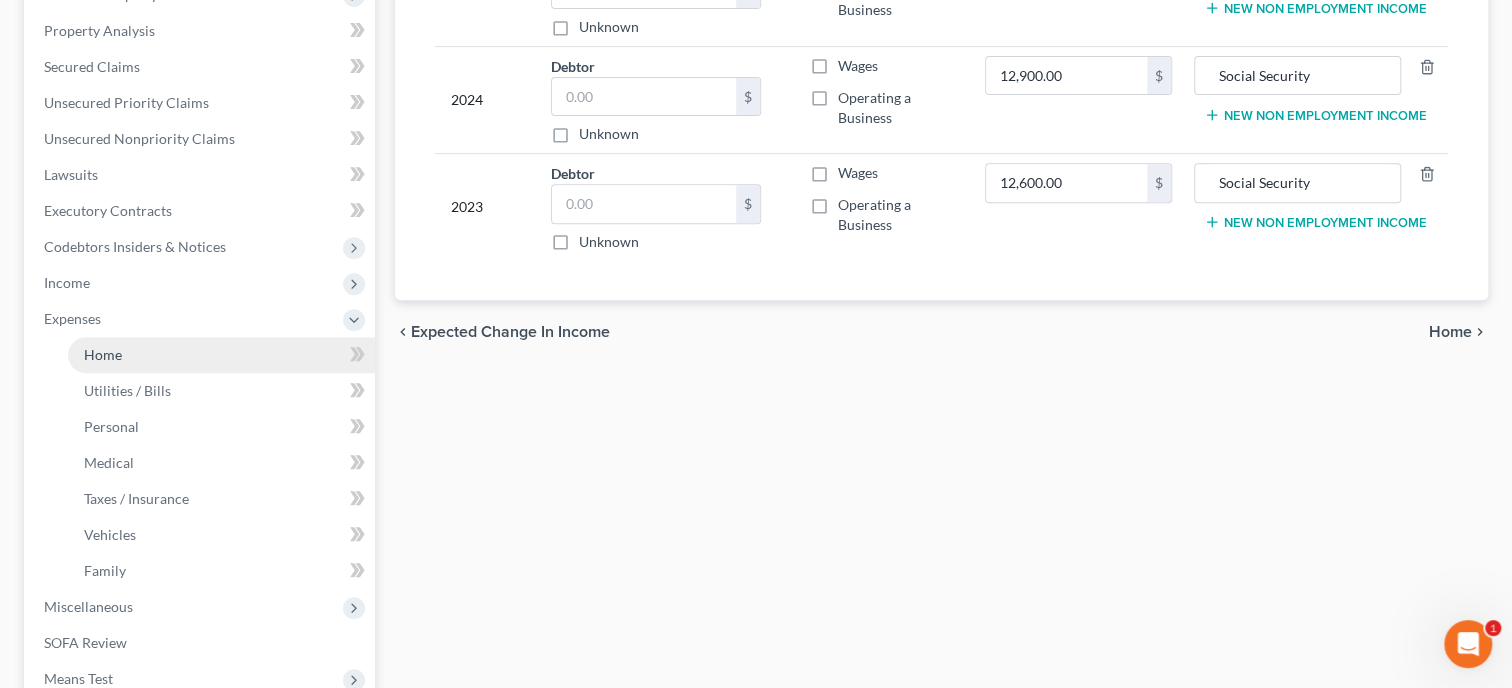 click on "Home" at bounding box center [221, 355] 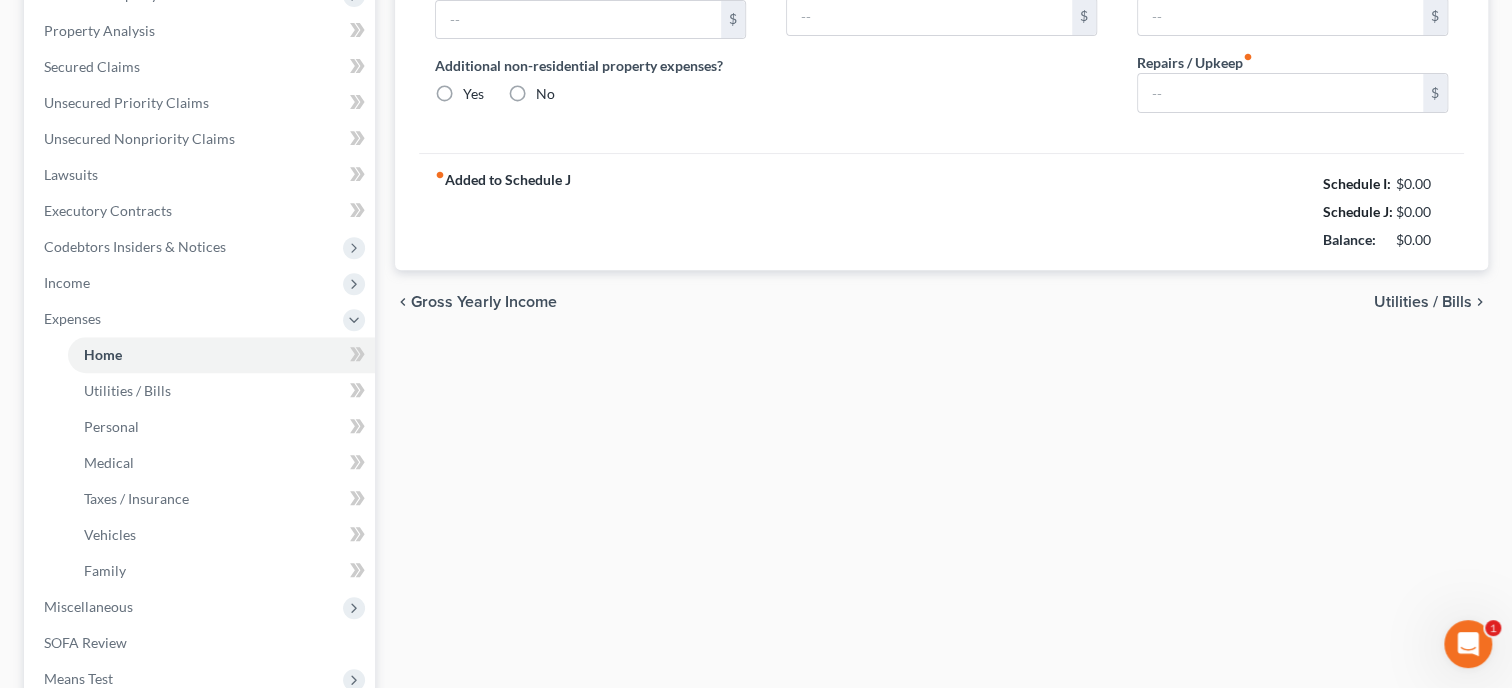 type on "0.00" 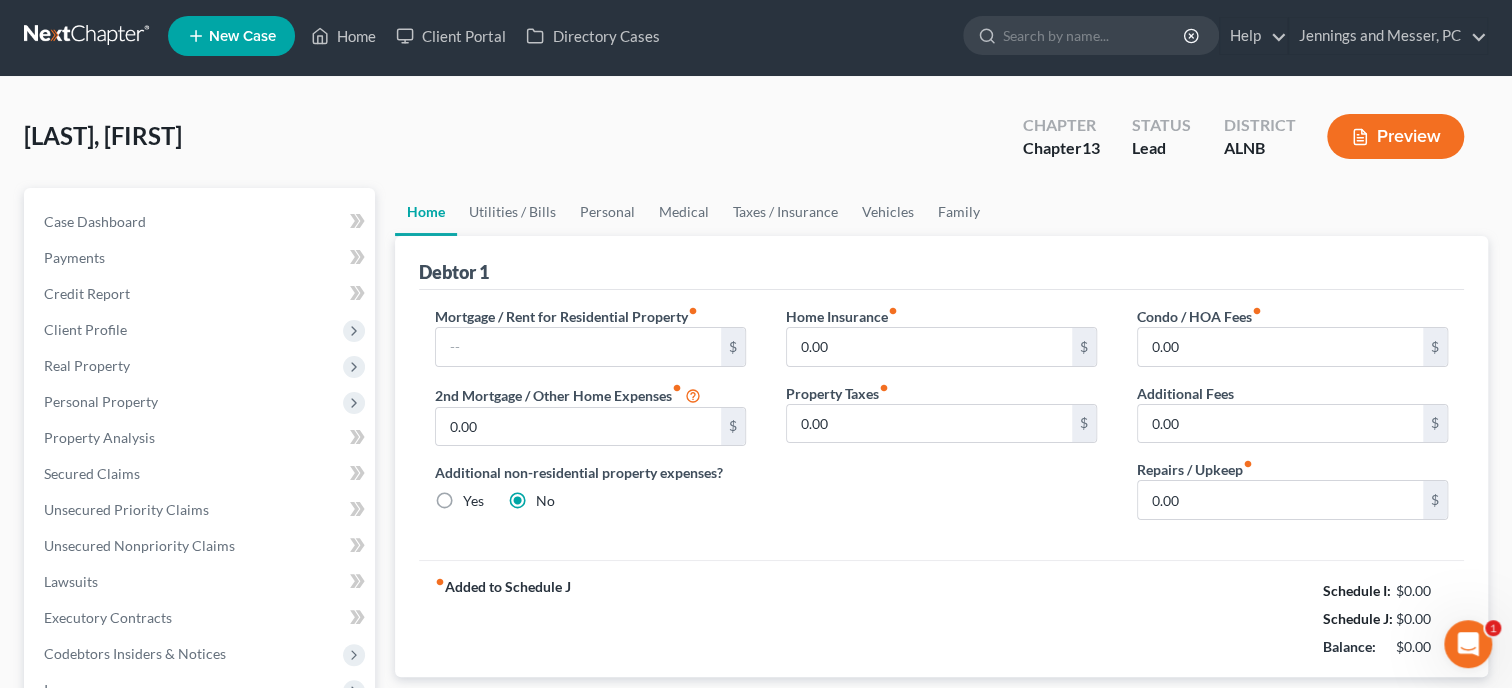 scroll, scrollTop: 0, scrollLeft: 0, axis: both 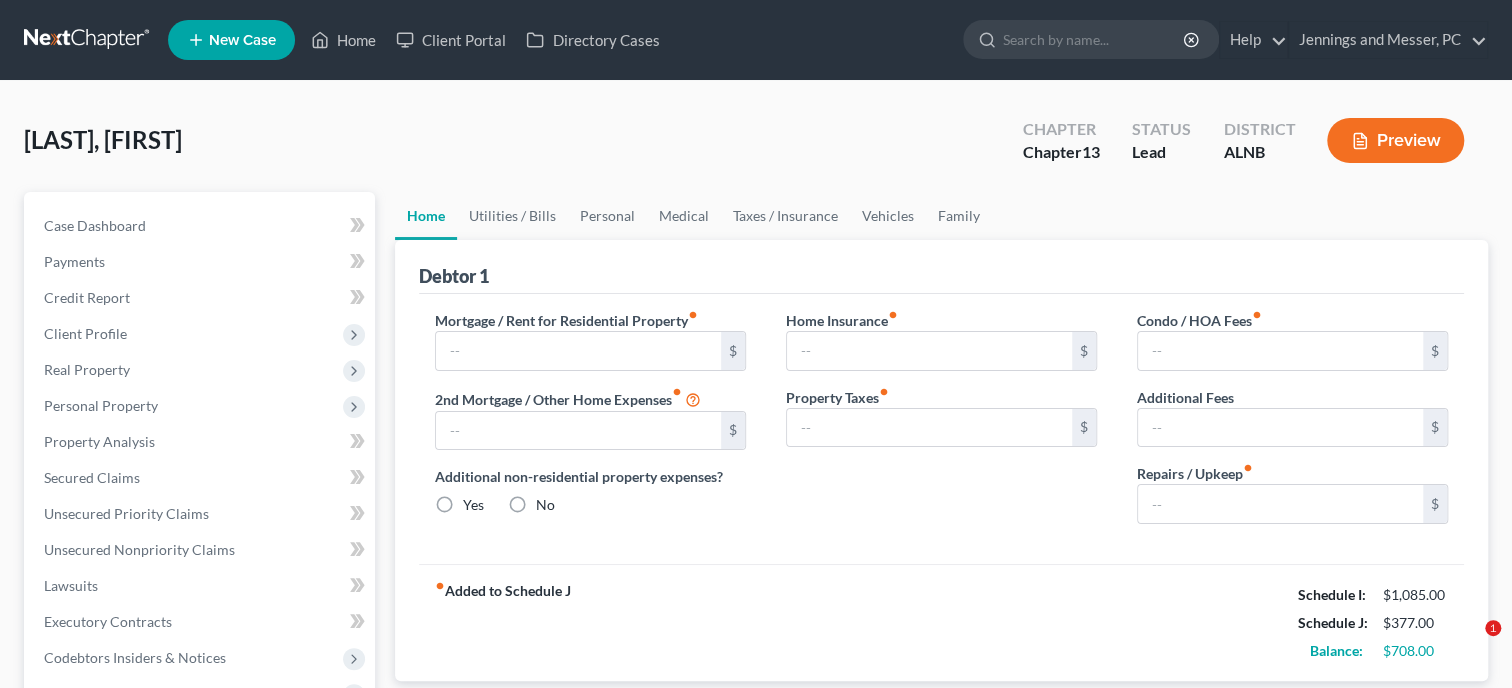 type on "0.00" 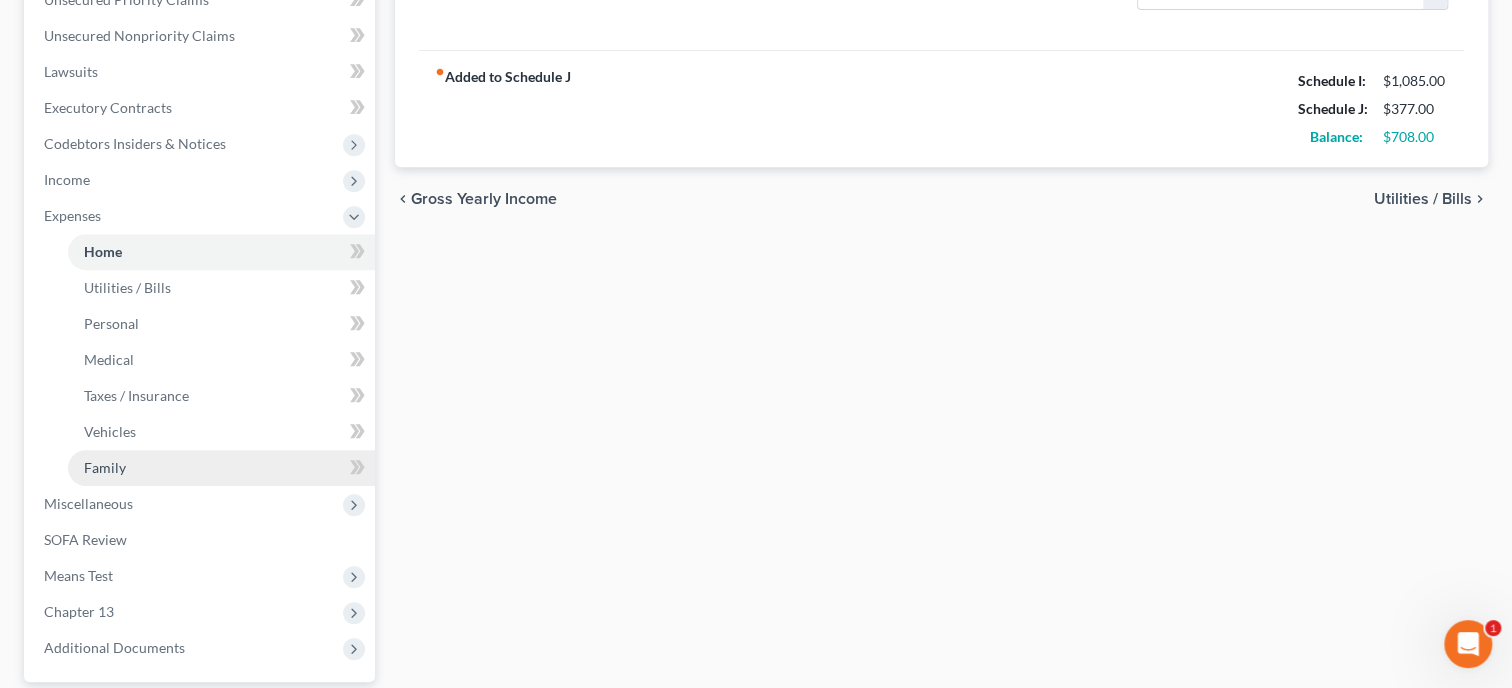 scroll, scrollTop: 696, scrollLeft: 0, axis: vertical 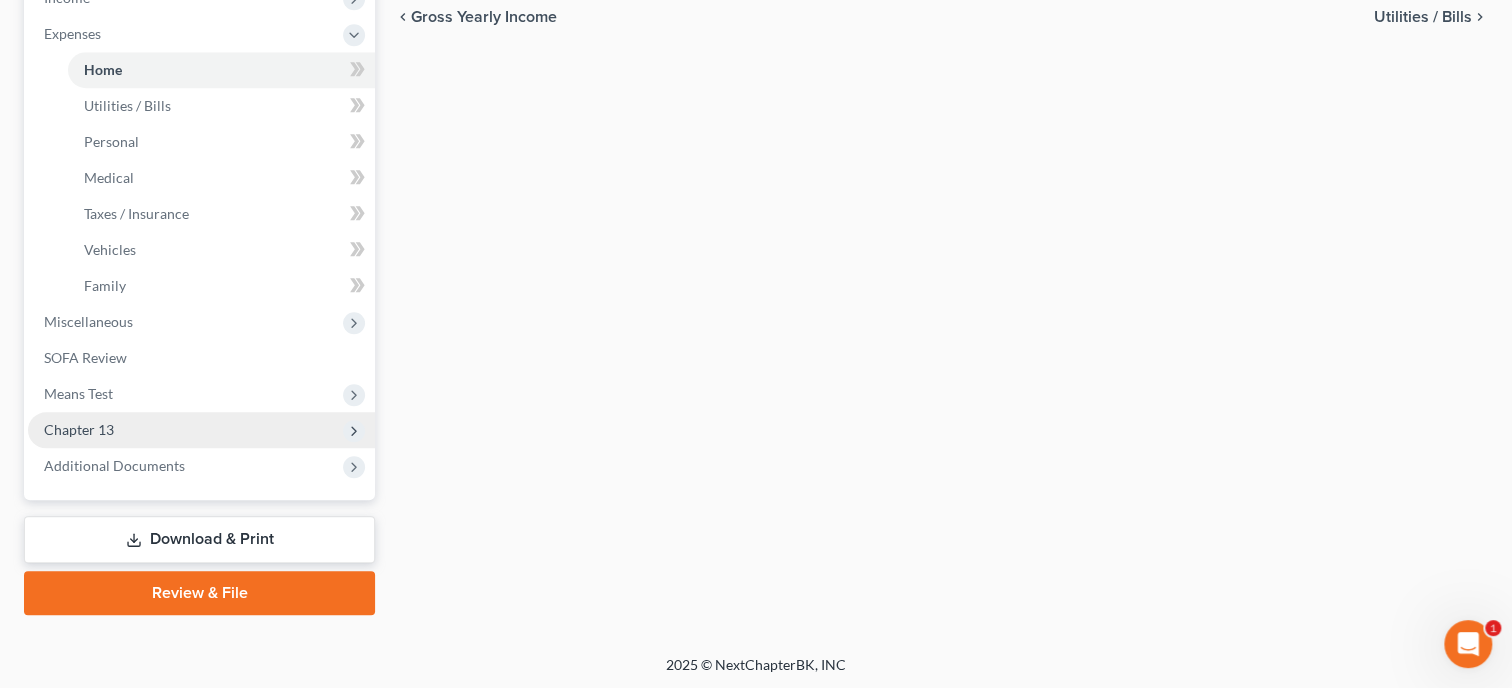 click on "Chapter 13" at bounding box center (201, 430) 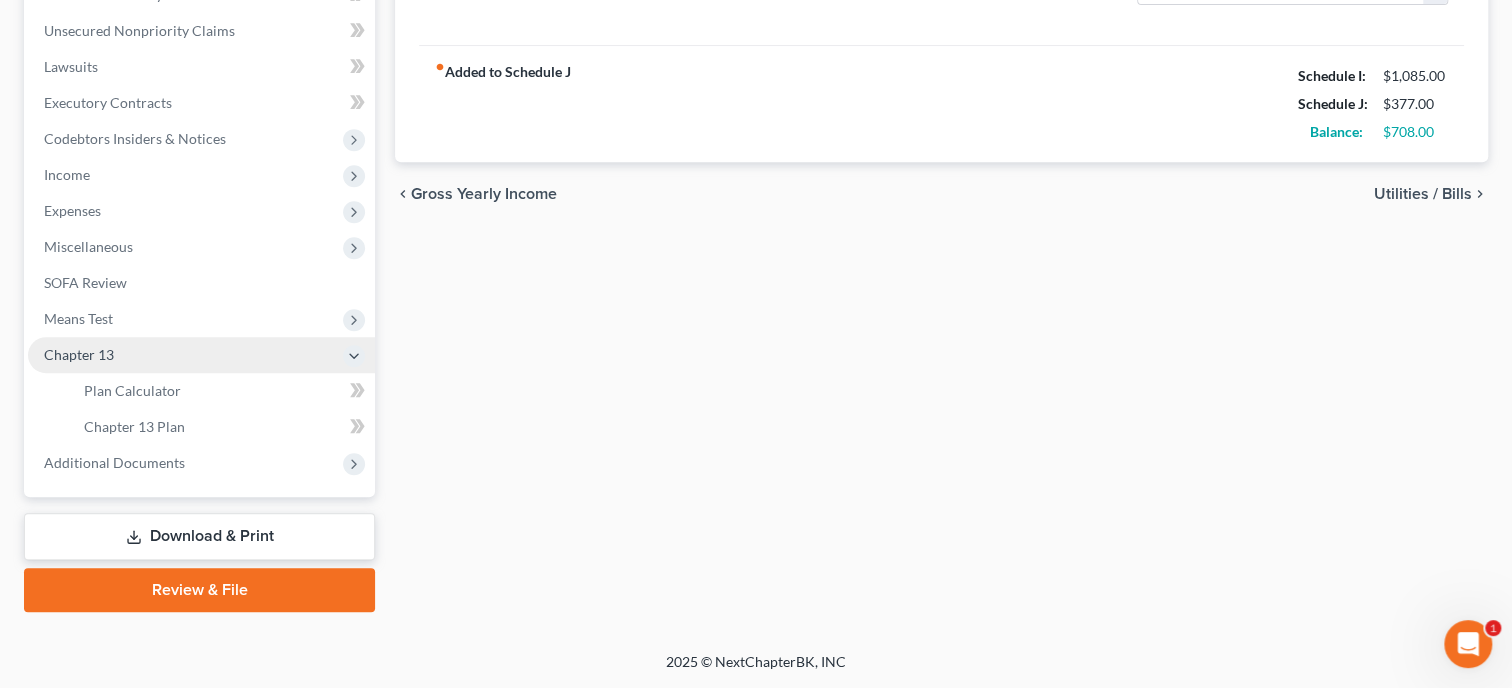 scroll, scrollTop: 516, scrollLeft: 0, axis: vertical 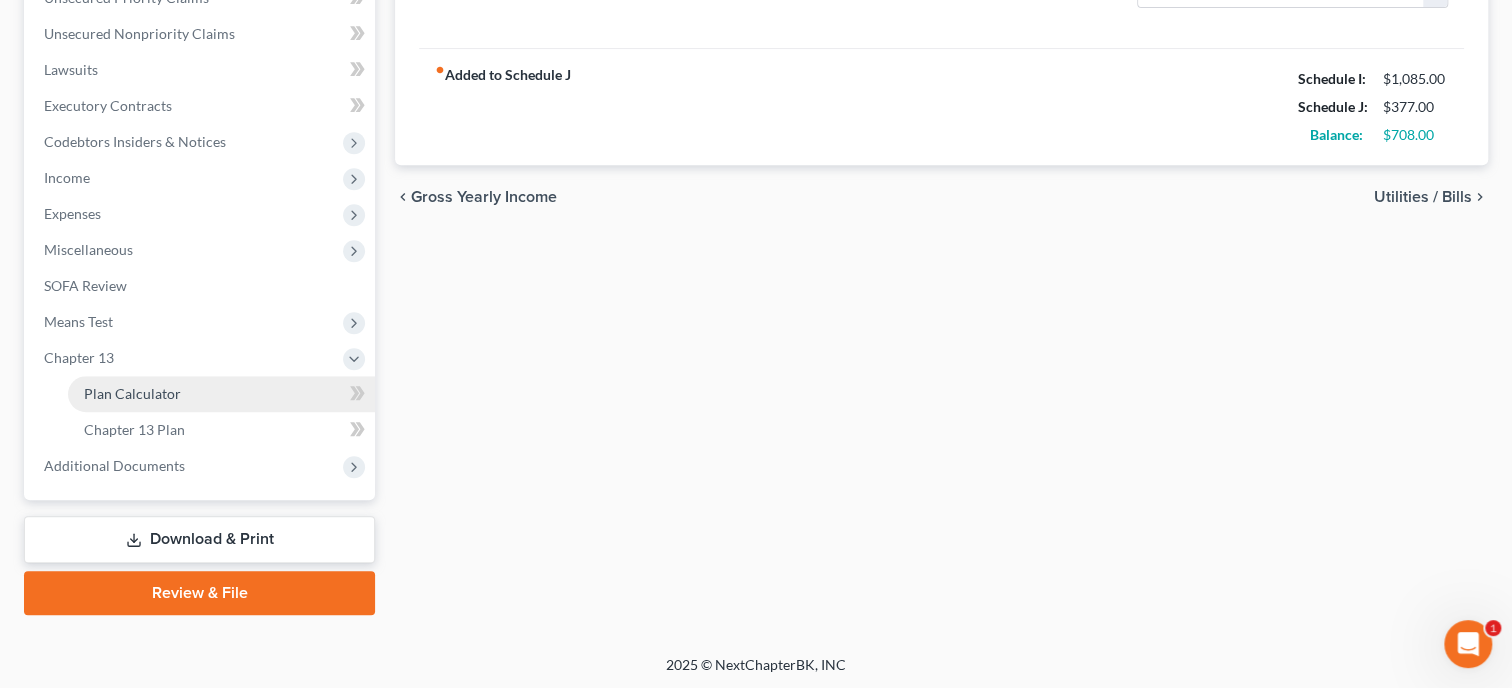 click on "Plan Calculator" at bounding box center [132, 393] 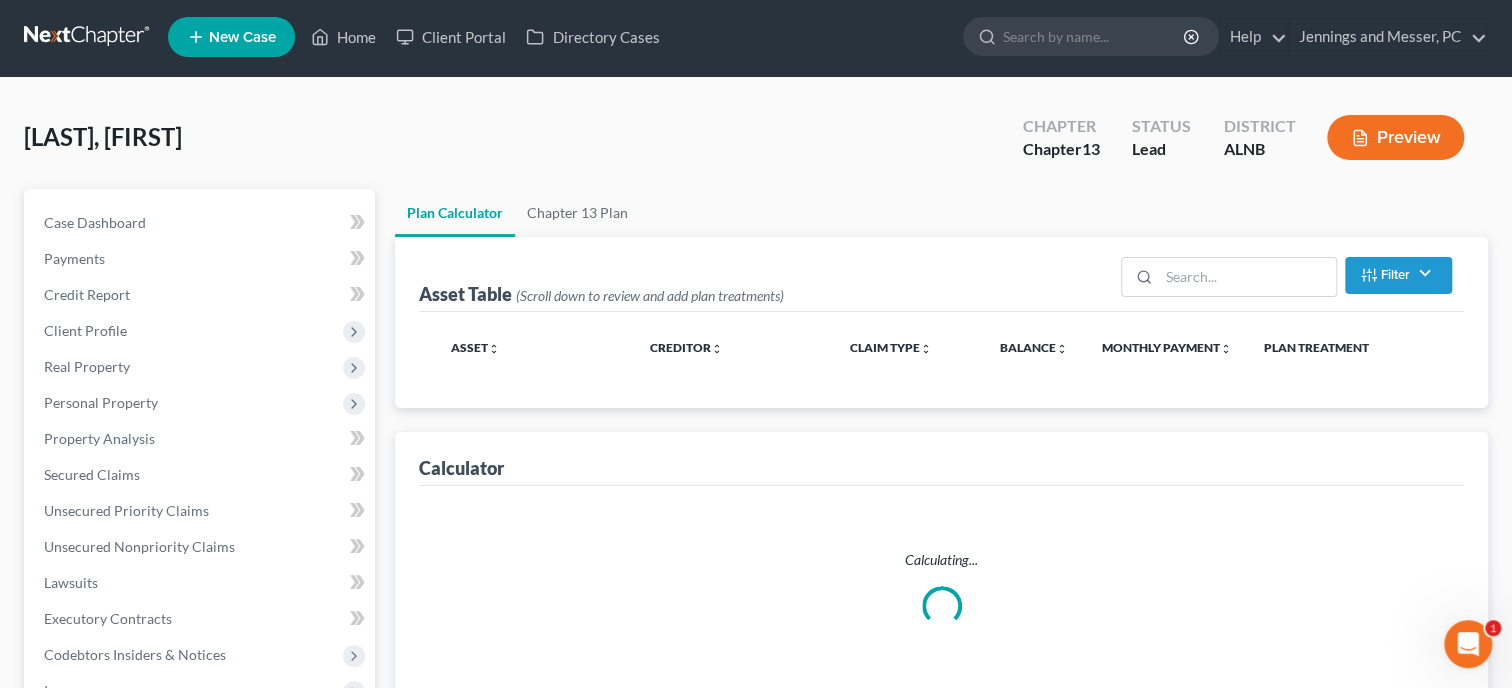scroll, scrollTop: 0, scrollLeft: 0, axis: both 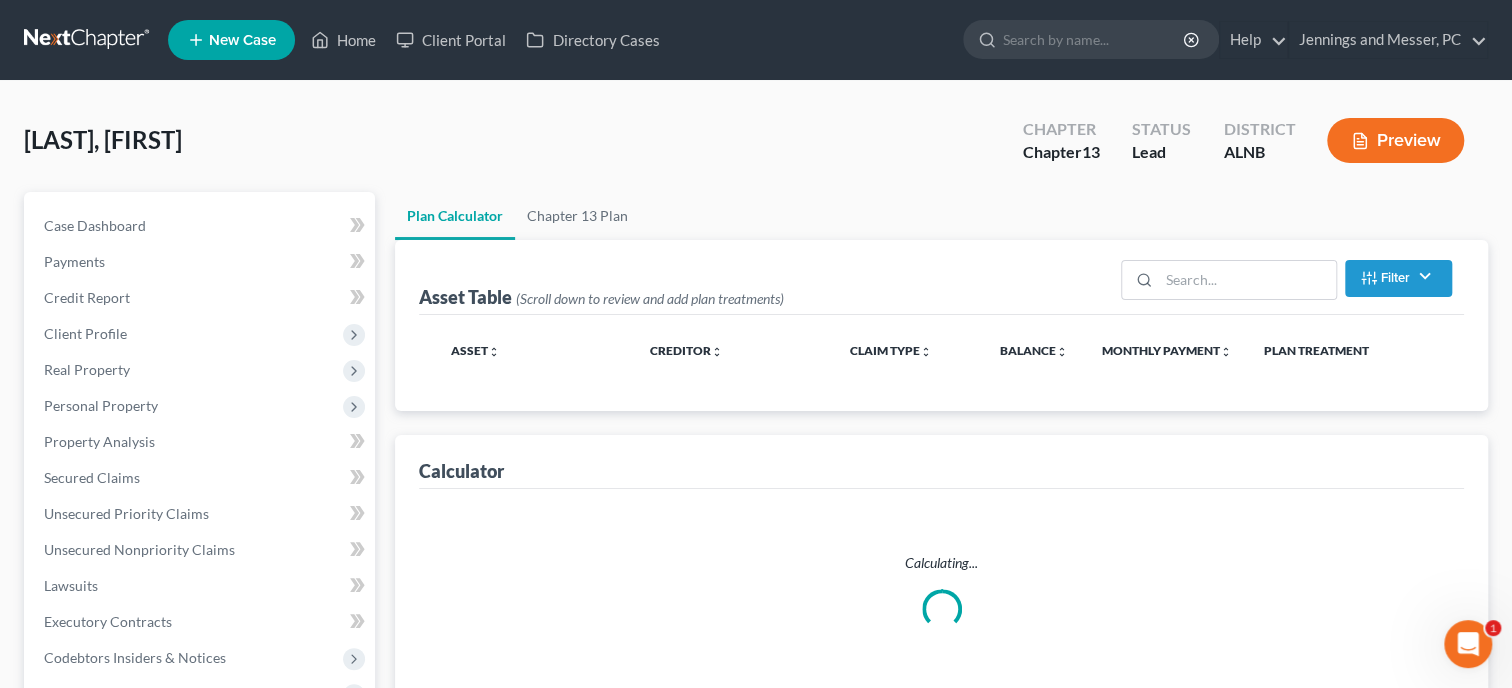 select on "59" 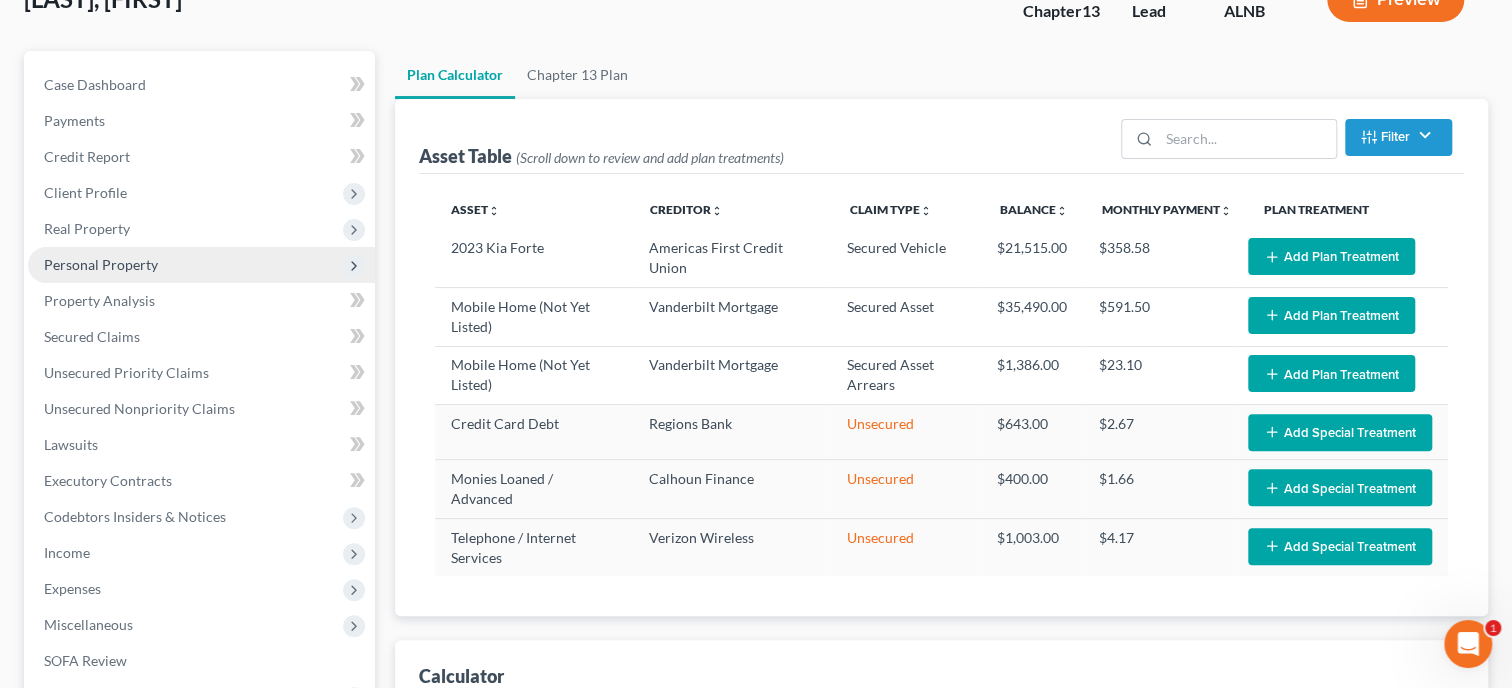 scroll, scrollTop: 308, scrollLeft: 0, axis: vertical 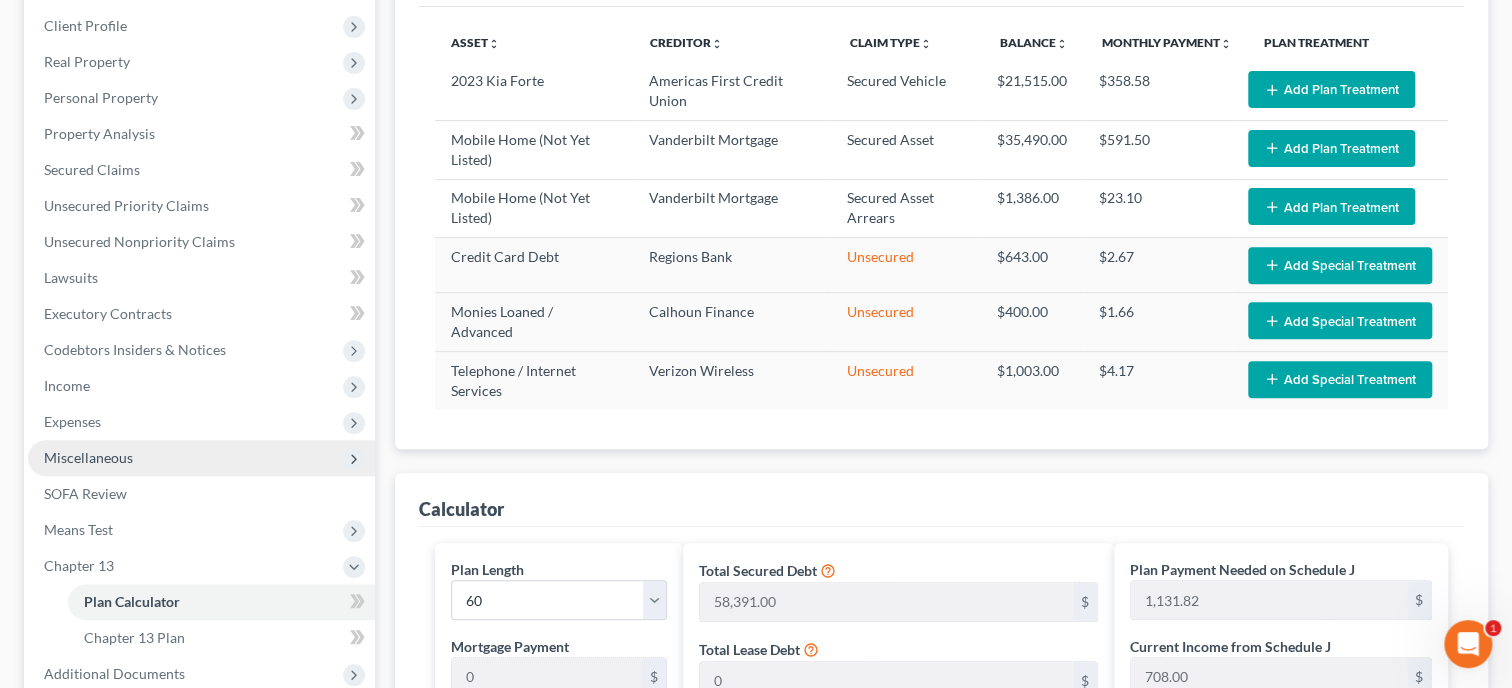 click on "Miscellaneous" at bounding box center (88, 457) 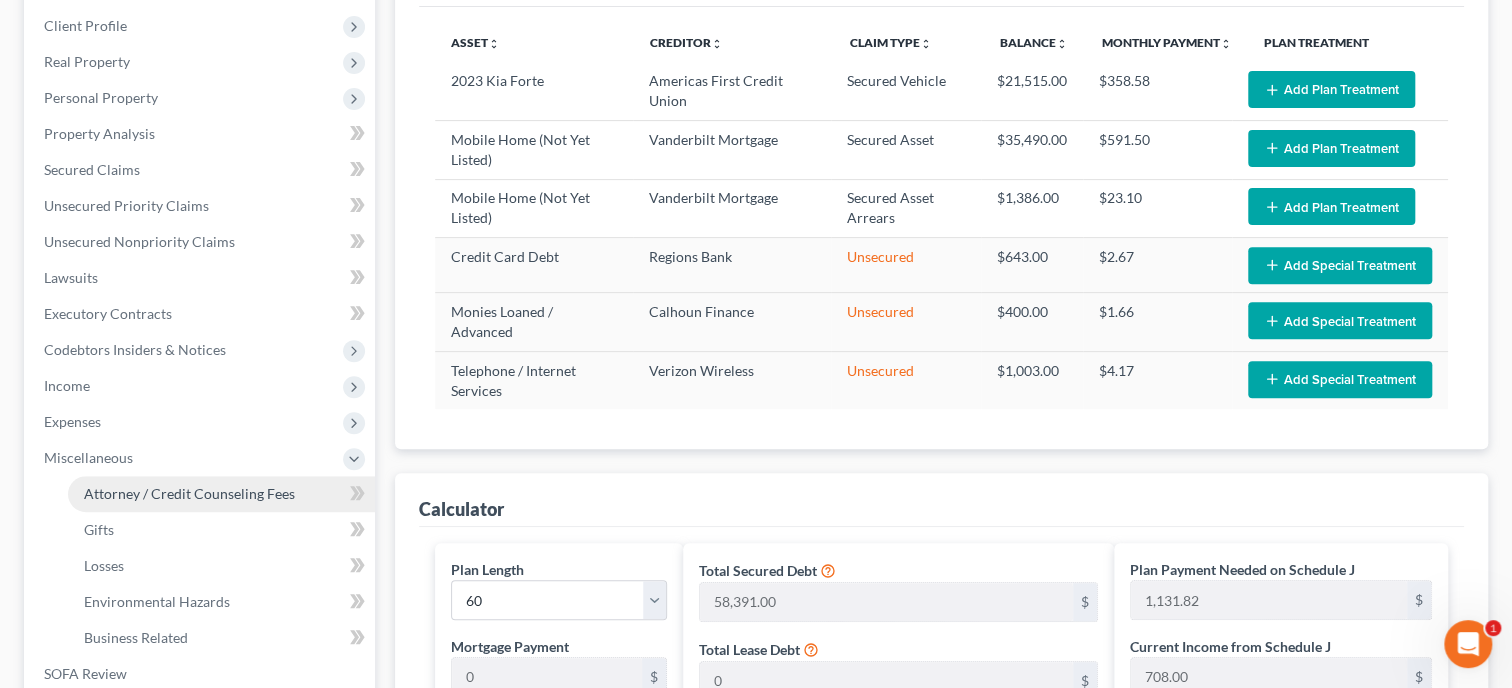 click on "Attorney / Credit Counseling Fees" at bounding box center (189, 493) 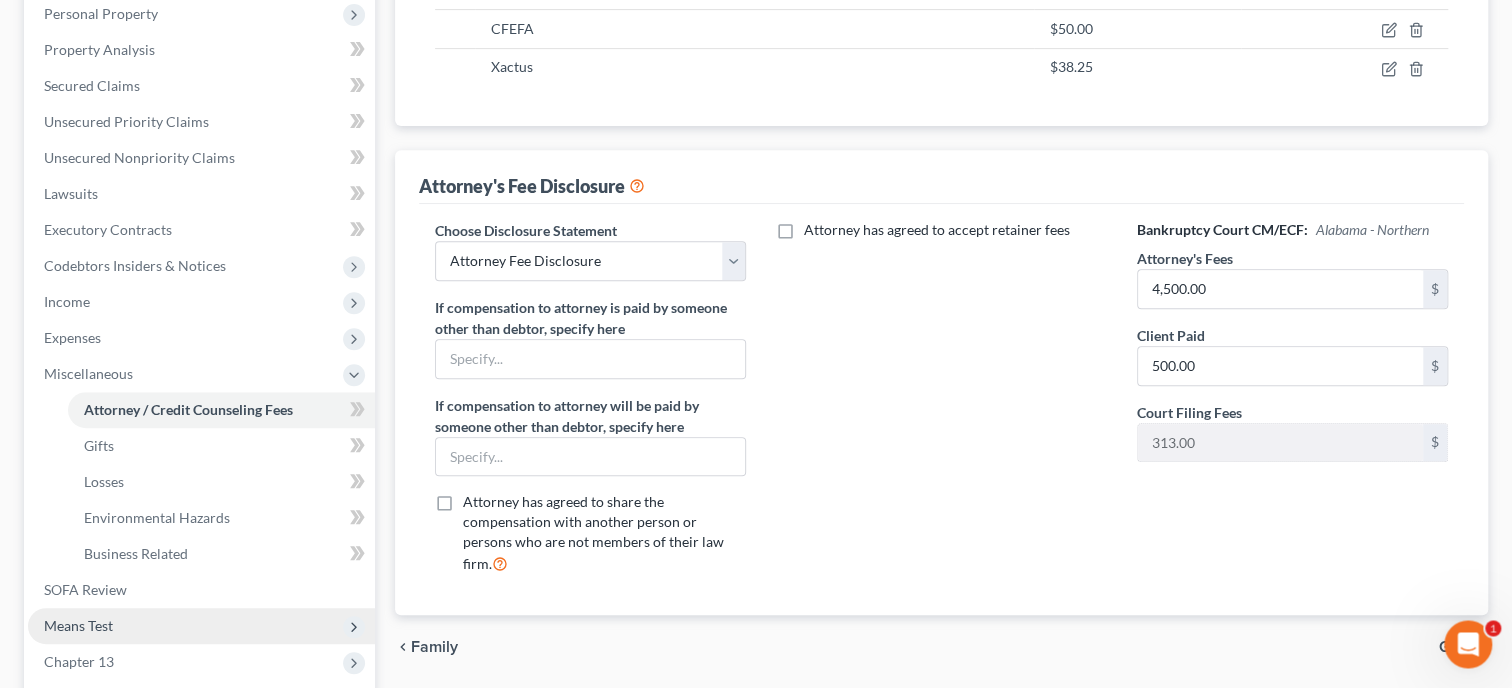 scroll, scrollTop: 617, scrollLeft: 0, axis: vertical 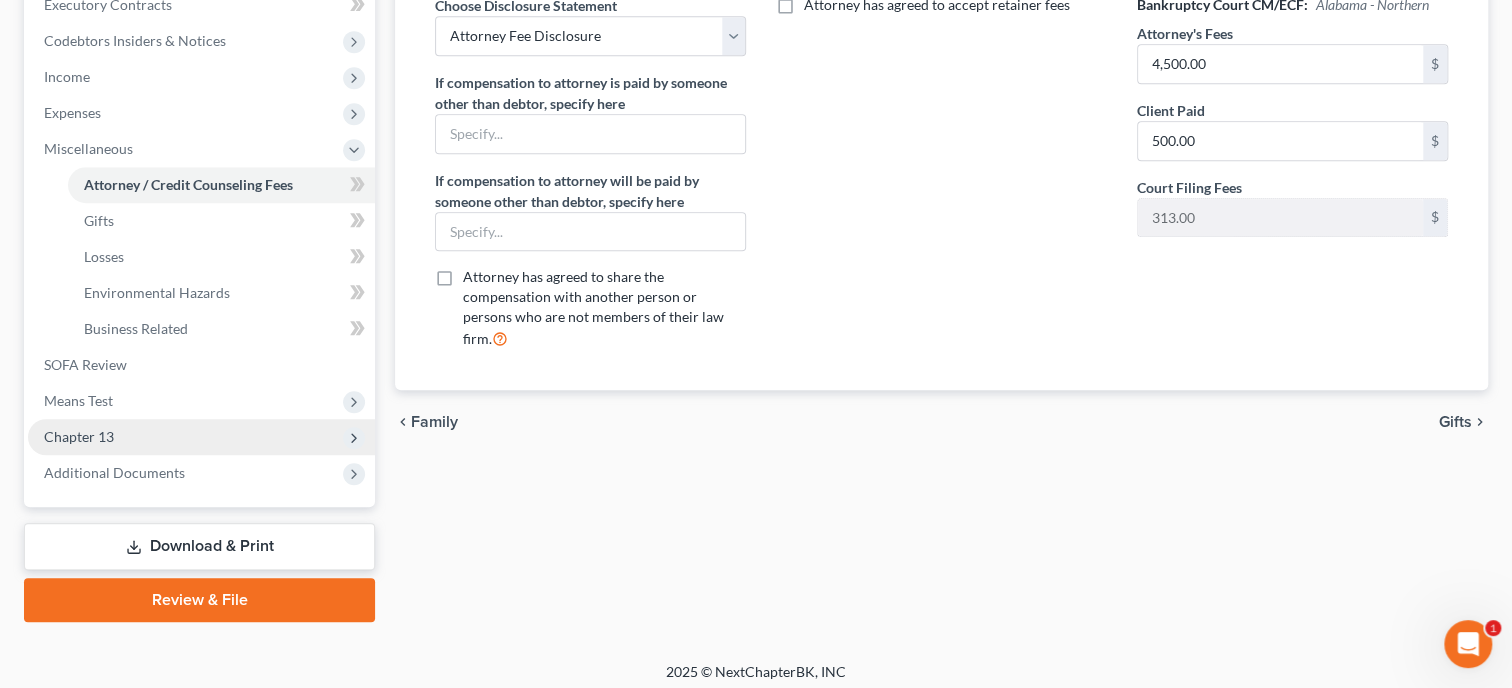 click on "Chapter 13" at bounding box center [201, 437] 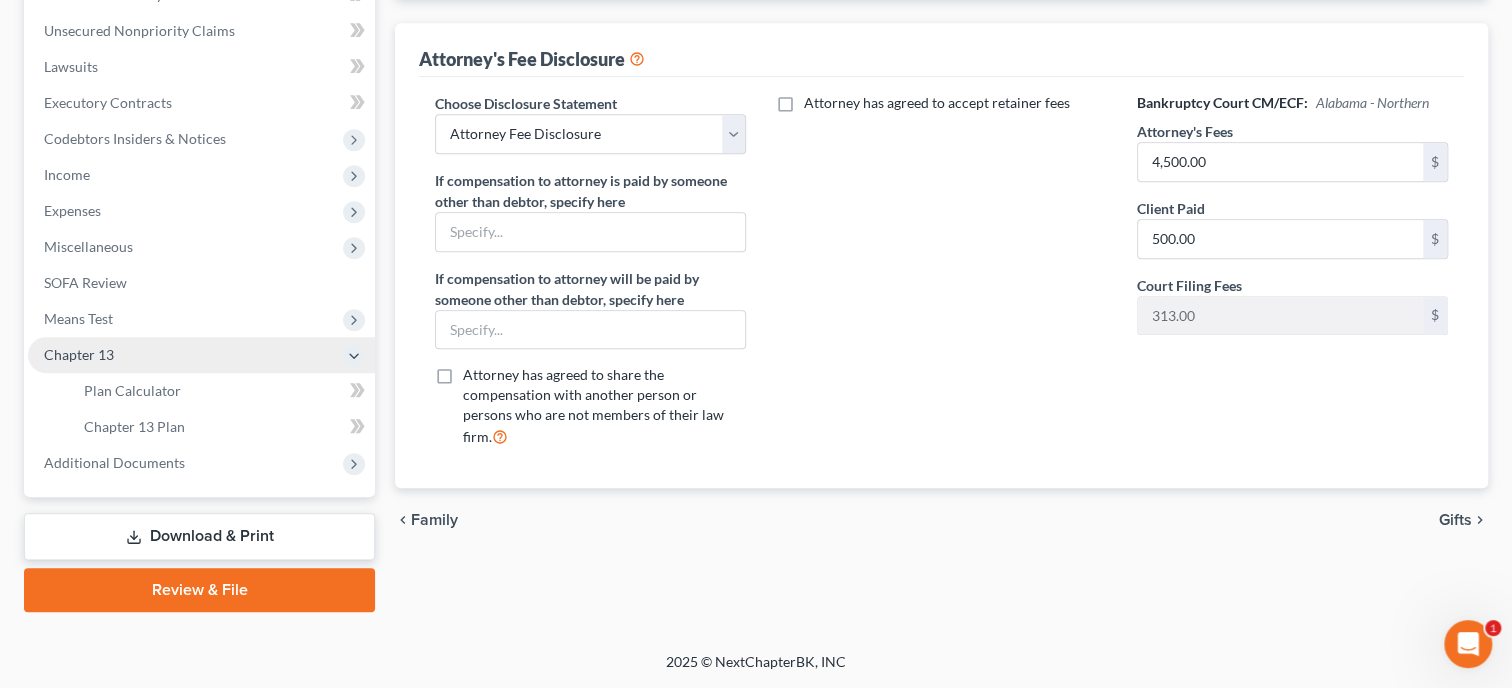 scroll, scrollTop: 516, scrollLeft: 0, axis: vertical 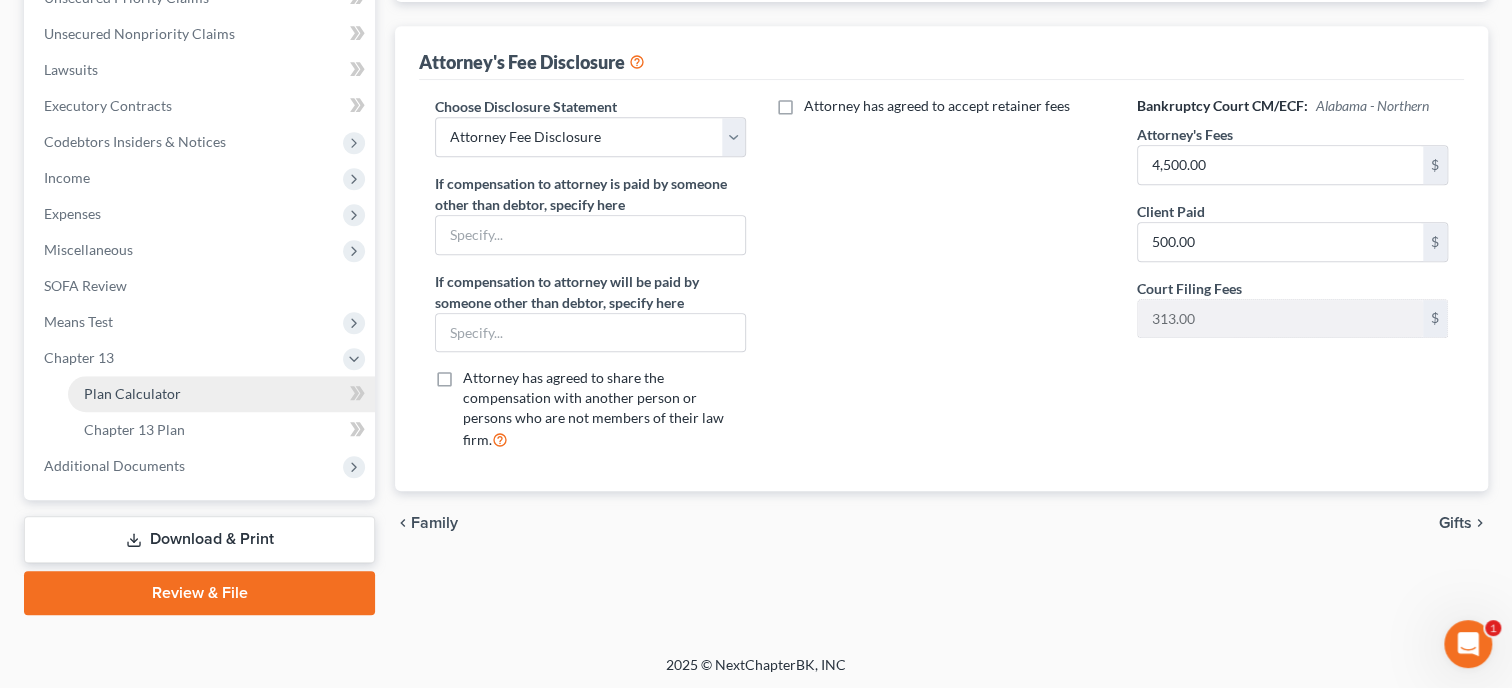 click on "Plan Calculator" at bounding box center (132, 393) 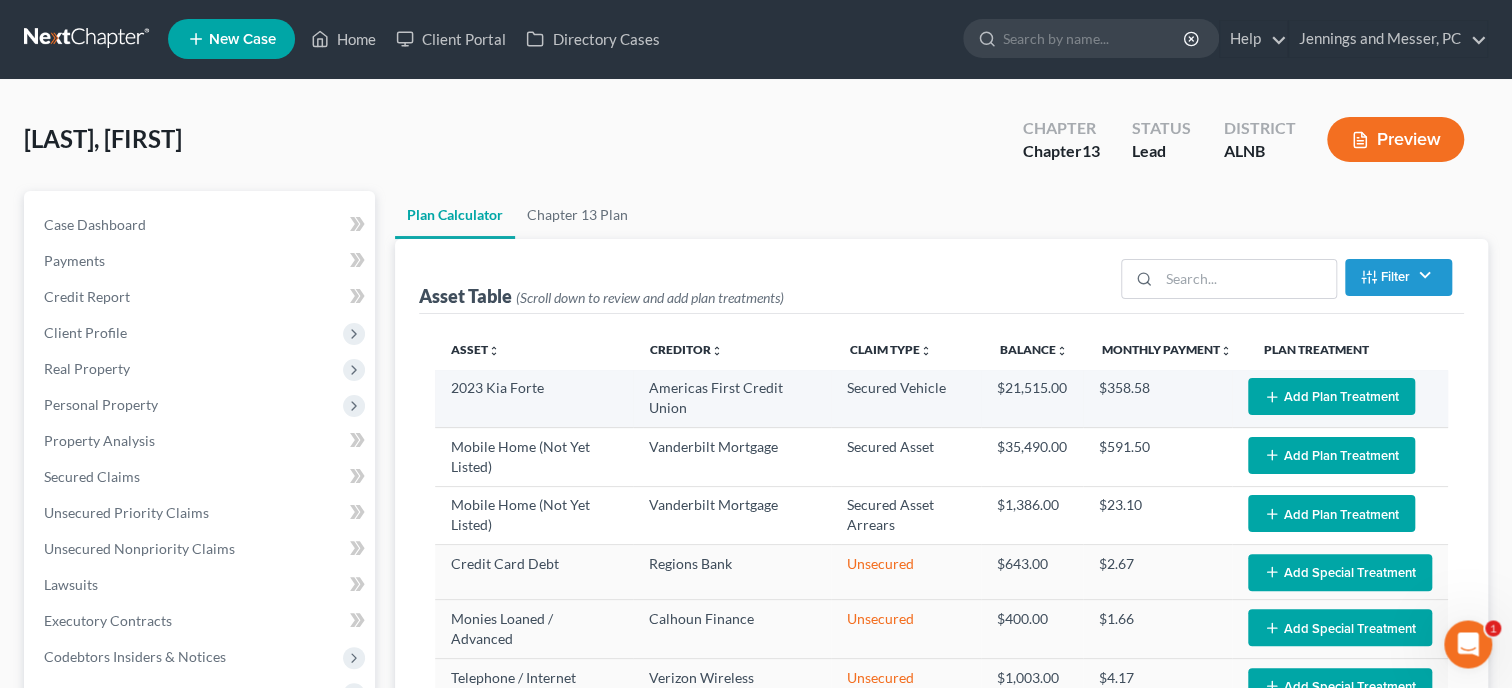 scroll, scrollTop: 0, scrollLeft: 0, axis: both 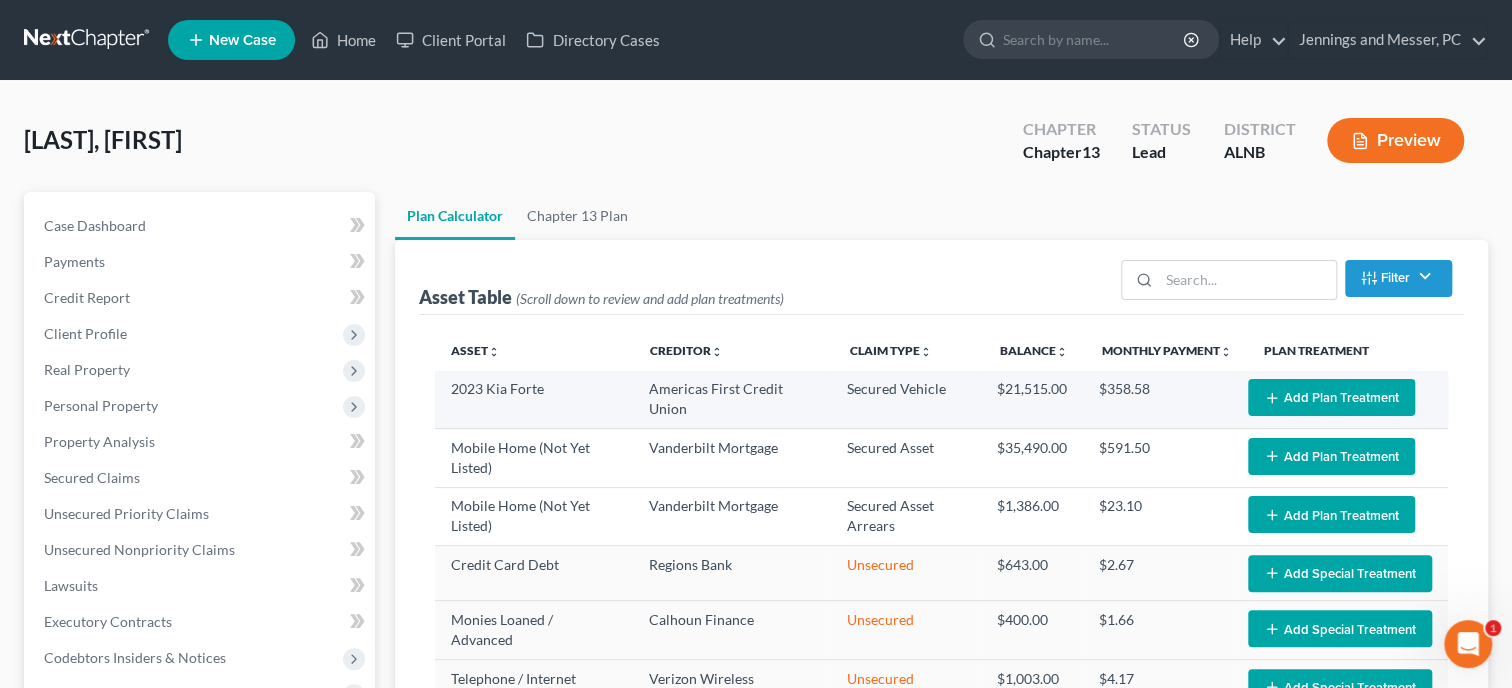 select on "59" 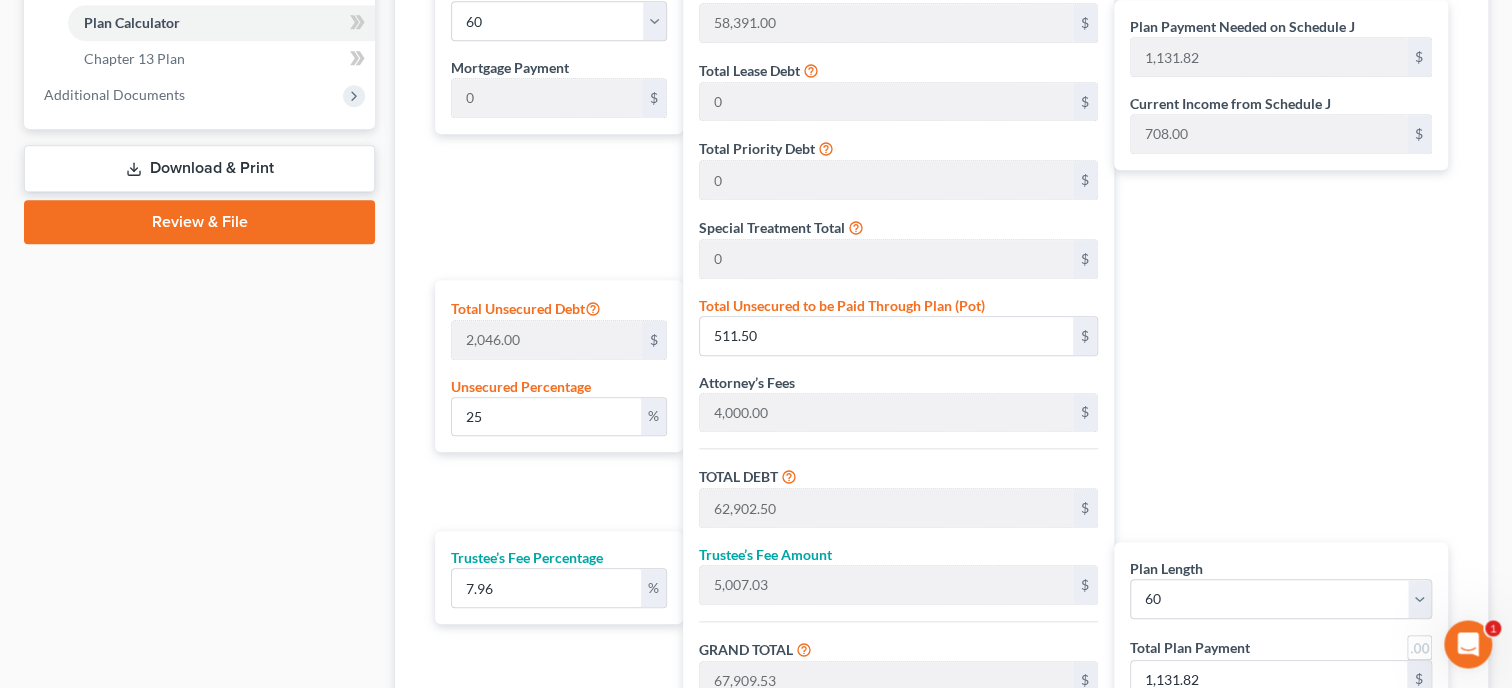 scroll, scrollTop: 926, scrollLeft: 0, axis: vertical 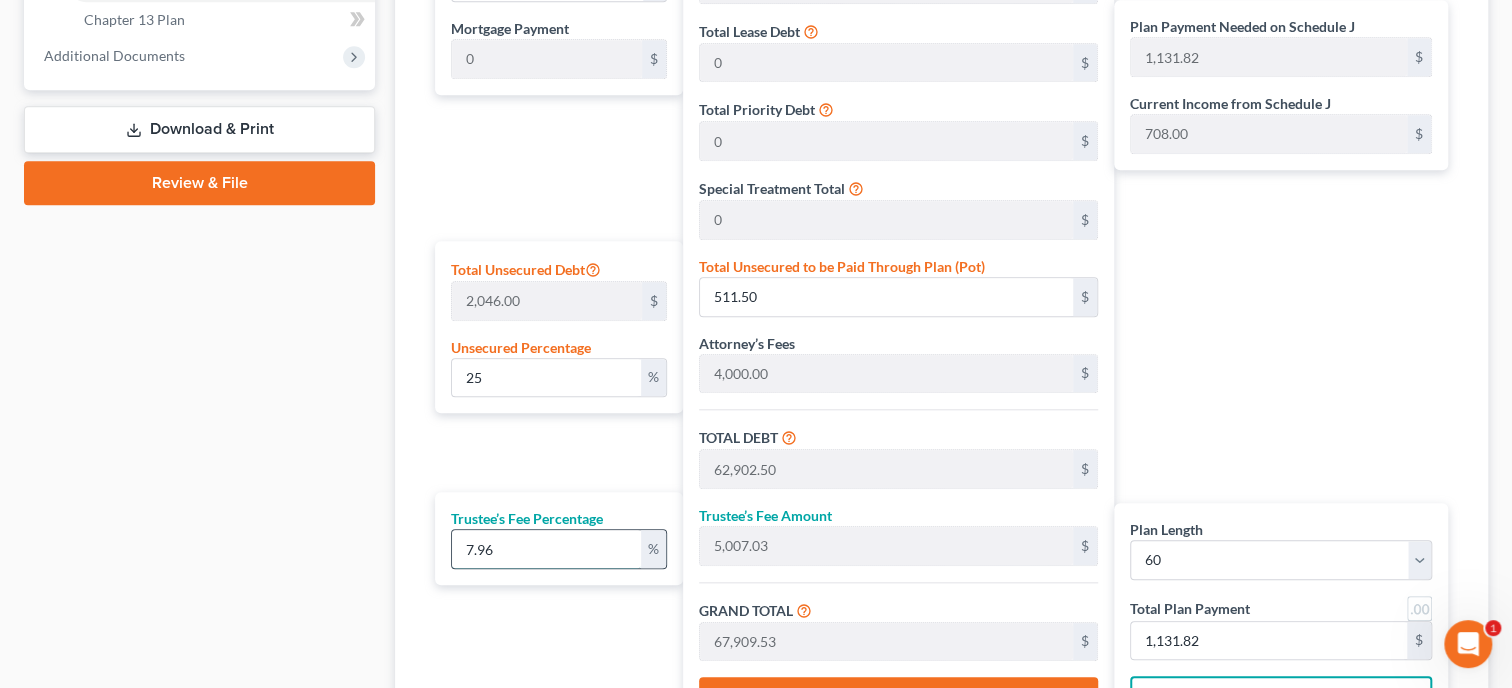 click on "7.96" at bounding box center (546, 549) 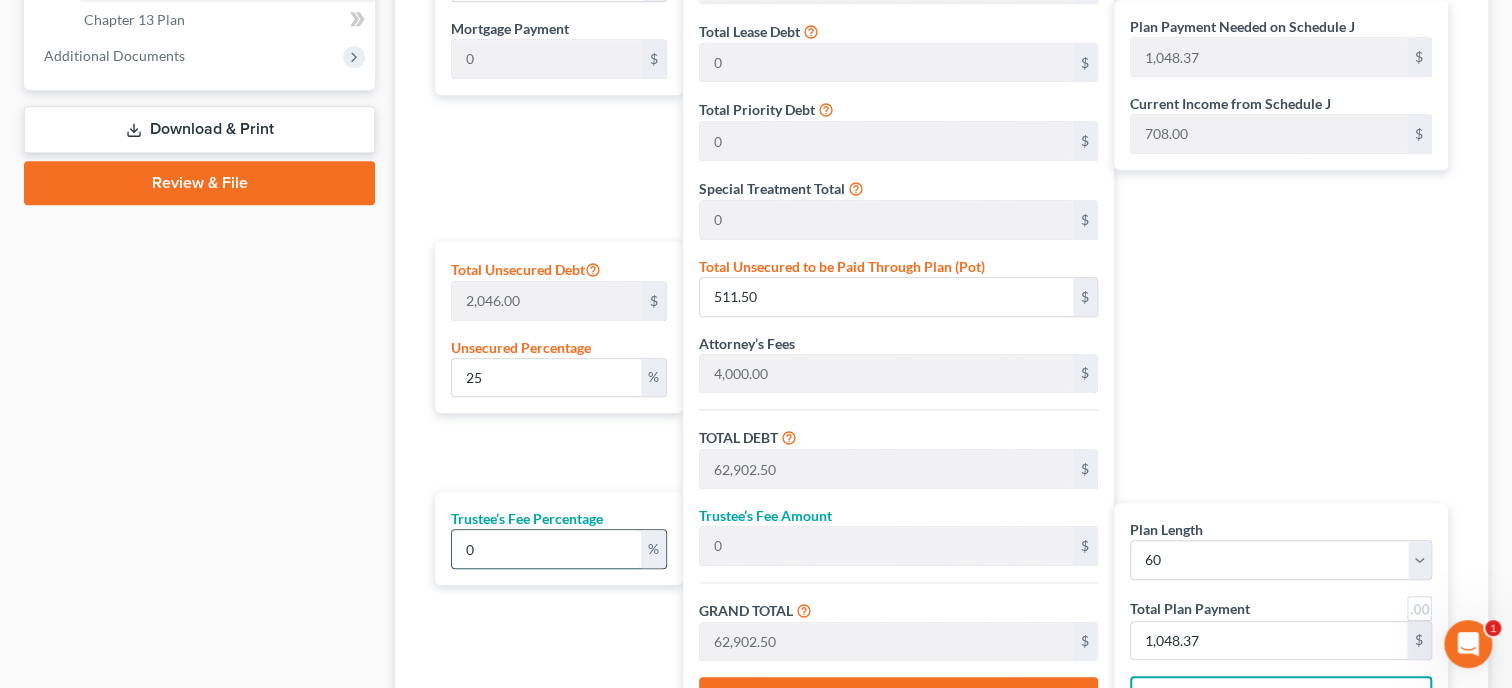 type 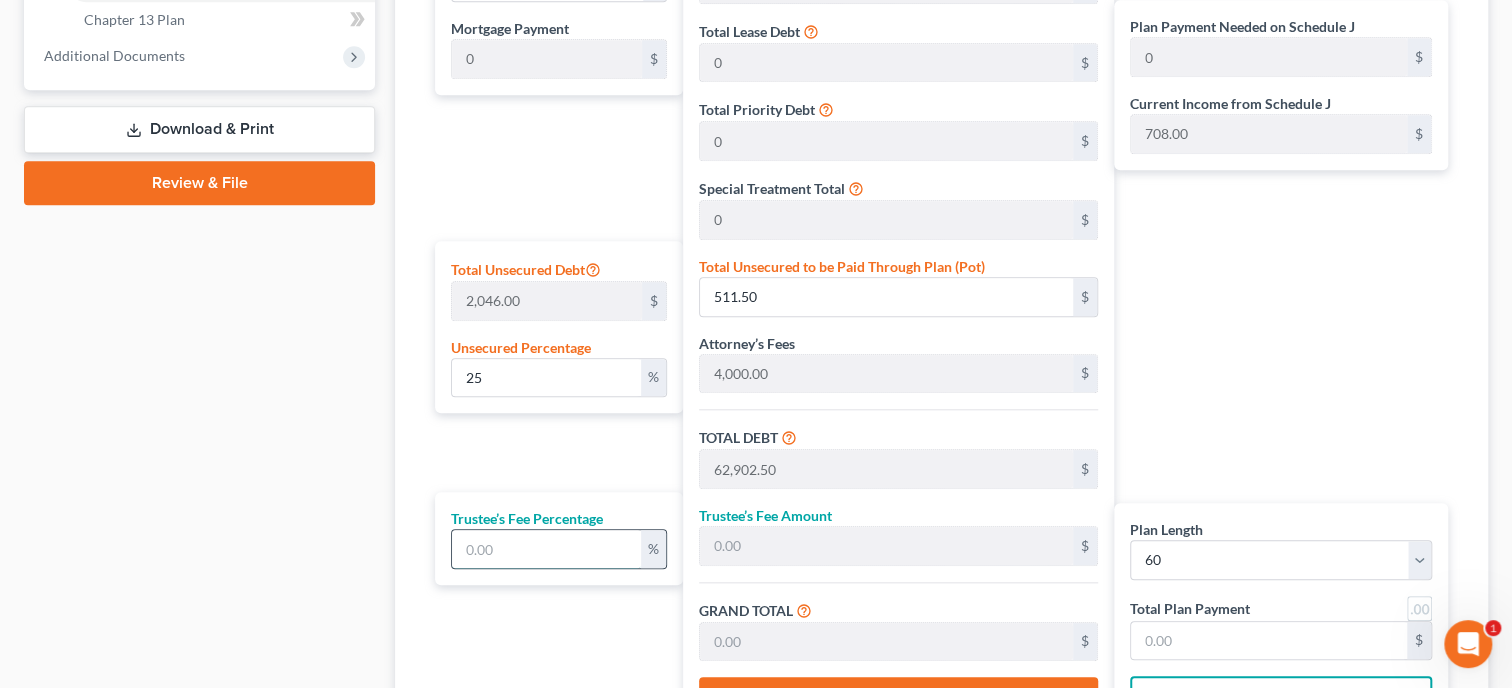 type on "1" 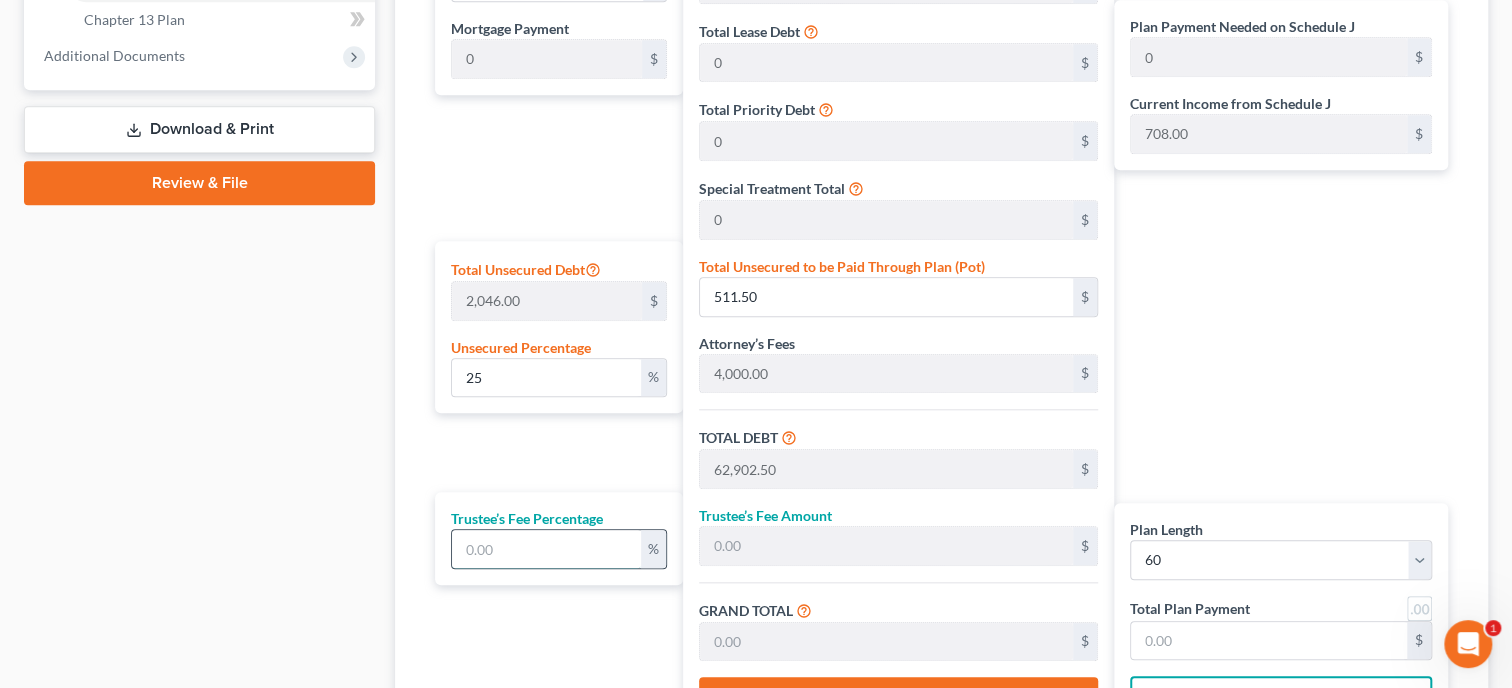 type on "629.02" 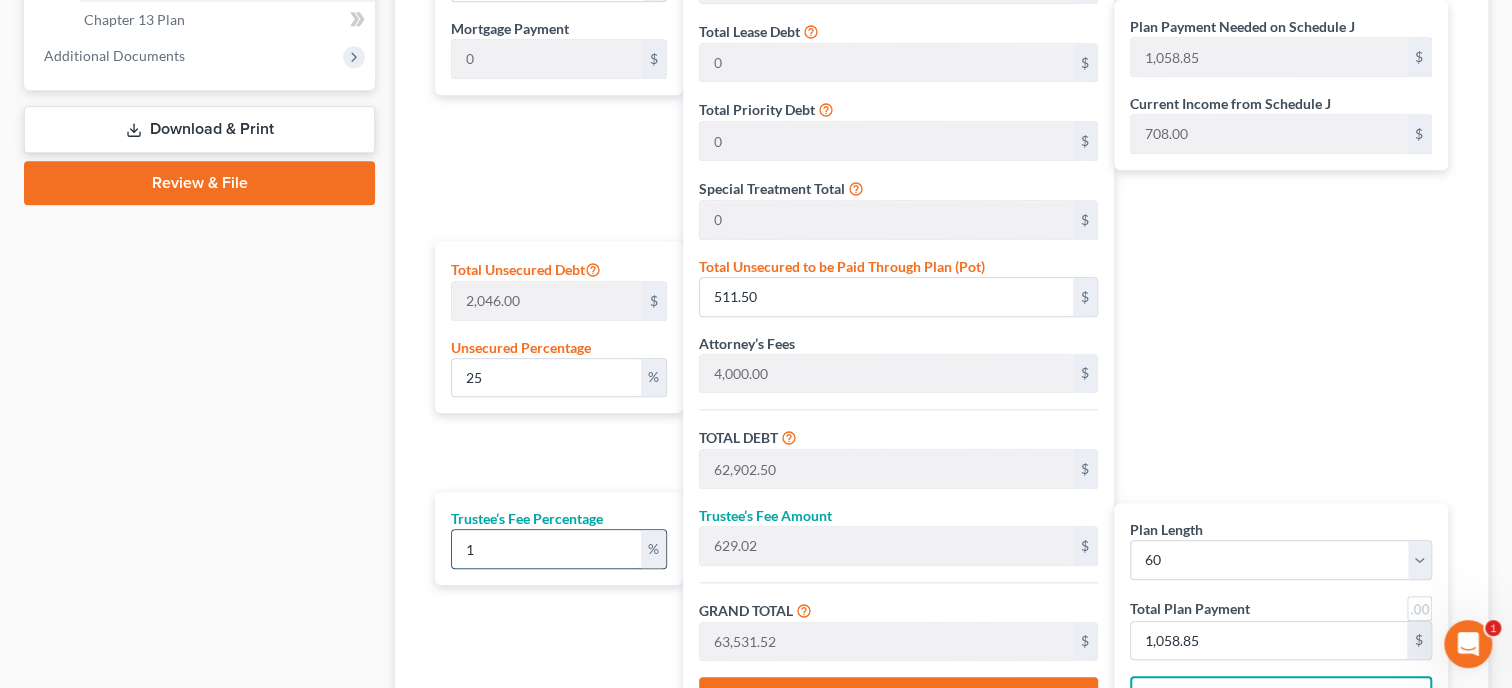 type on "10" 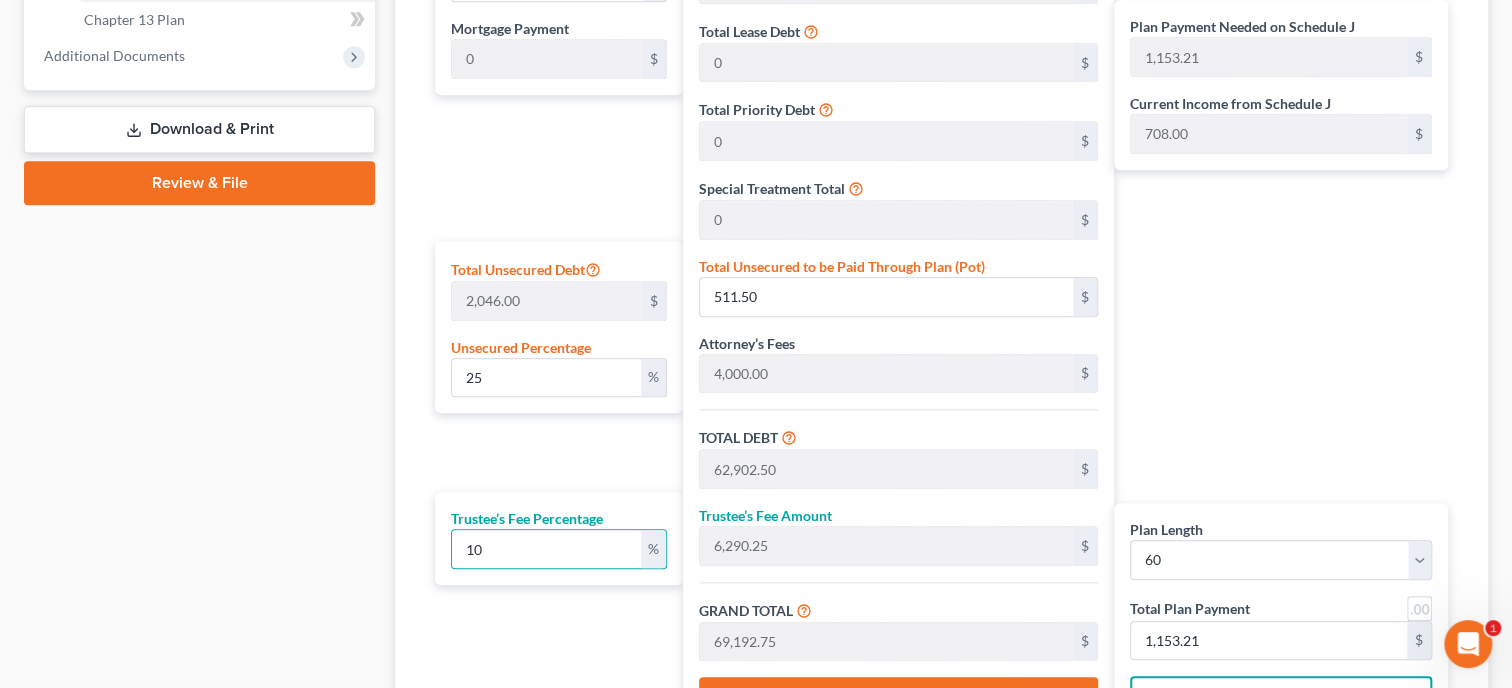 type on "10" 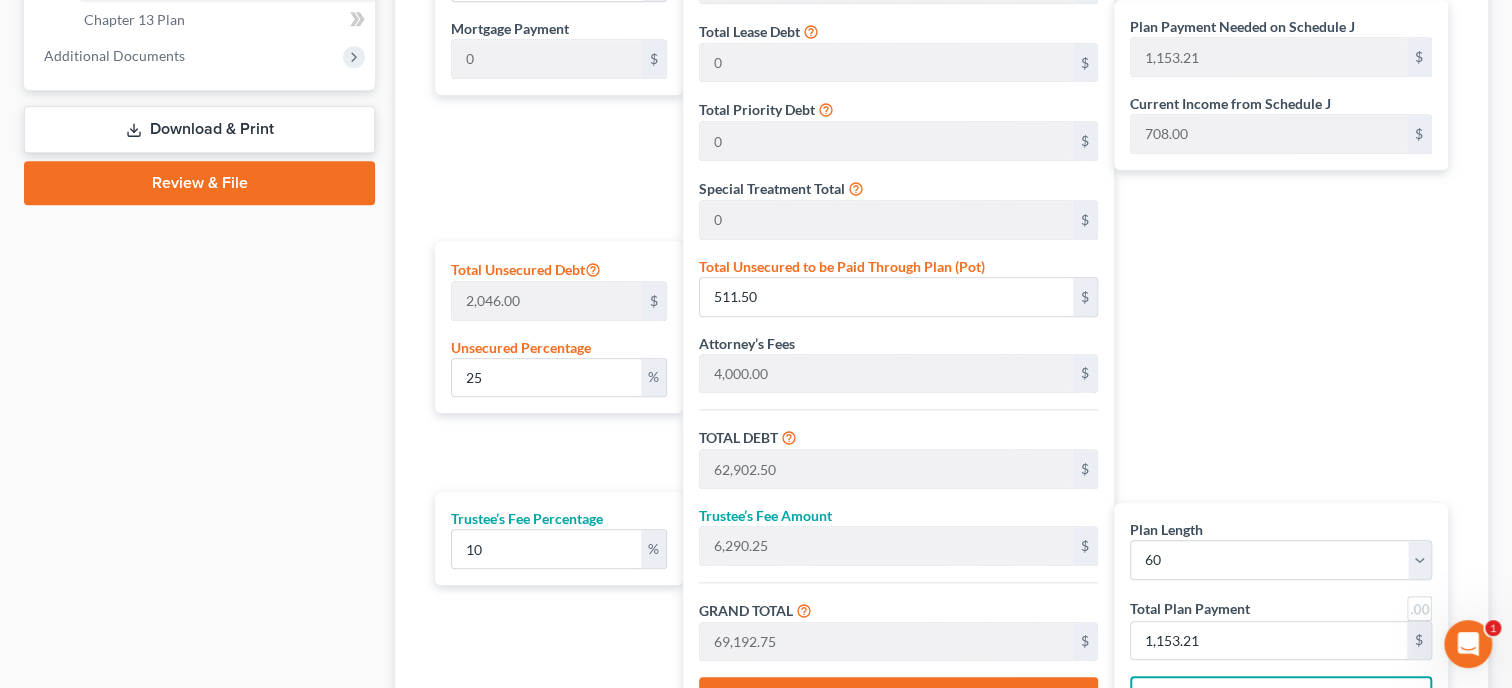 click on "Plan Length  1 2 3 4 5 6 7 8 9 10 11 12 13 14 15 16 17 18 19 20 21 22 23 24 25 26 27 28 29 30 31 32 33 34 35 36 37 38 39 40 41 42 43 44 45 46 47 48 49 50 51 52 53 54 55 56 57 58 59 60 61 62 63 64 65 66 67 68 69 70 71 72 73 74 75 76 77 78 79 80 81 82 83 84 Mortgage Payment 0 $ Total Unsecured Debt  2,046.00 $ Unsecured Percentage 25 % Trustee’s Fee Percentage 10 %" at bounding box center [554, 331] 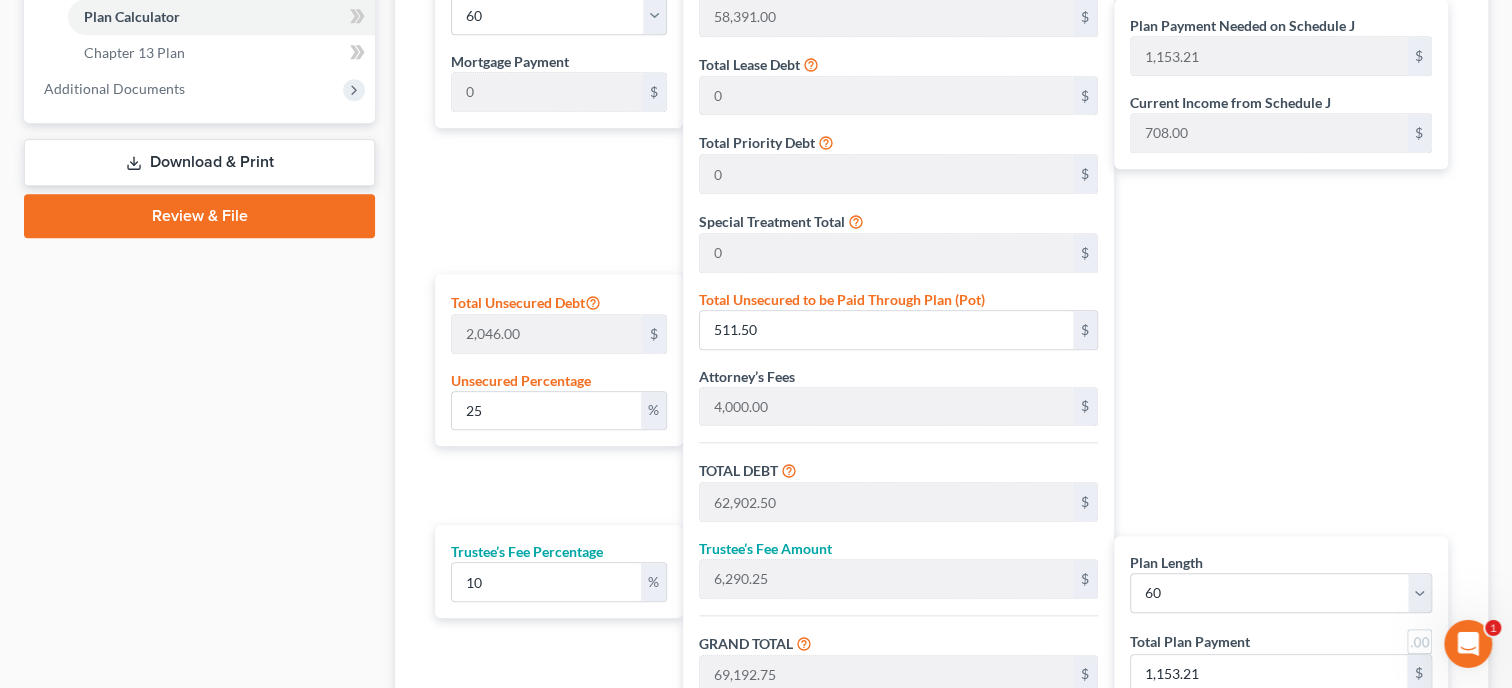 scroll, scrollTop: 926, scrollLeft: 0, axis: vertical 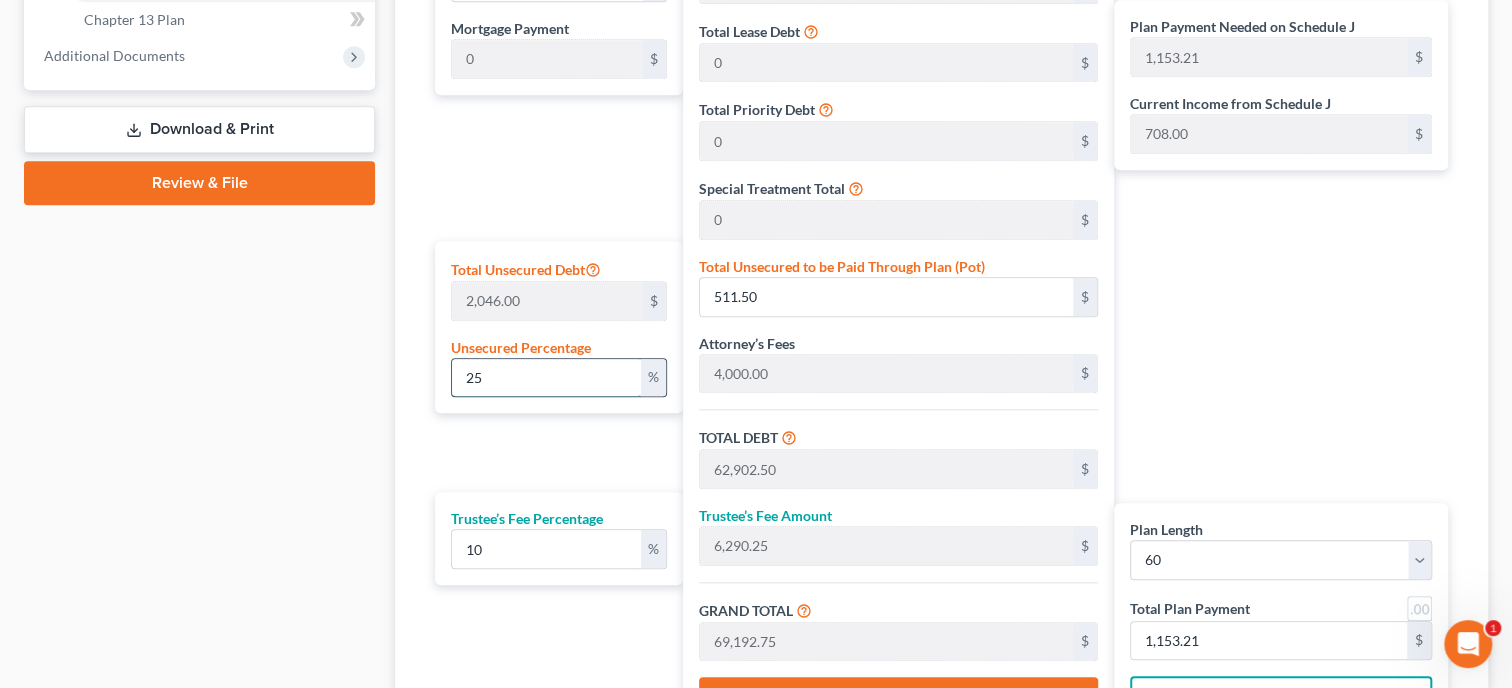 drag, startPoint x: 548, startPoint y: 376, endPoint x: 433, endPoint y: 391, distance: 115.97414 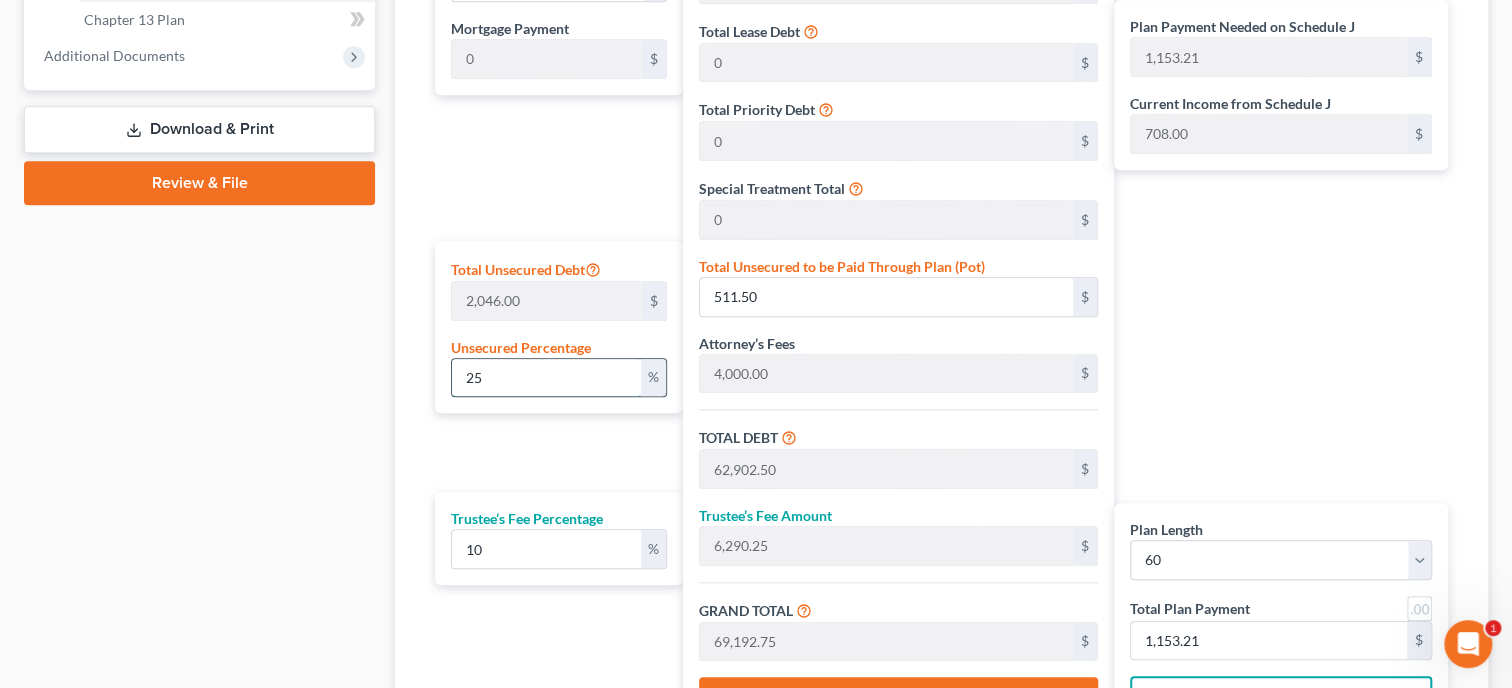 click on "25" at bounding box center (546, 378) 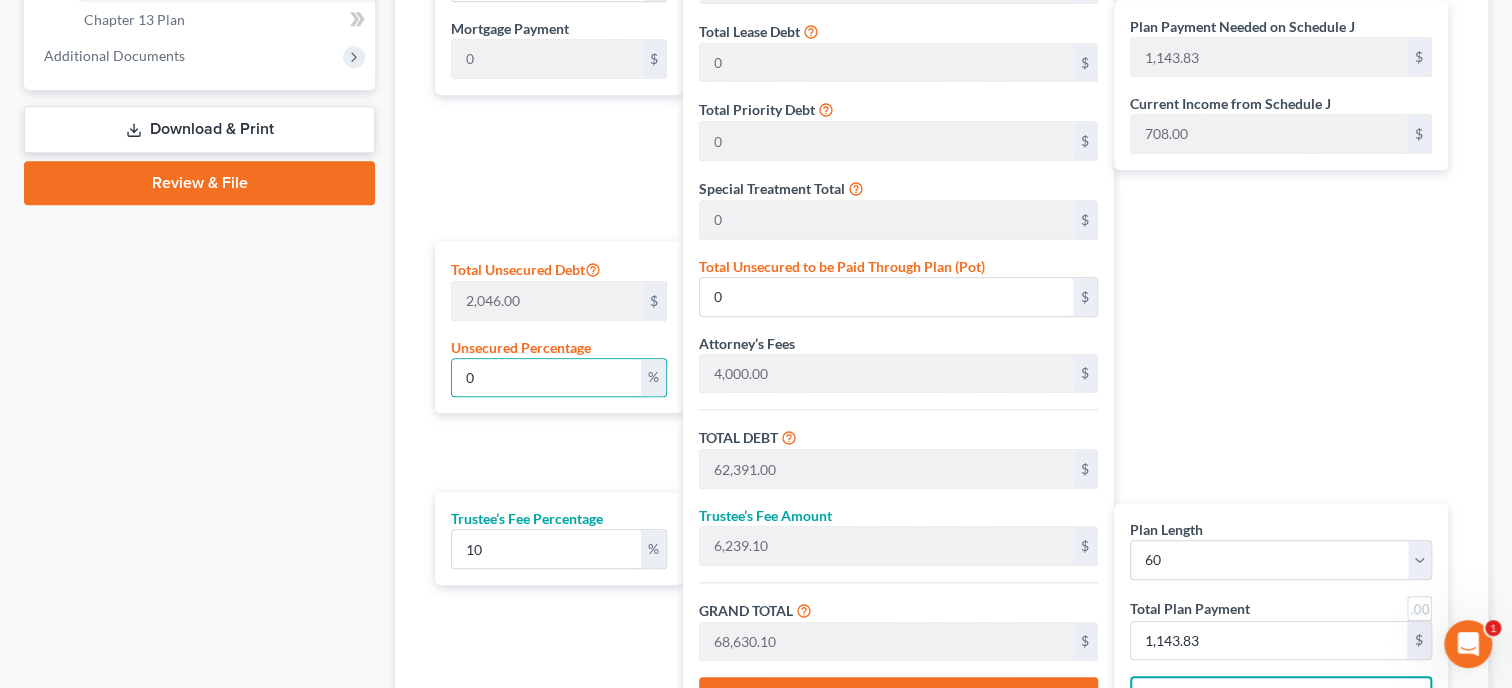click on "Plan Length  1 2 3 4 5 6 7 8 9 10 11 12 13 14 15 16 17 18 19 20 21 22 23 24 25 26 27 28 29 30 31 32 33 34 35 36 37 38 39 40 41 42 43 44 45 46 47 48 49 50 51 52 53 54 55 56 57 58 59 60 61 62 63 64 65 66 67 68 69 70 71 72 73 74 75 76 77 78 79 80 81 82 83 84 Mortgage Payment 0 $ Total Unsecured Debt  2,046.00 $ Unsecured Percentage 0 % Trustee’s Fee Percentage 10 %" at bounding box center [554, 331] 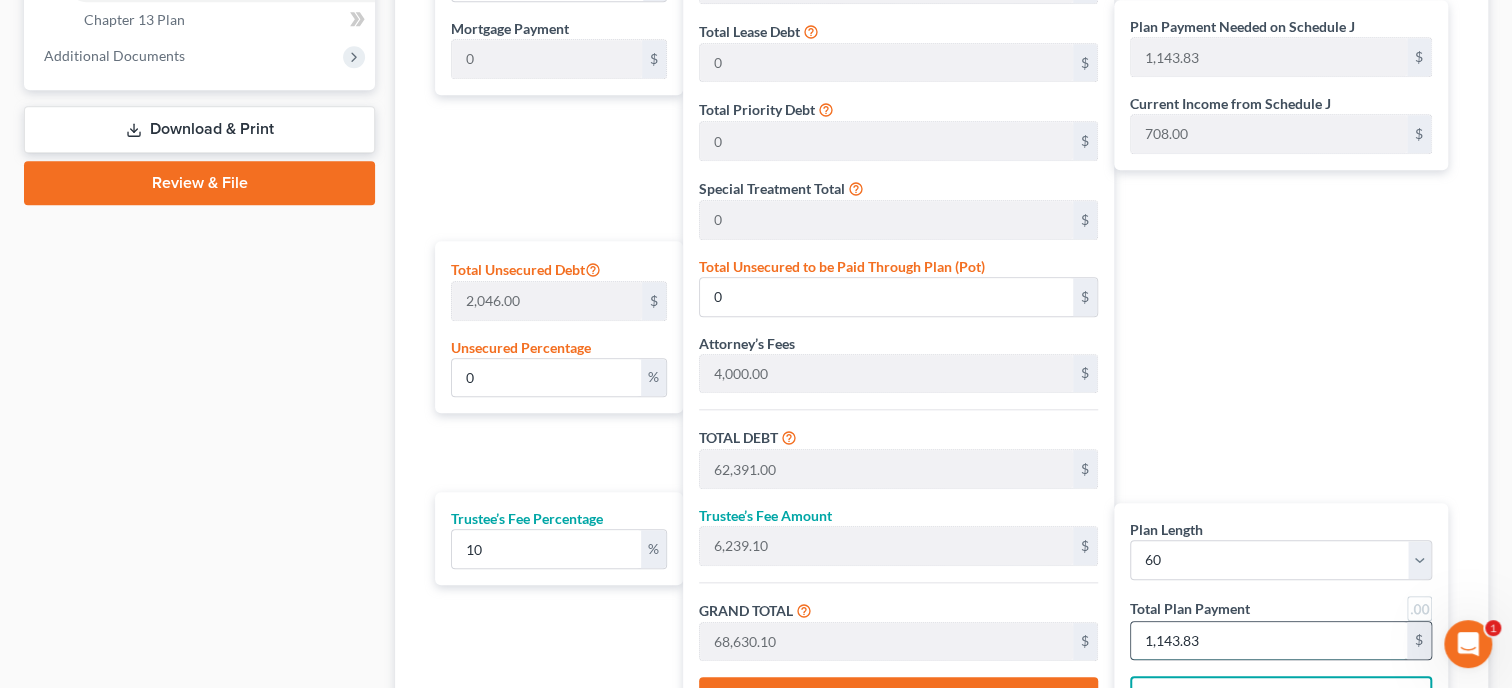 drag, startPoint x: 1215, startPoint y: 636, endPoint x: 1132, endPoint y: 637, distance: 83.00603 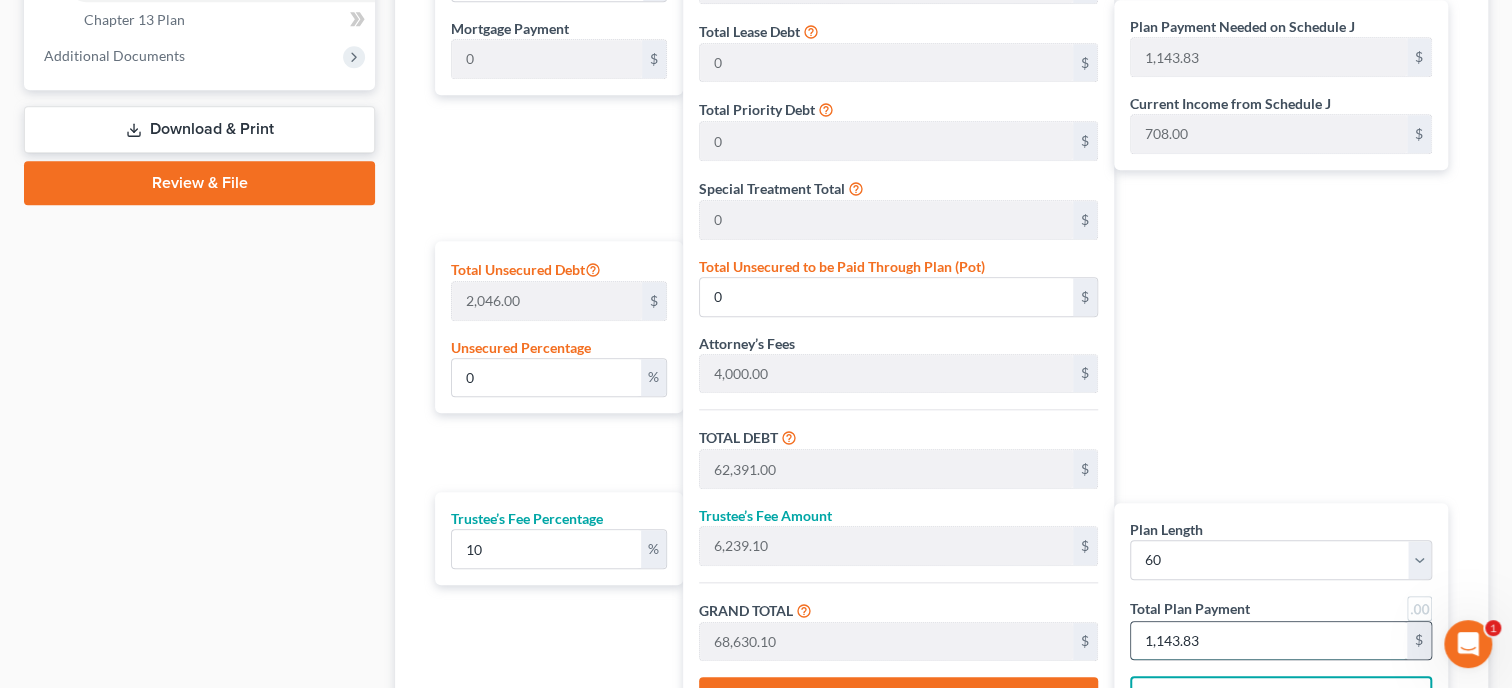 click on "1,143.83" at bounding box center [1269, 641] 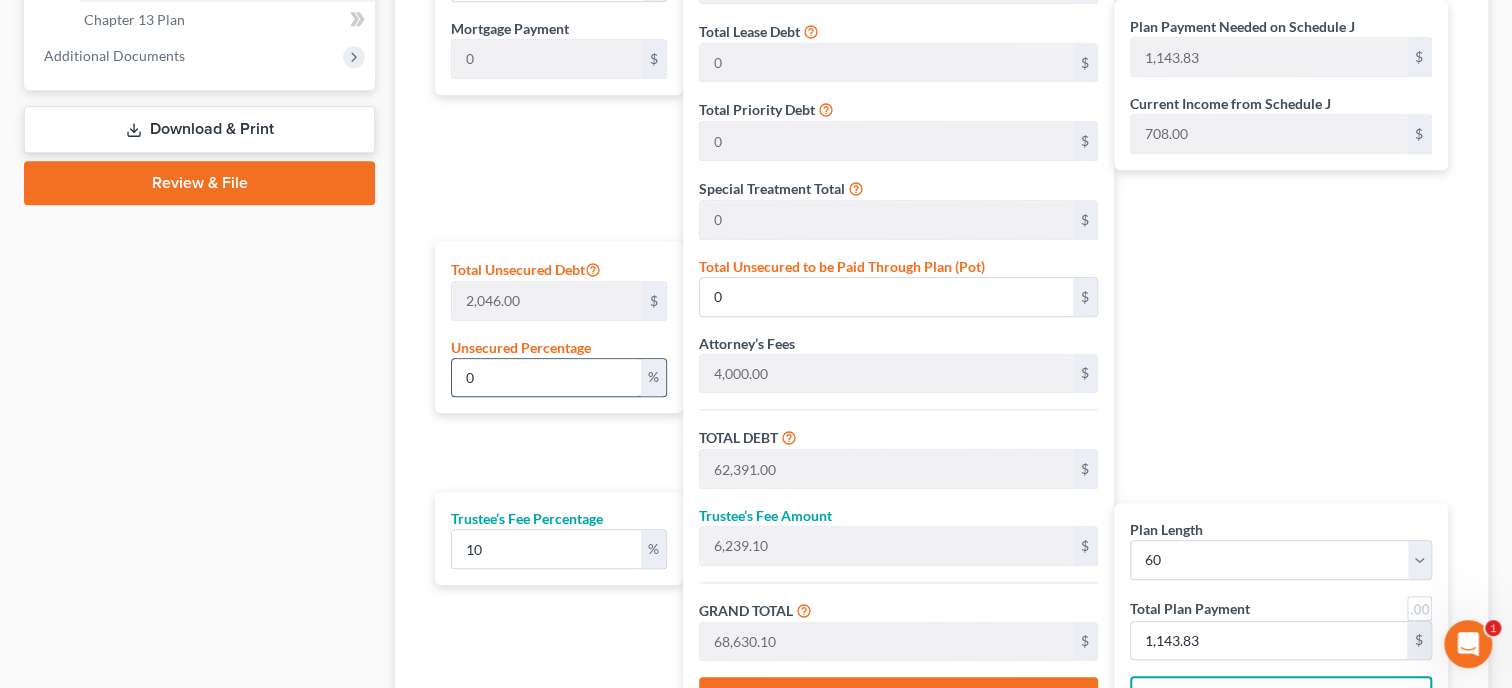 click on "0" at bounding box center [546, 378] 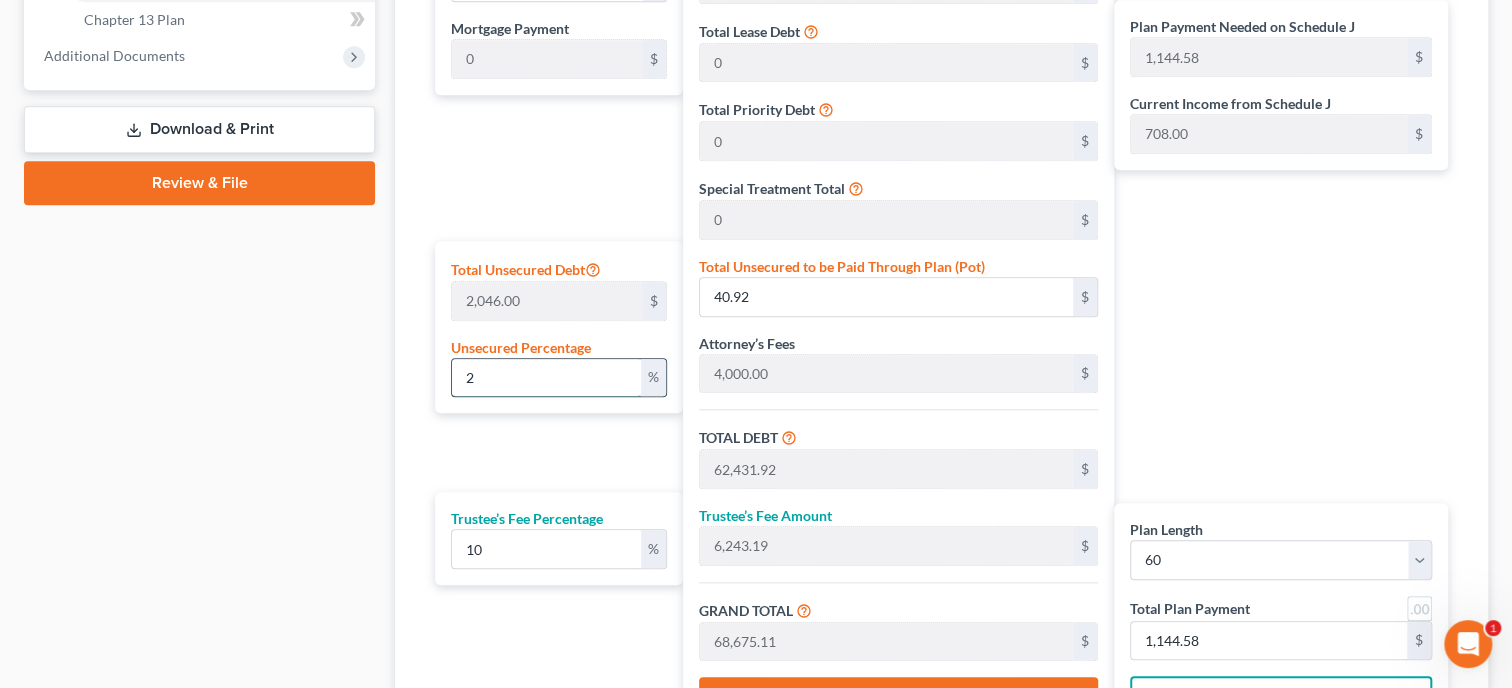 type on "20" 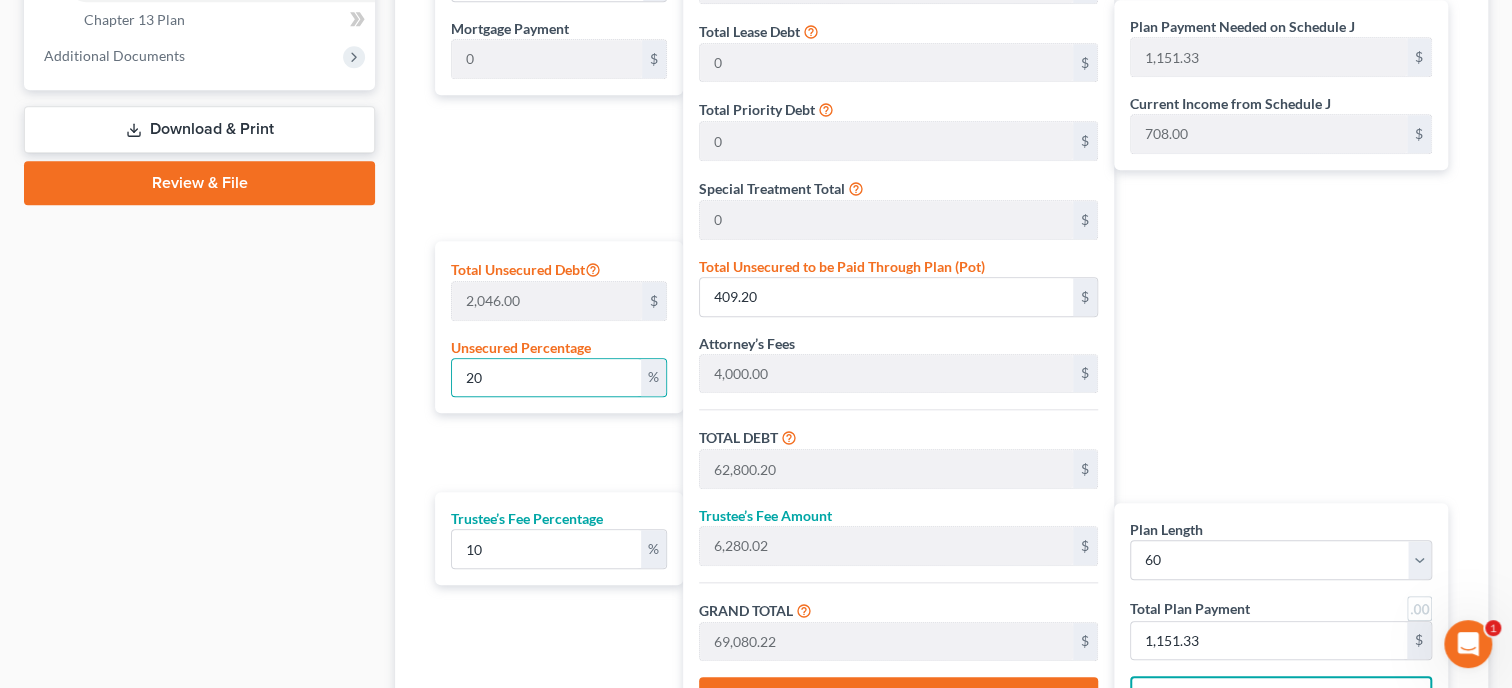 click on "Plan Length  1 2 3 4 5 6 7 8 9 10 11 12 13 14 15 16 17 18 19 20 21 22 23 24 25 26 27 28 29 30 31 32 33 34 35 36 37 38 39 40 41 42 43 44 45 46 47 48 49 50 51 52 53 54 55 56 57 58 59 60 61 62 63 64 65 66 67 68 69 70 71 72 73 74 75 76 77 78 79 80 81 82 83 84 Mortgage Payment 0 $ Total Unsecured Debt  2,046.00 $ Unsecured Percentage 20 % Trustee’s Fee Percentage 10 %" at bounding box center (554, 331) 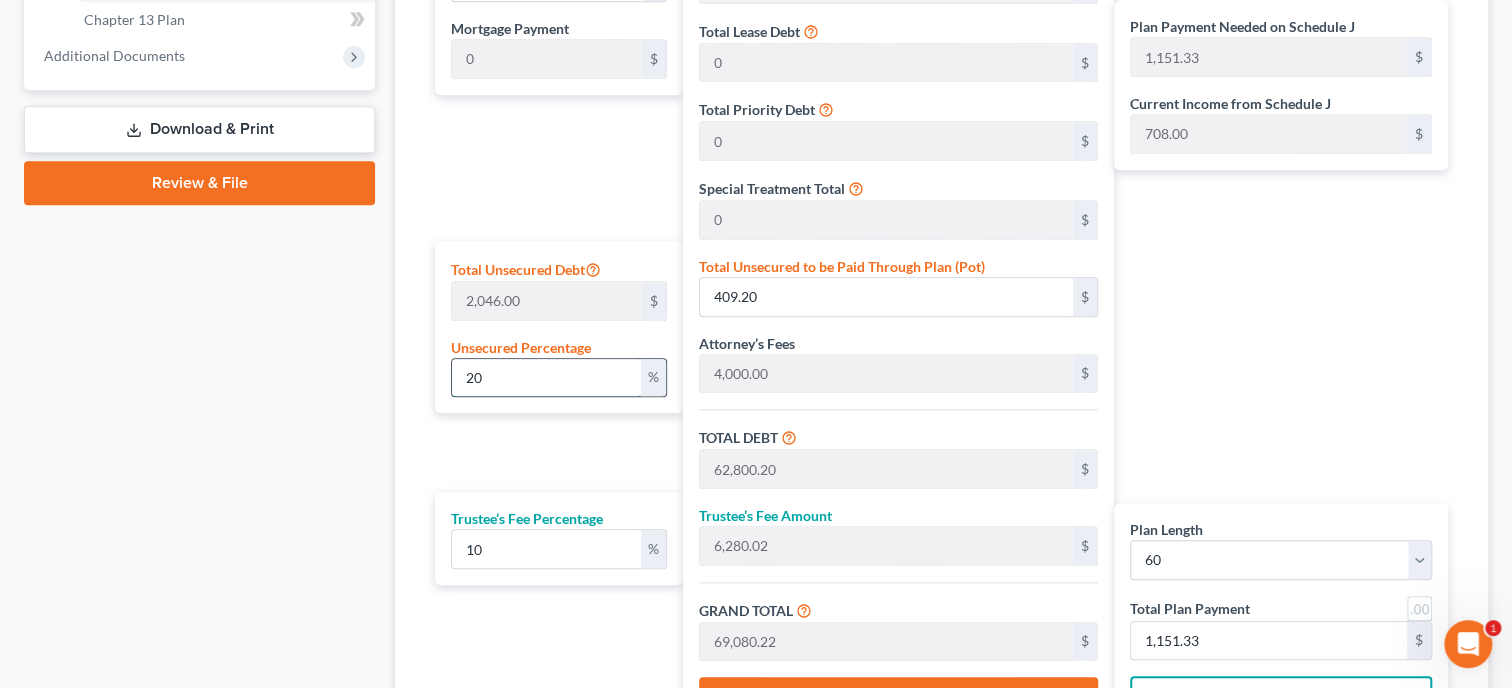 drag, startPoint x: 512, startPoint y: 376, endPoint x: 446, endPoint y: 382, distance: 66.27216 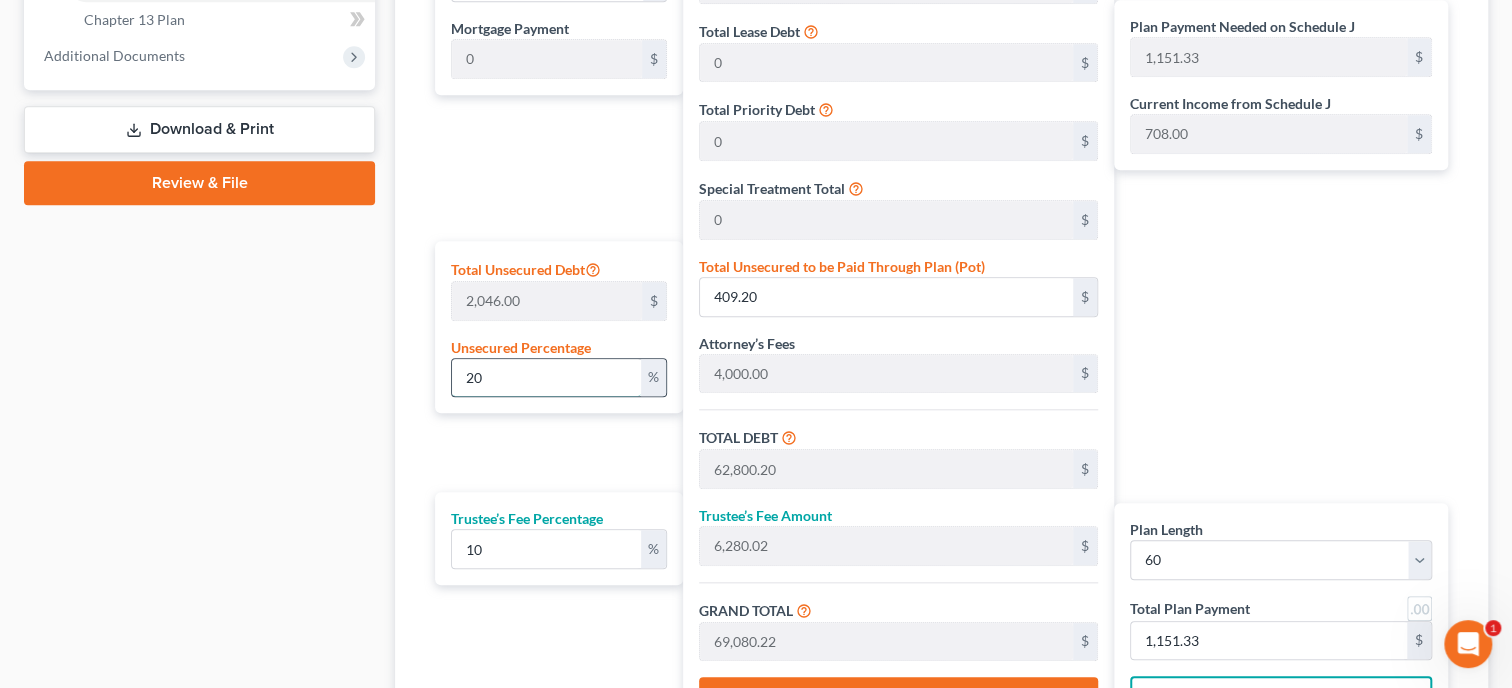click on "20" at bounding box center [546, 378] 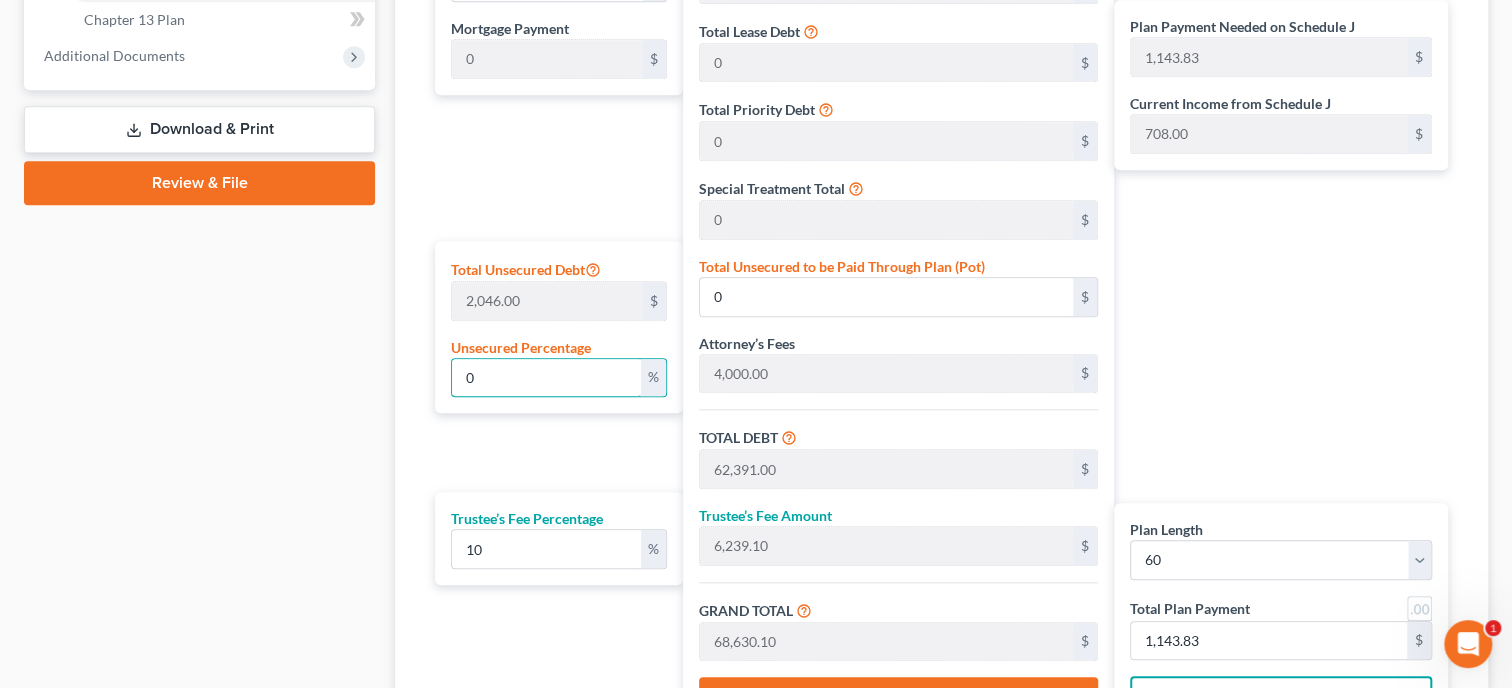 type on "0" 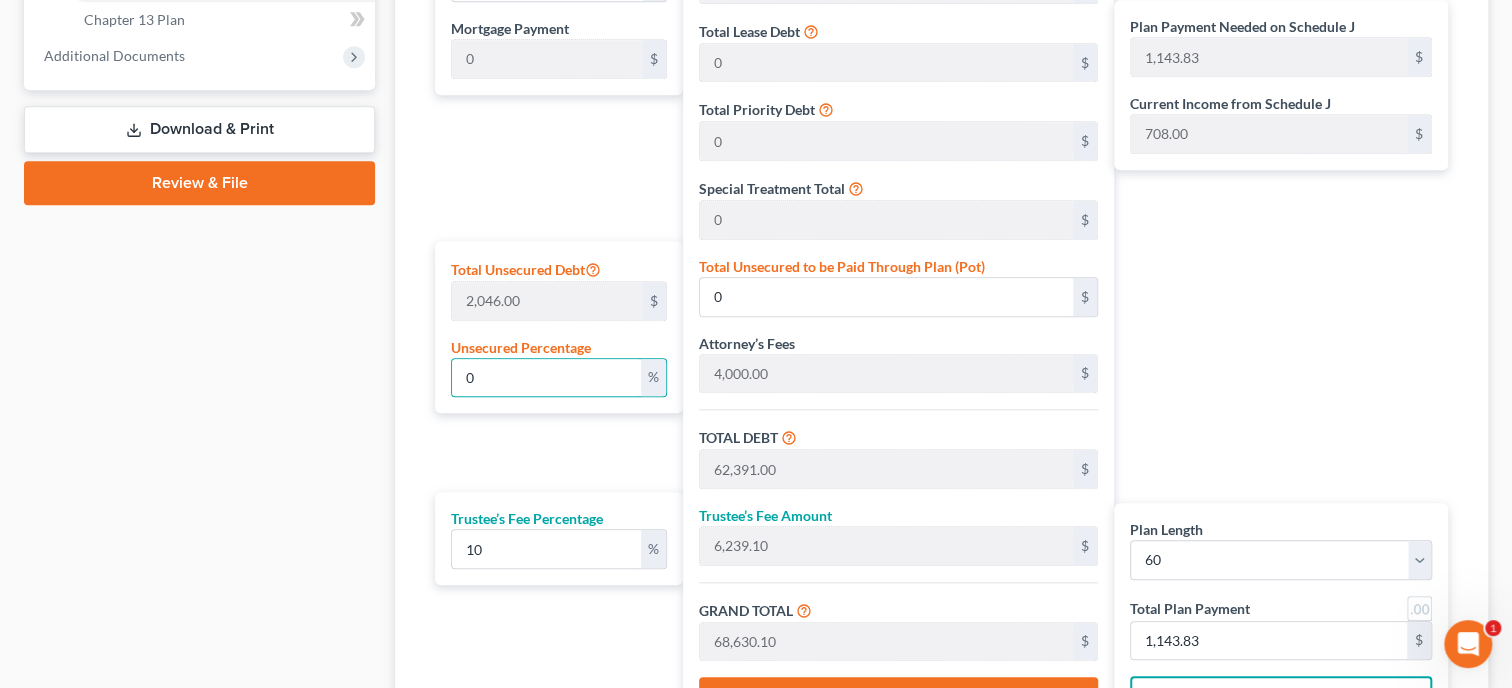 click on "Plan Length  1 2 3 4 5 6 7 8 9 10 11 12 13 14 15 16 17 18 19 20 21 22 23 24 25 26 27 28 29 30 31 32 33 34 35 36 37 38 39 40 41 42 43 44 45 46 47 48 49 50 51 52 53 54 55 56 57 58 59 60 61 62 63 64 65 66 67 68 69 70 71 72 73 74 75 76 77 78 79 80 81 82 83 84 Mortgage Payment 0 $ Total Unsecured Debt  2,046.00 $ Unsecured Percentage 0 % Trustee’s Fee Percentage 10 %" at bounding box center [554, 331] 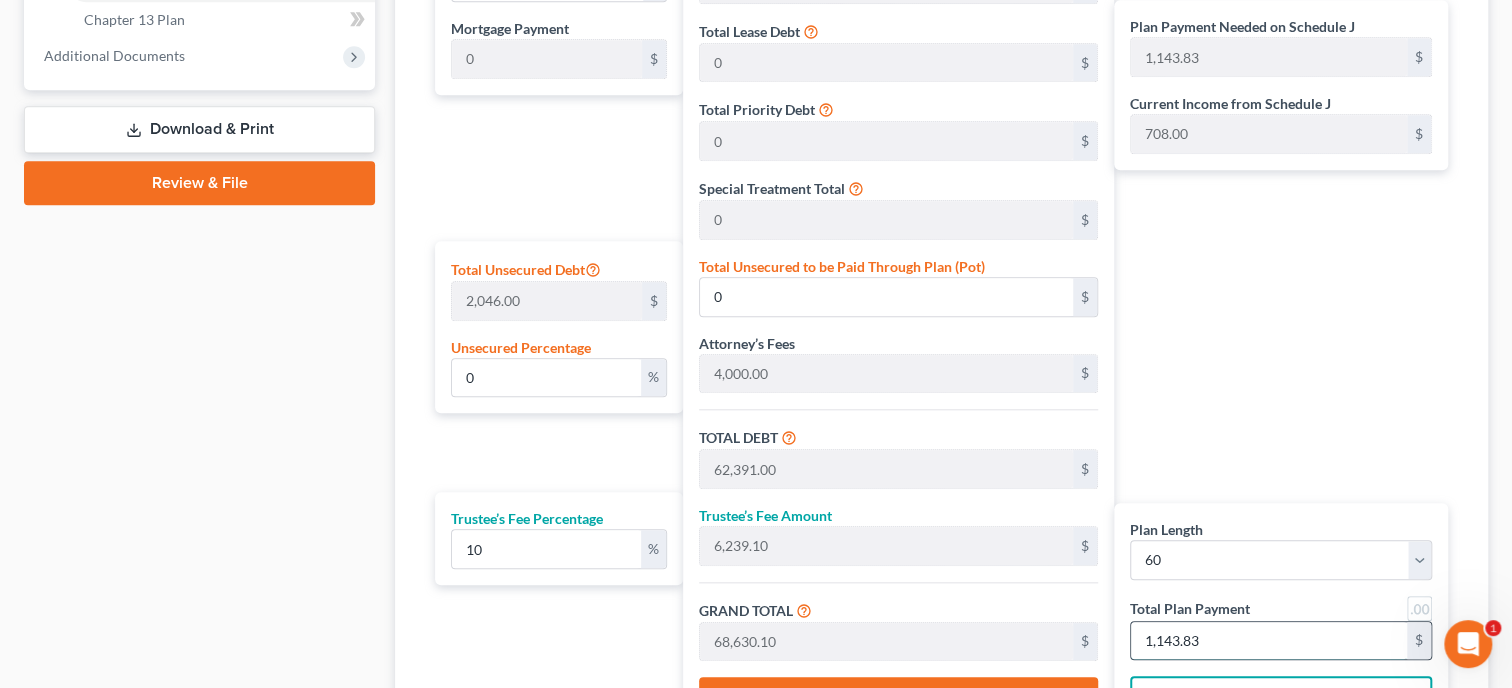 click on "1,143.83" at bounding box center (1269, 641) 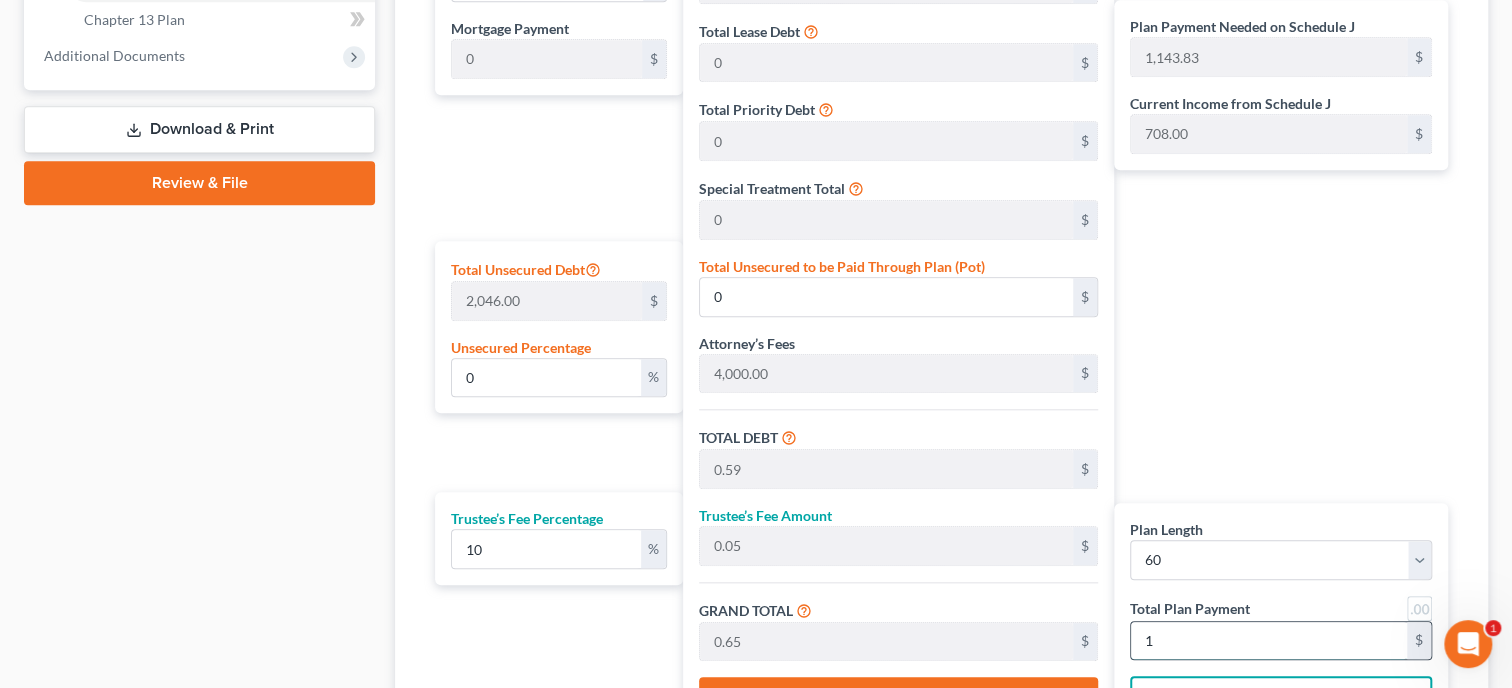 type on "6.53" 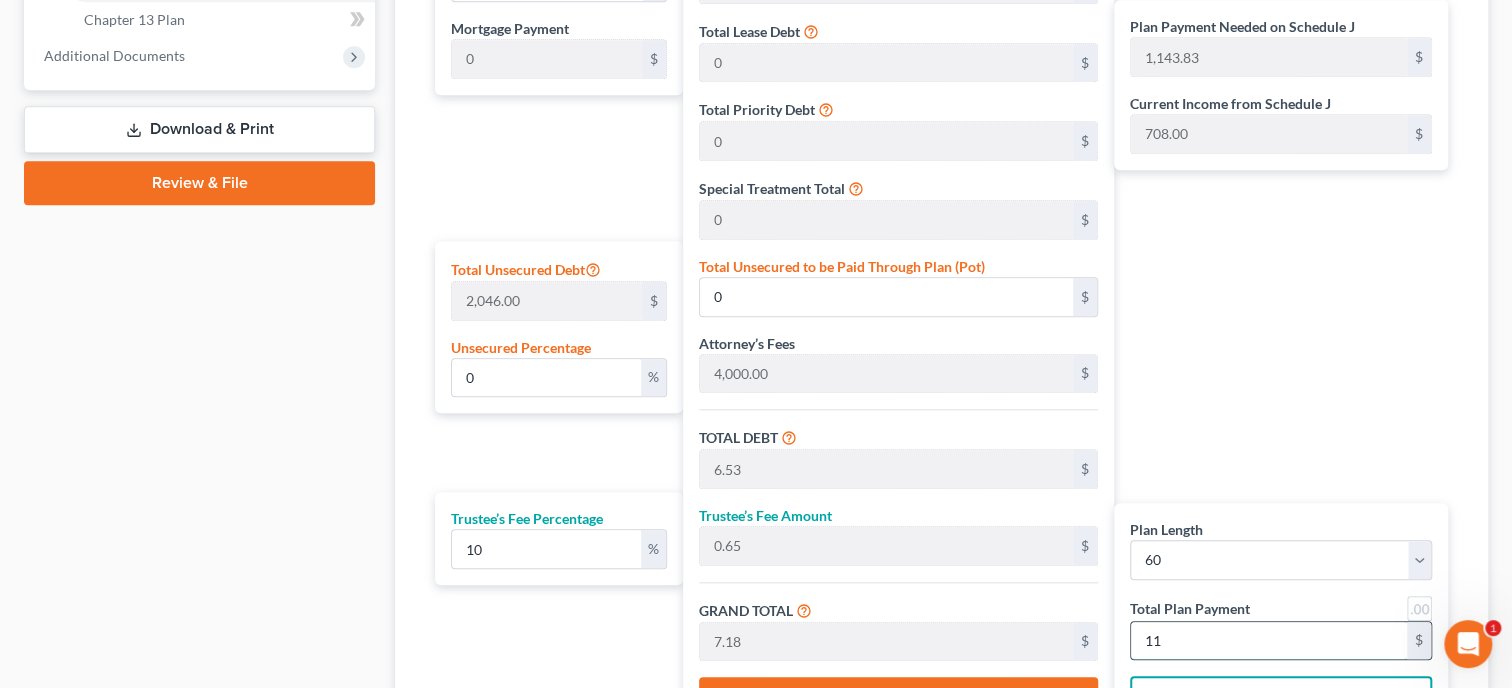 type on "67.72" 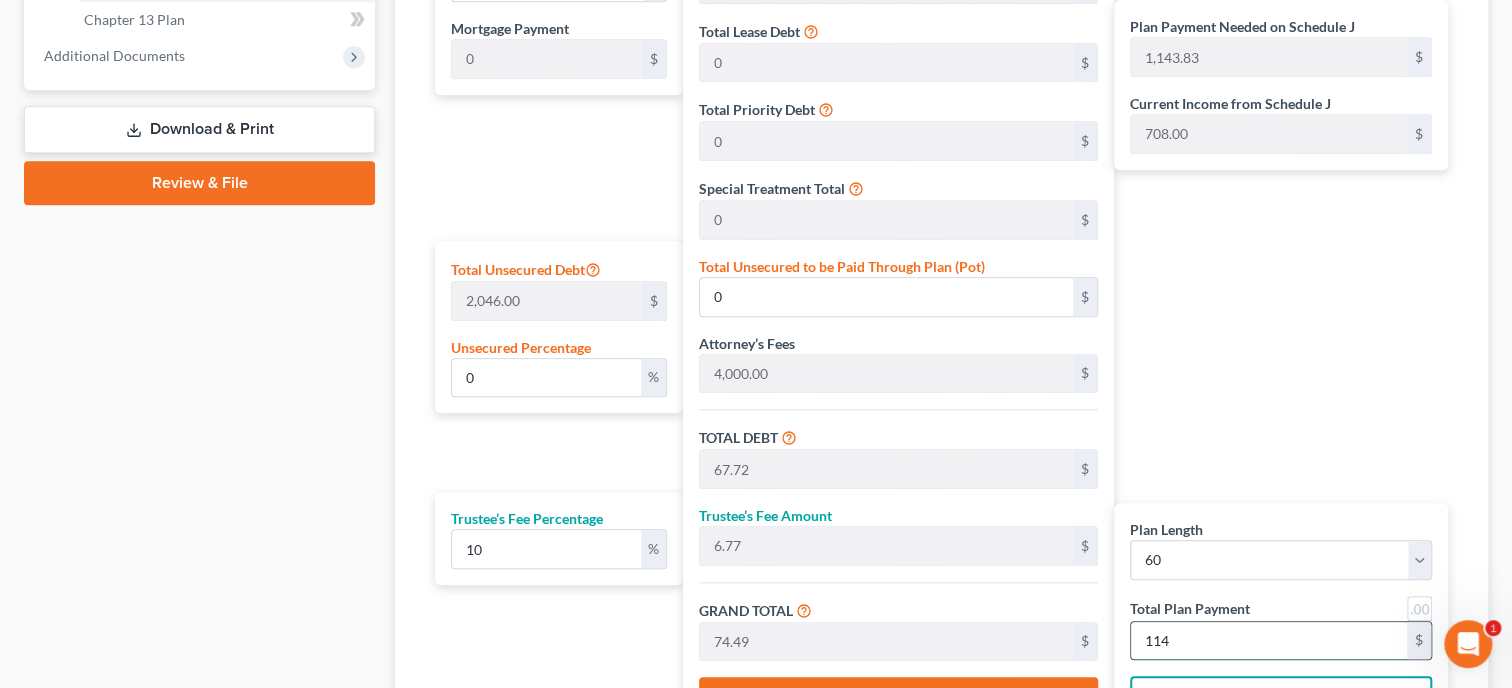 type on "302.10" 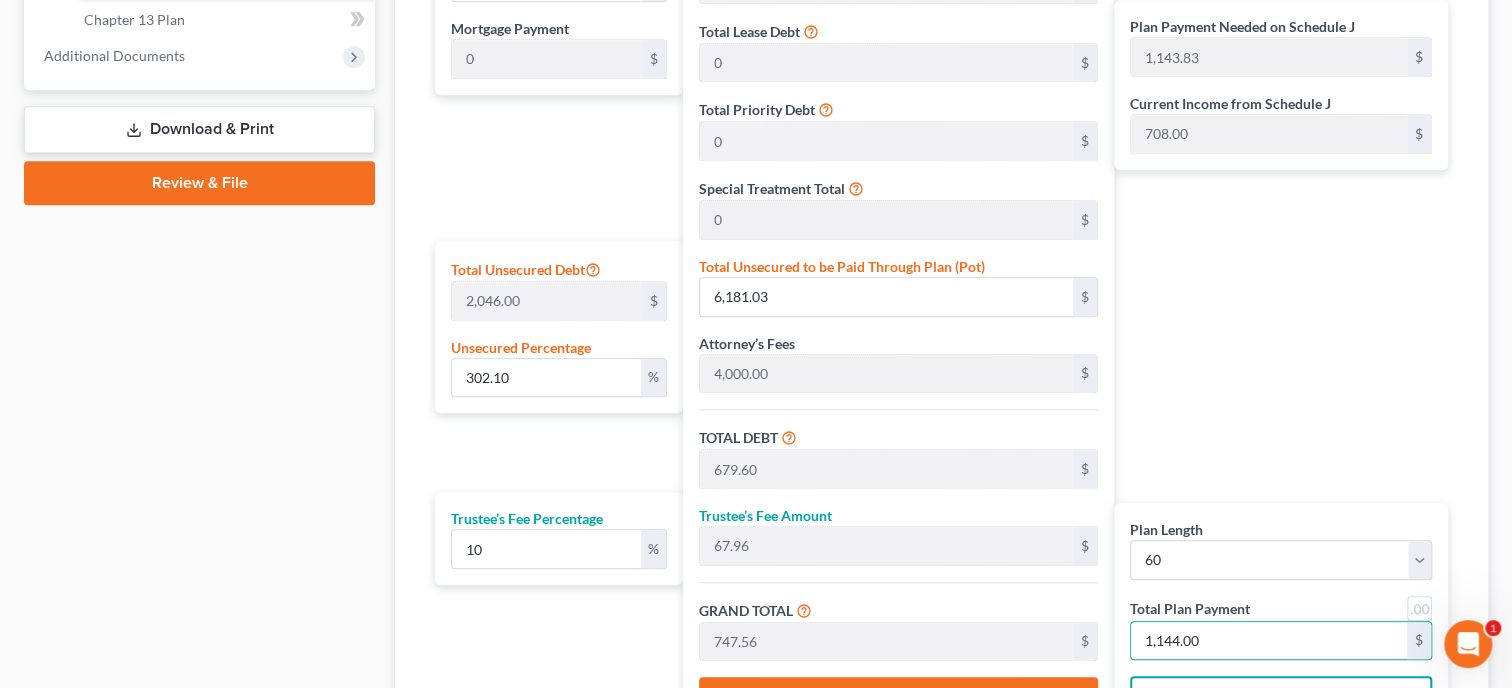 type on "1,144.00" 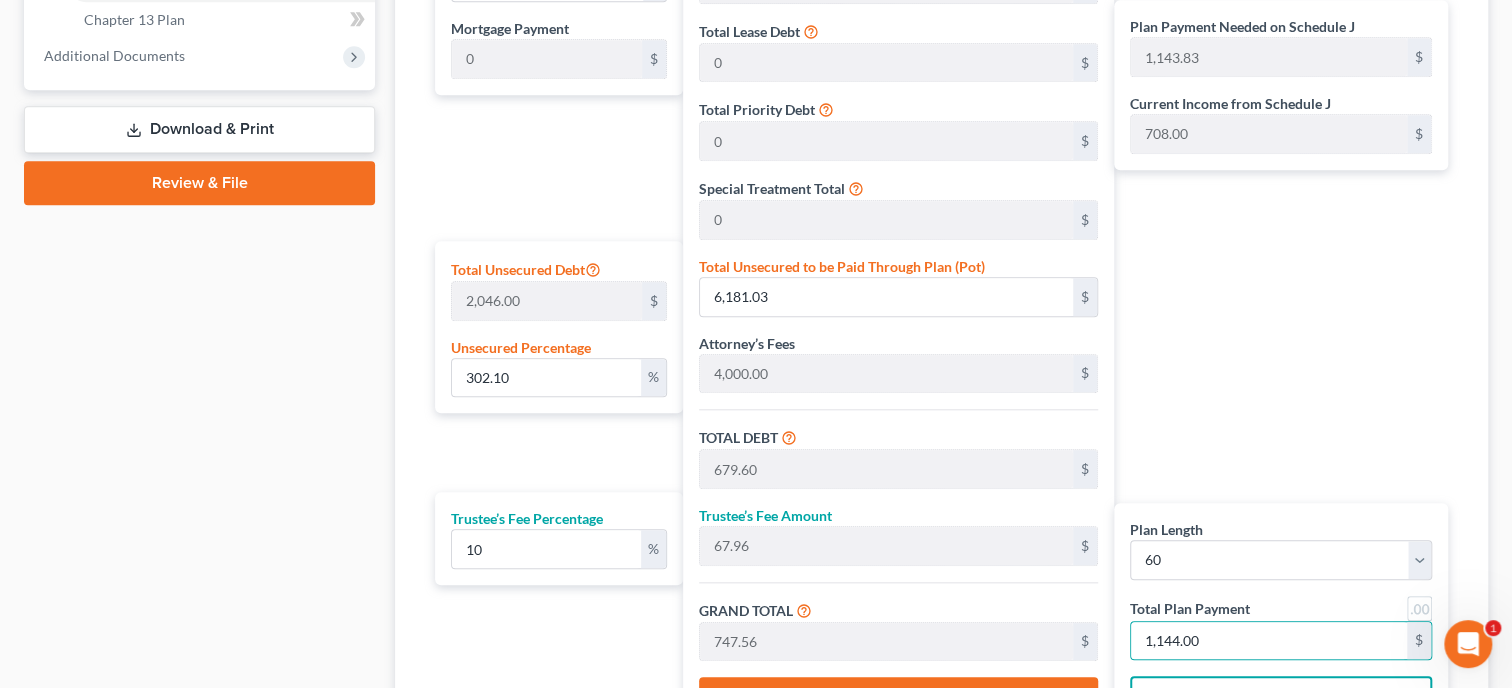 click on "Plan Length  1 2 3 4 5 6 7 8 9 10 11 12 13 14 15 16 17 18 19 20 21 22 23 24 25 26 27 28 29 30 31 32 33 34 35 36 37 38 39 40 41 42 43 44 45 46 47 48 49 50 51 52 53 54 55 56 57 58 59 60 61 62 63 64 65 66 67 68 69 70 71 72 73 74 75 76 77 78 79 80 81 82 83 84 Mortgage Payment 0 $ Total Unsecured Debt  2,046.00 $ Unsecured Percentage 302.10 % Trustee’s Fee Percentage 10 %" at bounding box center [554, 331] 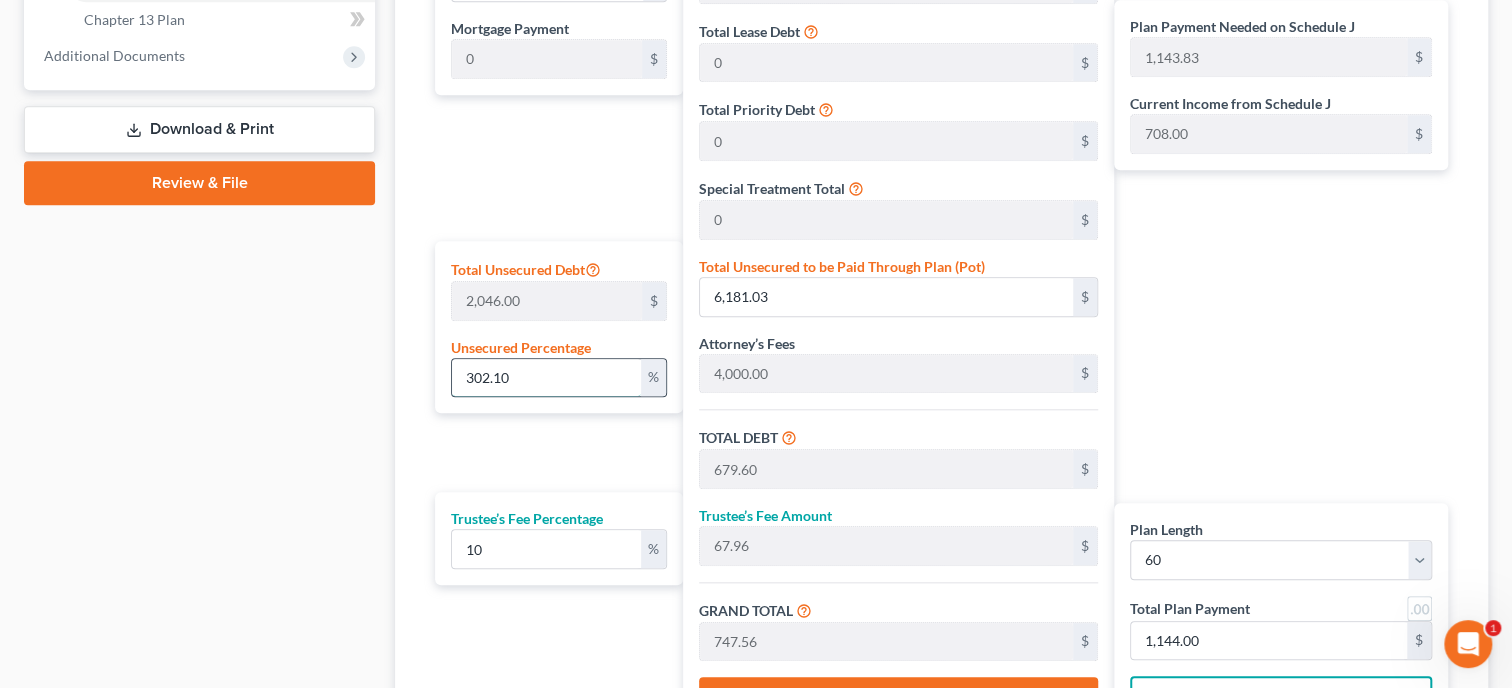 drag, startPoint x: 565, startPoint y: 374, endPoint x: 431, endPoint y: 381, distance: 134.18271 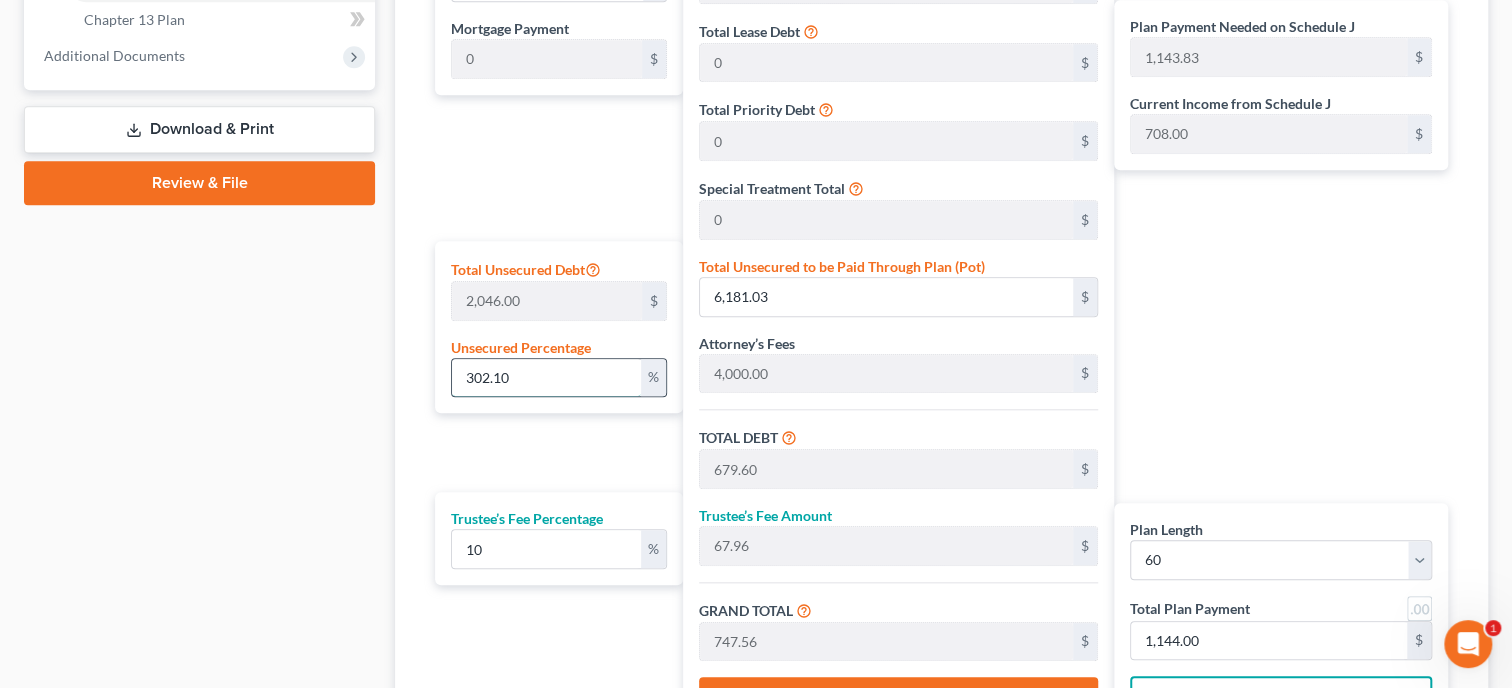 click on "302.10" at bounding box center (546, 378) 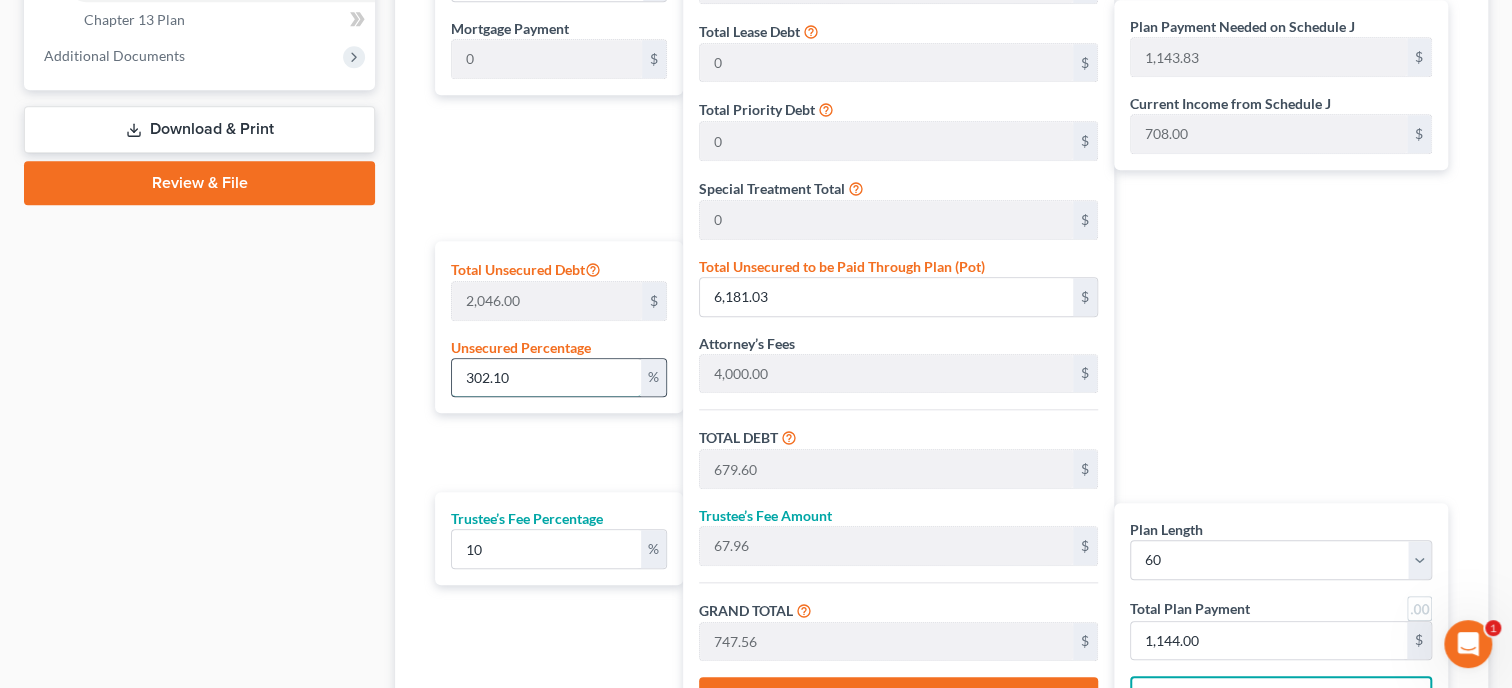 type on "0" 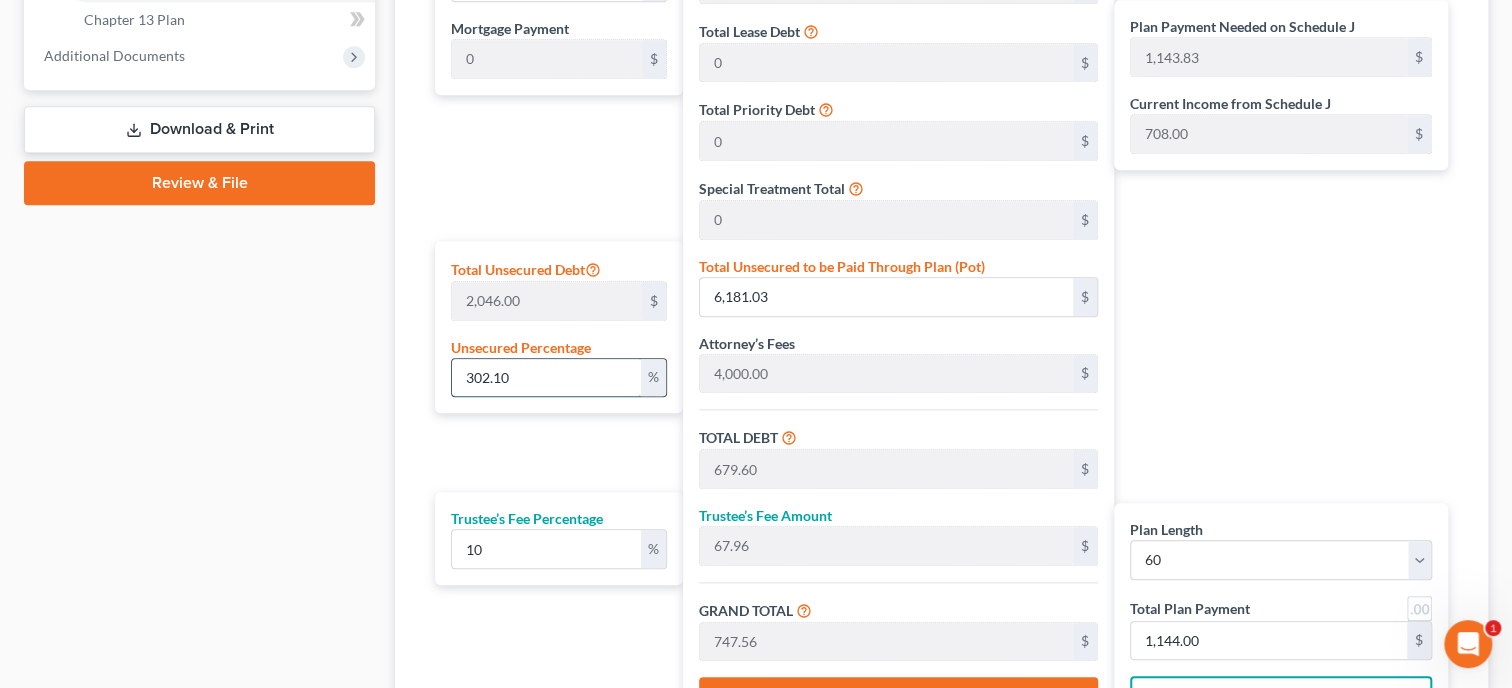 type on "0" 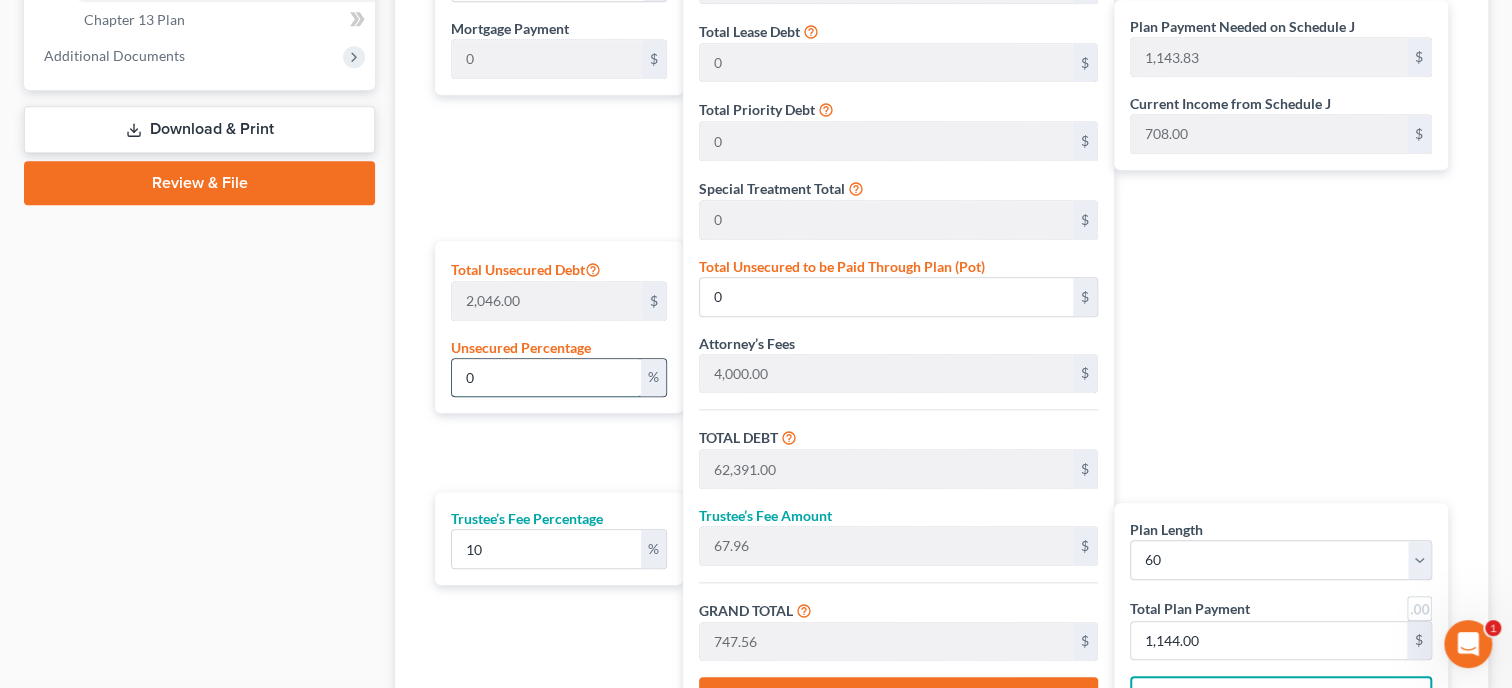 type on "6,239.10" 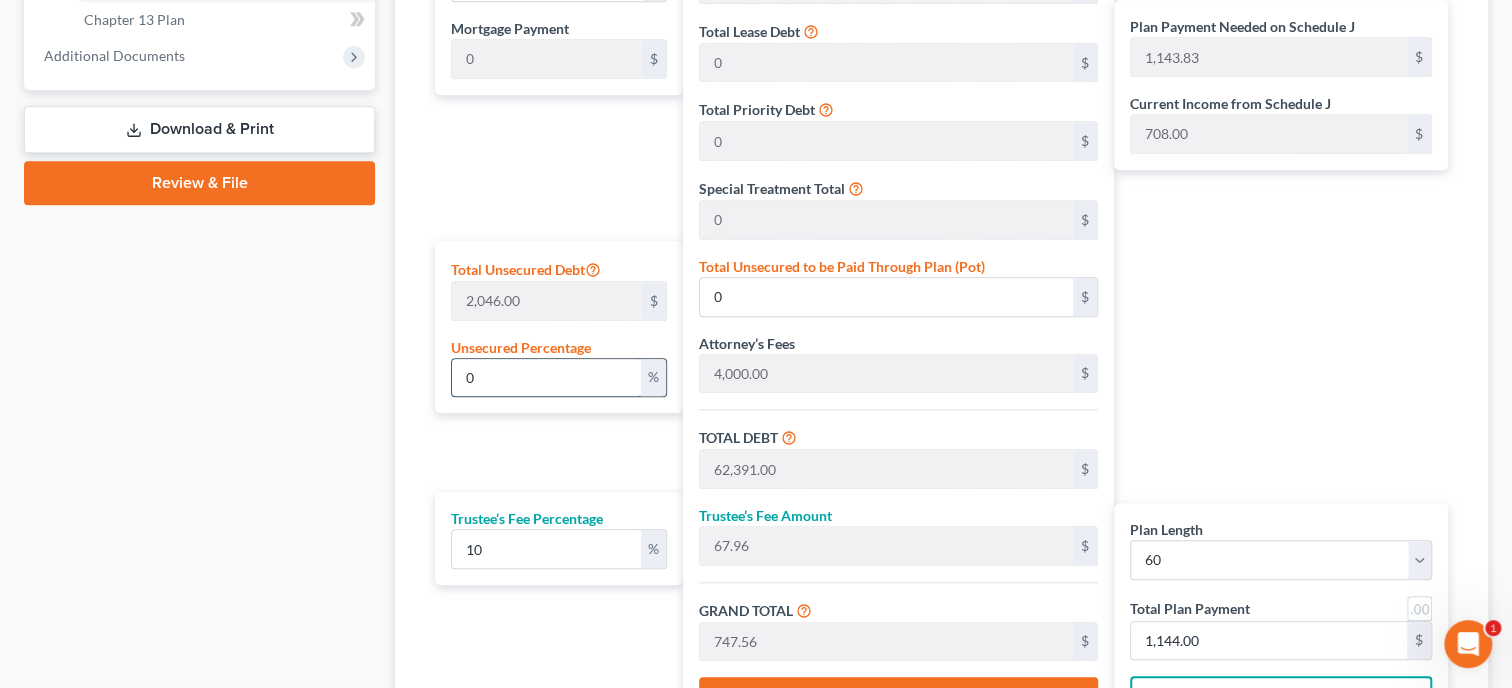 type on "68,630.10" 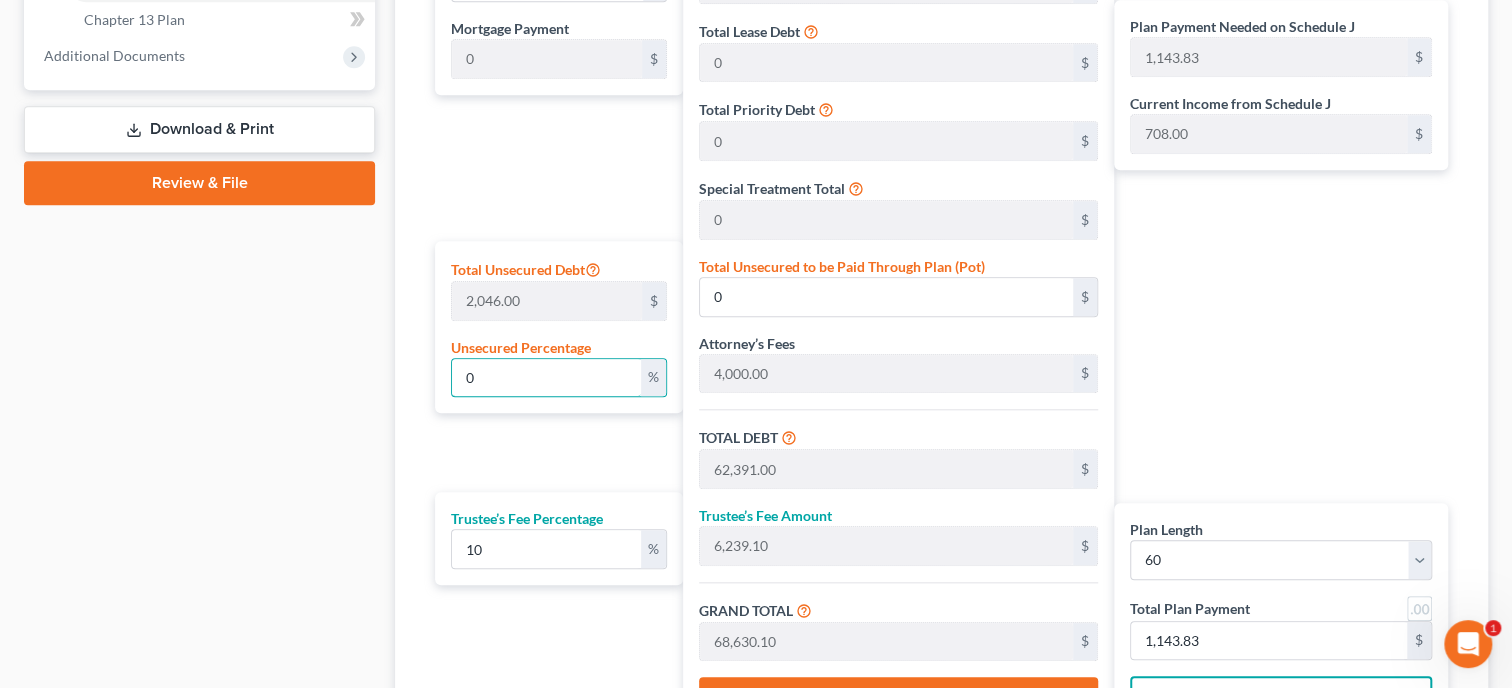 type on "0" 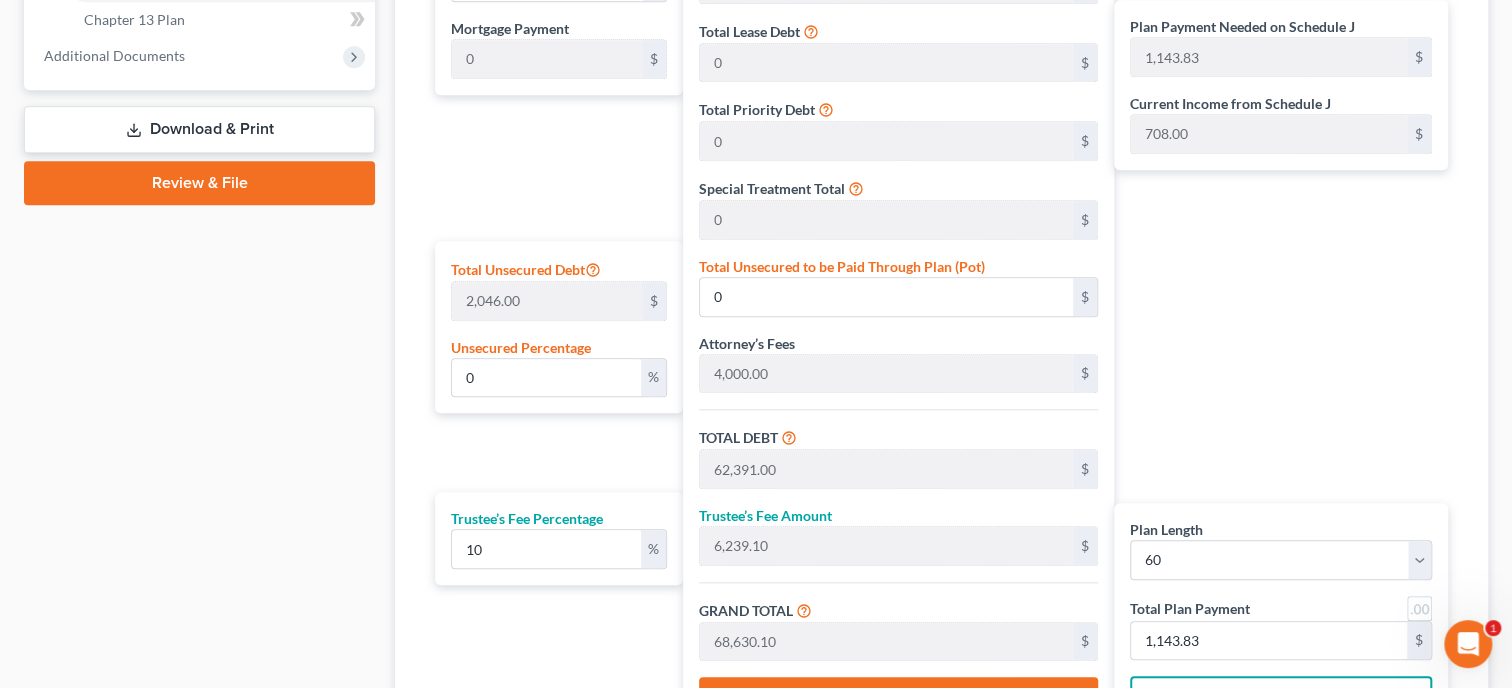 click on "Plan Length  1 2 3 4 5 6 7 8 9 10 11 12 13 14 15 16 17 18 19 20 21 22 23 24 25 26 27 28 29 30 31 32 33 34 35 36 37 38 39 40 41 42 43 44 45 46 47 48 49 50 51 52 53 54 55 56 57 58 59 60 61 62 63 64 65 66 67 68 69 70 71 72 73 74 75 76 77 78 79 80 81 82 83 84 Mortgage Payment 0 $ Total Unsecured Debt  2,046.00 $ Unsecured Percentage 0 % Trustee’s Fee Percentage 10 %" at bounding box center (554, 331) 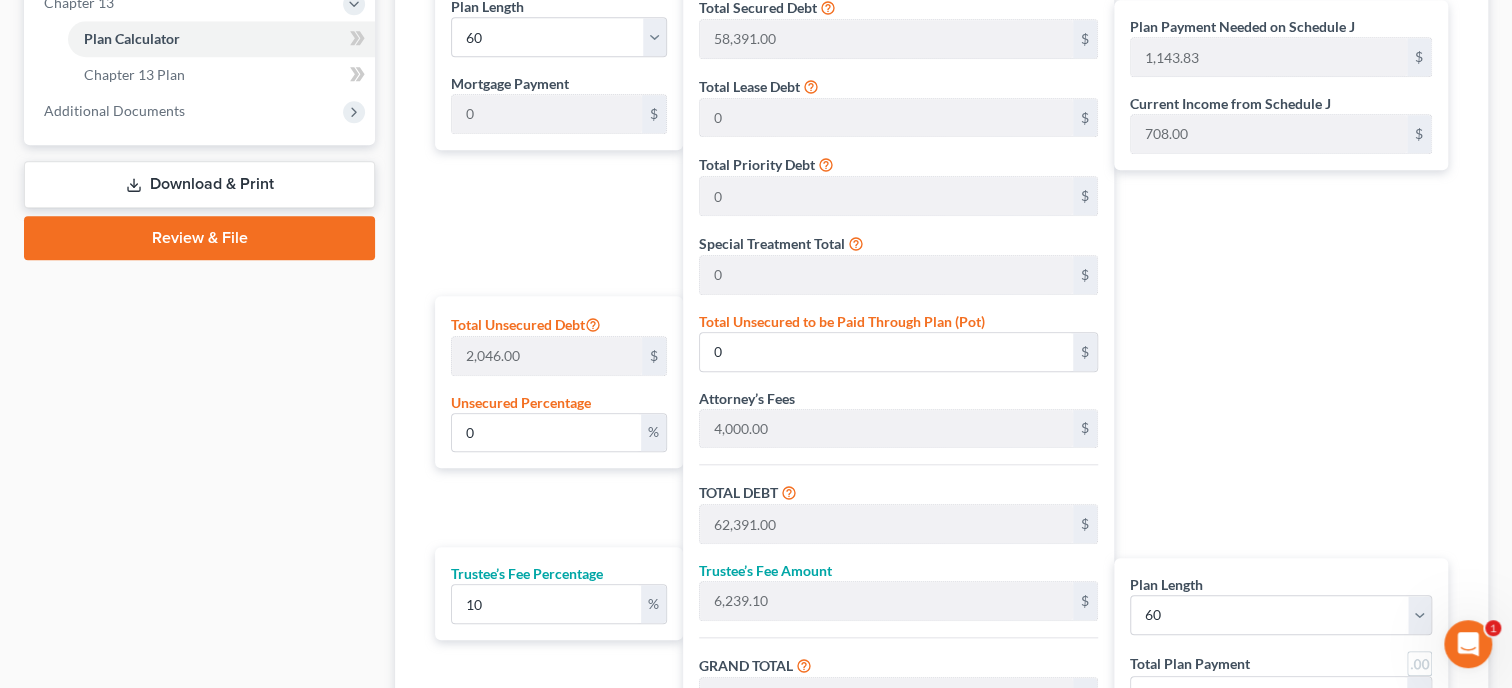 scroll, scrollTop: 1131, scrollLeft: 0, axis: vertical 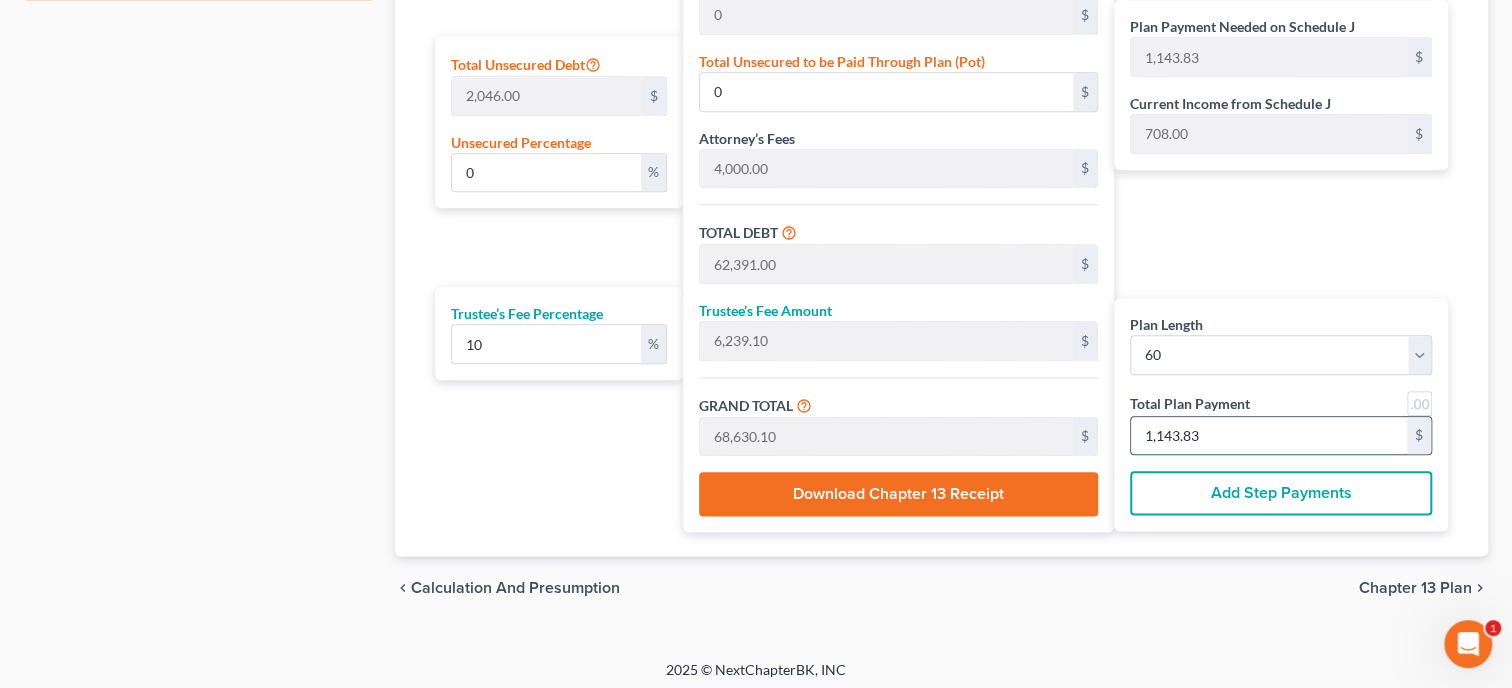 click on "1,143.83" at bounding box center [1269, 436] 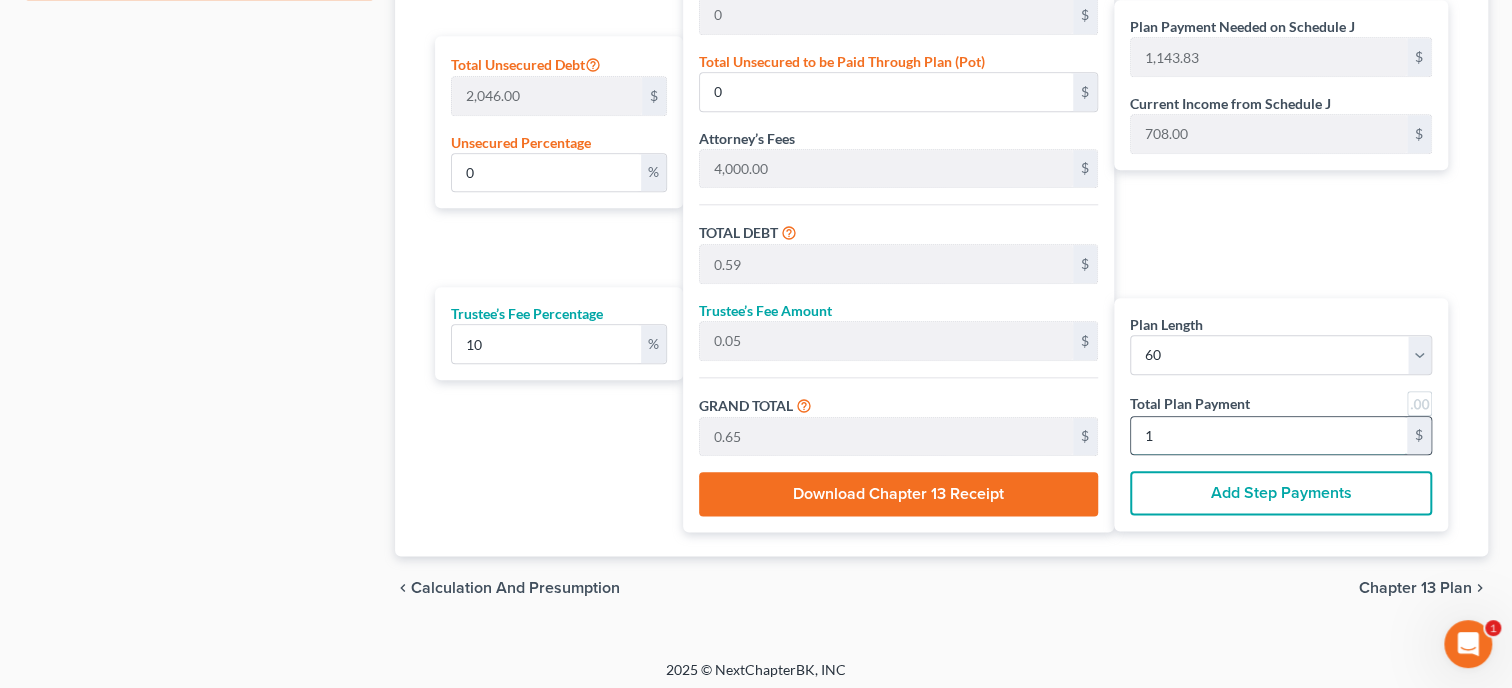 type on "6.53" 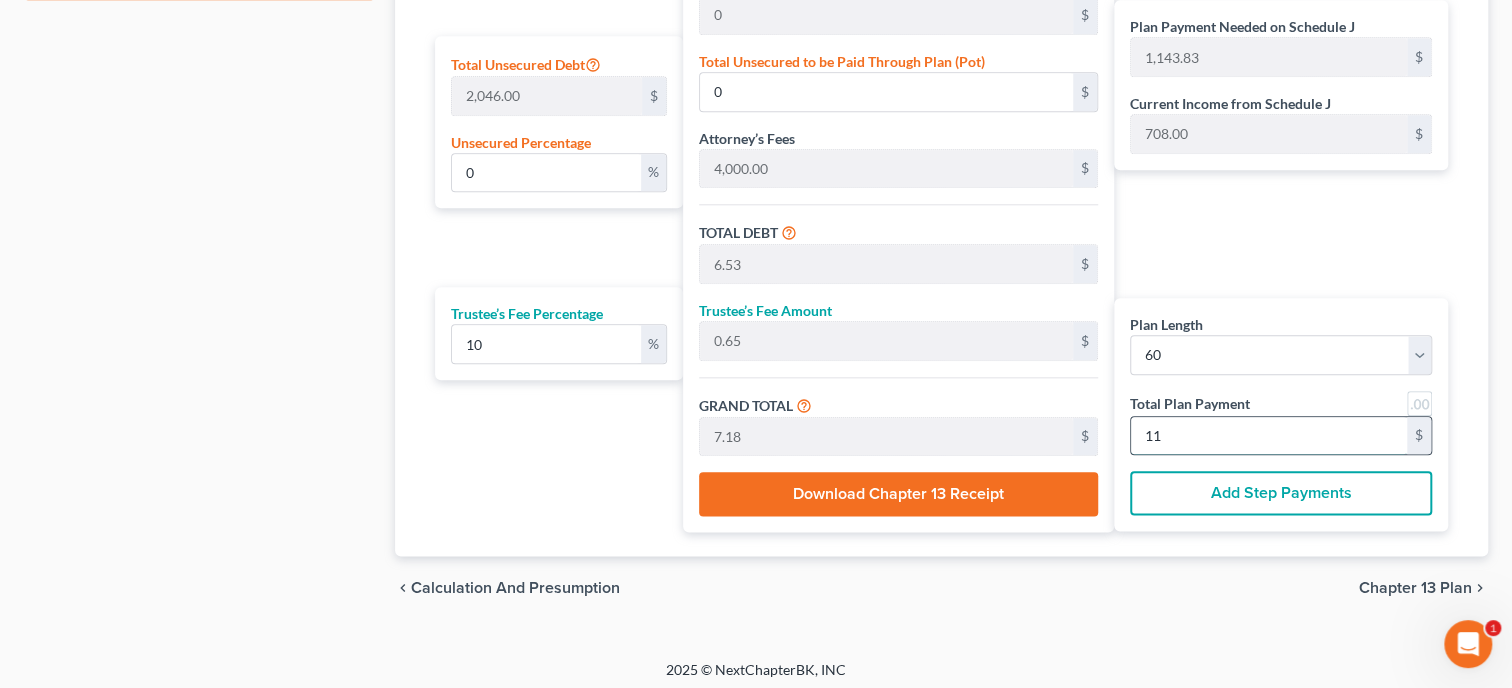 type on "67.72" 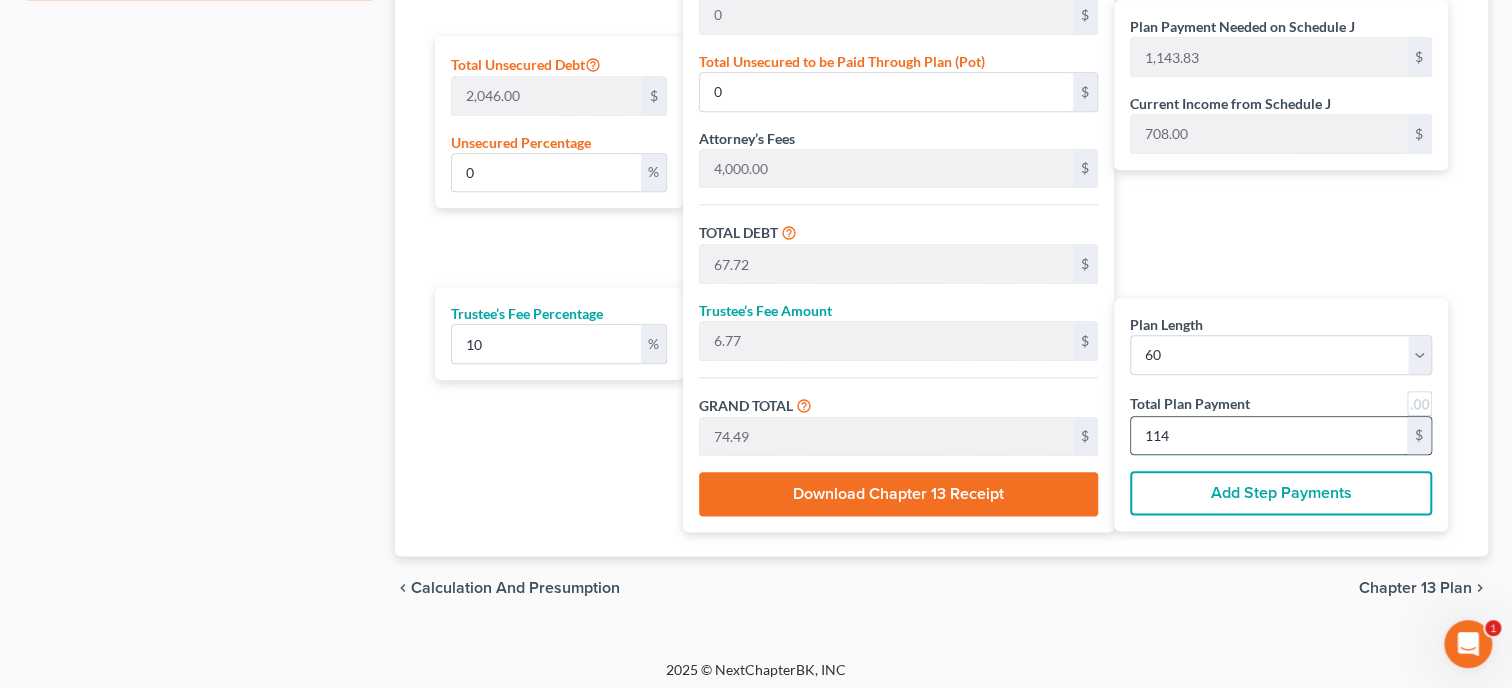 type on "299.17" 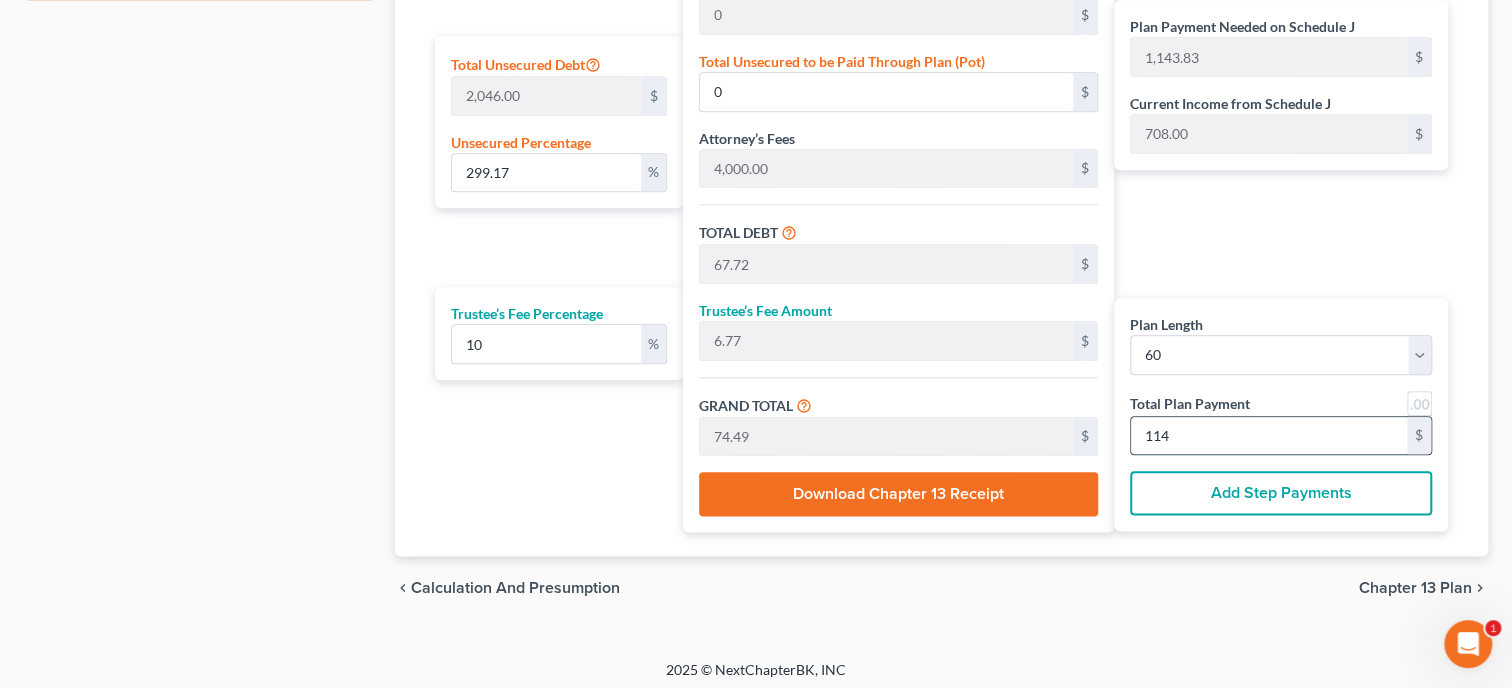 type on "6,121.09" 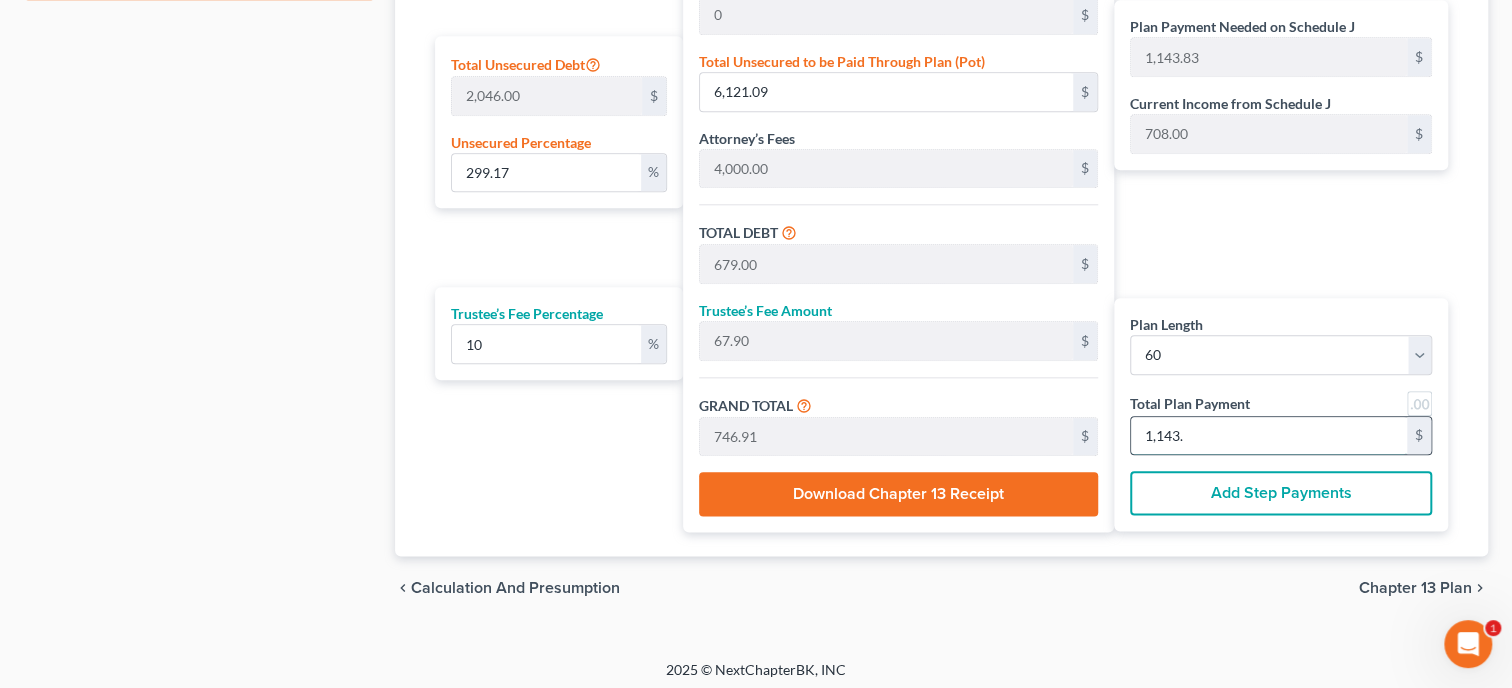 type on "1,143" 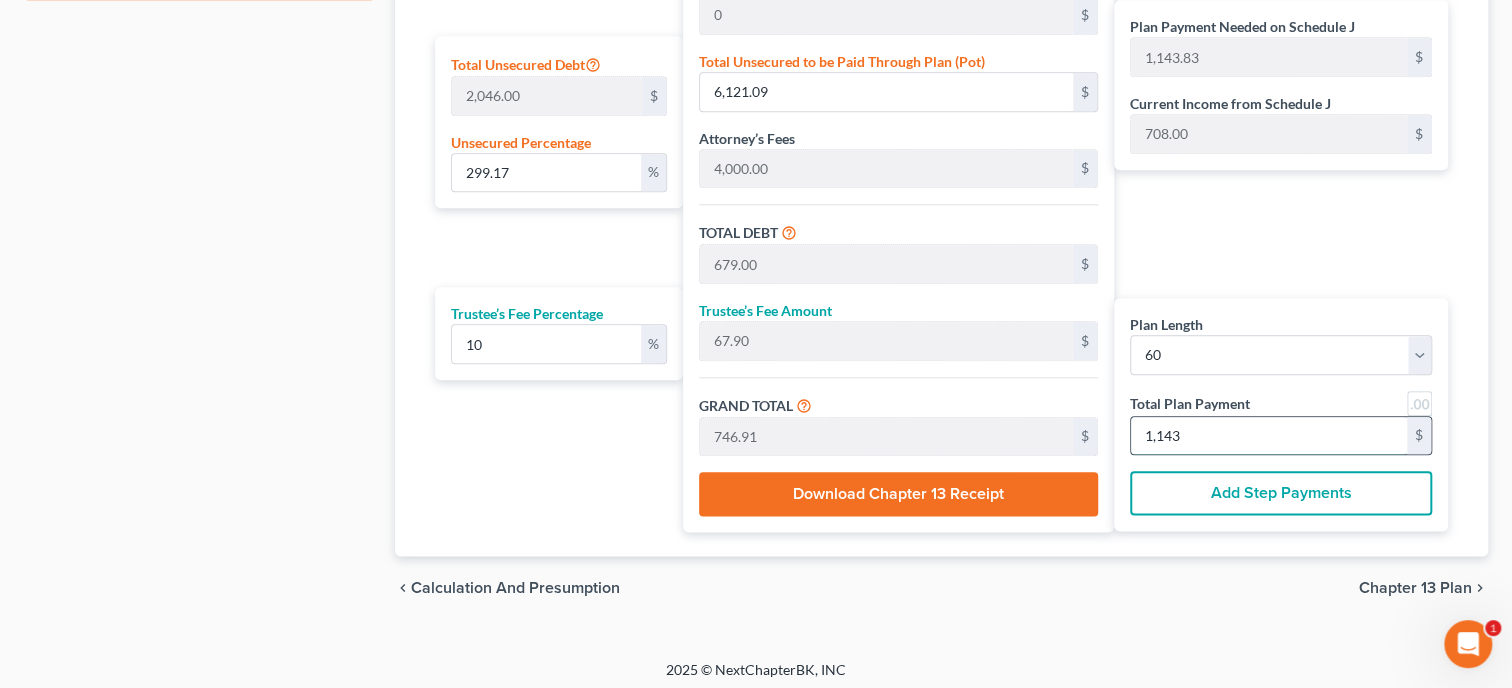 type on "0" 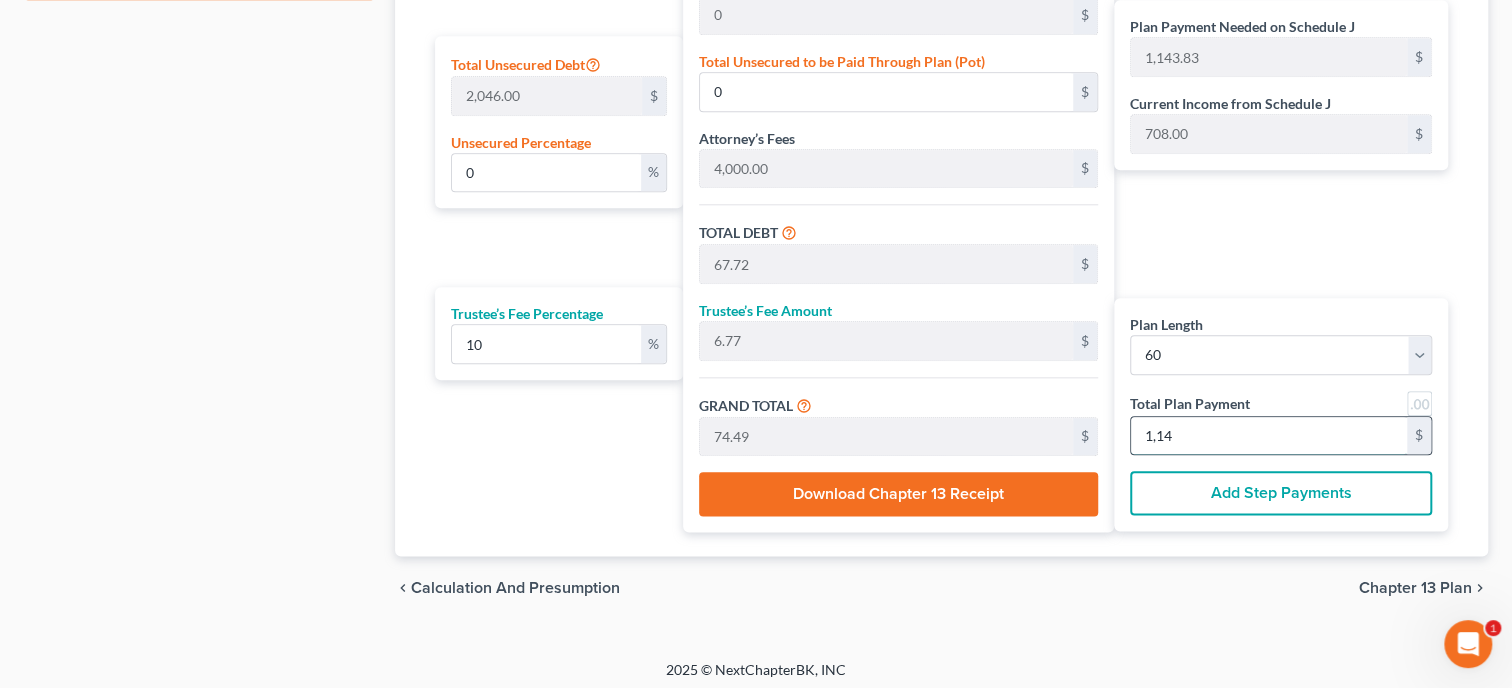 type on "6.53" 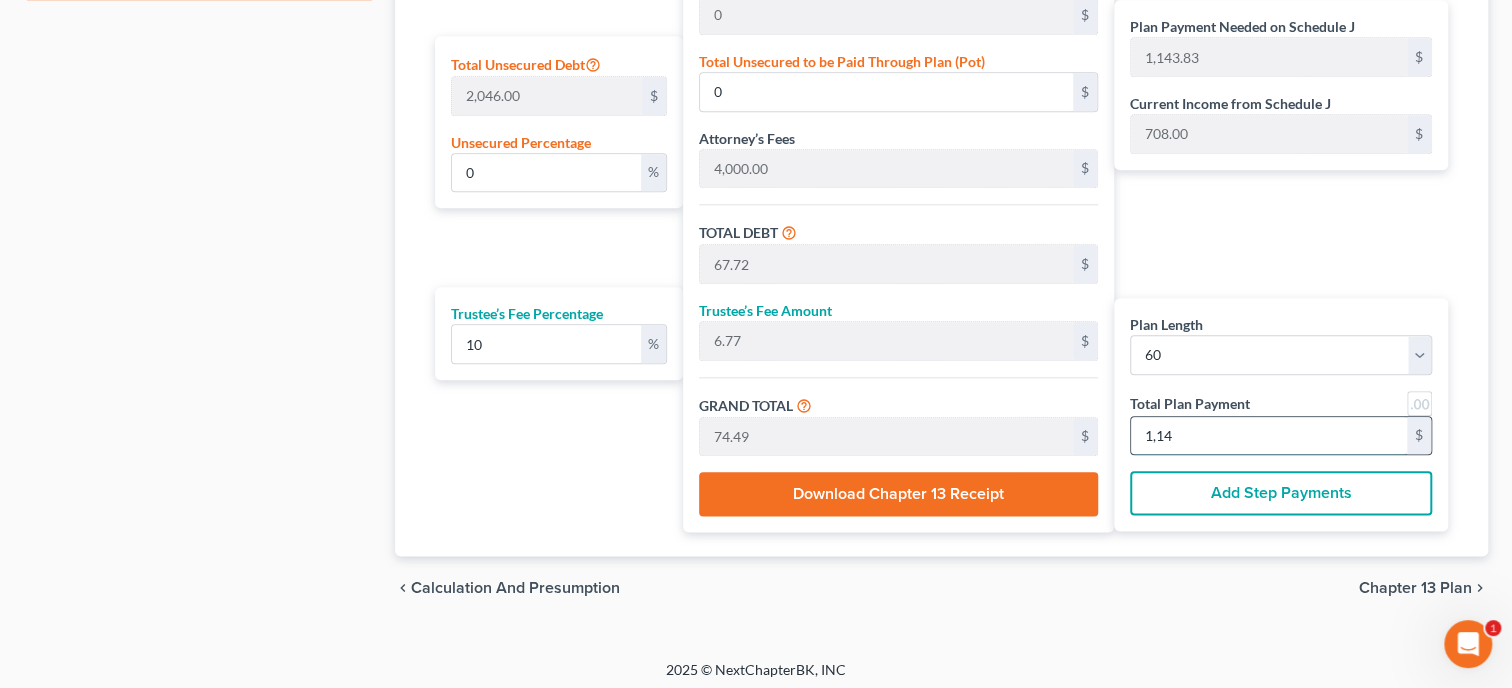 type on "0.65" 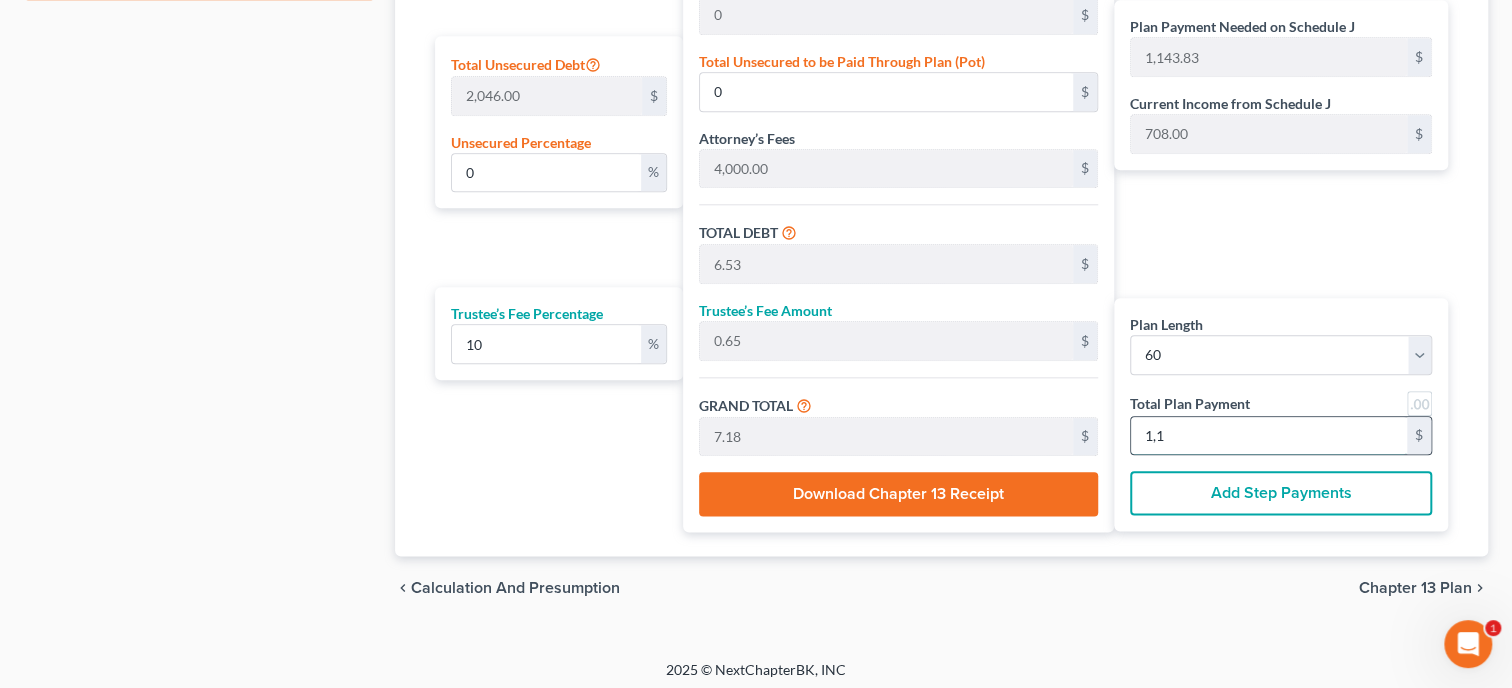 type on "0.59" 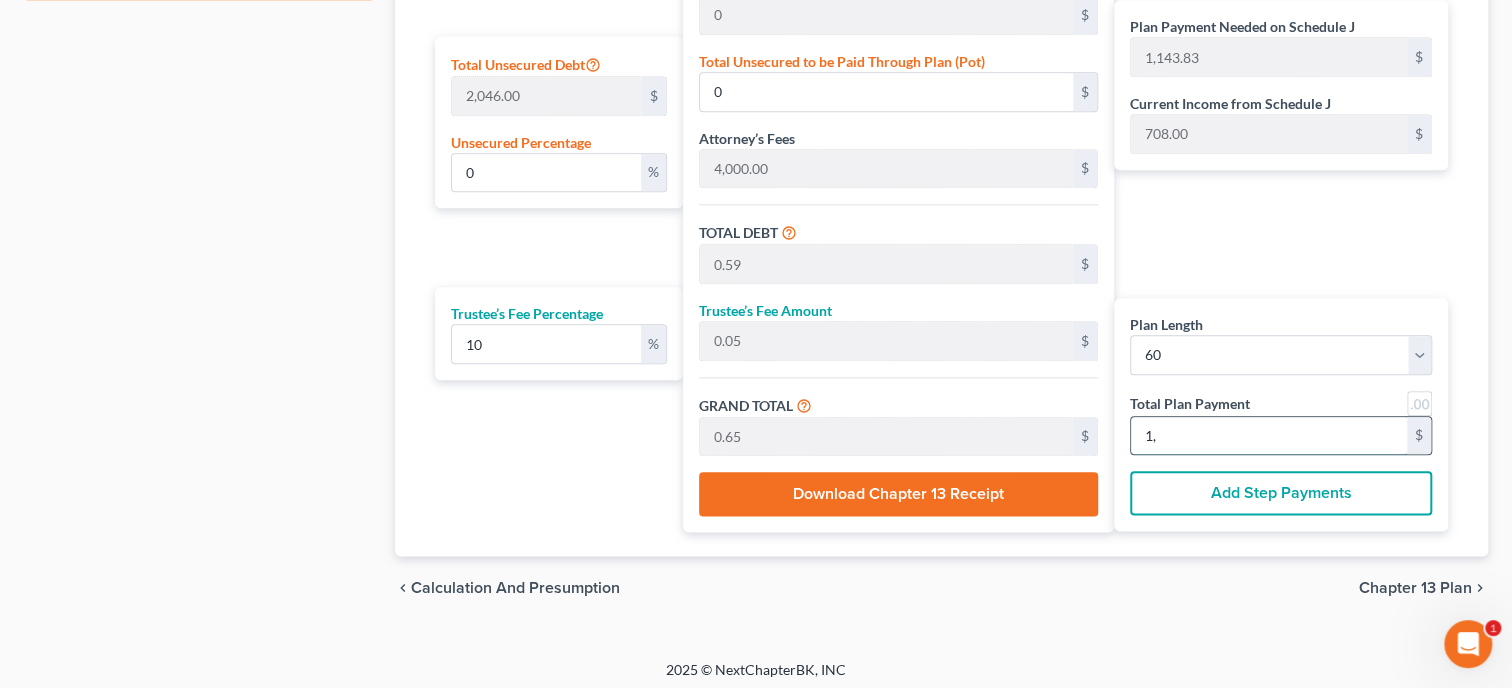 type on "1" 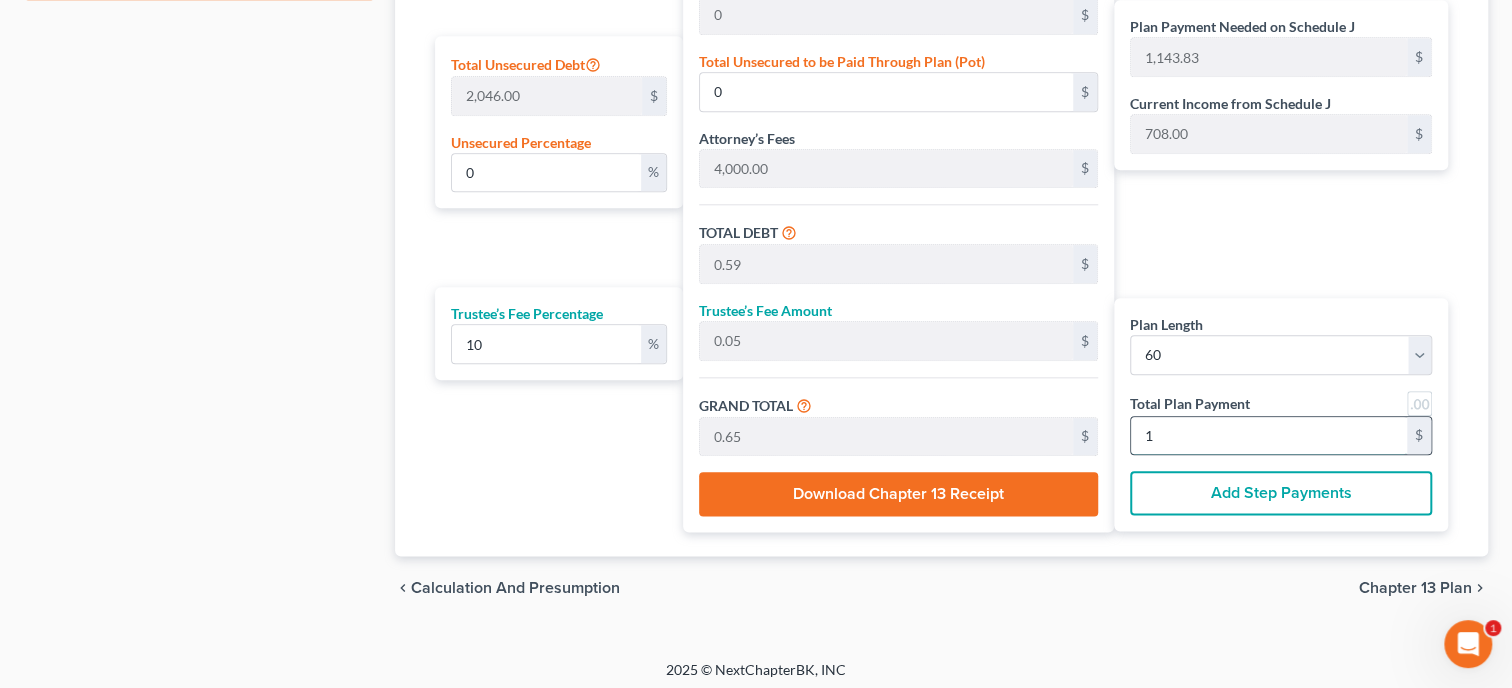type on "0" 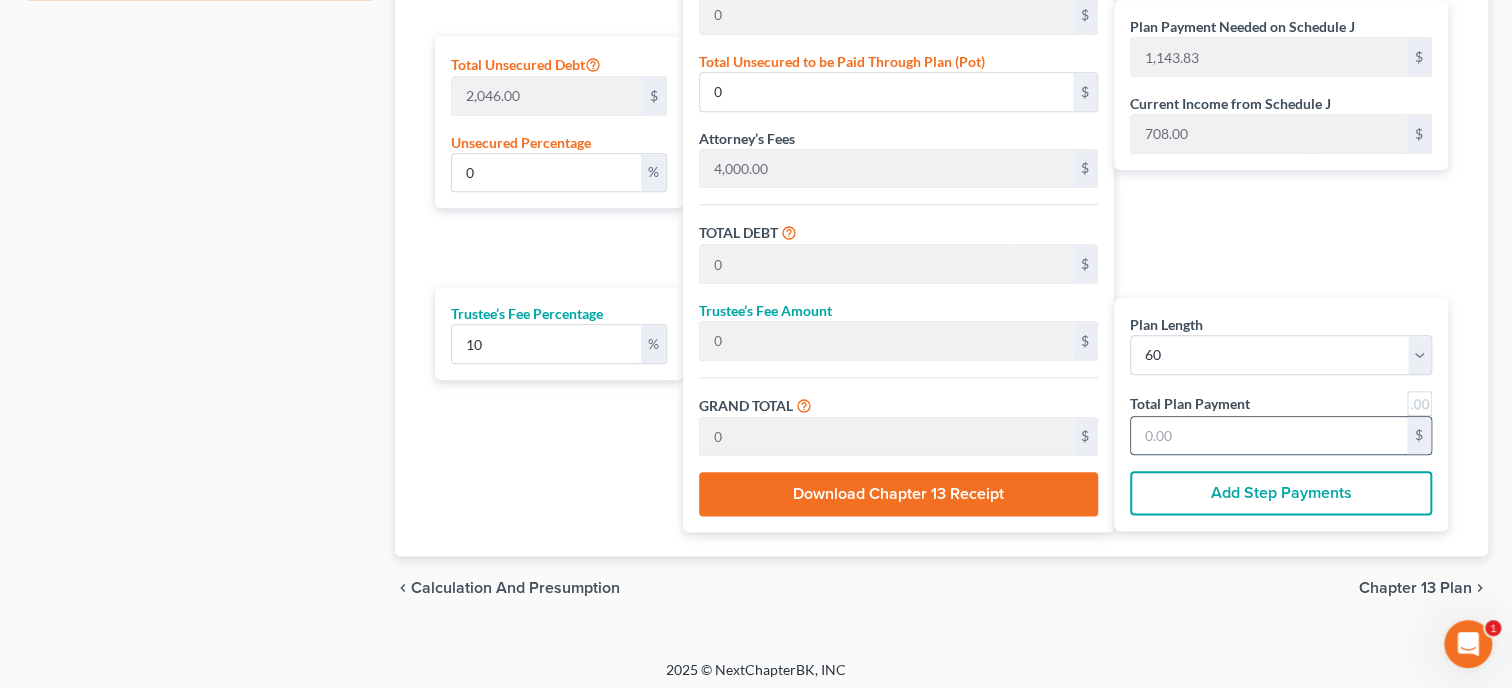 type on "4.15" 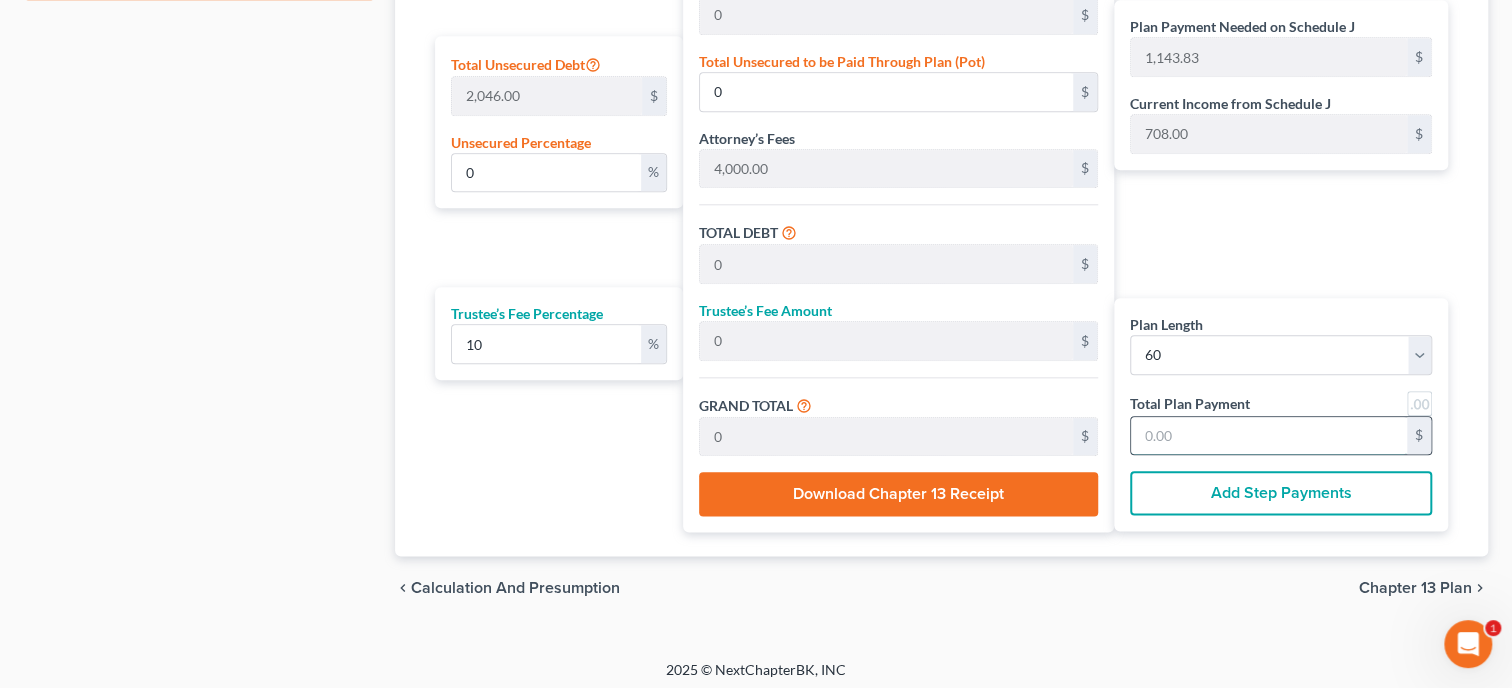 type on "0.41" 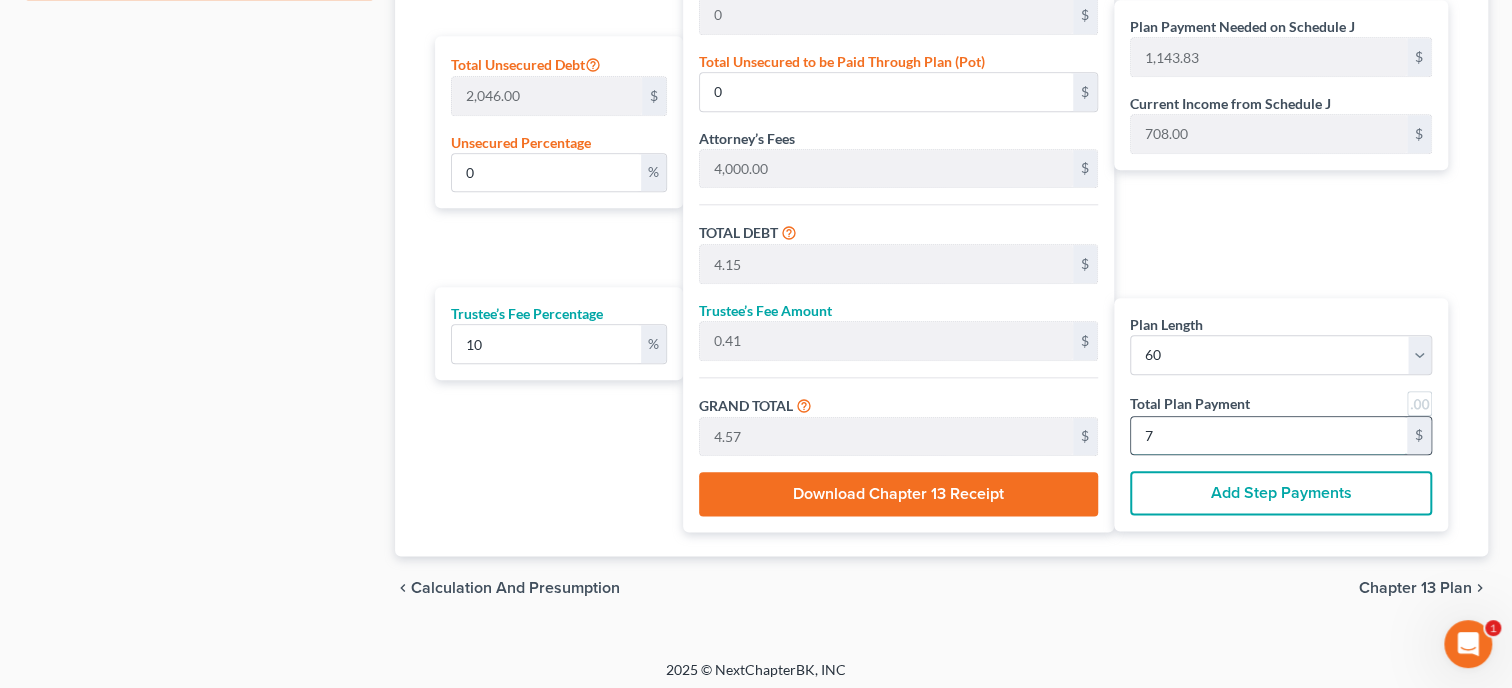type on "41.58" 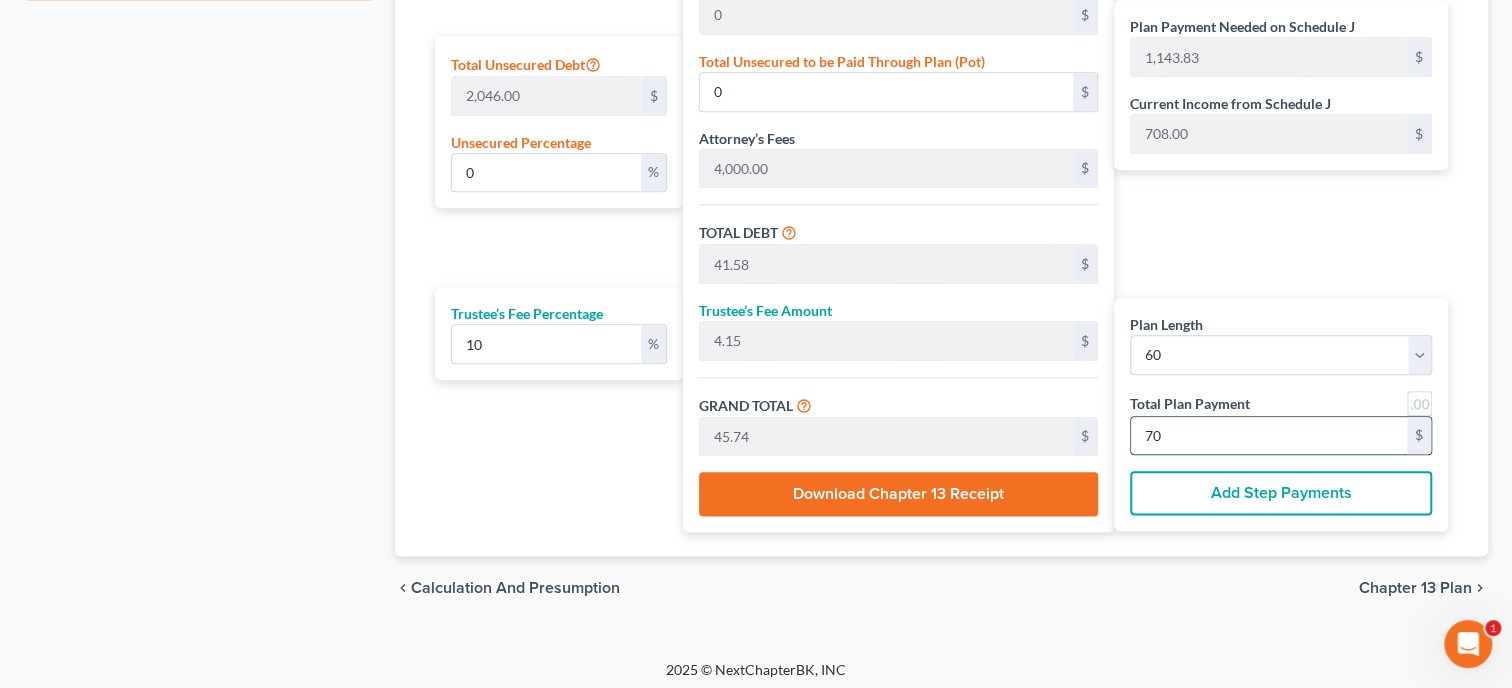 type on "420.59" 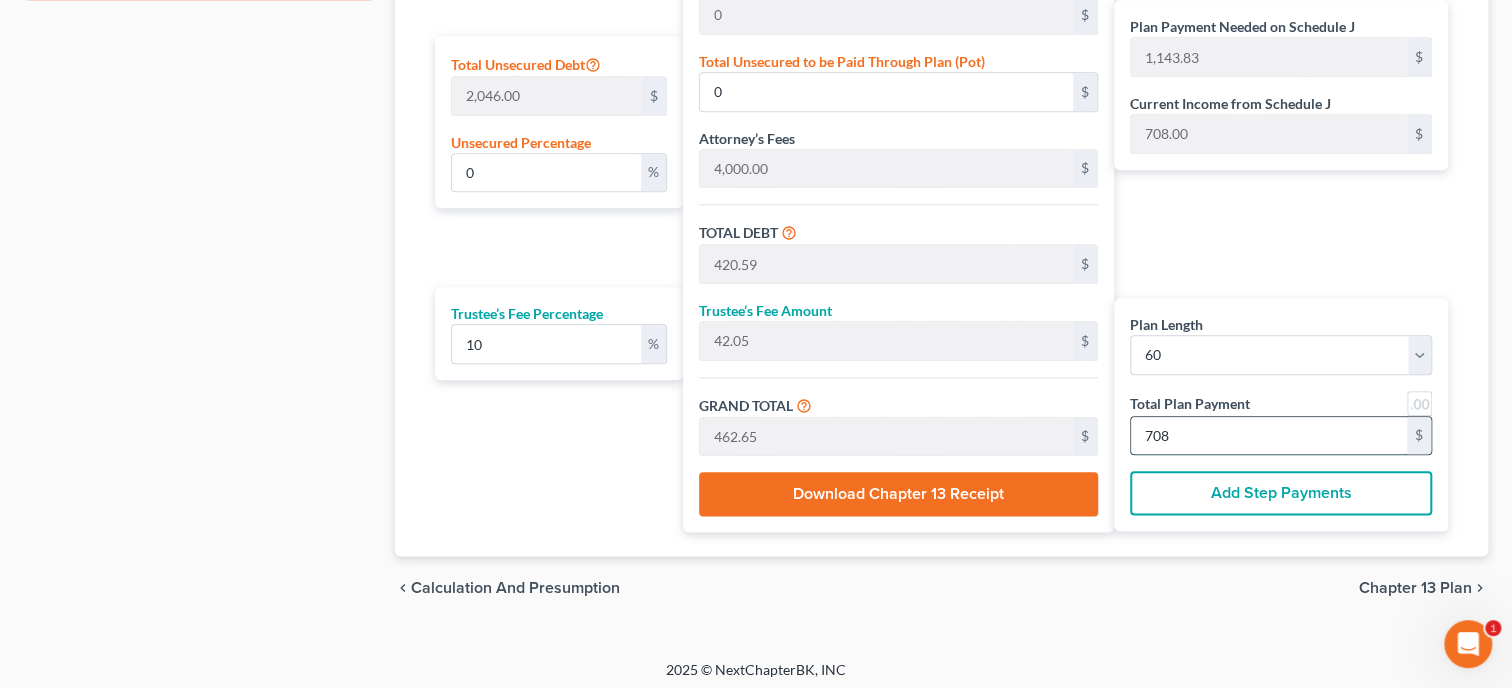 type on "41.58" 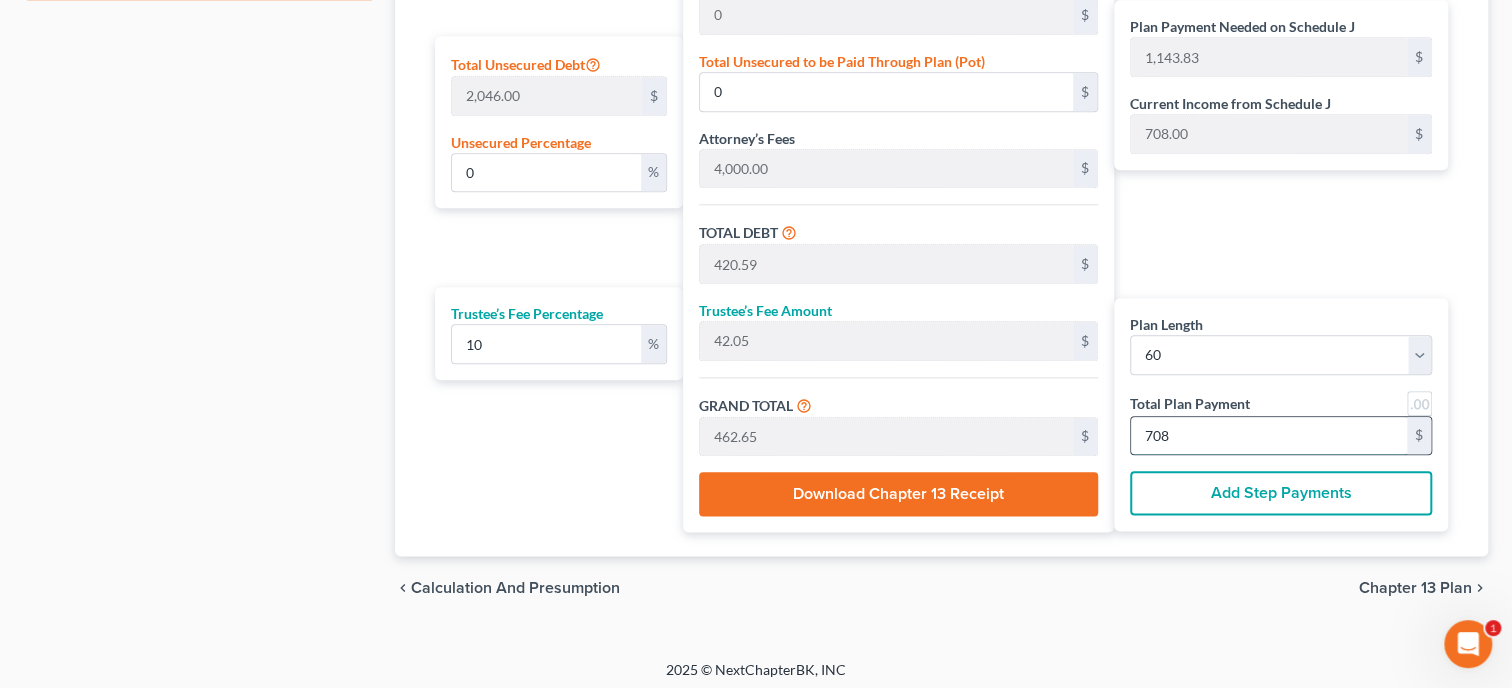 type on "4.15" 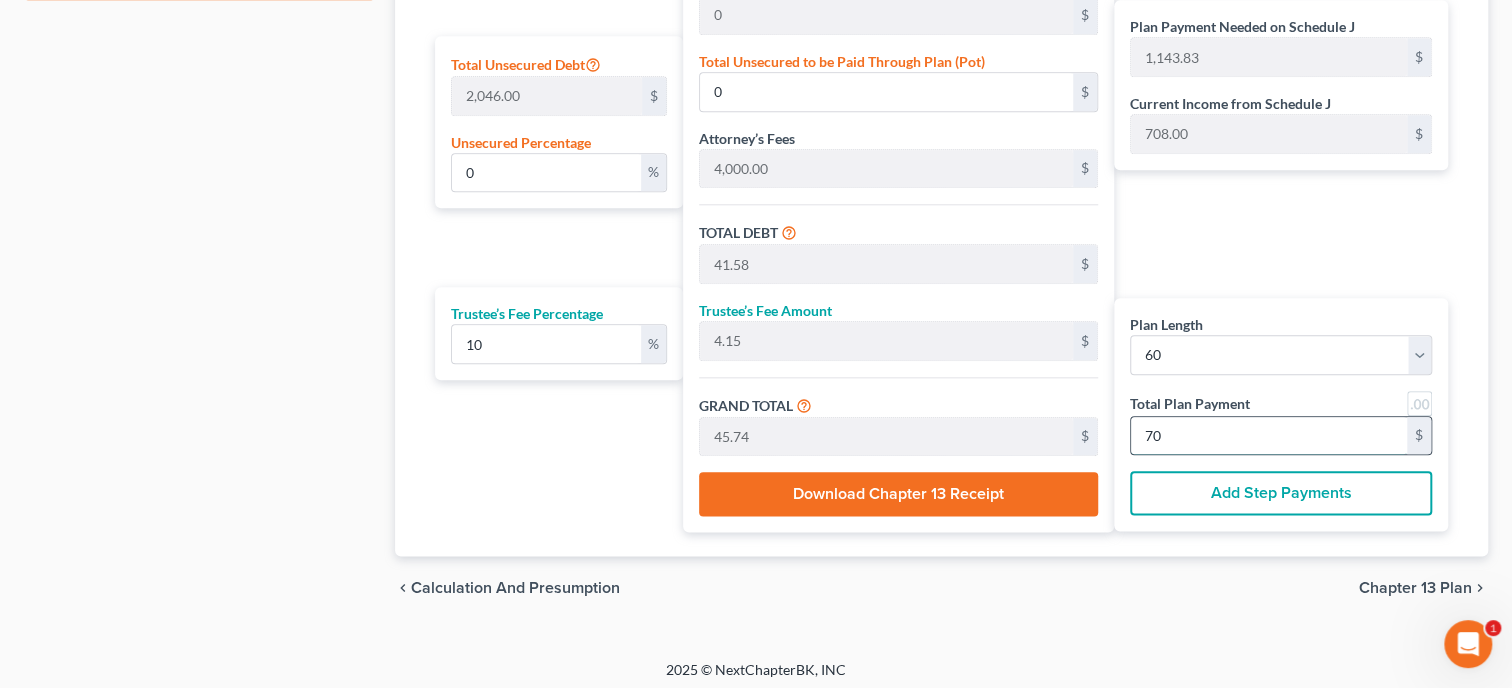 type on "4.15" 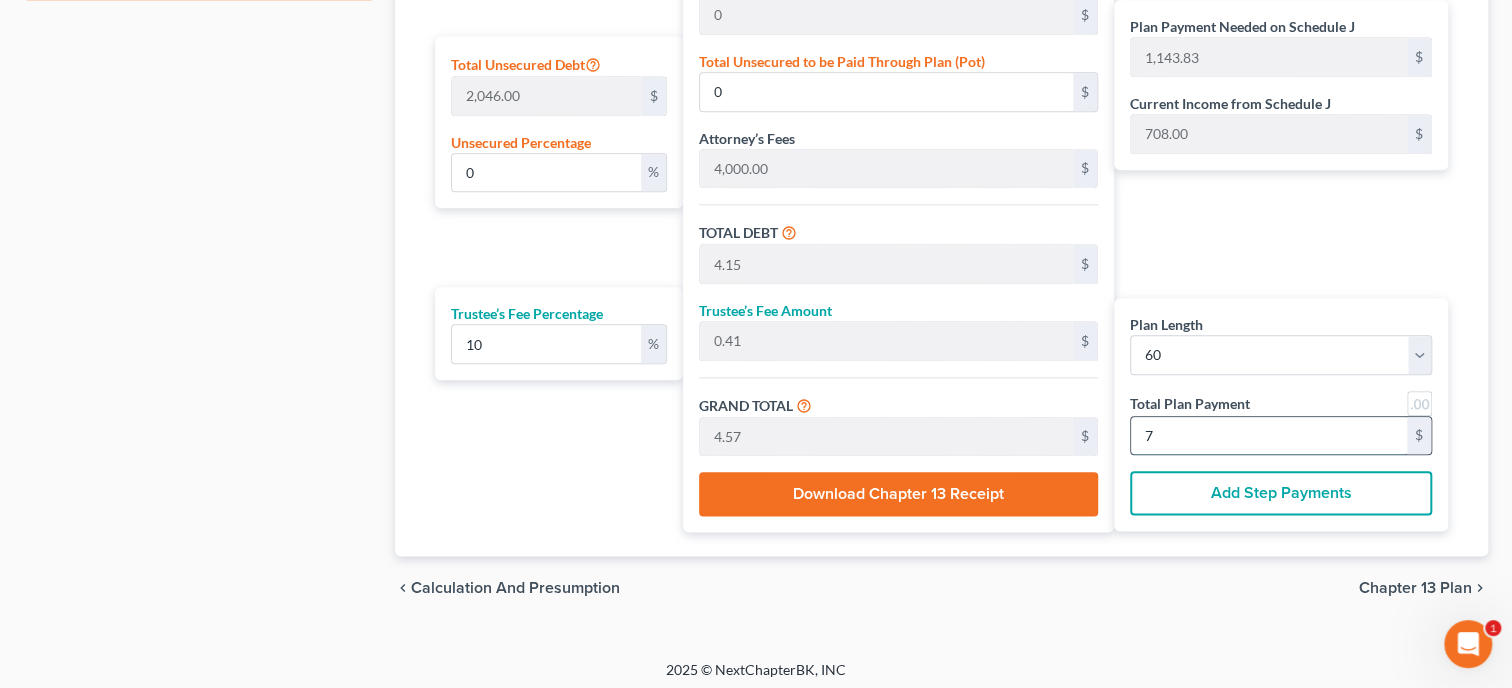 type on "0" 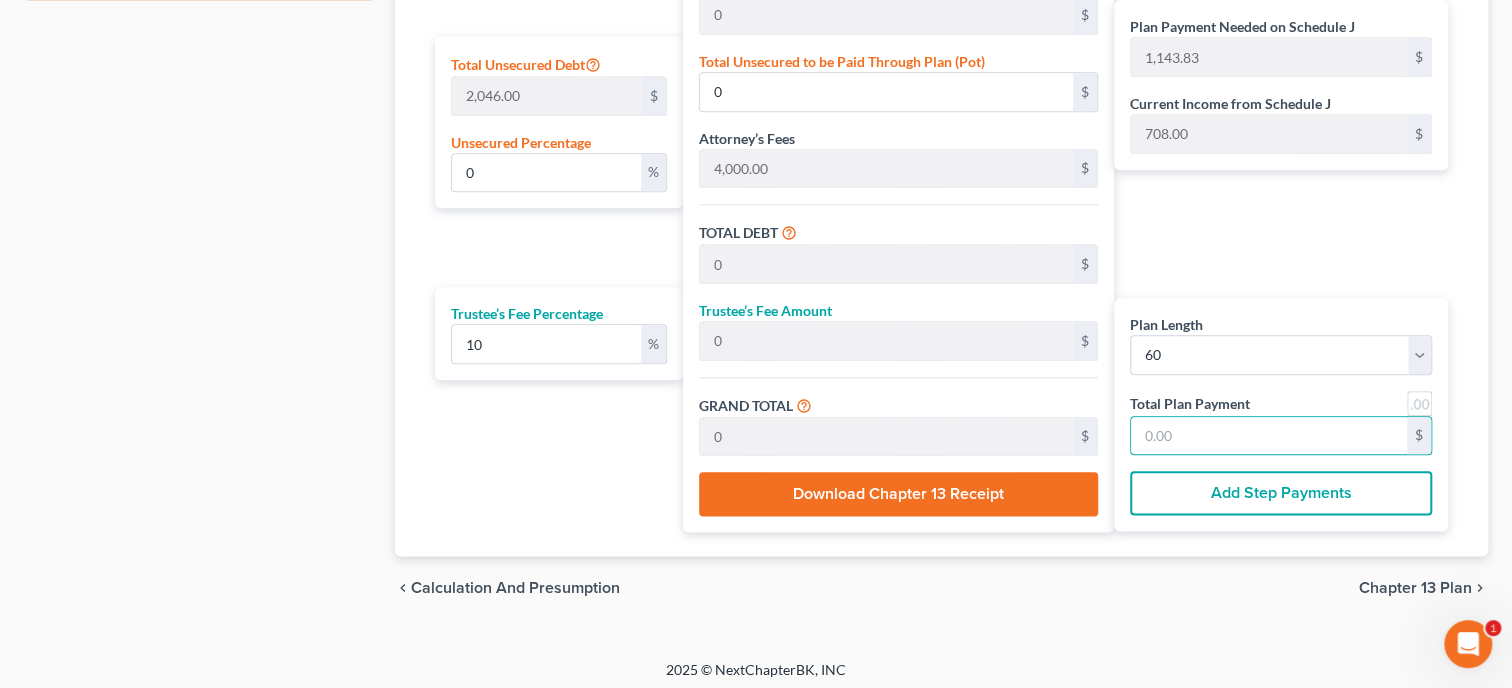 type 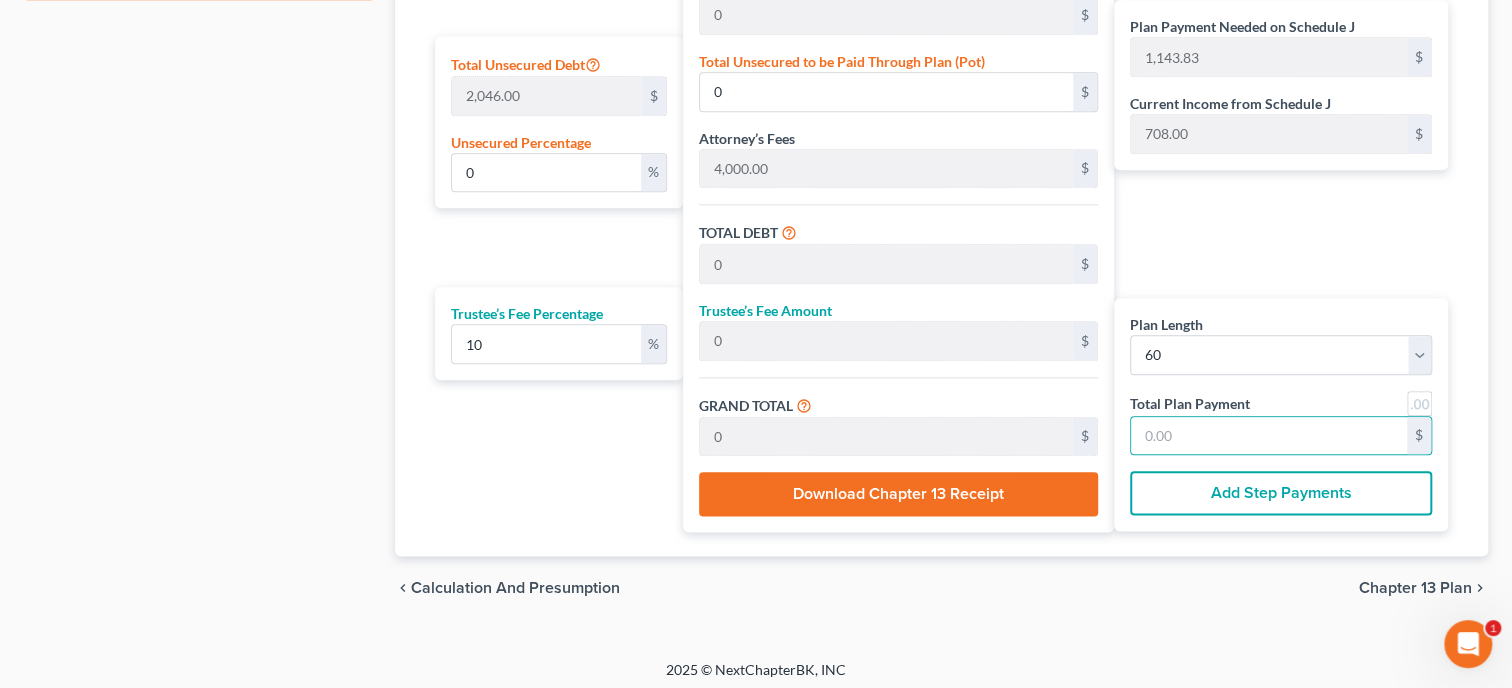 click on "Plan Length  1 2 3 4 5 6 7 8 9 10 11 12 13 14 15 16 17 18 19 20 21 22 23 24 25 26 27 28 29 30 31 32 33 34 35 36 37 38 39 40 41 42 43 44 45 46 47 48 49 50 51 52 53 54 55 56 57 58 59 60 61 62 63 64 65 66 67 68 69 70 71 72 73 74 75 76 77 78 79 80 81 82 83 84 Mortgage Payment 0 $ Total Unsecured Debt  2,046.00 $ Unsecured Percentage 0 % Trustee’s Fee Percentage 10 %" at bounding box center [554, 126] 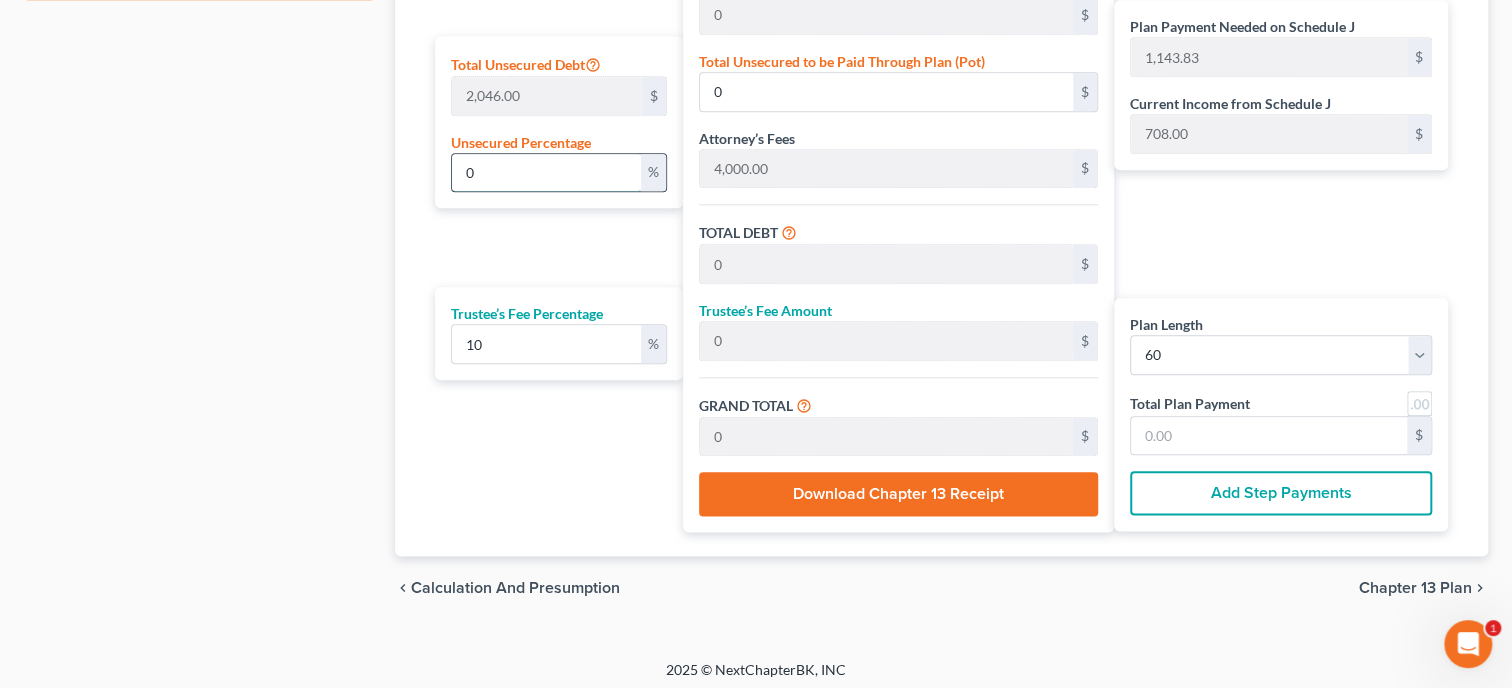 click on "0" at bounding box center [546, 173] 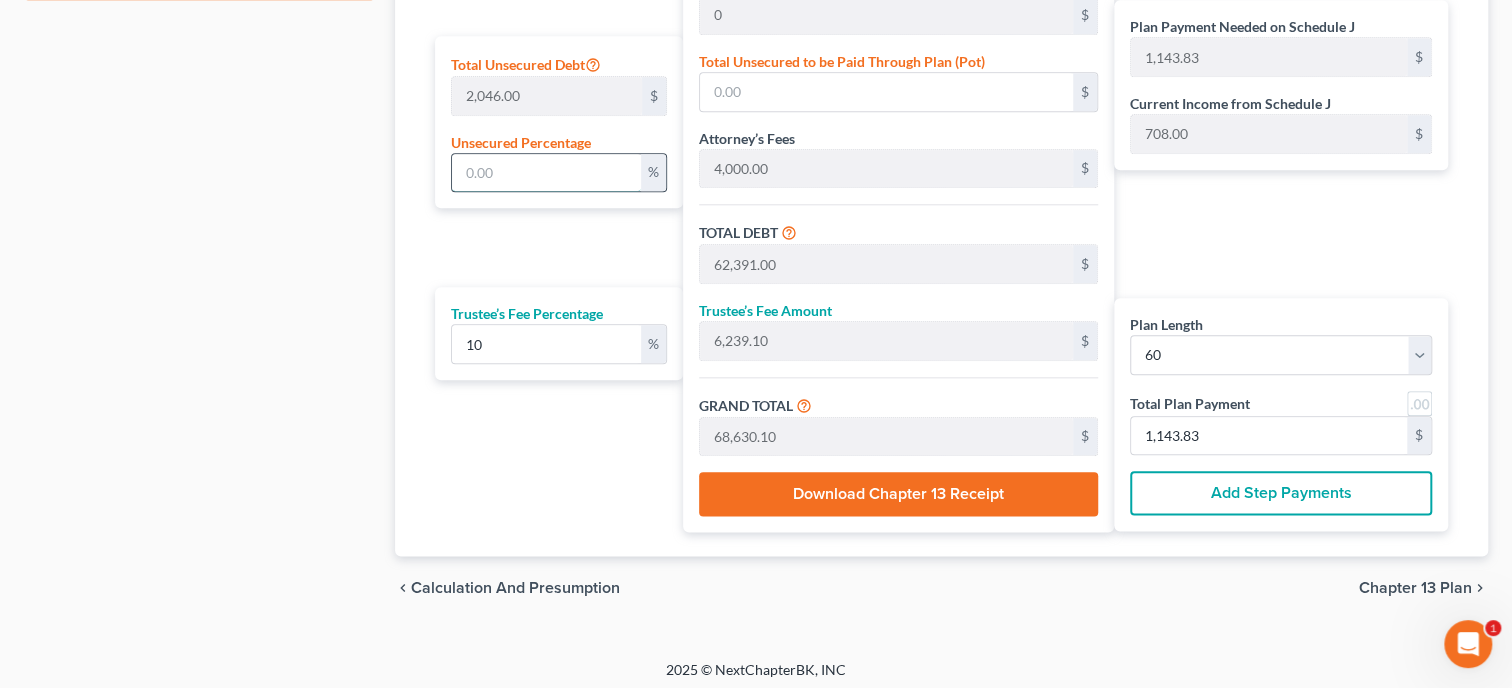 type on "1" 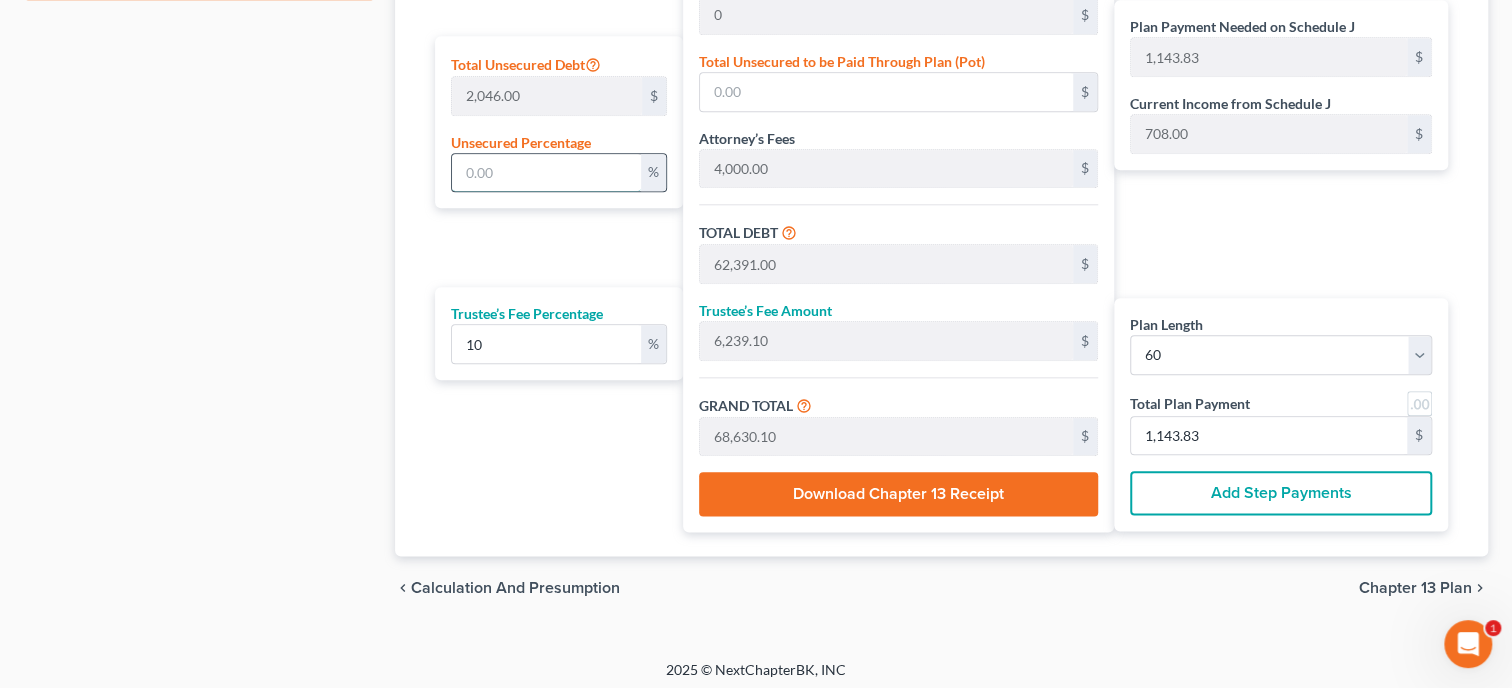 type on "20.46" 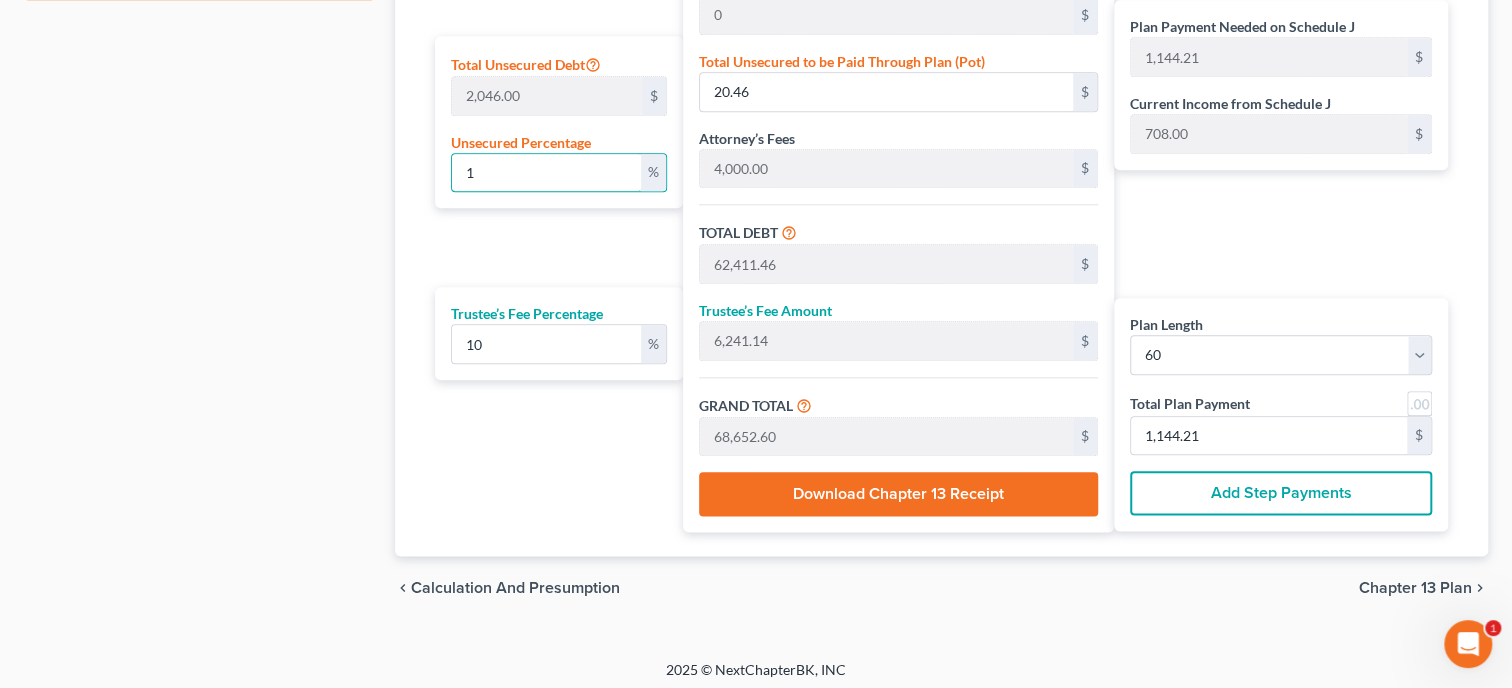 type on "1" 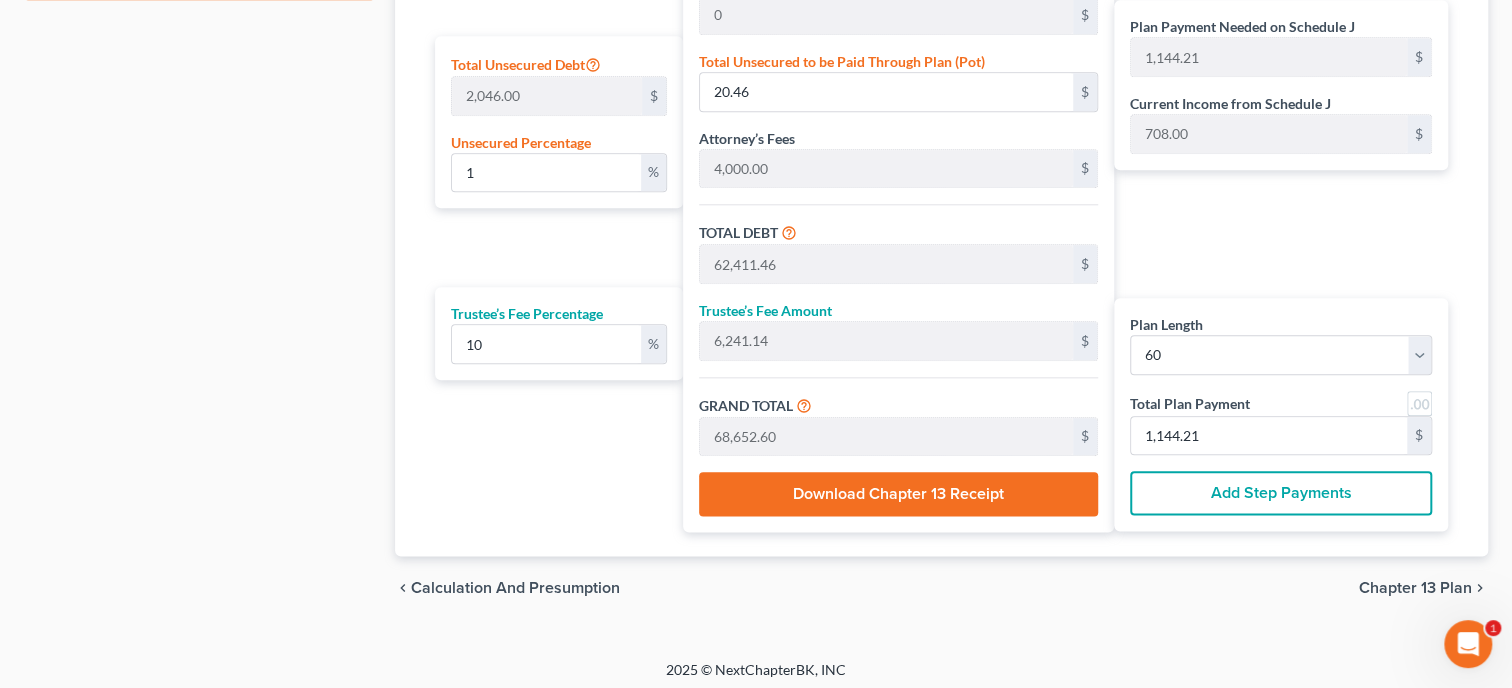 click on "Plan Length  1 2 3 4 5 6 7 8 9 10 11 12 13 14 15 16 17 18 19 20 21 22 23 24 25 26 27 28 29 30 31 32 33 34 35 36 37 38 39 40 41 42 43 44 45 46 47 48 49 50 51 52 53 54 55 56 57 58 59 60 61 62 63 64 65 66 67 68 69 70 71 72 73 74 75 76 77 78 79 80 81 82 83 84 Mortgage Payment 0 $ Total Unsecured Debt  2,046.00 $ Unsecured Percentage 1 % Trustee’s Fee Percentage 10 %" at bounding box center [554, 126] 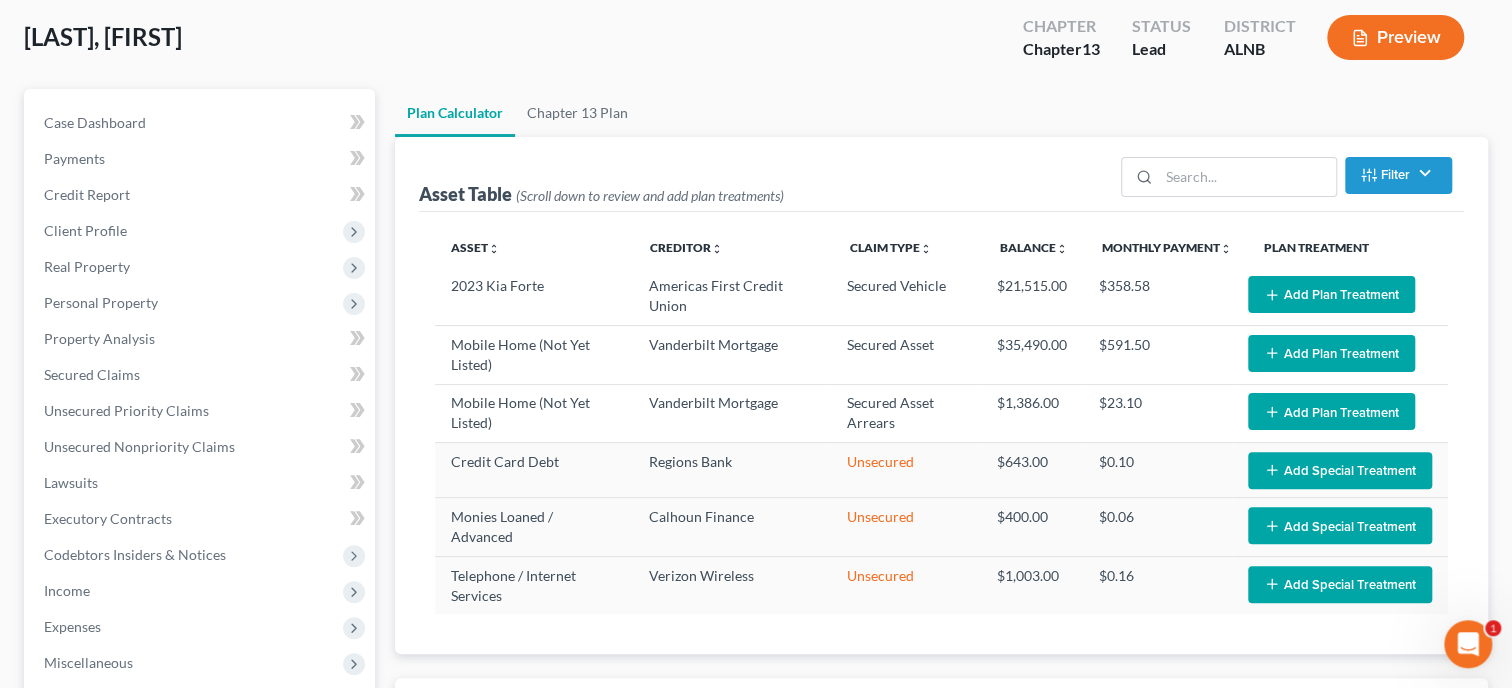 scroll, scrollTop: 0, scrollLeft: 0, axis: both 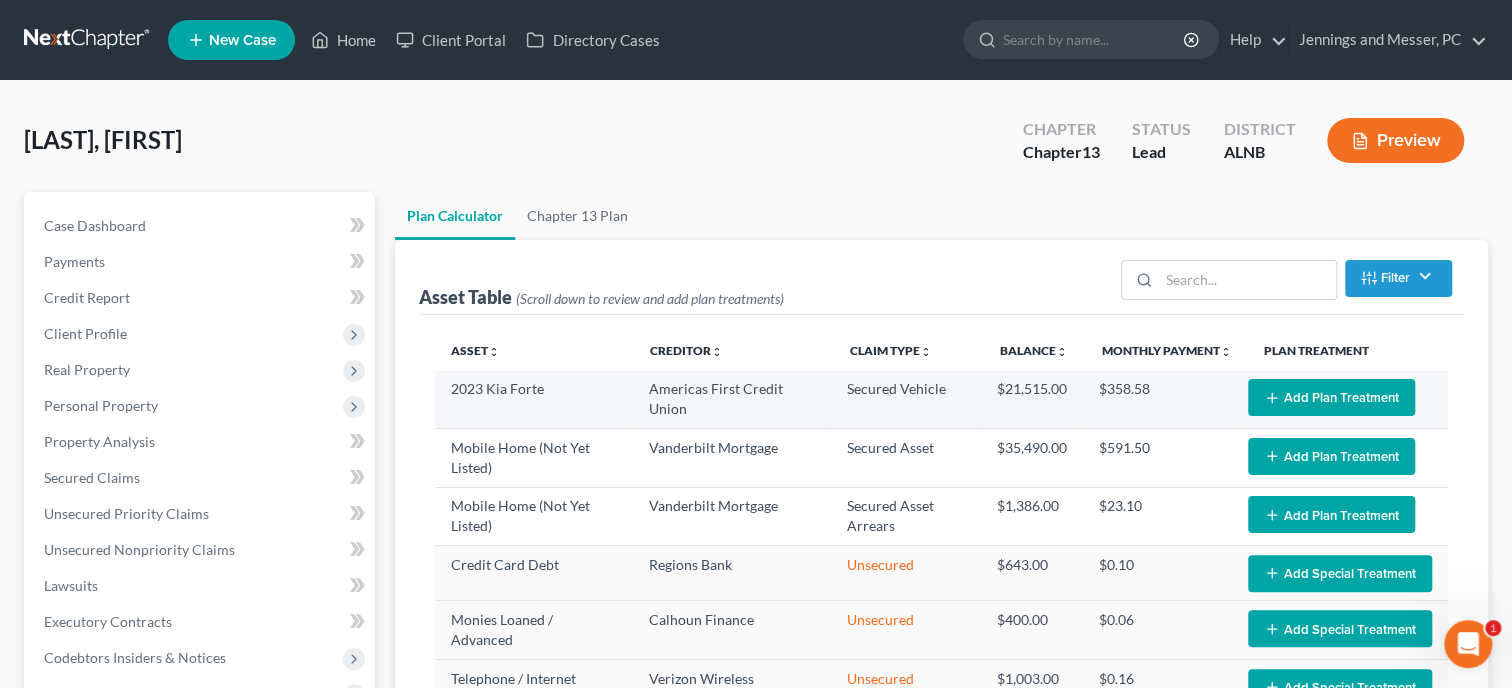click on "Add Plan Treatment" at bounding box center [1331, 397] 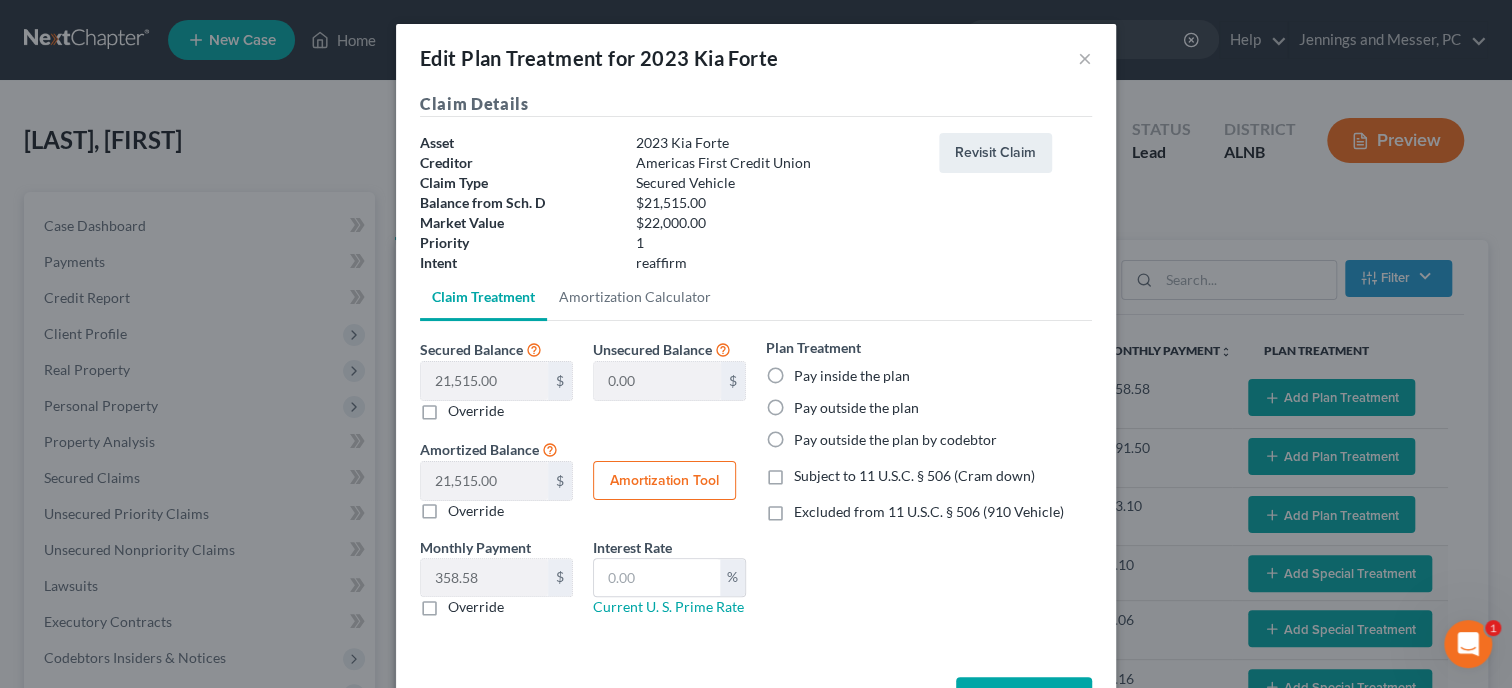 click on "Pay inside the plan" at bounding box center [852, 376] 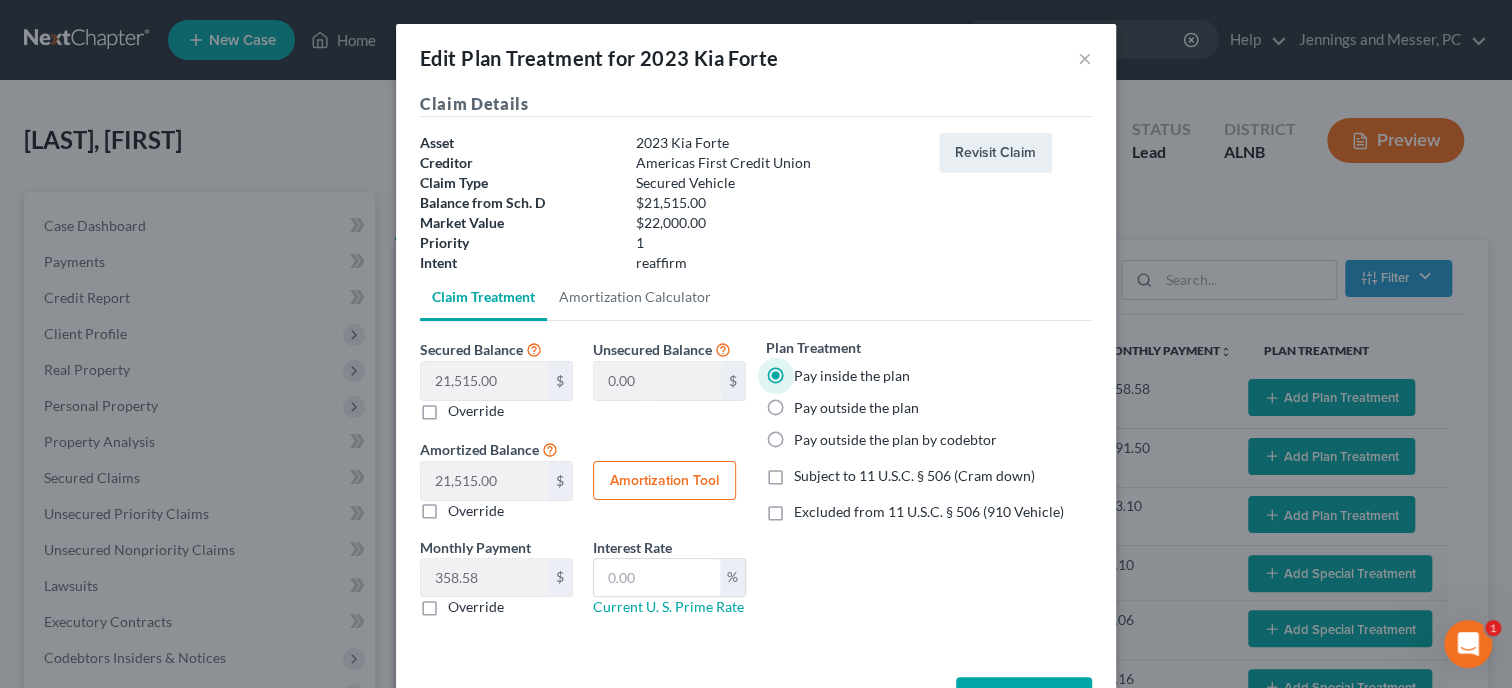 click on "Excluded from 11 U.S.C. § 506 (910 Vehicle)" at bounding box center [929, 512] 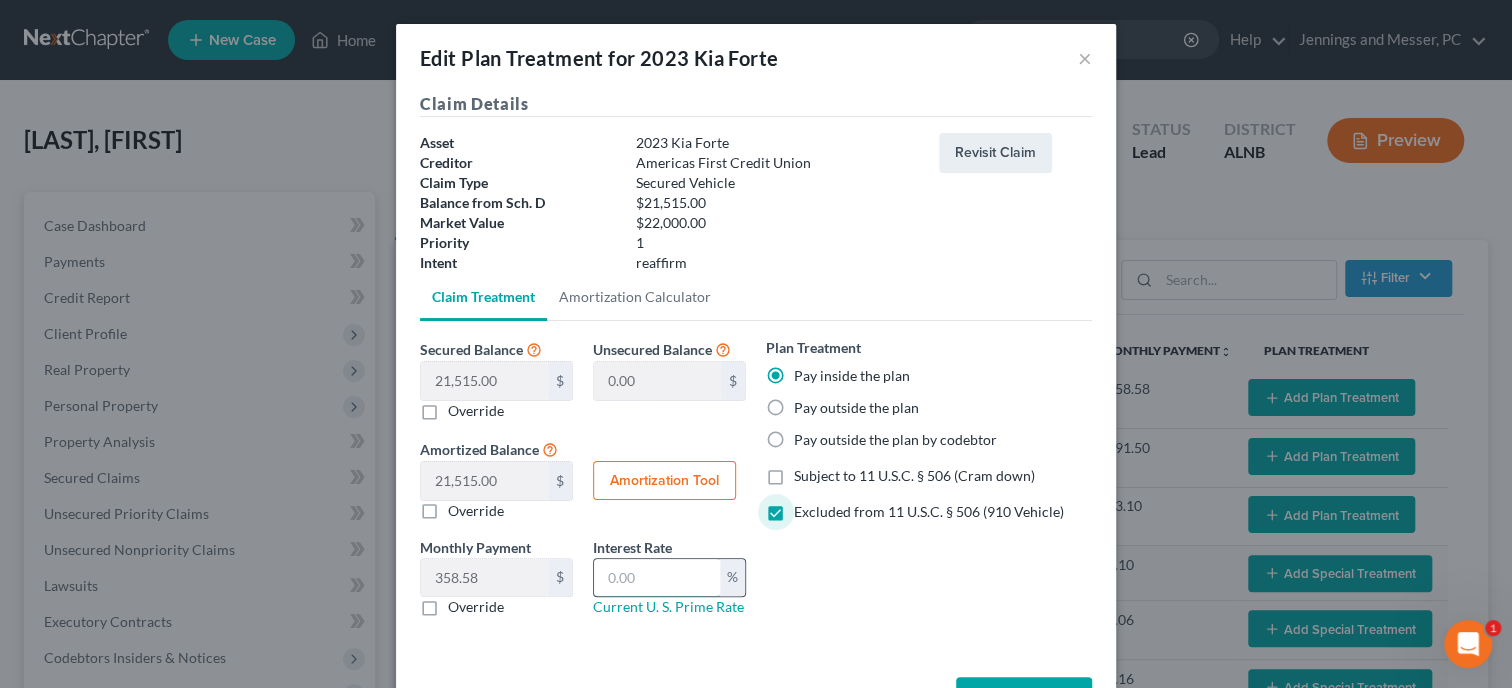 click at bounding box center (657, 578) 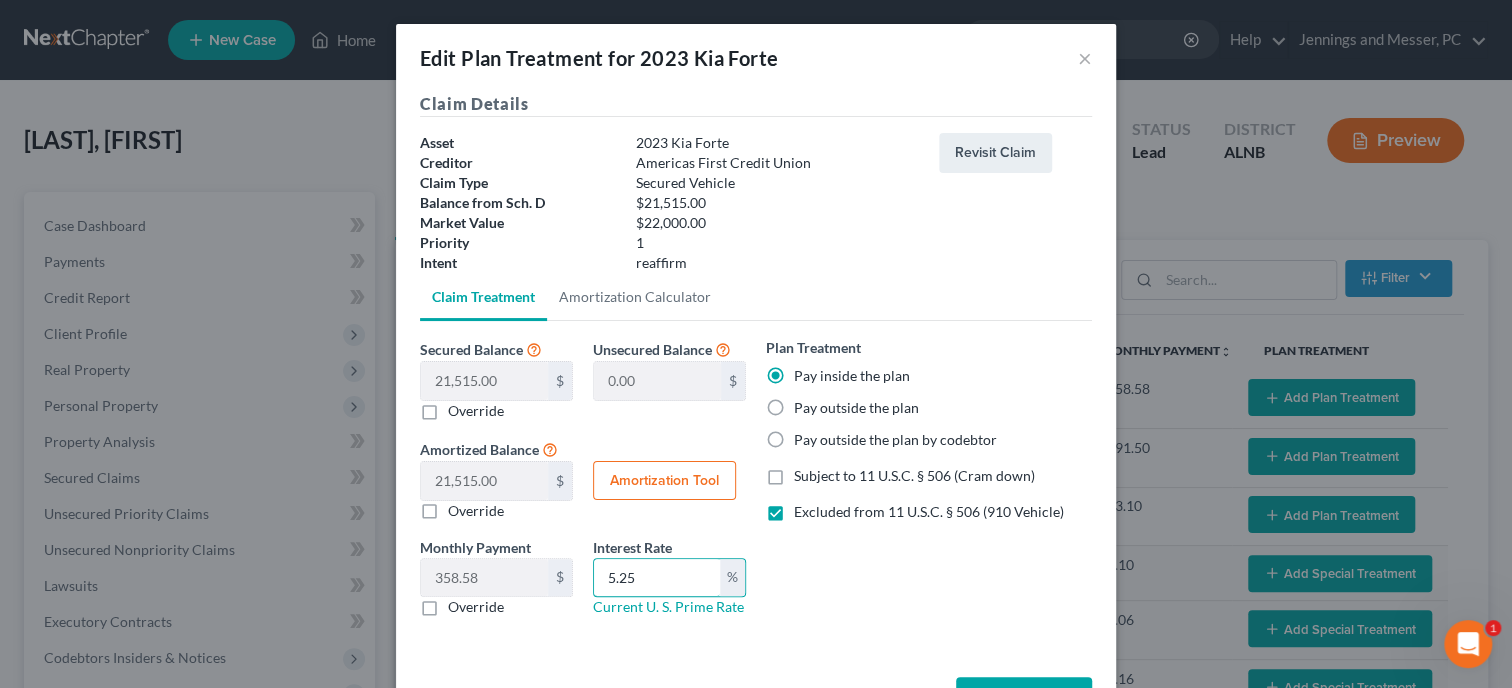 type on "5.25" 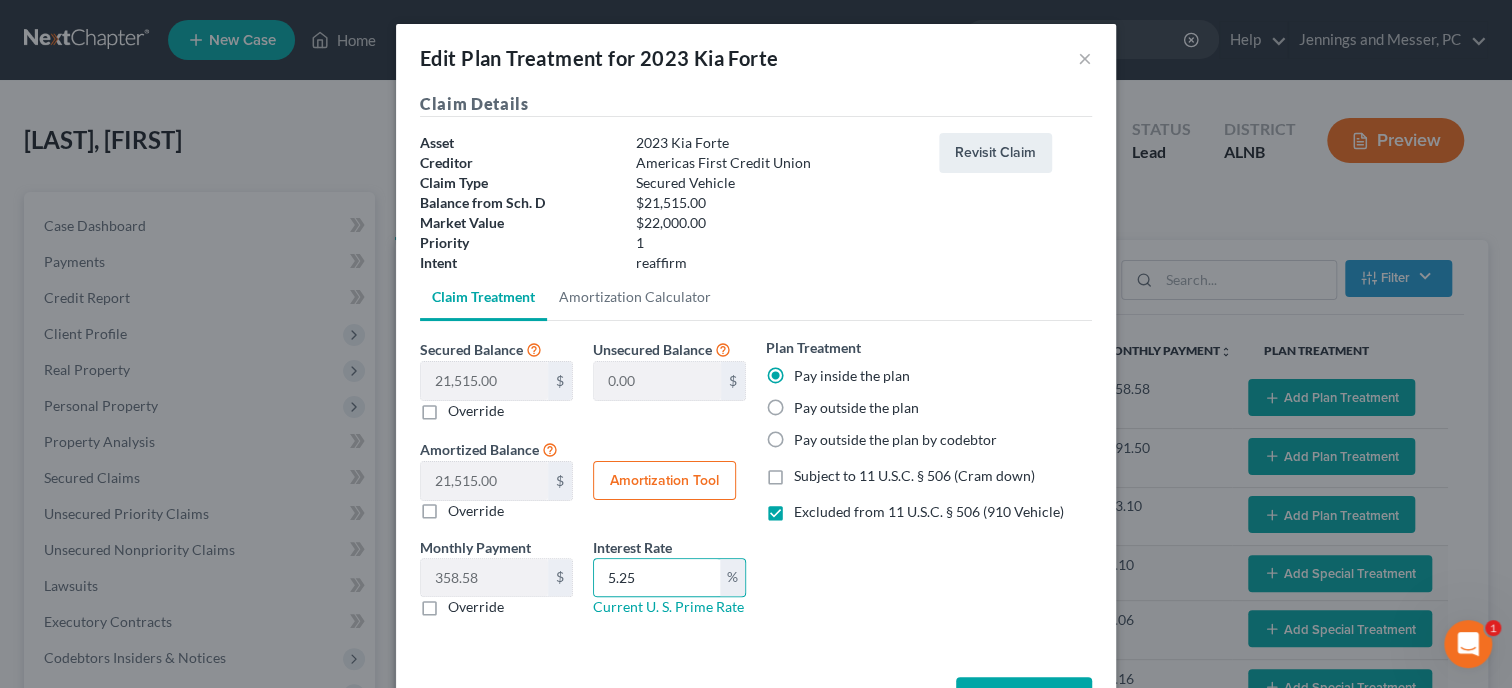 click on "Amortization Tool" at bounding box center [664, 481] 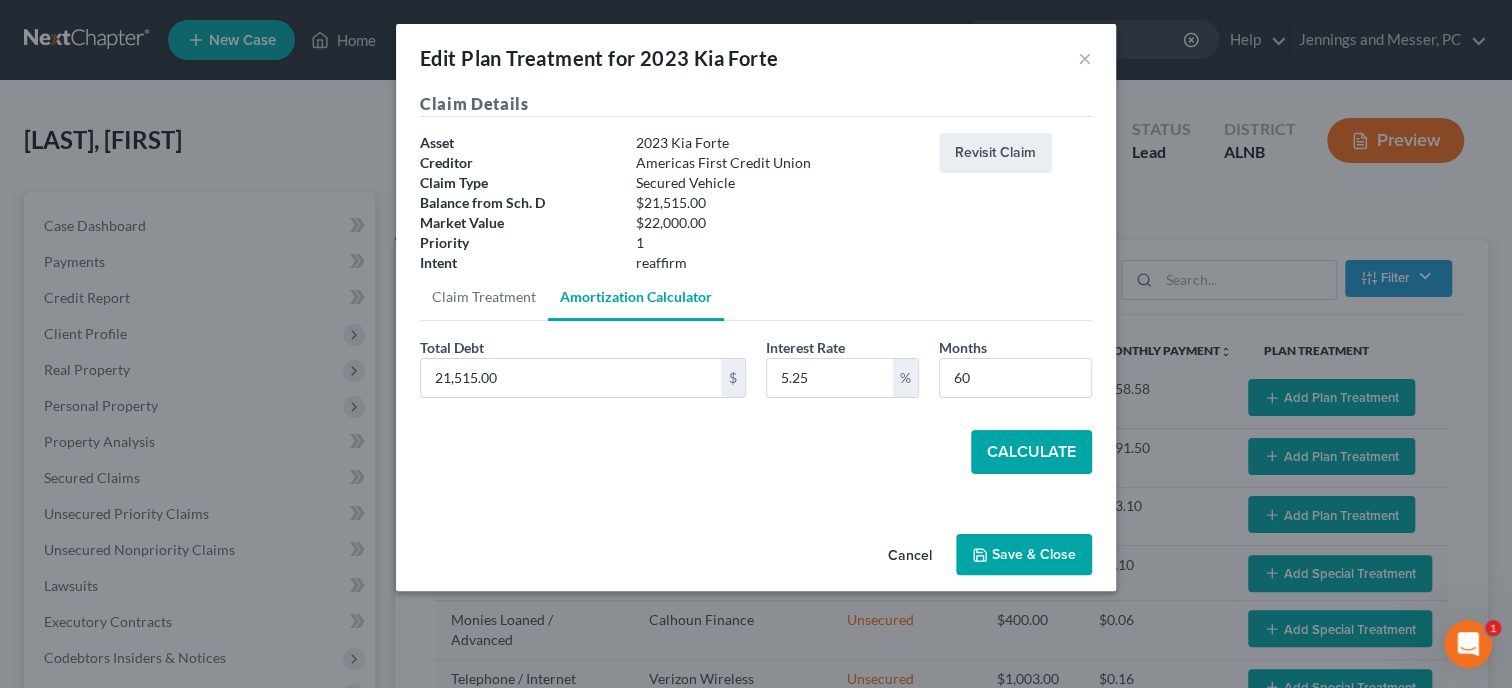 click on "Calculate" at bounding box center [1031, 452] 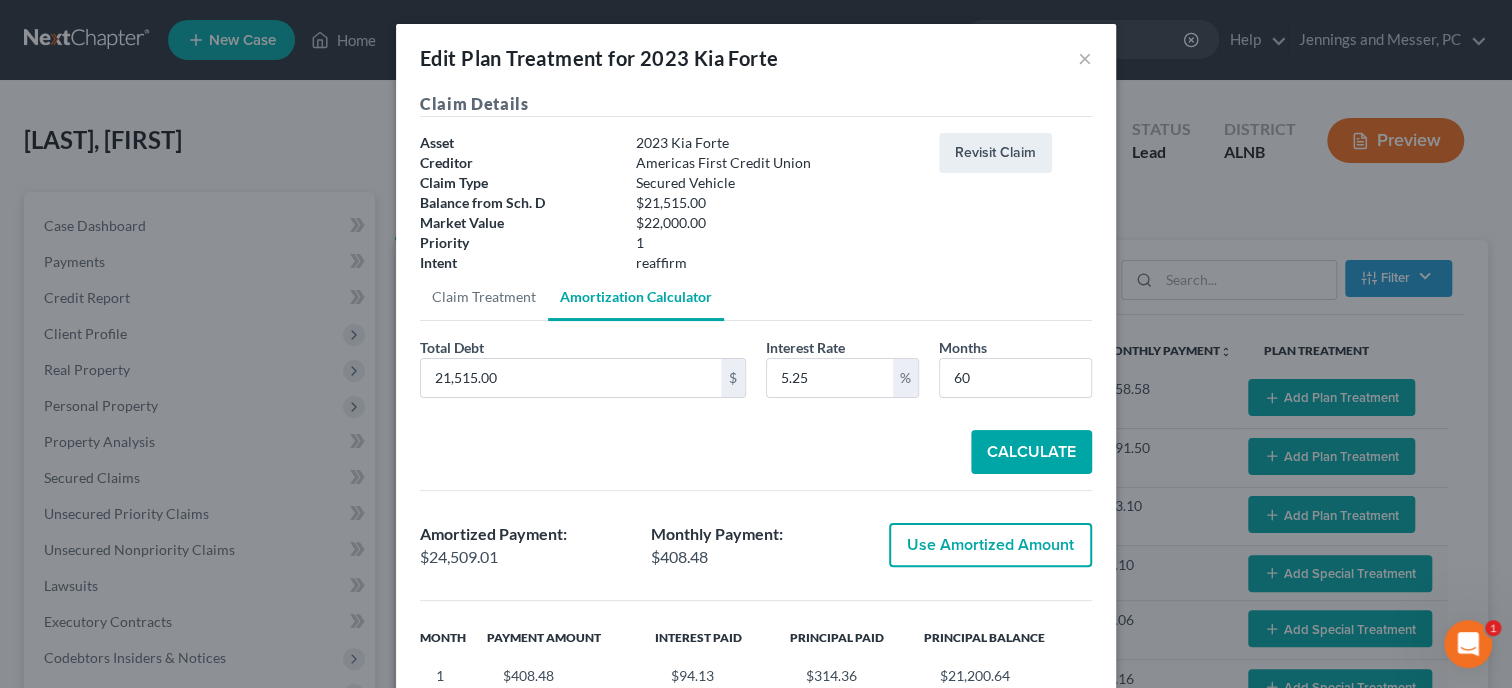 click on "Use Amortized Amount" at bounding box center (990, 545) 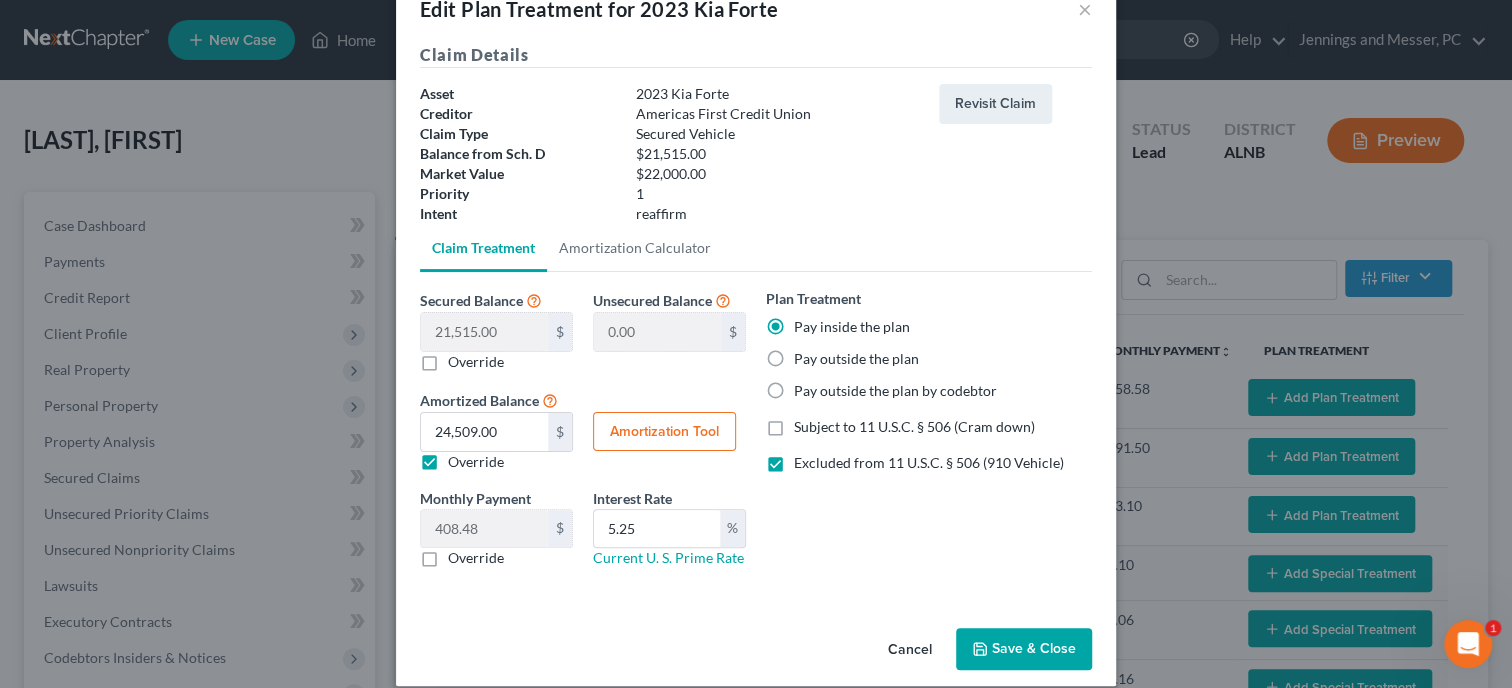 scroll, scrollTop: 70, scrollLeft: 0, axis: vertical 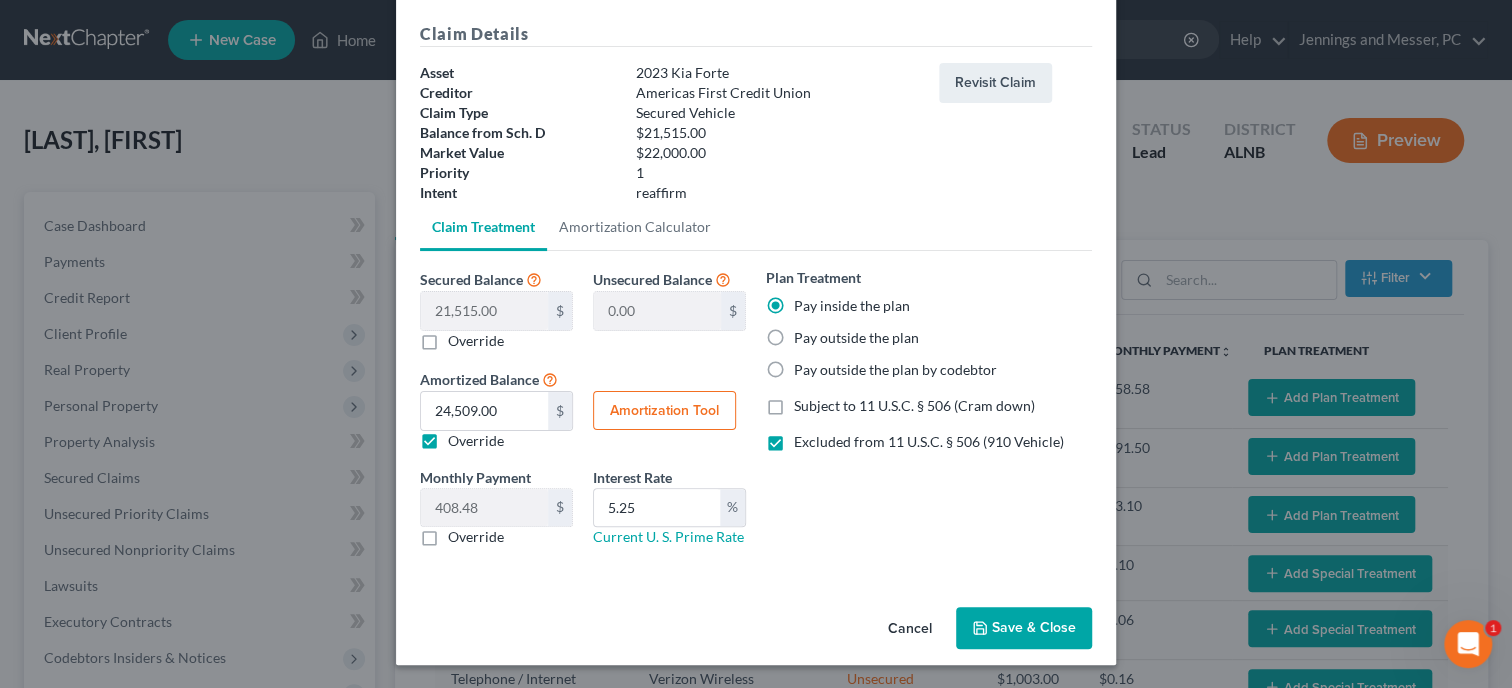 click on "Save & Close" at bounding box center [1024, 628] 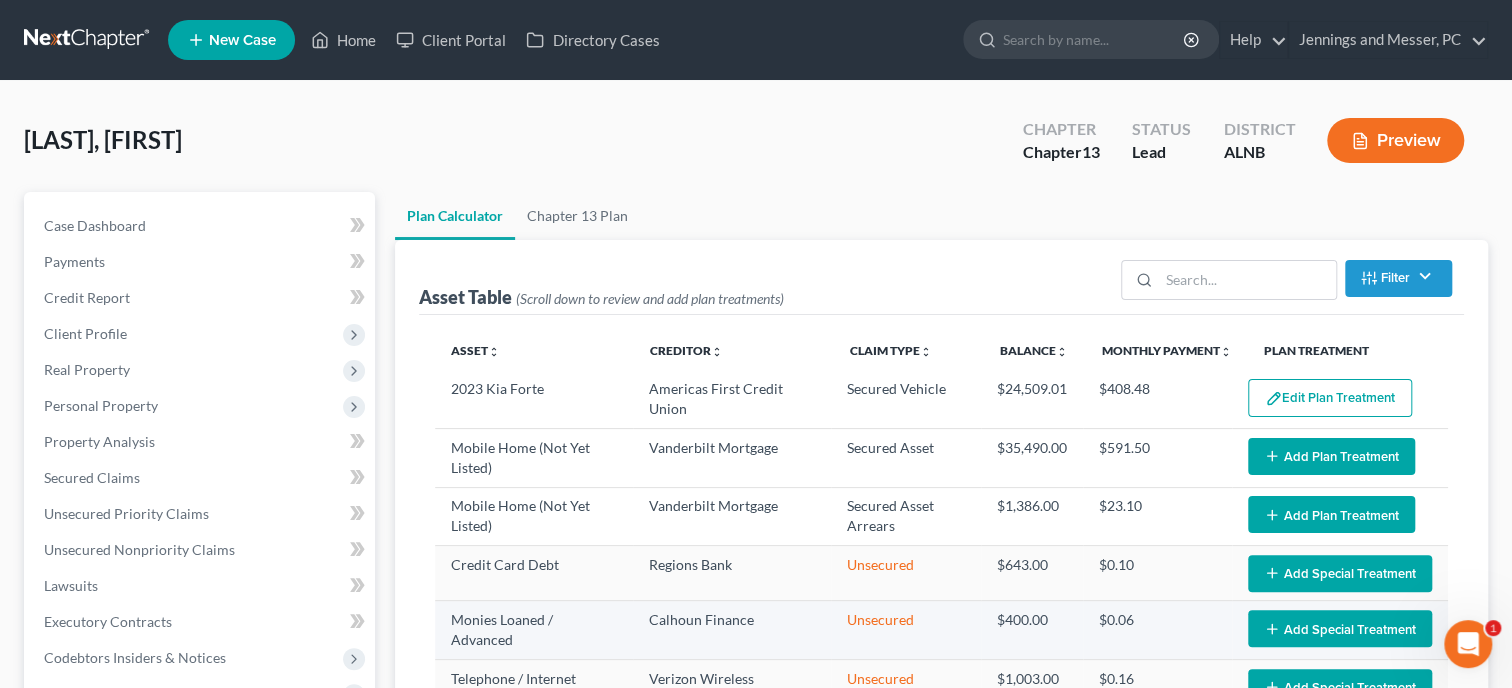 select on "59" 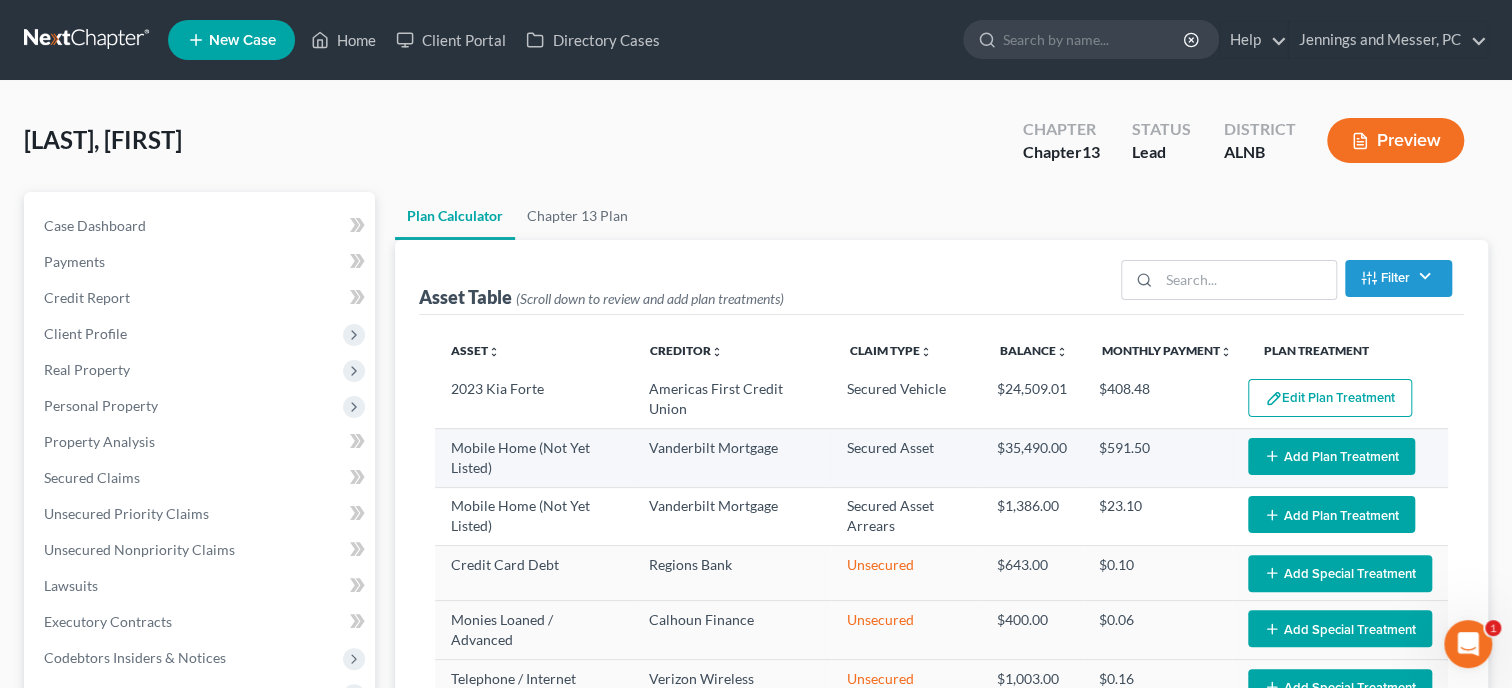 click on "Add Plan Treatment" at bounding box center [1331, 456] 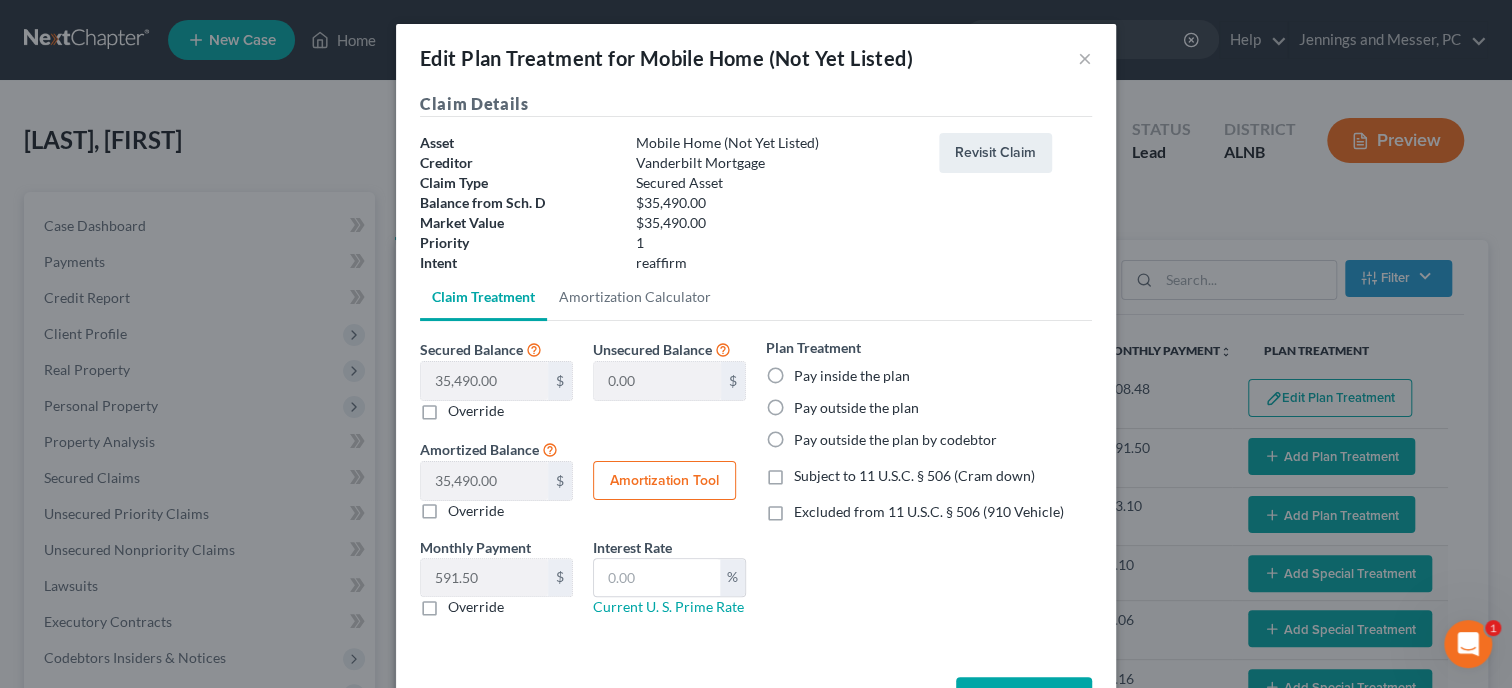 click on "Pay inside the plan" at bounding box center (852, 376) 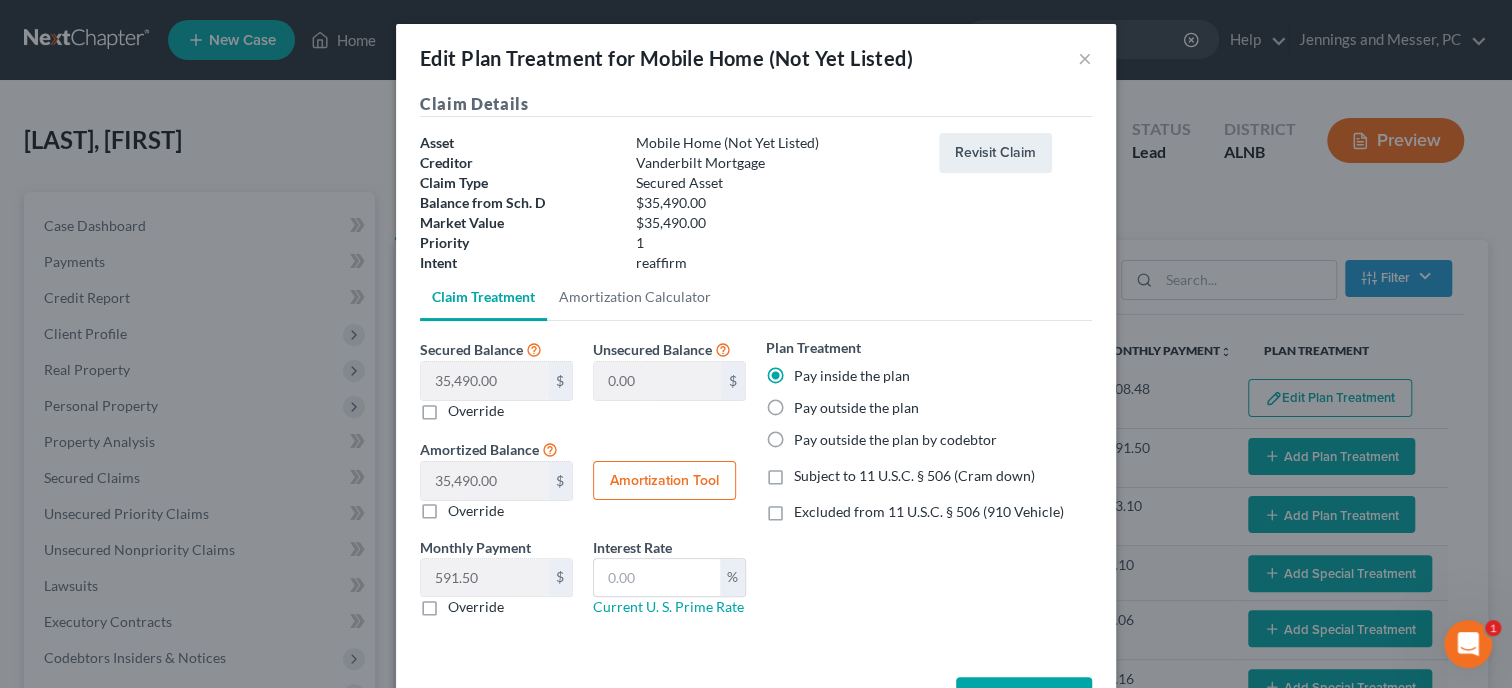 click on "Override" at bounding box center (476, 607) 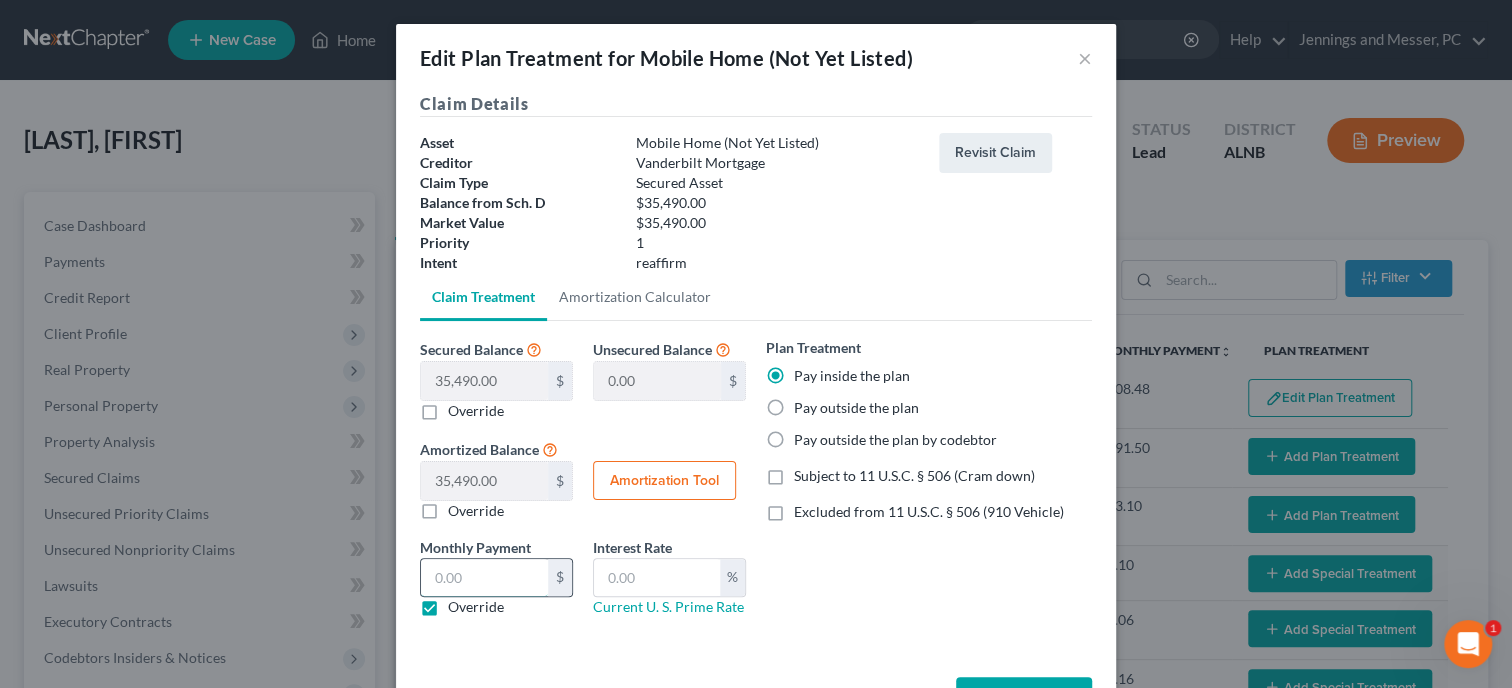 click at bounding box center (484, 578) 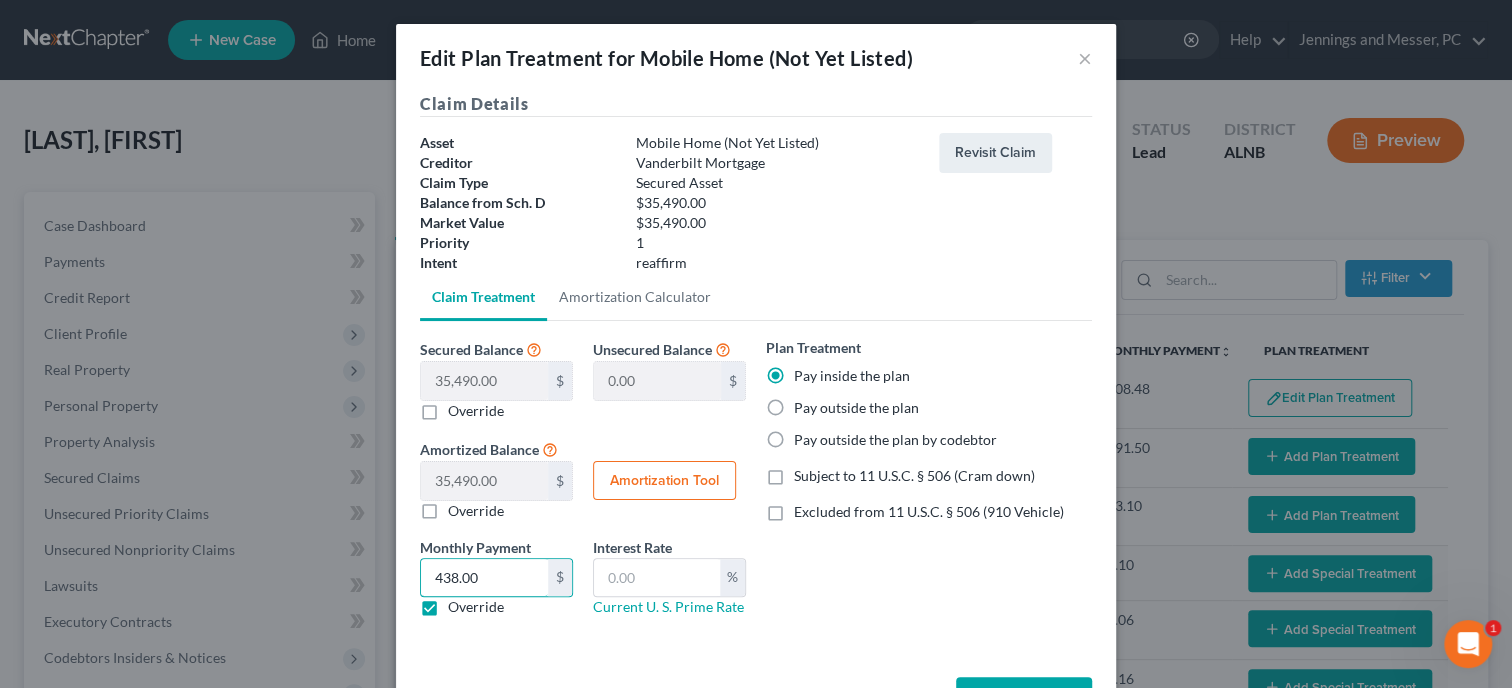 type on "438.00" 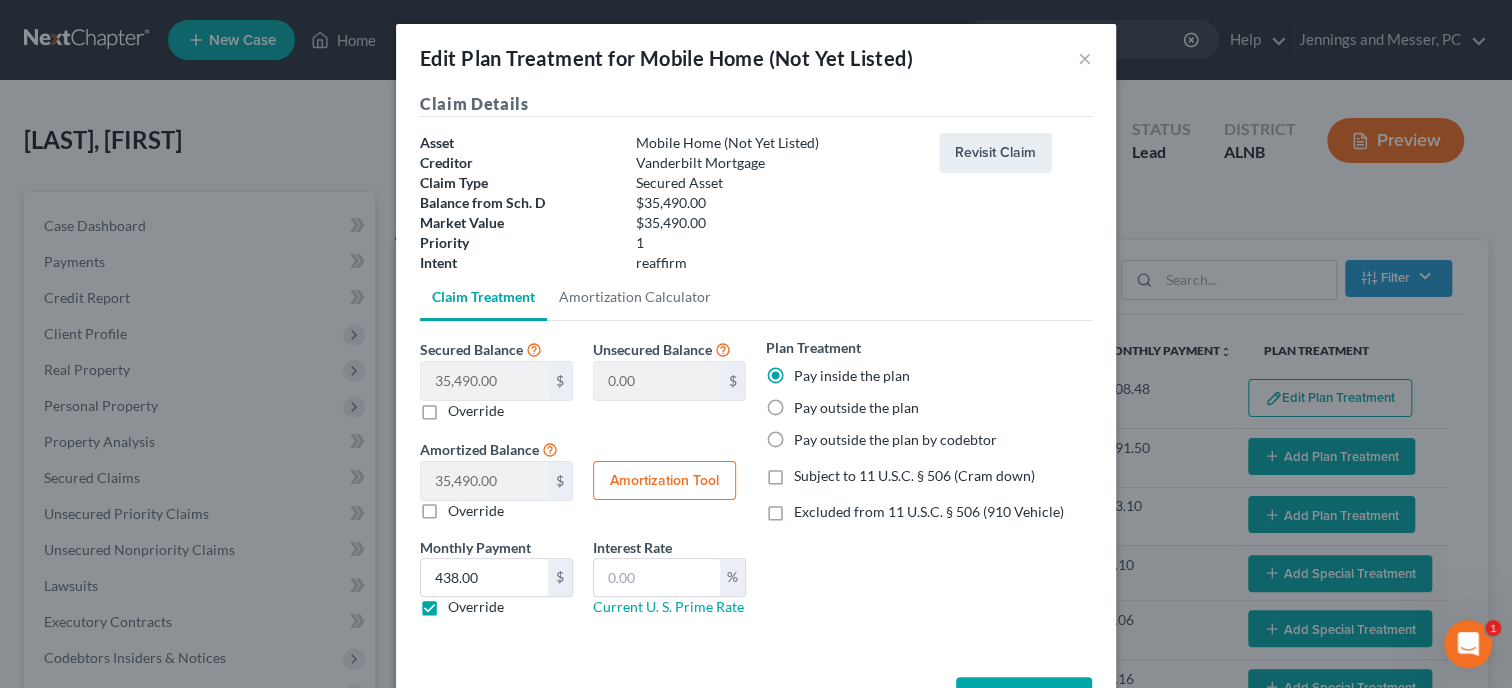 click on "Plan Treatment Pay inside the plan Pay outside the plan Pay outside the plan by codebtor Subject to 11 U.S.C. § 506 (Cram down) Excluded from 11 U.S.C. § 506 (910 Vehicle)" at bounding box center [929, 485] 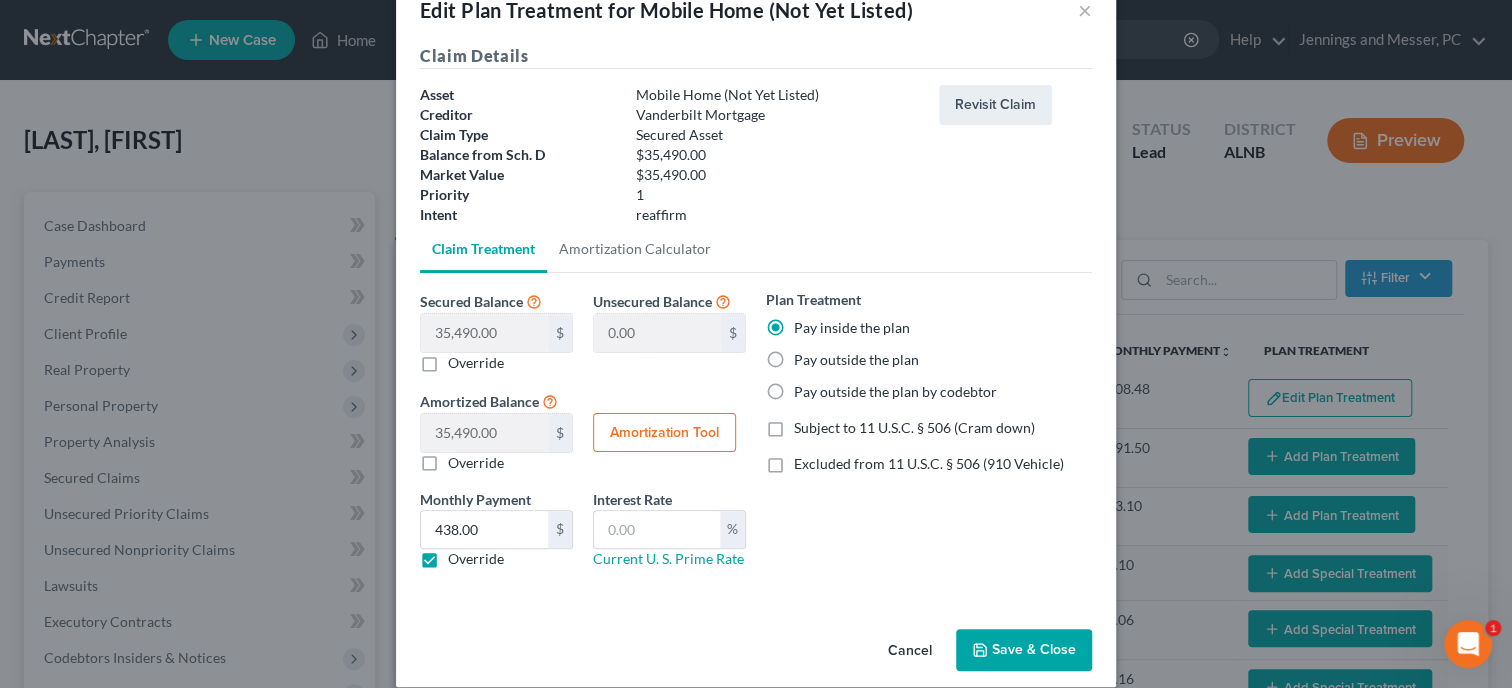 scroll, scrollTop: 70, scrollLeft: 0, axis: vertical 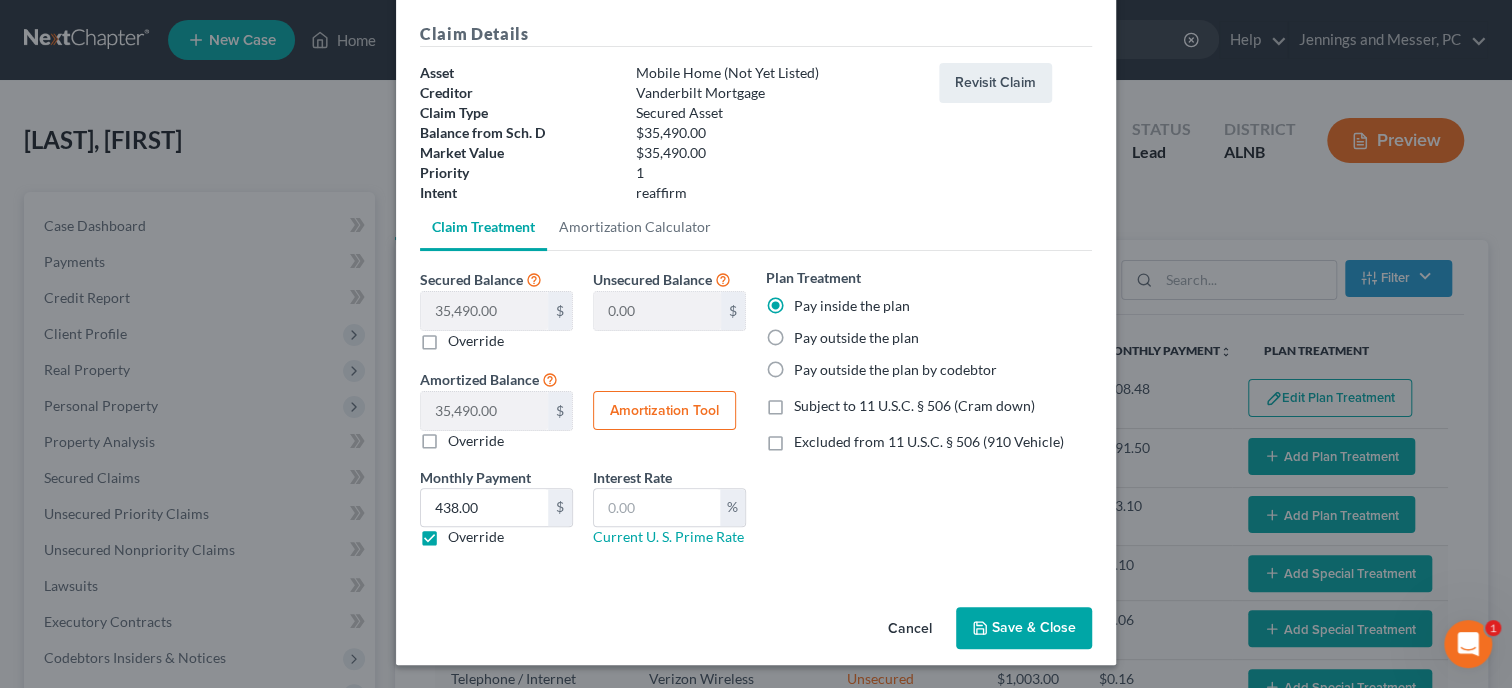 click on "Save & Close" at bounding box center (1024, 628) 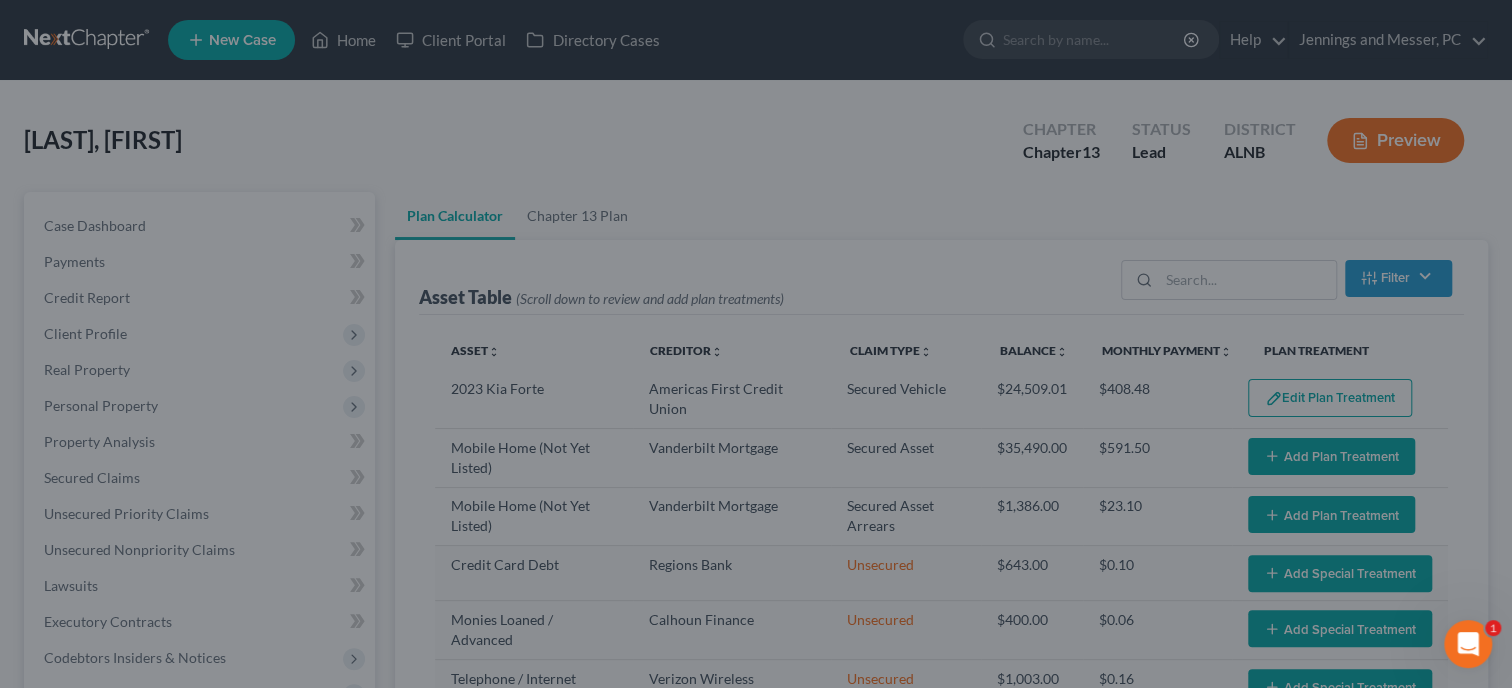 select on "59" 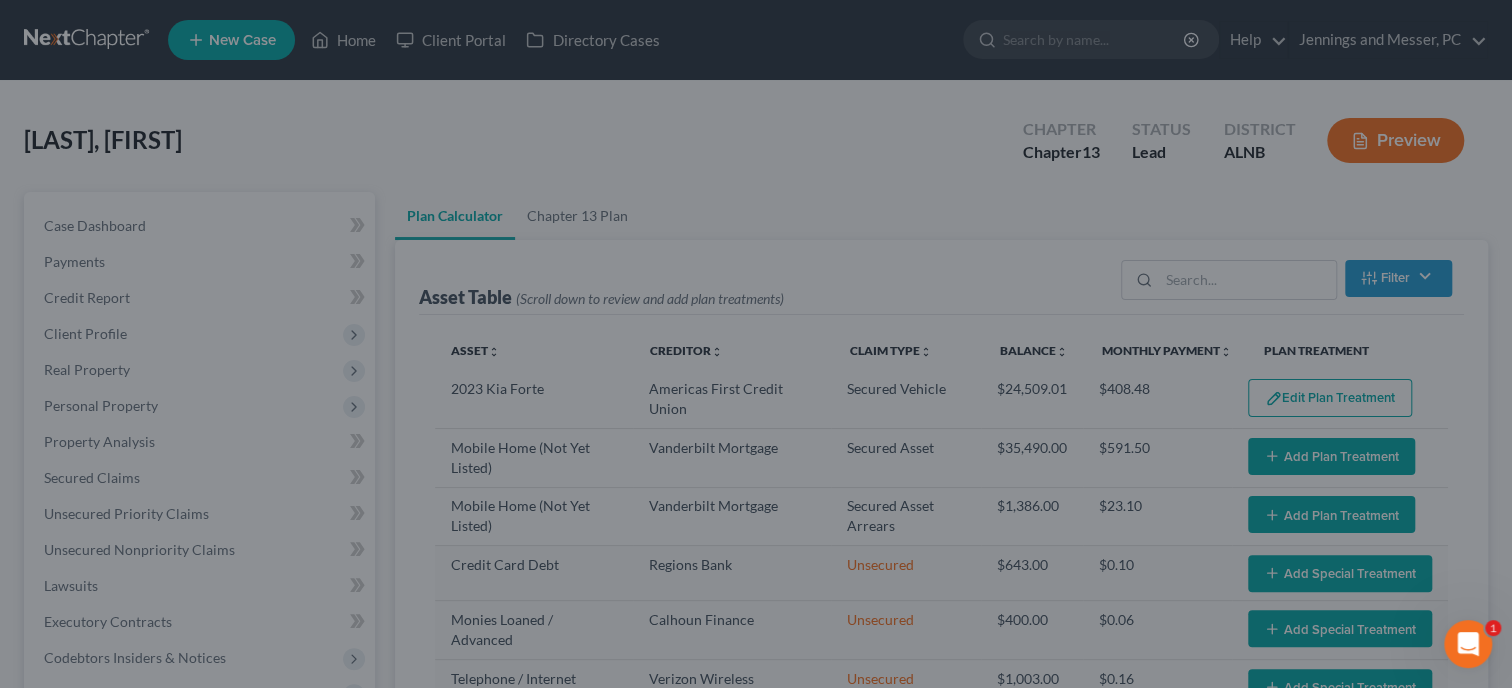 select on "59" 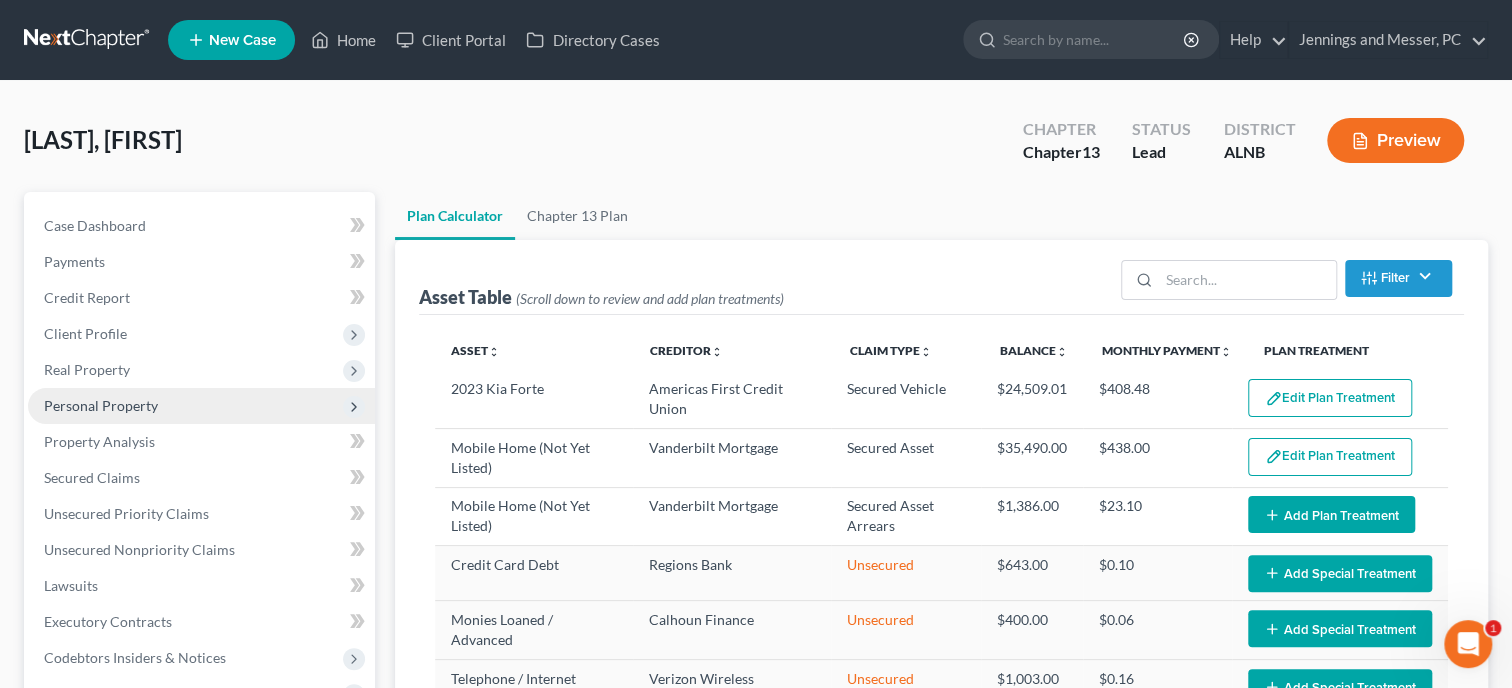 click on "Personal Property" at bounding box center (101, 405) 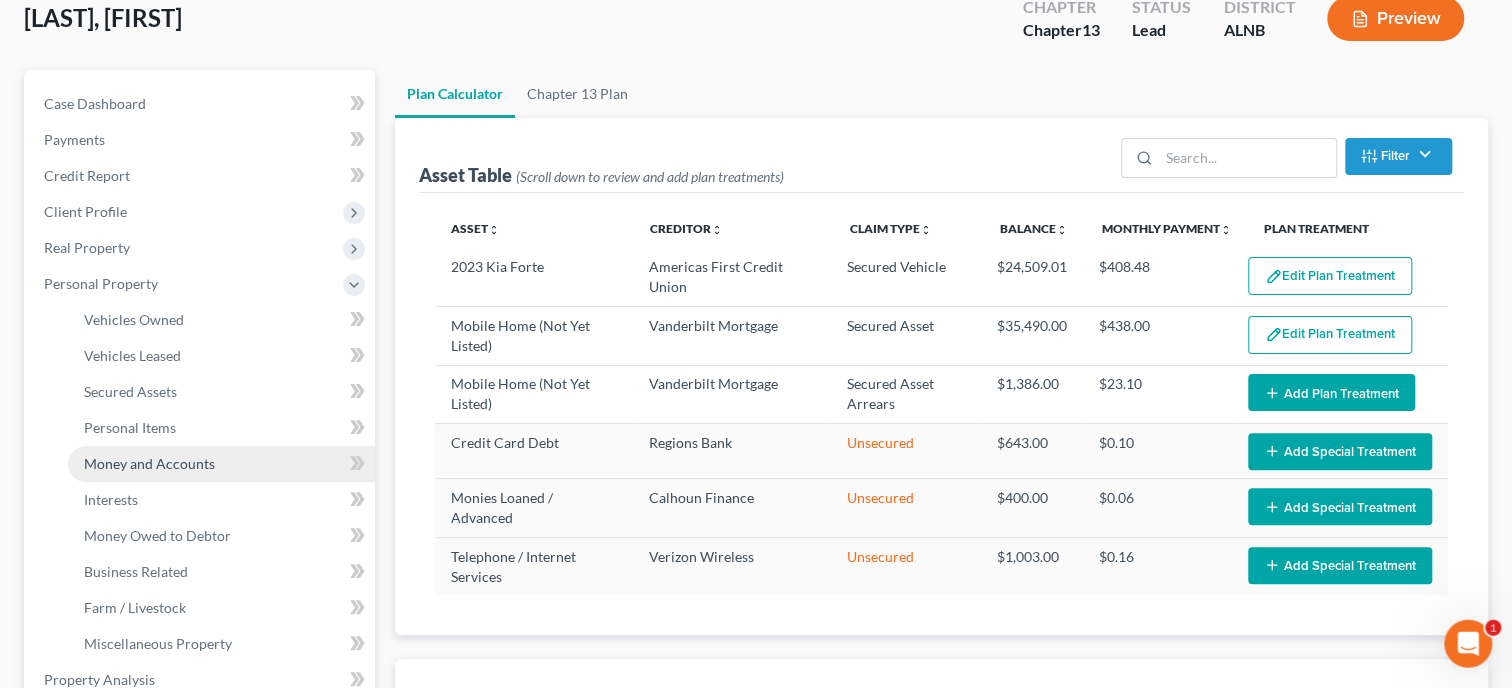 scroll, scrollTop: 205, scrollLeft: 0, axis: vertical 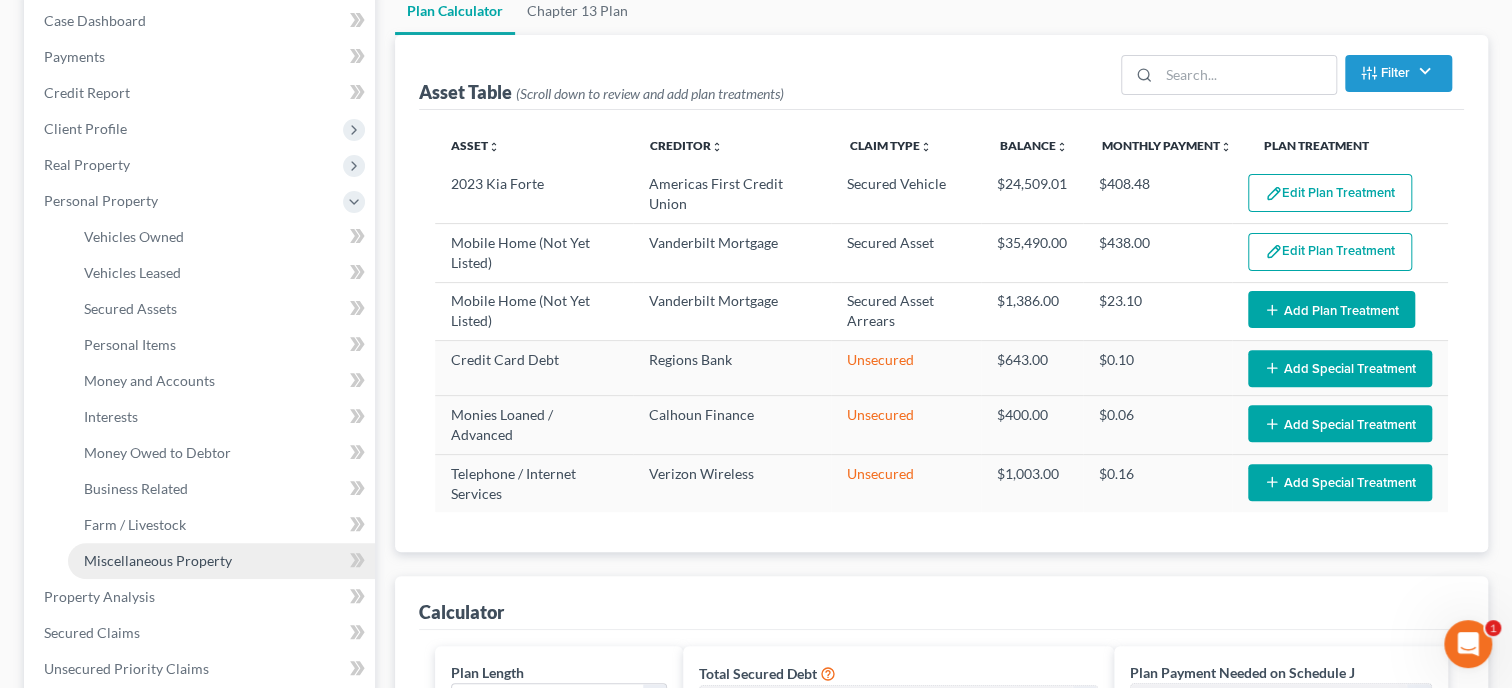 click on "Miscellaneous Property" at bounding box center [221, 561] 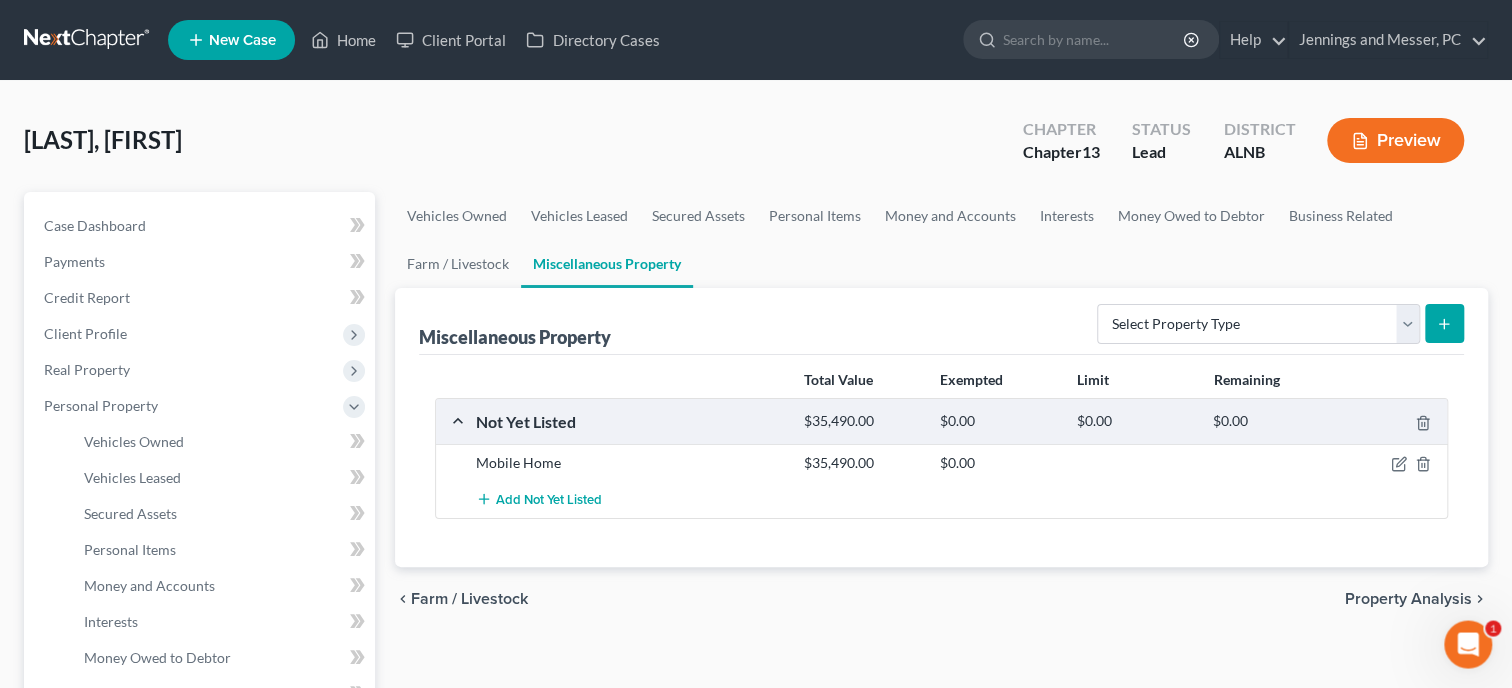scroll, scrollTop: 0, scrollLeft: 0, axis: both 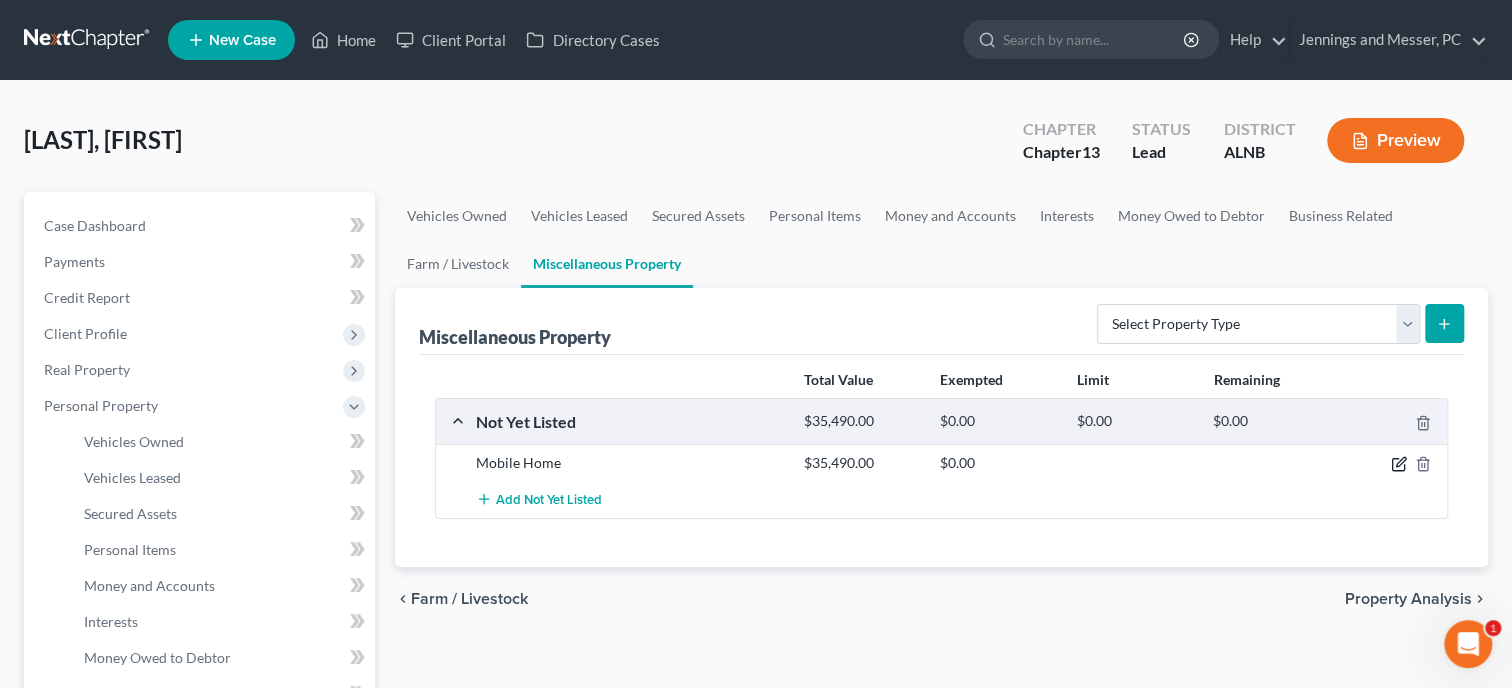 click 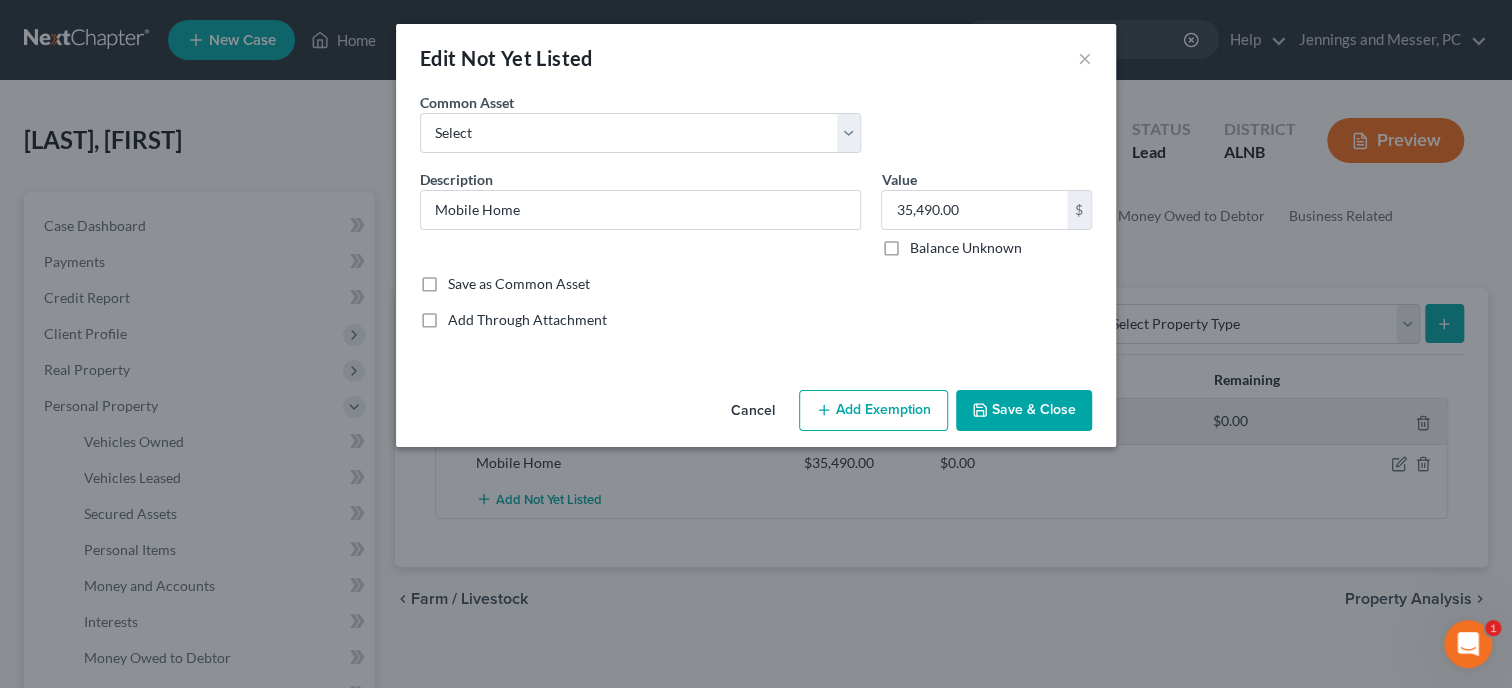 click on "Cancel" at bounding box center (753, 412) 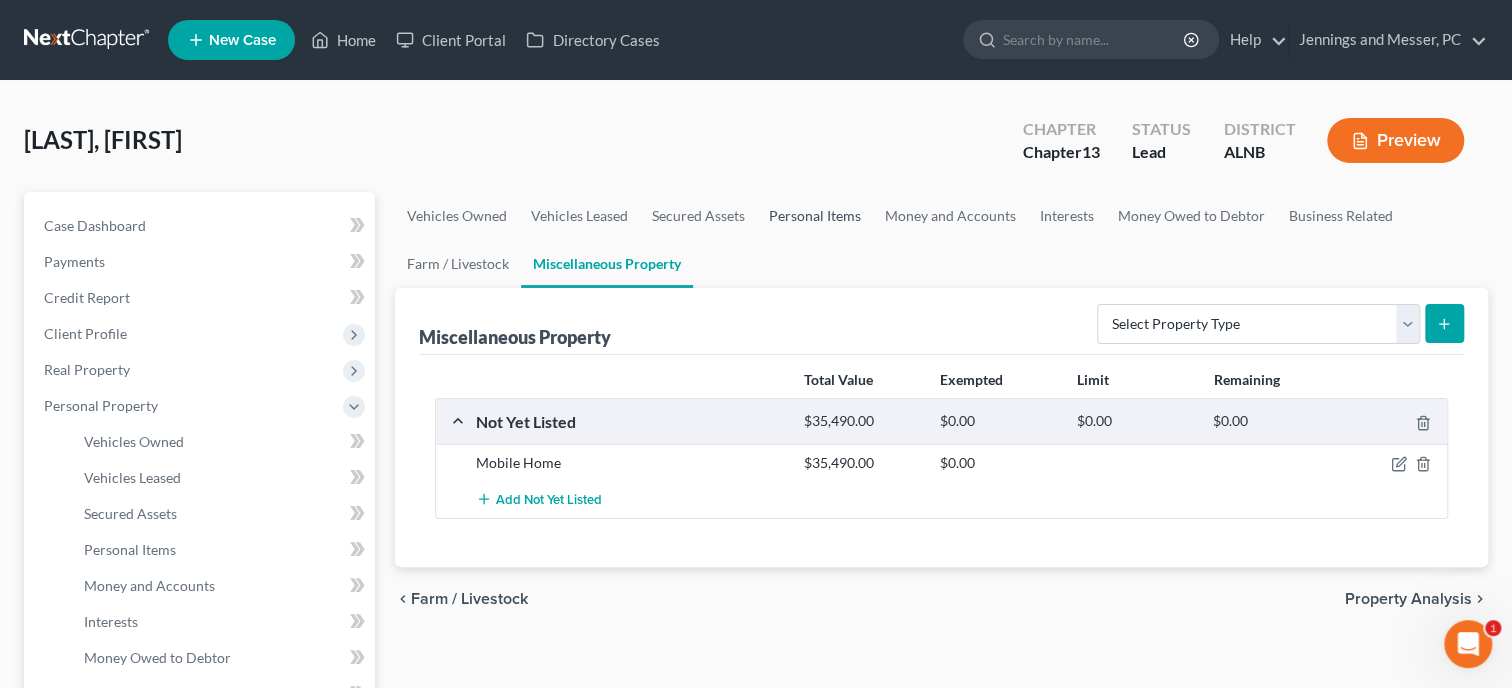 click on "Personal Items" at bounding box center [815, 216] 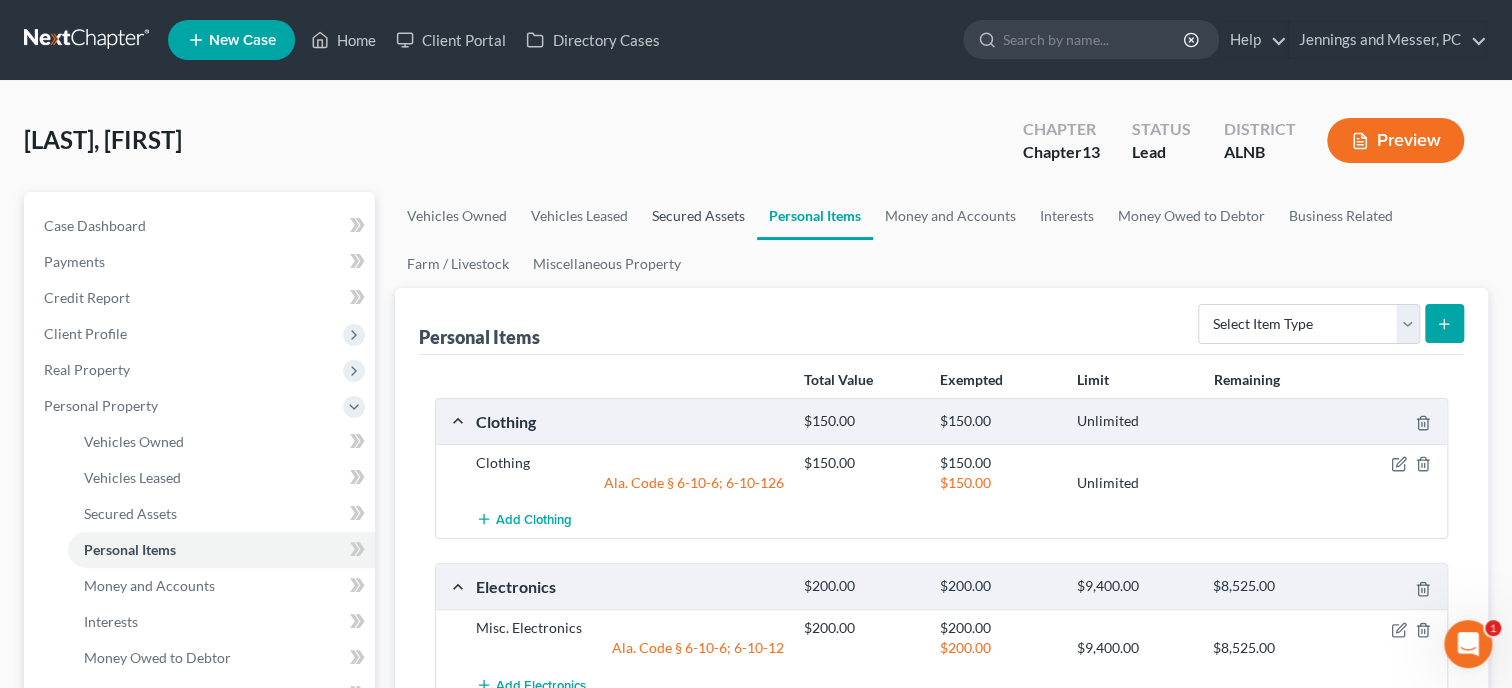 click on "Secured Assets" at bounding box center (698, 216) 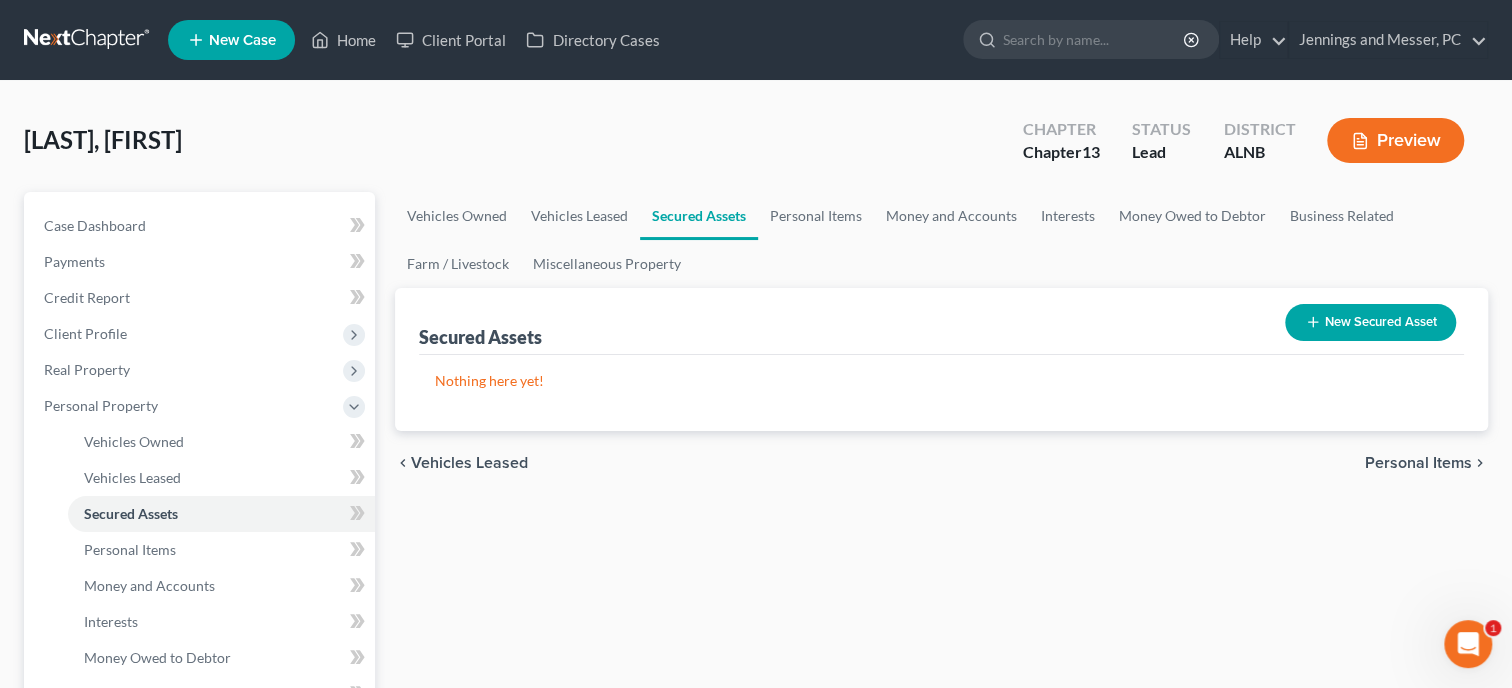 click on "New Secured Asset" at bounding box center (1370, 322) 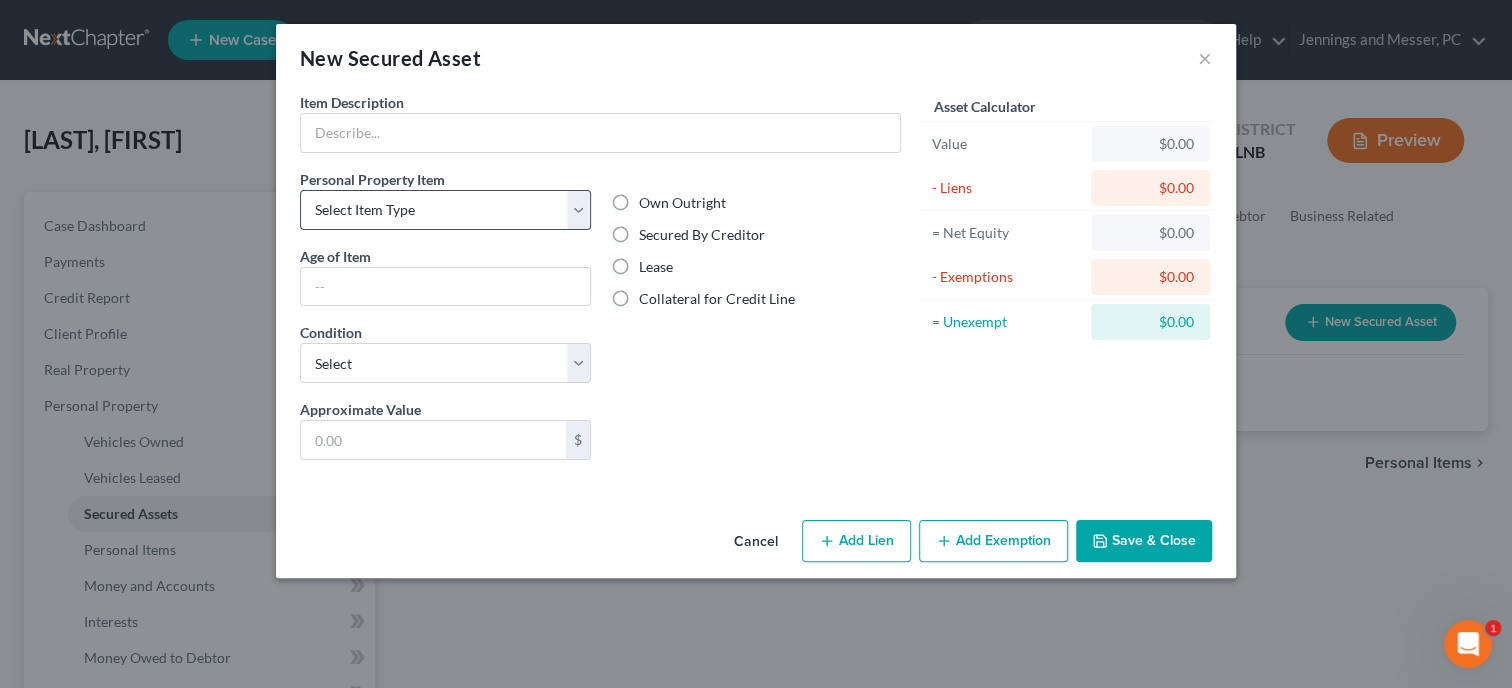 click on "Cancel" at bounding box center [756, 542] 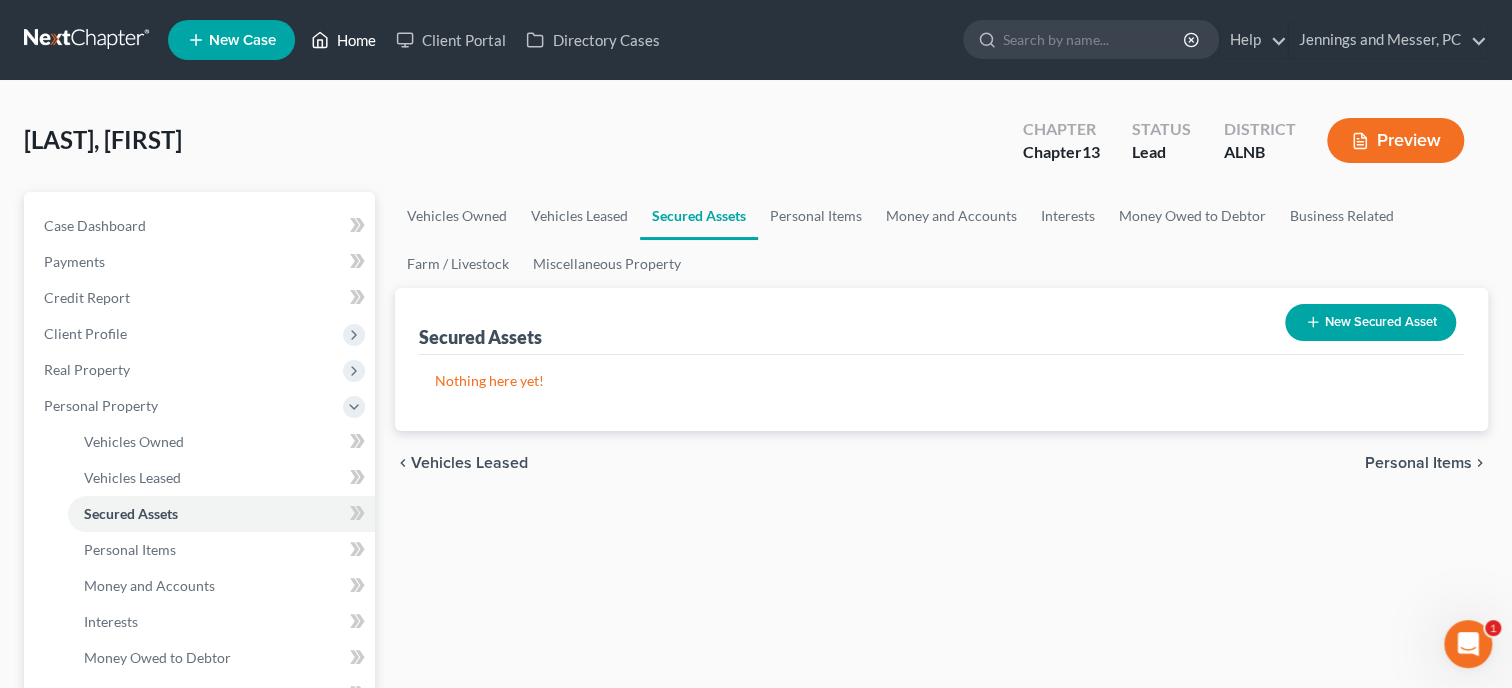 click on "Home" at bounding box center (343, 40) 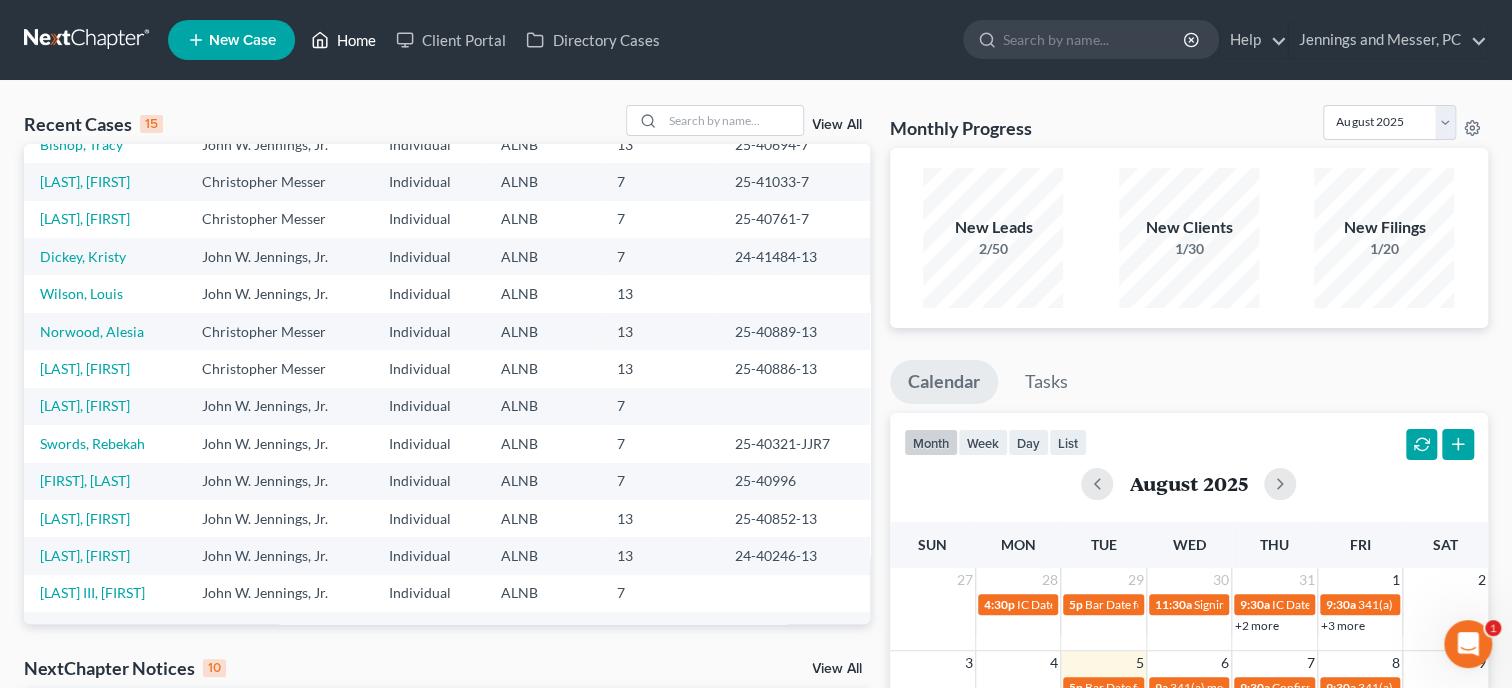scroll, scrollTop: 0, scrollLeft: 0, axis: both 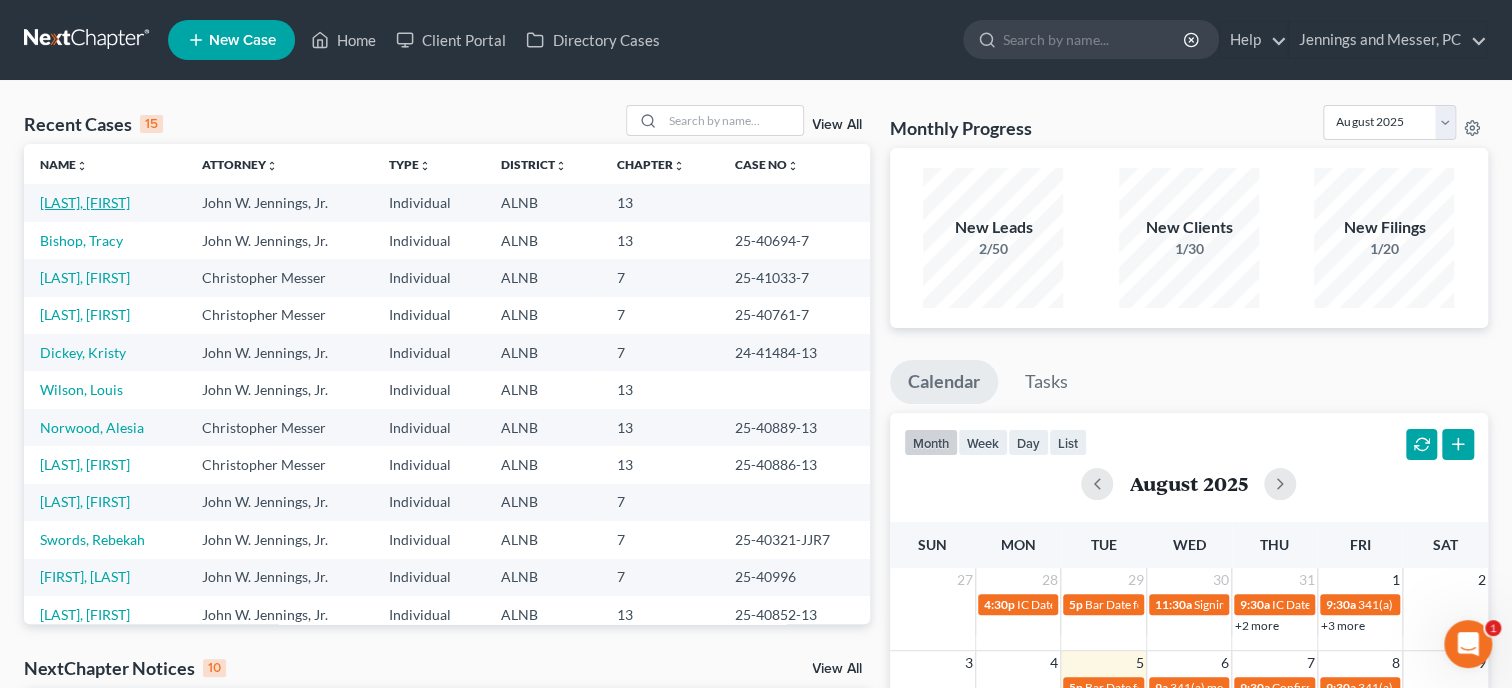 click on "White, Danny" at bounding box center (85, 202) 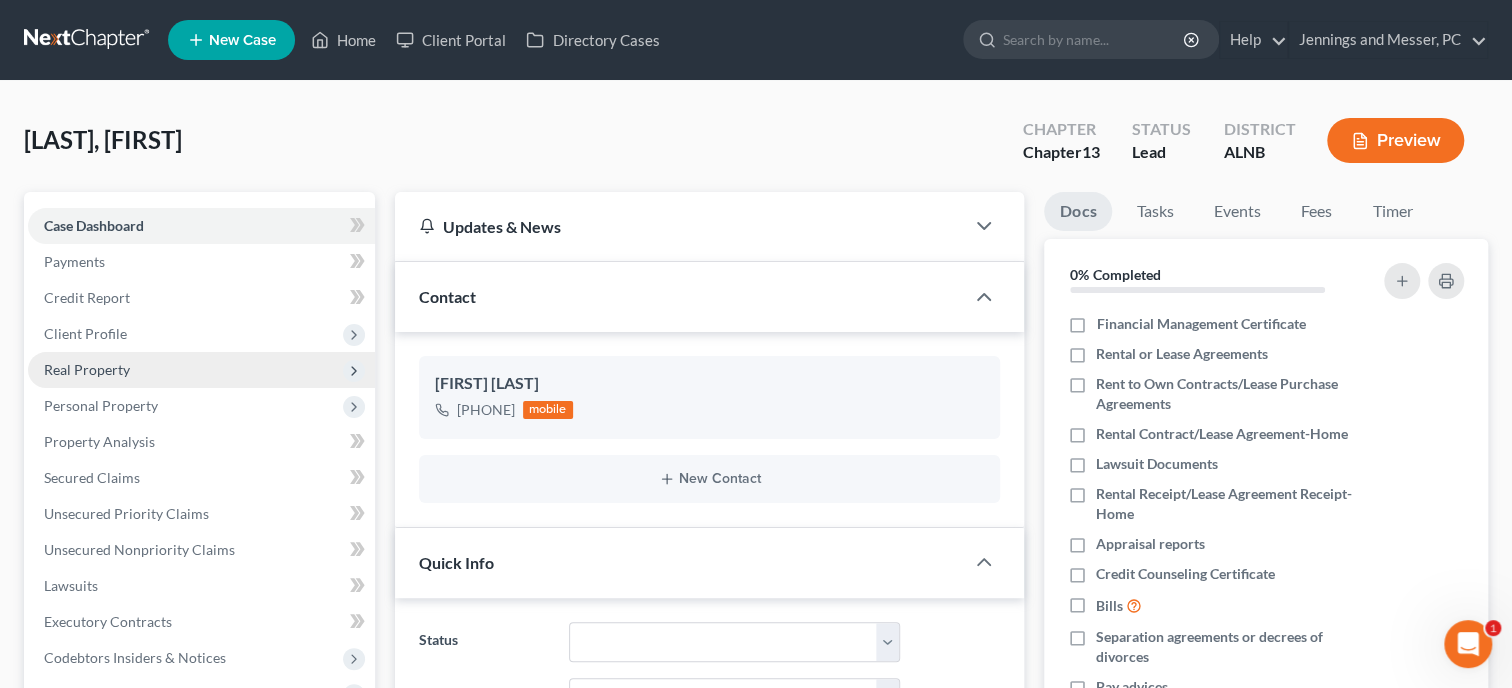 click on "Real Property" at bounding box center (87, 369) 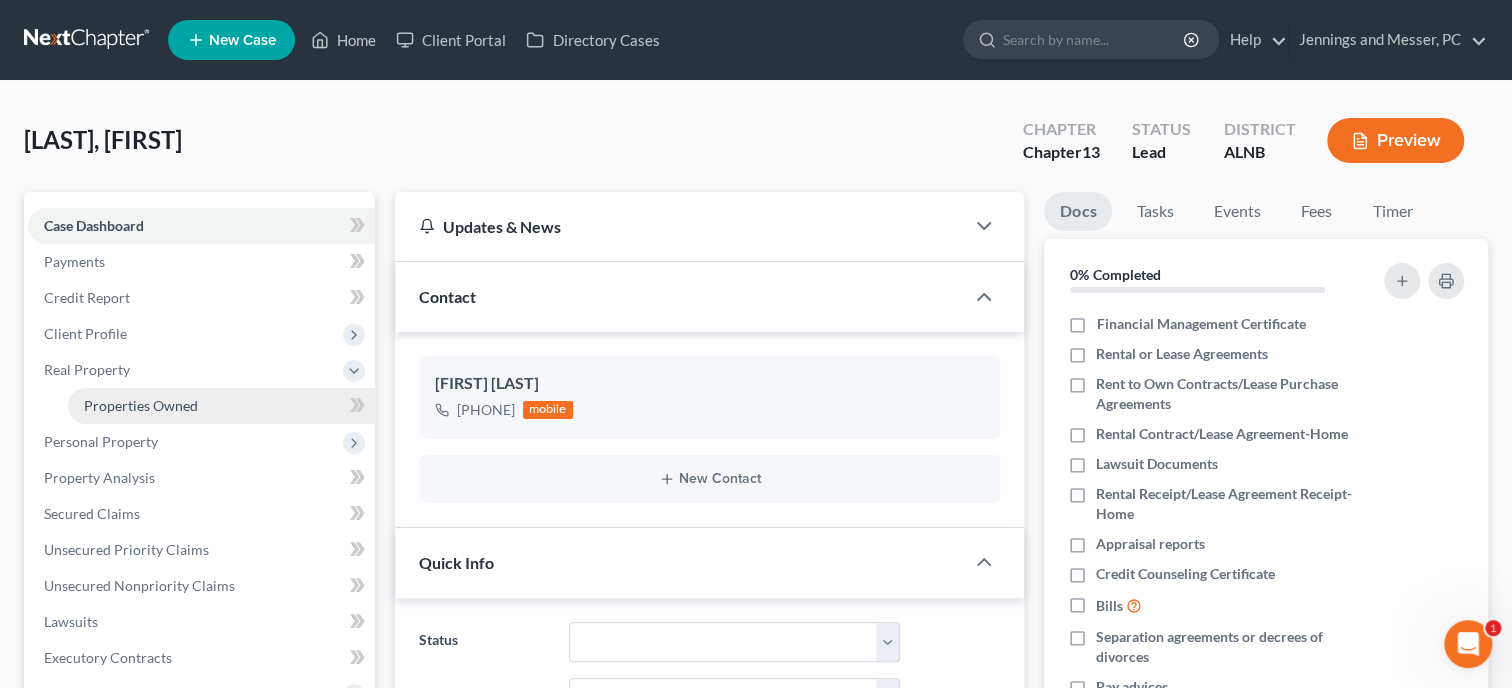 click on "Properties Owned" at bounding box center (221, 406) 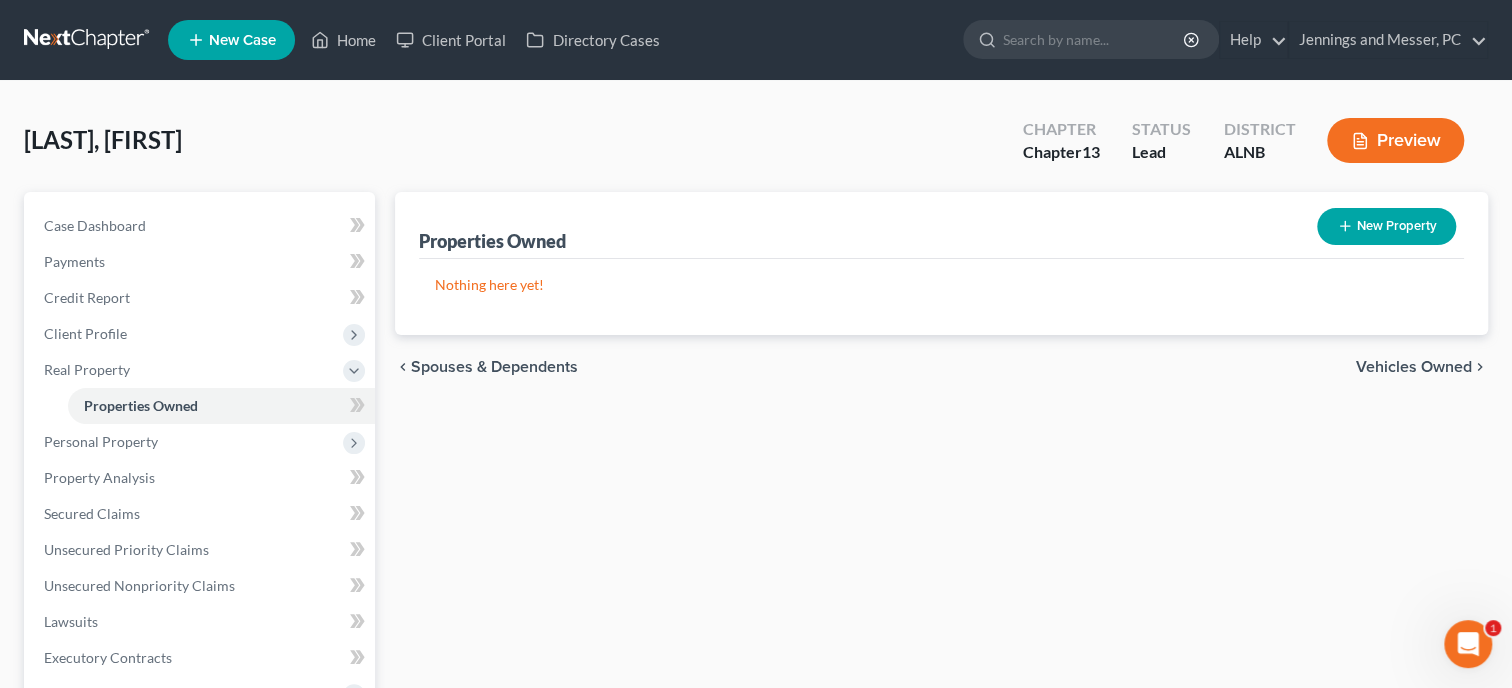 click on "New Property" at bounding box center (1386, 226) 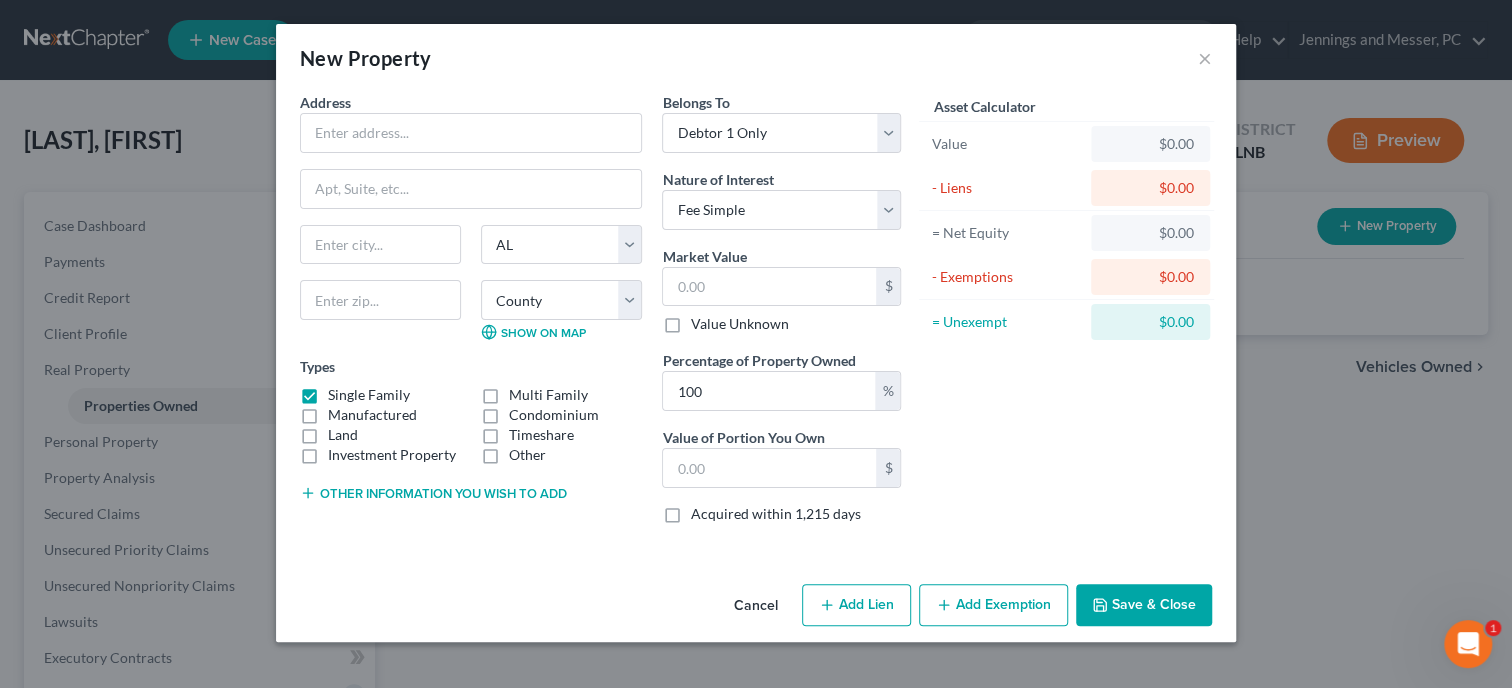 click on "Single Family" at bounding box center (369, 395) 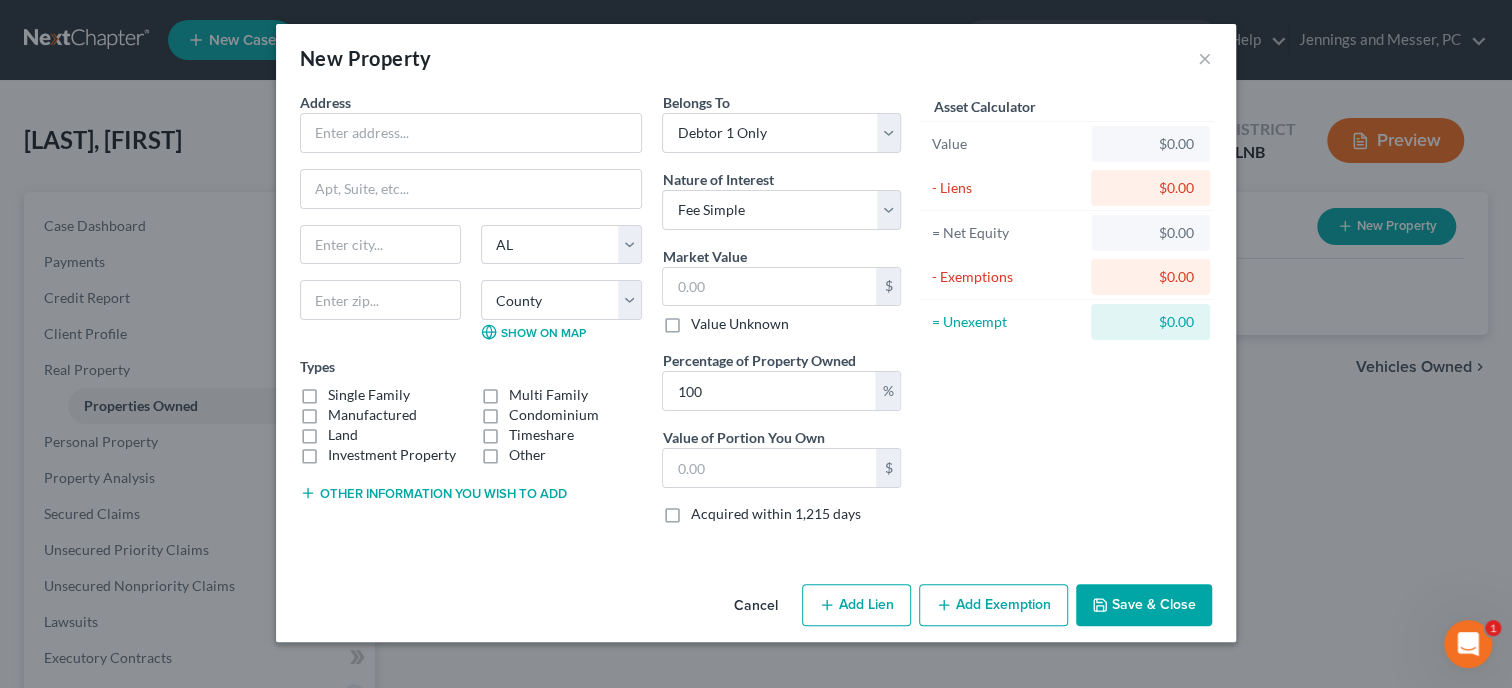 click on "Manufactured" at bounding box center [372, 415] 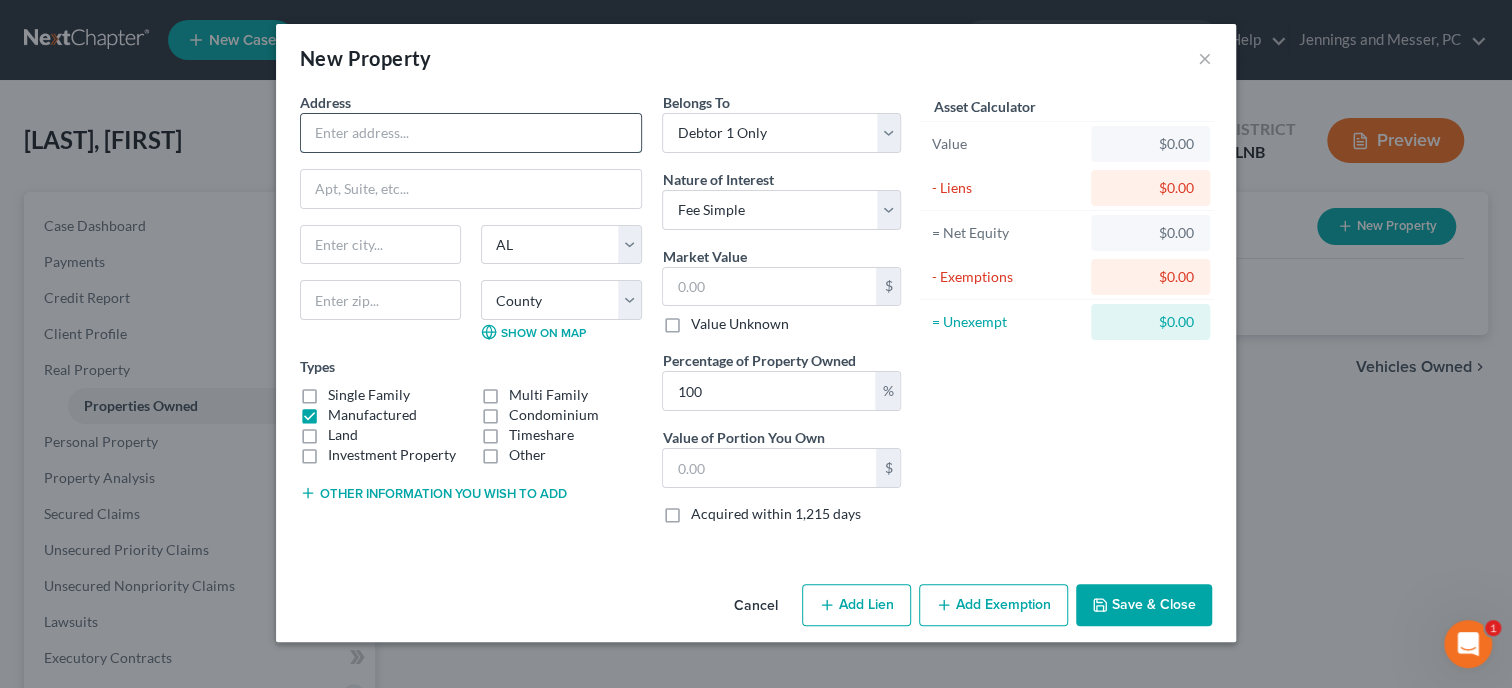 click at bounding box center [471, 133] 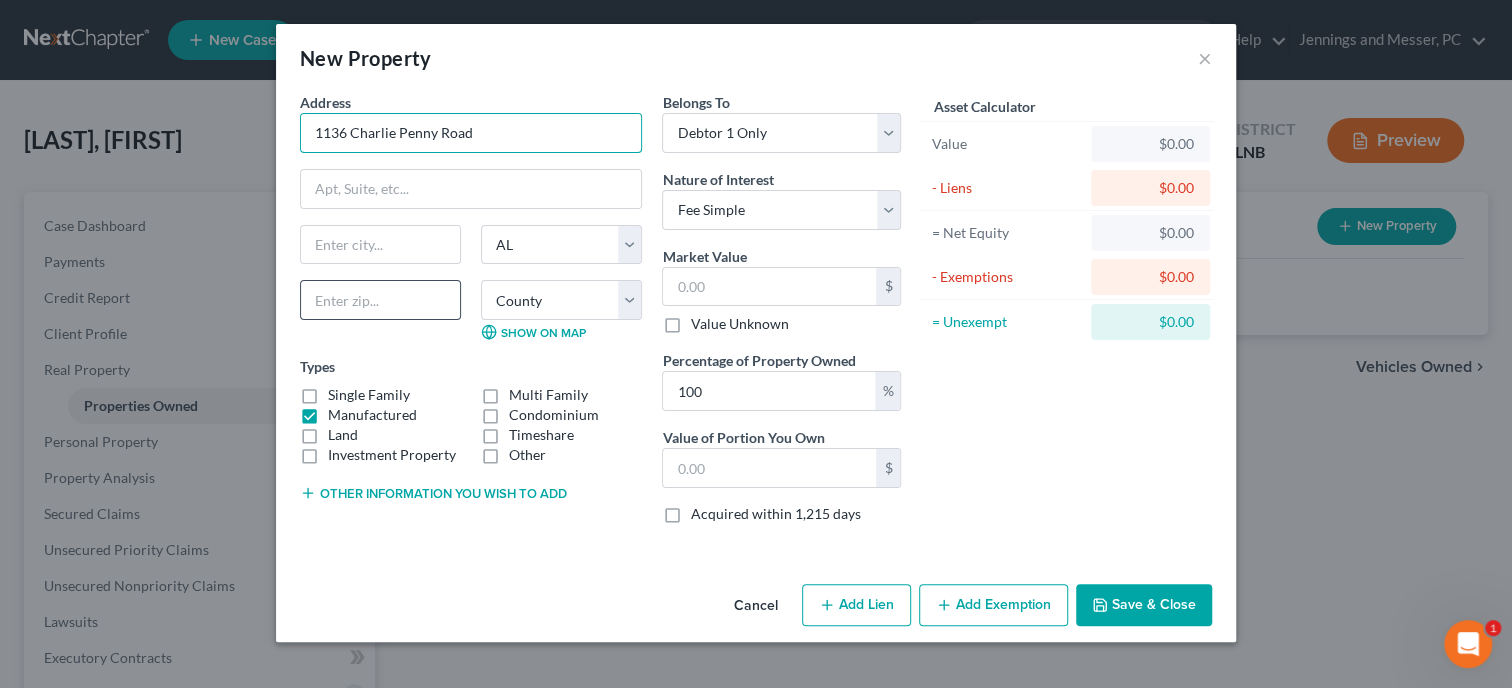 type on "1136 Charlie Penny Road" 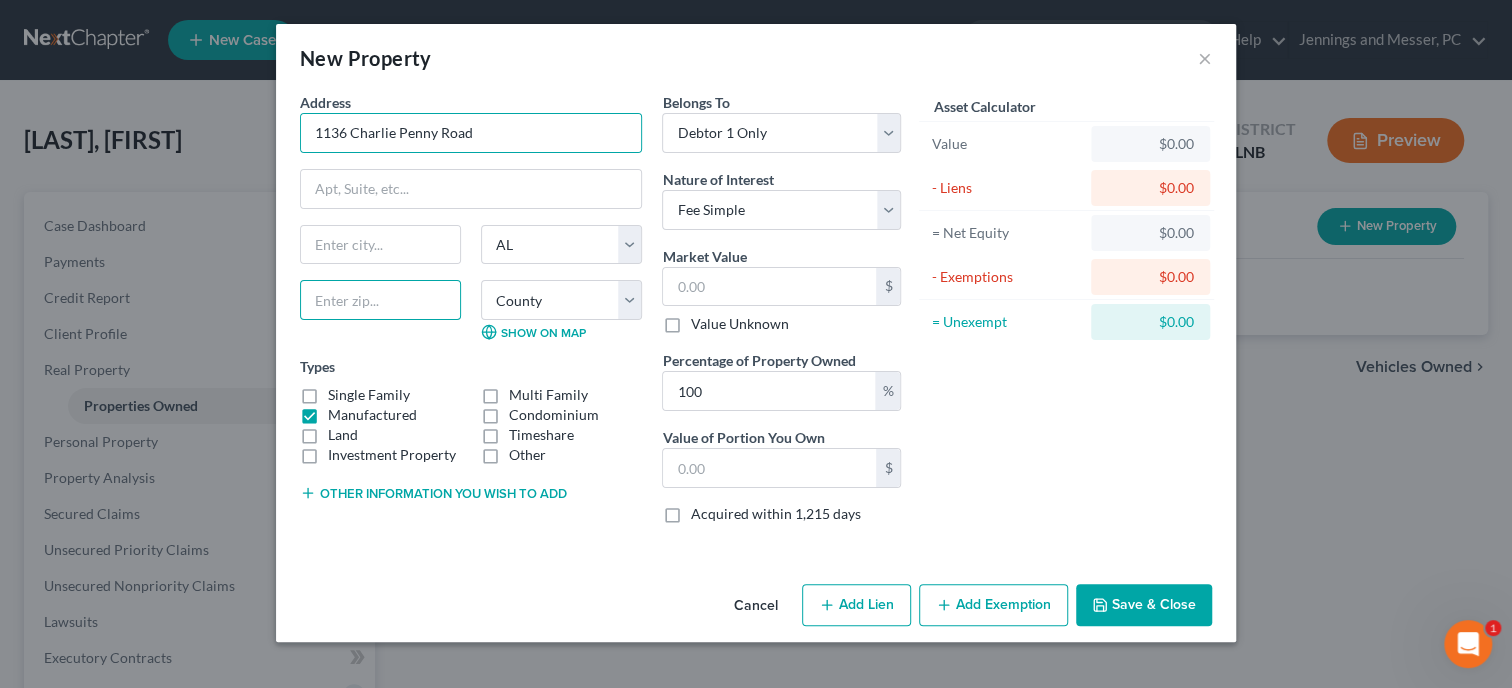 click at bounding box center [380, 300] 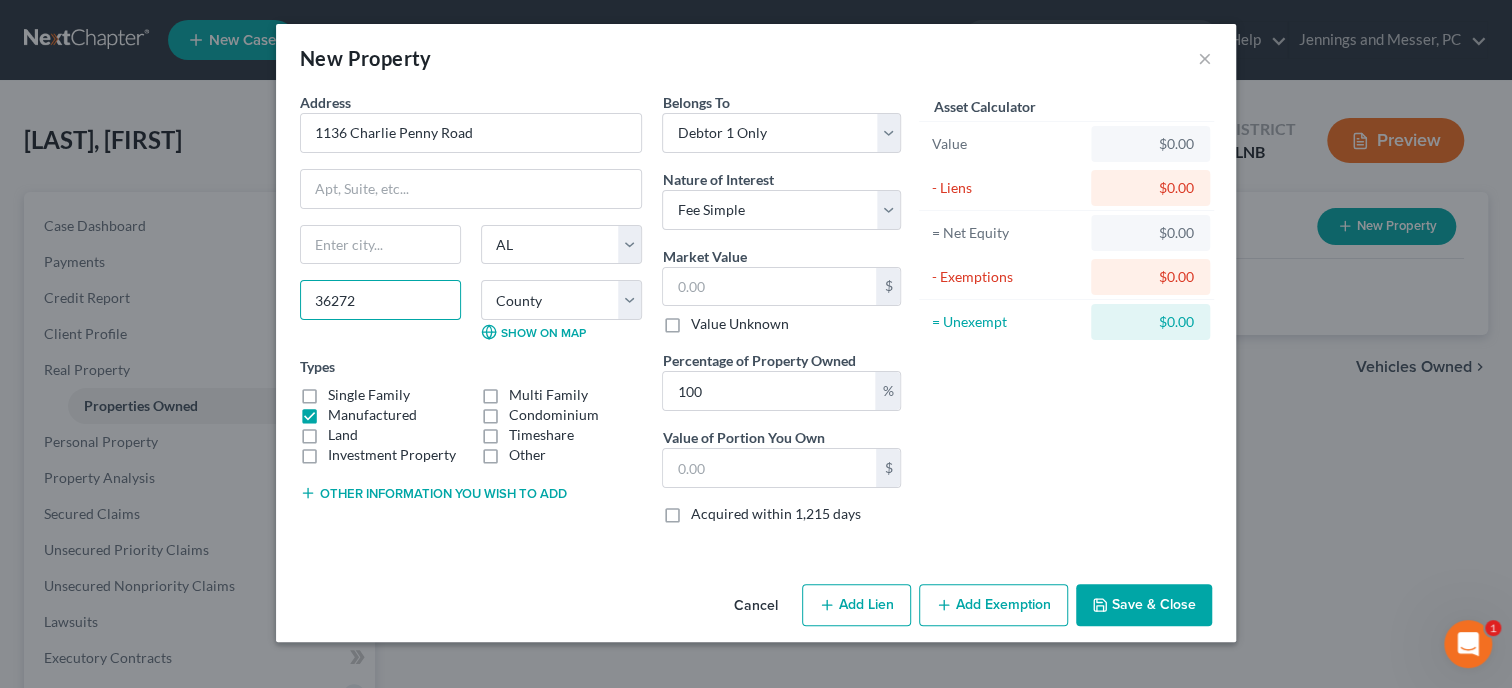 type on "36272" 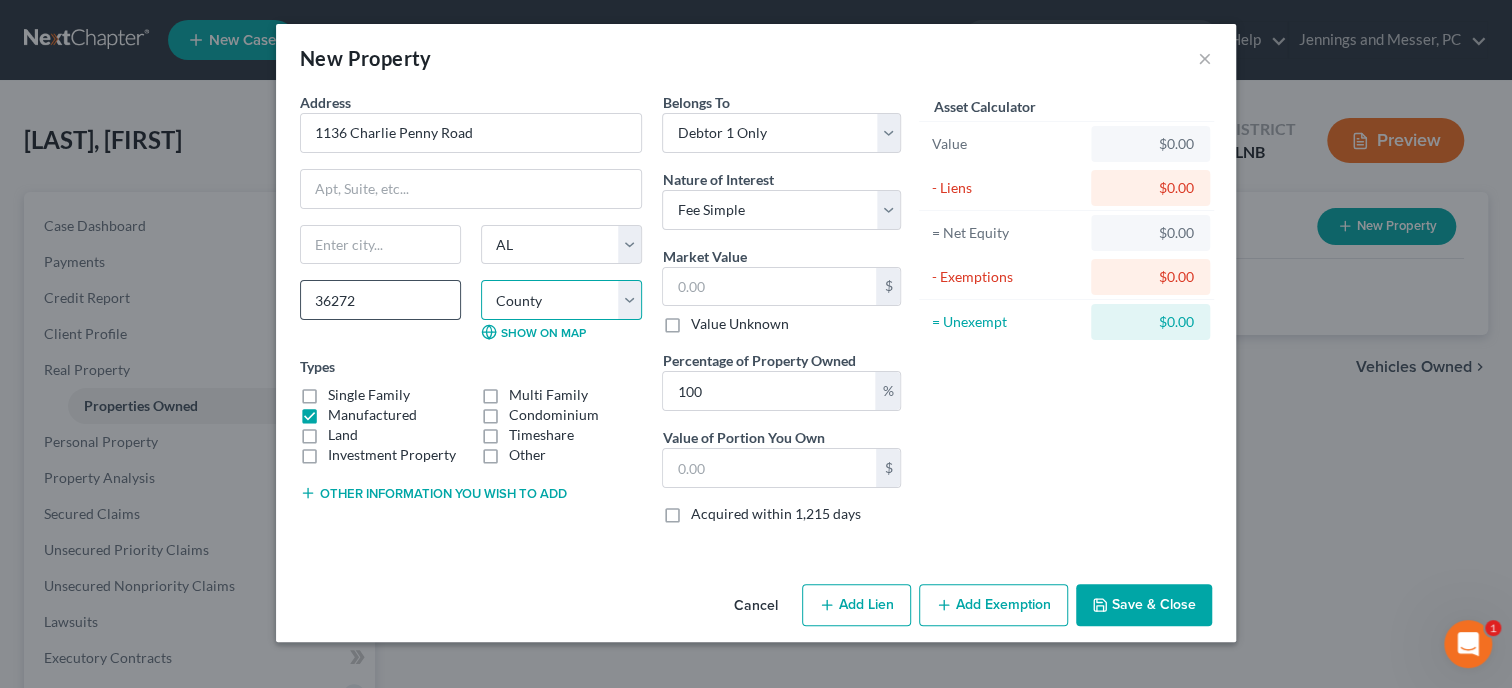 select on "7" 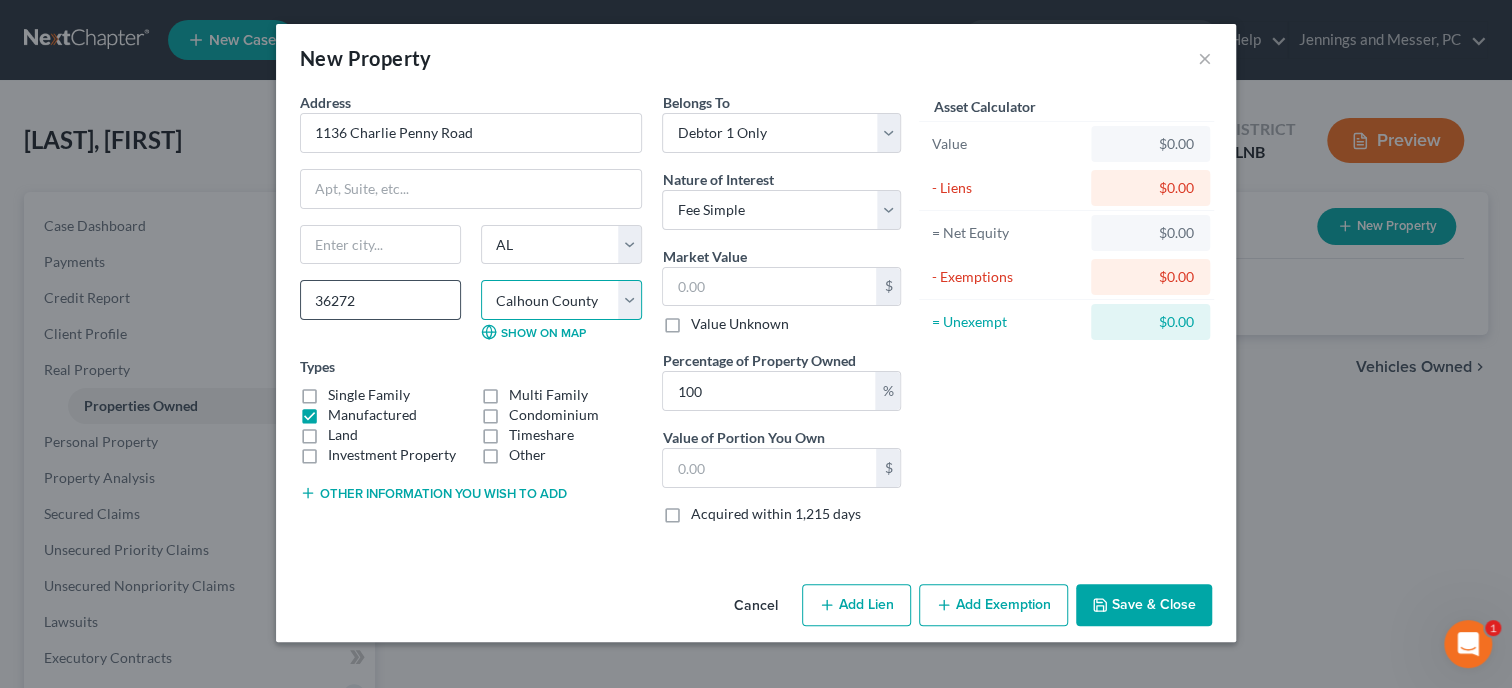 type on "Piedmont" 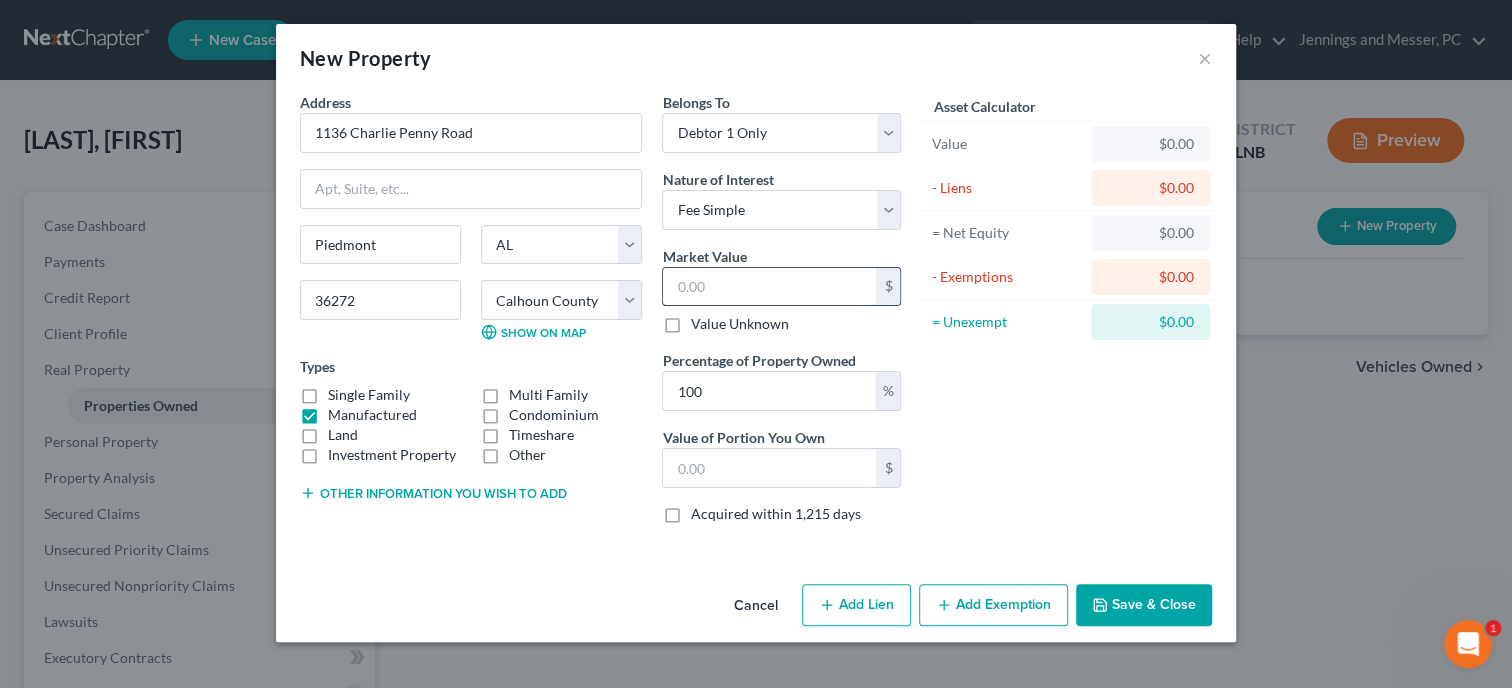 click at bounding box center (769, 287) 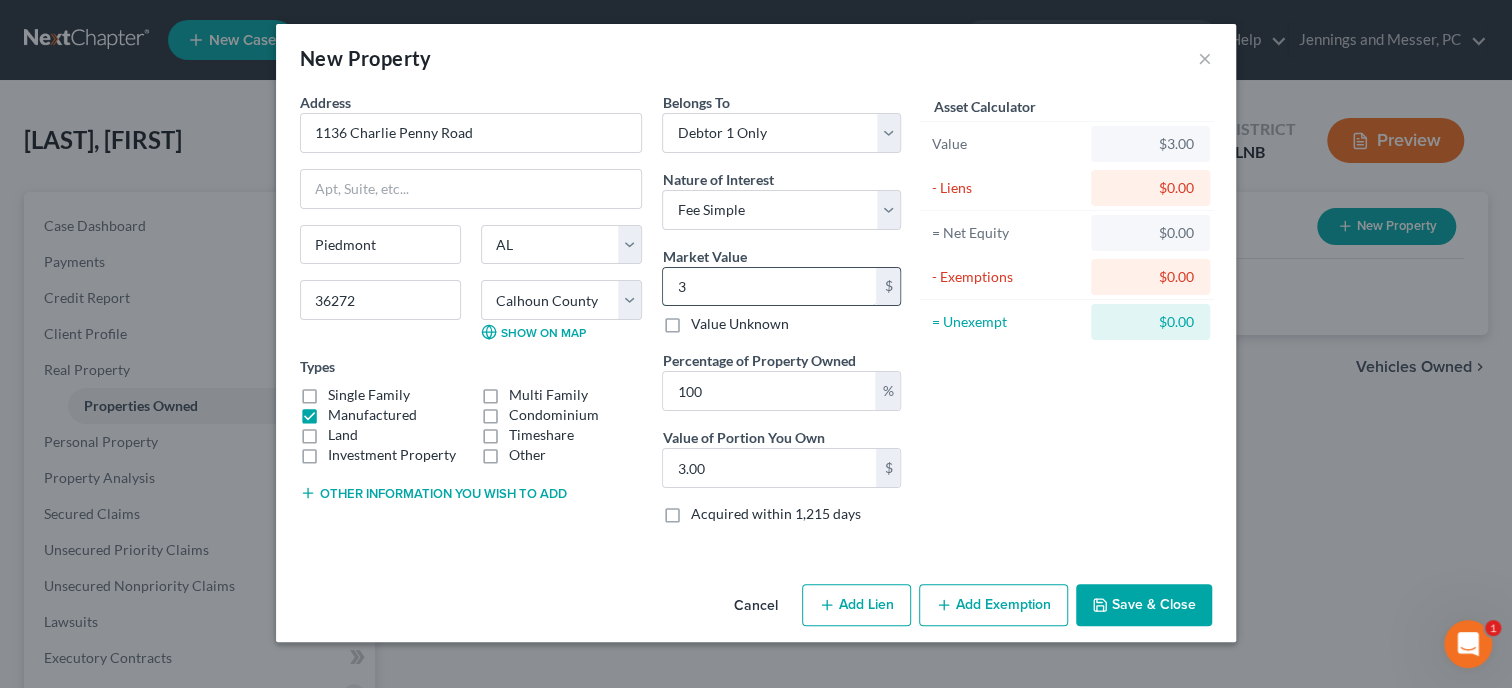 type on "35" 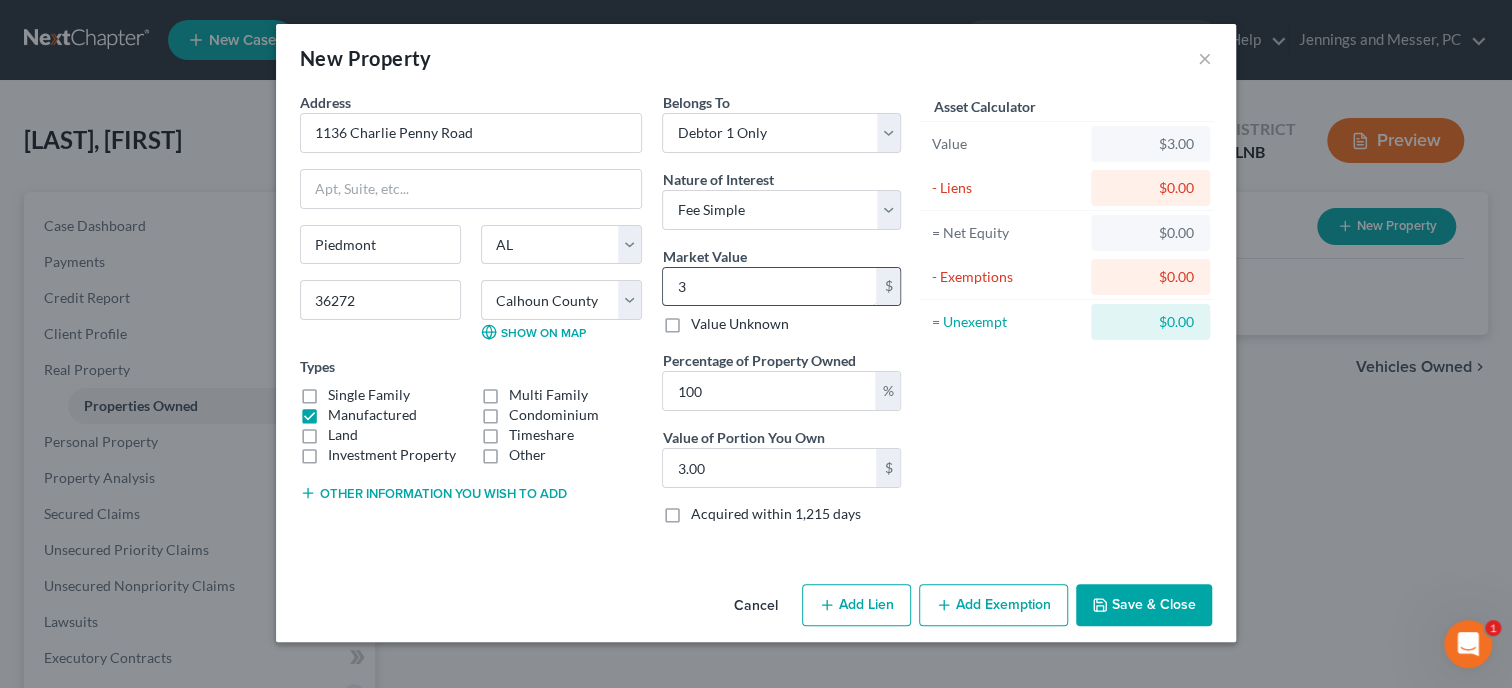 type on "35.00" 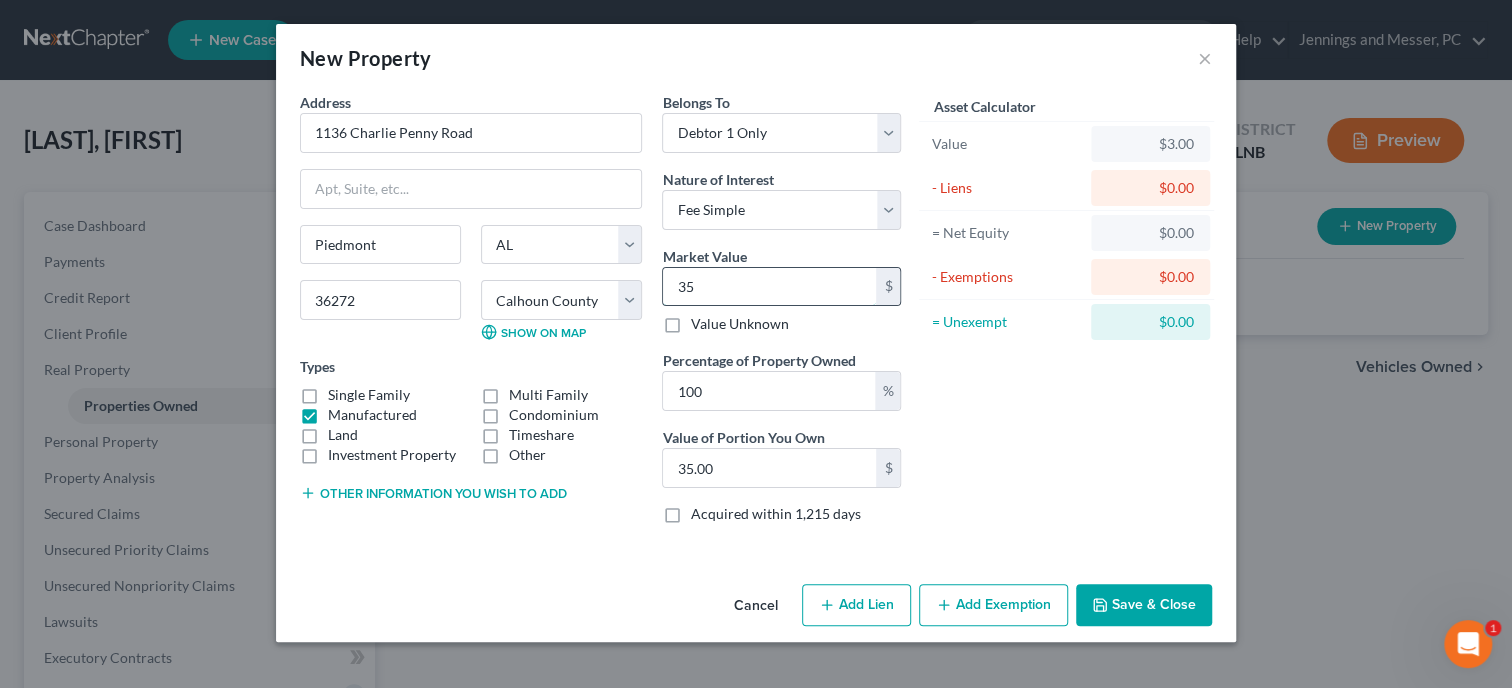 type on "351" 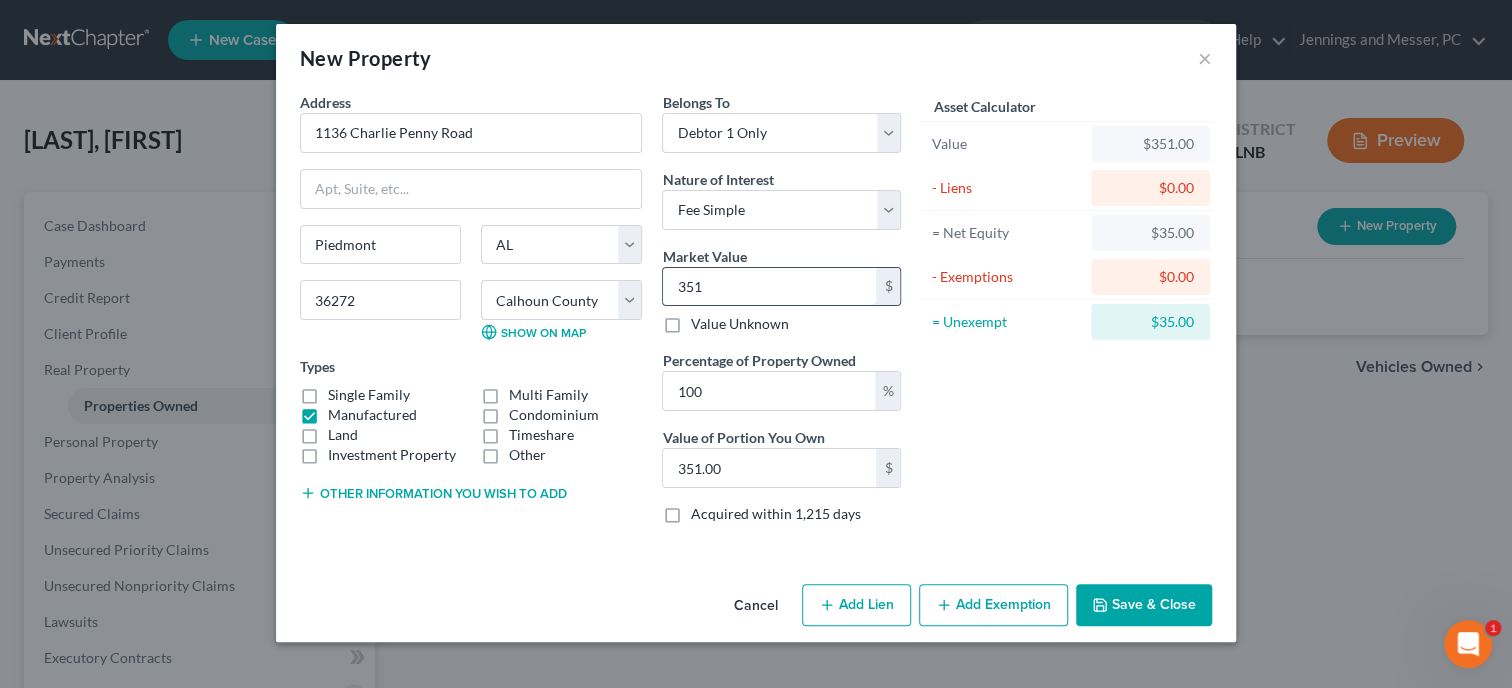 type on "35" 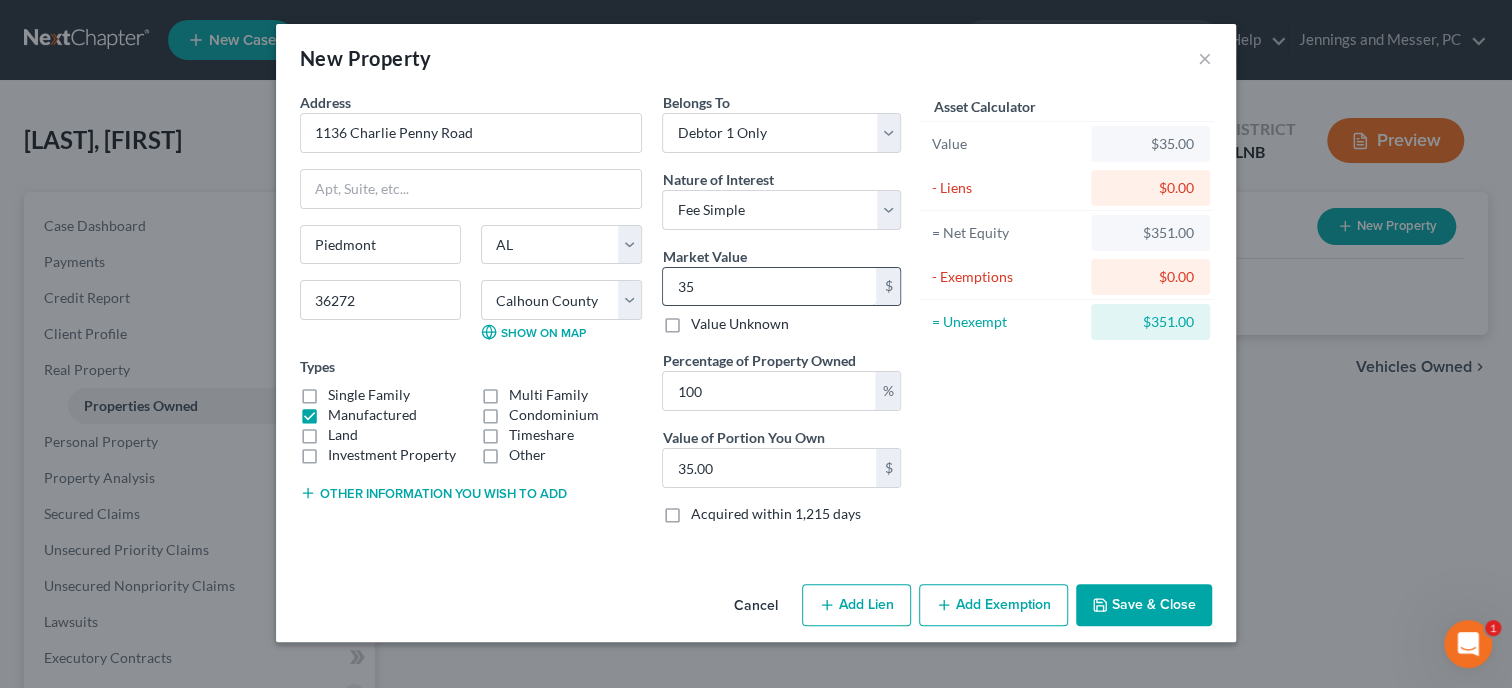 type on "354" 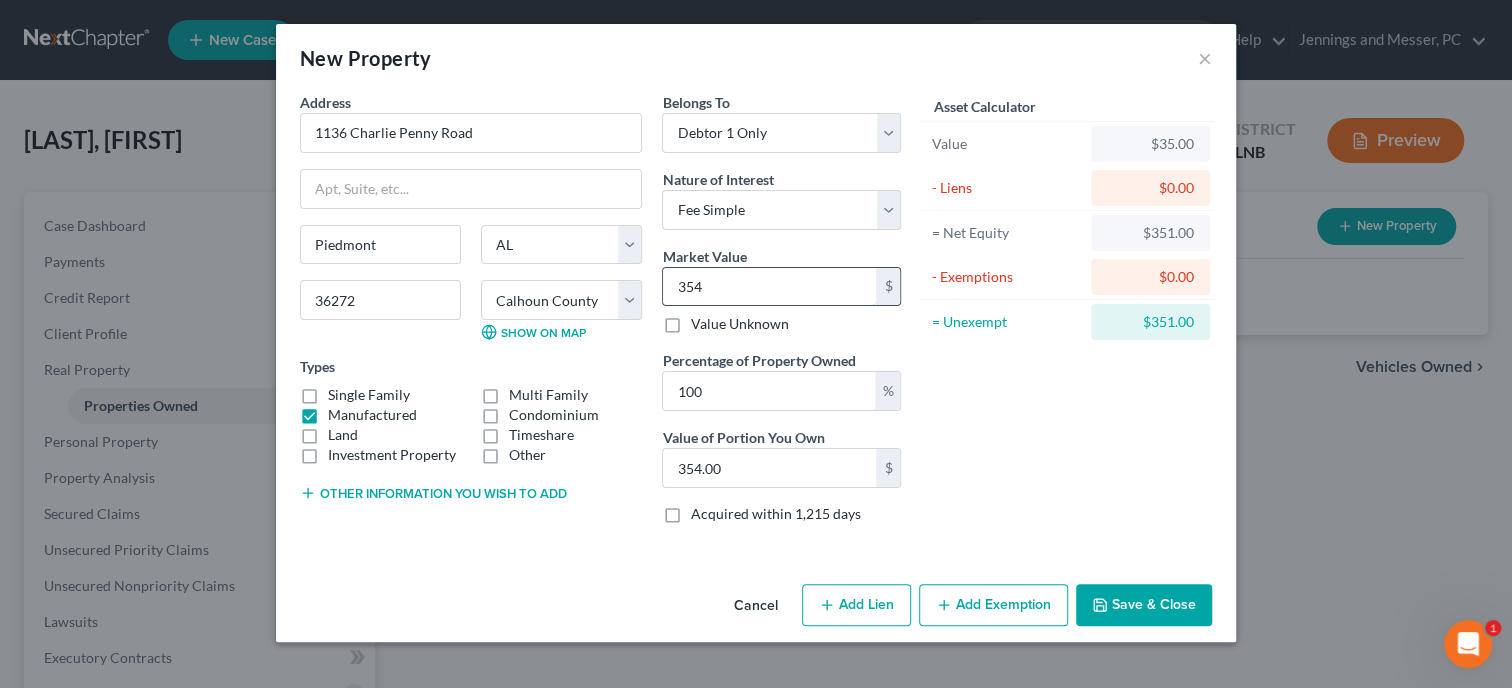 type on "3549" 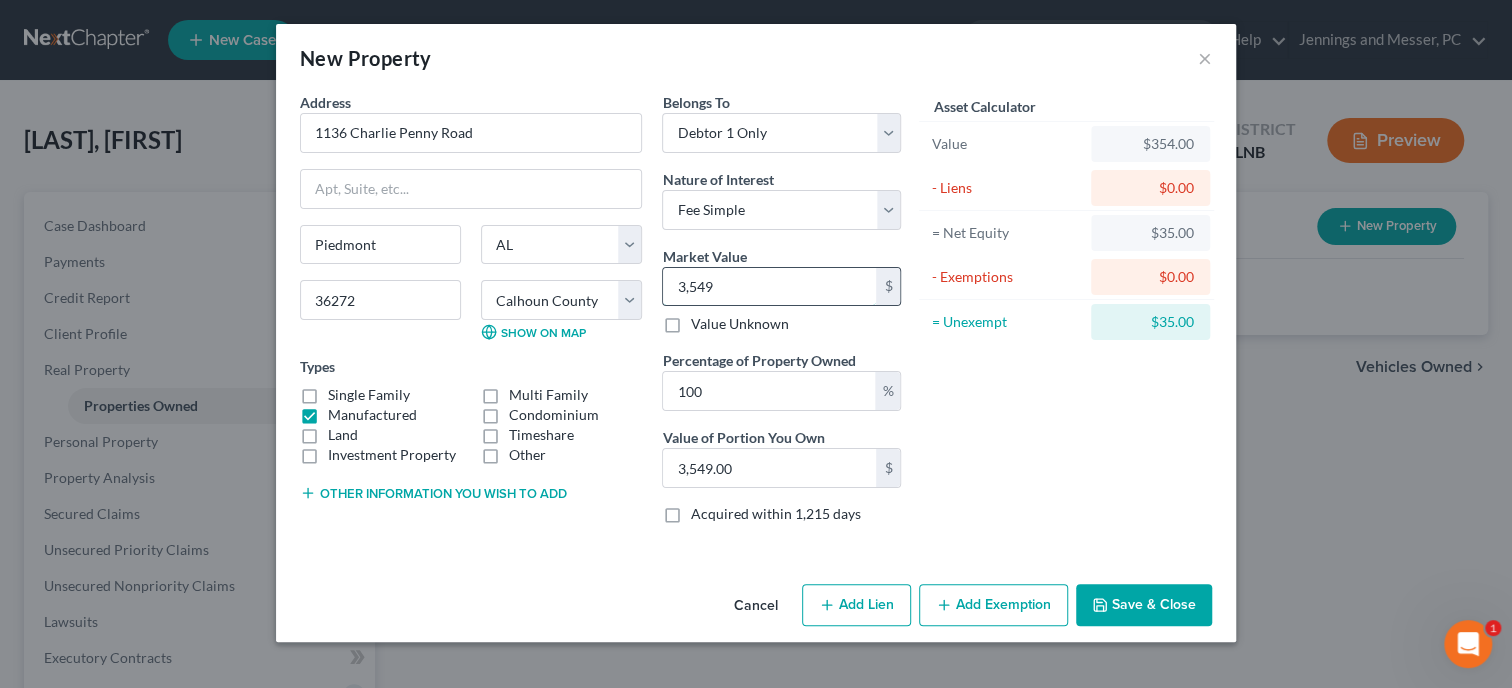 type on "3,5490" 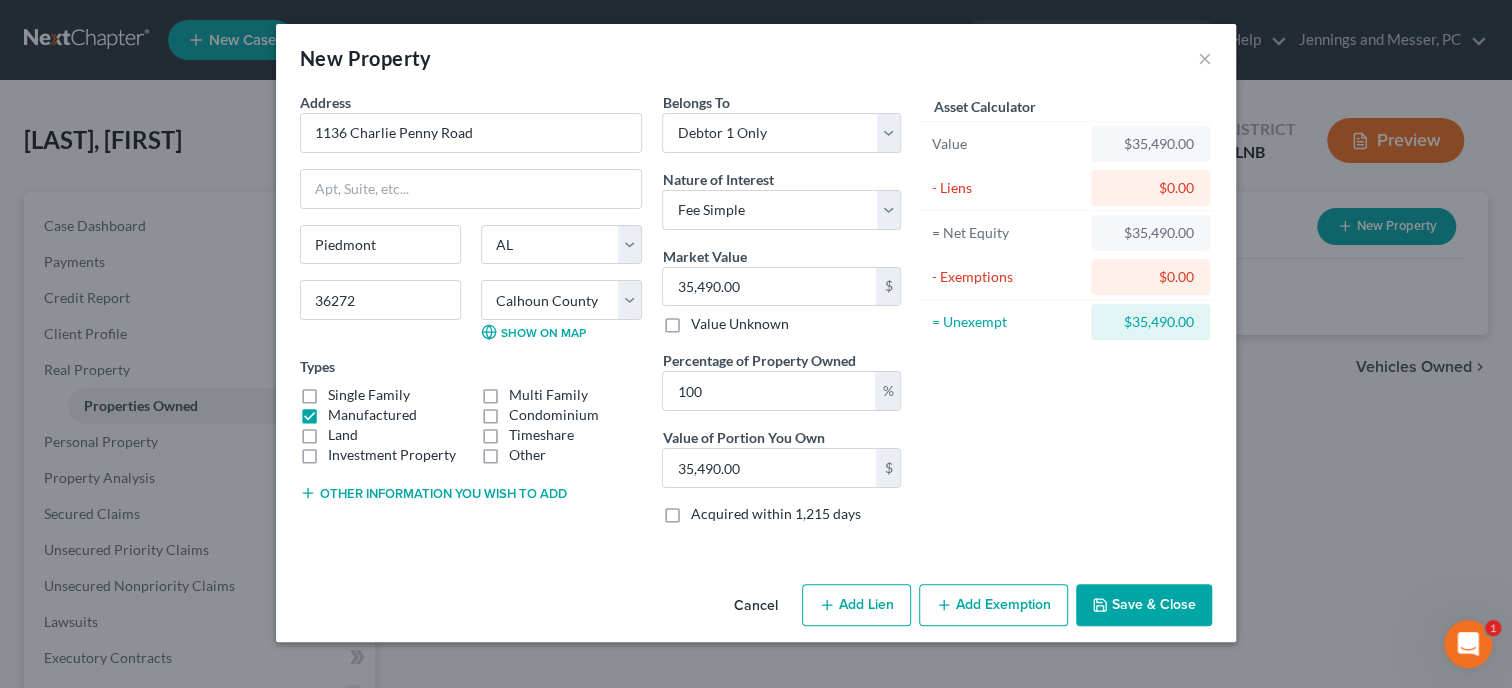click on "Add Lien" at bounding box center (856, 605) 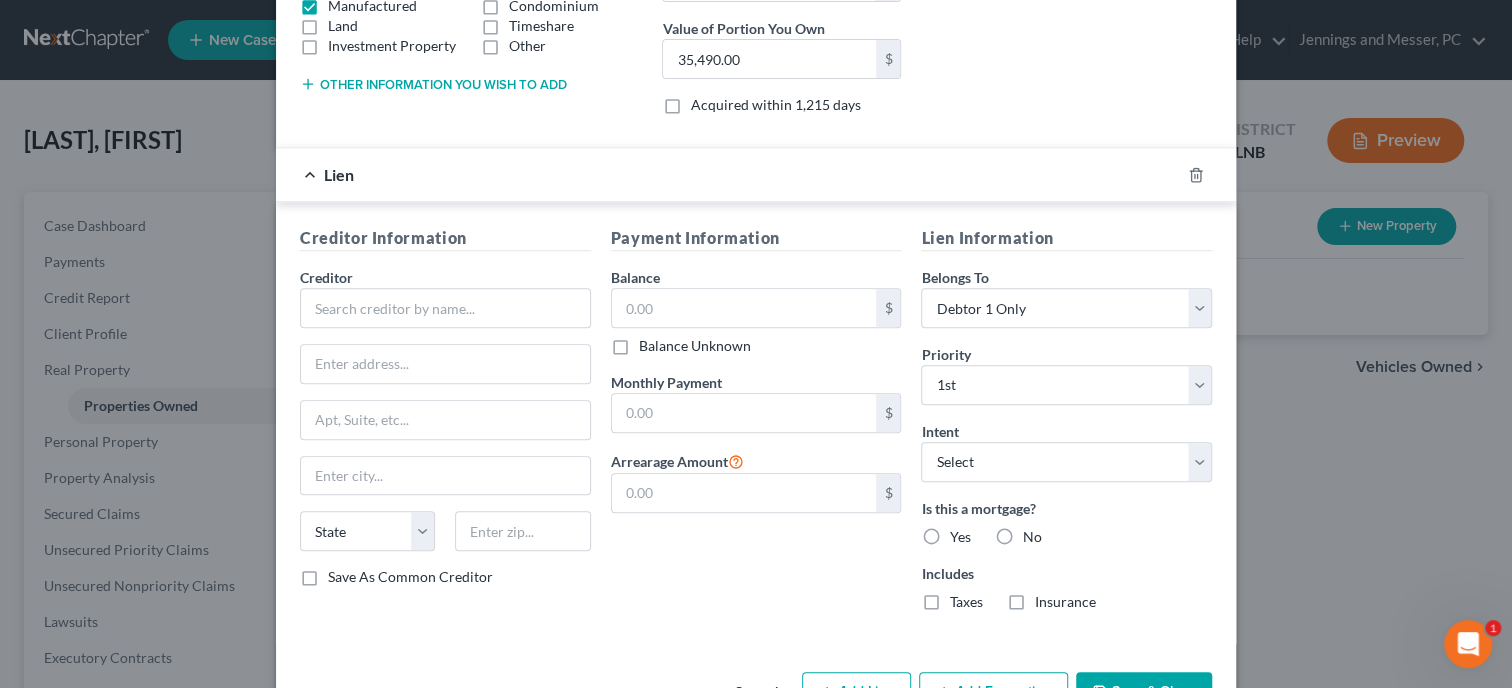 scroll, scrollTop: 471, scrollLeft: 0, axis: vertical 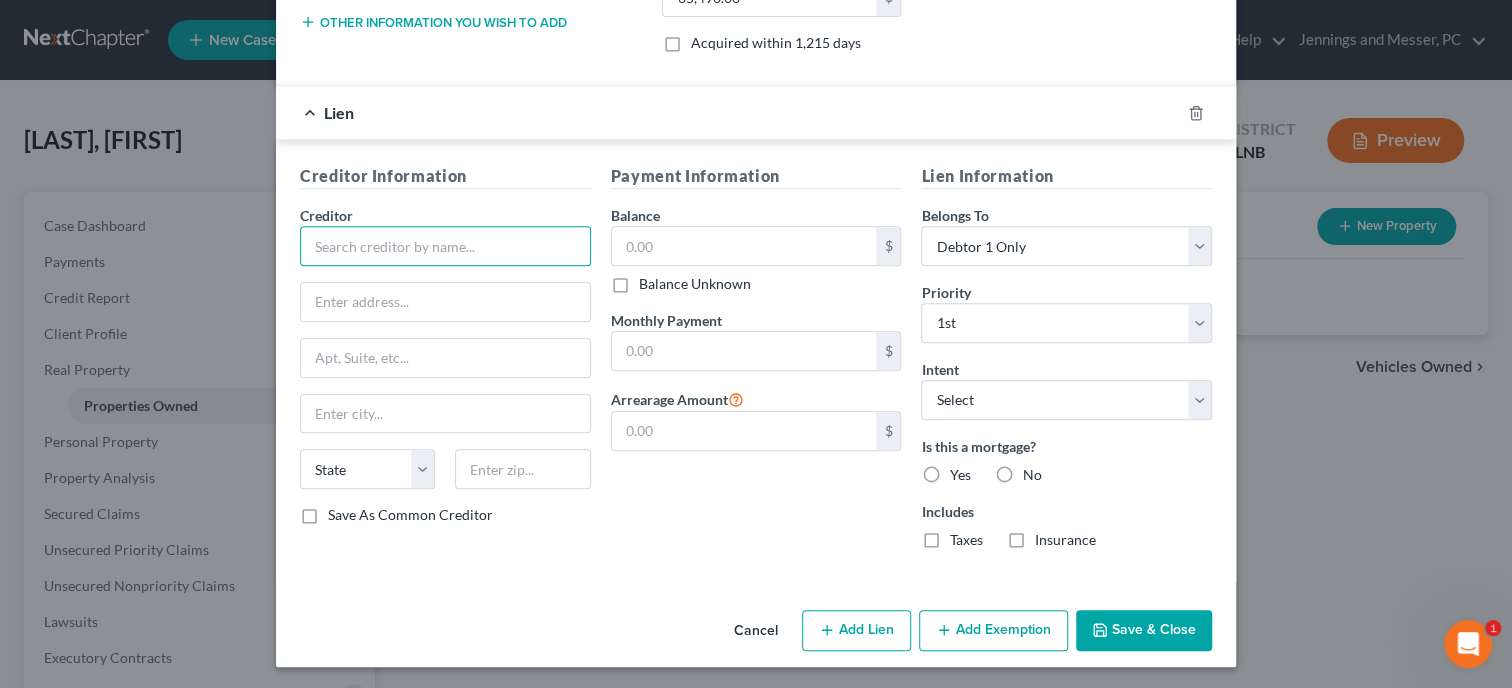 click at bounding box center (445, 246) 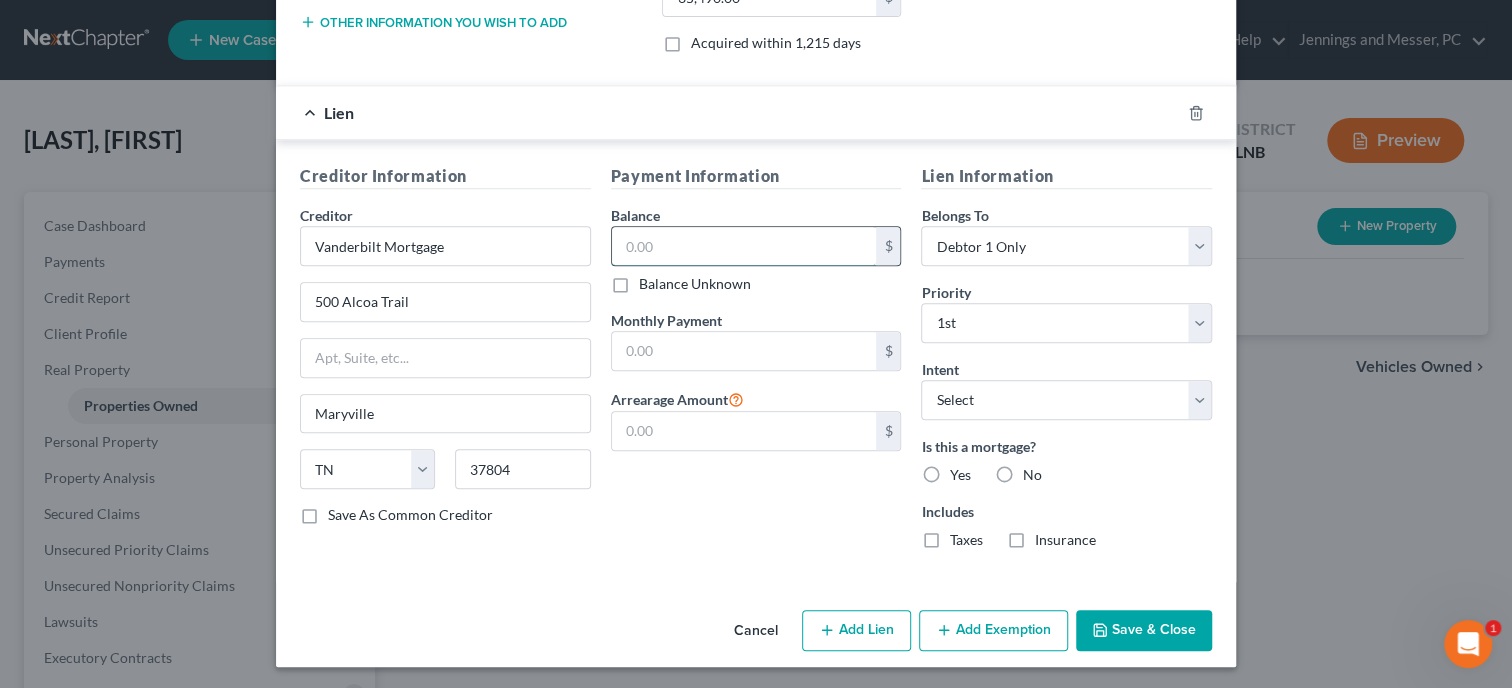 click at bounding box center [744, 246] 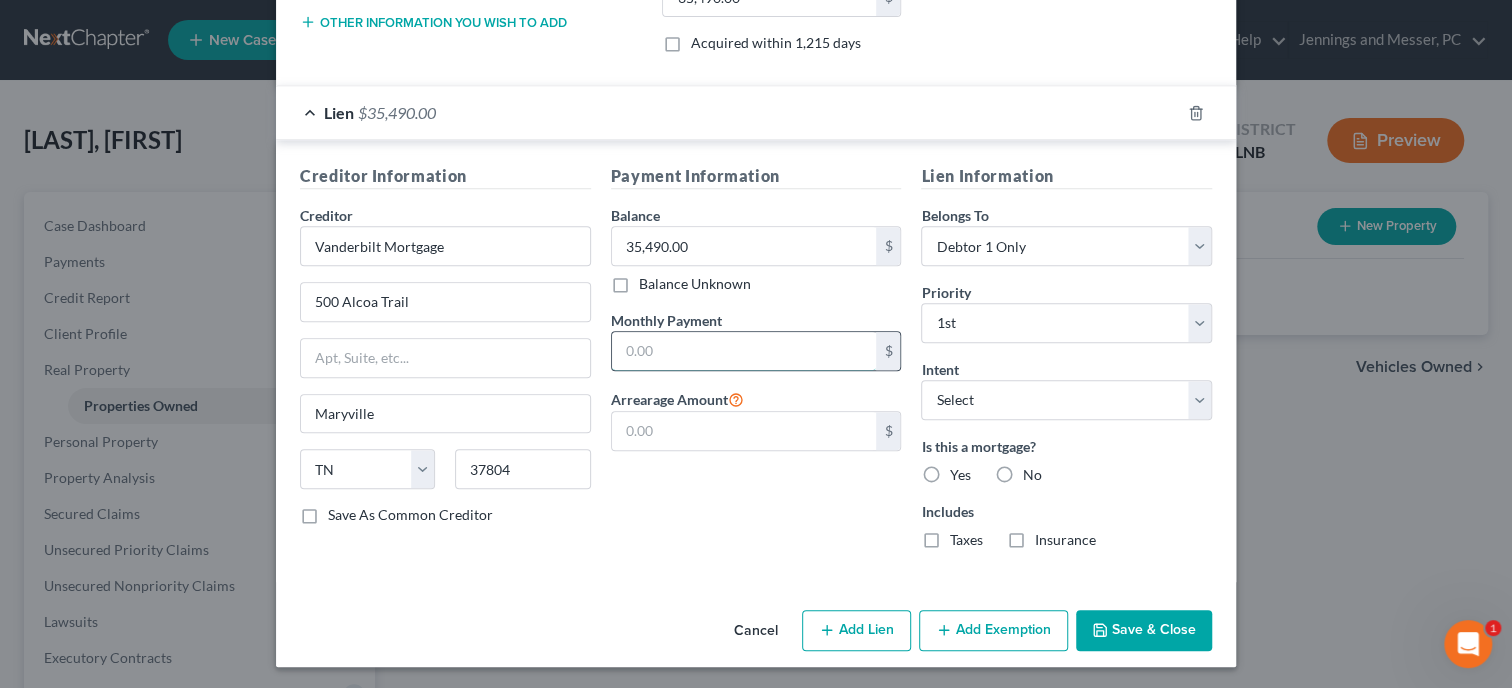 click at bounding box center [744, 351] 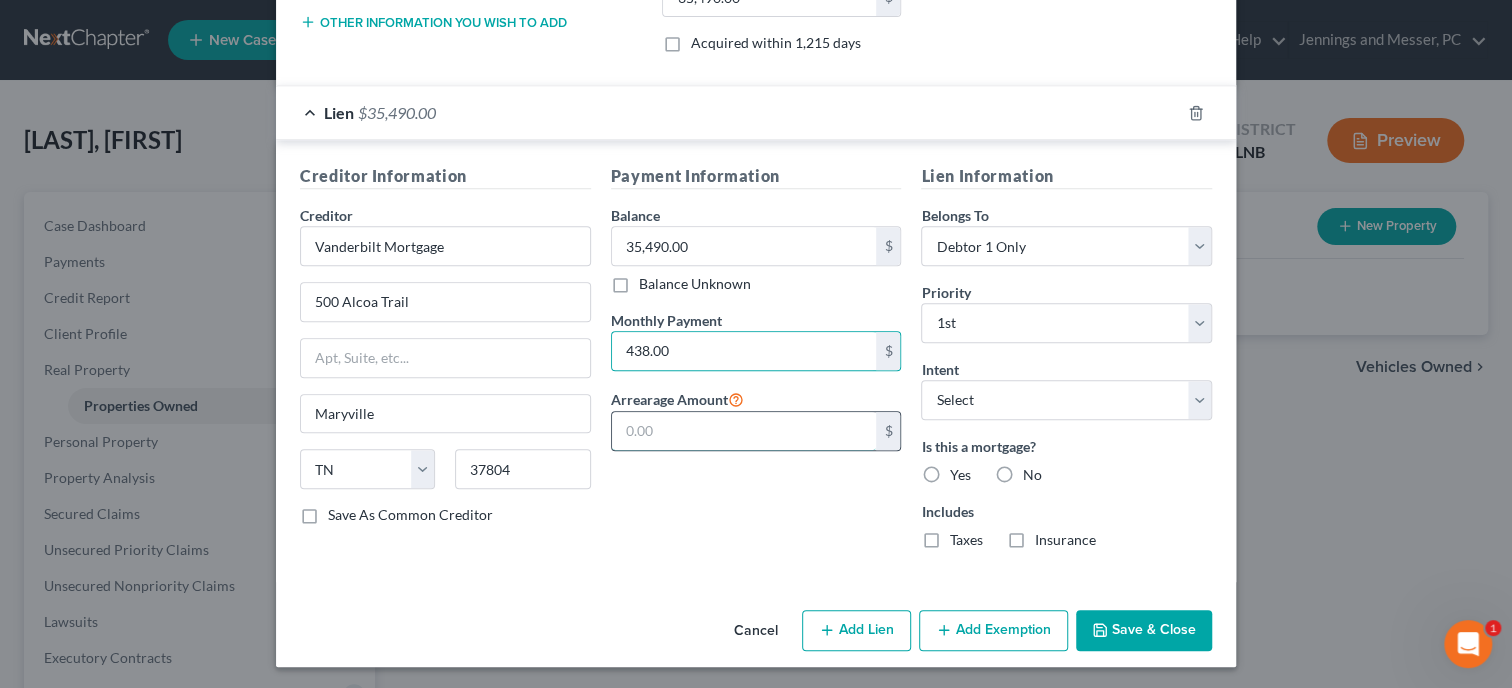 click at bounding box center [744, 431] 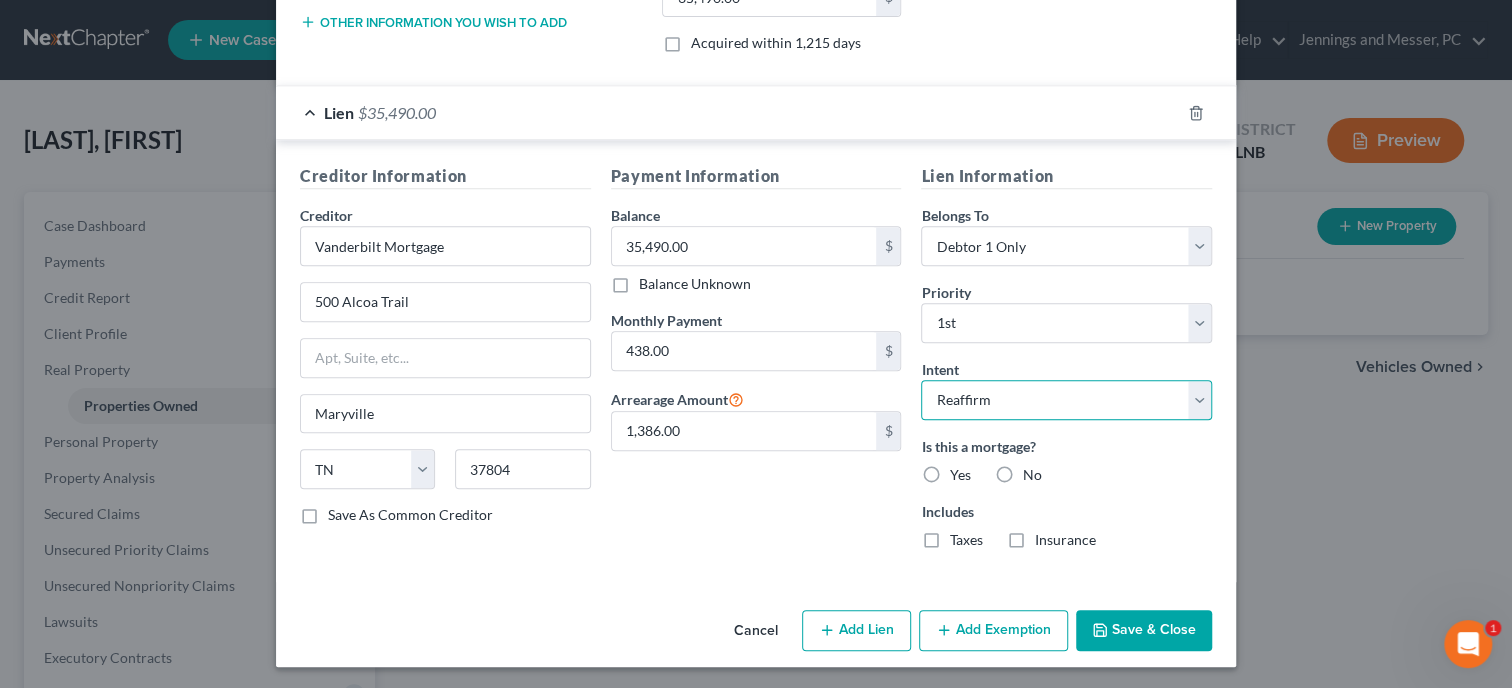 click on "Reaffirm" at bounding box center [0, 0] 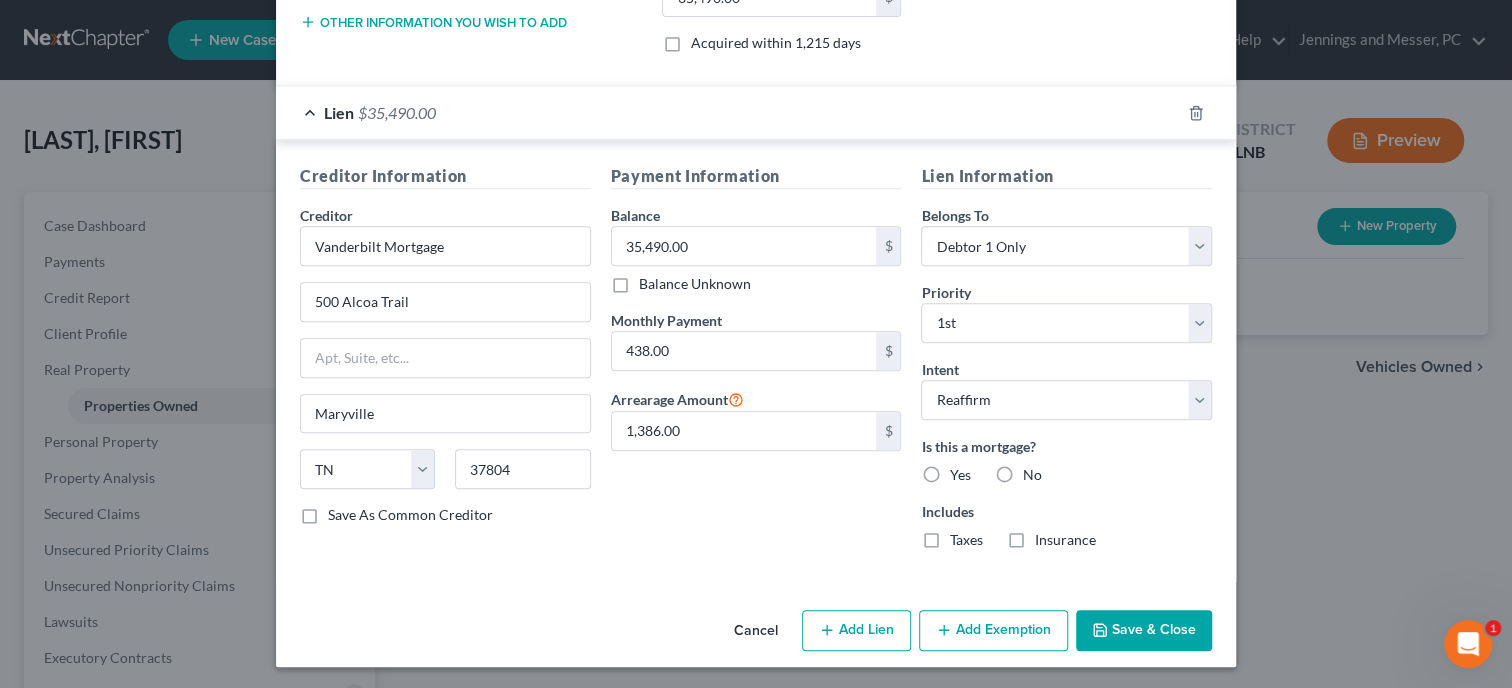 click on "Yes" at bounding box center [959, 475] 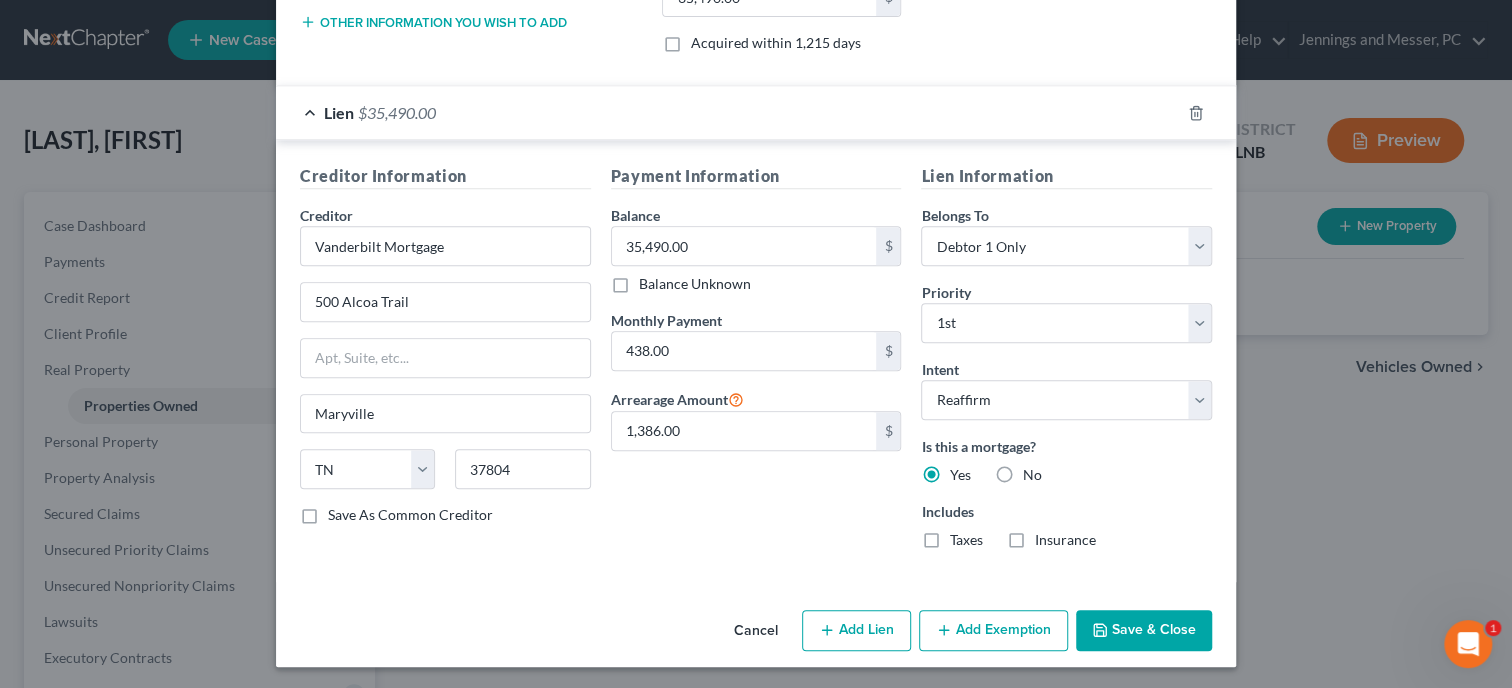 click on "Save & Close" at bounding box center [1144, 631] 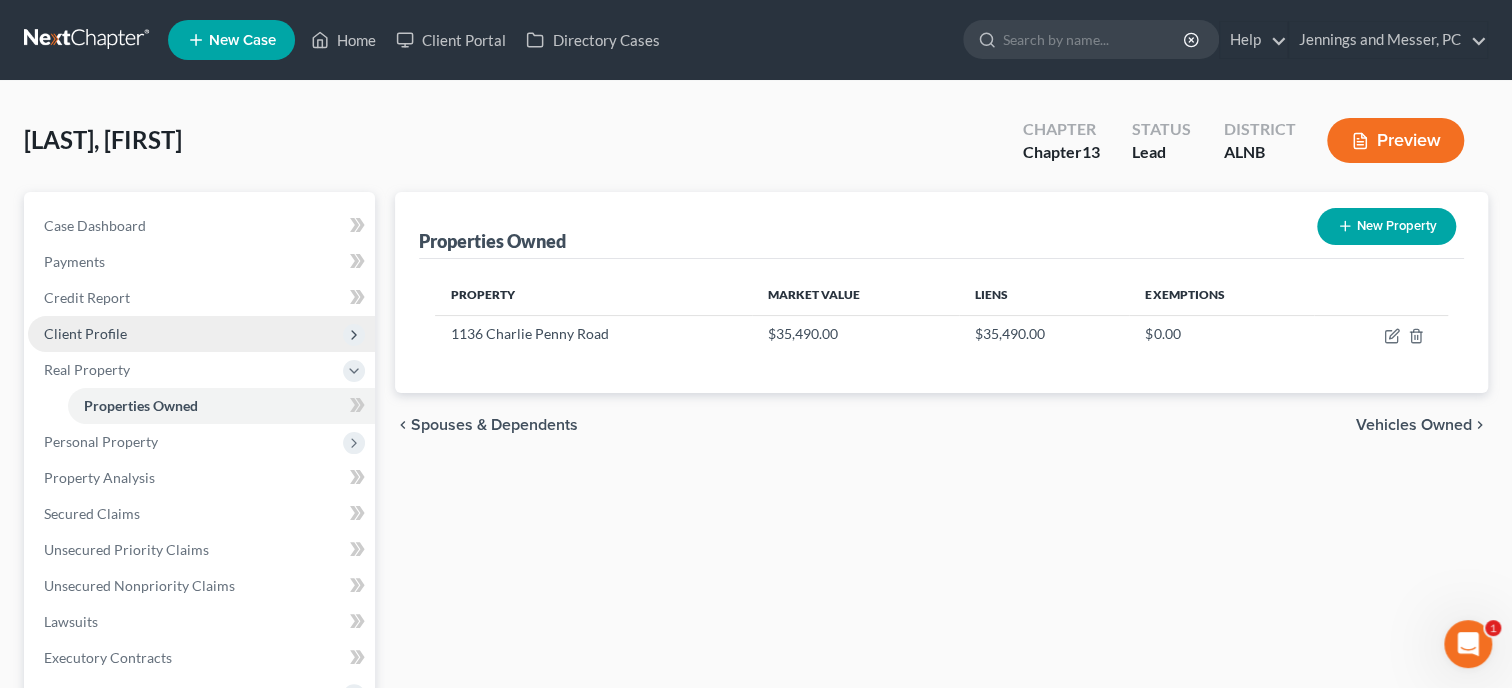 click on "Client Profile" at bounding box center (85, 333) 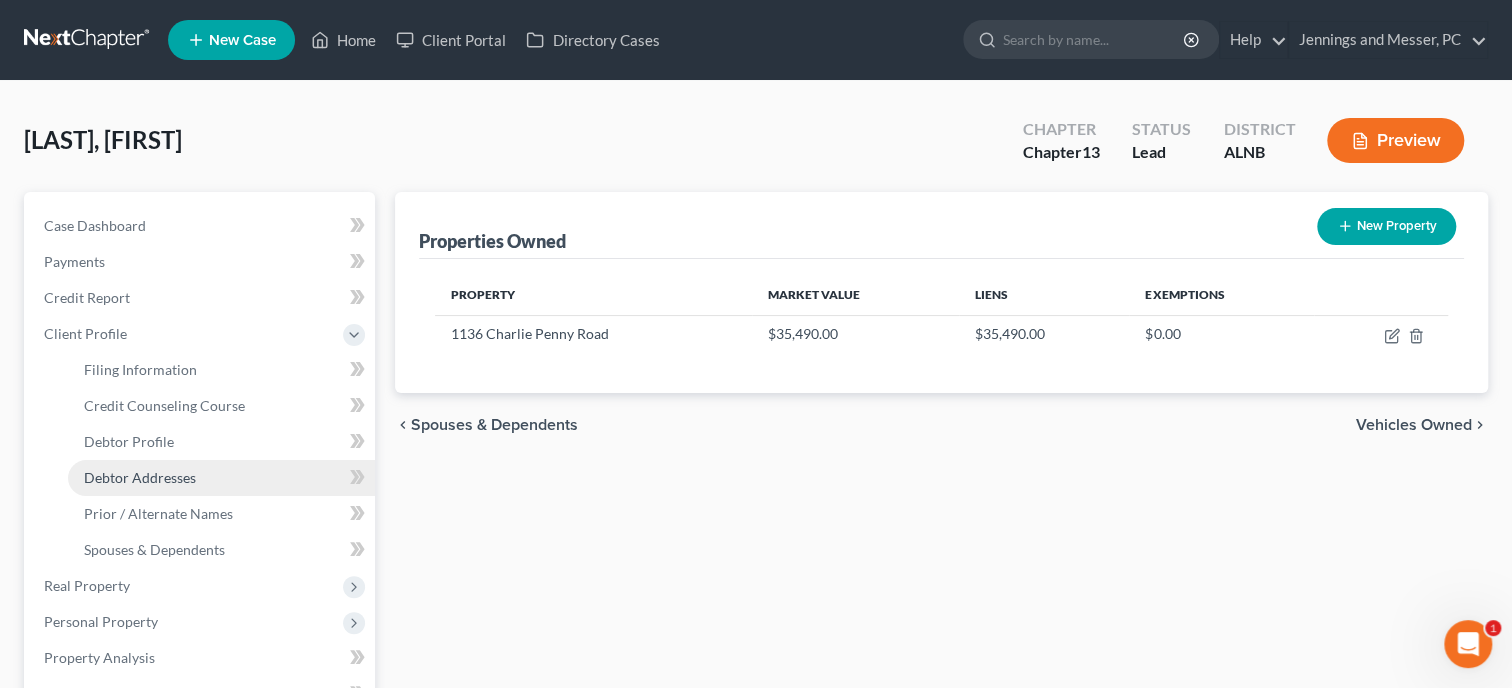 click on "Debtor Addresses" at bounding box center (140, 477) 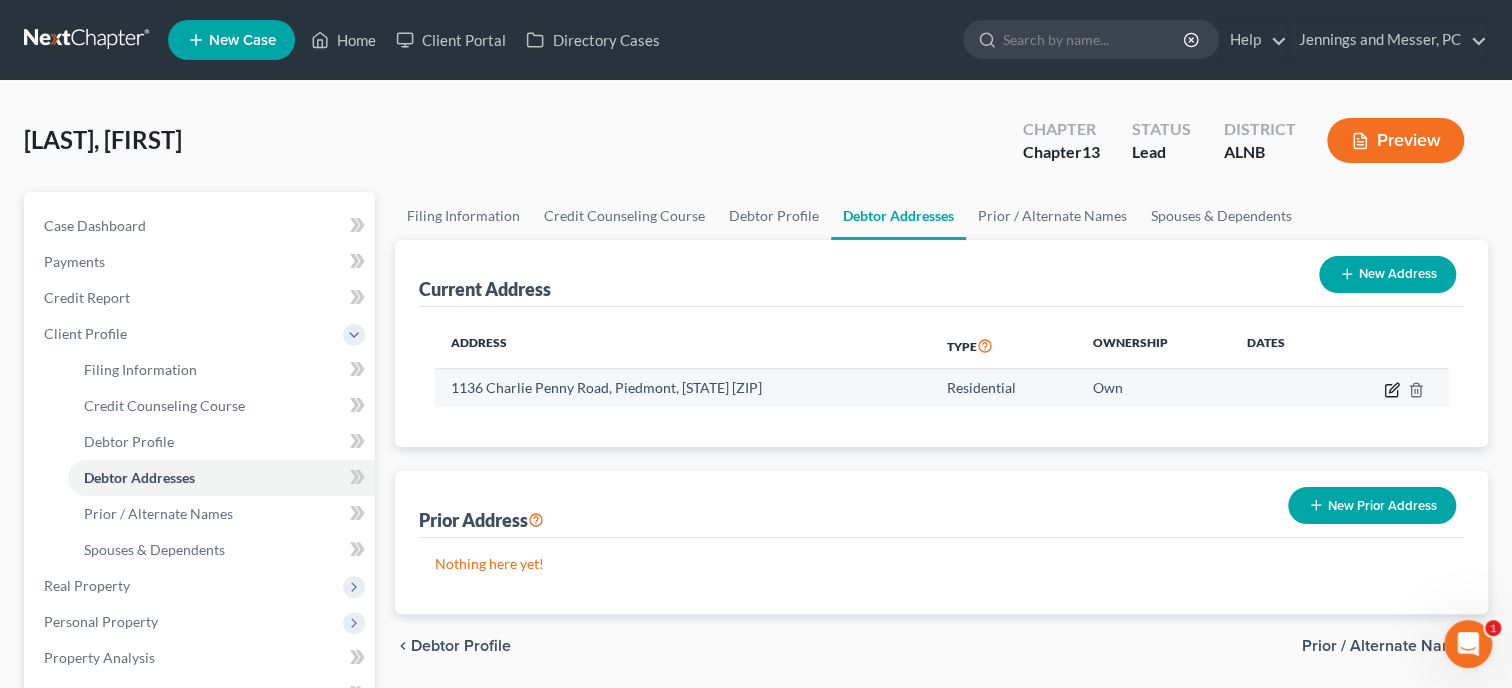 click 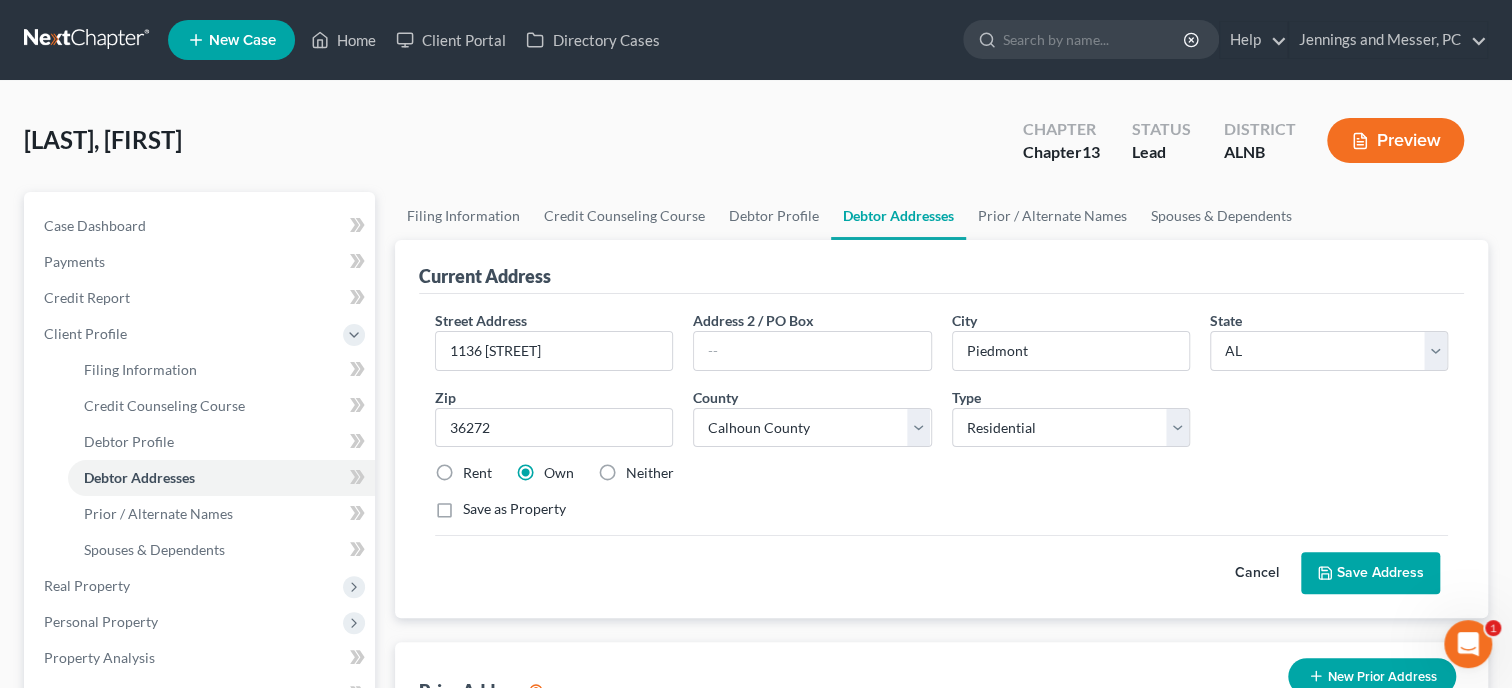 click on "Neither" at bounding box center [650, 473] 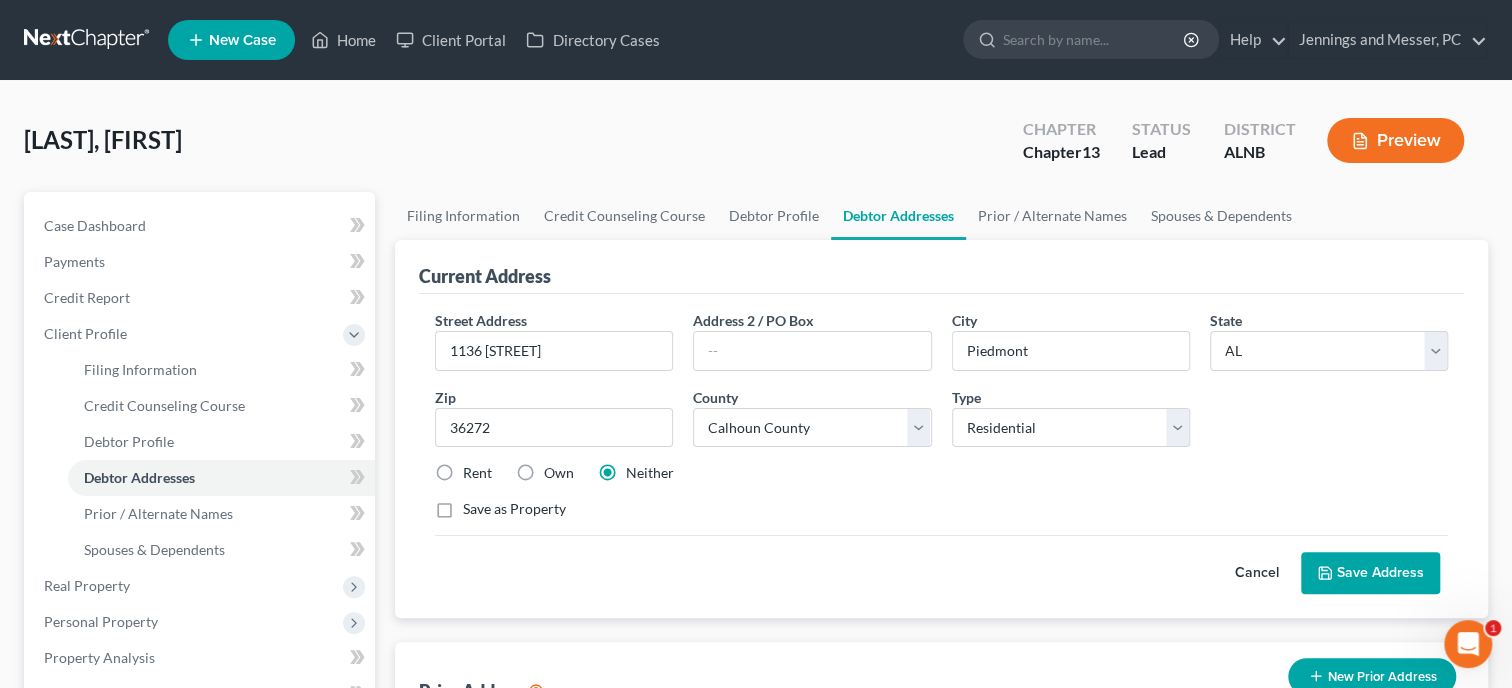 click on "Save Address" at bounding box center [1370, 573] 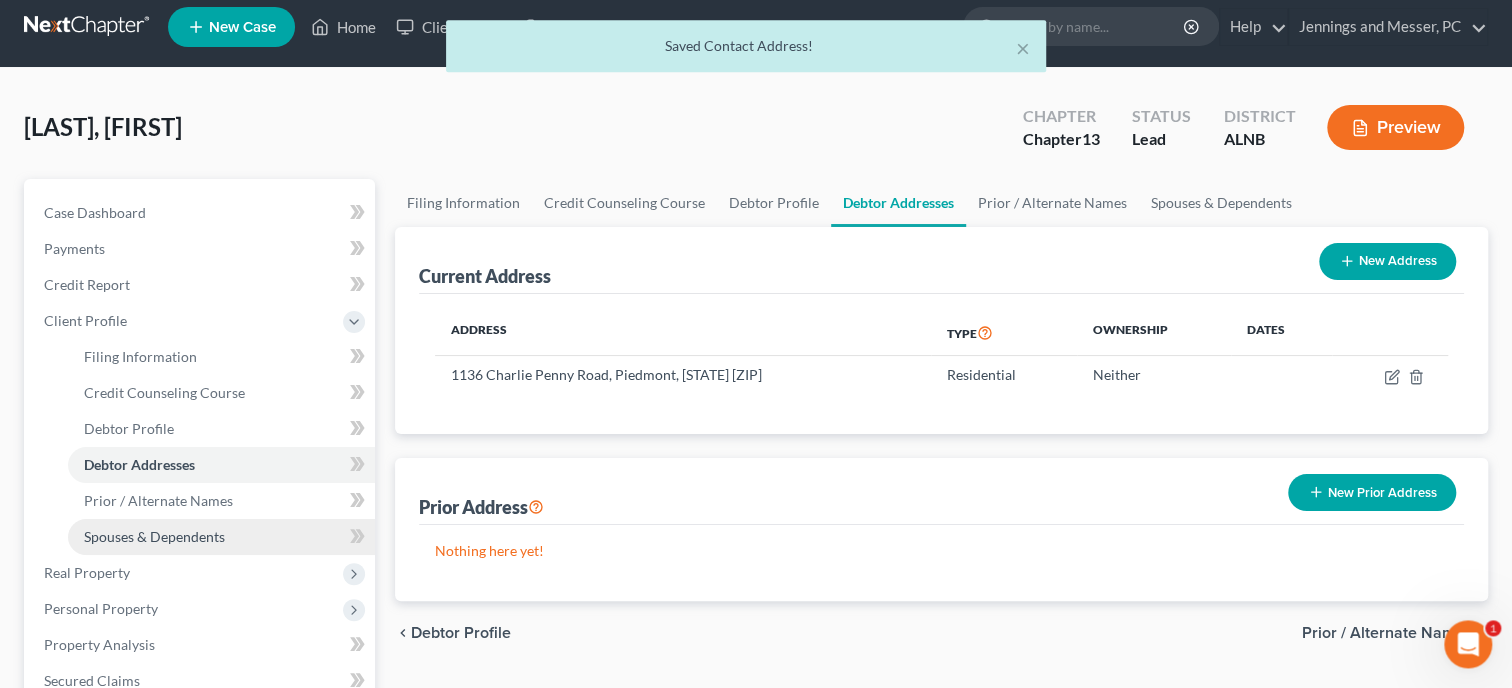 scroll, scrollTop: 102, scrollLeft: 0, axis: vertical 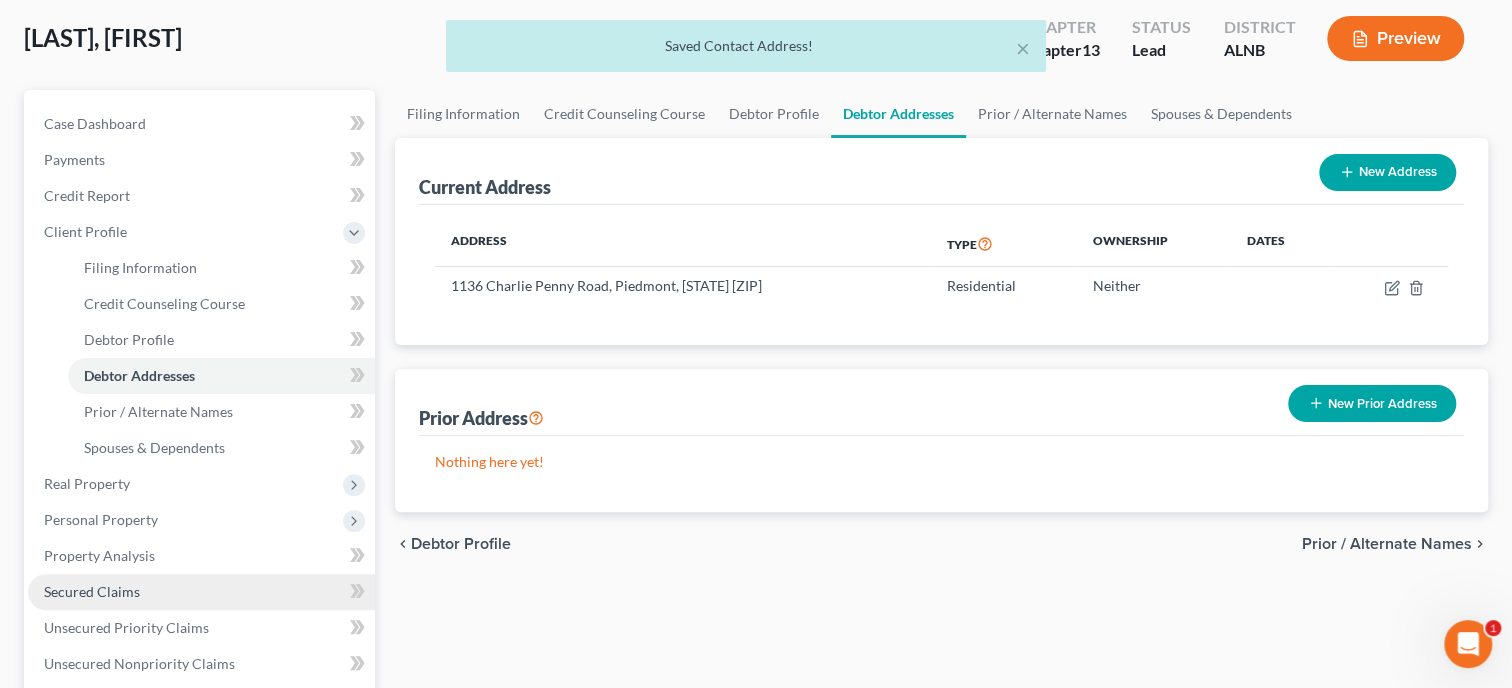 click on "Secured Claims" at bounding box center (92, 591) 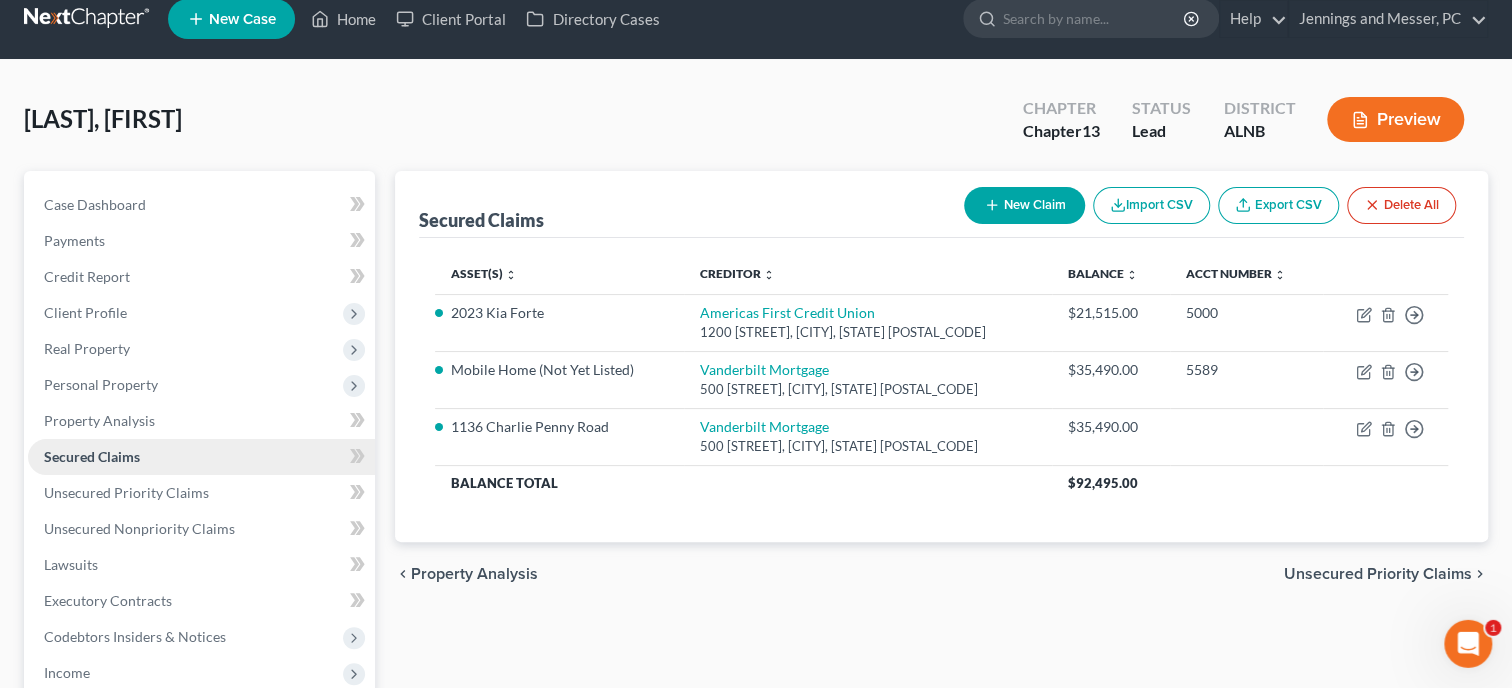scroll, scrollTop: 0, scrollLeft: 0, axis: both 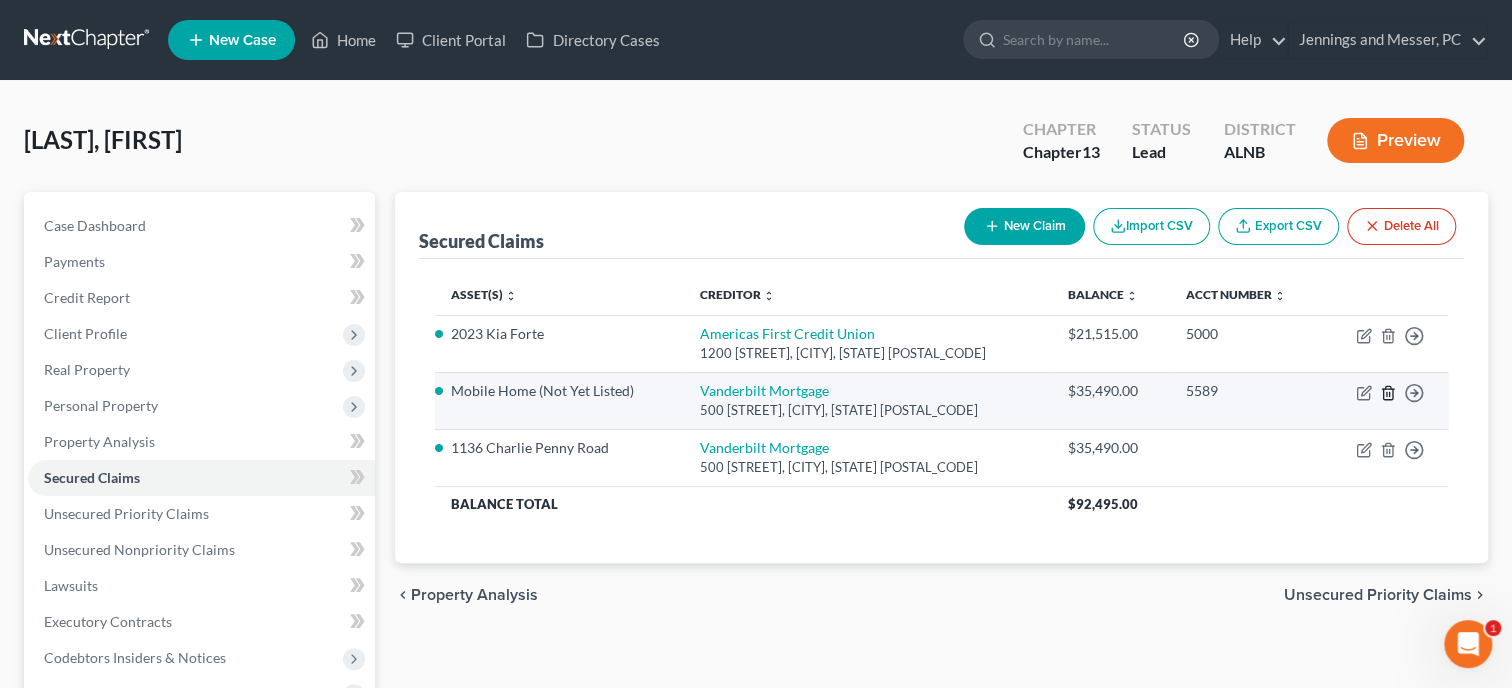 click 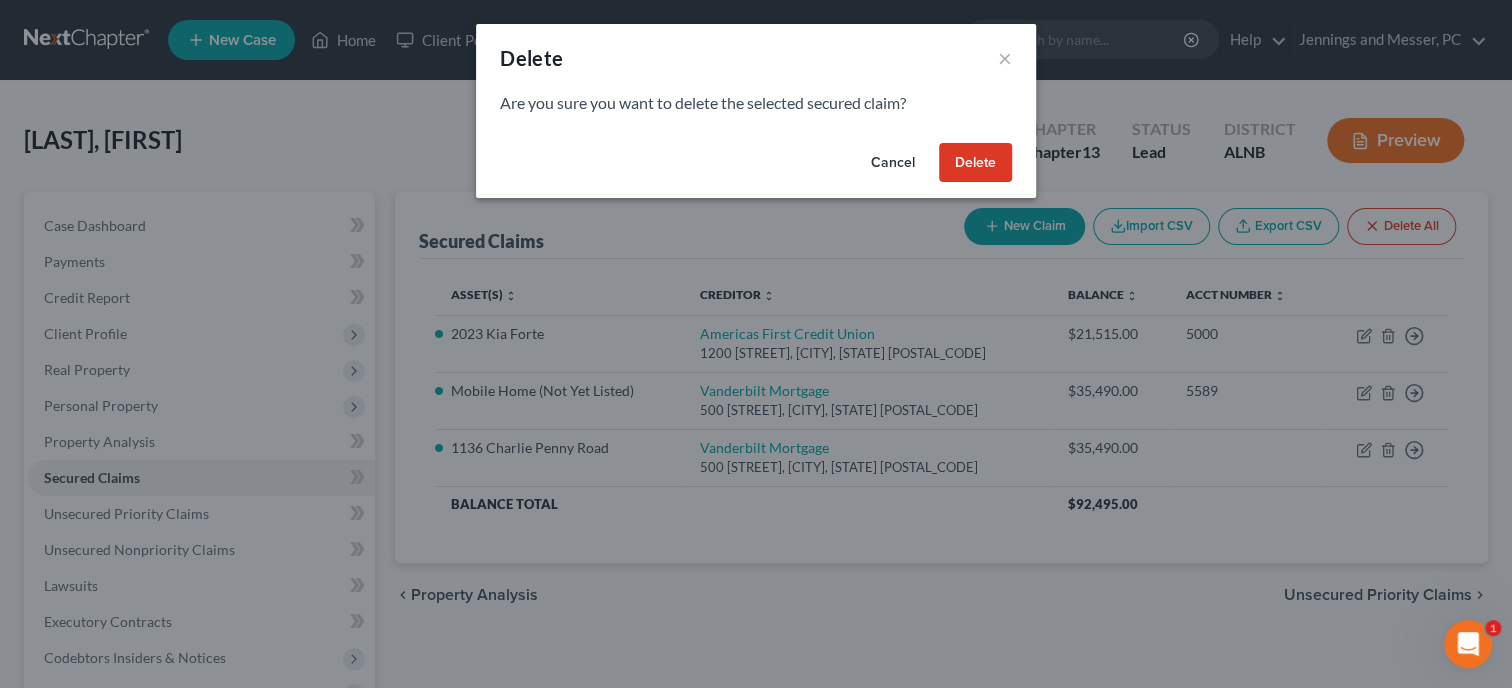 click on "Delete" at bounding box center (975, 163) 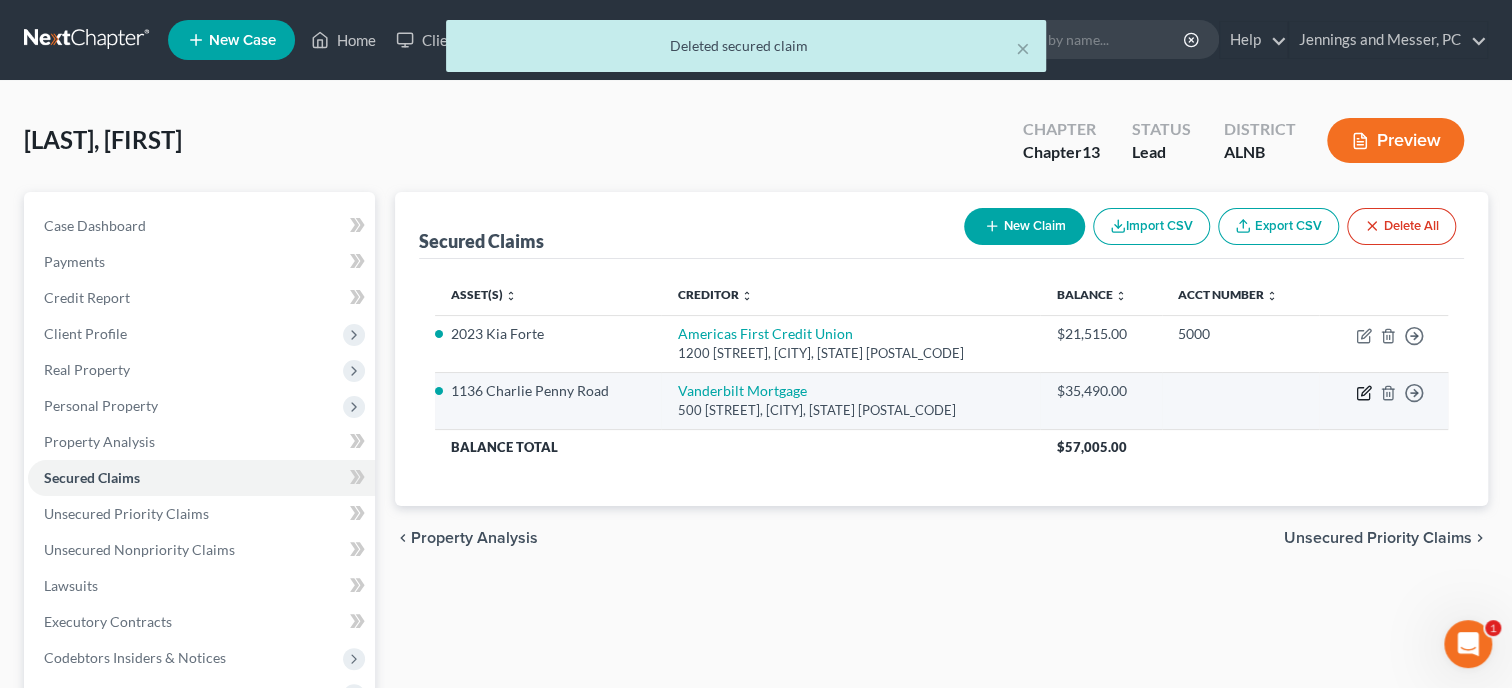 click 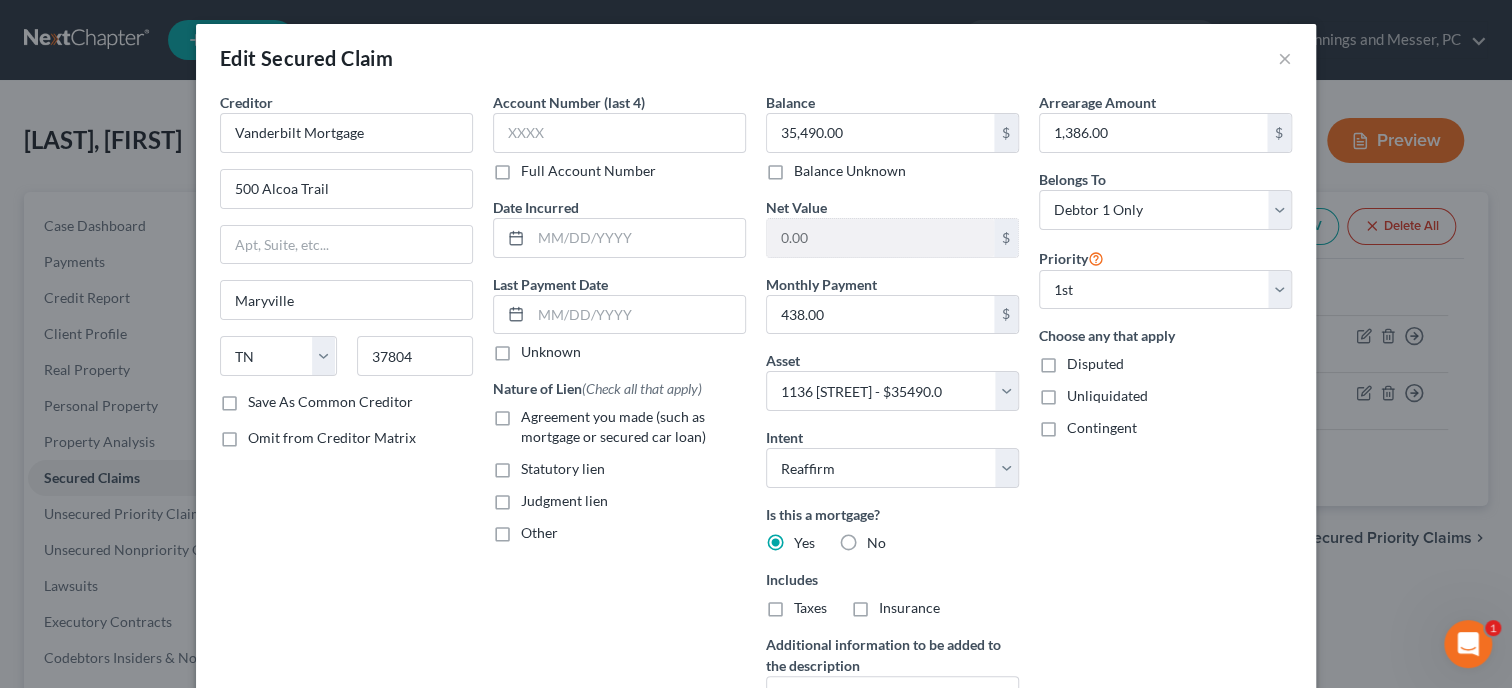 click on "Agreement you made (such as mortgage or secured car loan)" at bounding box center [633, 427] 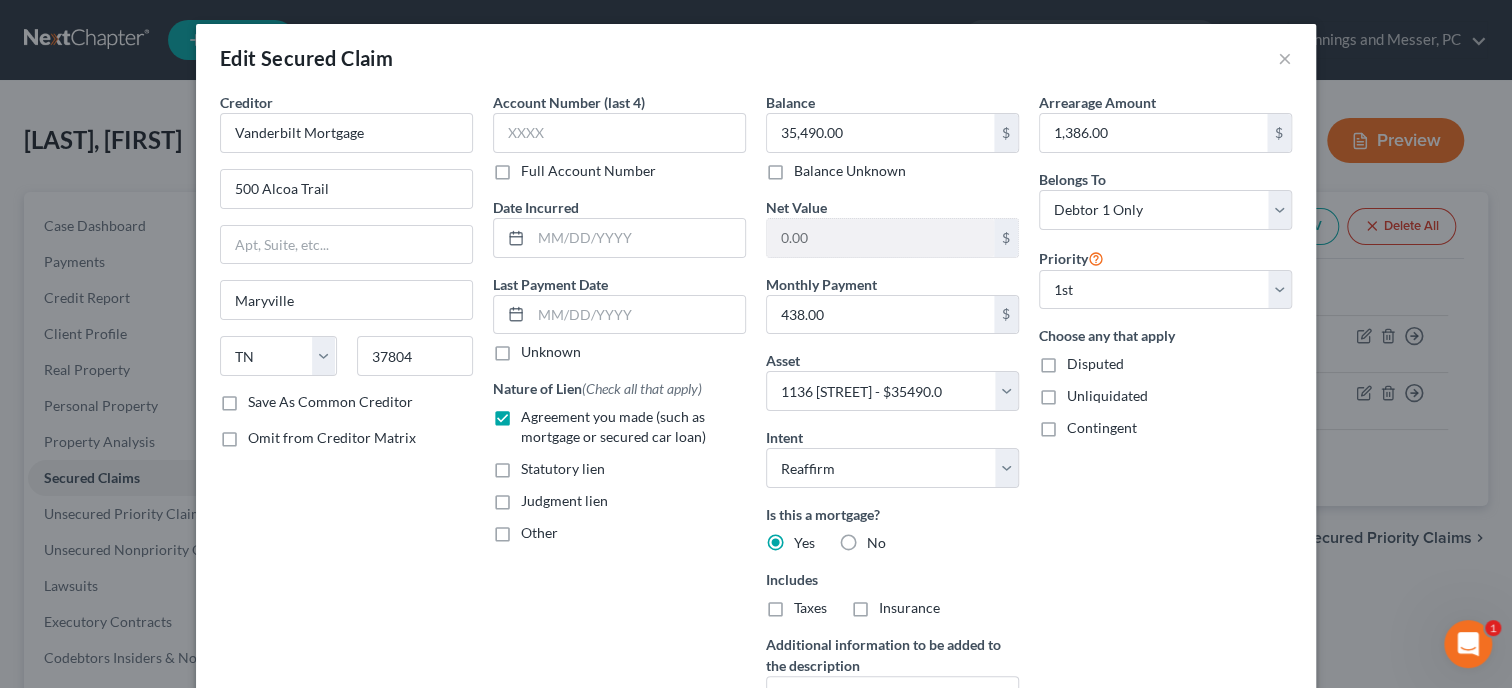 click on "Agreement you made (such as mortgage or secured car loan)" at bounding box center (633, 427) 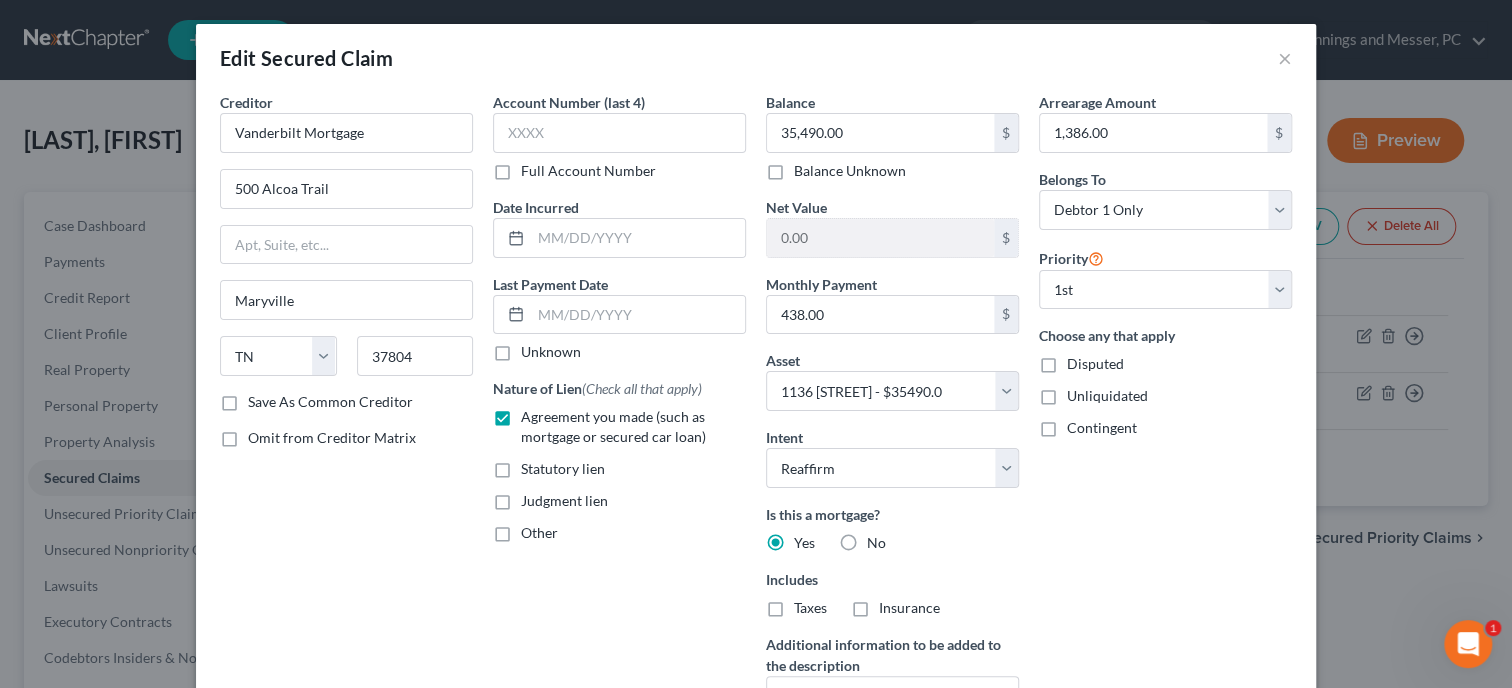 click on "Agreement you made (such as mortgage or secured car loan)" at bounding box center (535, 413) 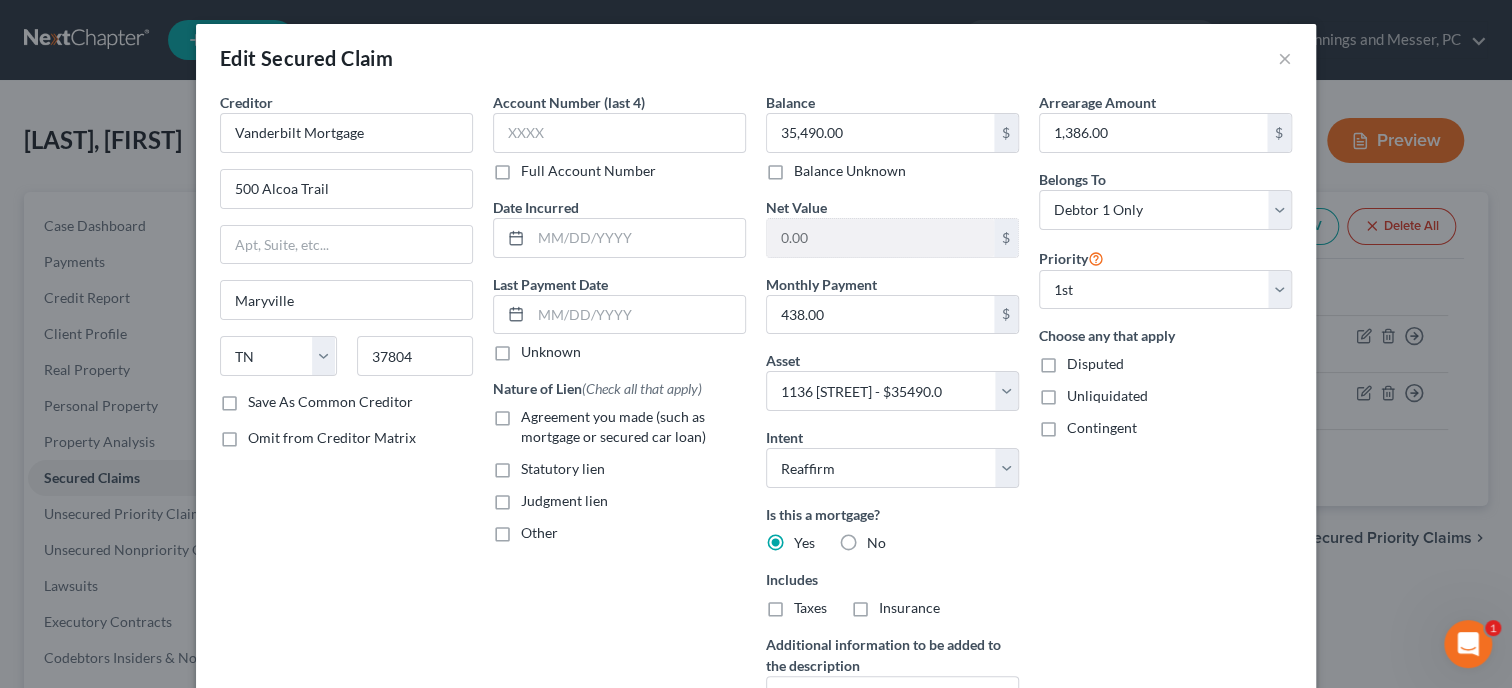 click on "Agreement you made (such as mortgage or secured car loan)" at bounding box center (633, 427) 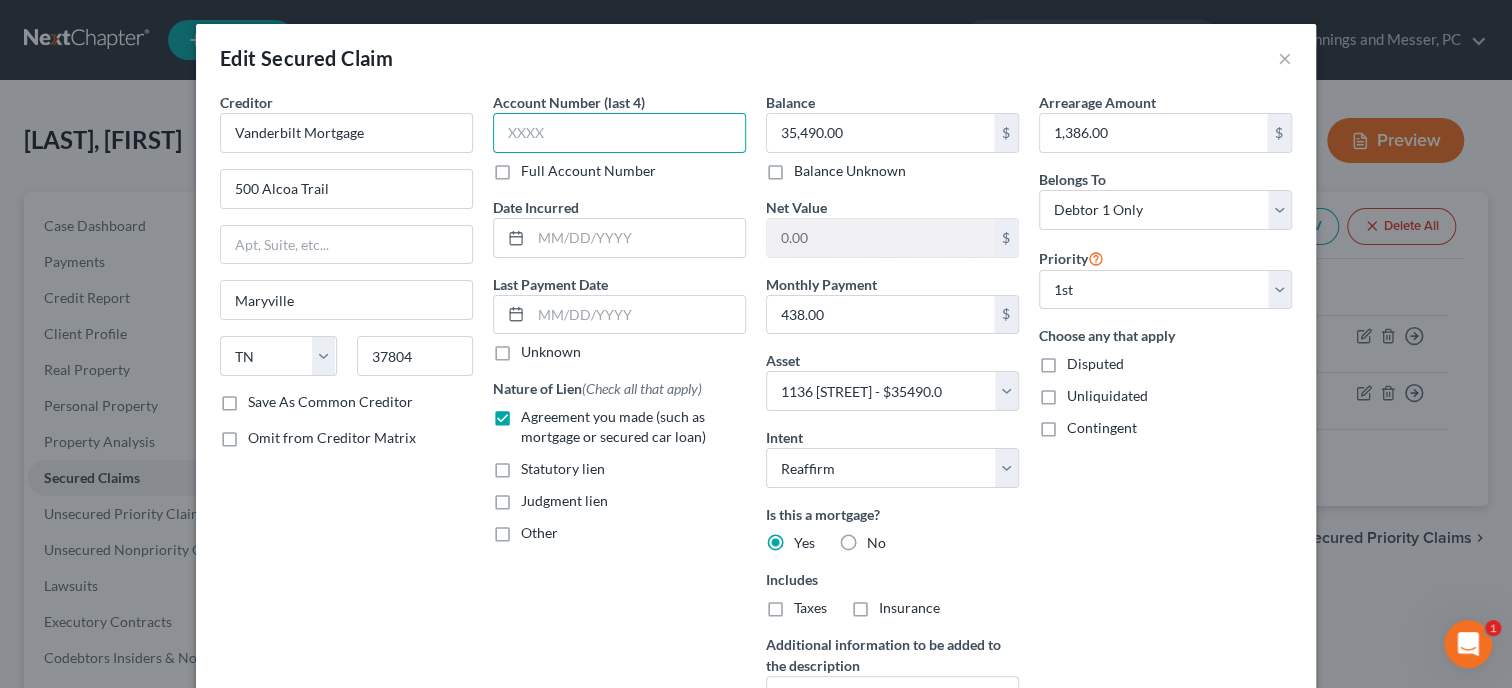 click at bounding box center (619, 133) 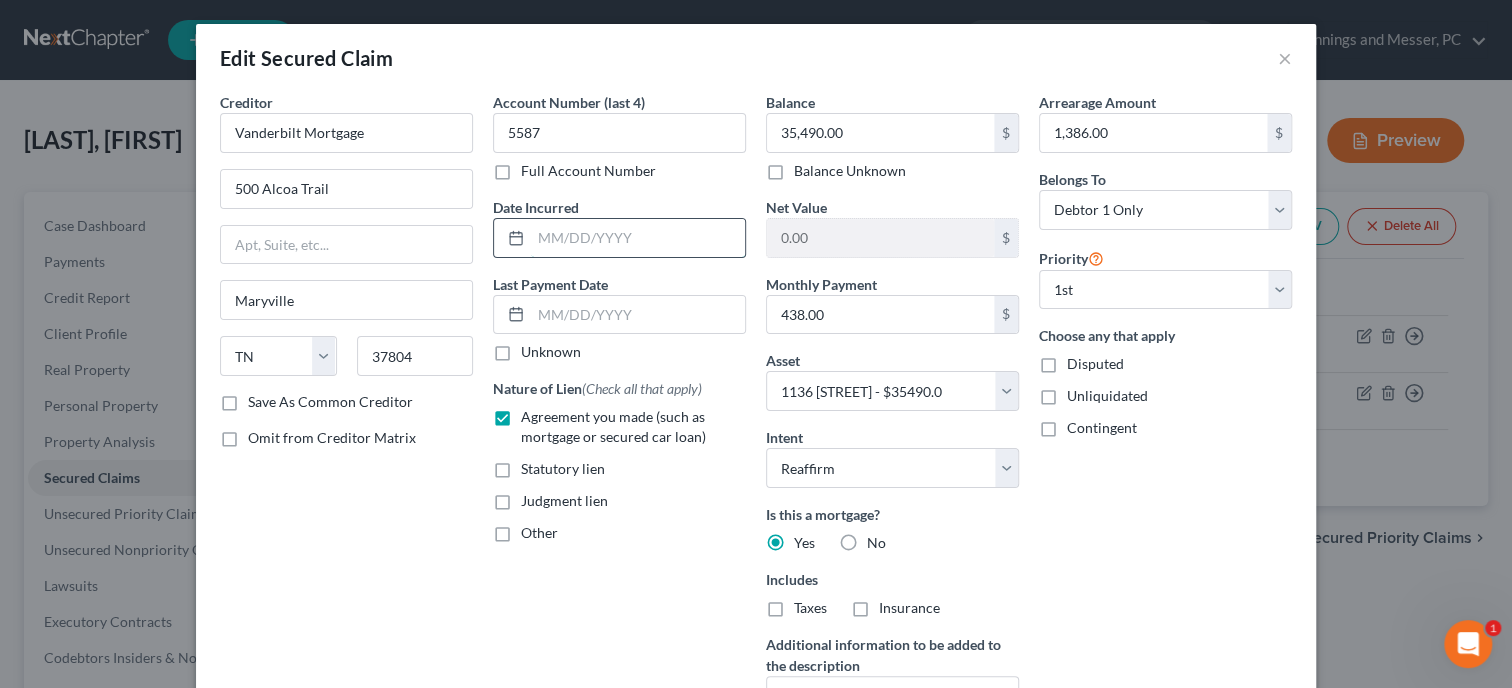 click at bounding box center (638, 238) 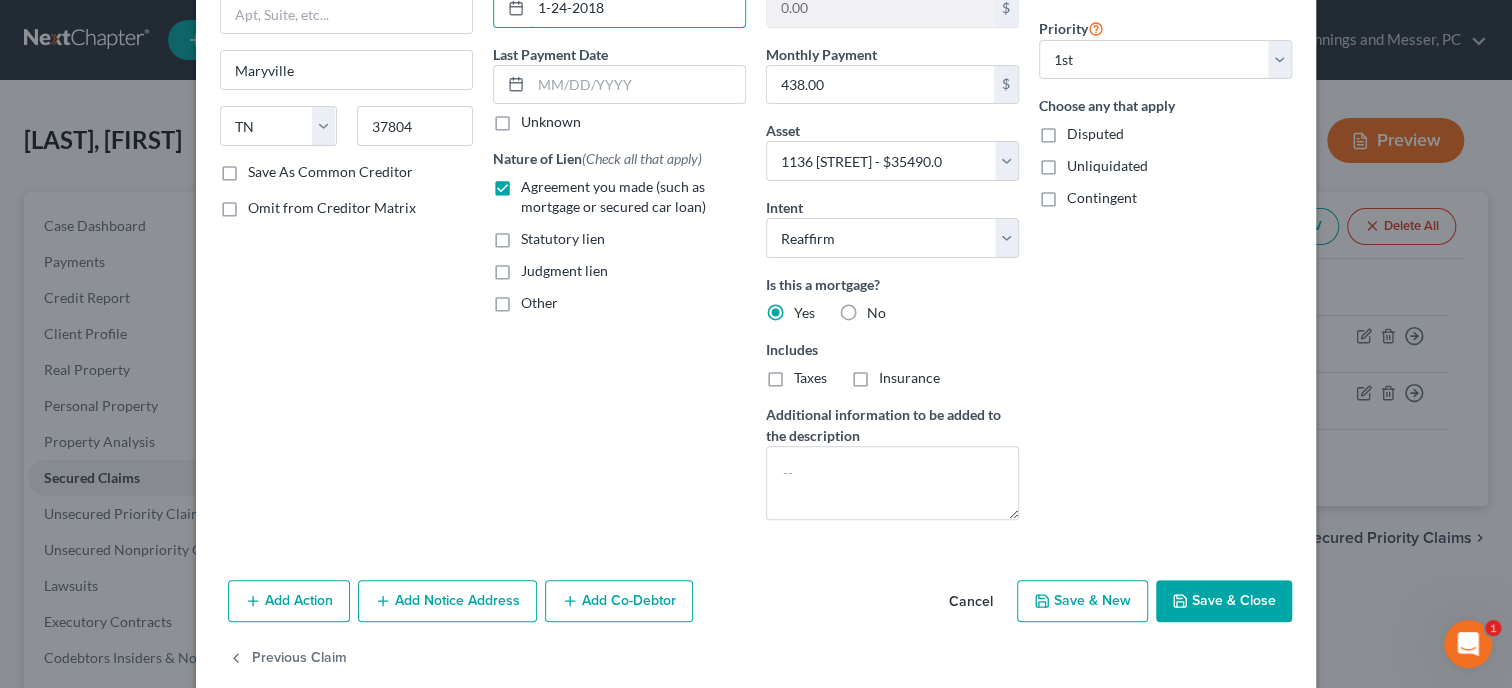 scroll, scrollTop: 259, scrollLeft: 0, axis: vertical 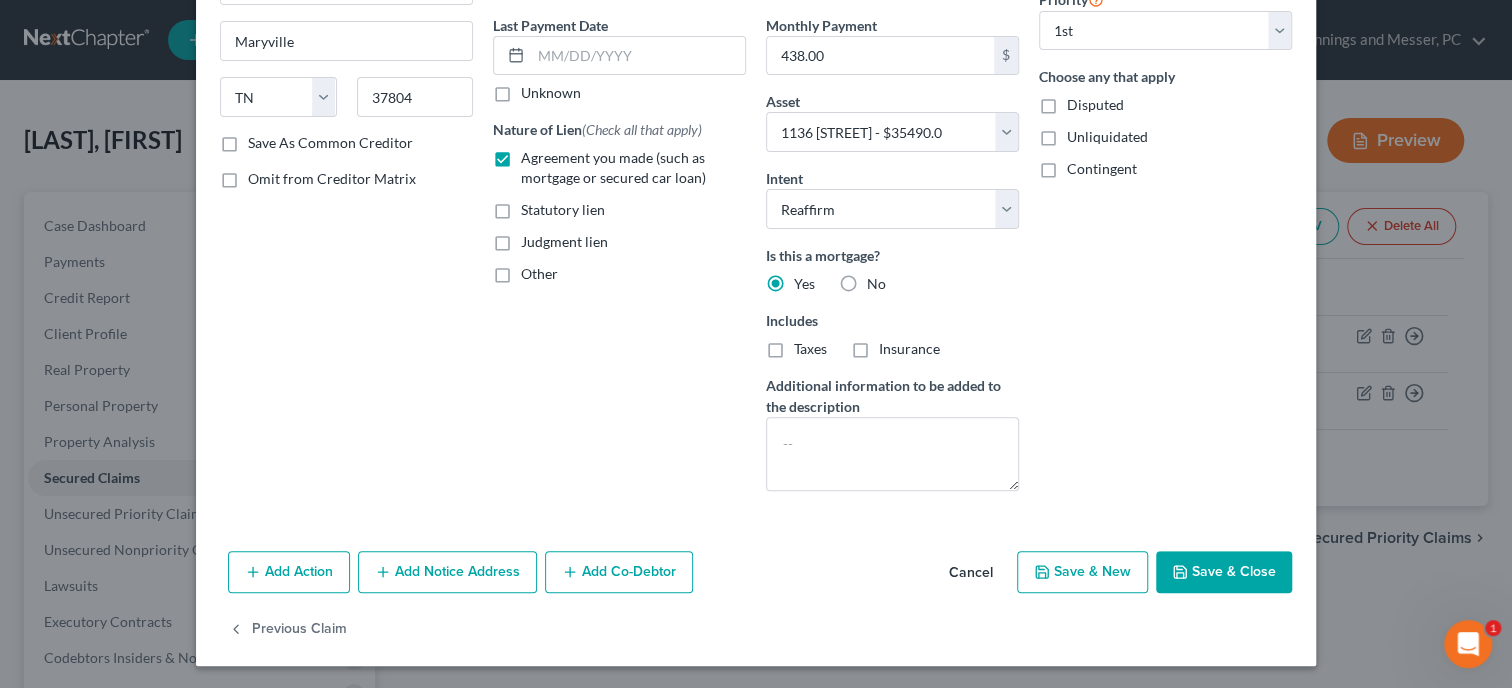 click on "Save & Close" at bounding box center [1224, 572] 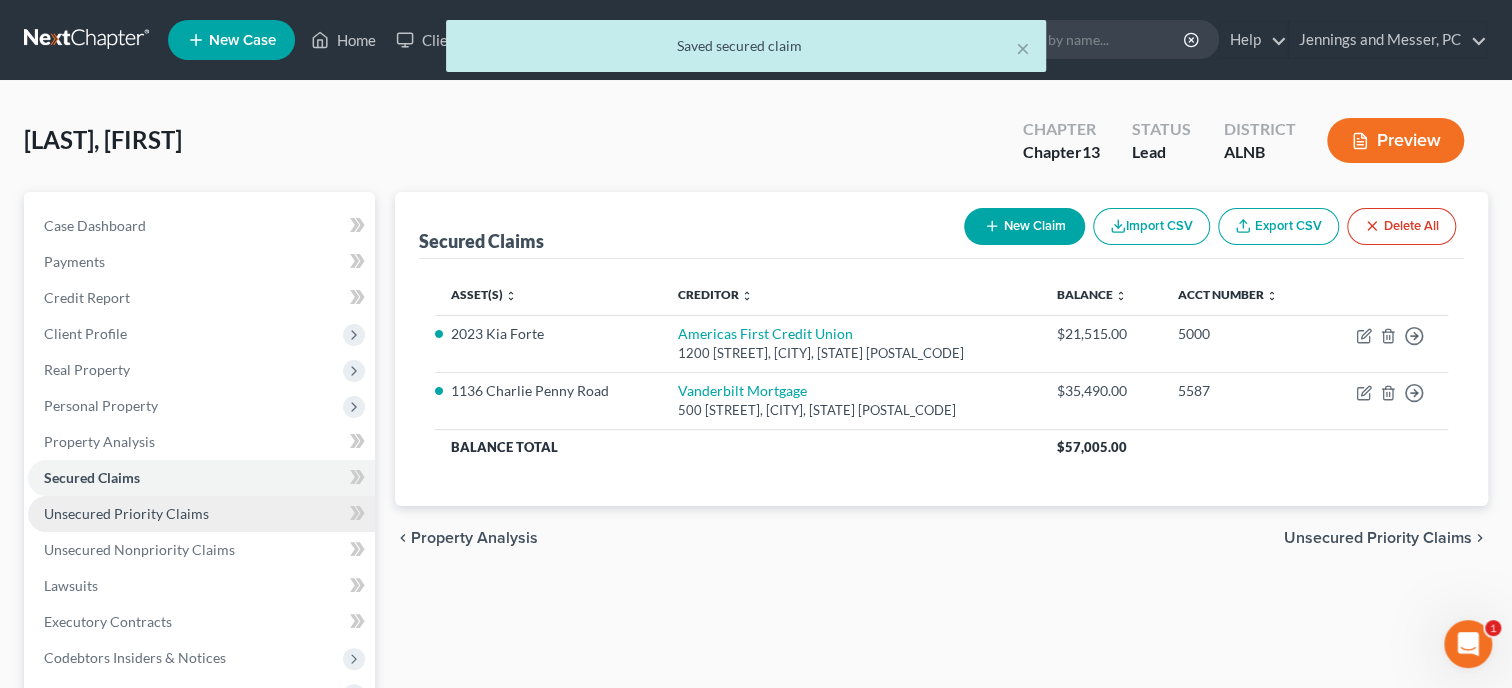 scroll, scrollTop: 411, scrollLeft: 0, axis: vertical 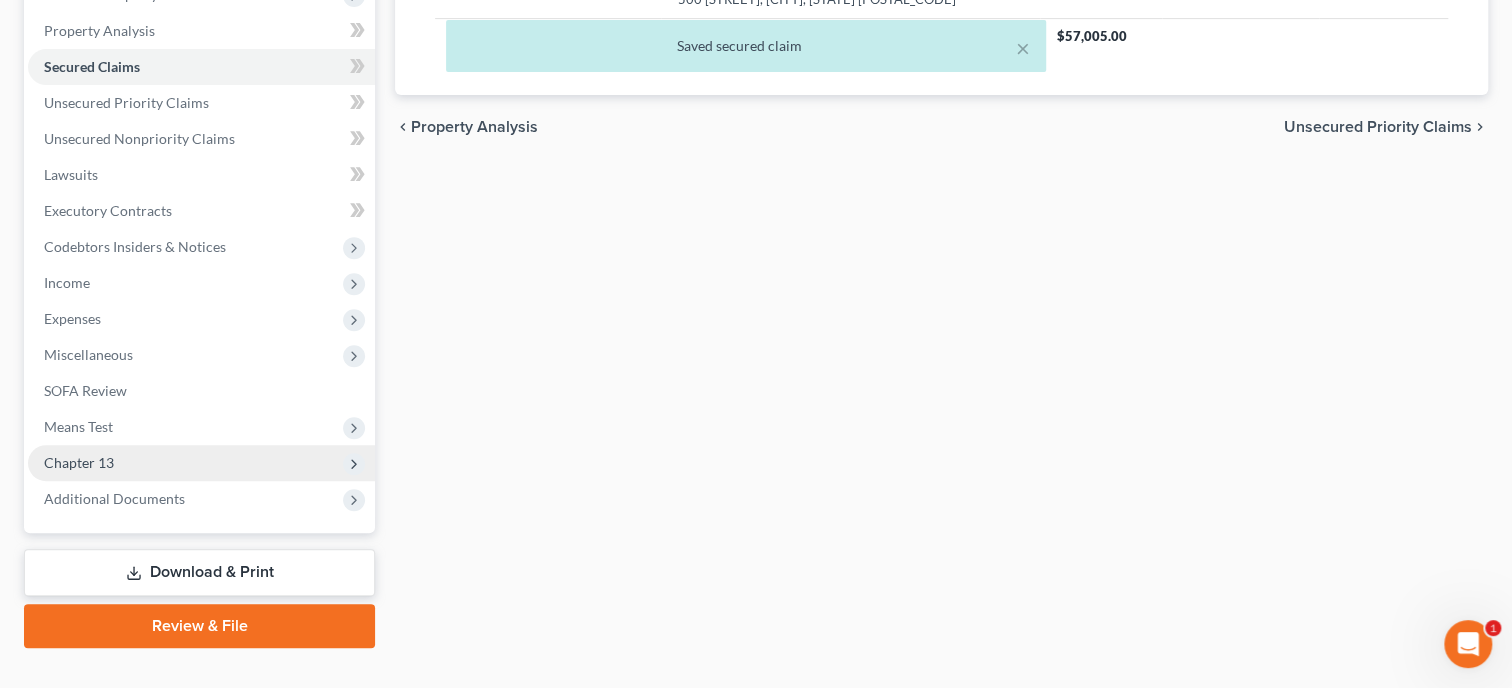 click on "Chapter 13" at bounding box center [201, 463] 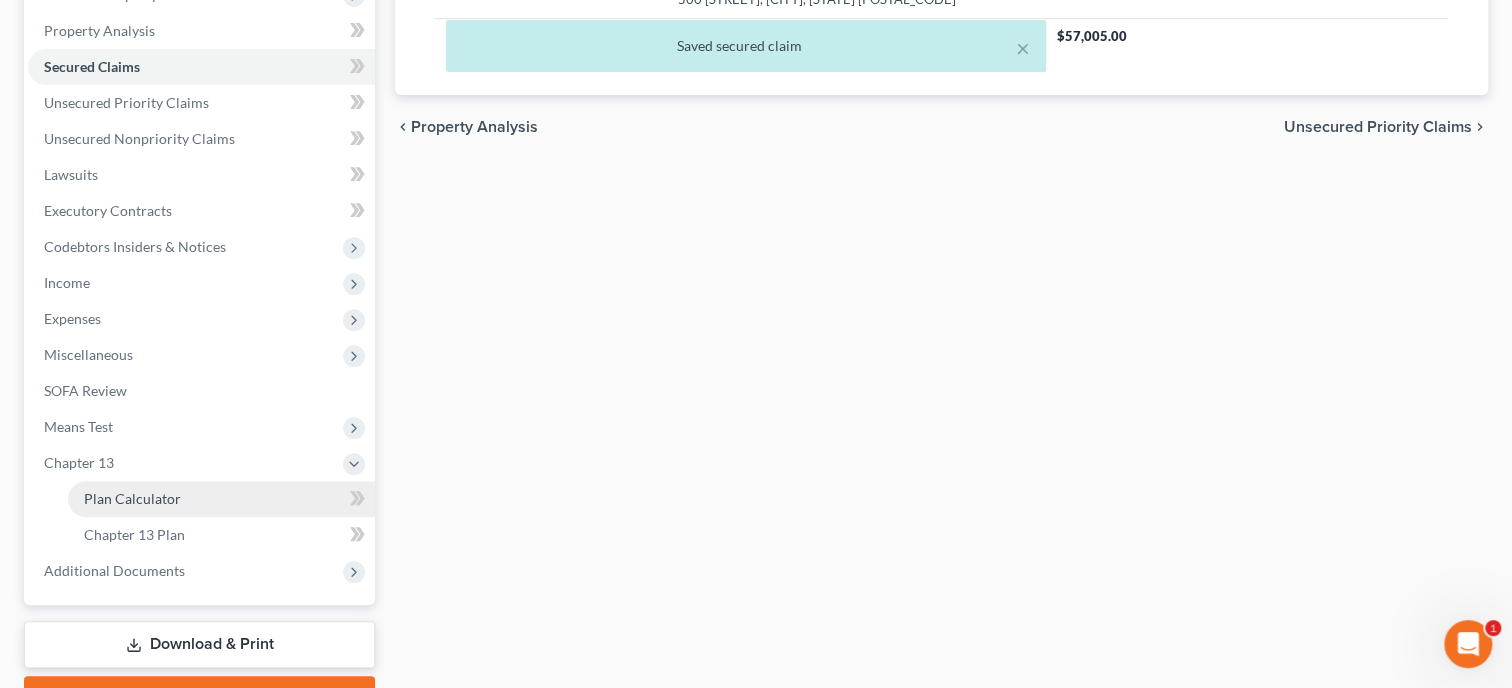 click on "Plan Calculator" at bounding box center (132, 498) 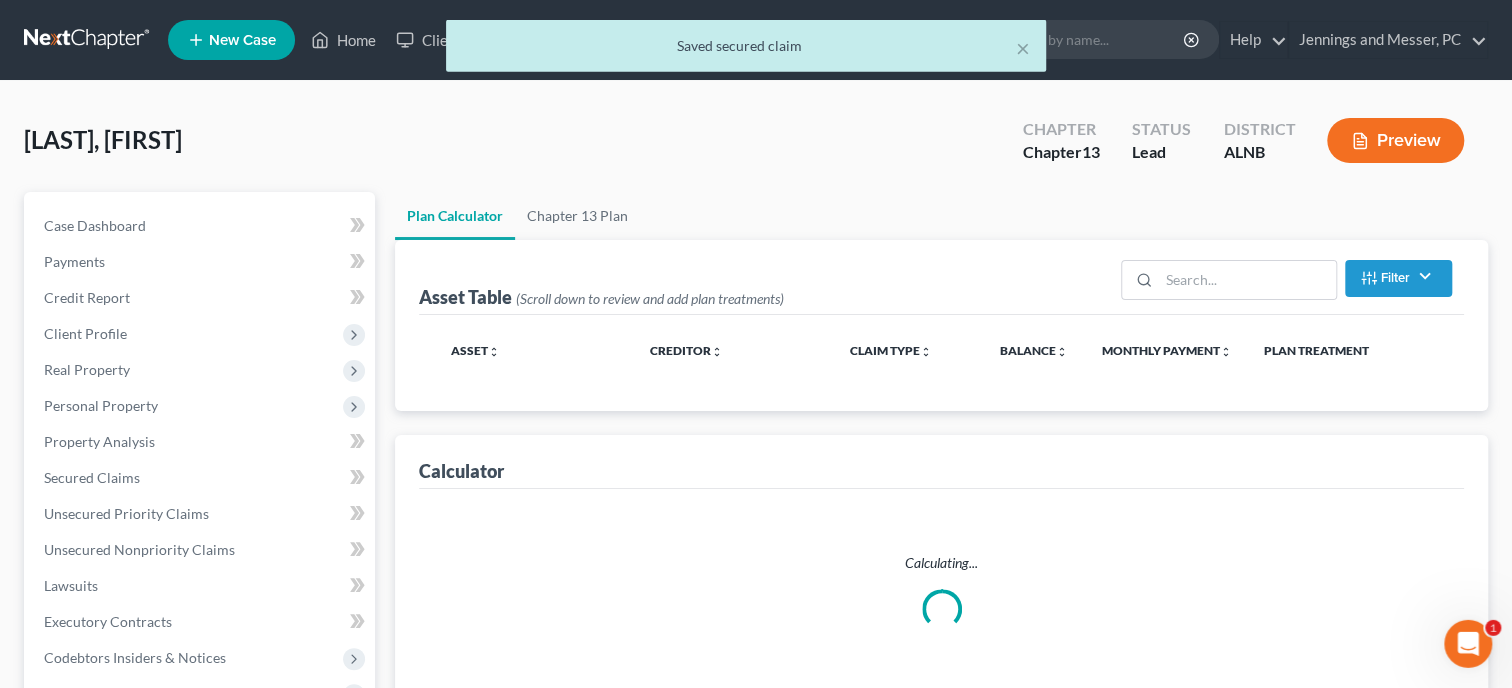 scroll, scrollTop: 0, scrollLeft: 0, axis: both 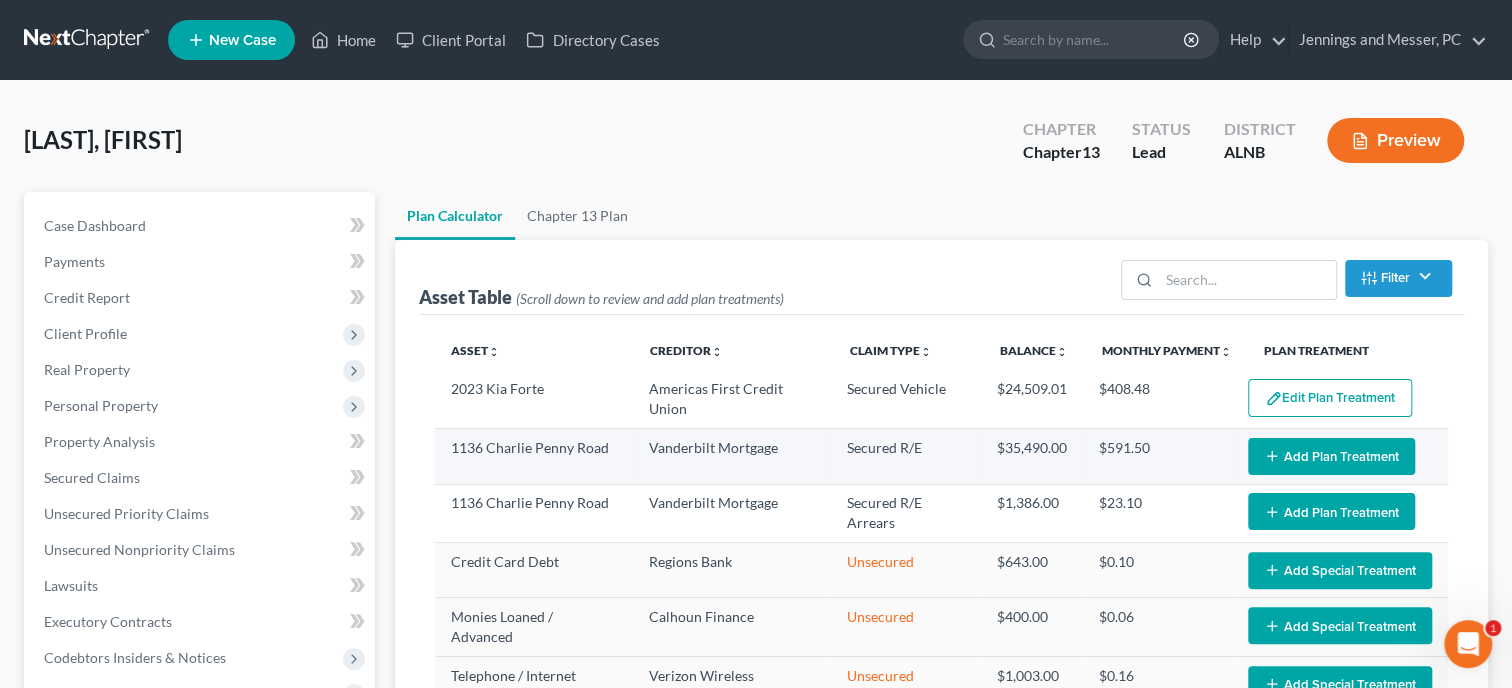 click on "Add Plan Treatment" at bounding box center [1331, 456] 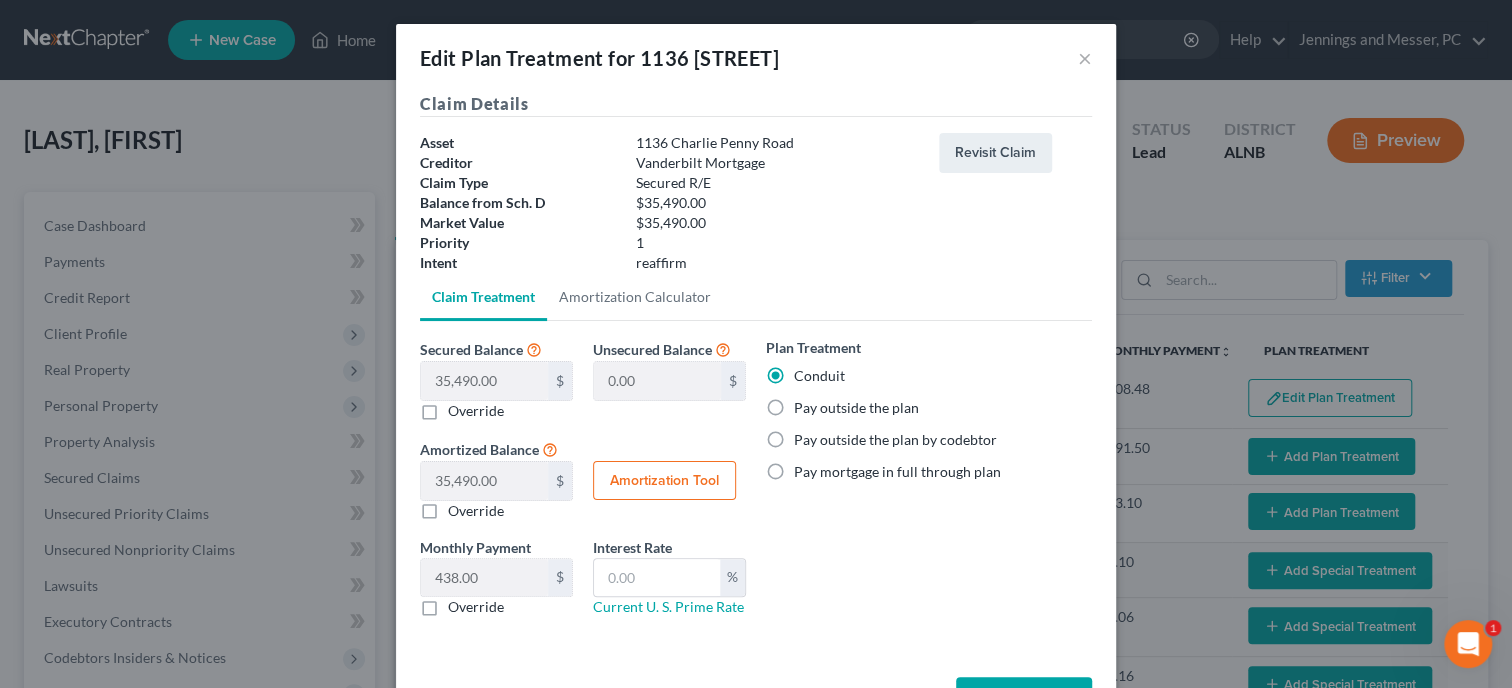 scroll, scrollTop: 70, scrollLeft: 0, axis: vertical 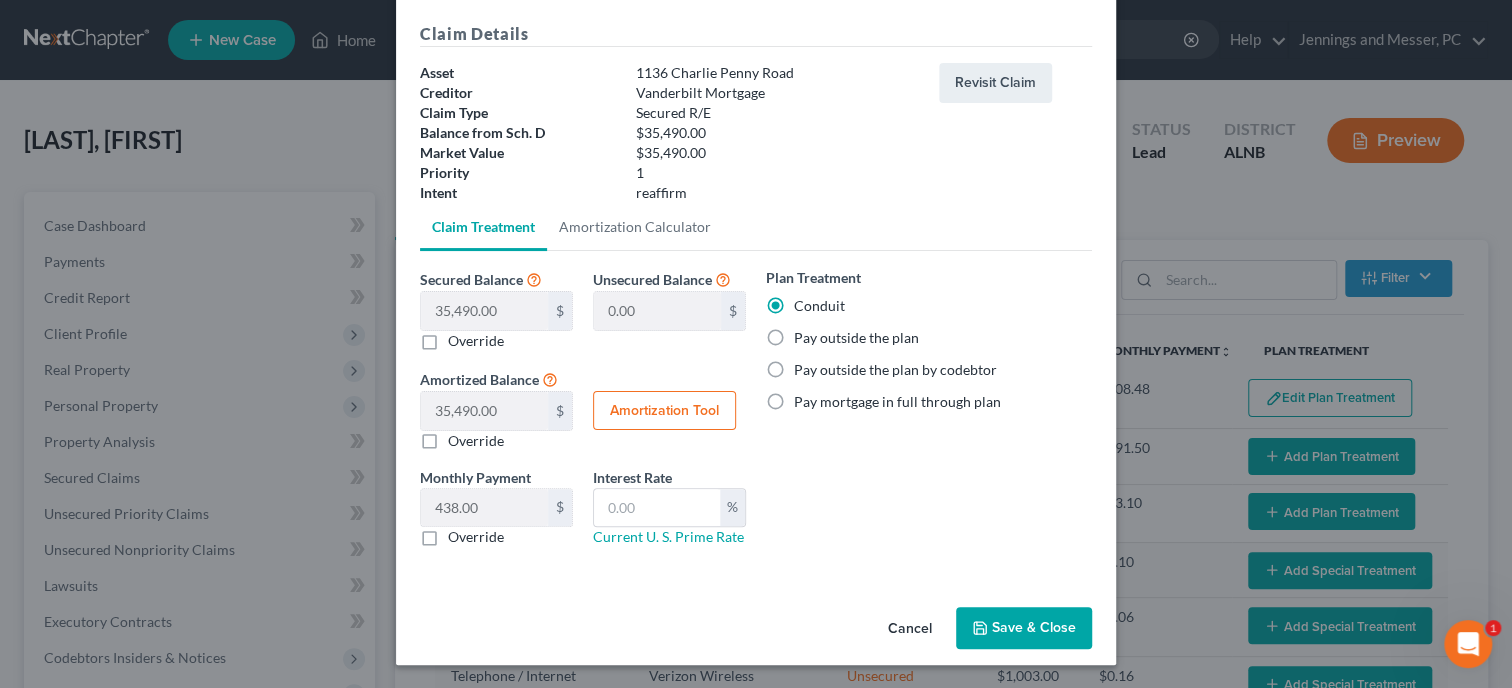 click on "Save & Close" at bounding box center [1024, 628] 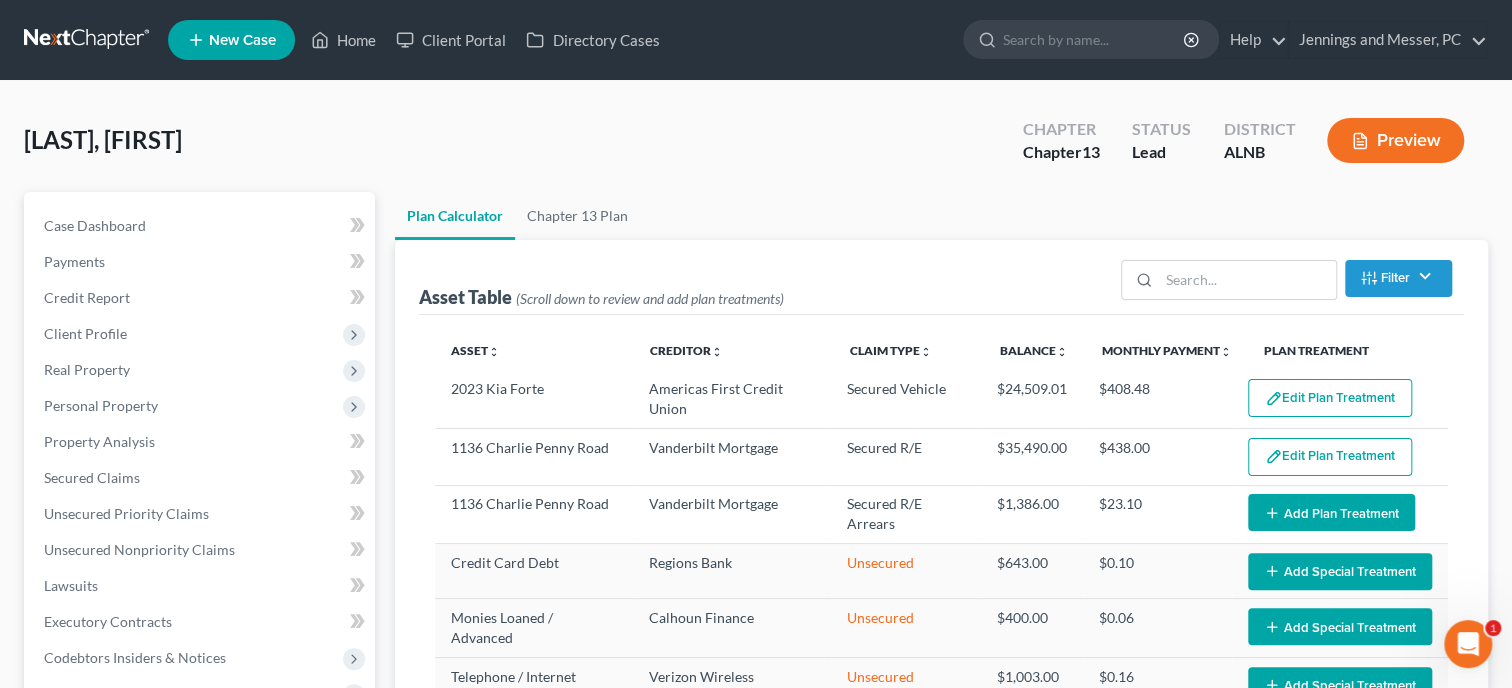 click on "Add Plan Treatment" at bounding box center [1331, 512] 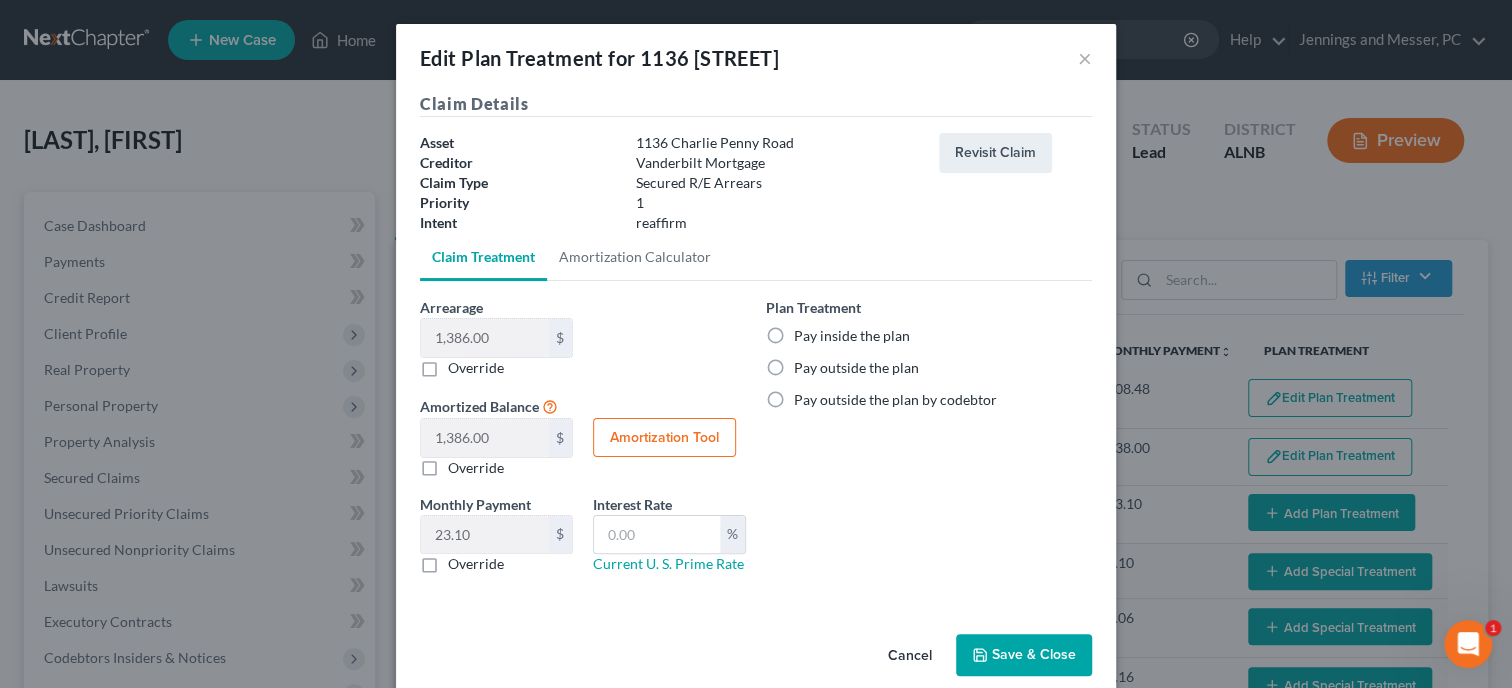 click on "Pay inside the plan" at bounding box center [852, 336] 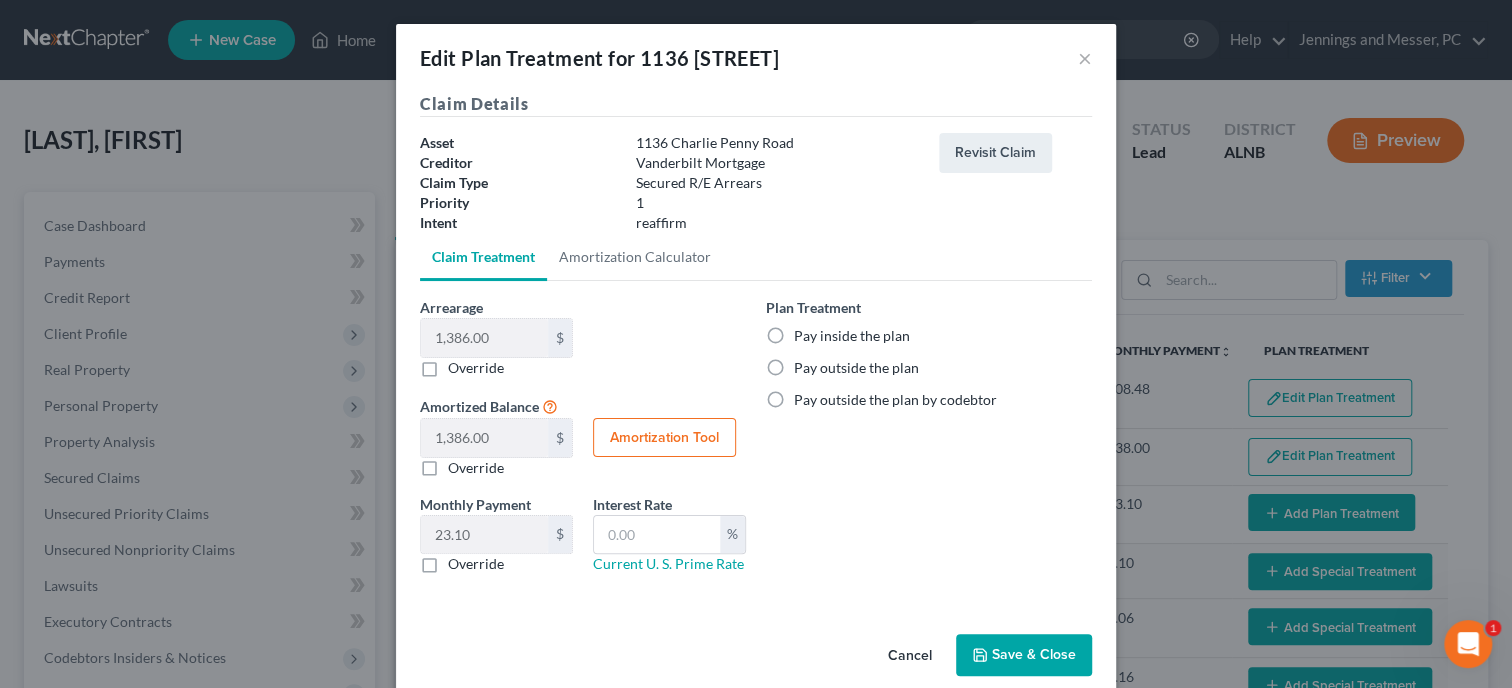 click on "Pay inside the plan" at bounding box center [808, 332] 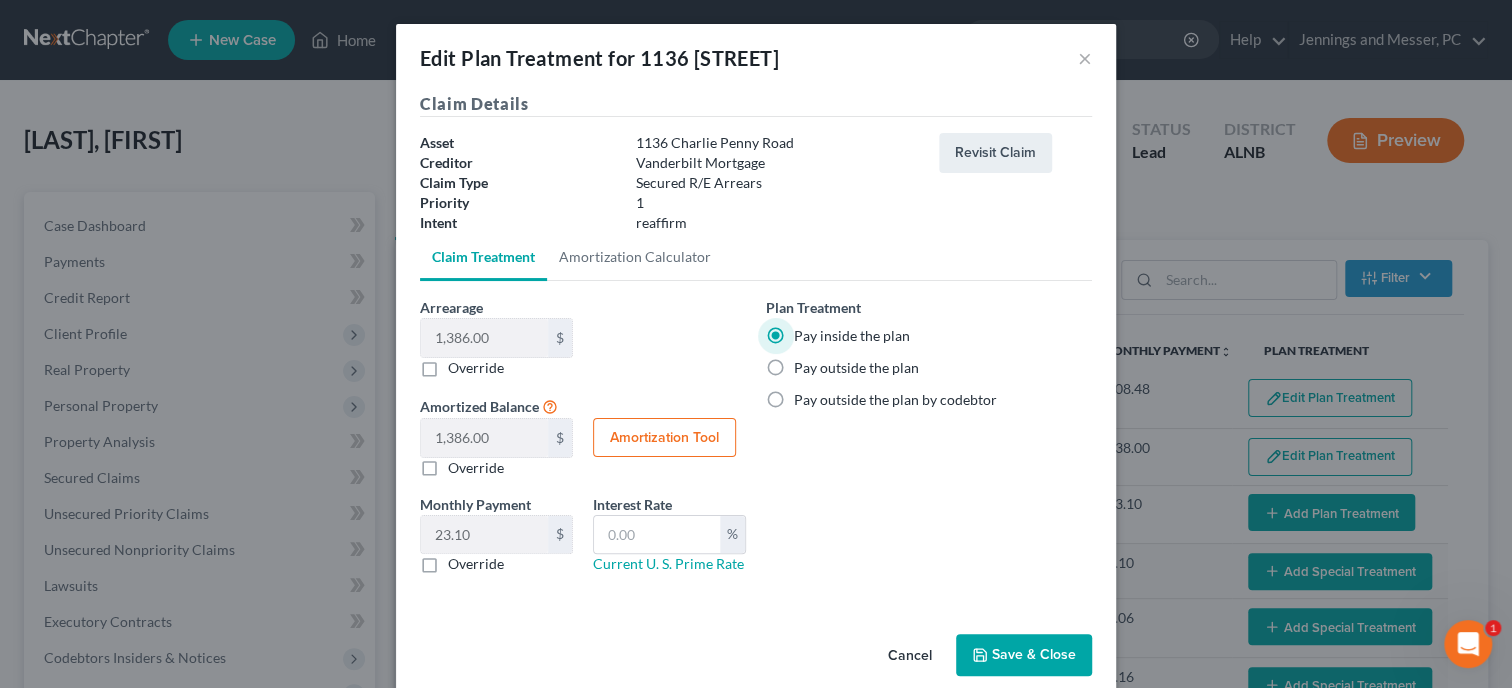 click on "Save & Close" at bounding box center (1024, 655) 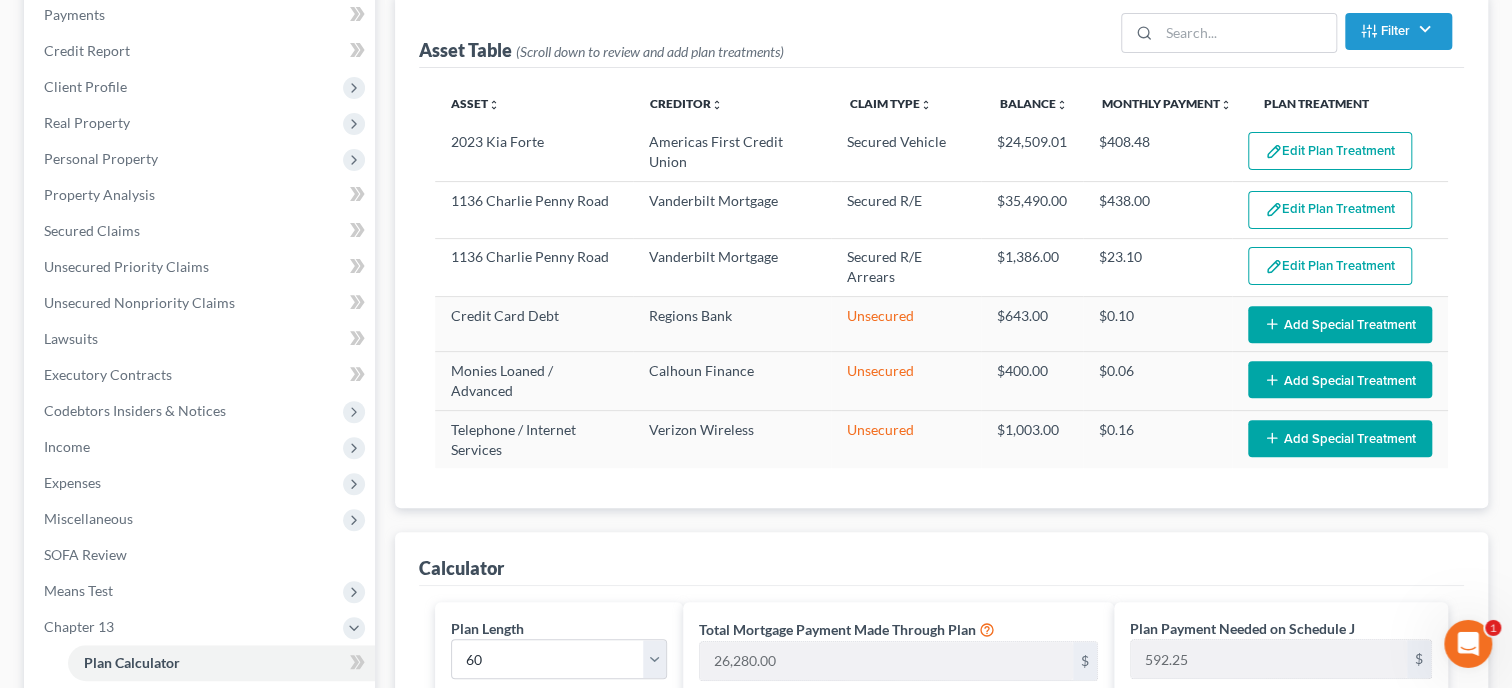 scroll, scrollTop: 720, scrollLeft: 0, axis: vertical 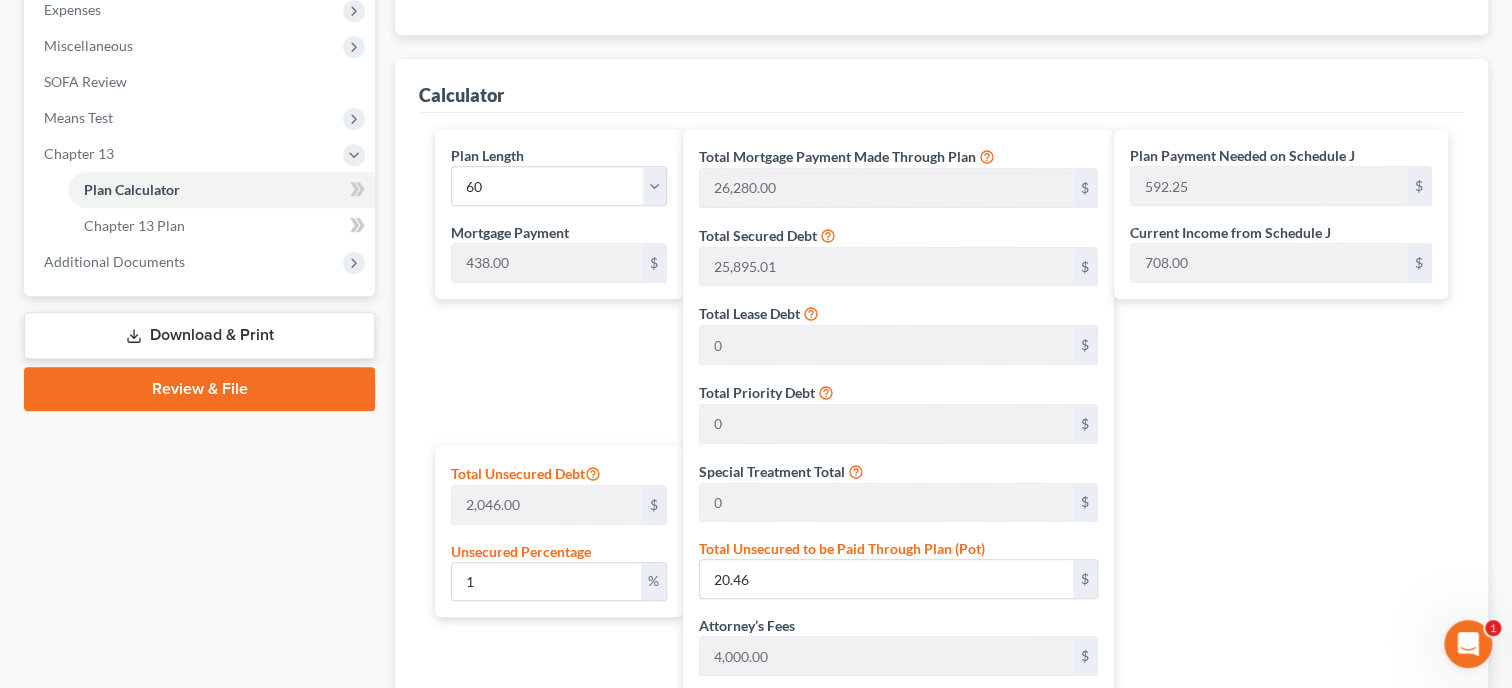 click on "Plan Payment Needed on Schedule J 592.25 $ Current Income from Schedule J 708.00 $ Plan Length  1 2 3 4 5 6 7 8 9 10 11 12 13 14 15 16 17 18 19 20 21 22 23 24 25 26 27 28 29 30 31 32 33 34 35 36 37 38 39 40 41 42 43 44 45 46 47 48 49 50 51 52 53 54 55 56 57 58 59 60 61 62 63 64 65 66 67 68 69 70 71 72 73 74 75 76 77 78 79 80 81 82 83 84 Total Plan Payment 1,030.25 $ Add Step Payments" at bounding box center [1286, 574] 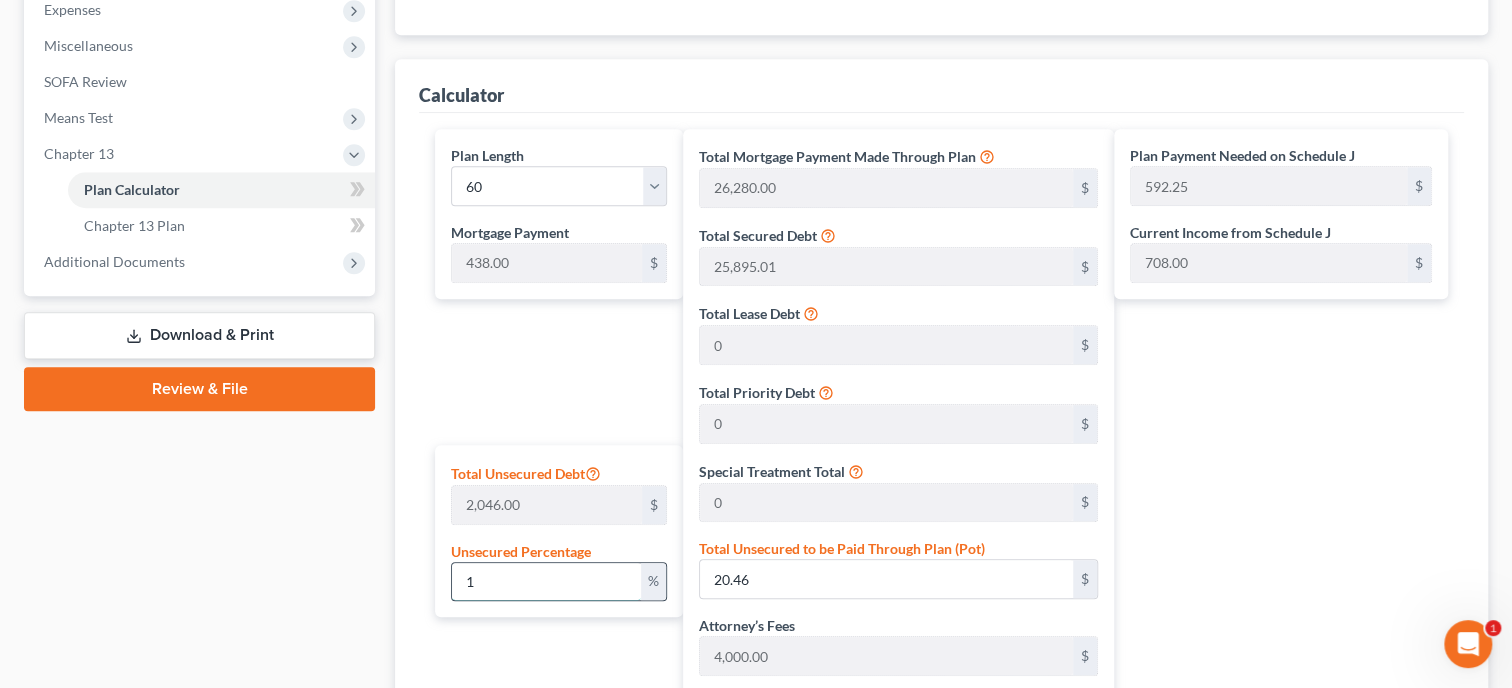 drag, startPoint x: 564, startPoint y: 587, endPoint x: 574, endPoint y: 590, distance: 10.440307 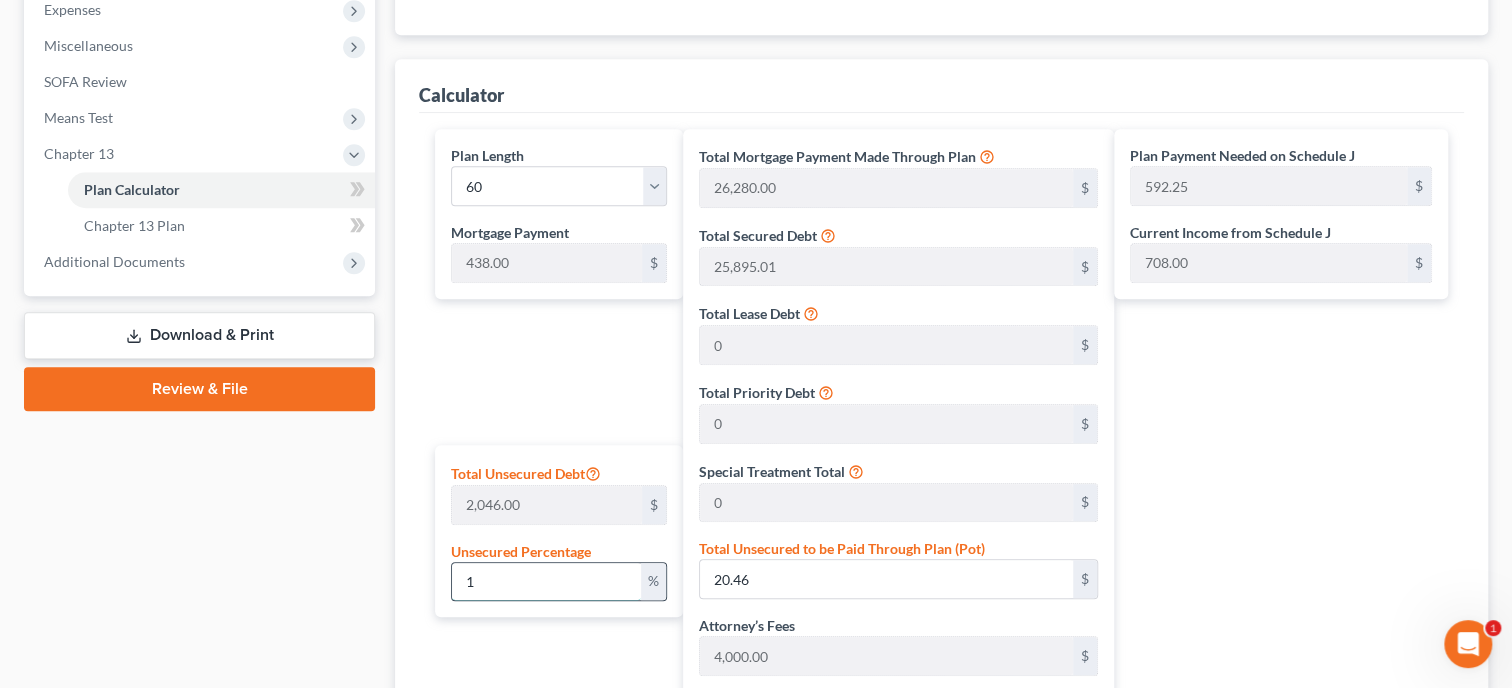 click on "1" at bounding box center (546, 582) 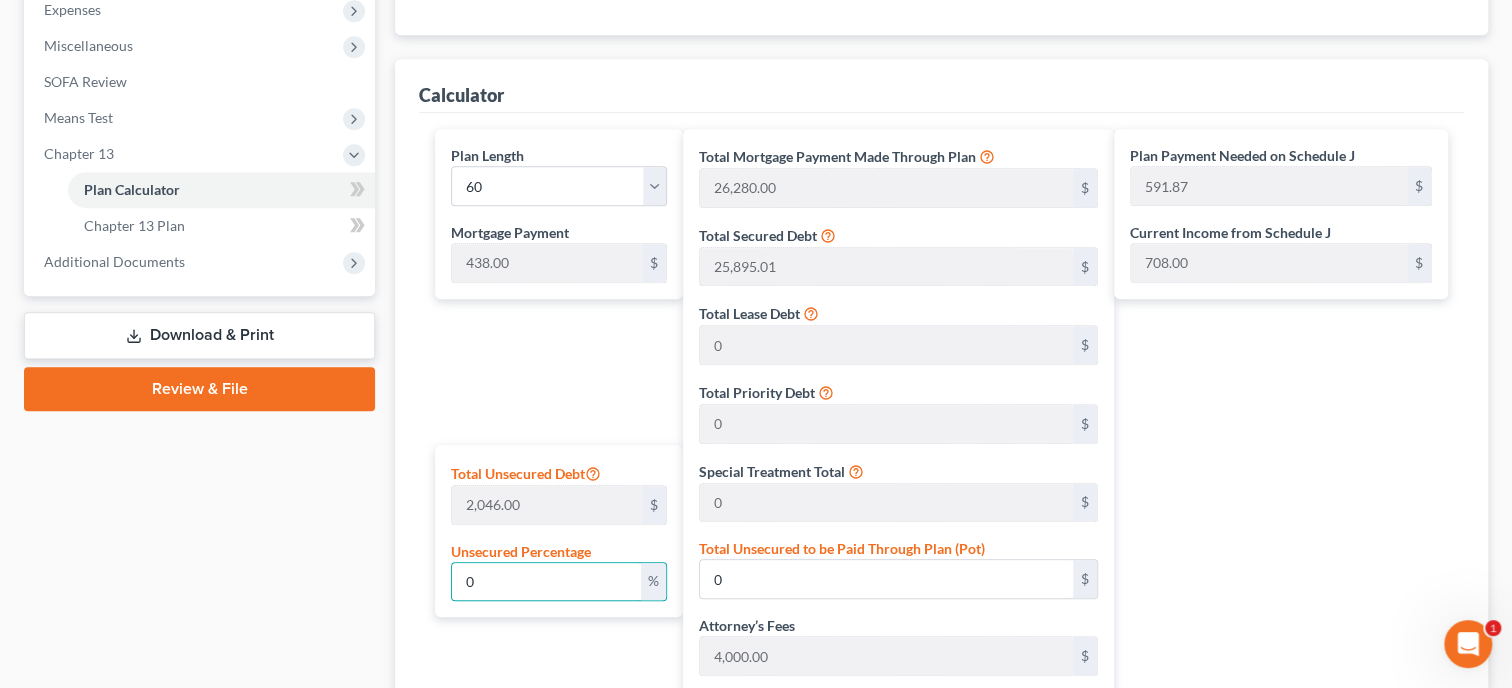 click on "Plan Payment Needed on Schedule J 591.87 $ Current Income from Schedule J 708.00 $ Plan Length  1 2 3 4 5 6 7 8 9 10 11 12 13 14 15 16 17 18 19 20 21 22 23 24 25 26 27 28 29 30 31 32 33 34 35 36 37 38 39 40 41 42 43 44 45 46 47 48 49 50 51 52 53 54 55 56 57 58 59 60 61 62 63 64 65 66 67 68 69 70 71 72 73 74 75 76 77 78 79 80 81 82 83 84 Total Plan Payment 1,029.87 $ Add Step Payments" at bounding box center (1286, 574) 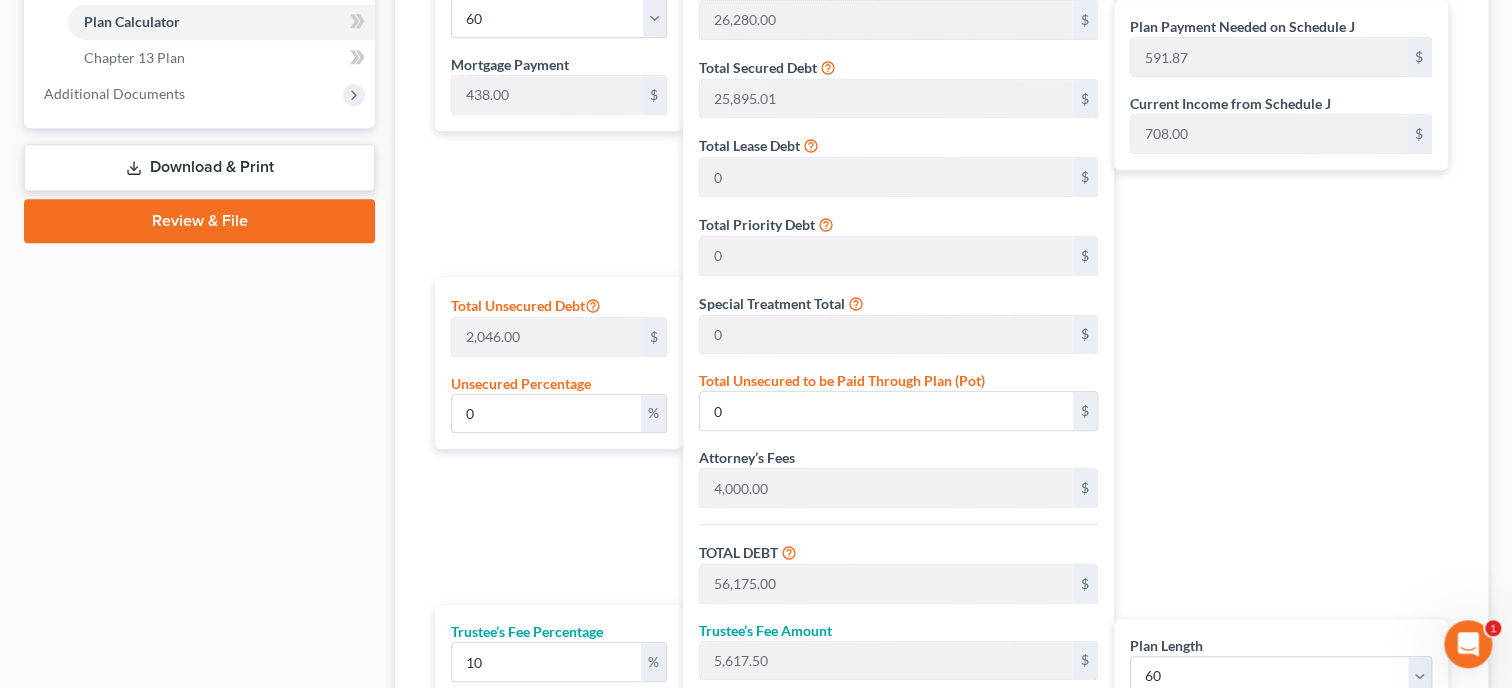 scroll, scrollTop: 926, scrollLeft: 0, axis: vertical 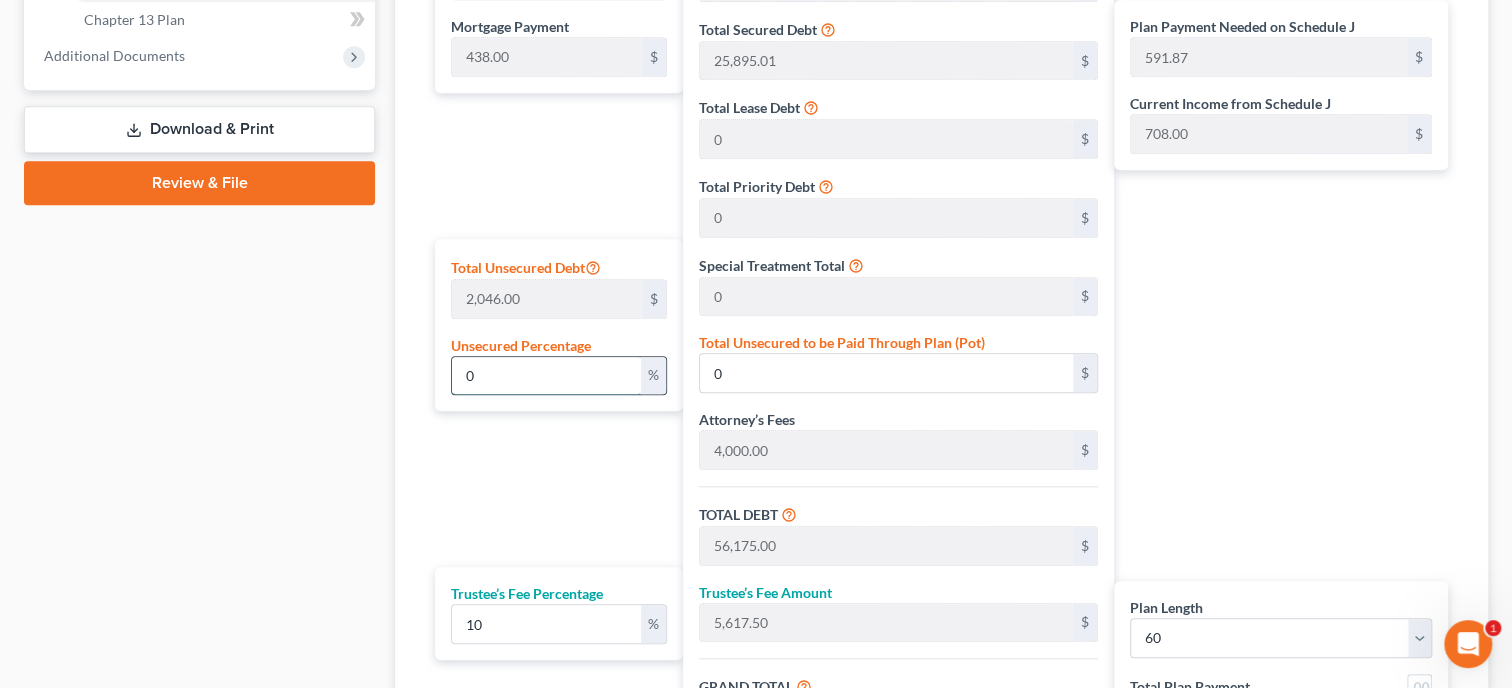 click on "0" at bounding box center [546, 376] 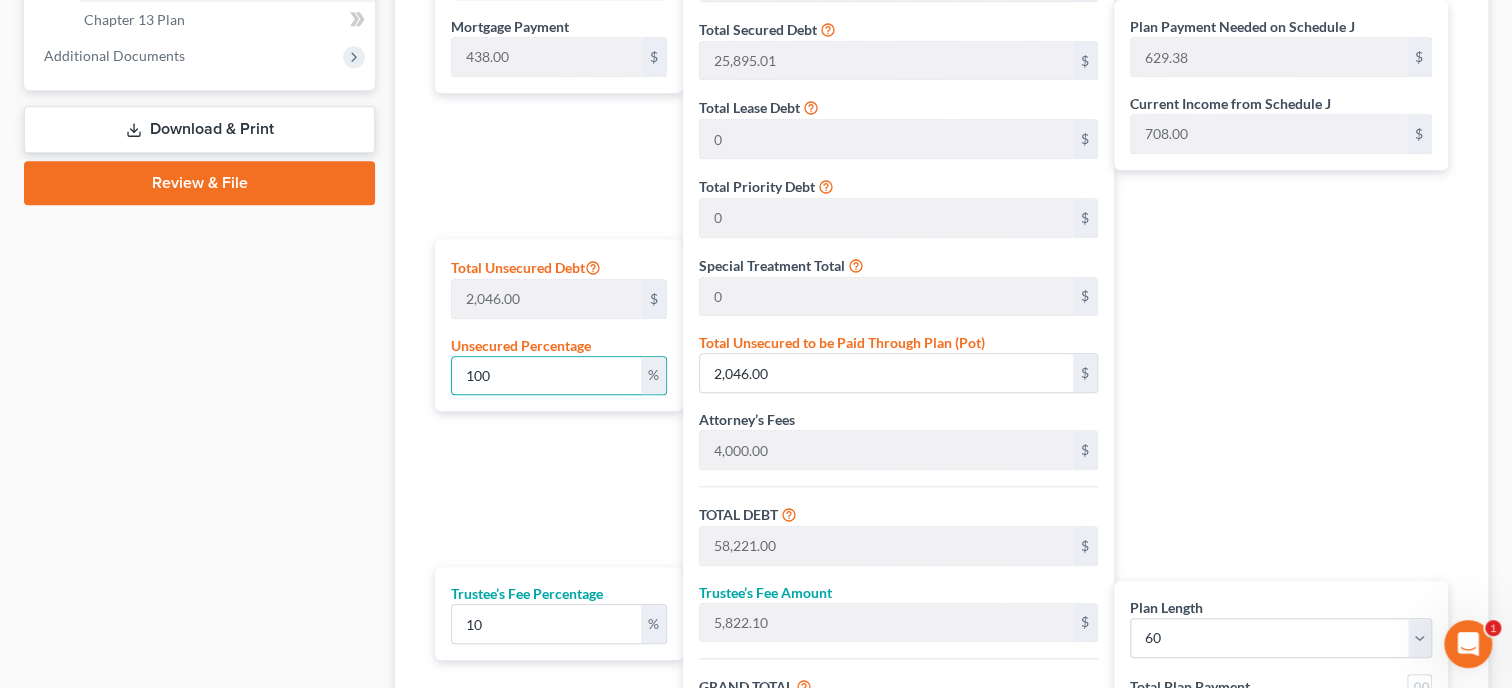 click on "Plan Length  1 2 3 4 5 6 7 8 9 10 11 12 13 14 15 16 17 18 19 20 21 22 23 24 25 26 27 28 29 30 31 32 33 34 35 36 37 38 39 40 41 42 43 44 45 46 47 48 49 50 51 52 53 54 55 56 57 58 59 60 61 62 63 64 65 66 67 68 69 70 71 72 73 74 75 76 77 78 79 80 81 82 83 84 Mortgage Payment 438.00 $ Total Unsecured Debt  2,046.00 $ Unsecured Percentage 100 % Trustee’s Fee Percentage 10 %" at bounding box center (554, 368) 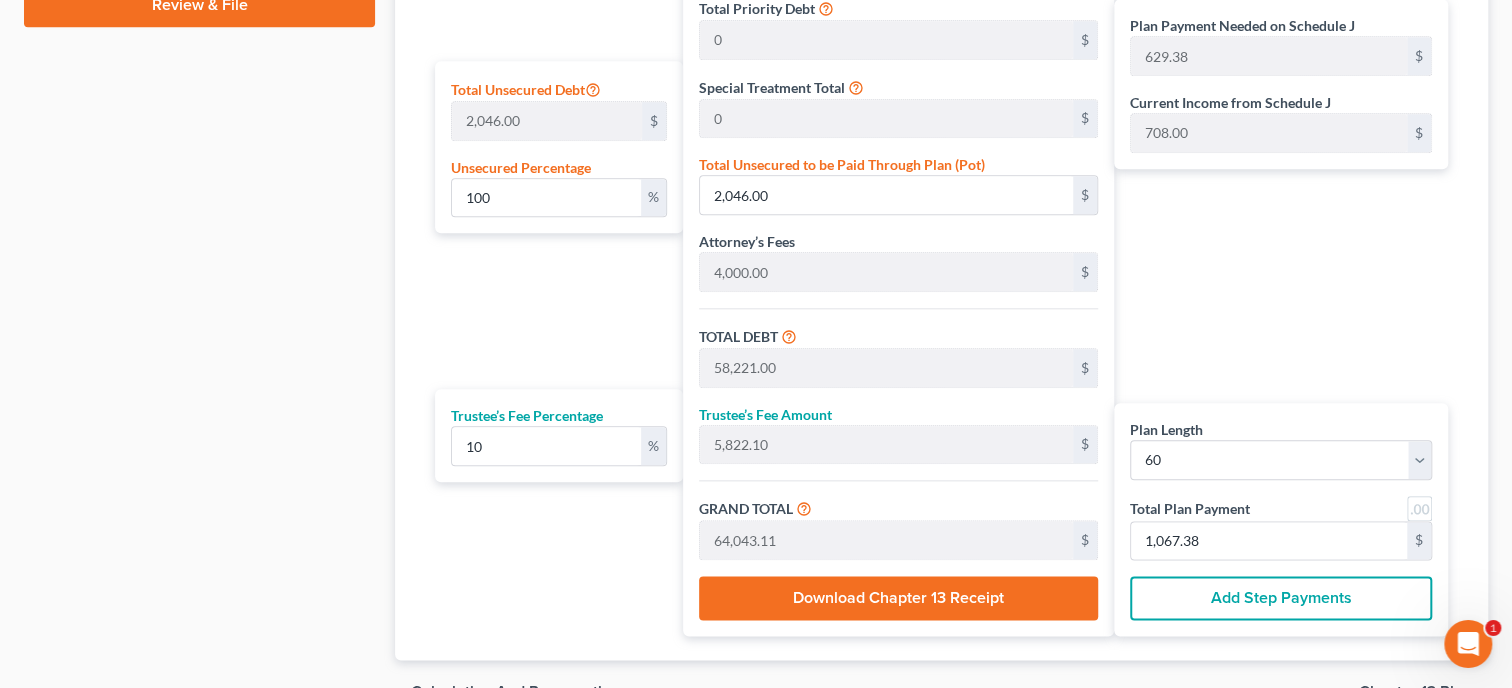 scroll, scrollTop: 1131, scrollLeft: 0, axis: vertical 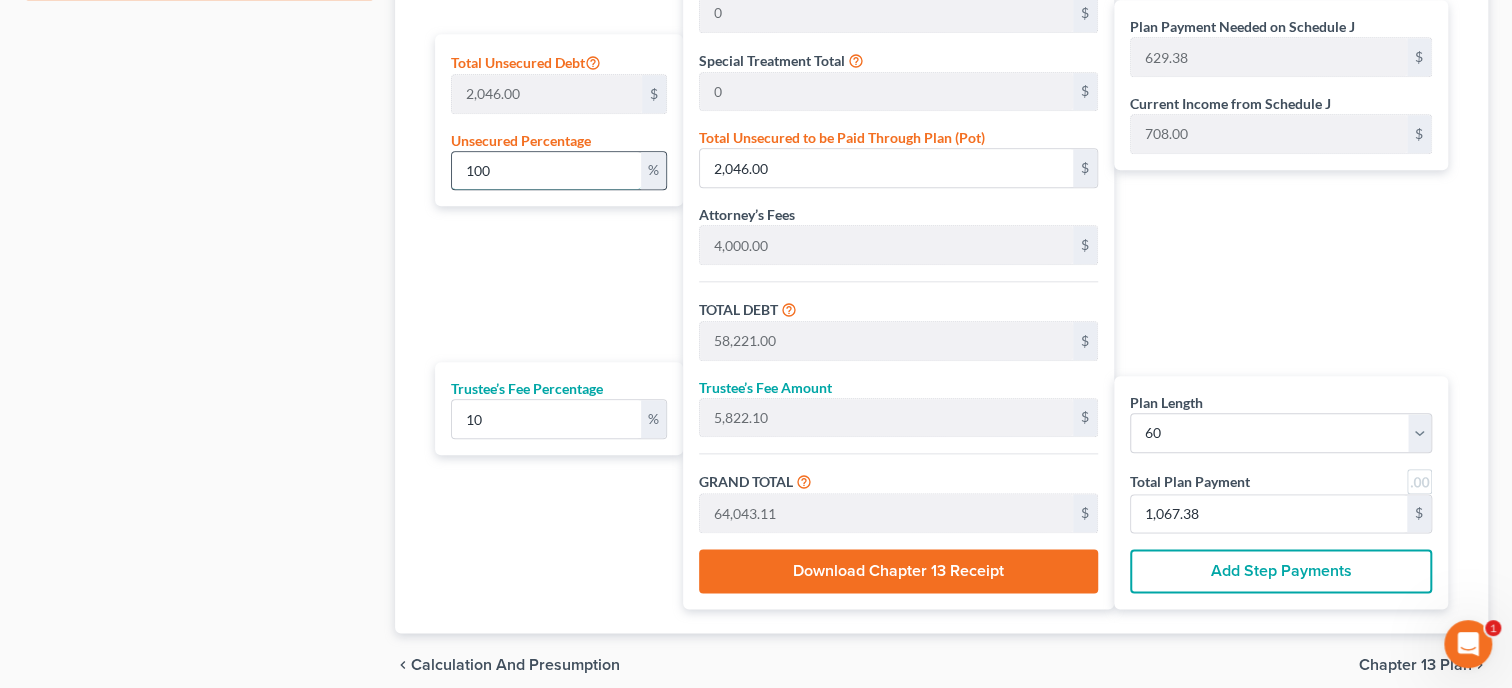 drag, startPoint x: 506, startPoint y: 173, endPoint x: 445, endPoint y: 189, distance: 63.06346 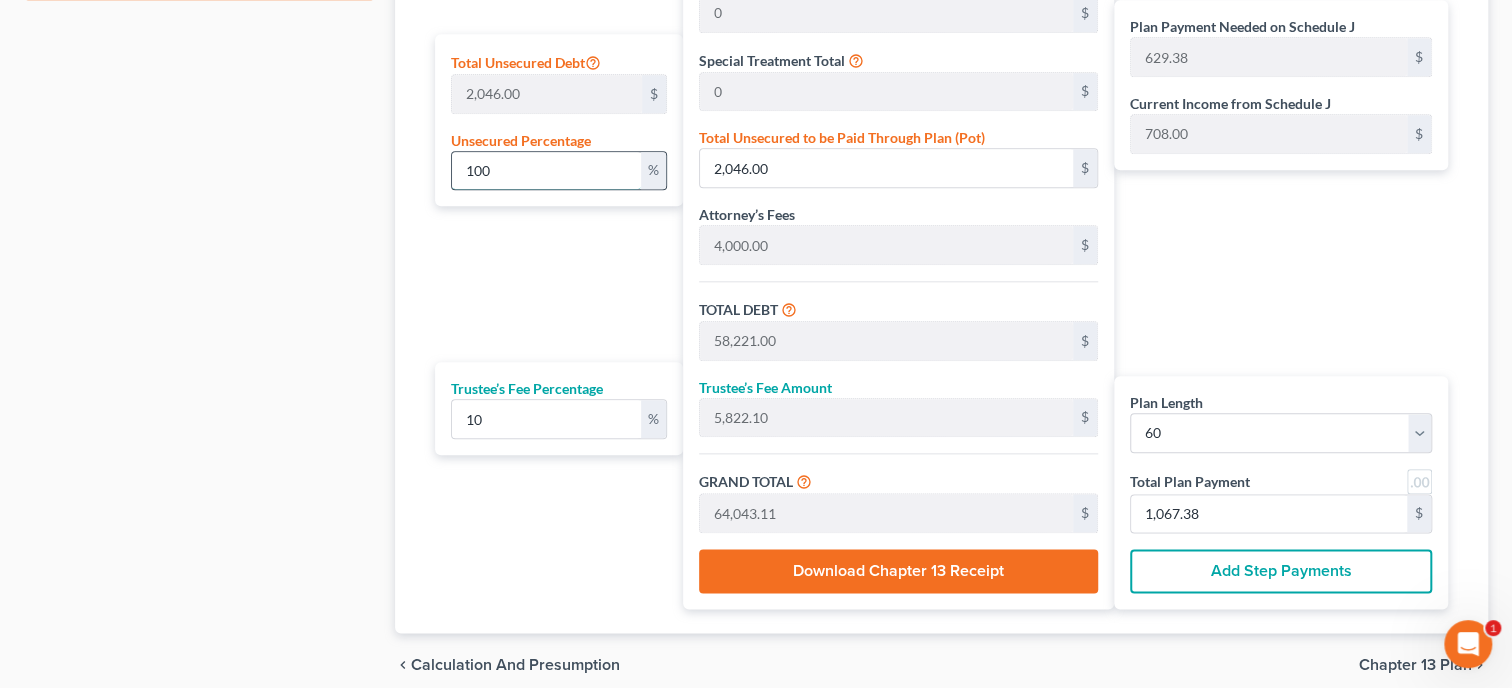 click on "100" at bounding box center (546, 171) 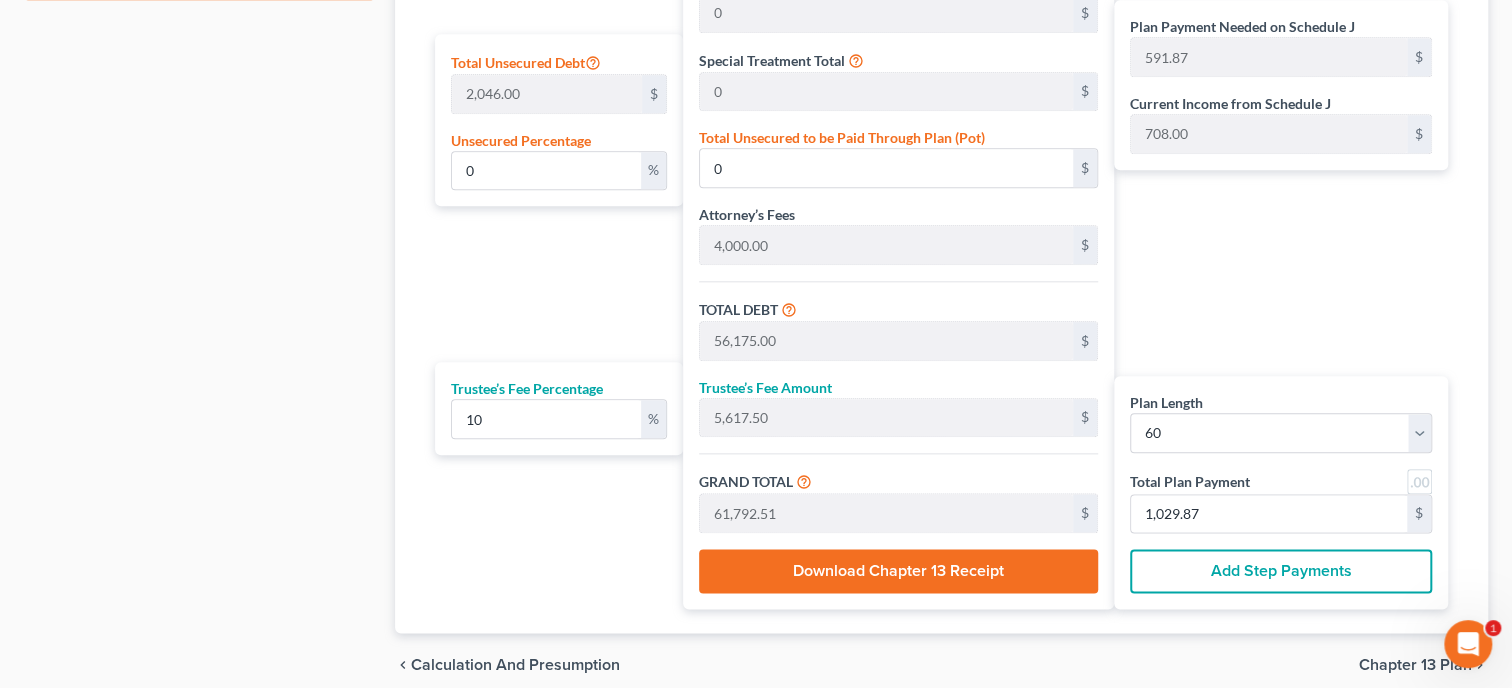 click on "Plan Length  1 2 3 4 5 6 7 8 9 10 11 12 13 14 15 16 17 18 19 20 21 22 23 24 25 26 27 28 29 30 31 32 33 34 35 36 37 38 39 40 41 42 43 44 45 46 47 48 49 50 51 52 53 54 55 56 57 58 59 60 61 62 63 64 65 66 67 68 69 70 71 72 73 74 75 76 77 78 79 80 81 82 83 84 Mortgage Payment 438.00 $ Total Unsecured Debt  2,046.00 $ Unsecured Percentage 0 % Trustee’s Fee Percentage 10 %" at bounding box center [554, 163] 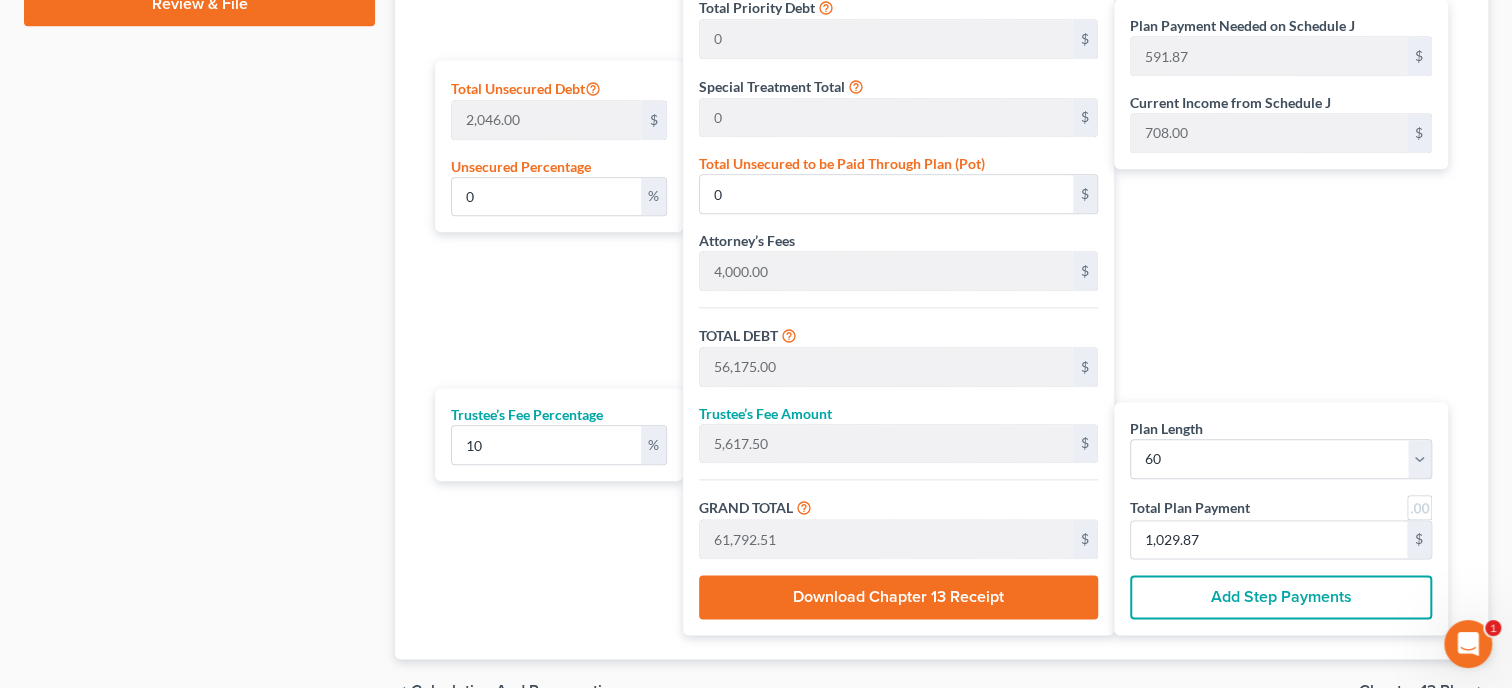scroll, scrollTop: 1208, scrollLeft: 0, axis: vertical 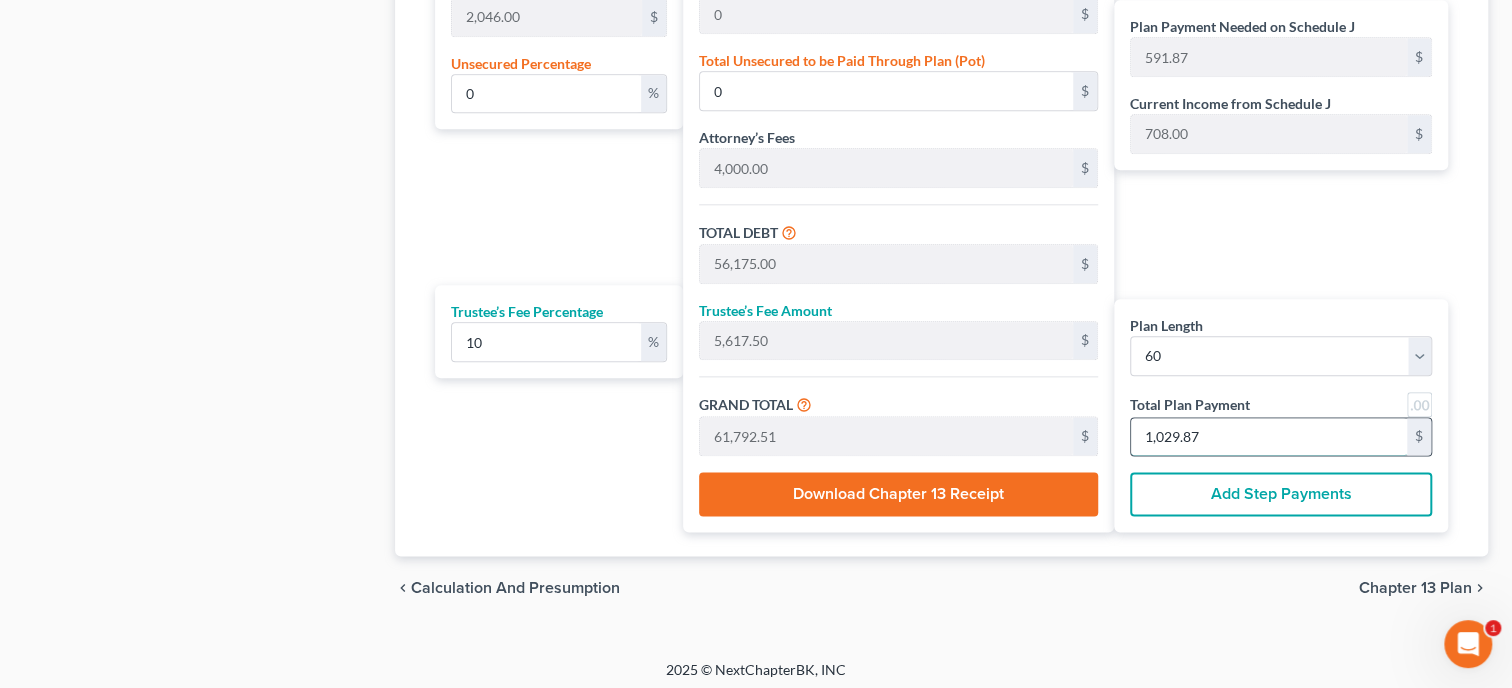 click on "1,029.87" at bounding box center (1269, 437) 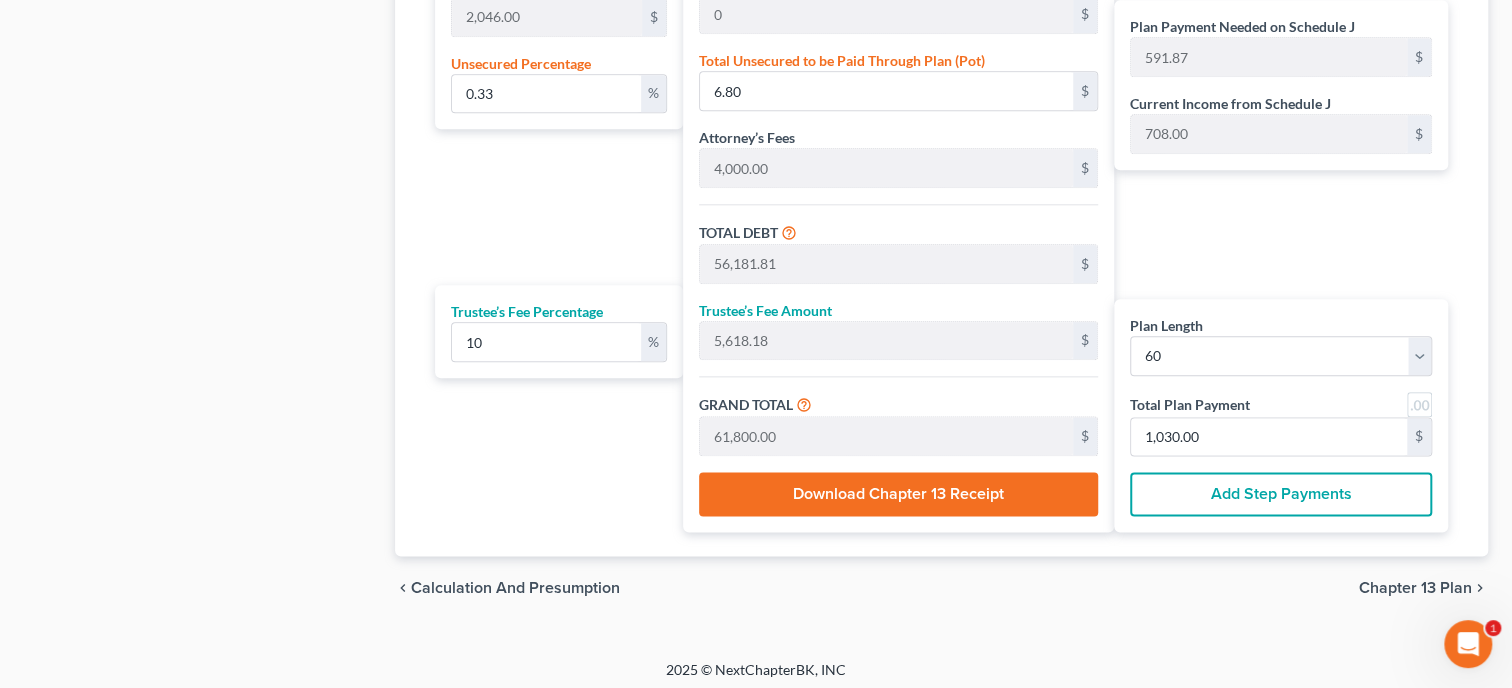click on "Plan Length  1 2 3 4 5 6 7 8 9 10 11 12 13 14 15 16 17 18 19 20 21 22 23 24 25 26 27 28 29 30 31 32 33 34 35 36 37 38 39 40 41 42 43 44 45 46 47 48 49 50 51 52 53 54 55 56 57 58 59 60 61 62 63 64 65 66 67 68 69 70 71 72 73 74 75 76 77 78 79 80 81 82 83 84 Mortgage Payment 438.00 $ Total Unsecured Debt  2,046.00 $ Unsecured Percentage 0.33 % Trustee’s Fee Percentage 10 %" at bounding box center [554, 86] 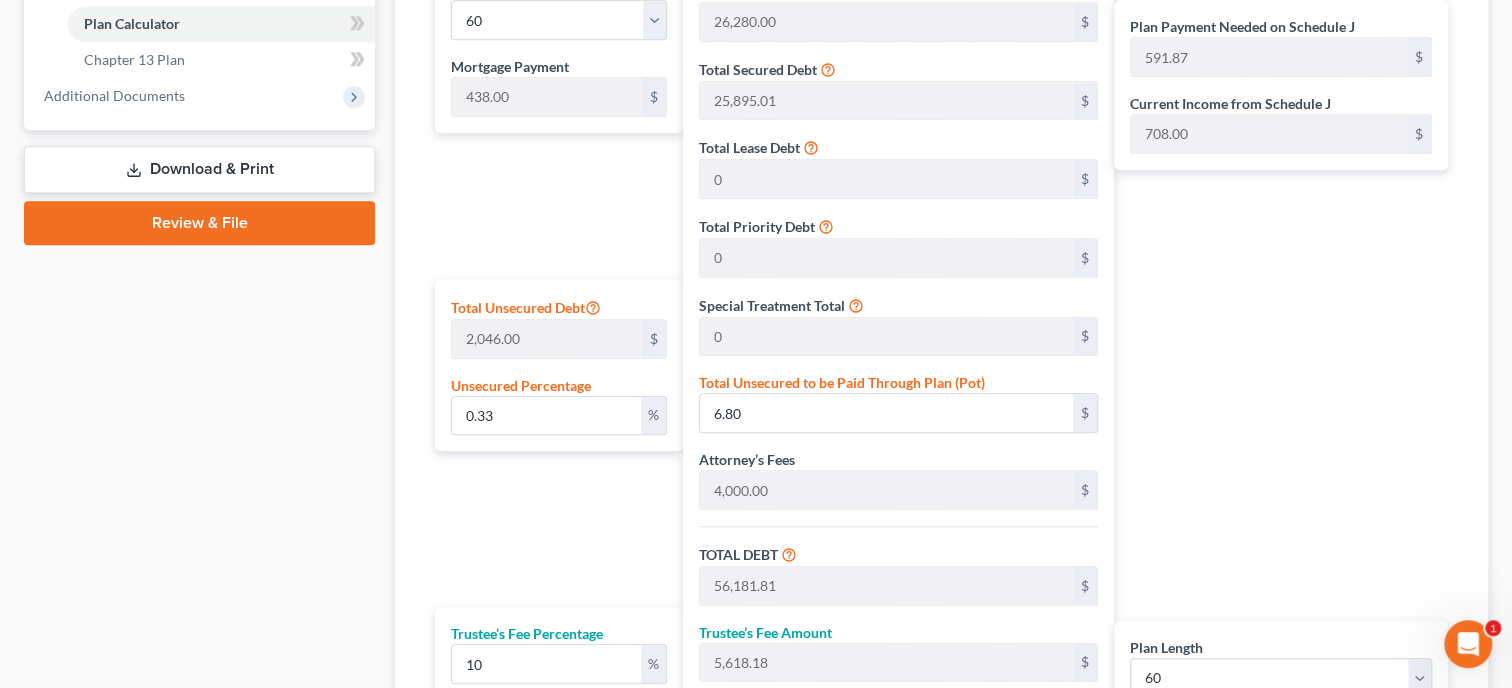 scroll, scrollTop: 1002, scrollLeft: 0, axis: vertical 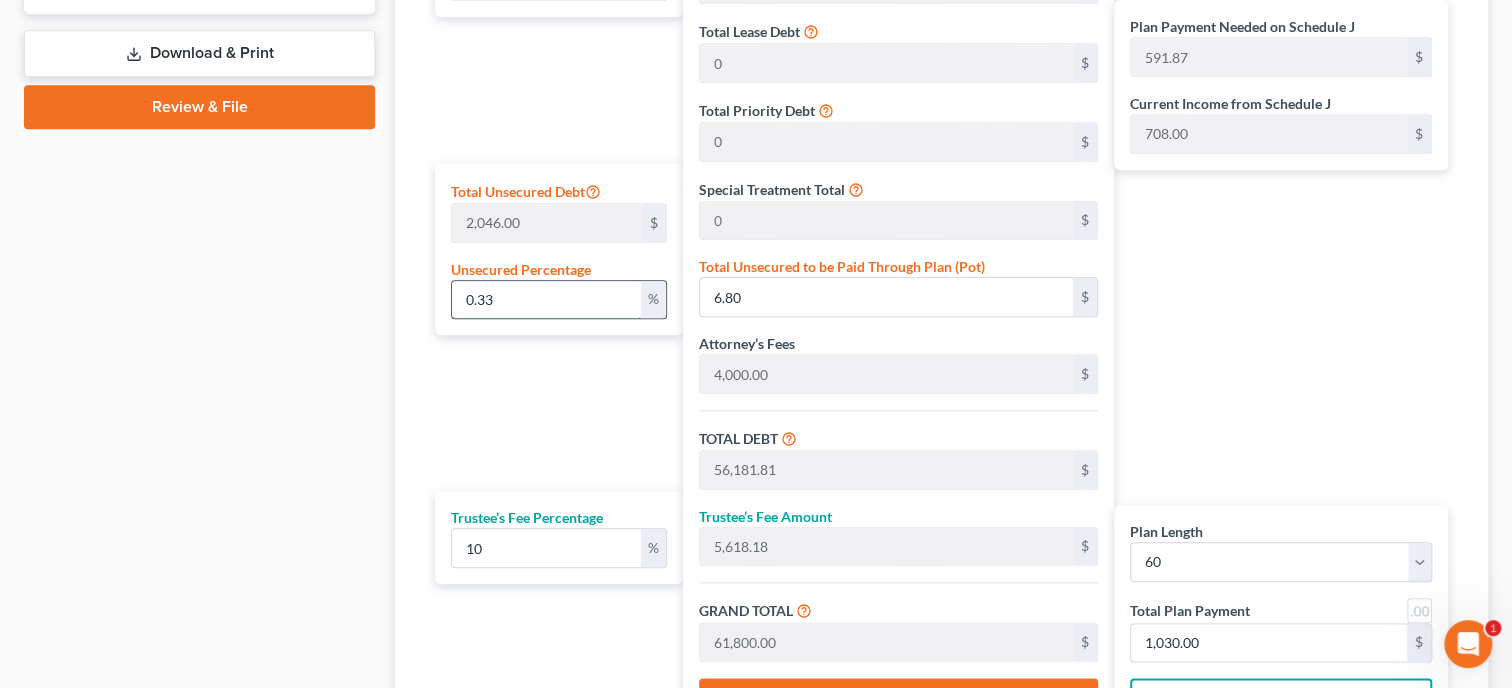 drag, startPoint x: 519, startPoint y: 293, endPoint x: 450, endPoint y: 305, distance: 70.035706 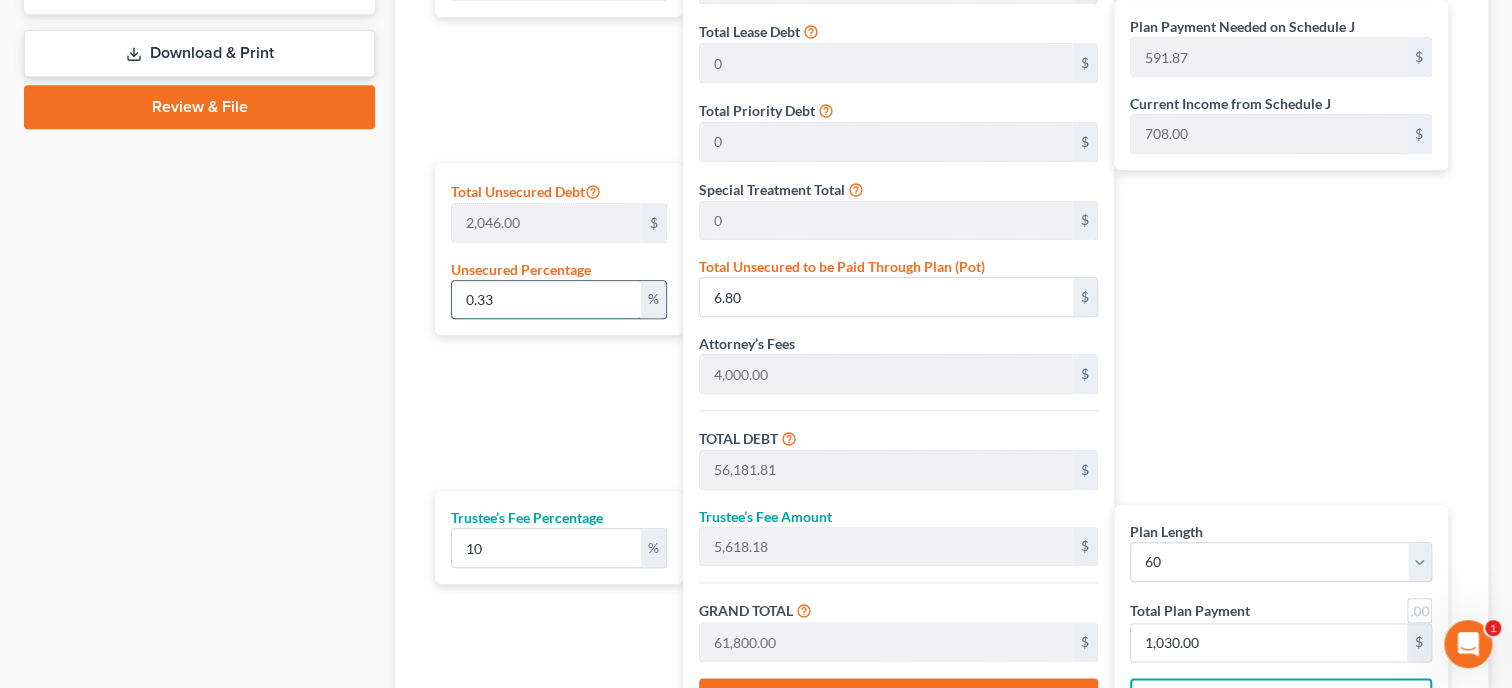 click on "0.33" at bounding box center (546, 300) 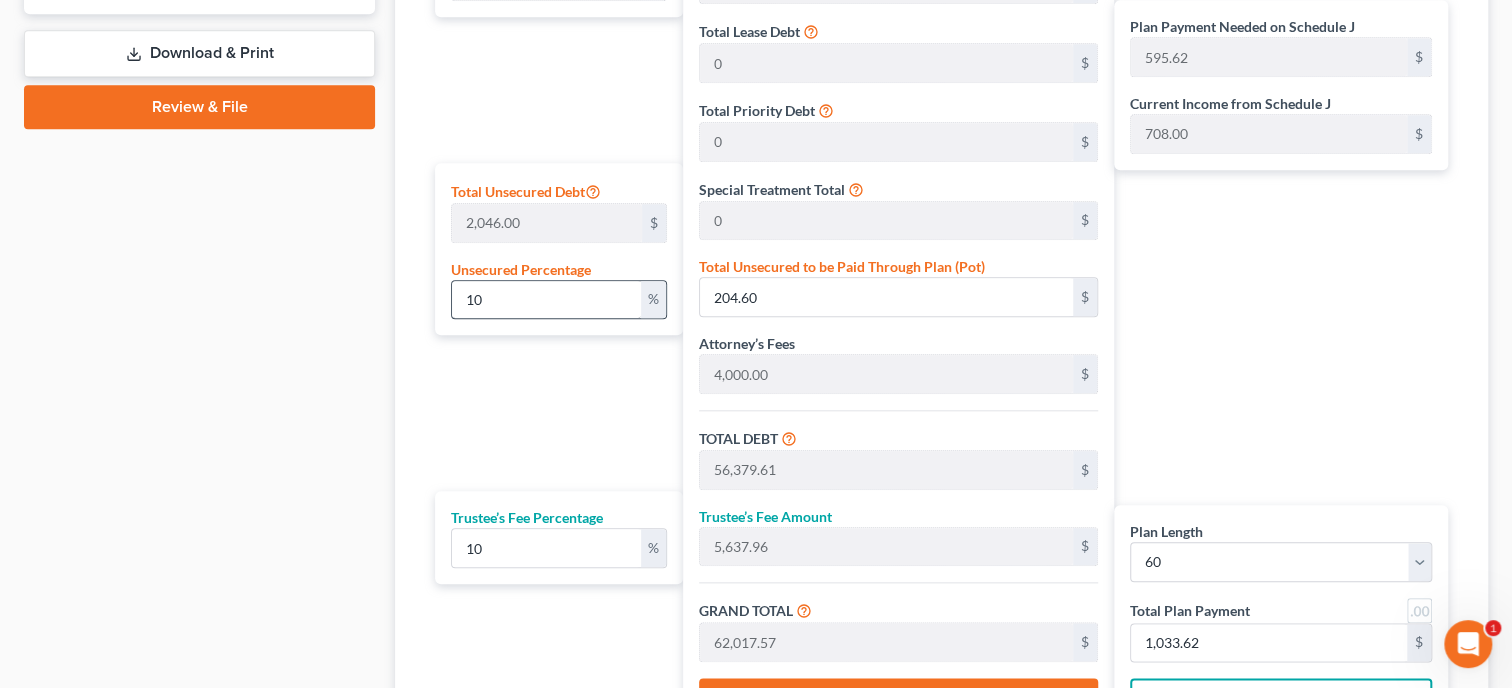click on "Total Unsecured Debt  2,046.00 $ Unsecured Percentage 10 %" at bounding box center [559, 249] 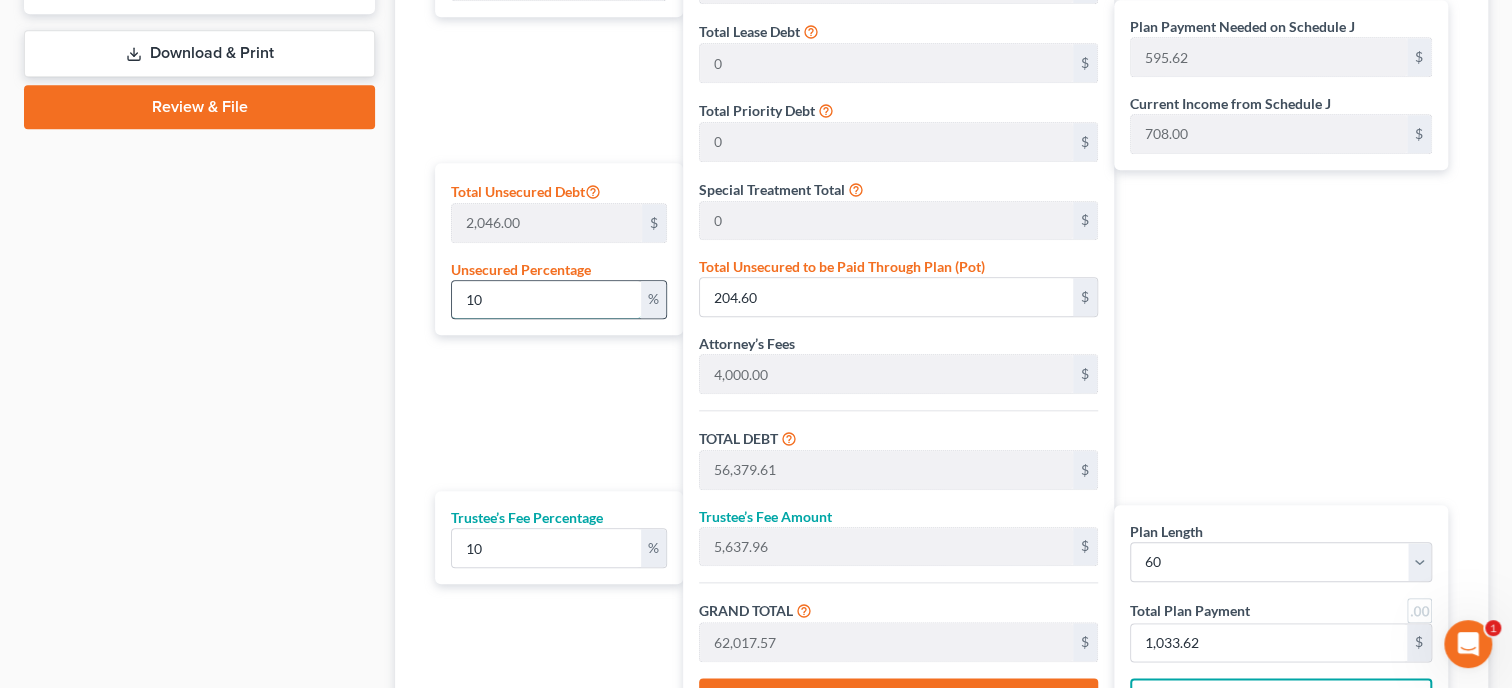 click on "10" at bounding box center [546, 300] 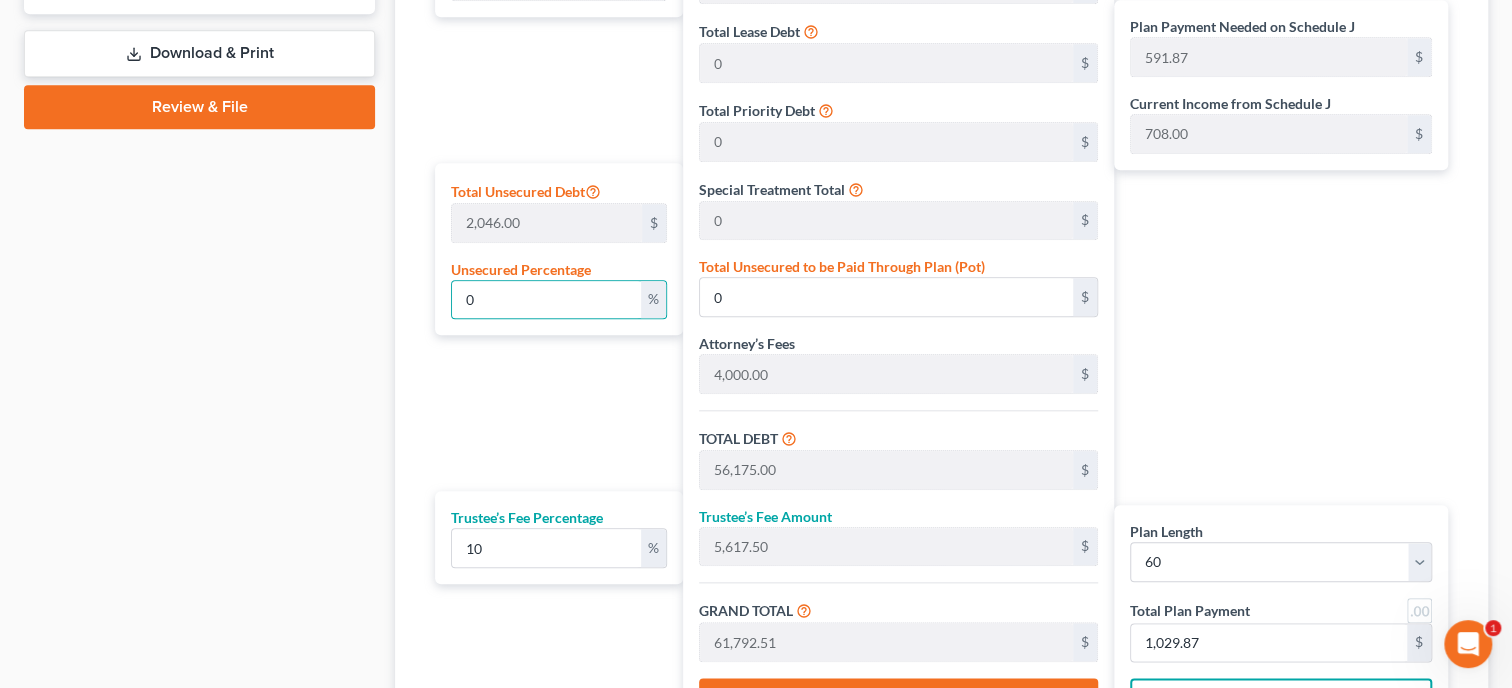 click on "Plan Length  1 2 3 4 5 6 7 8 9 10 11 12 13 14 15 16 17 18 19 20 21 22 23 24 25 26 27 28 29 30 31 32 33 34 35 36 37 38 39 40 41 42 43 44 45 46 47 48 49 50 51 52 53 54 55 56 57 58 59 60 61 62 63 64 65 66 67 68 69 70 71 72 73 74 75 76 77 78 79 80 81 82 83 84 Mortgage Payment 438.00 $ Total Unsecured Debt  2,046.00 $ Unsecured Percentage 0 % Trustee’s Fee Percentage 10 %" at bounding box center [554, 292] 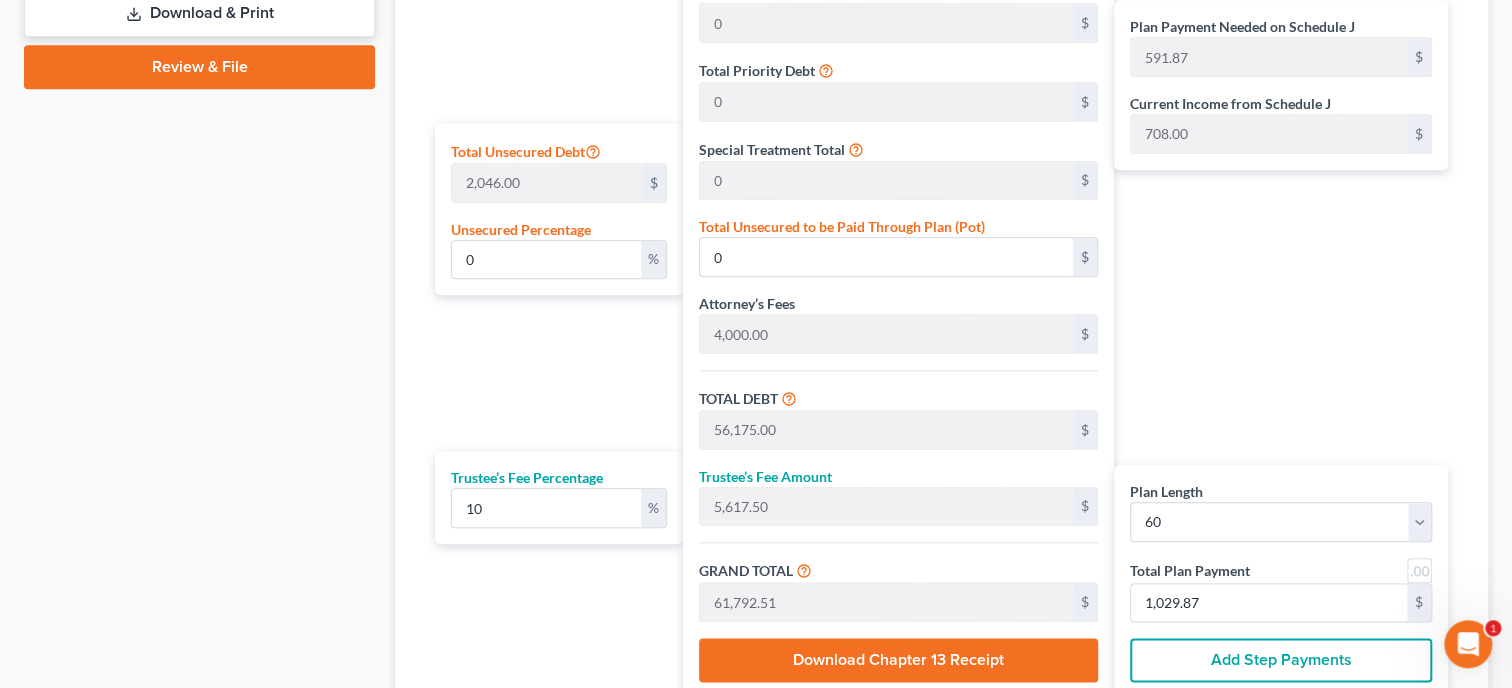 scroll, scrollTop: 1105, scrollLeft: 0, axis: vertical 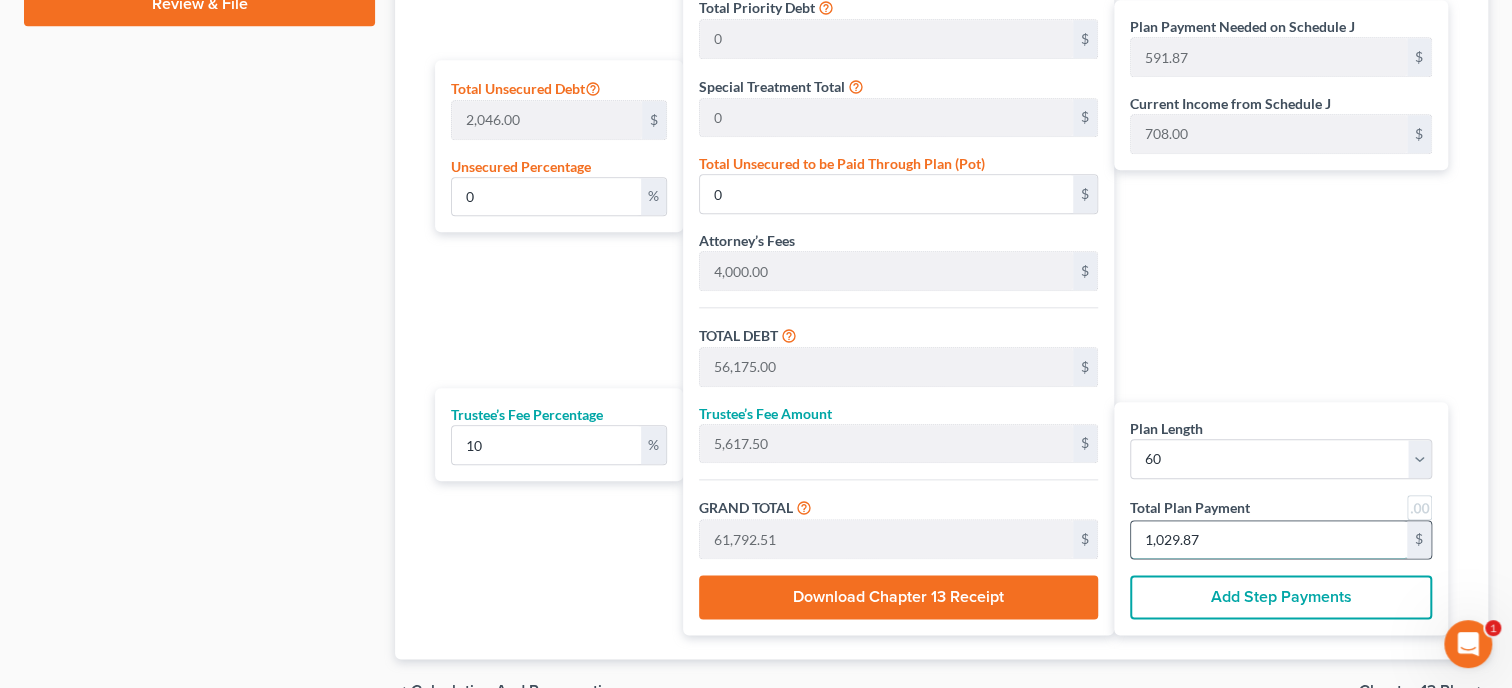 click on "1,029.87" at bounding box center [1269, 540] 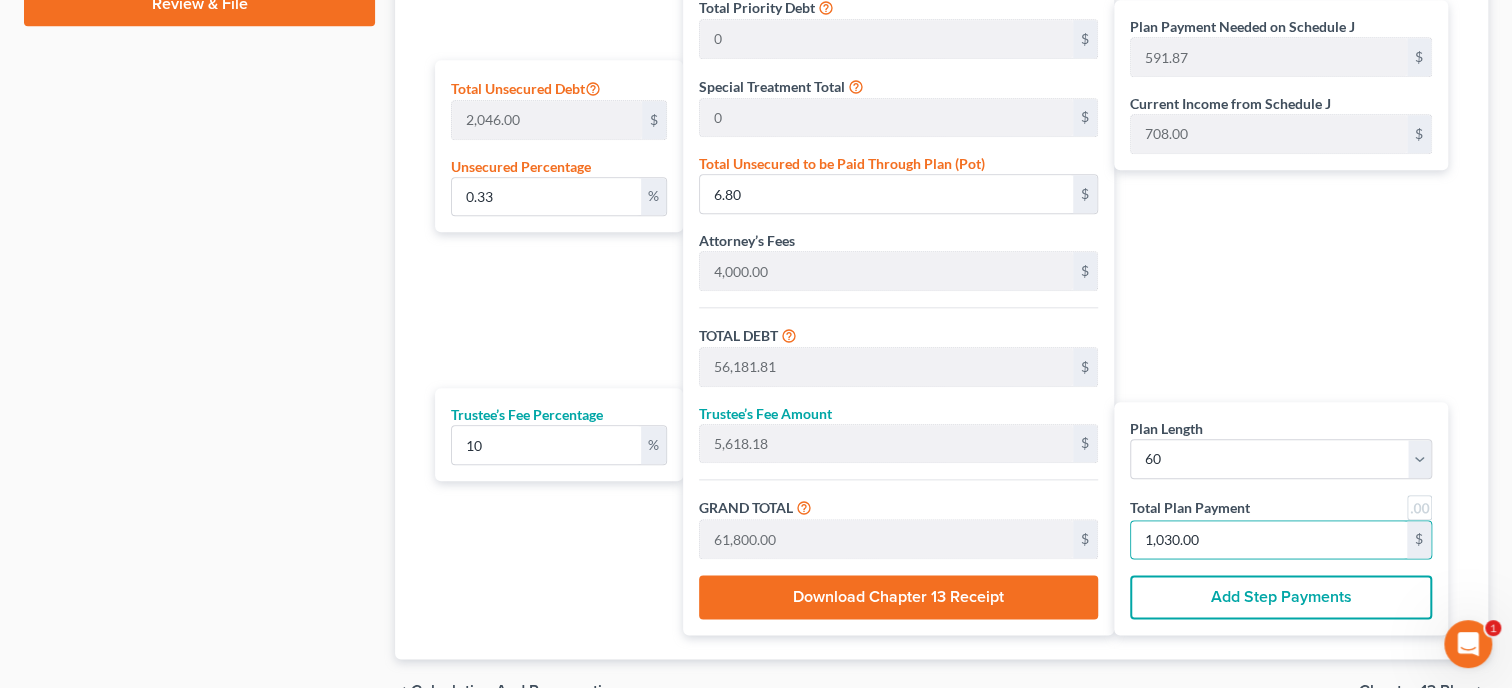 click on "Plan Calculator
Chapter 13 Plan
Asset Table (Scroll down to review and add plan treatments)         Filter Claim Type Filter... Lease Priority Secured Asset Secured R/E Secured R/E Arrears Secured Vehicle Secured Vehicle Arrears Unsecured Clear
Asset
unfold_more
expand_more
expand_less
Creditor
unfold_more
expand_more
expand_less
Claim Type
unfold_more
expand_more
expand_less
Balance
unfold_more
expand_more
expand_less
Monthly Payment
unfold_more
expand_more
expand_less
Plan Treatment 2023 Kia Forte Americas First Credit Union Secured Vehicle $24,509.01 $408.48  Edit Plan Treatment Add Plan Treatment 1136 Charlie Penny Road Vanderbilt Mortgage Secured R/E $35,490.00 $438.00  Edit Plan Treatment Add Plan Treatment 1136 Charlie Penny Road Vanderbilt Mortgage Secured R/E Arrears $1,386.00 $23.10  Edit Plan Treatment Add Plan Treatment Credit Card Debt Regions Bank Unsecured $643.00 Unknown $1.07 Unsecured 1" at bounding box center (941, -95) 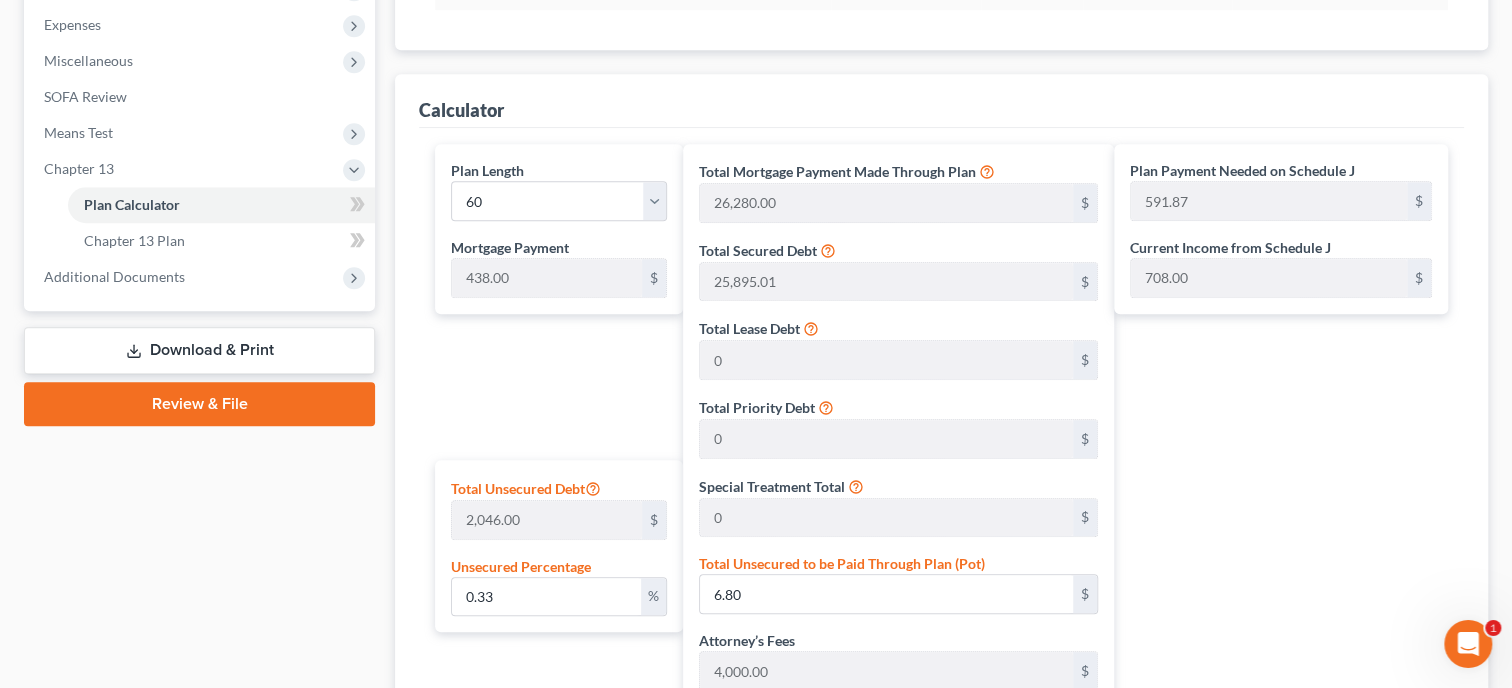 scroll, scrollTop: 591, scrollLeft: 0, axis: vertical 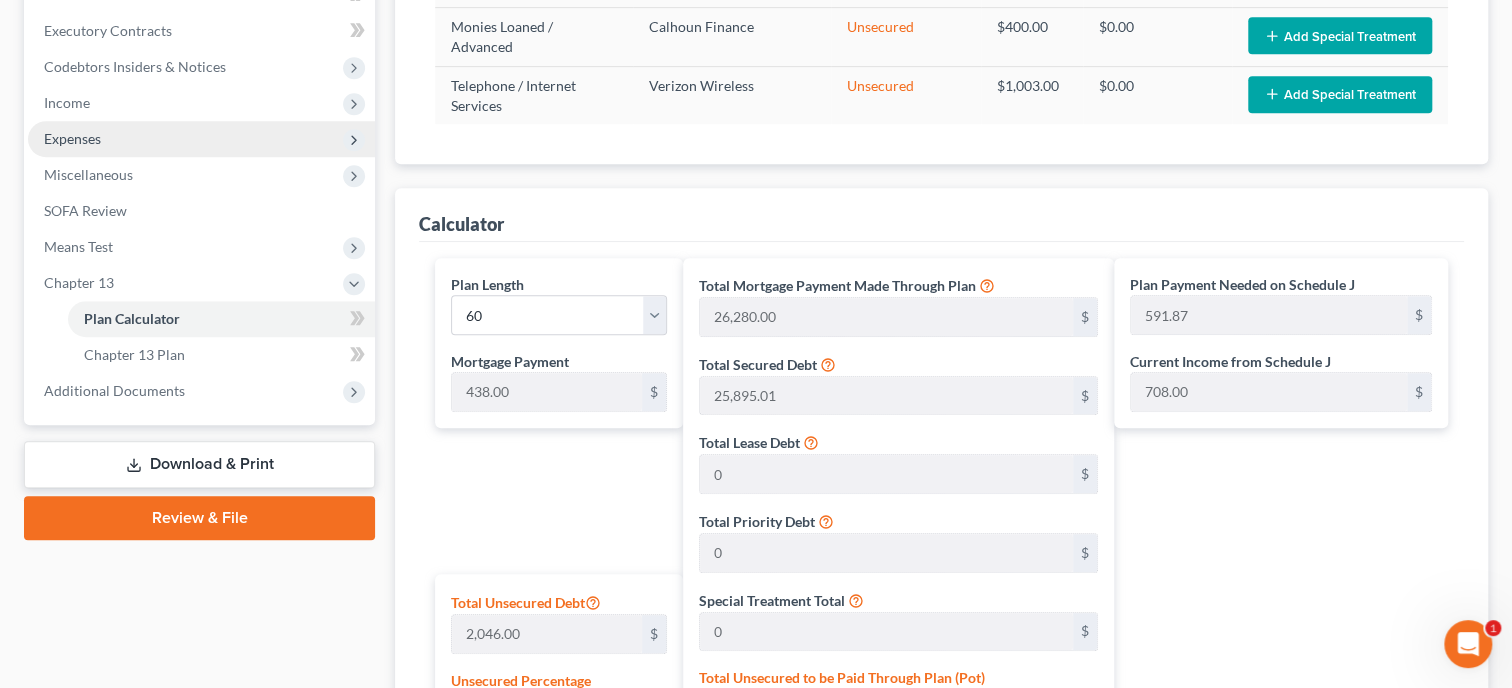 click on "Expenses" at bounding box center (72, 138) 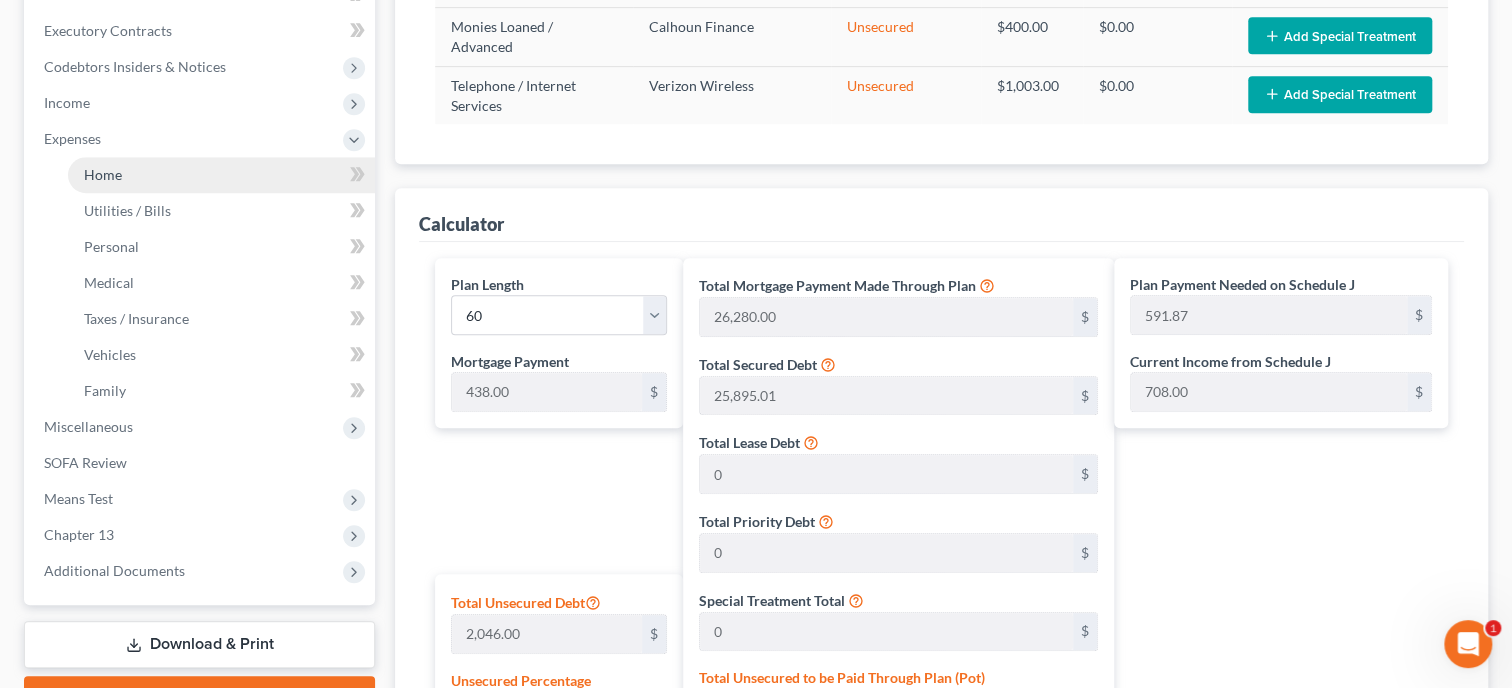 click on "Home" at bounding box center [103, 174] 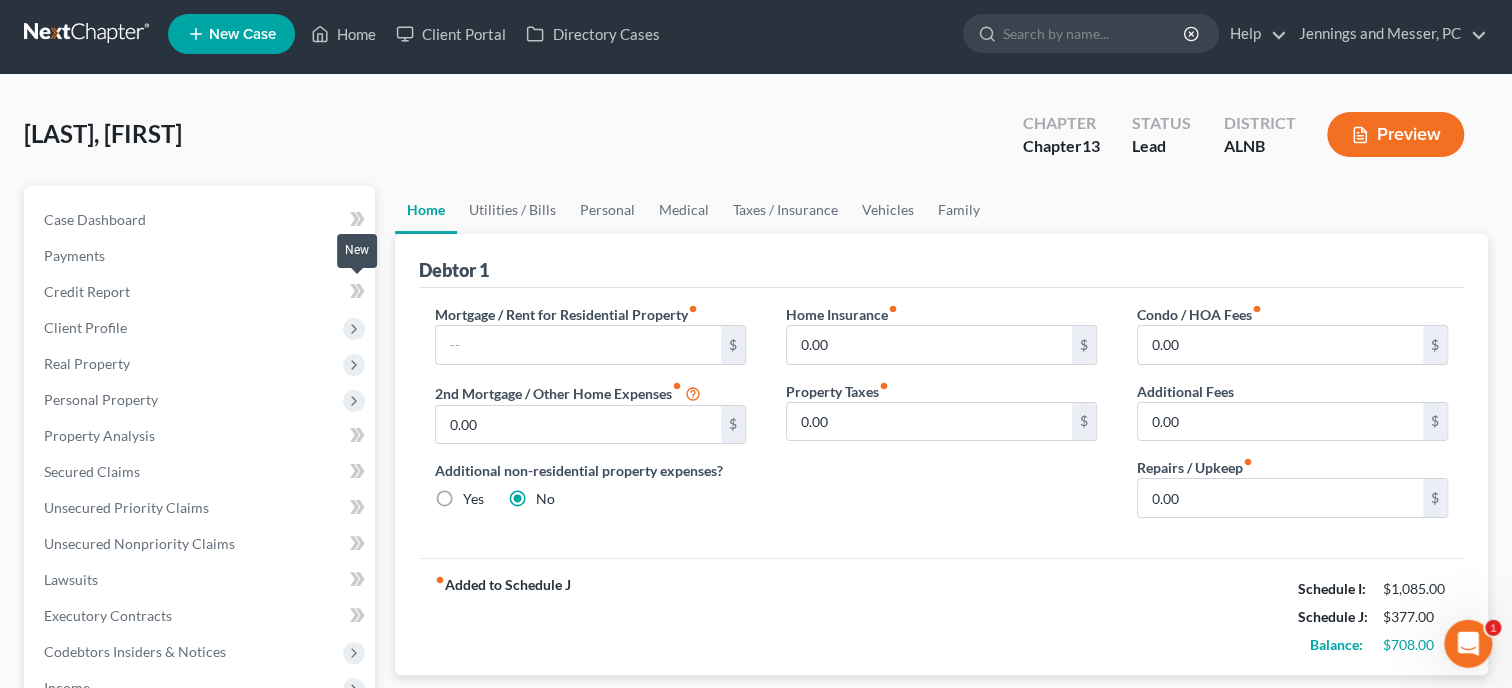 scroll, scrollTop: 0, scrollLeft: 0, axis: both 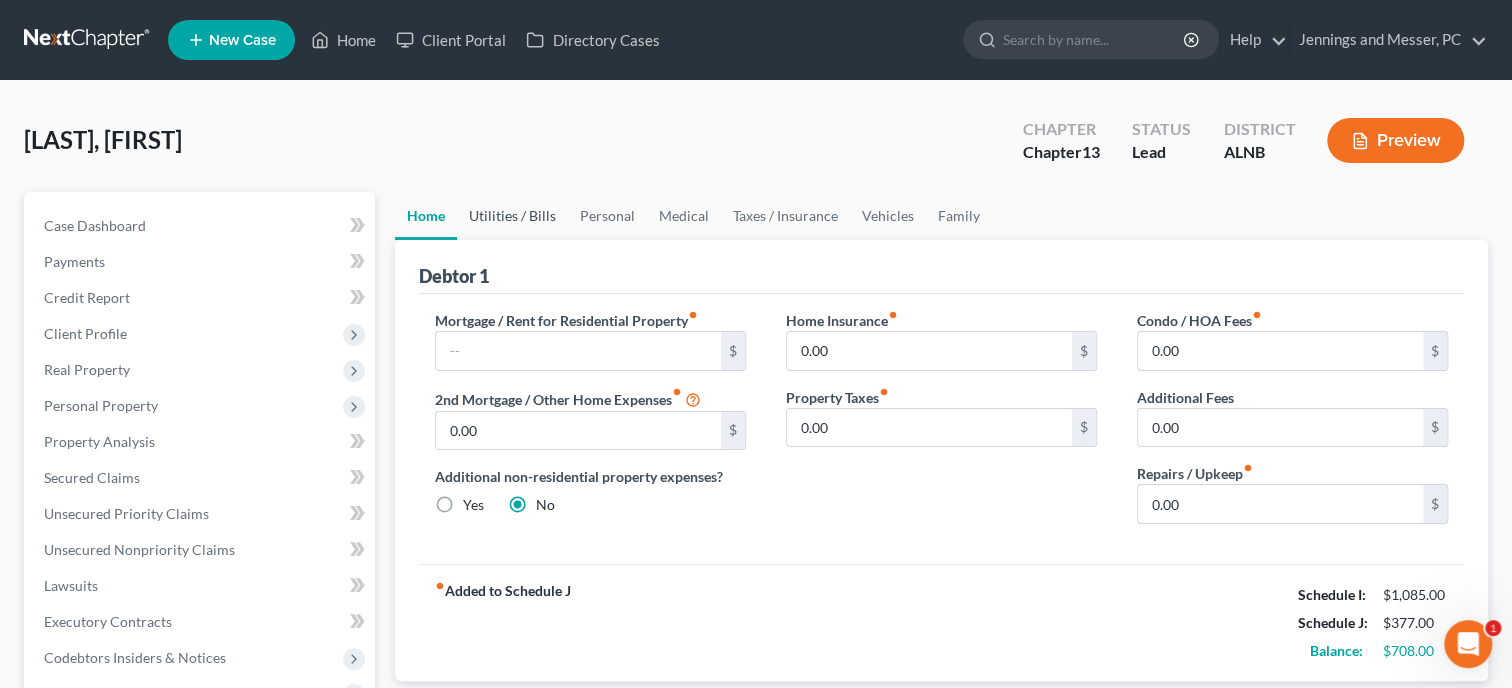 click on "Utilities / Bills" at bounding box center (512, 216) 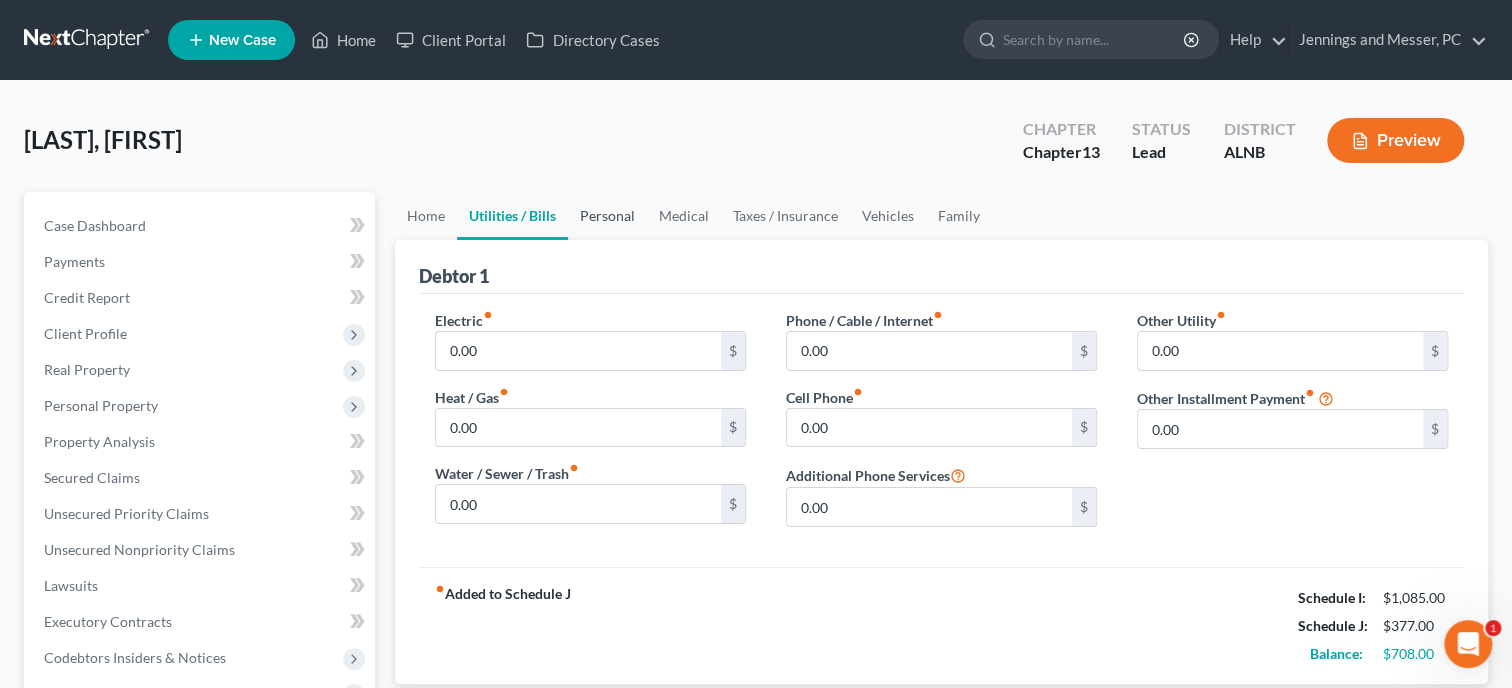 click on "Personal" at bounding box center (607, 216) 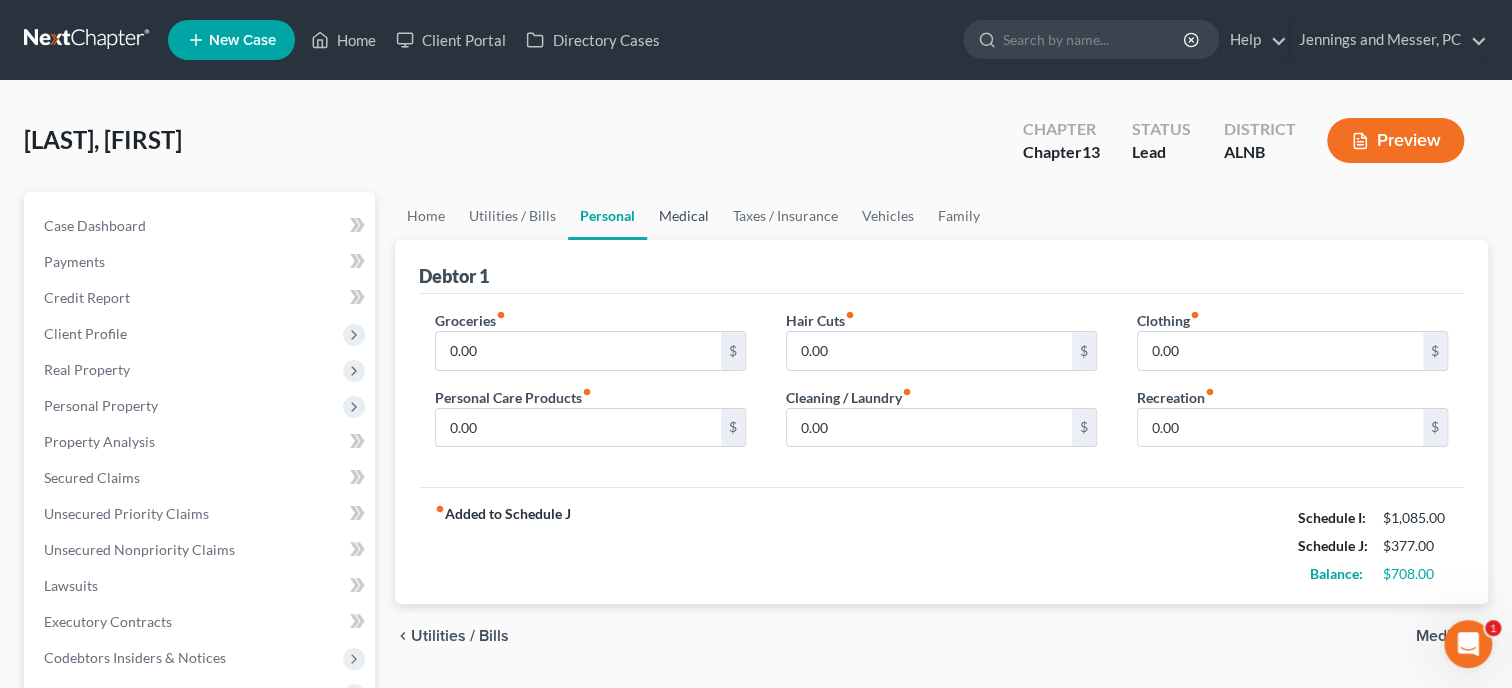 click on "Medical" at bounding box center [684, 216] 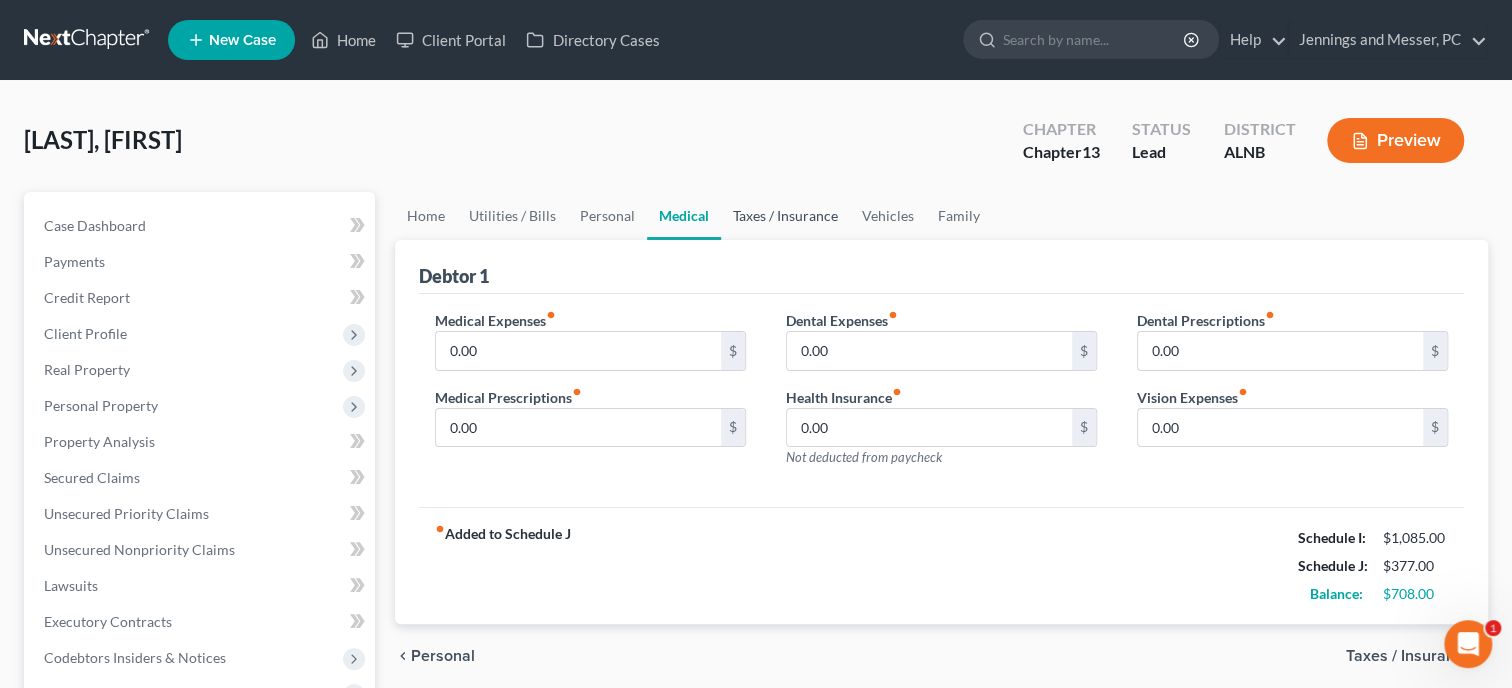 click on "Taxes / Insurance" at bounding box center [785, 216] 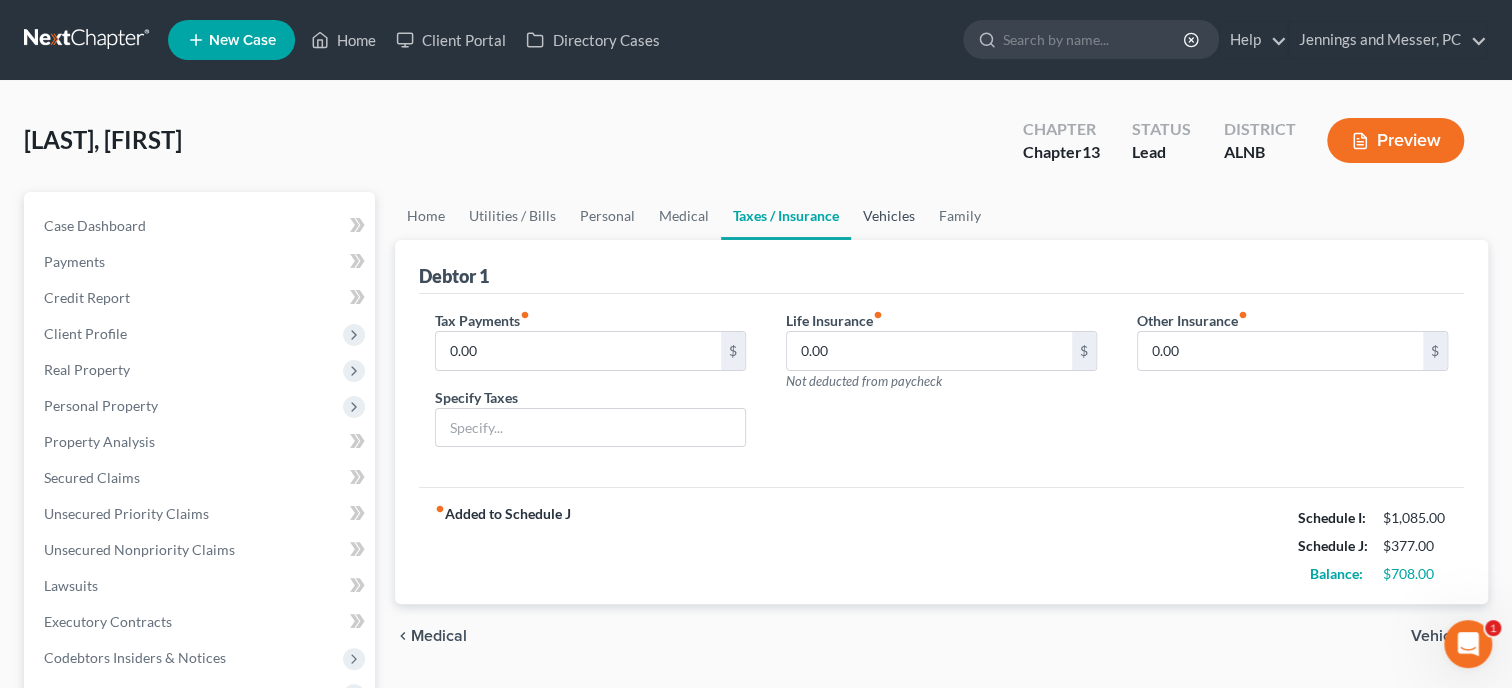 click on "Vehicles" at bounding box center [889, 216] 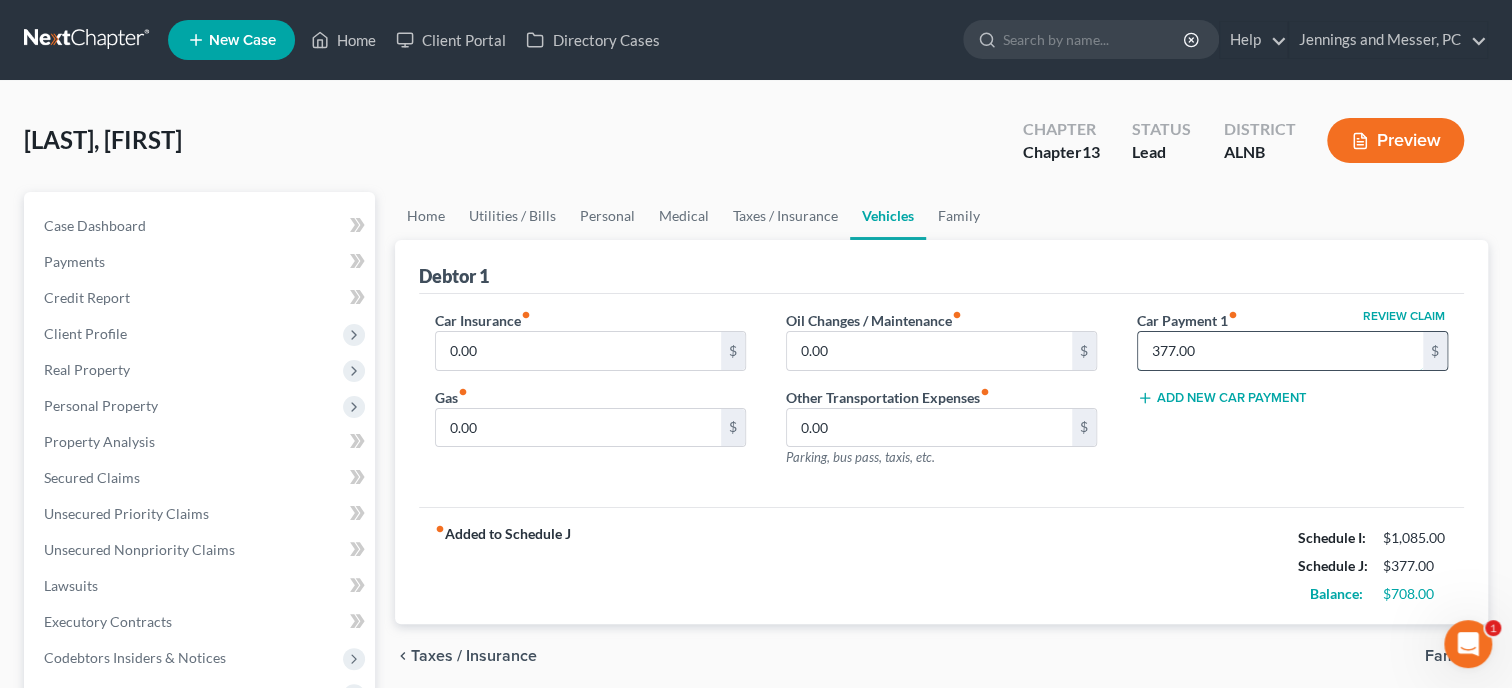 drag, startPoint x: 1333, startPoint y: 361, endPoint x: 1276, endPoint y: 358, distance: 57.07889 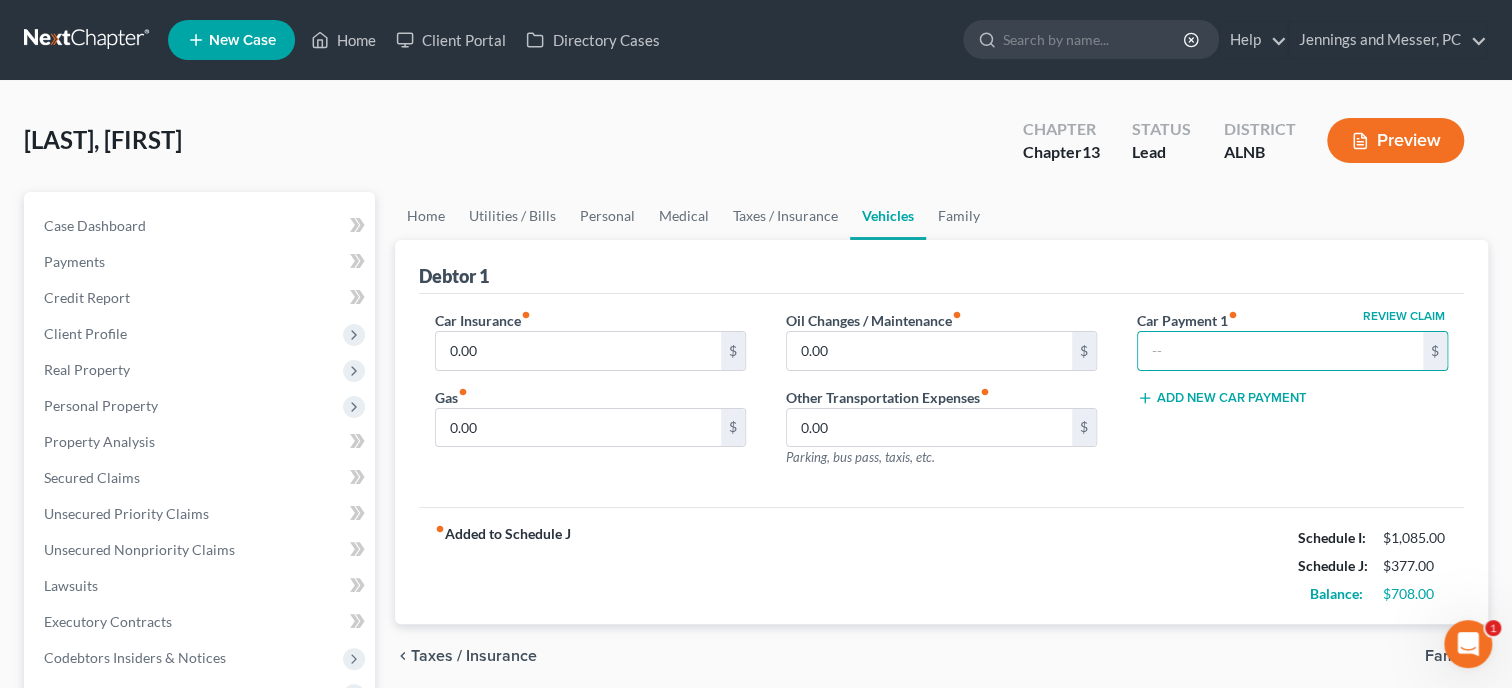 click on "Review Claim Car Payment 1  fiber_manual_record $ Add New Car Payment" at bounding box center (1292, 397) 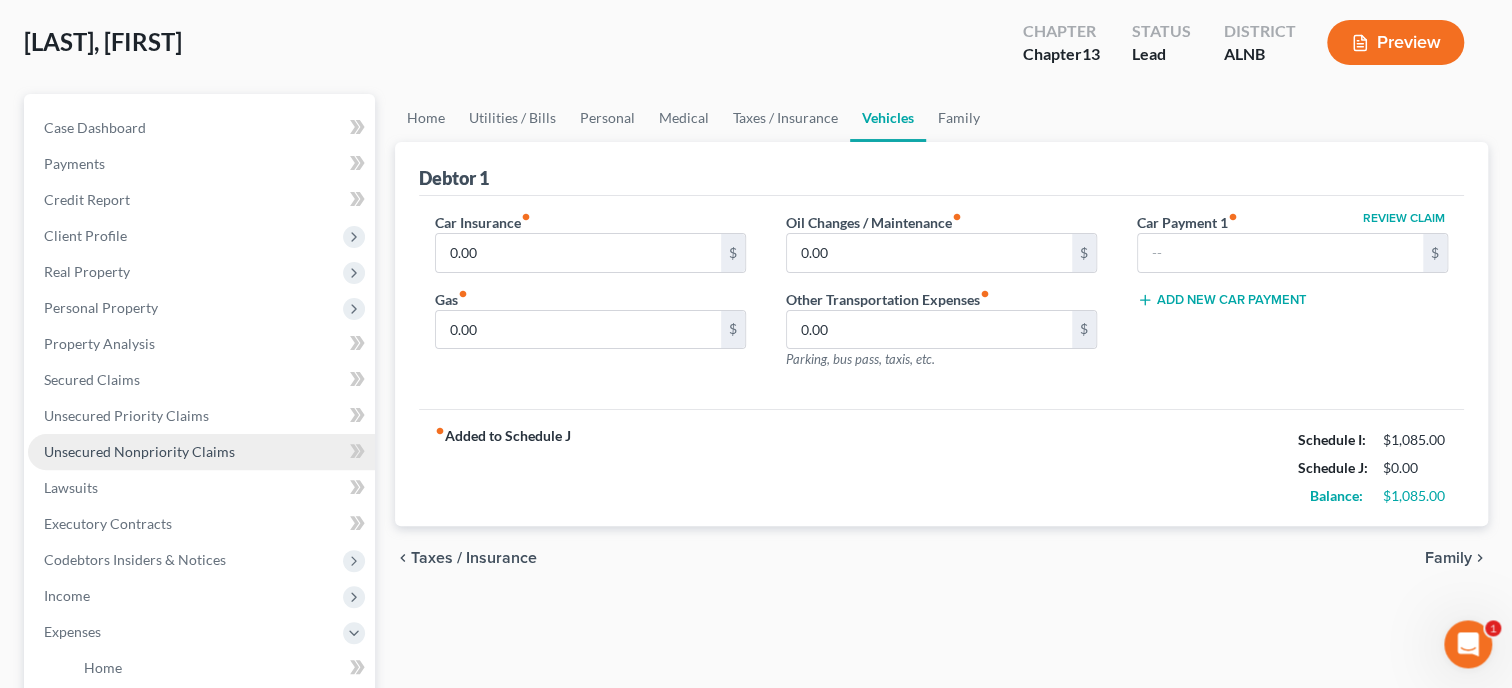 scroll, scrollTop: 102, scrollLeft: 0, axis: vertical 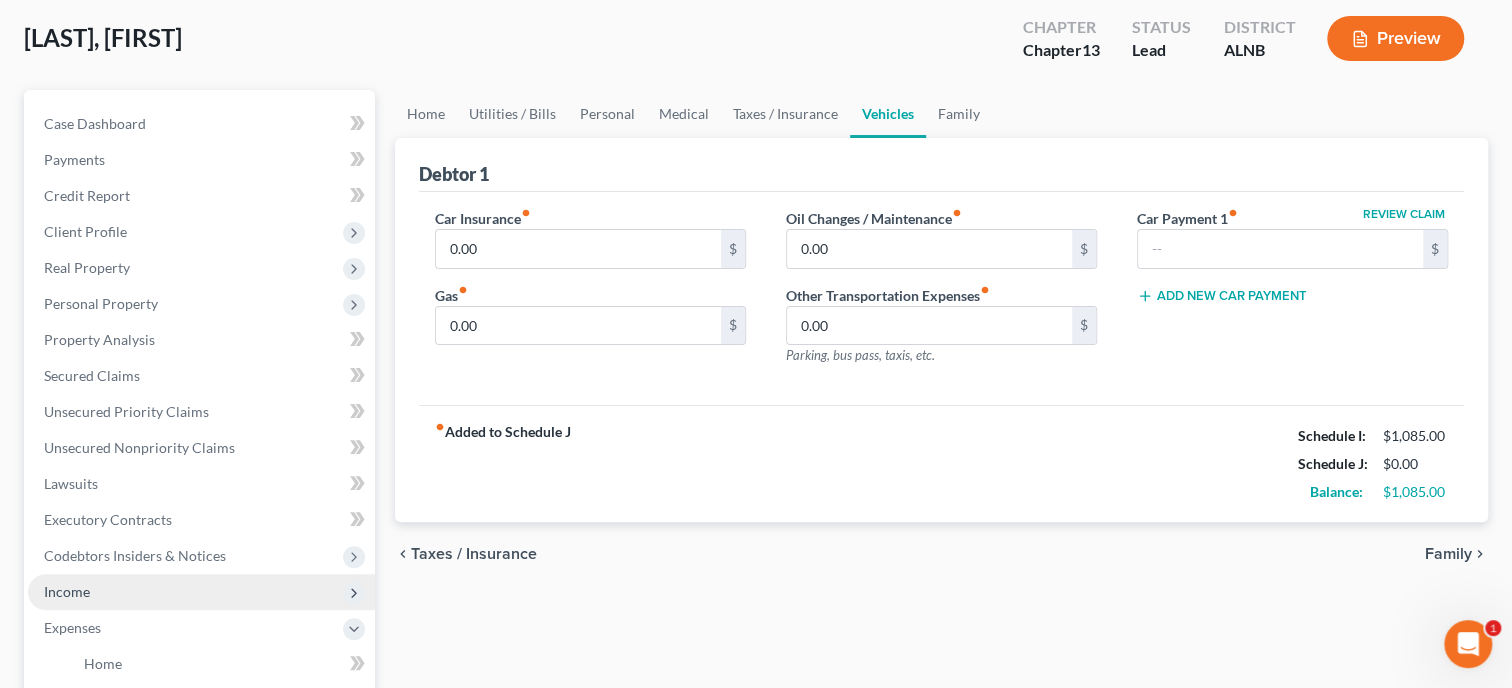 click on "Income" at bounding box center [67, 591] 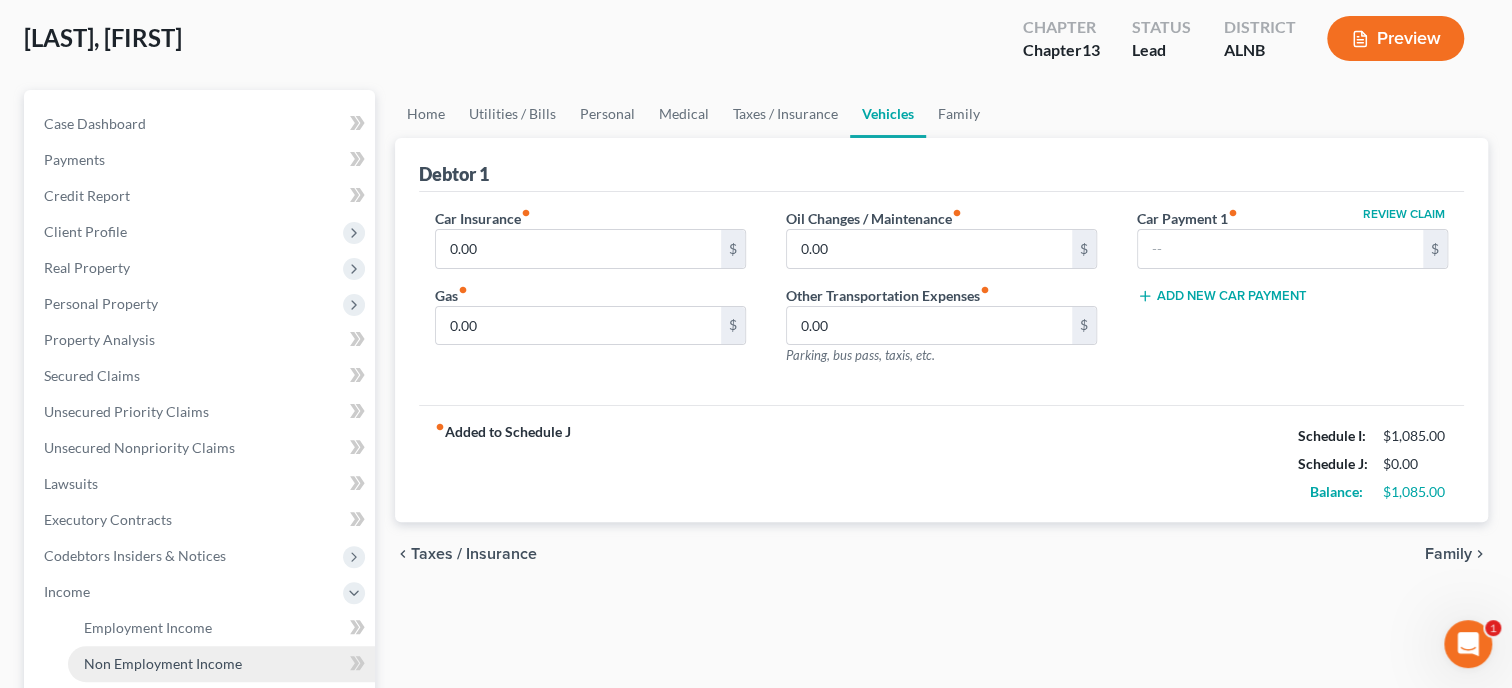 click on "Non Employment Income" at bounding box center [163, 663] 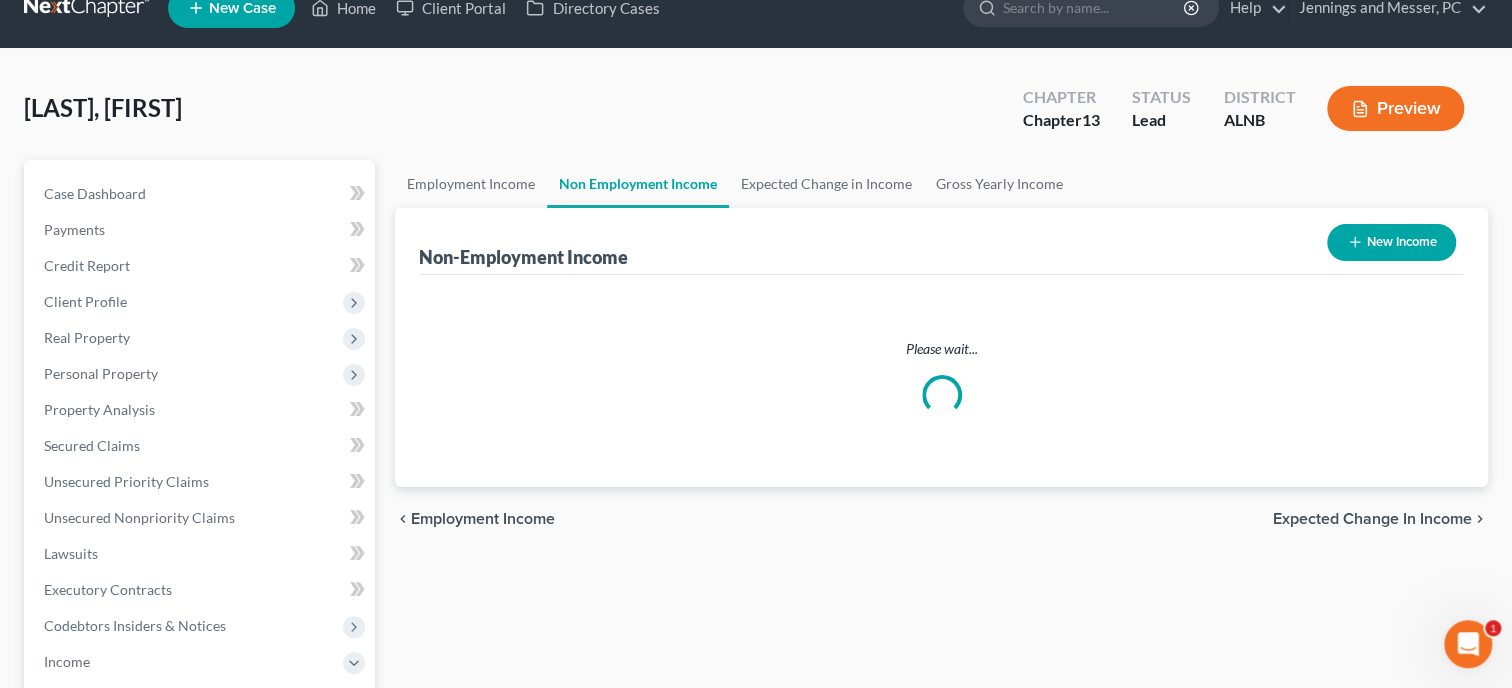 click on "Codebtors Insiders & Notices" at bounding box center [201, 626] 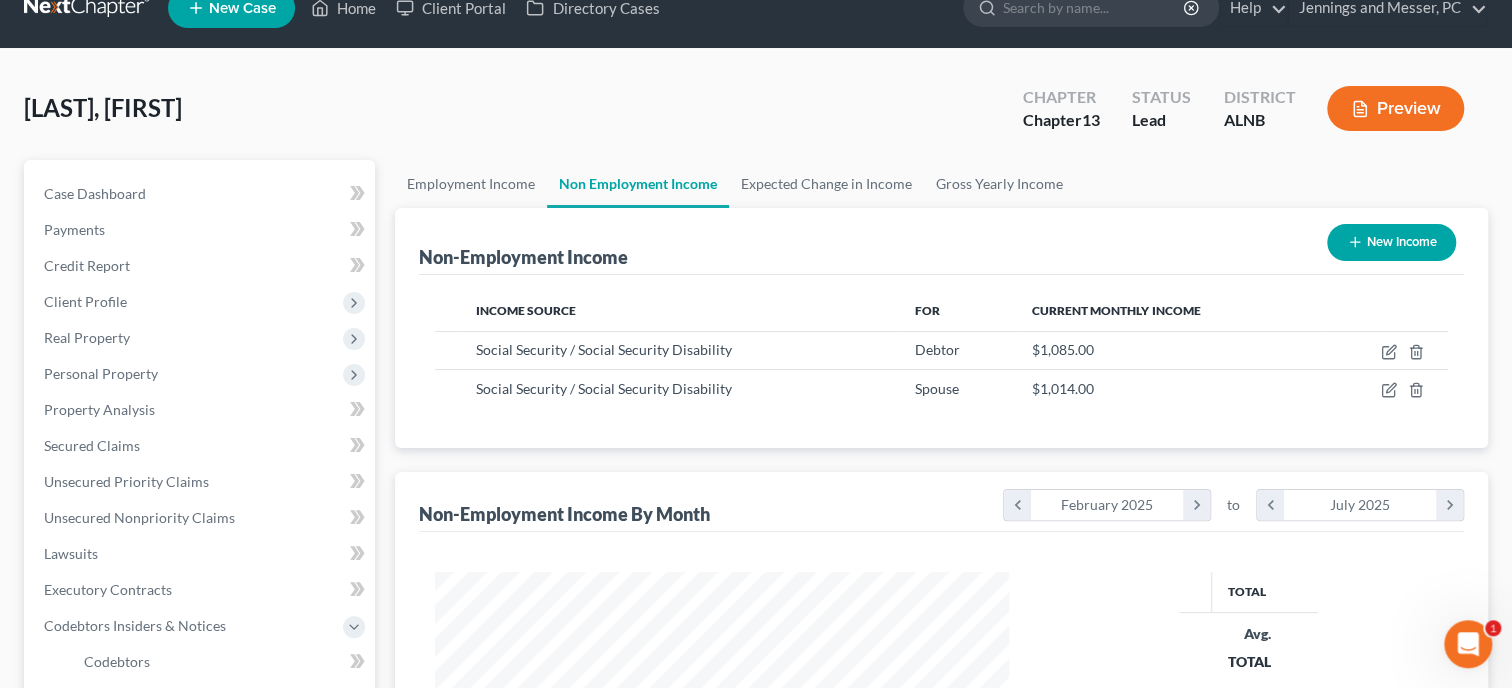 scroll, scrollTop: 9, scrollLeft: 0, axis: vertical 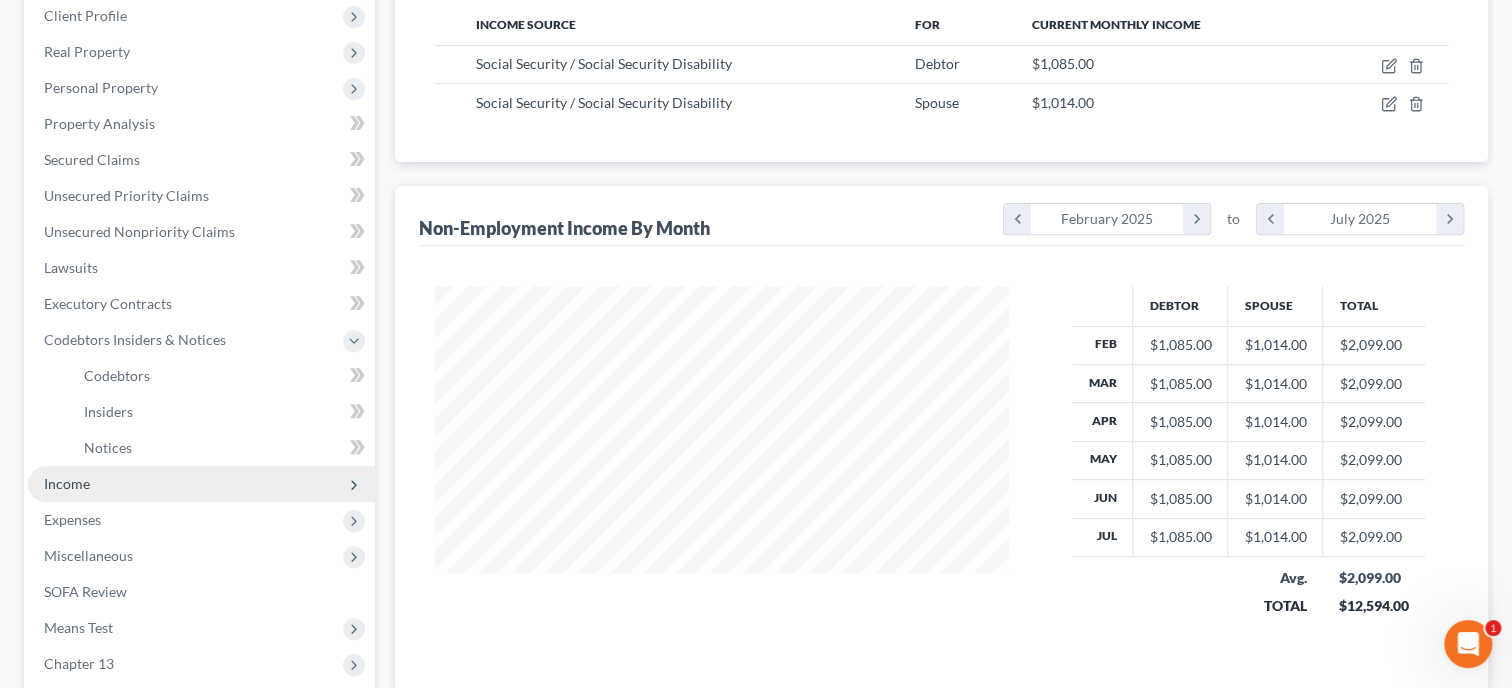 click on "Income" at bounding box center [201, 484] 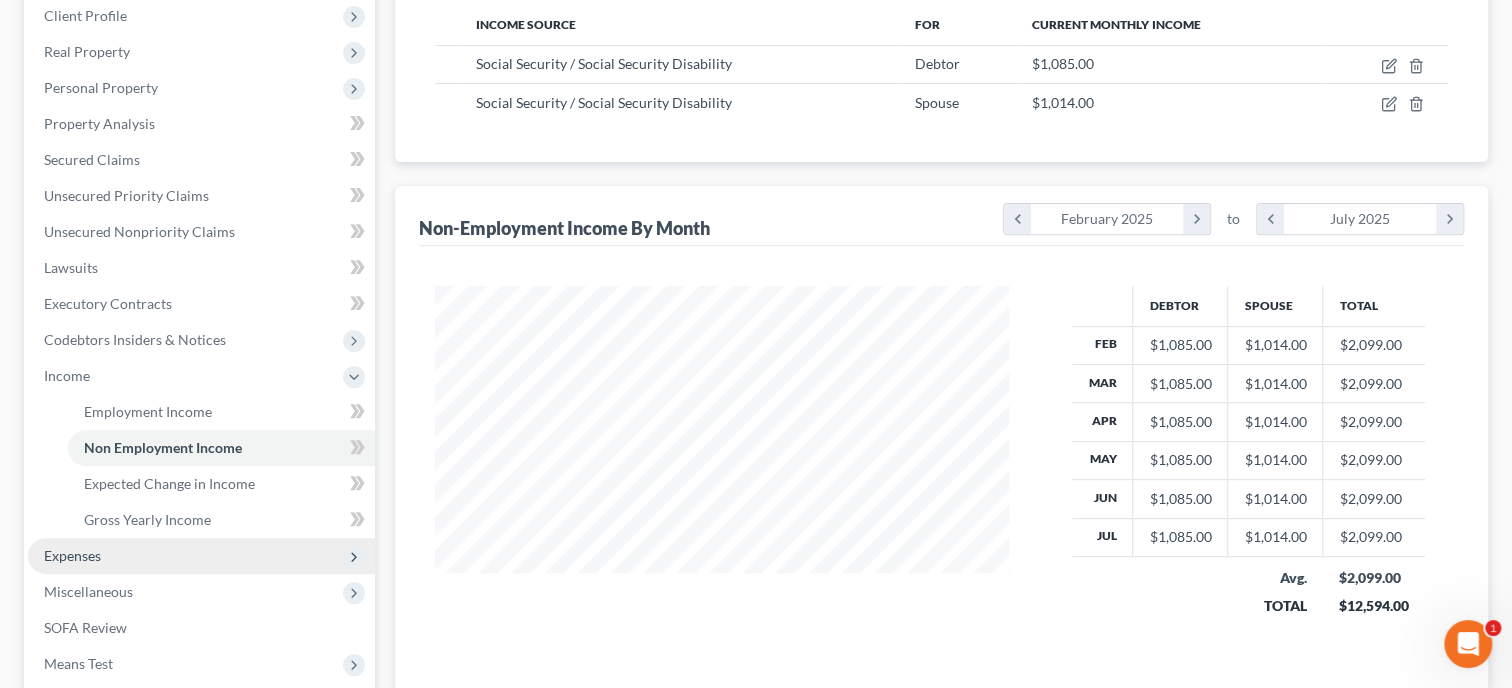 click on "Expenses" at bounding box center (201, 556) 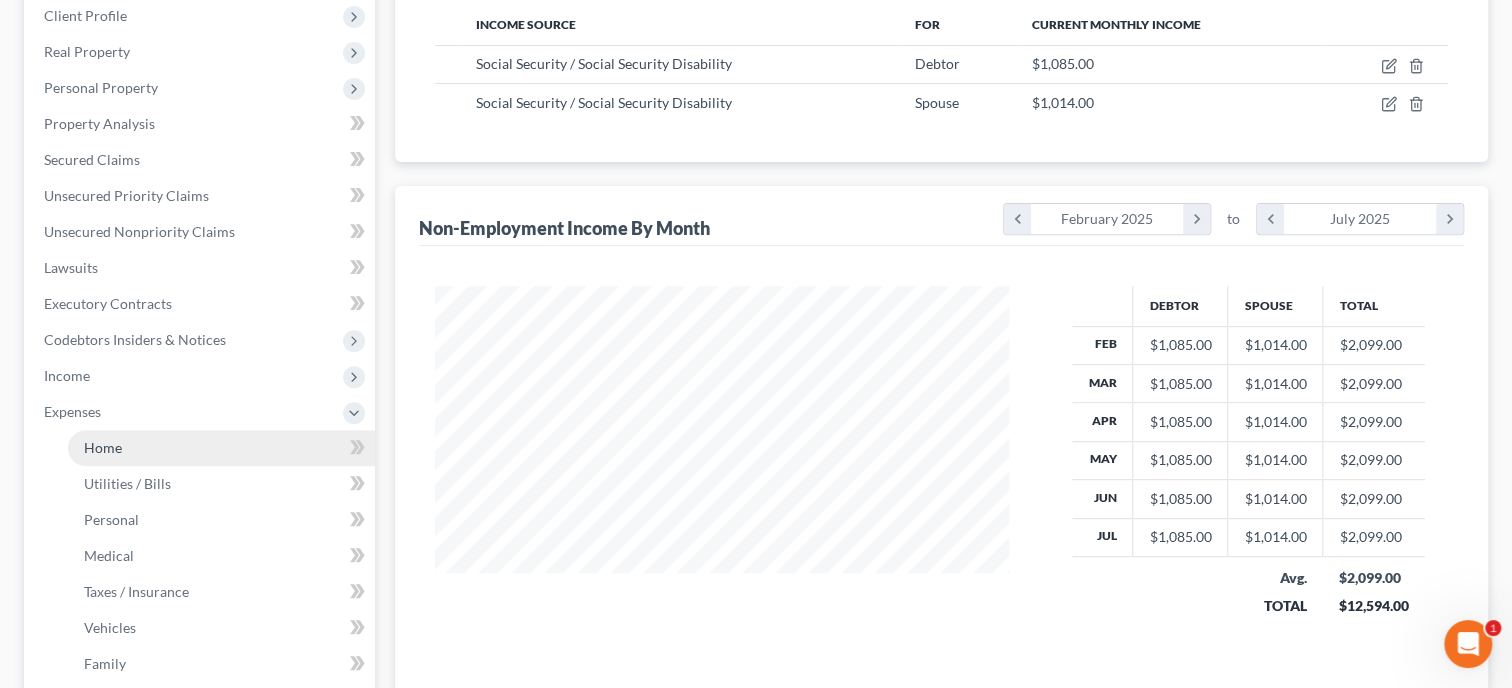 click on "Home" at bounding box center [103, 447] 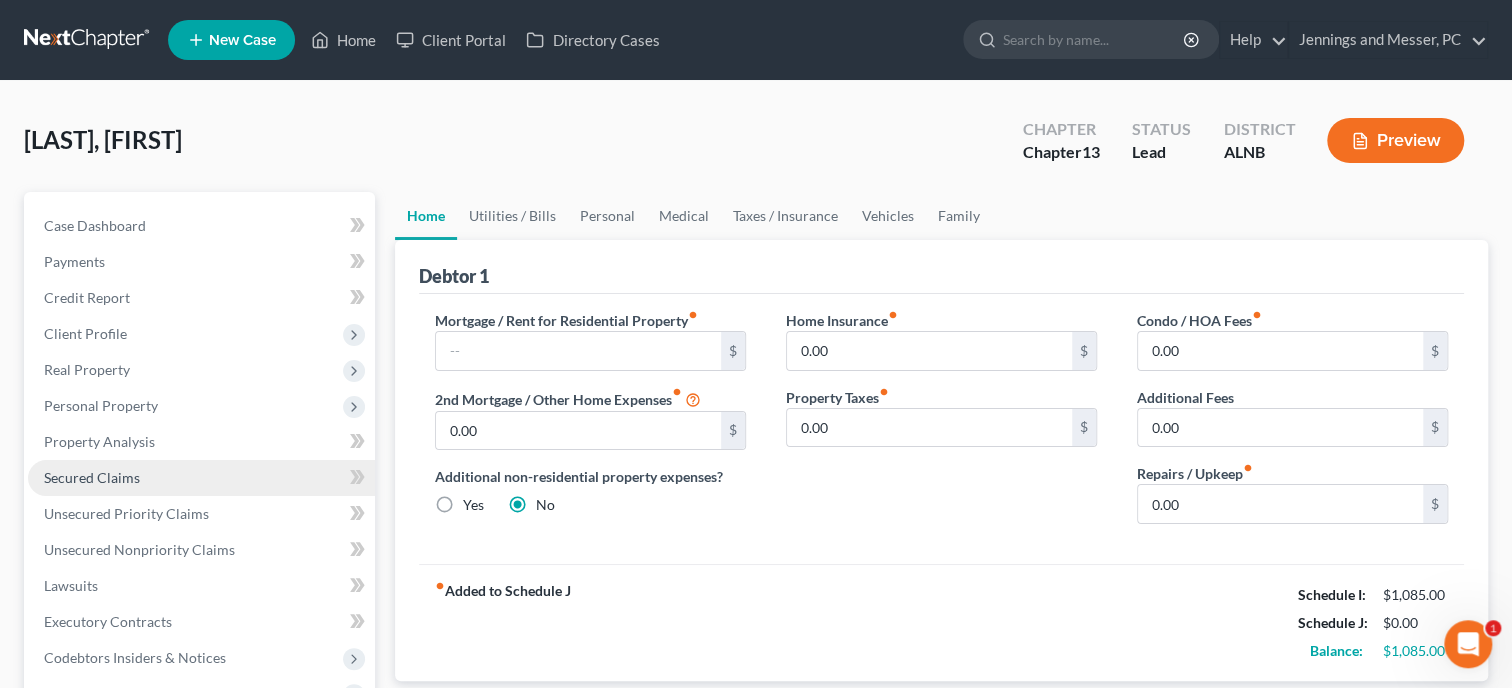 scroll, scrollTop: 0, scrollLeft: 0, axis: both 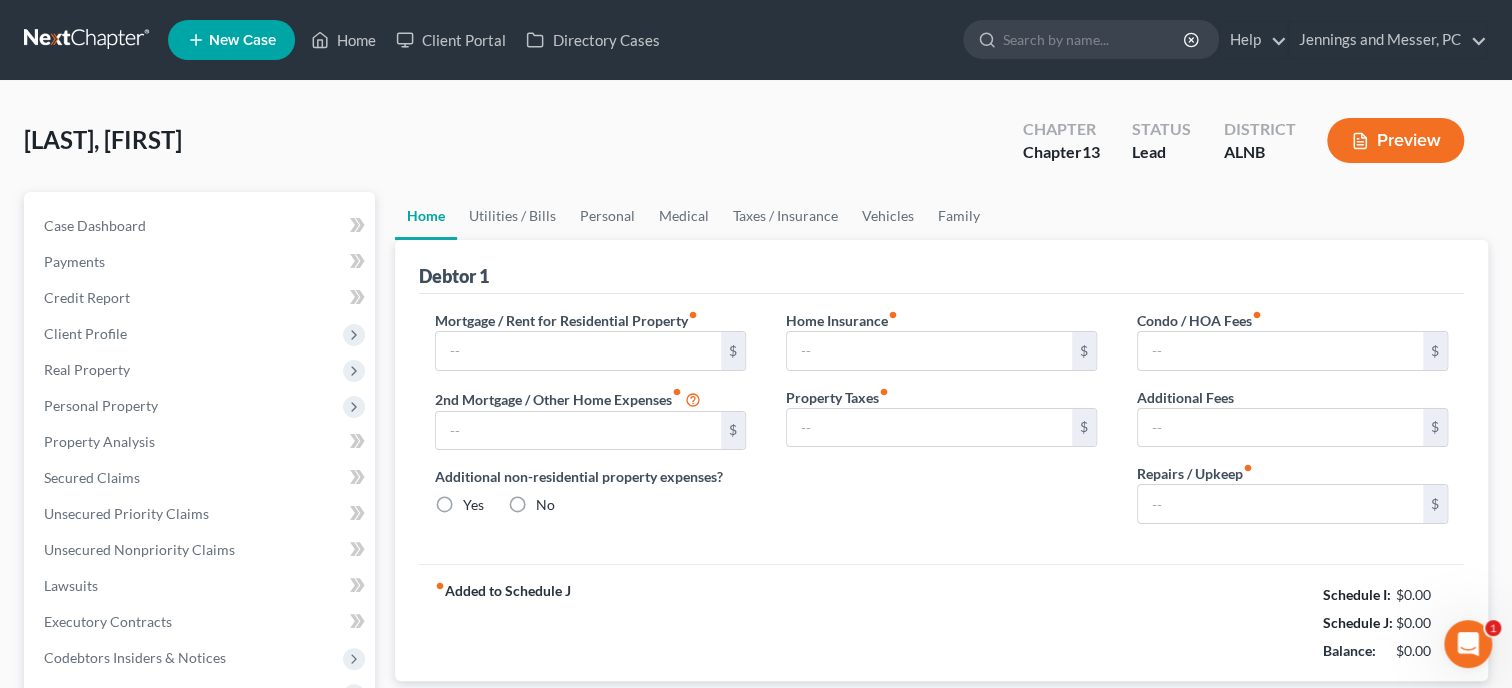 type on "0.00" 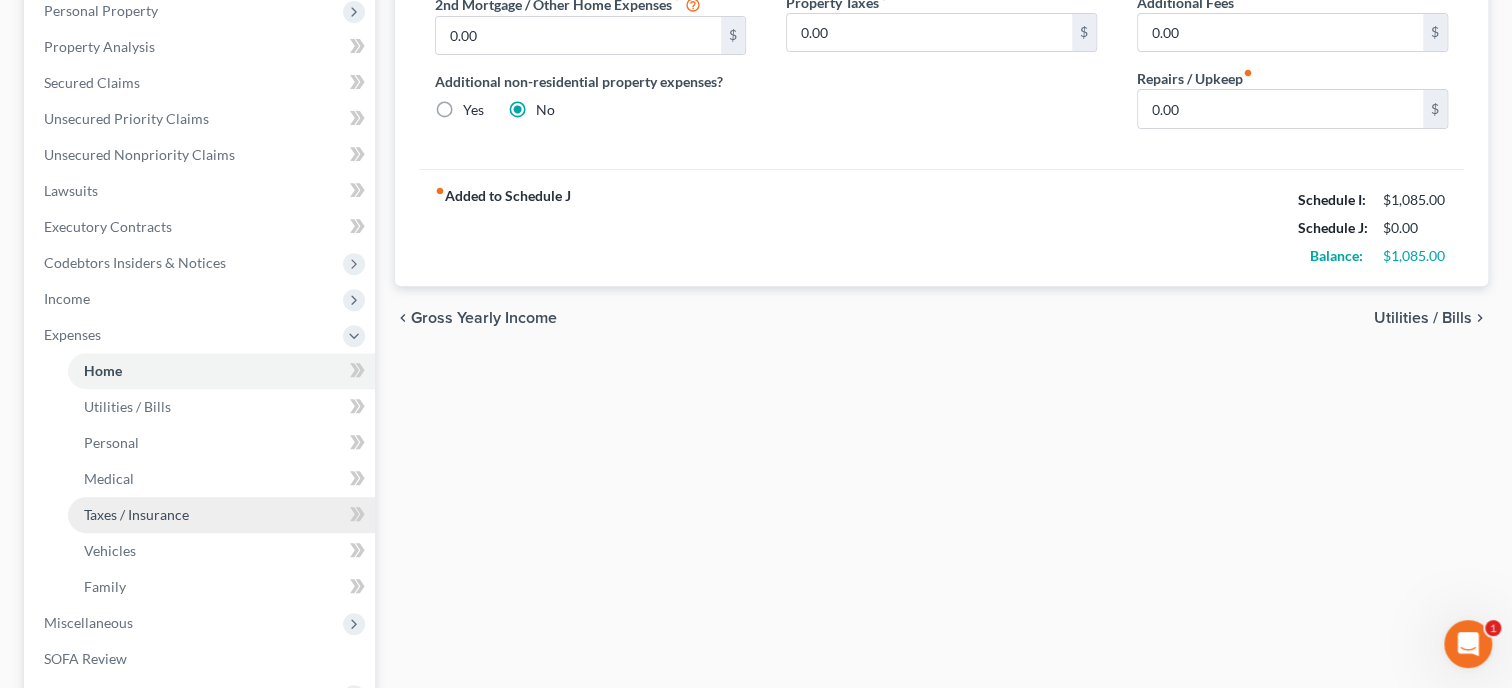 scroll, scrollTop: 514, scrollLeft: 0, axis: vertical 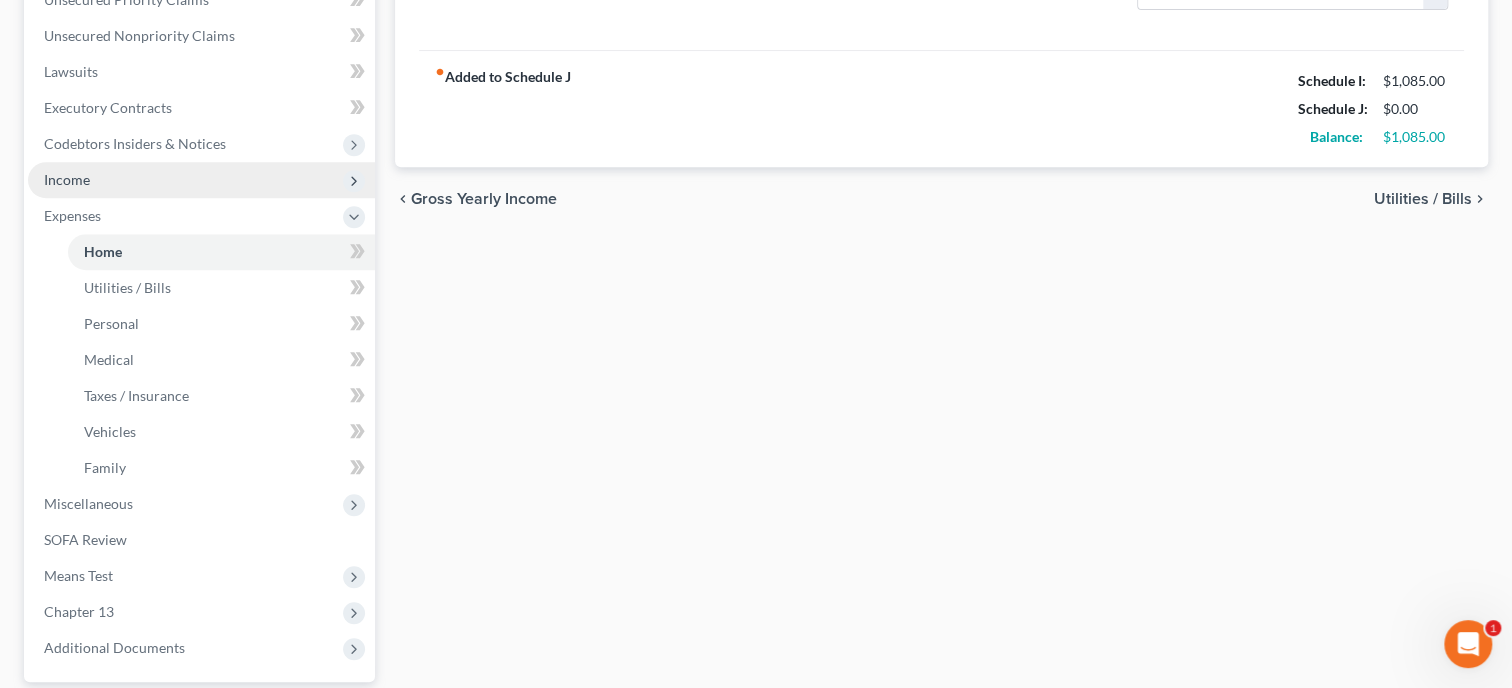click on "Income" at bounding box center (201, 180) 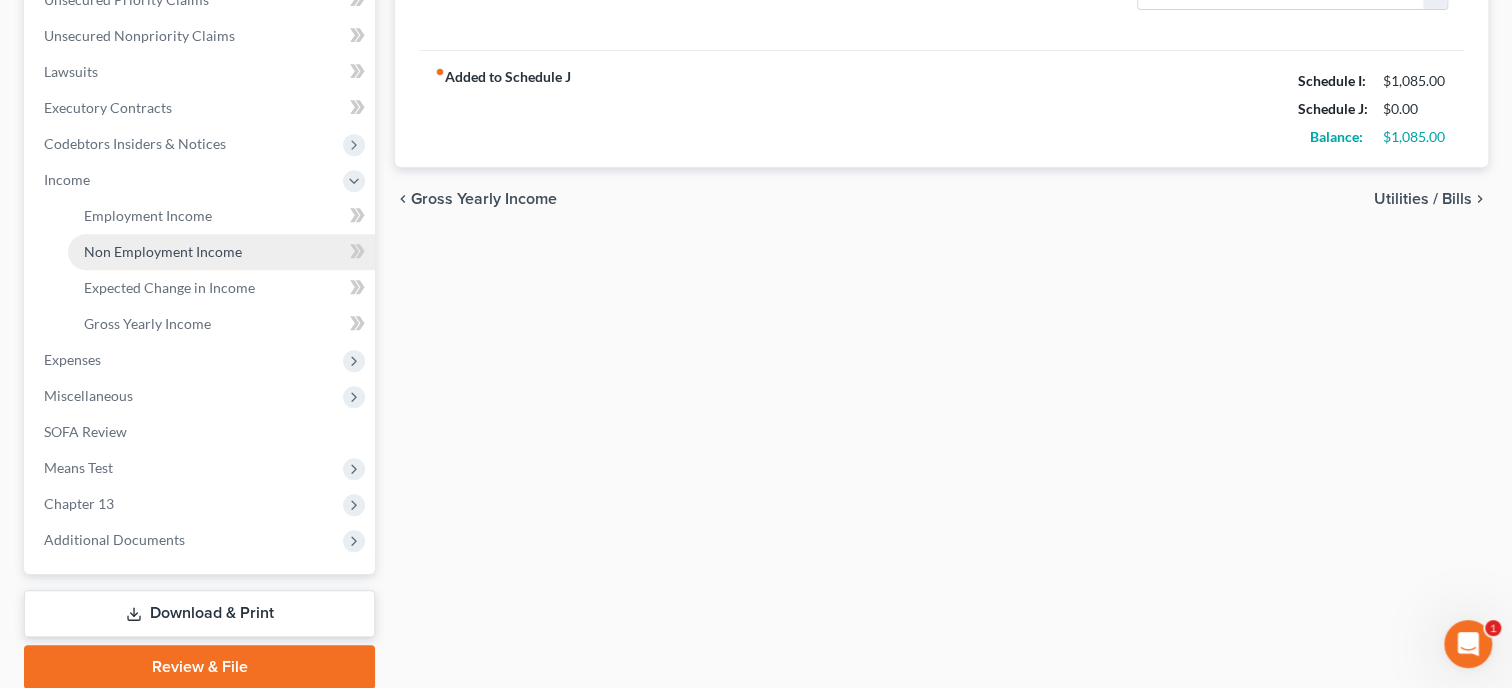 click on "Non Employment Income" at bounding box center [163, 251] 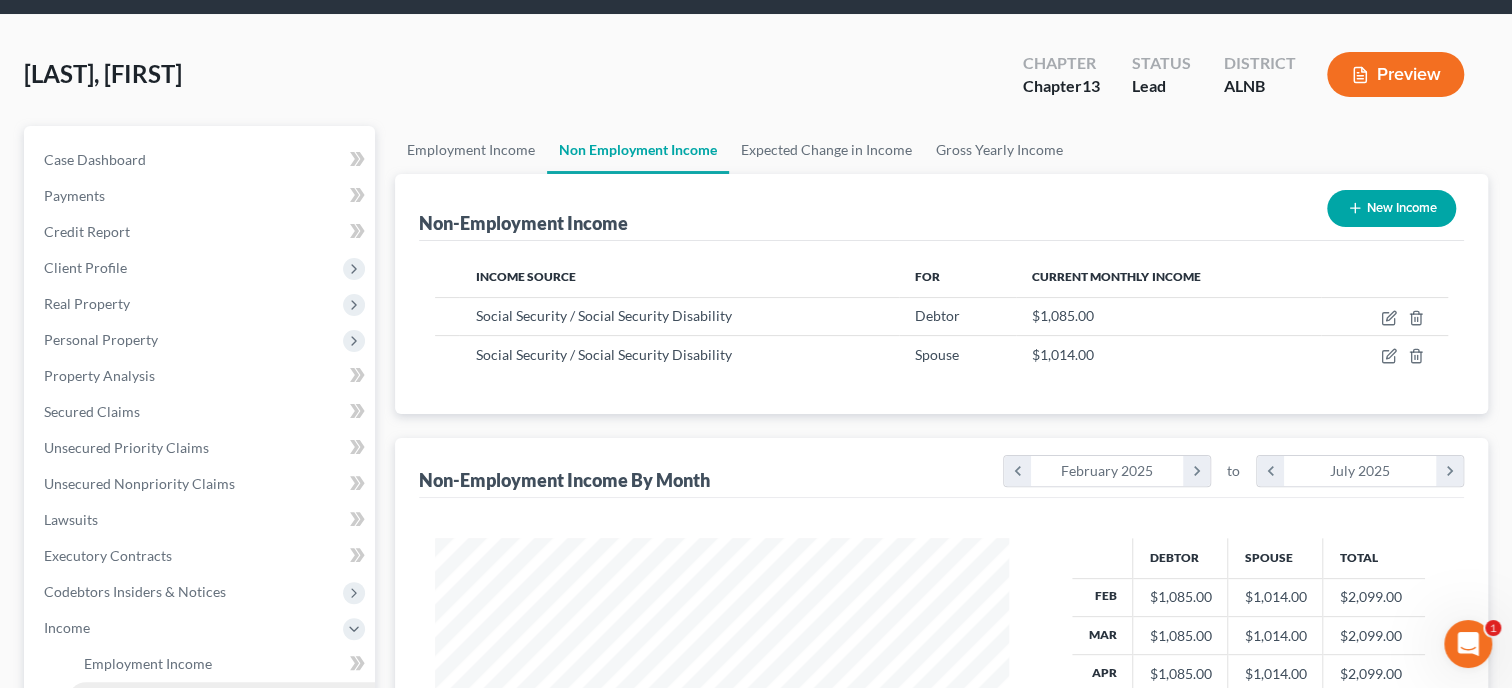 scroll, scrollTop: 0, scrollLeft: 0, axis: both 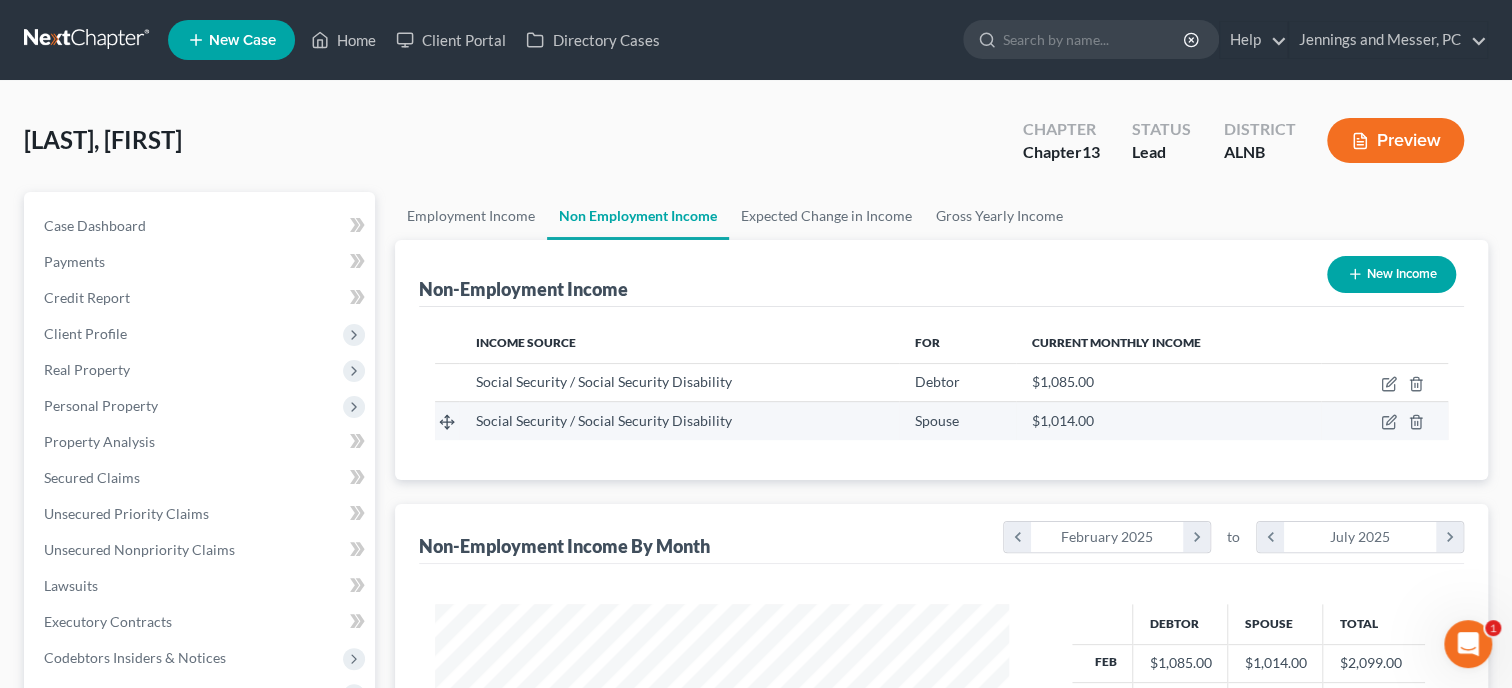 click at bounding box center (1384, 421) 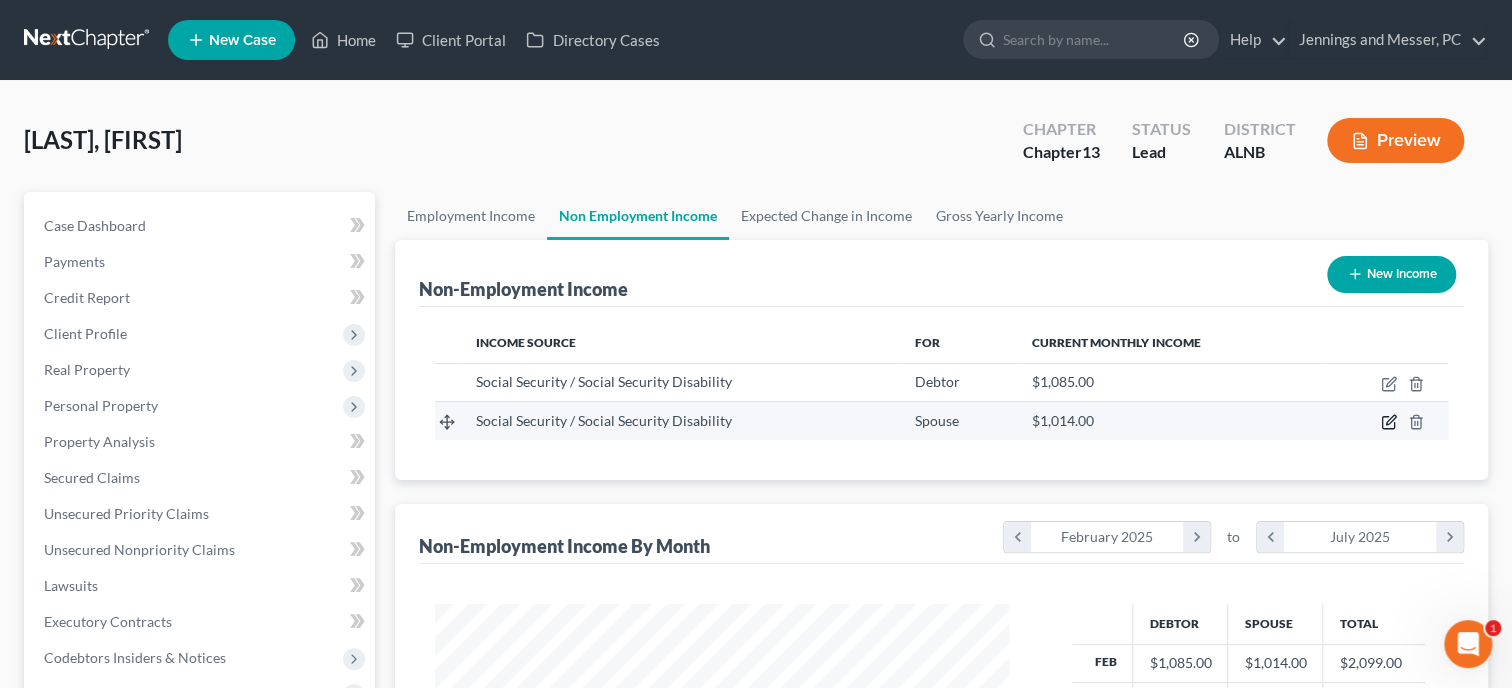 click 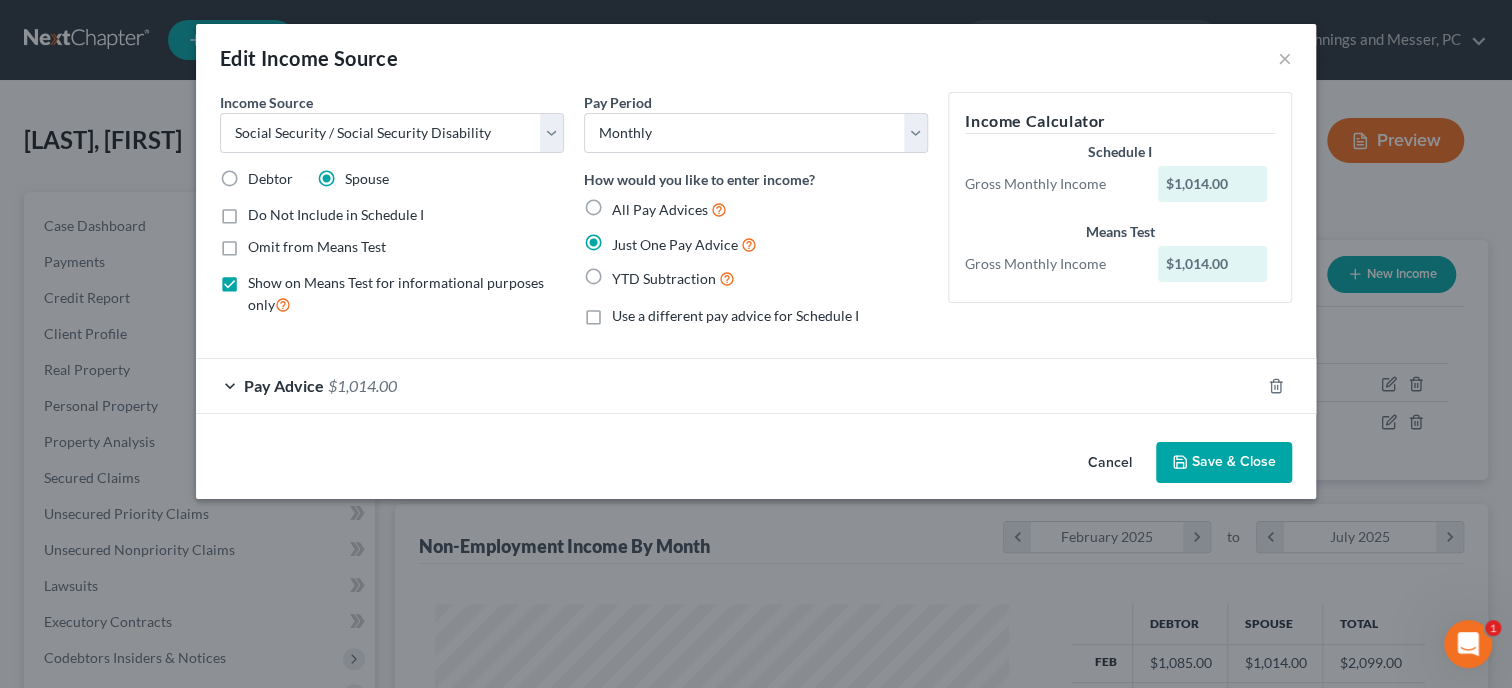 click on "Income Source
*
Select Unemployment Disability (from employer) Pension Retirement Social Security / Social Security Disability Other Government Assistance Interests, Dividends or Royalties Child / Family Support Contributions to Household Property / Rental Business, Professional or Farm Alimony / Maintenance Payments Military Disability Benefits Other Monthly Income Debtor Spouse Do Not Include in Schedule I Omit from Means Test Show on Means Test for informational purposes only  Pay Period Select Monthly Twice Monthly Every Other Week Weekly How would you like to enter income?
All Pay Advices
Just One Pay Advice
YTD Subtraction
Use a different pay advice for Schedule I Income Calculator
Schedule I Gross Monthly Income $1,014.00 Means Test Gross Monthly Income $1,014.00
Pay Advice $1,014.00
Gross Receipts 1,014.00 $ Ordinary Business Expenses 0.00 $" at bounding box center [756, 263] 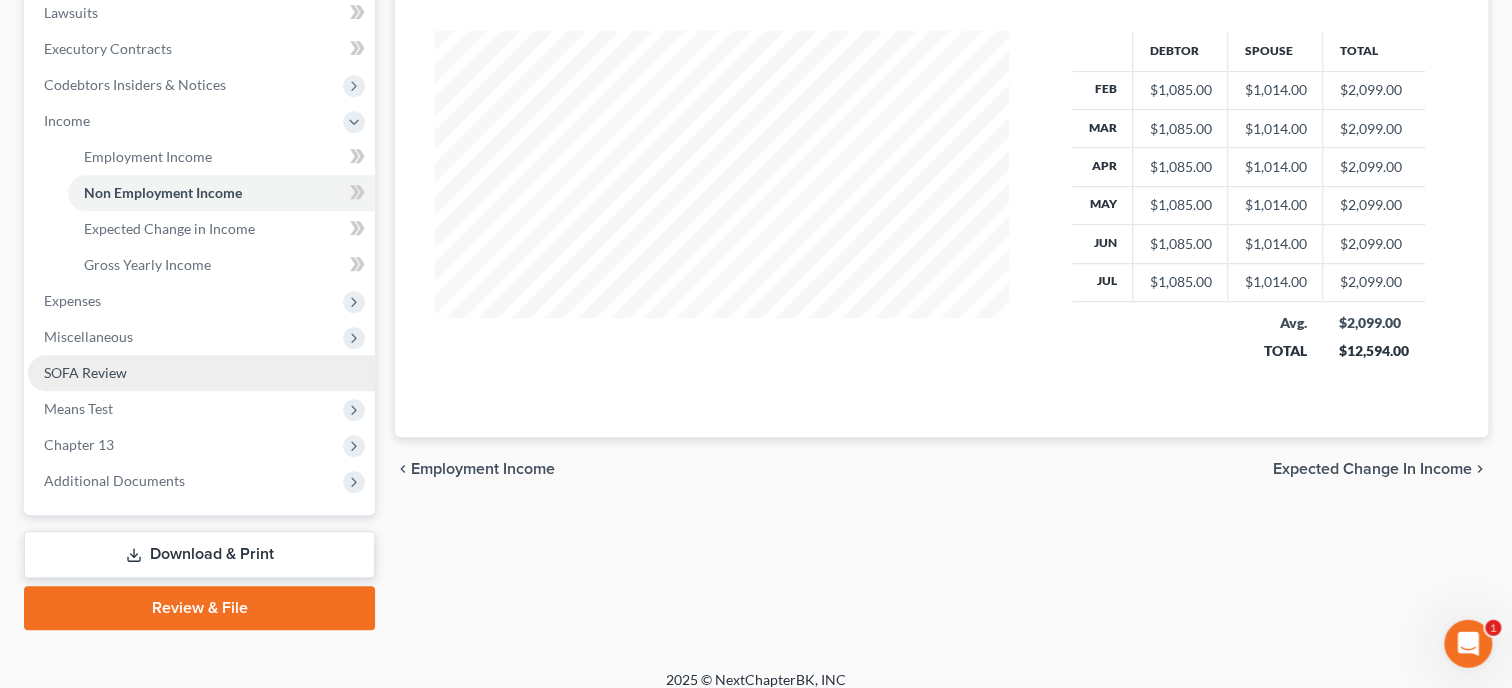 scroll, scrollTop: 588, scrollLeft: 0, axis: vertical 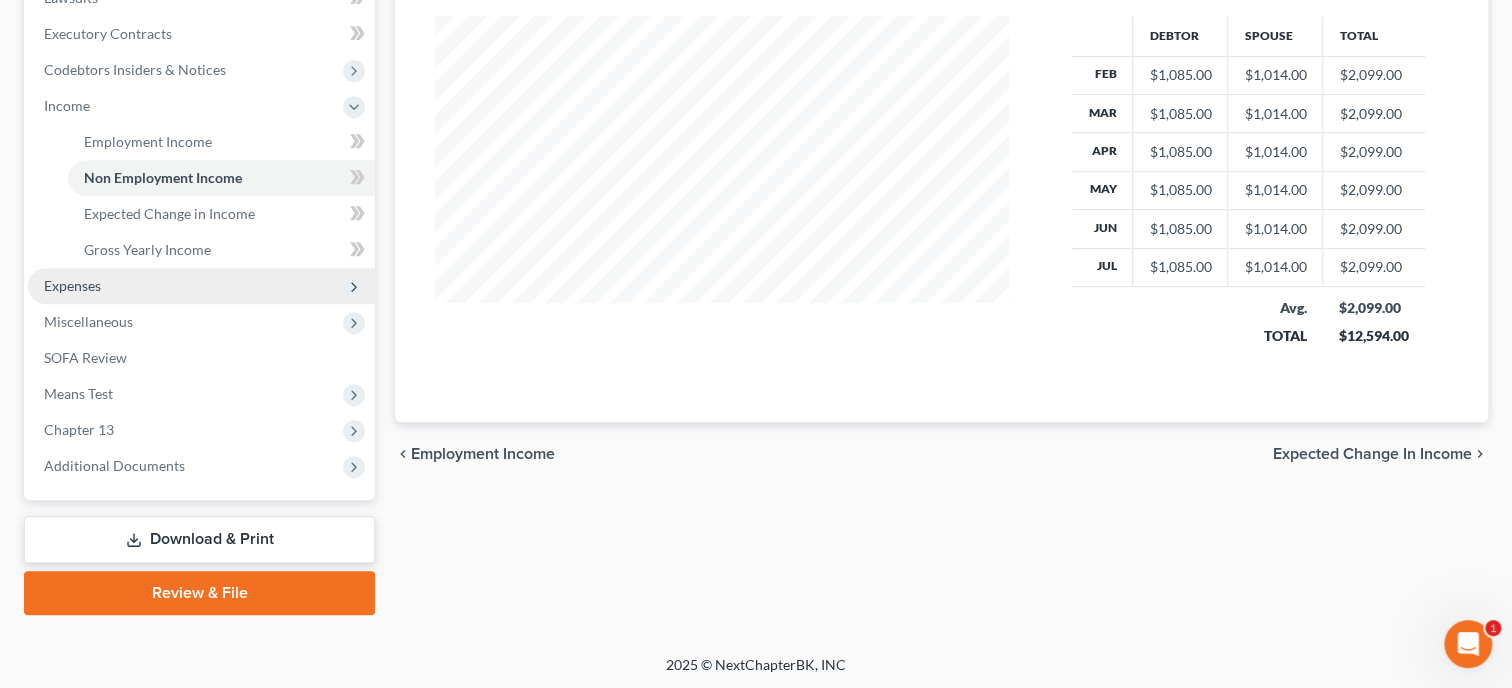 click on "Expenses" at bounding box center [72, 285] 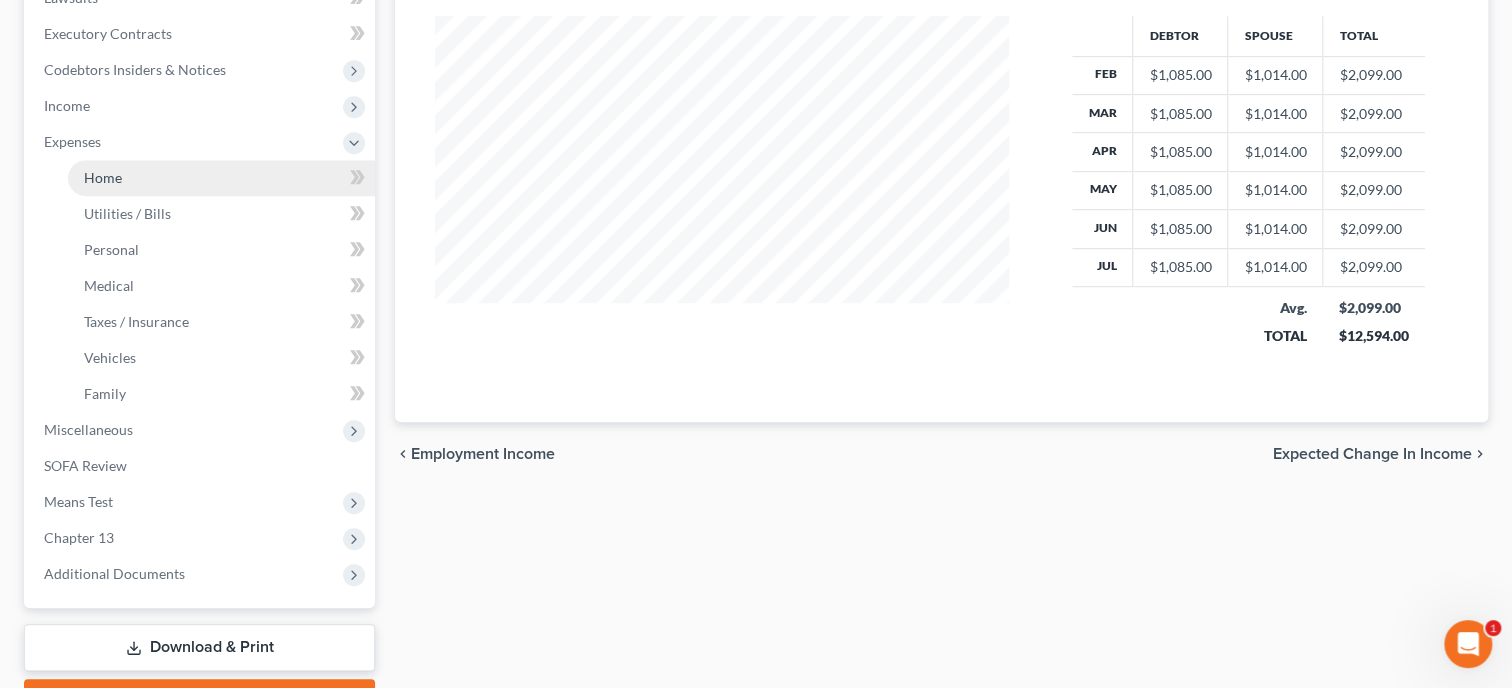 click on "Home" at bounding box center [103, 177] 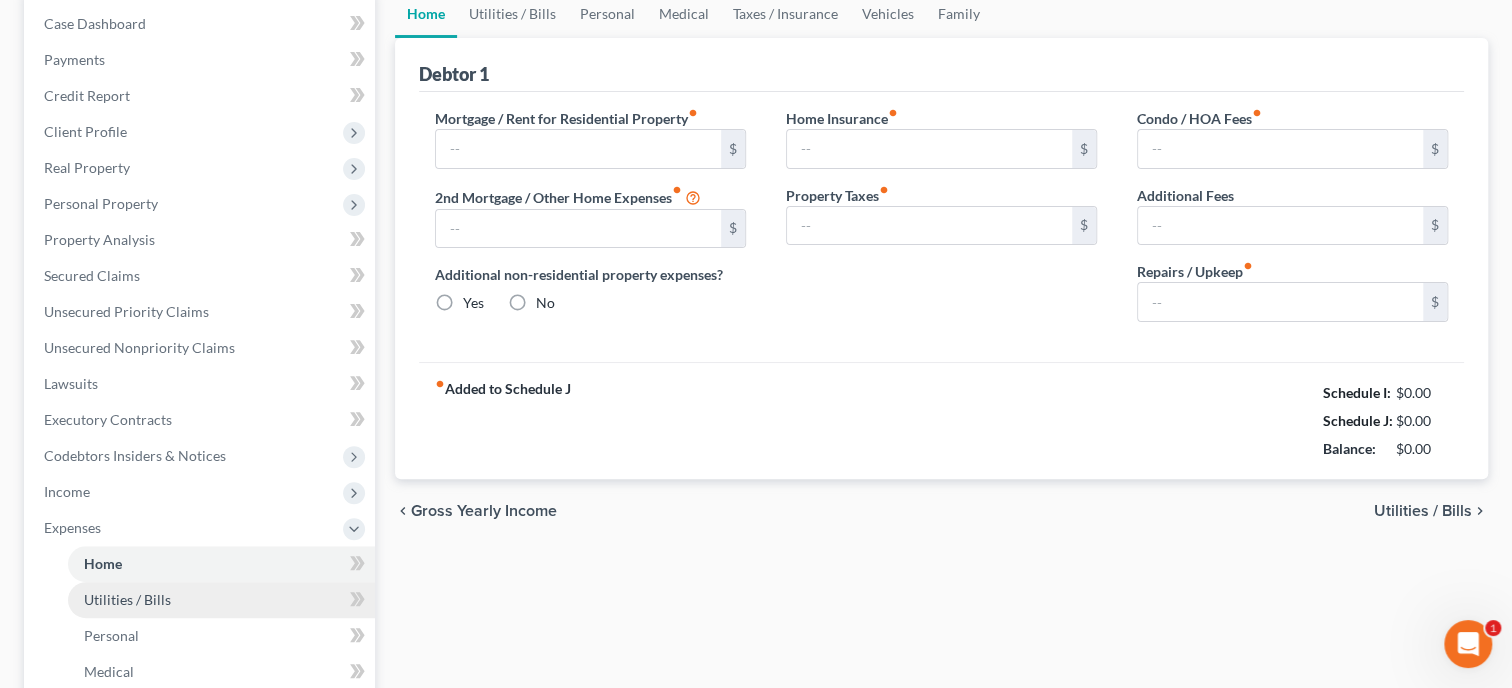 type on "0.00" 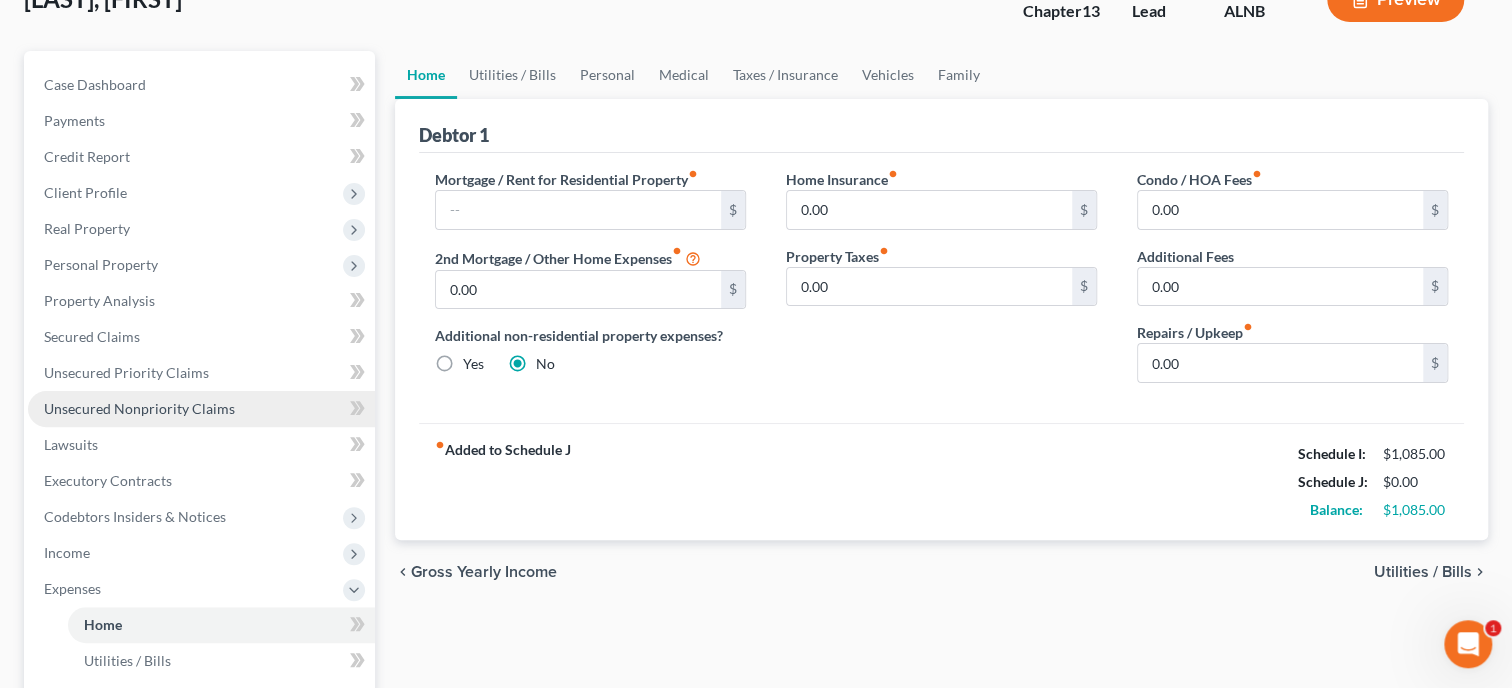scroll, scrollTop: 102, scrollLeft: 0, axis: vertical 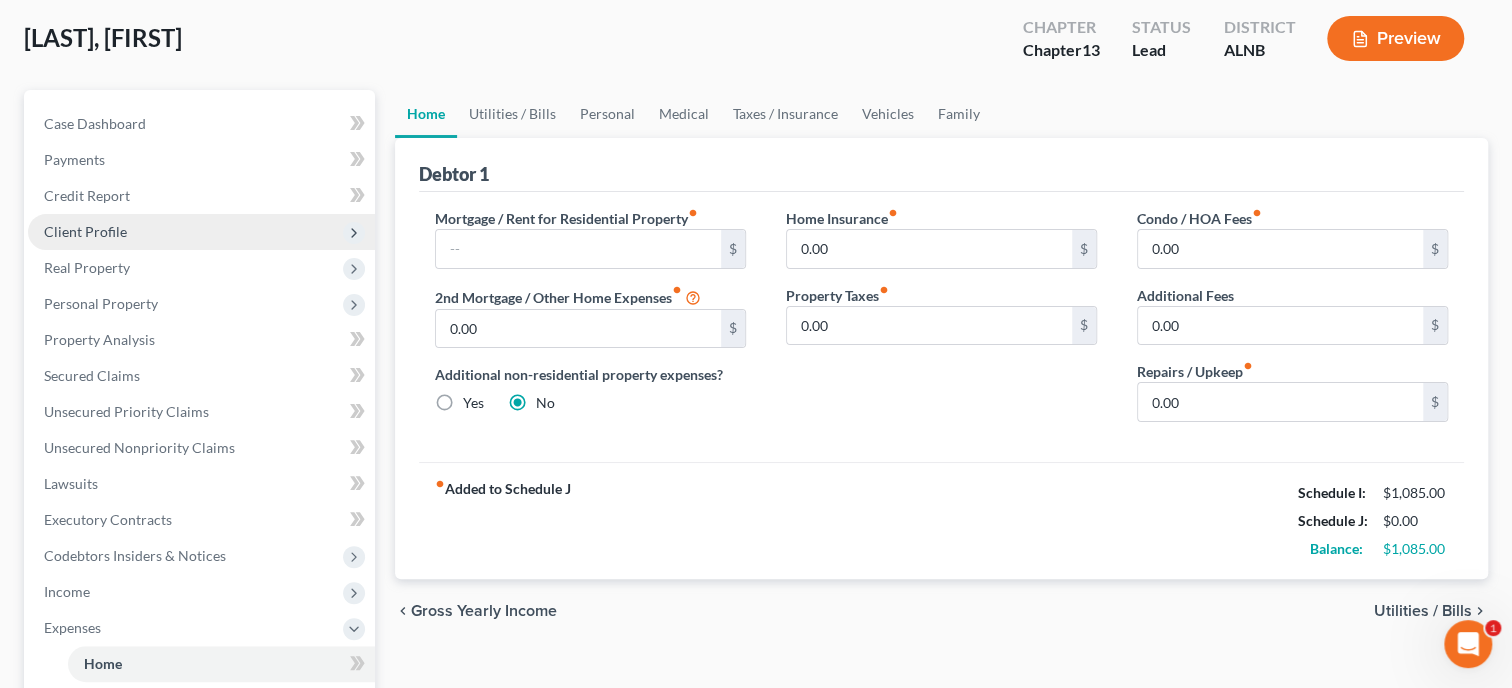 click on "Client Profile" at bounding box center [201, 232] 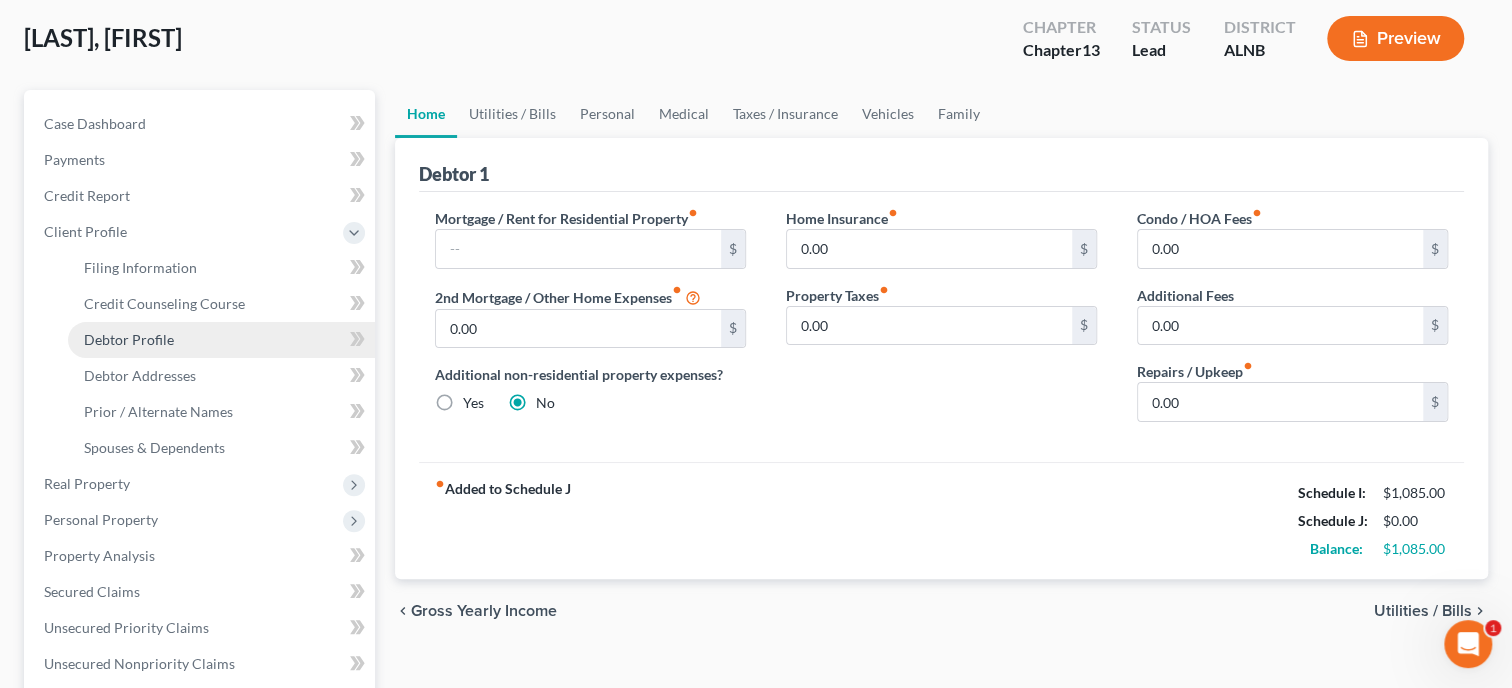 click on "Debtor Profile" at bounding box center (221, 340) 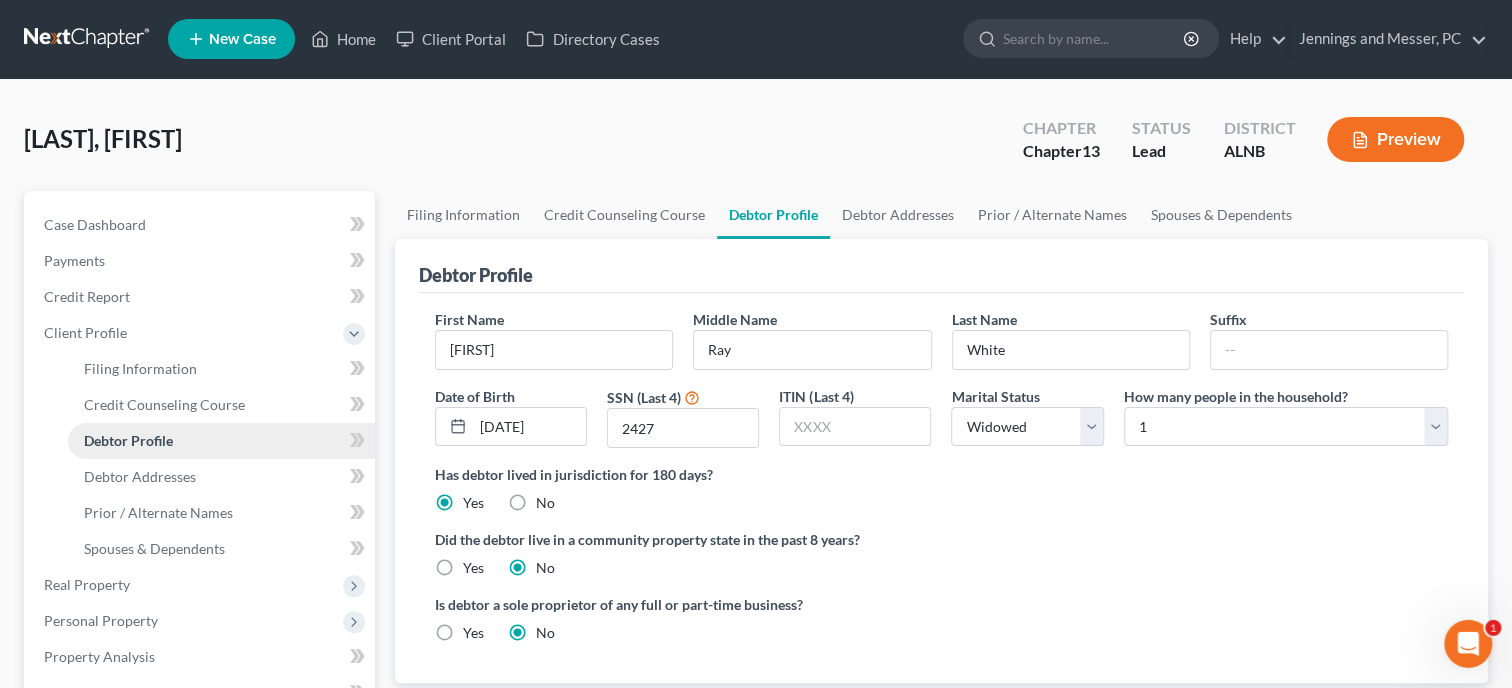 scroll, scrollTop: 0, scrollLeft: 0, axis: both 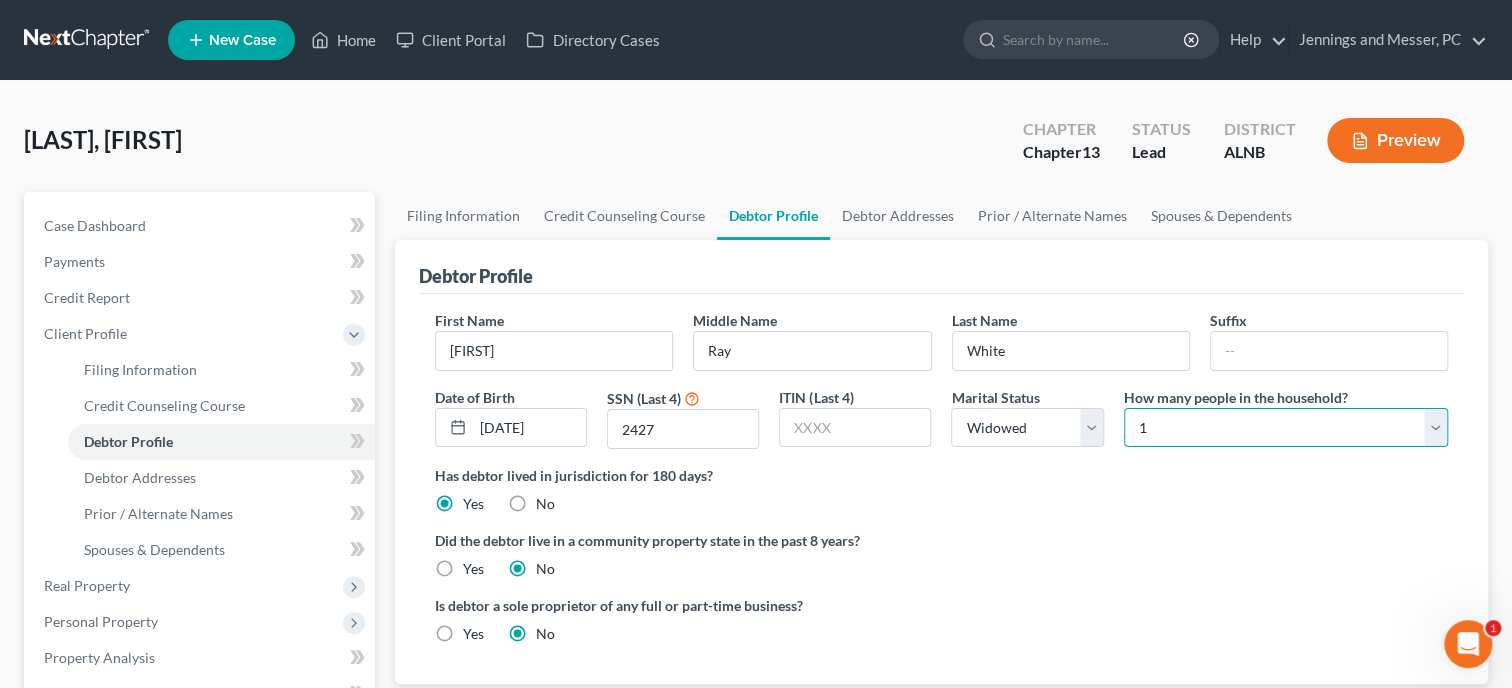 click on "Select 1 2 3 4 5 6 7 8 9 10 11 12 13 14 15 16 17 18 19 20" at bounding box center [1286, 428] 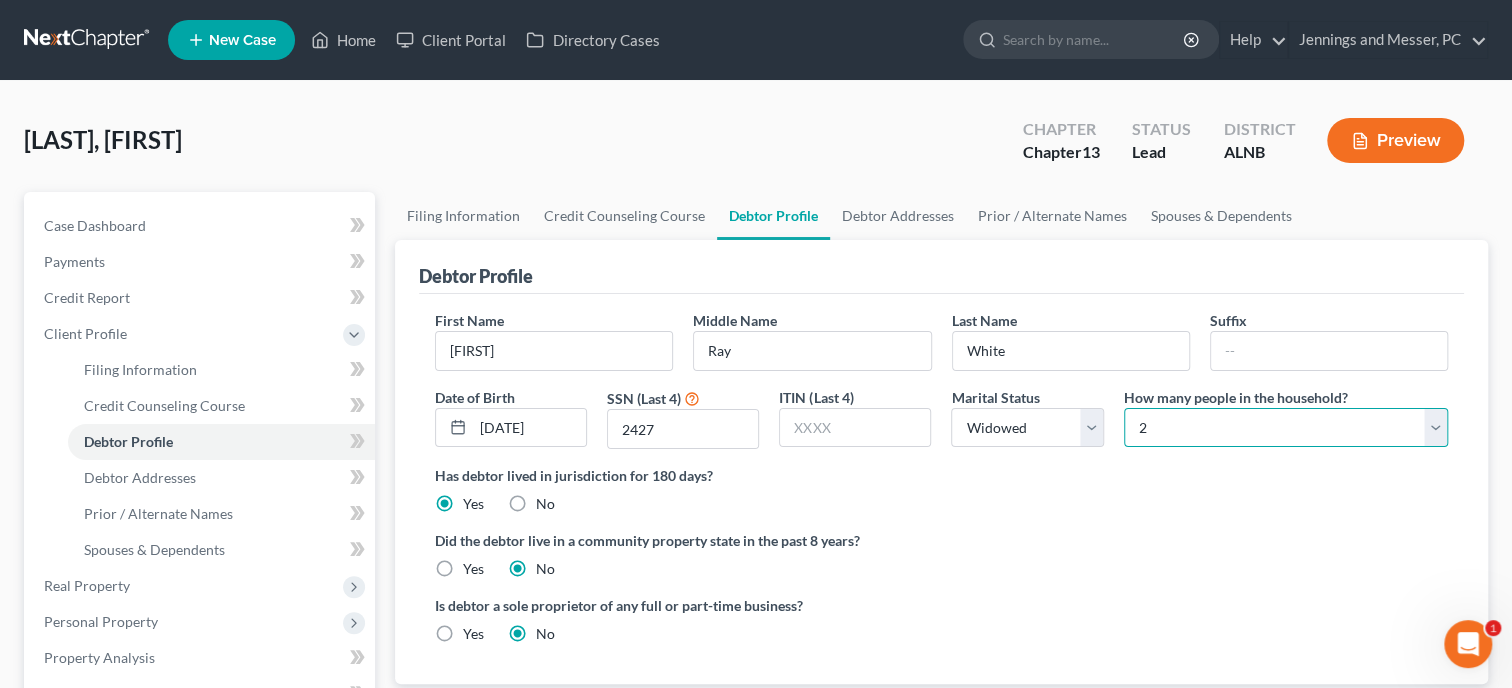 click on "2" at bounding box center [0, 0] 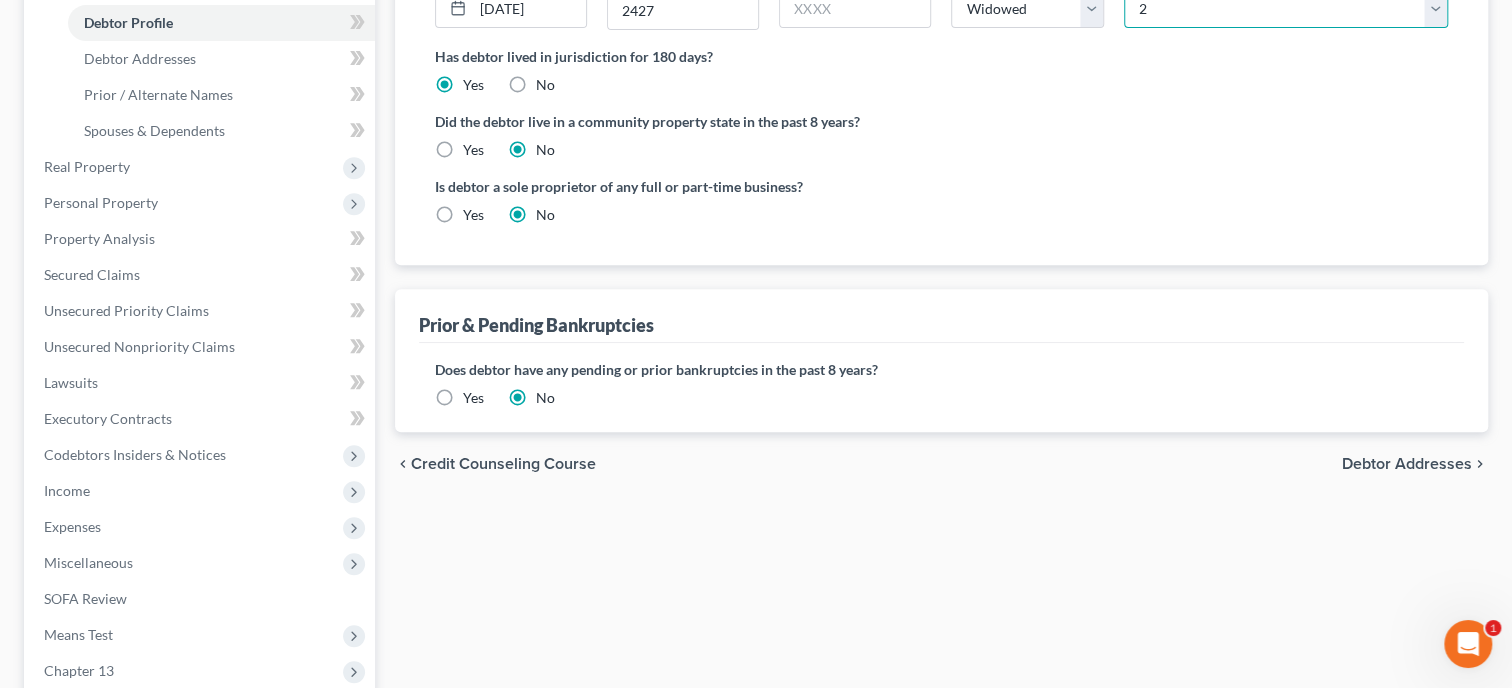 scroll, scrollTop: 308, scrollLeft: 0, axis: vertical 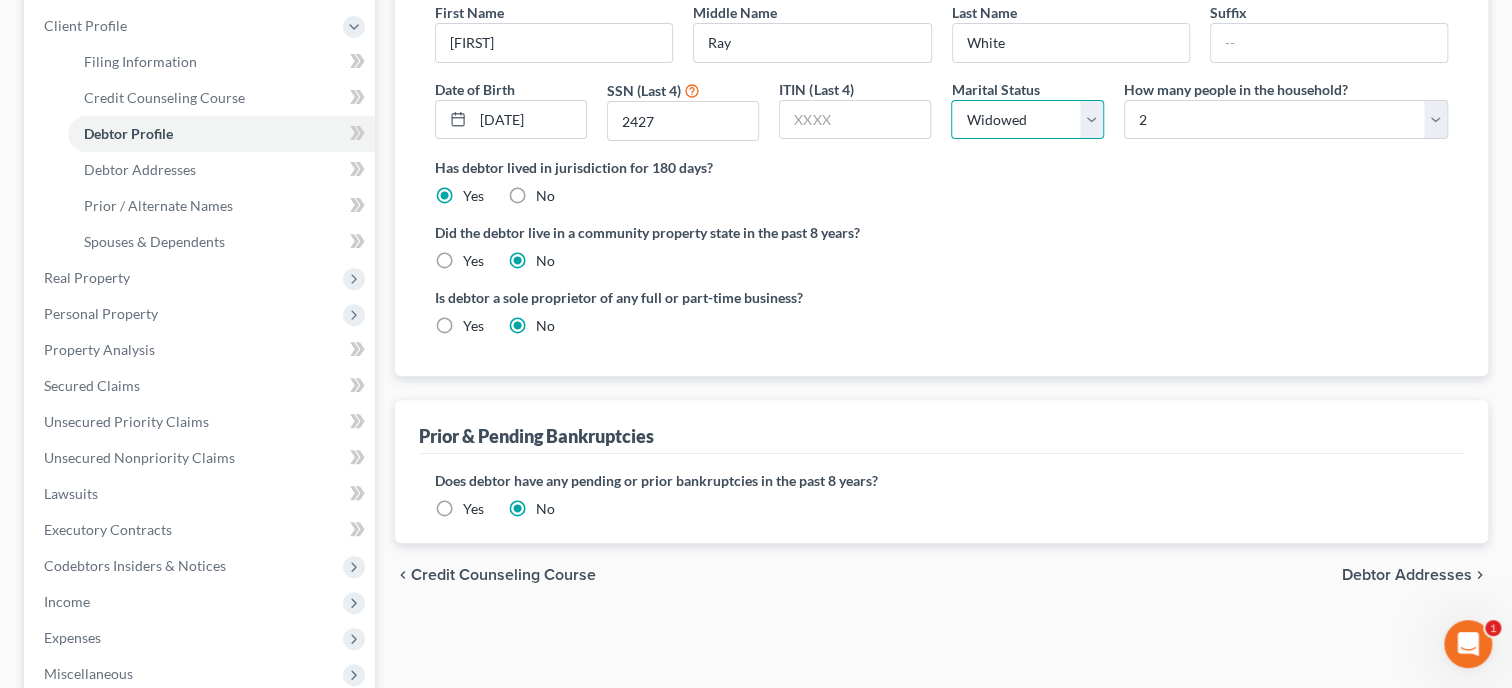 click on "Select Single Married Separated Divorced Widowed" at bounding box center [1027, 120] 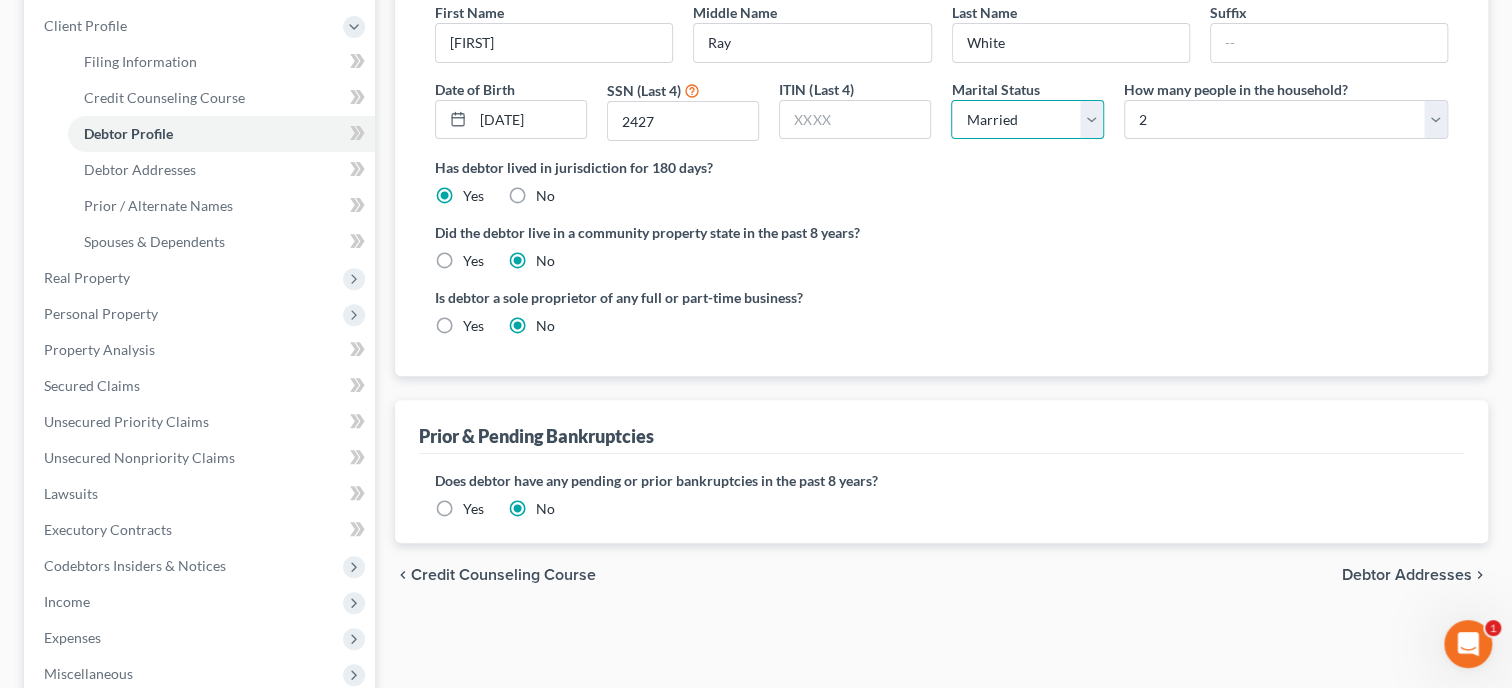 click on "Married" at bounding box center [0, 0] 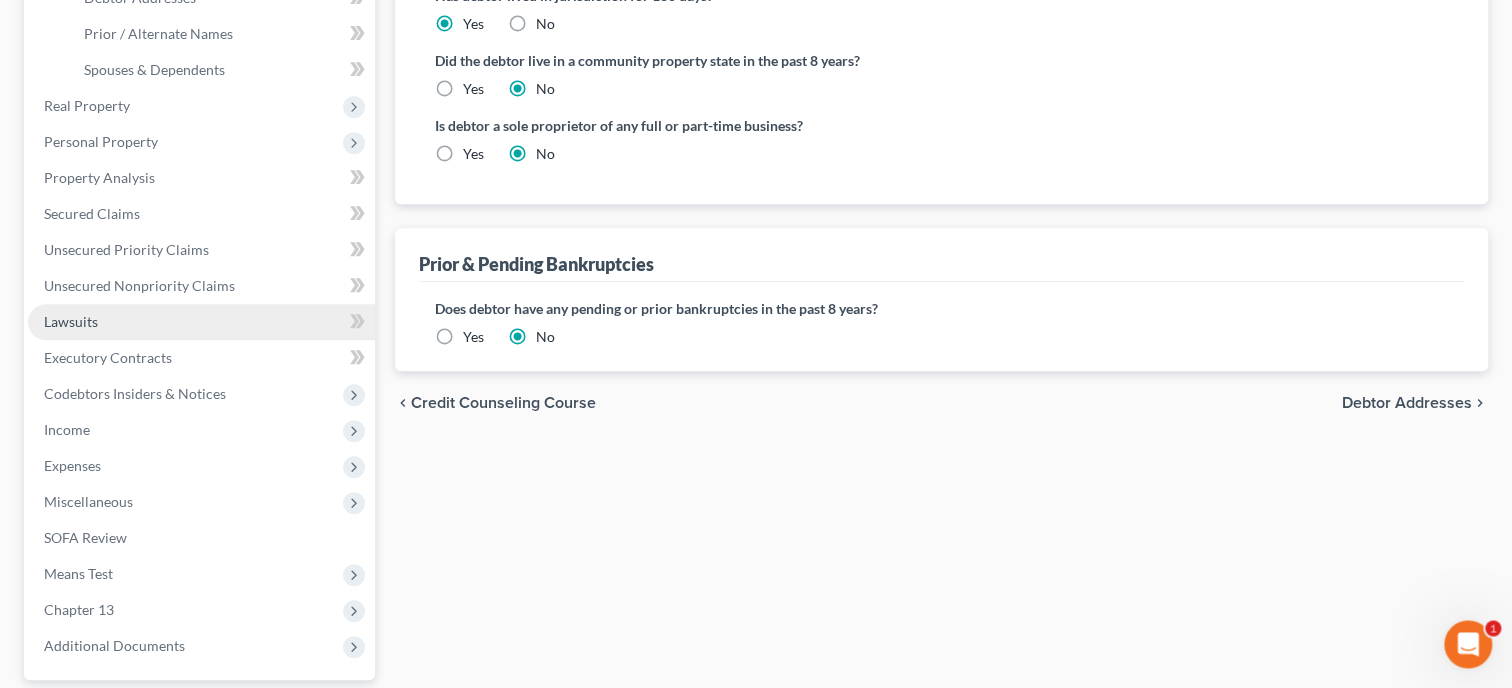 scroll, scrollTop: 617, scrollLeft: 0, axis: vertical 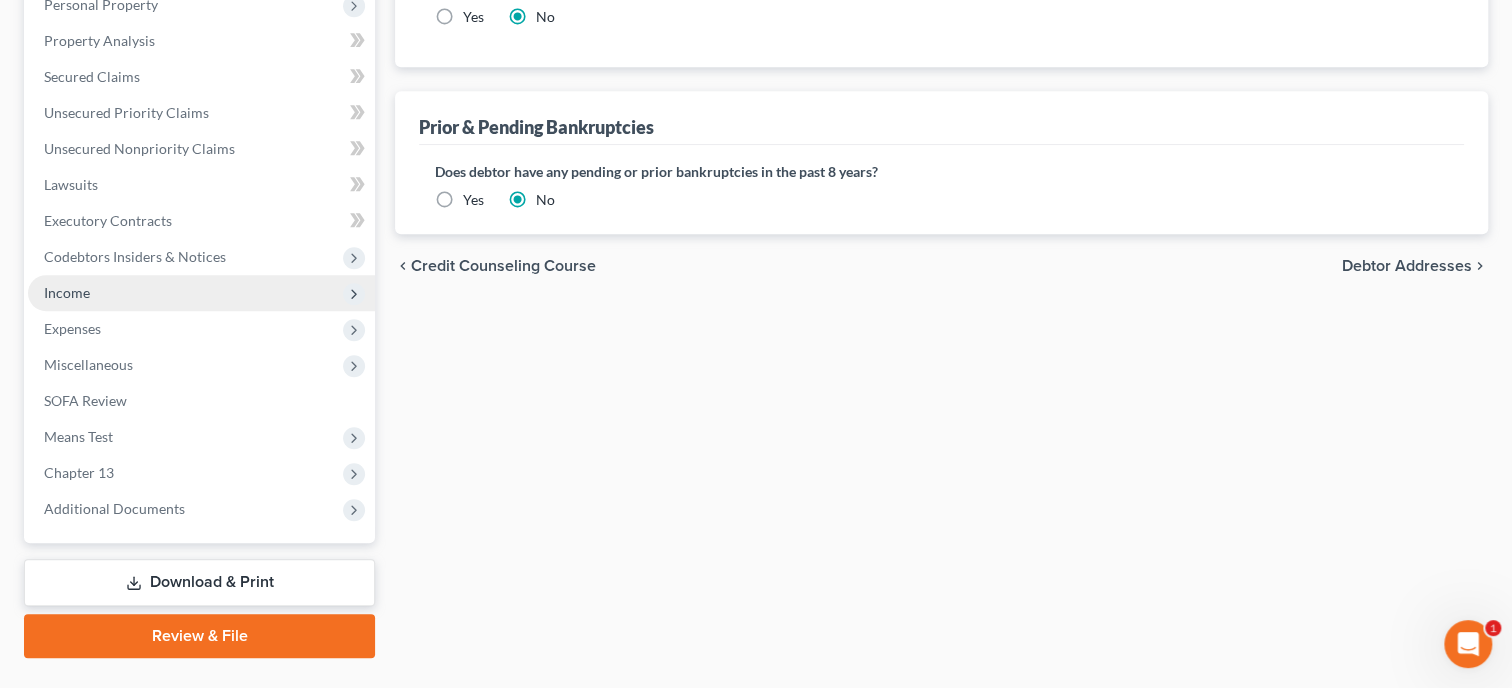 click on "Income" at bounding box center [201, 293] 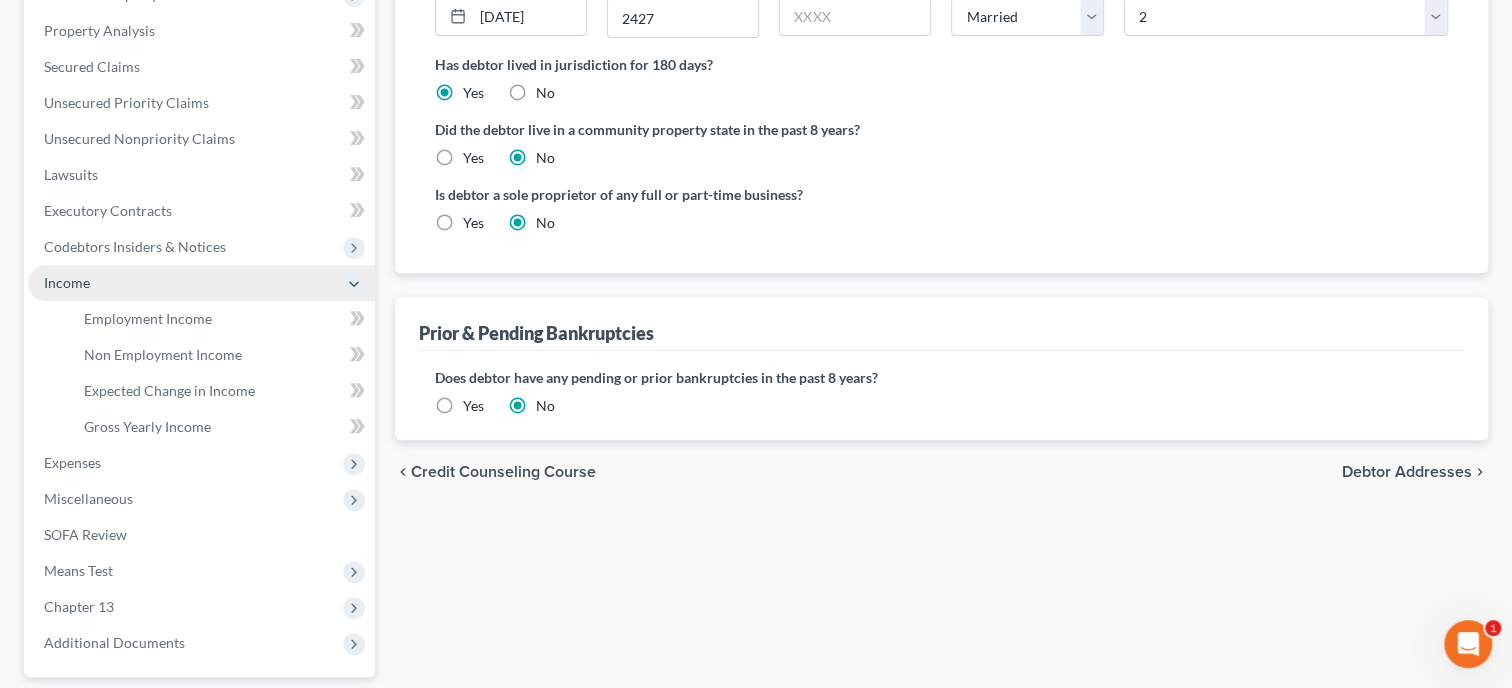 scroll, scrollTop: 401, scrollLeft: 0, axis: vertical 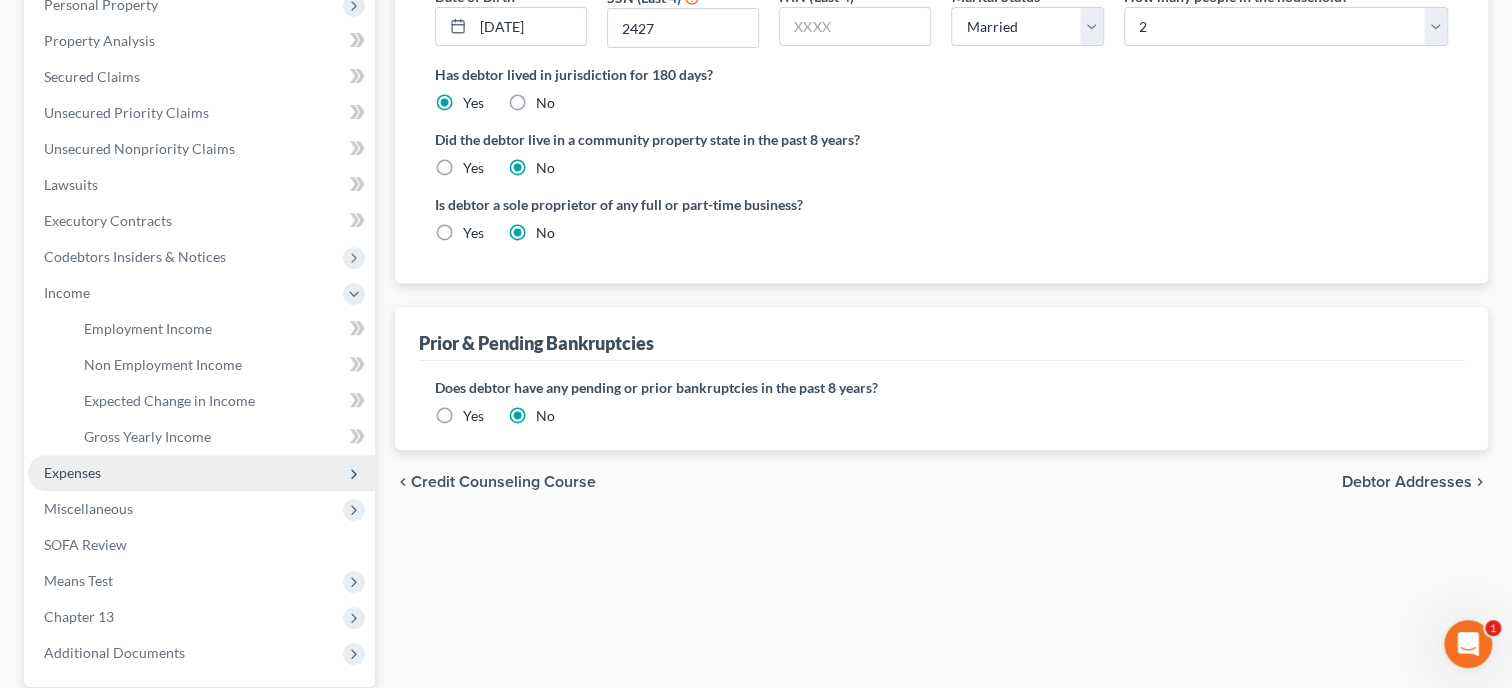 click on "Expenses" at bounding box center [201, 473] 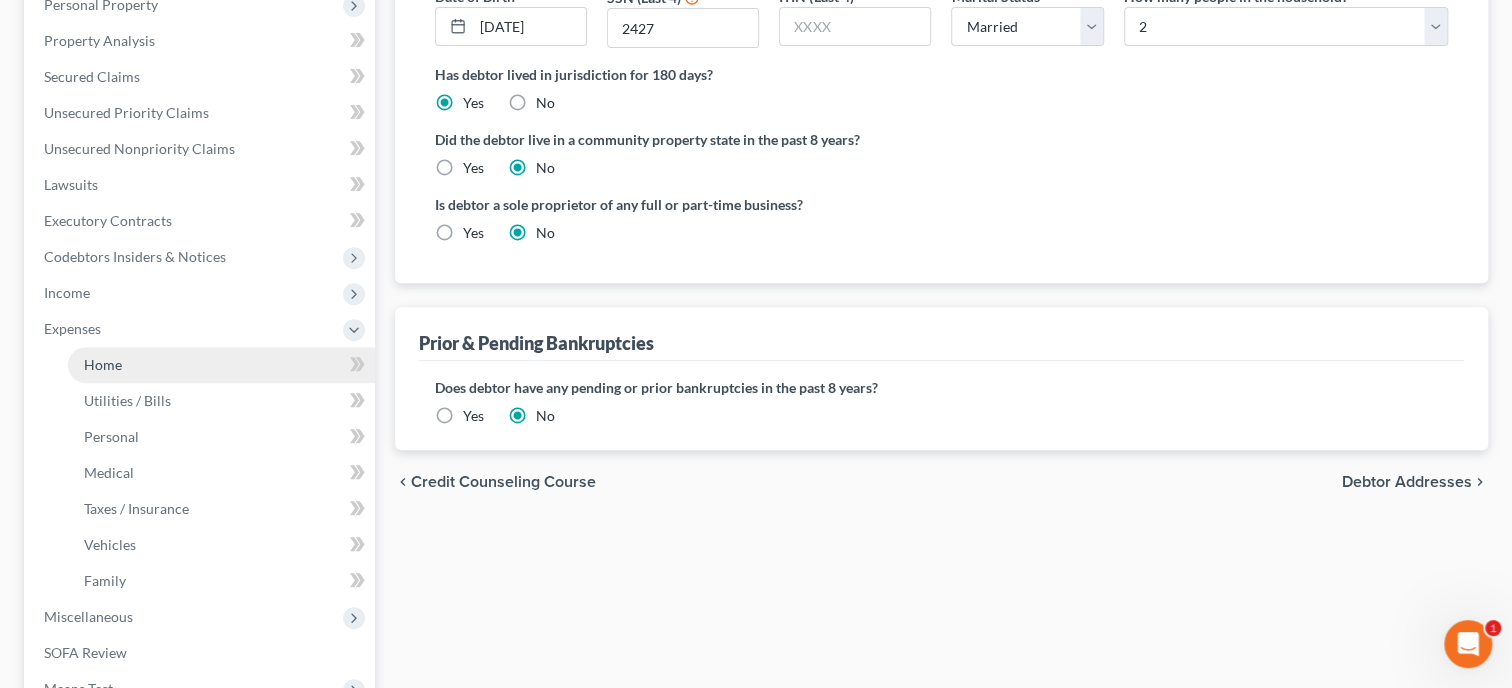 click on "Home" at bounding box center [221, 365] 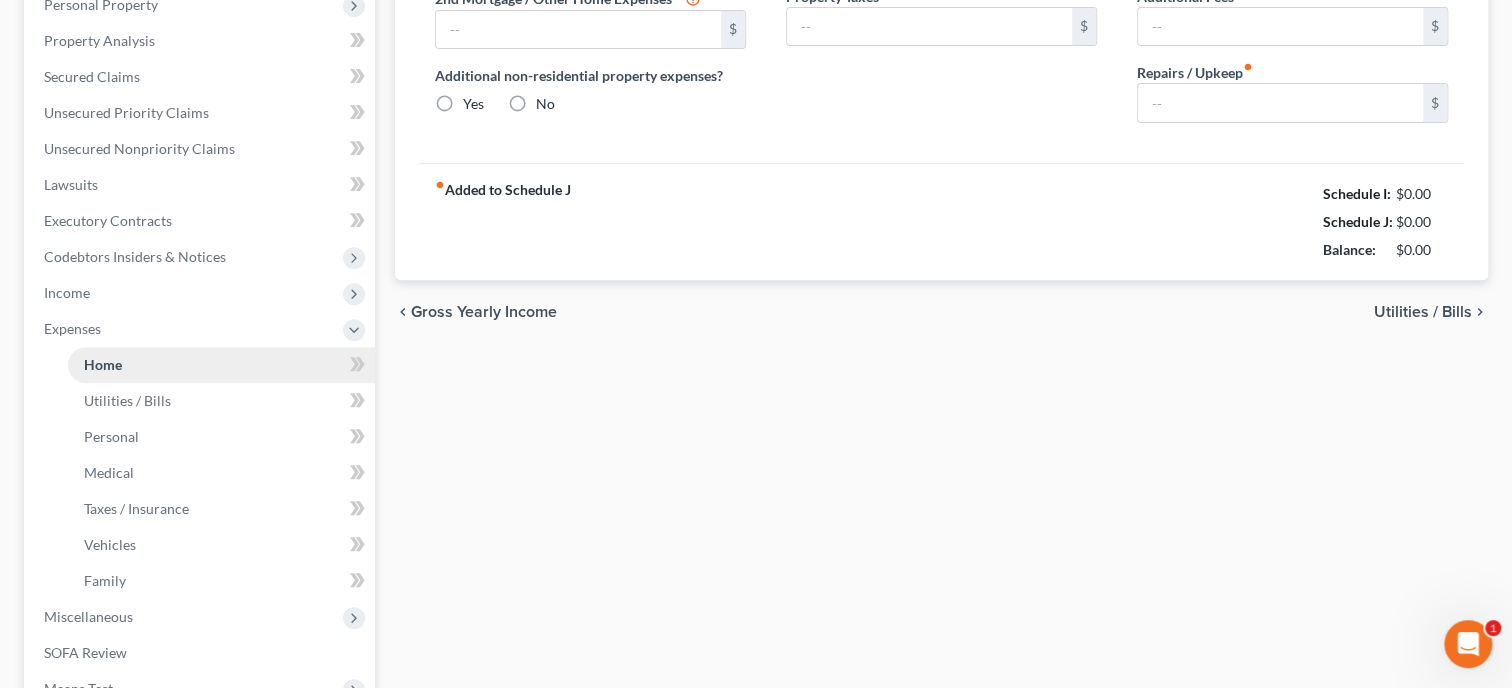 type on "0.00" 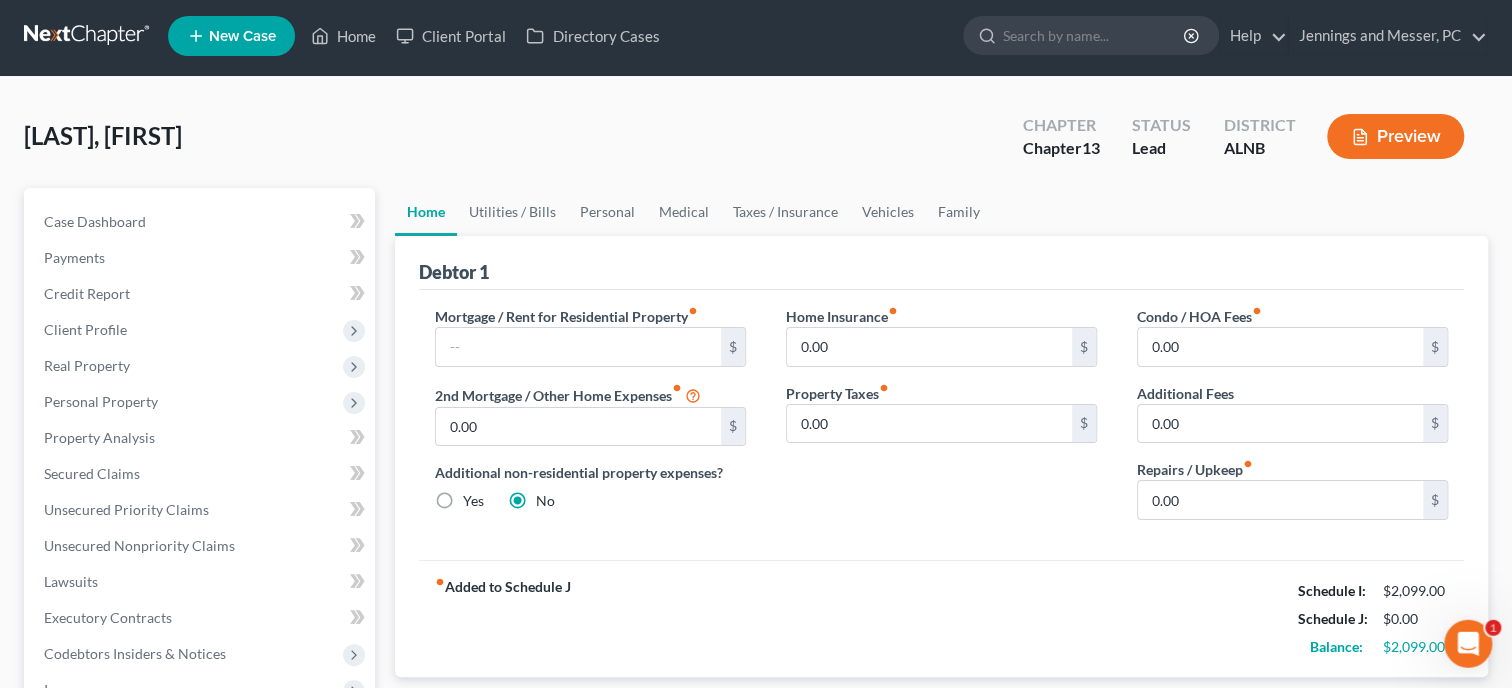 scroll, scrollTop: 0, scrollLeft: 0, axis: both 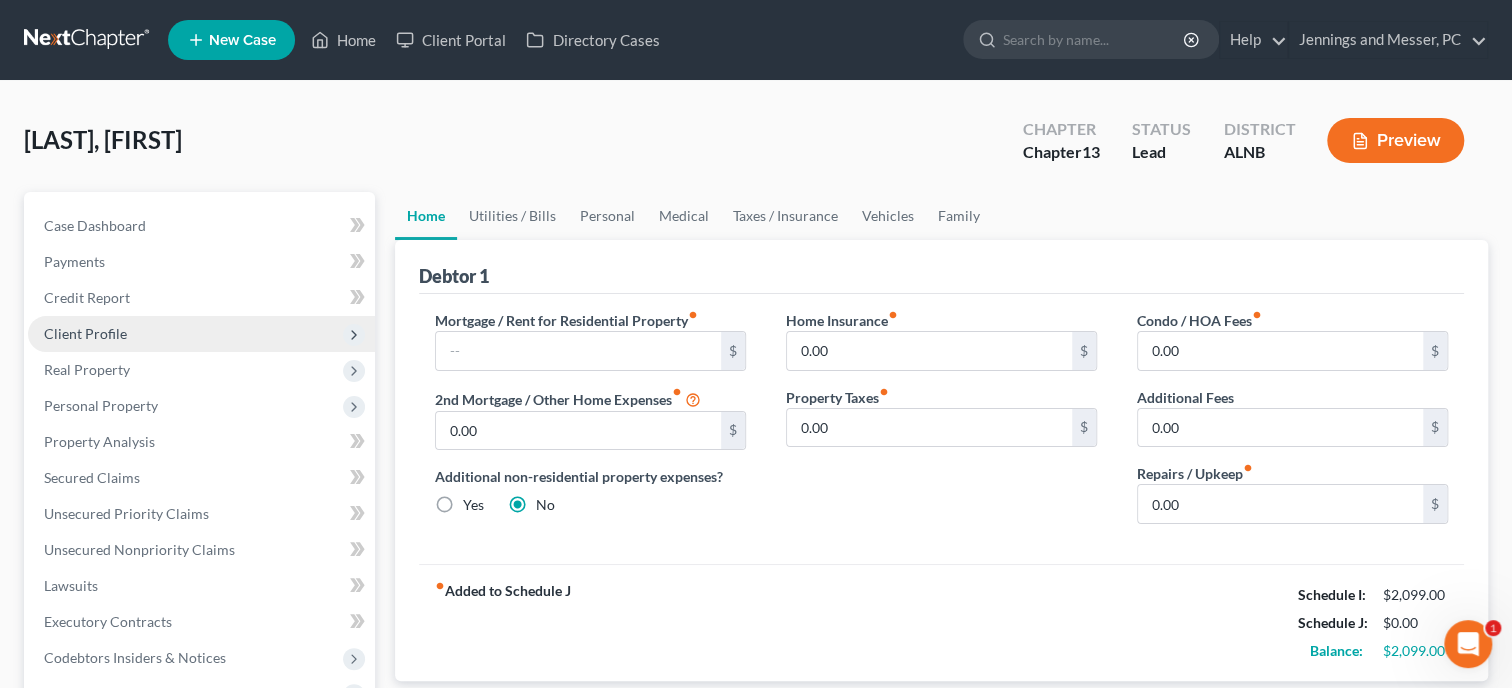 click on "Client Profile" at bounding box center [85, 333] 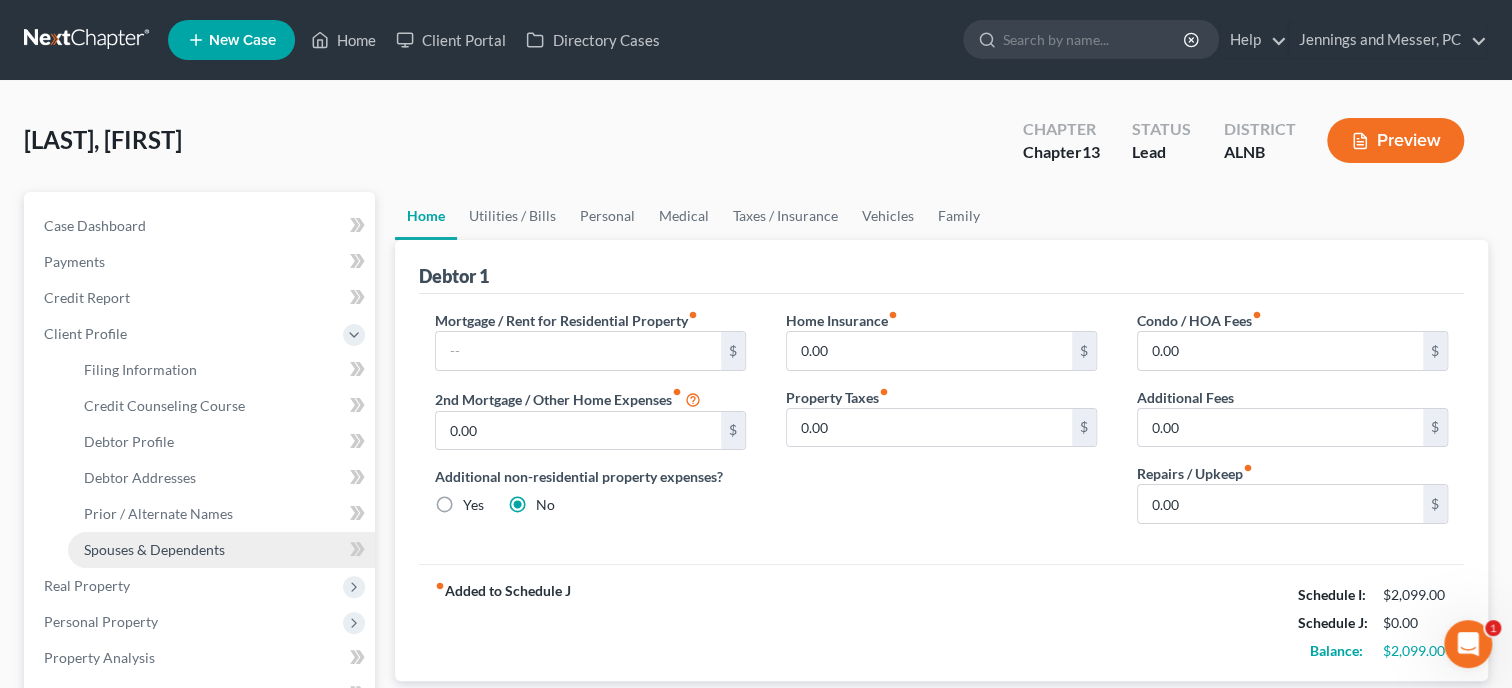 click on "Spouses & Dependents" at bounding box center (221, 550) 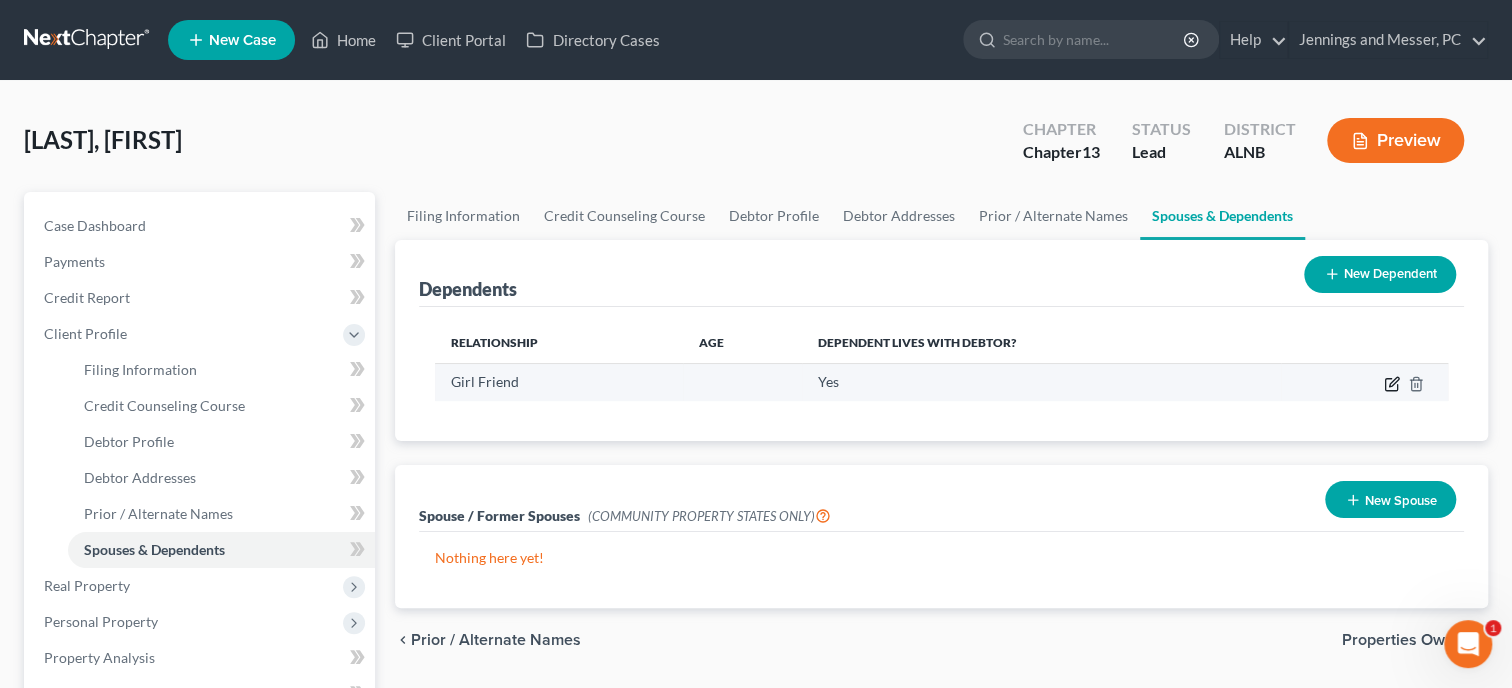 click 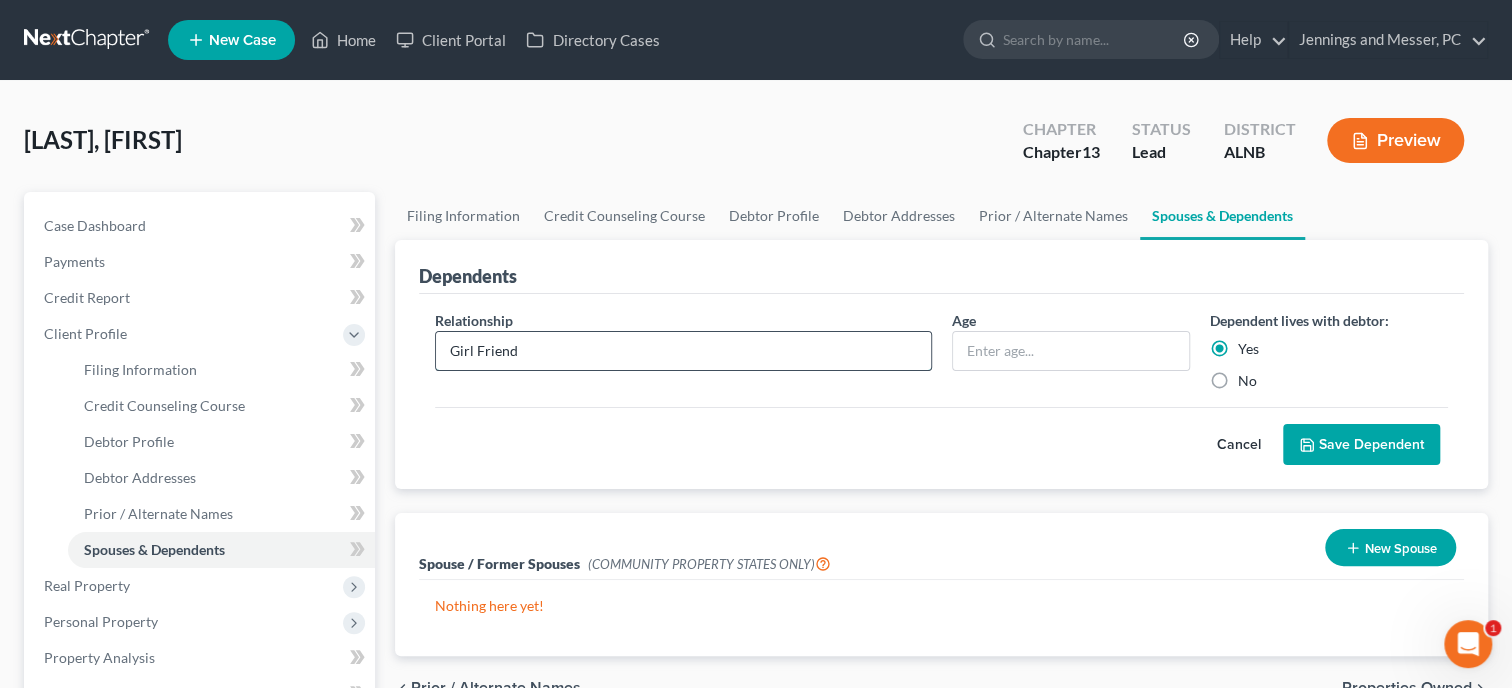 drag, startPoint x: 593, startPoint y: 357, endPoint x: 412, endPoint y: 358, distance: 181.00276 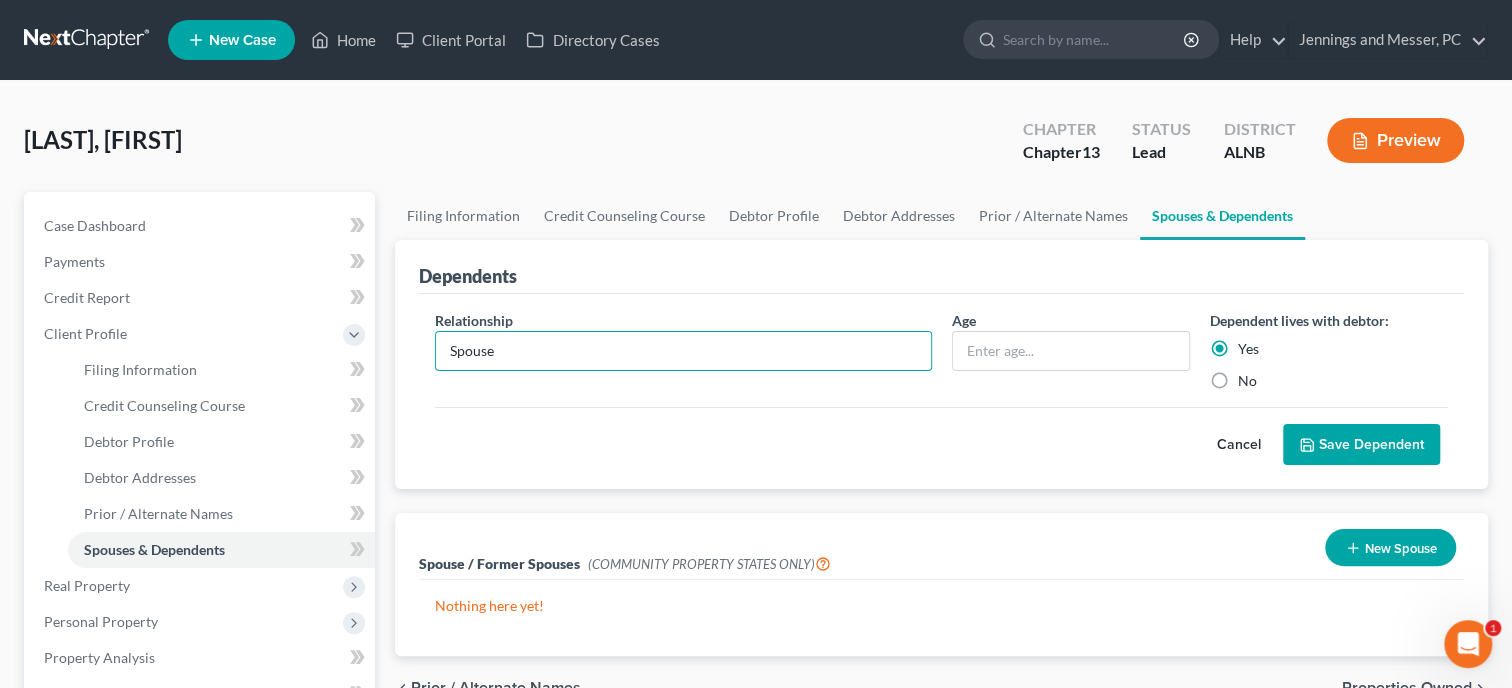type on "Spouse" 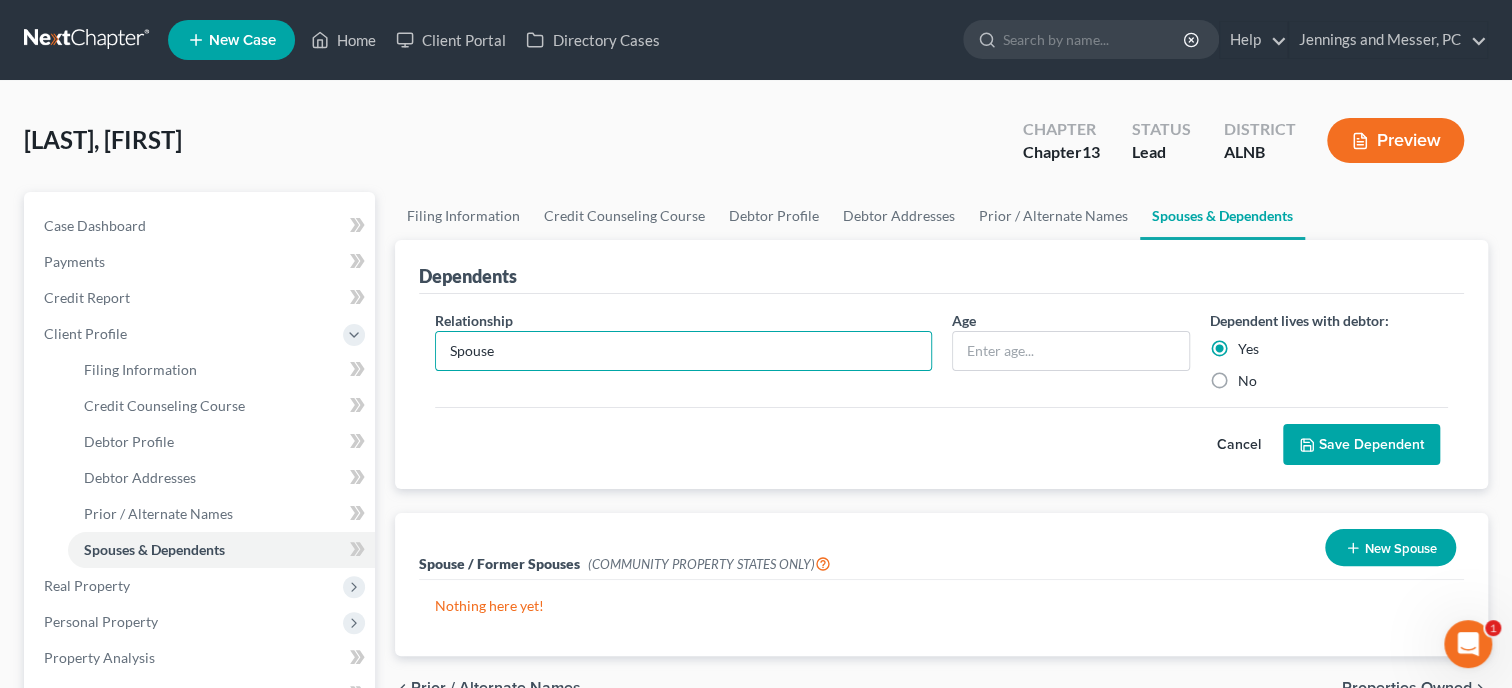 click on "Save Dependent" at bounding box center [1361, 445] 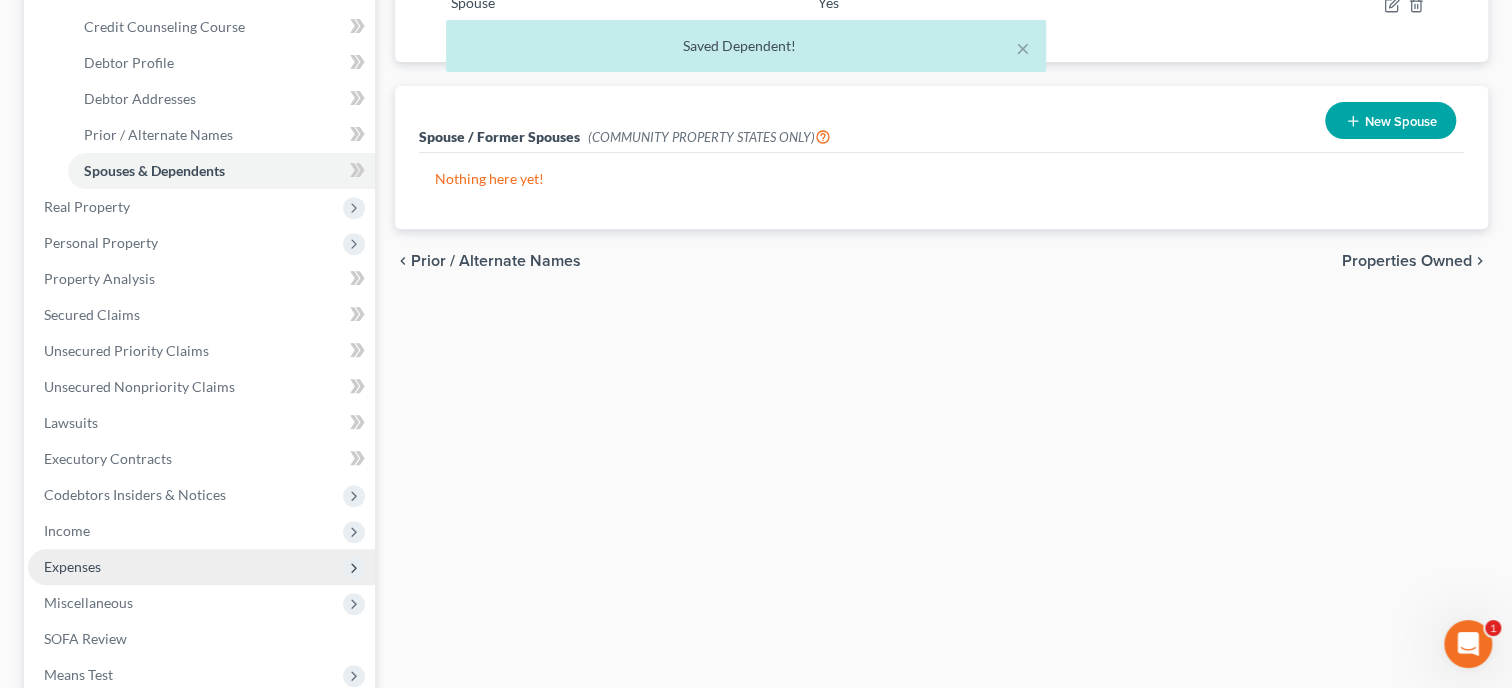 scroll, scrollTop: 411, scrollLeft: 0, axis: vertical 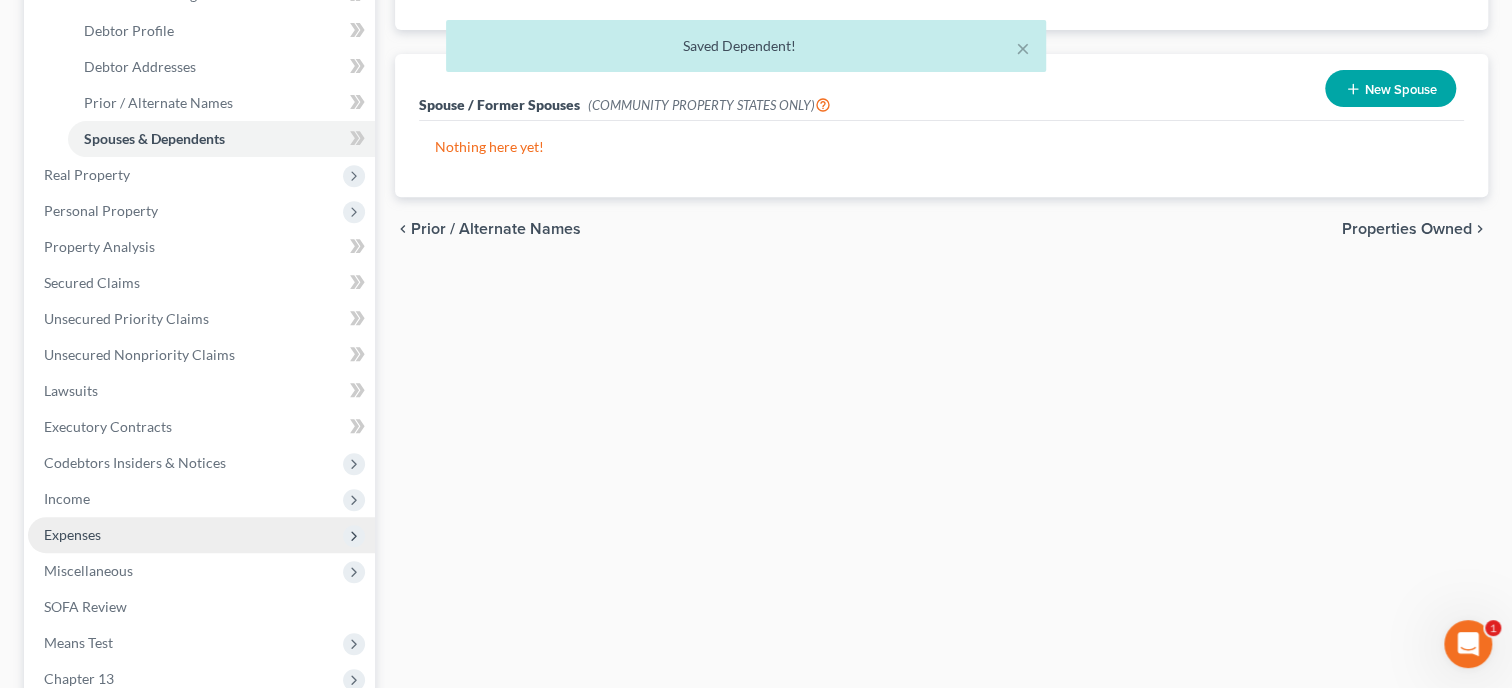 click on "Expenses" at bounding box center (201, 535) 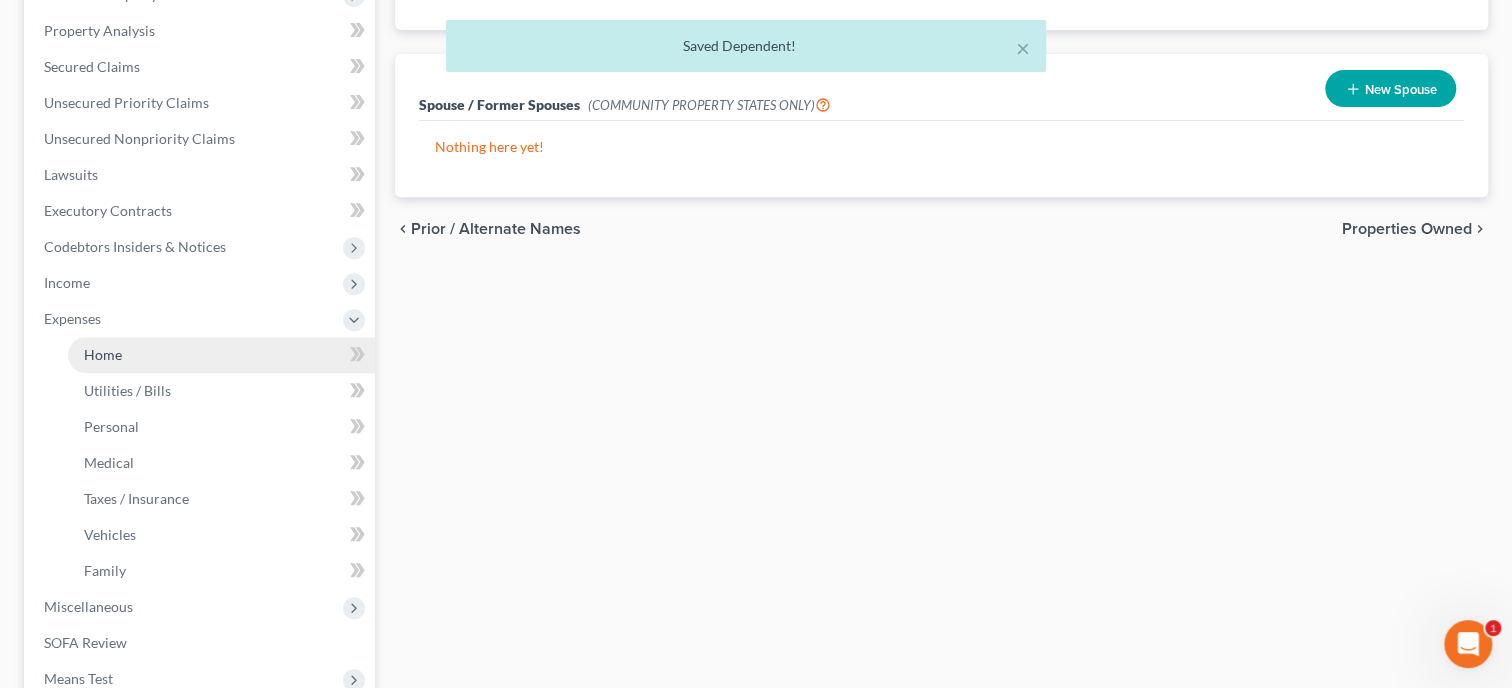 click on "Home" at bounding box center (221, 355) 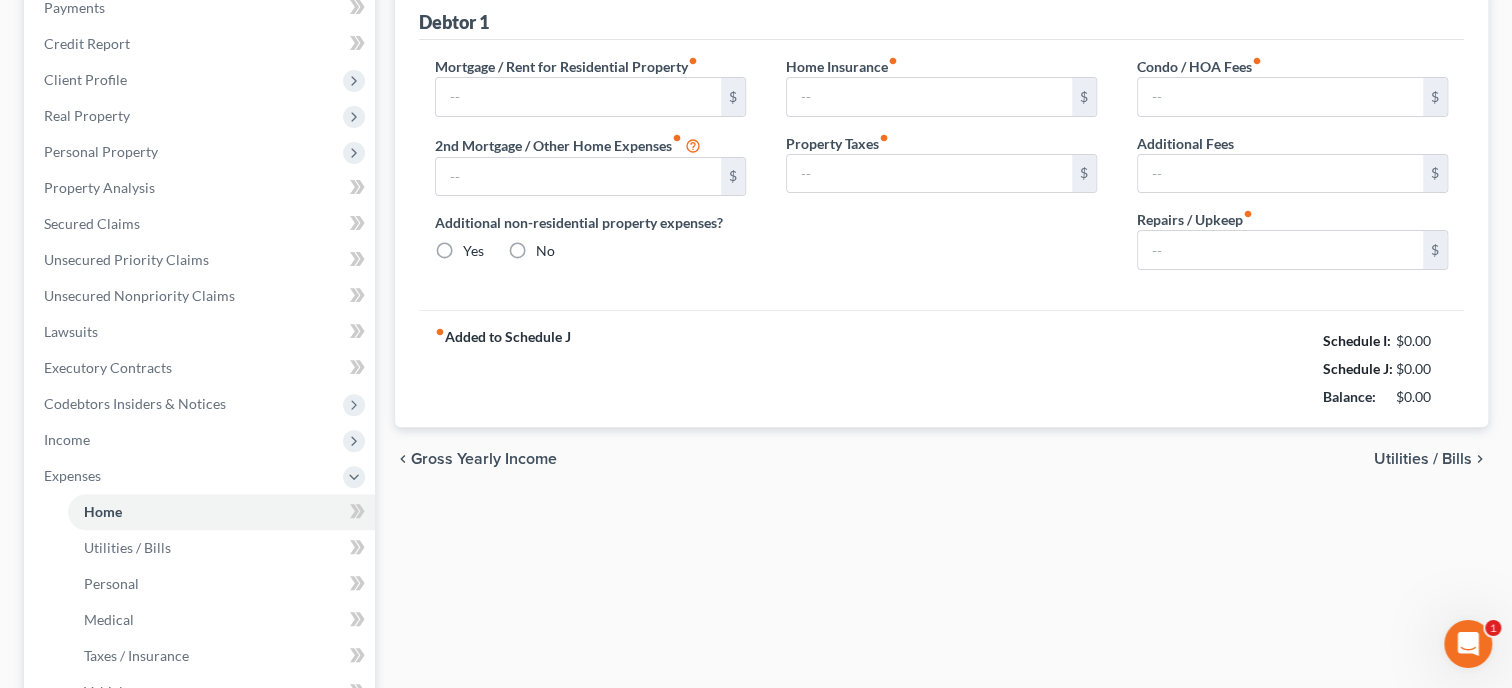 type on "0.00" 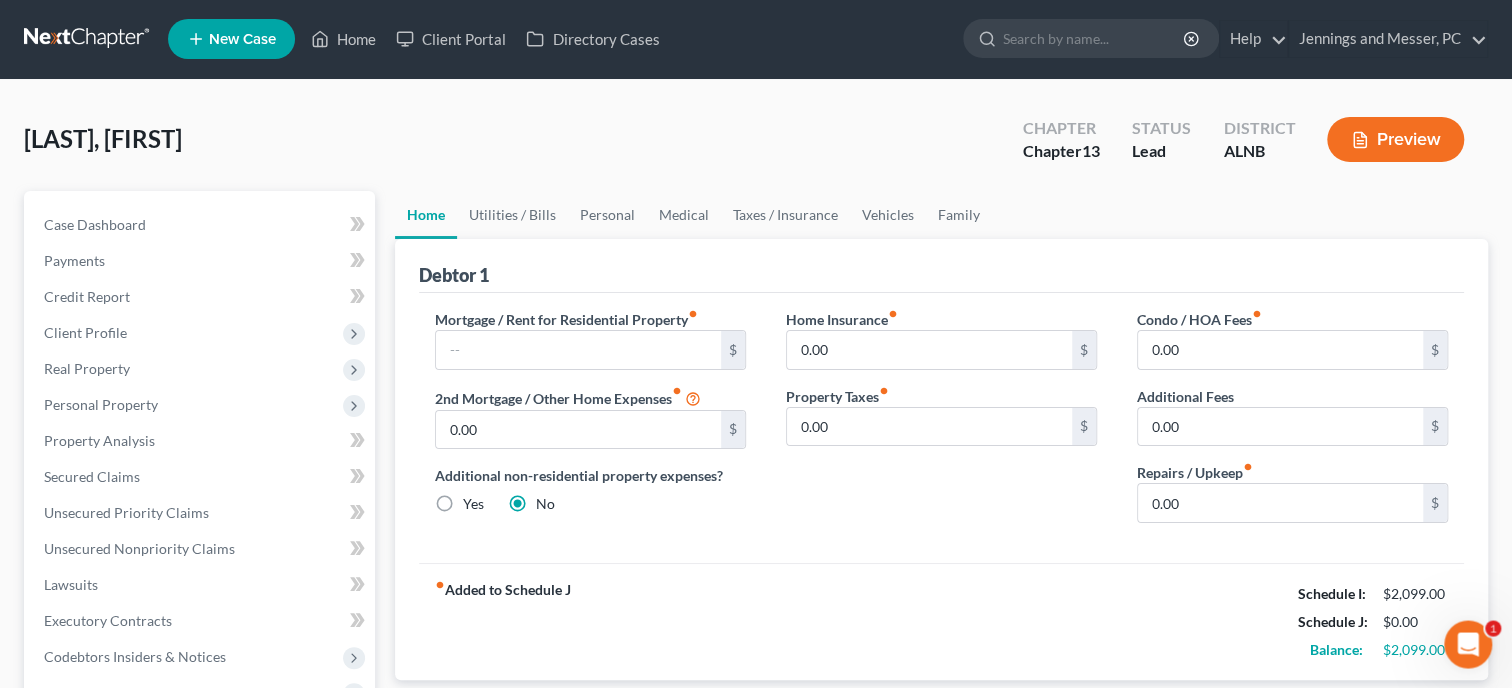 scroll, scrollTop: 0, scrollLeft: 0, axis: both 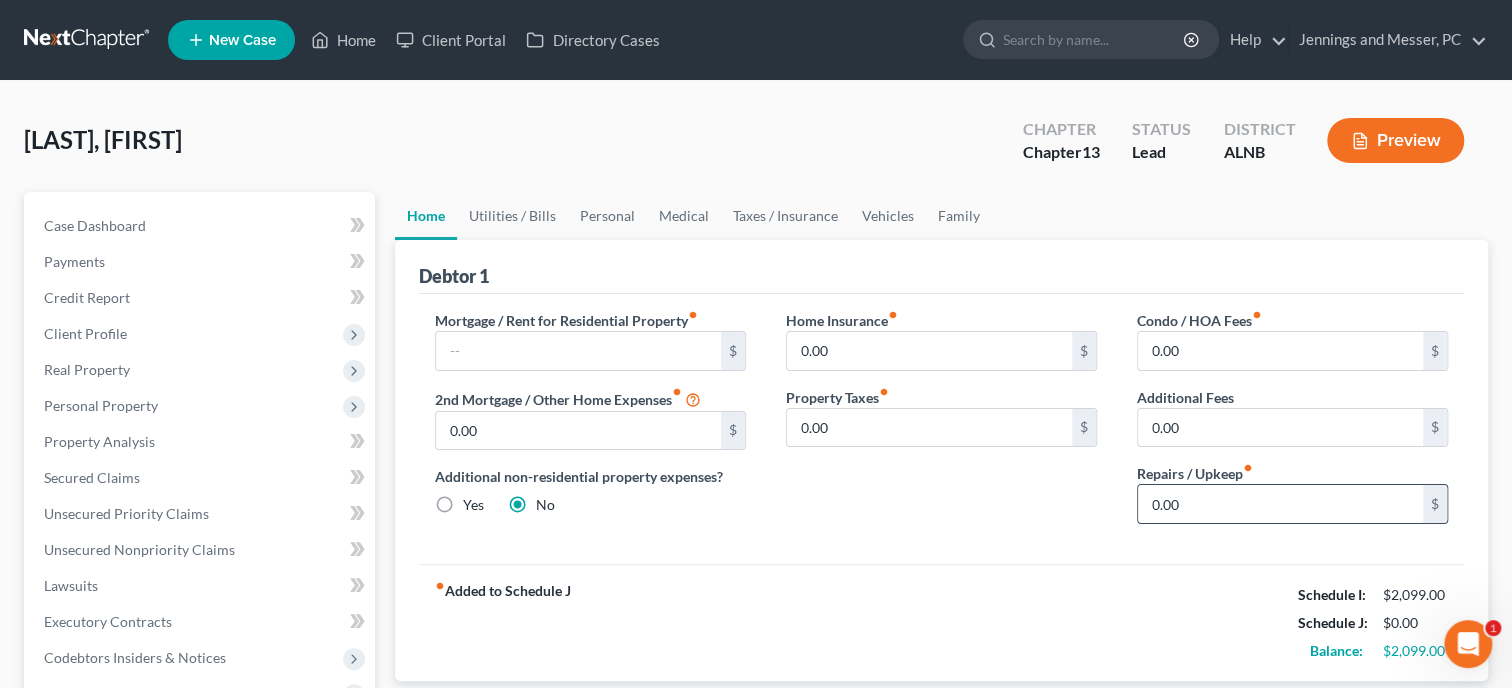 click on "0.00" at bounding box center [1280, 504] 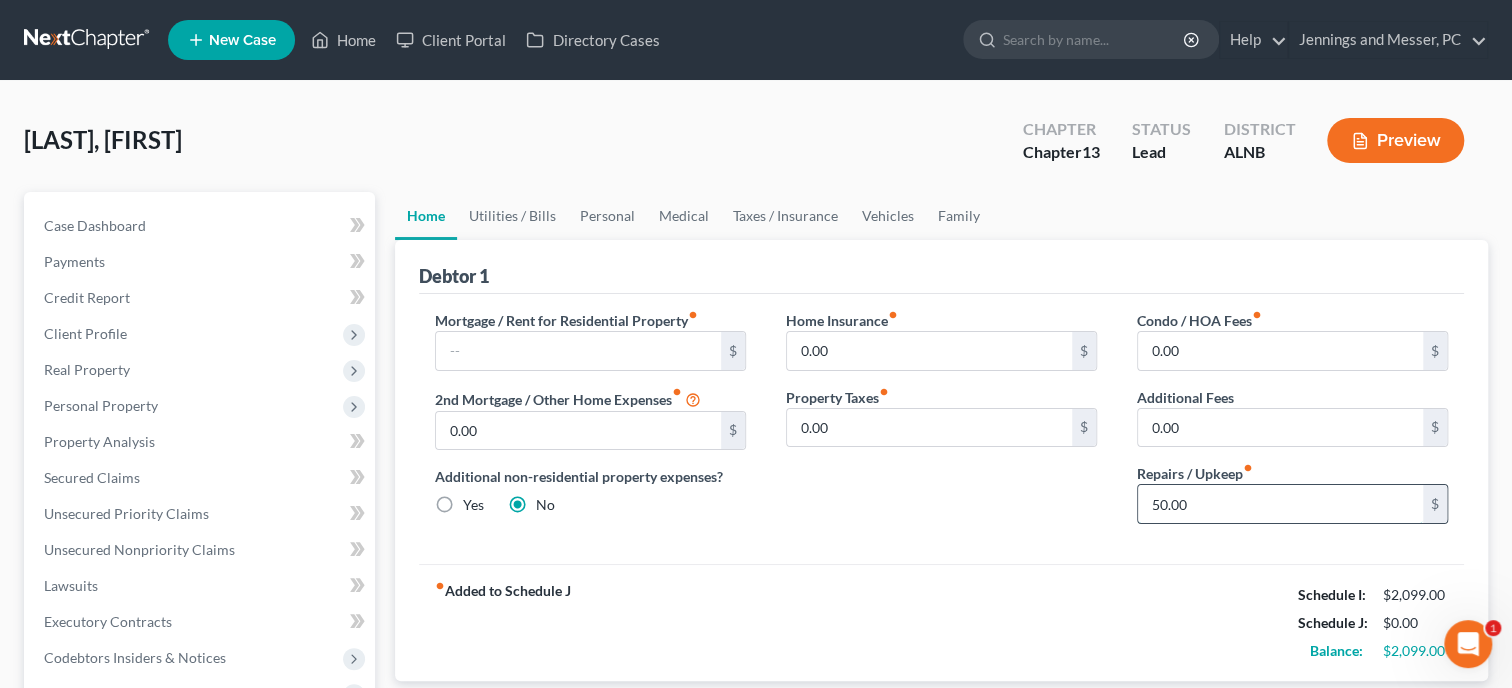 click on "50.00" at bounding box center [1280, 504] 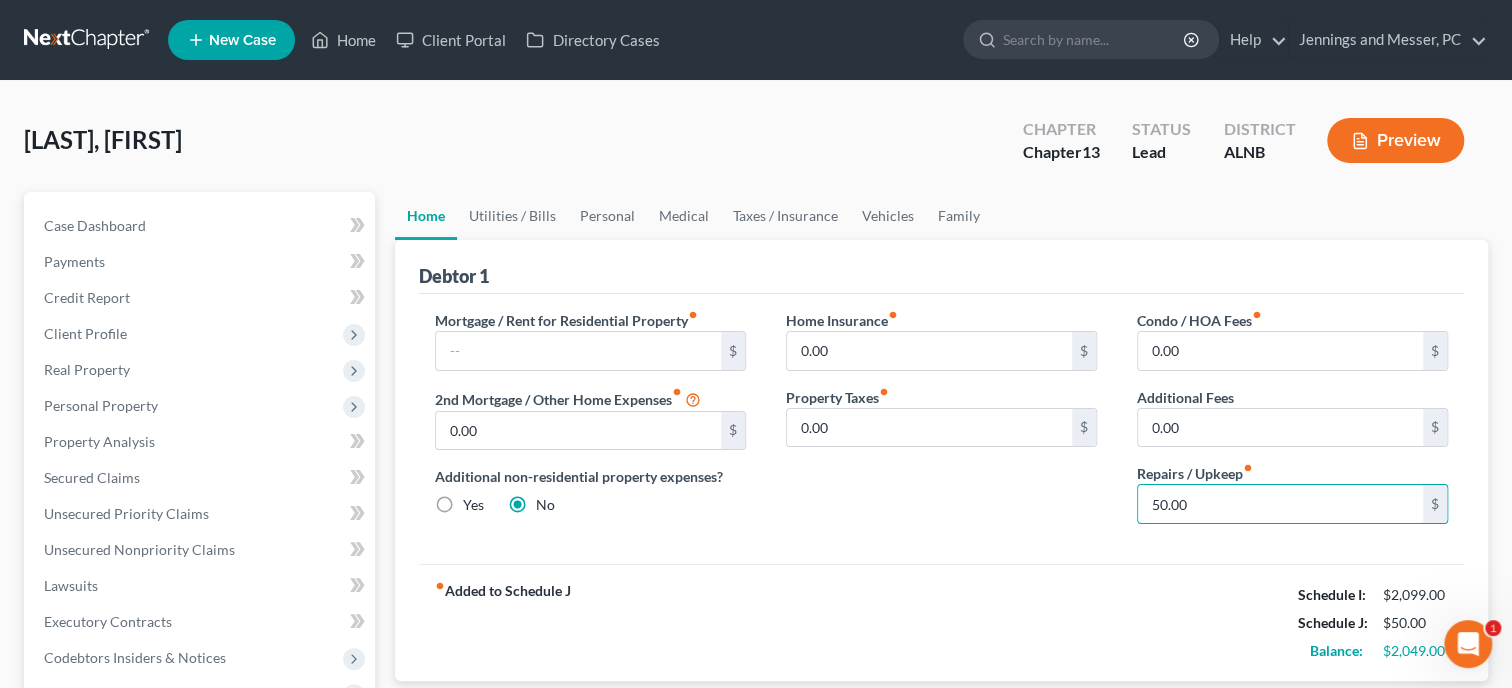 type on "50.00" 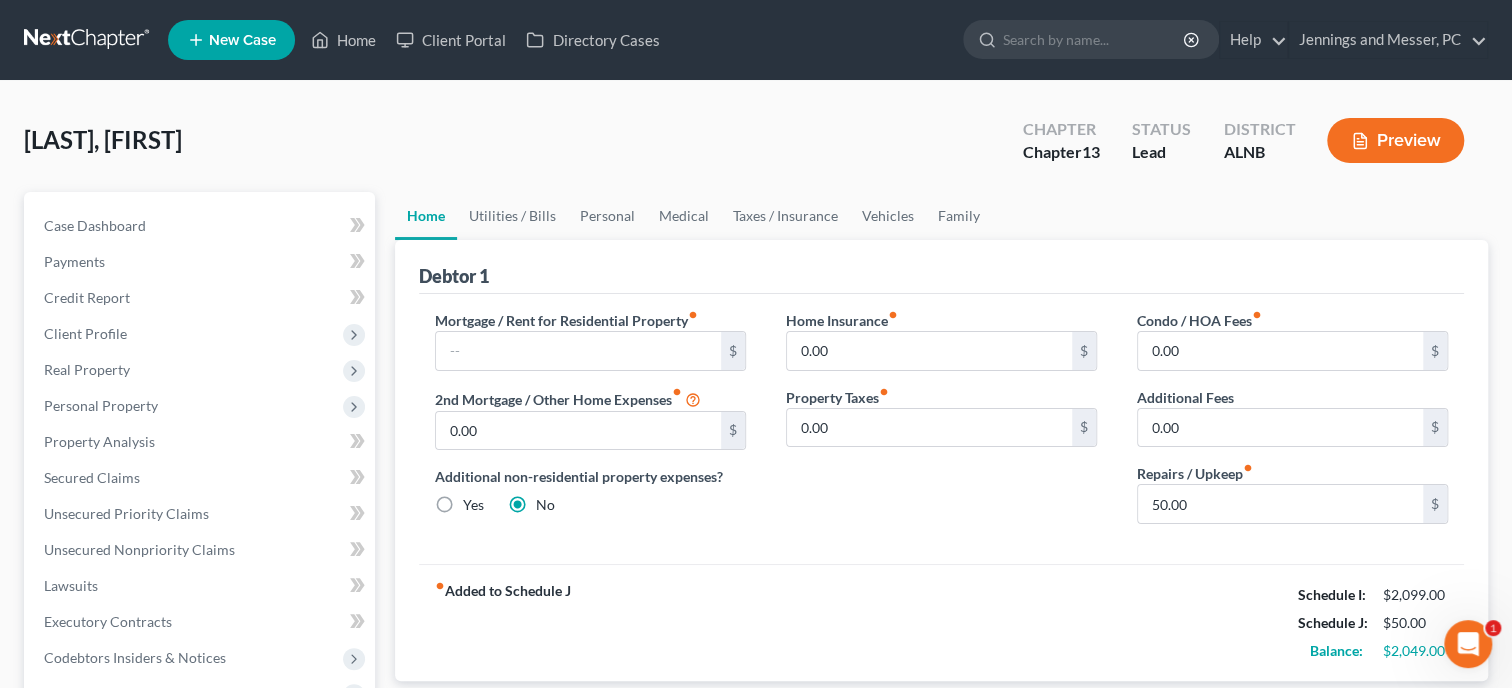 click on "Mortgage / Rent for Residential Property  fiber_manual_record $ 2nd Mortgage / Other Home Expenses  fiber_manual_record   0.00 $ Additional non-residential property expenses? Yes No Home Insurance  fiber_manual_record 0.00 $ Property Taxes  fiber_manual_record 0.00 $ Condo / HOA Fees  fiber_manual_record 0.00 $ Additional Fees 0.00 $ Repairs / Upkeep  fiber_manual_record 50.00 $" at bounding box center [941, 429] 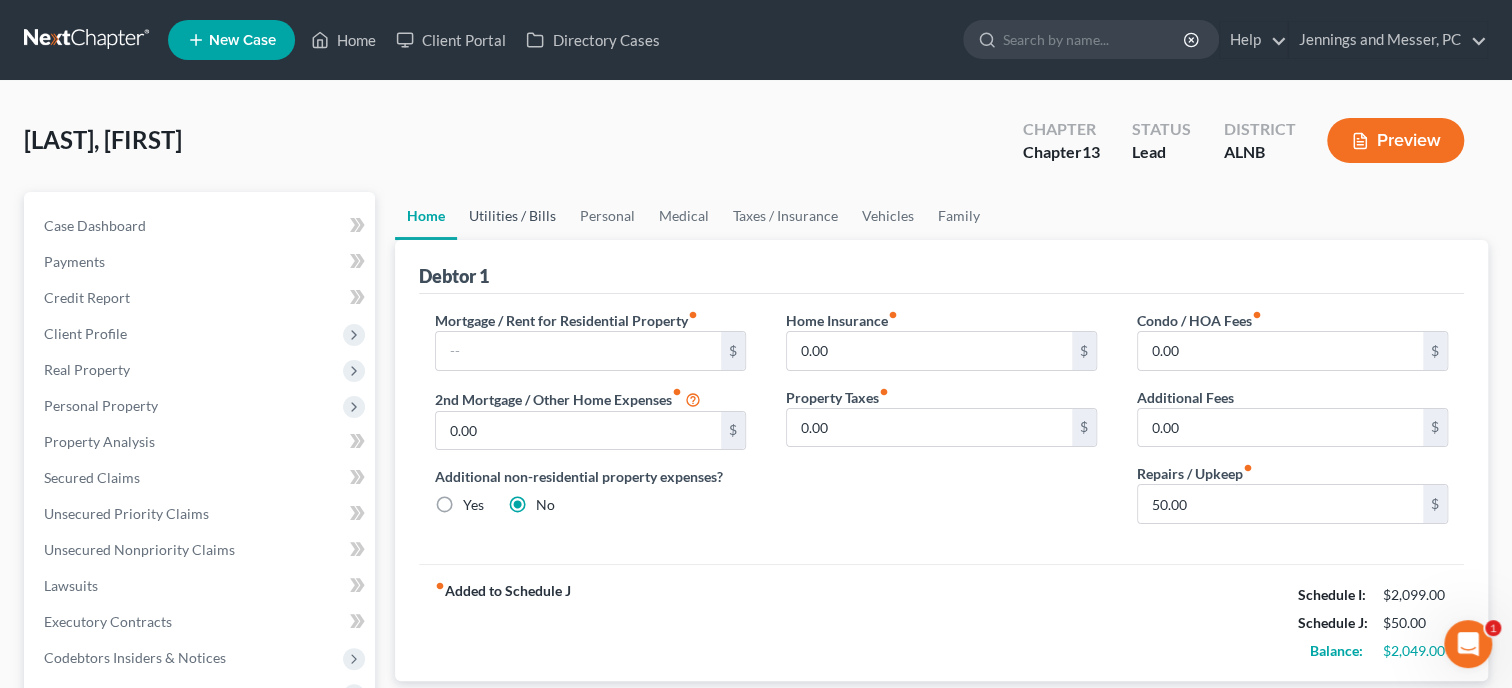 click on "Utilities / Bills" at bounding box center [512, 216] 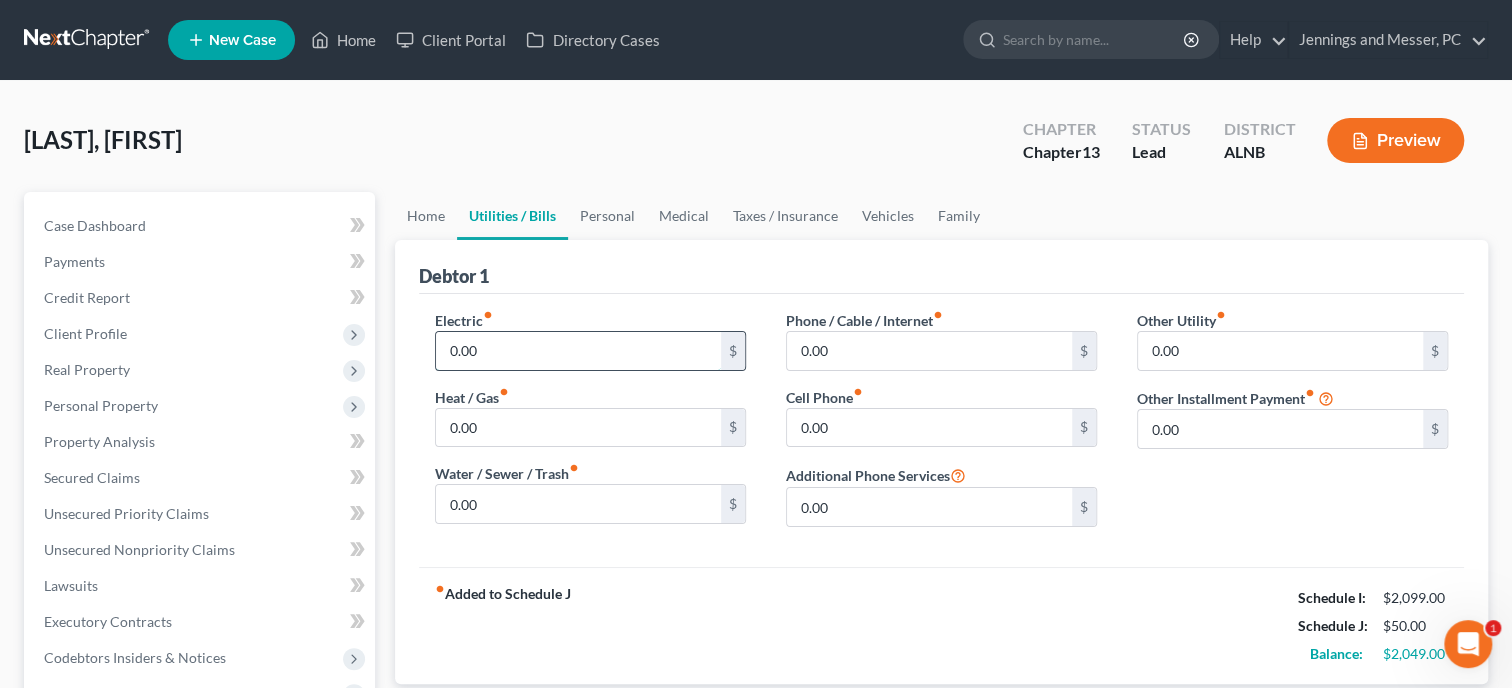click on "0.00" at bounding box center [578, 351] 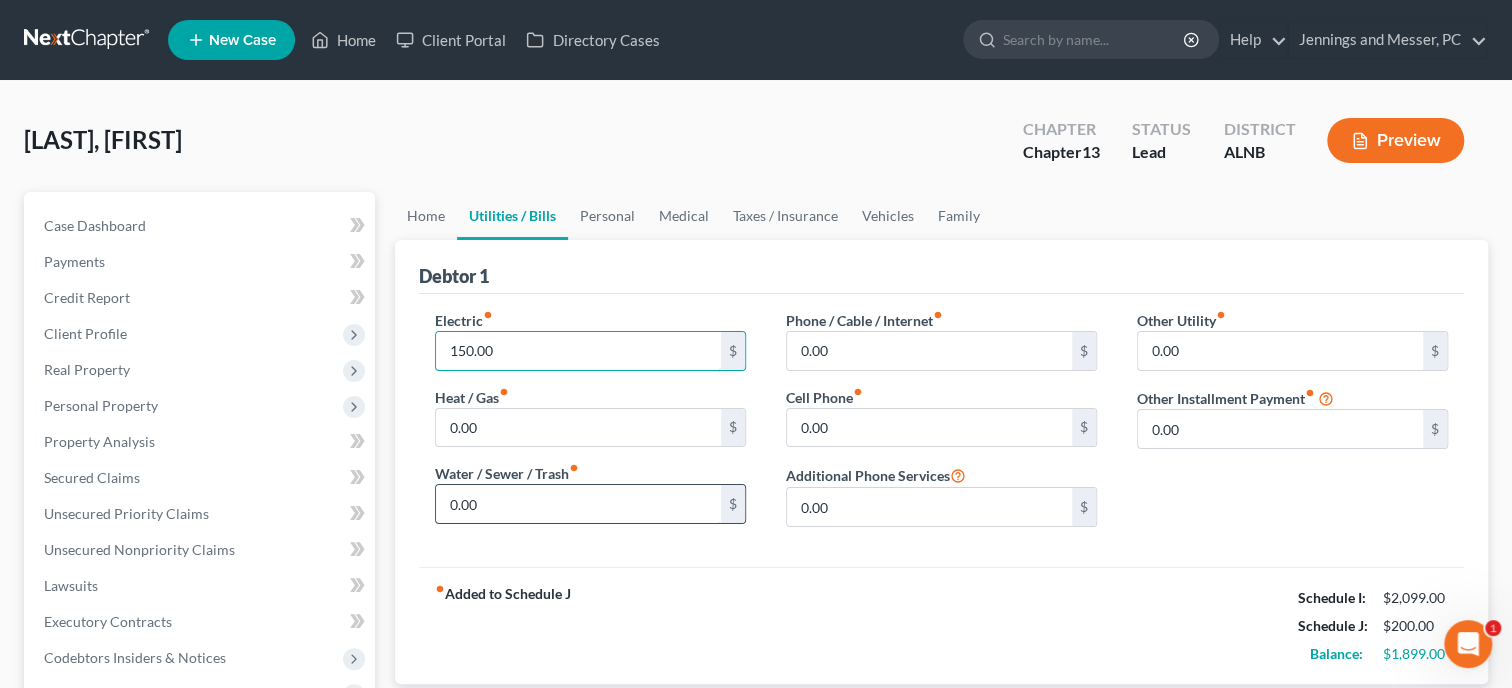 type on "150.00" 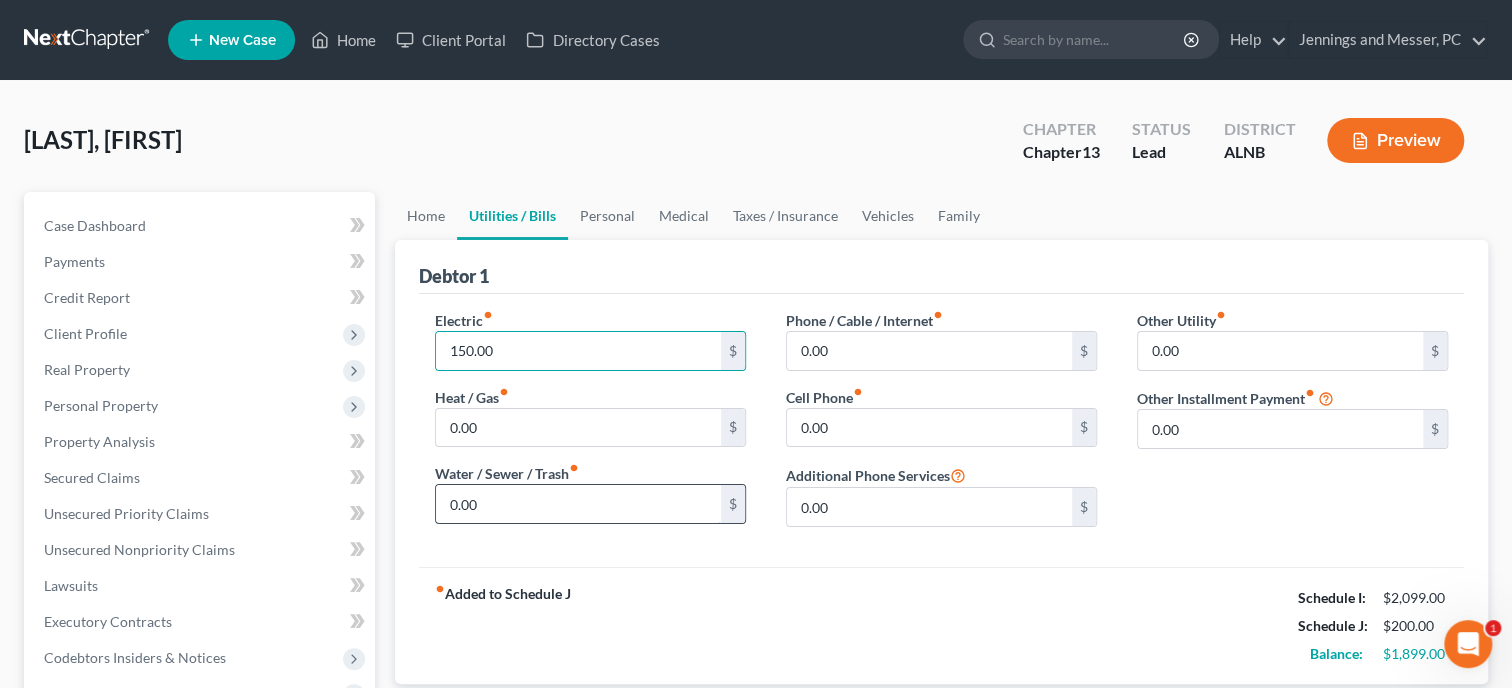 click on "0.00" at bounding box center [578, 504] 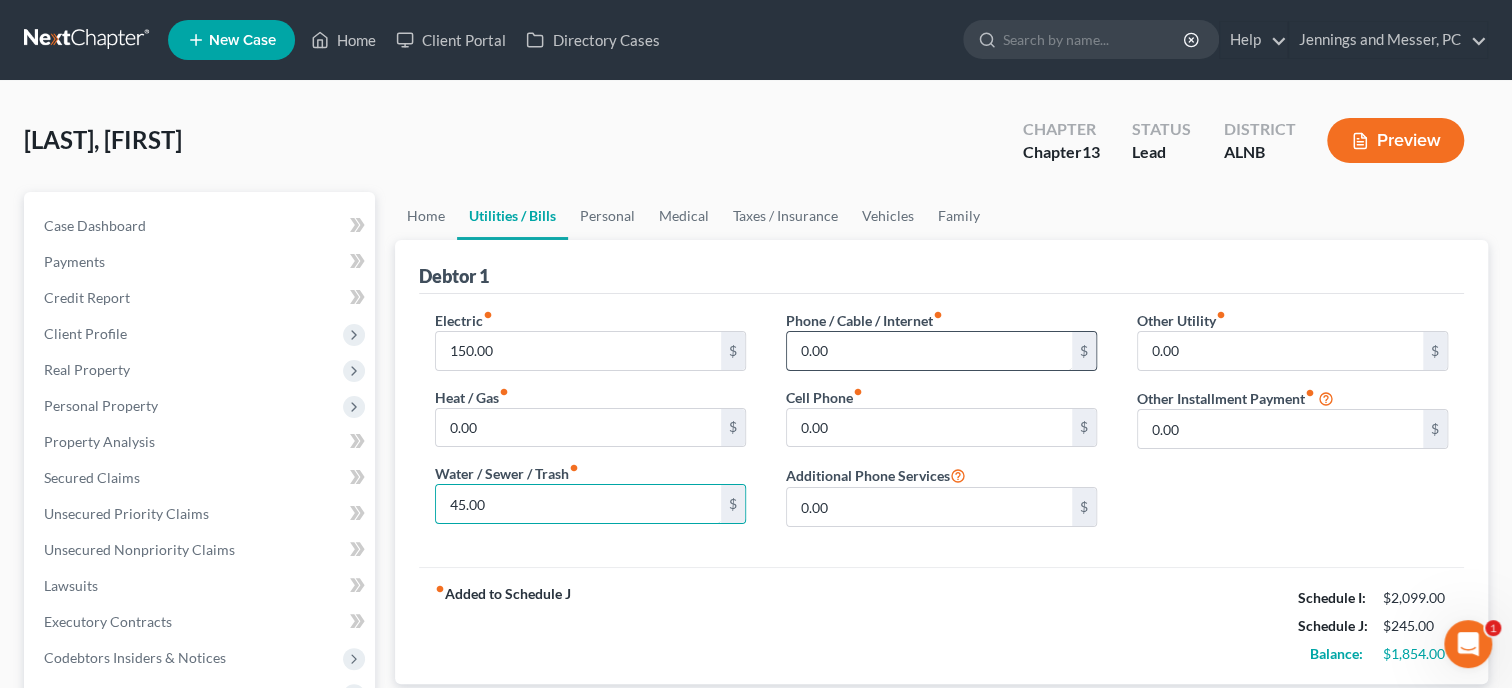 type on "45.00" 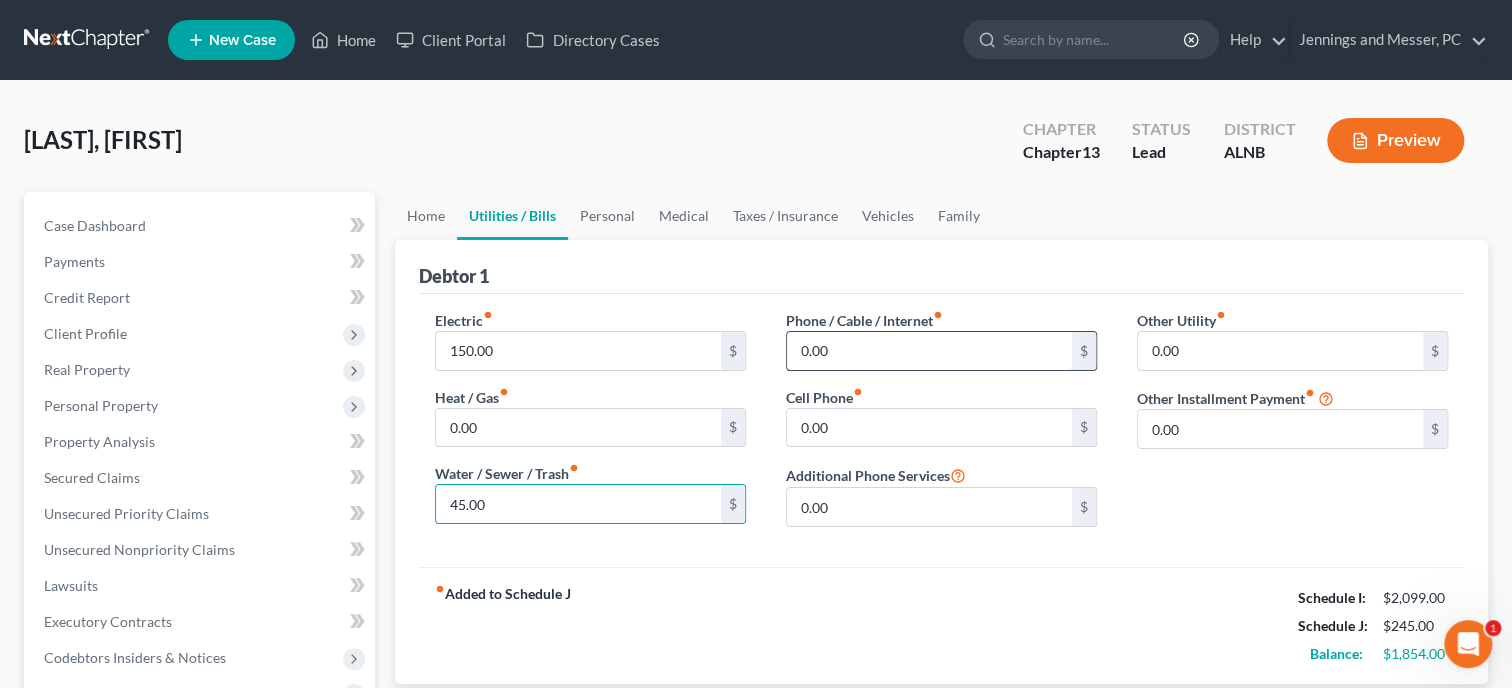 click on "0.00" at bounding box center [929, 351] 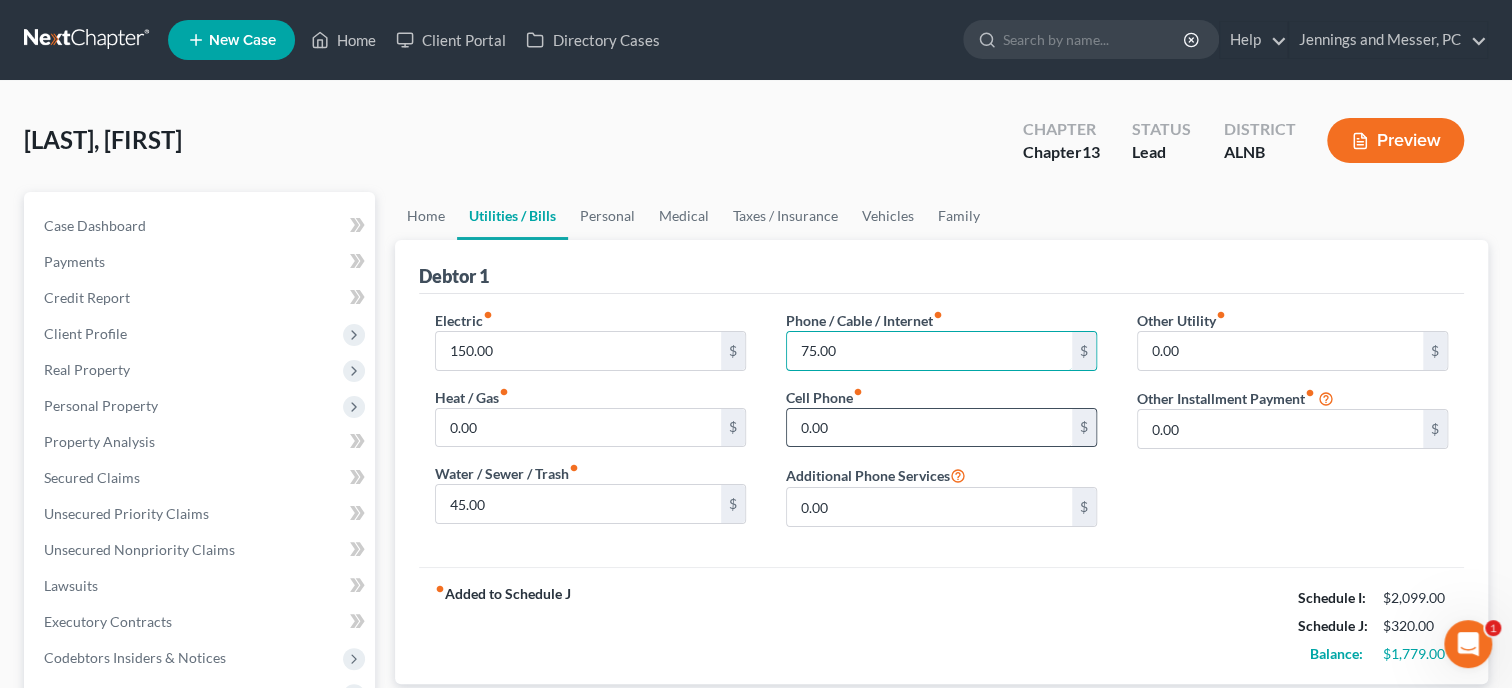 type on "75.00" 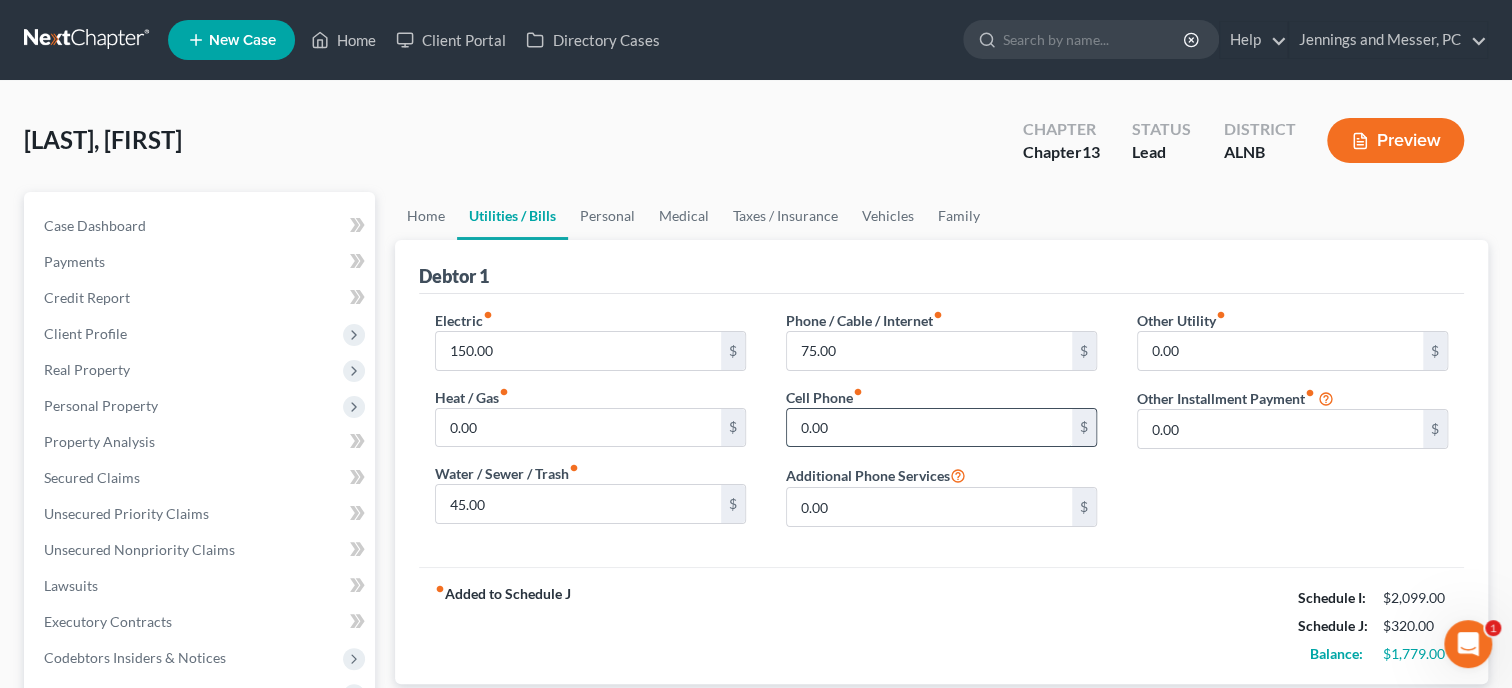 click on "0.00" at bounding box center [929, 428] 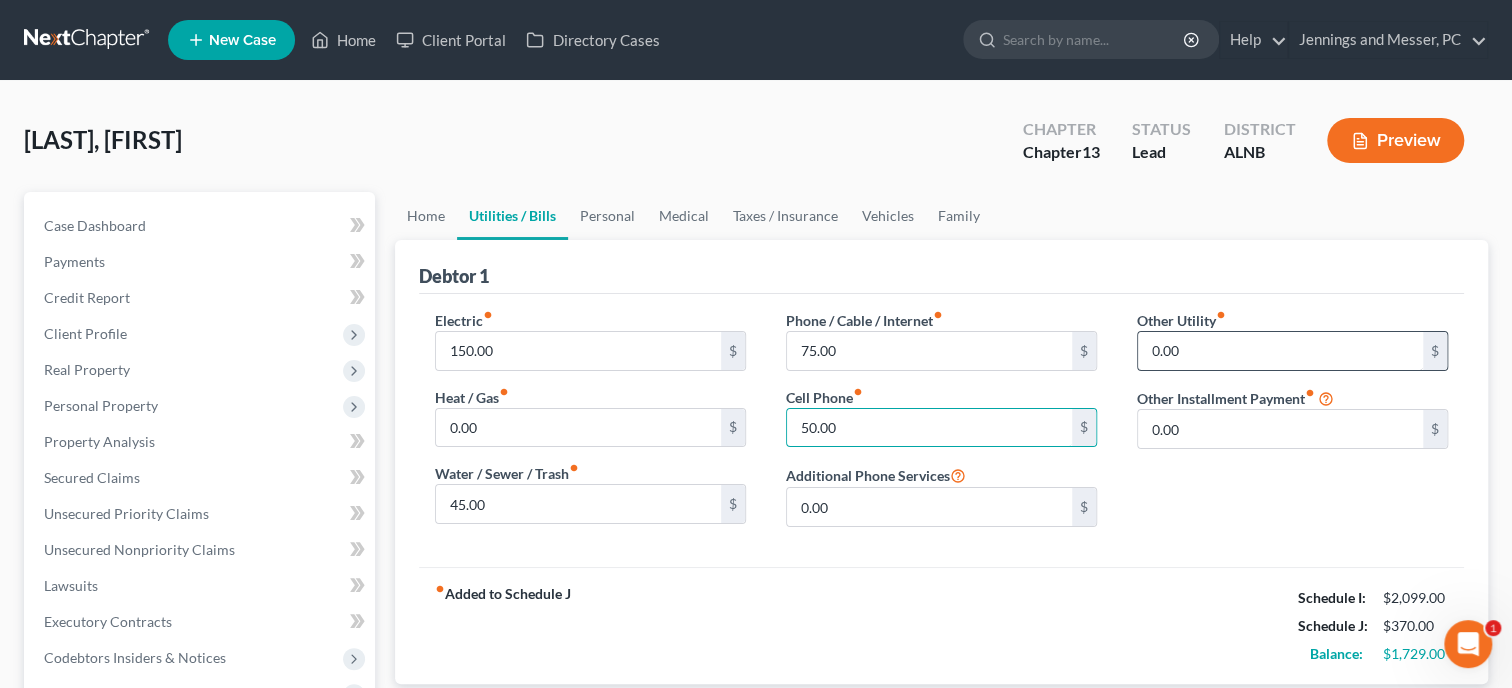 type on "50.00" 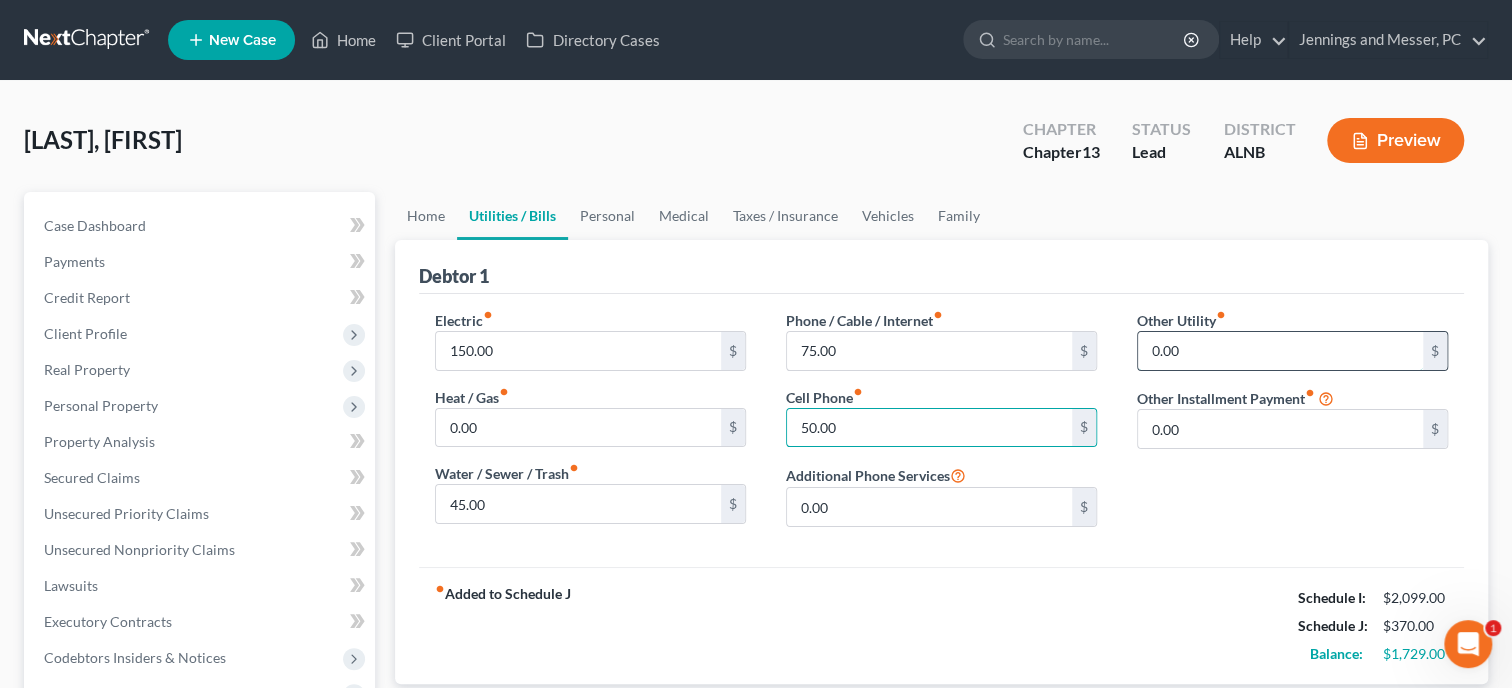 click on "0.00" at bounding box center (1280, 351) 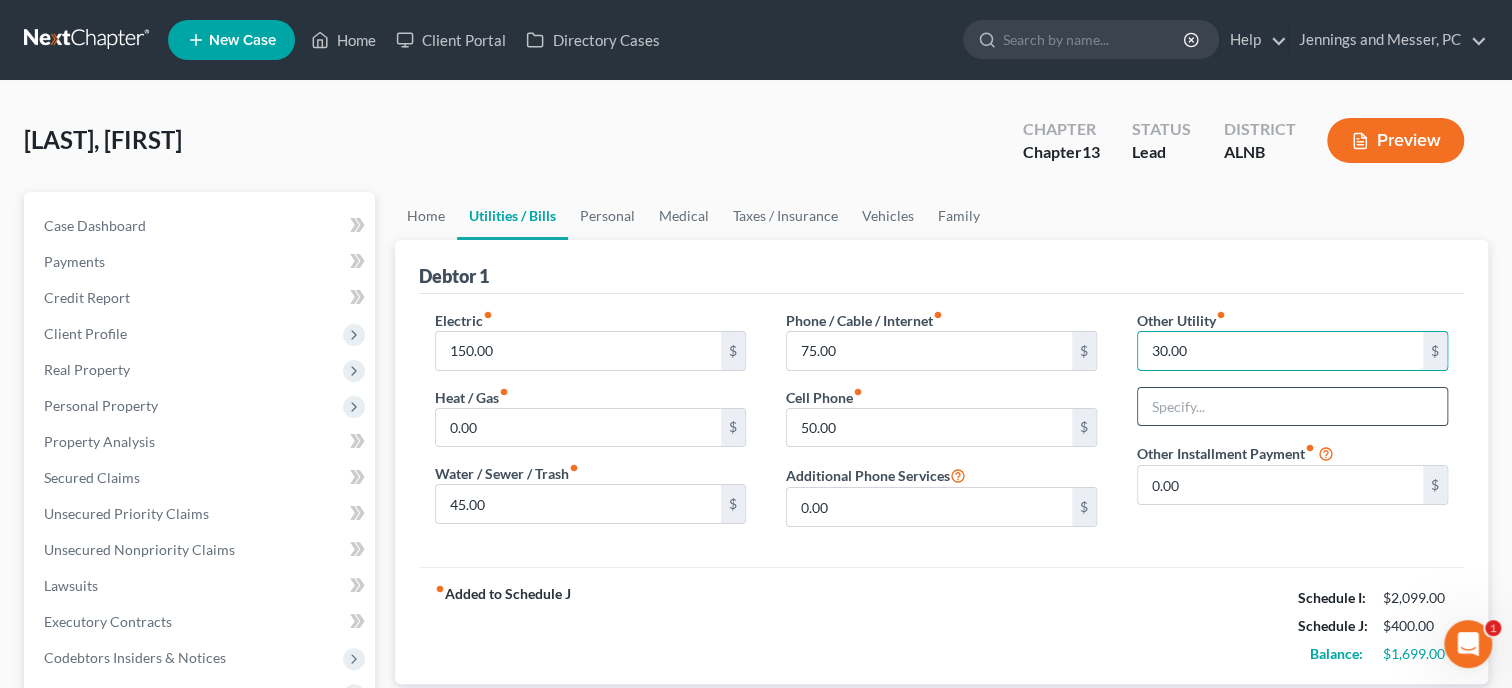 type on "30.00" 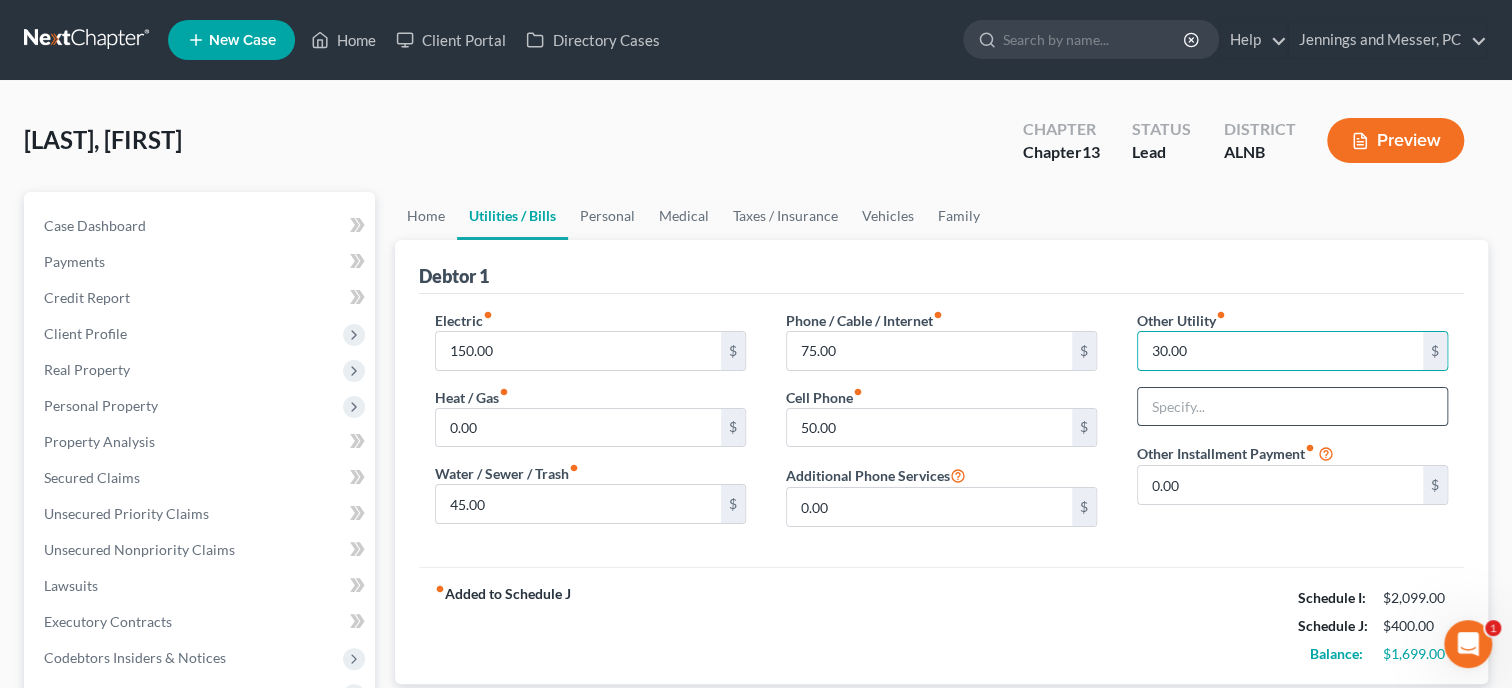 click at bounding box center [1292, 407] 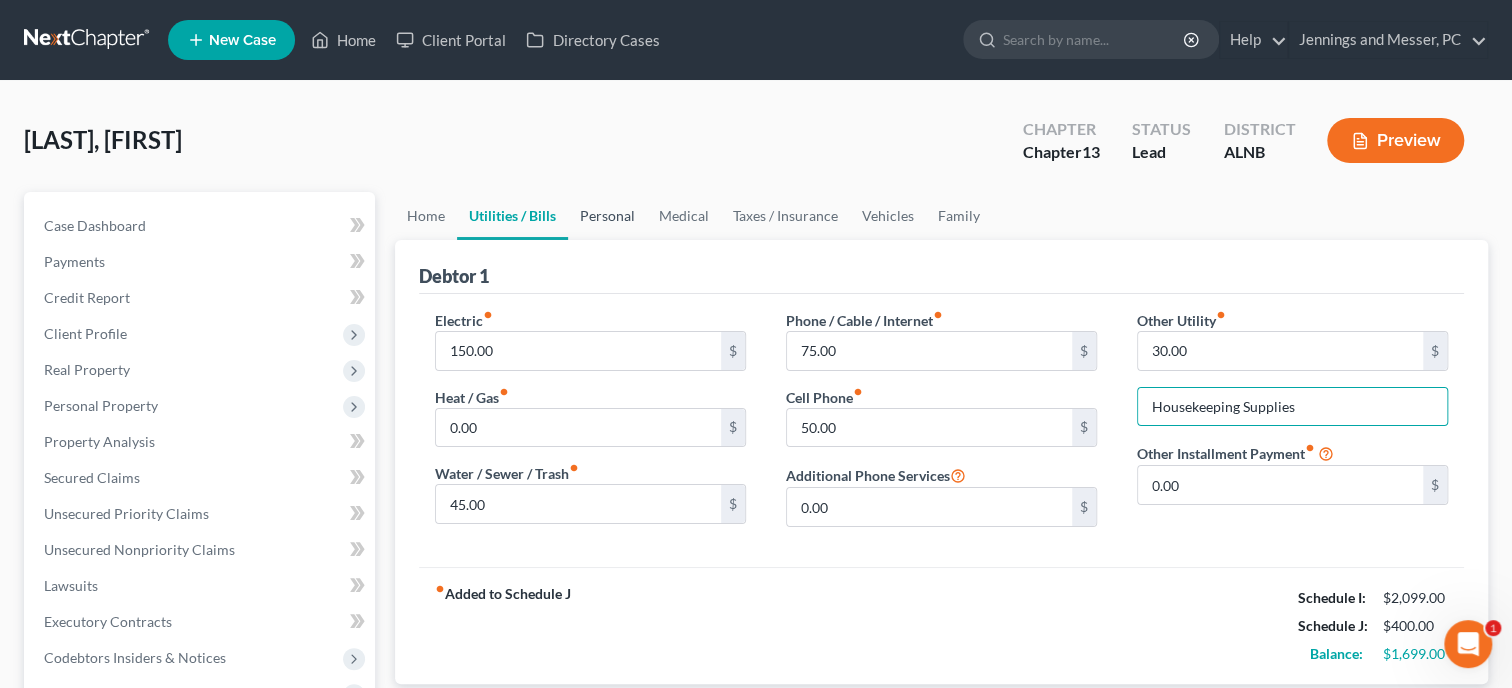 type on "Housekeeping Supplies" 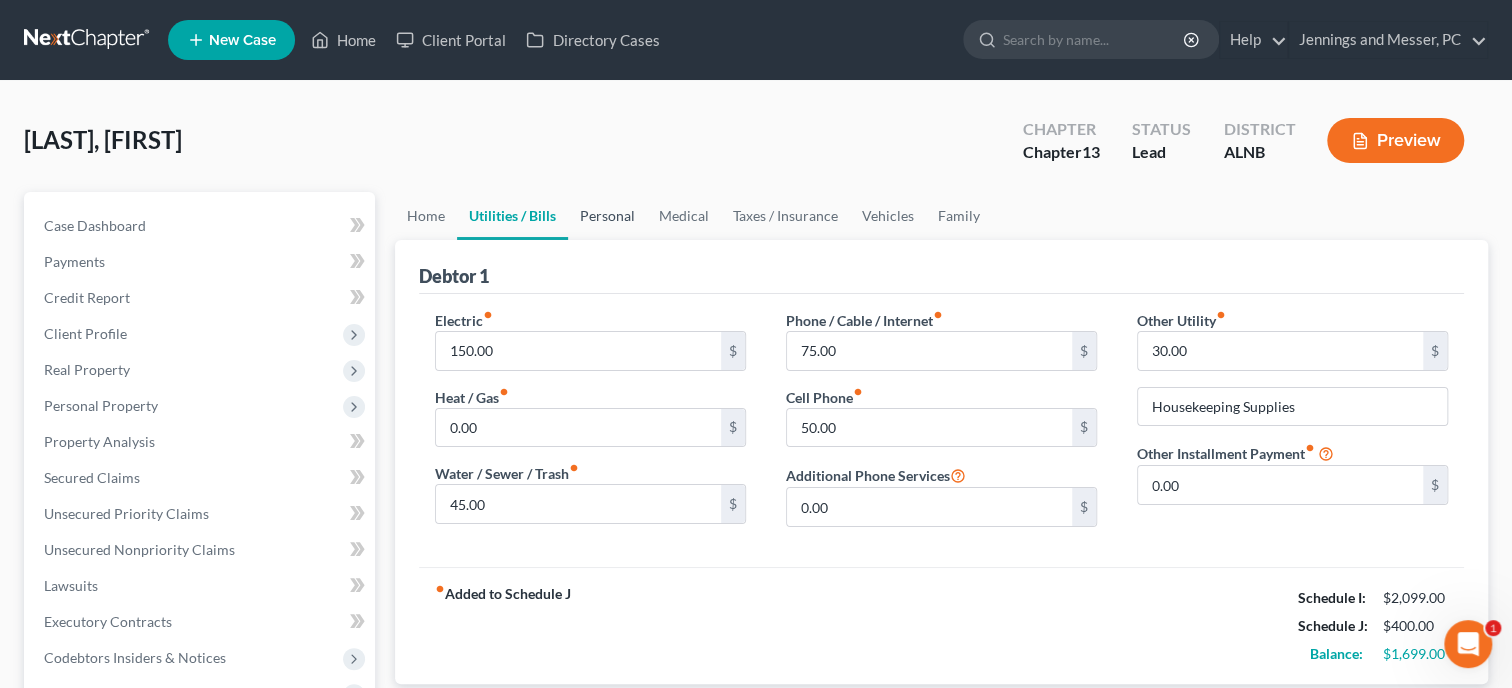 click on "Personal" at bounding box center (607, 216) 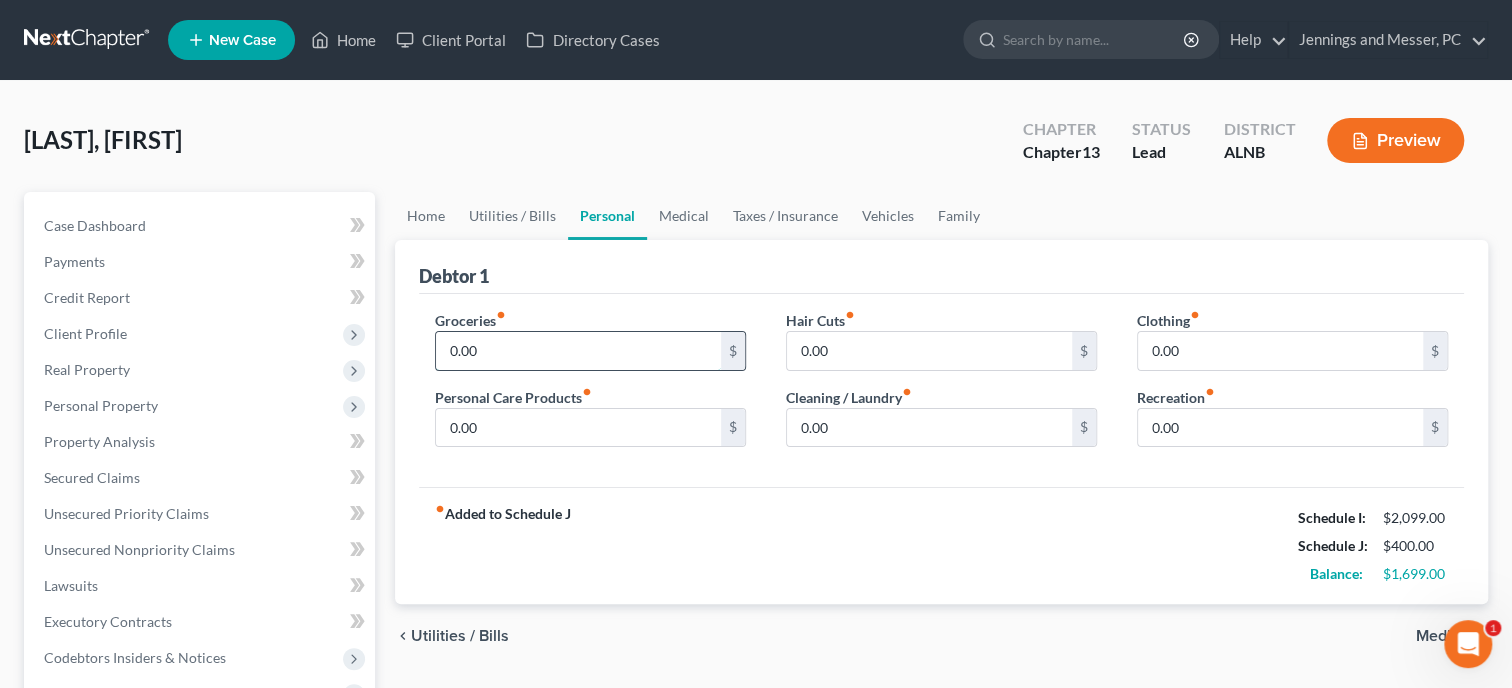 click on "0.00" at bounding box center [578, 351] 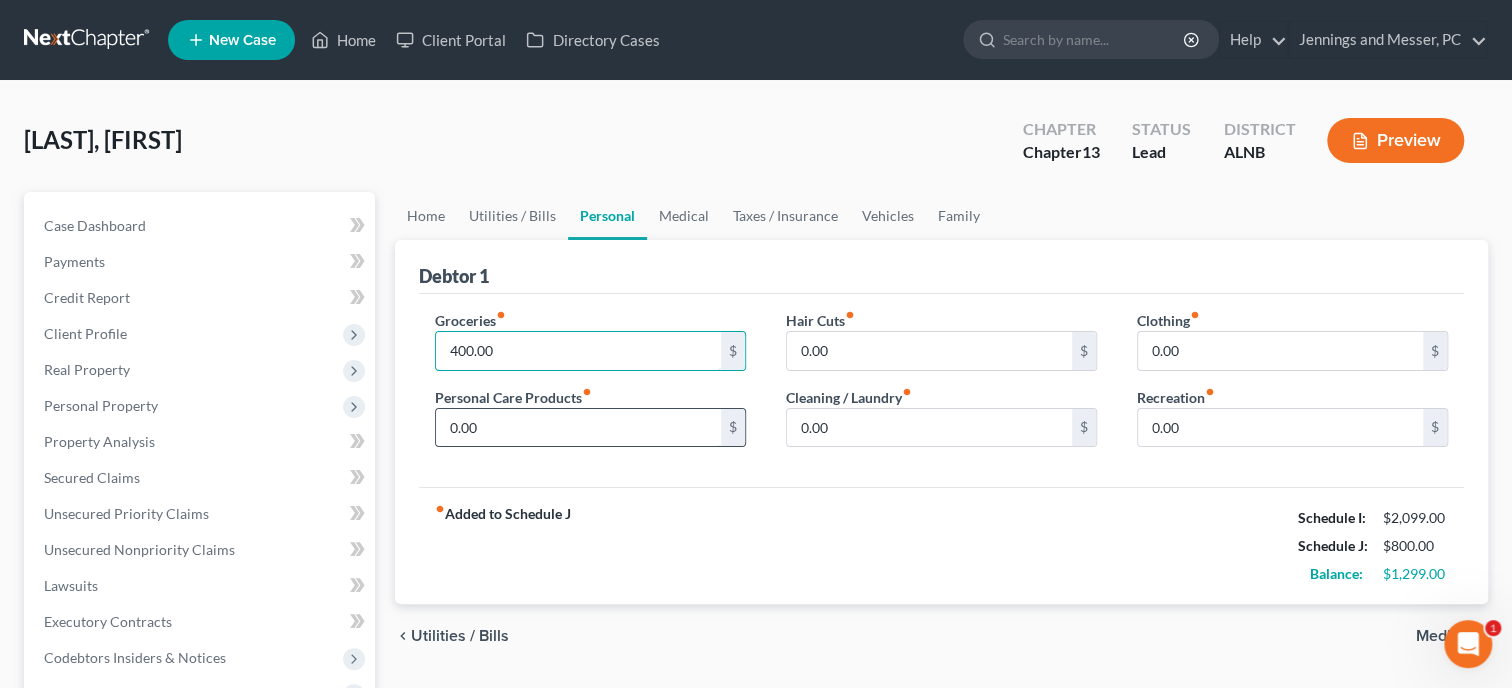 type on "400.00" 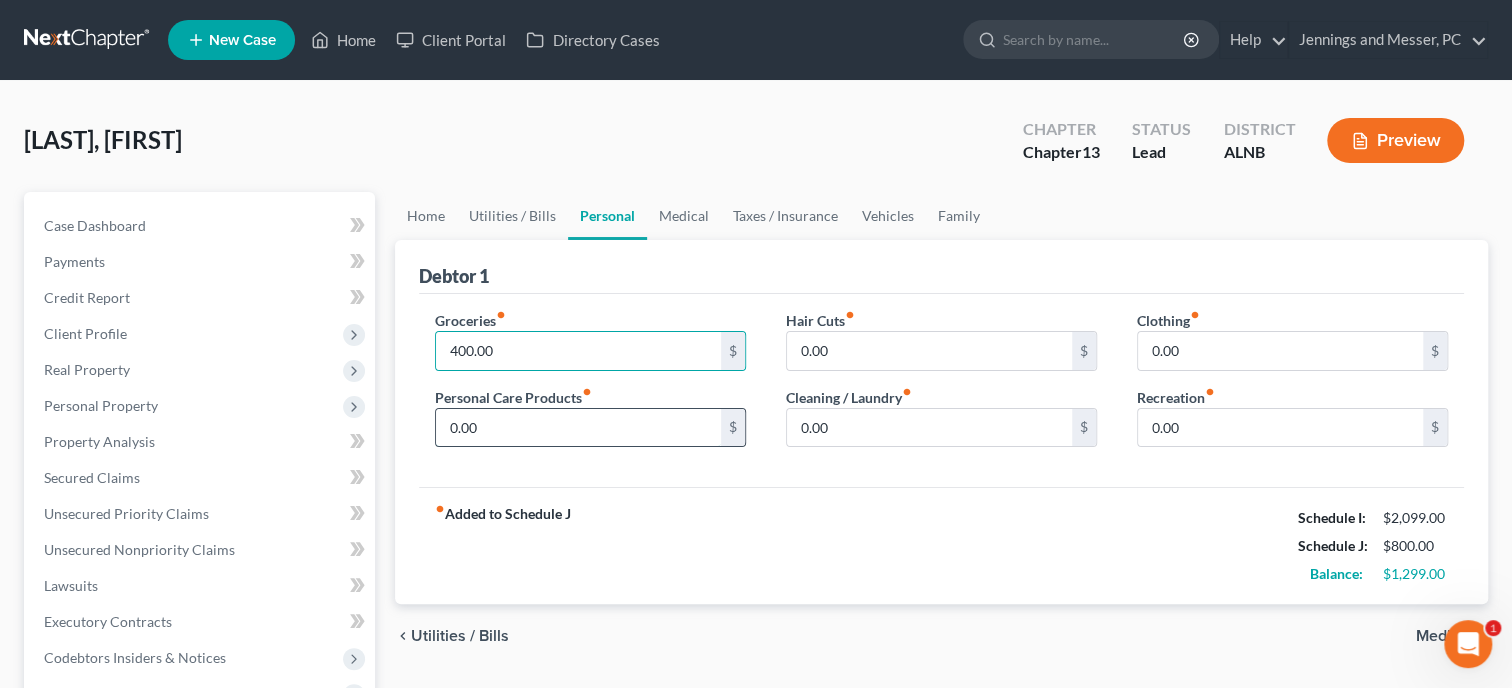 click on "0.00" at bounding box center (578, 428) 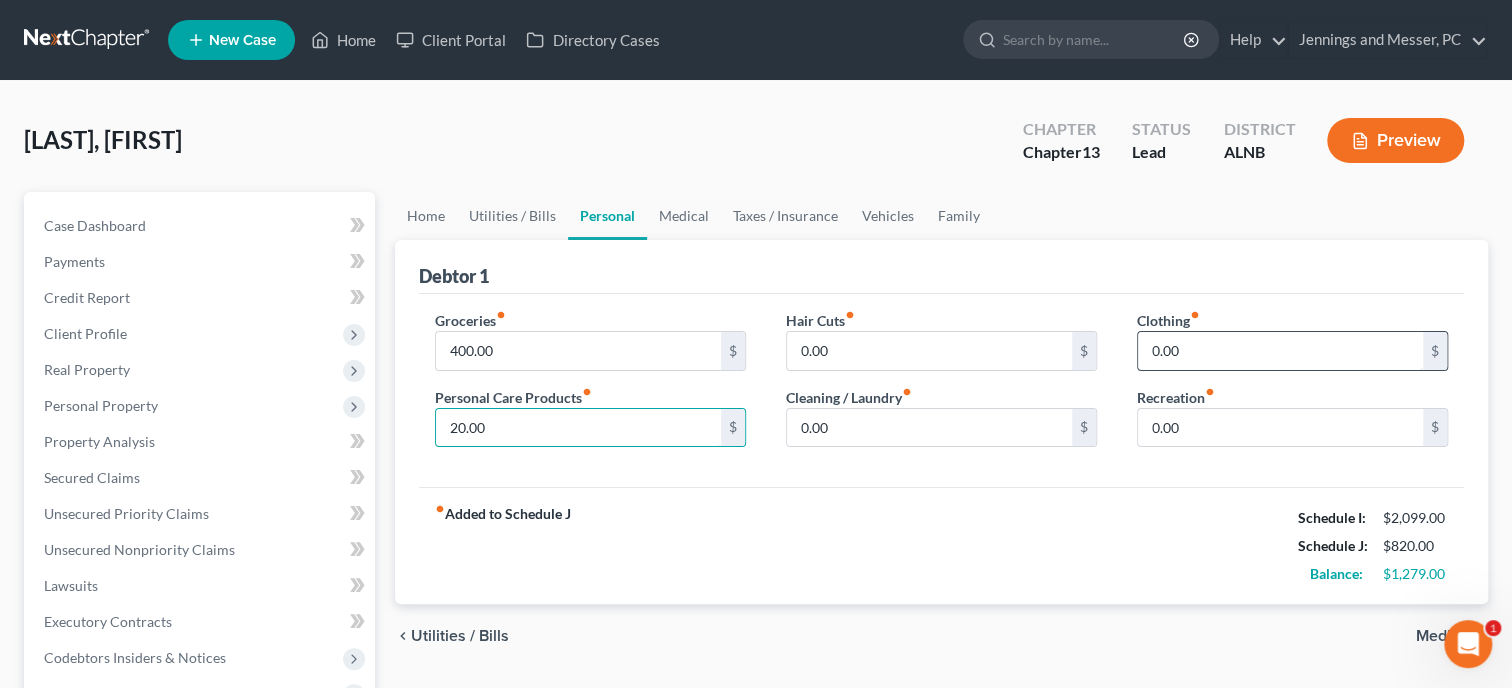 type on "20.00" 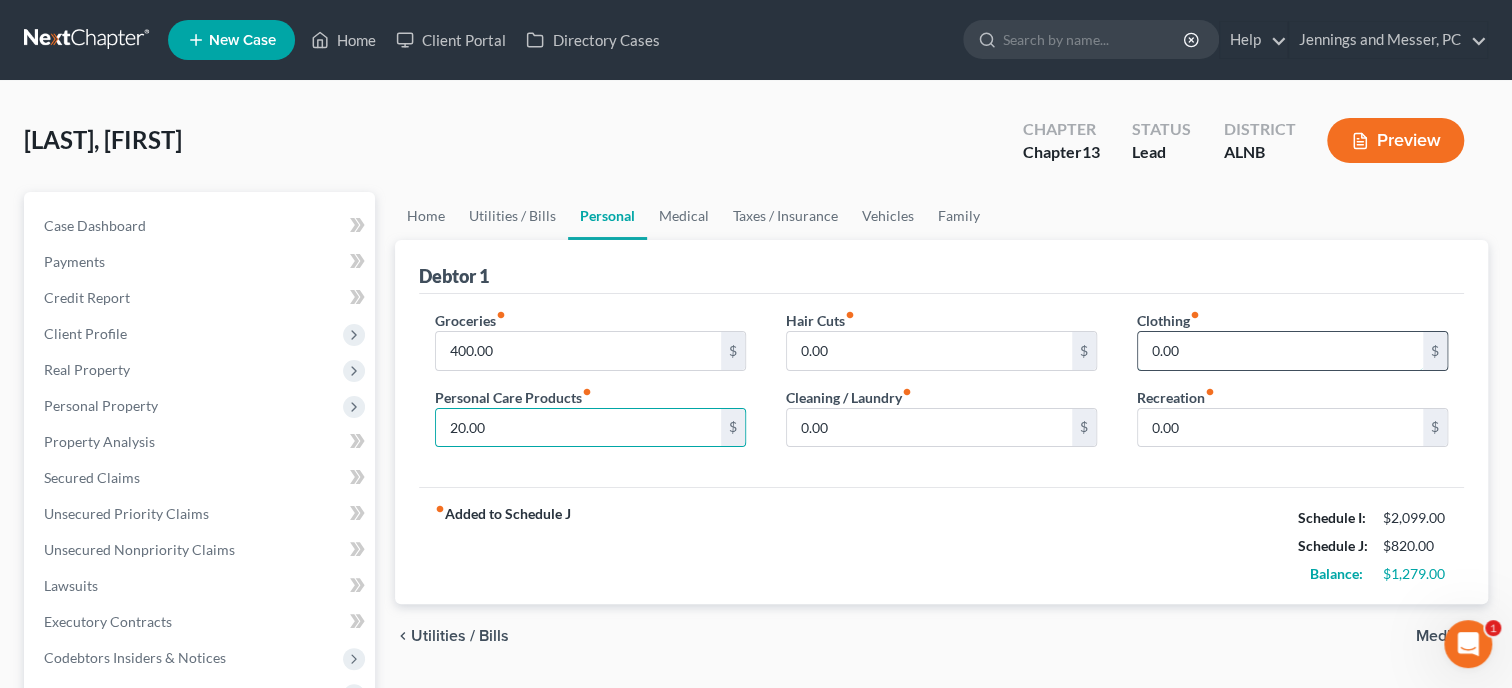 click on "0.00" at bounding box center [1280, 351] 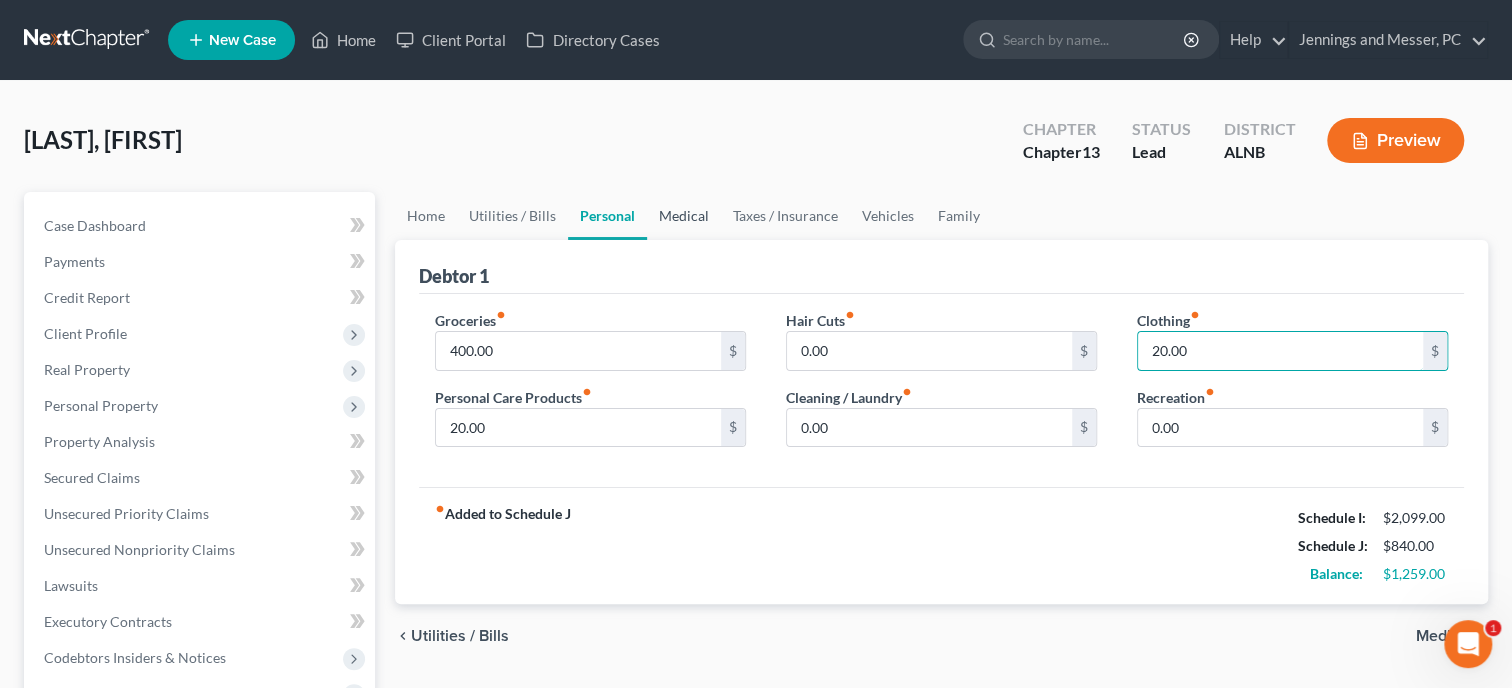 type on "20.00" 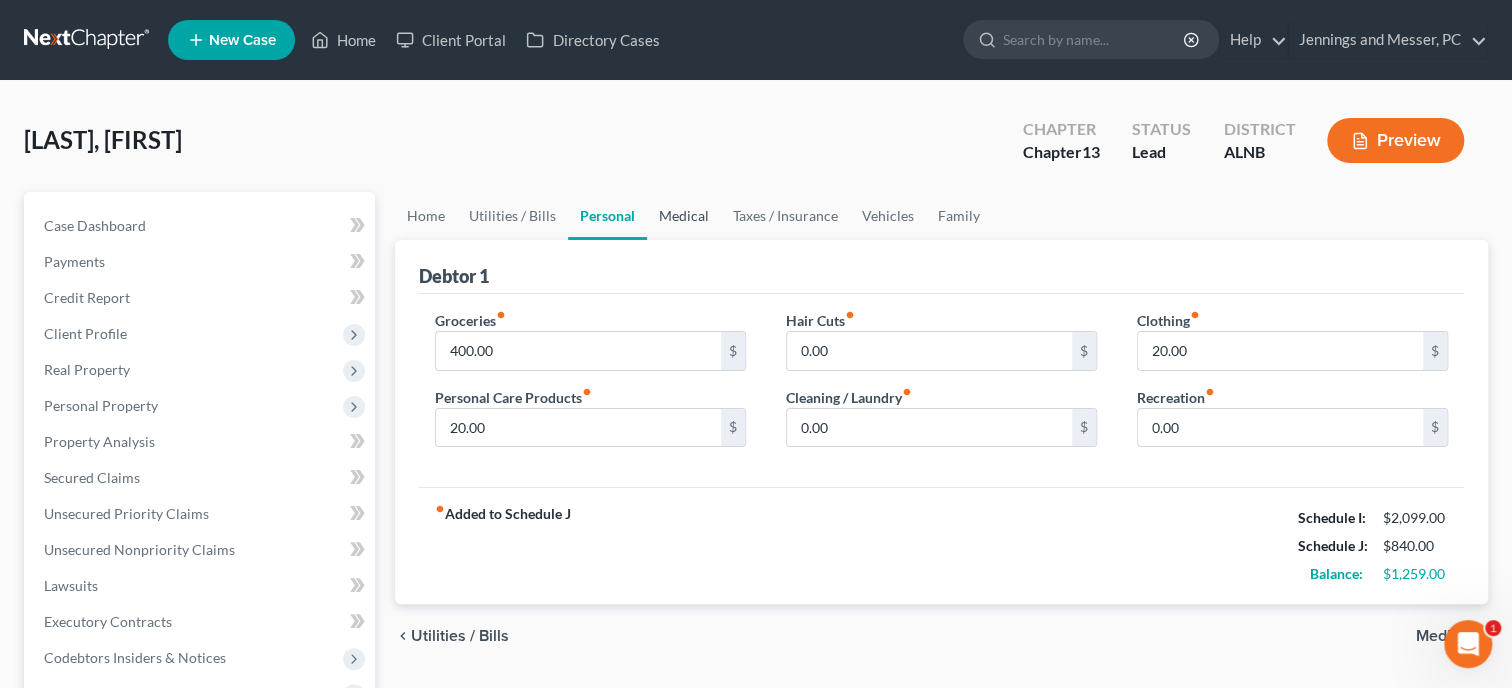 click on "Medical" at bounding box center (684, 216) 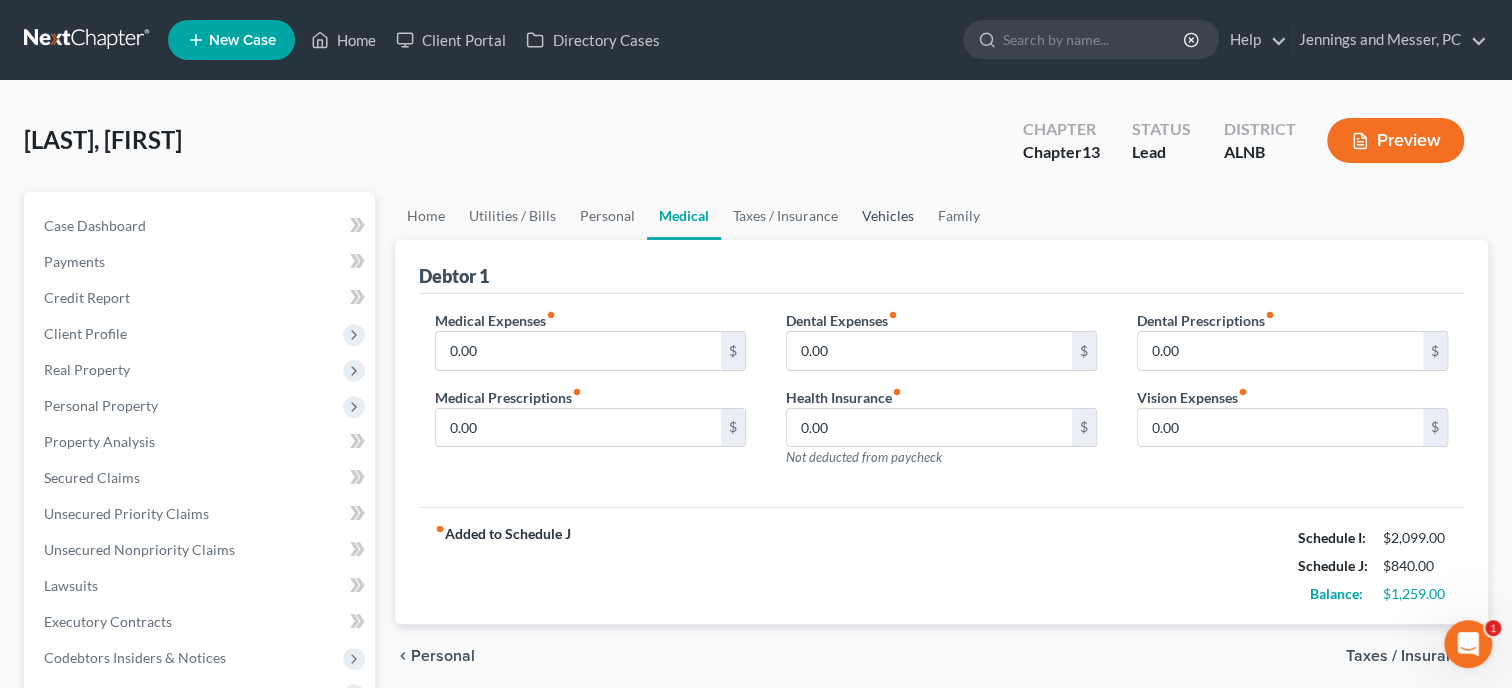 click on "Vehicles" at bounding box center [888, 216] 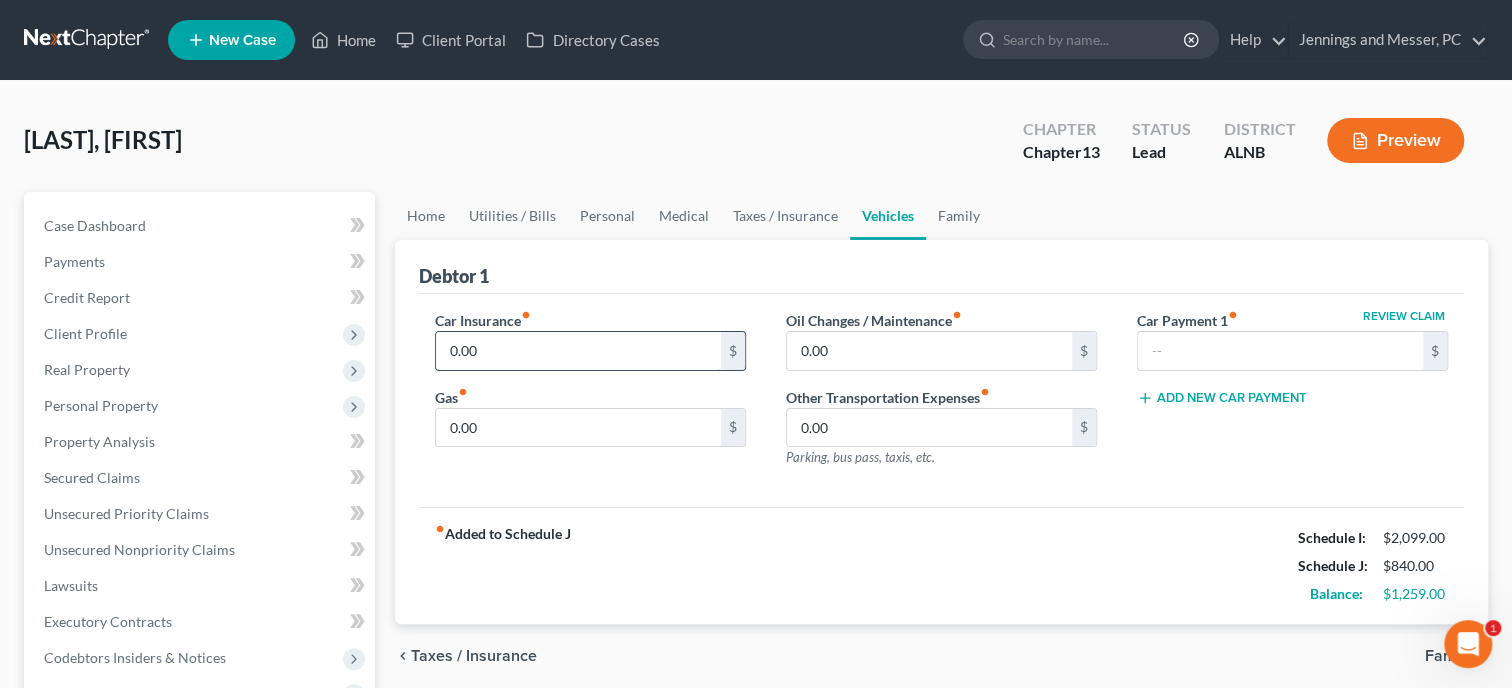 click on "0.00" at bounding box center (578, 351) 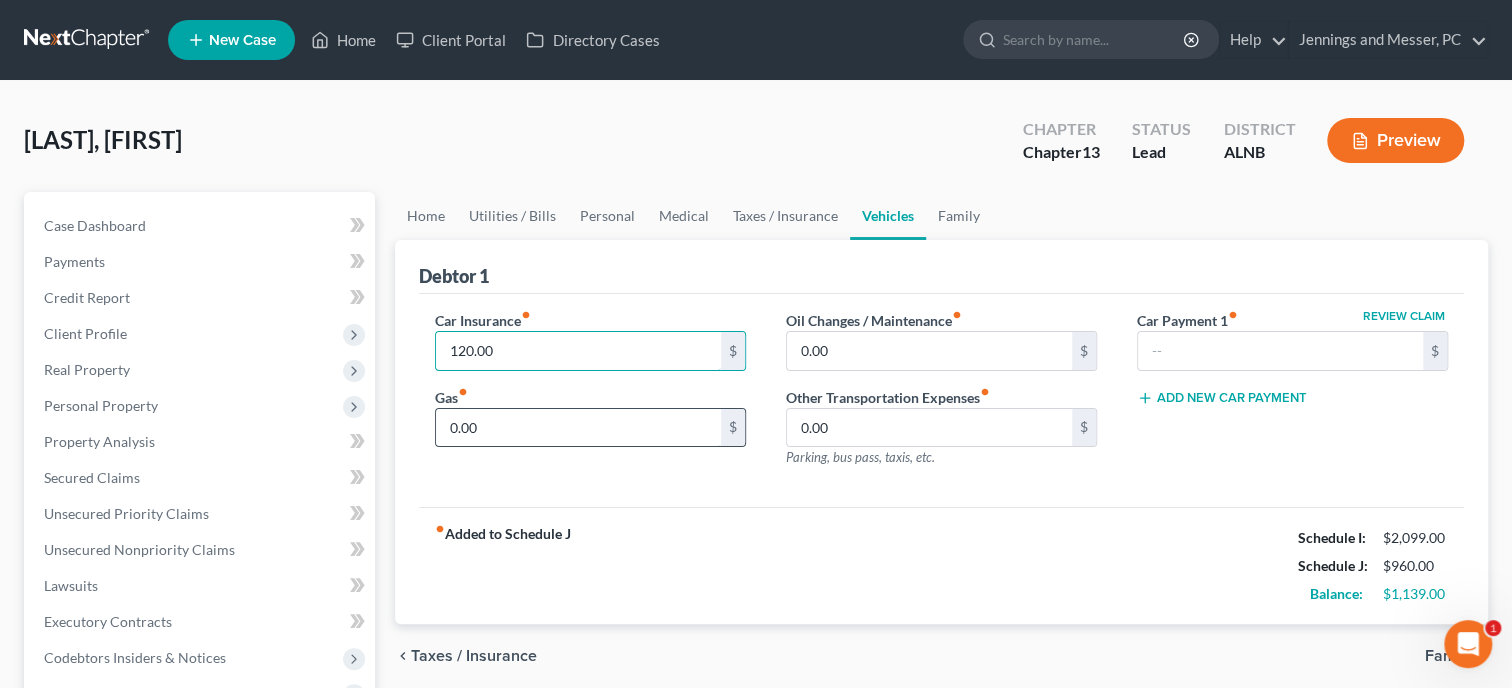 type on "120.00" 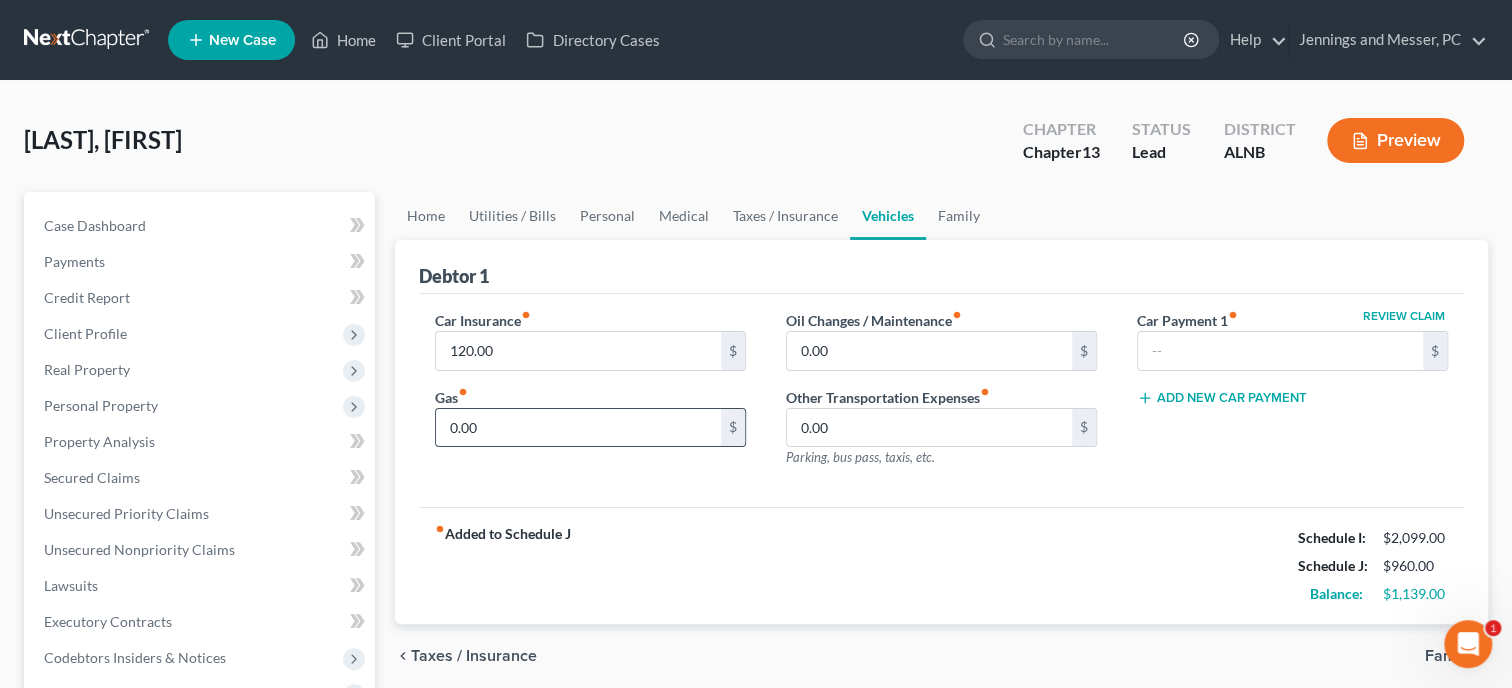 click on "0.00" at bounding box center [578, 428] 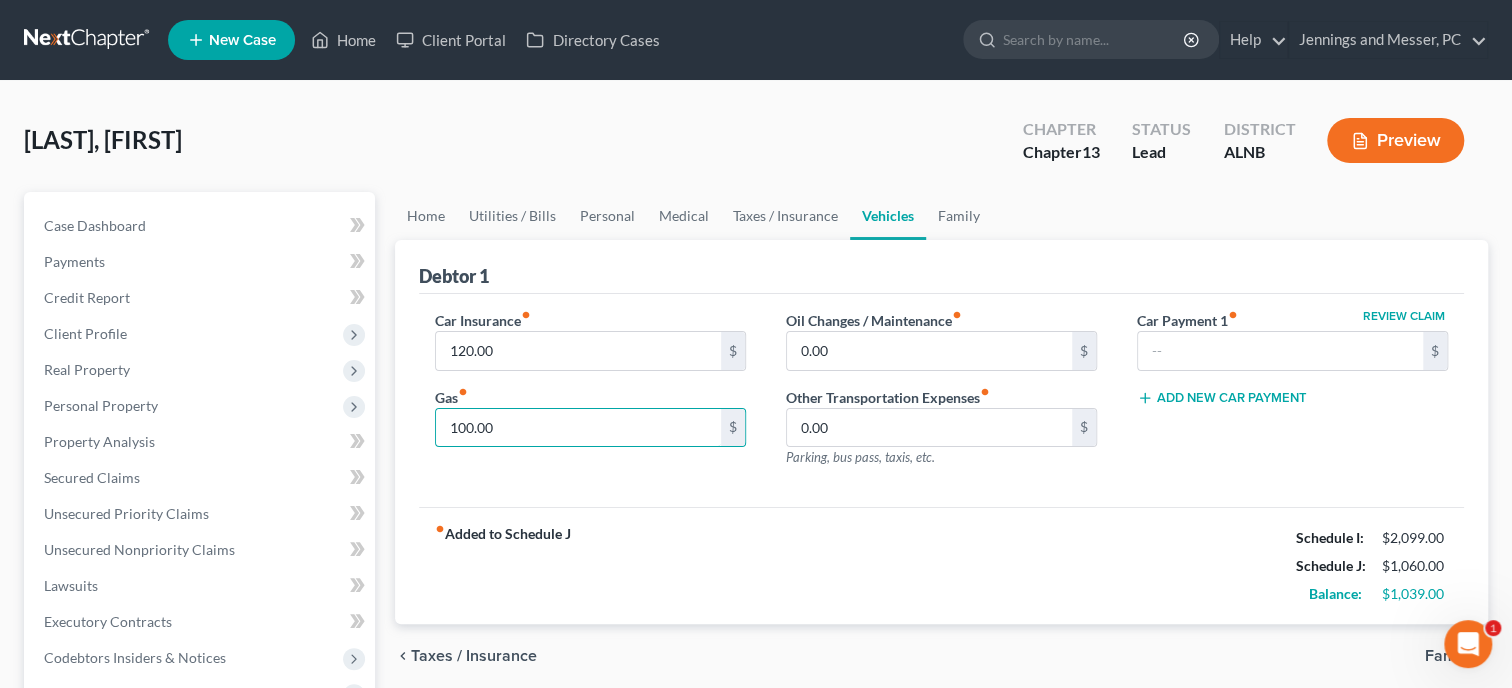 type on "100.00" 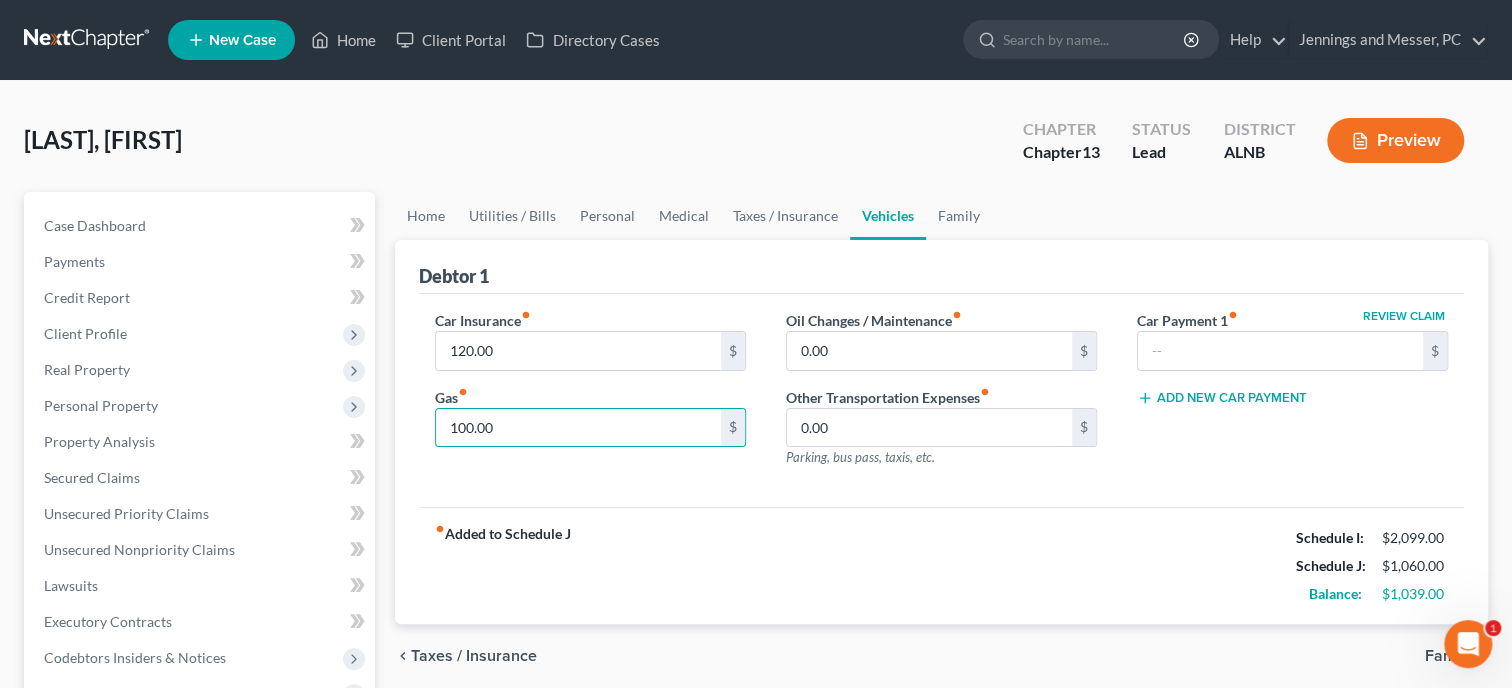 click on "Car Insurance  fiber_manual_record 120.00 $ Gas  fiber_manual_record 100.00 $ Oil Changes / Maintenance  fiber_manual_record 0.00 $ Other Transportation Expenses  fiber_manual_record 0.00 $ Parking, bus pass, taxis, etc. Review Claim Car Payment 1  fiber_manual_record $ Add New Car Payment" at bounding box center (941, 401) 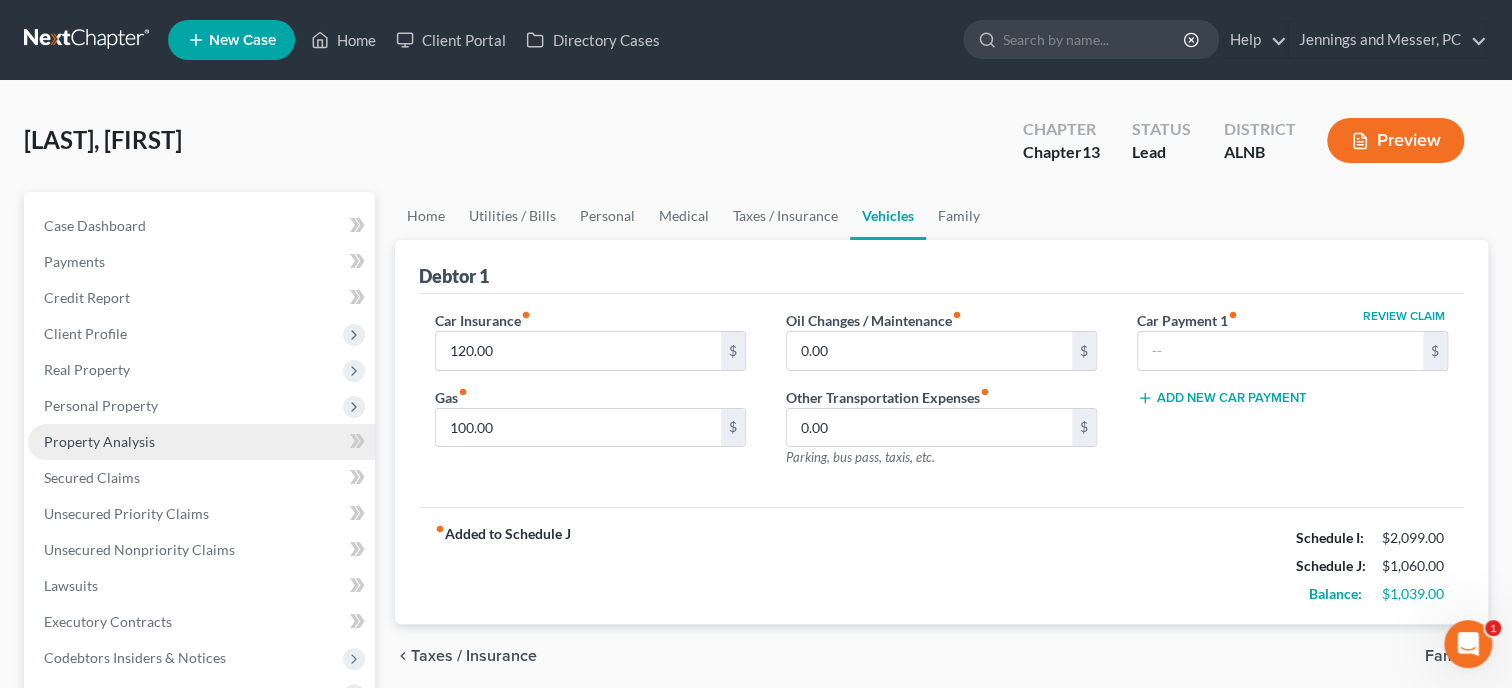 scroll, scrollTop: 0, scrollLeft: 0, axis: both 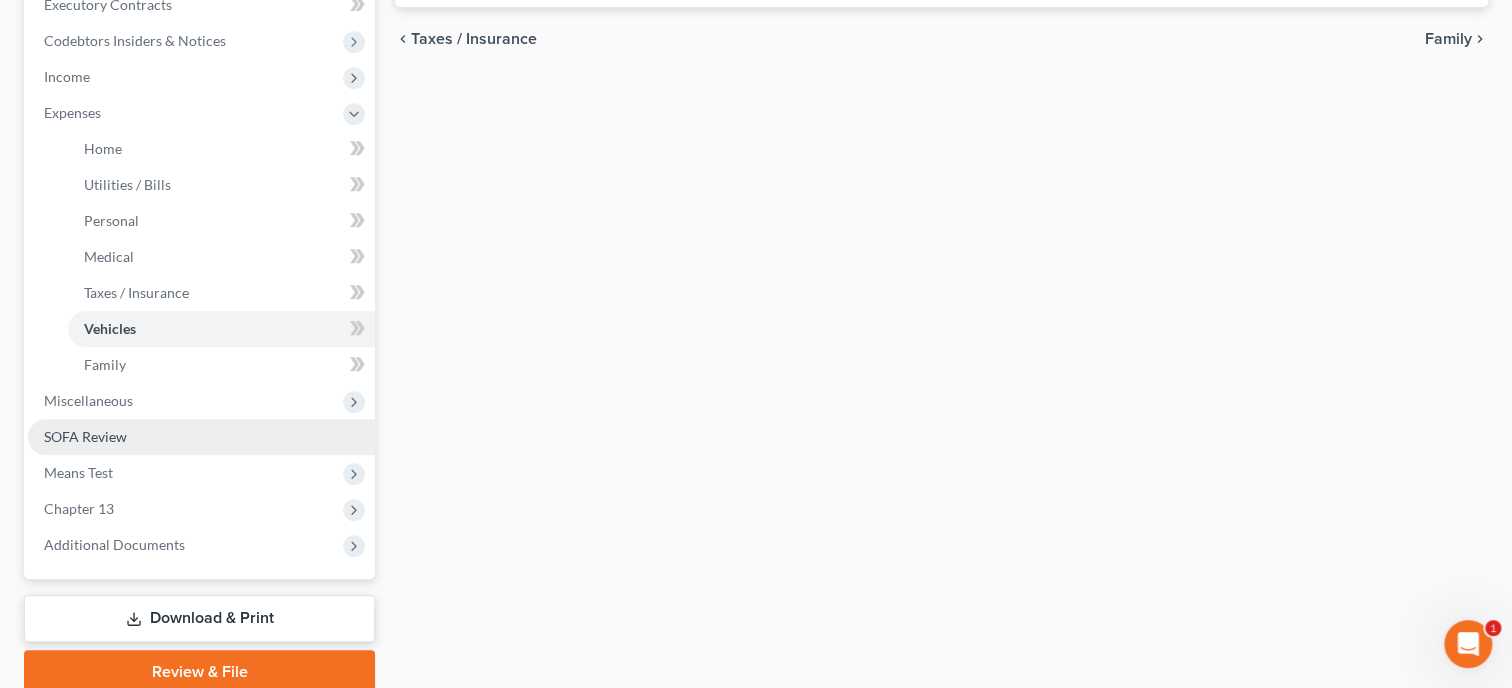 click on "Chapter 13" at bounding box center (201, 509) 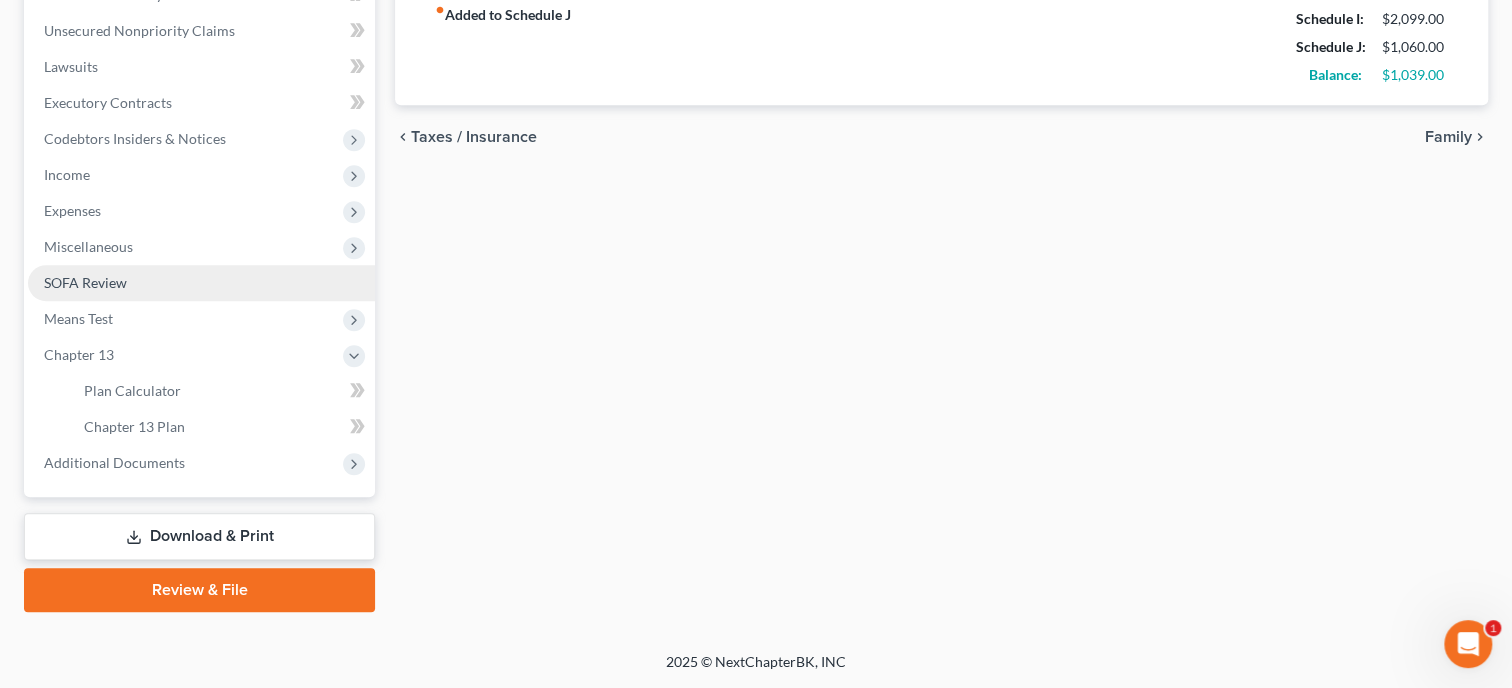 scroll, scrollTop: 516, scrollLeft: 0, axis: vertical 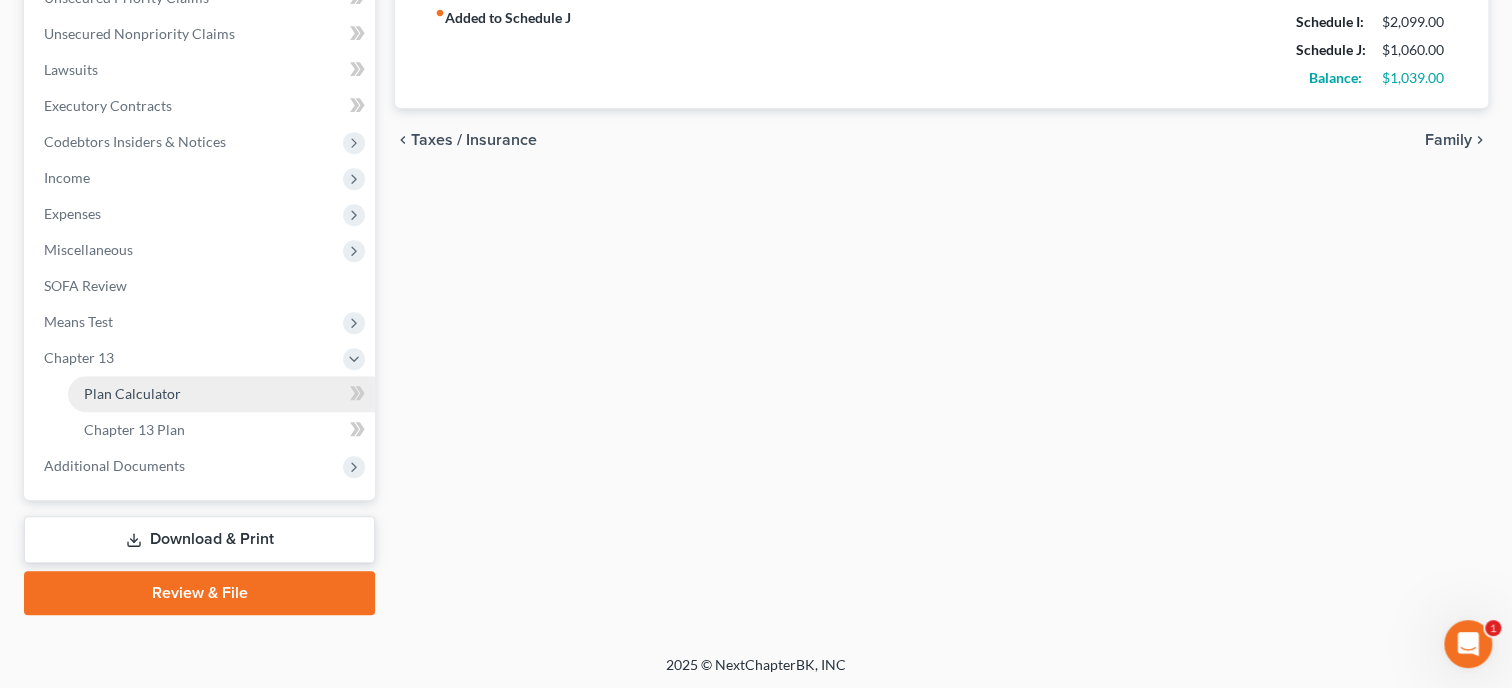 click on "Plan Calculator" at bounding box center [132, 393] 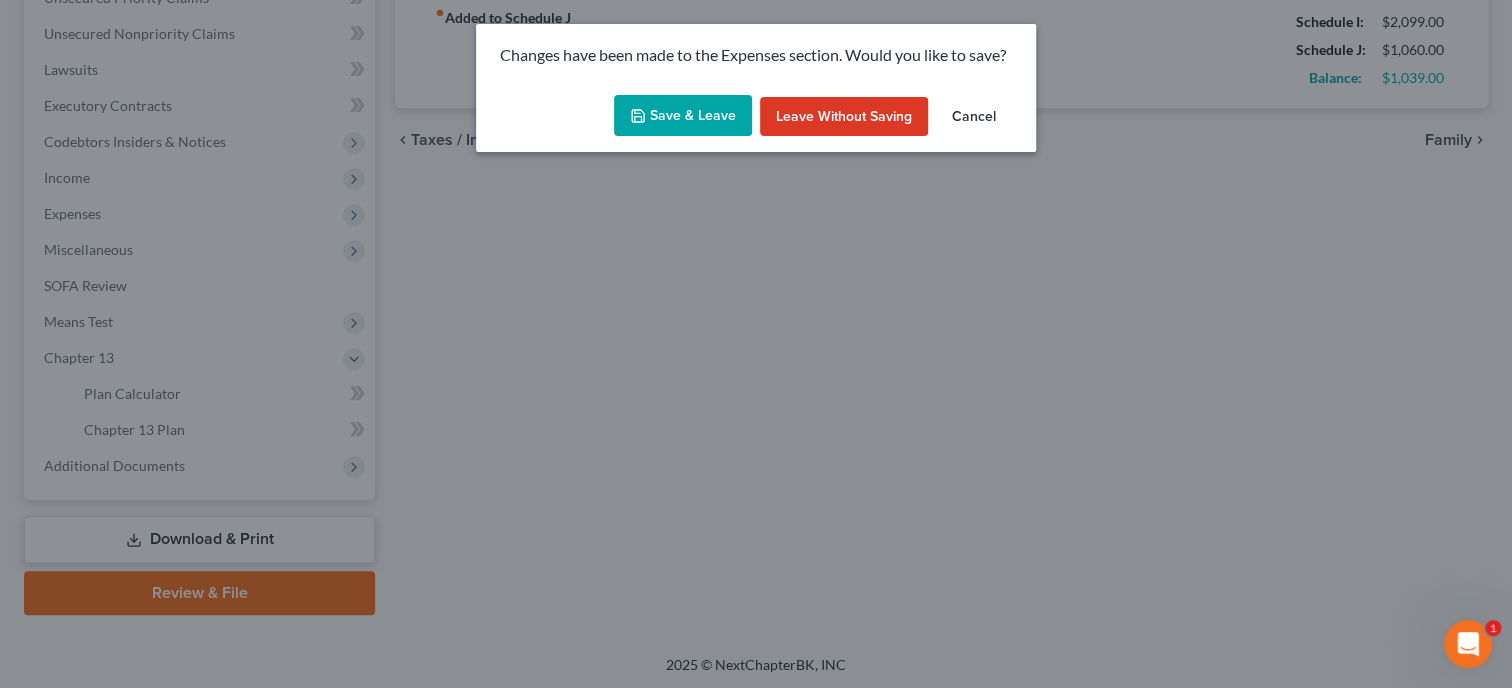 click on "Save & Leave" at bounding box center (683, 116) 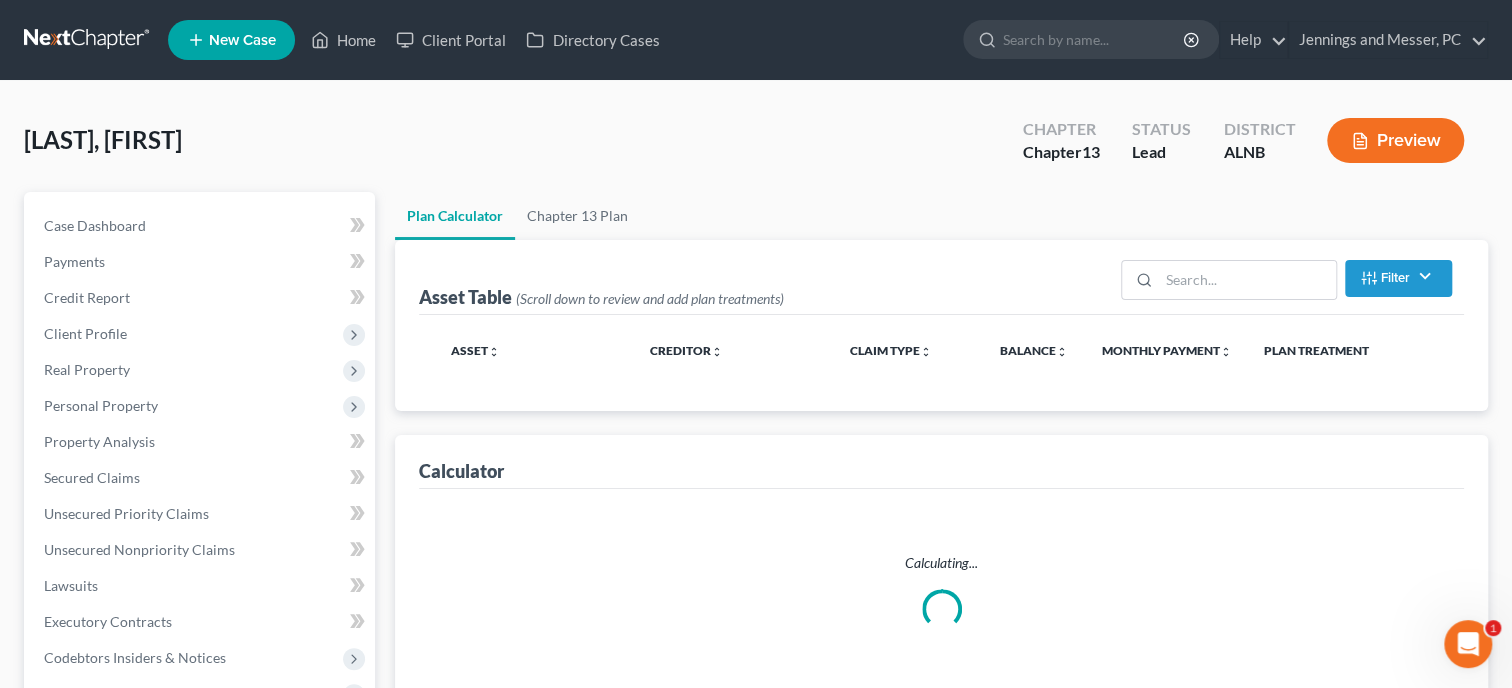 scroll, scrollTop: 0, scrollLeft: 0, axis: both 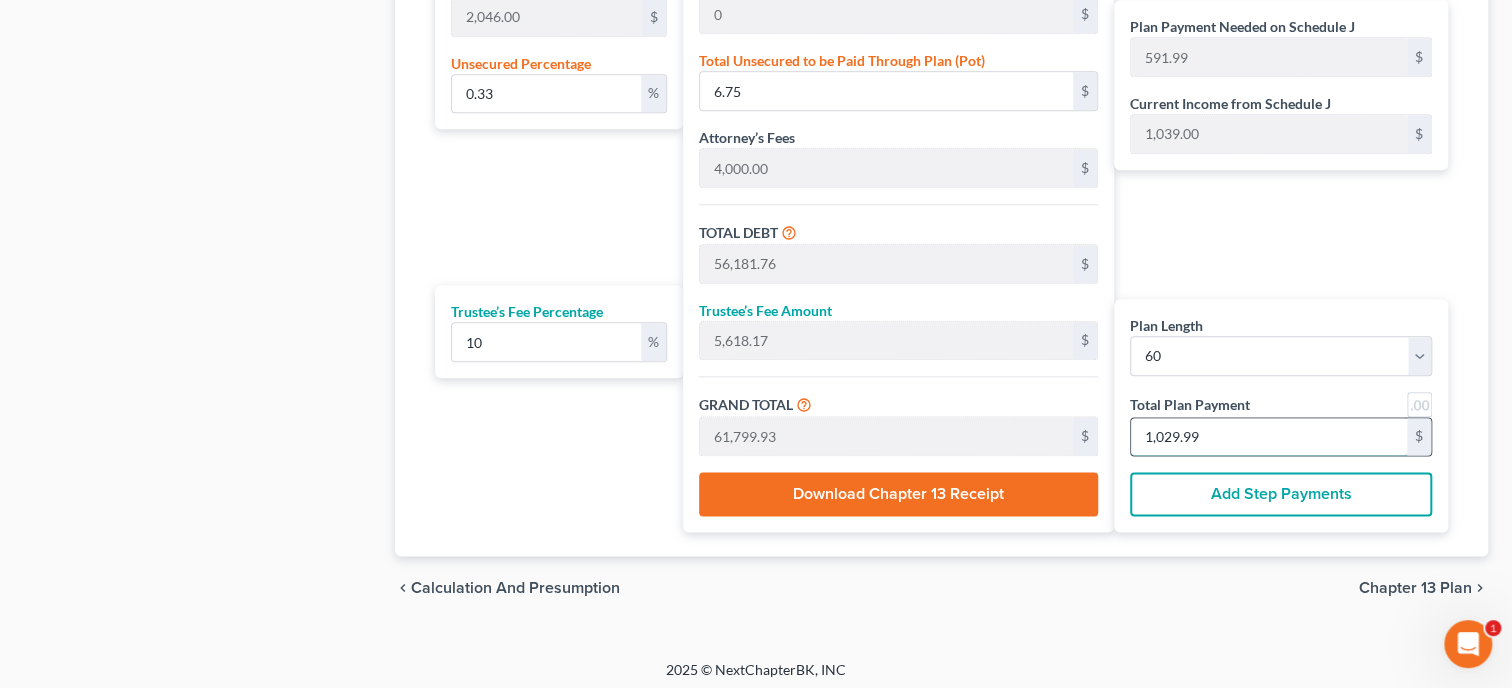 click on "1,029.99" at bounding box center (1269, 437) 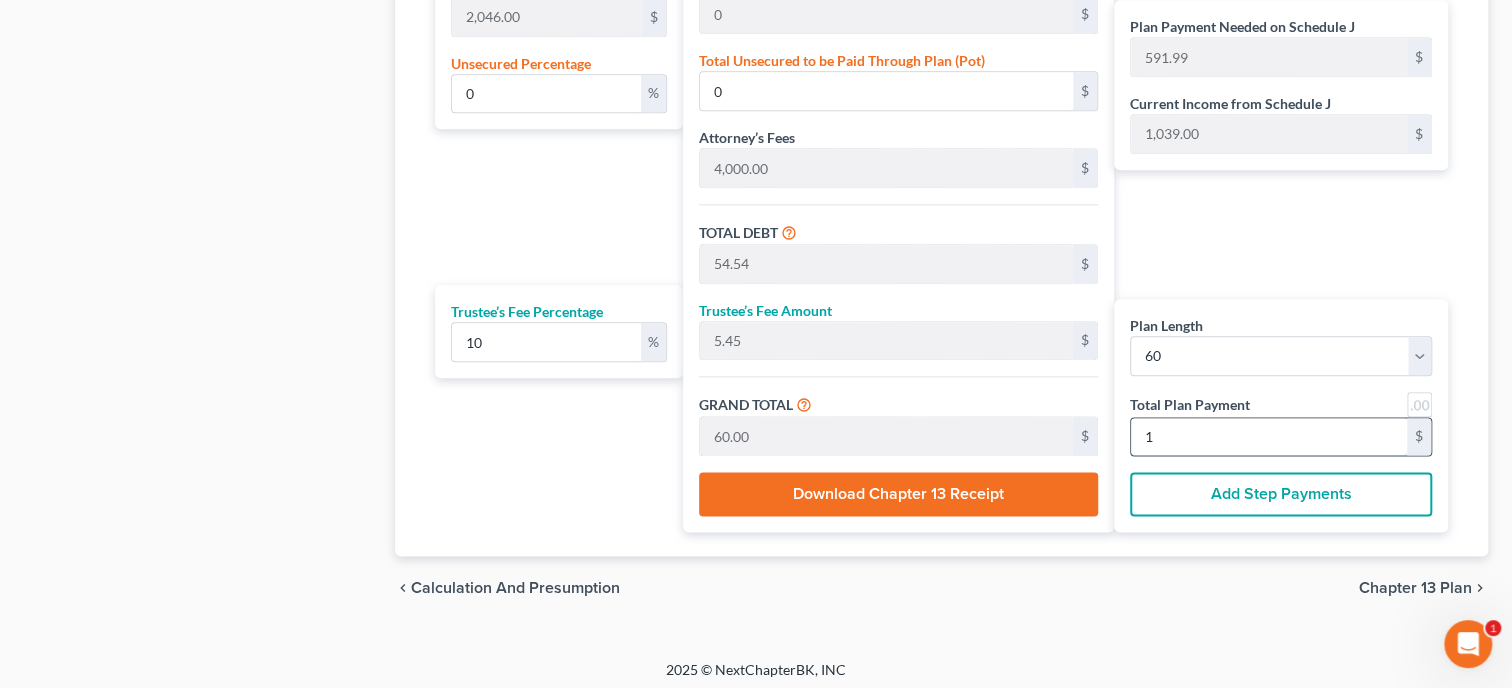 type on "545.45" 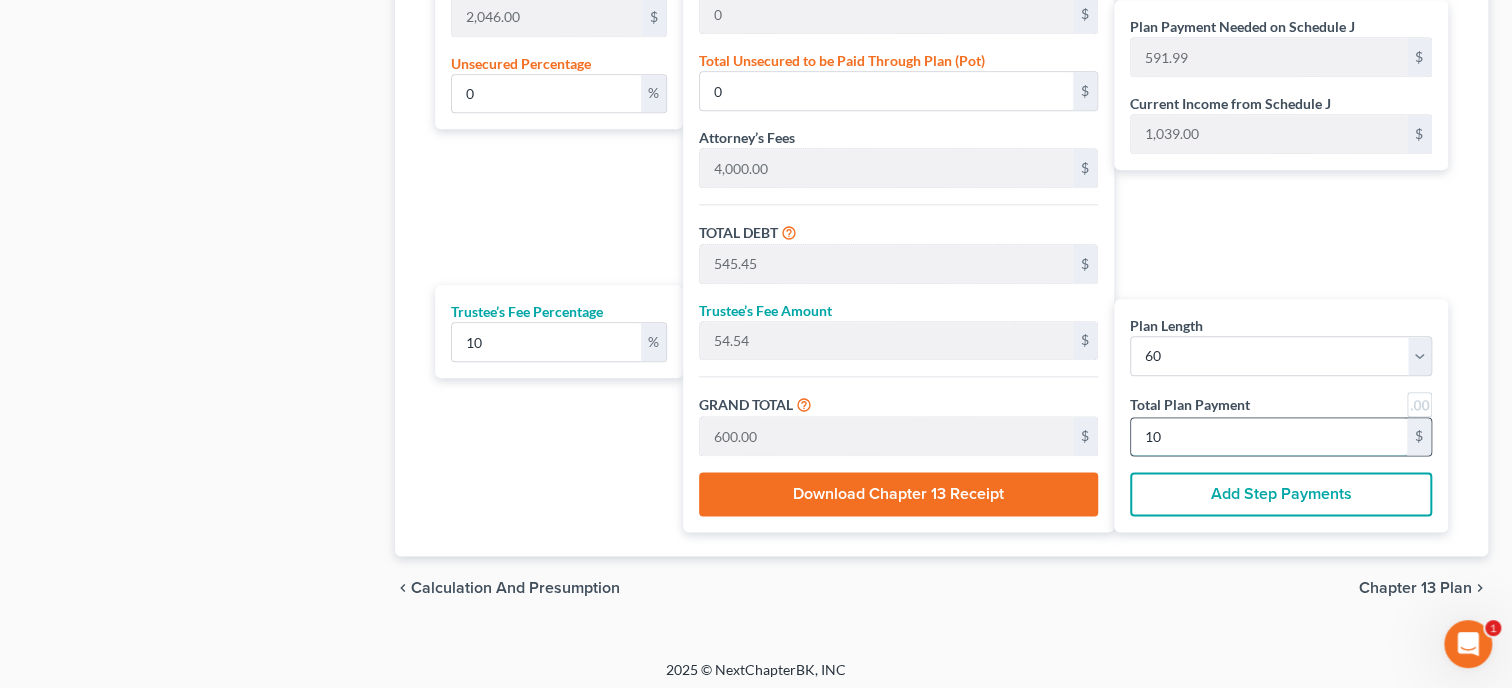type on "5,618.18" 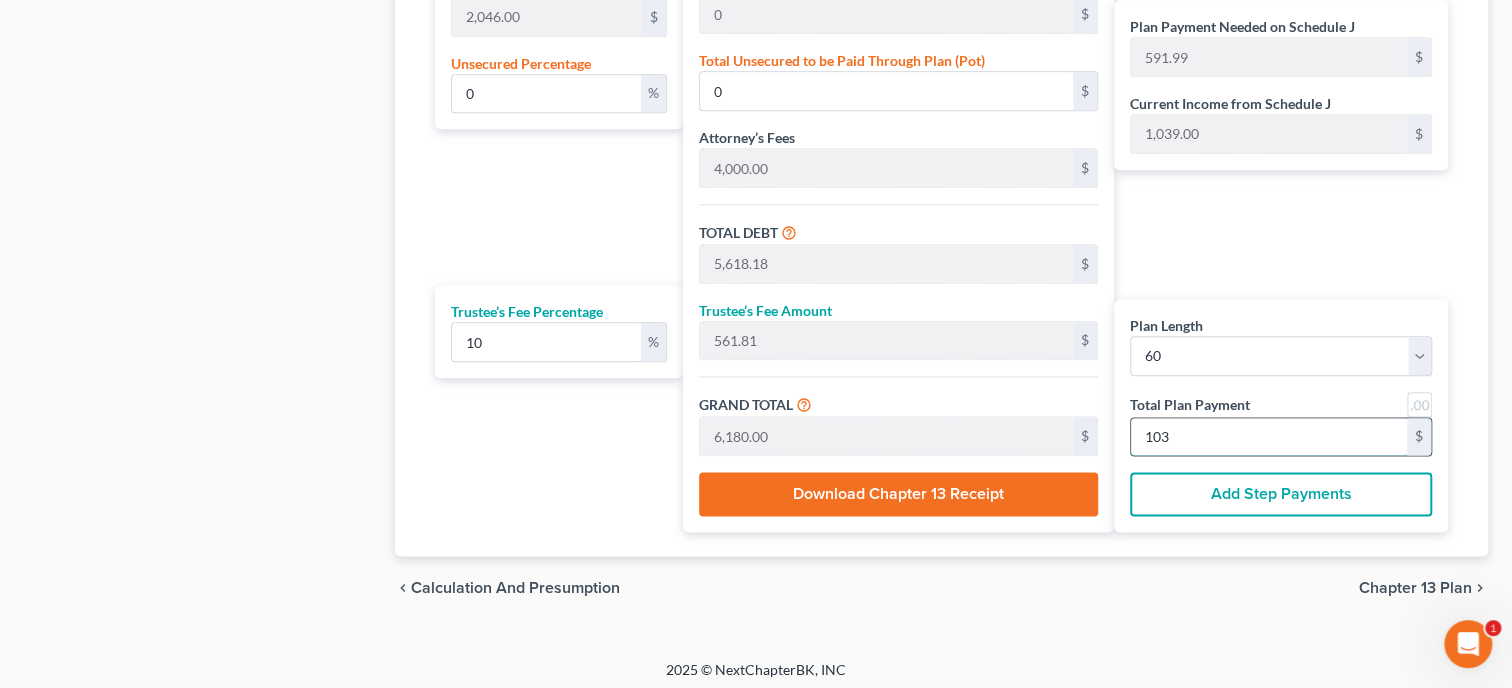 type on "0.33" 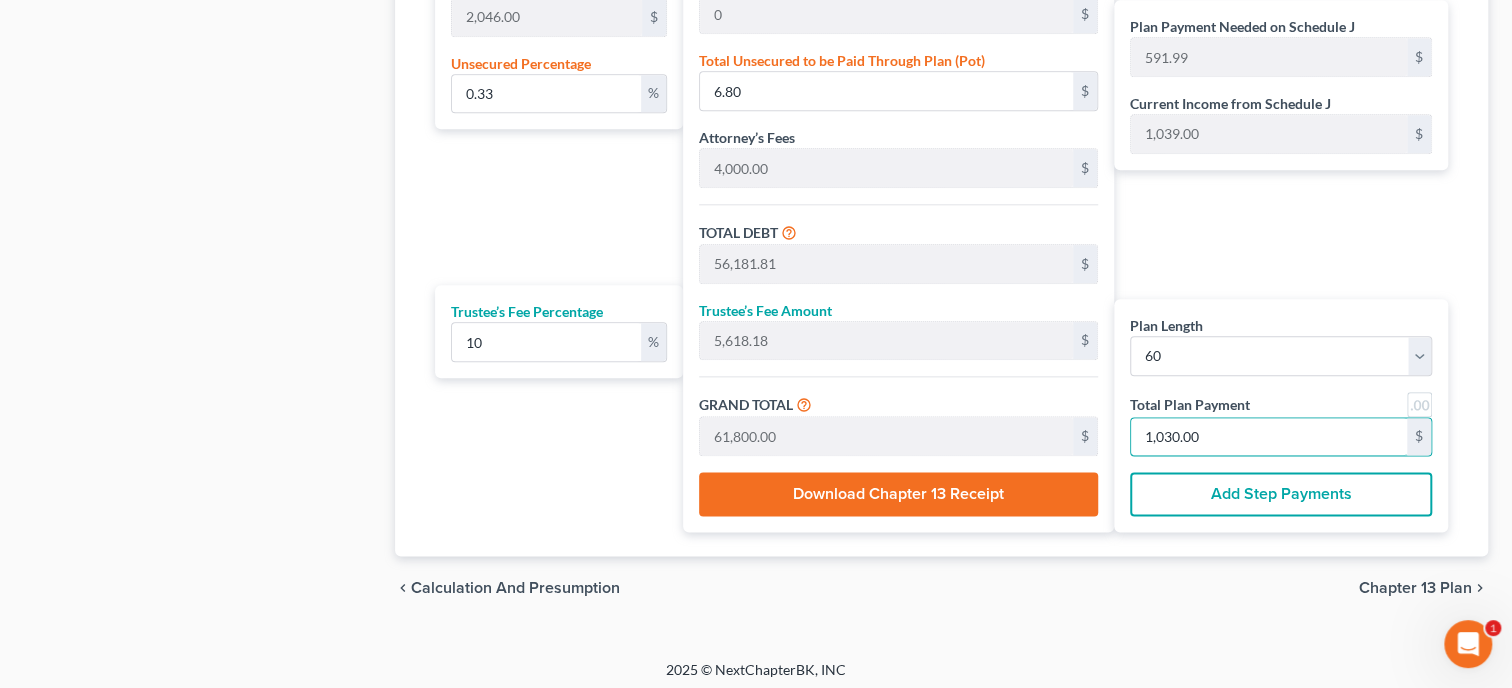 type on "1,030.00" 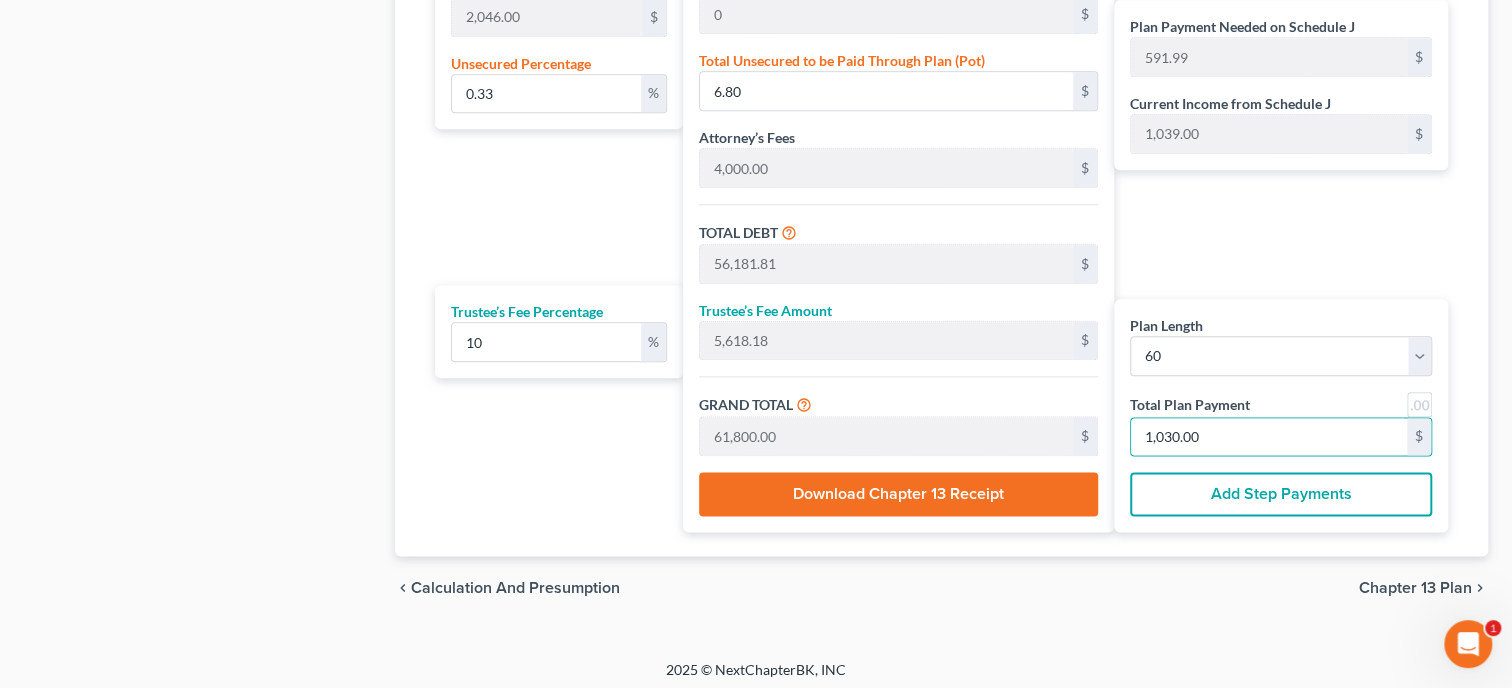 click on "Plan Length  1 2 3 4 5 6 7 8 9 10 11 12 13 14 15 16 17 18 19 20 21 22 23 24 25 26 27 28 29 30 31 32 33 34 35 36 37 38 39 40 41 42 43 44 45 46 47 48 49 50 51 52 53 54 55 56 57 58 59 60 61 62 63 64 65 66 67 68 69 70 71 72 73 74 75 76 77 78 79 80 81 82 83 84 Mortgage Payment 438.00 $ Total Unsecured Debt  2,046.00 $ Unsecured Percentage 0.33 % Trustee’s Fee Percentage 10 %" at bounding box center (554, 86) 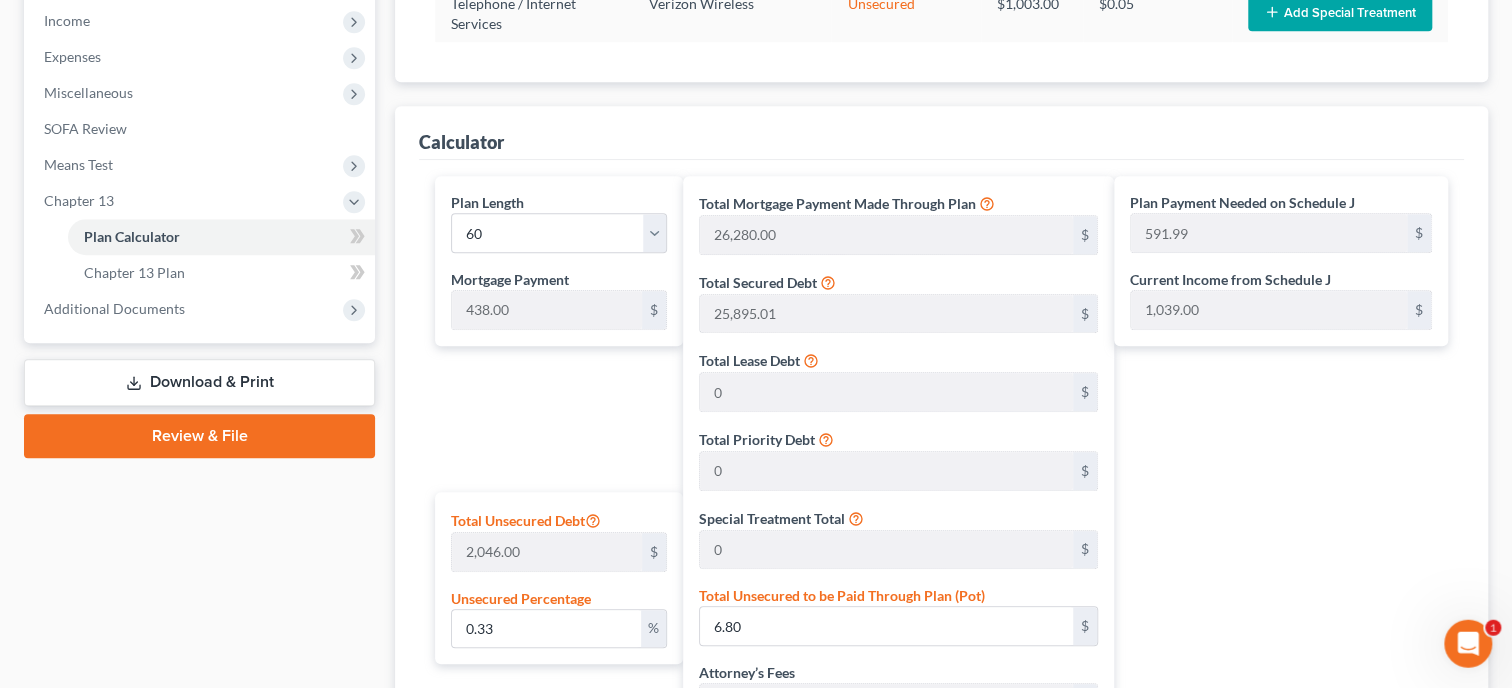 scroll, scrollTop: 488, scrollLeft: 0, axis: vertical 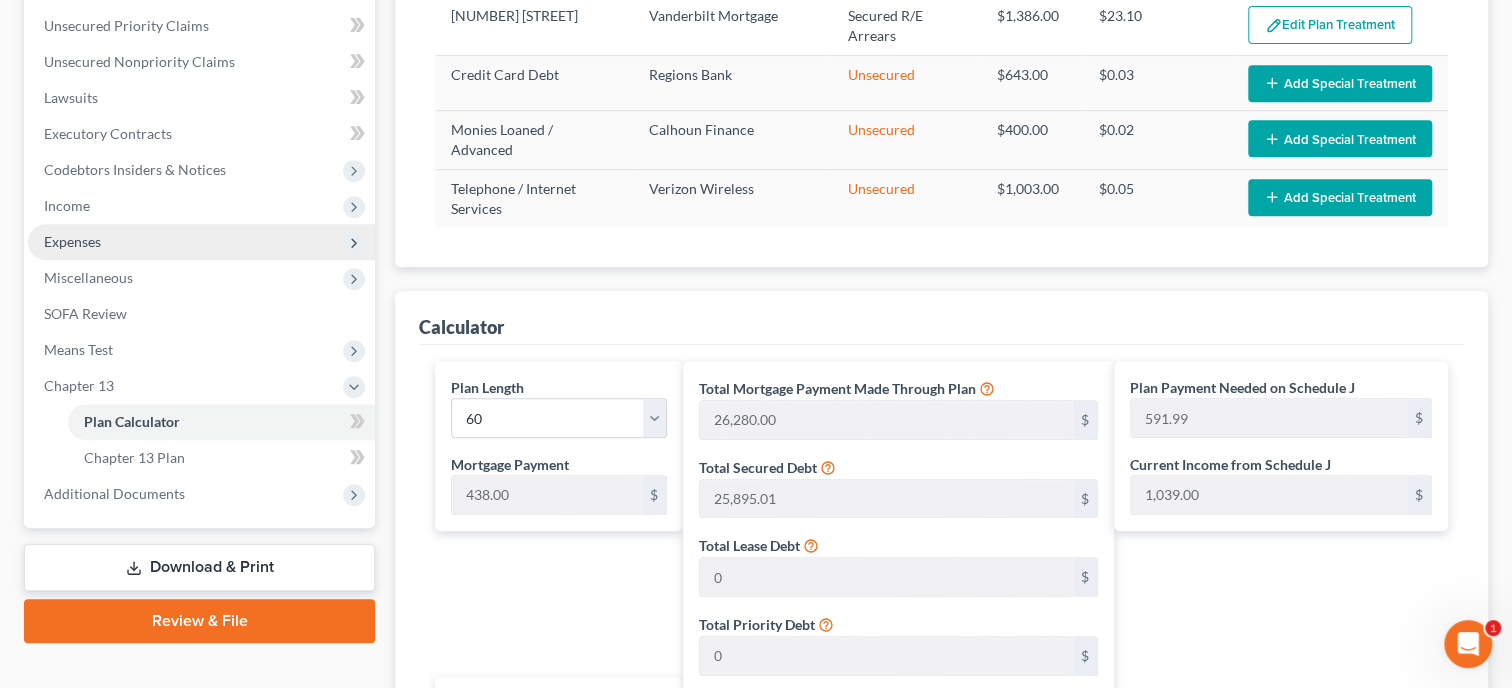 click on "Expenses" at bounding box center (201, 242) 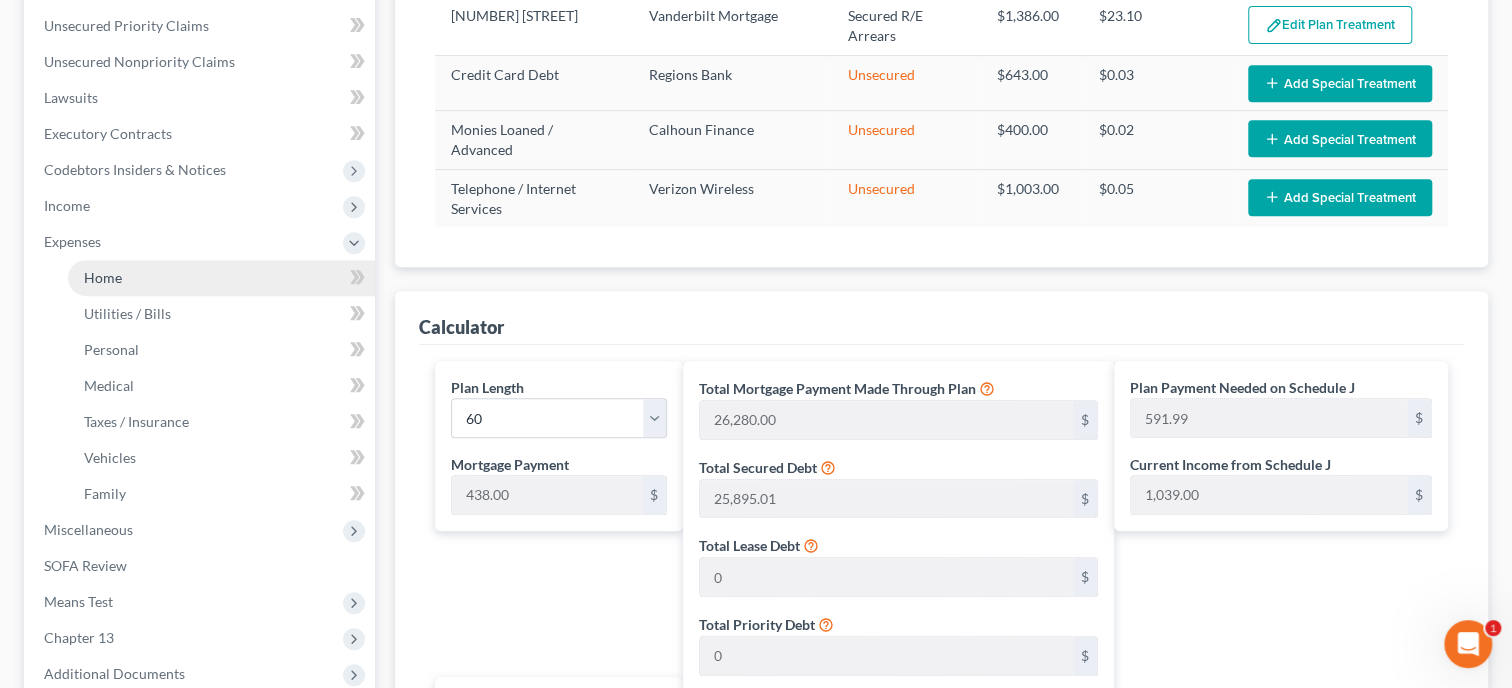 click on "Home" at bounding box center (221, 278) 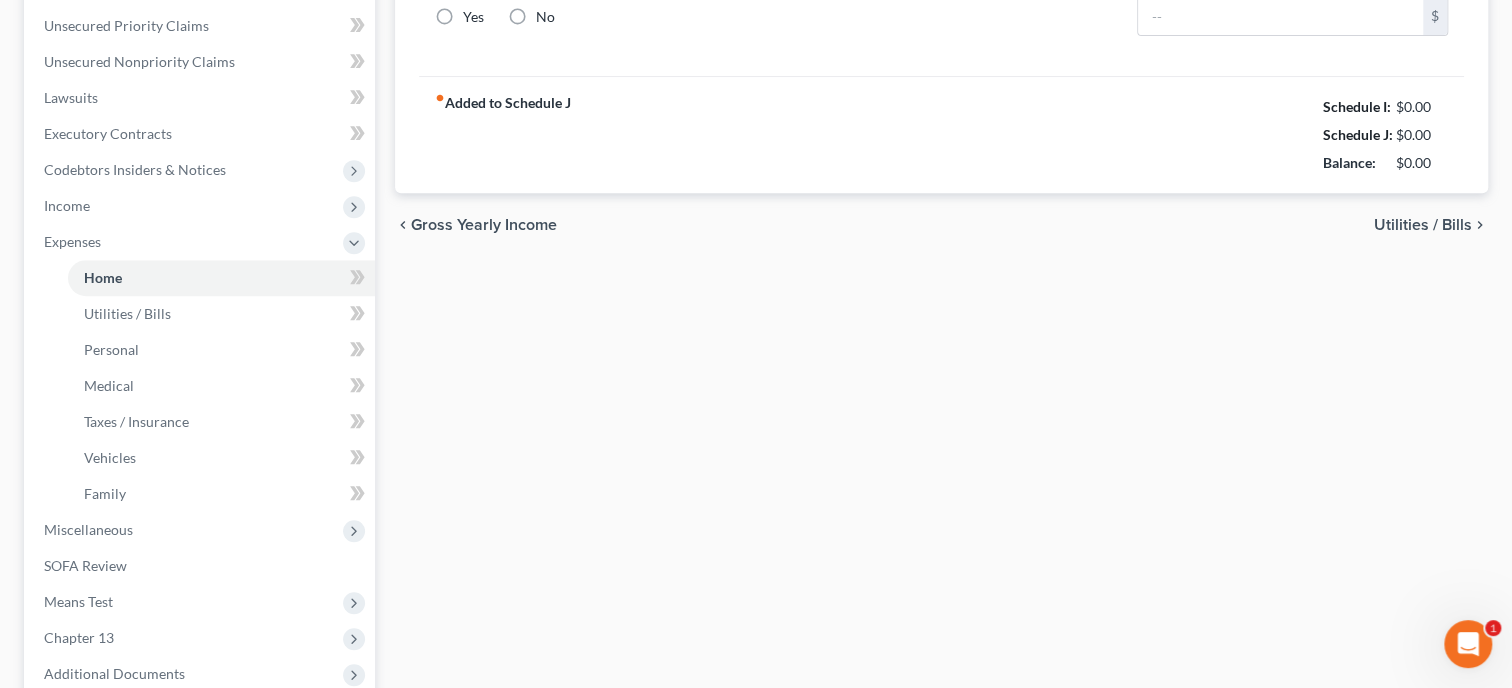 type on "0.00" 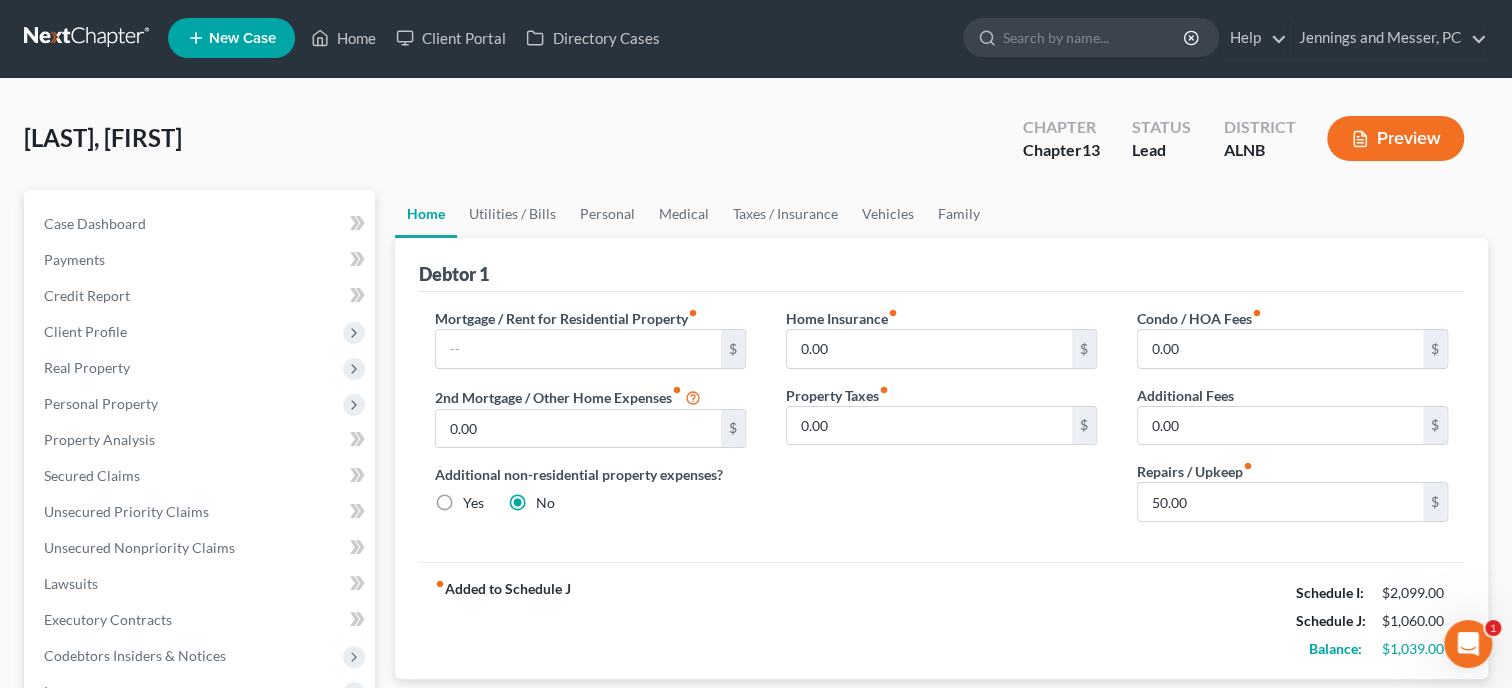 scroll, scrollTop: 0, scrollLeft: 0, axis: both 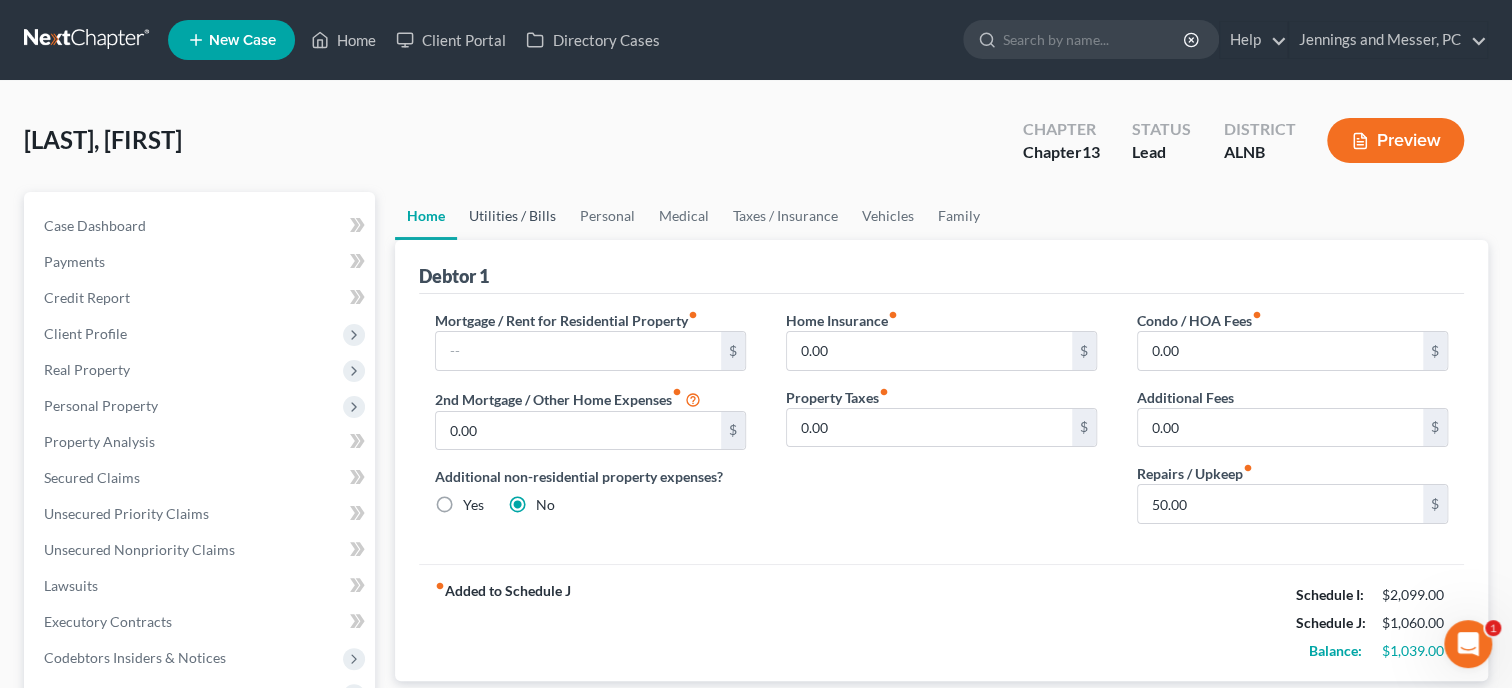 click on "Utilities / Bills" at bounding box center (512, 216) 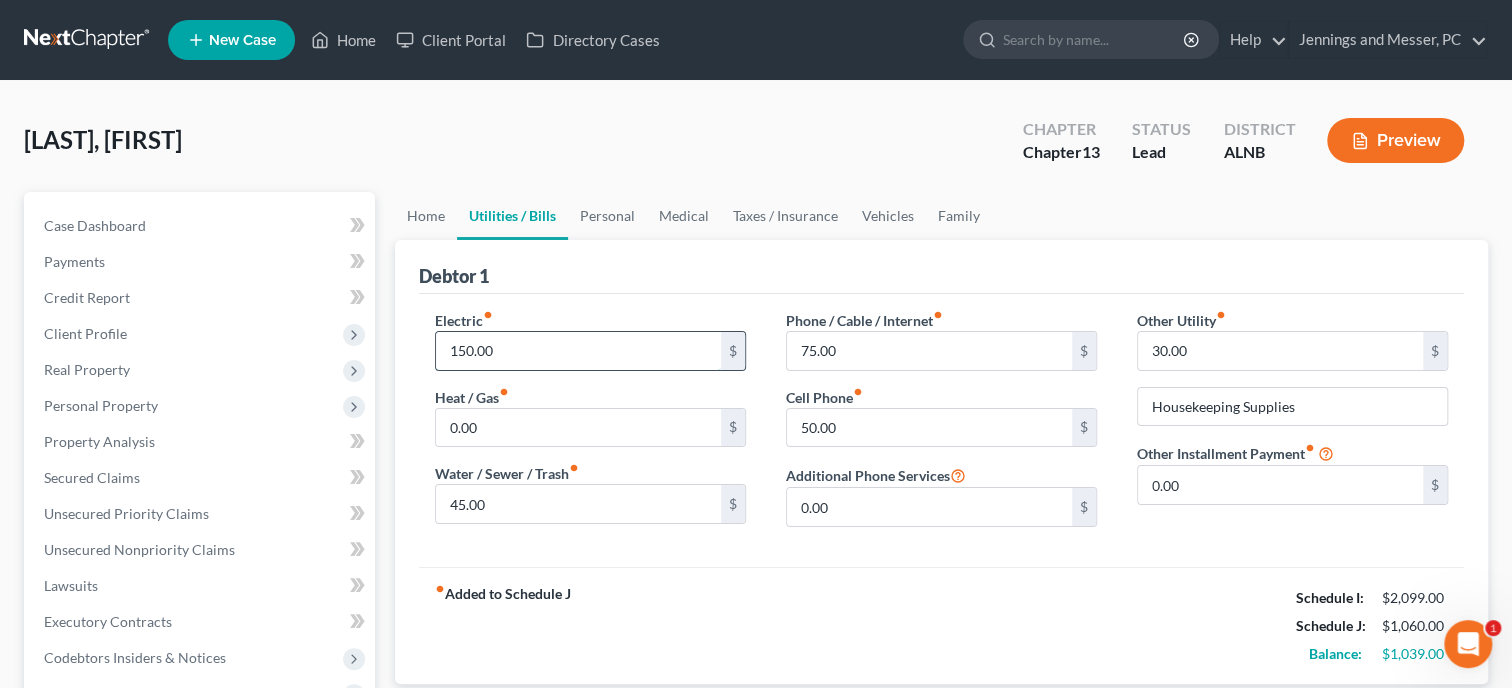 click on "150.00" at bounding box center [578, 351] 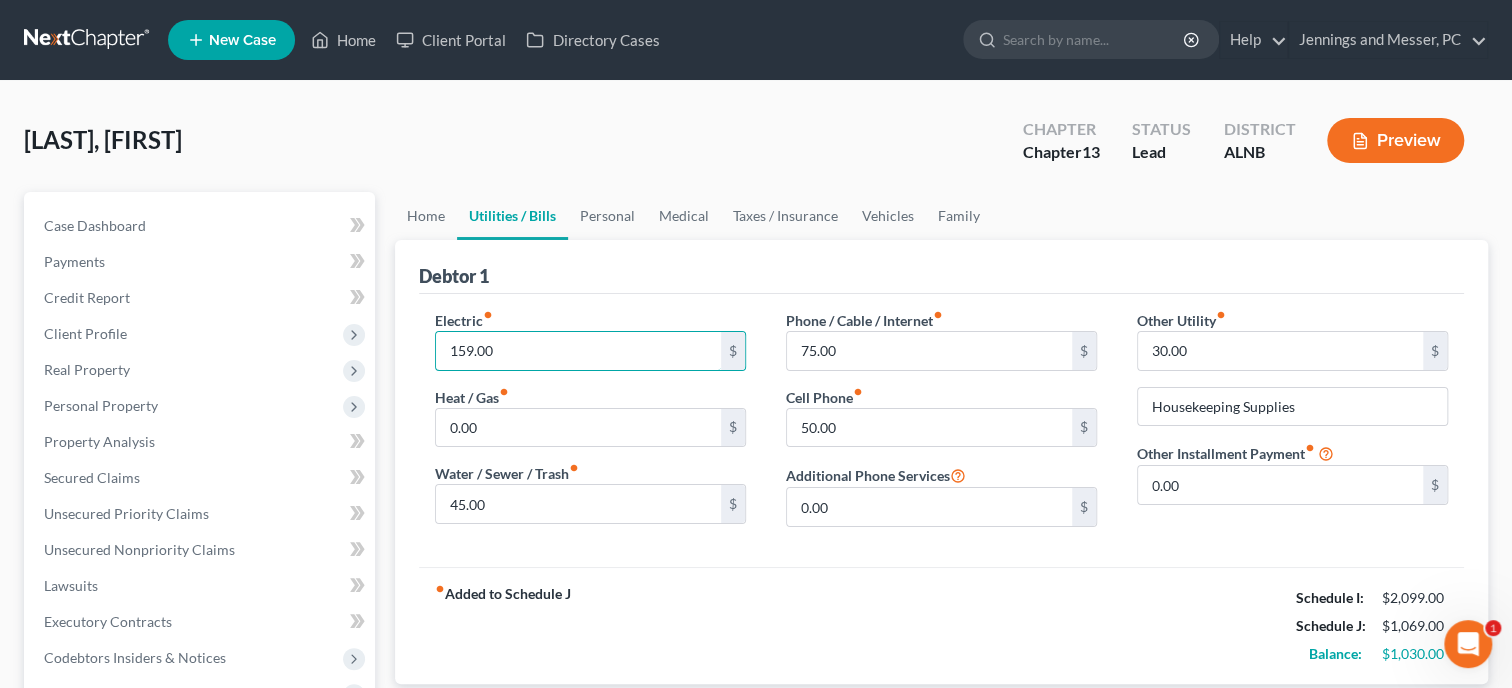 type on "159.00" 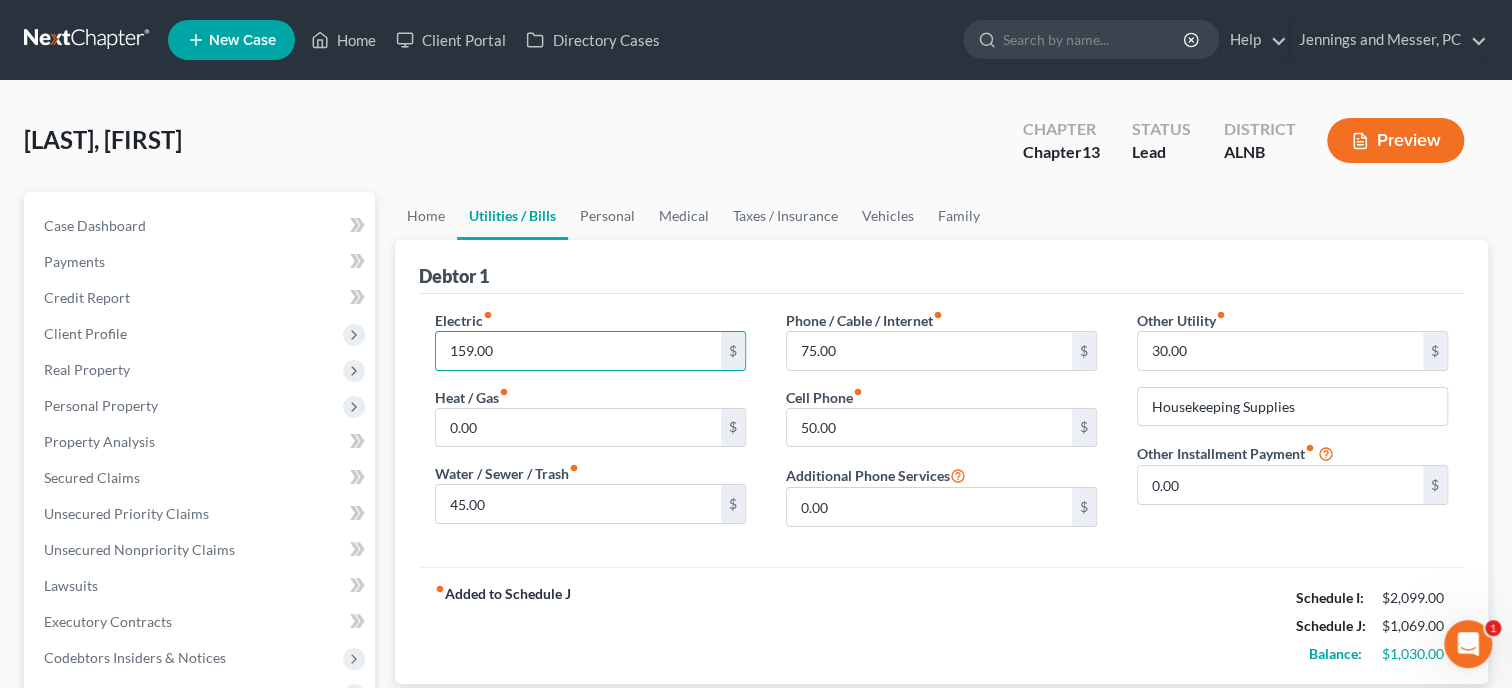 click on "fiber_manual_record  Added to Schedule J Schedule I: $2,099.00 Schedule J: $1,069.00 Balance: $1,030.00" at bounding box center [941, 625] 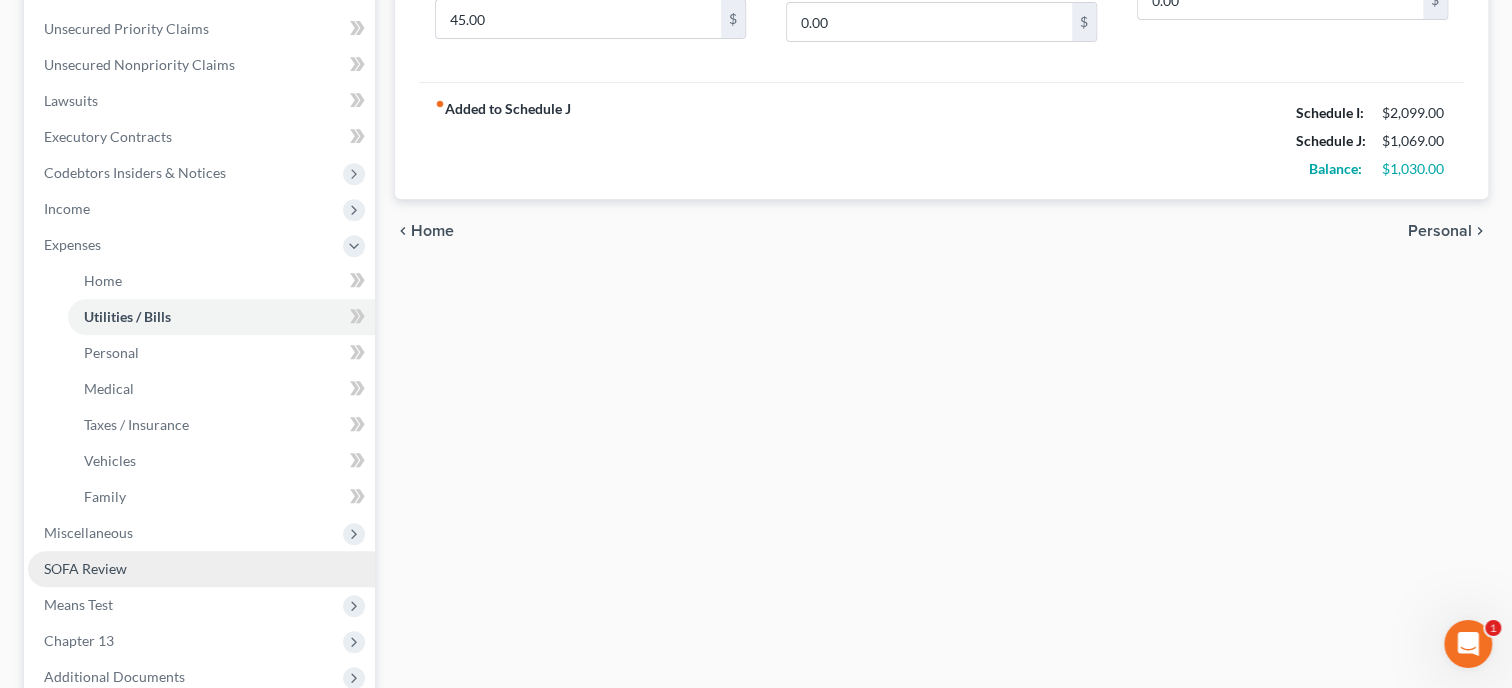 scroll, scrollTop: 696, scrollLeft: 0, axis: vertical 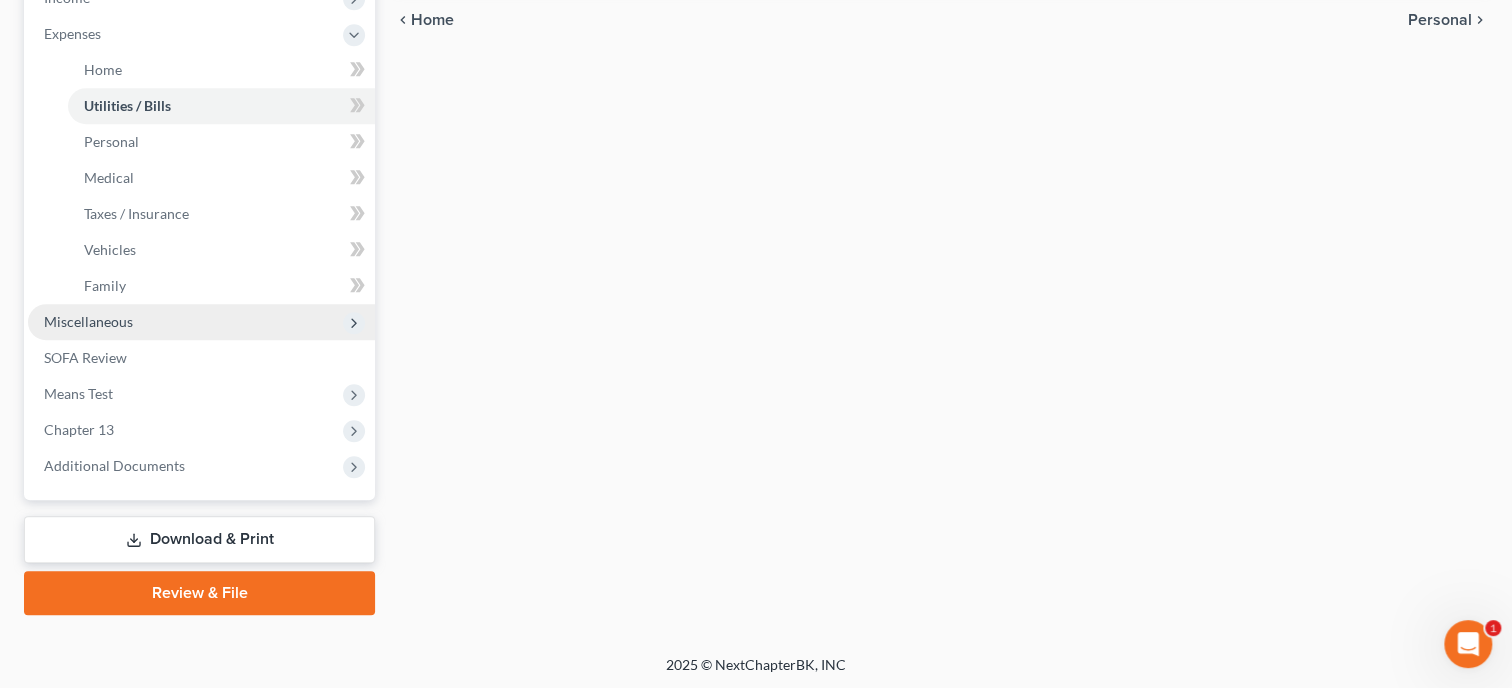 click on "Miscellaneous" at bounding box center (201, 322) 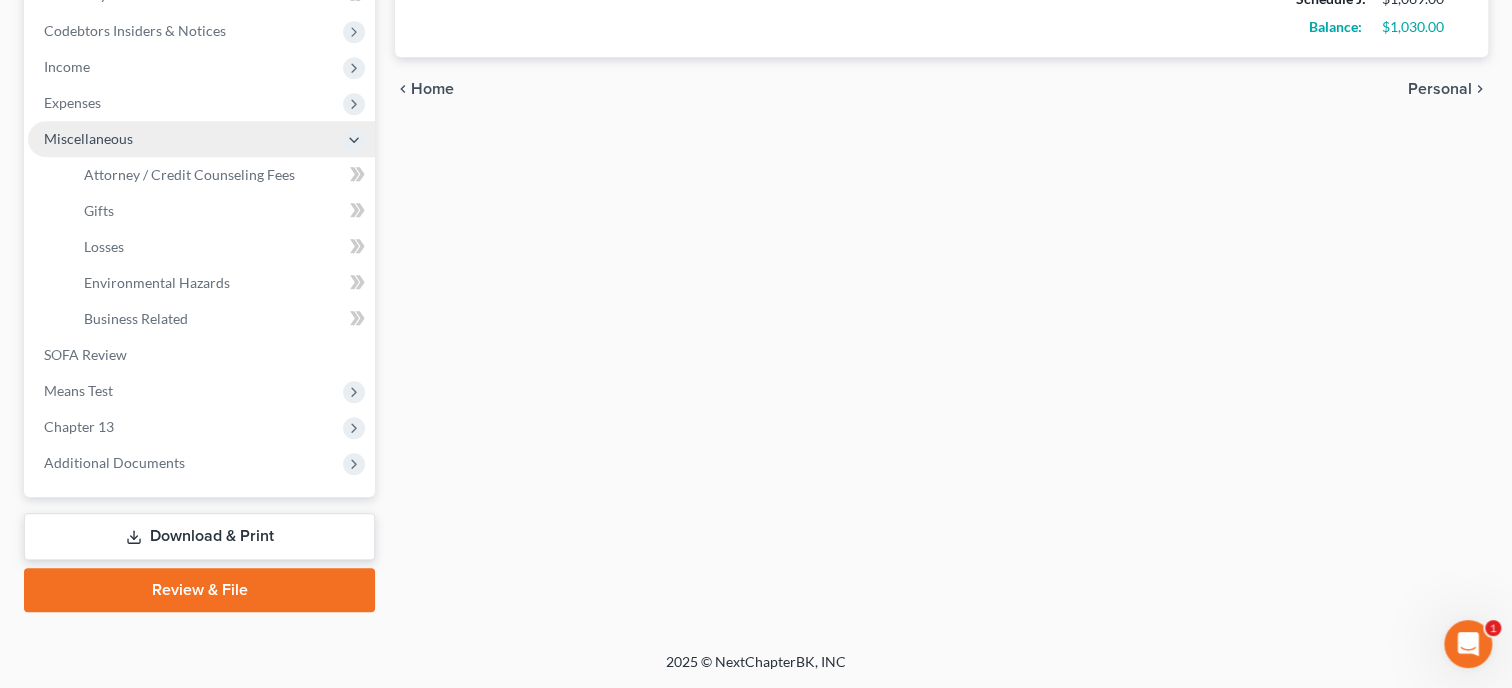 scroll, scrollTop: 624, scrollLeft: 0, axis: vertical 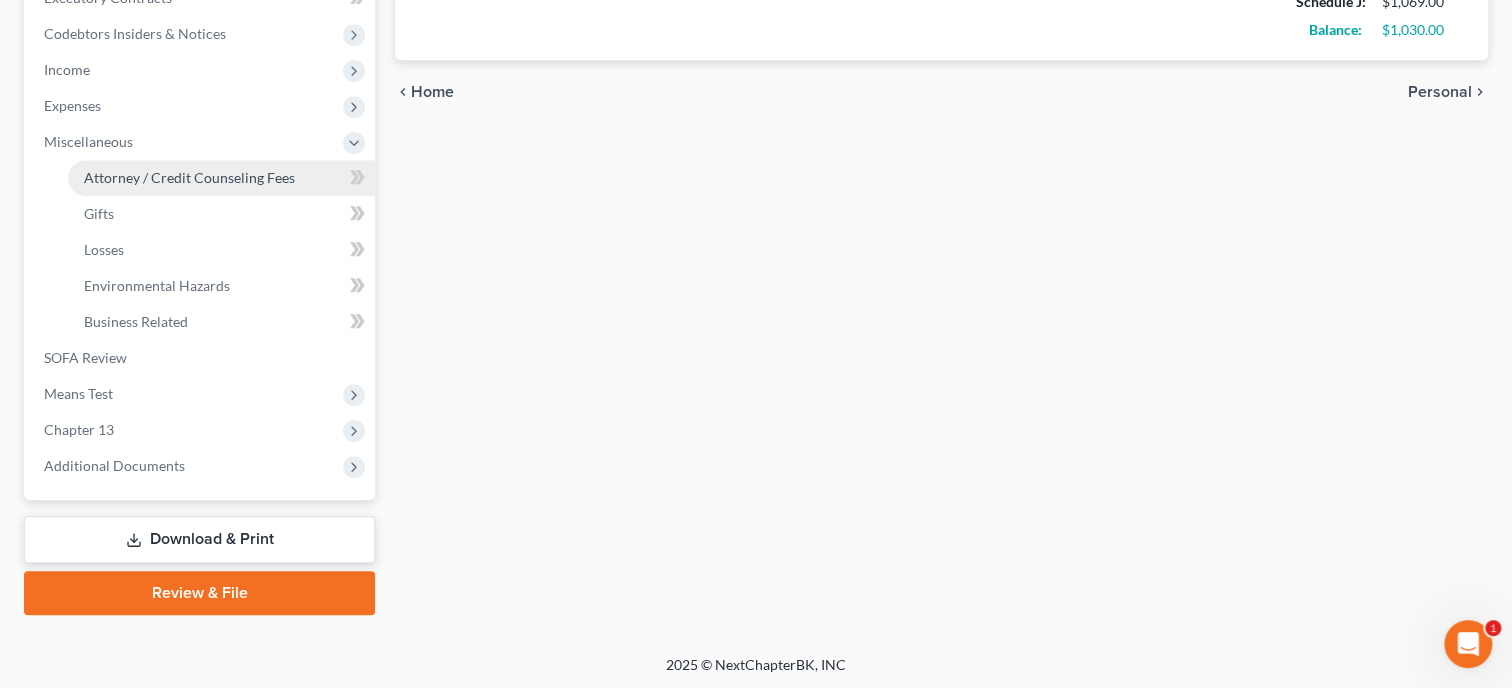 click on "Attorney / Credit Counseling Fees" at bounding box center [189, 177] 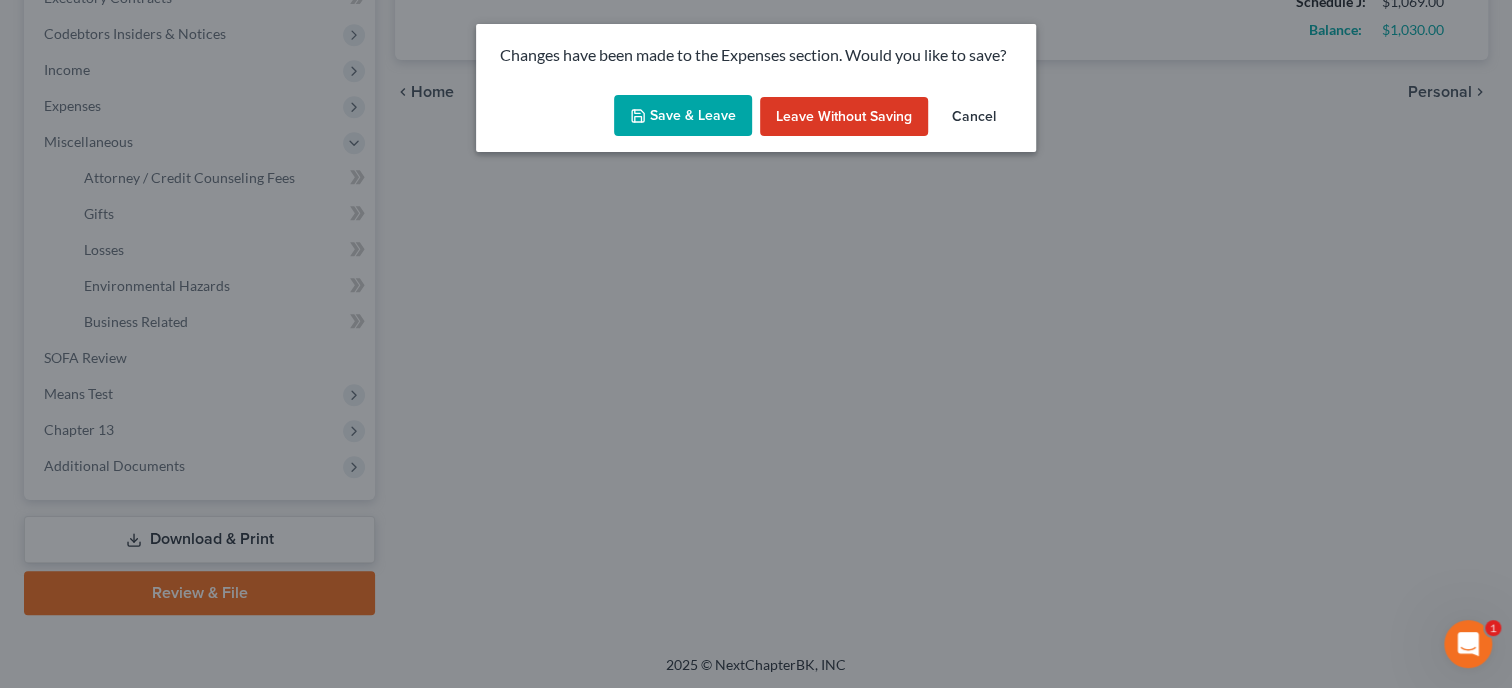 click on "Save & Leave" at bounding box center (683, 116) 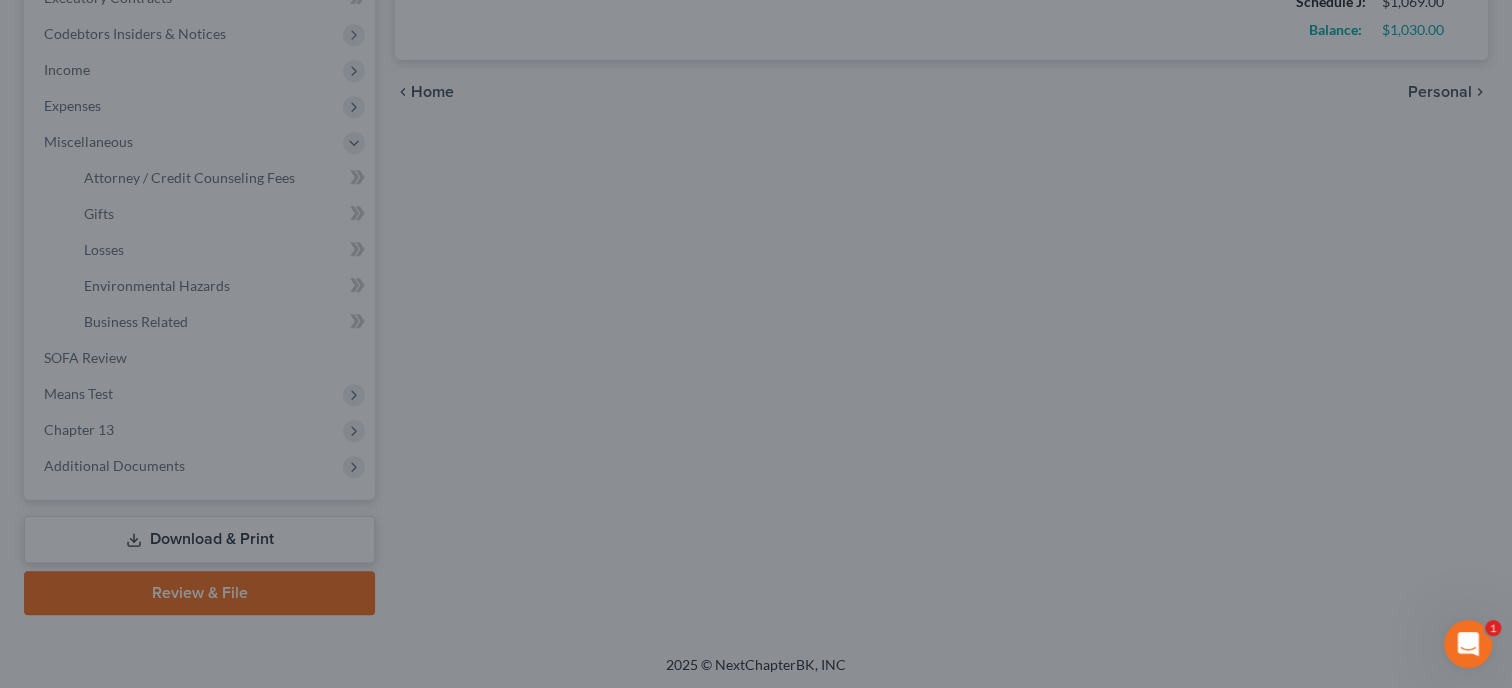 select on "0" 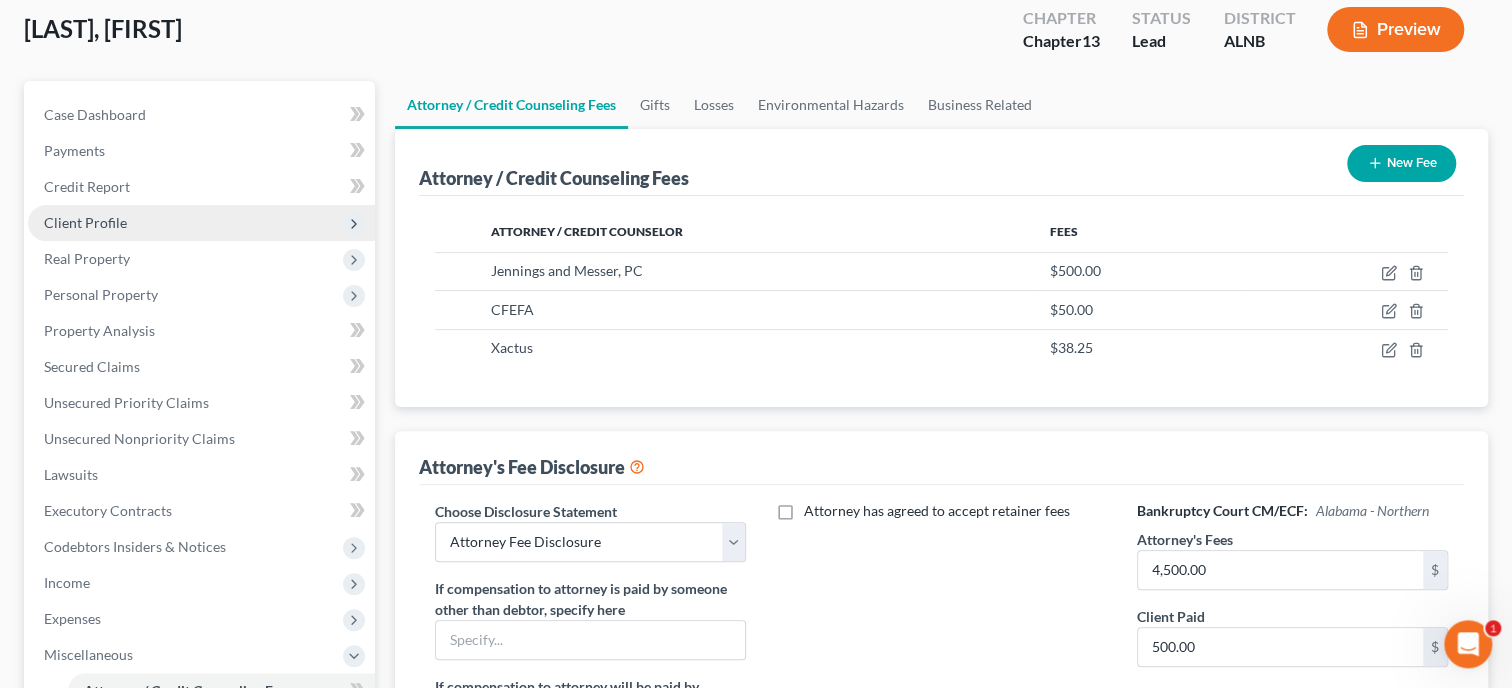 scroll, scrollTop: 0, scrollLeft: 0, axis: both 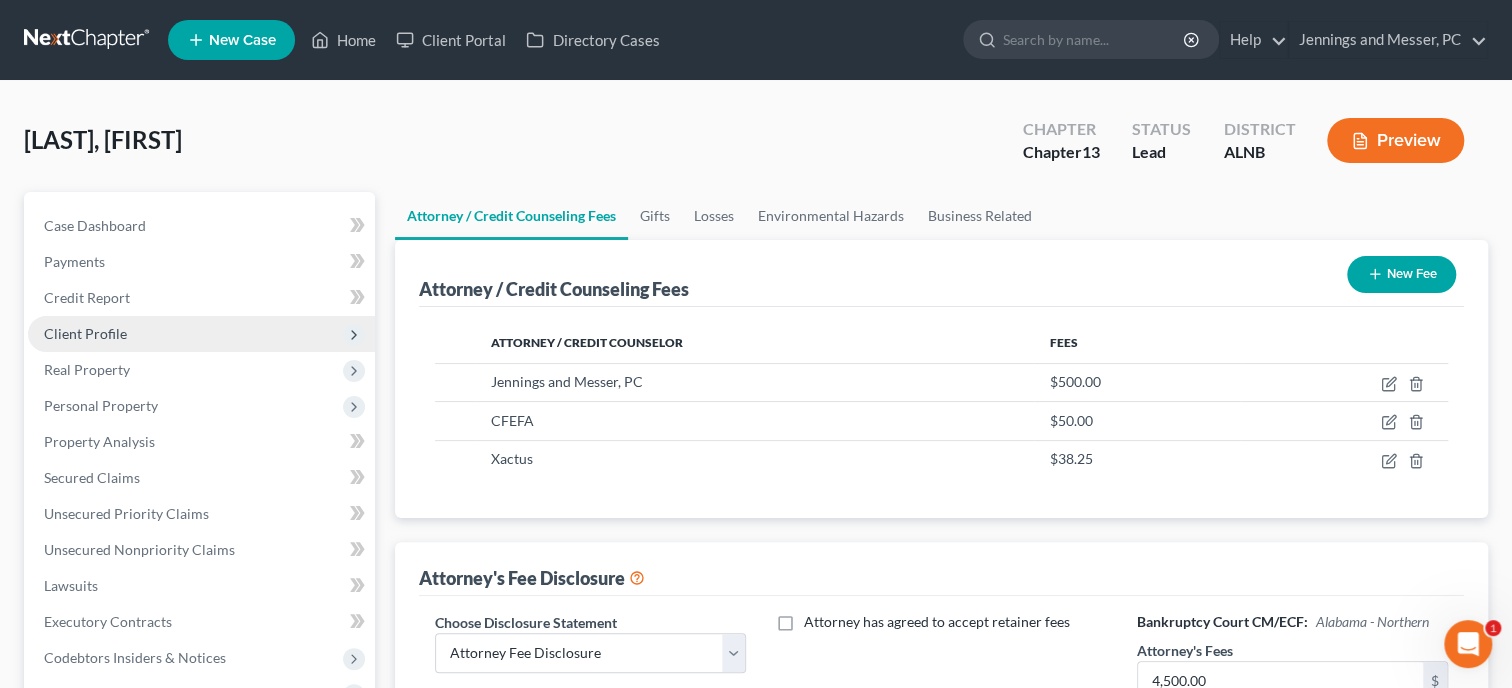 click on "Client Profile" at bounding box center (201, 334) 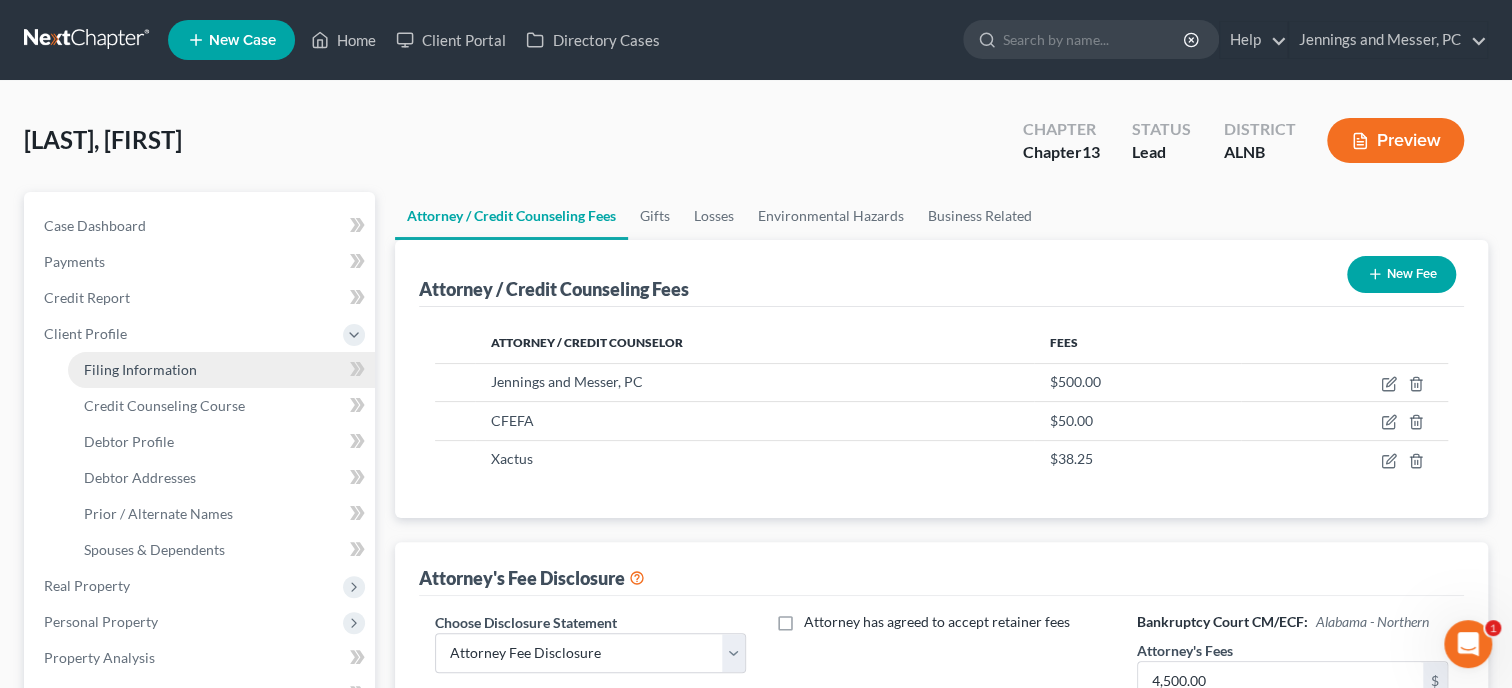 click on "Filing Information" at bounding box center [140, 369] 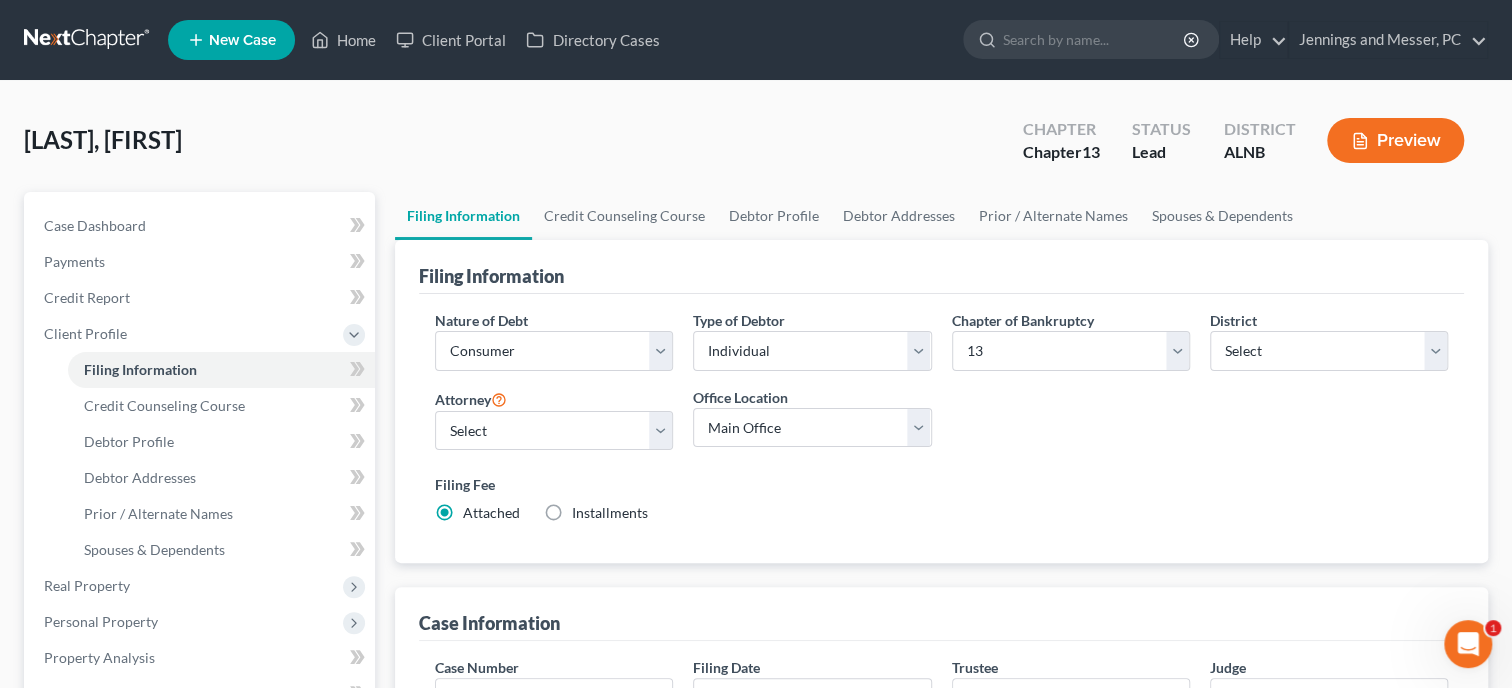 click on "Installments" at bounding box center (610, 512) 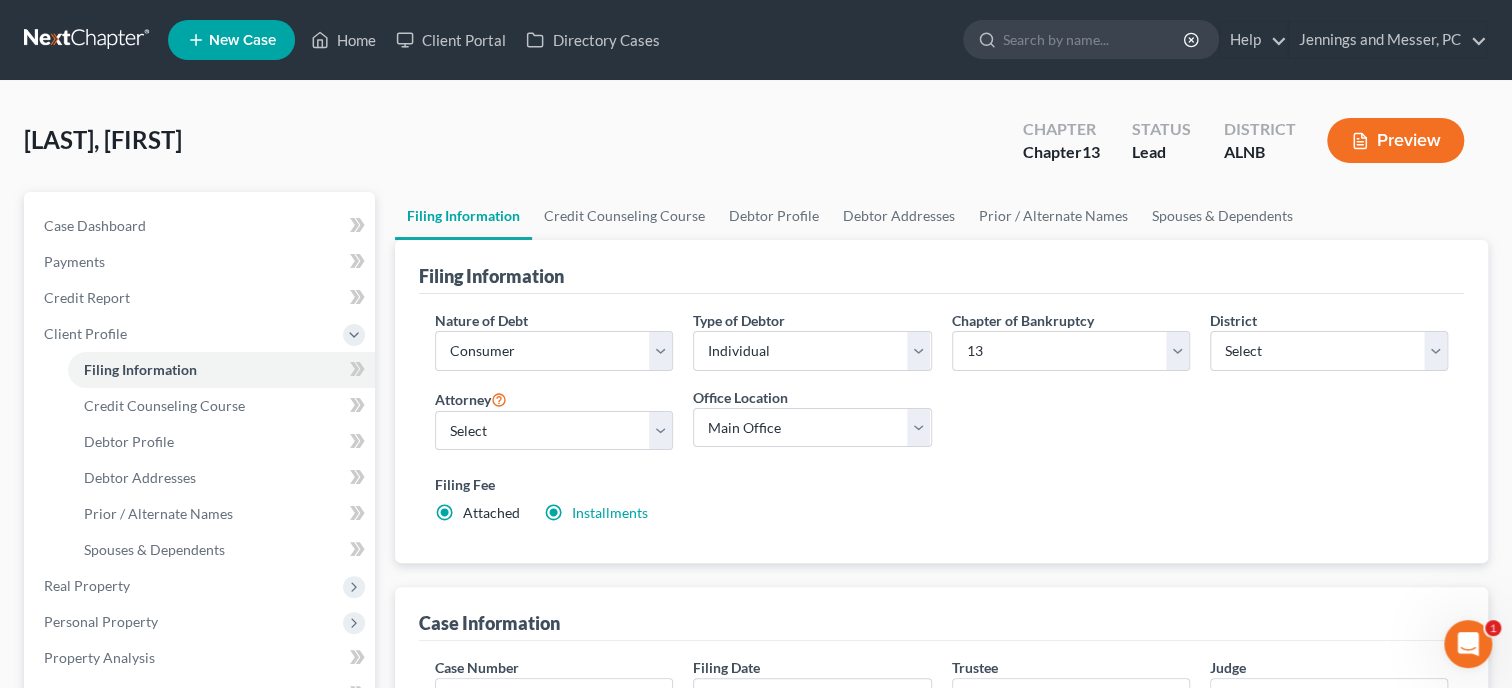 radio on "false" 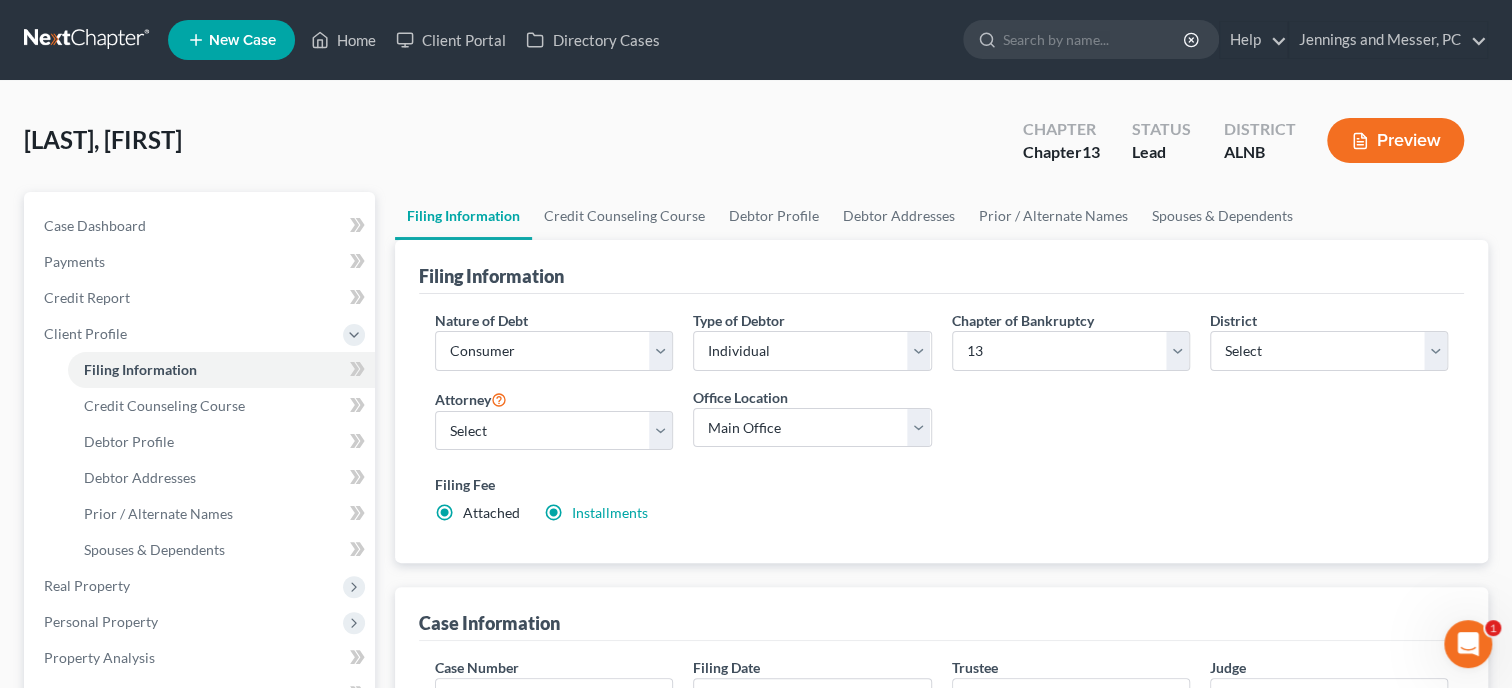 type on "0.00" 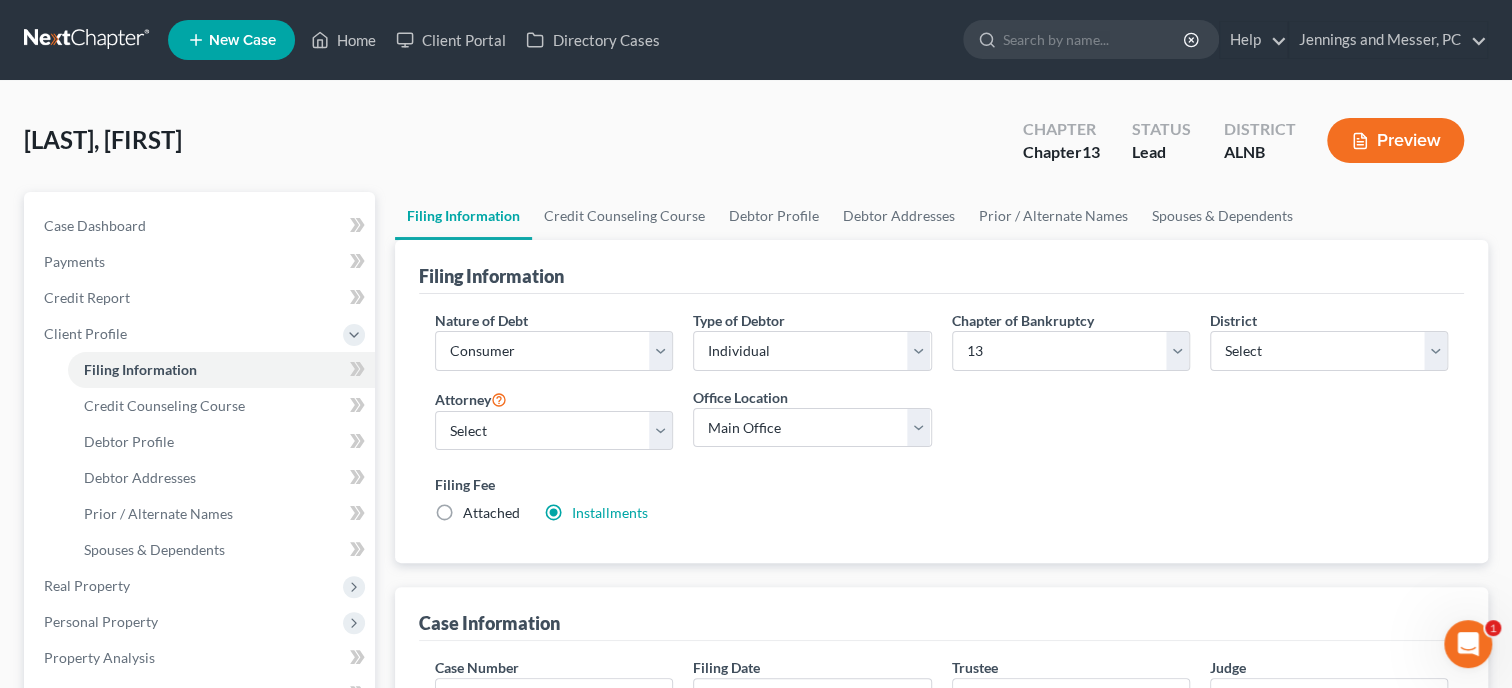 type on "0.00" 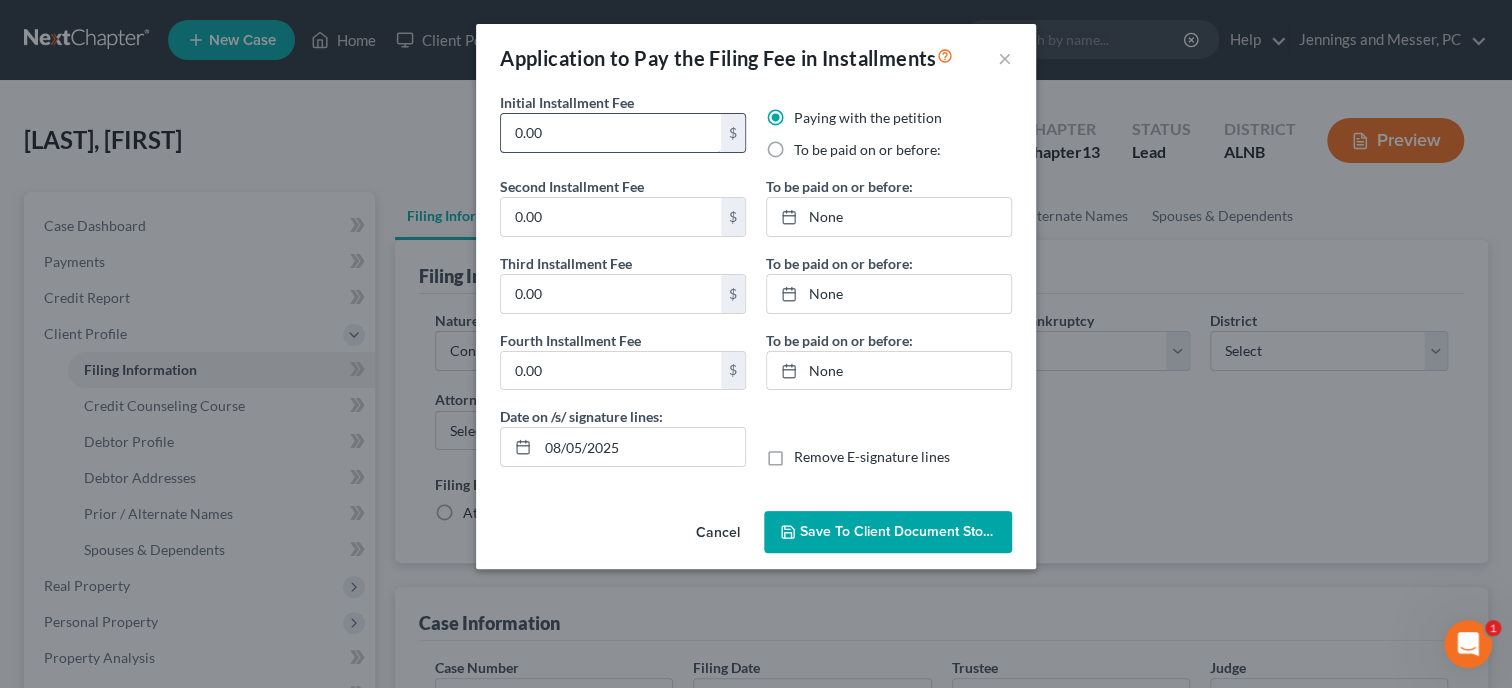 click on "0.00" at bounding box center [611, 133] 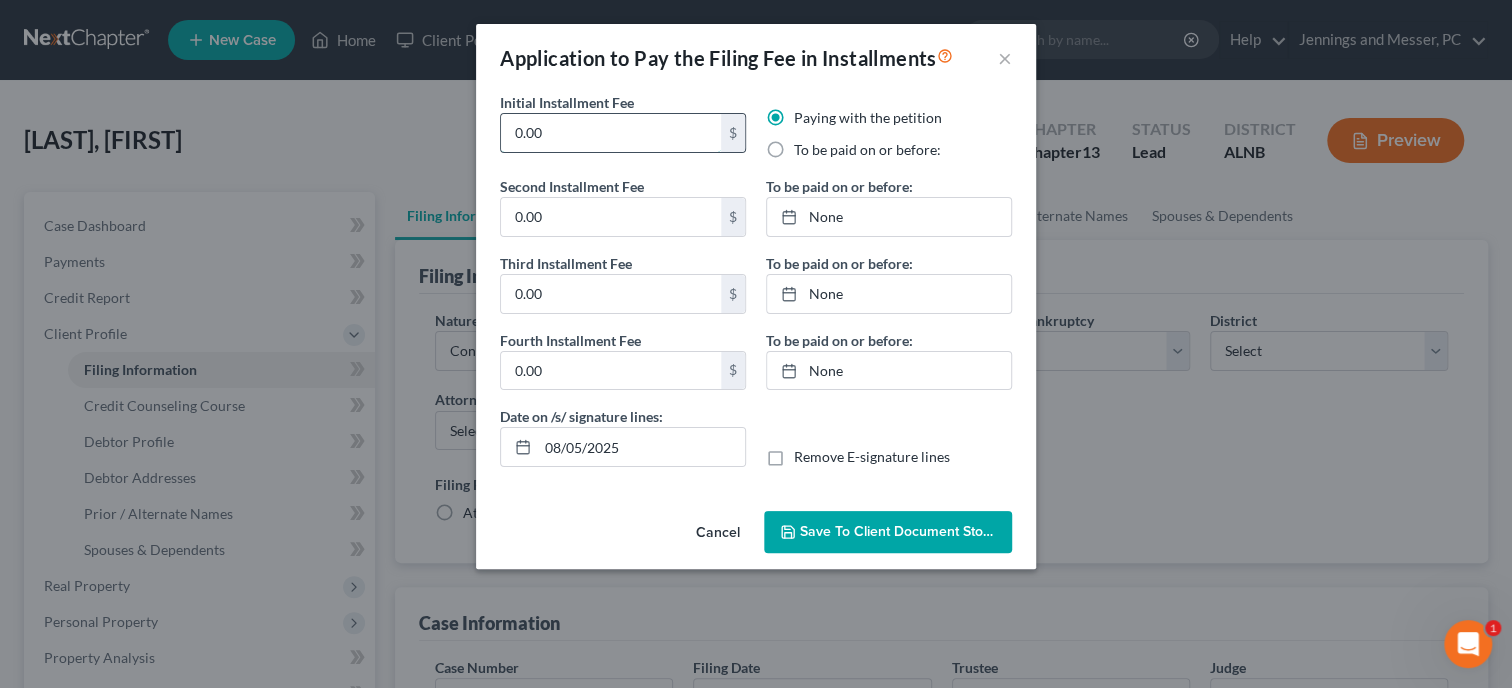 drag, startPoint x: 573, startPoint y: 137, endPoint x: 501, endPoint y: 146, distance: 72.56032 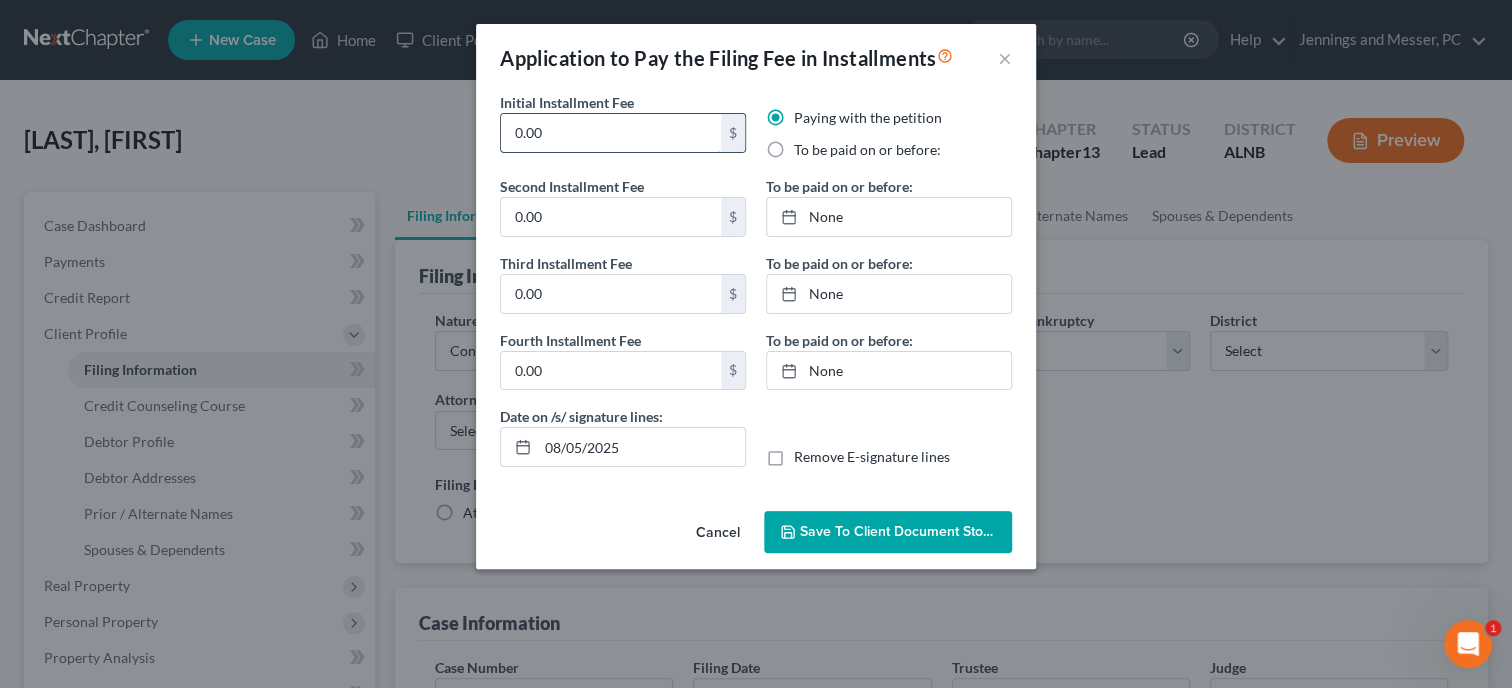 click on "0.00" at bounding box center [611, 133] 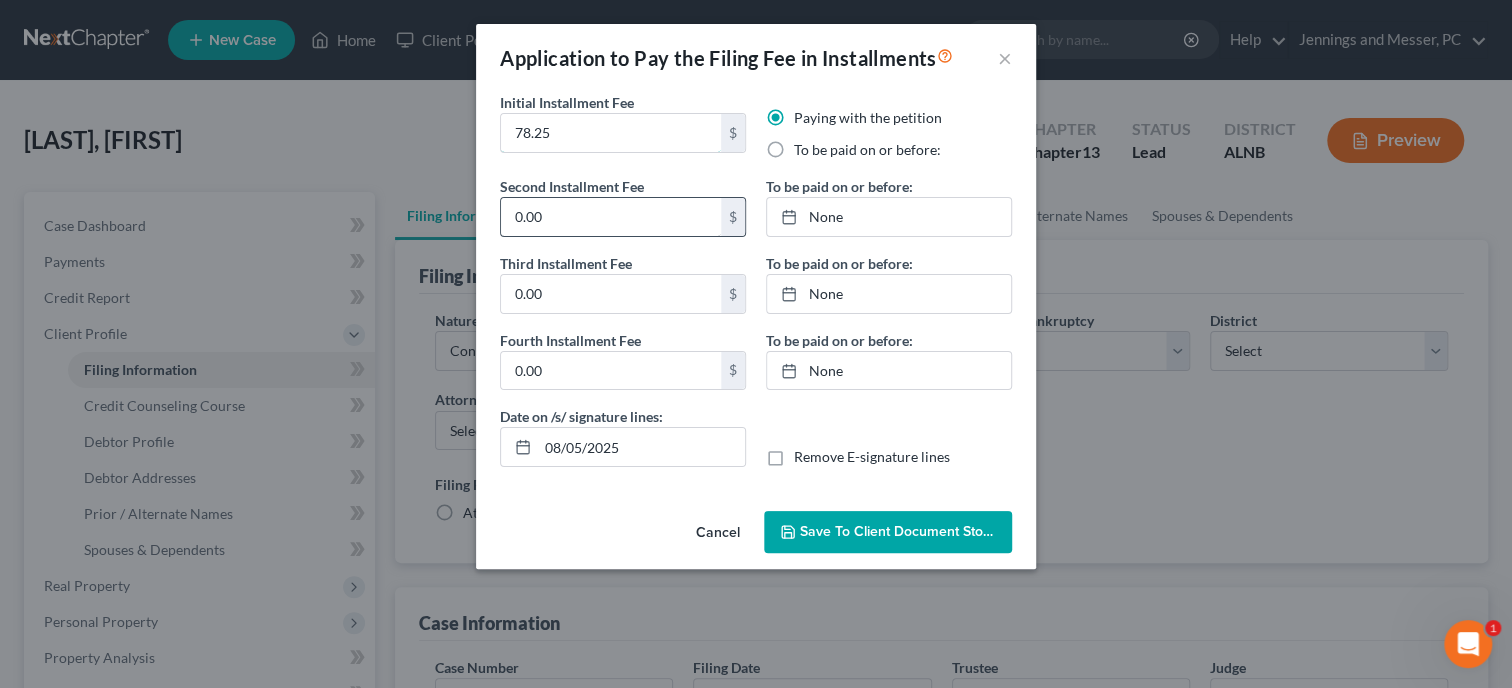 type on "78.25" 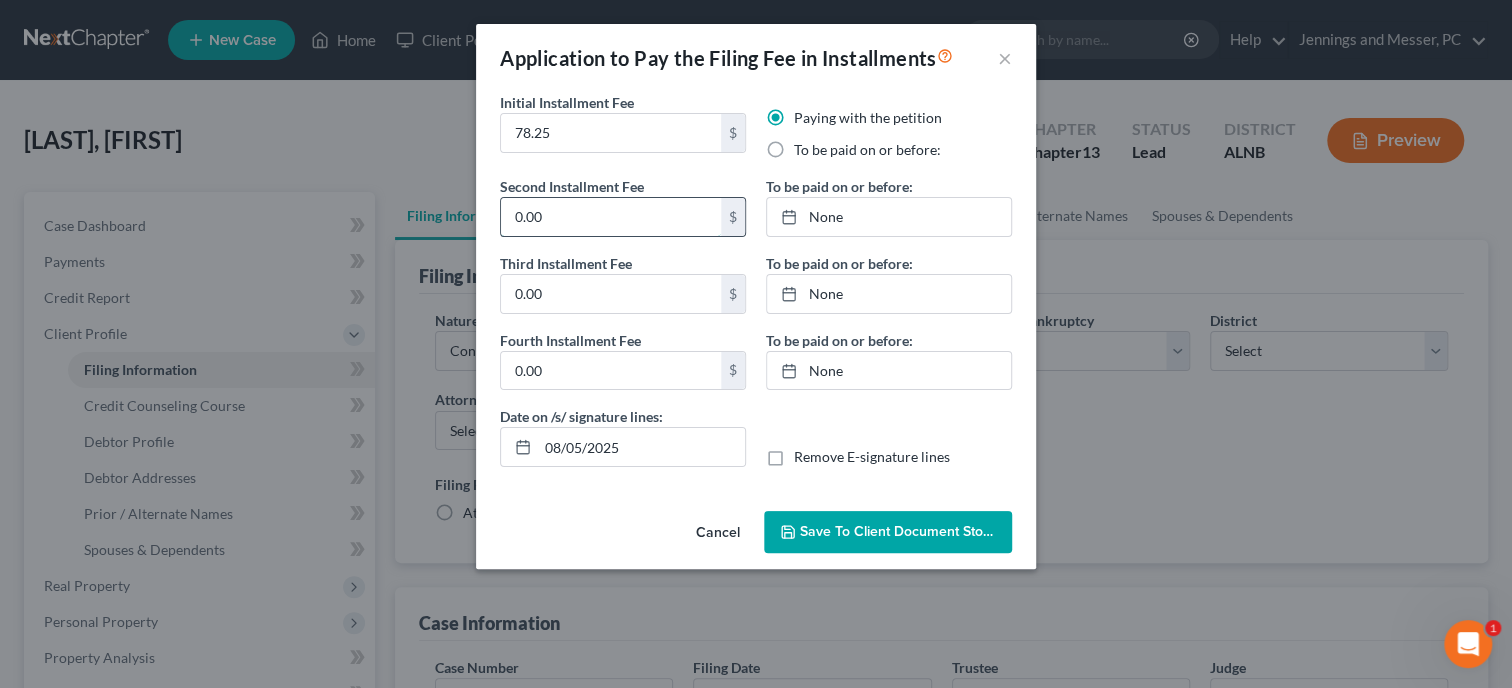 click on "0.00" at bounding box center (611, 217) 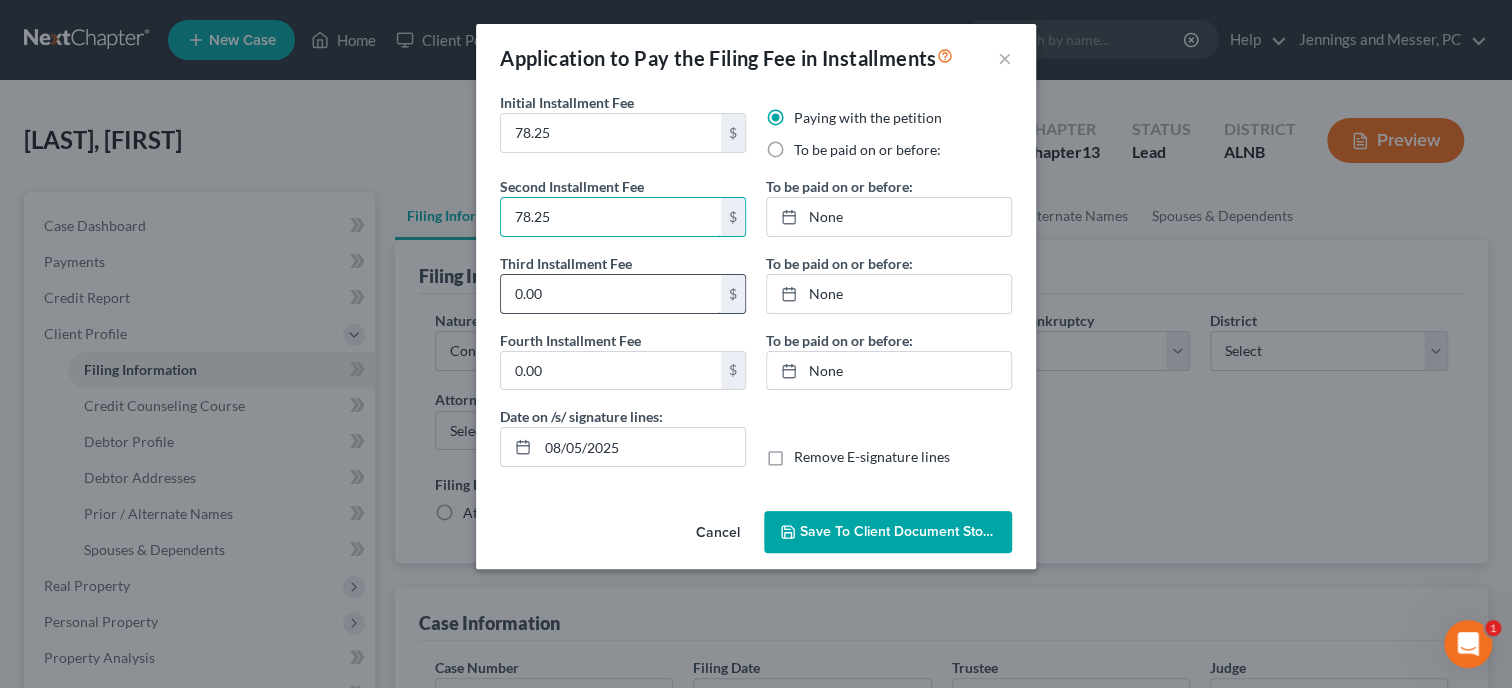 type on "78.25" 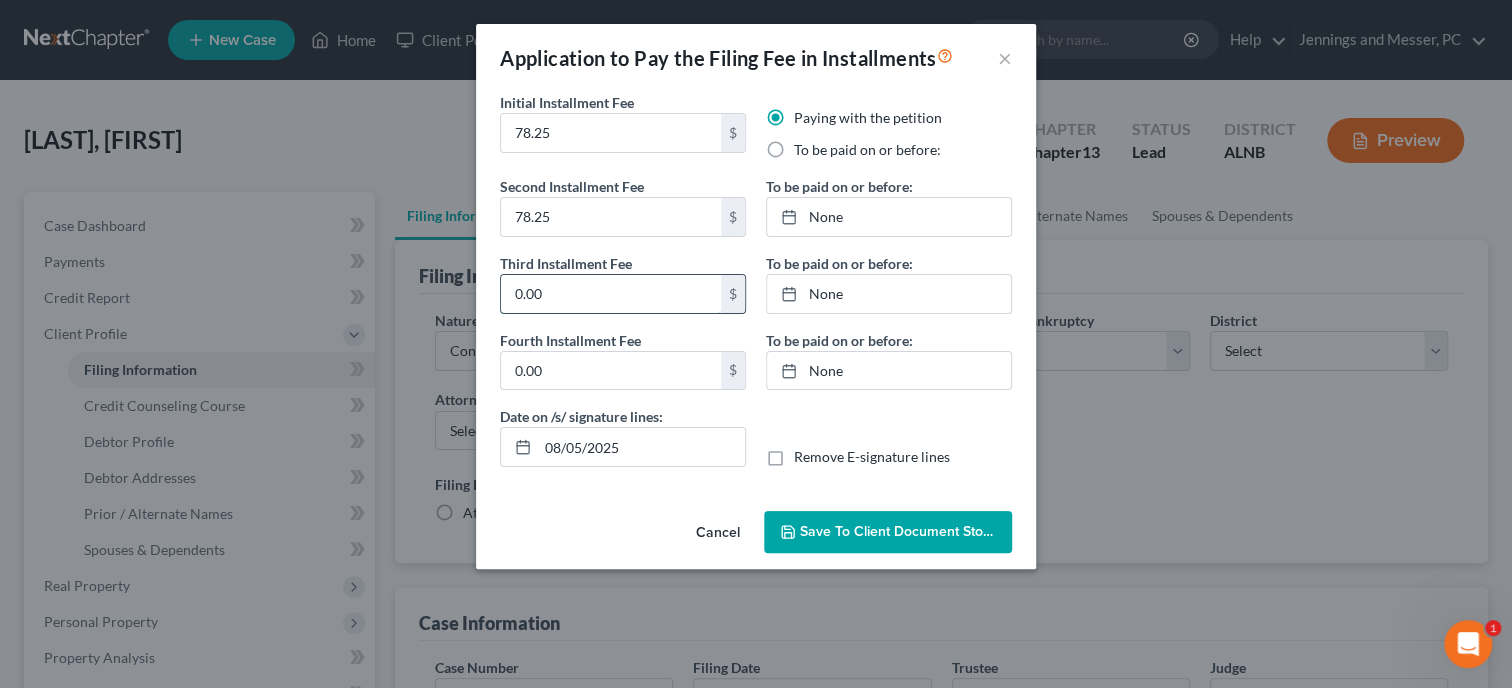 click on "0.00" at bounding box center (611, 294) 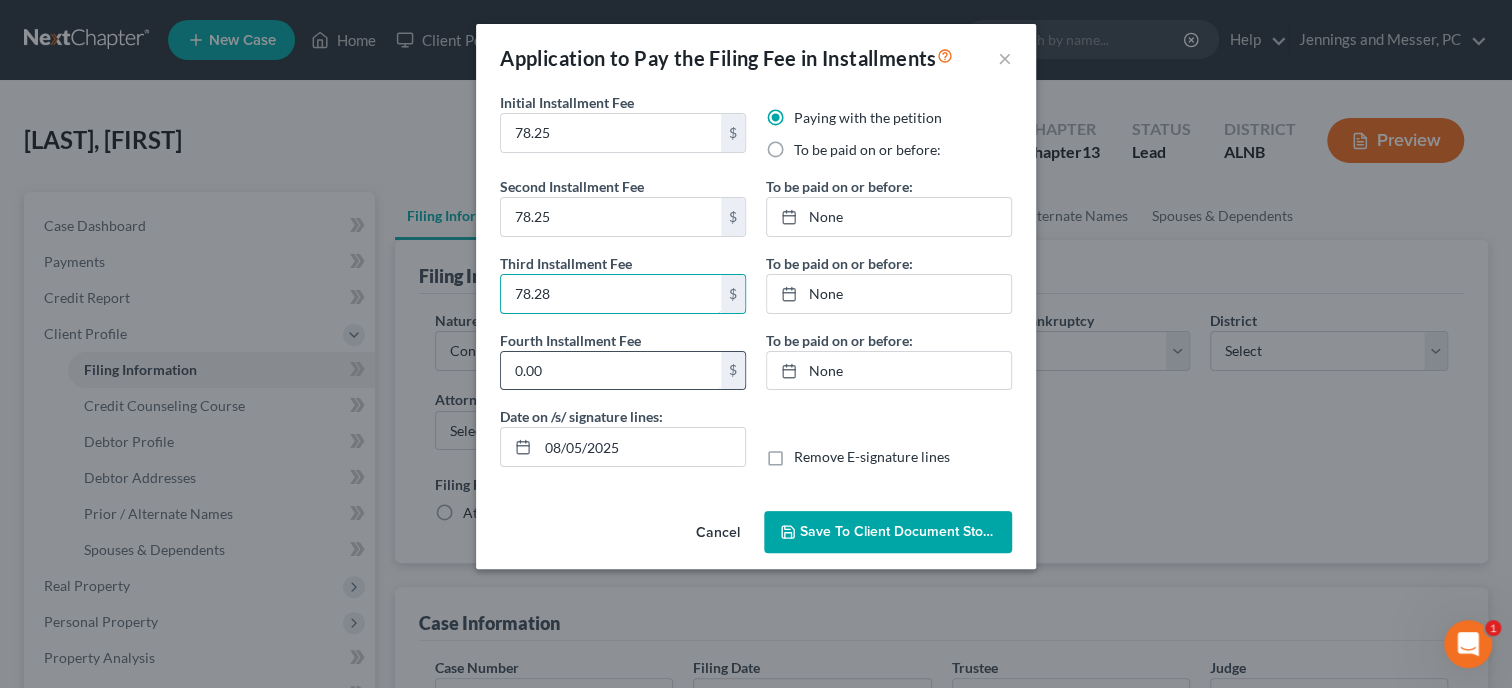 type on "78.28" 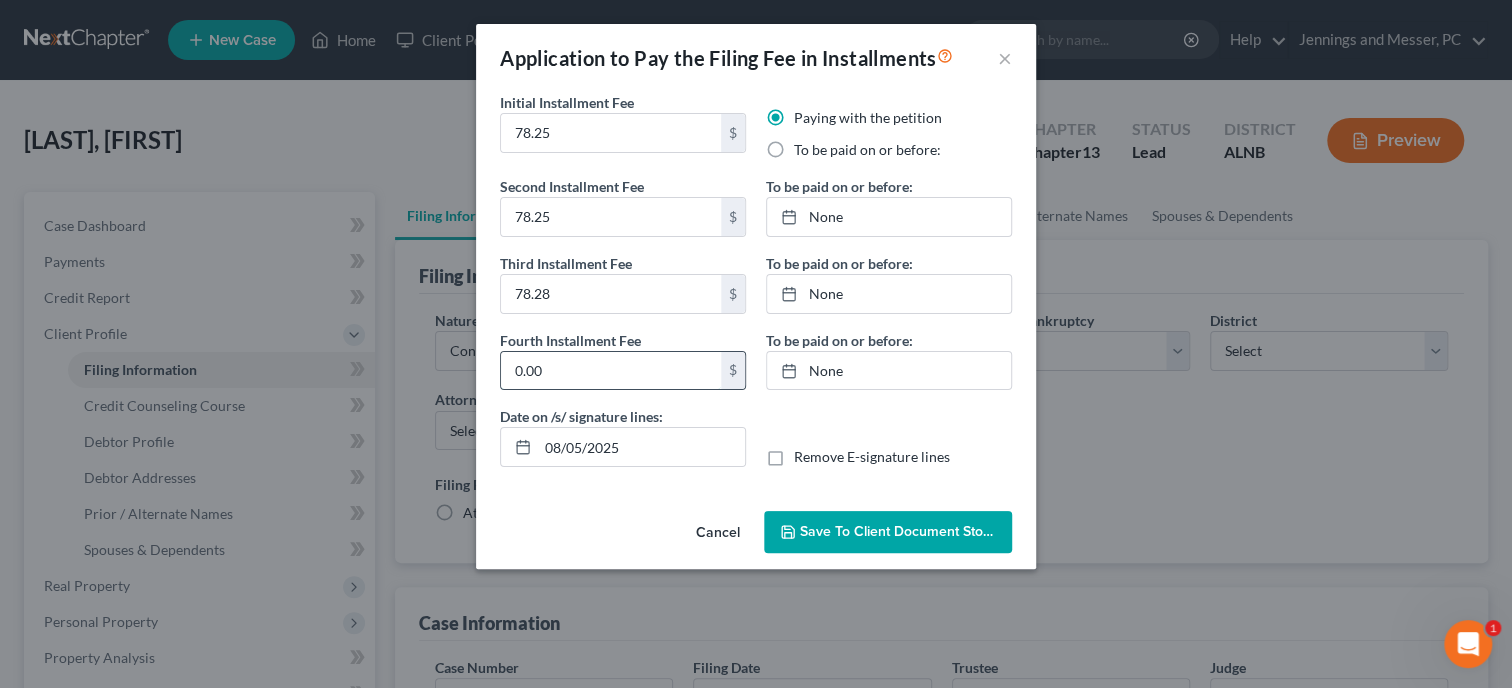 click on "0.00" at bounding box center [611, 371] 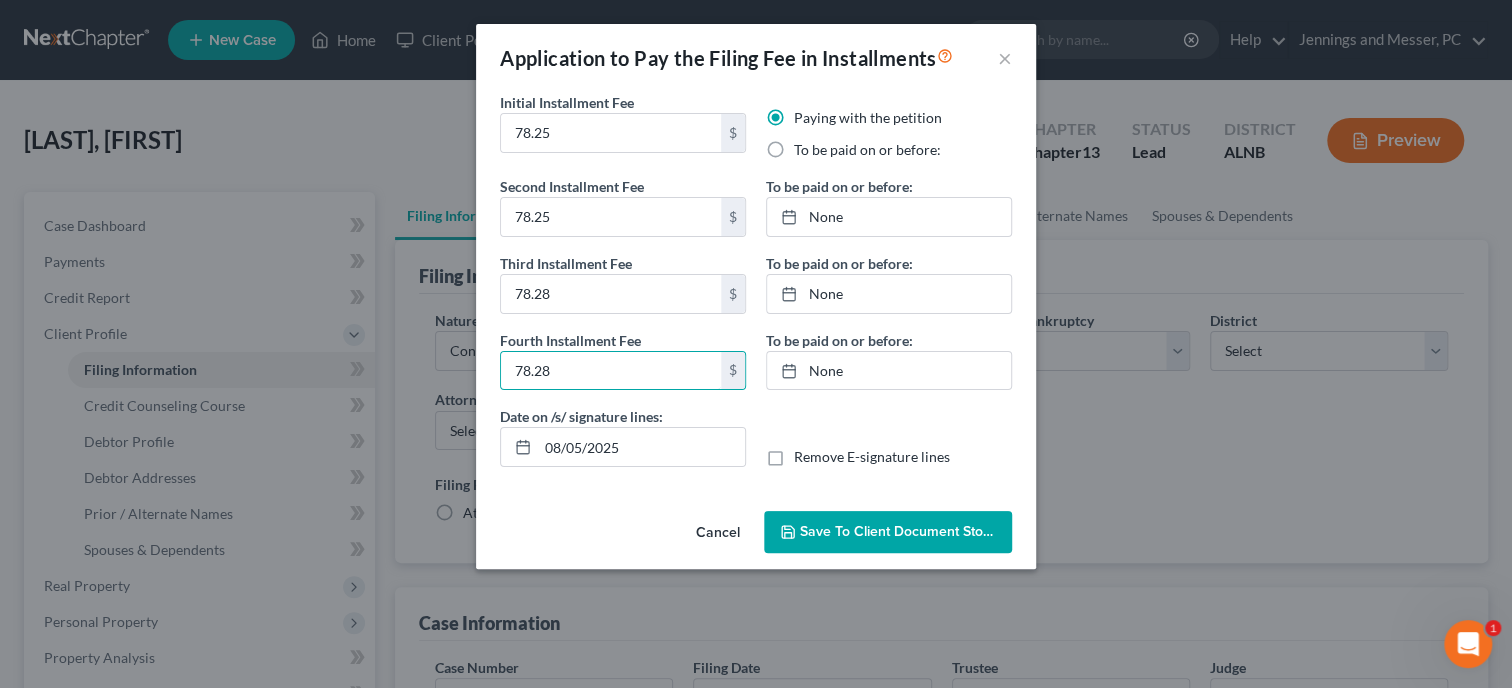 type on "78.28" 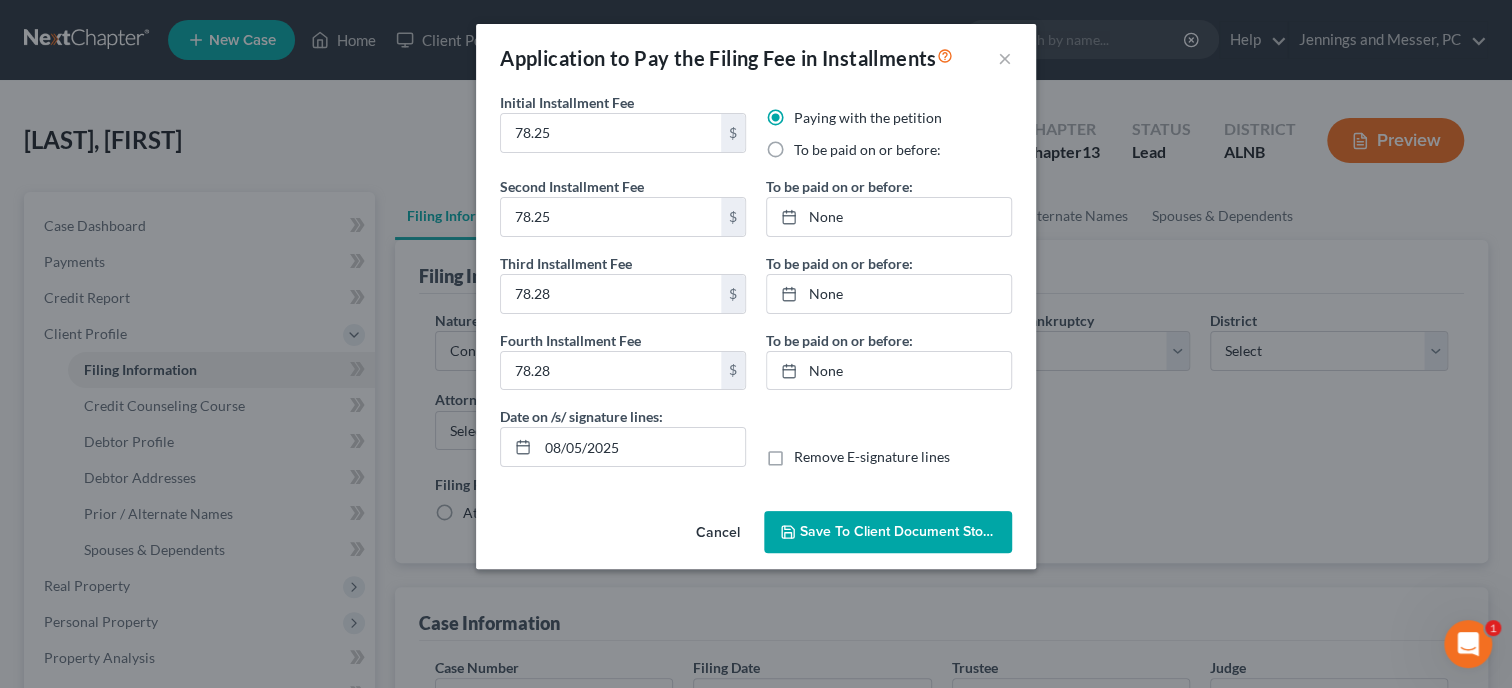 click on "To be paid on or before:" at bounding box center (867, 150) 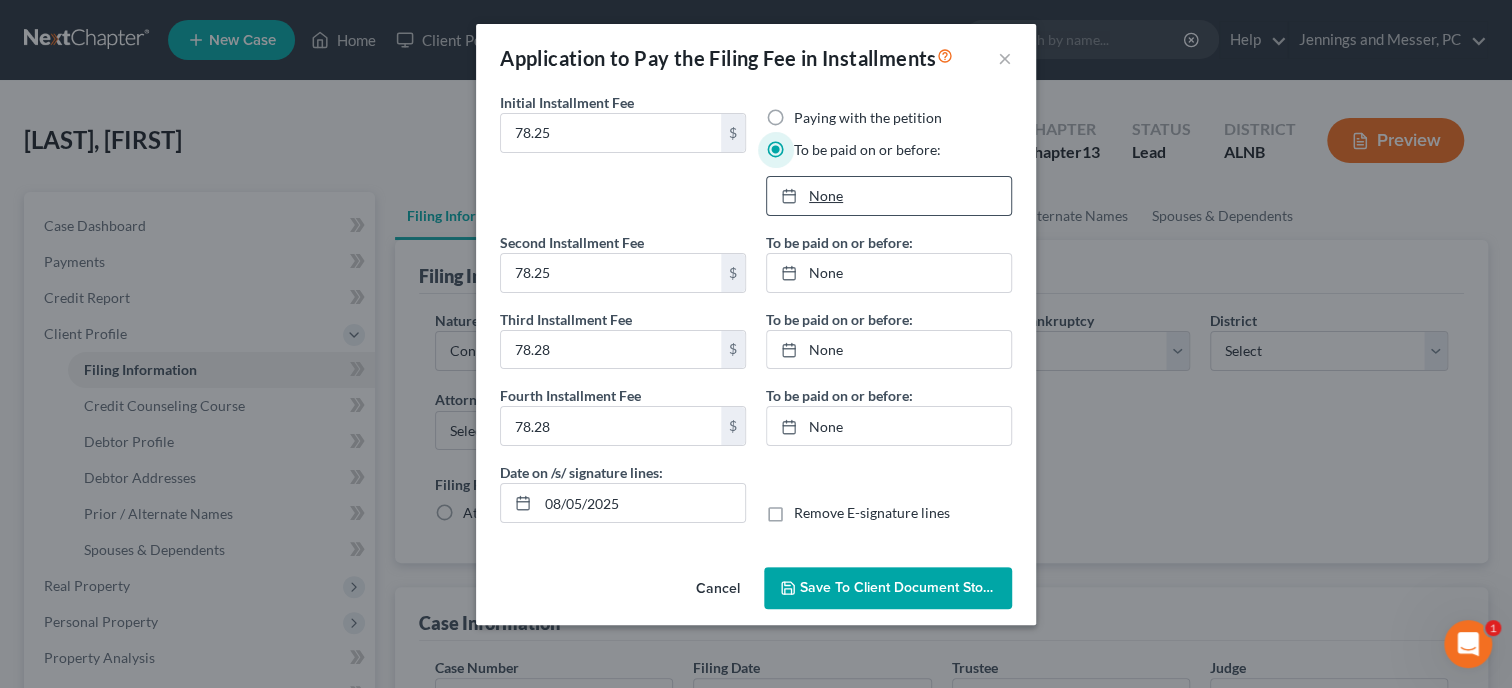 click on "None" at bounding box center (889, 196) 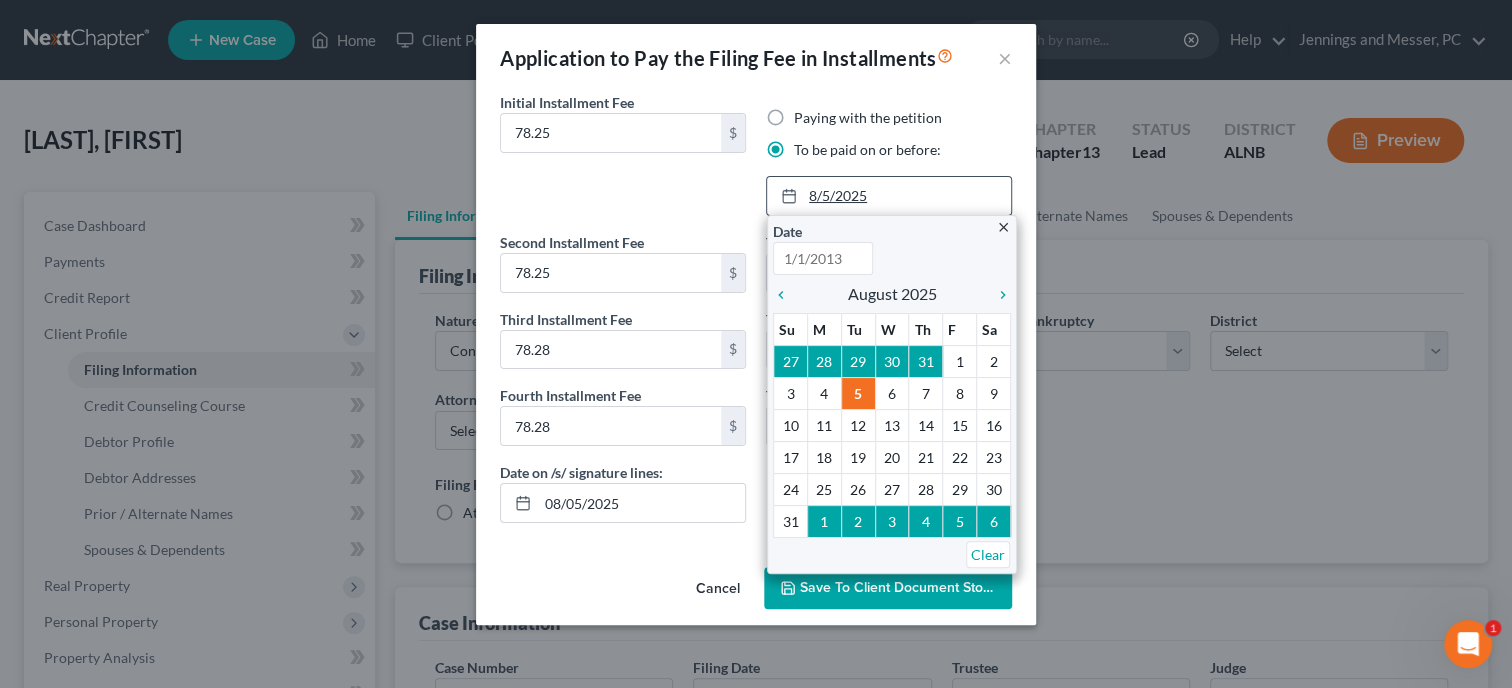 type on "8/5/2025" 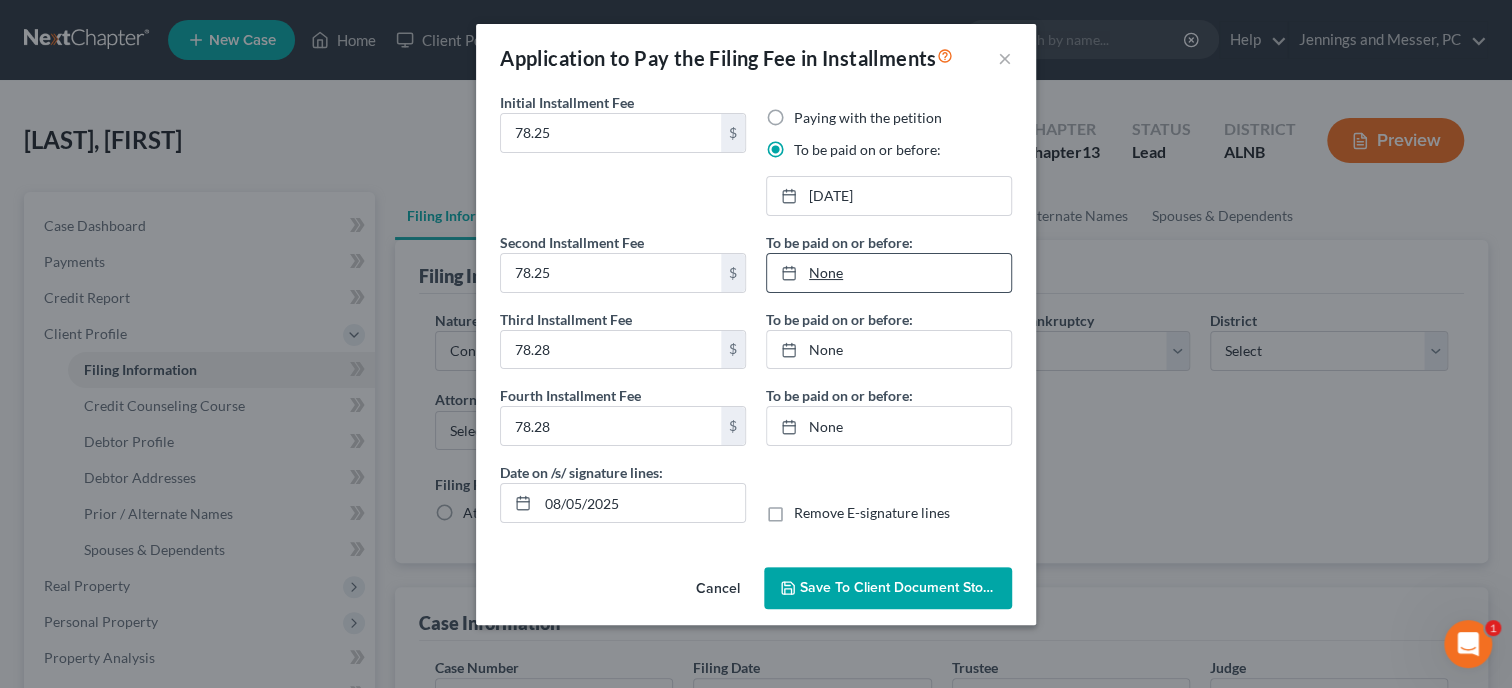 click on "None" at bounding box center (889, 273) 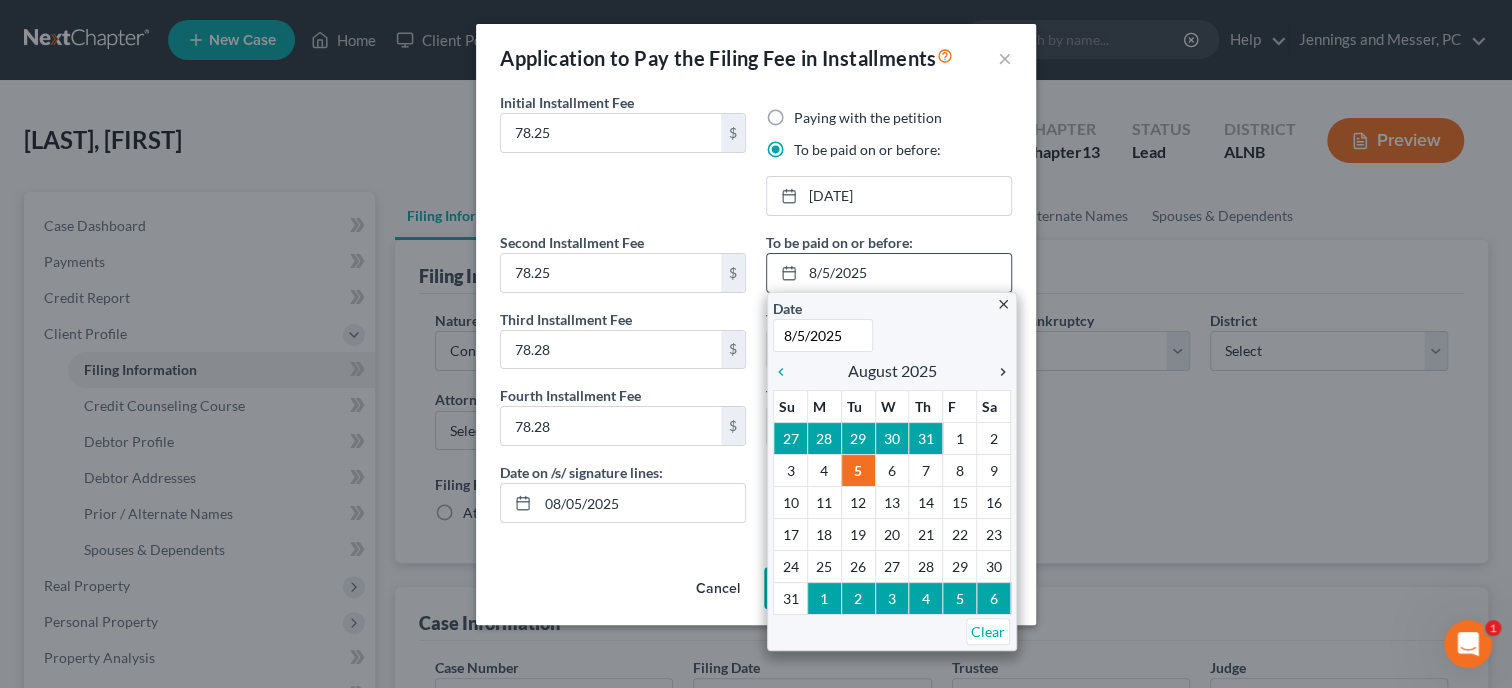 click on "chevron_right" at bounding box center [998, 372] 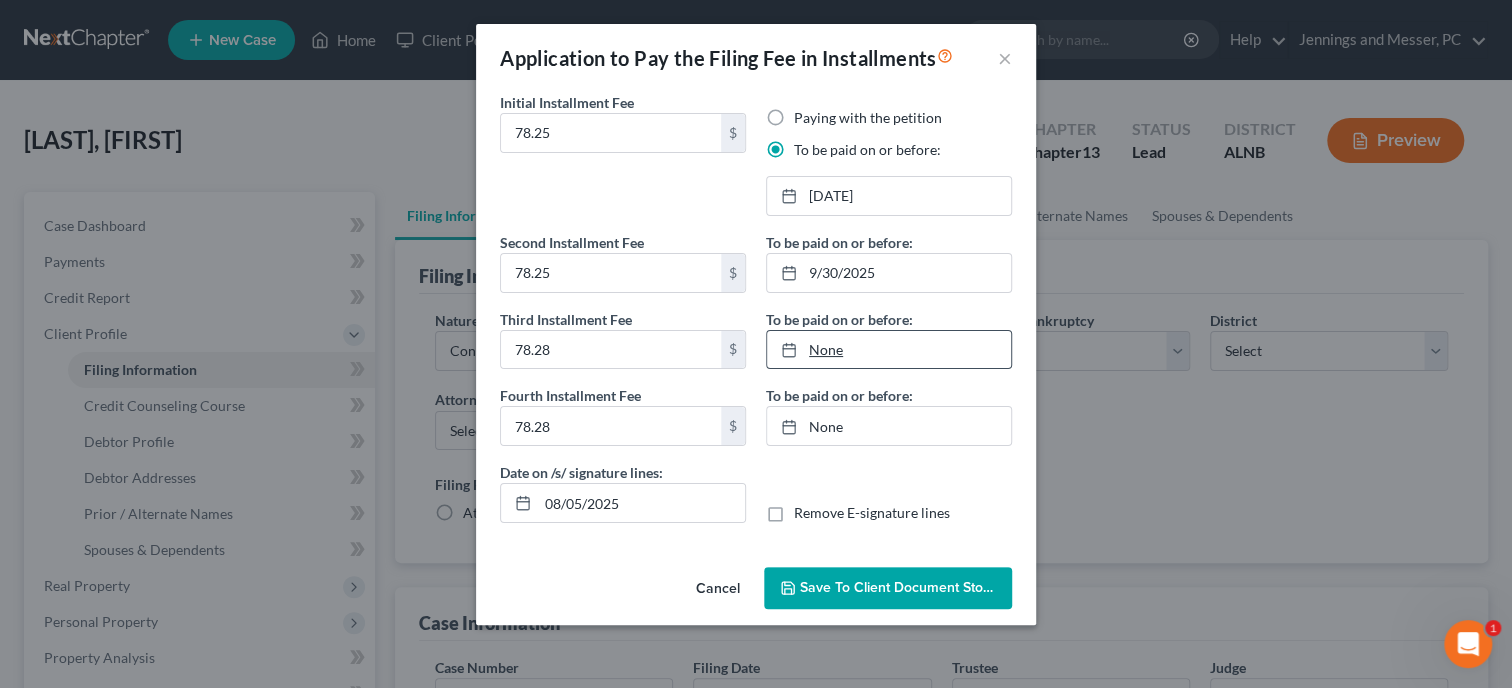 click on "None" at bounding box center [889, 350] 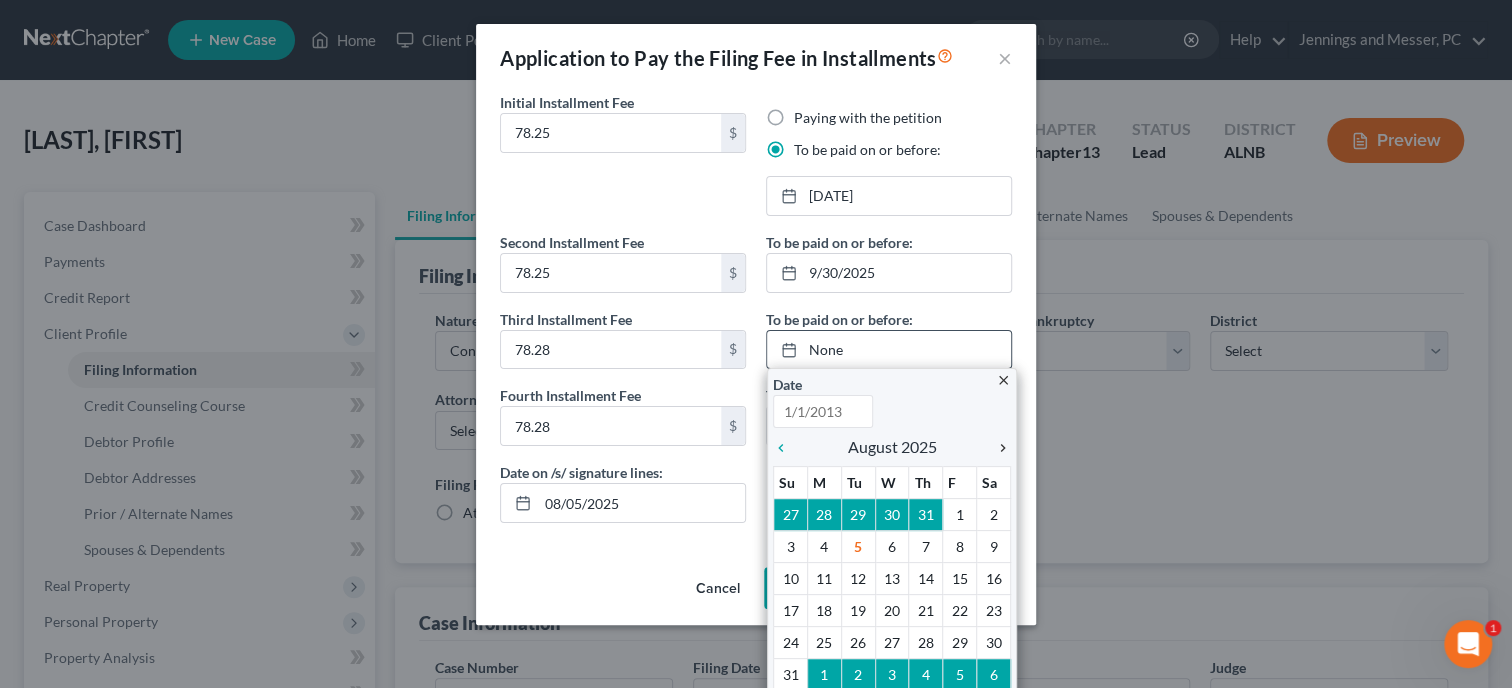 type on "8/5/2025" 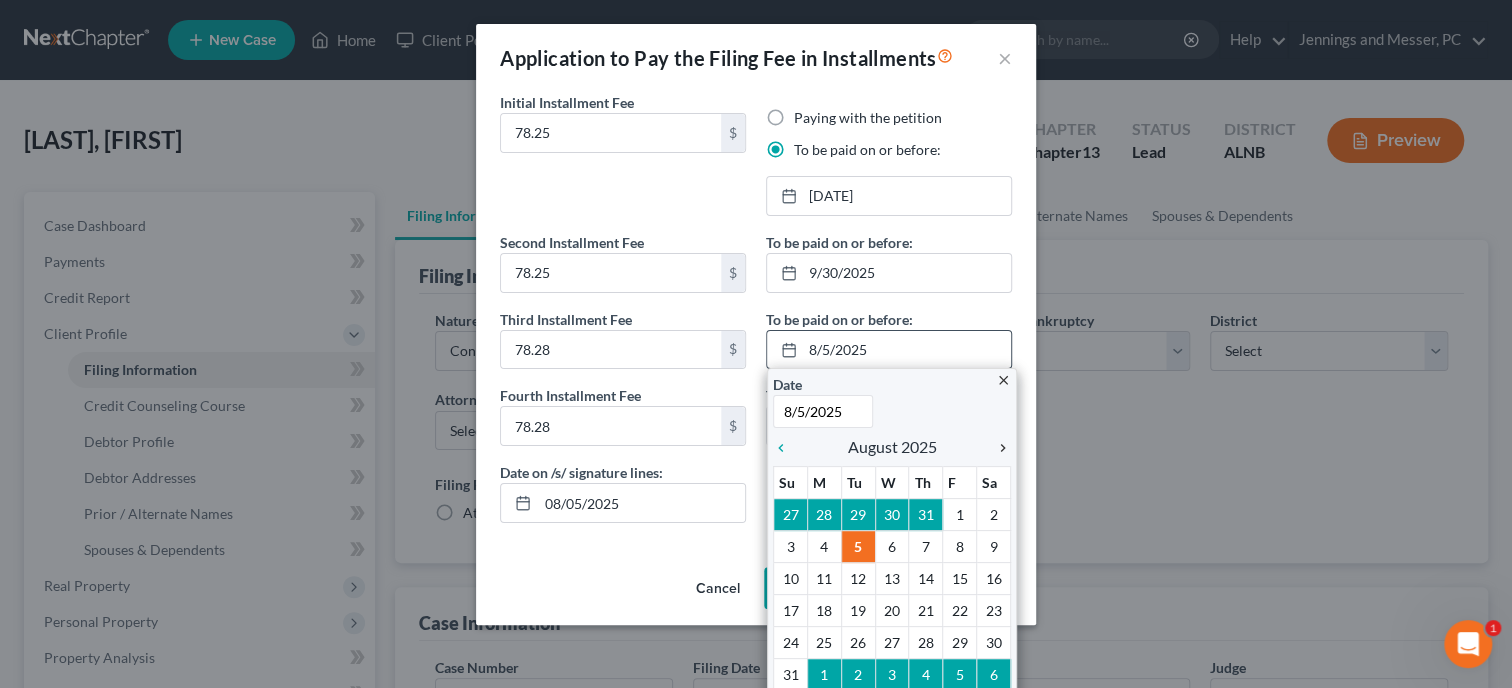 click on "chevron_right" at bounding box center (998, 448) 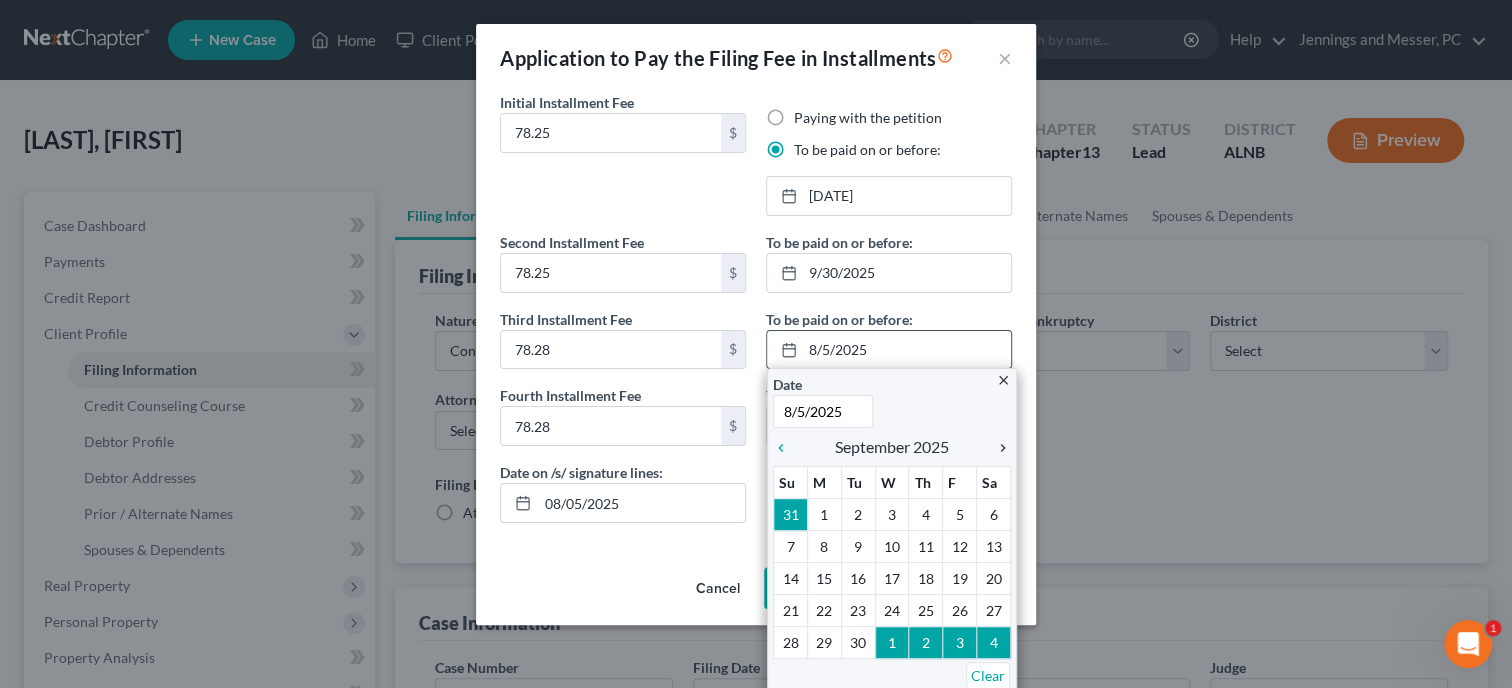 click on "chevron_right" at bounding box center (998, 448) 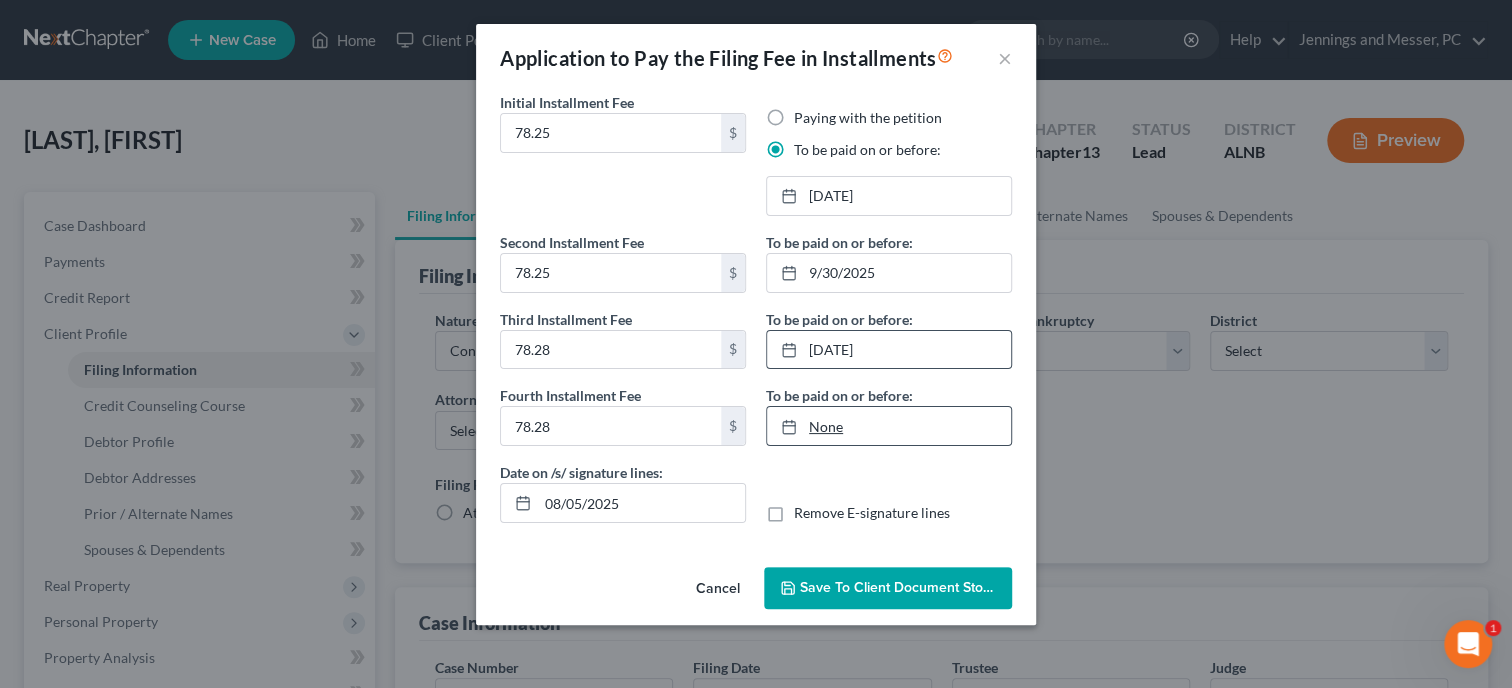 click on "None" at bounding box center [889, 426] 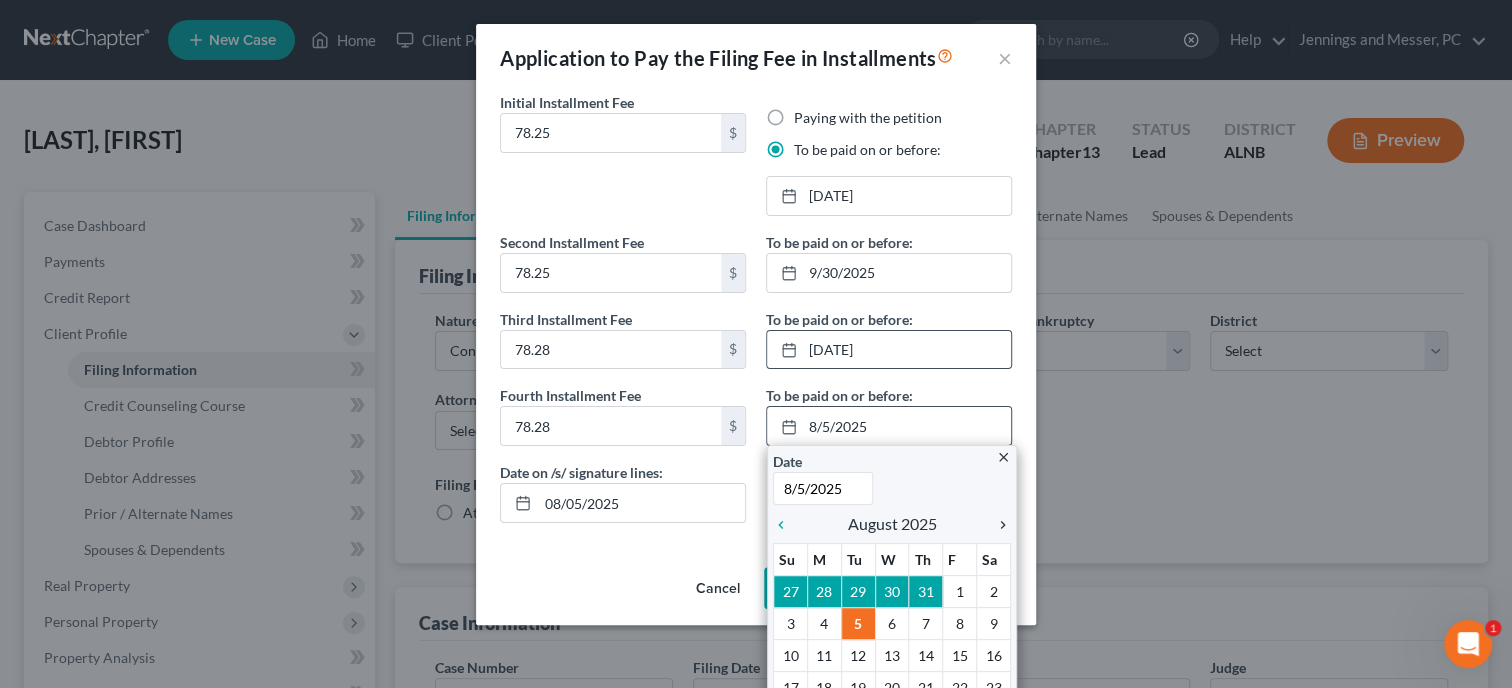 click on "chevron_right" at bounding box center [998, 525] 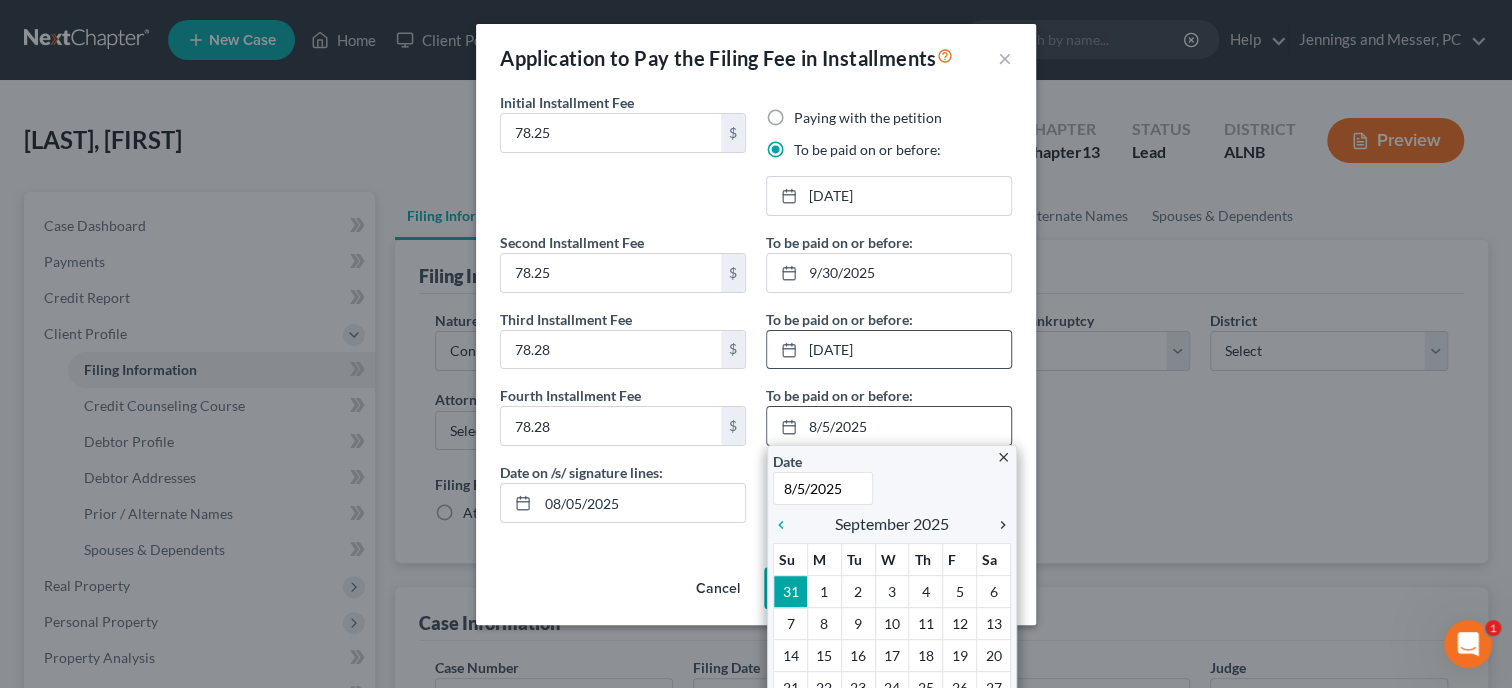 click on "chevron_right" at bounding box center (998, 525) 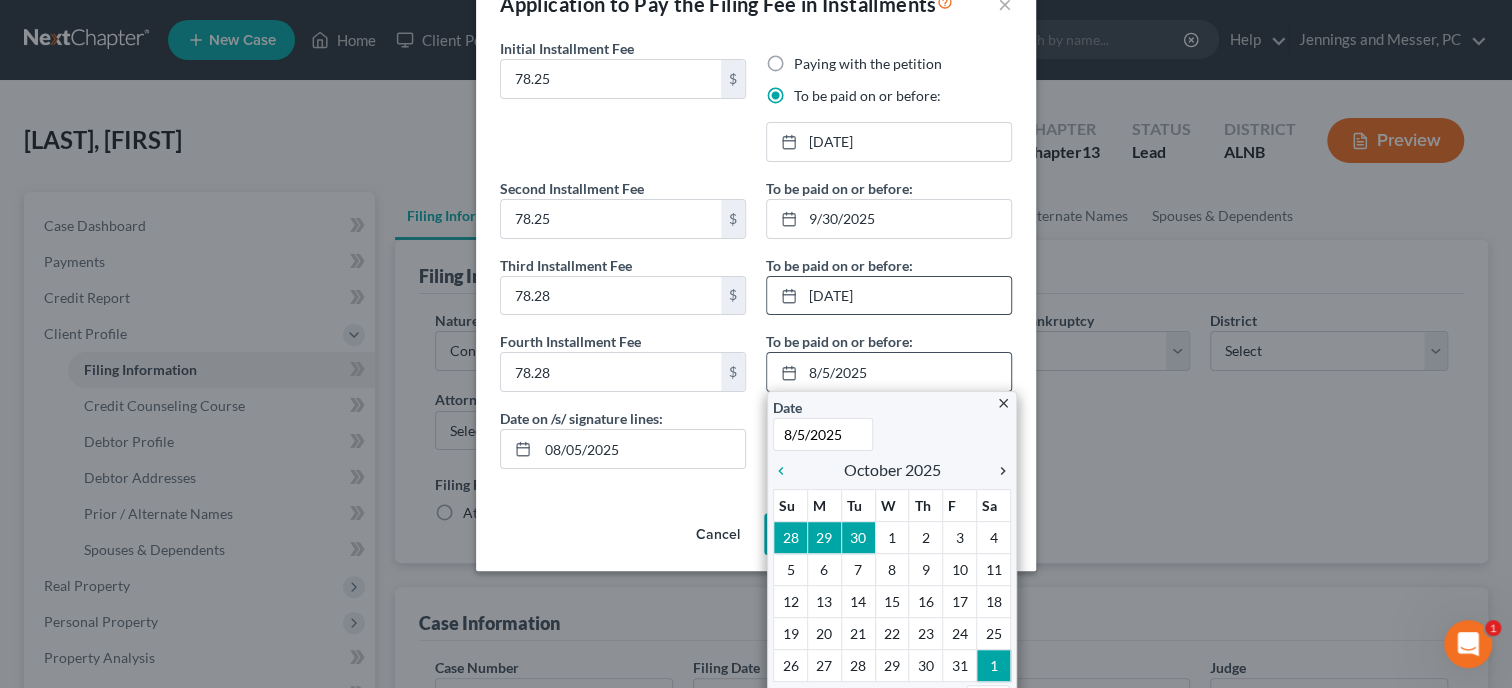 scroll, scrollTop: 80, scrollLeft: 0, axis: vertical 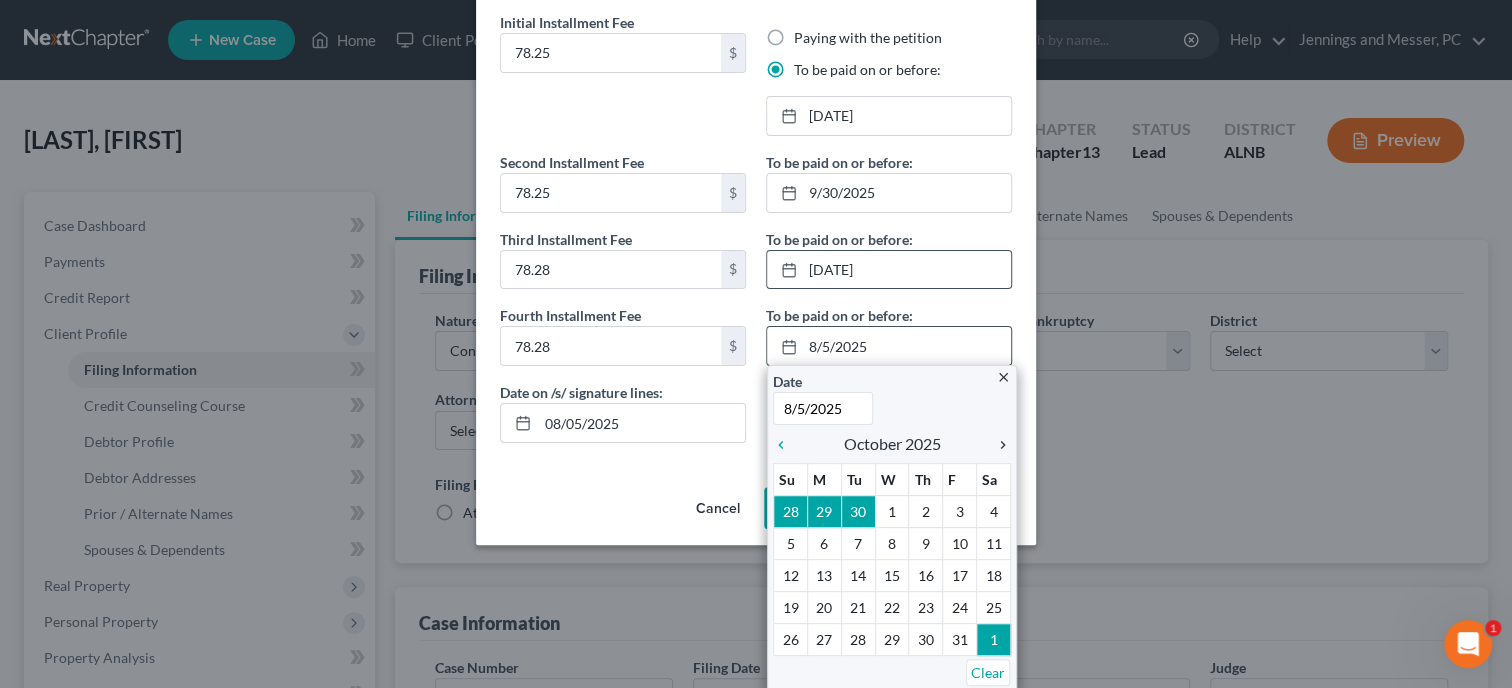 click on "chevron_right" at bounding box center [998, 445] 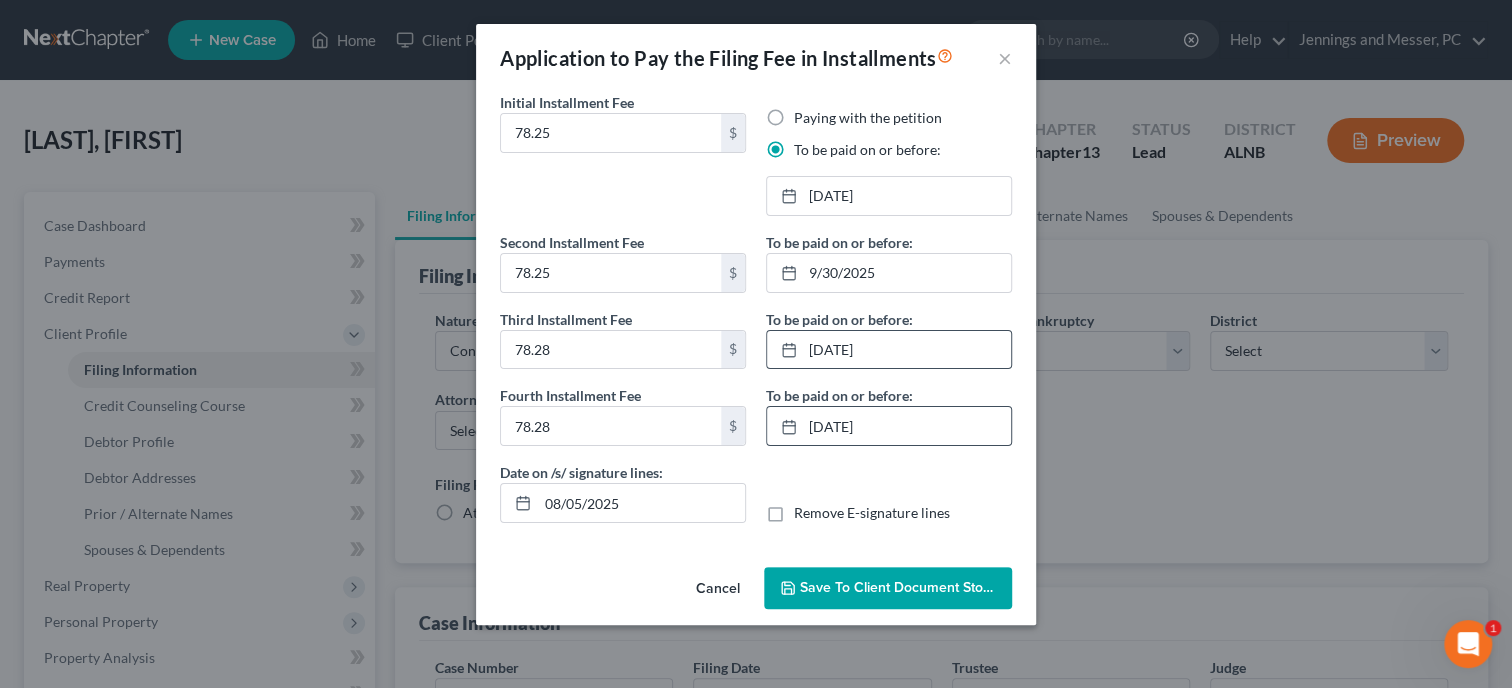 scroll, scrollTop: 0, scrollLeft: 0, axis: both 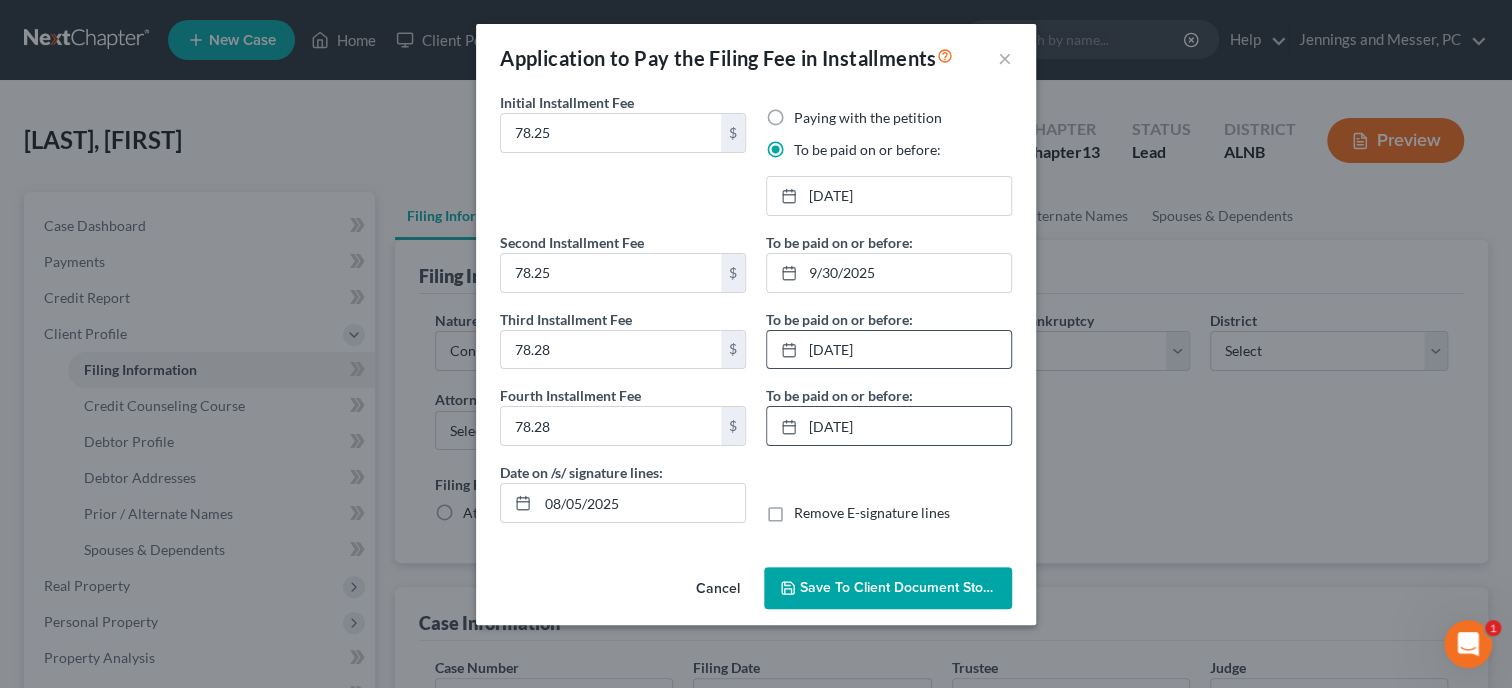 click on "Save to Client Document Storage" at bounding box center (906, 587) 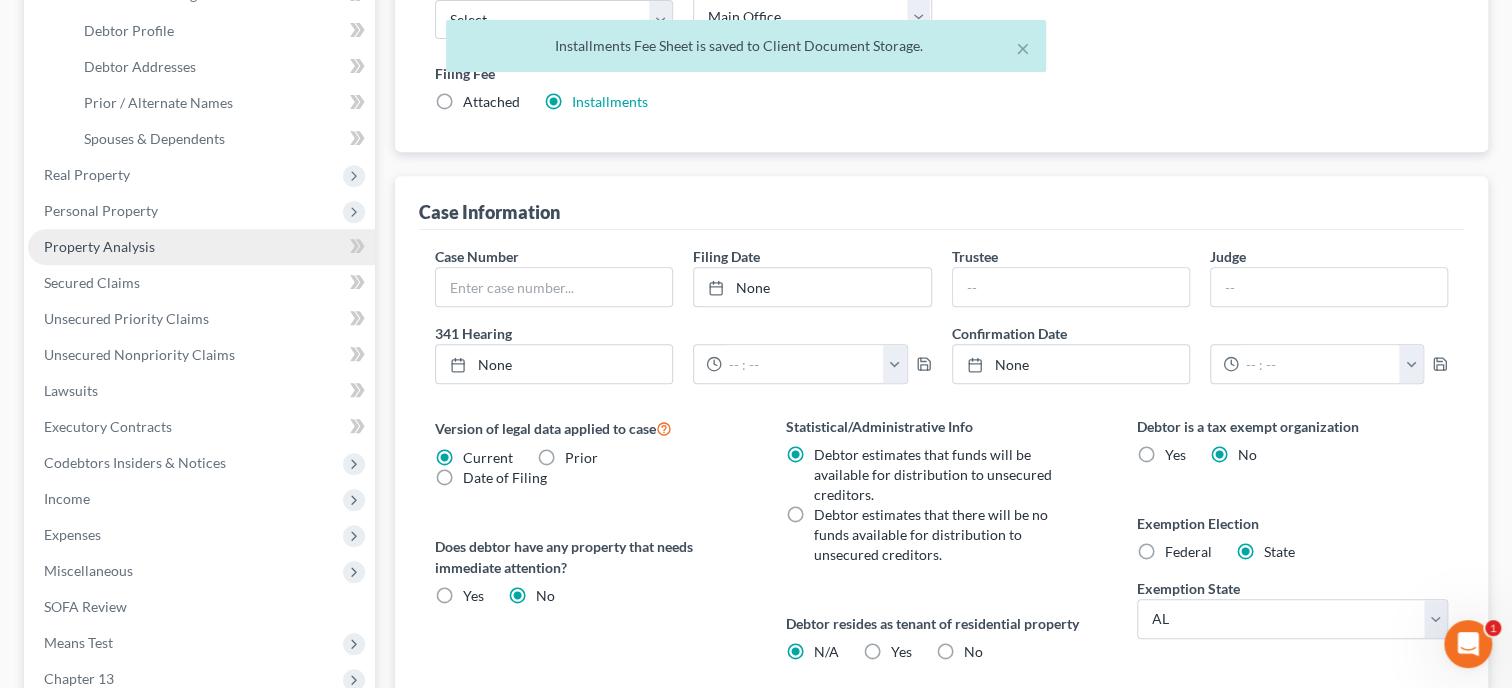 scroll, scrollTop: 514, scrollLeft: 0, axis: vertical 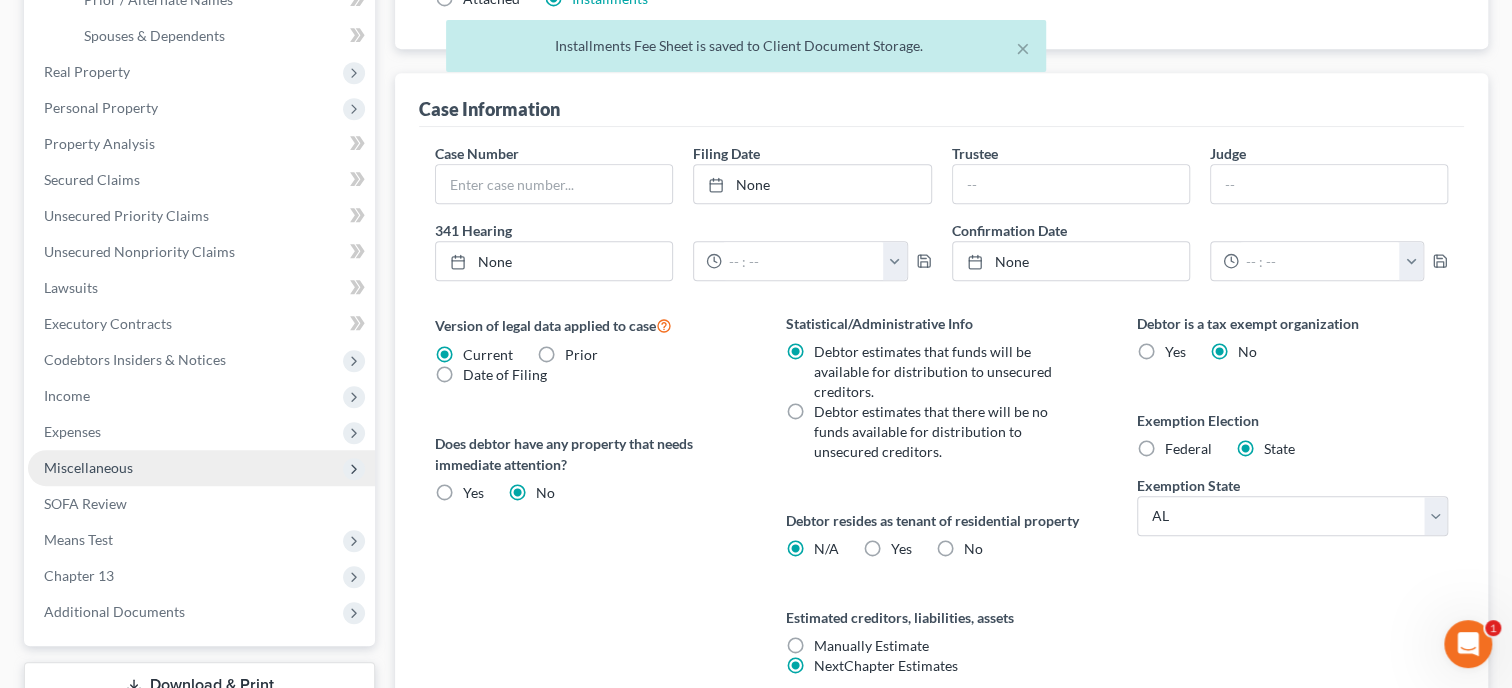 click on "Miscellaneous" at bounding box center [201, 468] 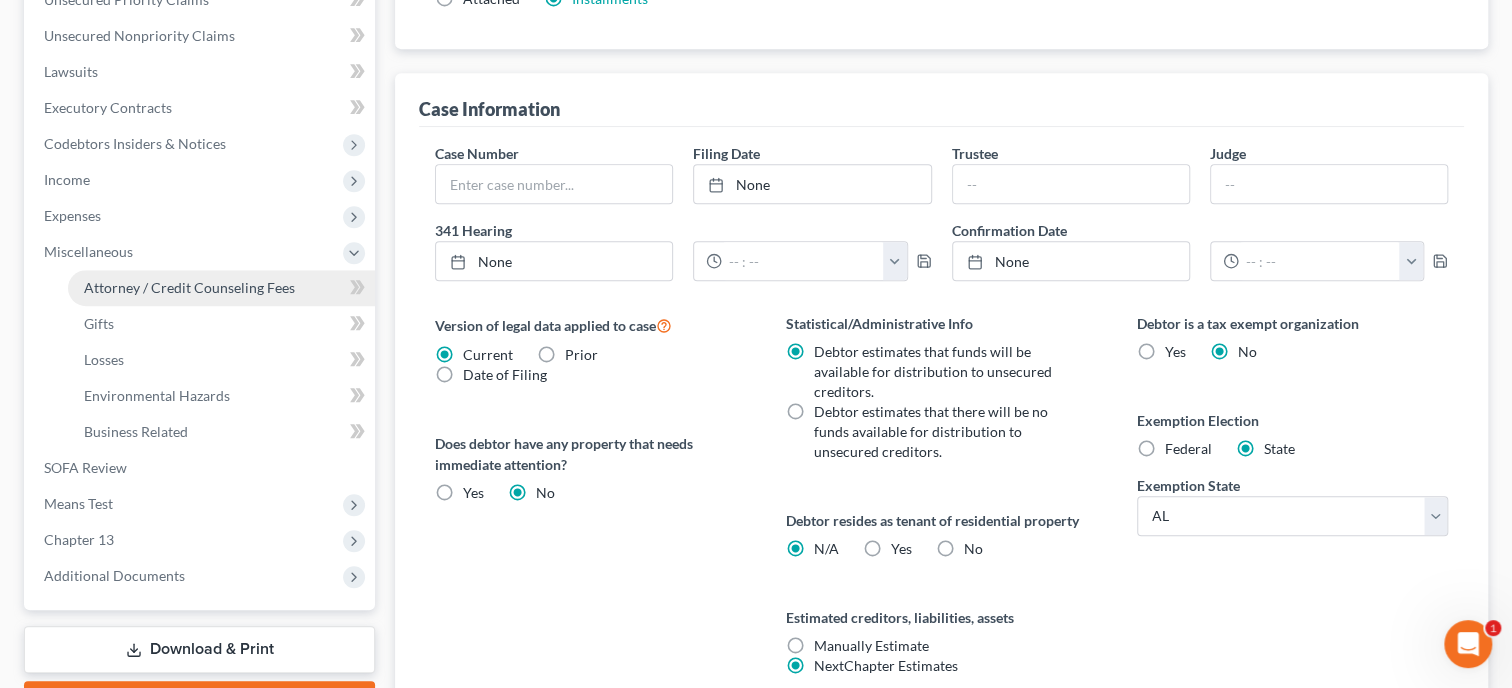 click on "Attorney / Credit Counseling Fees" at bounding box center (221, 288) 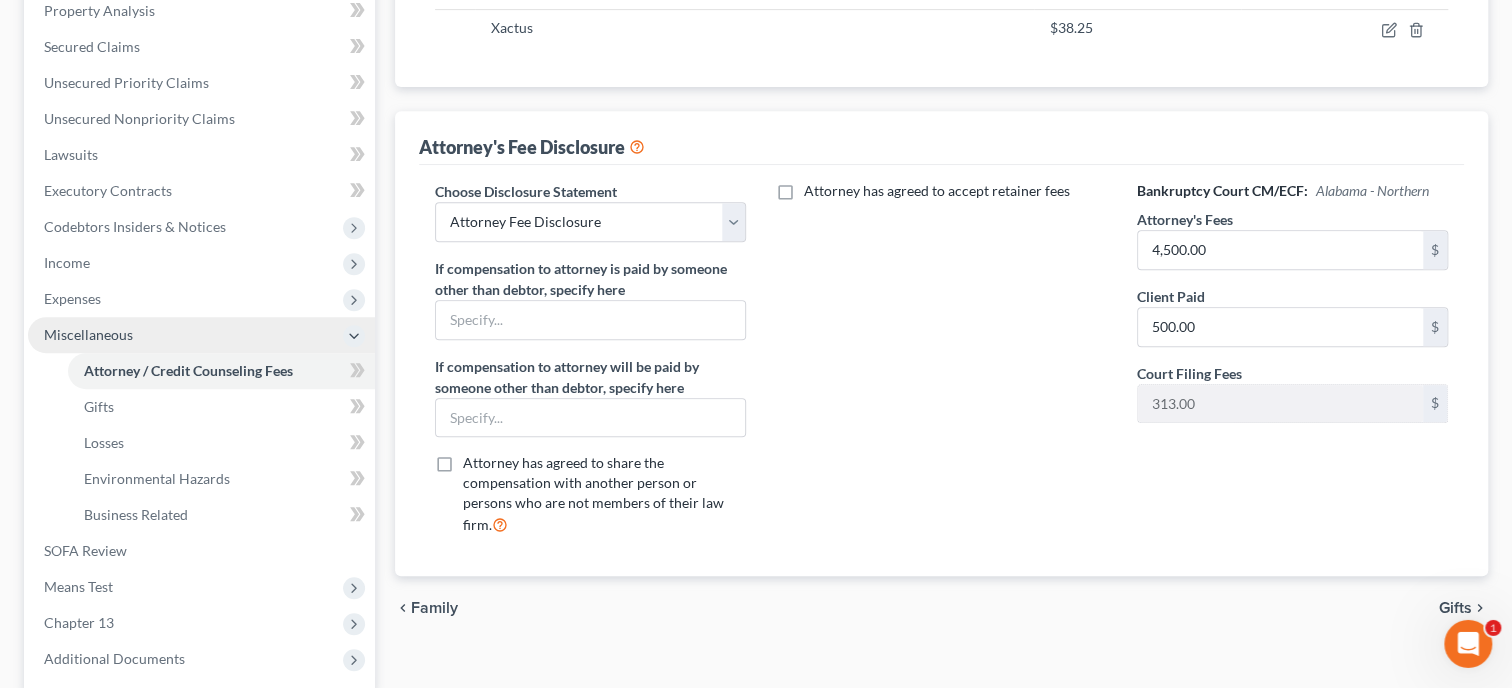 scroll, scrollTop: 617, scrollLeft: 0, axis: vertical 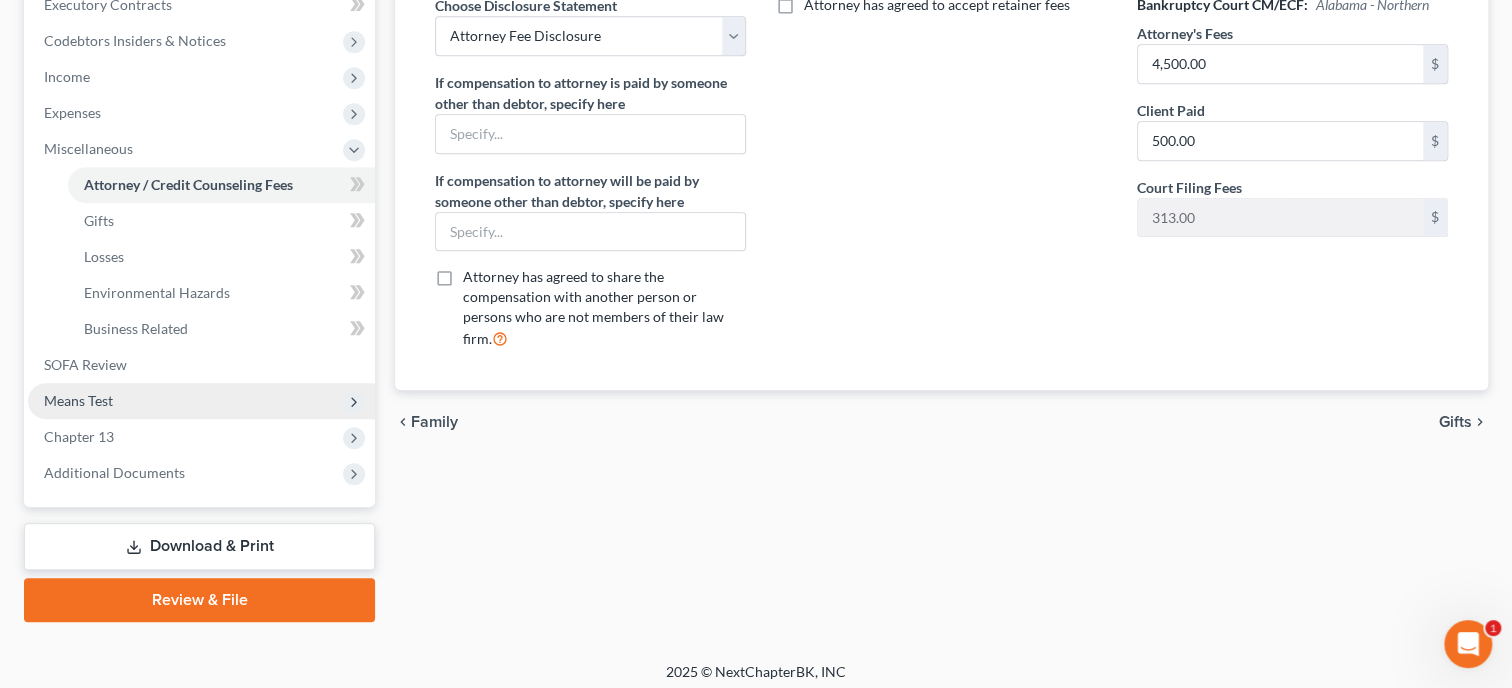click on "Means Test" at bounding box center (201, 401) 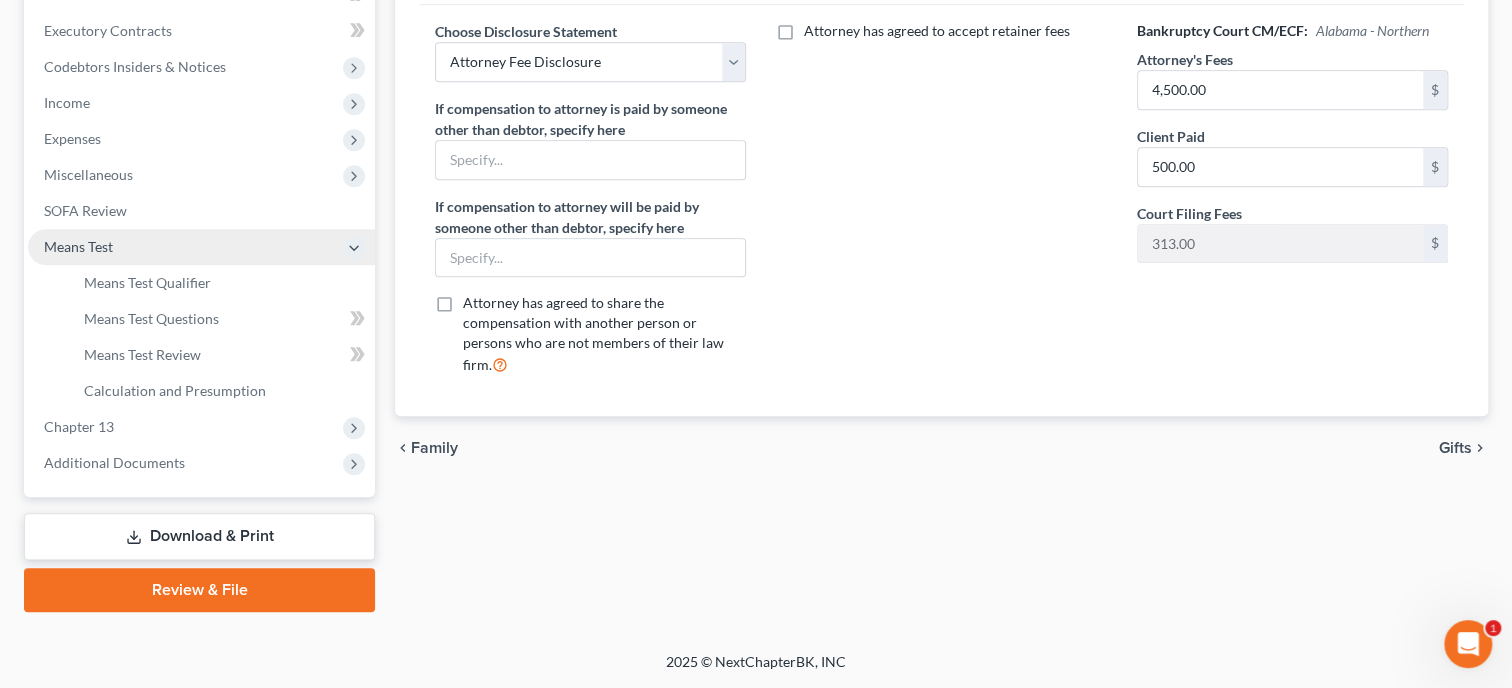scroll, scrollTop: 588, scrollLeft: 0, axis: vertical 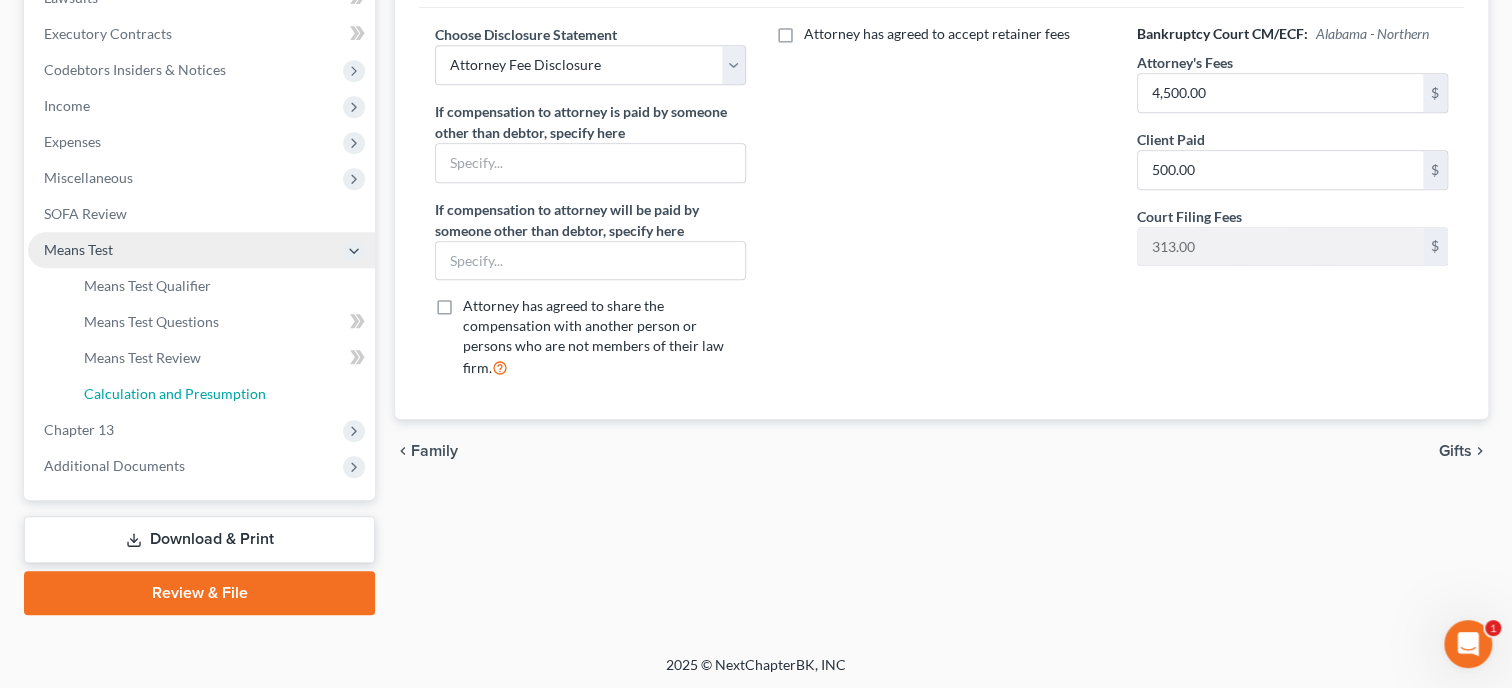 click on "Calculation and Presumption" at bounding box center (221, 394) 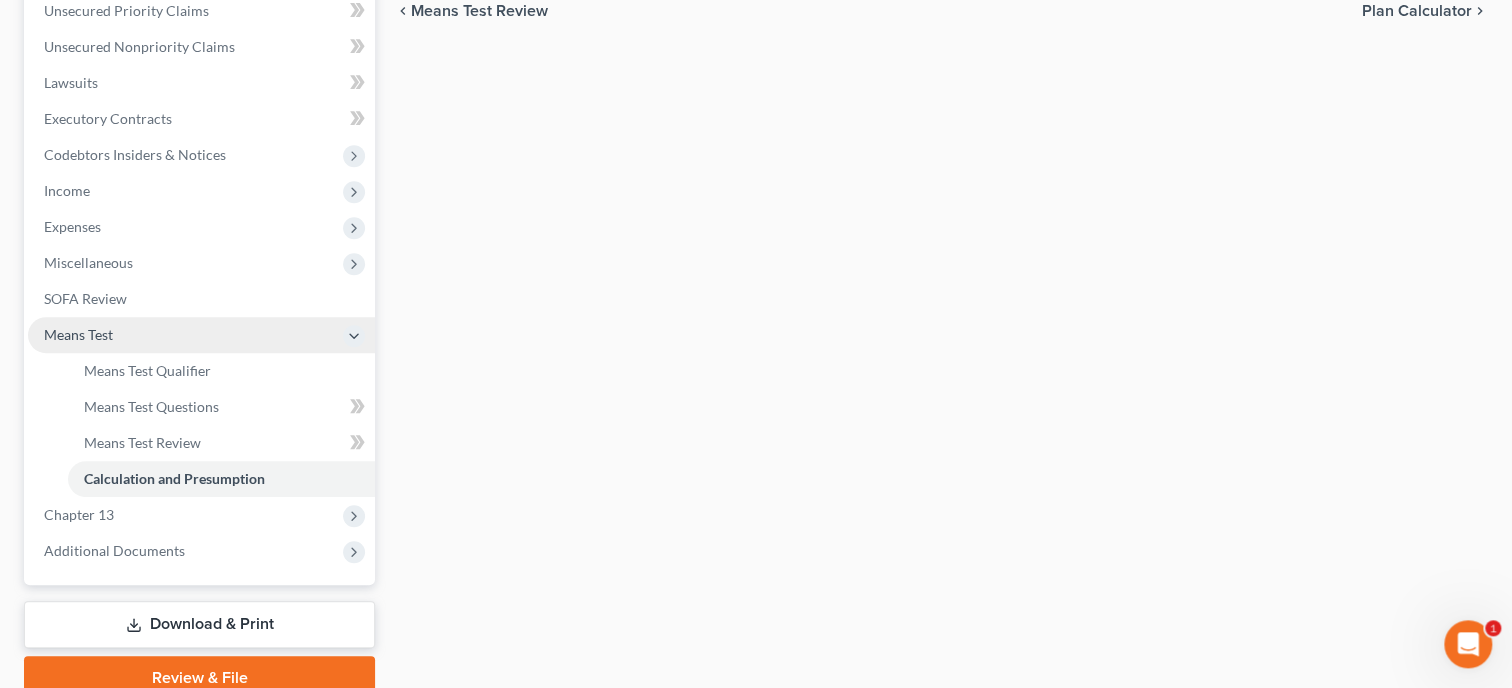 scroll, scrollTop: 514, scrollLeft: 0, axis: vertical 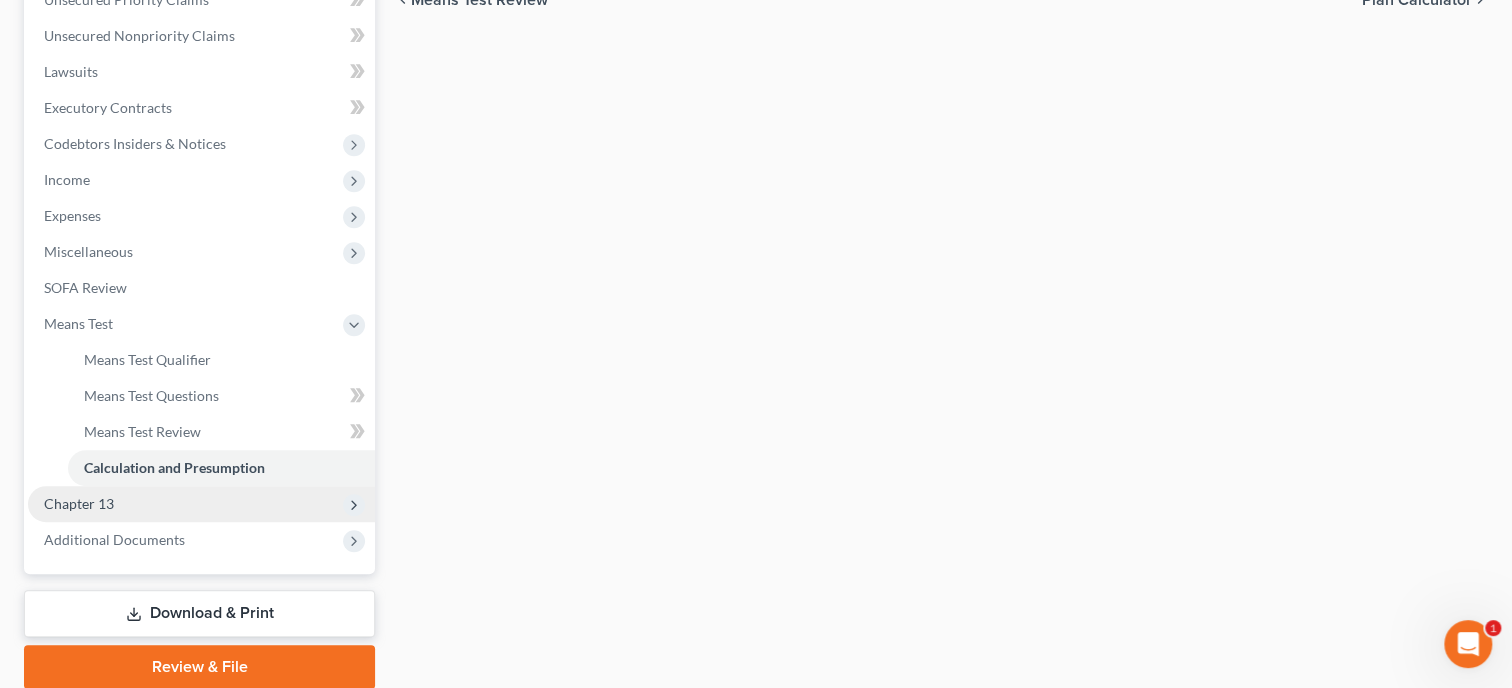 click on "Chapter 13" at bounding box center [201, 504] 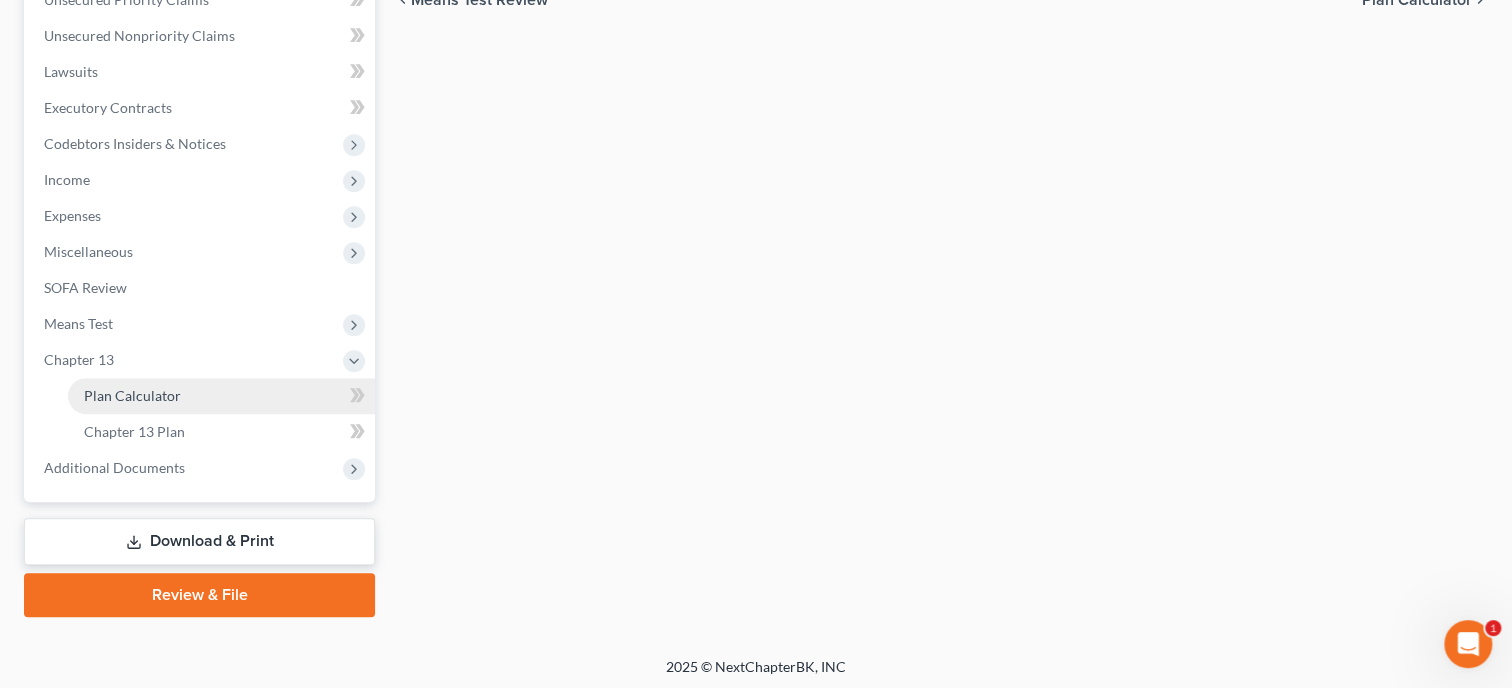 click on "Plan Calculator" at bounding box center [132, 395] 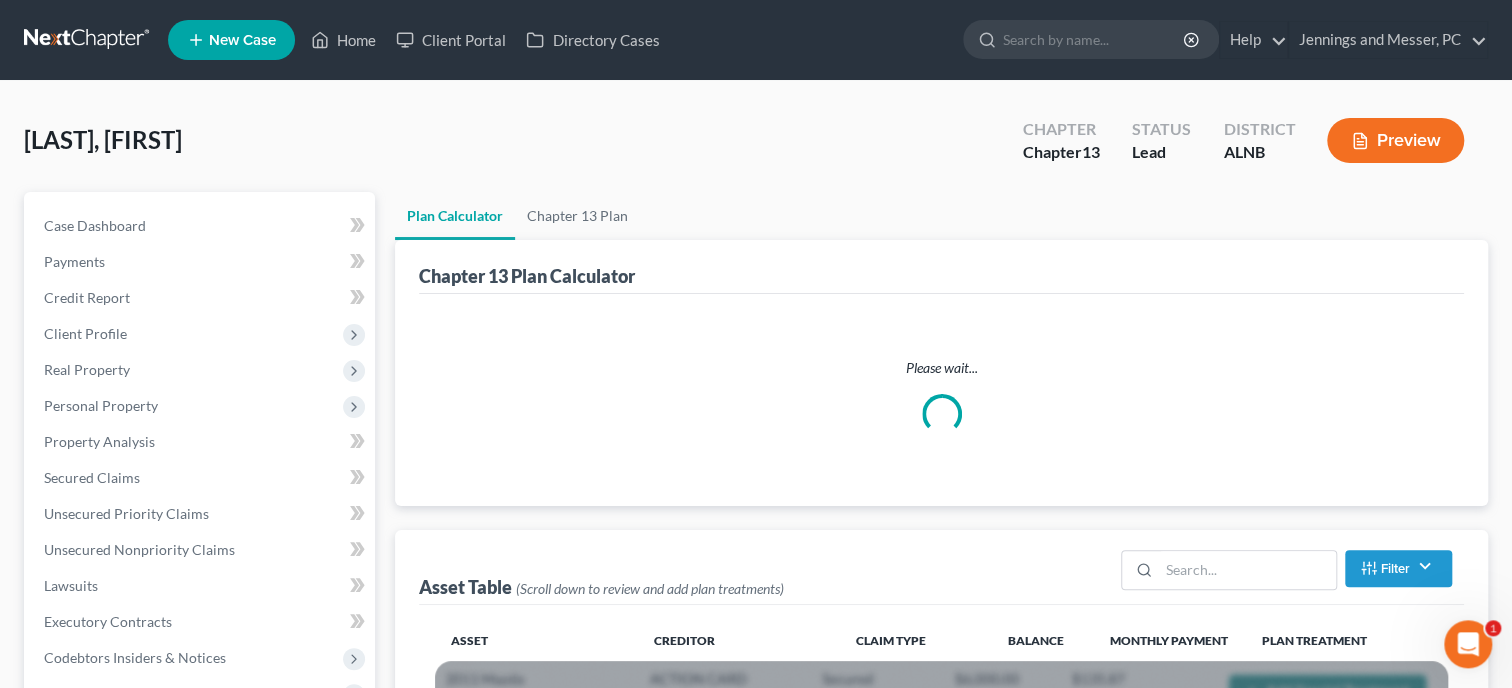 scroll, scrollTop: 0, scrollLeft: 0, axis: both 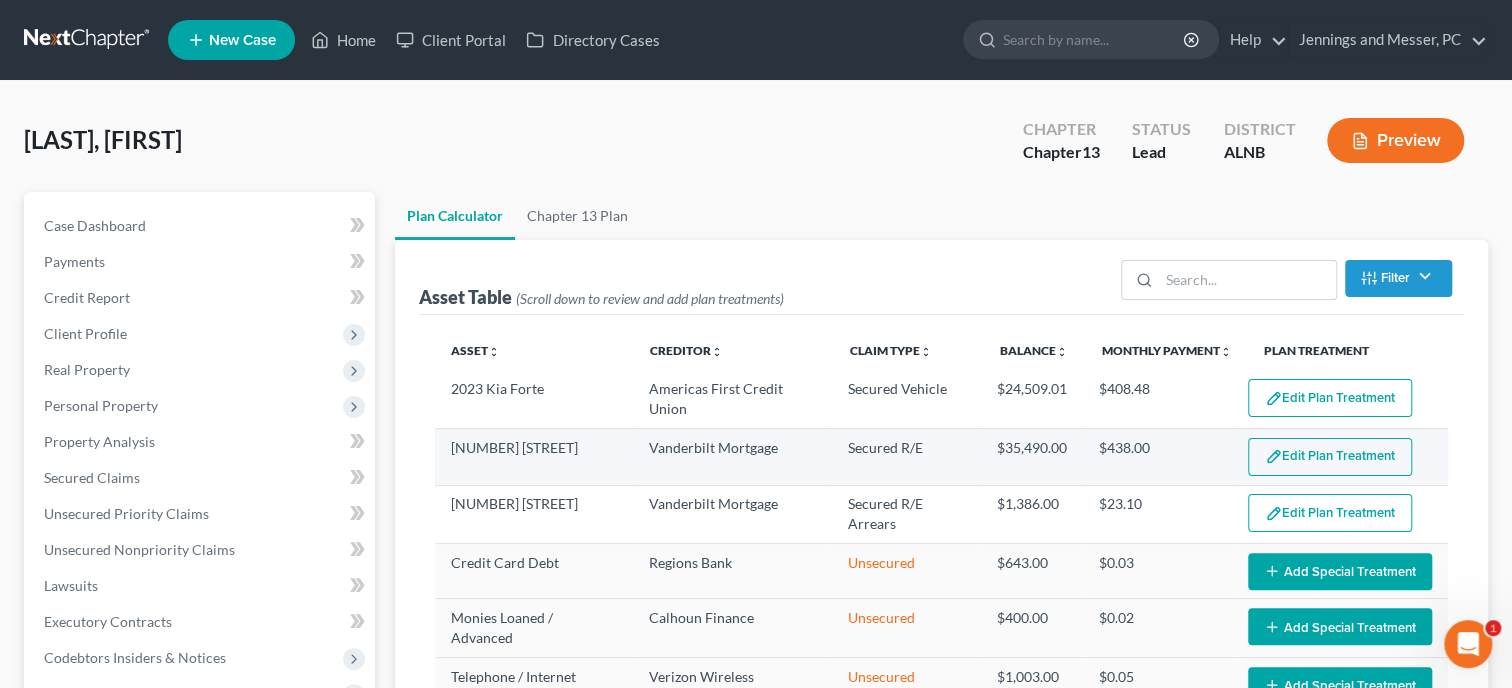 select on "59" 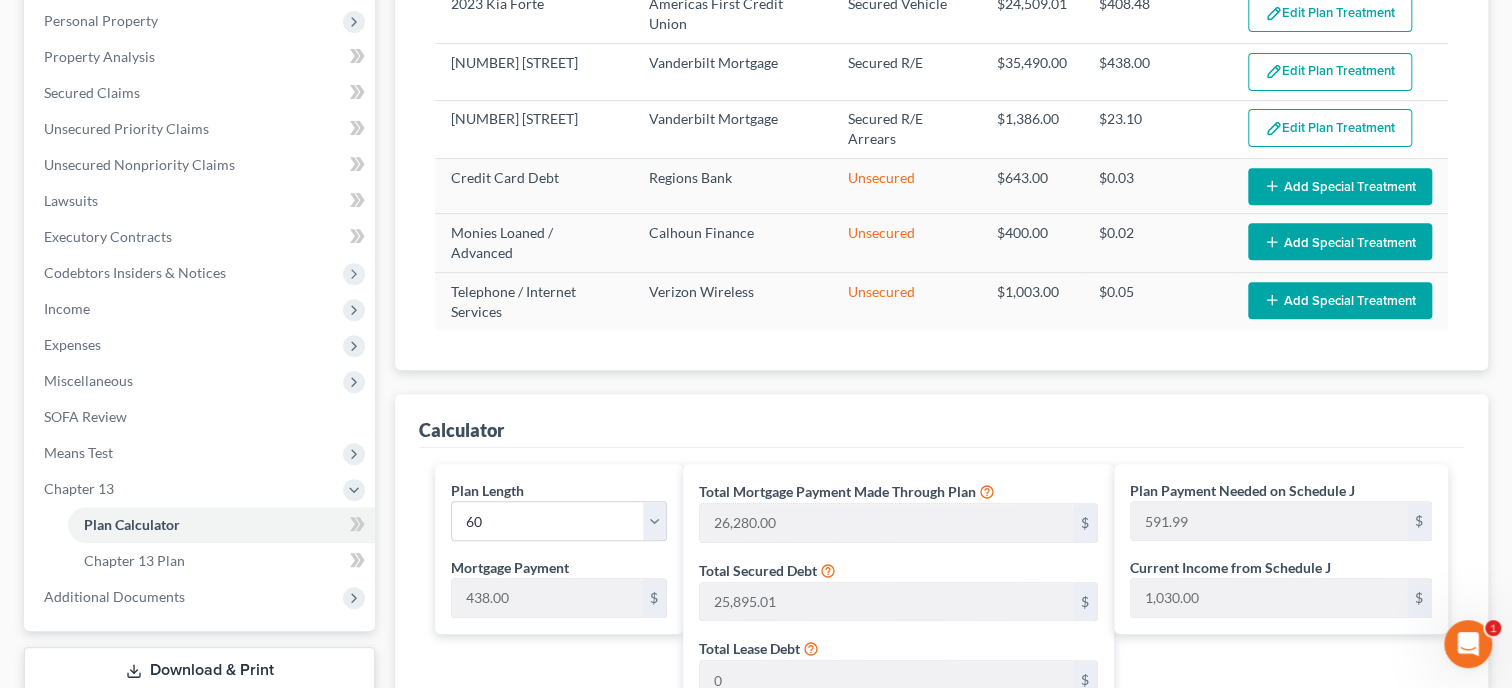 scroll, scrollTop: 0, scrollLeft: 0, axis: both 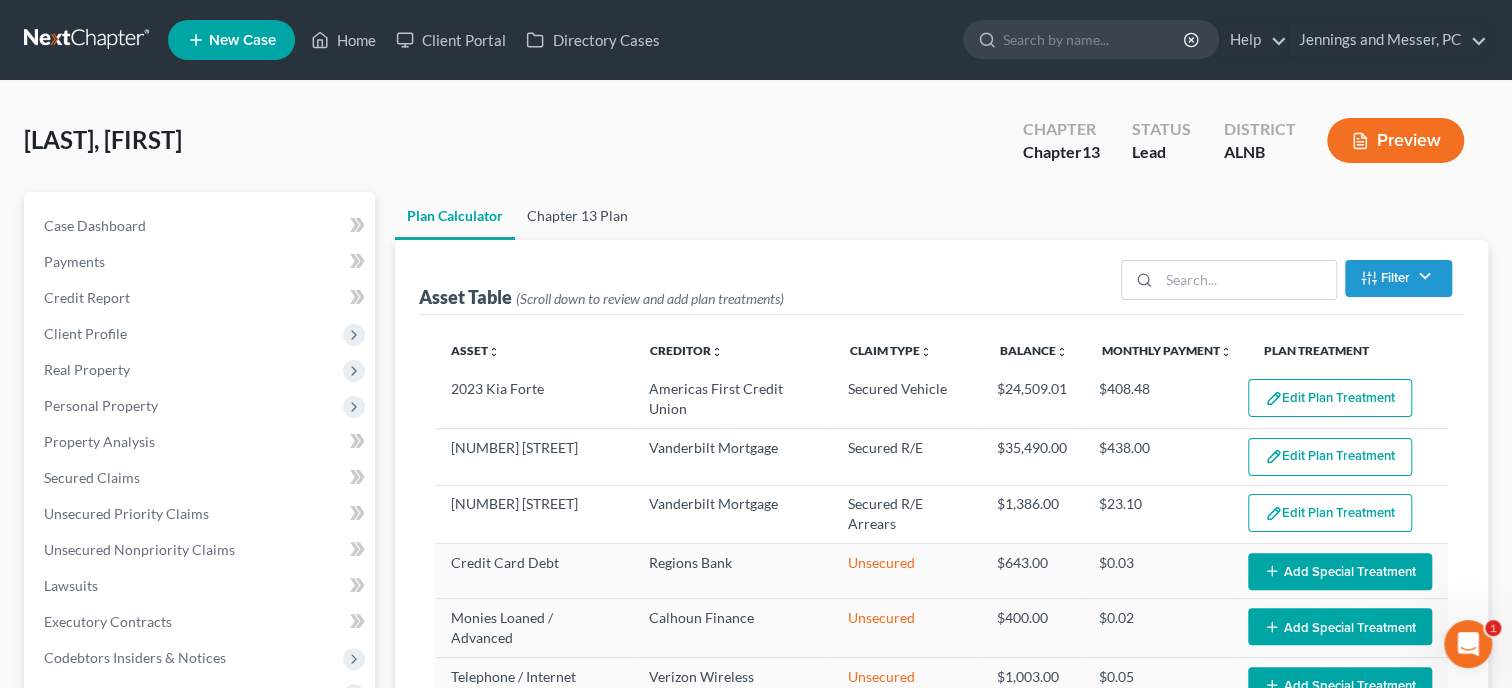 click on "Chapter 13 Plan" at bounding box center [577, 216] 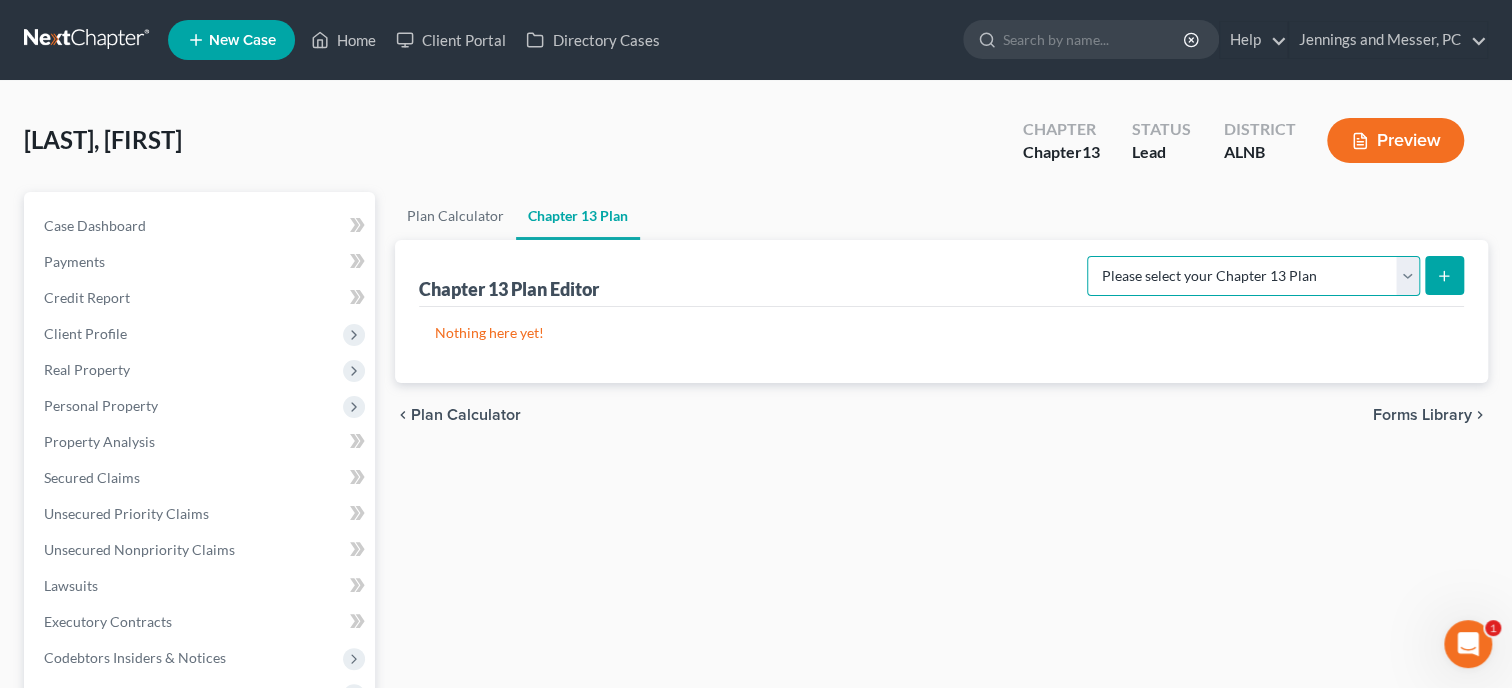 select on "0" 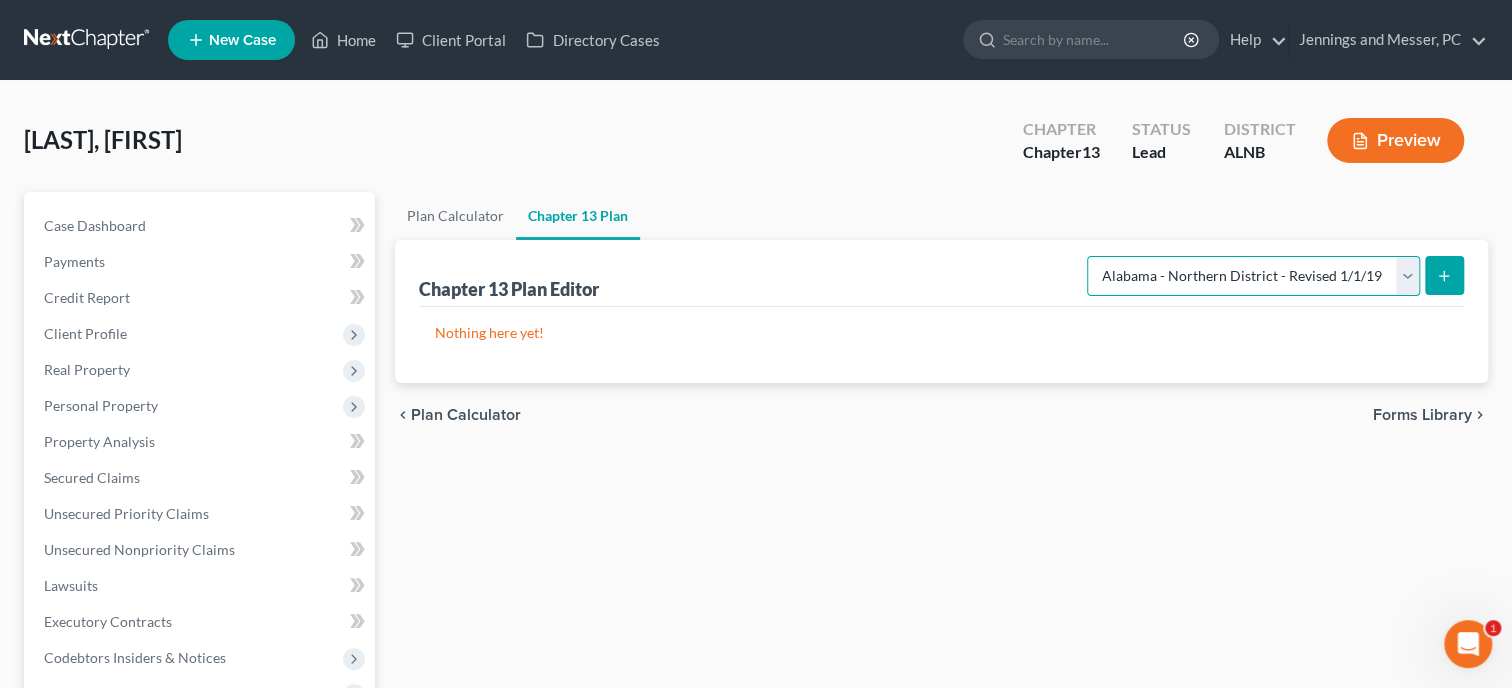 click on "Alabama - Northern District - Revised 1/1/19" at bounding box center [0, 0] 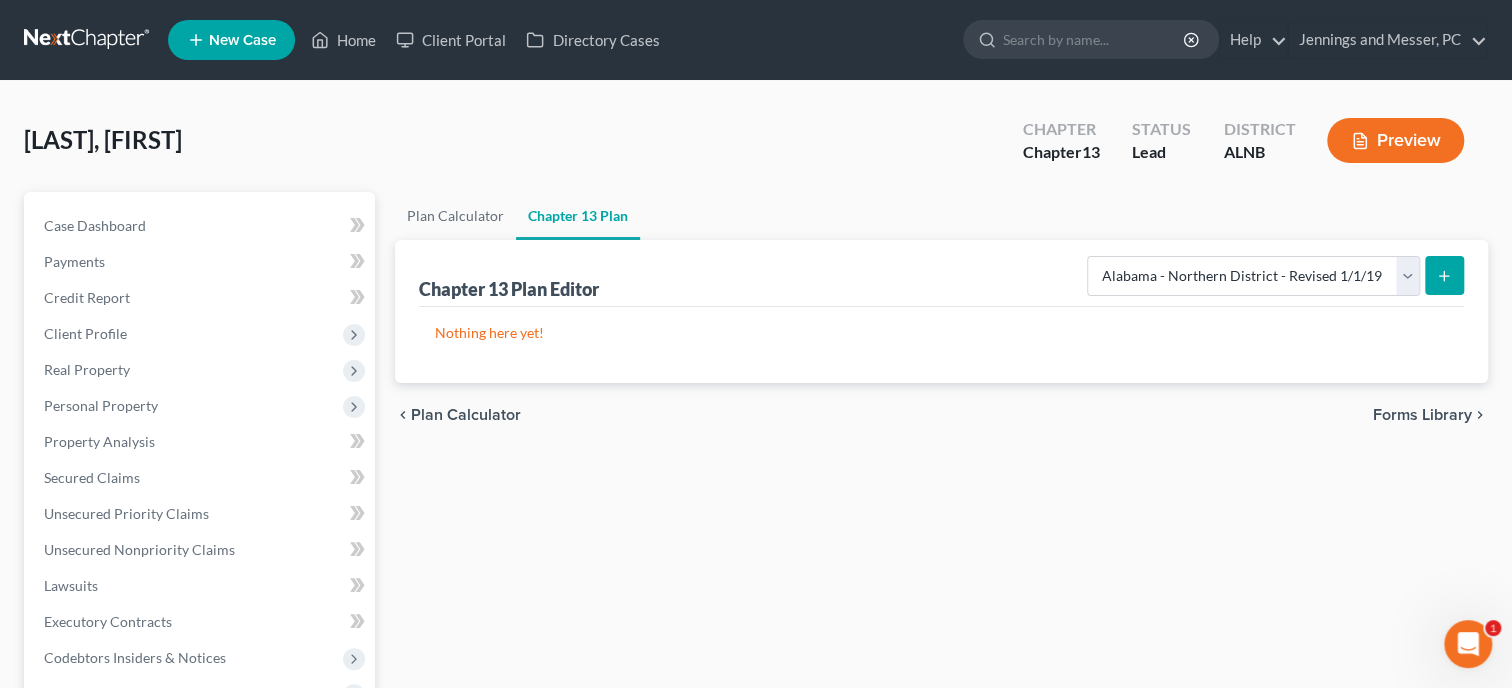 click 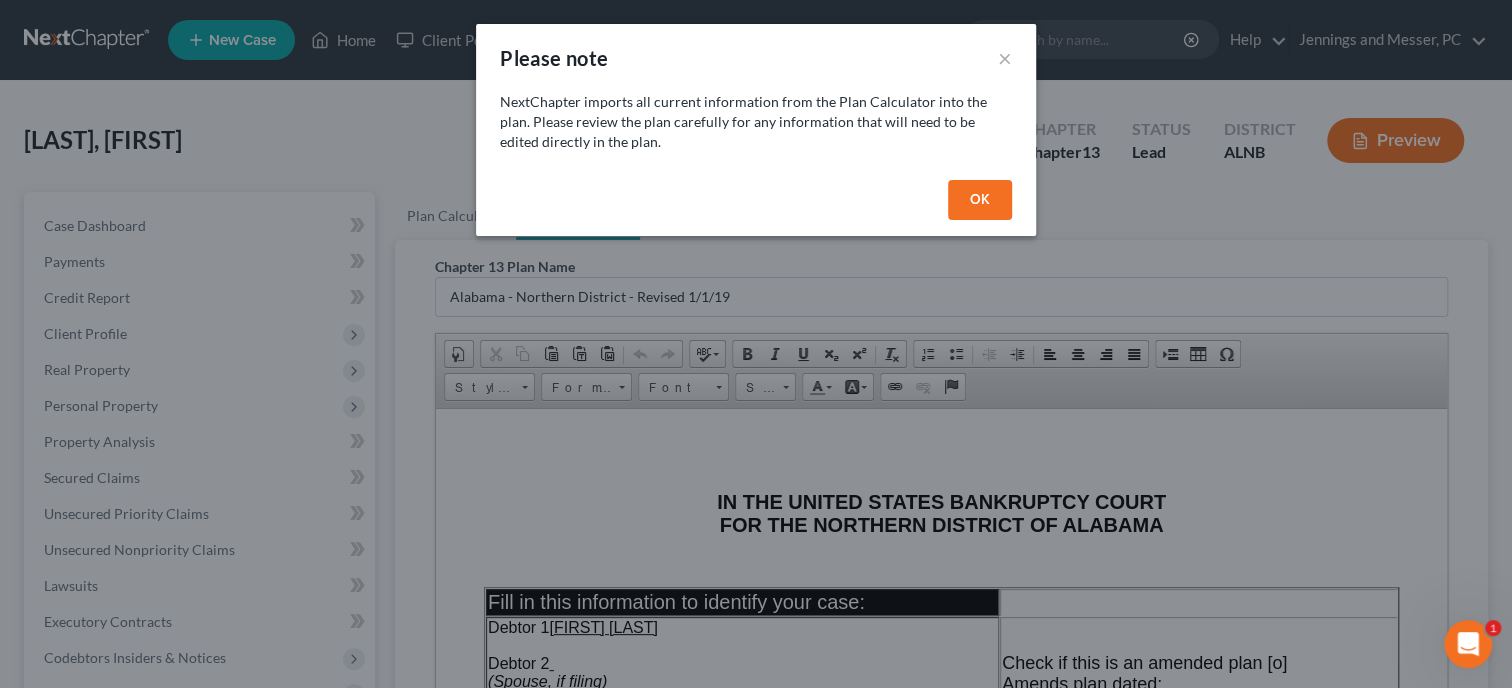 scroll, scrollTop: 0, scrollLeft: 0, axis: both 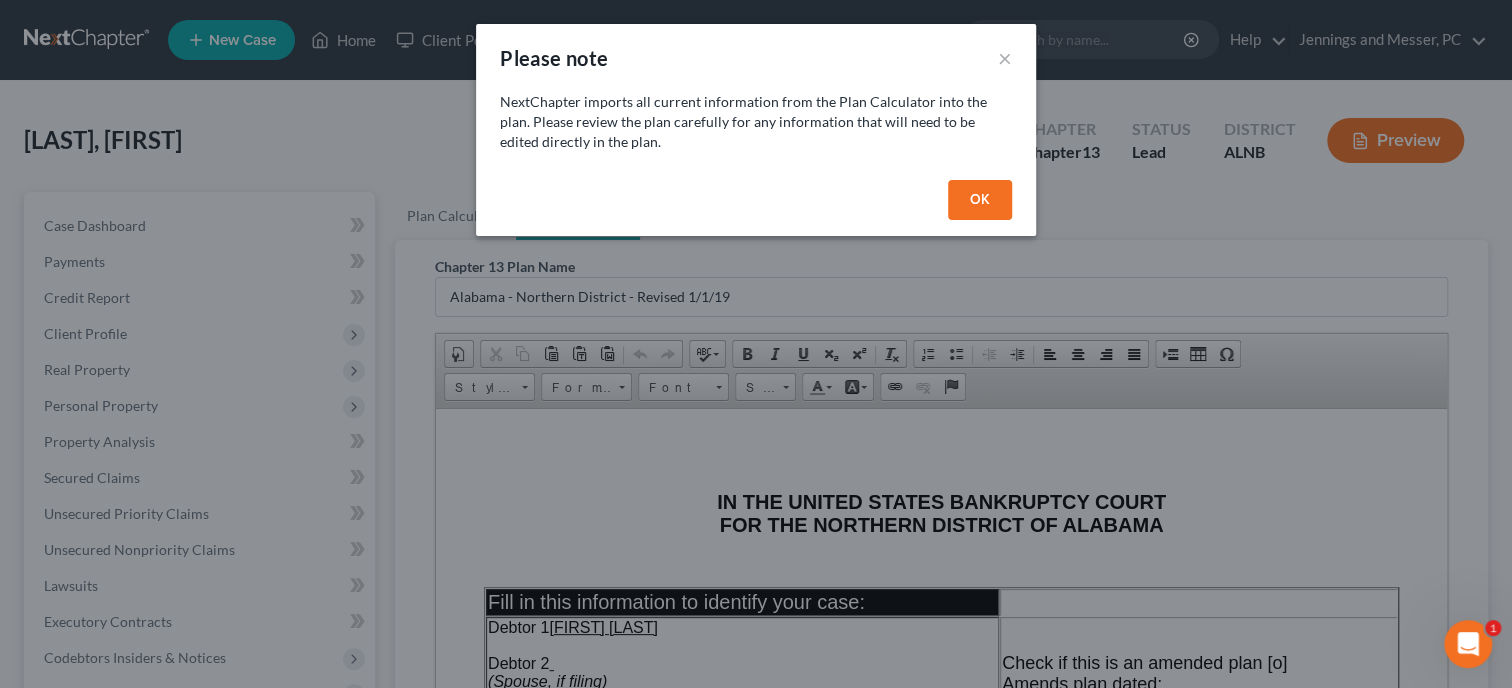 click on "OK" at bounding box center (980, 200) 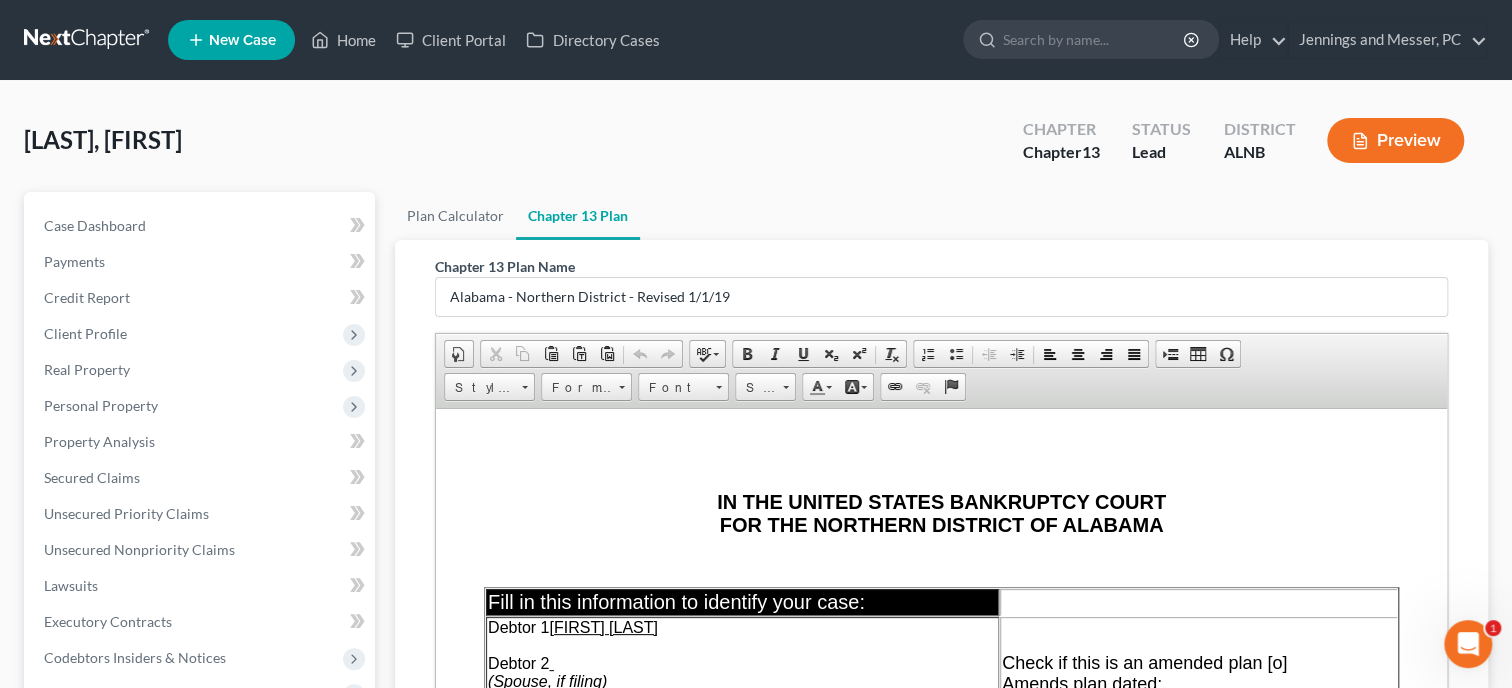 click on "Chapter 13 Plan Name Alabama - Northern District - Revised 1/1/19 Rich Text Editor, document-ckeditor Editor toolbars Document   Document Properties Clipboard/Undo   Cut   Copy   Paste   Paste as plain text   Paste from Word   Undo   Redo language   Spell Check As You Type Basic Styles   Bold   Italic   Underline   Subscript   Superscript   Remove Format Paragraph   Insert/Remove Numbered List   Insert/Remove Bulleted List   Decrease Indent   Increase Indent   Align Left   Center   Align Right   Justify Insert   Insert Page Break for Printing   Table   Insert Special Character Styles Styles Styles Format Format Font Font Size Size Colors   Text Color   Background Color Links   Link   Unlink   Anchor Press ALT 0 for help ◢ Elements path" at bounding box center [941, 573] 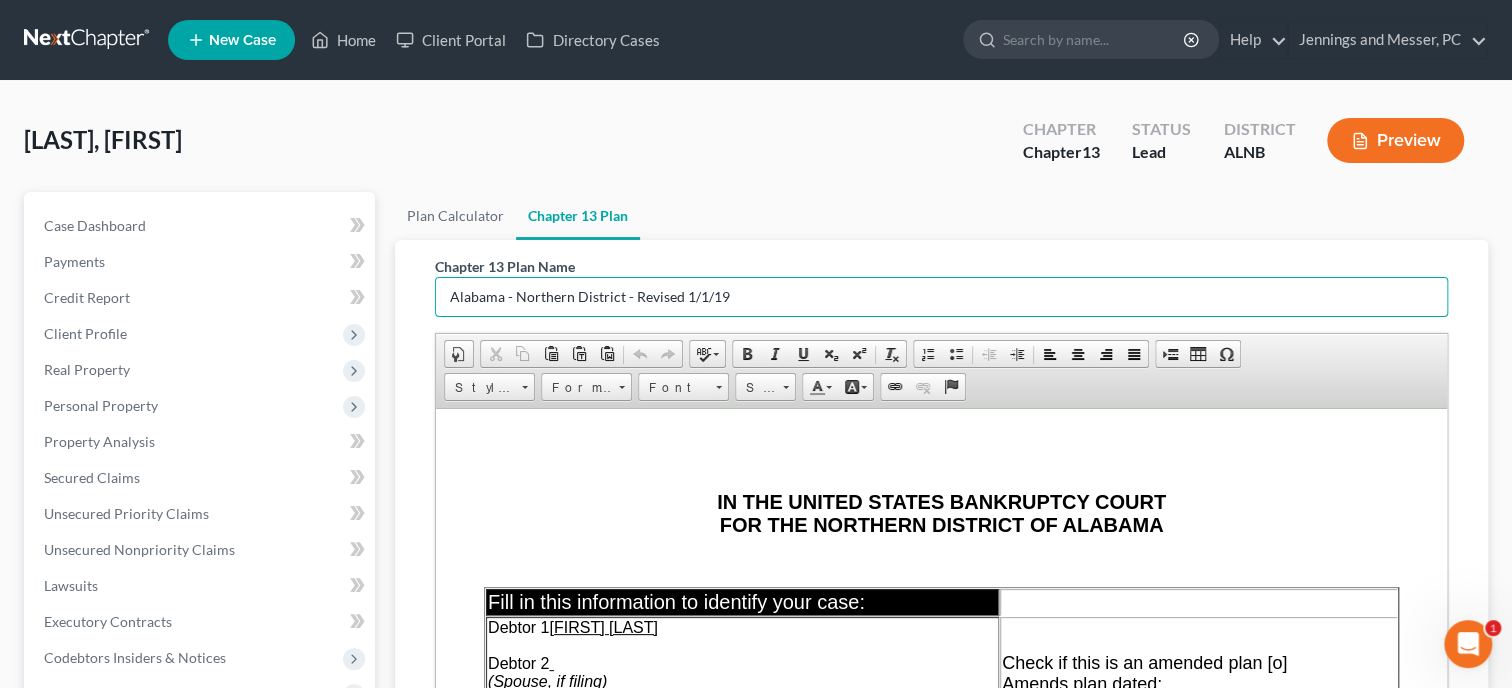 drag, startPoint x: 788, startPoint y: 307, endPoint x: 413, endPoint y: 310, distance: 375.012 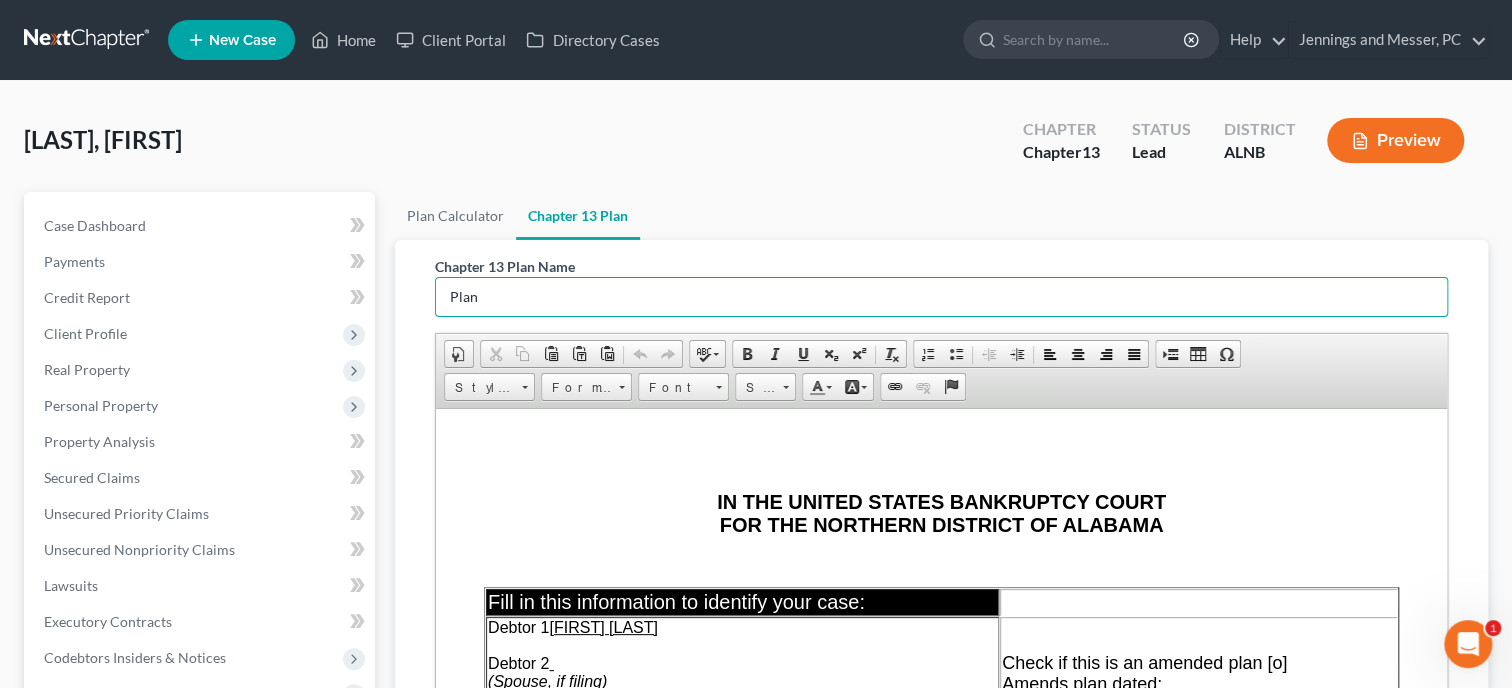 type on "Plan" 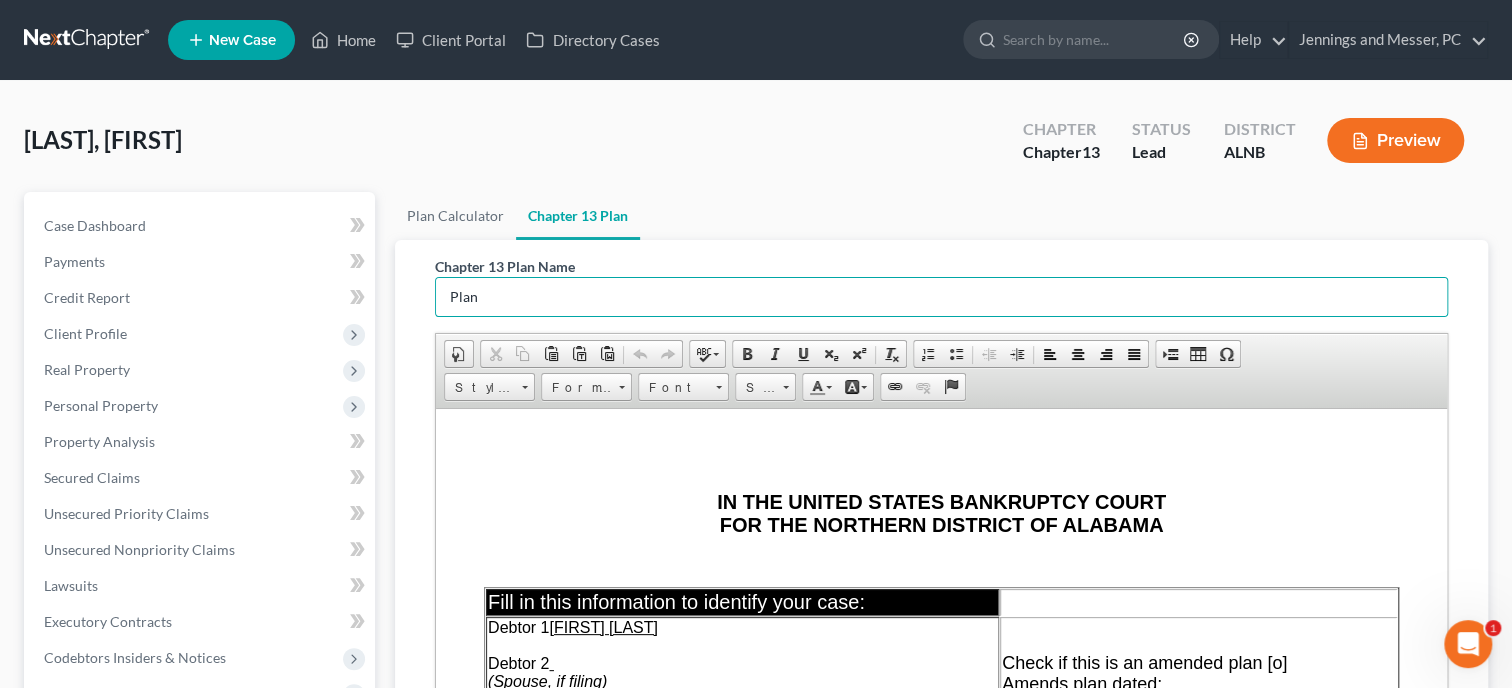 click on "IN THE UNITED STATES BANKRUPTCY COURT FOR THE NORTHERN DISTRICT OF ALABAMA" at bounding box center (941, 513) 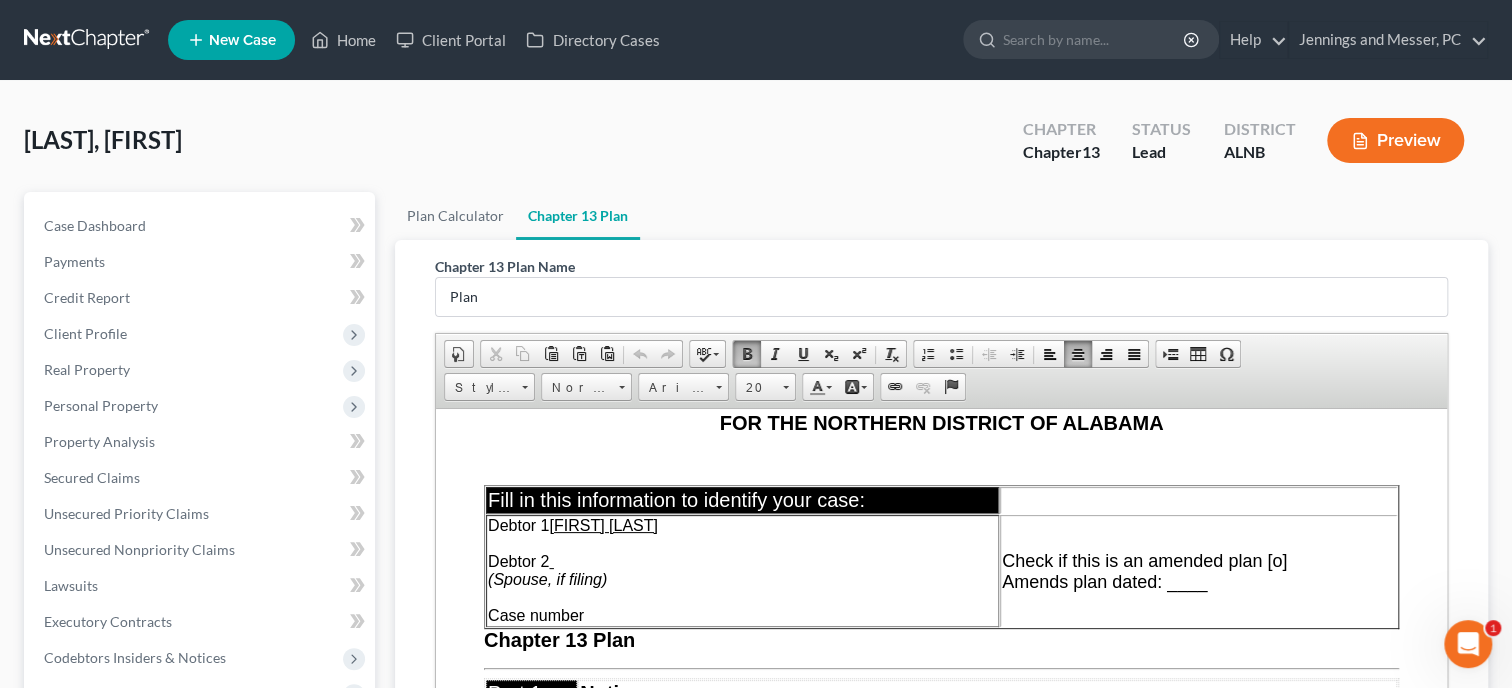 scroll, scrollTop: 205, scrollLeft: 0, axis: vertical 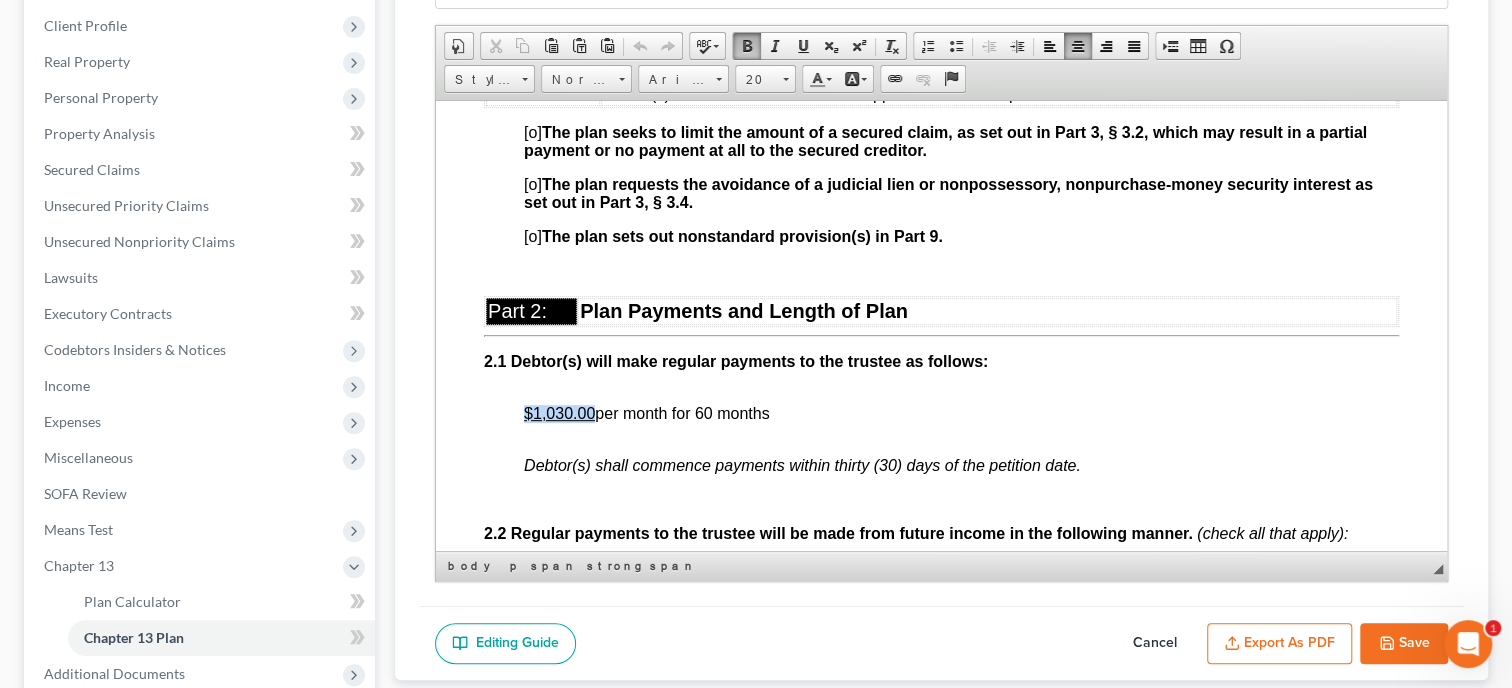 drag, startPoint x: 523, startPoint y: 428, endPoint x: 596, endPoint y: 429, distance: 73.00685 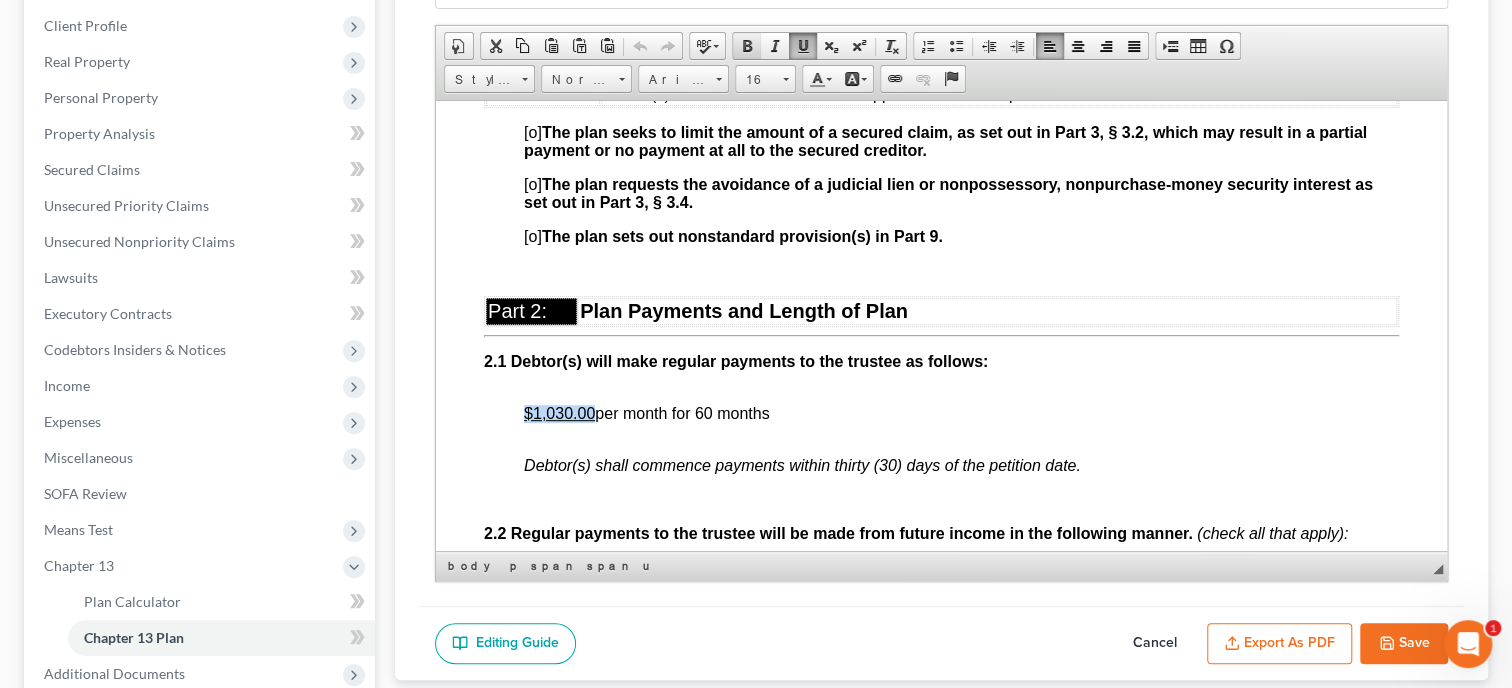 click at bounding box center [747, 46] 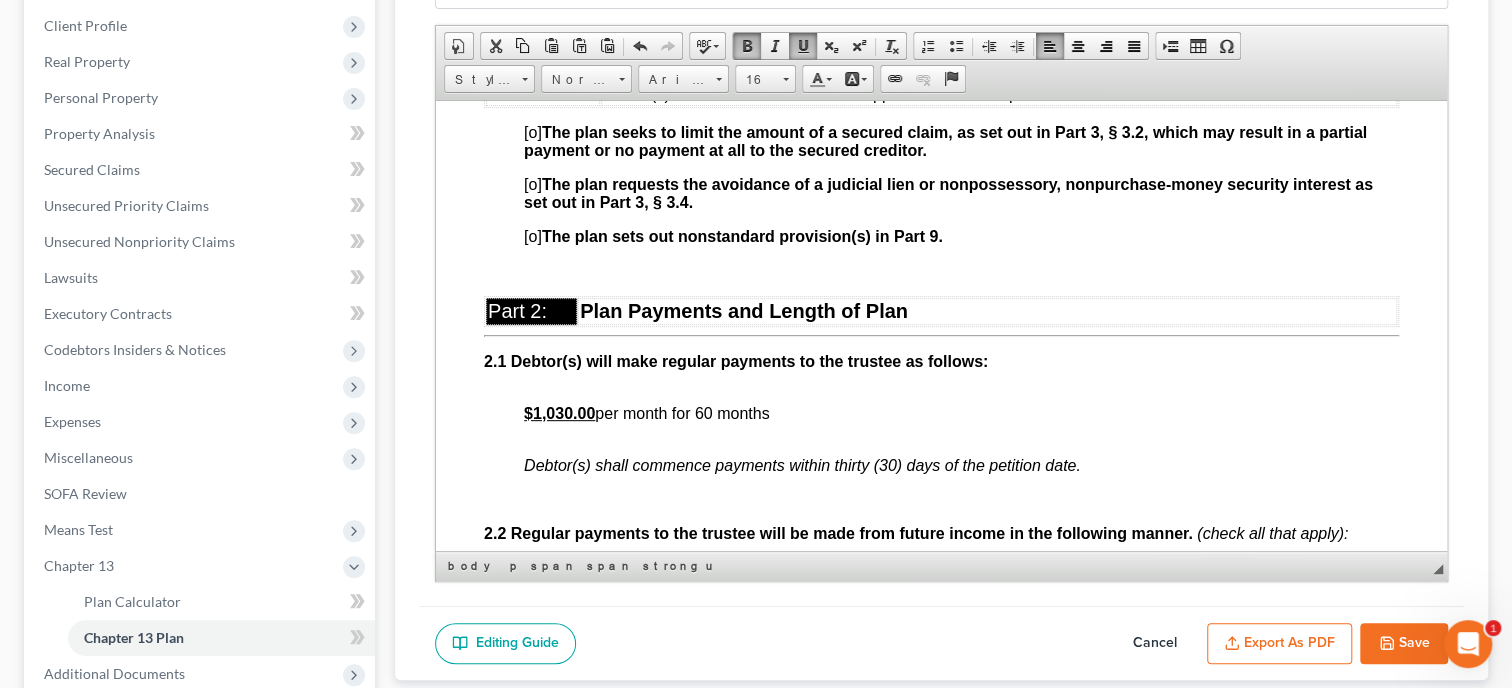 click on "IN THE UNITED STATES BANKRUPTCY COURT FOR THE NORTHERN DISTRICT OF ALABAMA Fill in this information to identify your case: Debtor 1        Danny Ray White     Debtor 2              (Spouse, if filing) Case number  Check if this is an amended plan [o]   Amends plan dated: ____ Chapter 13 Plan Part 1:  Notices To Debtor(s): This form sets out options that may be appropriate in some cases, but the presence of an option on the form does not indicate that the option is appropriate in your circumstances. Plans that do not comply with local rules, administrative orders, and judicial rulings may not be confirmable.   In the following notice to creditors, you must check each box that applies. Your failure to check a box that applies renders that provision ineffective. To Creditor(s): Your rights may be affected by this plan. Your claim may be reduced, modified, or eliminated. [o]  [o]  [o]  The plan sets out nonstandard provision(s) in Part 9. Part 2:  Plan Payments and Length of Plan $1,030.00" at bounding box center [941, 2848] 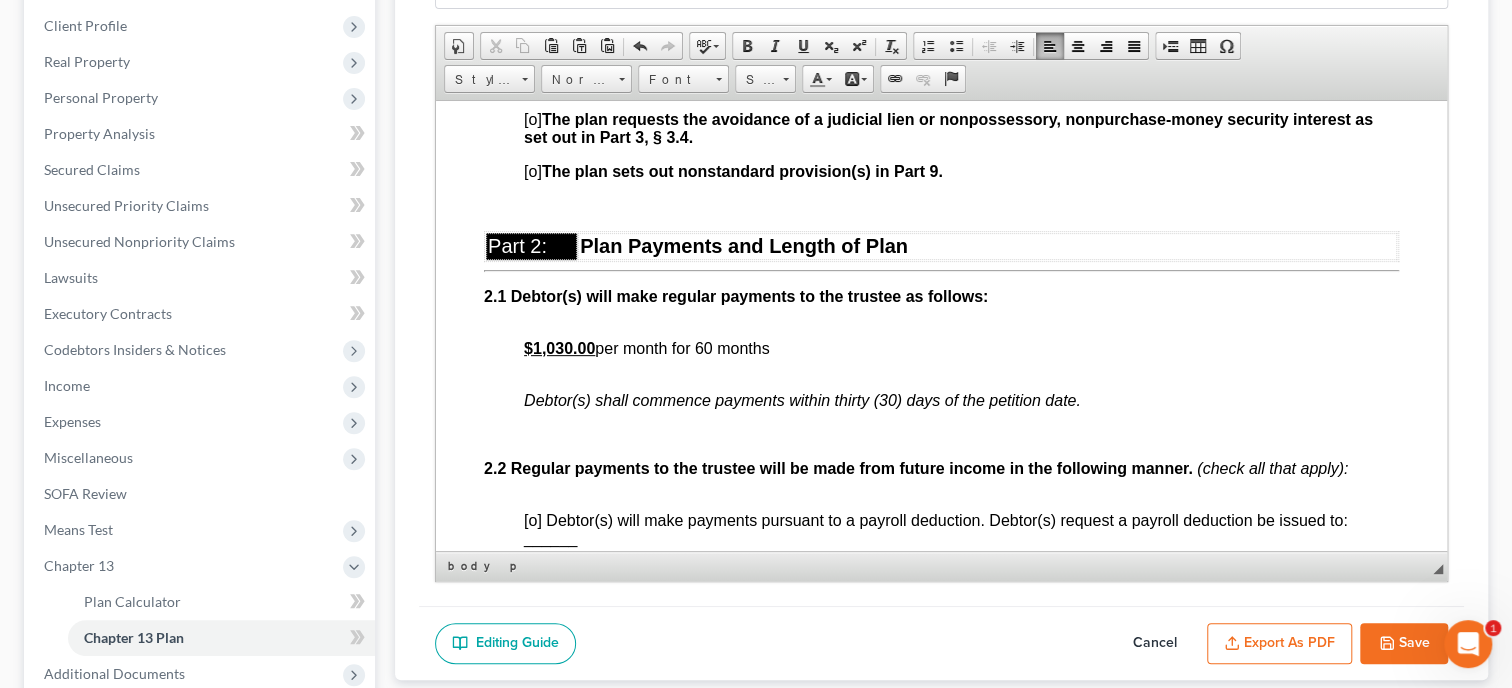 scroll, scrollTop: 1029, scrollLeft: 0, axis: vertical 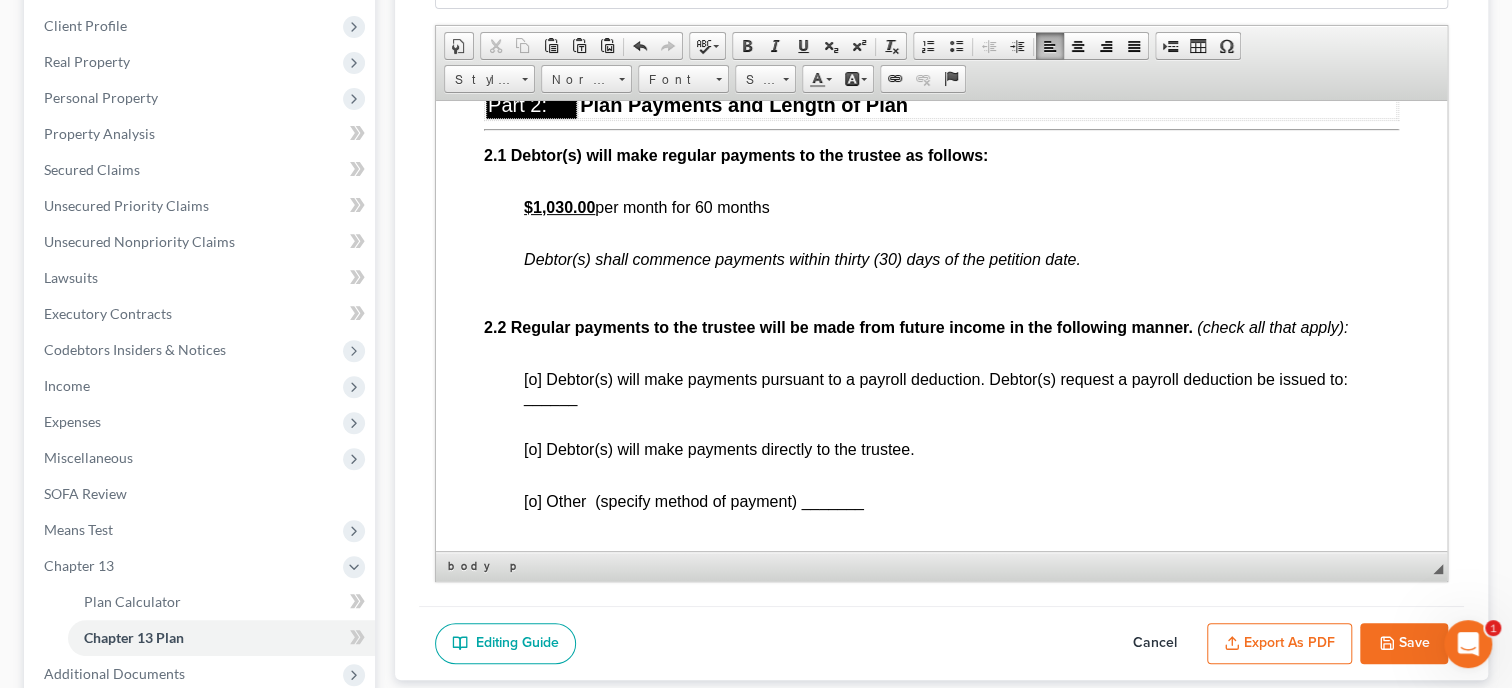 click on "[o] Debtor(s) will make payments directly to the trustee." at bounding box center [719, 448] 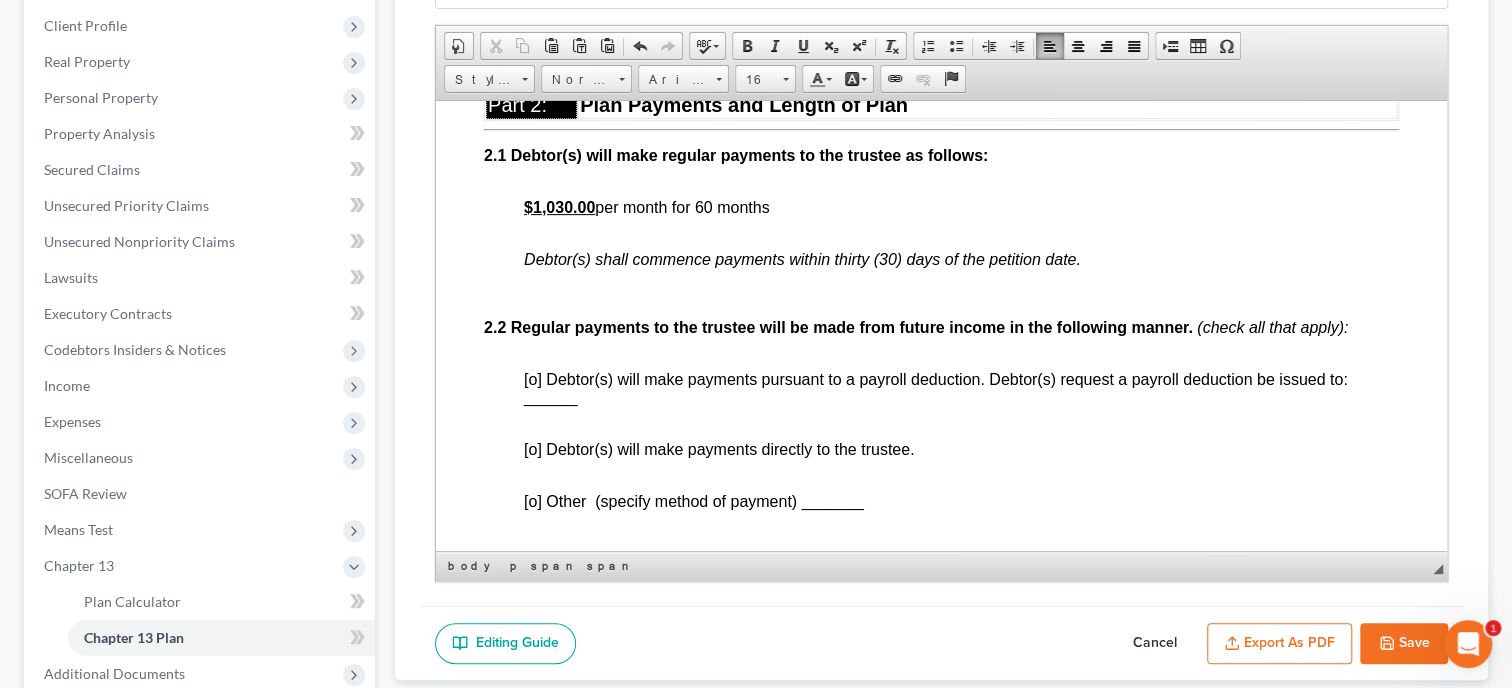 type 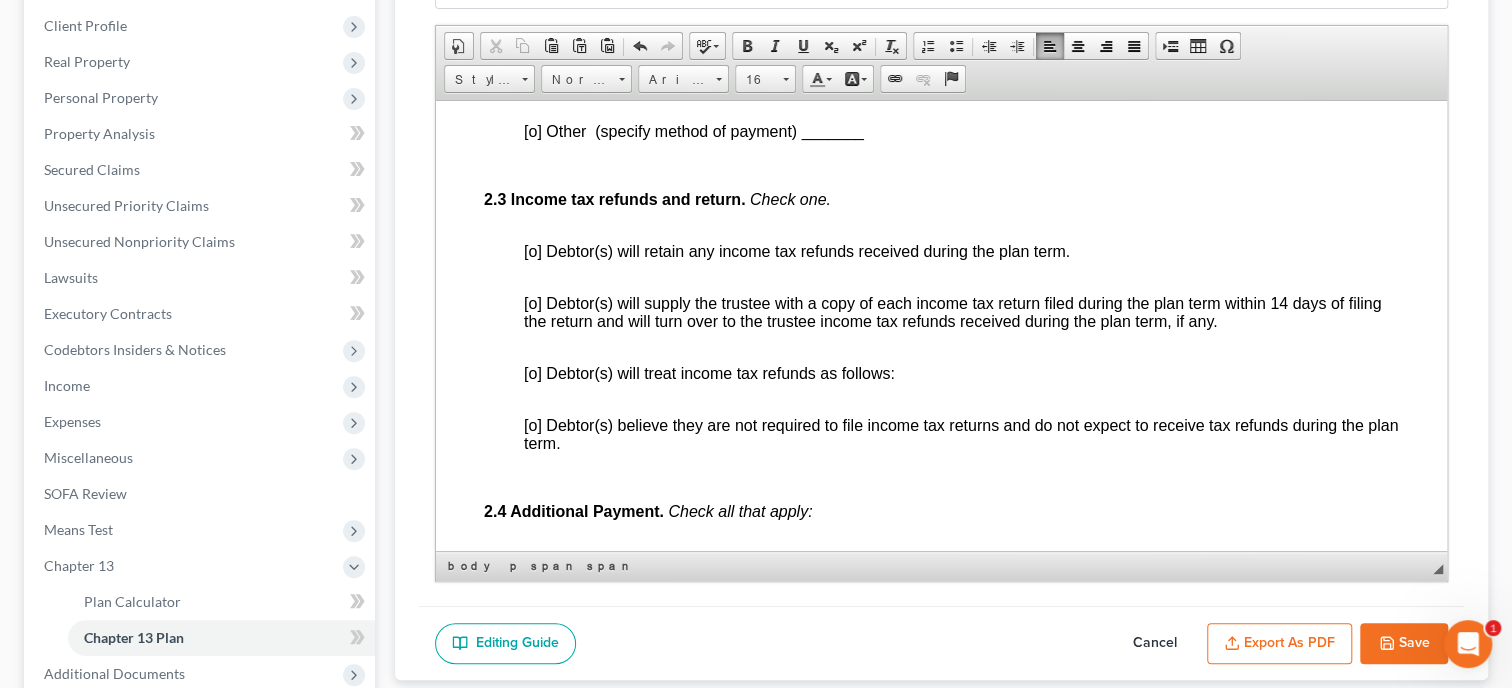 scroll, scrollTop: 1440, scrollLeft: 0, axis: vertical 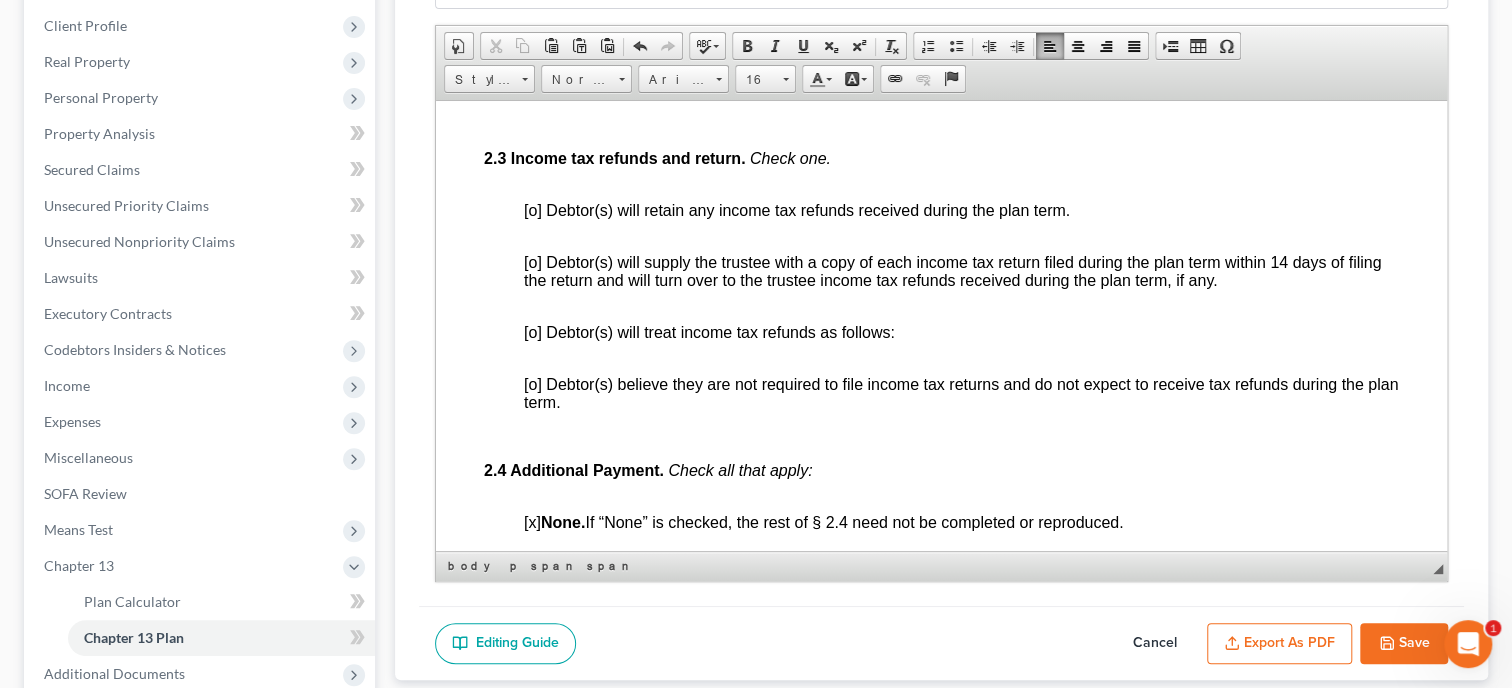 click on "[o] Debtor(s) believe they are not required to file income tax returns and do not expect to receive tax refunds during the plan term." at bounding box center [961, 392] 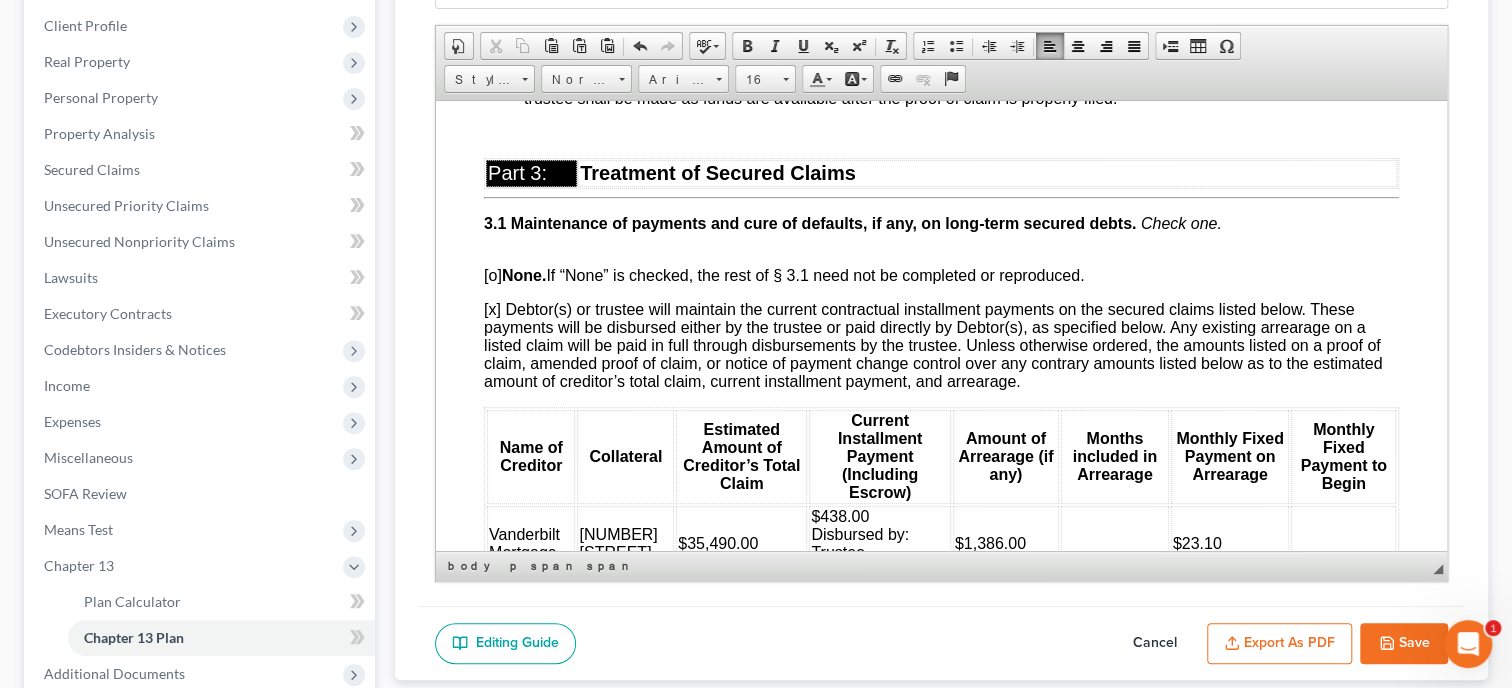 scroll, scrollTop: 2263, scrollLeft: 0, axis: vertical 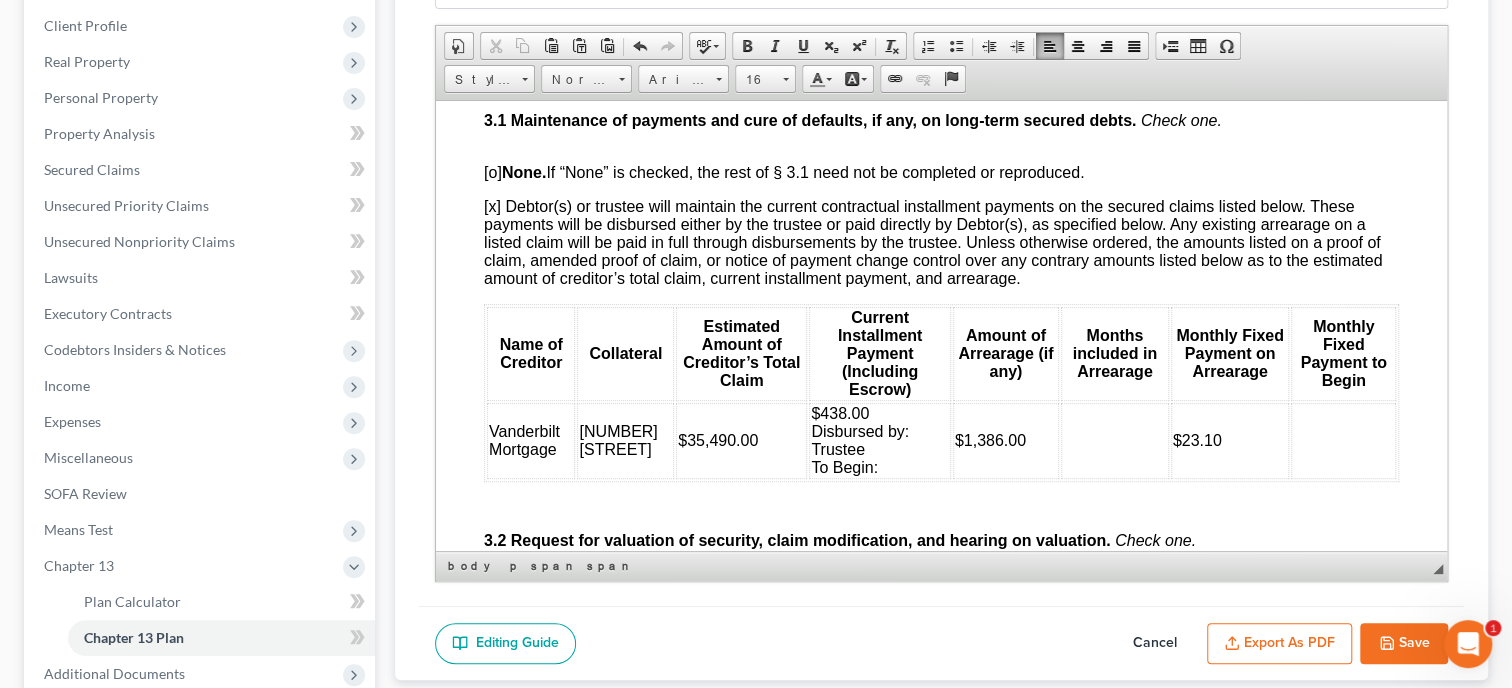 click at bounding box center [1115, 440] 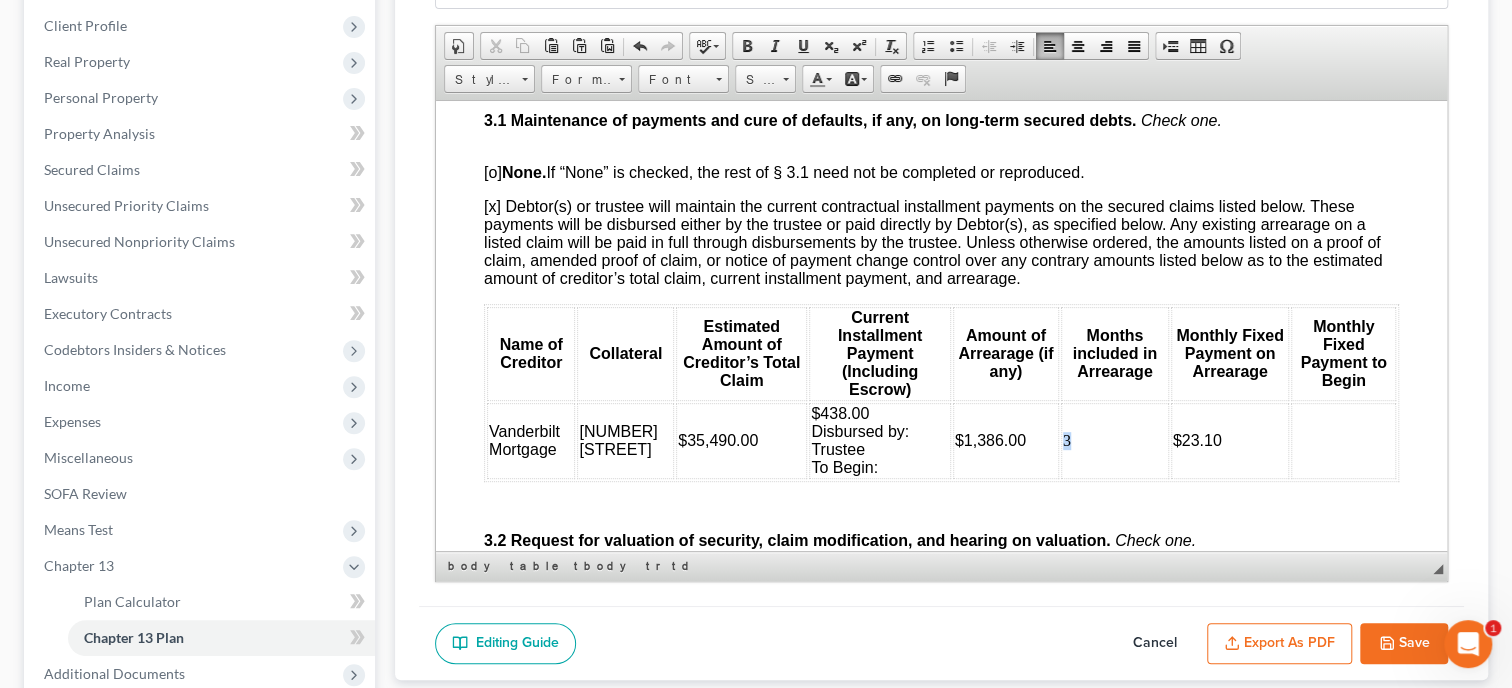 drag, startPoint x: 1077, startPoint y: 486, endPoint x: 1065, endPoint y: 490, distance: 12.649111 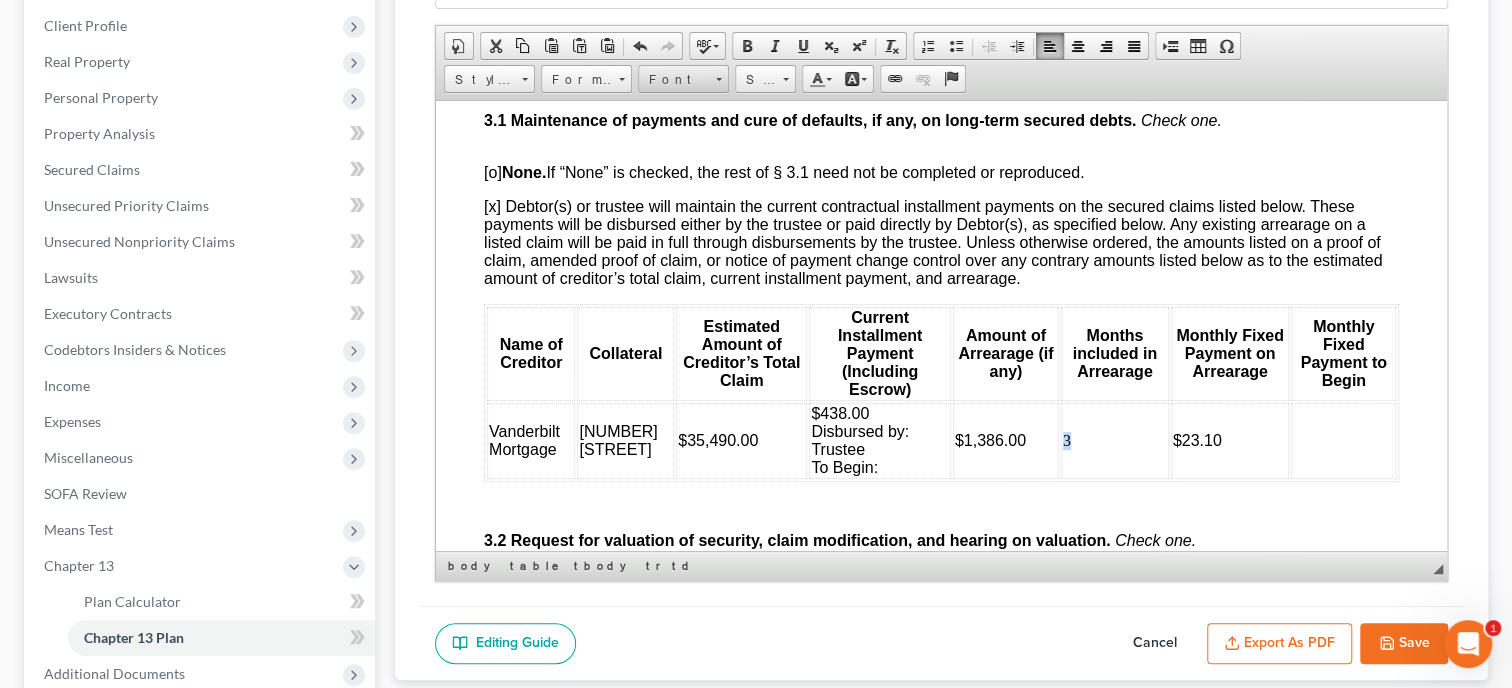click on "Font" at bounding box center (674, 80) 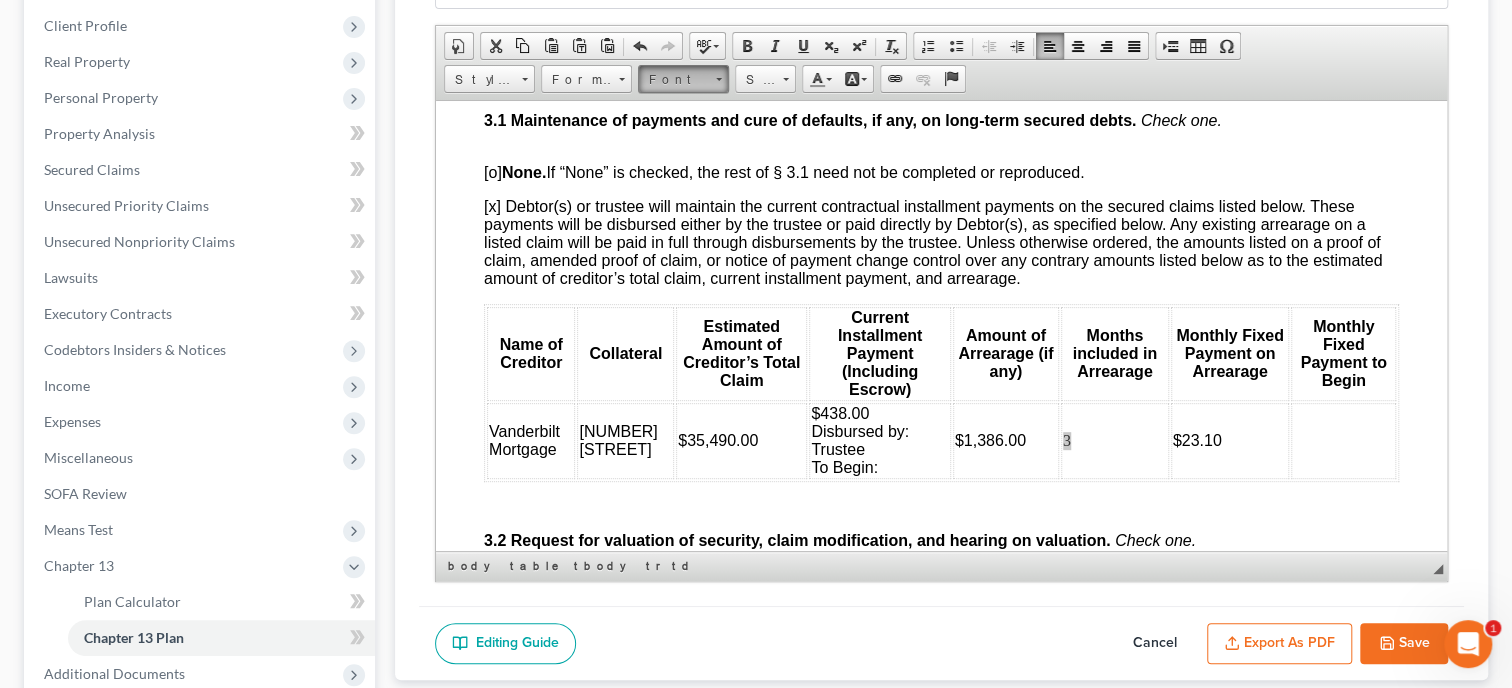 scroll, scrollTop: 0, scrollLeft: 0, axis: both 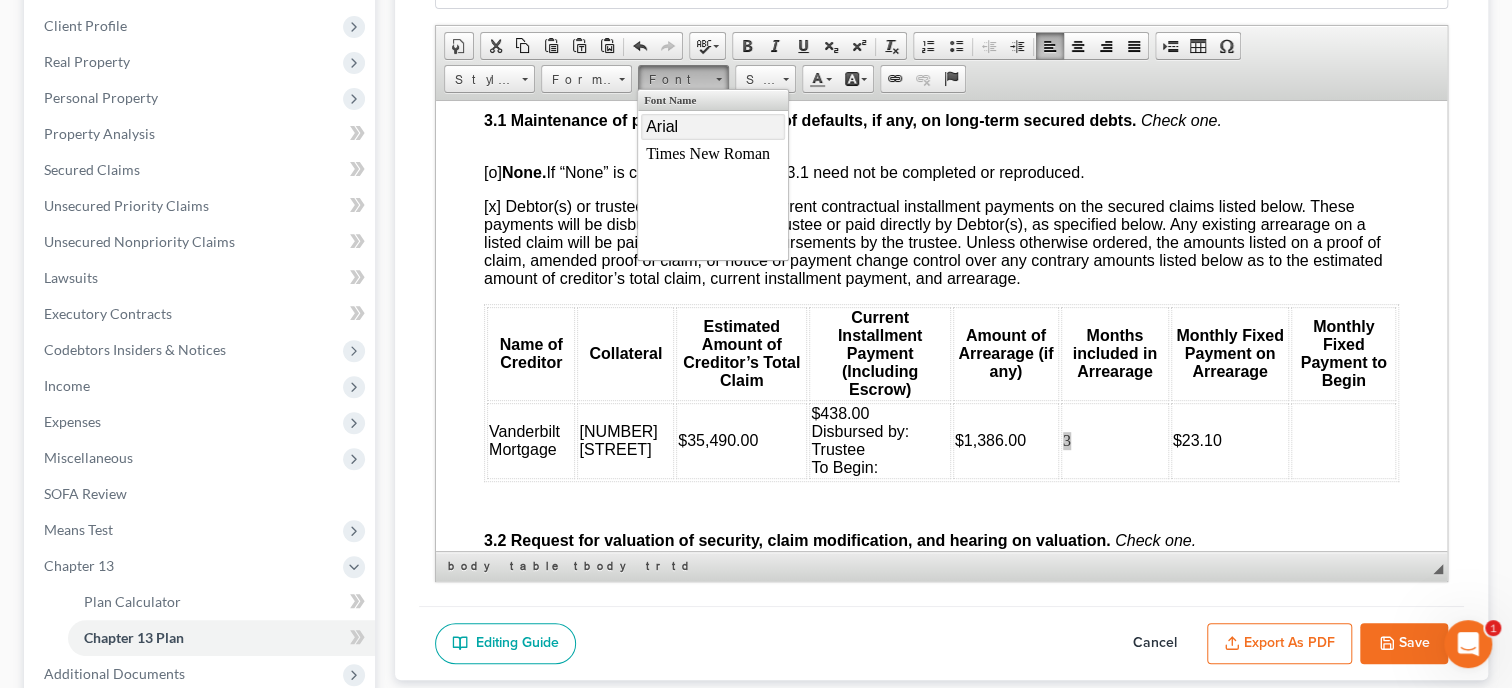 click on "Arial" at bounding box center [713, 127] 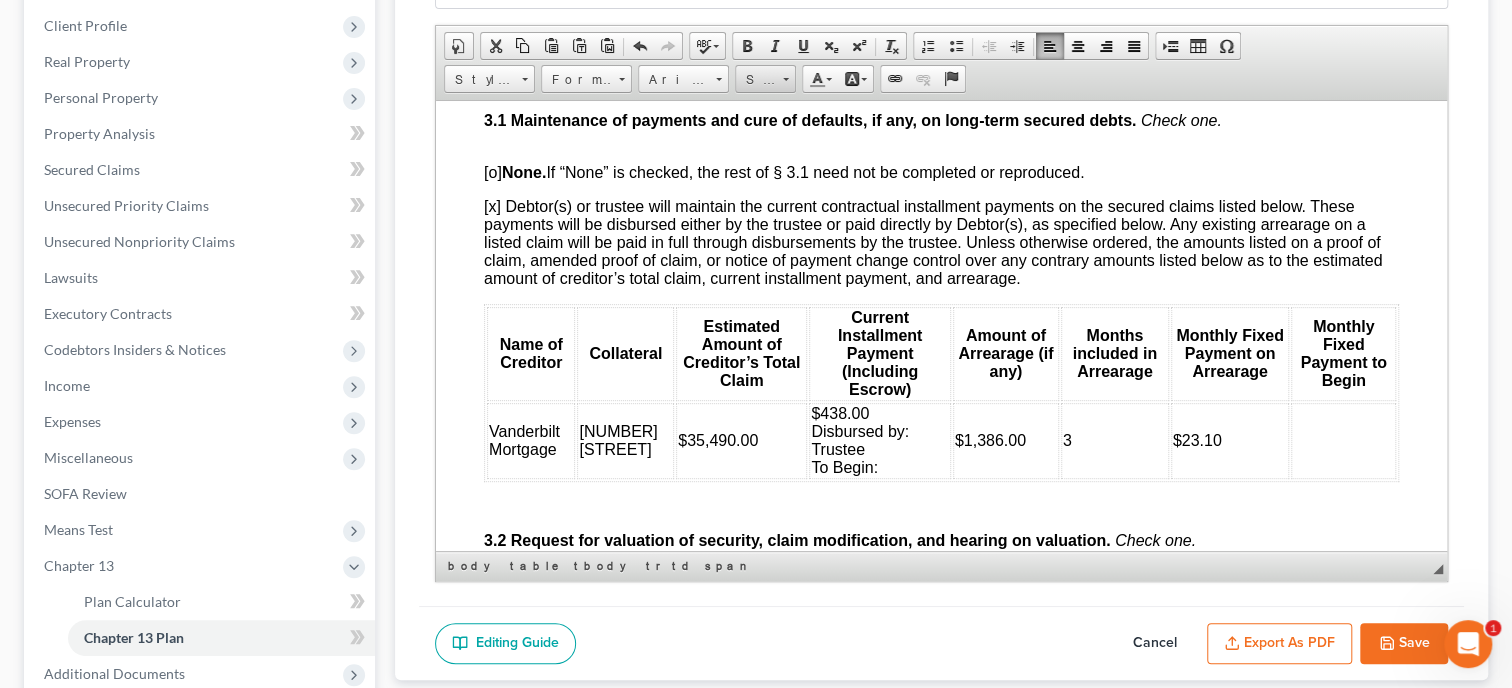 click on "Size" at bounding box center (756, 80) 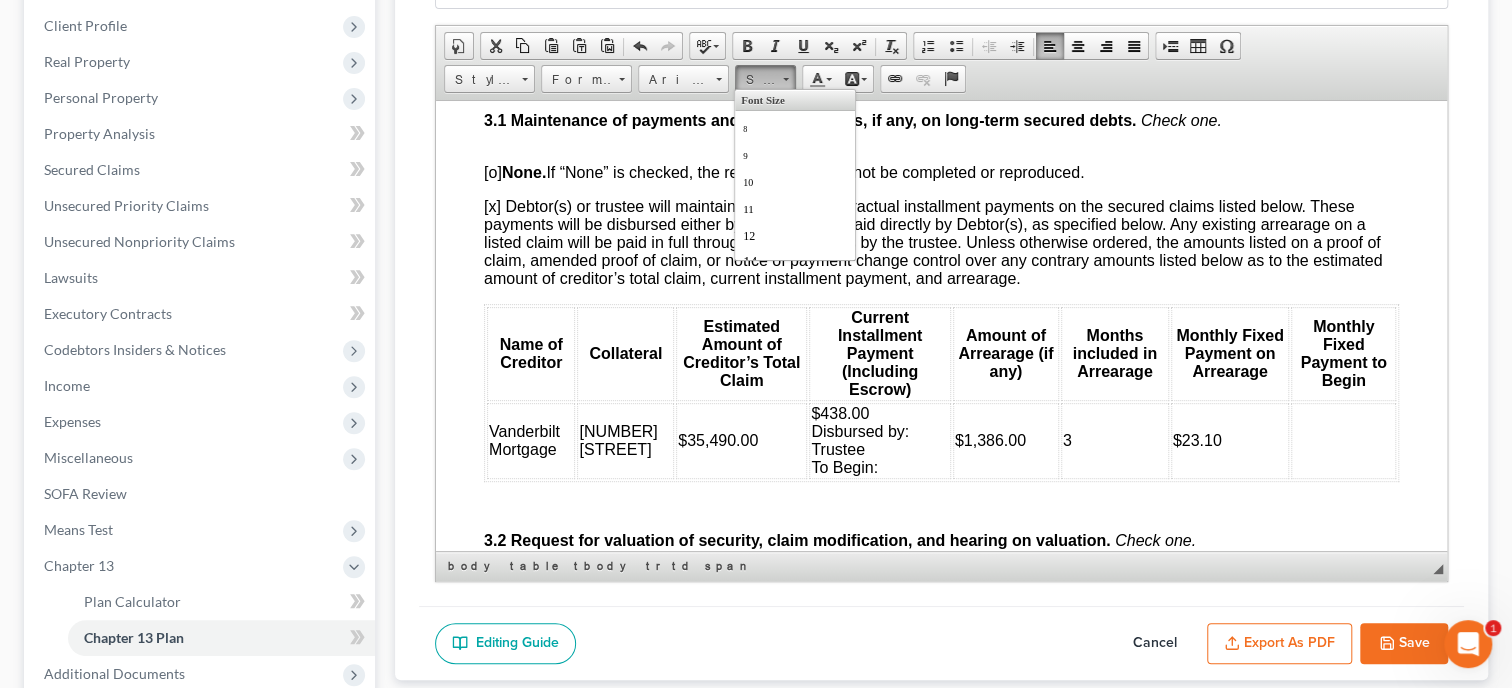 scroll, scrollTop: 102, scrollLeft: 0, axis: vertical 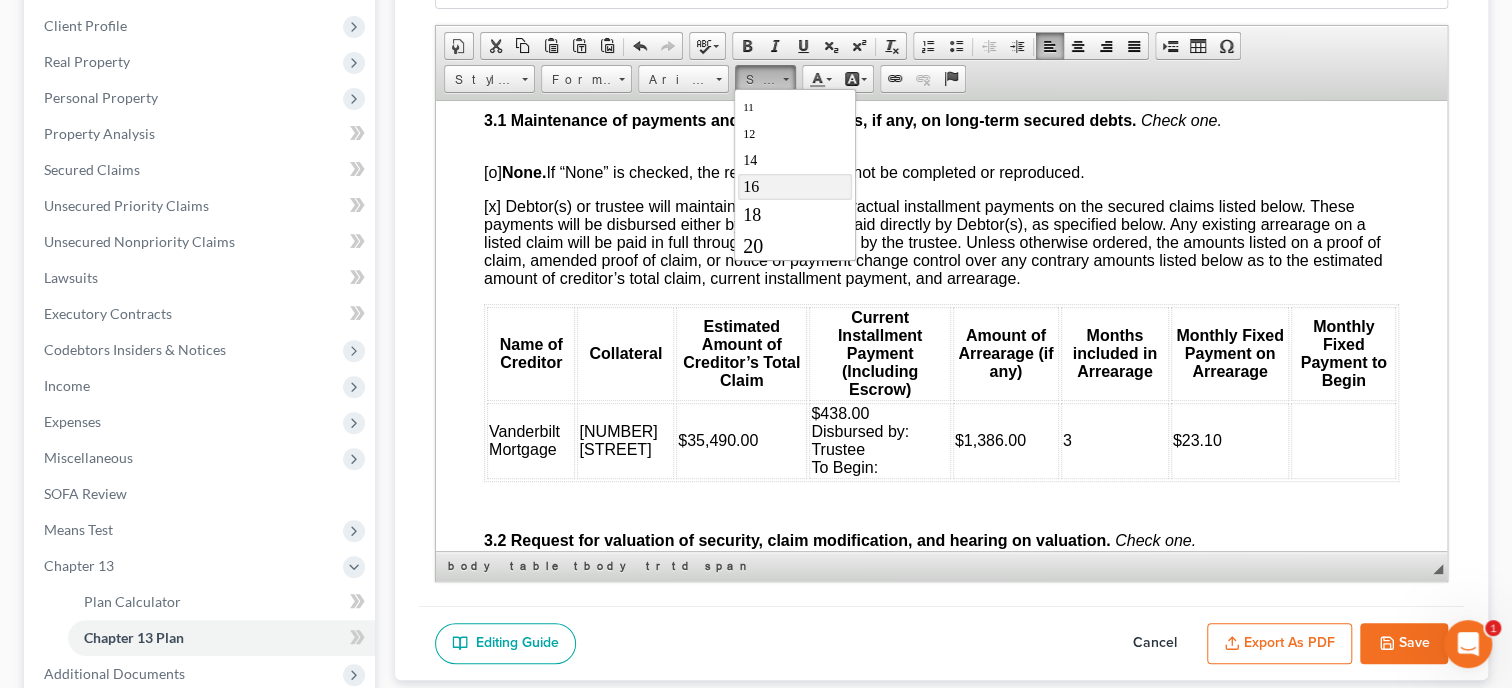 click on "16" at bounding box center (794, 187) 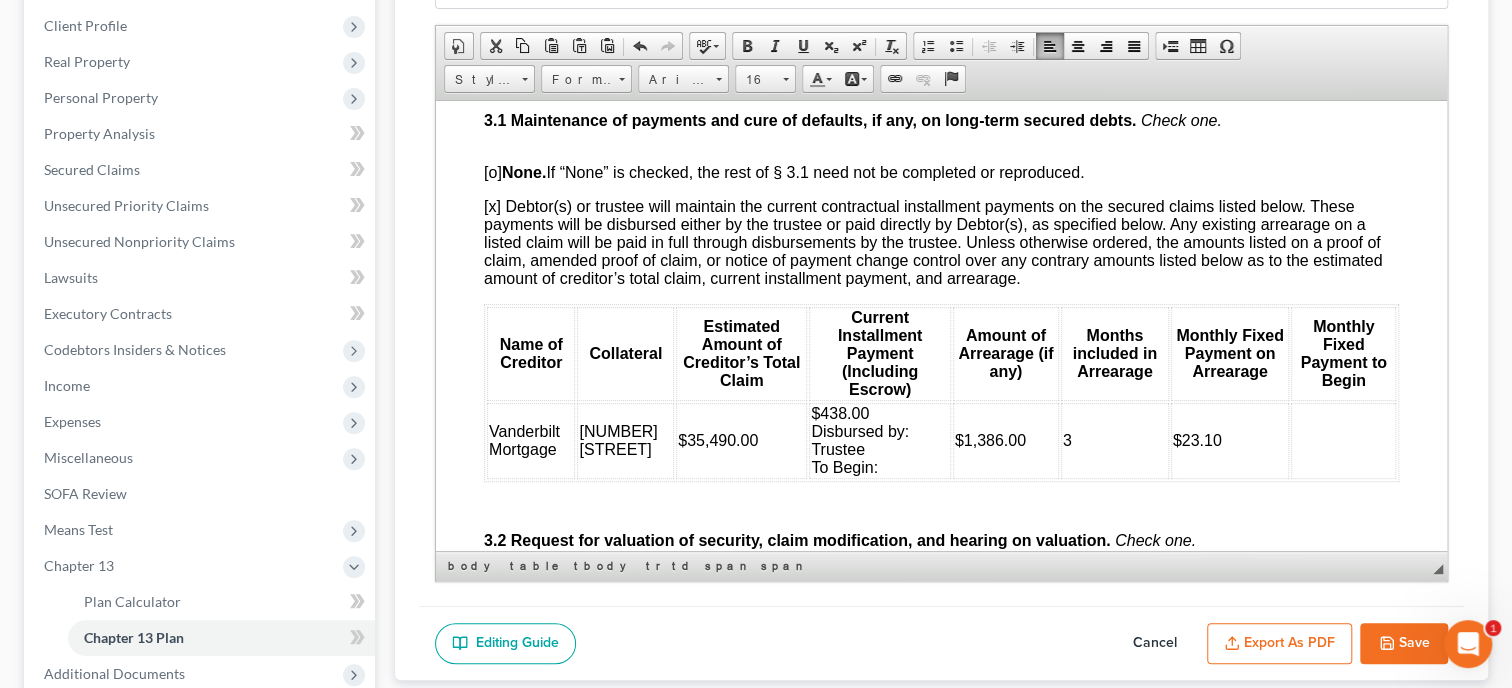 click at bounding box center (1343, 440) 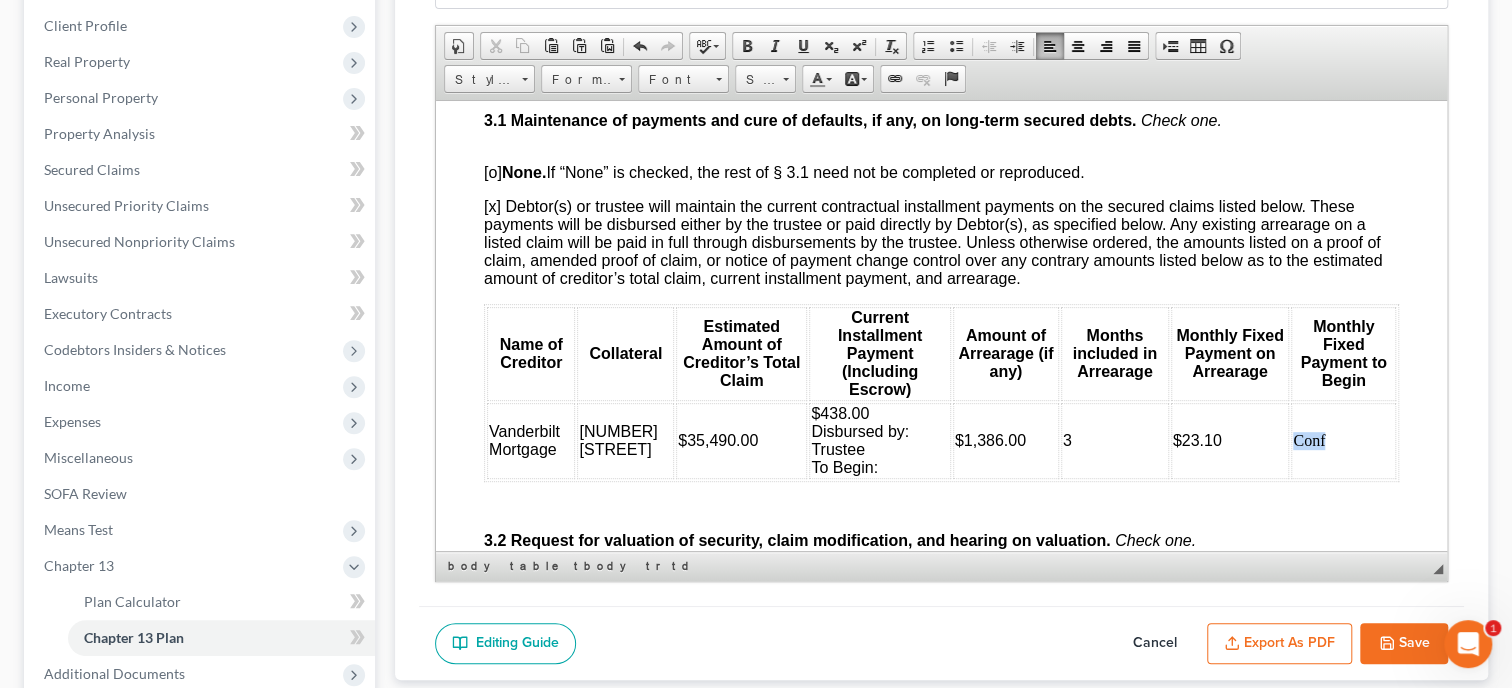 drag, startPoint x: 1331, startPoint y: 485, endPoint x: 1296, endPoint y: 494, distance: 36.138622 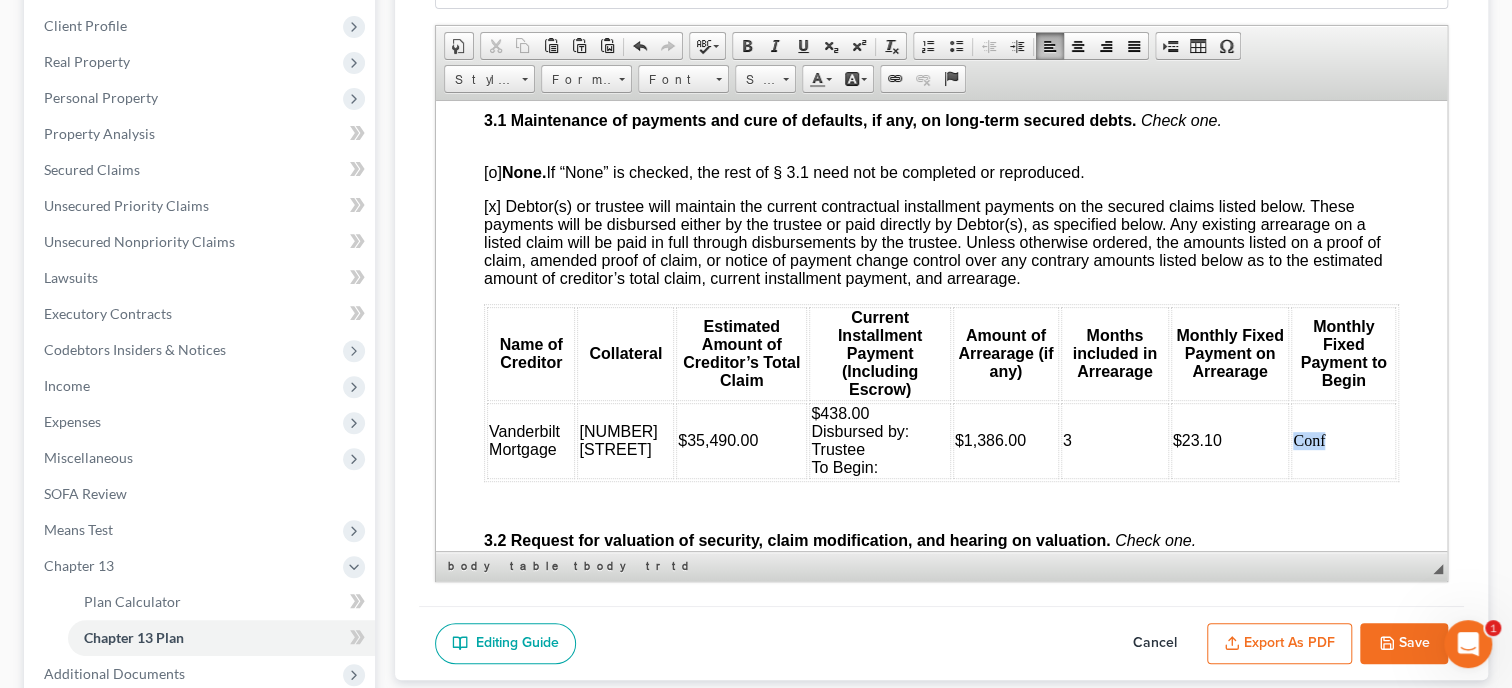 click on "Conf" at bounding box center [1343, 440] 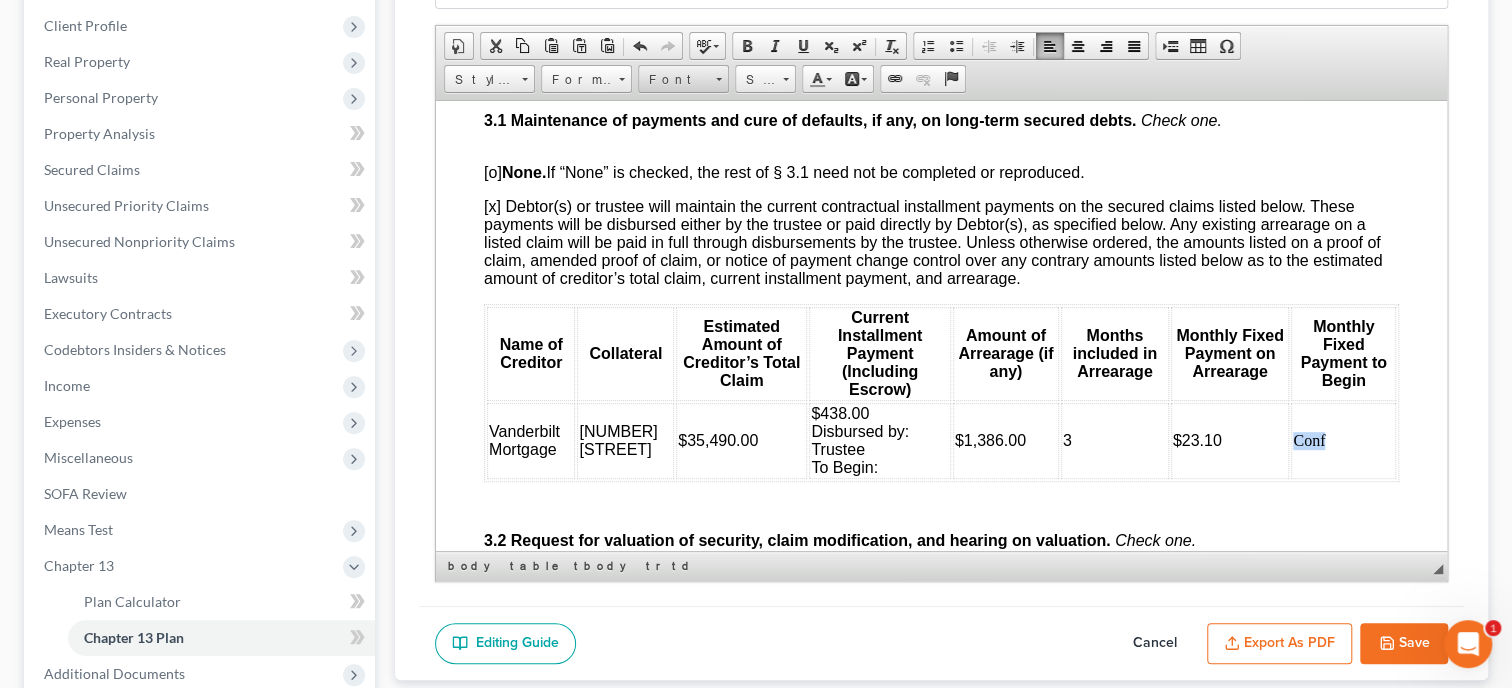 click on "Font" at bounding box center (674, 80) 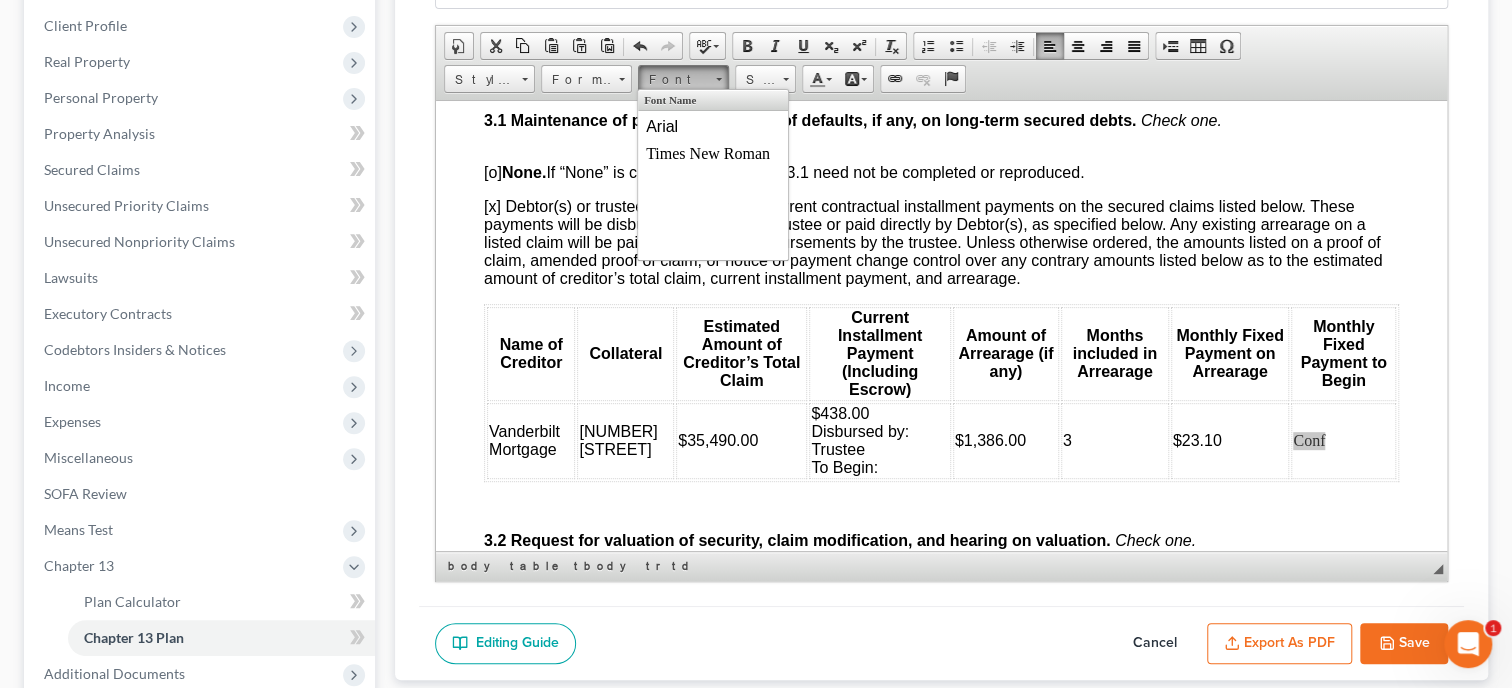 scroll, scrollTop: 0, scrollLeft: 0, axis: both 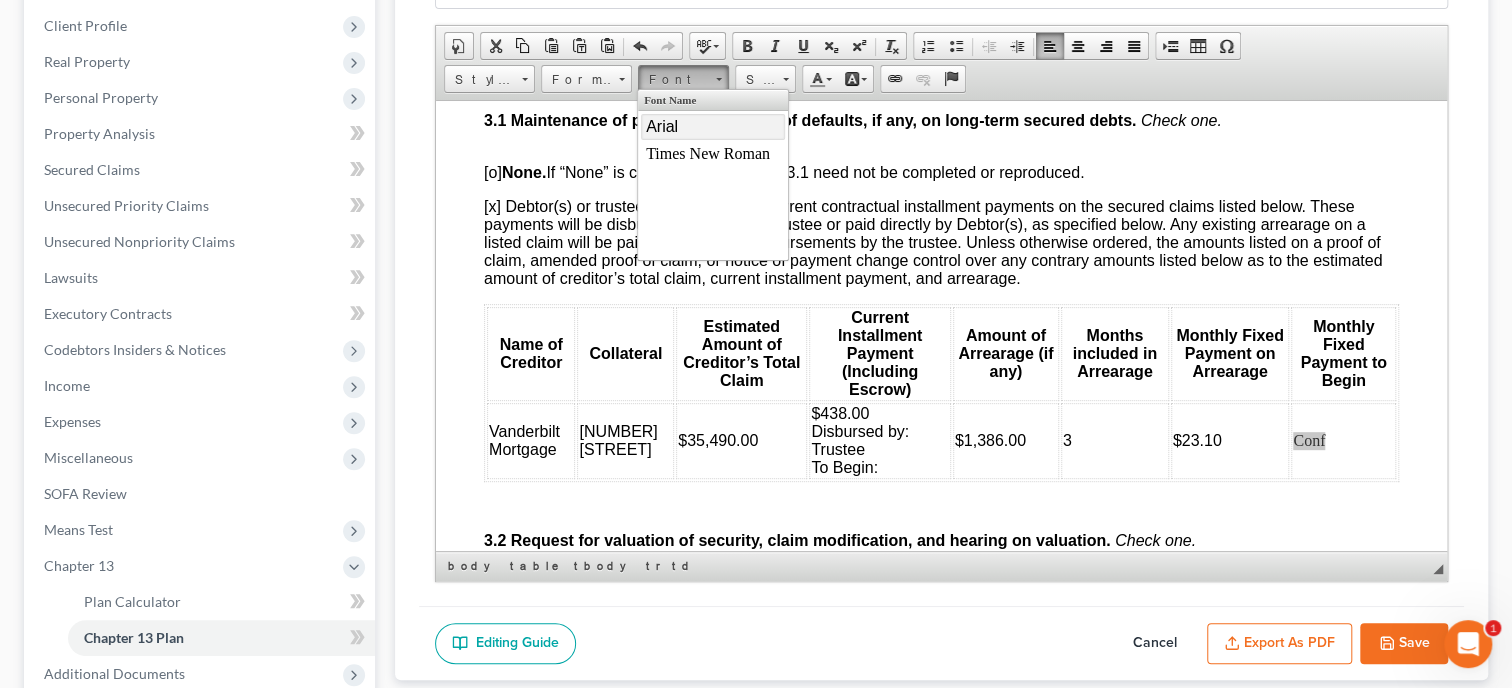 drag, startPoint x: 672, startPoint y: 127, endPoint x: 891, endPoint y: 113, distance: 219.44704 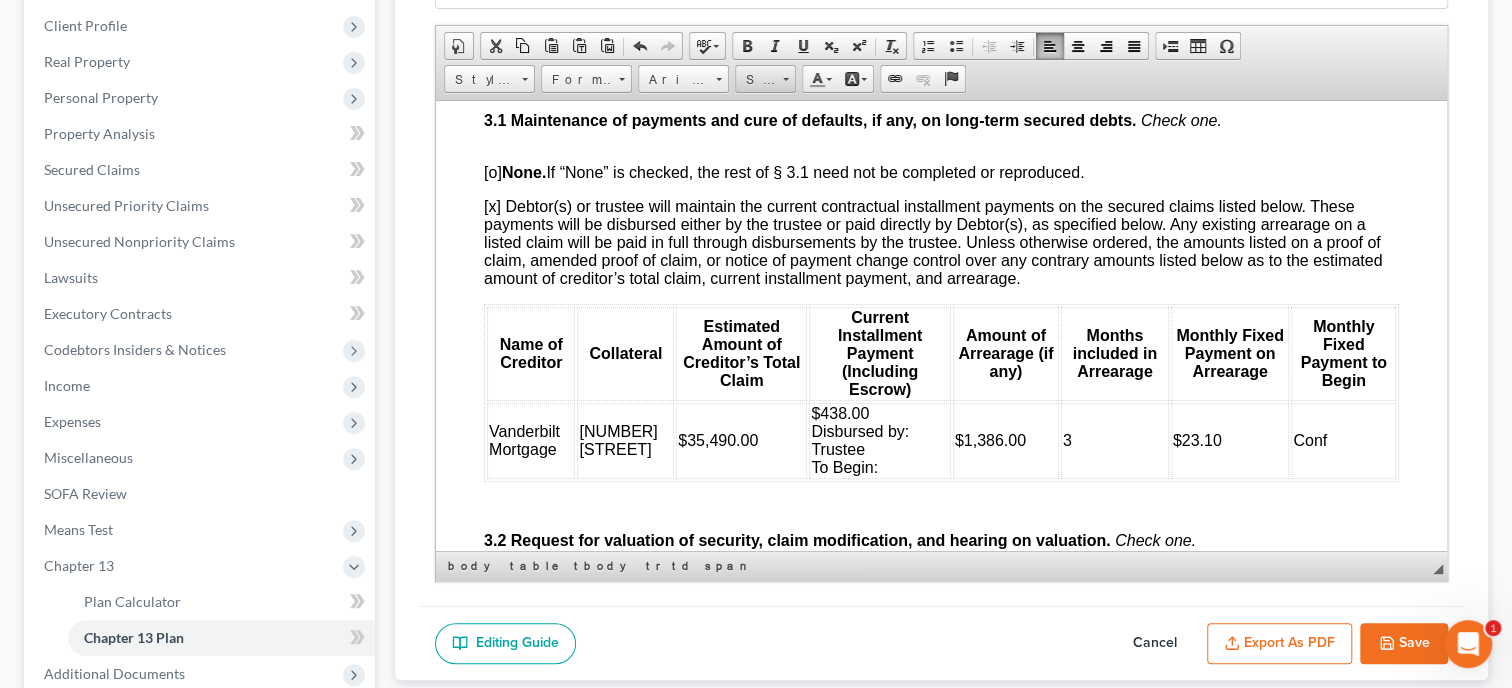 click on "Size" at bounding box center (756, 80) 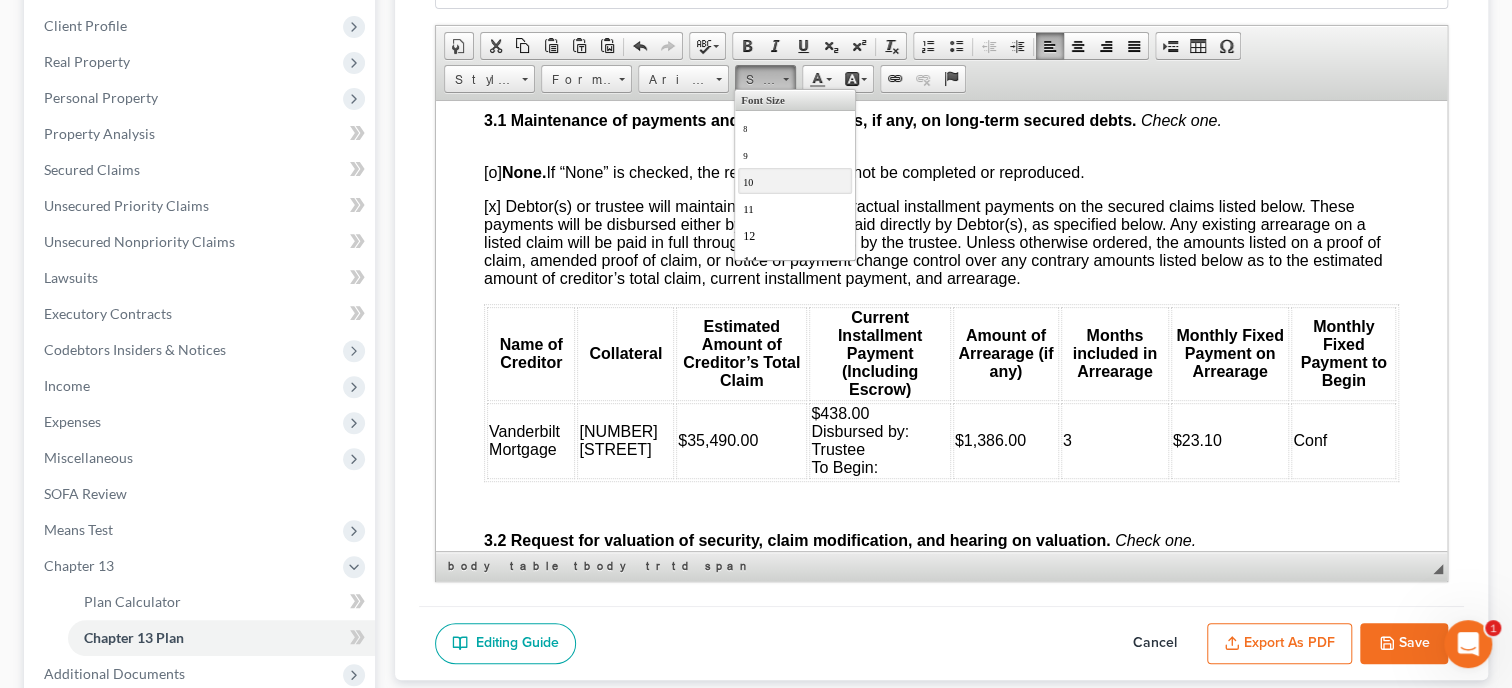 scroll, scrollTop: 102, scrollLeft: 0, axis: vertical 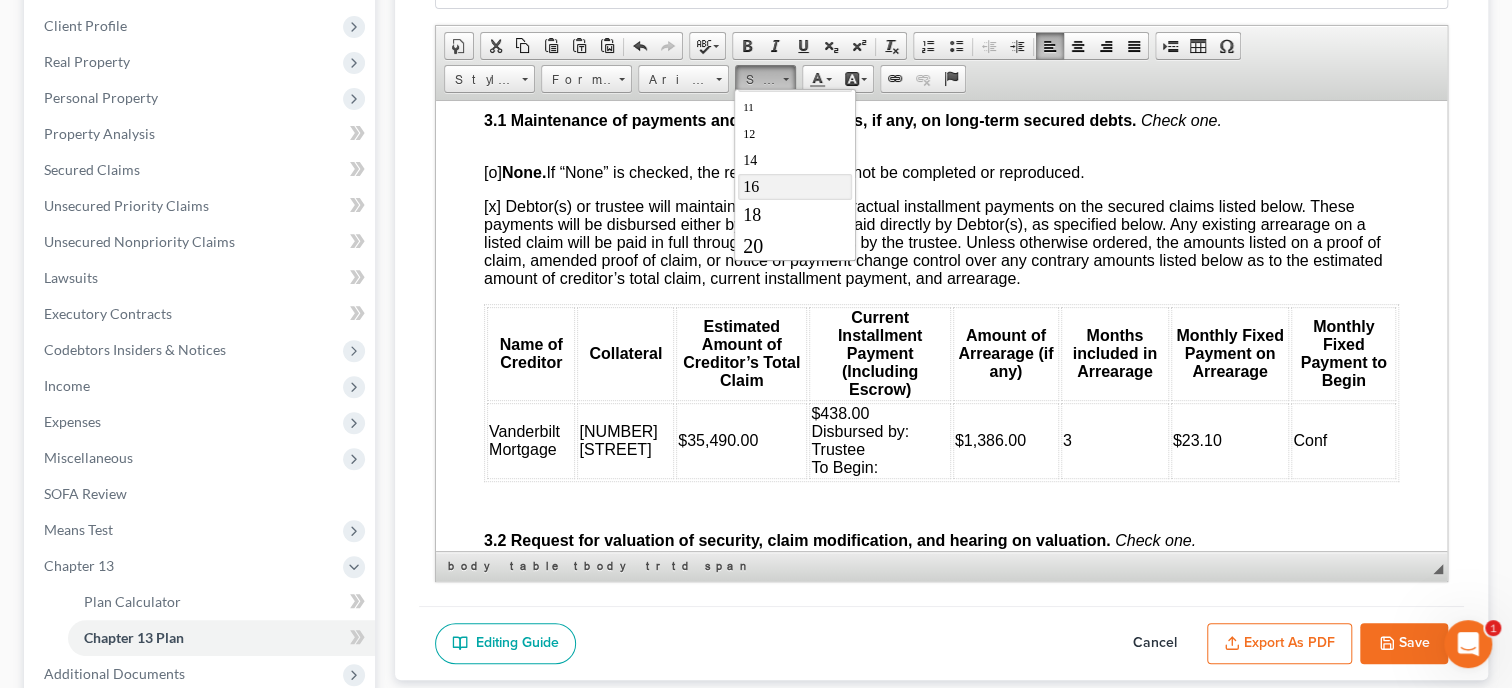 click on "16" at bounding box center [794, 187] 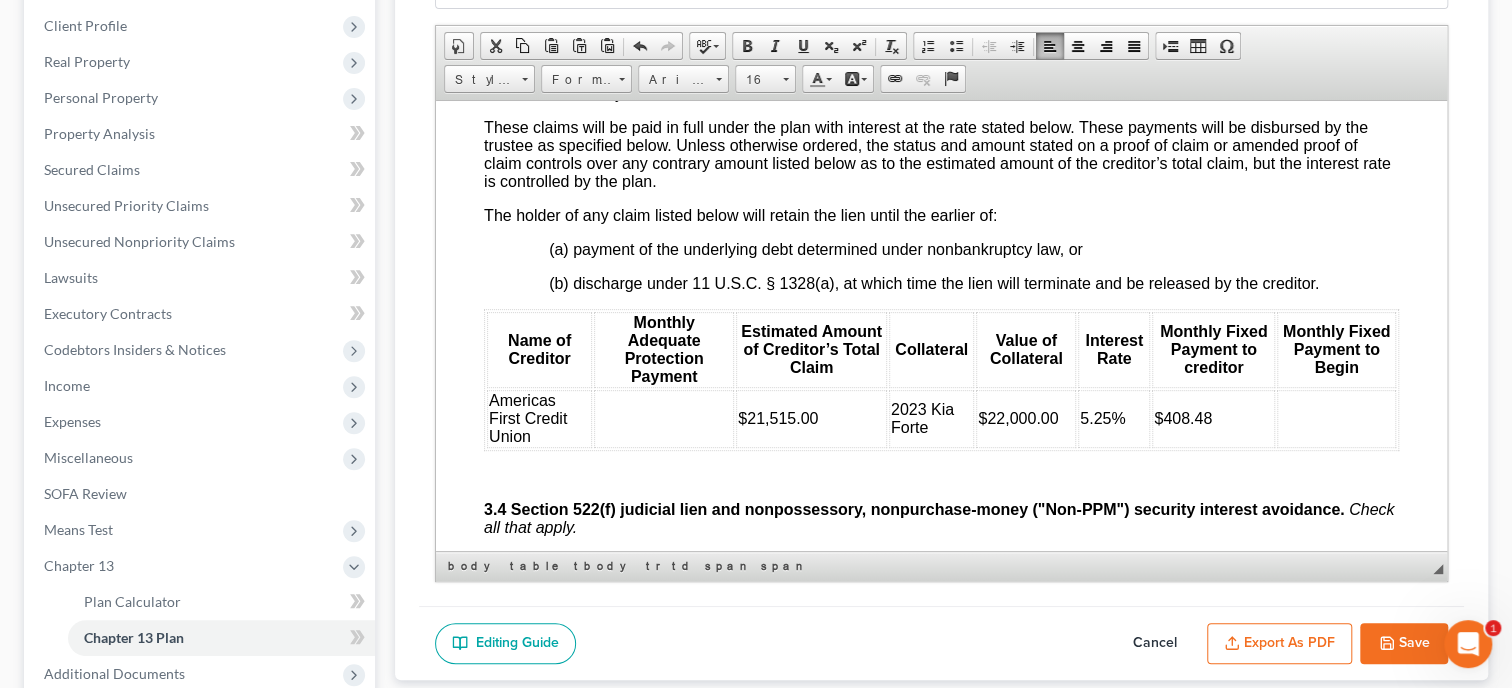 scroll, scrollTop: 3087, scrollLeft: 0, axis: vertical 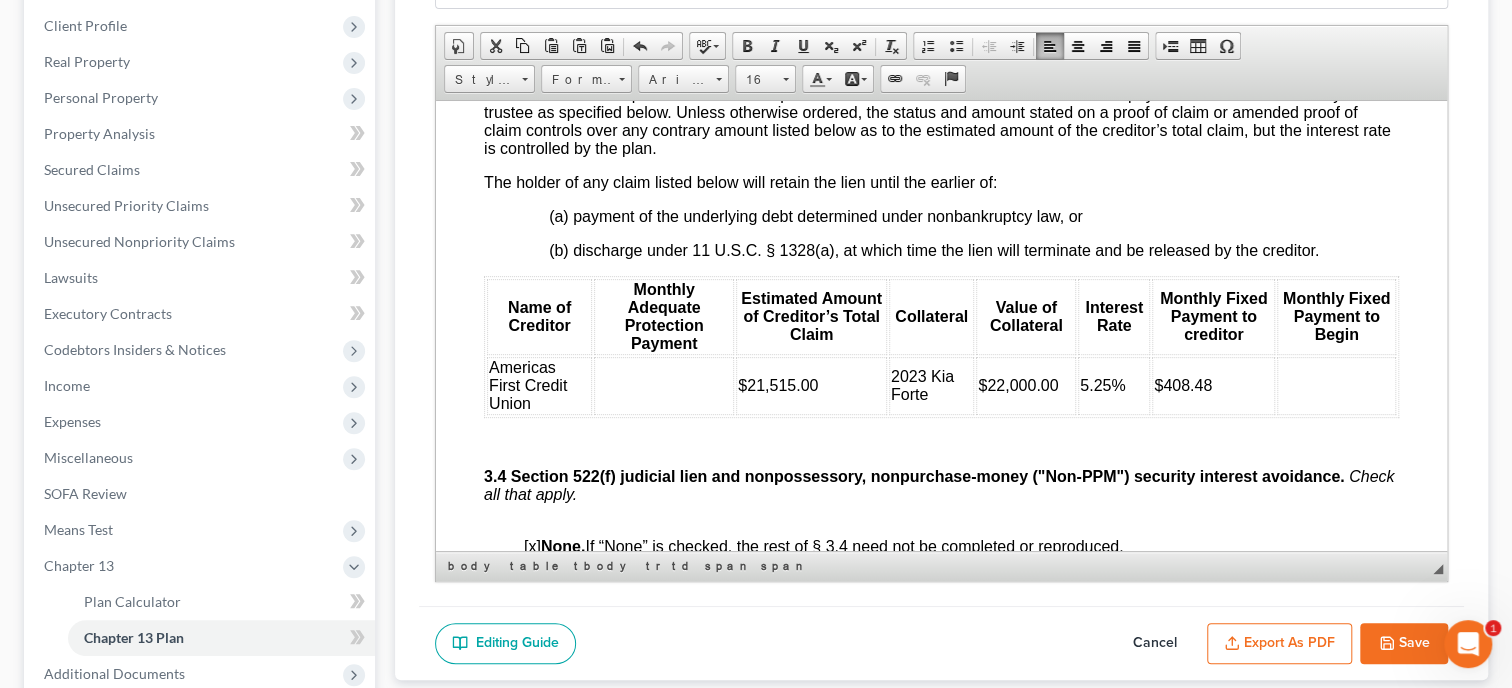 click at bounding box center (664, 385) 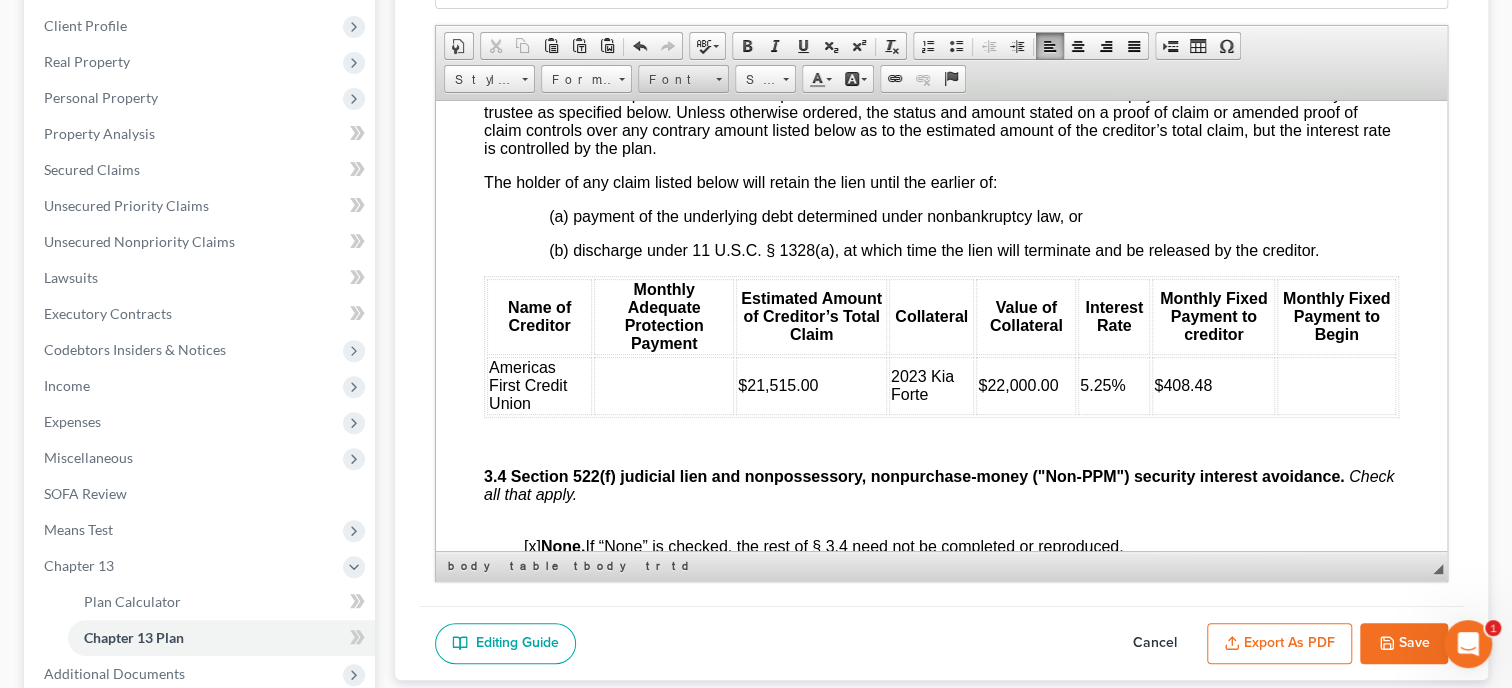 click on "Font" at bounding box center (674, 80) 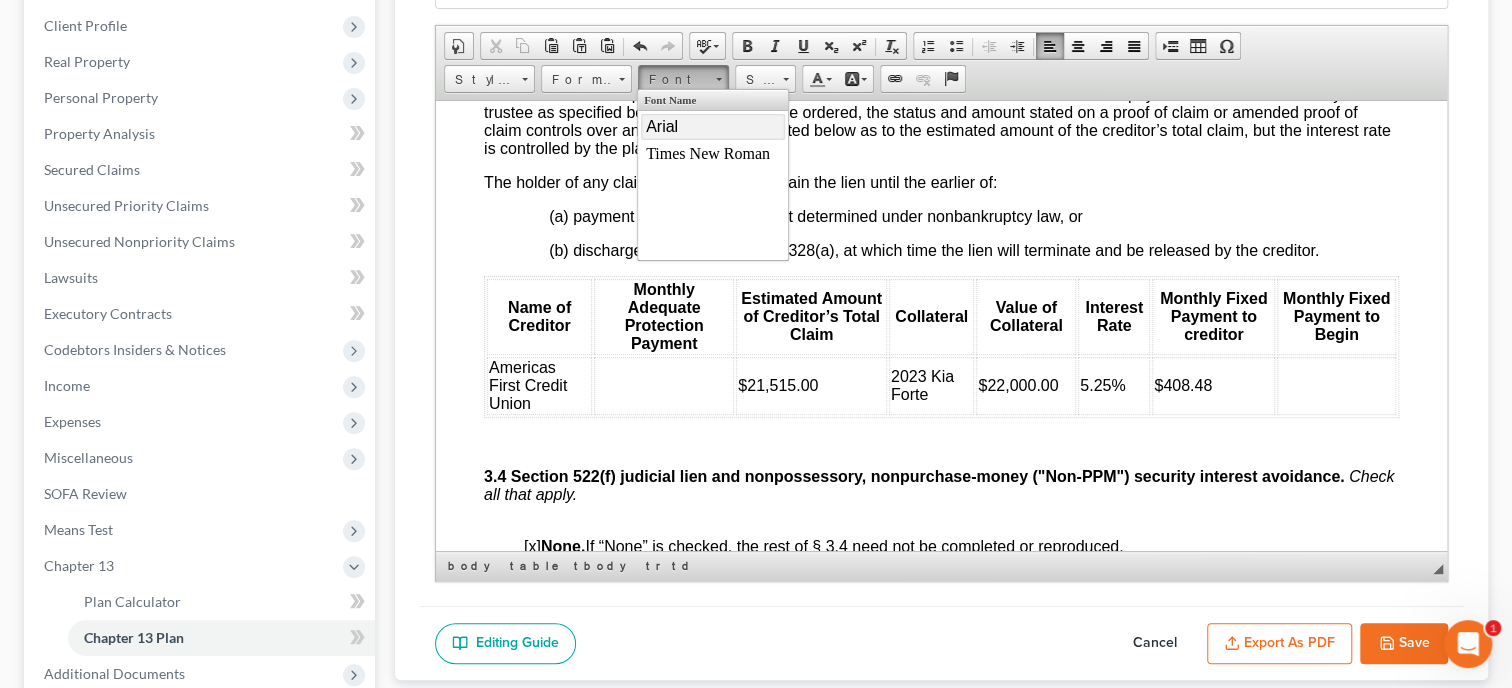 drag, startPoint x: 667, startPoint y: 128, endPoint x: 914, endPoint y: 119, distance: 247.16391 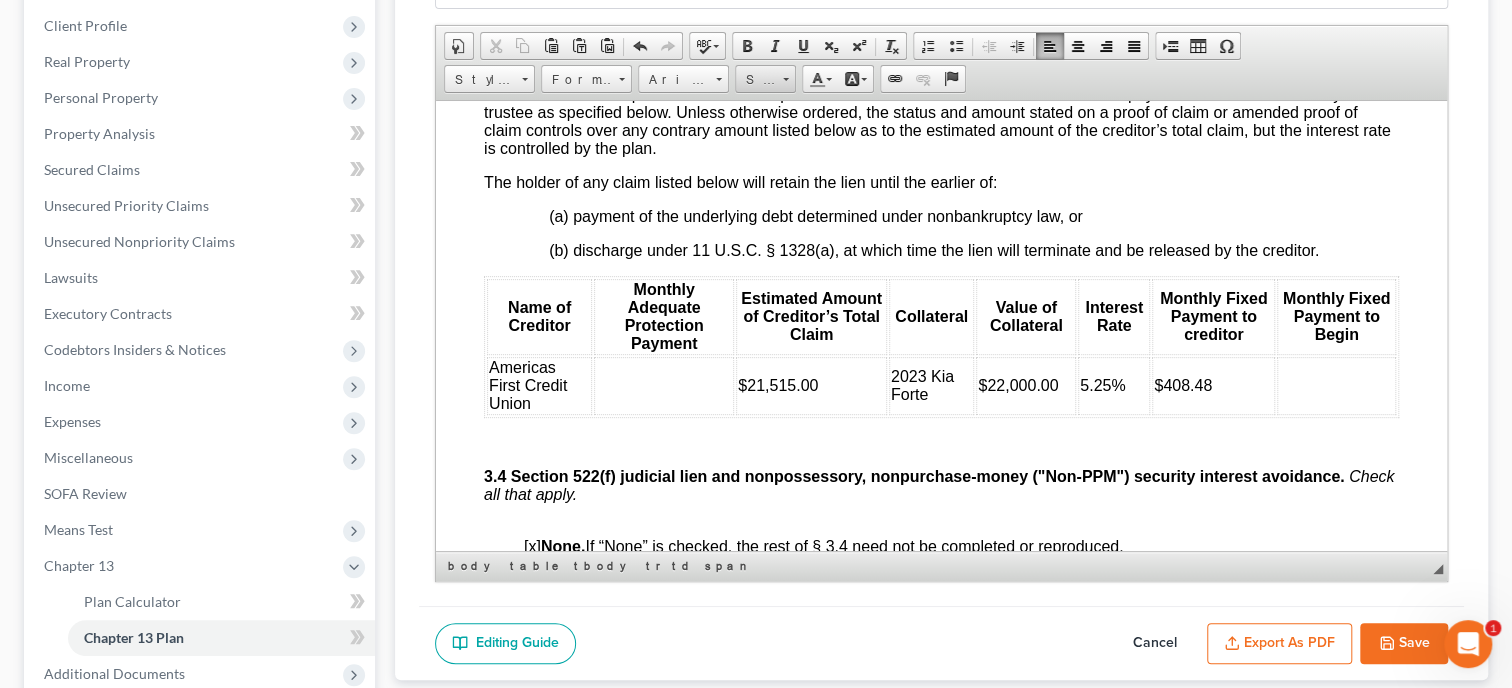 click on "Size" at bounding box center (756, 80) 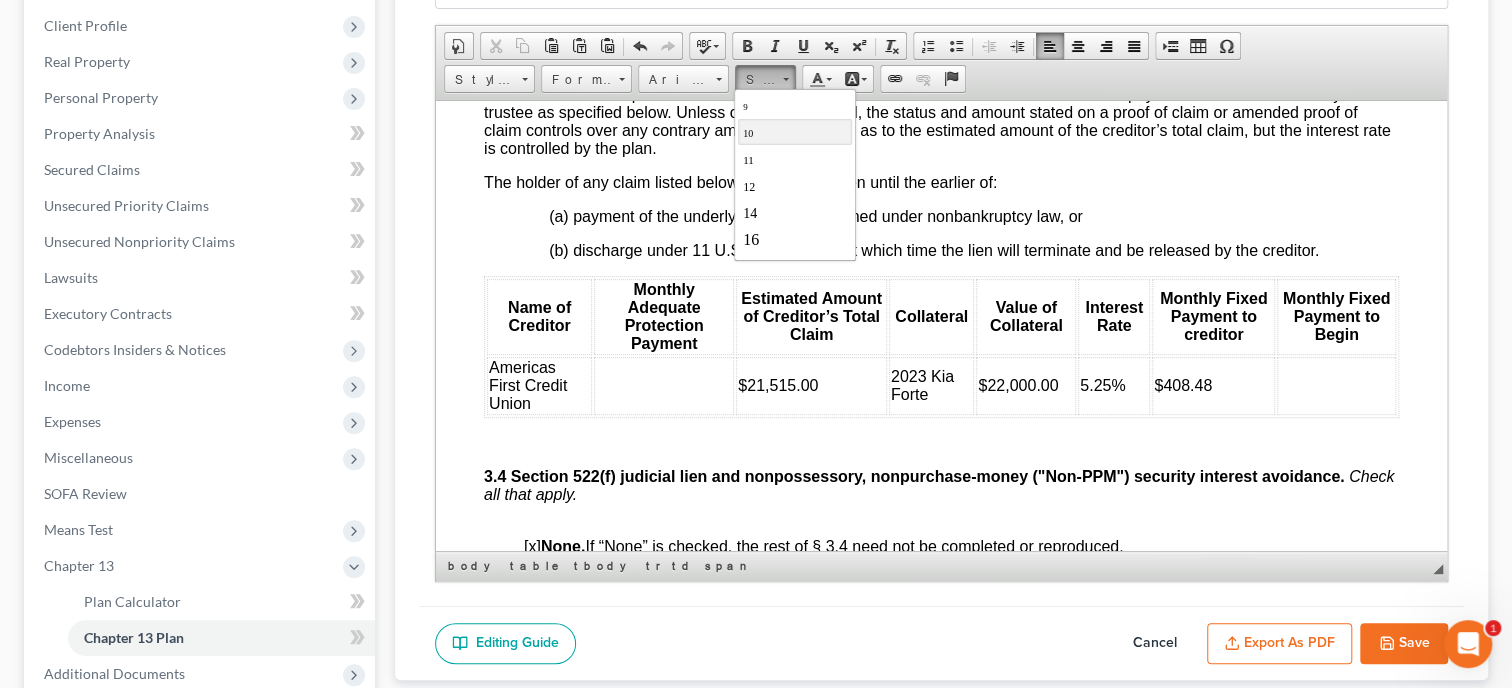 scroll, scrollTop: 102, scrollLeft: 0, axis: vertical 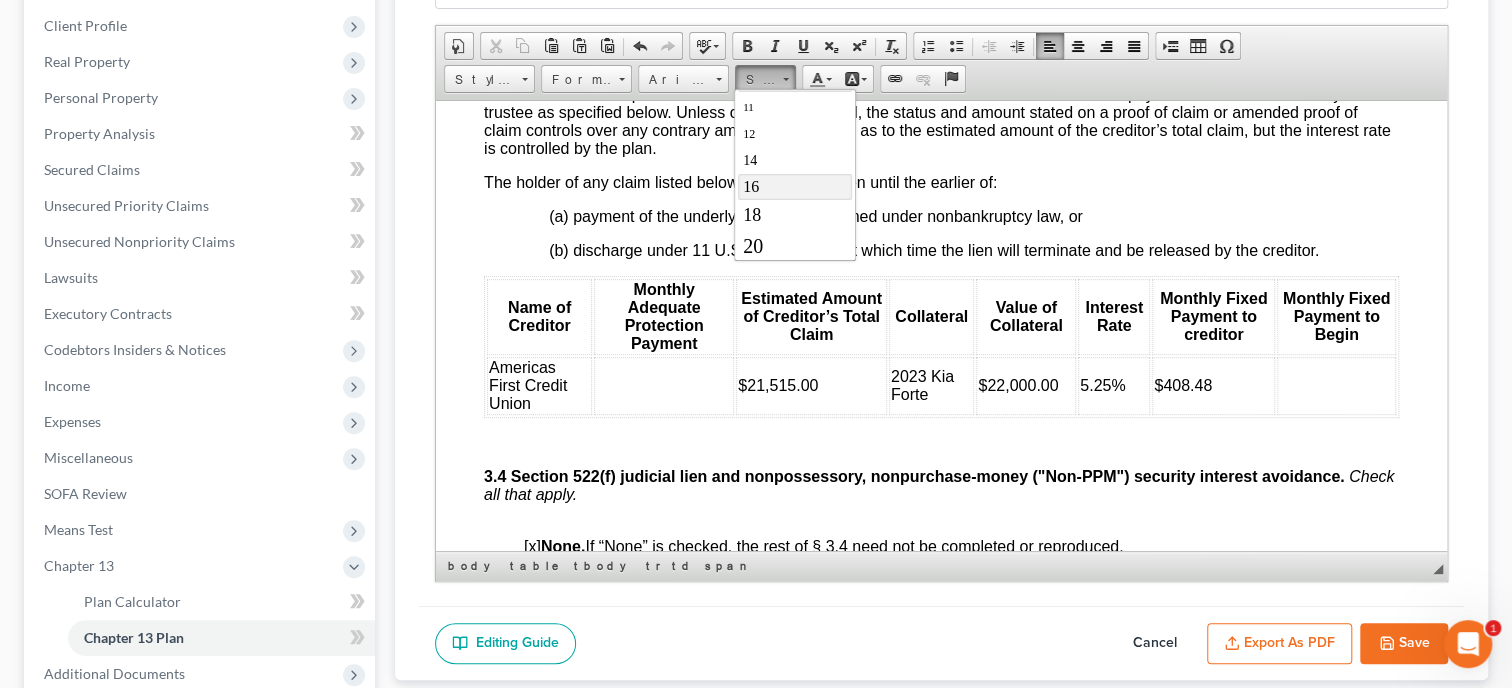 drag, startPoint x: 779, startPoint y: 177, endPoint x: 1074, endPoint y: 182, distance: 295.04236 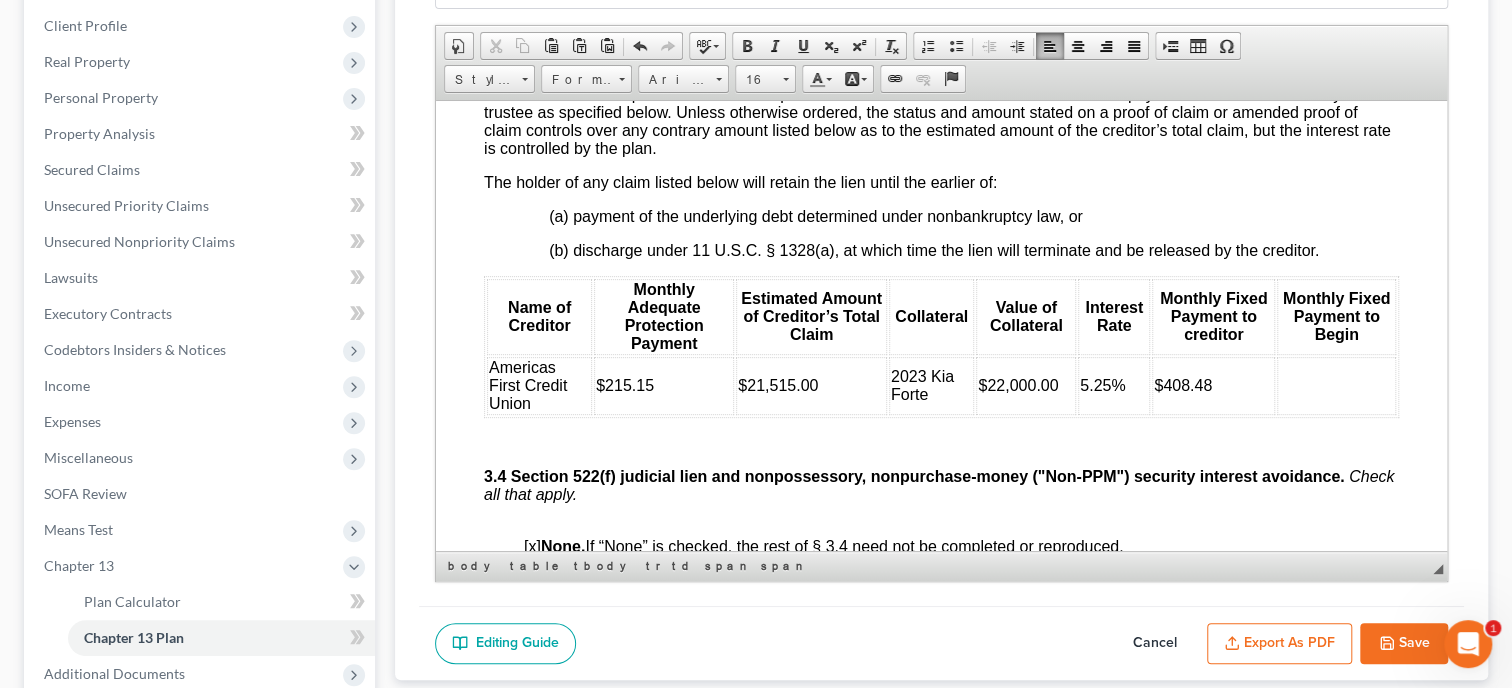 click at bounding box center (1336, 385) 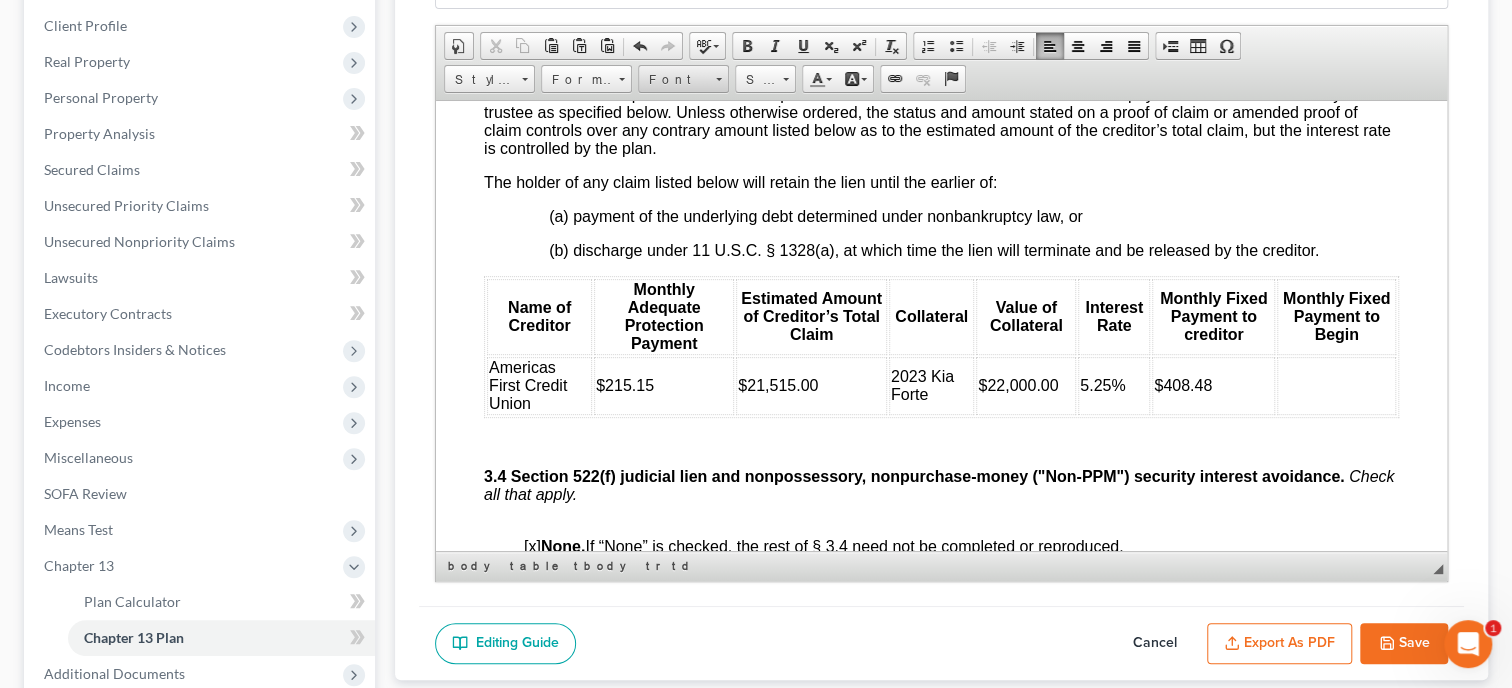 click on "Font" at bounding box center (674, 80) 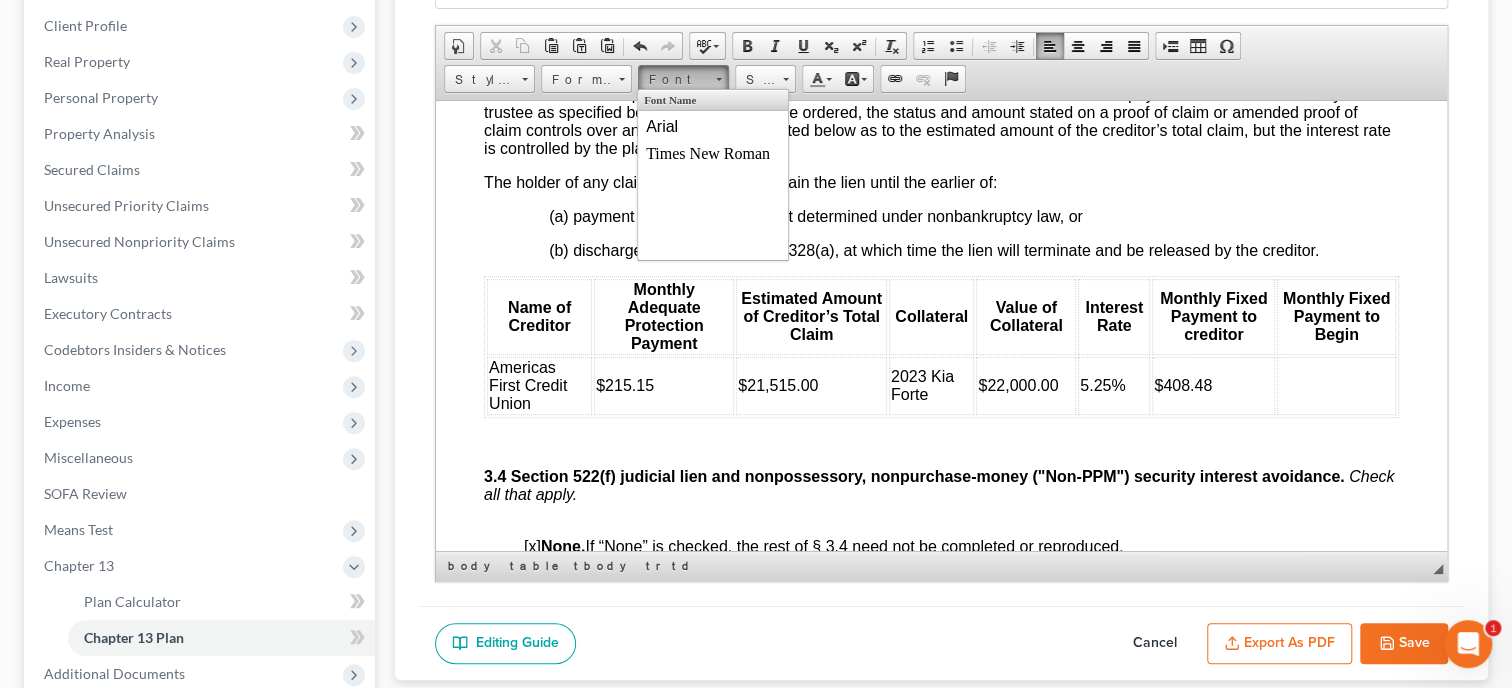 scroll, scrollTop: 0, scrollLeft: 0, axis: both 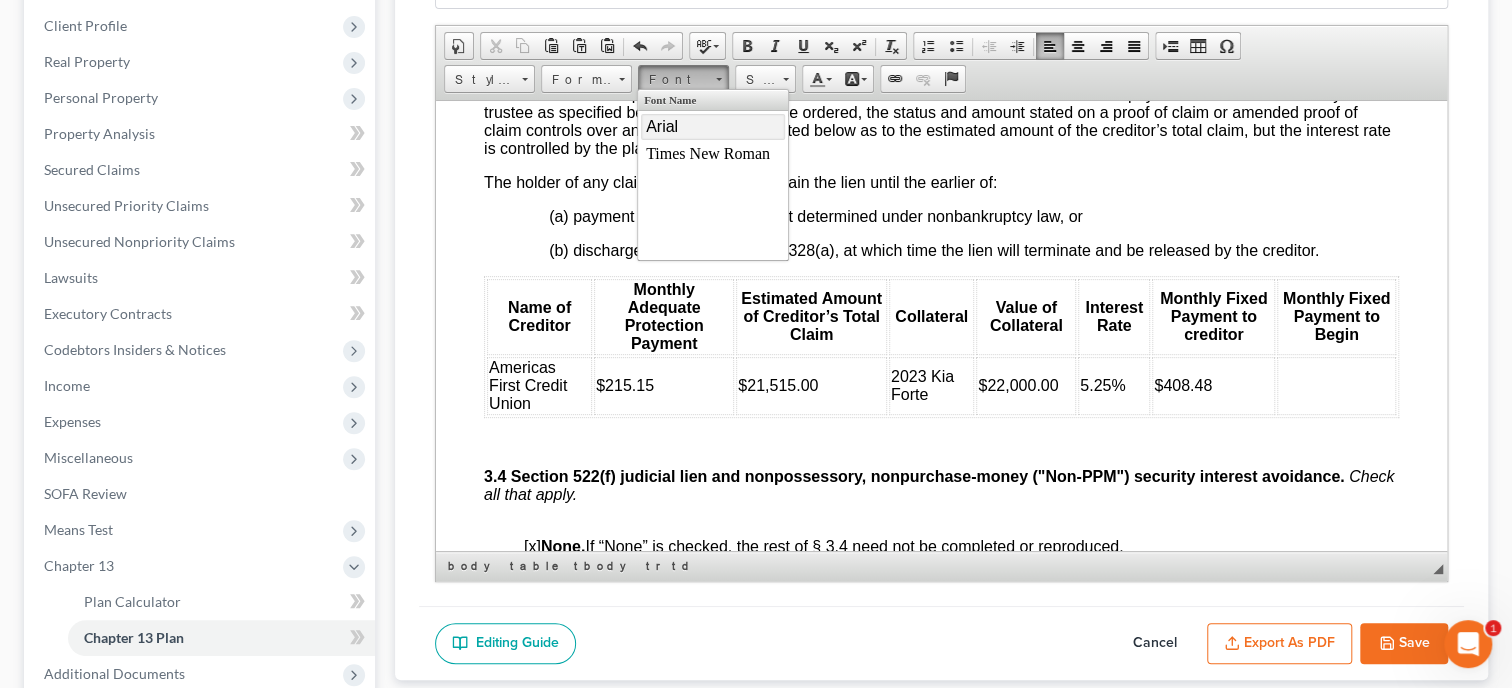 click on "Arial" at bounding box center (713, 127) 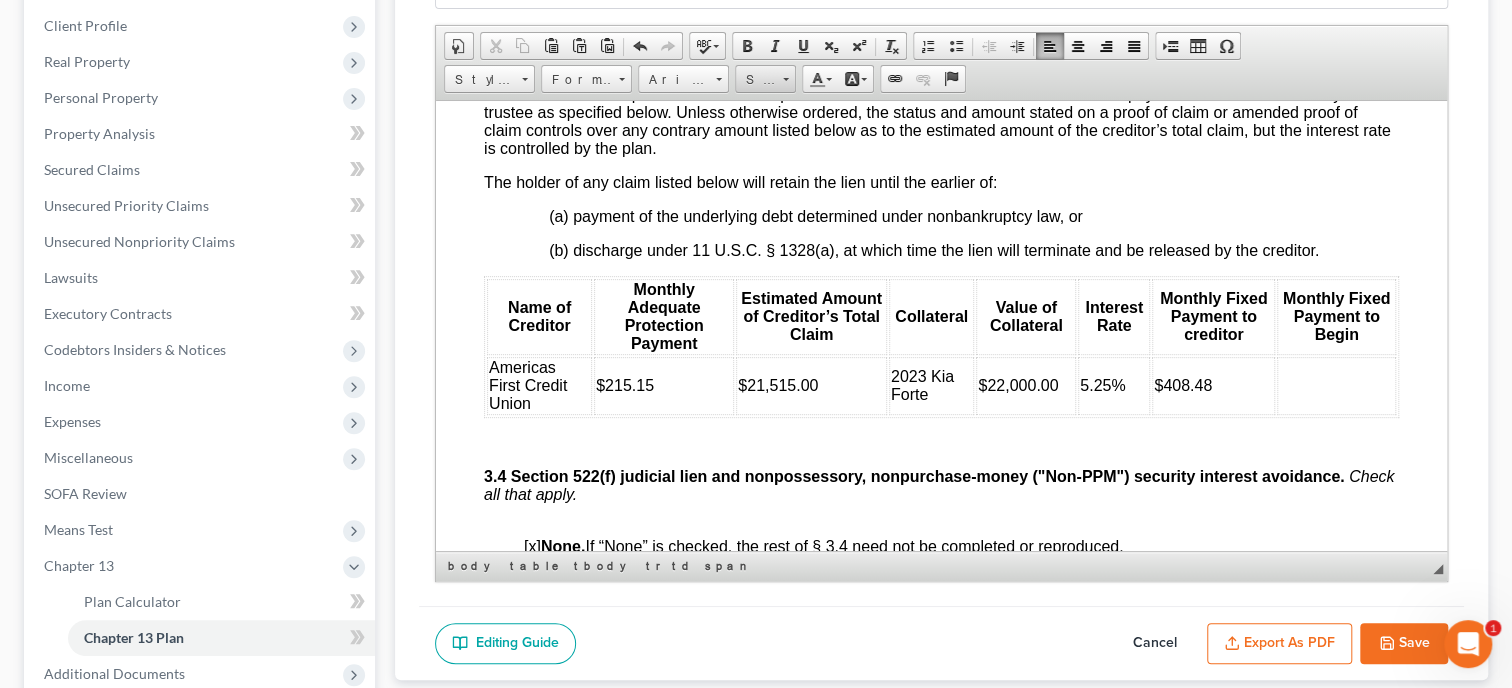 click on "Size" at bounding box center [765, 79] 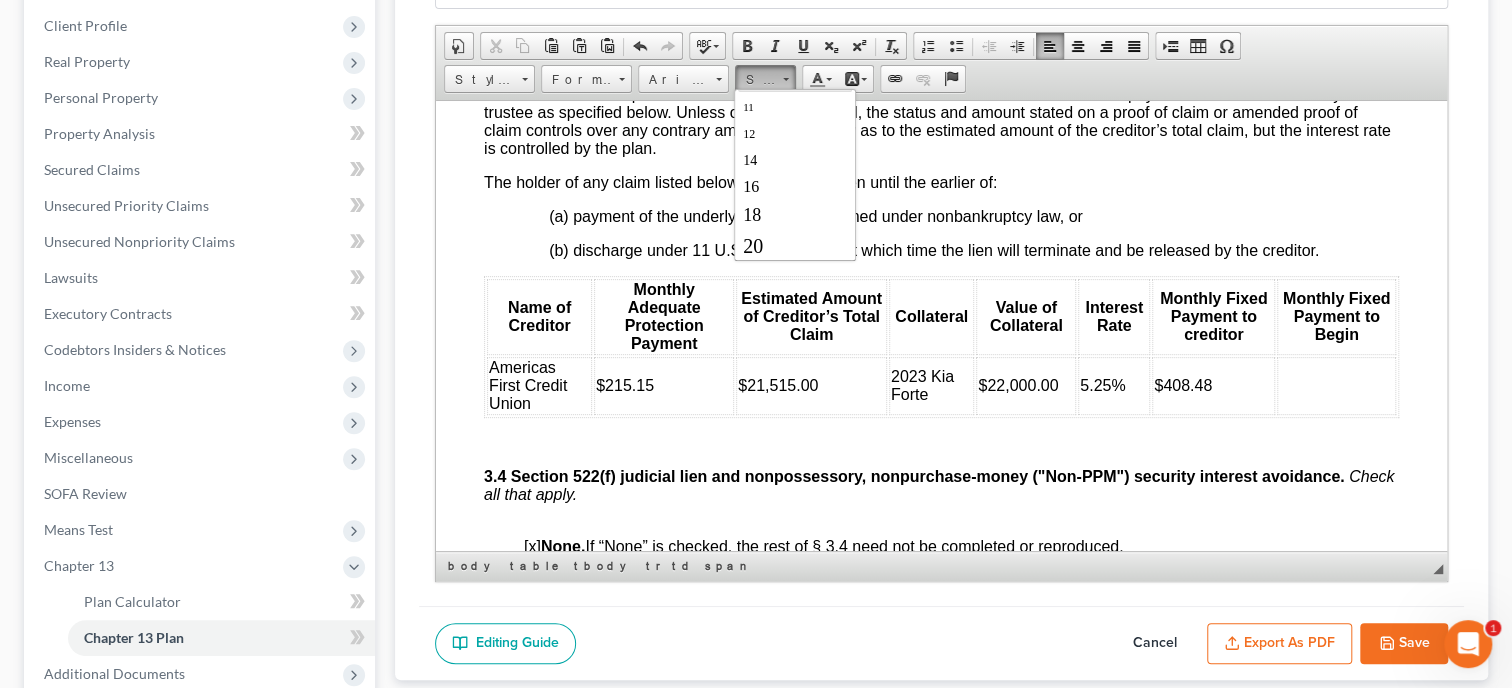 scroll, scrollTop: 102, scrollLeft: 0, axis: vertical 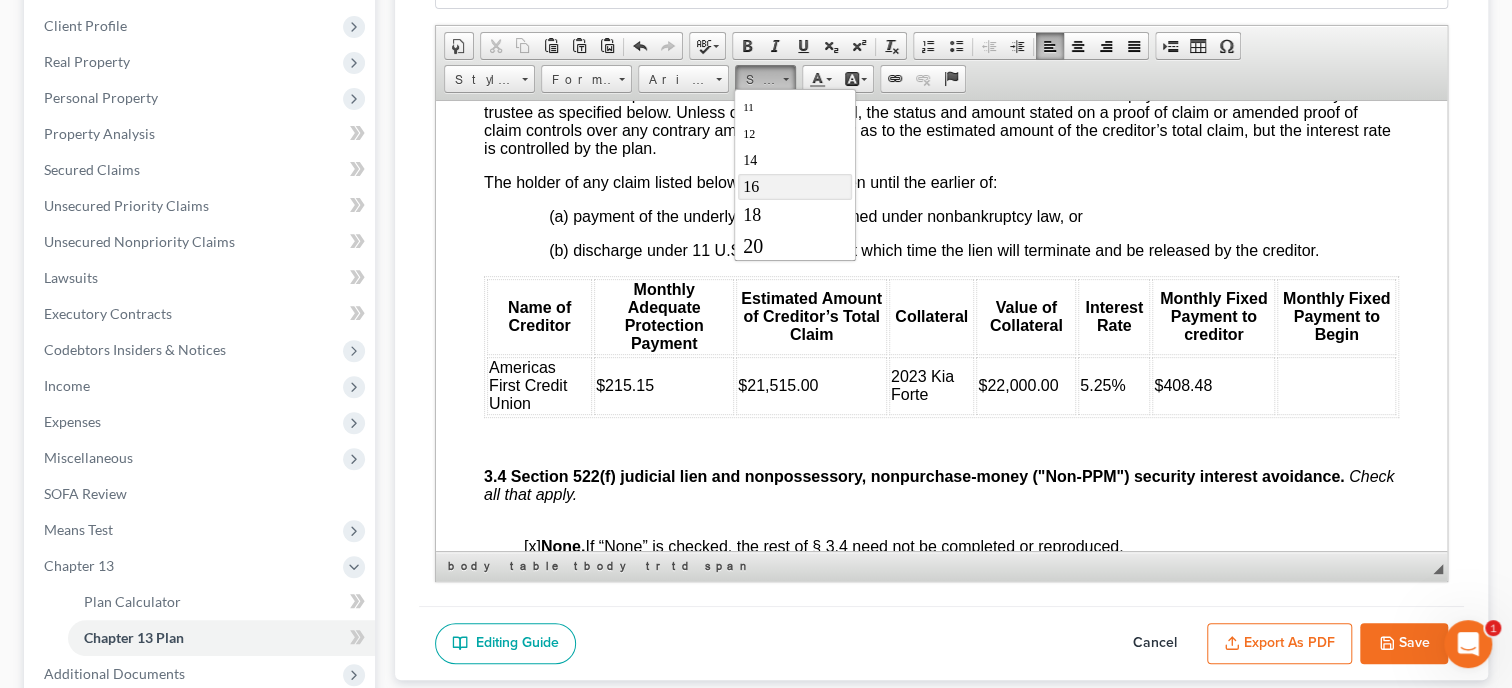 click on "16" at bounding box center (794, 187) 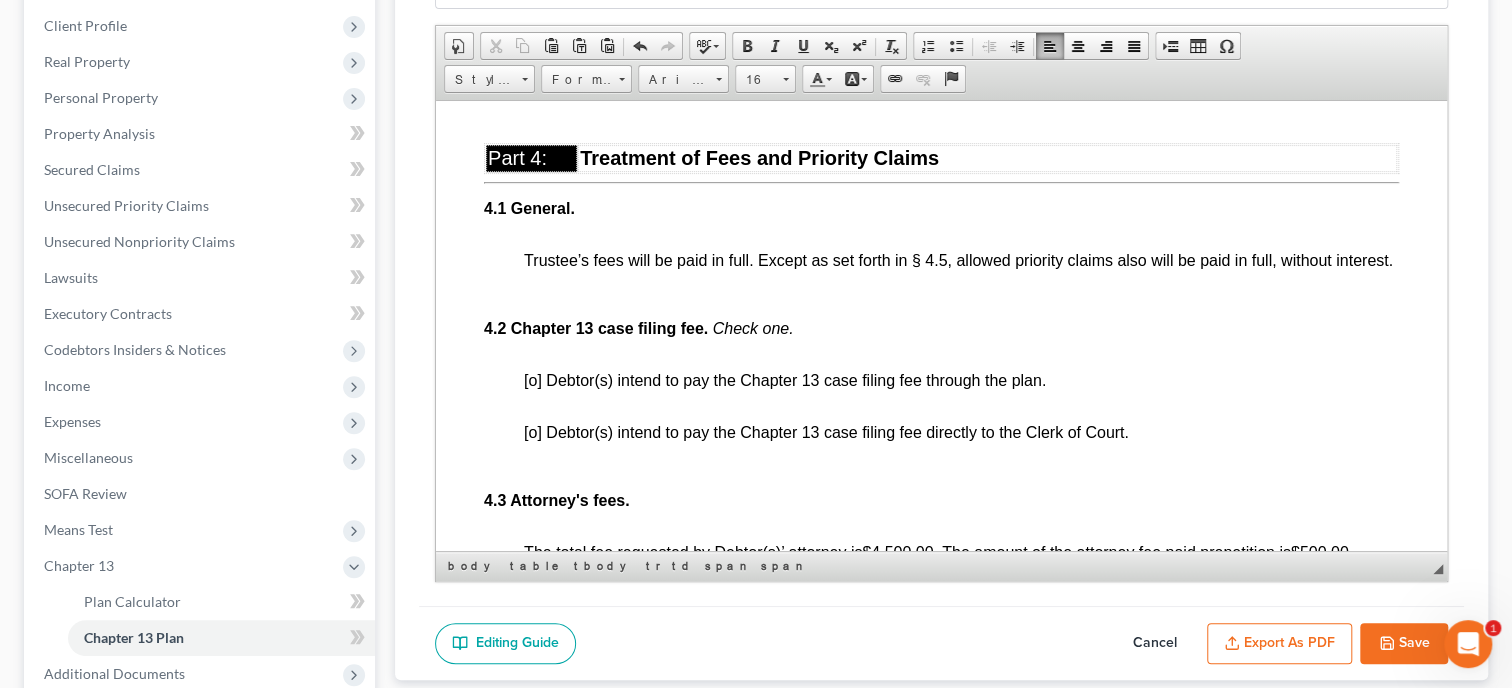 scroll, scrollTop: 3704, scrollLeft: 0, axis: vertical 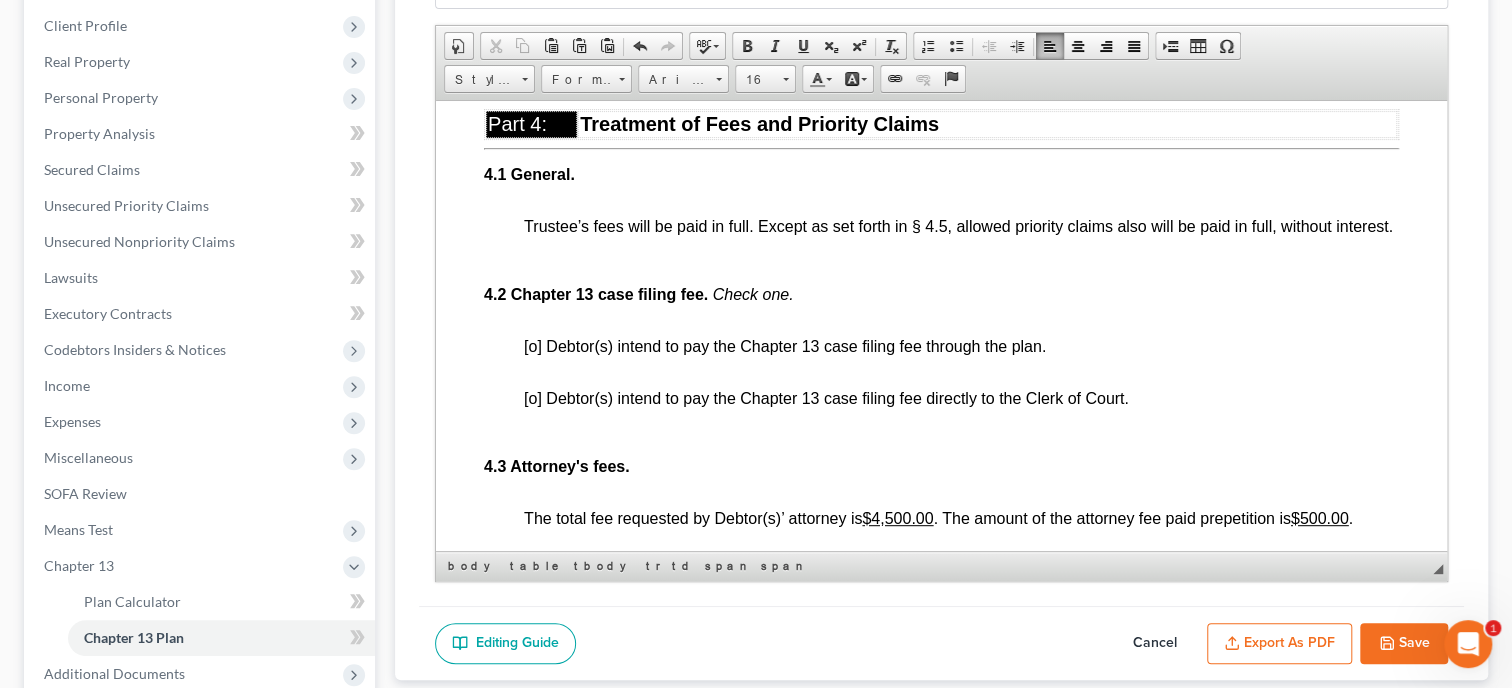 click on "[o] Debtor(s) intend to pay the Chapter 13 case filing fee through the plan." at bounding box center (785, 345) 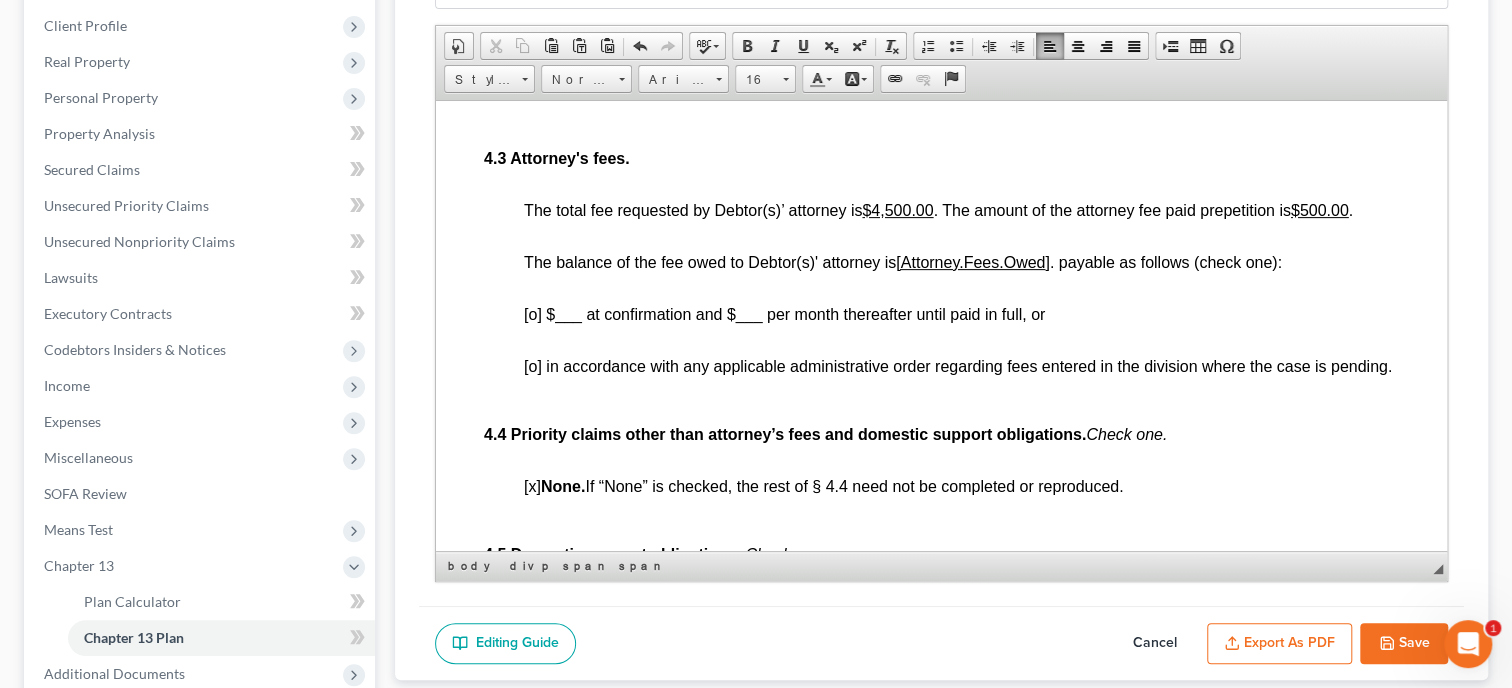 scroll, scrollTop: 4013, scrollLeft: 0, axis: vertical 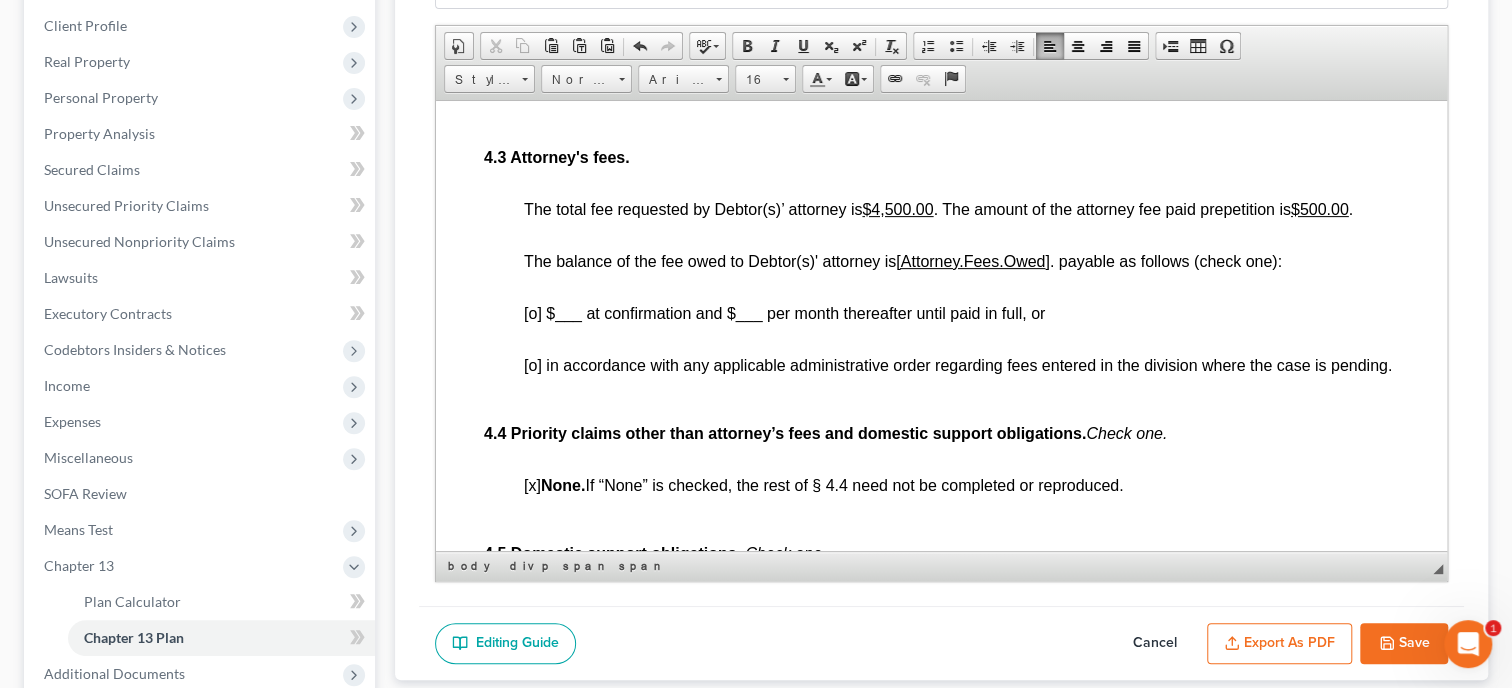 click on "[o] in accordance with any applicable administrative order regarding fees entered in the division where the case is pending." at bounding box center [958, 364] 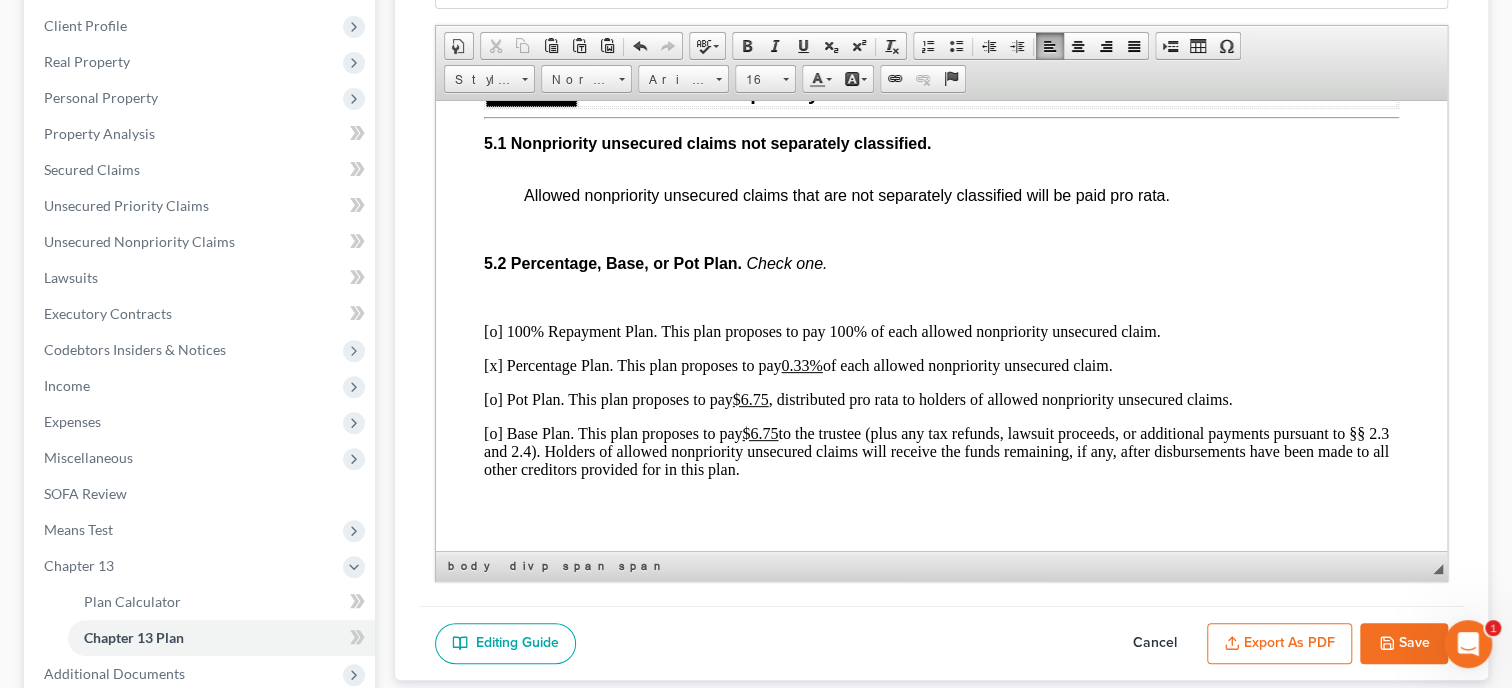 scroll, scrollTop: 4630, scrollLeft: 0, axis: vertical 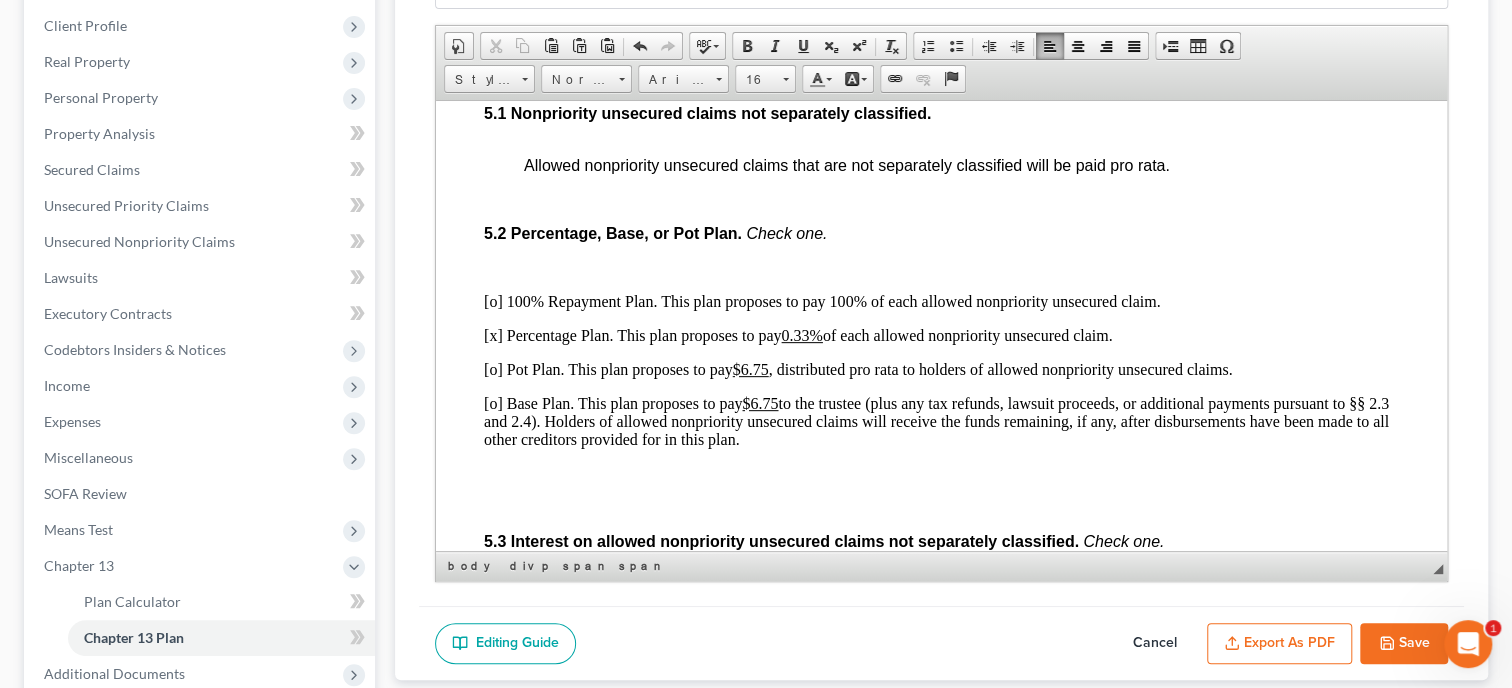 click on "[x] Percentage Plan. This plan proposes to pay  0.33%  of each allowed nonpriority unsecured claim." at bounding box center [941, 335] 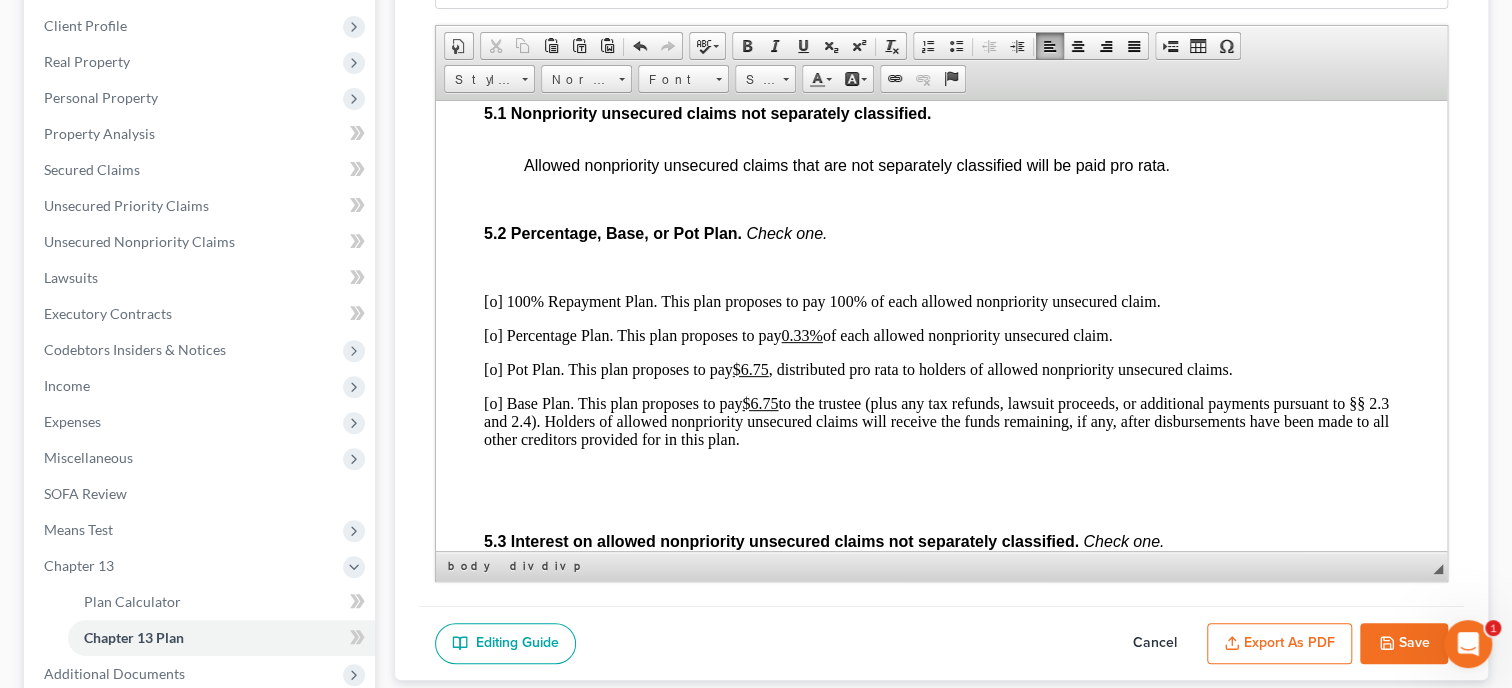 click on "[o] Base Plan. This plan proposes to pay  $6.75  to the trustee (plus any tax refunds, lawsuit proceeds, or additional payments pursuant to §§ 2.3 and 2.4). Holders of allowed nonpriority unsecured claims will receive the funds remaining, if any, after disbursements have been made to all other creditors provided for in this plan." at bounding box center (941, 421) 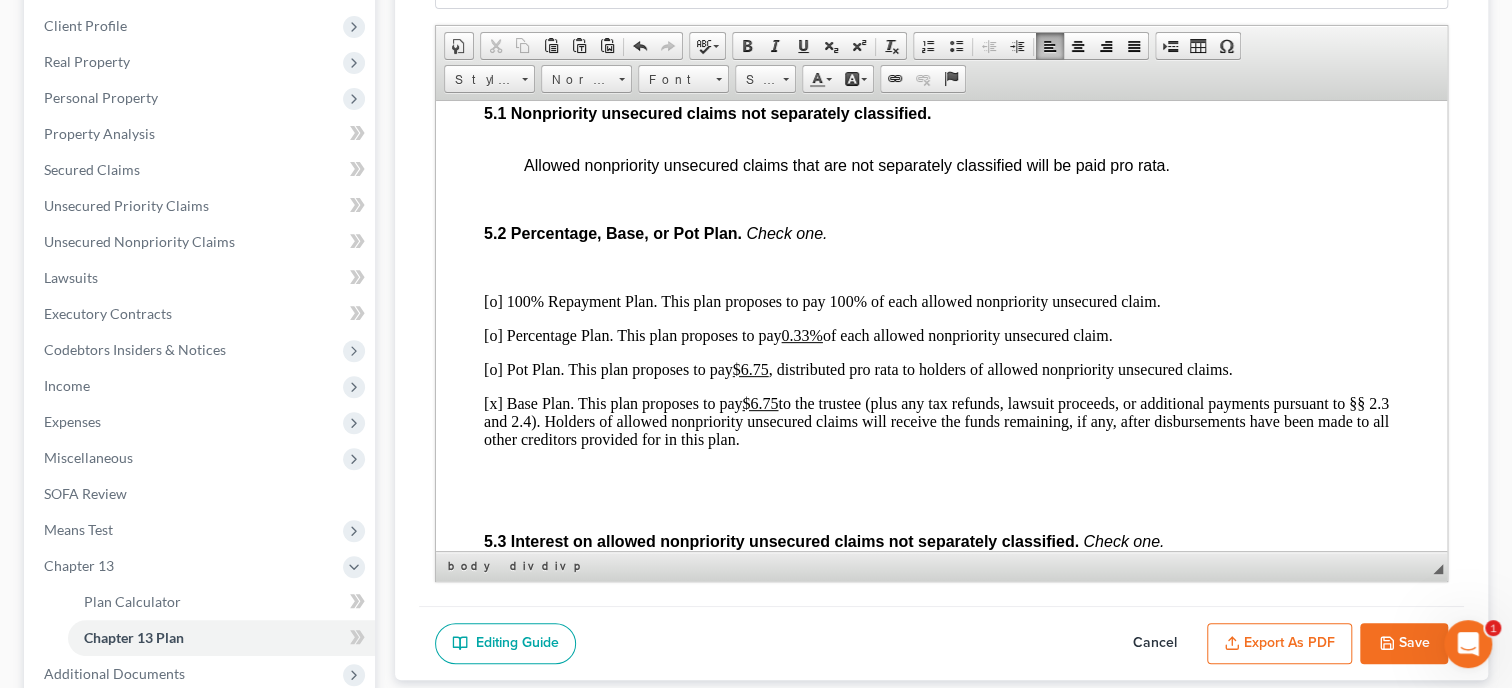 click on "0.33%" at bounding box center [801, 334] 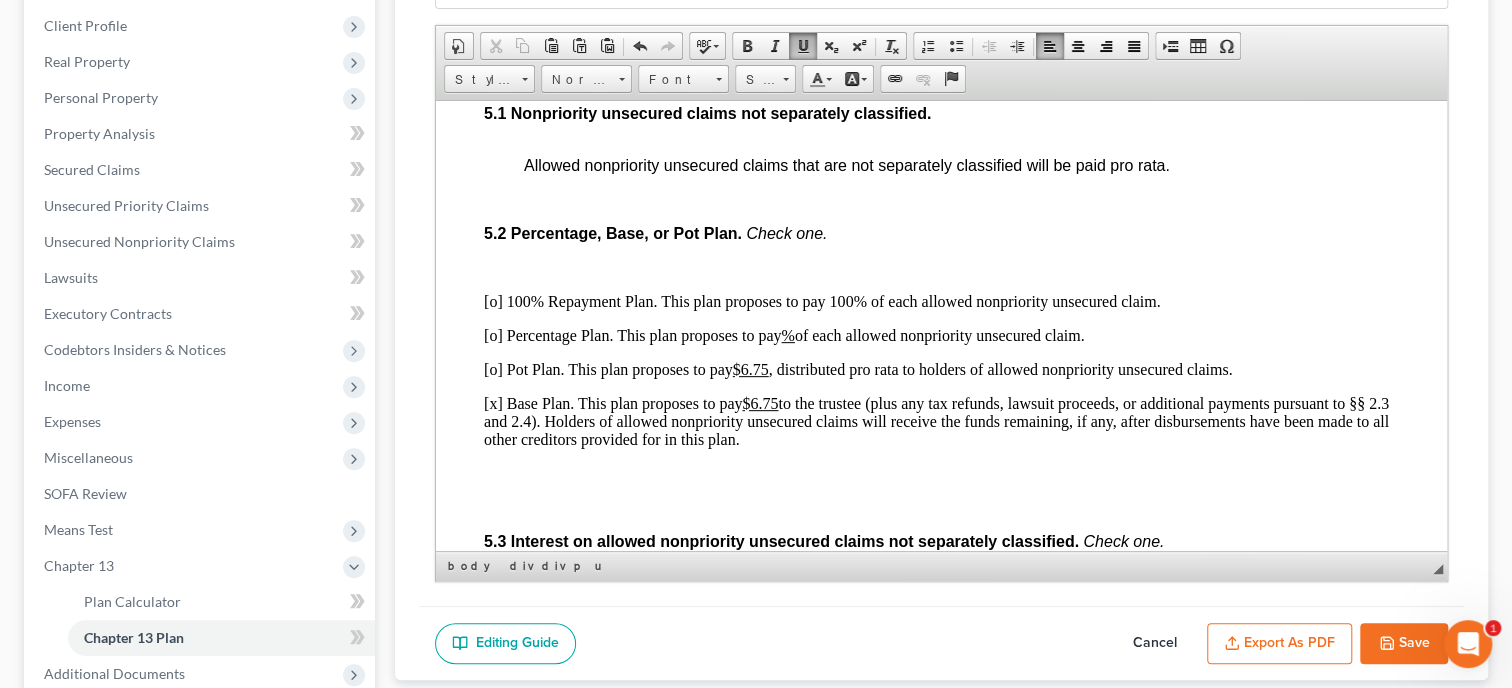 click on "$6.75" at bounding box center (751, 368) 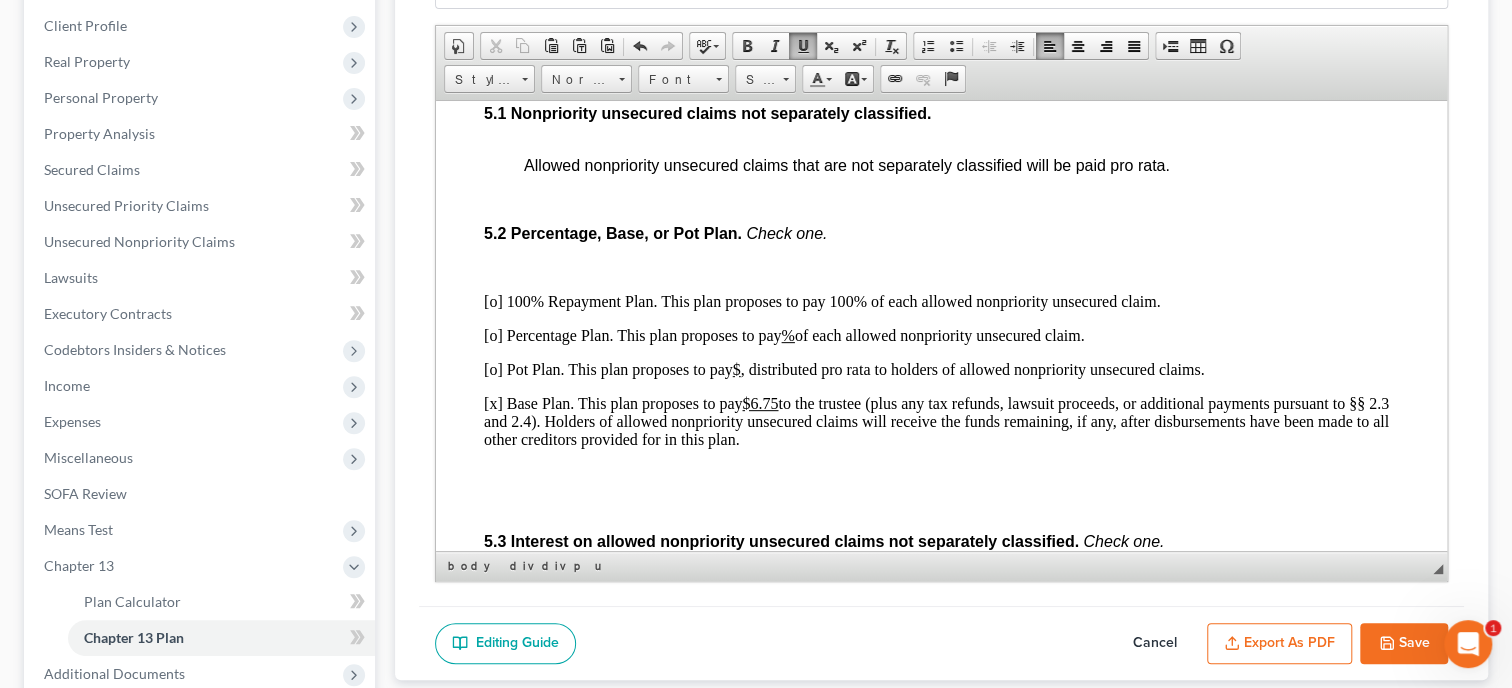 click on "$6.75" at bounding box center [760, 402] 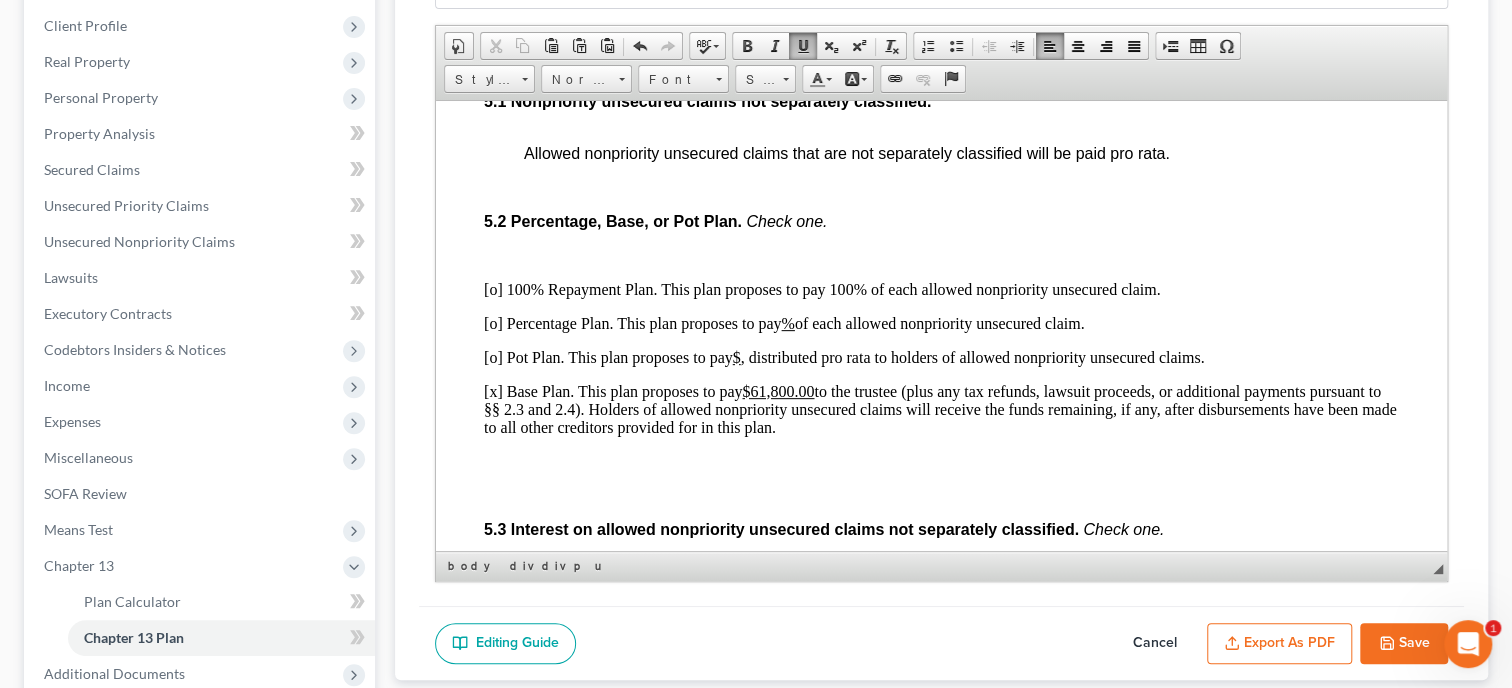 scroll, scrollTop: 4630, scrollLeft: 0, axis: vertical 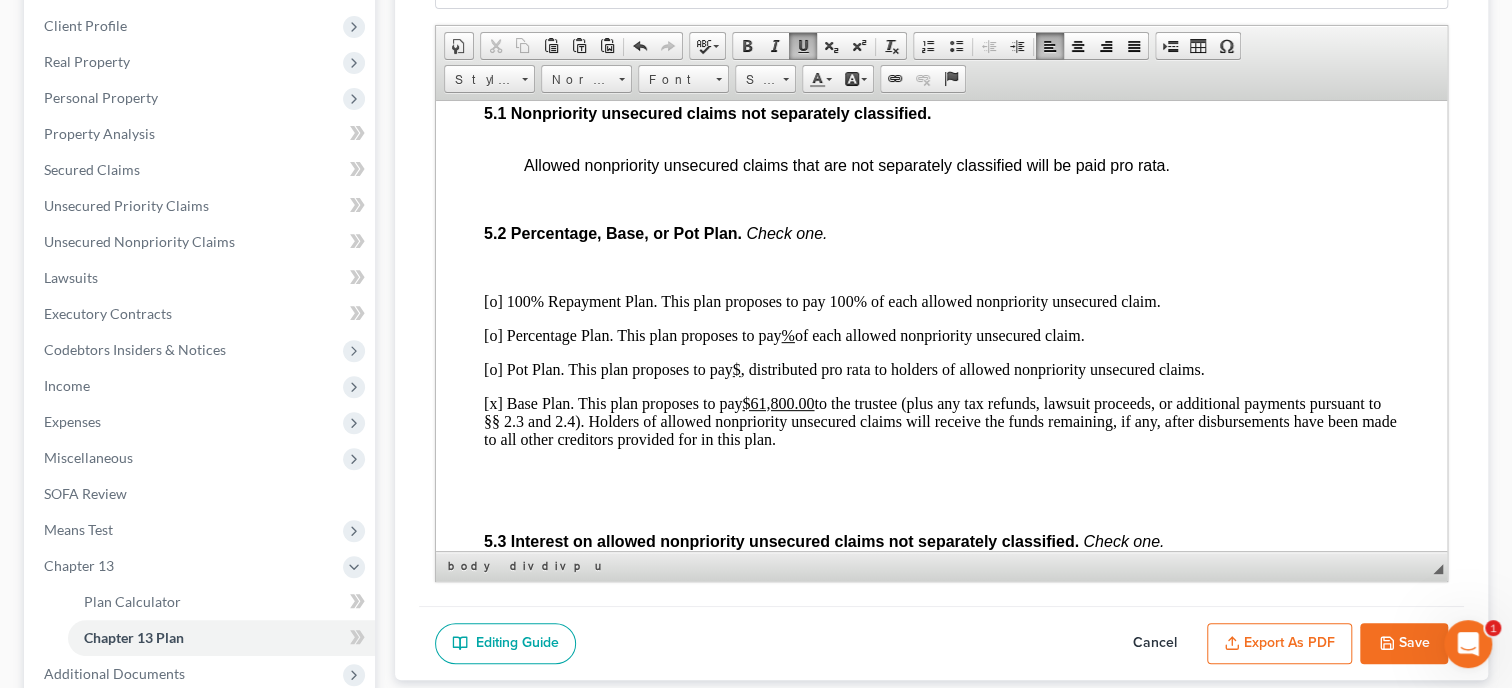 drag, startPoint x: 485, startPoint y: 374, endPoint x: 995, endPoint y: 512, distance: 528.3408 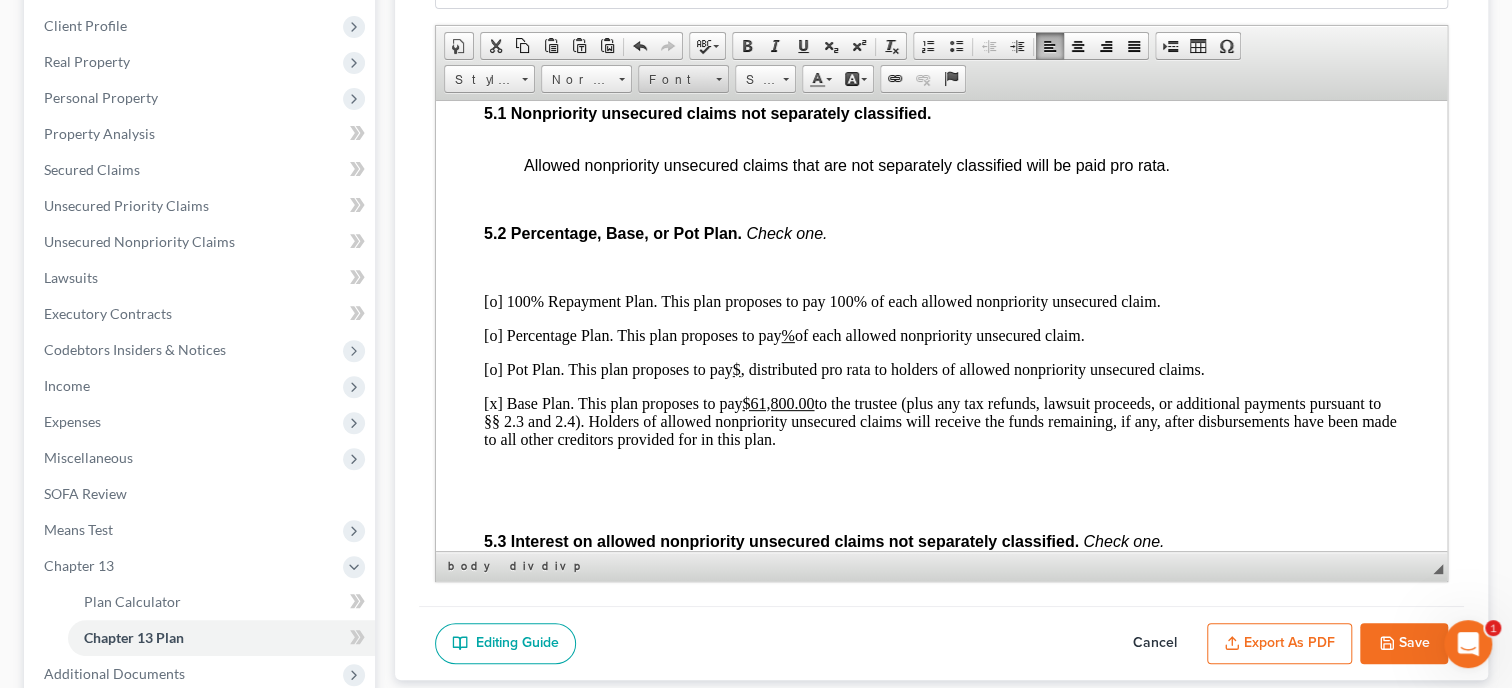 click on "Font" at bounding box center (674, 80) 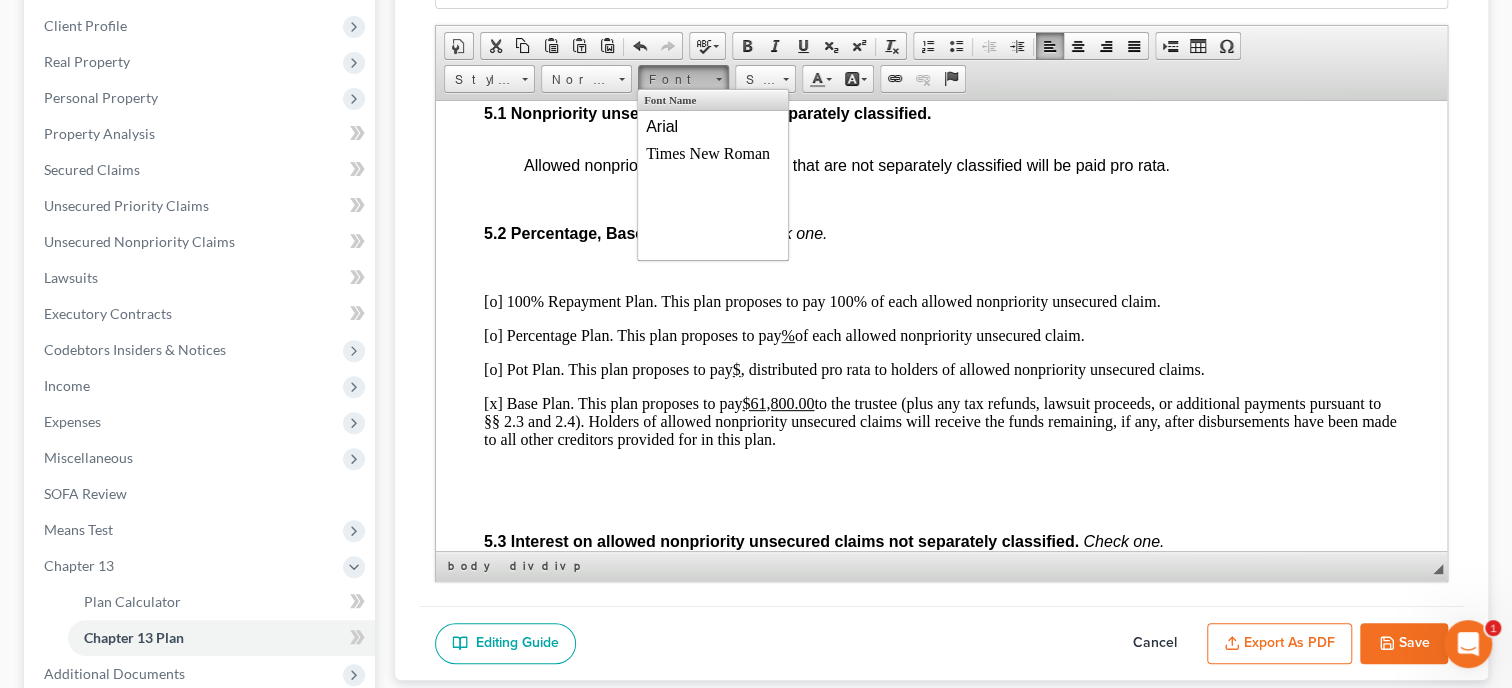 scroll, scrollTop: 0, scrollLeft: 0, axis: both 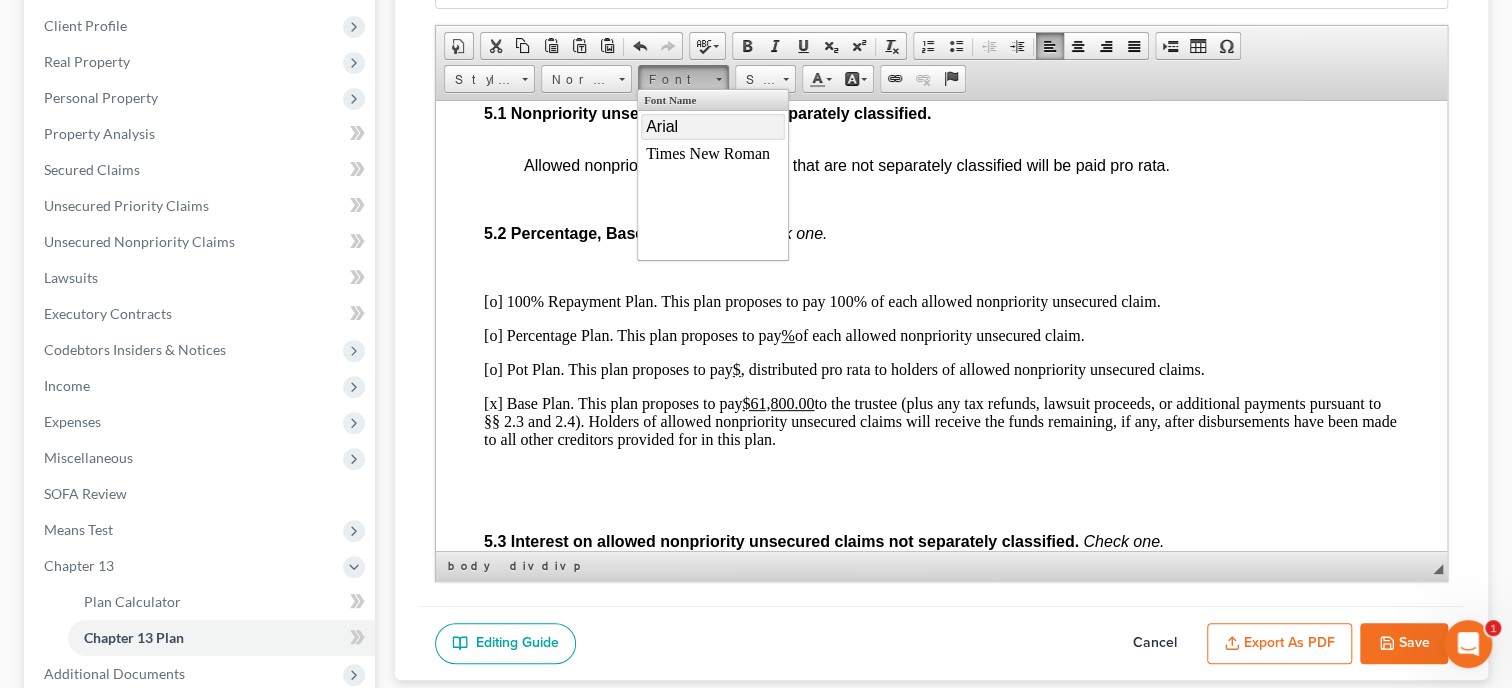click on "Arial" at bounding box center [713, 127] 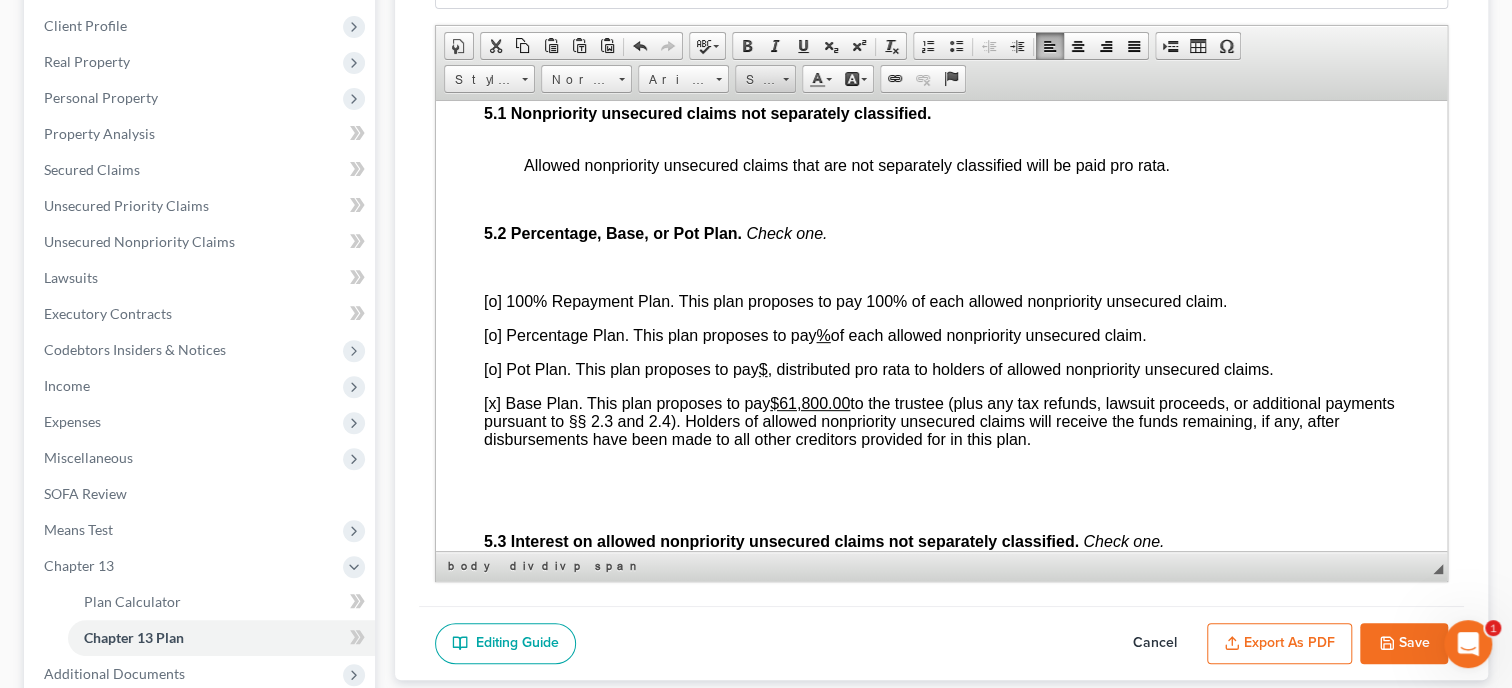 click on "Size" at bounding box center (756, 80) 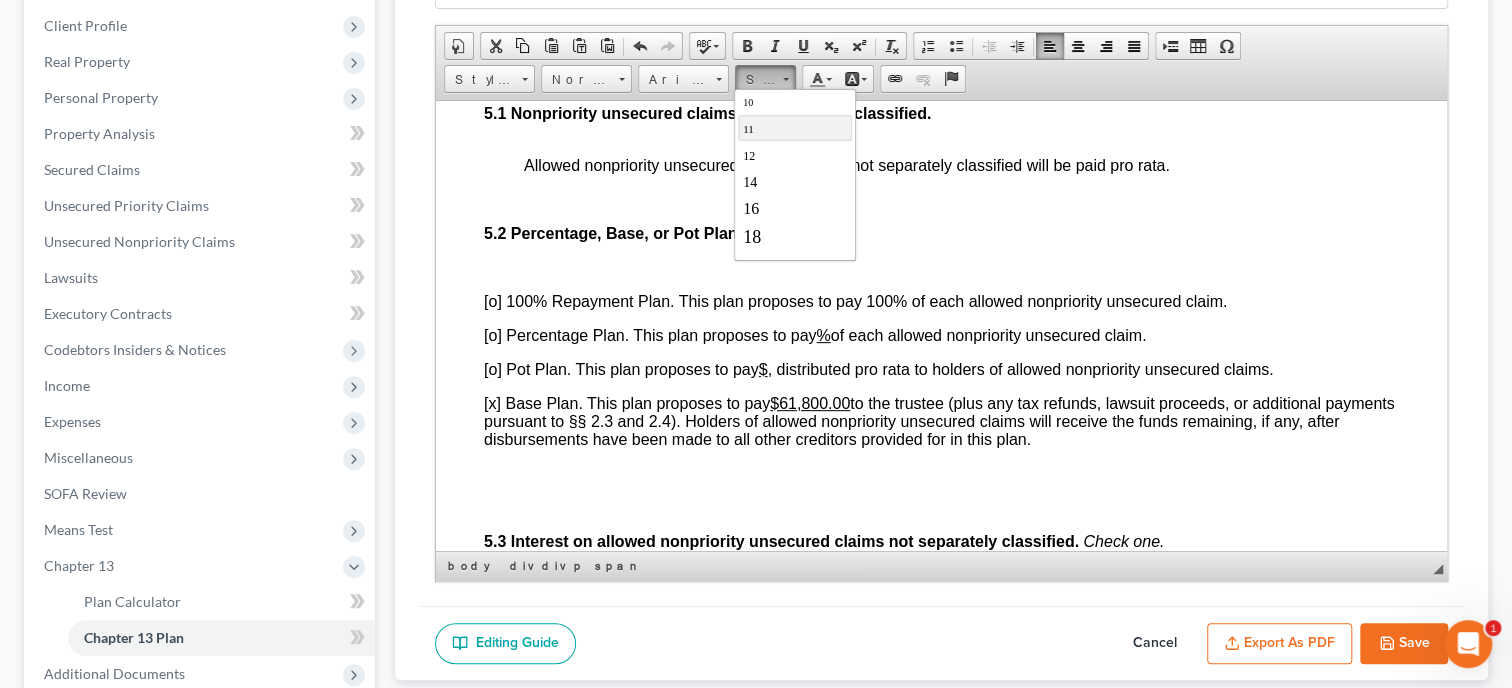 scroll, scrollTop: 102, scrollLeft: 0, axis: vertical 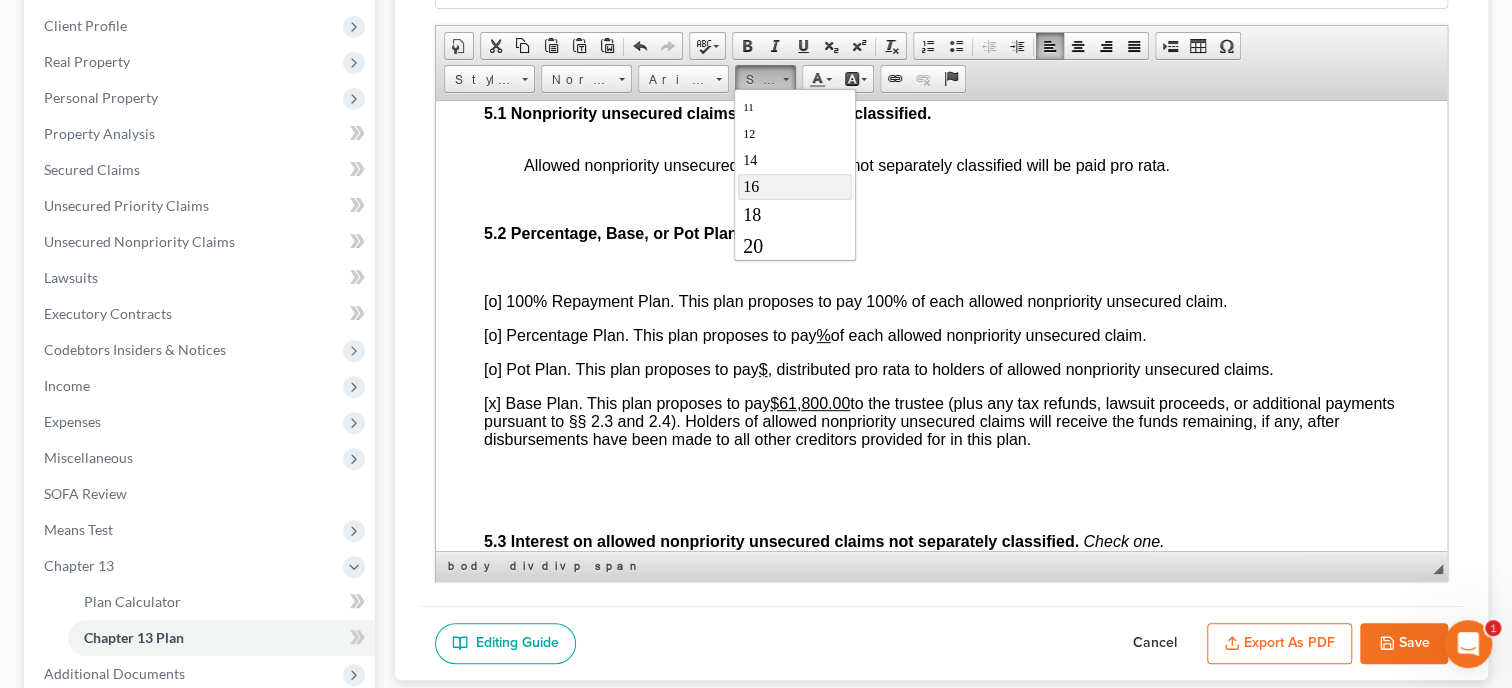 click on "16" at bounding box center (794, 187) 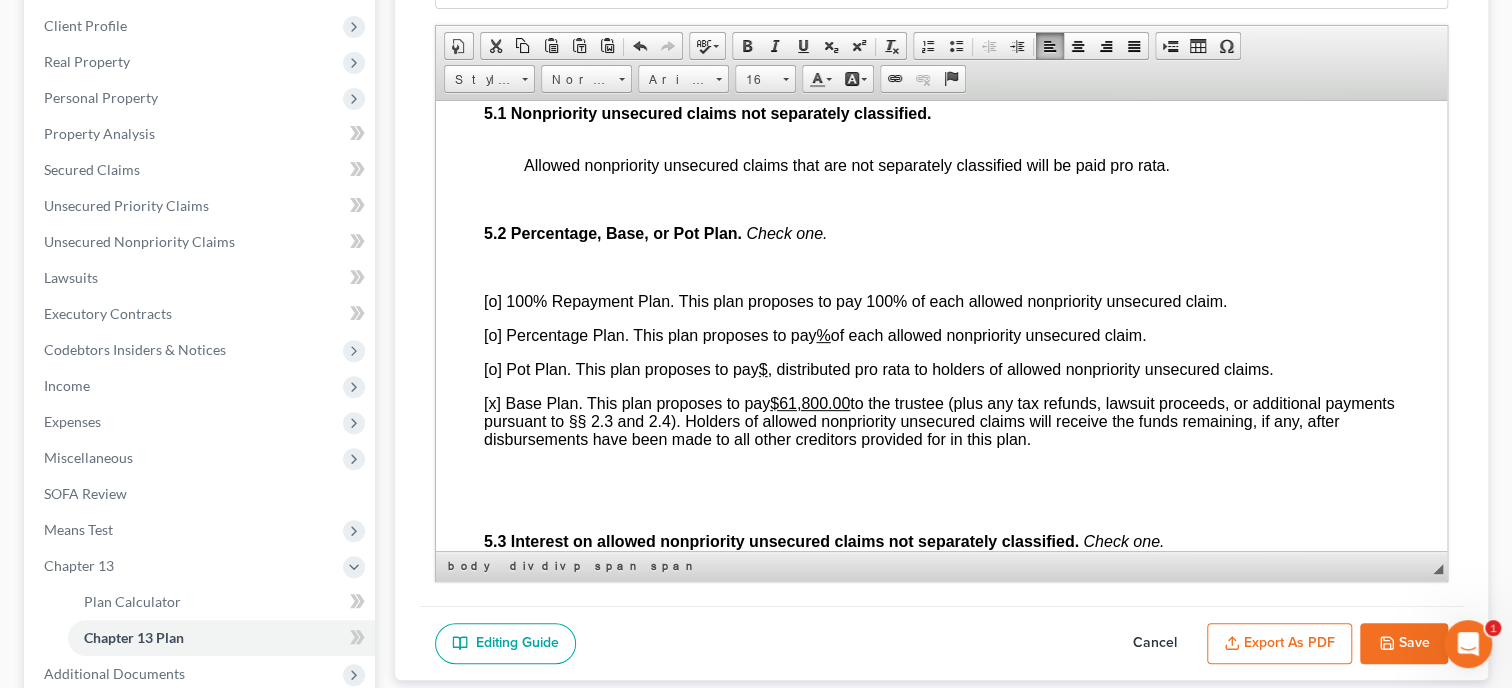 click on "Part 4:  Treatment of Fees and Priority Claims 4.1 General. Trustee’s fees will be paid in full. Except as set forth in § 4.5, allowed priority claims also will be paid in full, without interest. 4.2 Chapter 13 case filing fee.   Check one. [x] Debtor(s) intend to pay the Chapter 13 case filing fee through the plan. [o] Debtor(s) intend to pay the Chapter 13 case filing fee directly to the Clerk of Court. 4.3 Attorney's fees. The total fee requested by Debtor(s)’ attorney is   $4,500.00 . The amount of the attorney fee paid prepetition is   $500.00 . The balance of the fee owed to Debtor(s)' attorney is   [Attorney.Fees.Owed ]. payable as follows (check one): [o] $___ at confirmation and $___ per month thereafter until paid in full, or [x] in accordance with any applicable administrative order regarding fees entered in the division where the case is pending. 4.4 Priority claims other than attorney’s fees and domestic support obligations.  Check one.  [x]  None.   Check one.  [x]  %" at bounding box center (941, 830) 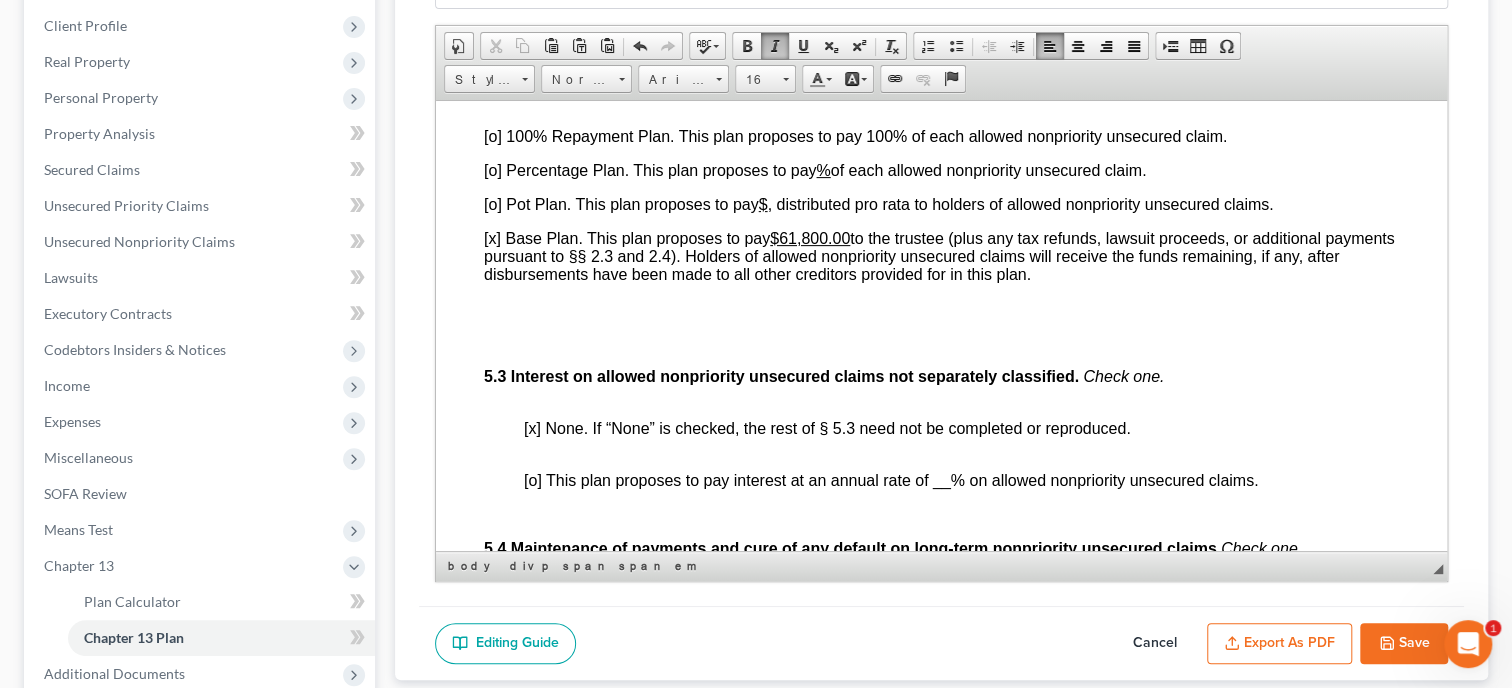 scroll, scrollTop: 4836, scrollLeft: 0, axis: vertical 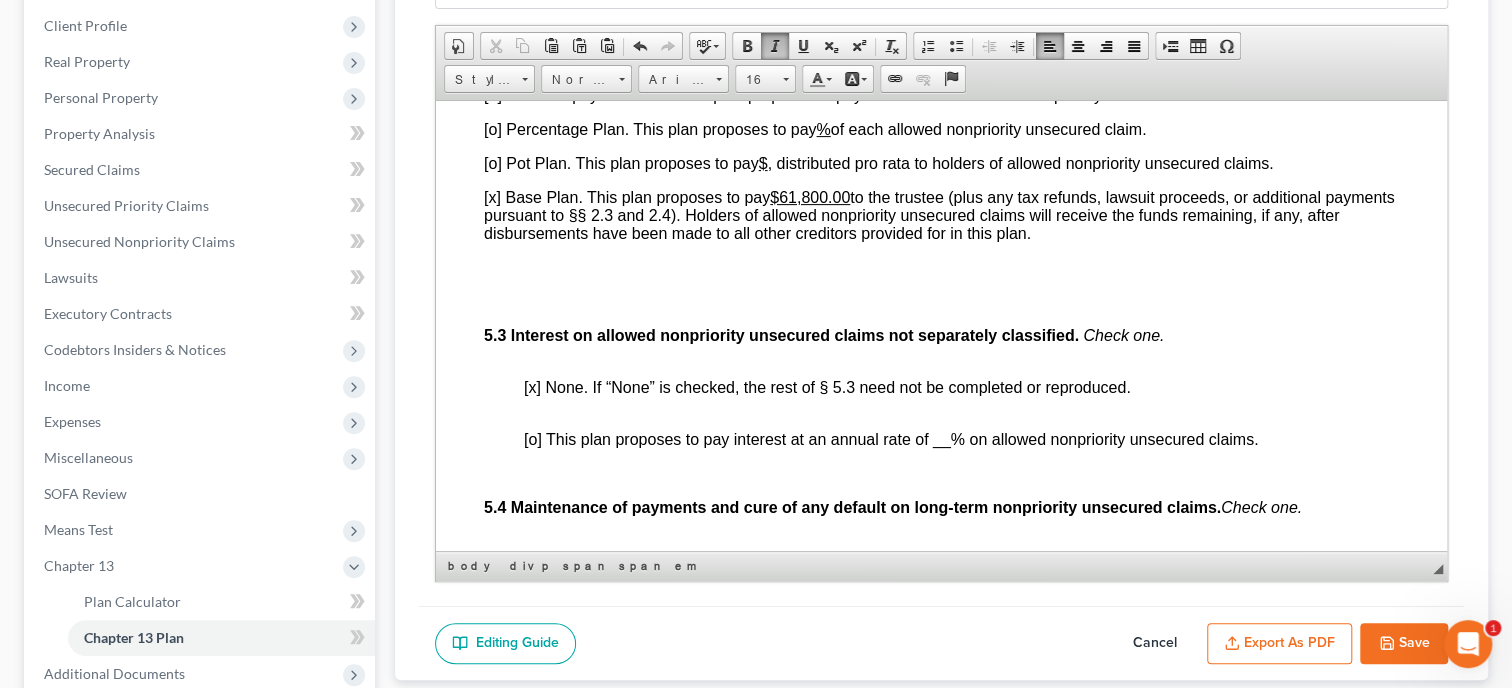 drag, startPoint x: 774, startPoint y: 269, endPoint x: 857, endPoint y: 269, distance: 83 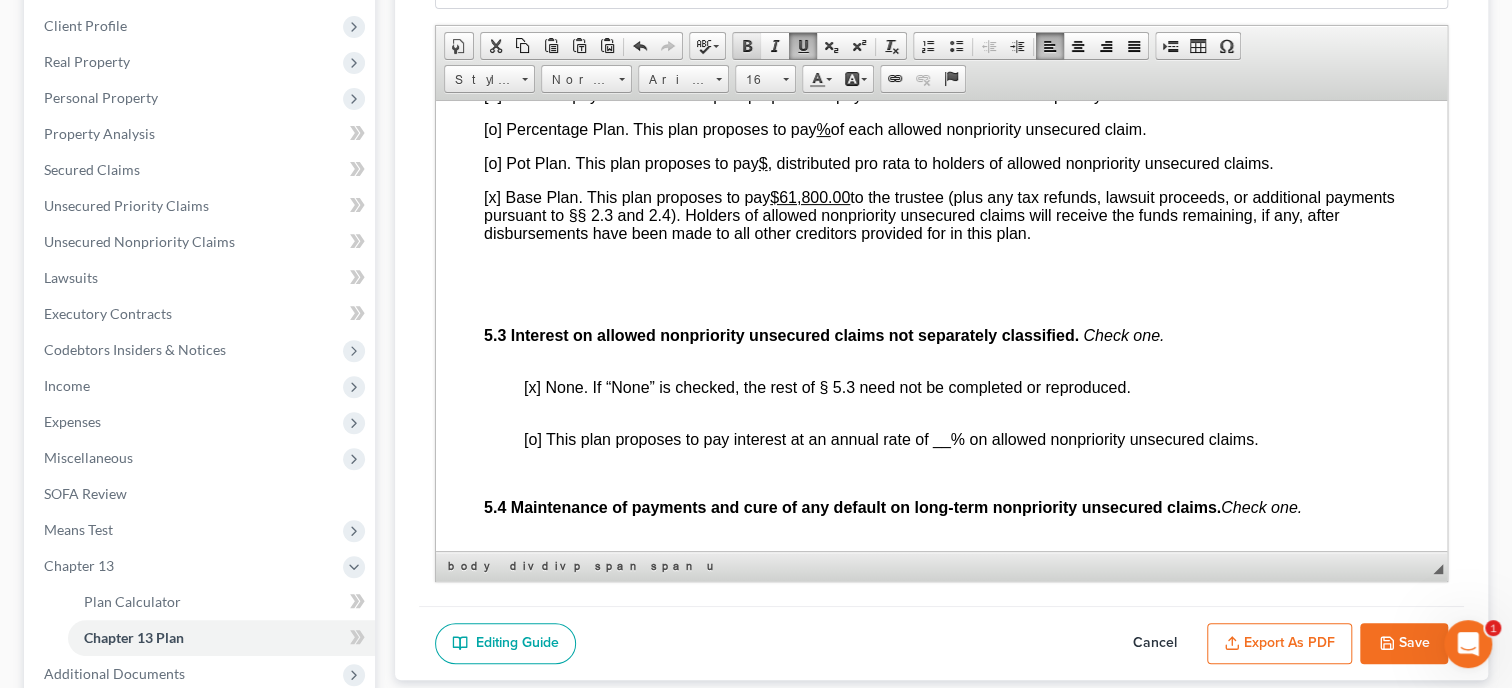 click at bounding box center [747, 46] 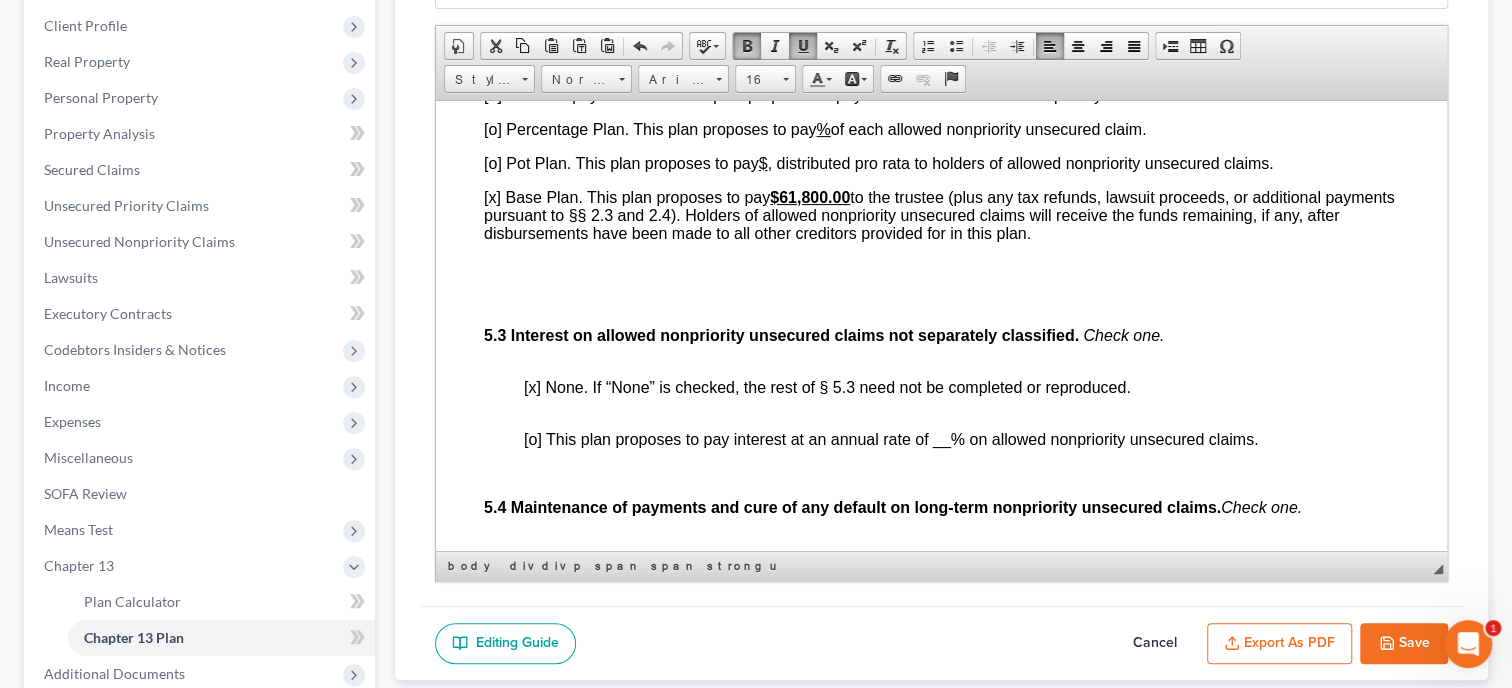 click at bounding box center (961, 301) 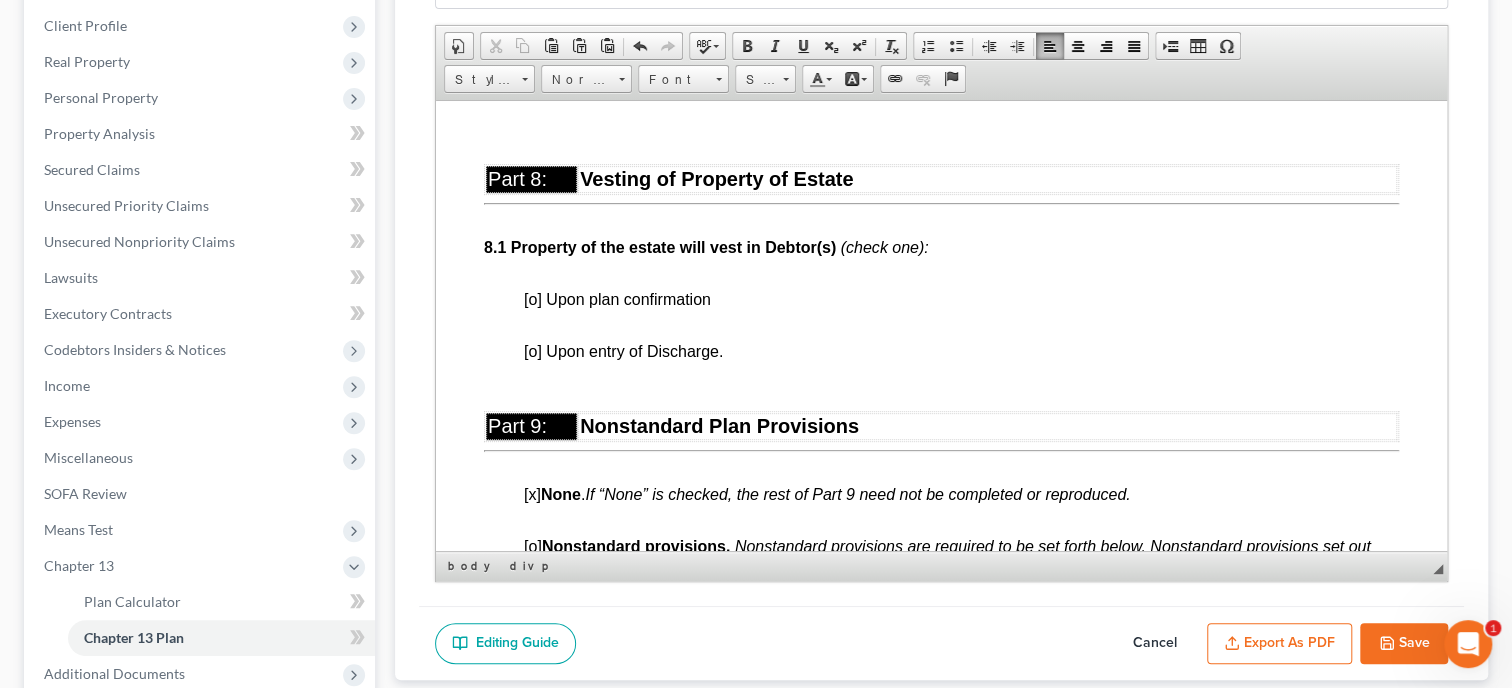 scroll, scrollTop: 5968, scrollLeft: 0, axis: vertical 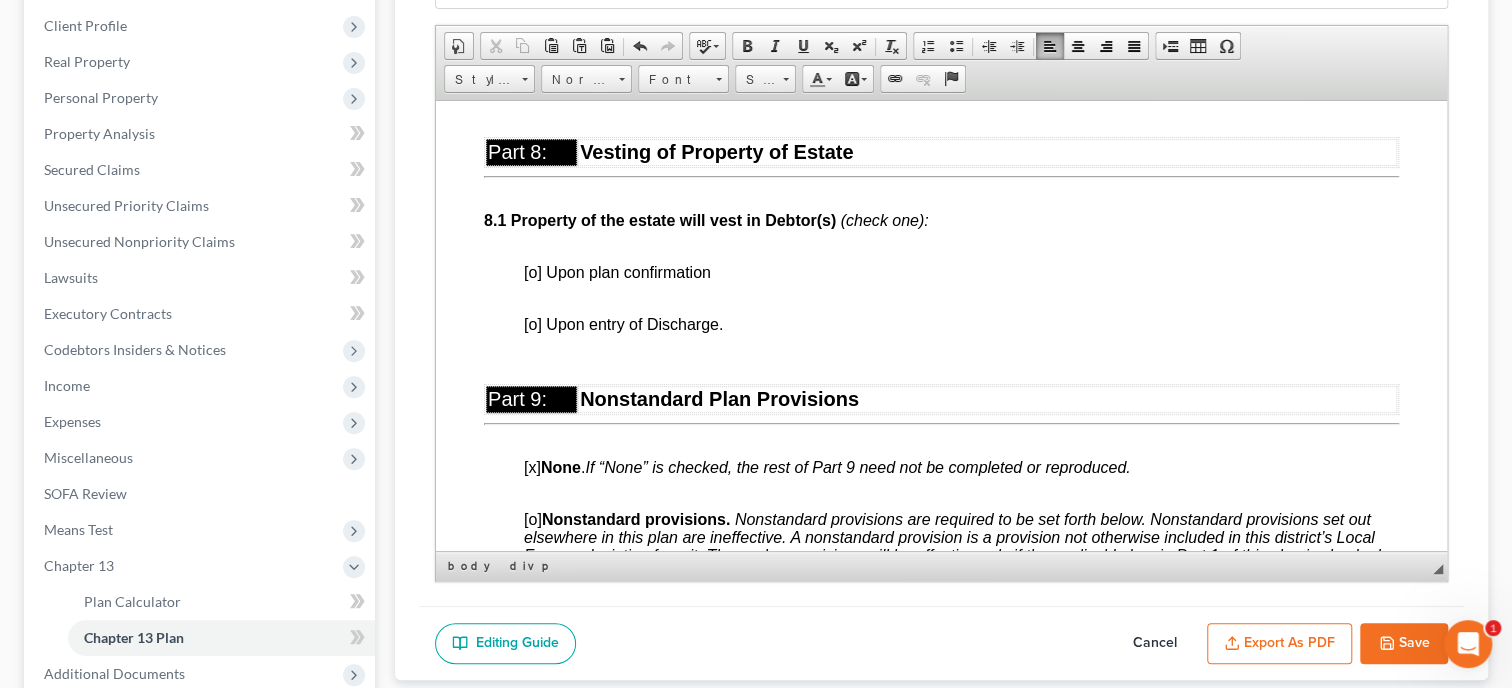click on "[o] Upon plan confirmation" at bounding box center (617, 271) 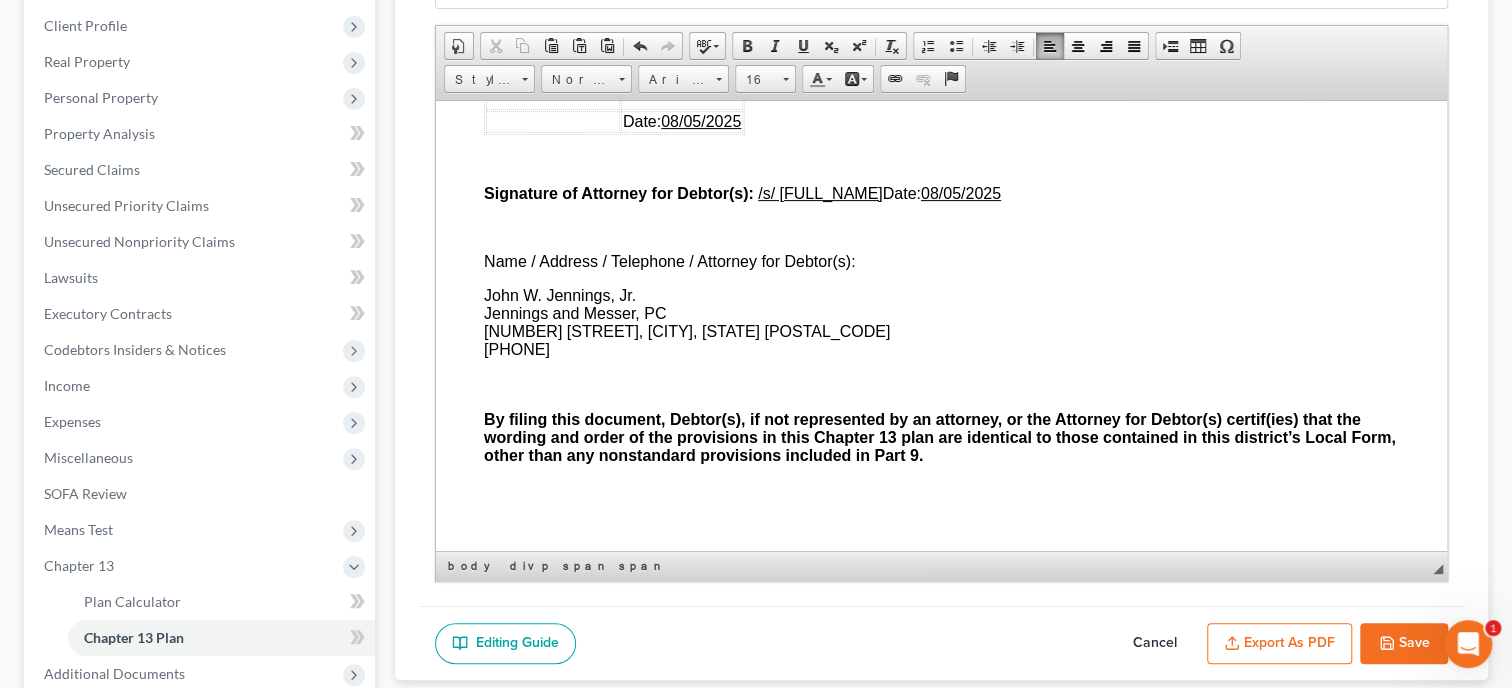 scroll, scrollTop: 6740, scrollLeft: 0, axis: vertical 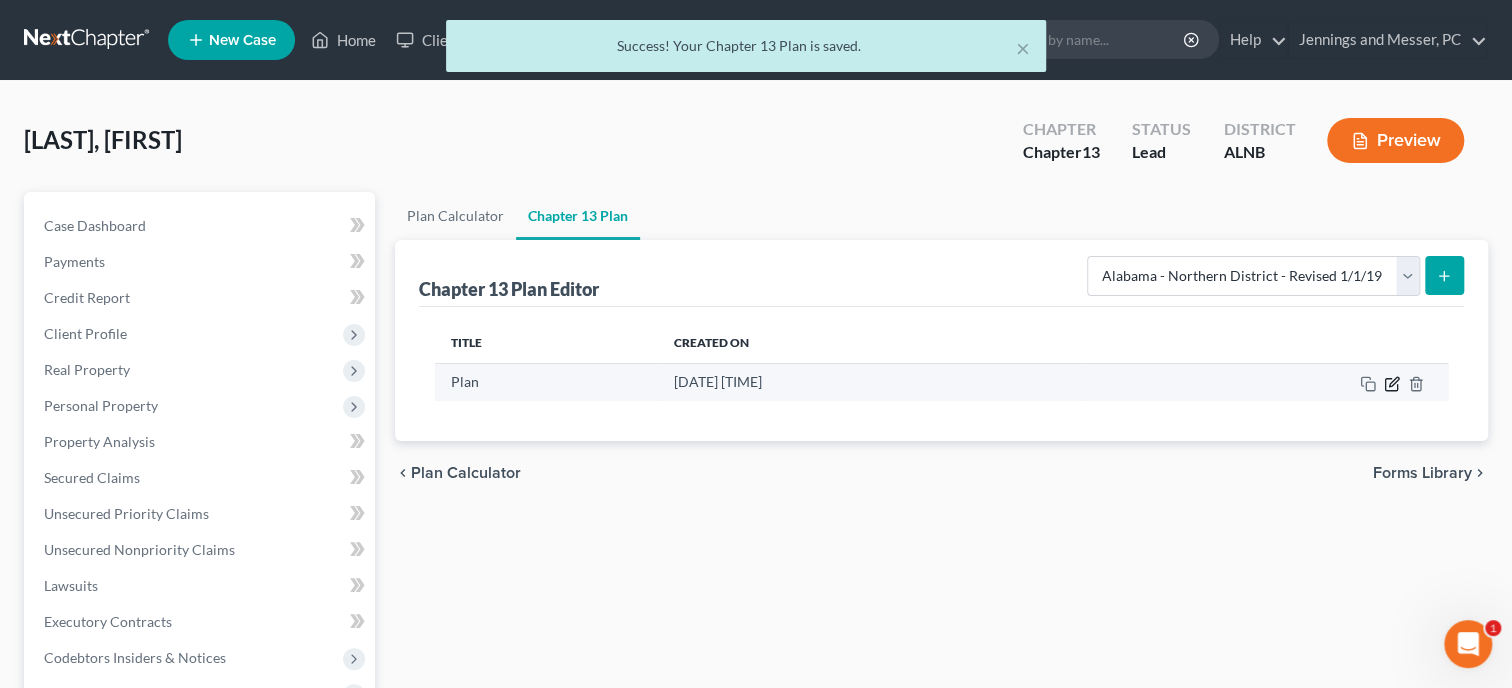 click 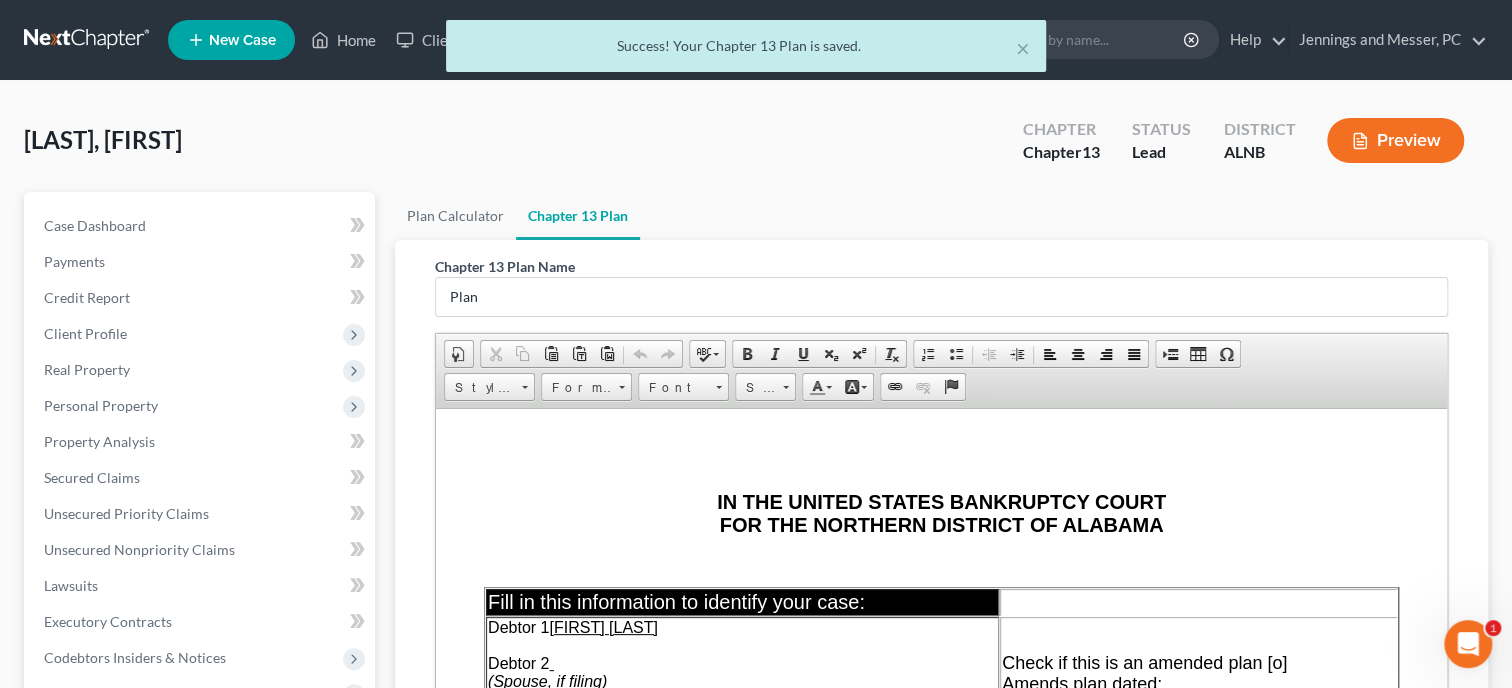 scroll, scrollTop: 0, scrollLeft: 0, axis: both 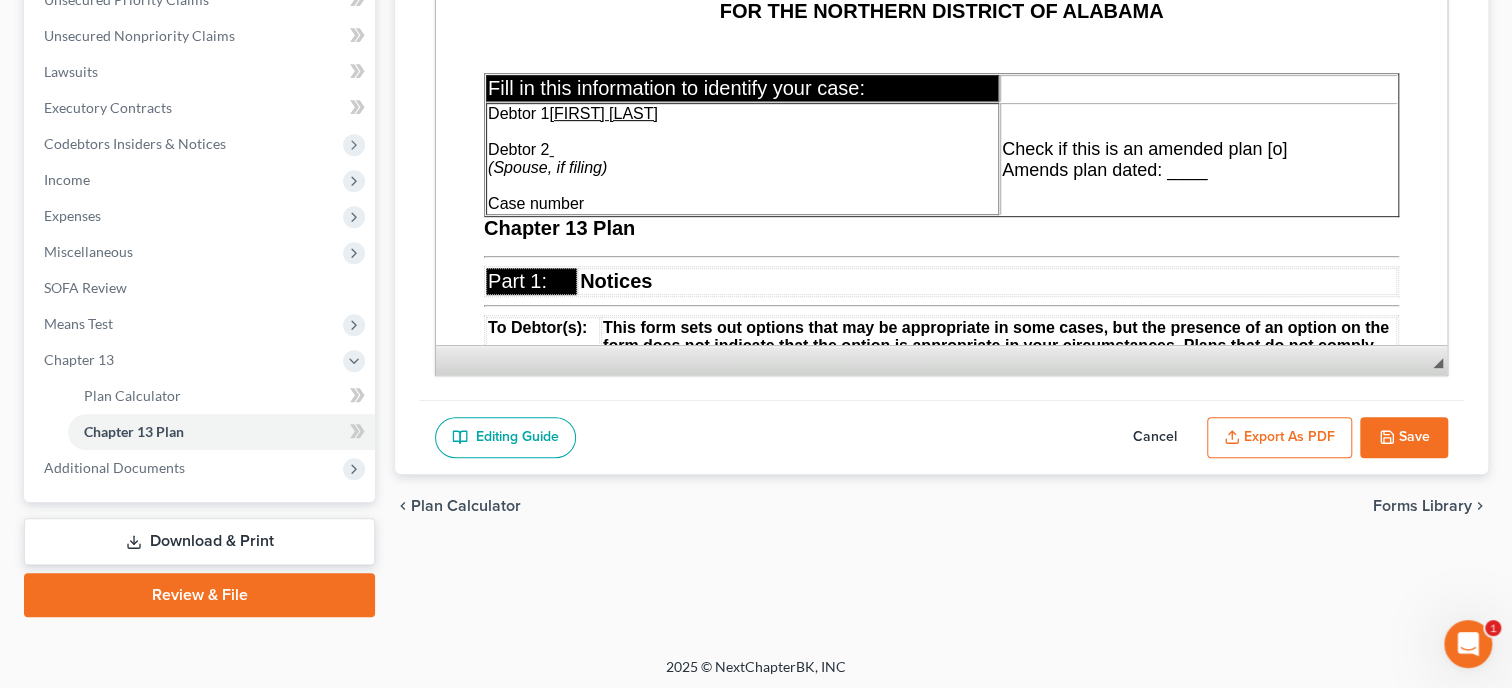 click on "Export as PDF" at bounding box center [1279, 438] 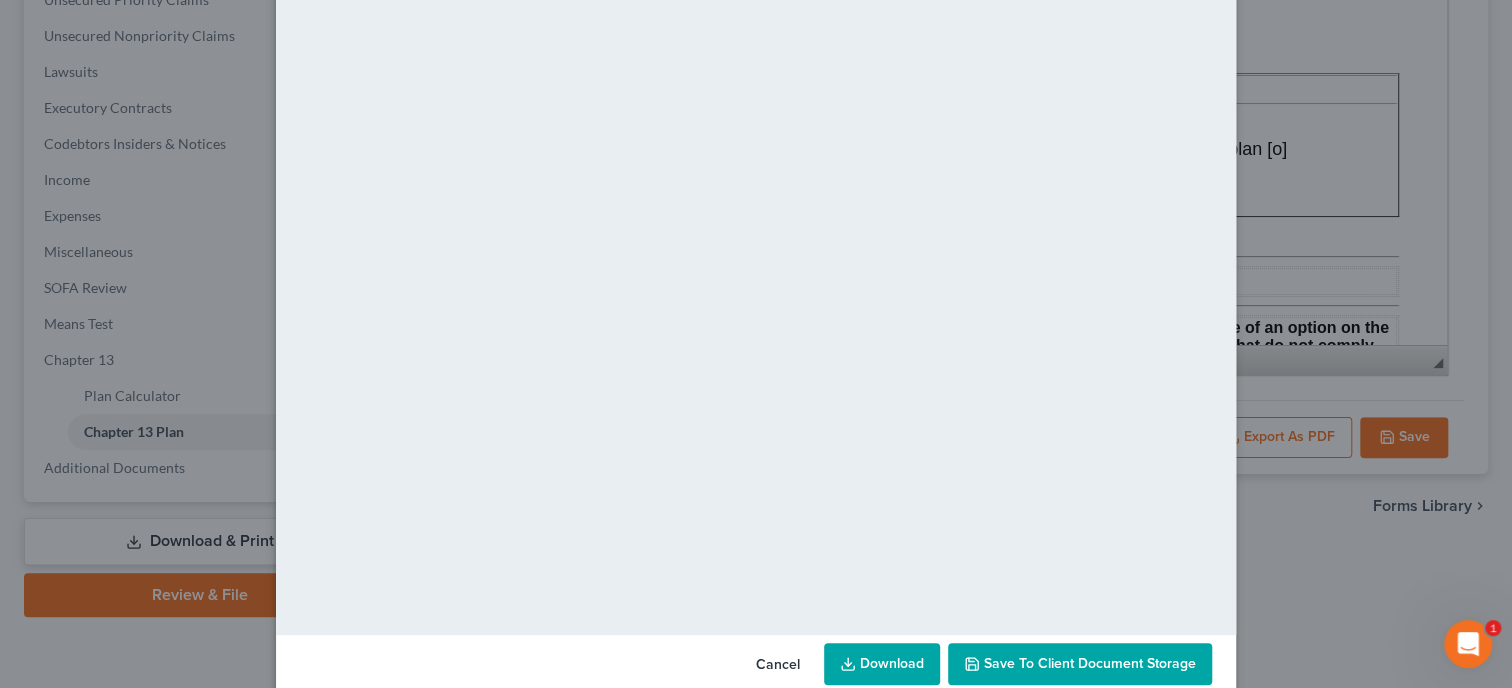 scroll, scrollTop: 148, scrollLeft: 0, axis: vertical 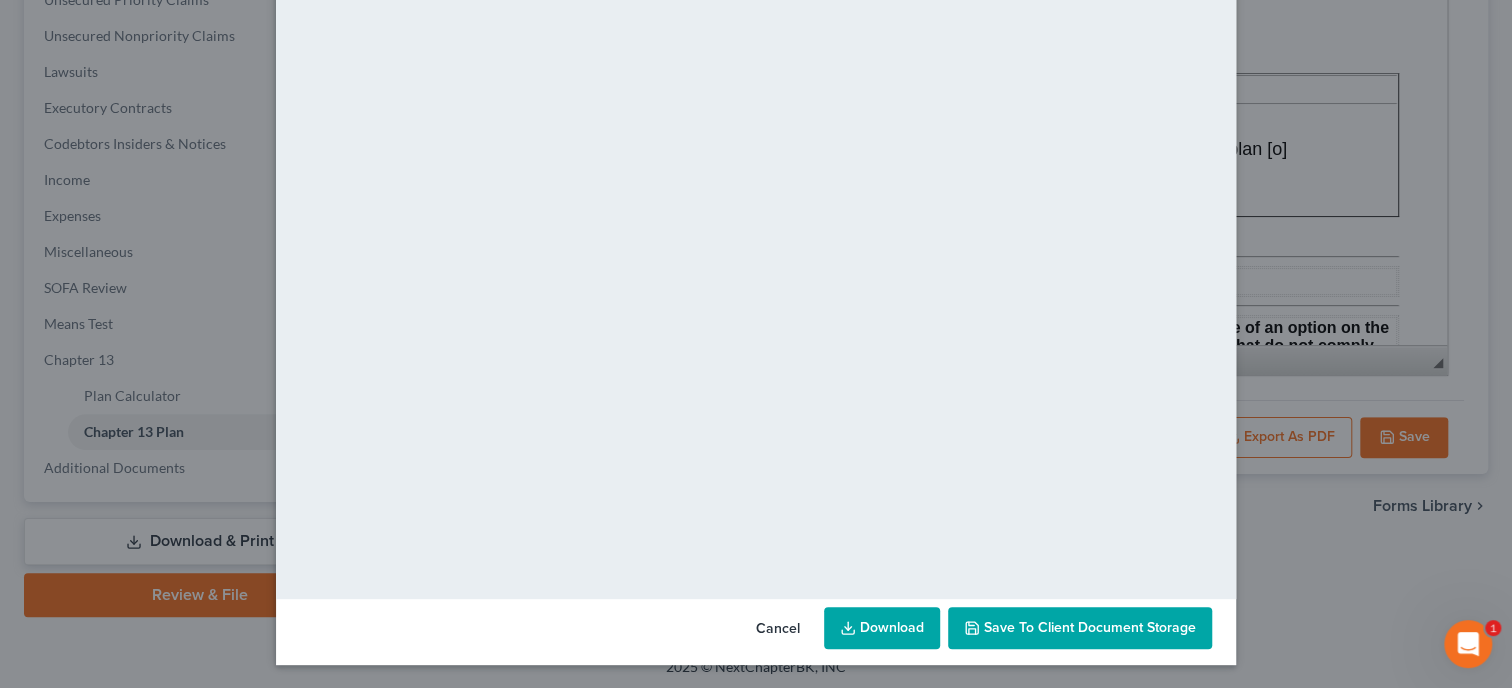 click on "Save to Client Document Storage" at bounding box center [1090, 627] 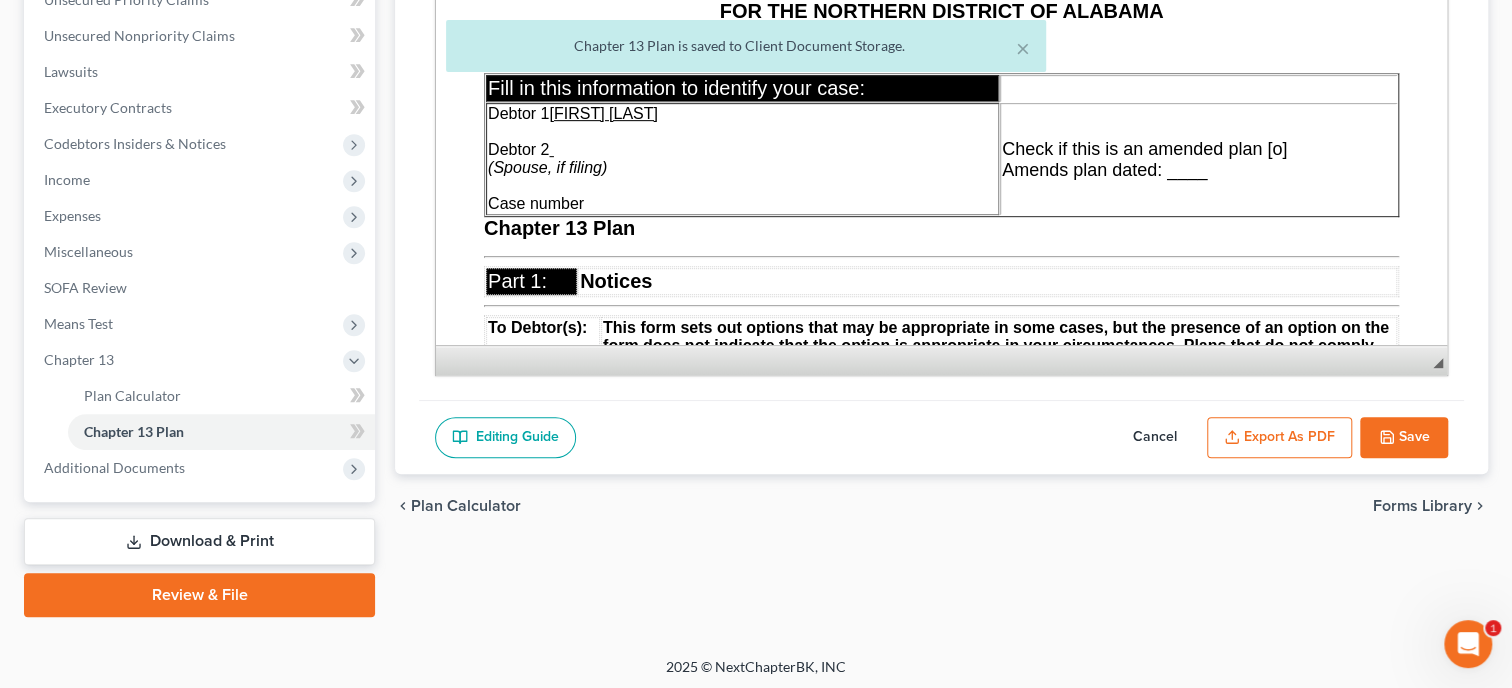 click on "Petition Navigation
Case Dashboard
Payments
Invoices
Payments
Payments
Credit Report
Client Profile" at bounding box center (756, 155) 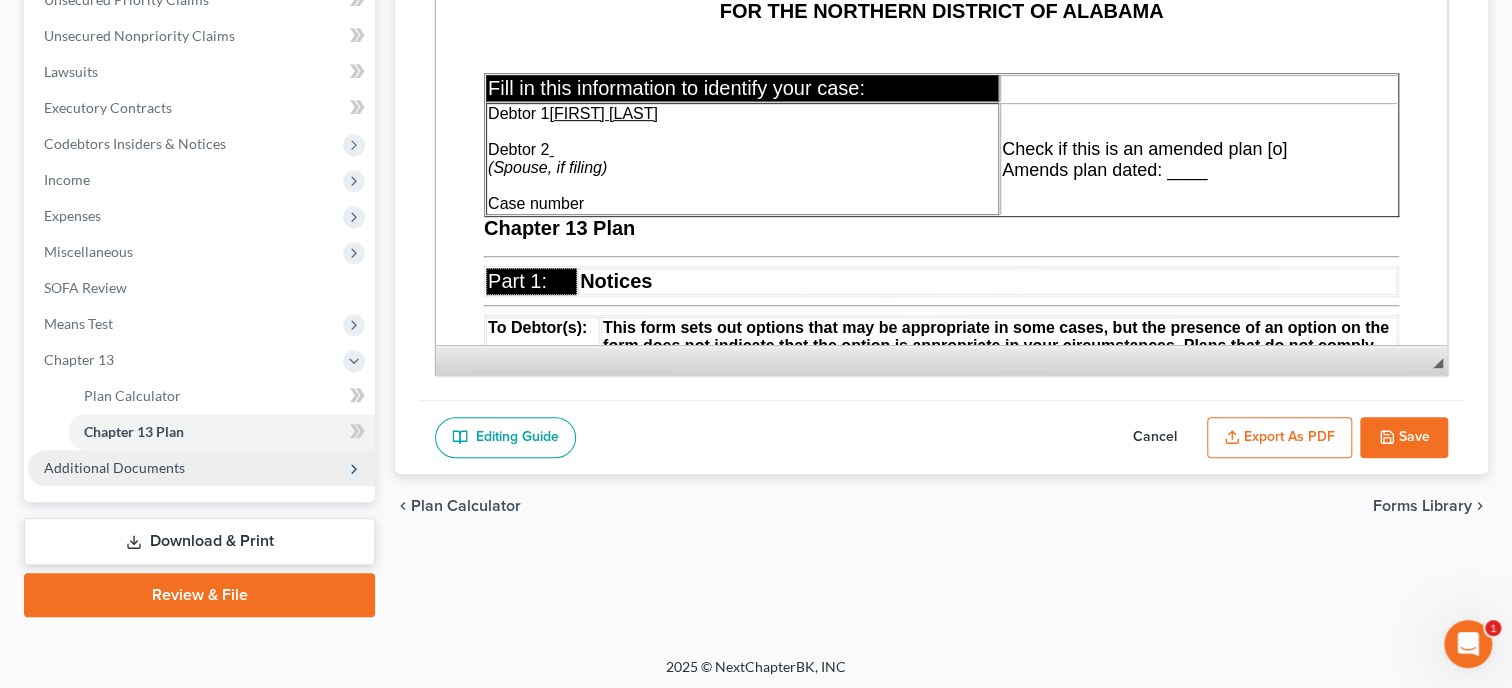 click on "Additional Documents" at bounding box center (201, 468) 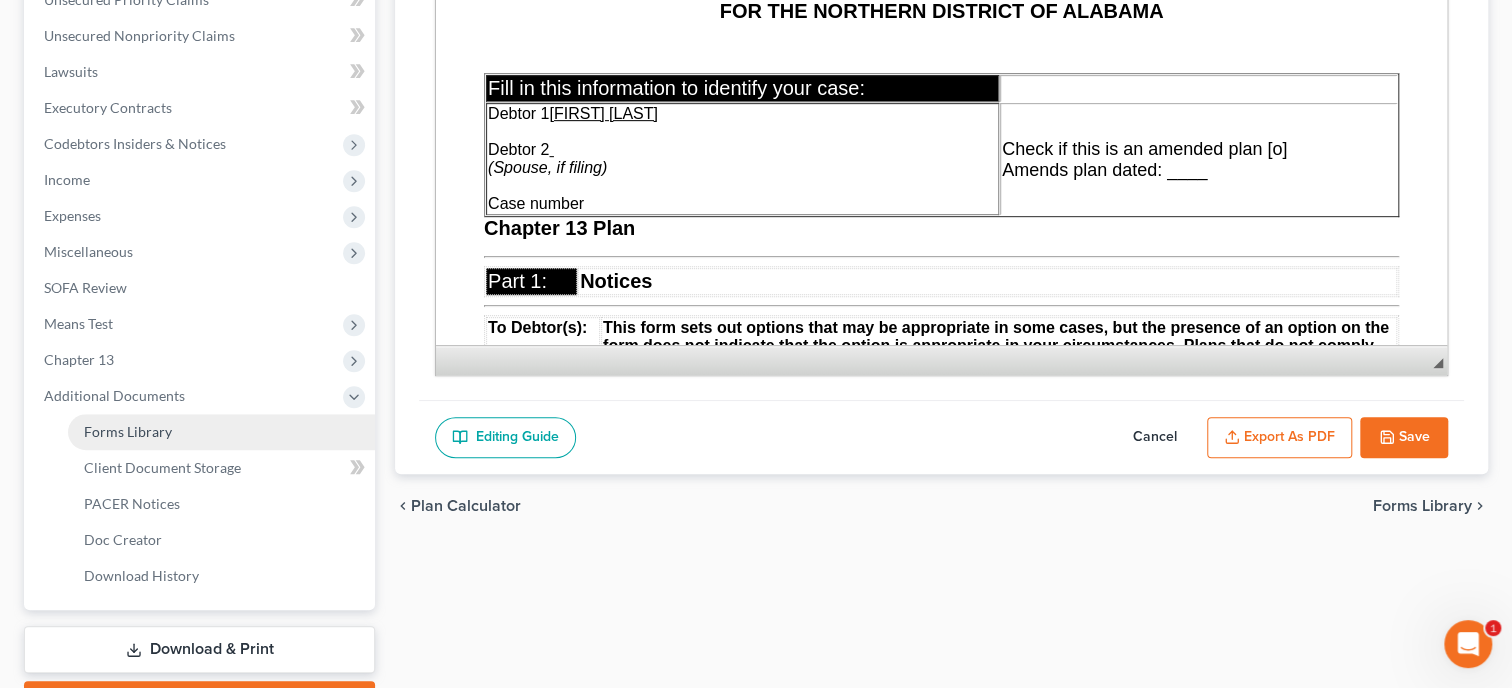 click on "Forms Library" at bounding box center (221, 432) 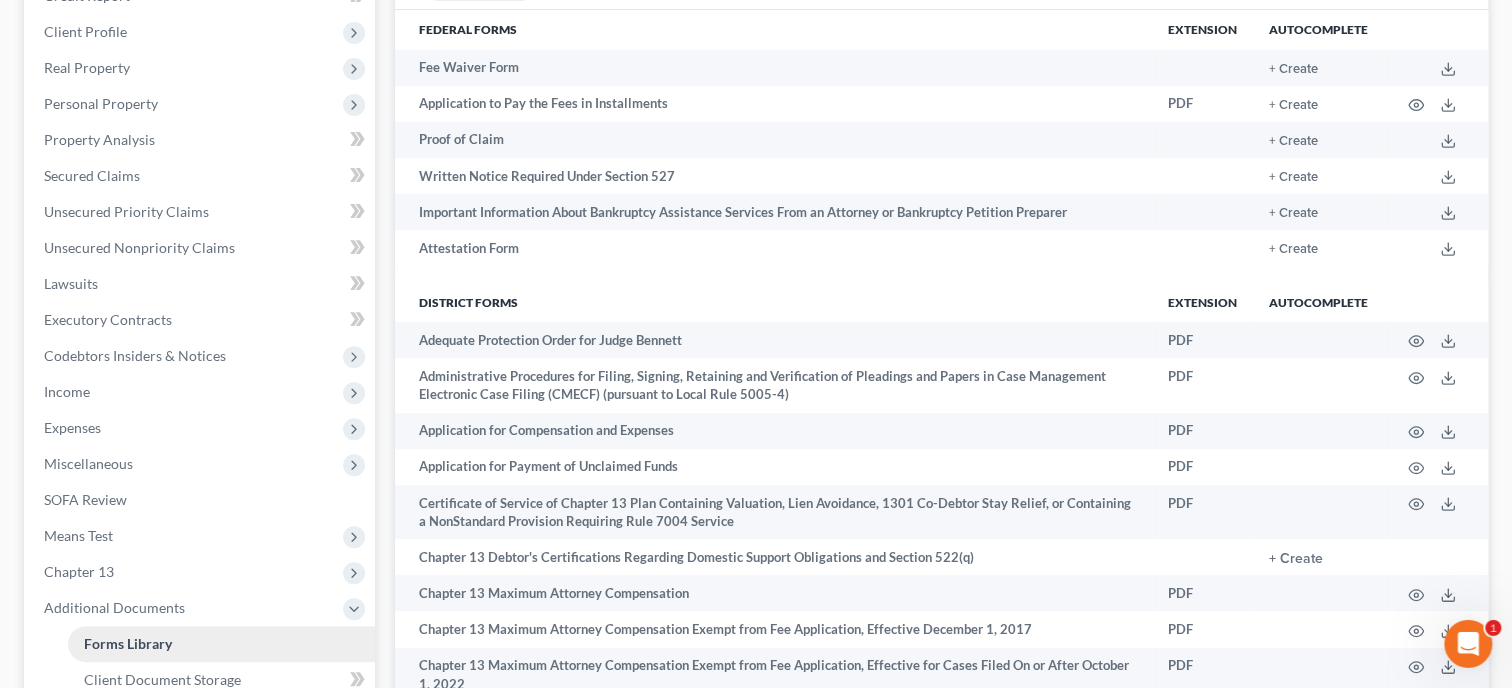 scroll, scrollTop: 0, scrollLeft: 0, axis: both 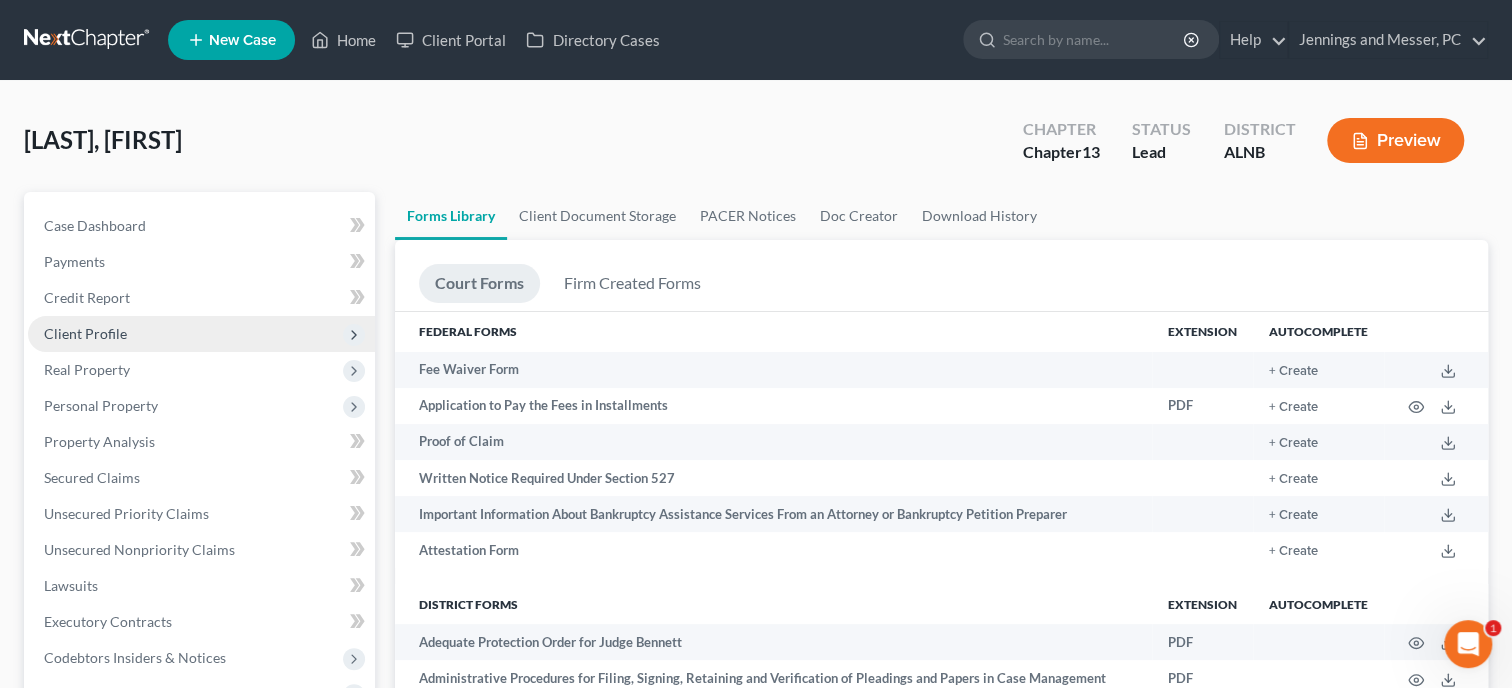 click on "Client Profile" at bounding box center (85, 333) 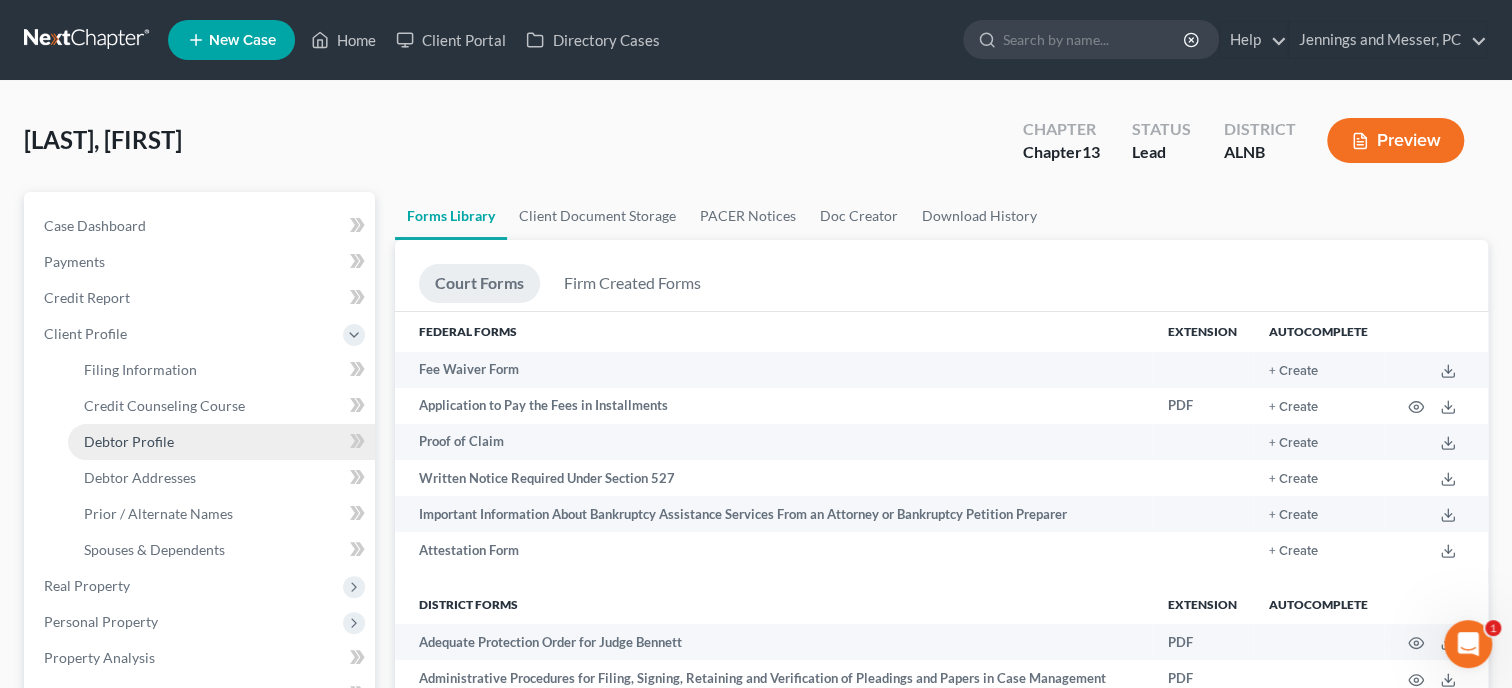 click on "Debtor Profile" at bounding box center [129, 441] 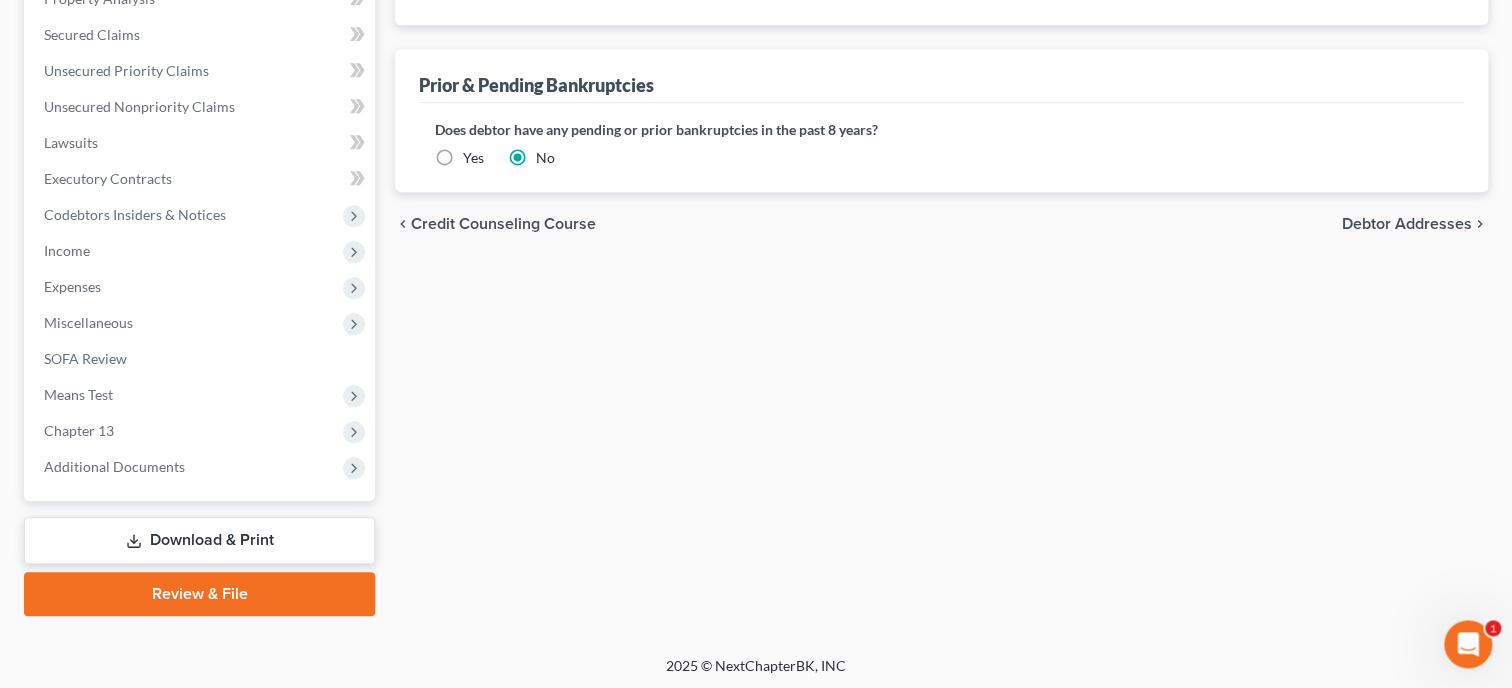 scroll, scrollTop: 660, scrollLeft: 0, axis: vertical 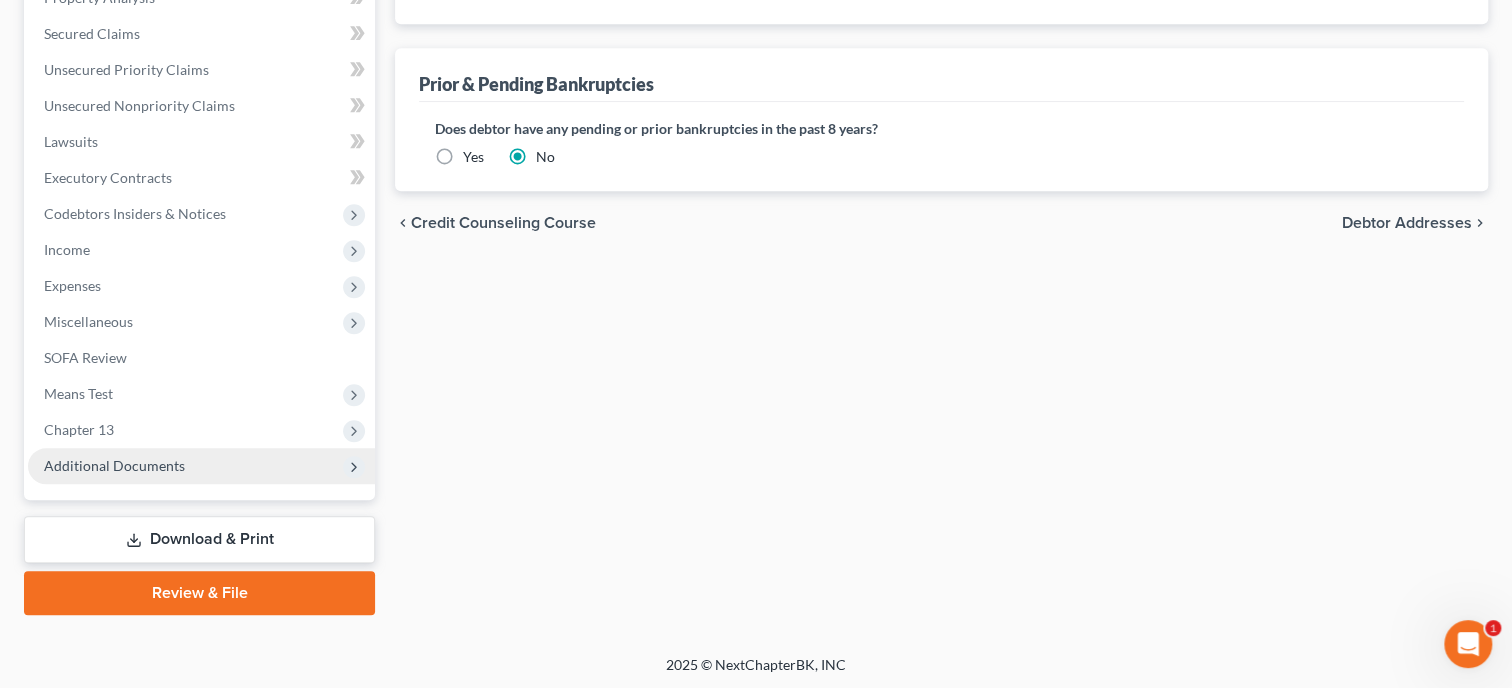 click on "Additional Documents" at bounding box center (114, 465) 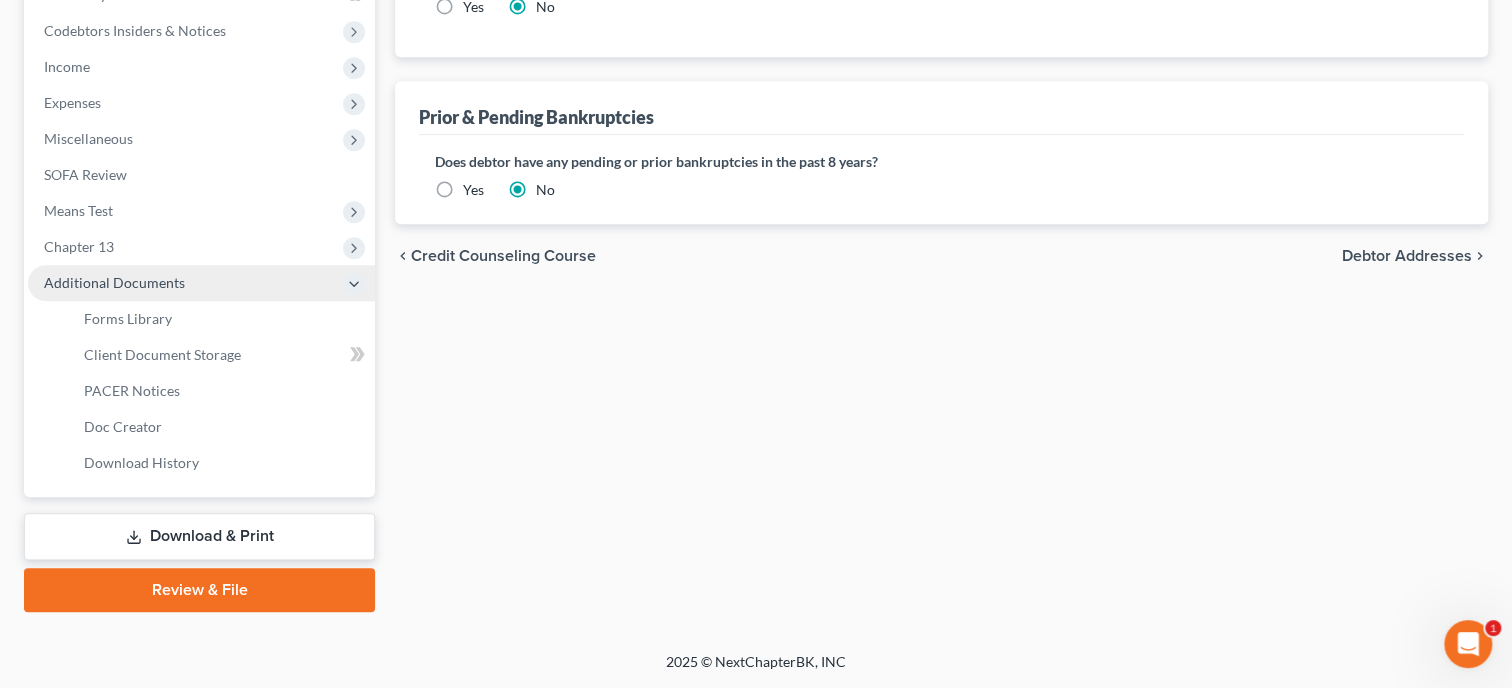 scroll, scrollTop: 444, scrollLeft: 0, axis: vertical 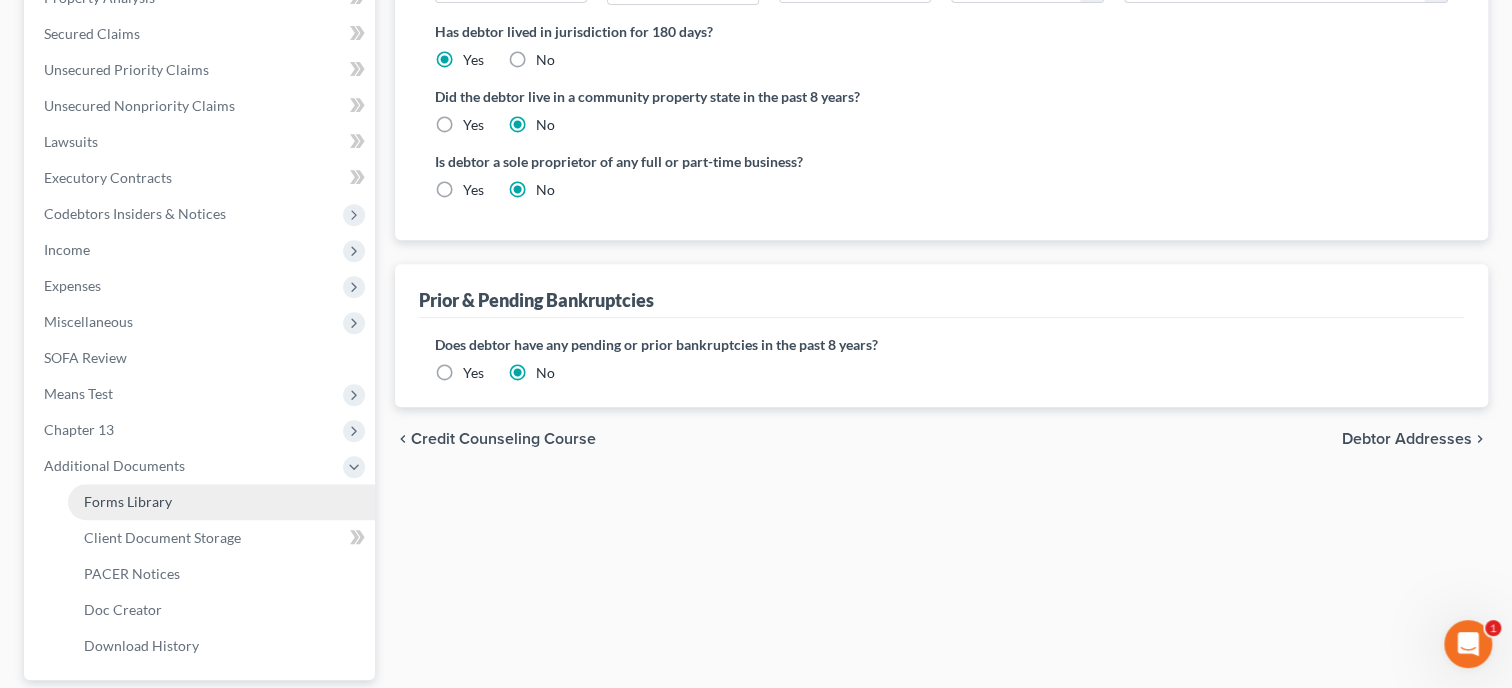 click on "Forms Library" at bounding box center (128, 501) 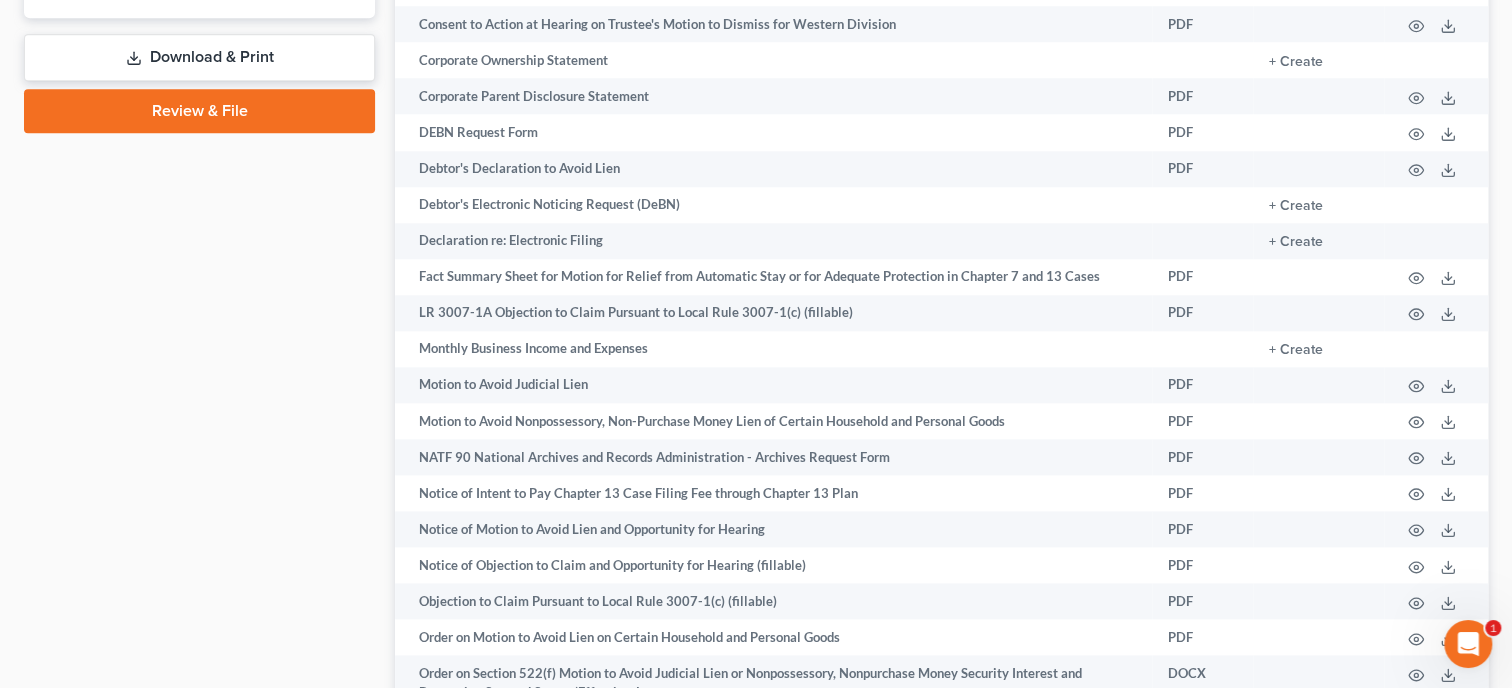 scroll, scrollTop: 1131, scrollLeft: 0, axis: vertical 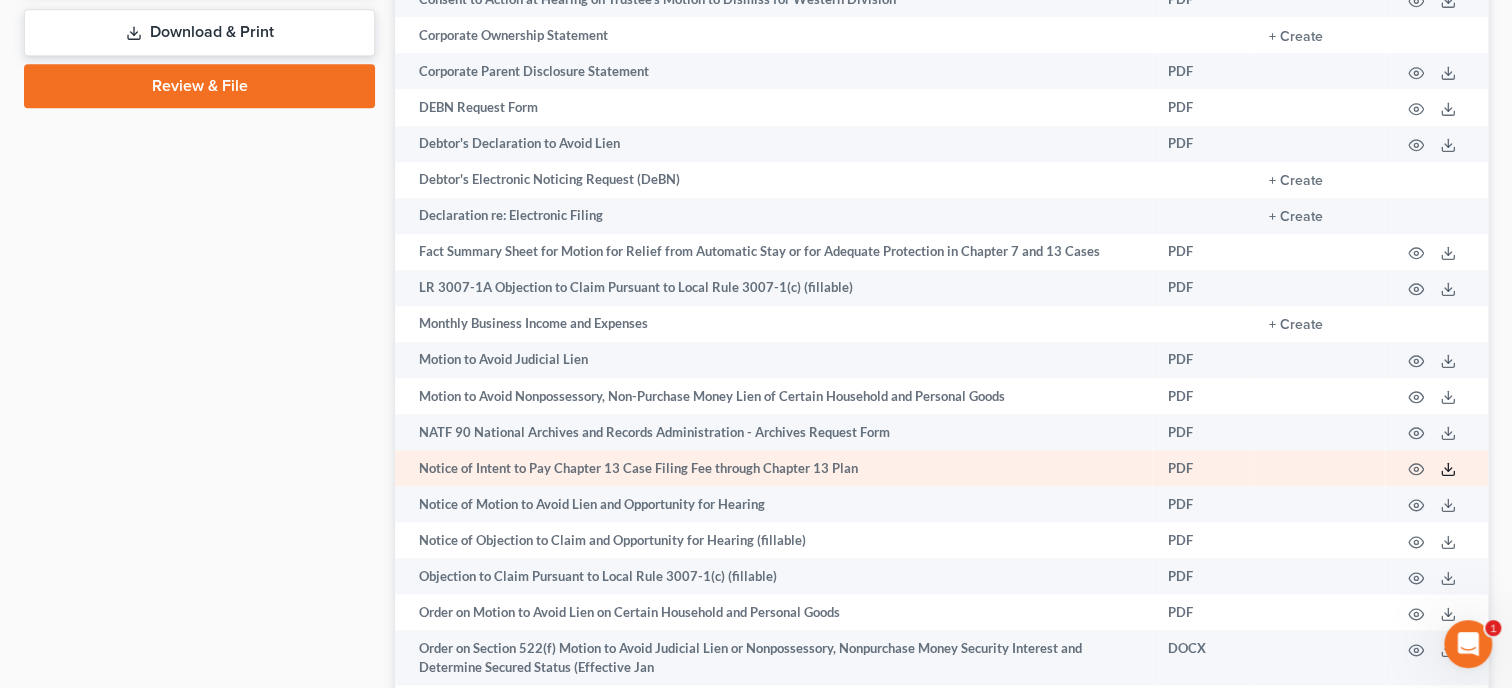 click 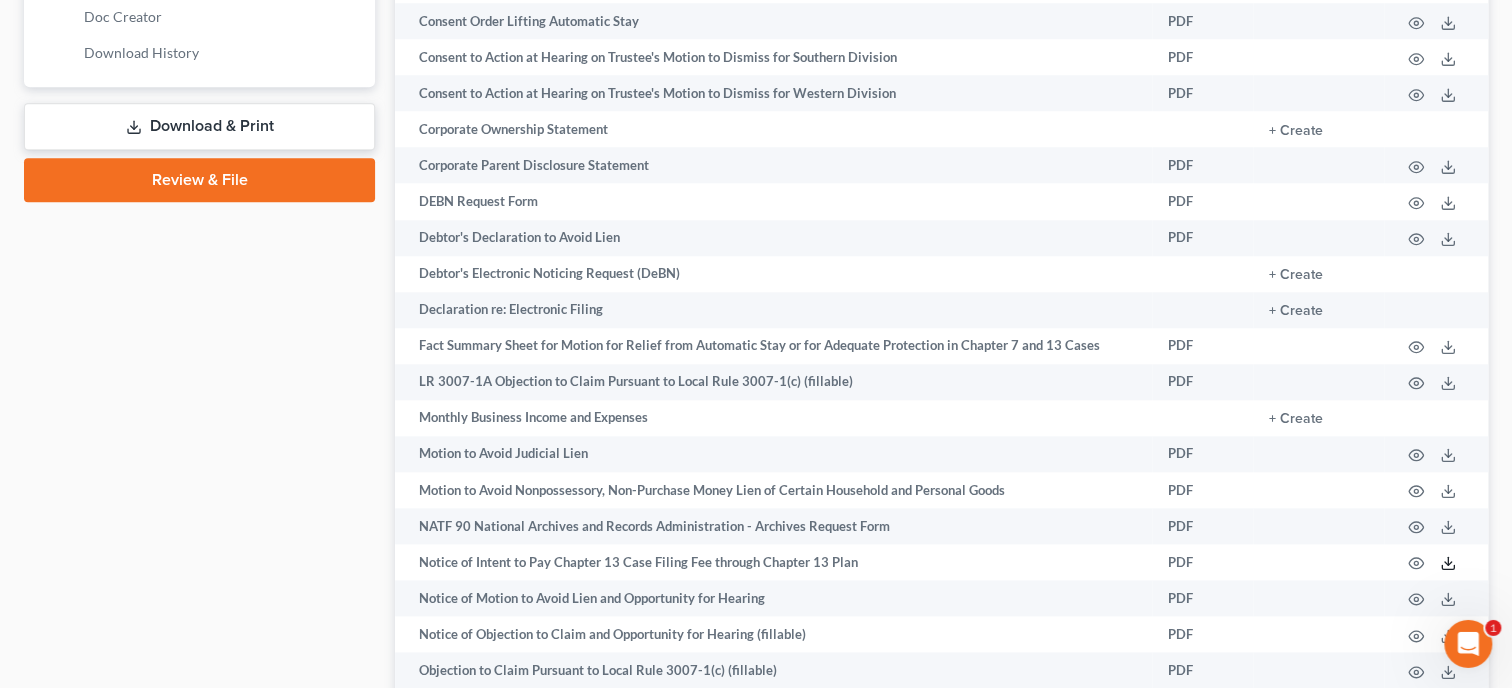 scroll, scrollTop: 926, scrollLeft: 0, axis: vertical 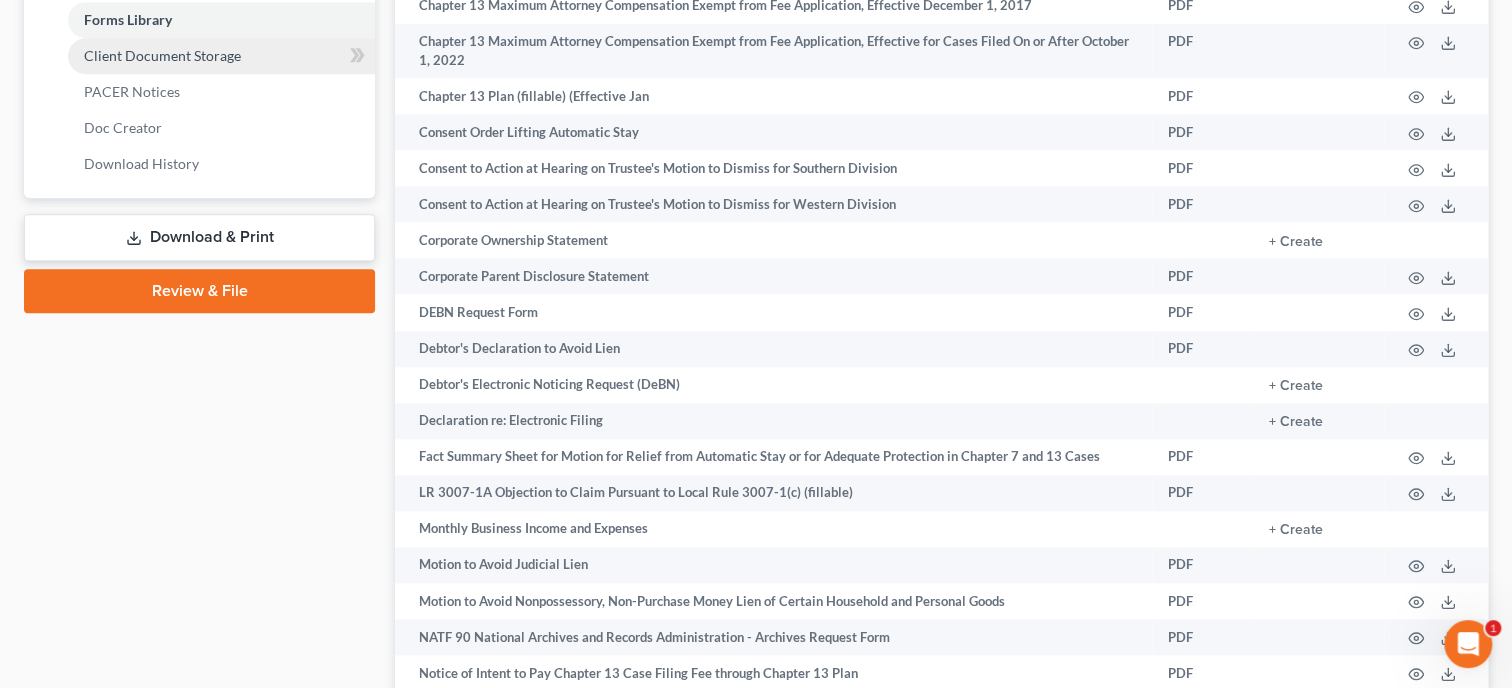 click on "Client Document Storage" at bounding box center (162, 55) 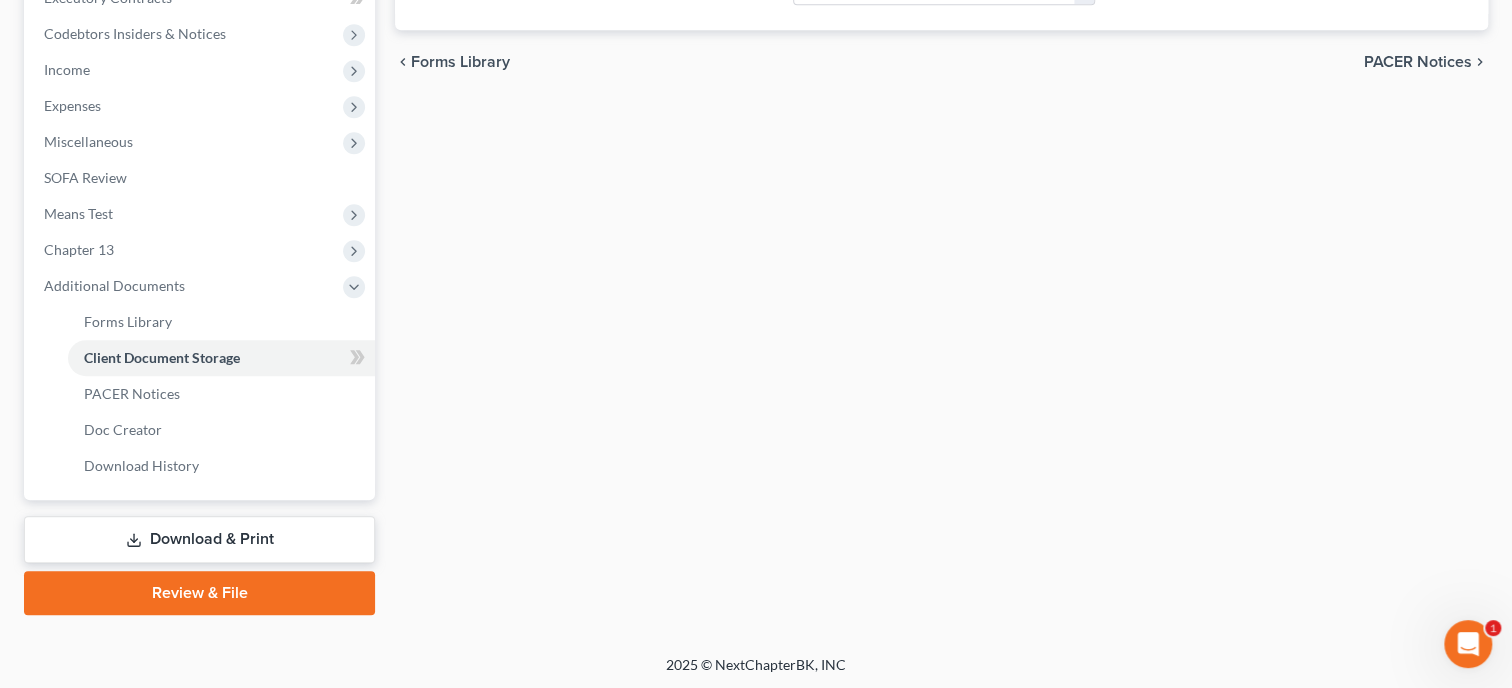 scroll, scrollTop: 213, scrollLeft: 0, axis: vertical 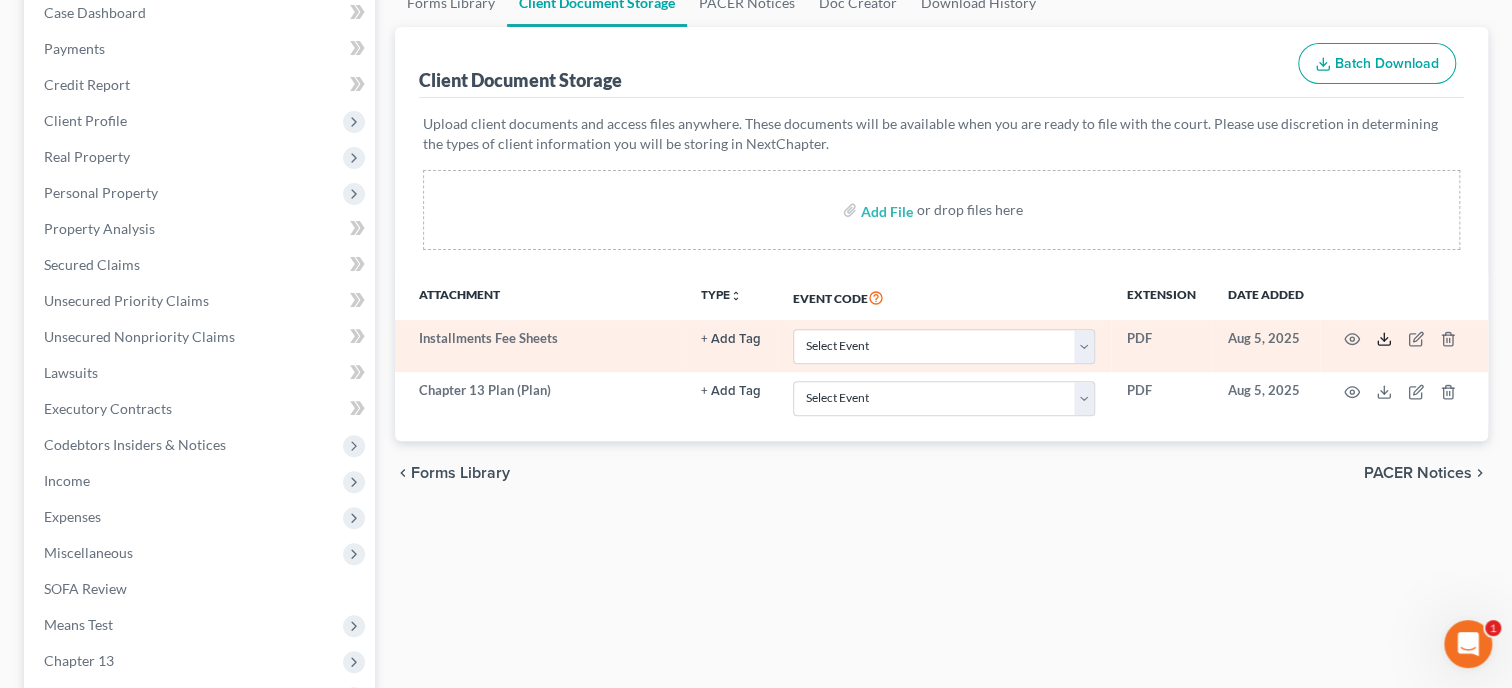 click 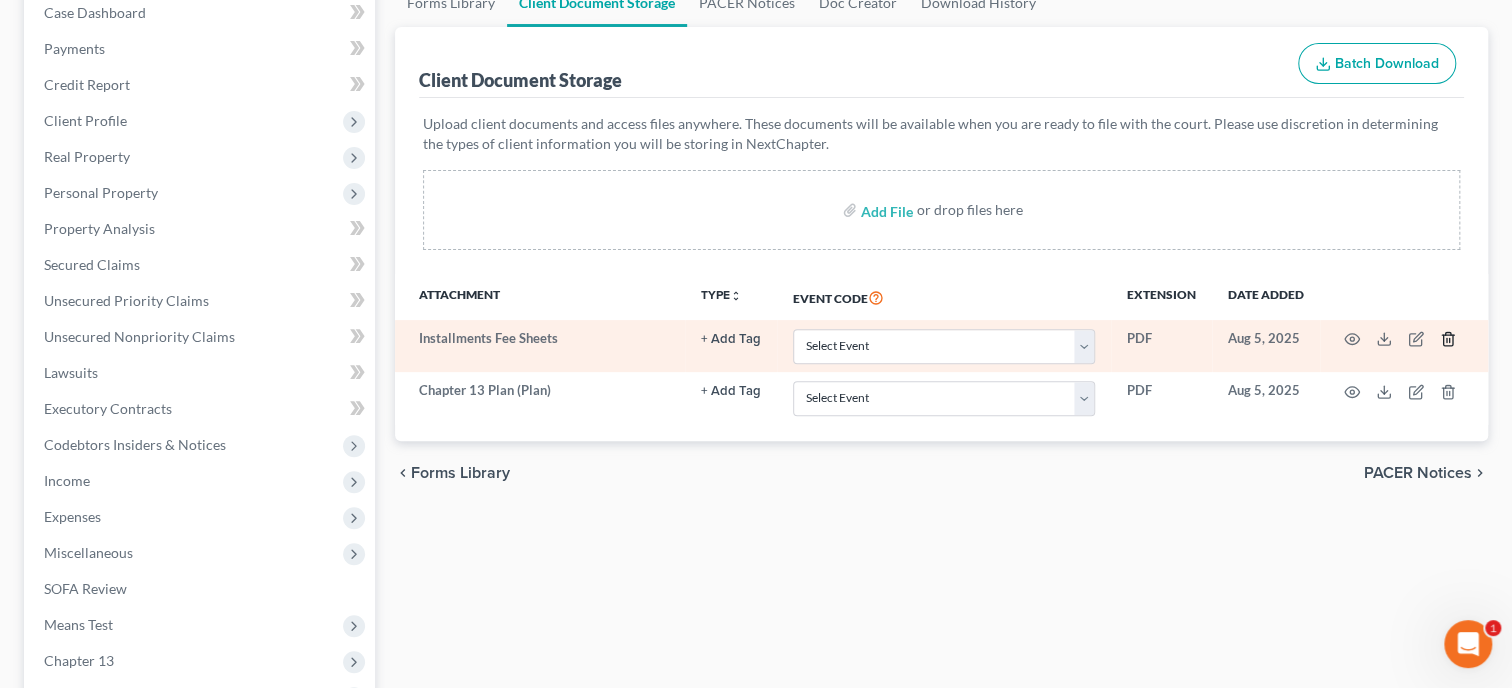 click 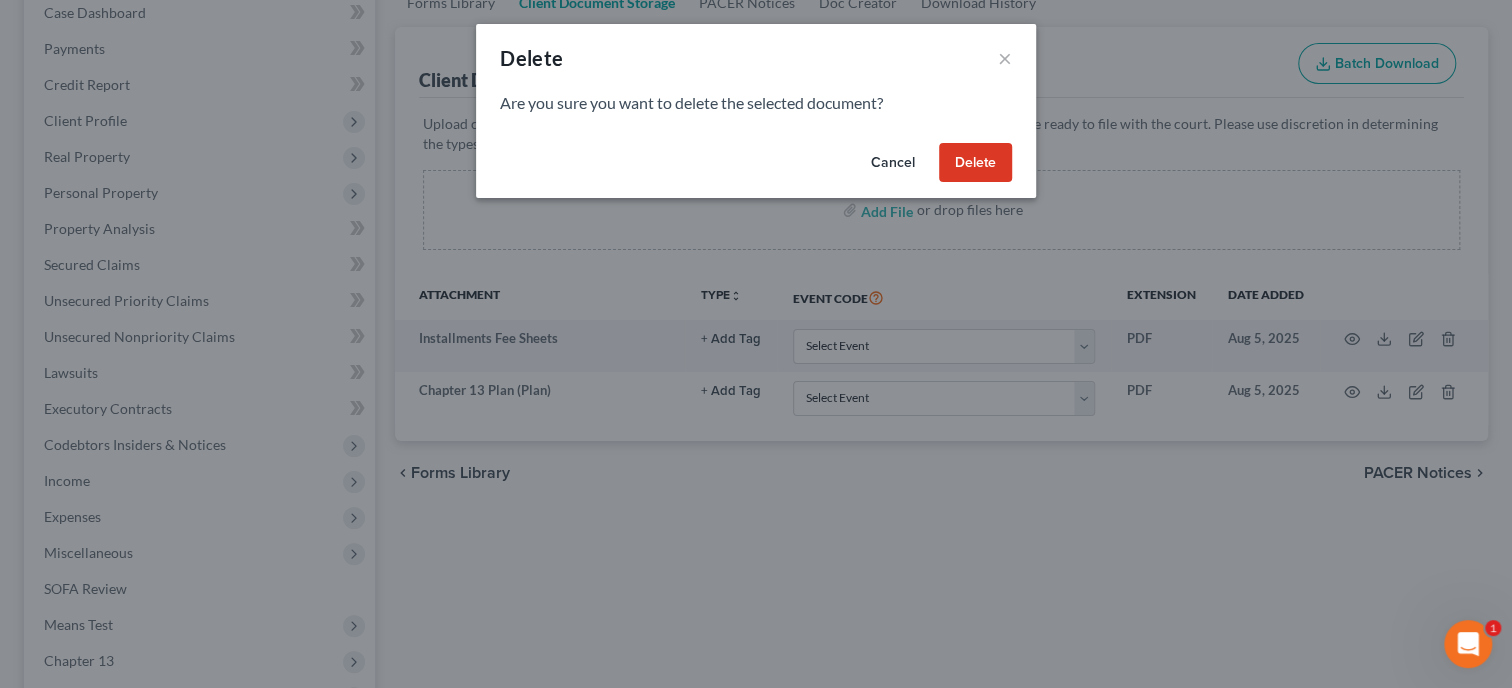 click on "Delete" at bounding box center [975, 163] 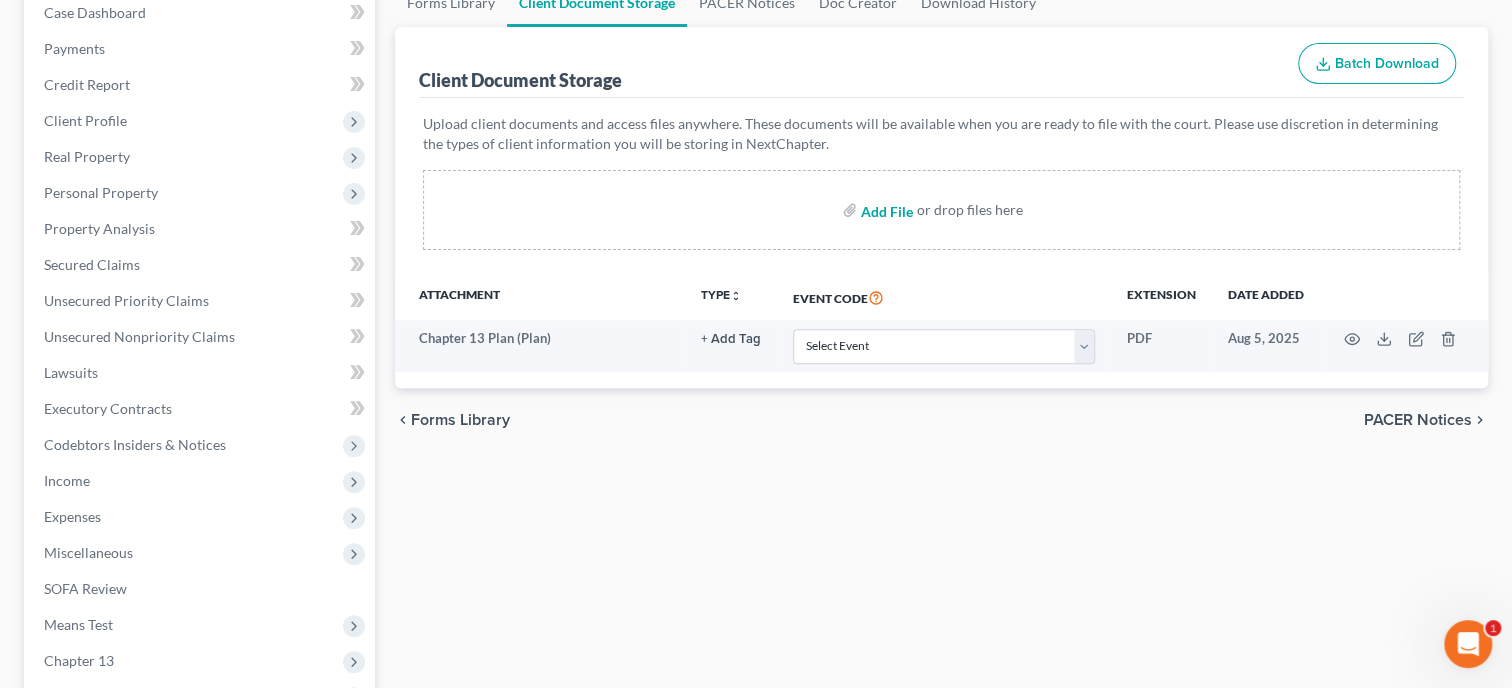 click at bounding box center [885, 210] 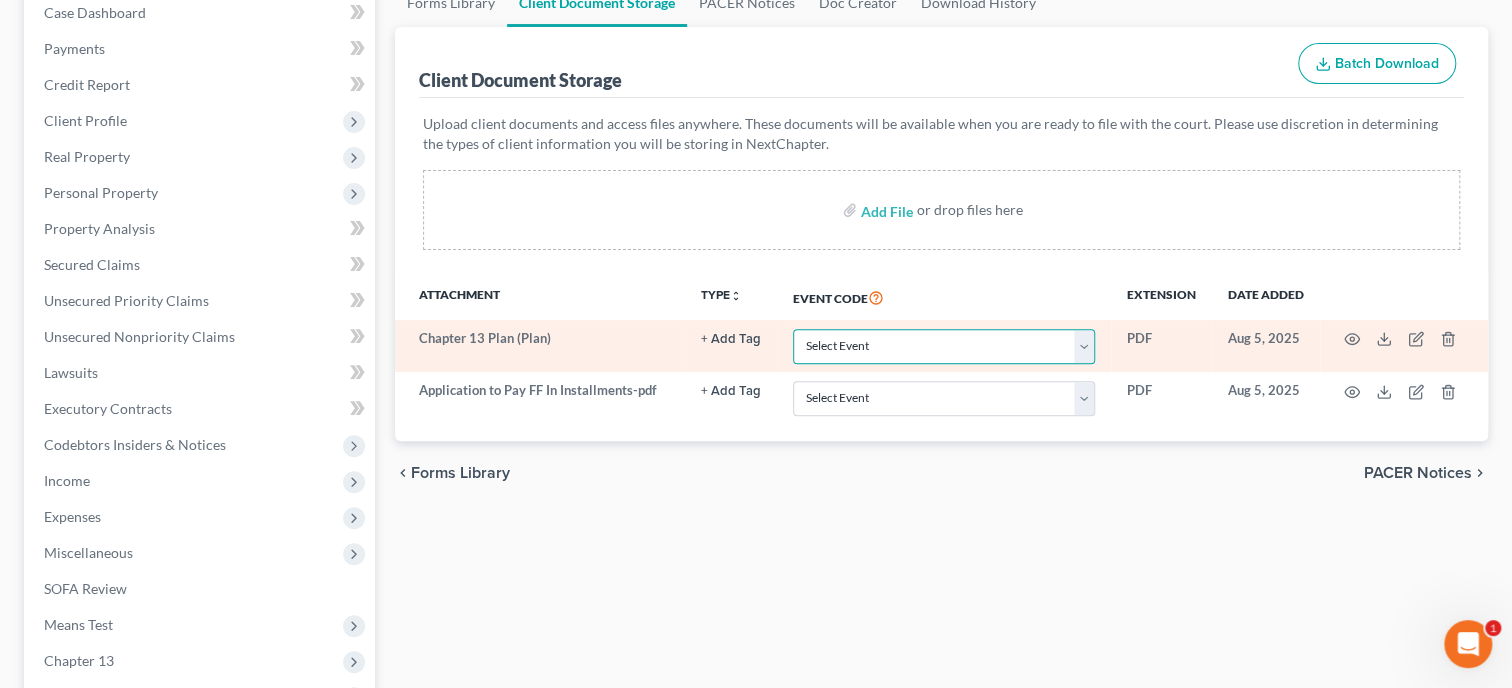 select on "10" 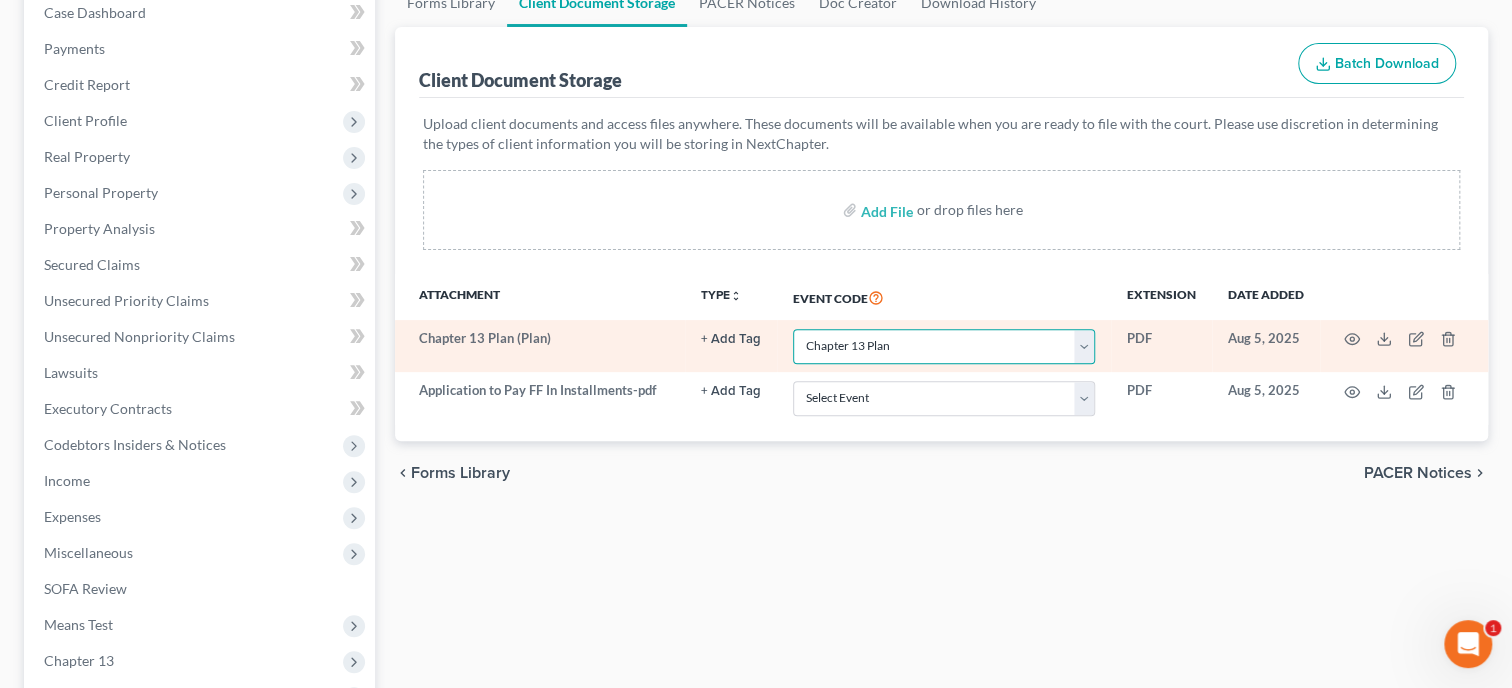 click on "Chapter 13 Plan" at bounding box center [0, 0] 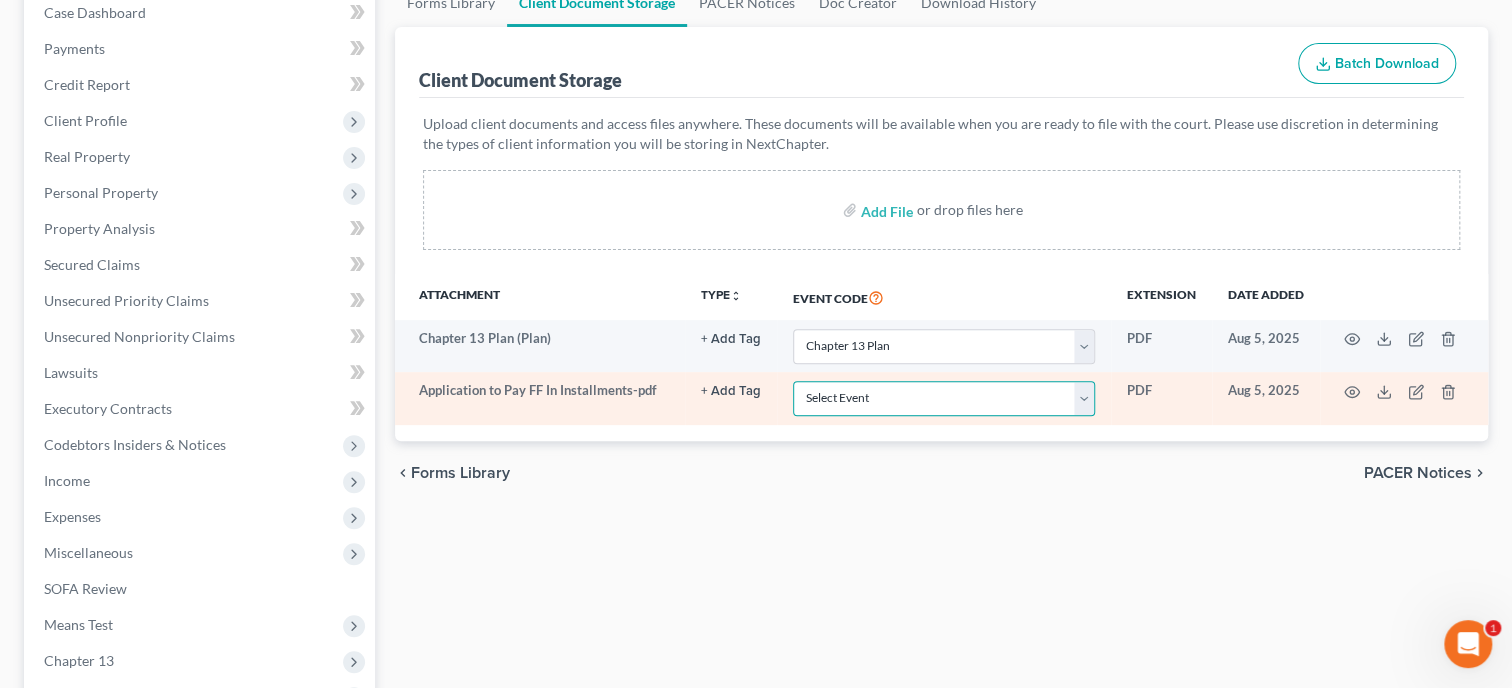 click on "Select Event 20 Largest Unsecured Creditors Amended Schedules (Fee) Attachment to Voluntary Petition for Non-Individuals Ch 11 Balance Sheet Cash Flow Statement Certificate of Credit Counseling Certificate of Financial Management Course Certificate of Service (Supplemental per LR 3015-1(c)) Chapter 11 Statement of Monthly Income Form 122B Chapter 13 Calculation of Disposable Income Form 122C-2 Chapter 13 Plan Chapter 13 Statement of Monthly Income Form 122C-1 Chapter 7 Means Test Calculation Form 122A-2 Chapter 7 Statements - Monthly Income (122A-1) / Exemption Presumption of Abuse (122A-1Supp) (12/15) Debtor Electronic Noticing (DeBN) Debtors Certifications Regarding Domestic Support Obligations and Section 522(q) Declaration About Individual Debtor's Schedules Declaration Under Penalty of Perjury Disclosure of Compensation of Attorney for Debtor Employee Income Records Equity Security Holders Initial Statement of Eviction Judgment (Form 101A) Pay Filing Fee in Installments Schedule A/B Schedule C Schedule D" at bounding box center [944, 398] 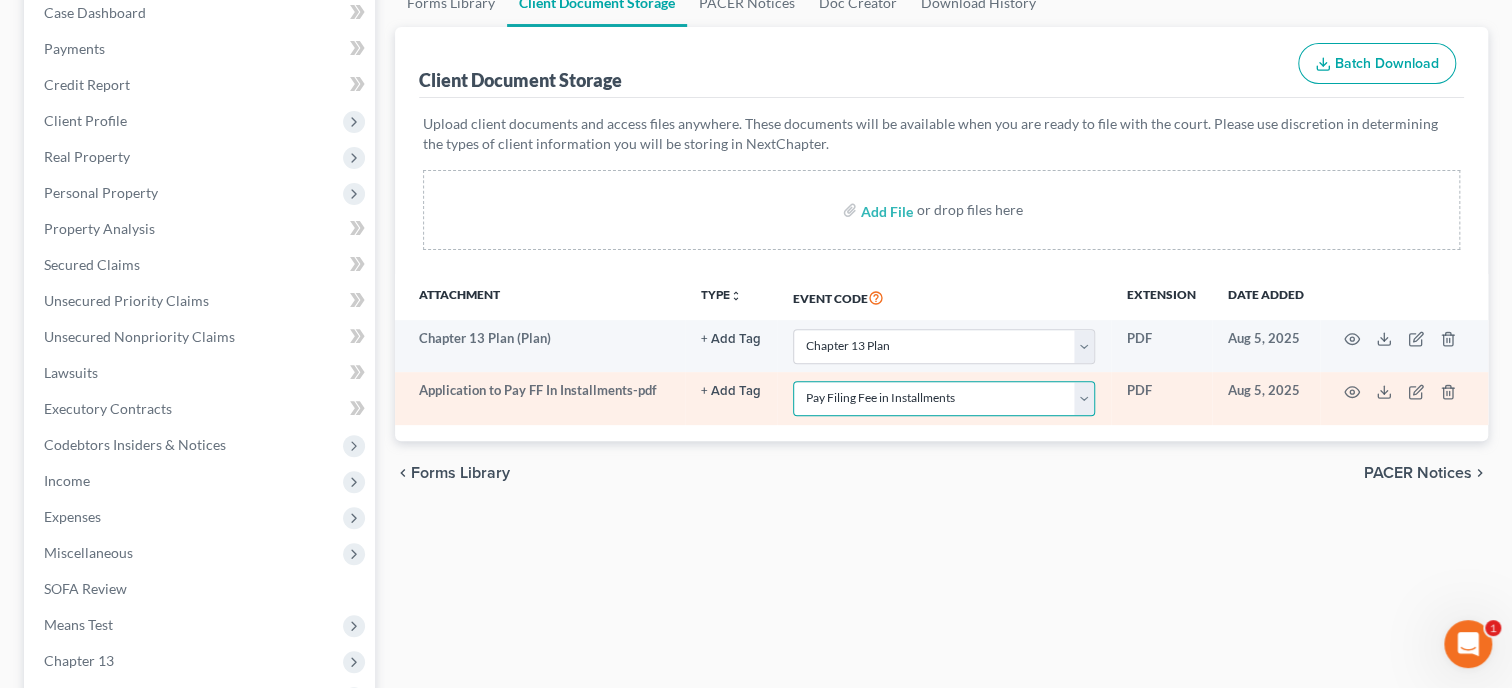 click on "Pay Filing Fee in Installments" at bounding box center (0, 0) 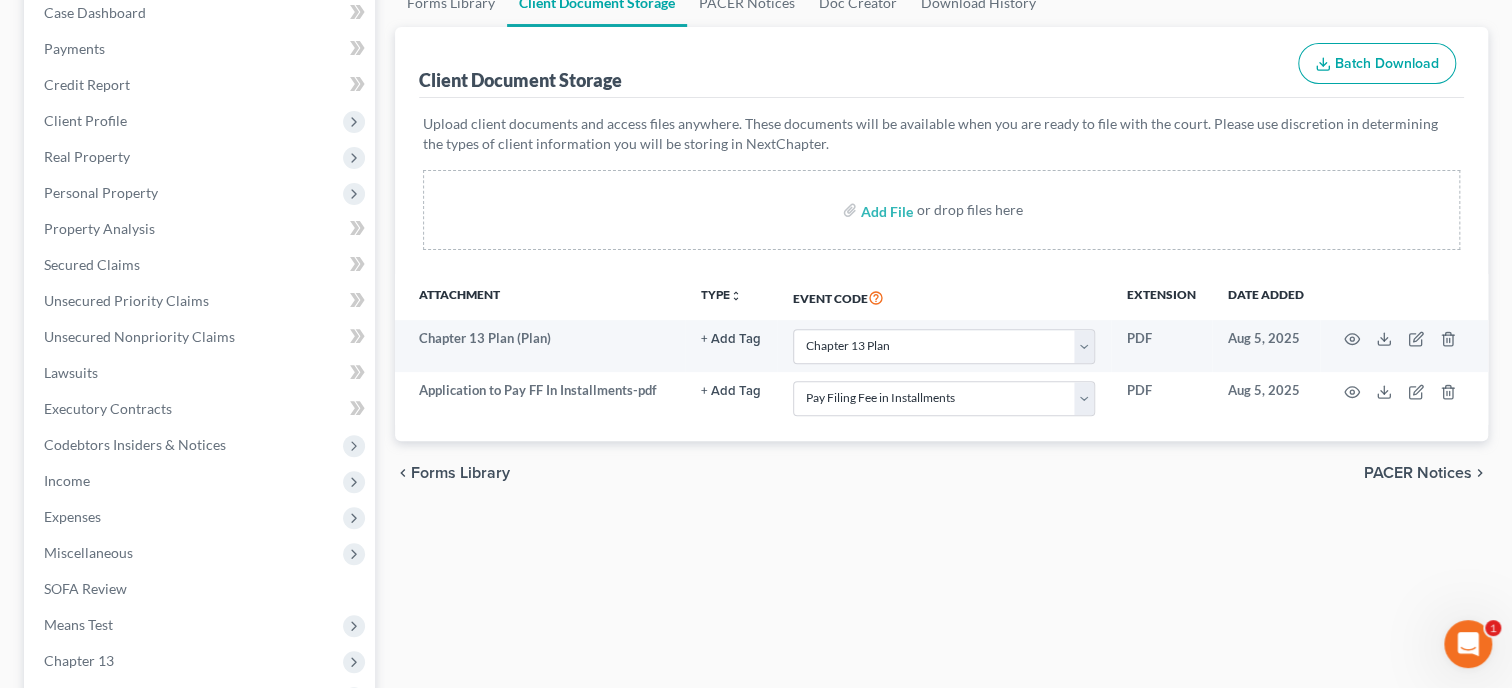 click on "chevron_left
Forms Library
PACER Notices
chevron_right" at bounding box center [941, 473] 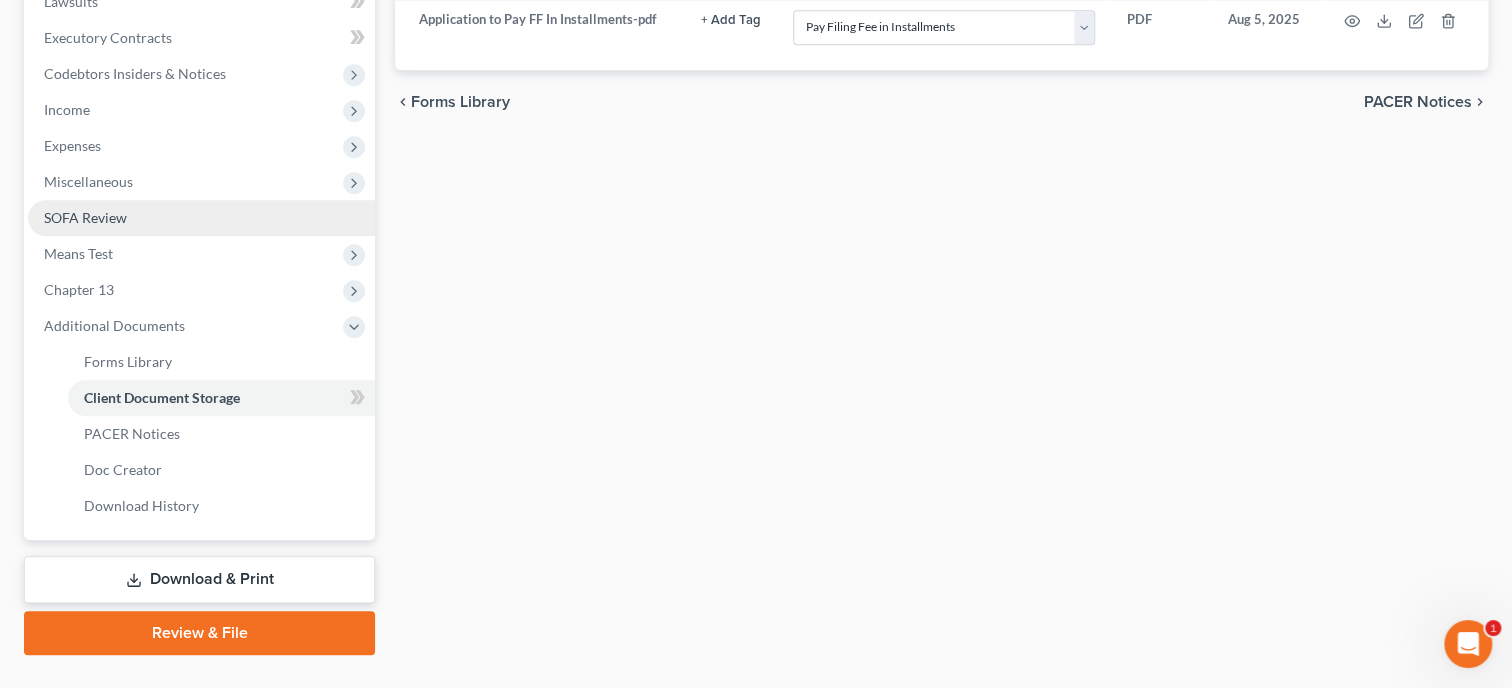 scroll, scrollTop: 624, scrollLeft: 0, axis: vertical 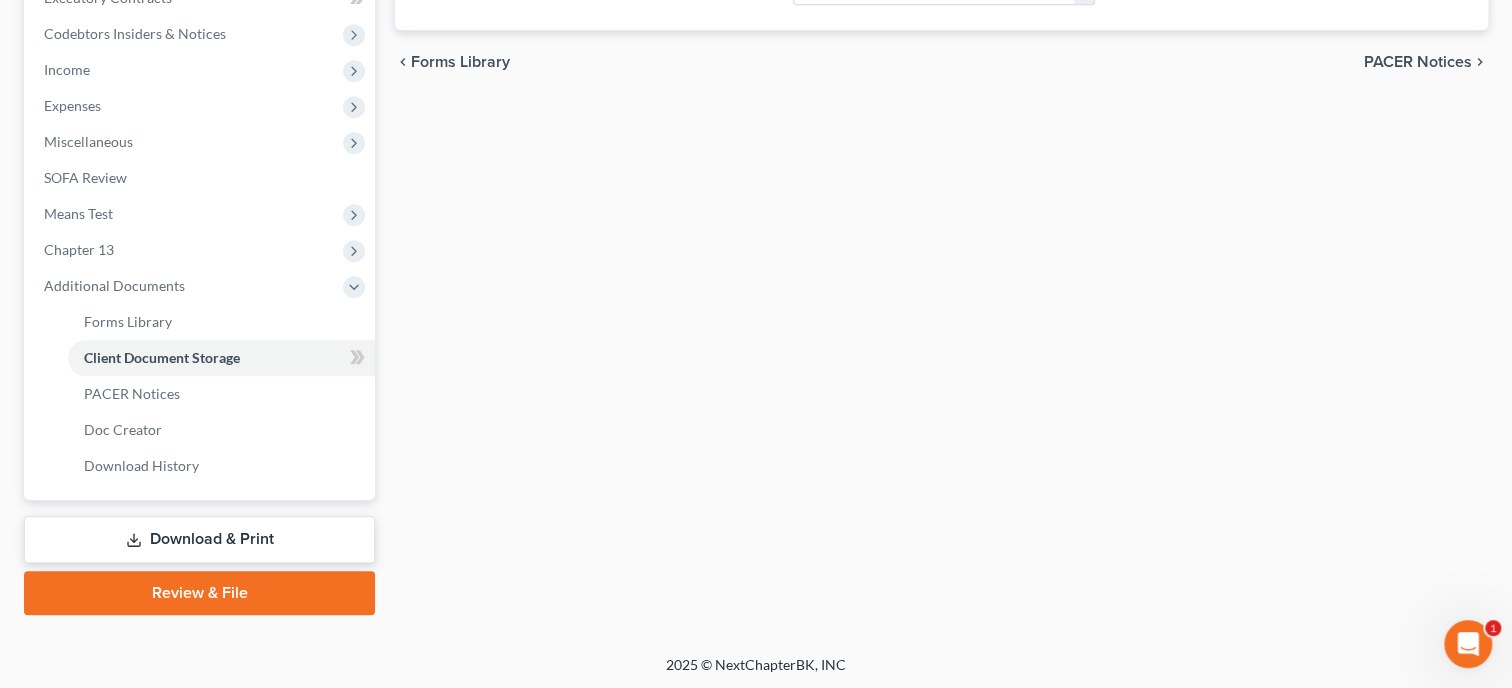click on "Download & Print" at bounding box center [199, 539] 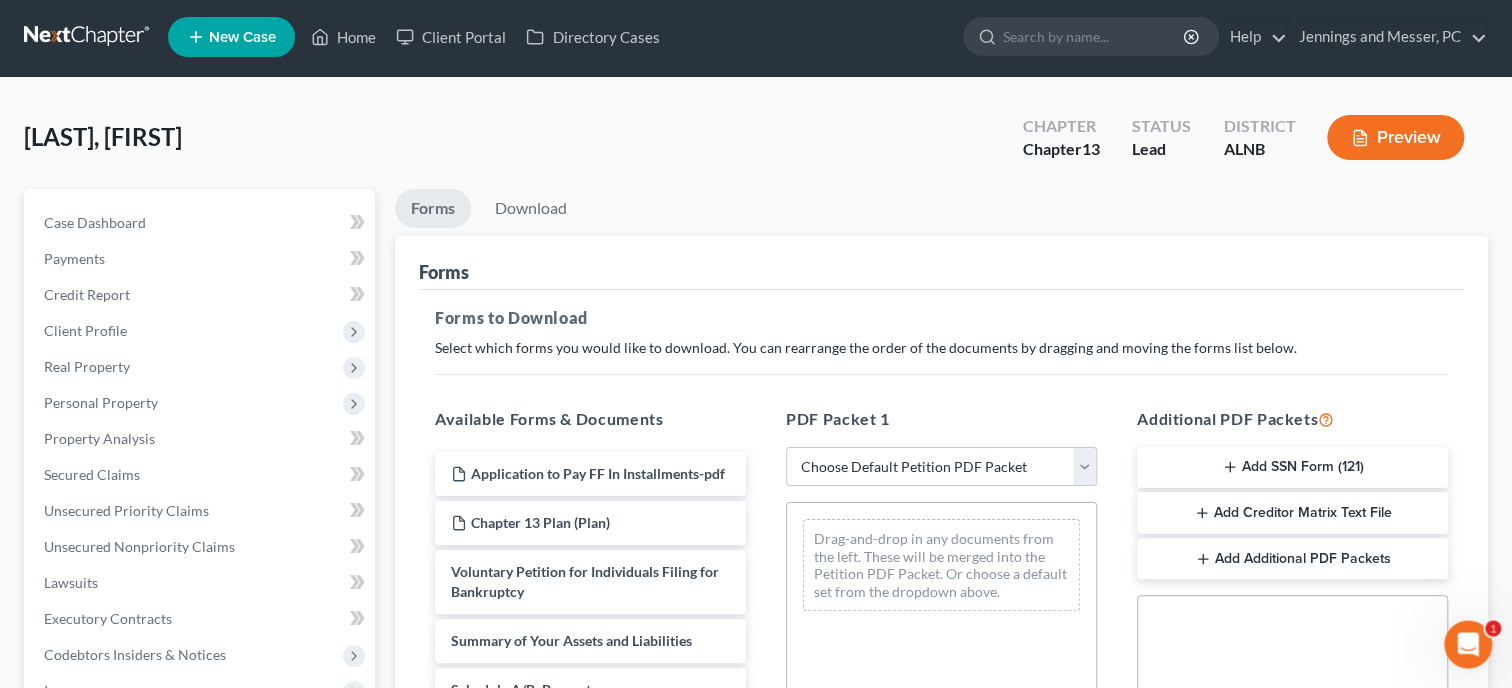 scroll, scrollTop: 0, scrollLeft: 0, axis: both 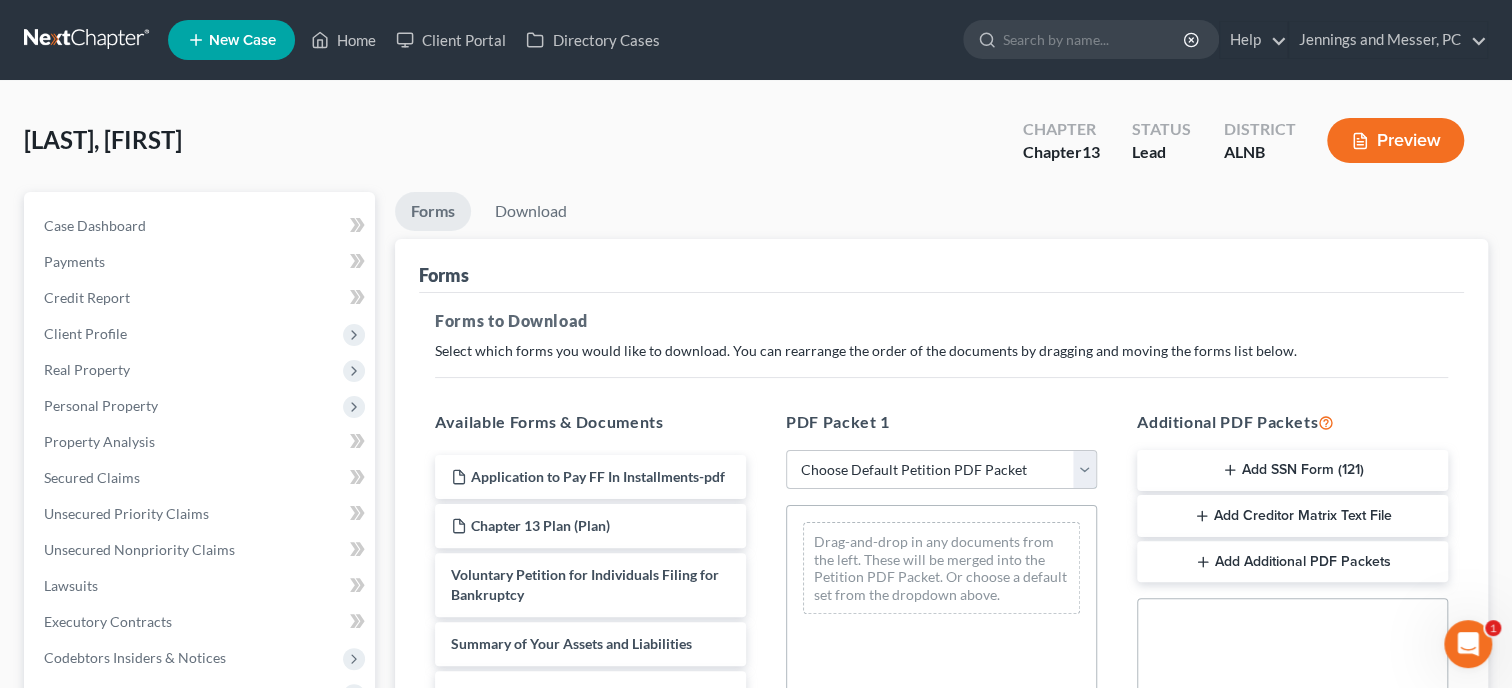click on "Choose Default Petition PDF Packet Complete Bankruptcy Petition (all forms and schedules) Emergency Filing Forms (Petition and Creditor List Only) Amended Forms Signature Pages Only Supplemental Post Petition (Sch. I & J) Supplemental Post Petition (Sch. I) Supplemental Post Petition (Sch. J)" at bounding box center [941, 470] 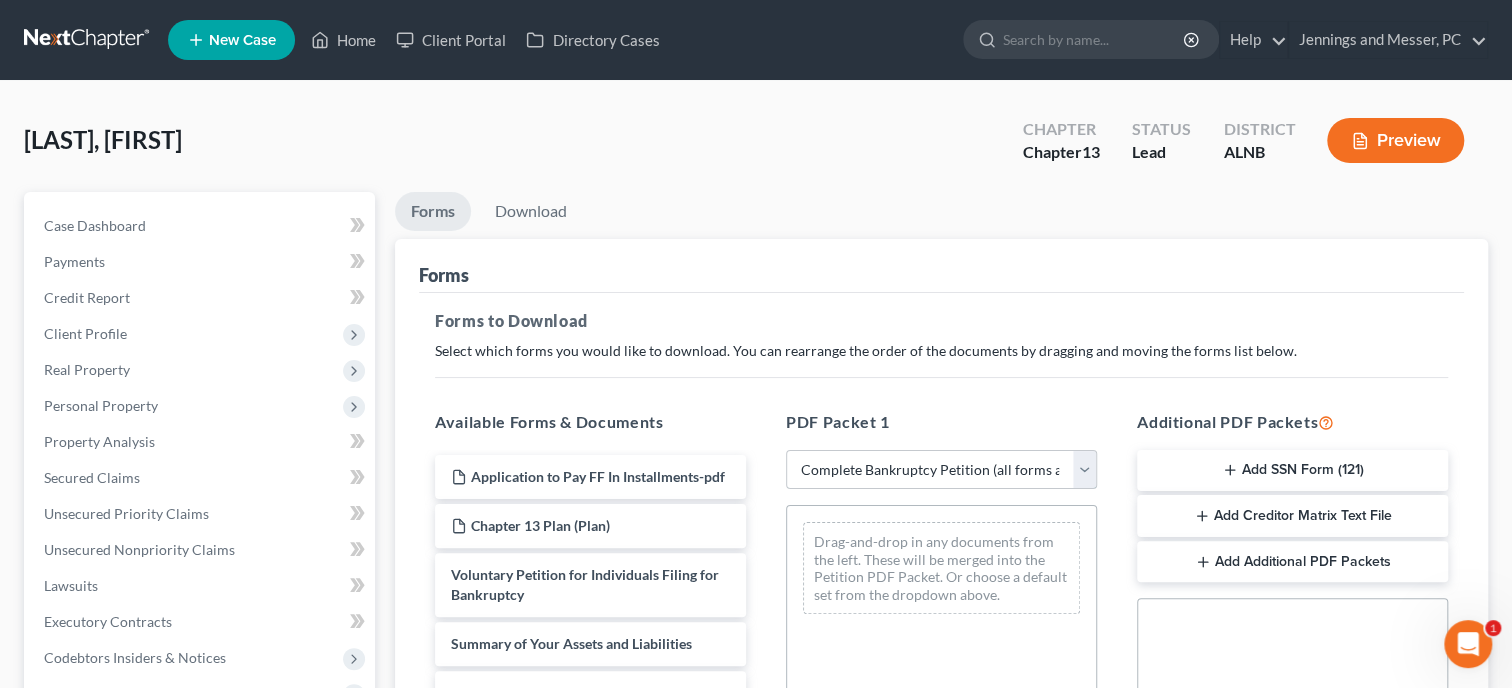 click on "Complete Bankruptcy Petition (all forms and schedules)" at bounding box center (0, 0) 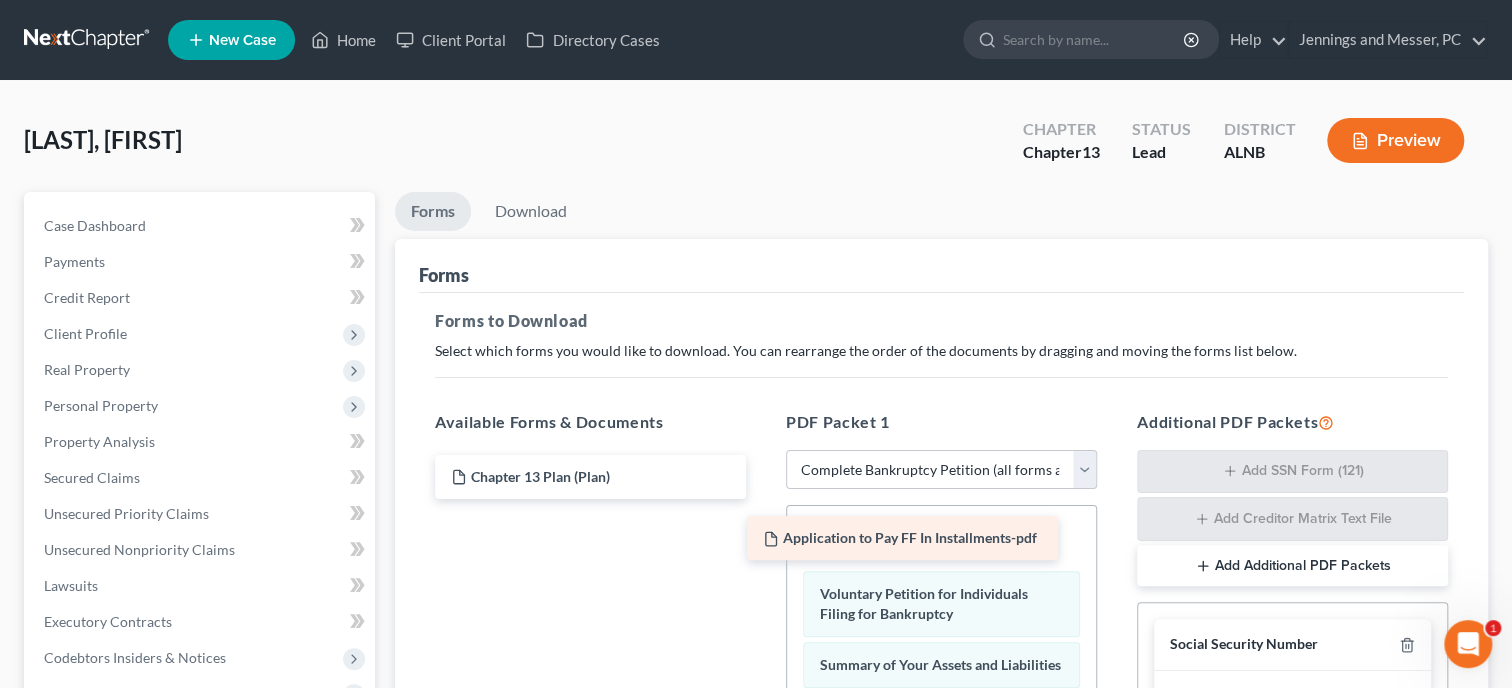 drag, startPoint x: 635, startPoint y: 469, endPoint x: 954, endPoint y: 537, distance: 326.16714 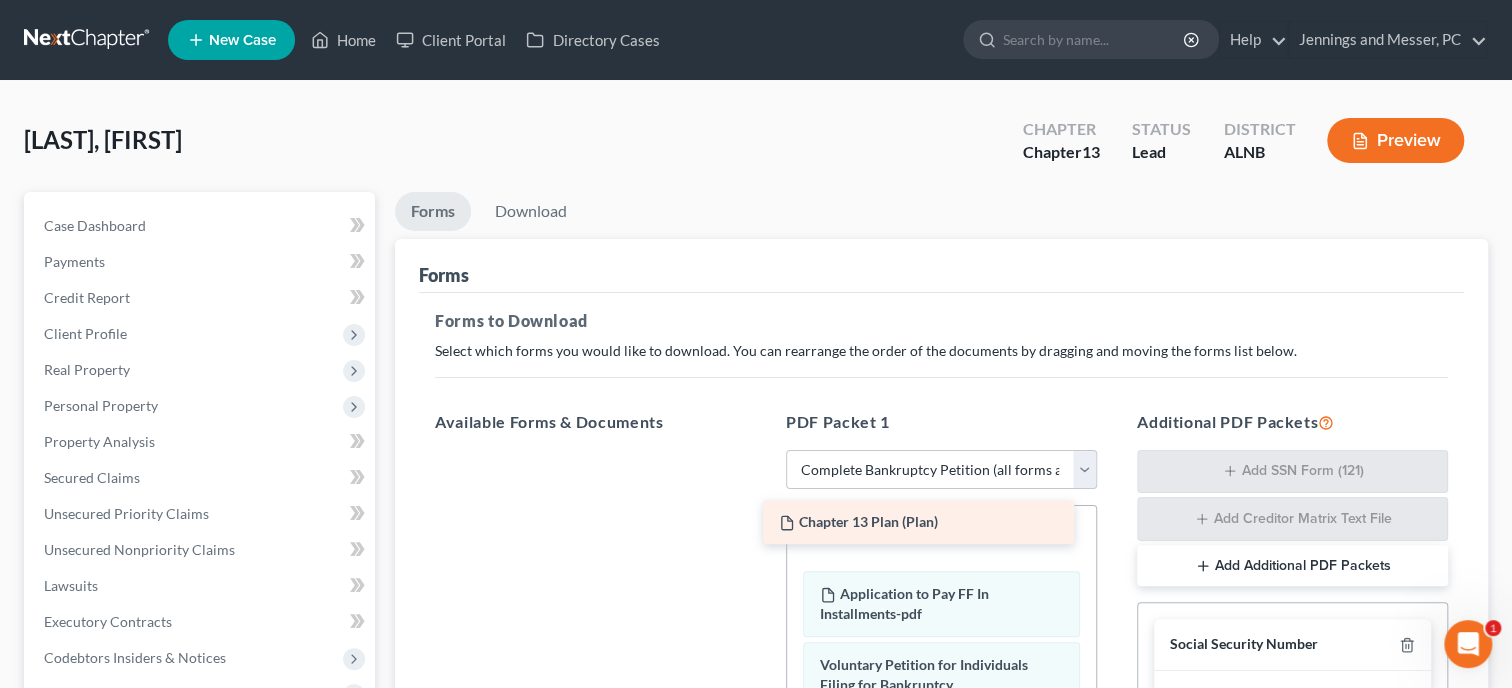 drag, startPoint x: 619, startPoint y: 474, endPoint x: 962, endPoint y: 525, distance: 346.7708 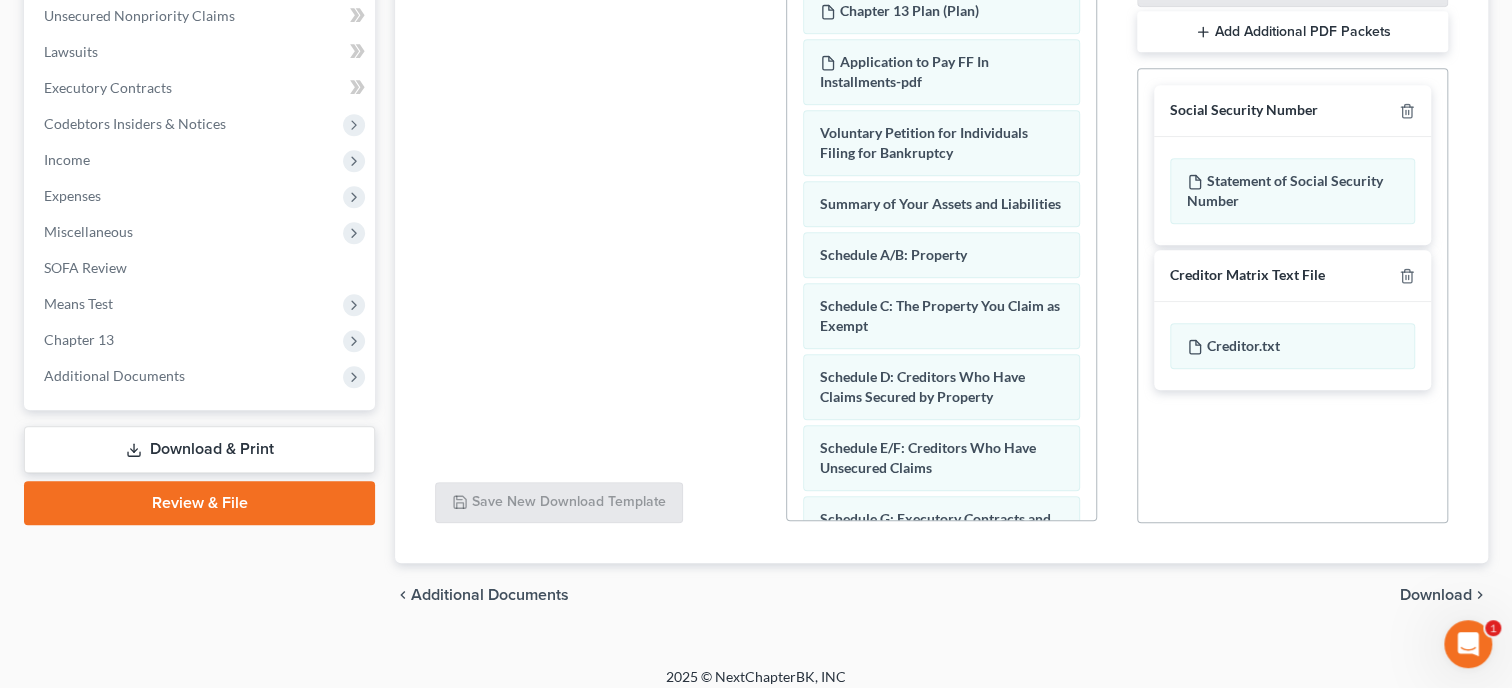 scroll, scrollTop: 547, scrollLeft: 0, axis: vertical 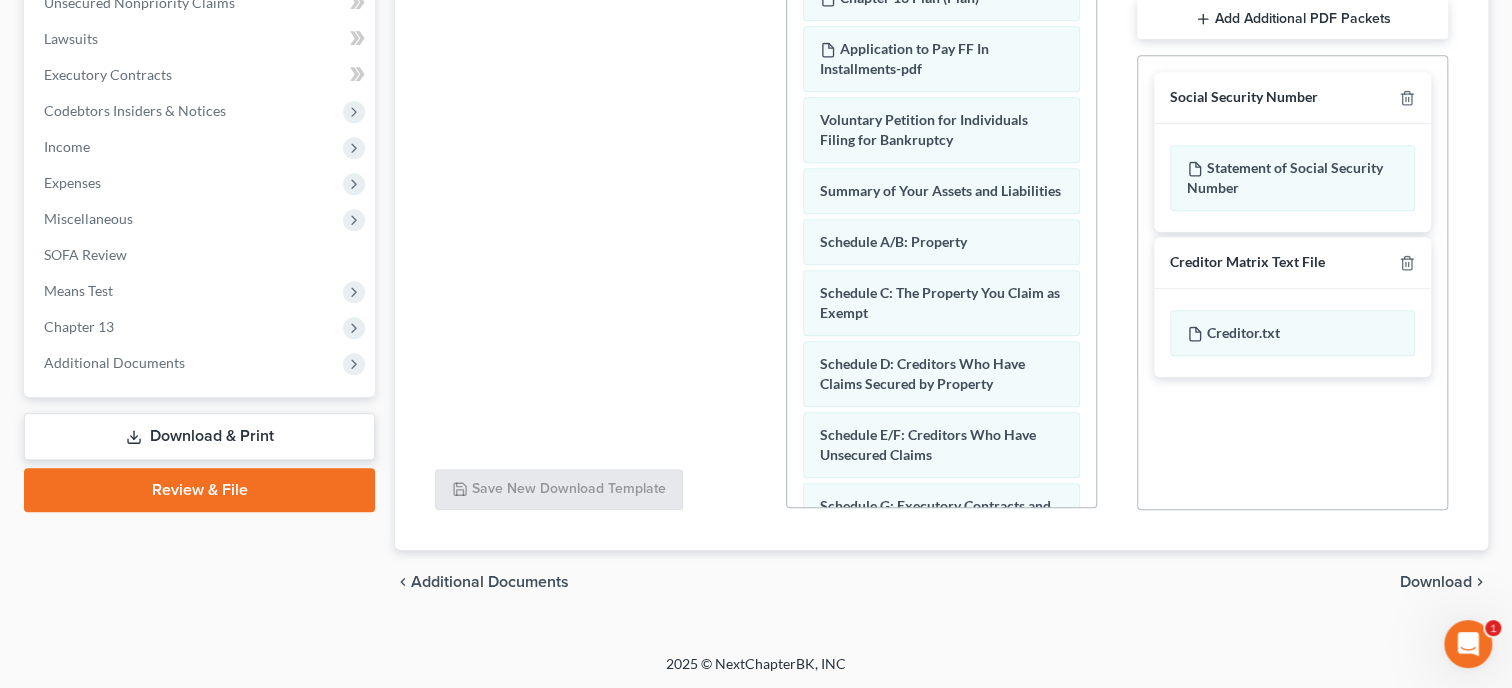 click on "Download" at bounding box center [1436, 582] 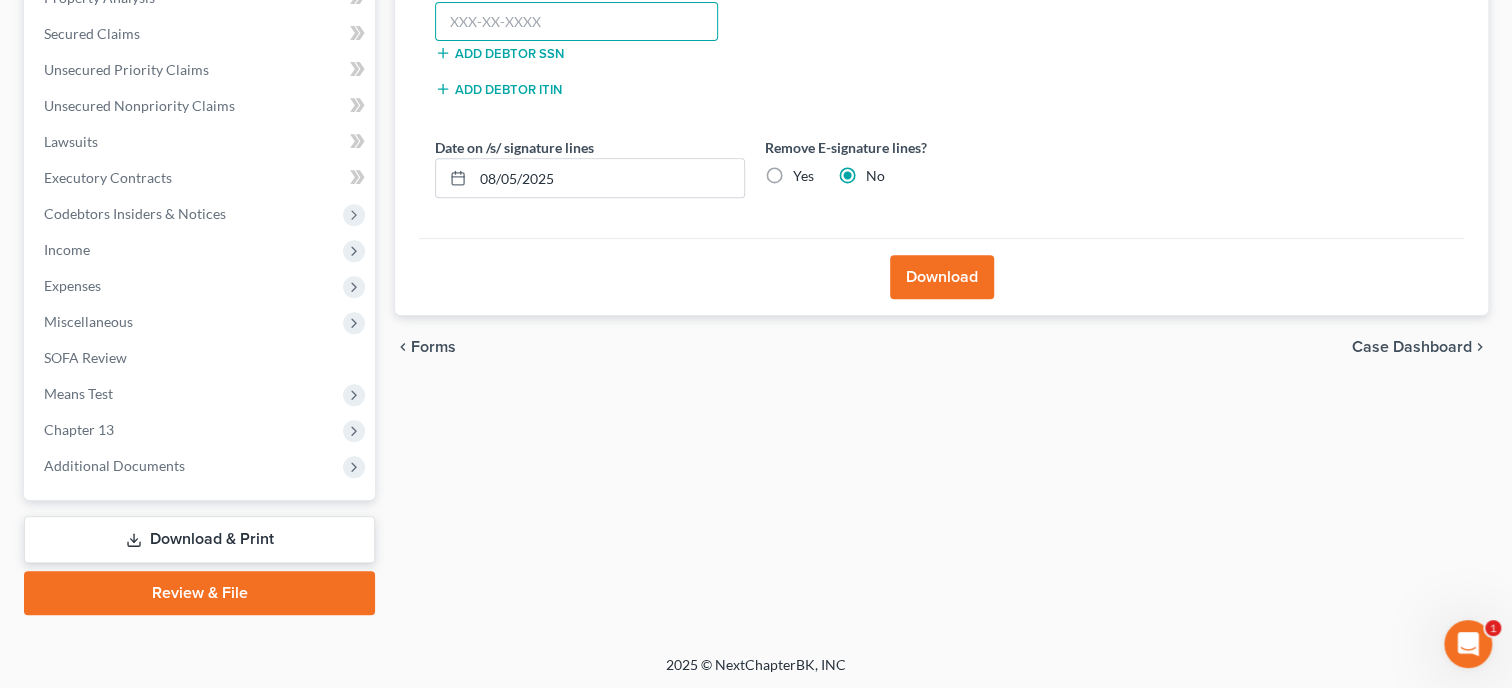 click at bounding box center [576, 22] 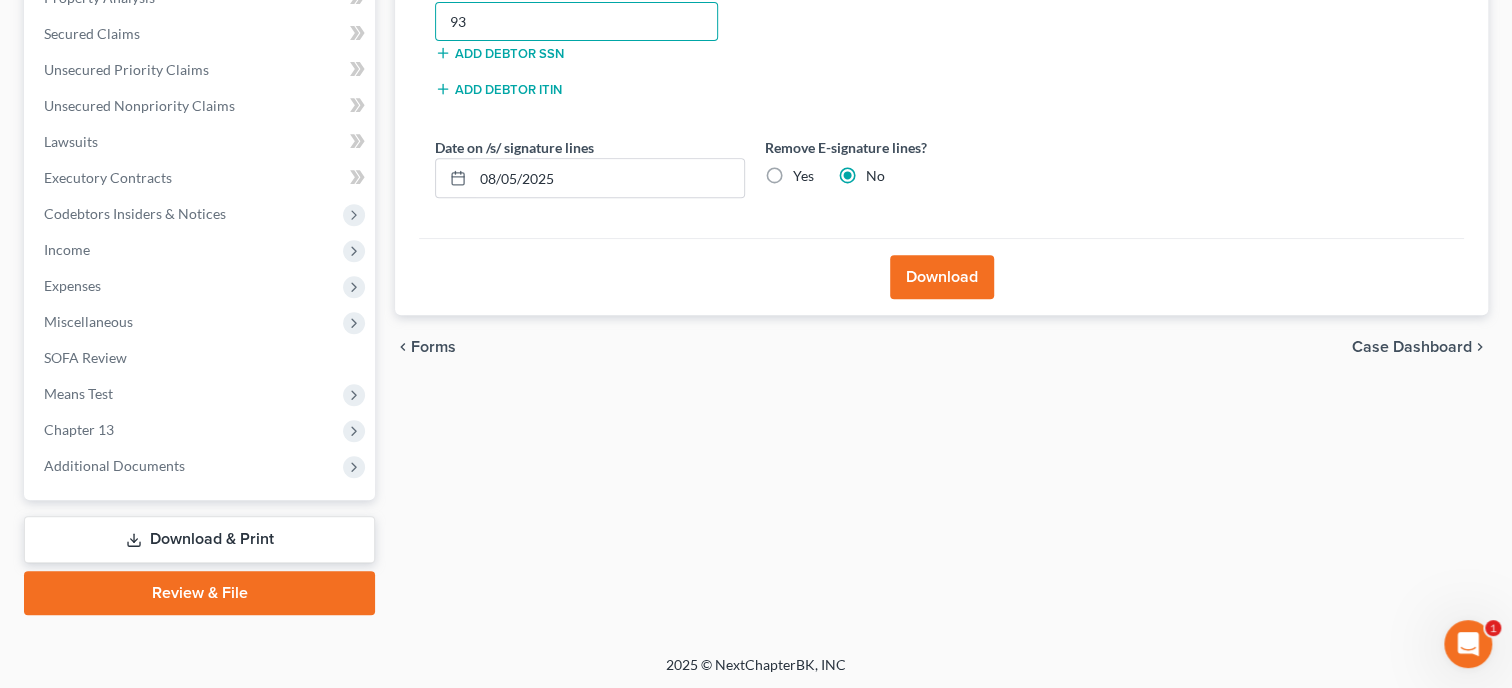 type on "9" 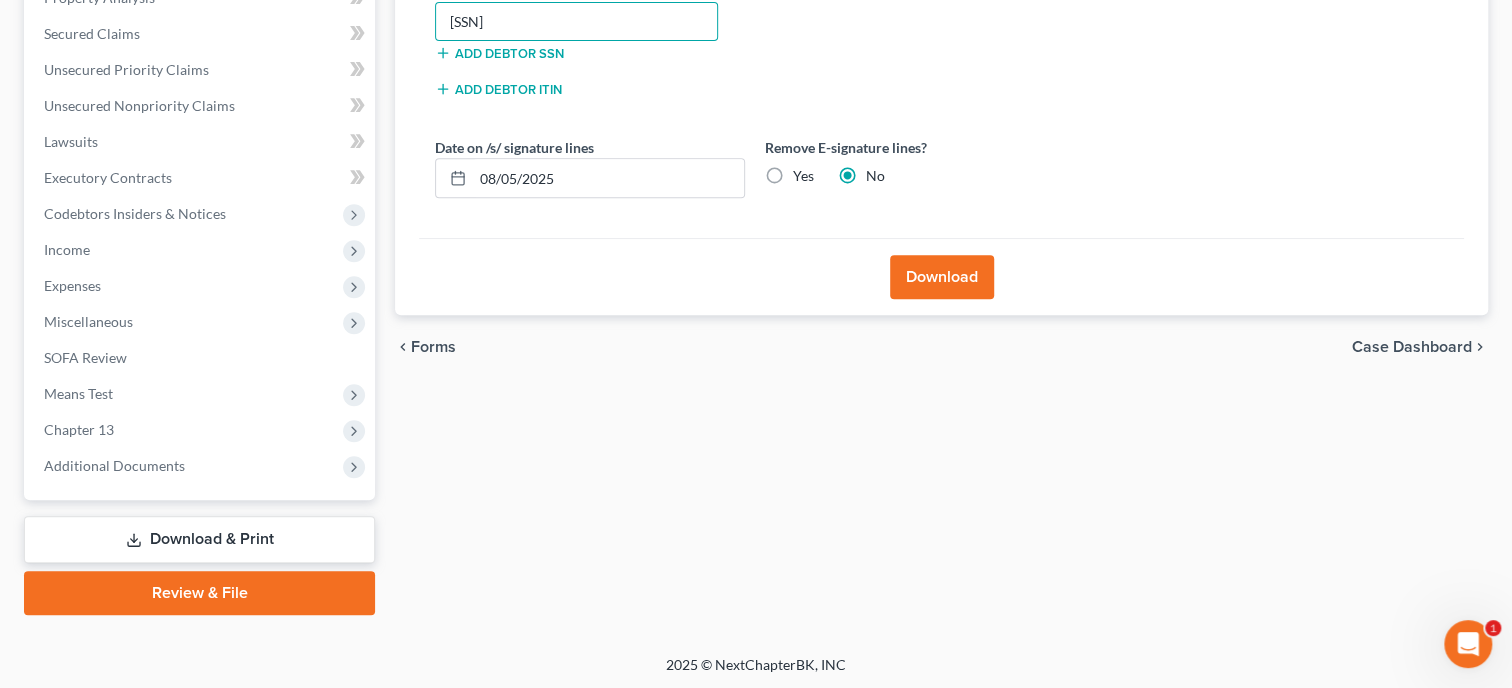 type on "258-13-2427" 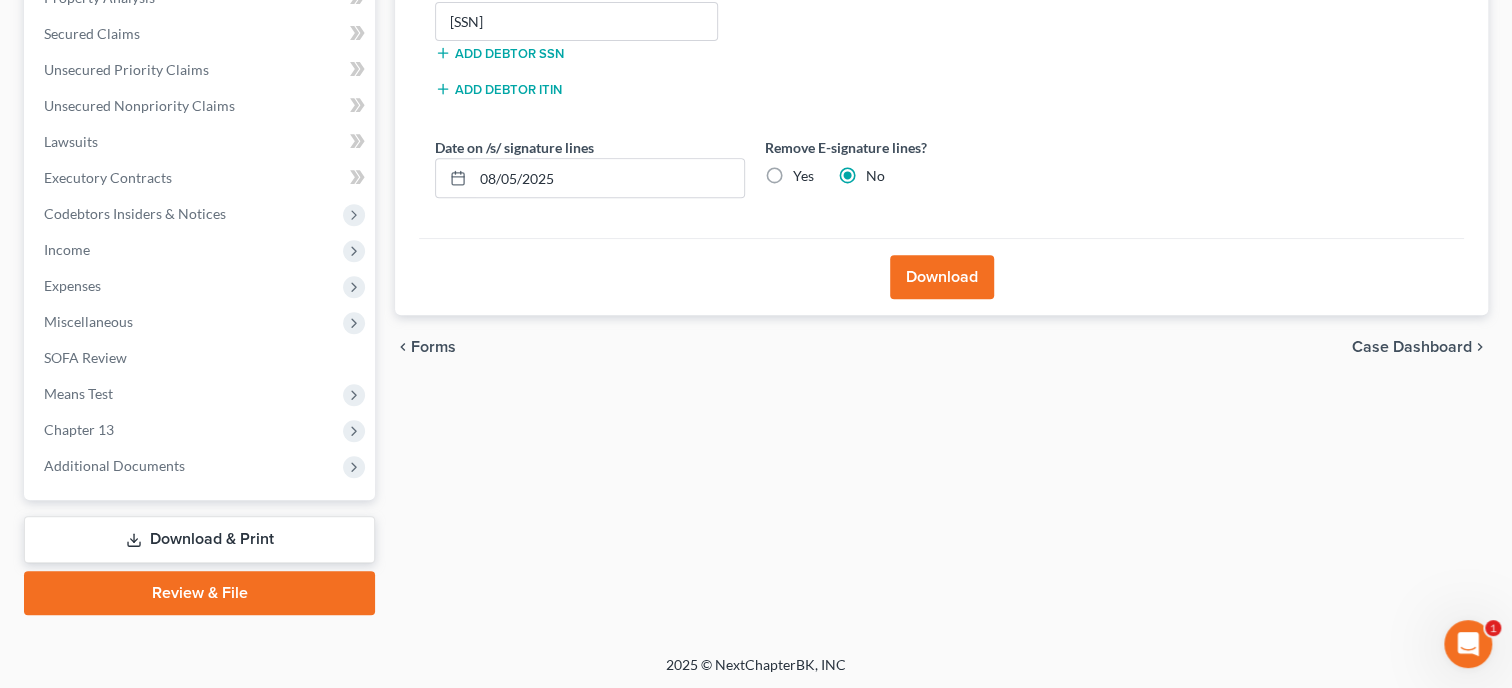 click on "Download" at bounding box center [942, 277] 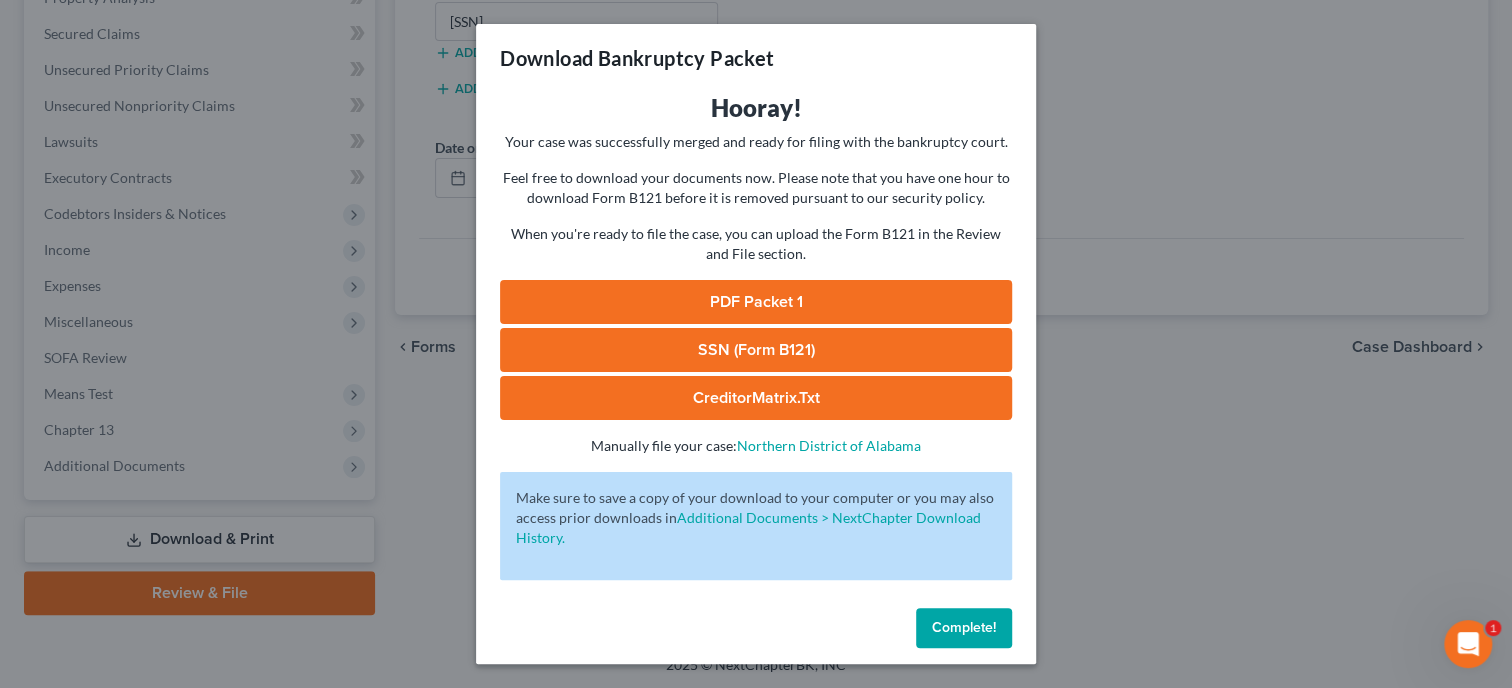 click on "Complete!" at bounding box center [964, 628] 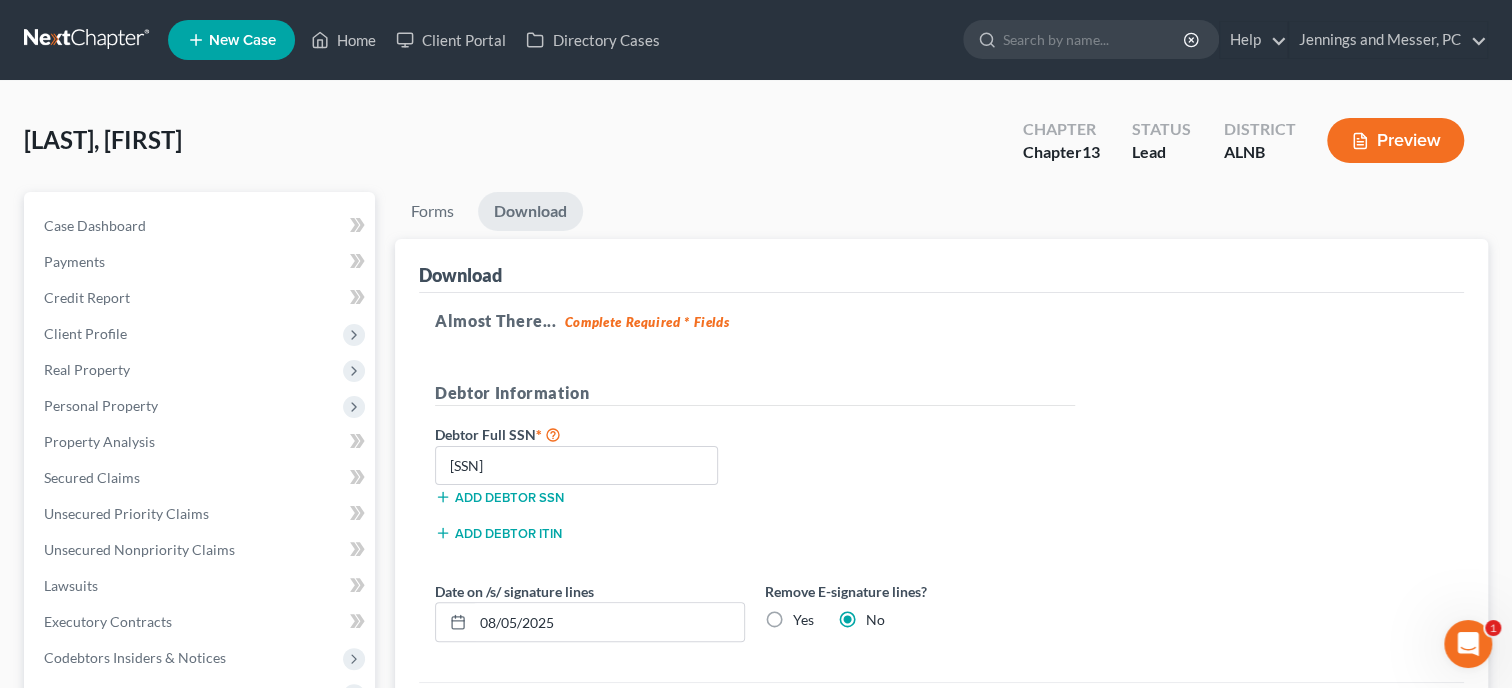 scroll, scrollTop: 0, scrollLeft: 0, axis: both 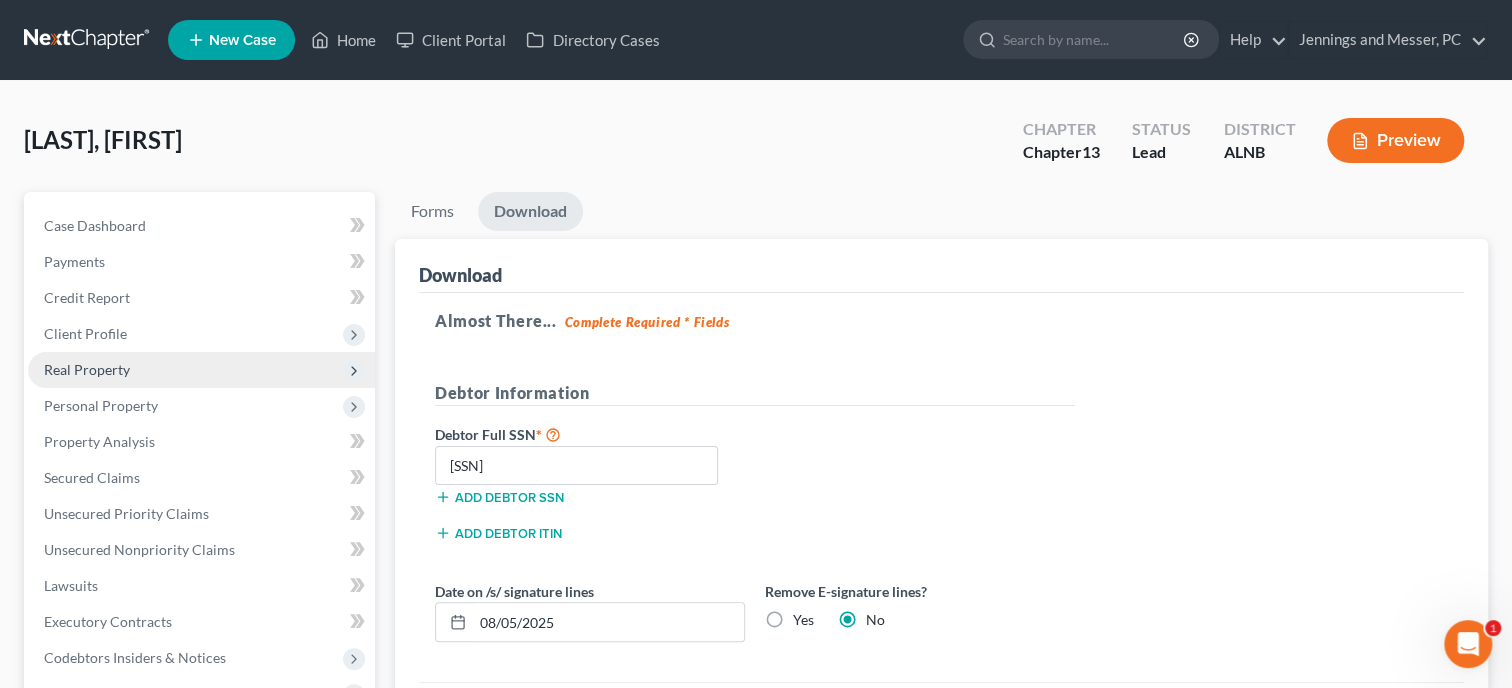 click on "Real Property" at bounding box center (87, 369) 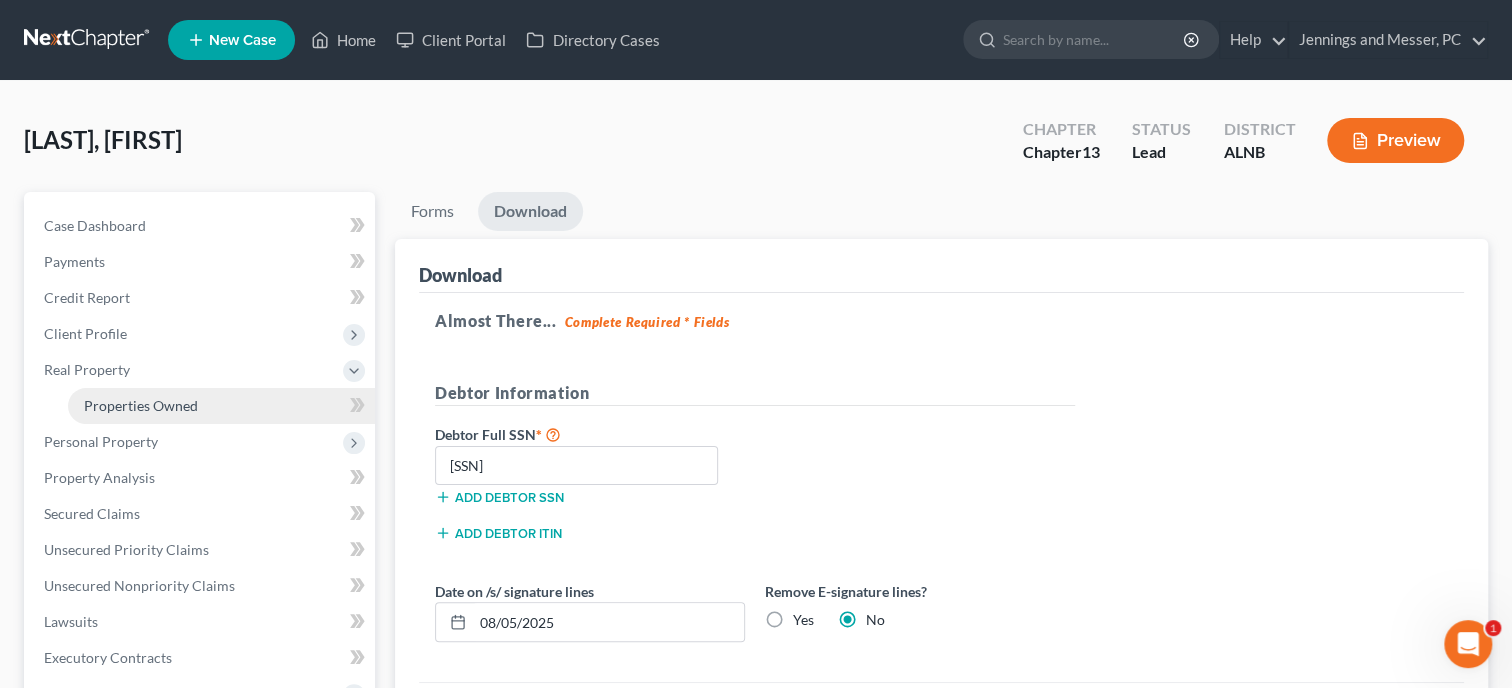 click on "Properties Owned" at bounding box center [141, 405] 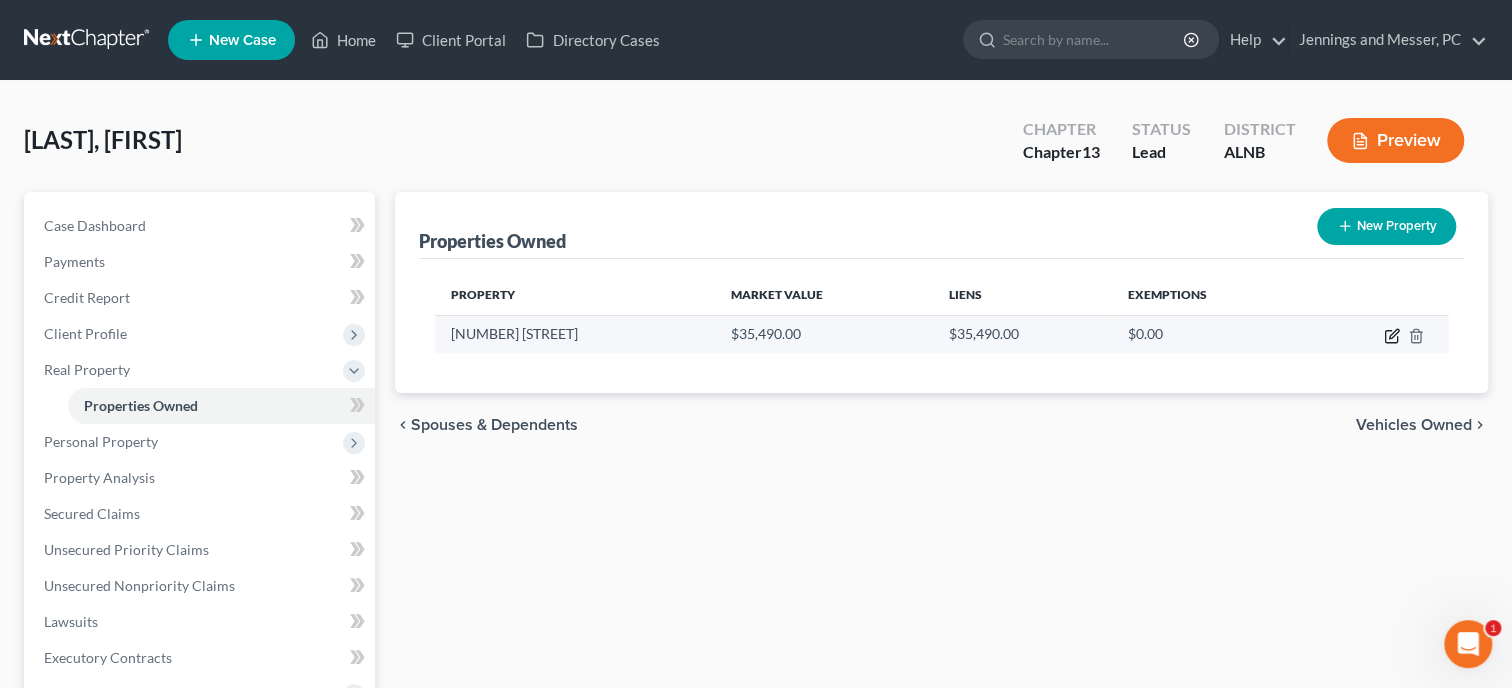 click 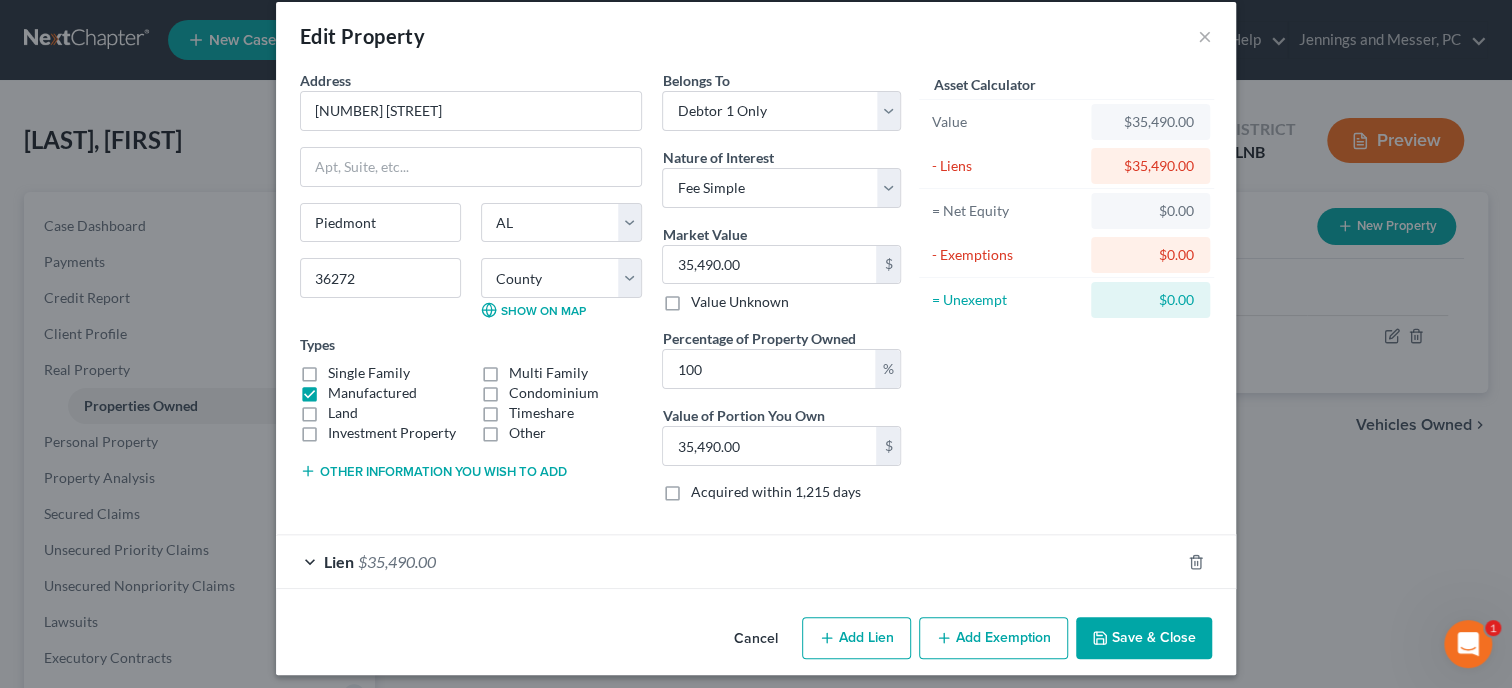 scroll, scrollTop: 31, scrollLeft: 0, axis: vertical 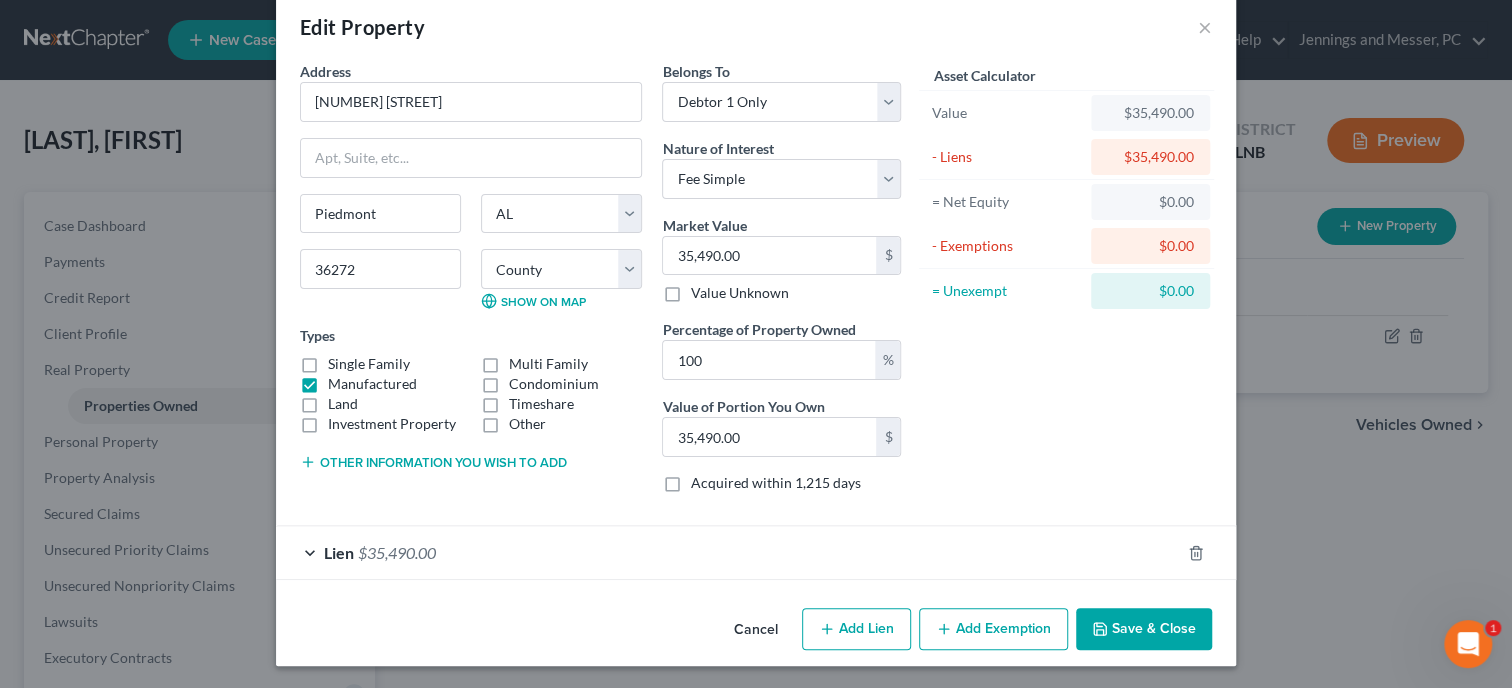 click on "Save & Close" at bounding box center (1144, 629) 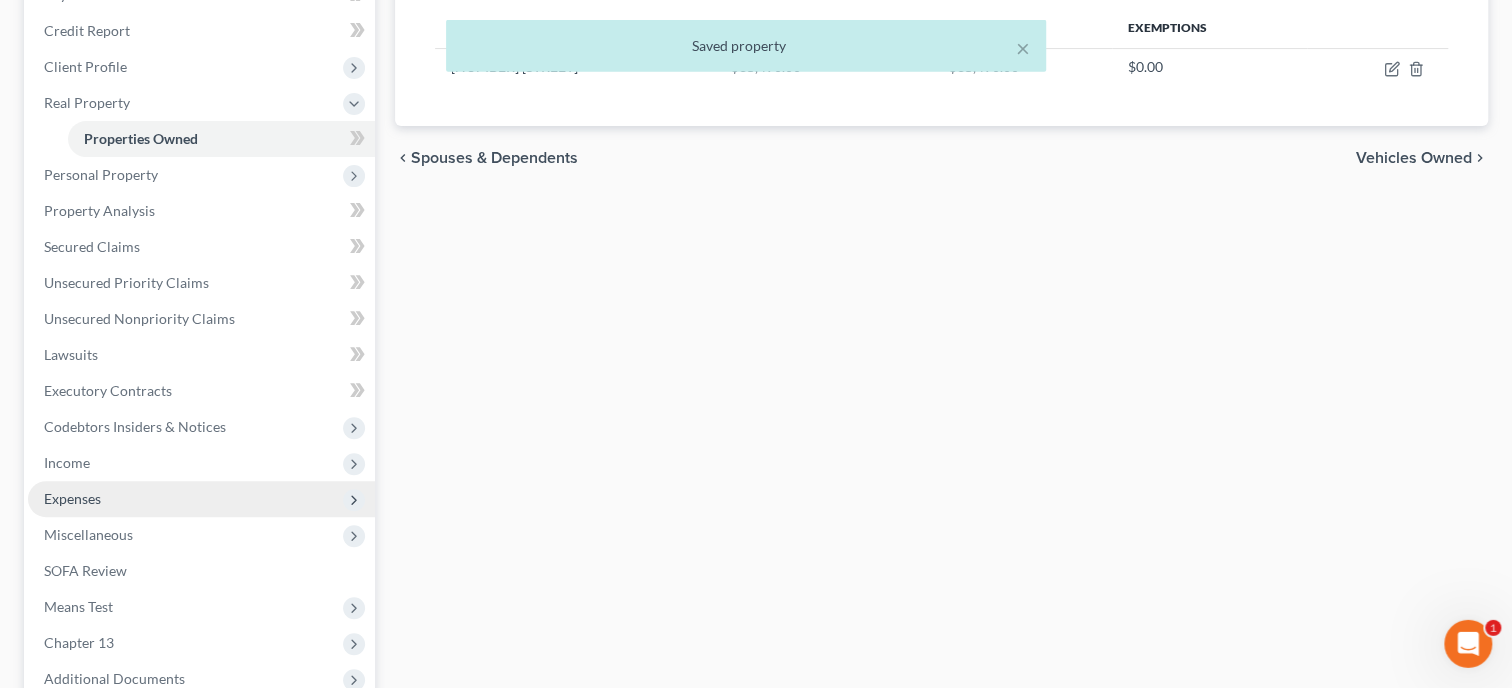 scroll, scrollTop: 481, scrollLeft: 0, axis: vertical 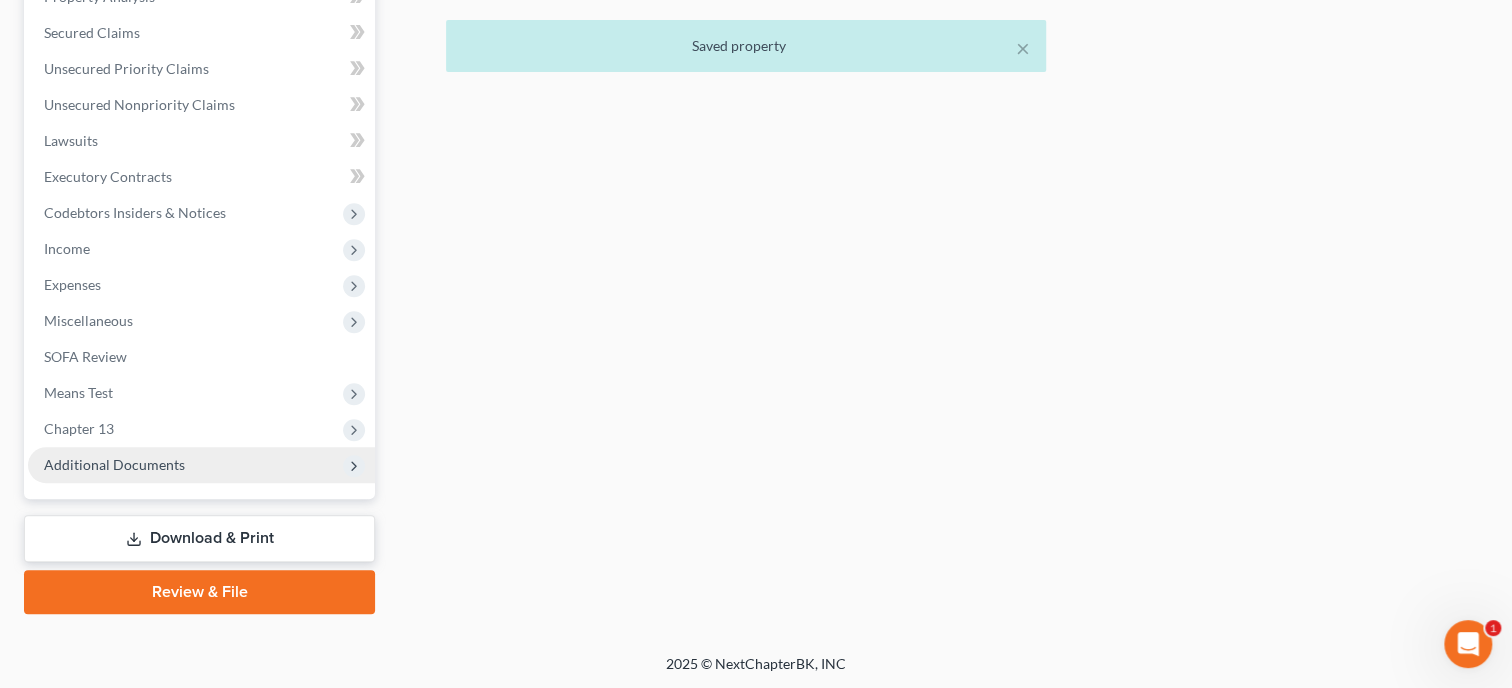 click on "Additional Documents" at bounding box center [114, 464] 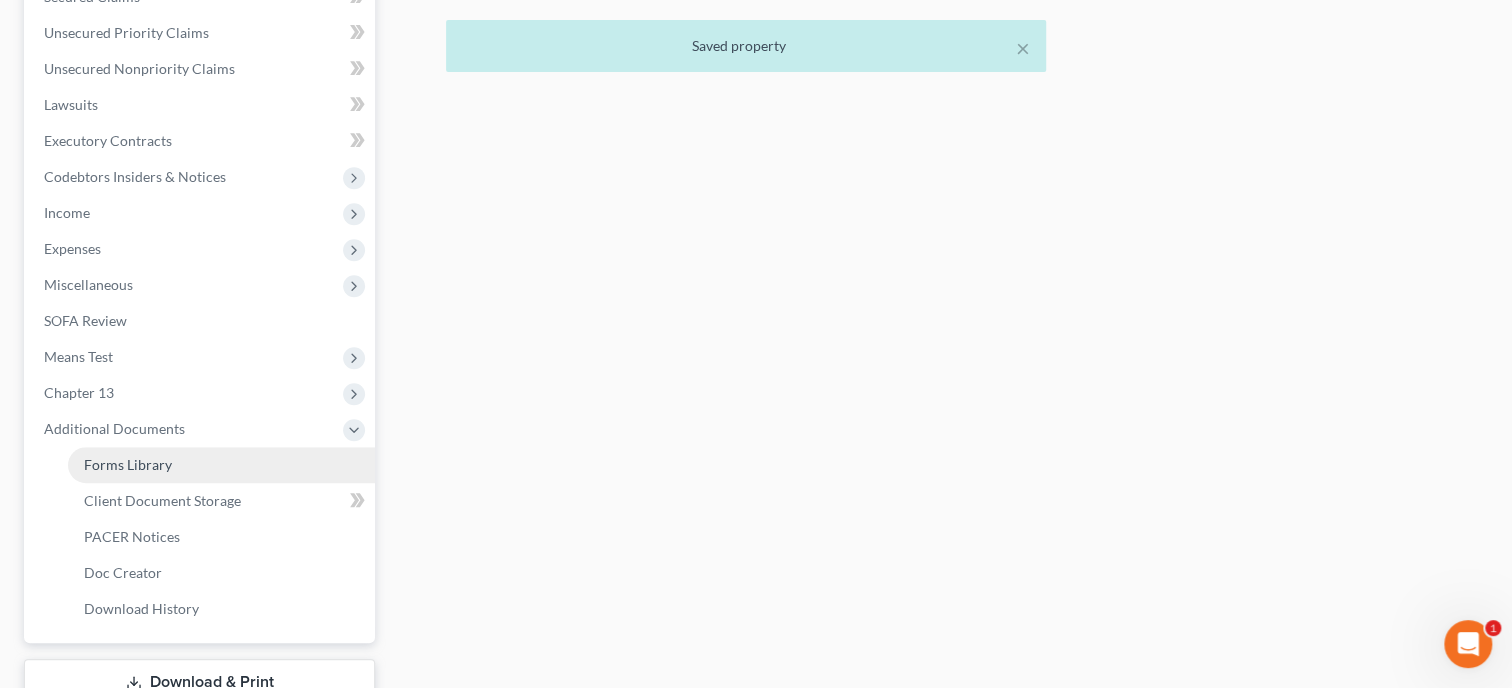 scroll, scrollTop: 445, scrollLeft: 0, axis: vertical 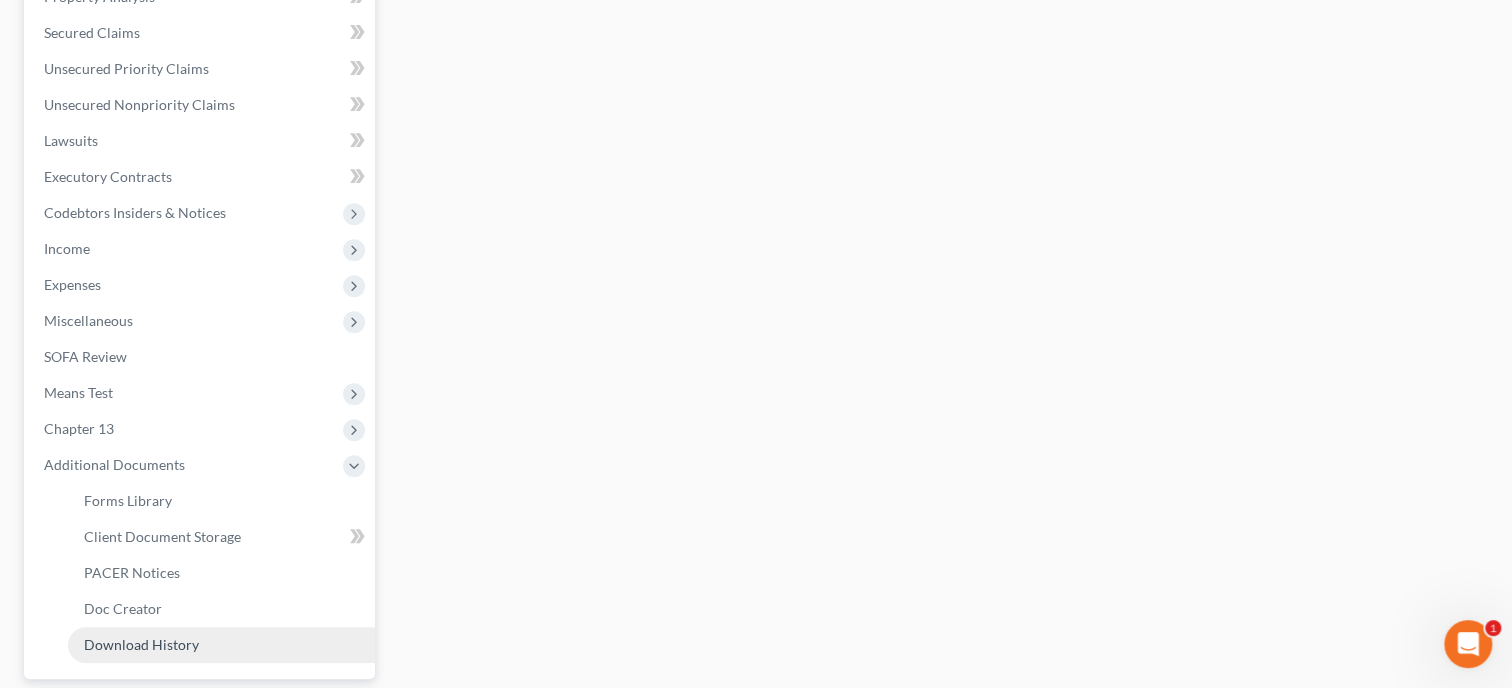 click on "Download History" at bounding box center (141, 644) 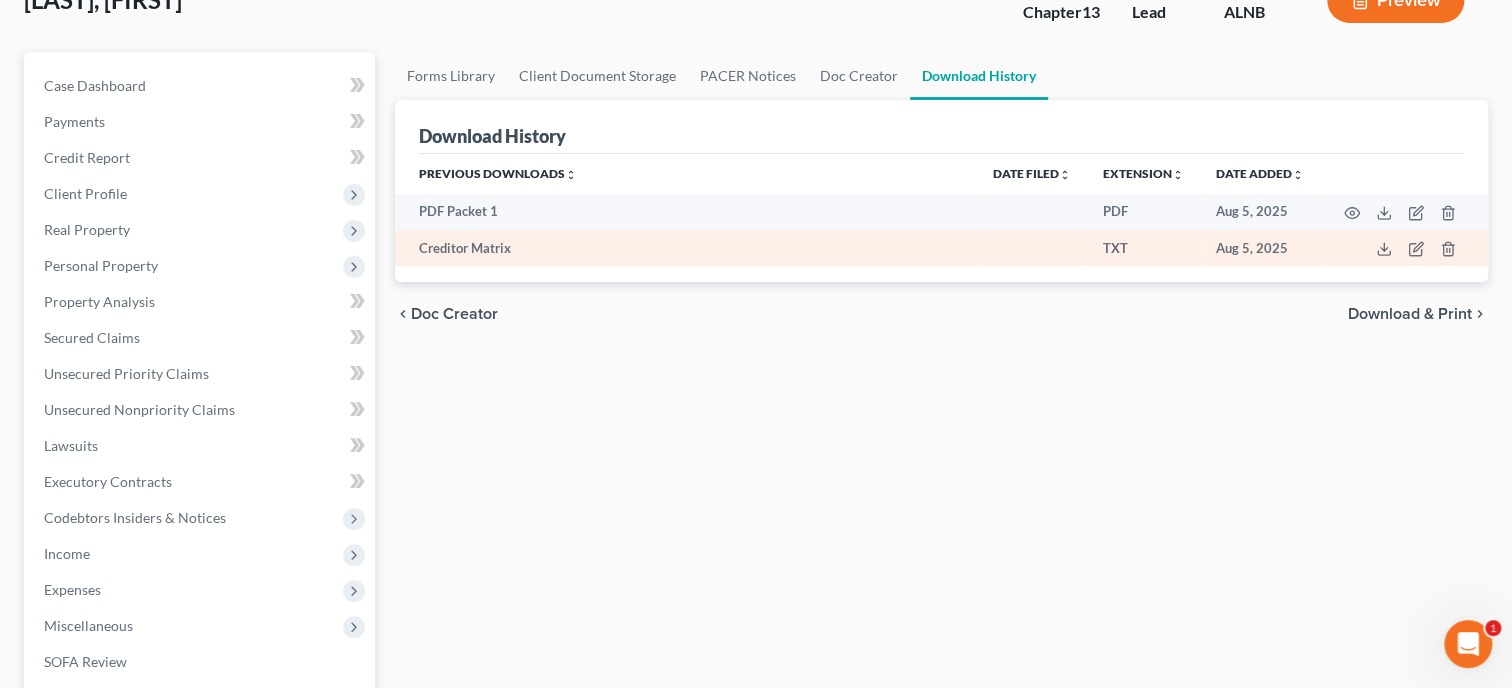 scroll, scrollTop: 0, scrollLeft: 0, axis: both 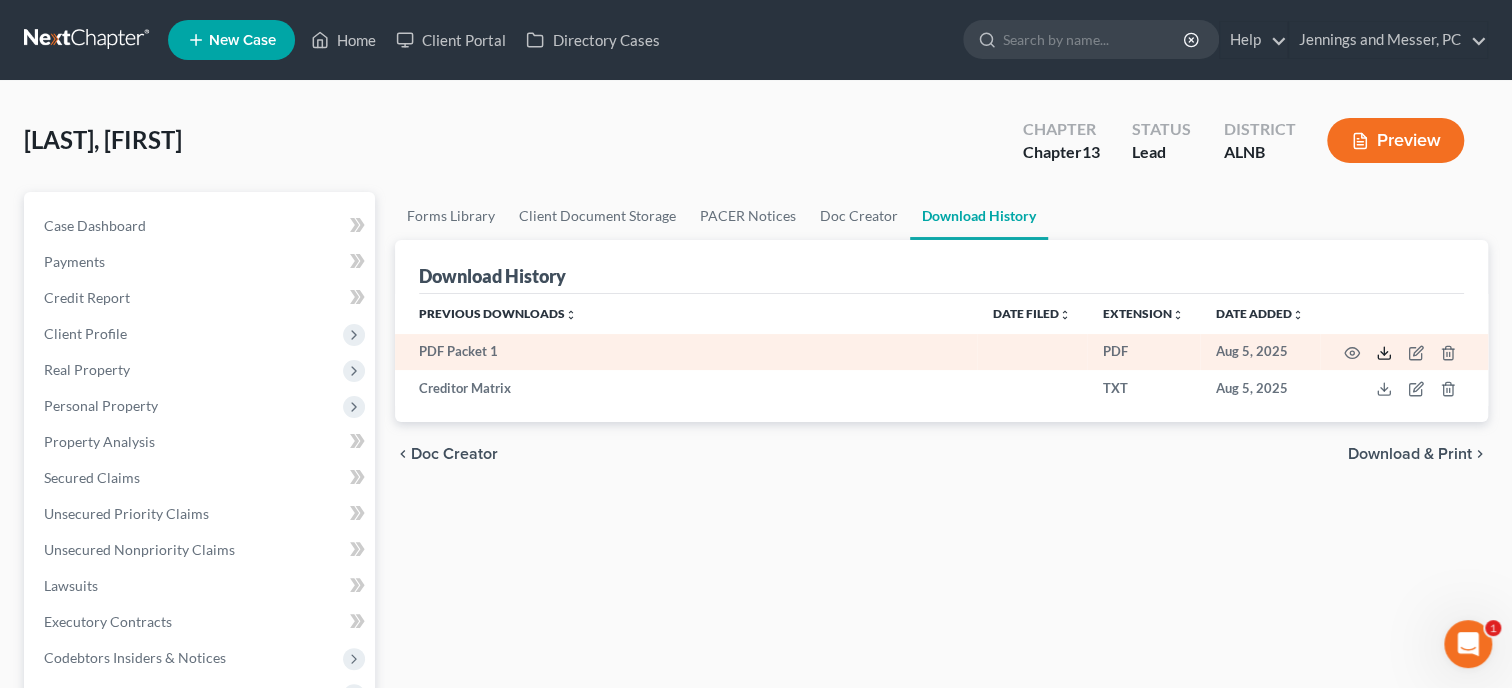 click 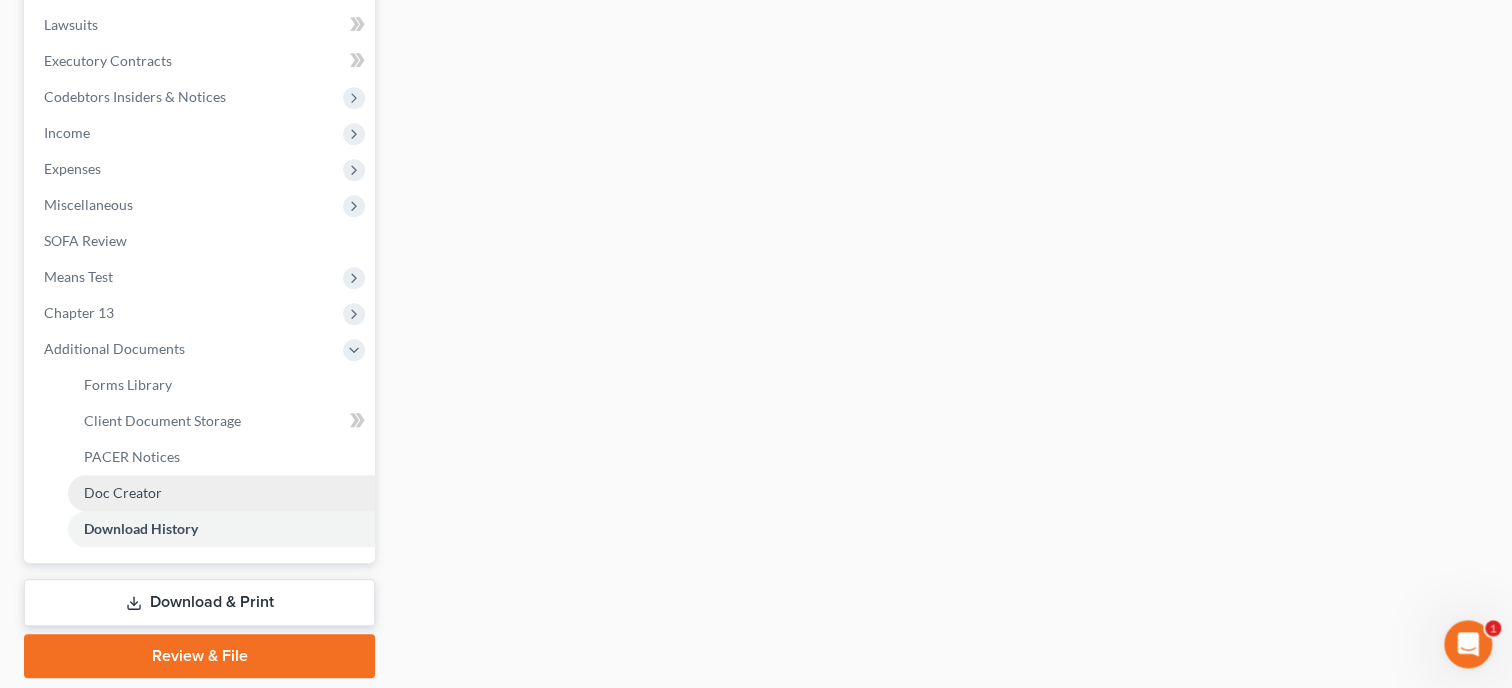 scroll, scrollTop: 624, scrollLeft: 0, axis: vertical 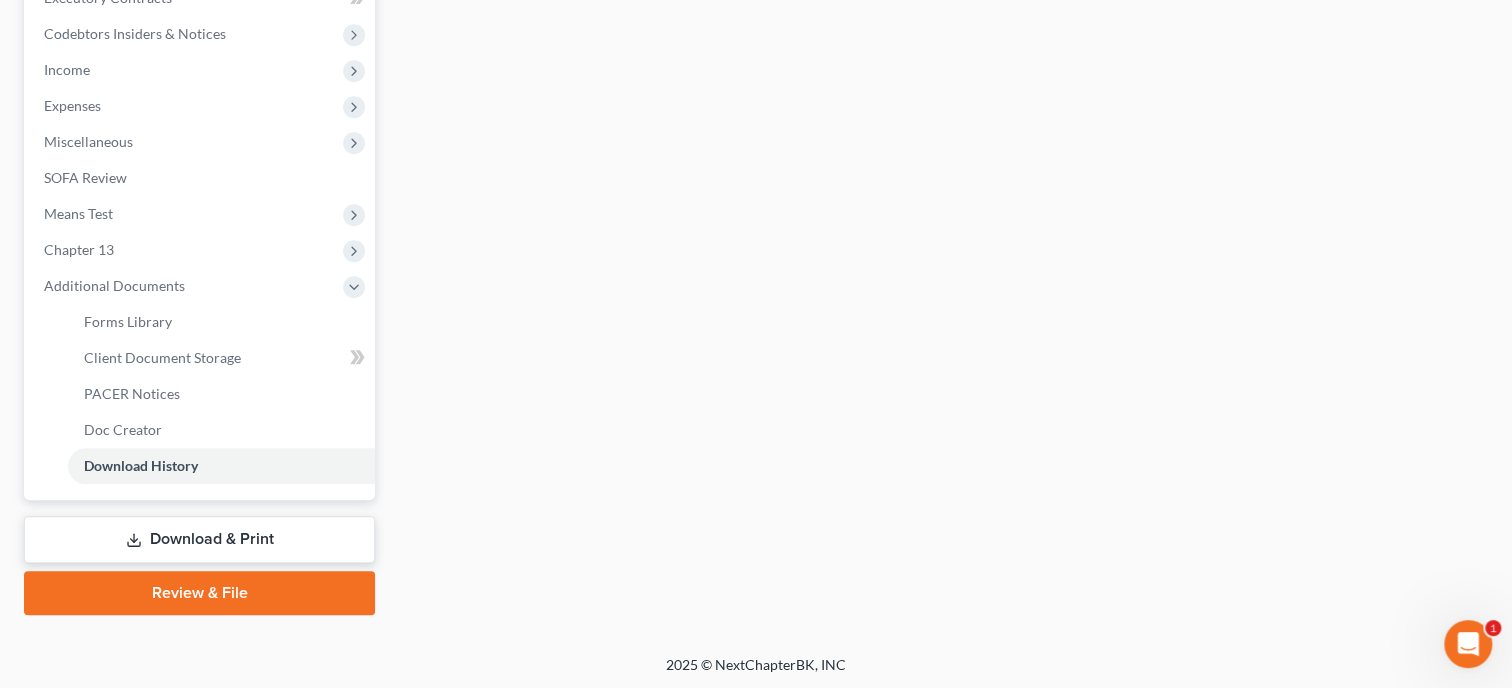 click on "Download & Print" at bounding box center [199, 539] 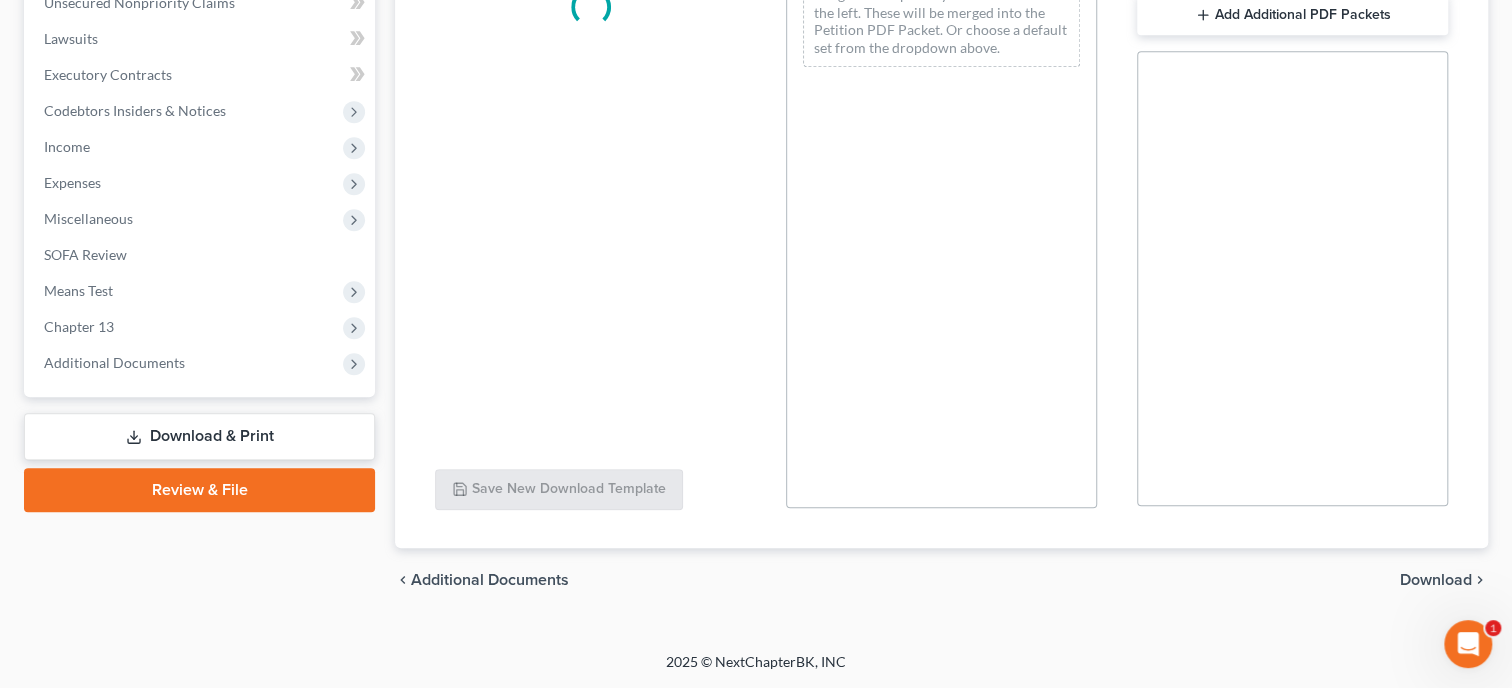 scroll, scrollTop: 0, scrollLeft: 0, axis: both 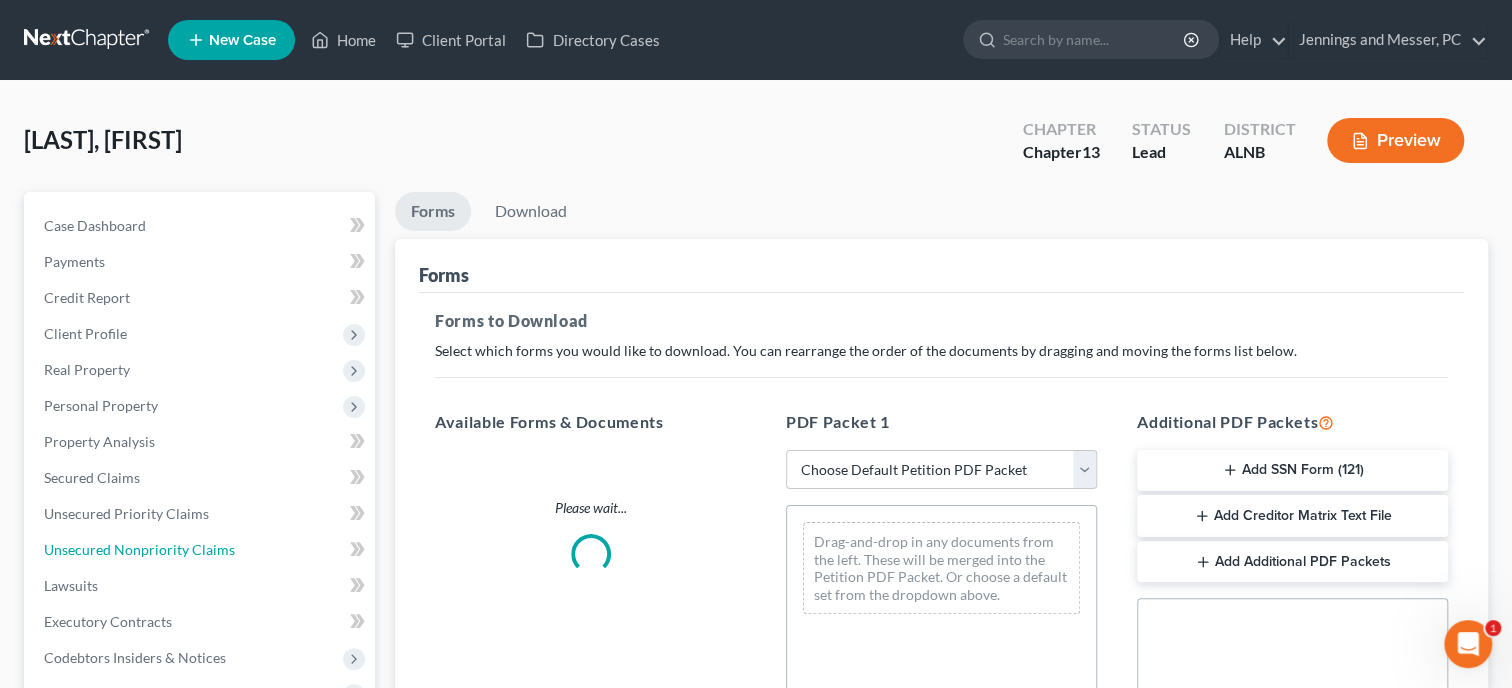 click on "Unsecured Nonpriority Claims" at bounding box center [201, 550] 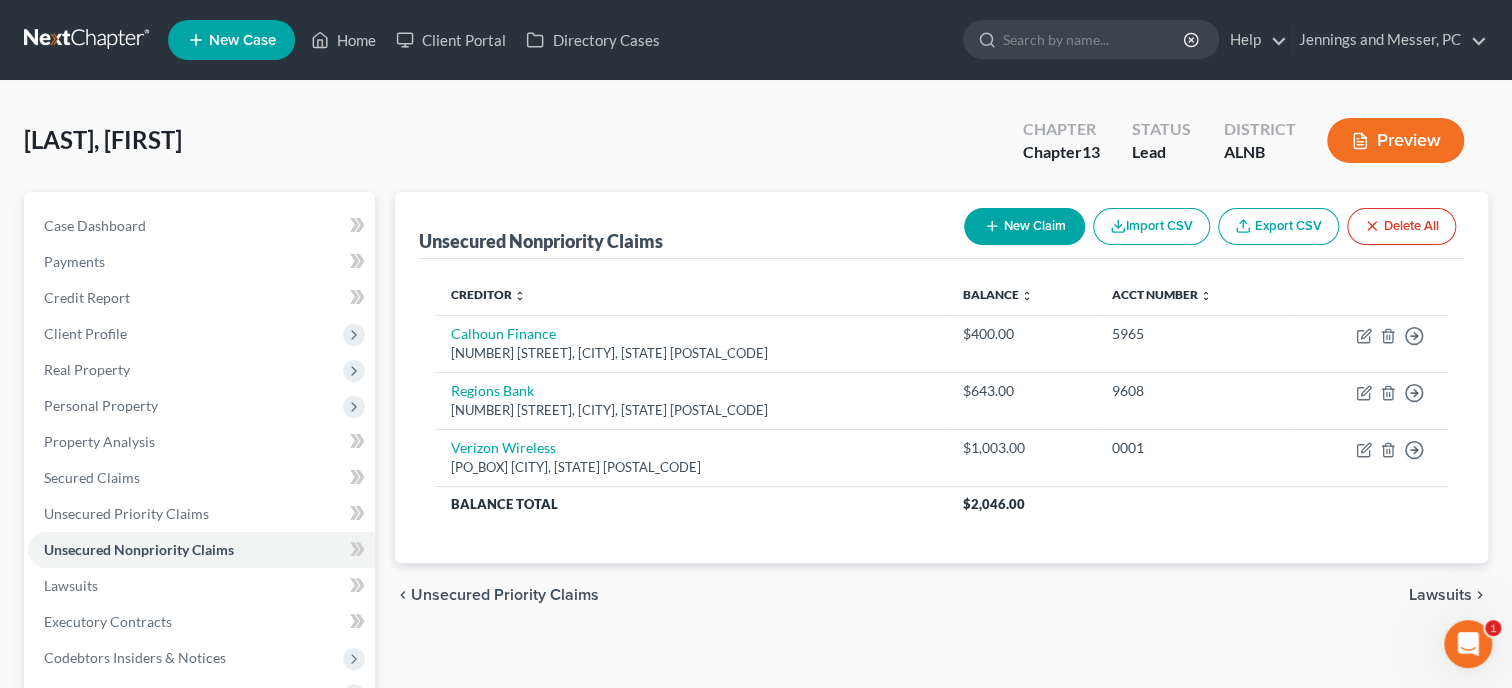 scroll, scrollTop: 444, scrollLeft: 0, axis: vertical 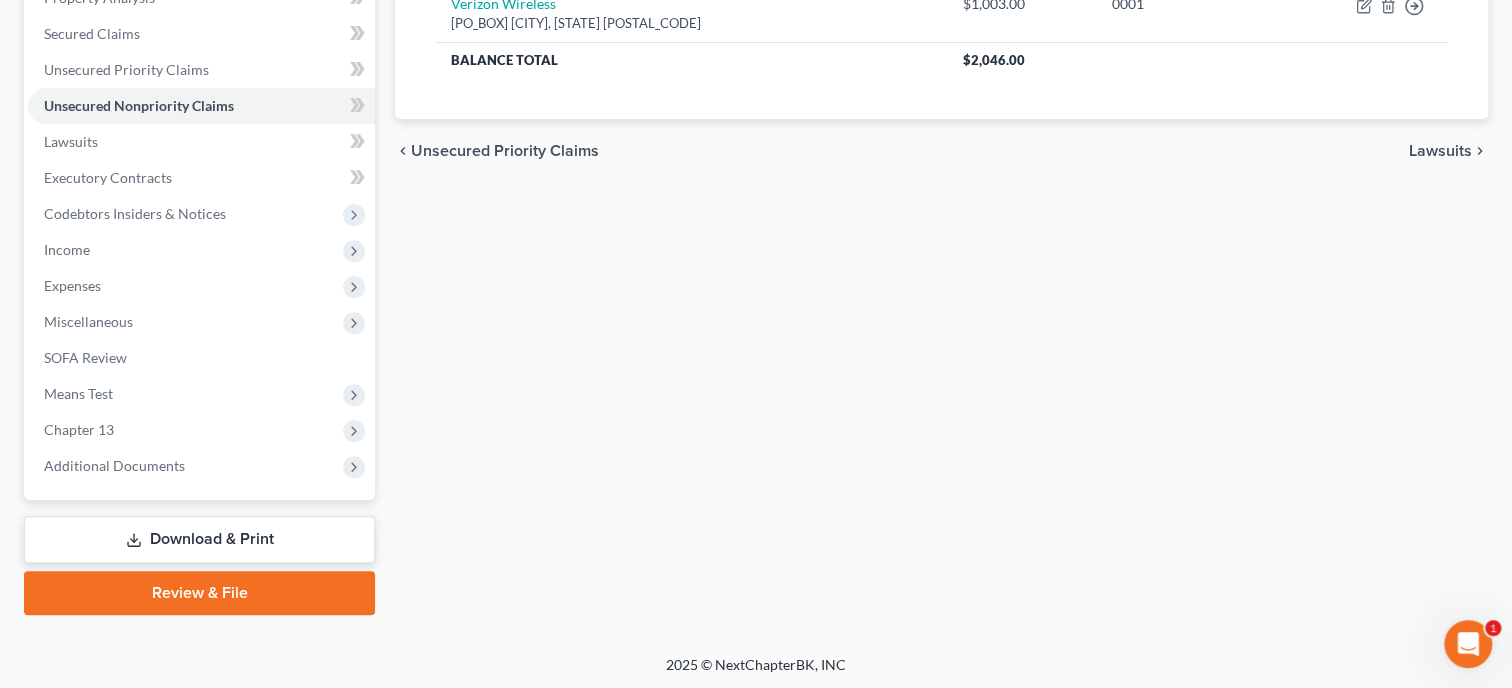 click on "Download & Print" at bounding box center (199, 539) 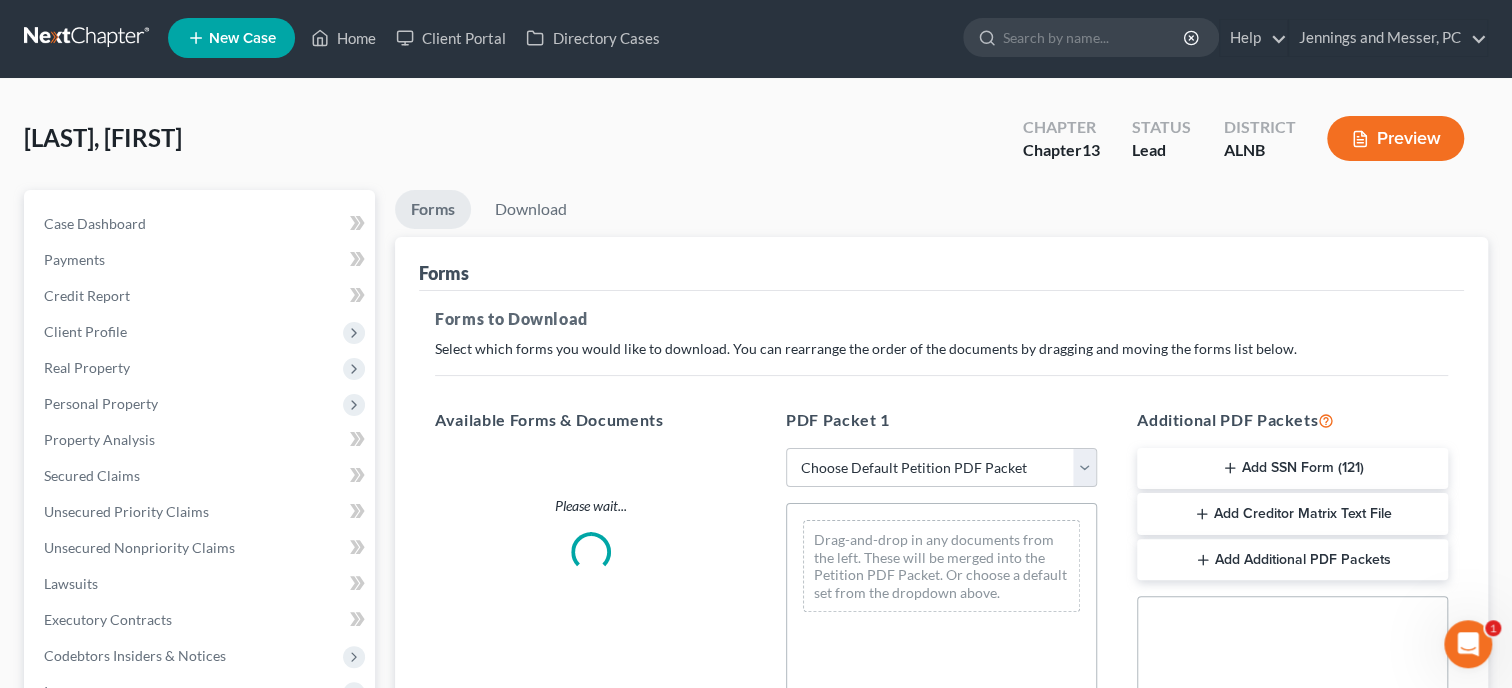 scroll, scrollTop: 0, scrollLeft: 0, axis: both 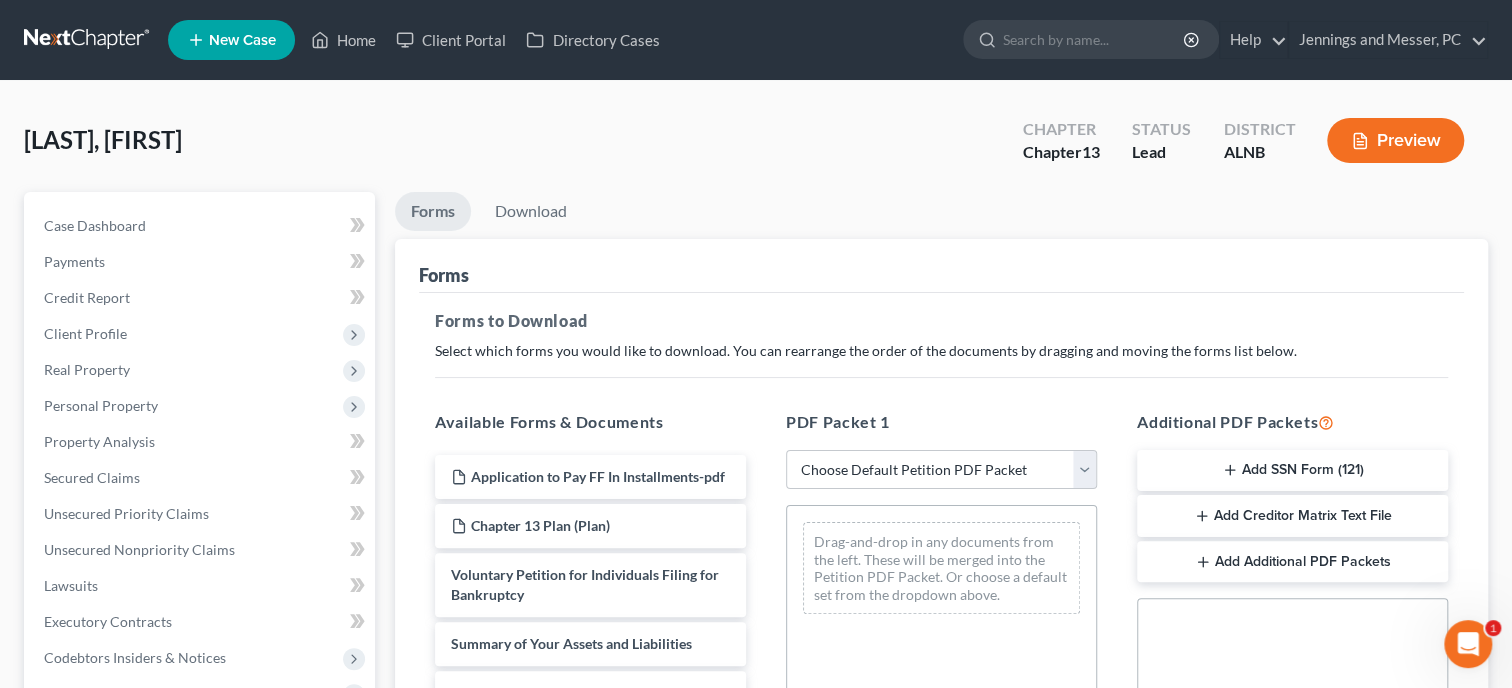 click on "Add SSN Form (121)" at bounding box center [1292, 471] 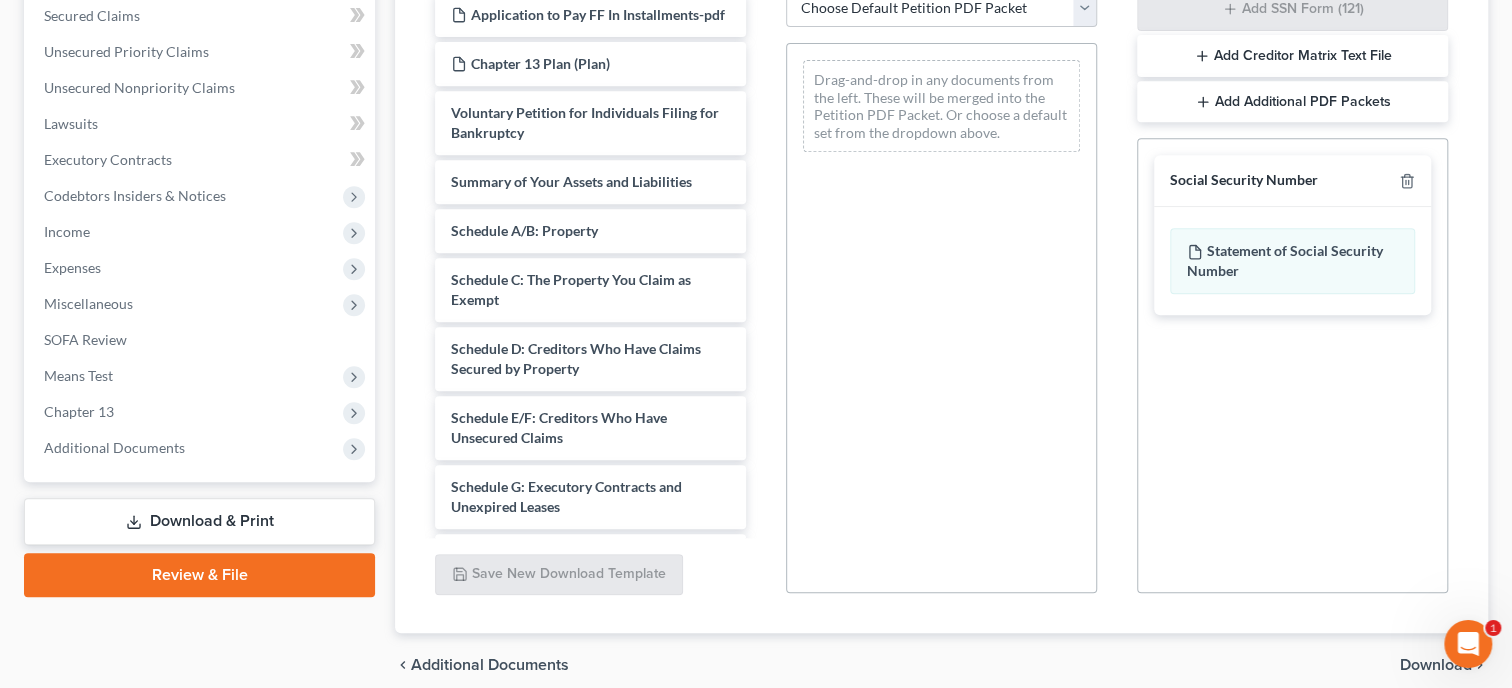 scroll, scrollTop: 545, scrollLeft: 0, axis: vertical 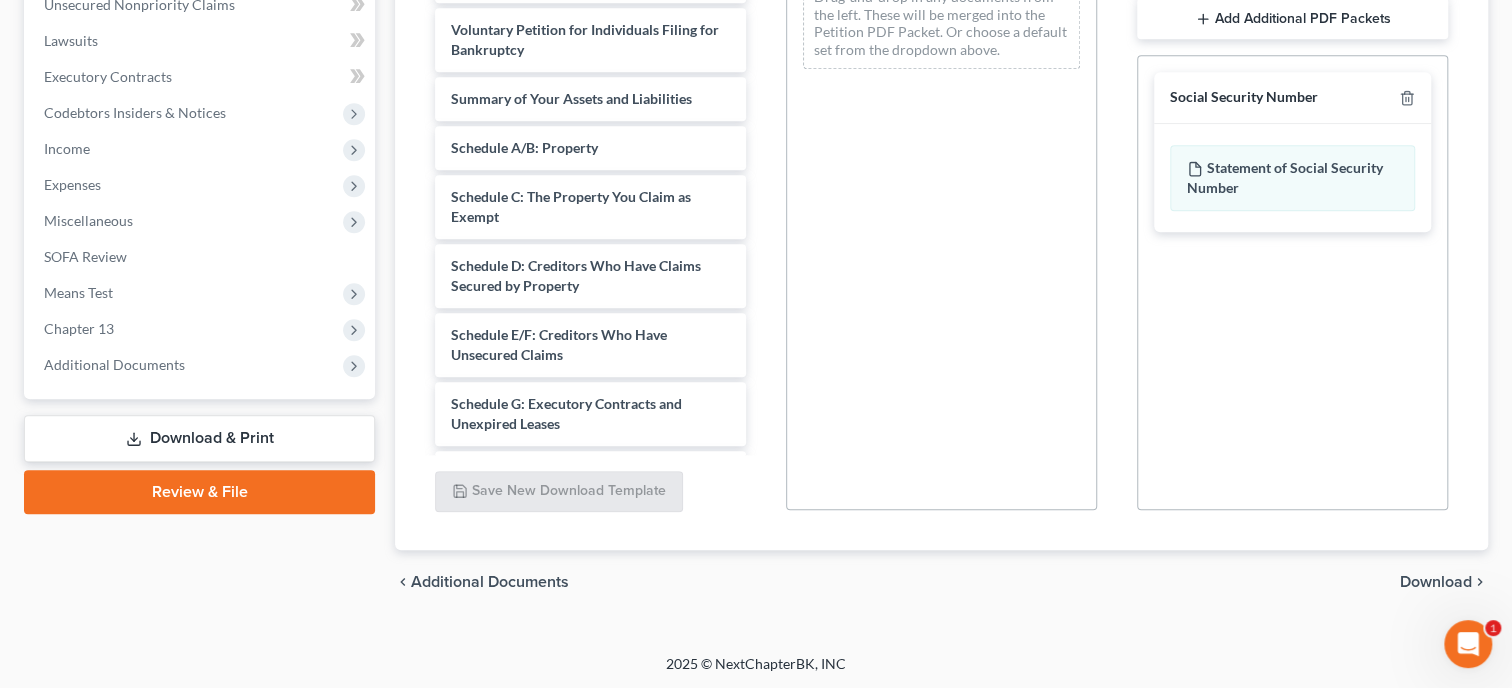 click on "Download" at bounding box center [1436, 582] 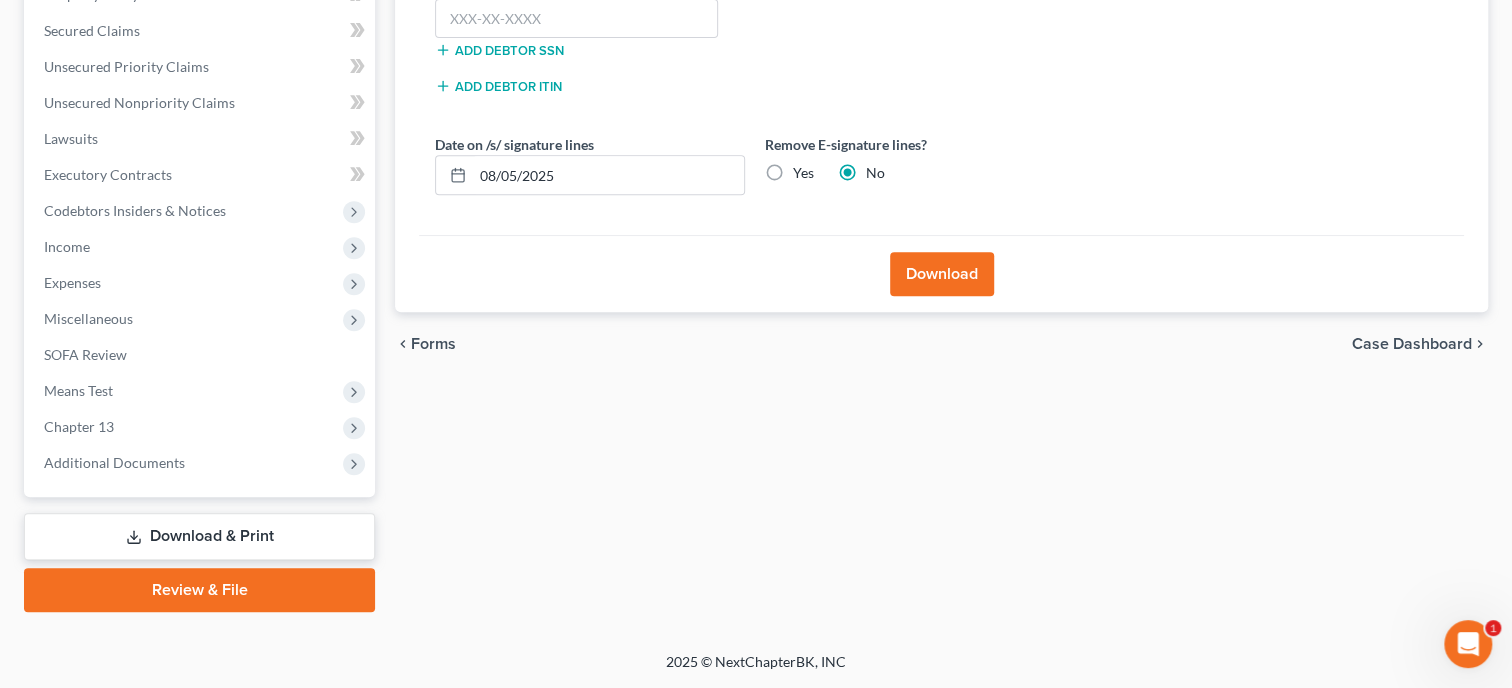 scroll, scrollTop: 444, scrollLeft: 0, axis: vertical 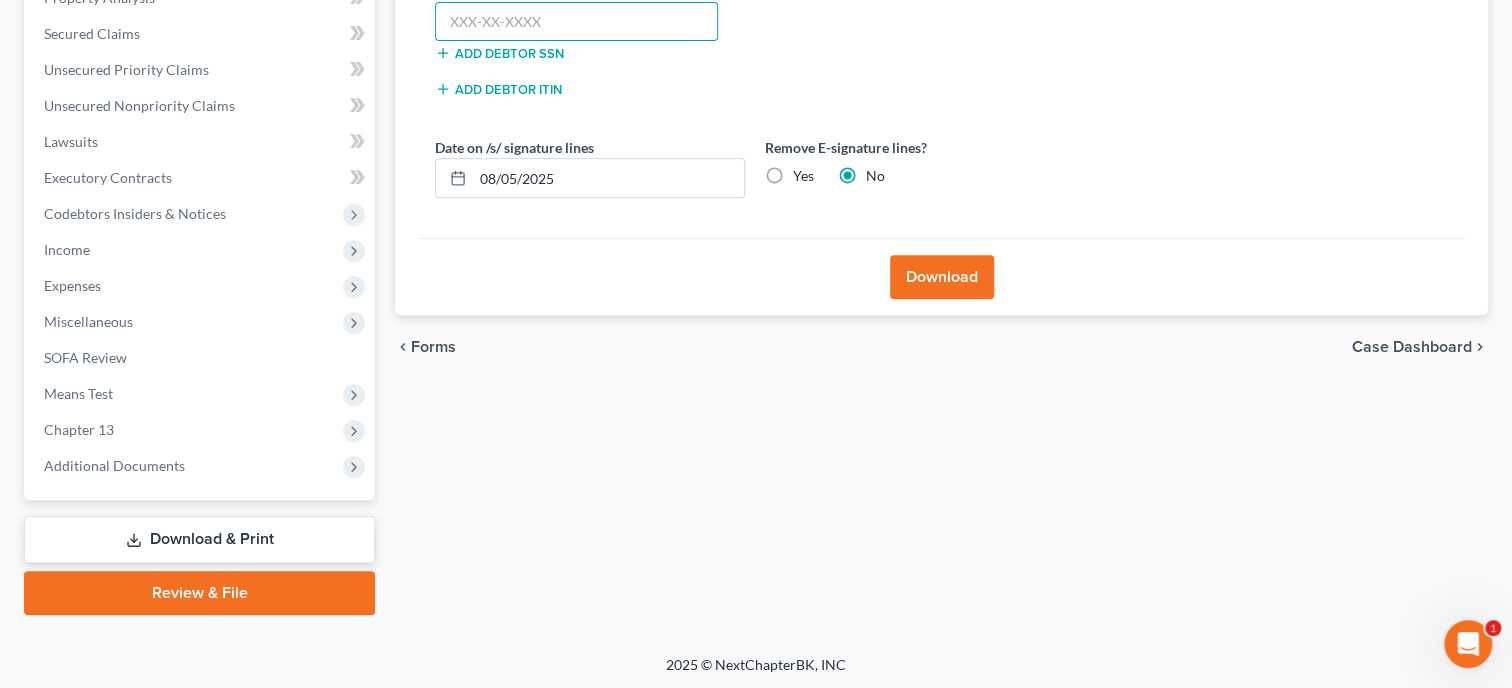 click at bounding box center (576, 22) 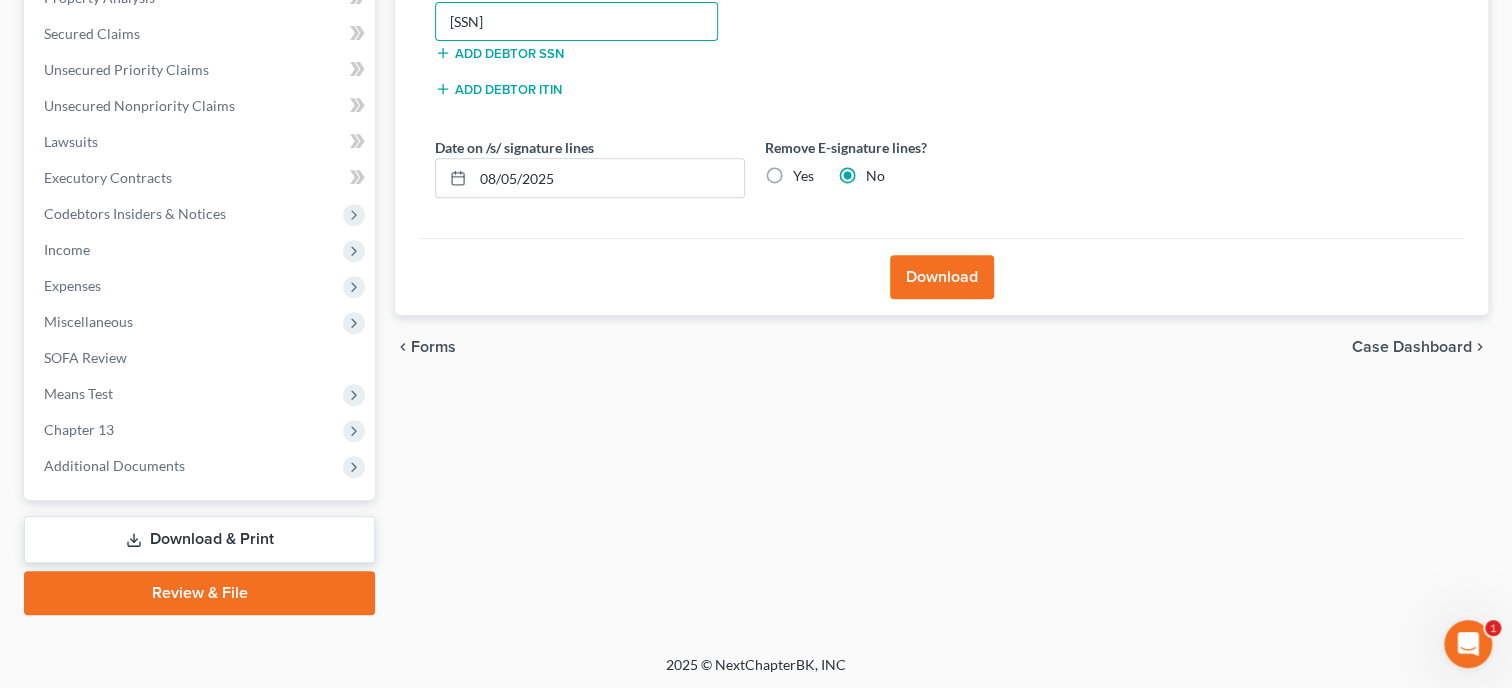 type on "258-13-2427" 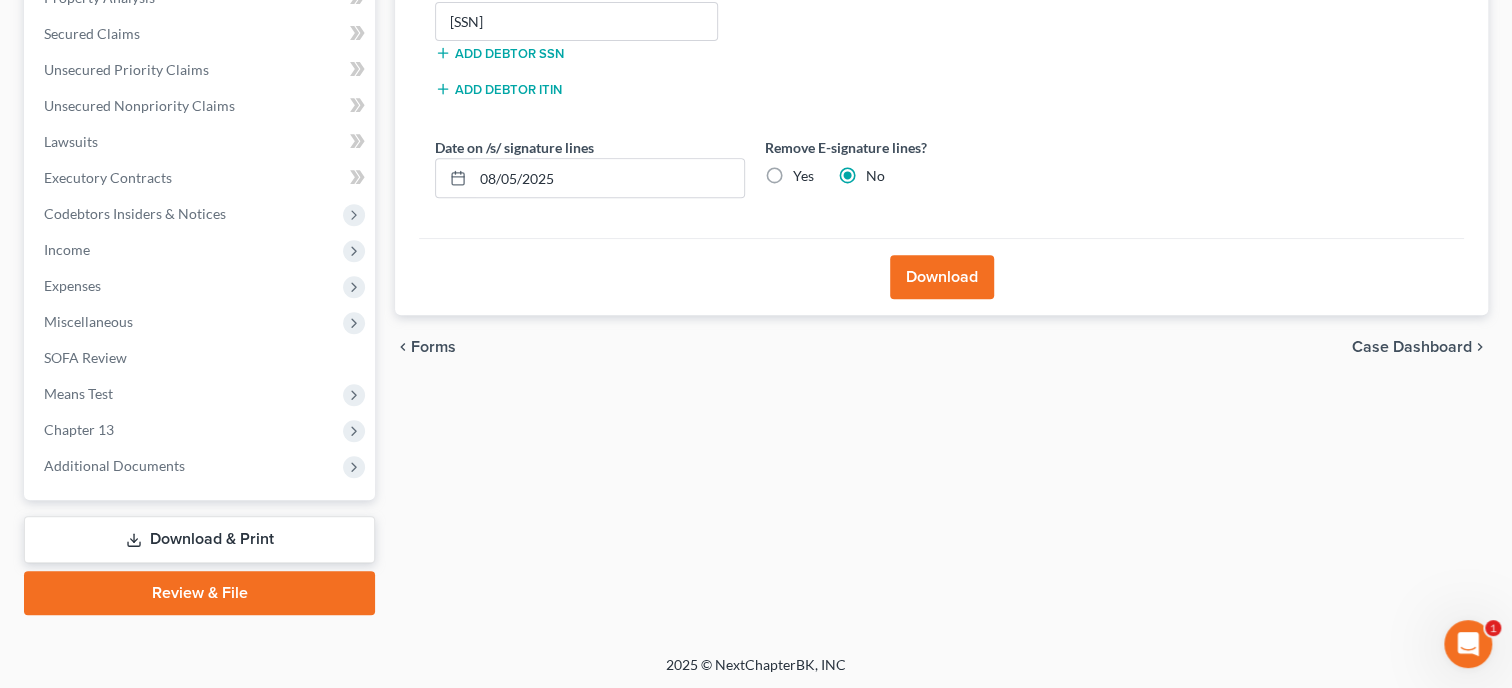 click on "Download" at bounding box center [942, 277] 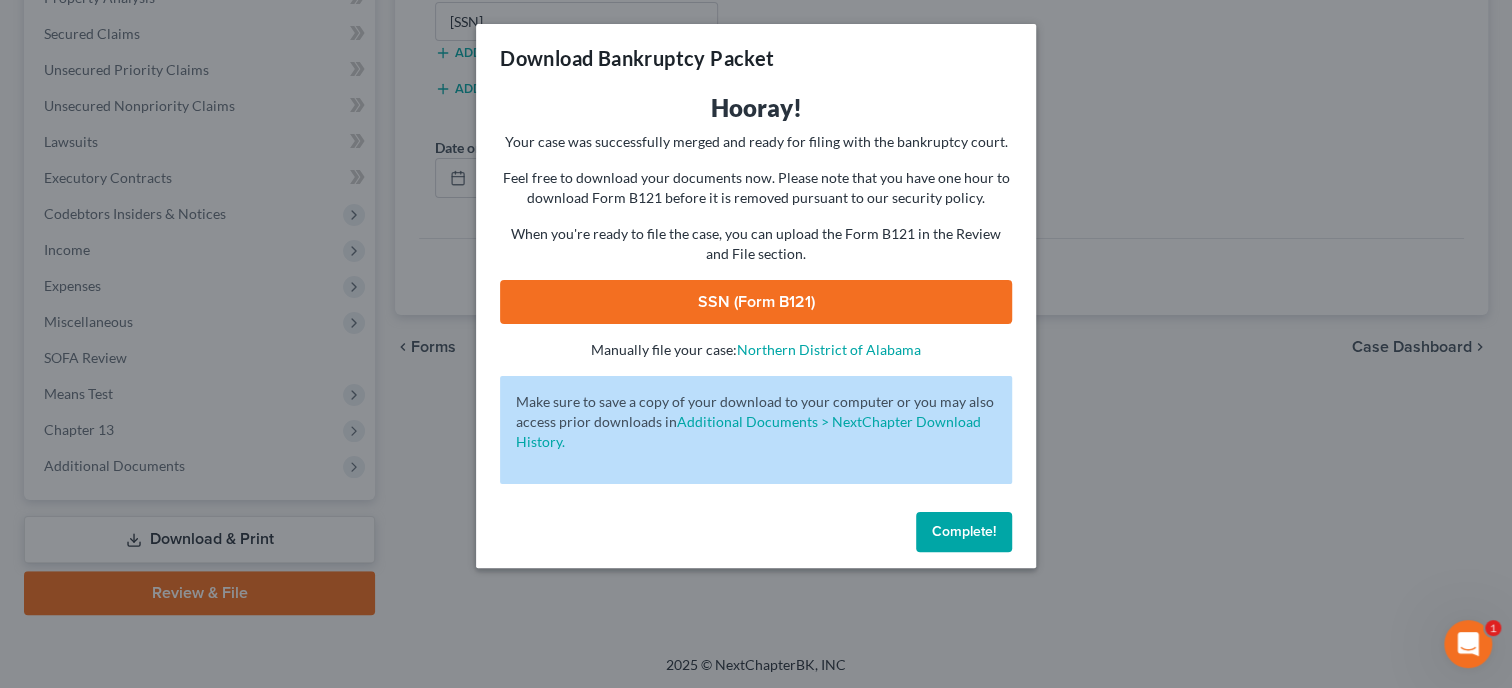 click on "SSN (Form B121)" at bounding box center (756, 302) 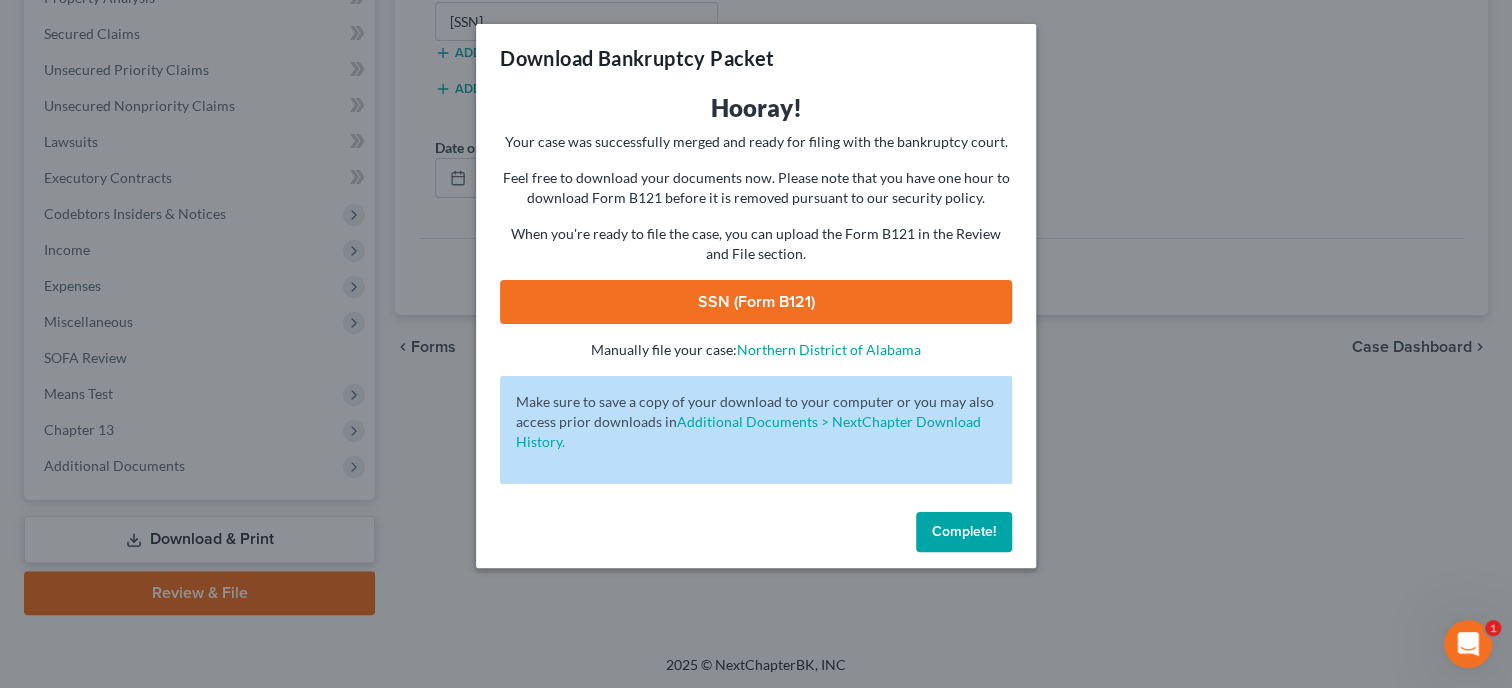 click on "Complete!" at bounding box center (964, 531) 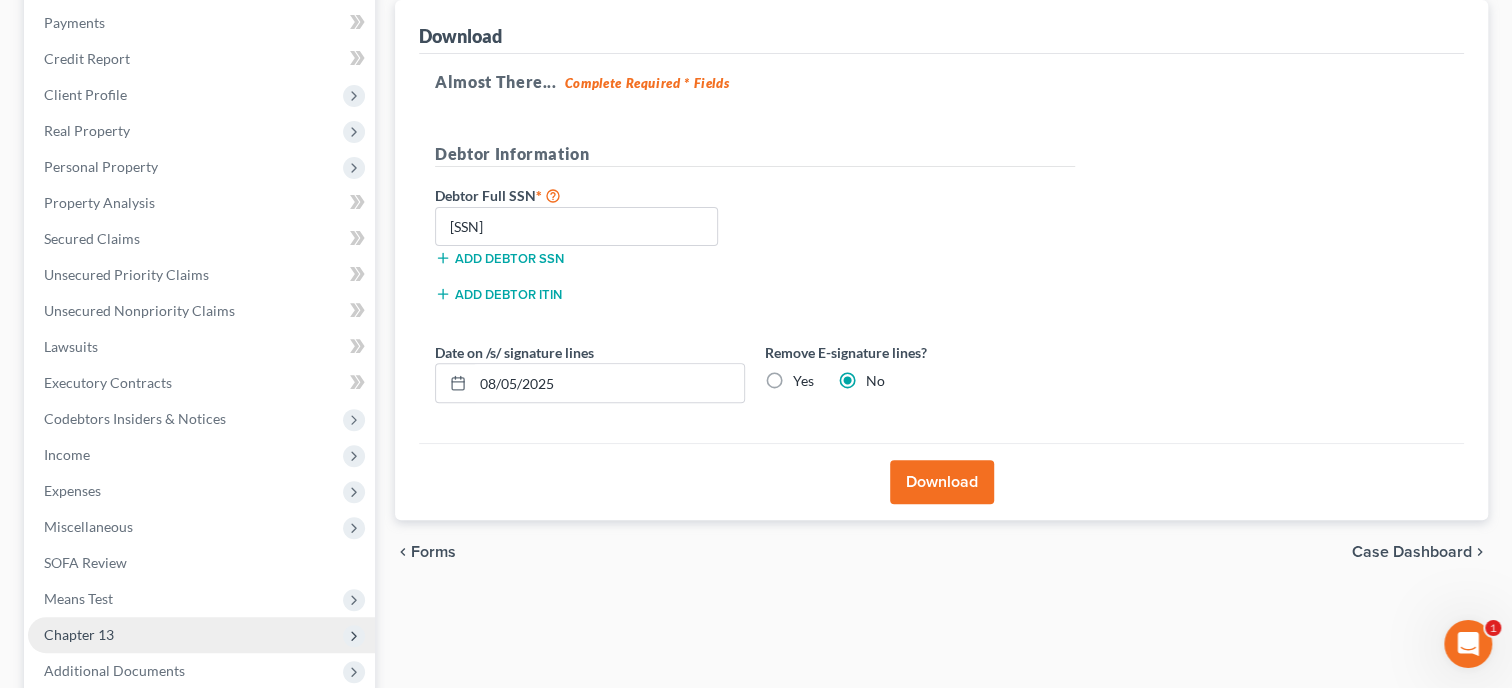 scroll, scrollTop: 308, scrollLeft: 0, axis: vertical 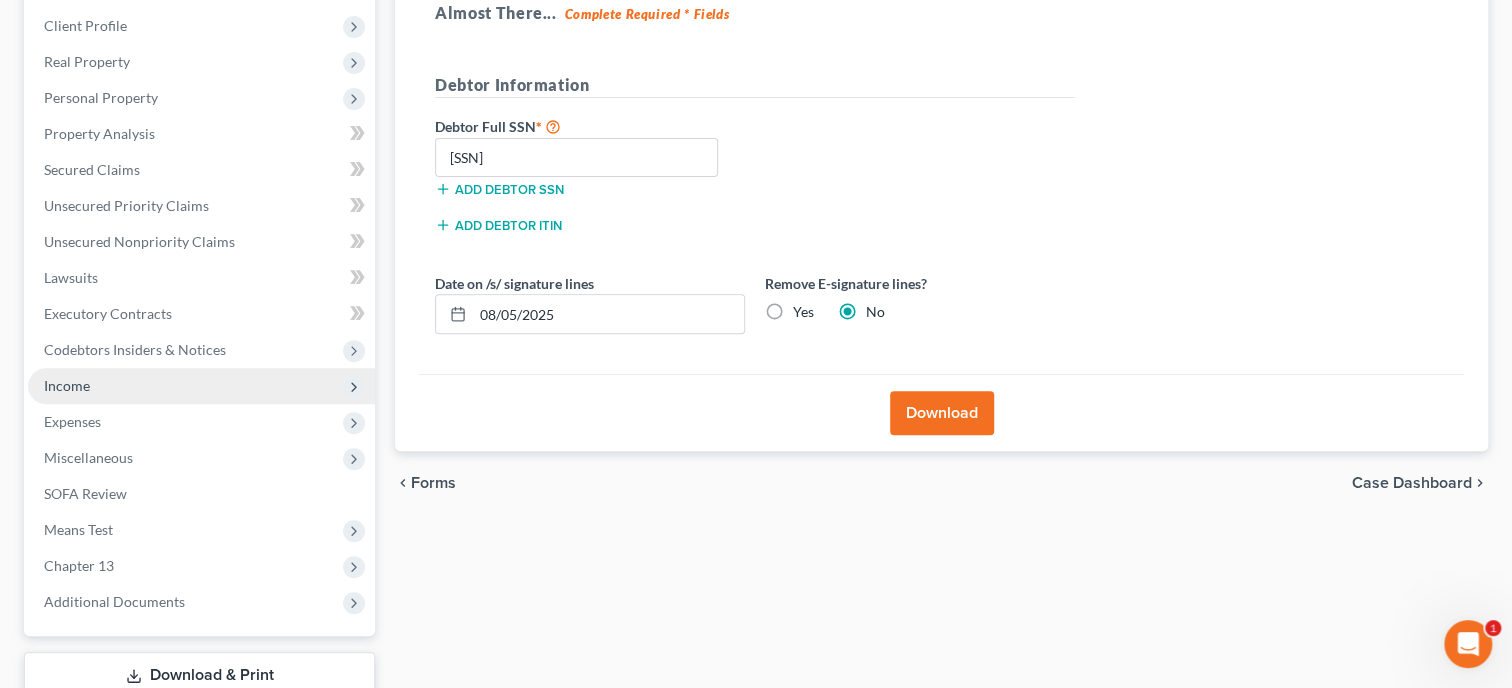 click on "Income" at bounding box center [201, 386] 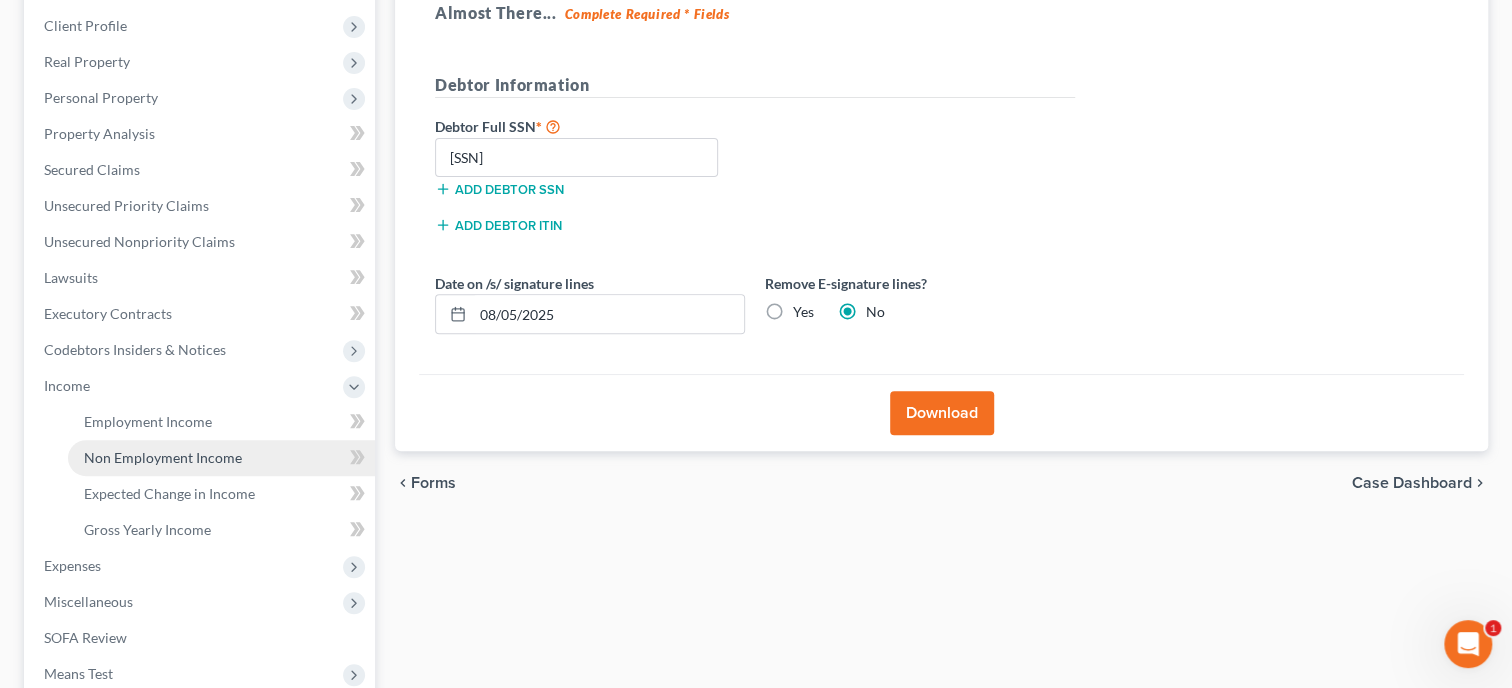 click on "Non Employment Income" at bounding box center (163, 457) 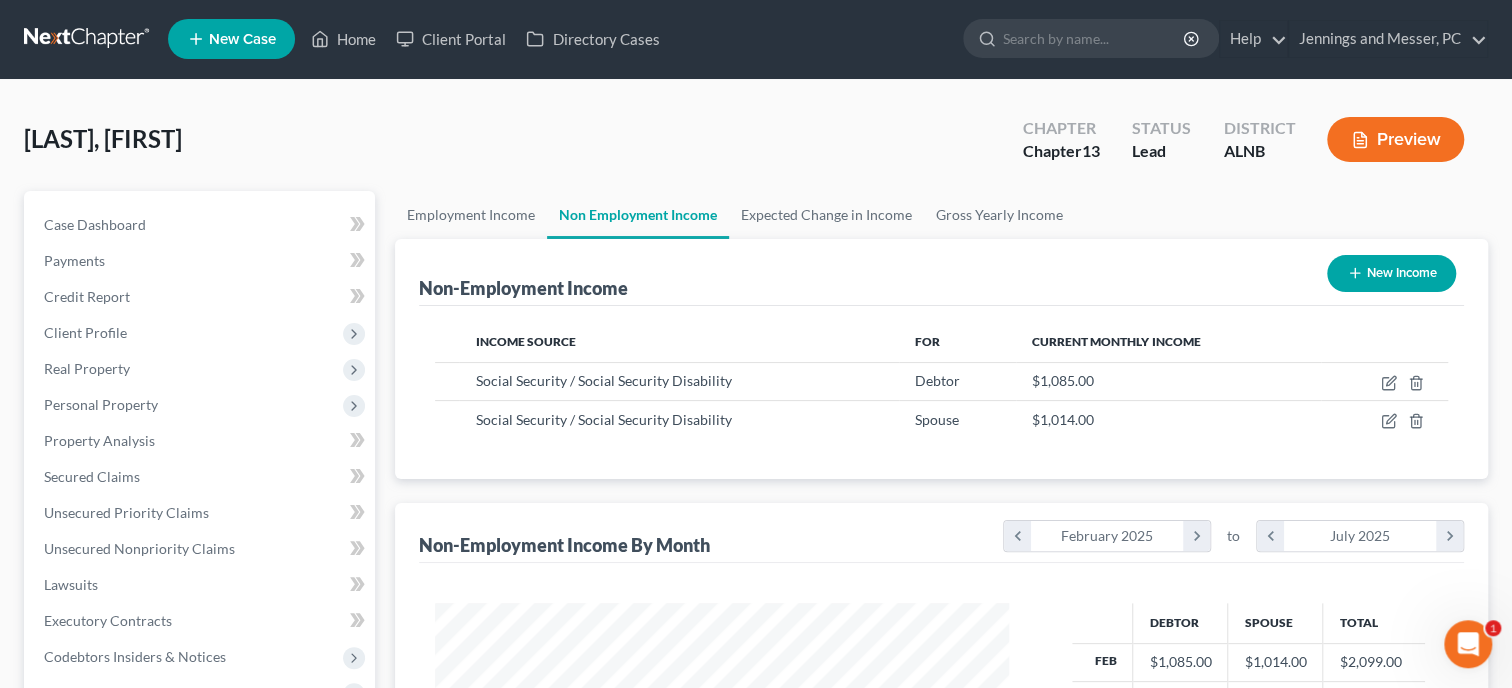 scroll, scrollTop: 0, scrollLeft: 0, axis: both 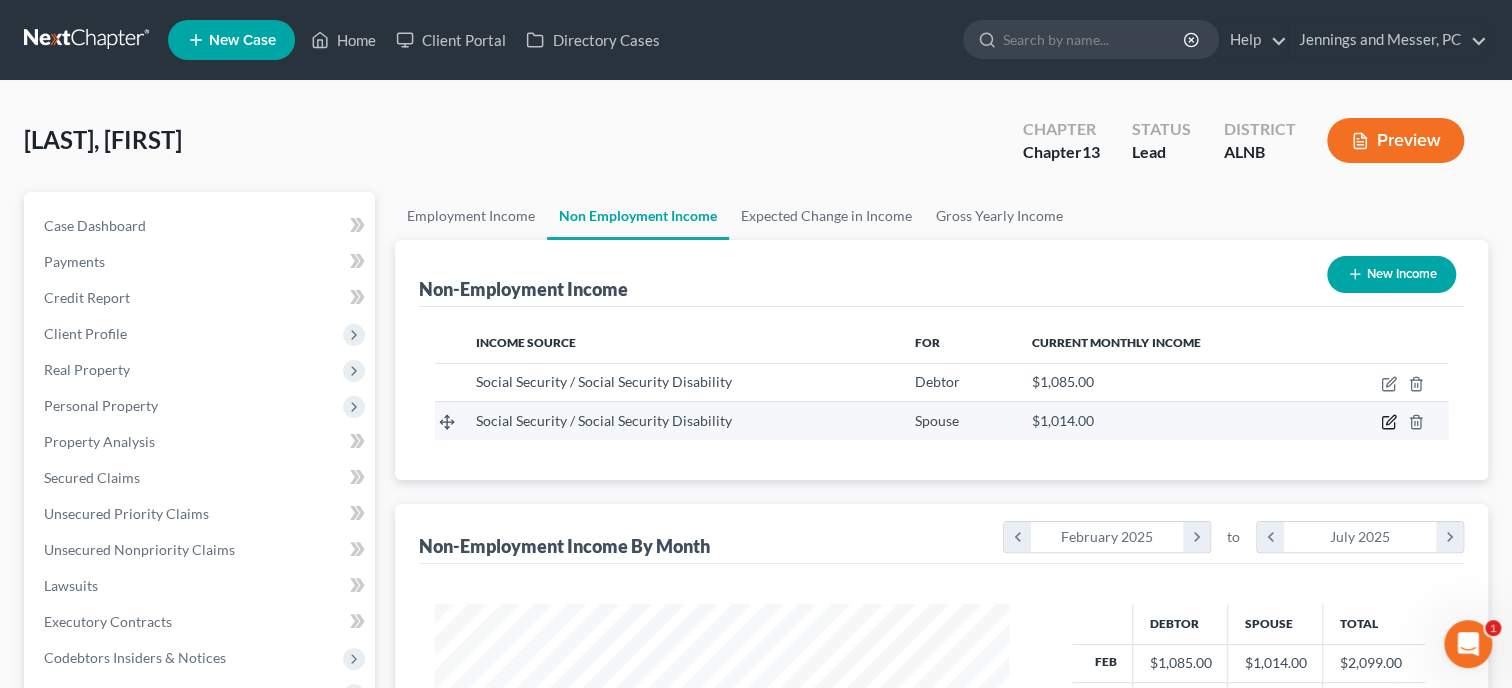 click 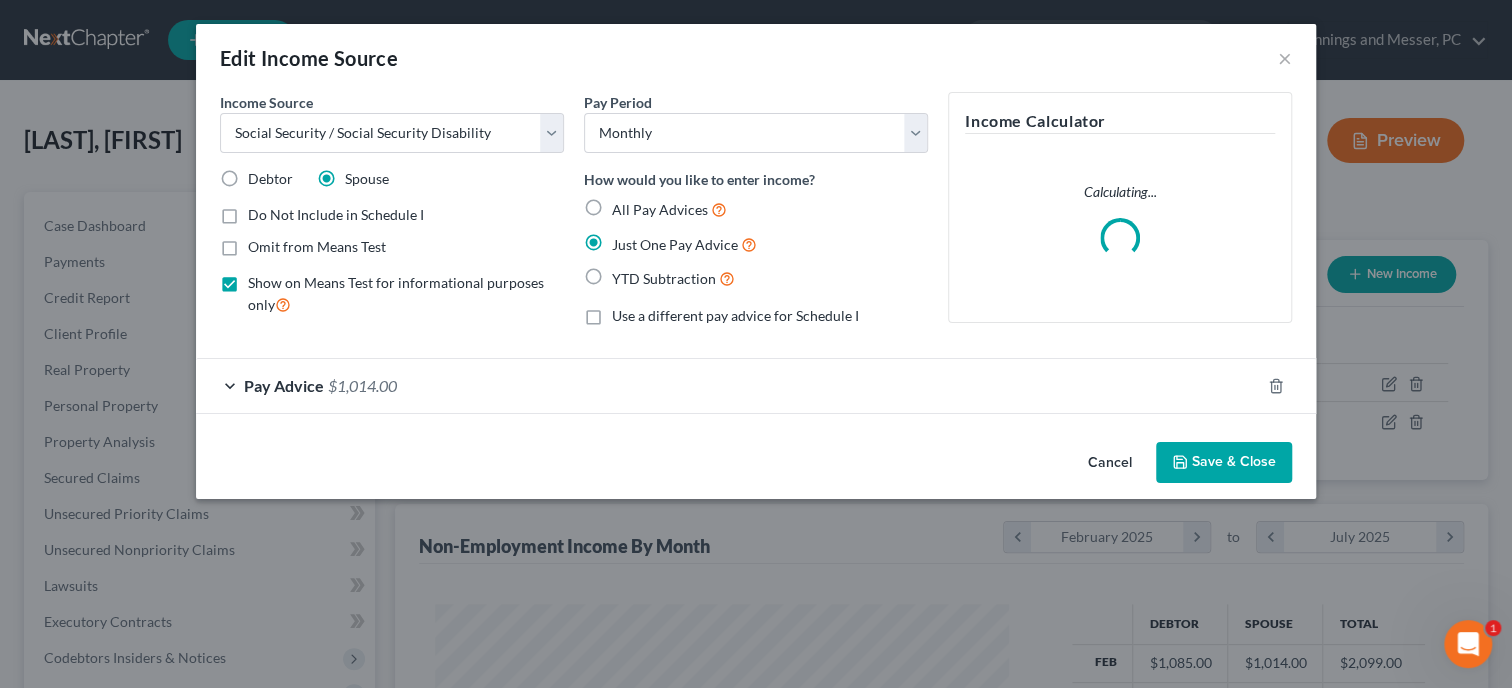 click on "Debtor" at bounding box center [270, 179] 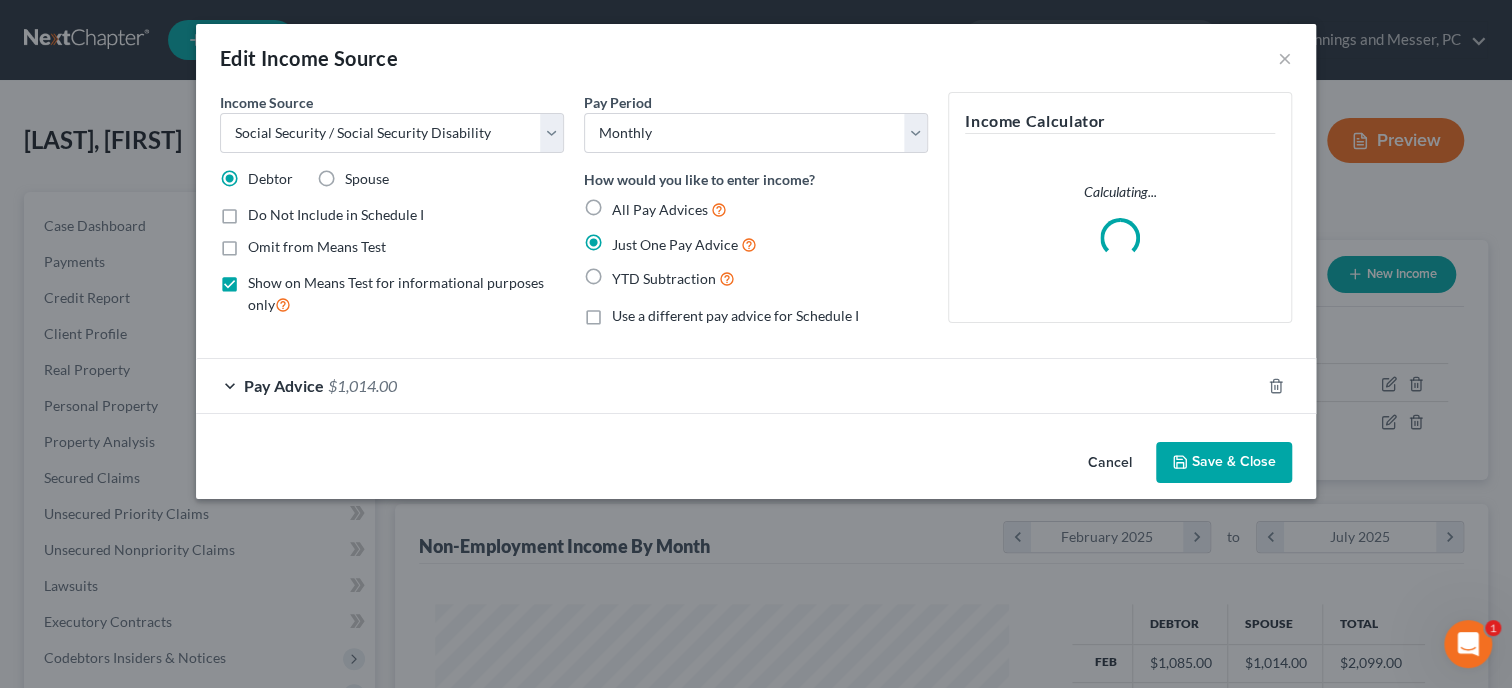 click on "Save & Close" at bounding box center [1224, 463] 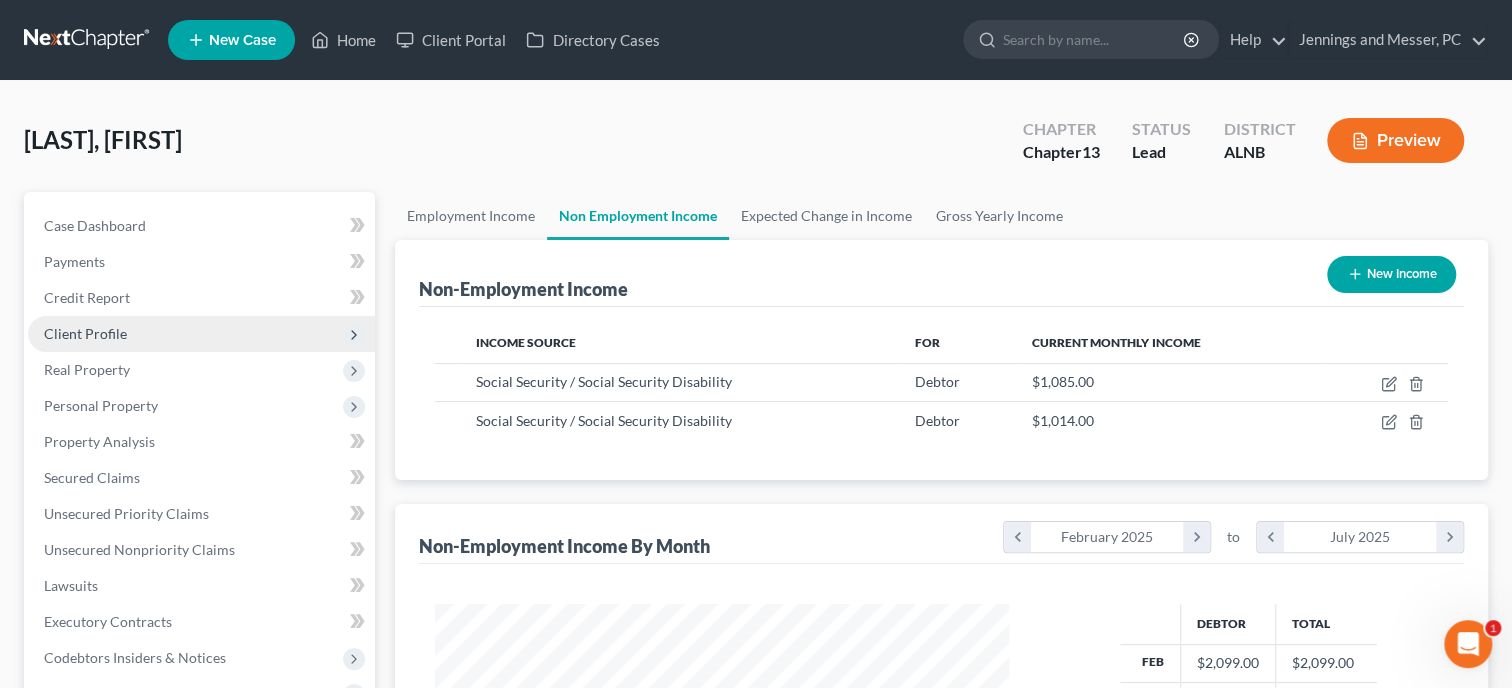click on "Client Profile" at bounding box center (85, 333) 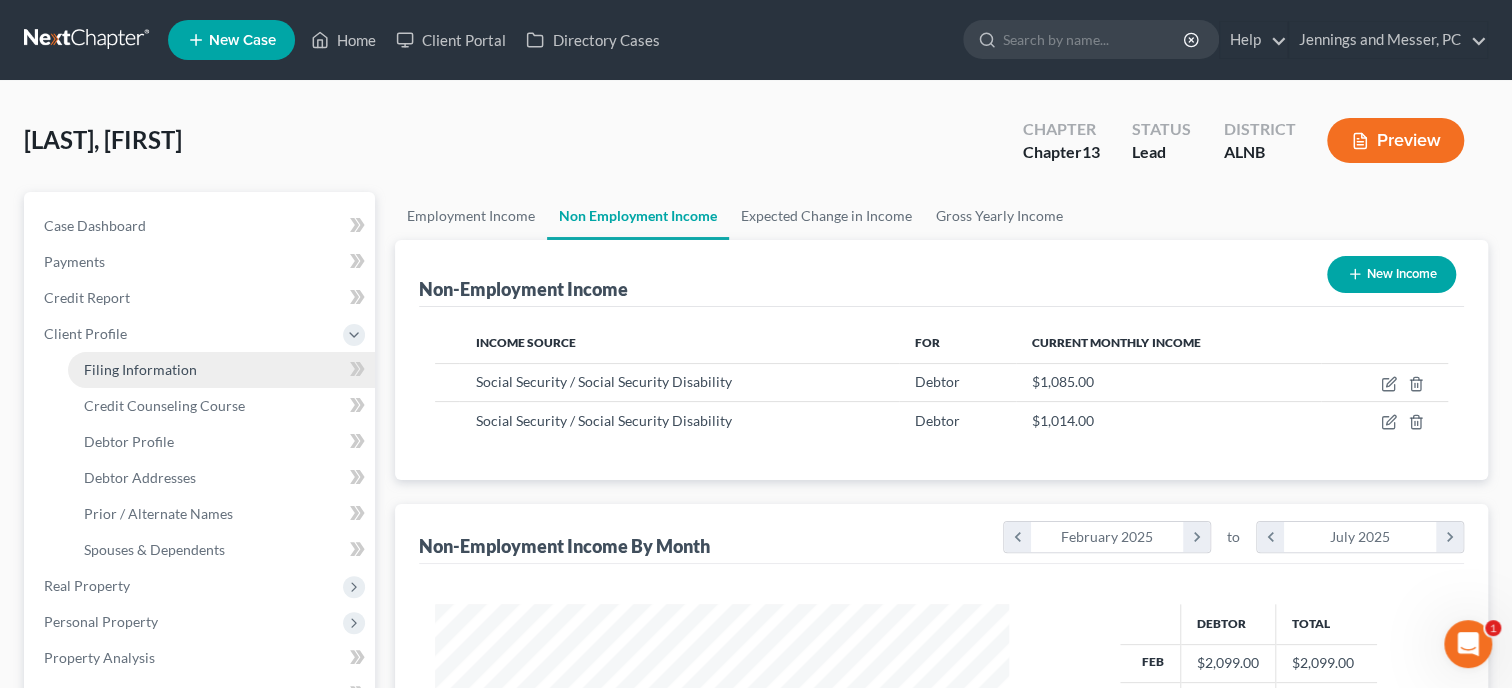click on "Filing Information" at bounding box center (140, 369) 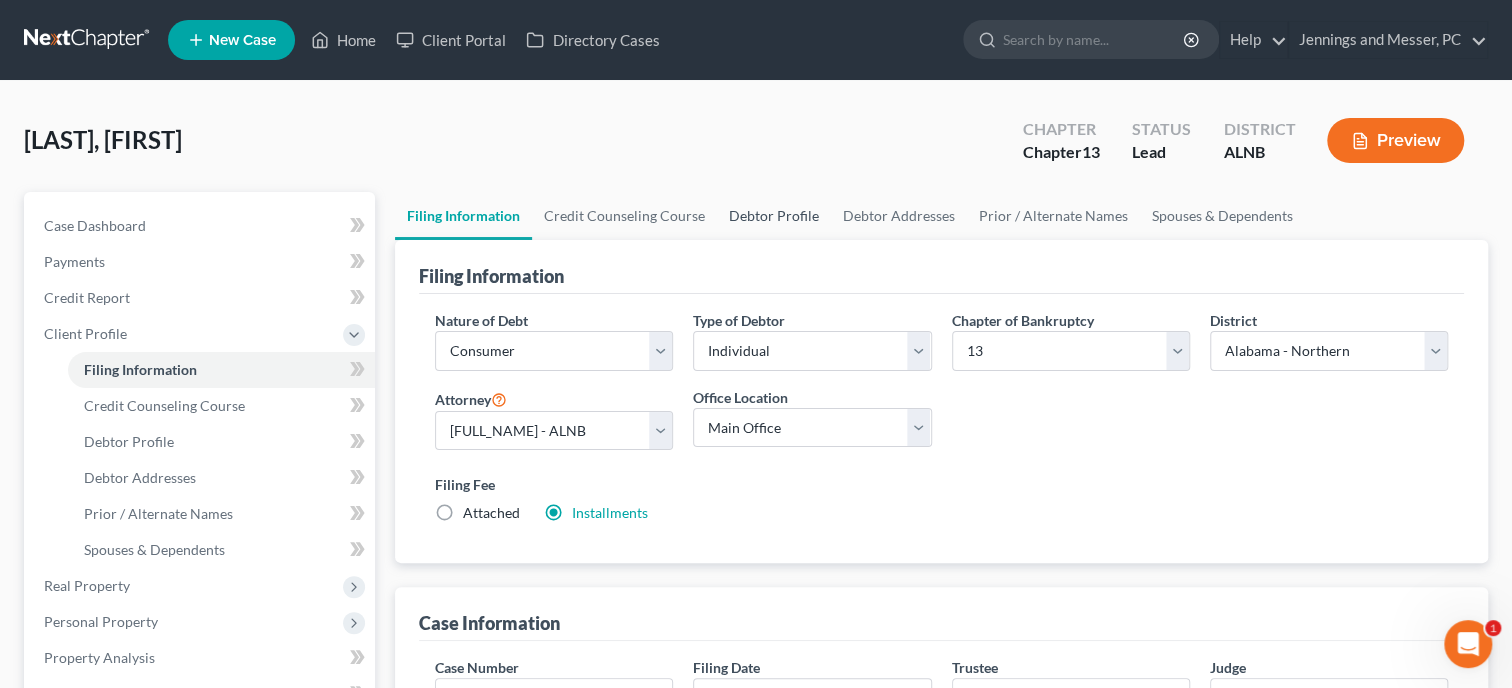 click on "Debtor Profile" at bounding box center (774, 216) 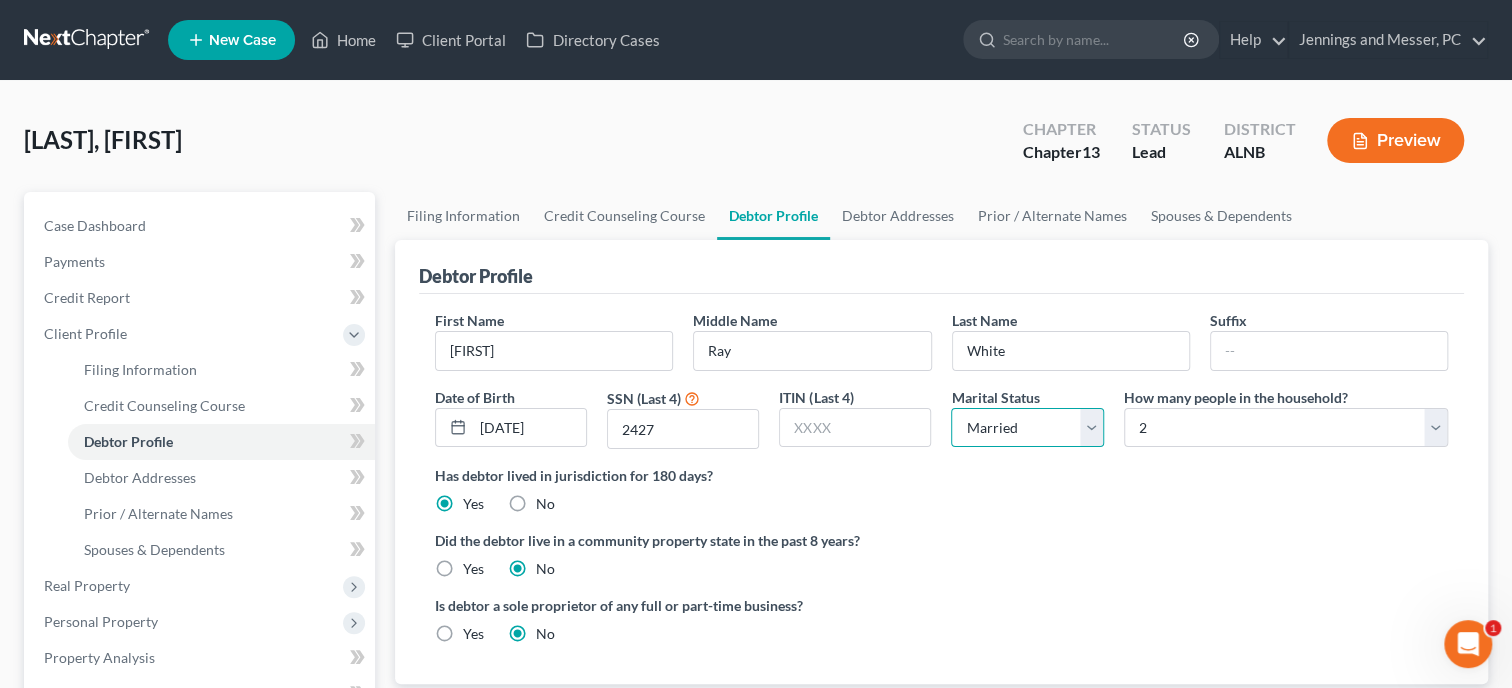 select on "4" 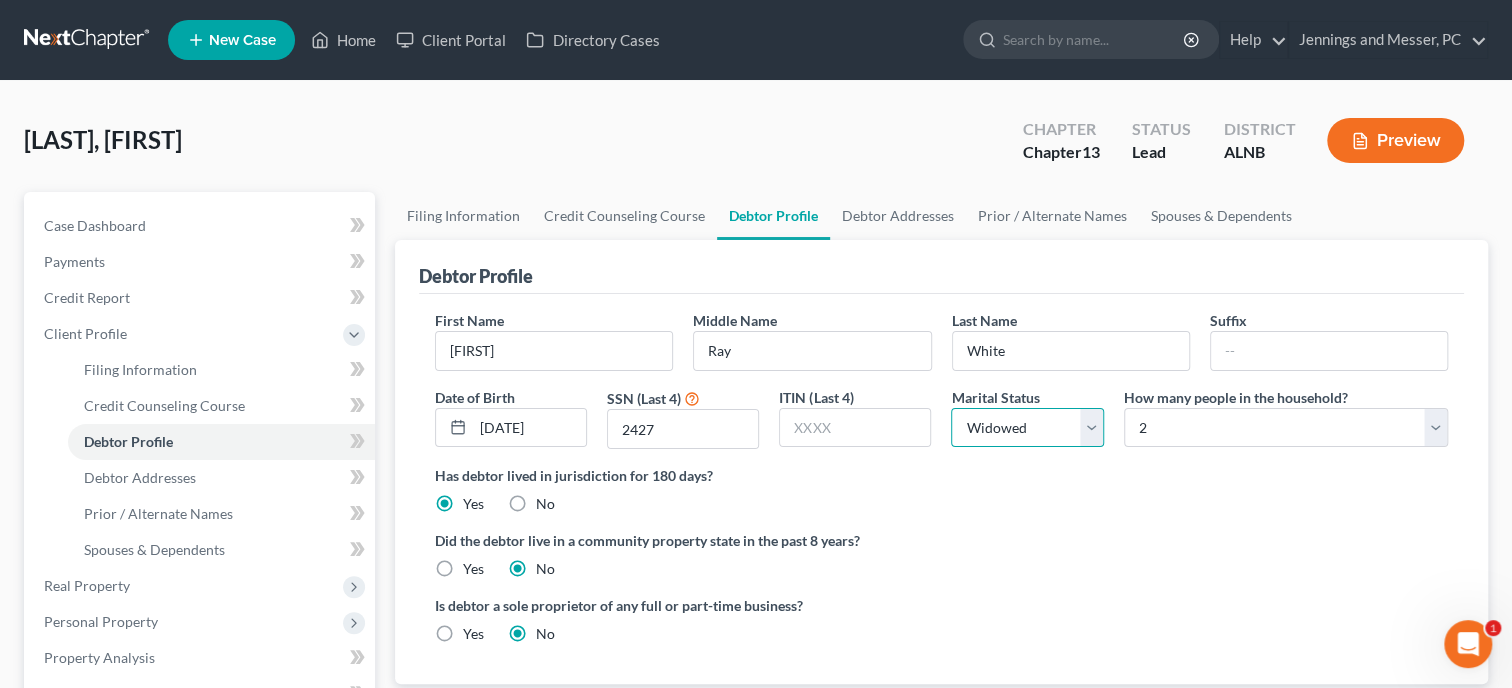 click on "Widowed" at bounding box center (0, 0) 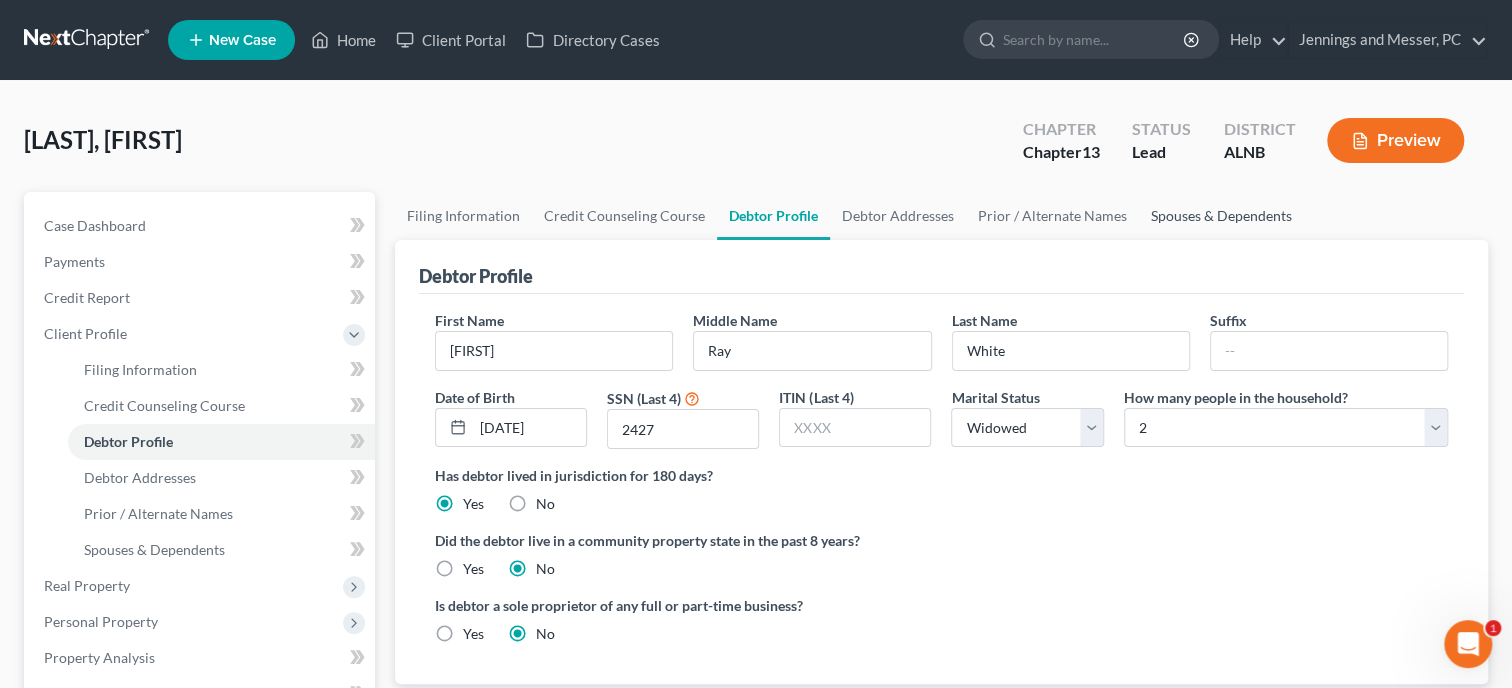 click on "Spouses & Dependents" at bounding box center [1221, 216] 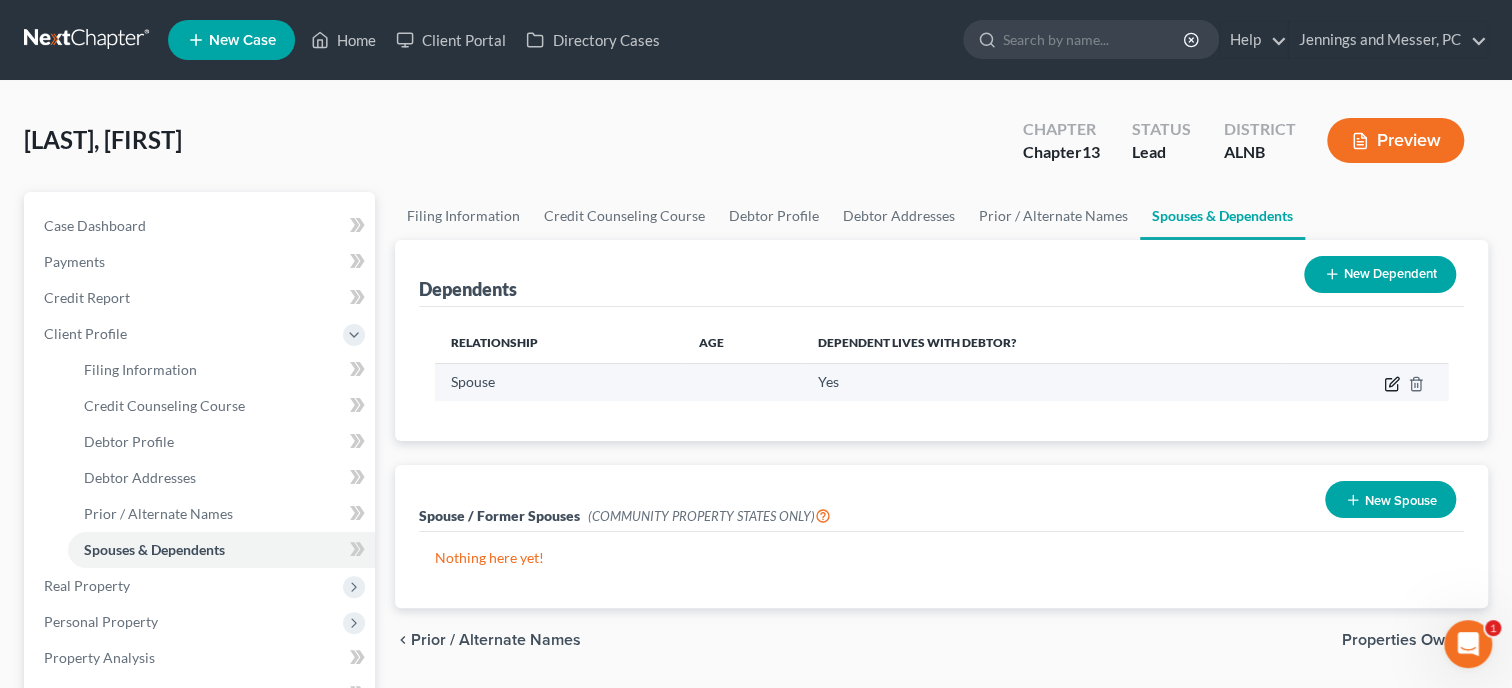 click 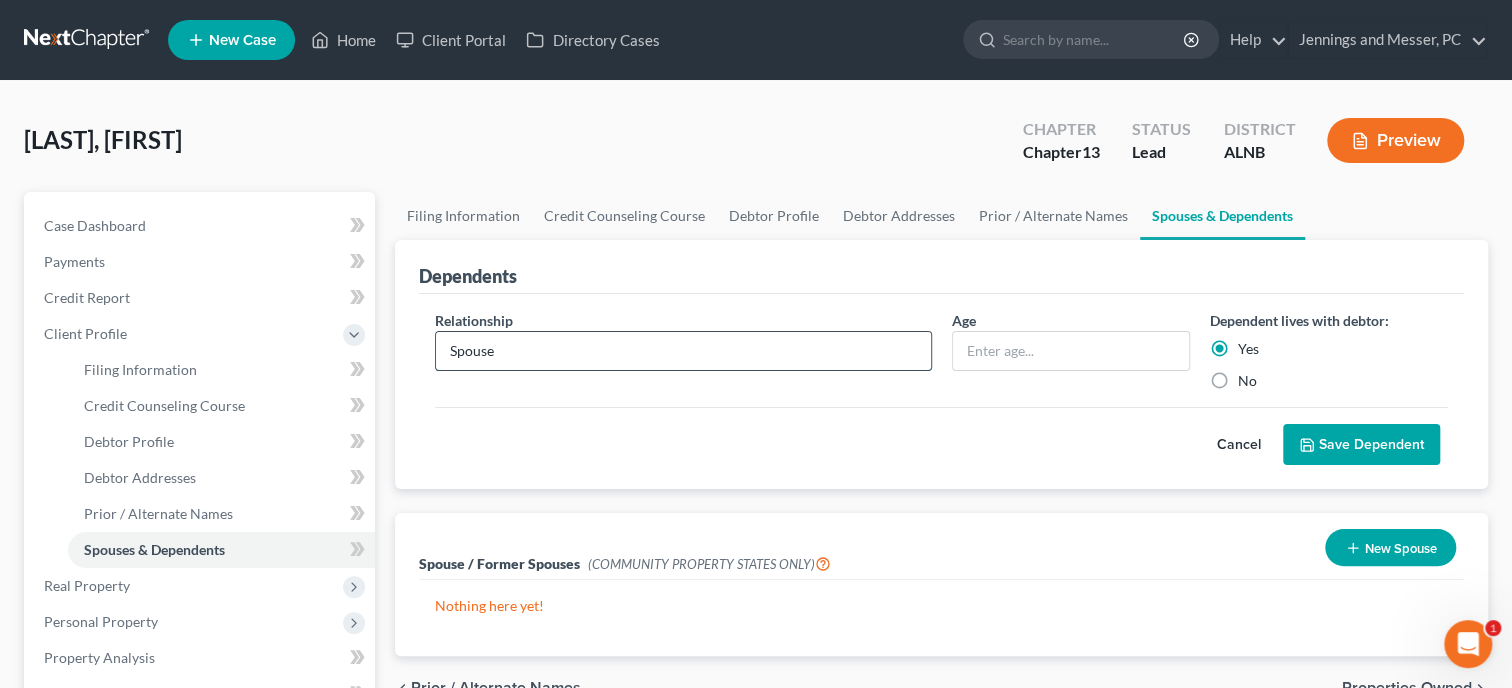 drag, startPoint x: 588, startPoint y: 352, endPoint x: 439, endPoint y: 351, distance: 149.00336 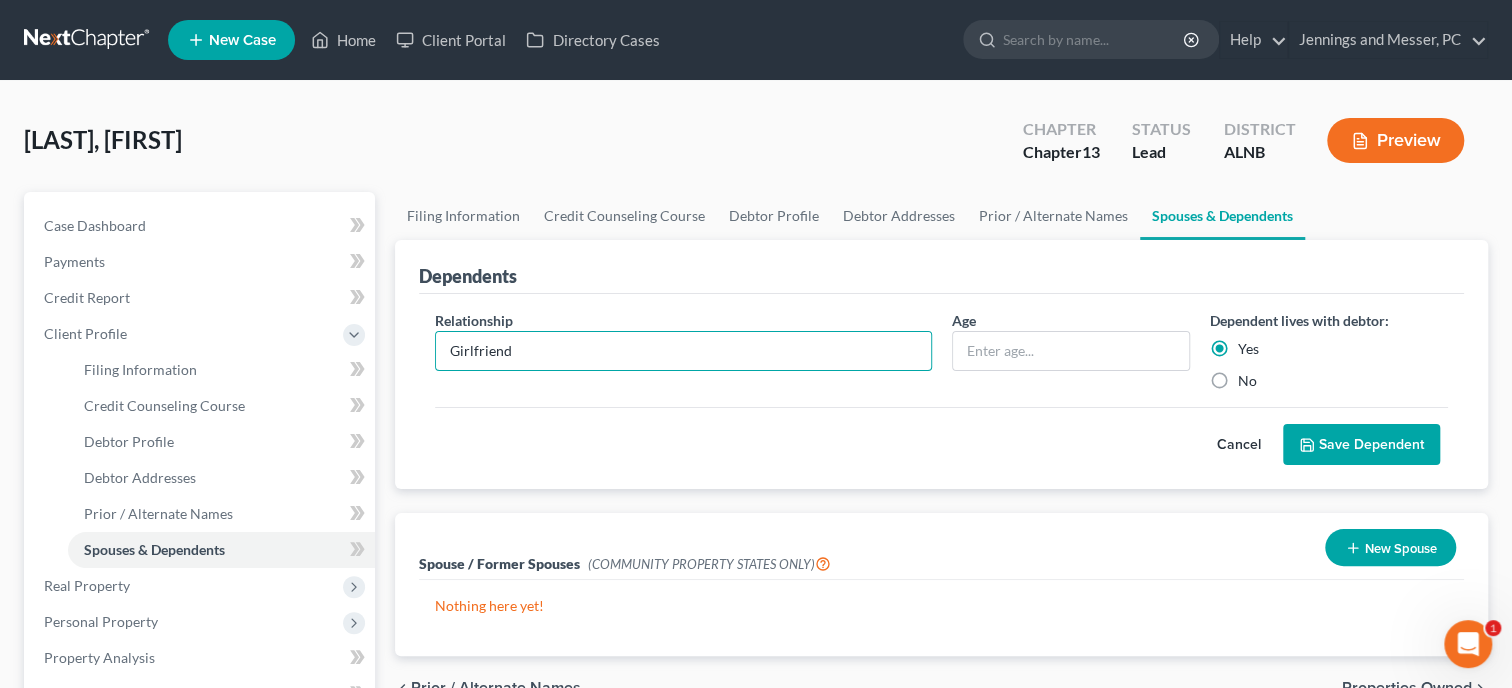 type on "Girlfriend" 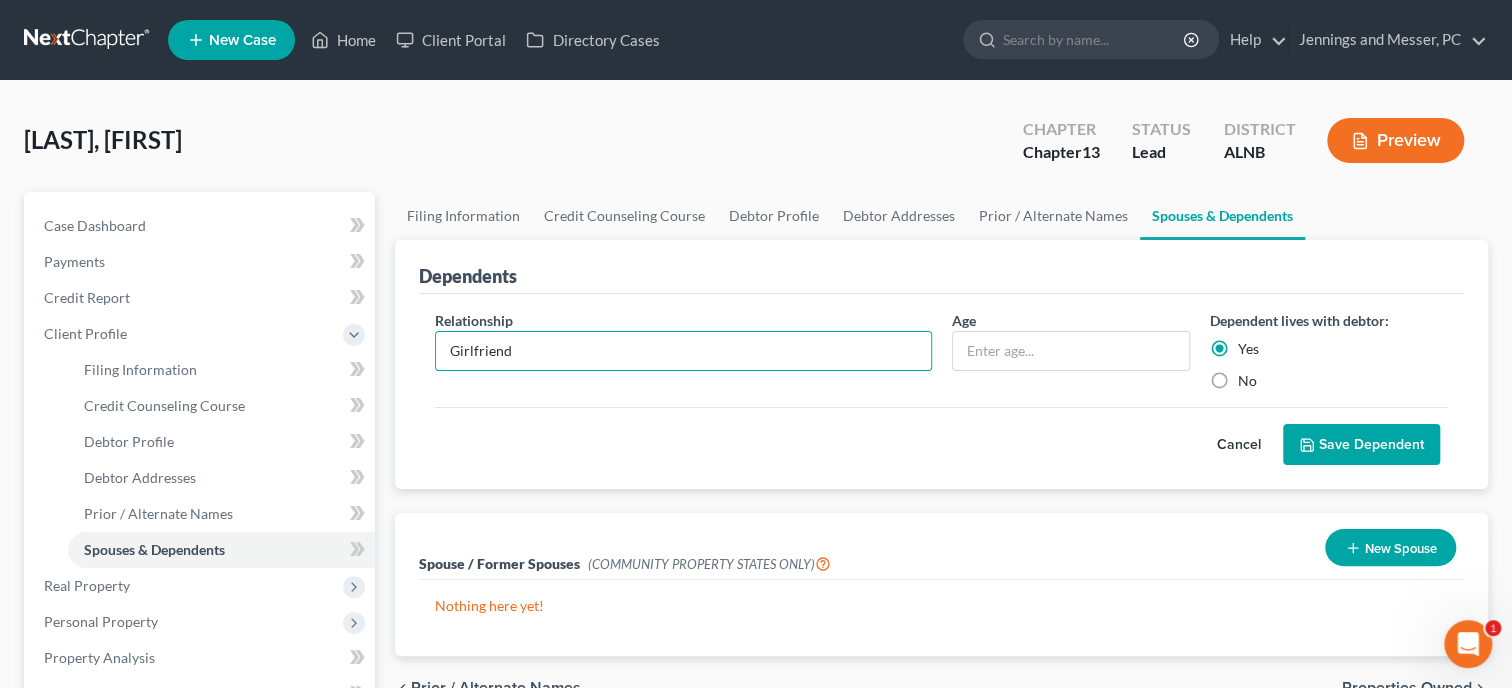 click on "Save Dependent" at bounding box center [1361, 445] 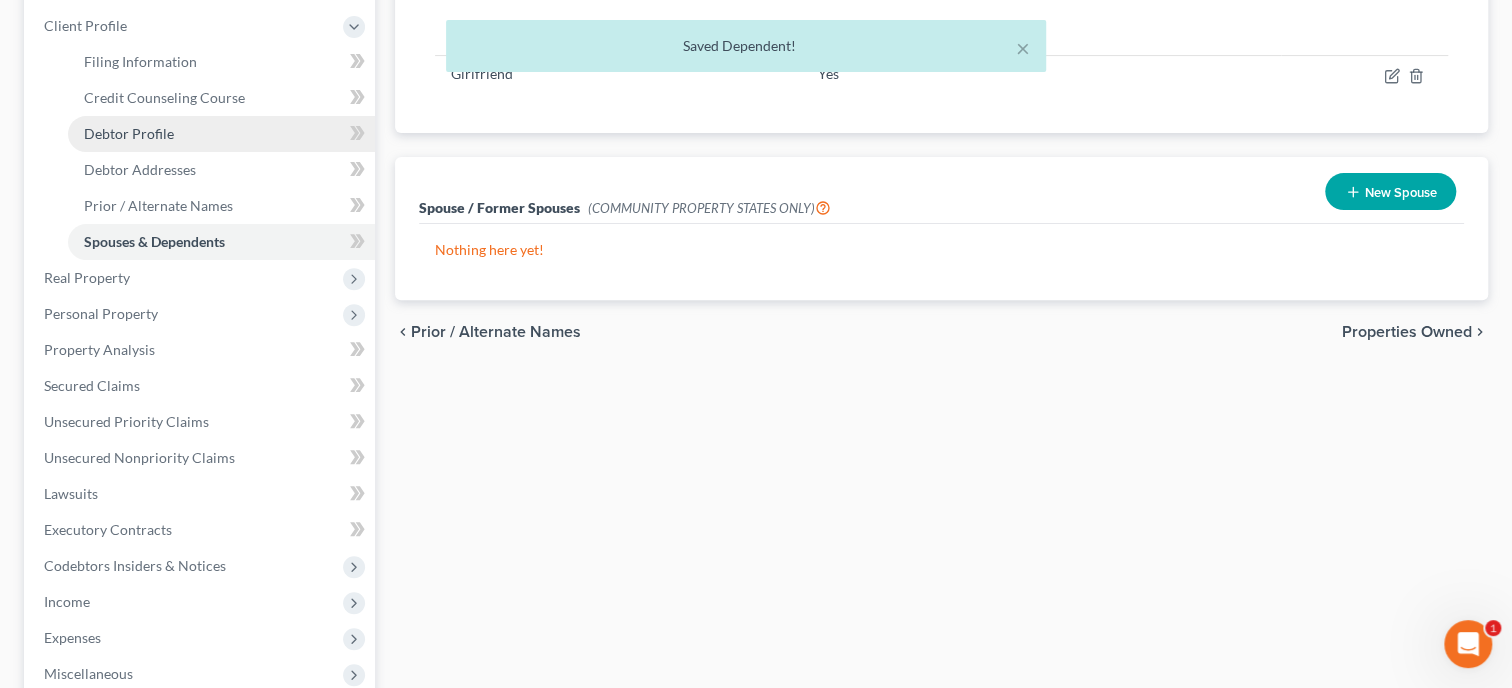 scroll, scrollTop: 411, scrollLeft: 0, axis: vertical 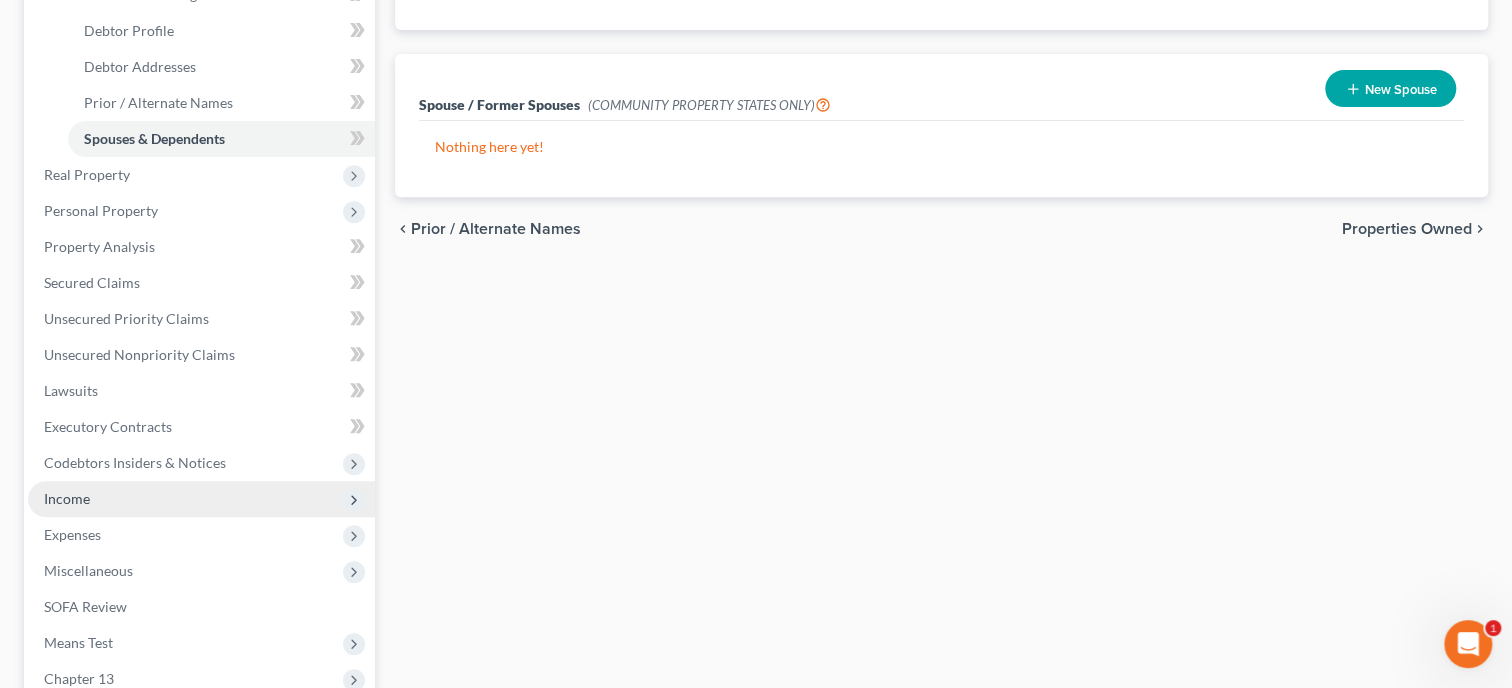 click on "Income" at bounding box center [201, 499] 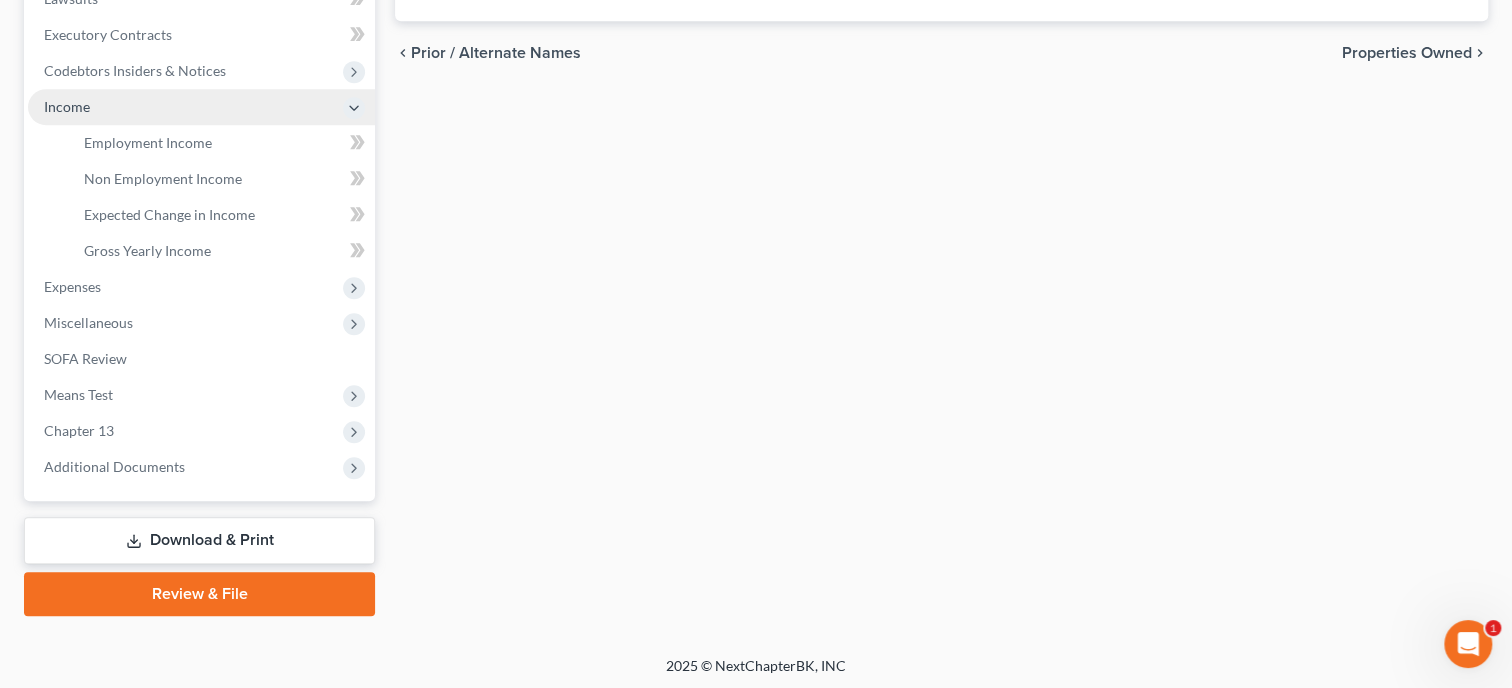 scroll, scrollTop: 588, scrollLeft: 0, axis: vertical 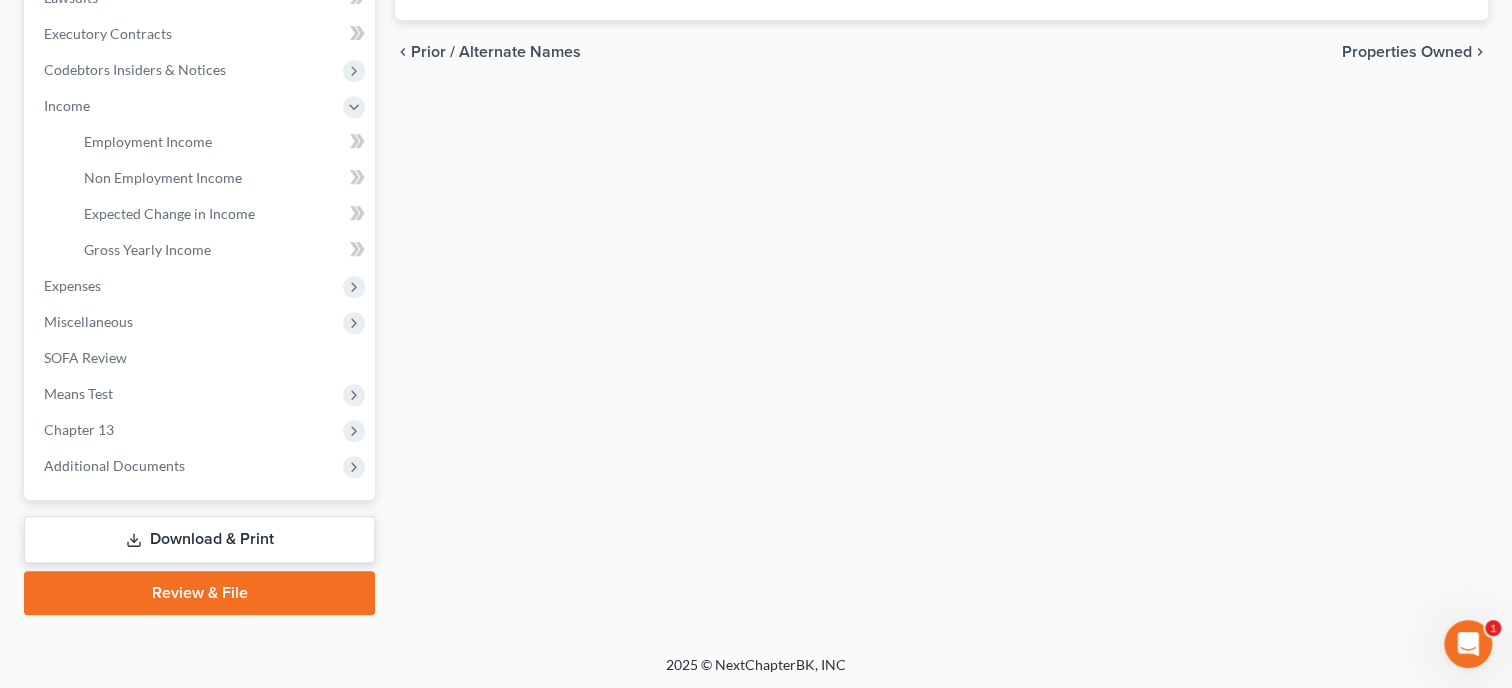 click on "Download & Print" at bounding box center [199, 539] 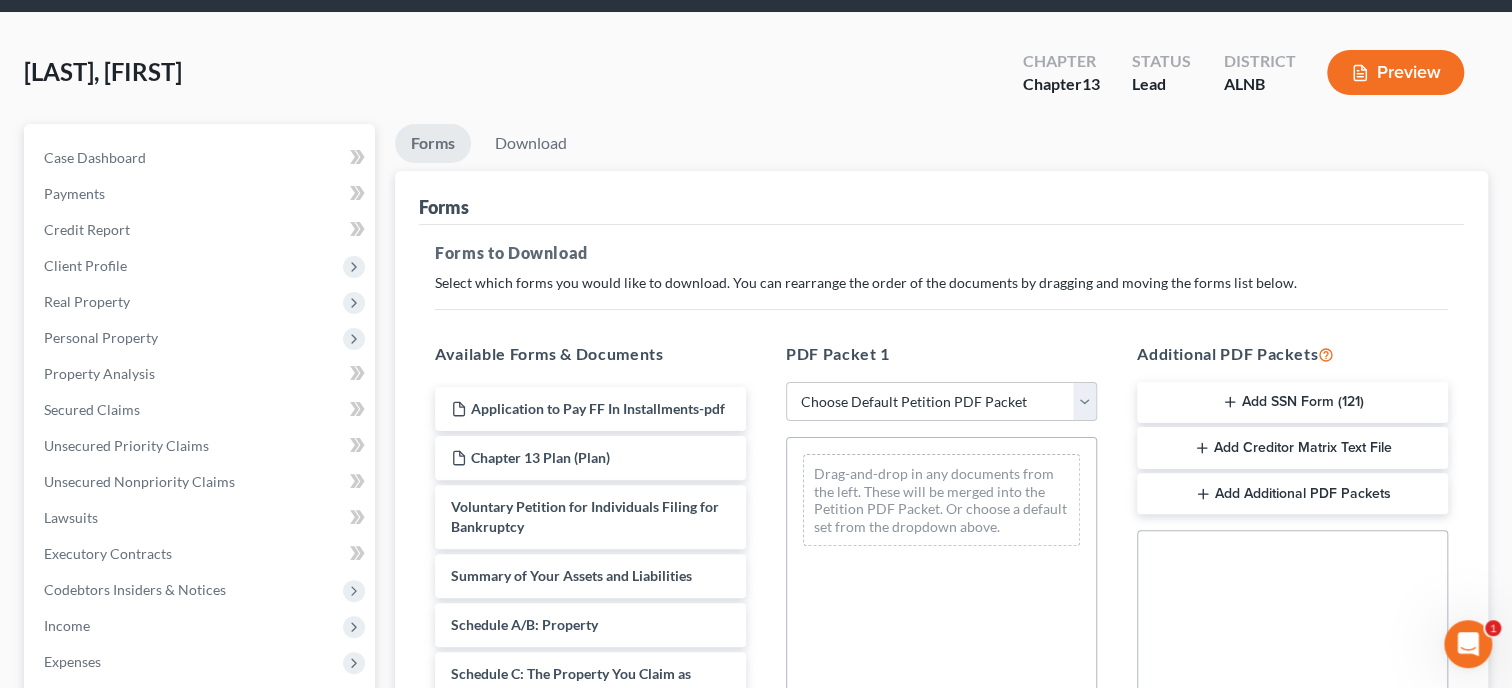 scroll, scrollTop: 205, scrollLeft: 0, axis: vertical 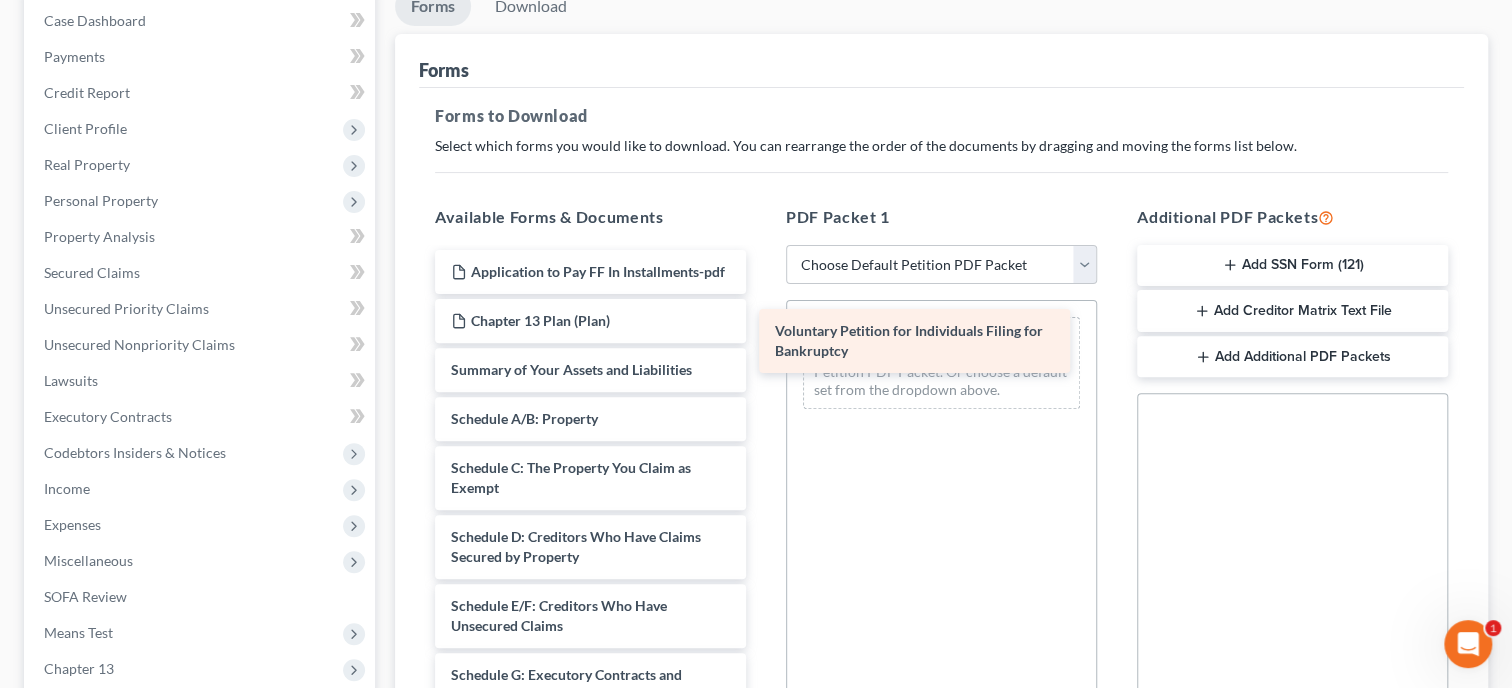 drag, startPoint x: 504, startPoint y: 372, endPoint x: 831, endPoint y: 335, distance: 329.0866 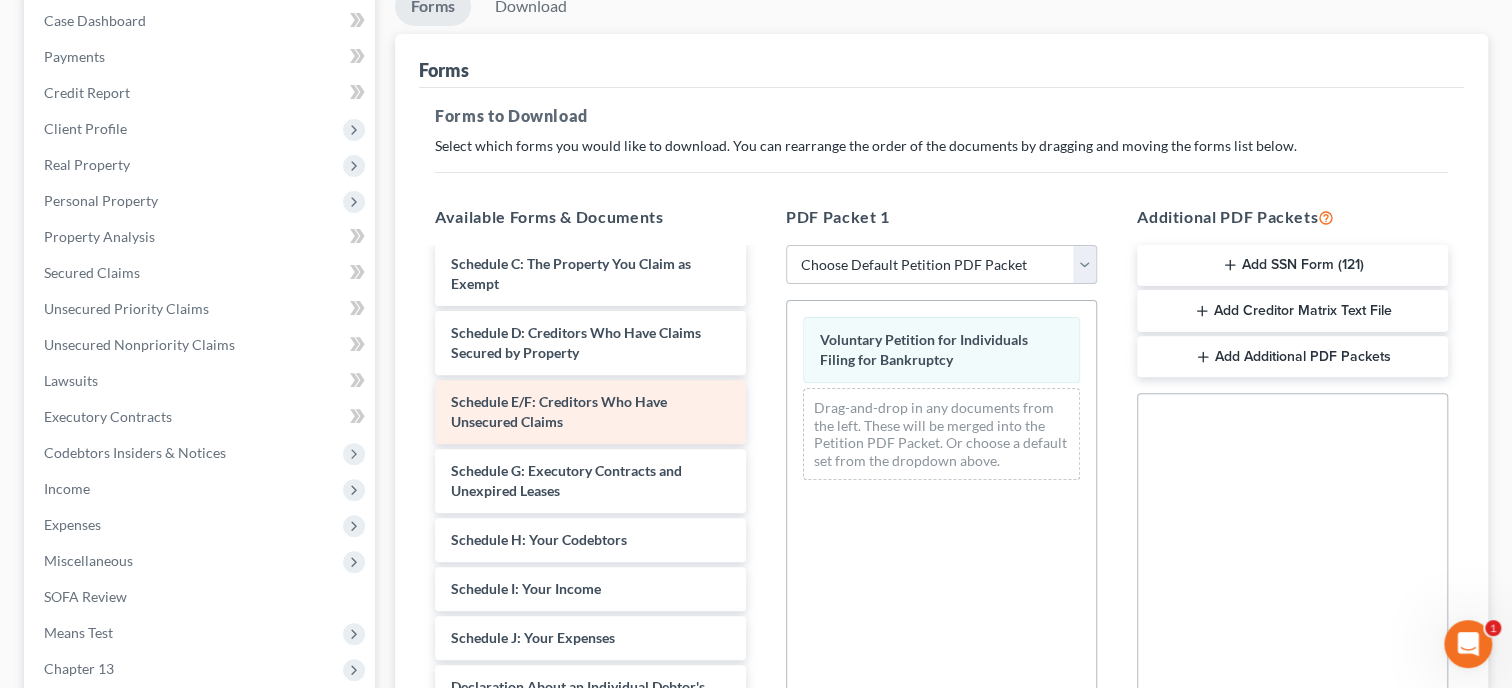 scroll, scrollTop: 308, scrollLeft: 0, axis: vertical 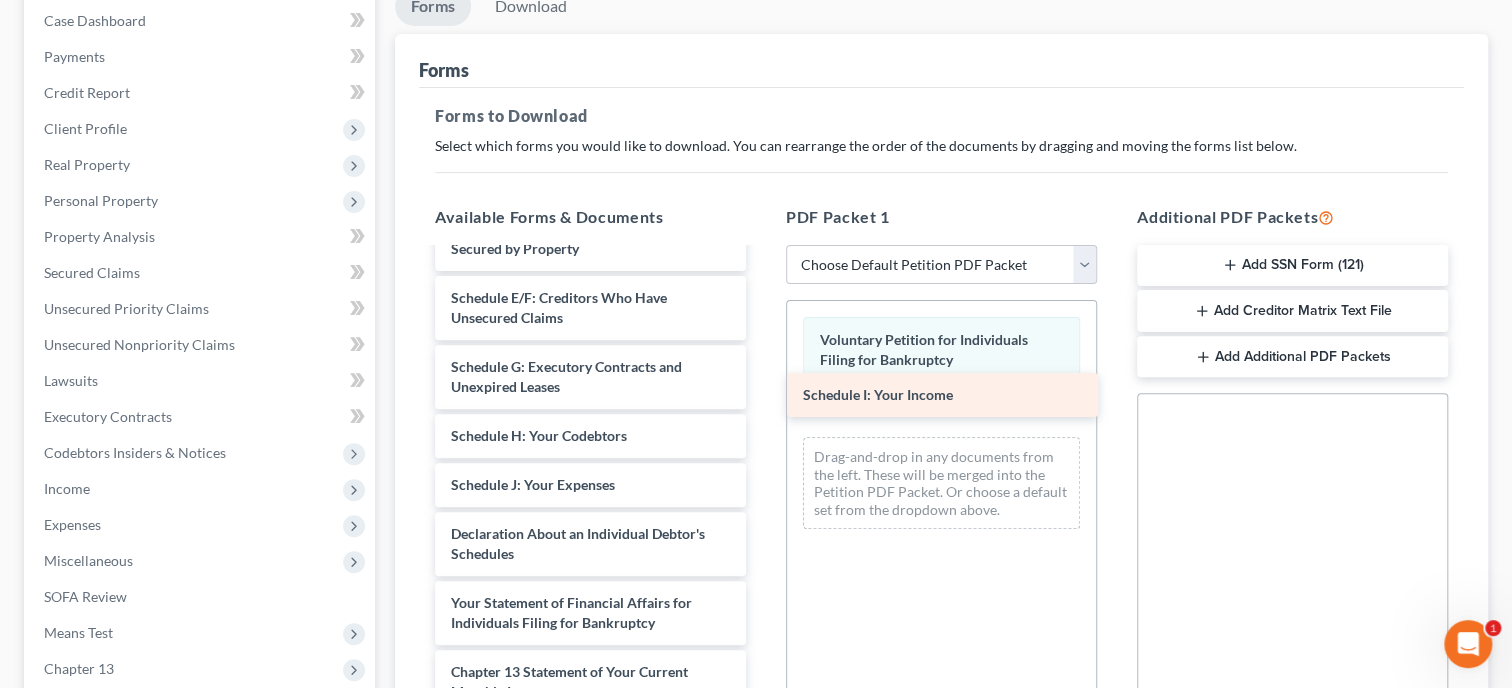 drag, startPoint x: 618, startPoint y: 470, endPoint x: 973, endPoint y: 392, distance: 363.46802 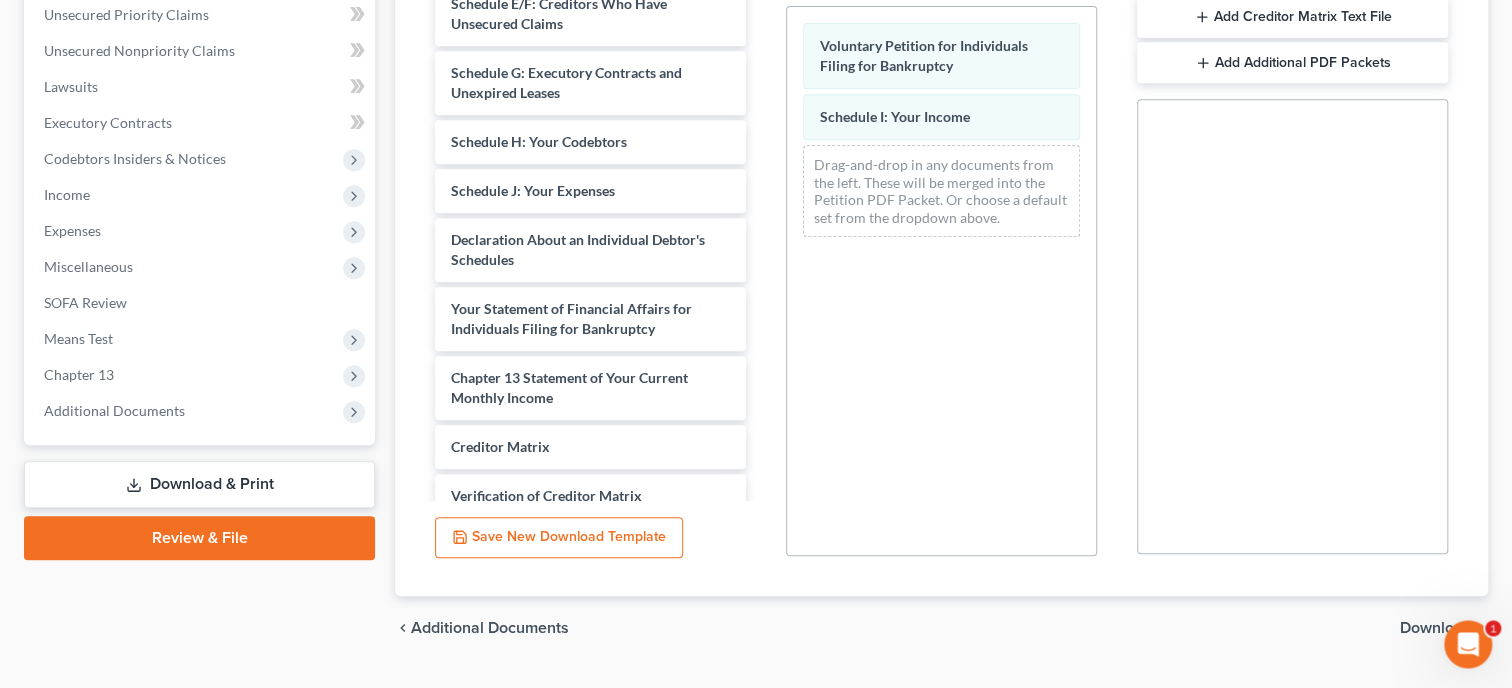 scroll, scrollTop: 545, scrollLeft: 0, axis: vertical 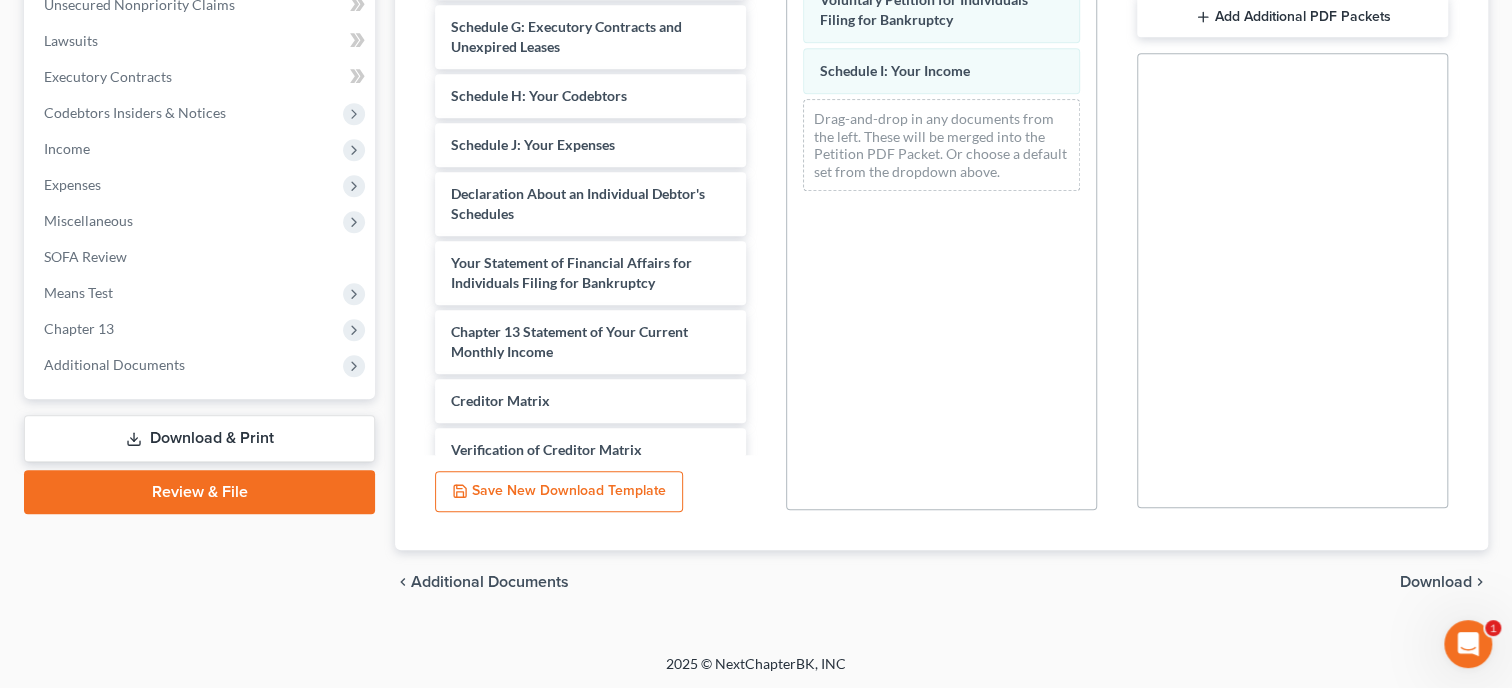 click on "Download" at bounding box center [1436, 582] 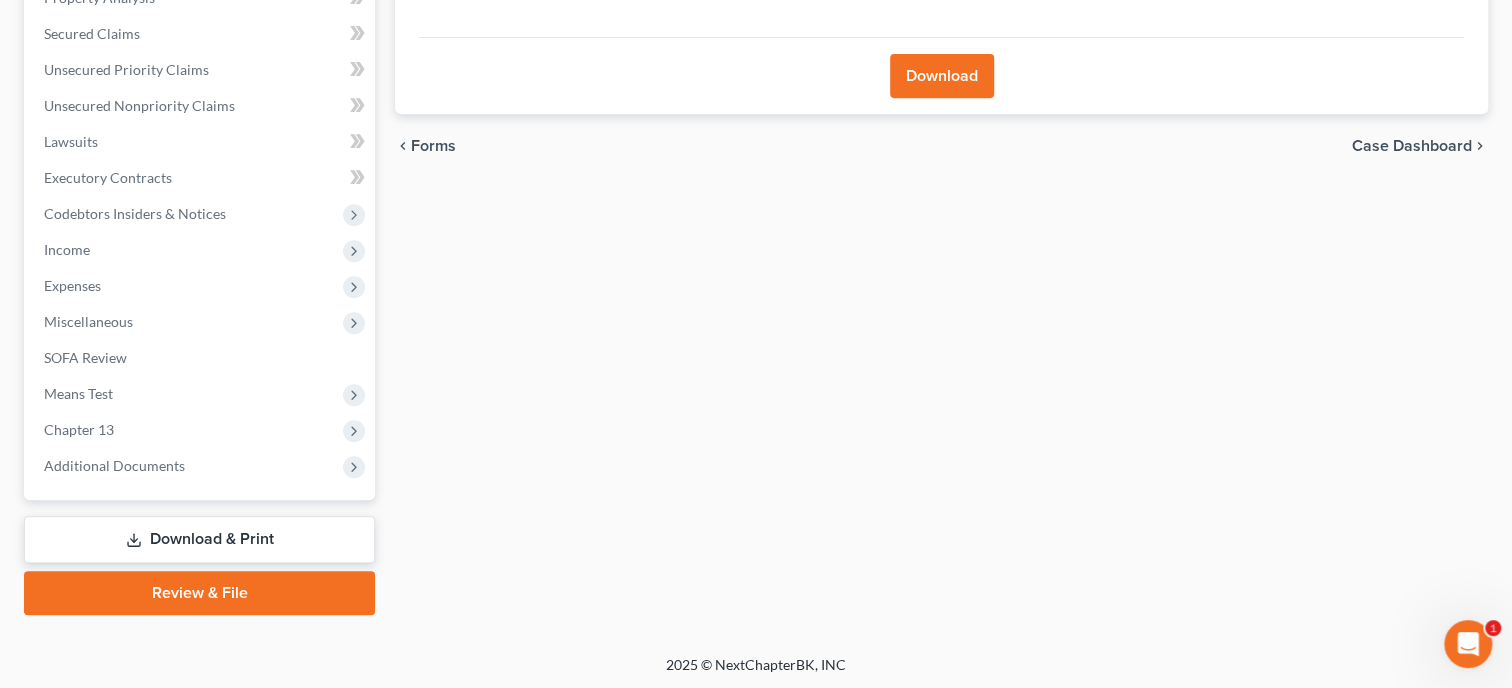scroll, scrollTop: 135, scrollLeft: 0, axis: vertical 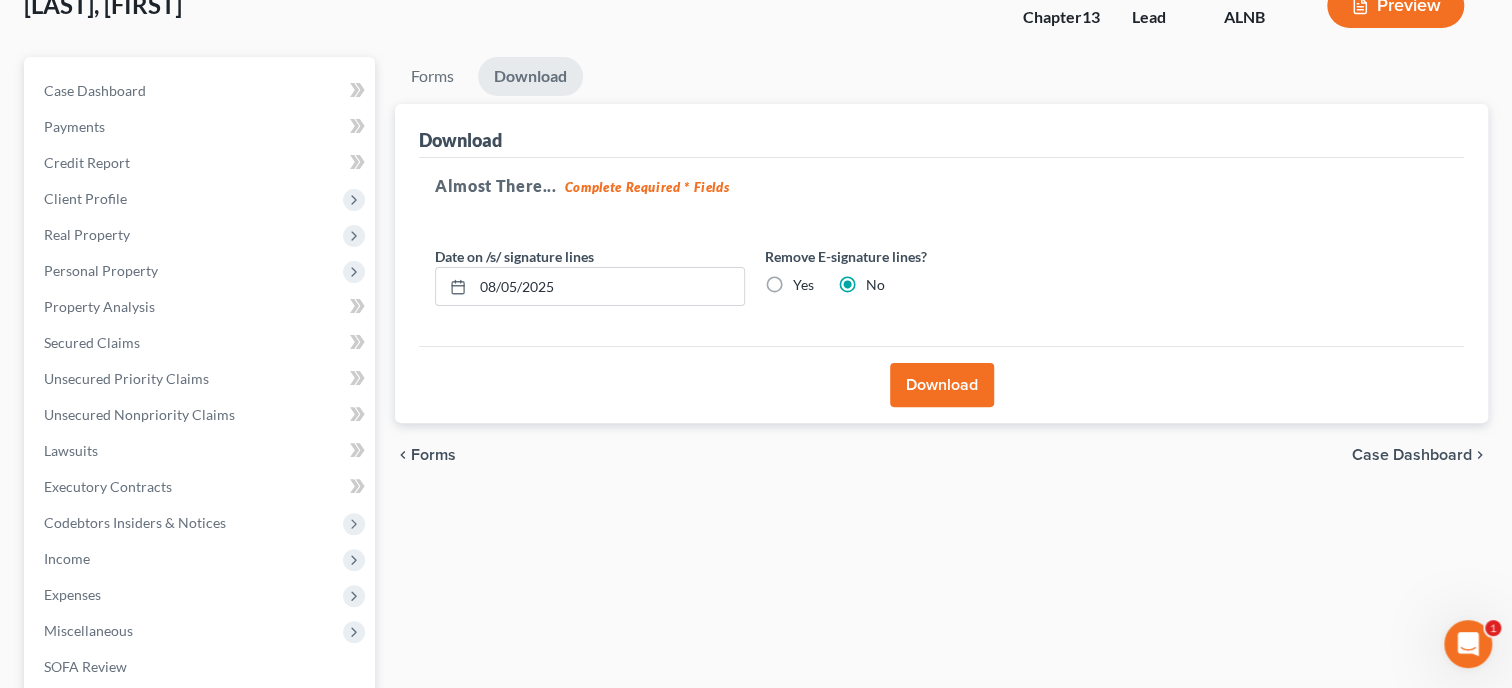 click on "Download" at bounding box center (942, 385) 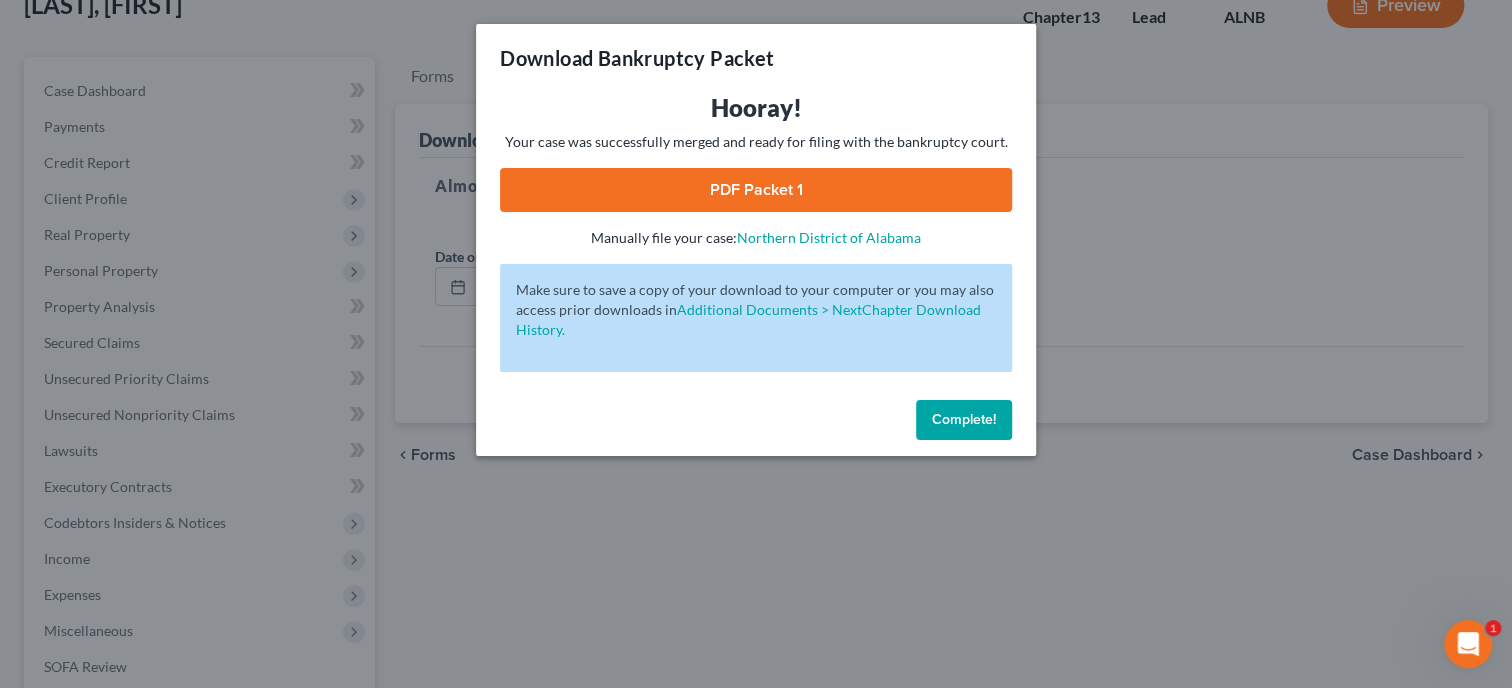 click on "PDF Packet 1" at bounding box center (756, 190) 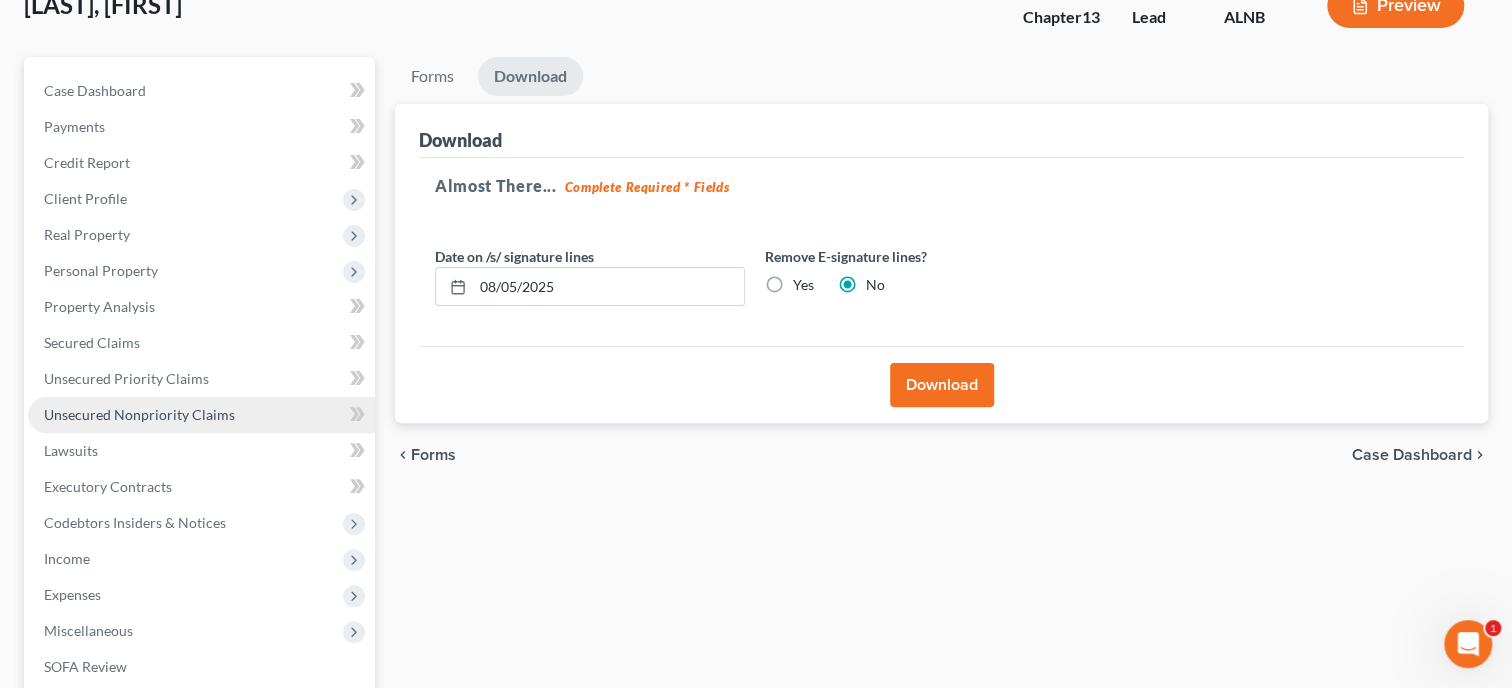 click on "Unsecured Nonpriority Claims" at bounding box center [201, 415] 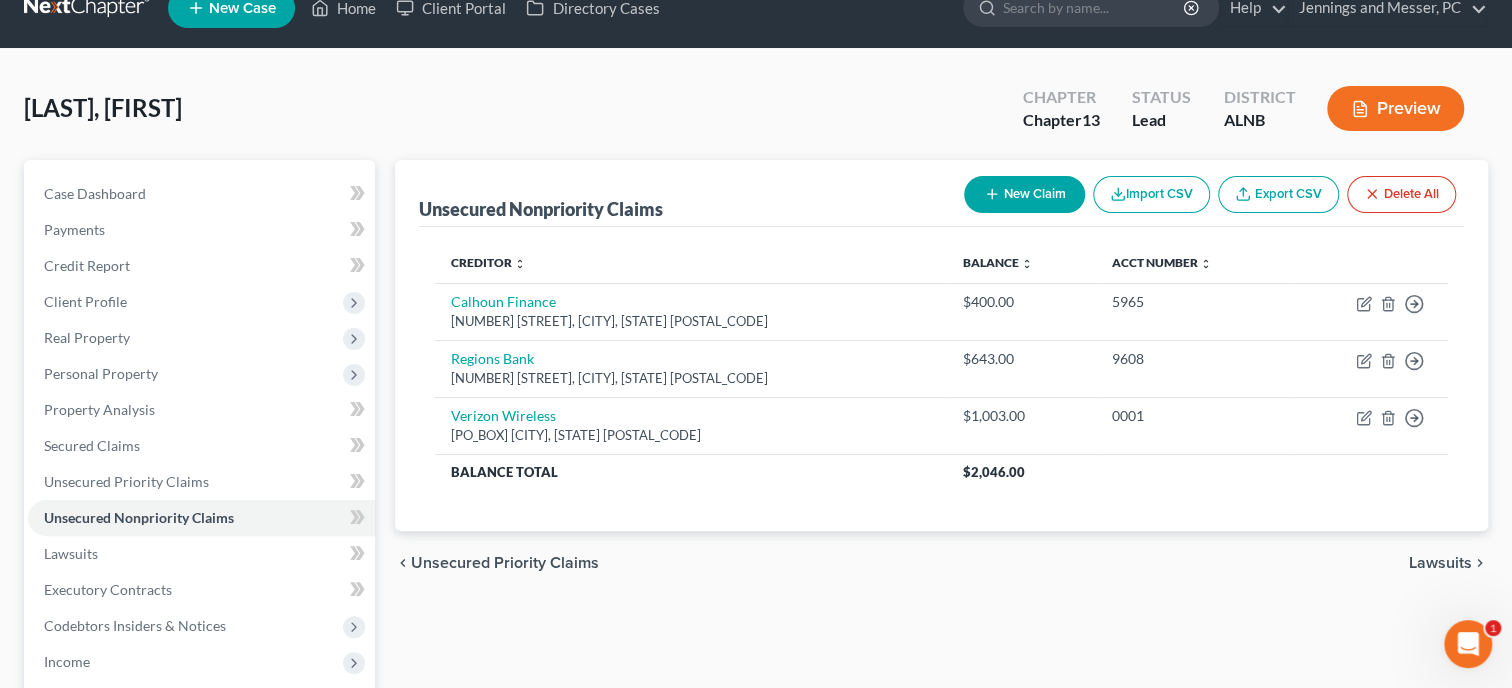 scroll, scrollTop: 444, scrollLeft: 0, axis: vertical 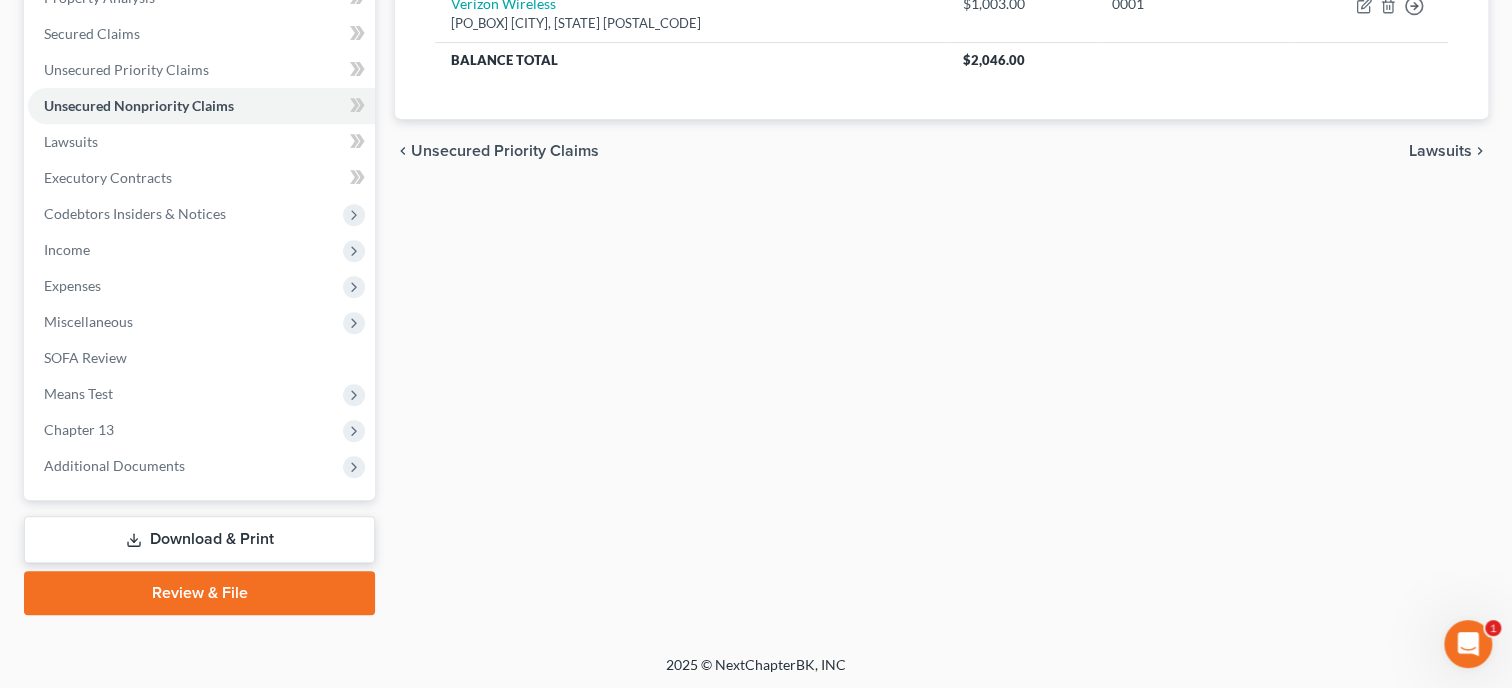 click on "Download & Print" at bounding box center (199, 539) 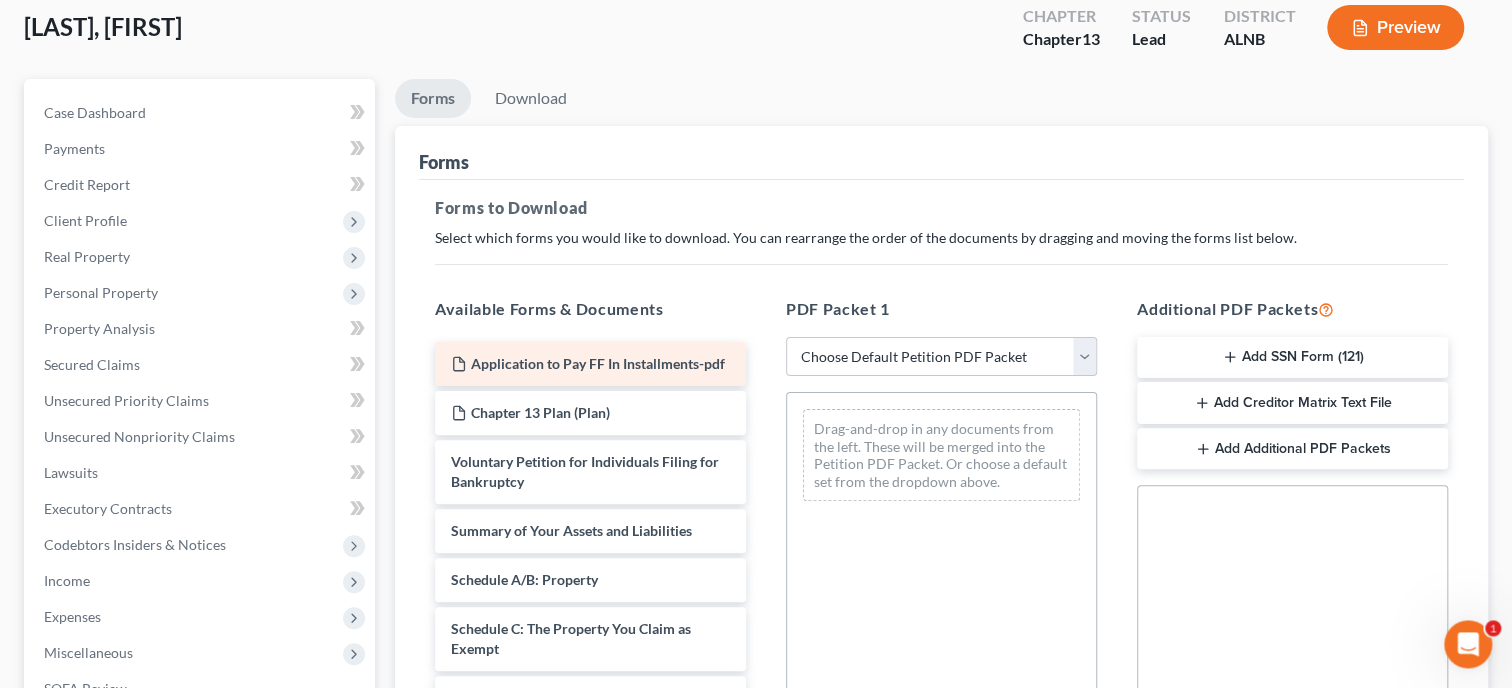 scroll, scrollTop: 308, scrollLeft: 0, axis: vertical 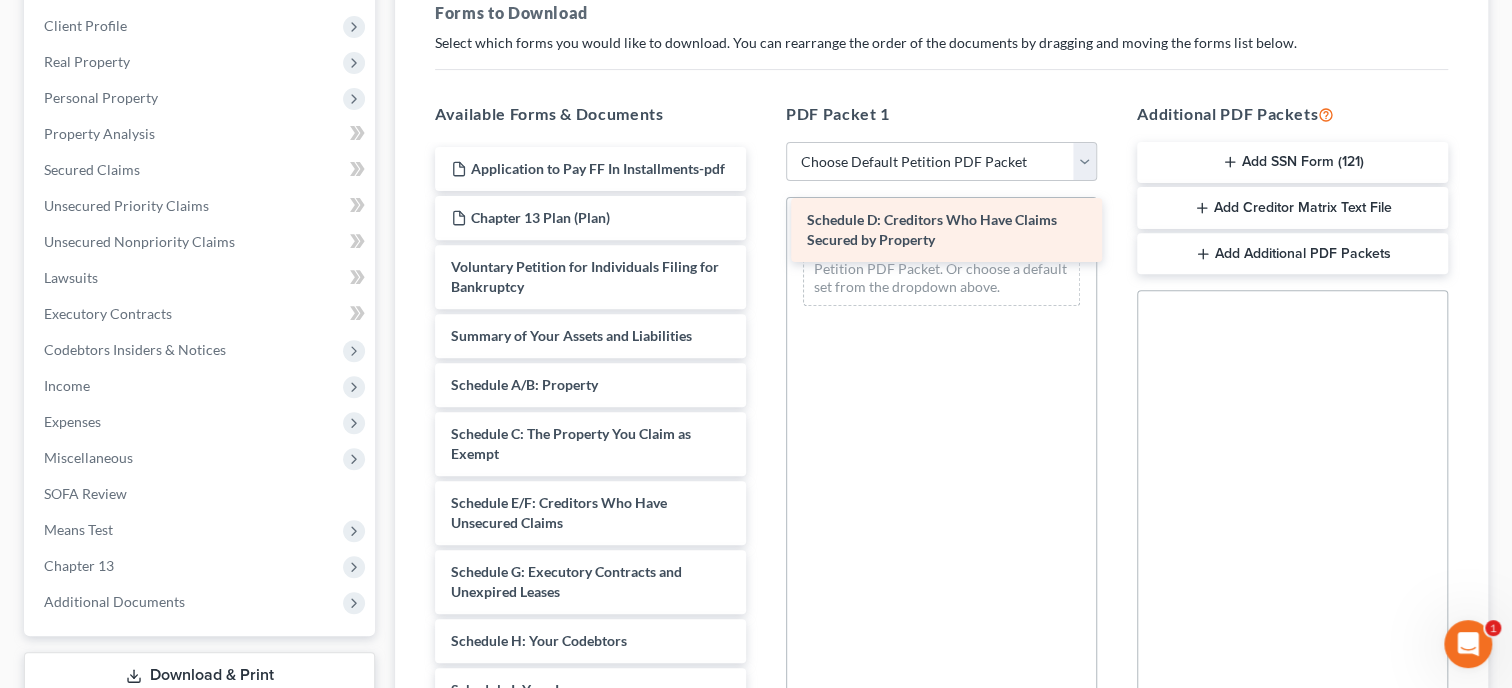 drag, startPoint x: 484, startPoint y: 496, endPoint x: 826, endPoint y: 243, distance: 425.4092 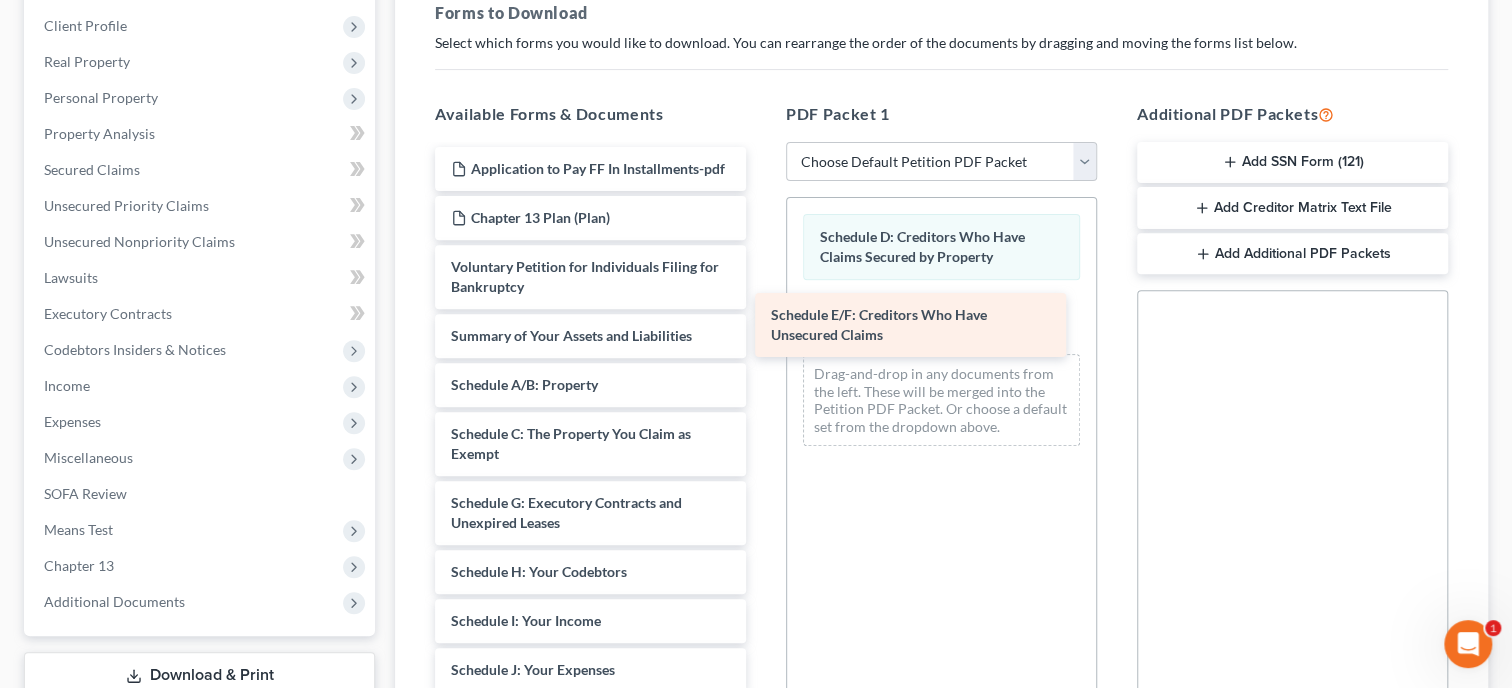 drag, startPoint x: 600, startPoint y: 512, endPoint x: 908, endPoint y: 323, distance: 361.36548 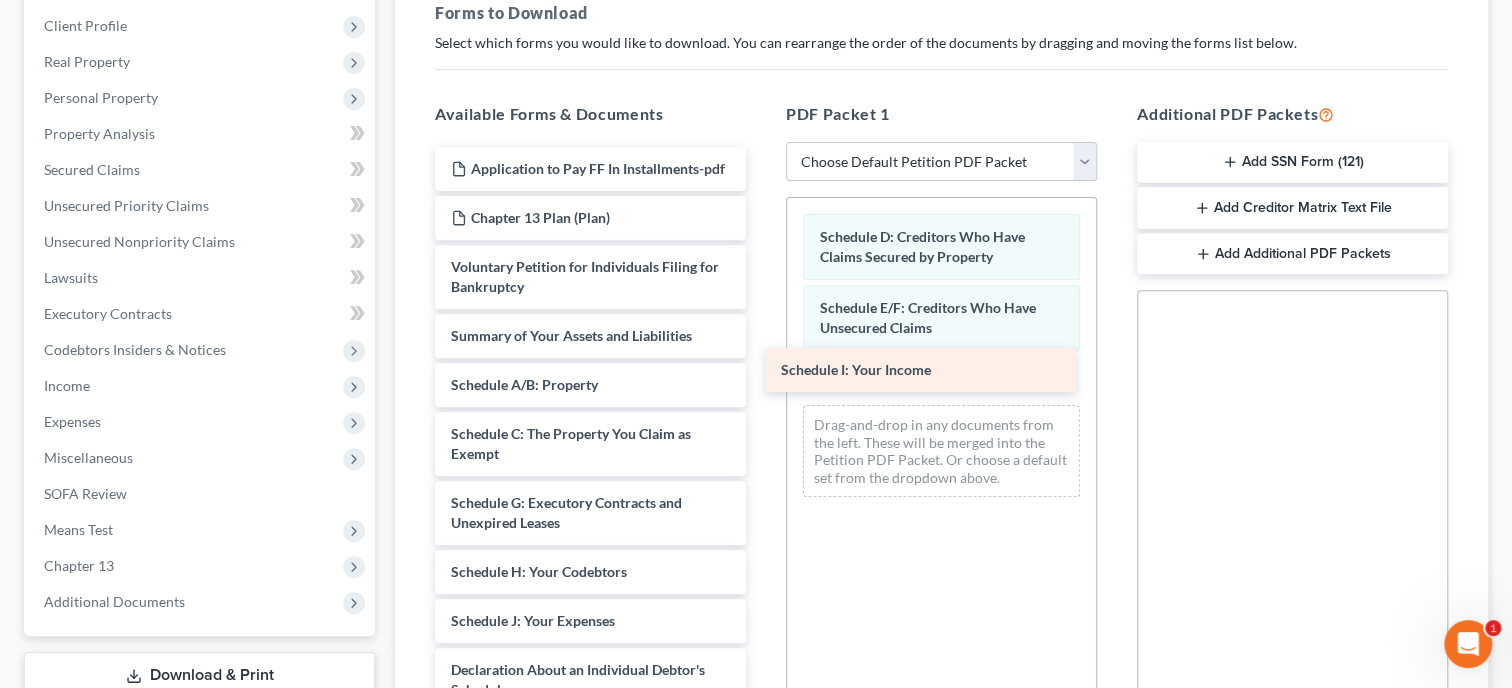 drag, startPoint x: 621, startPoint y: 615, endPoint x: 951, endPoint y: 367, distance: 412.8002 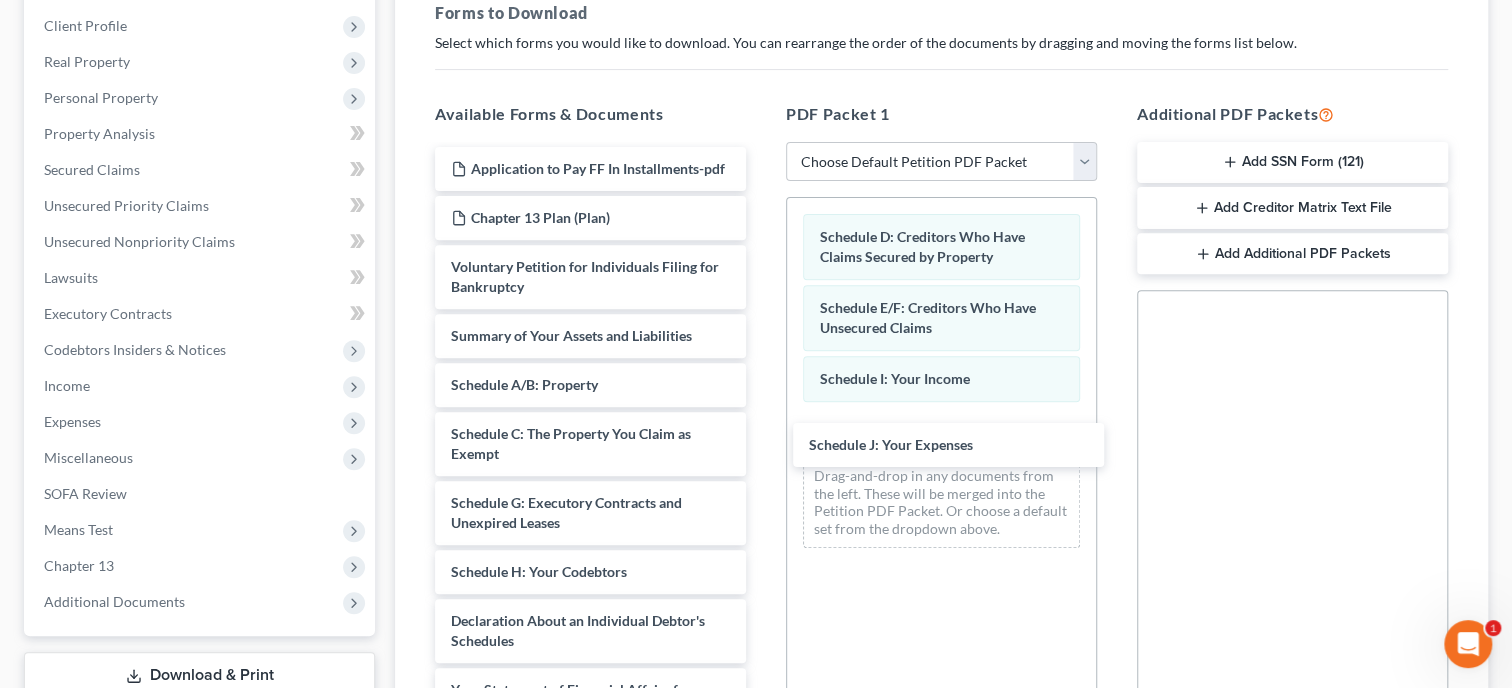 drag, startPoint x: 644, startPoint y: 621, endPoint x: 1079, endPoint y: 469, distance: 460.79172 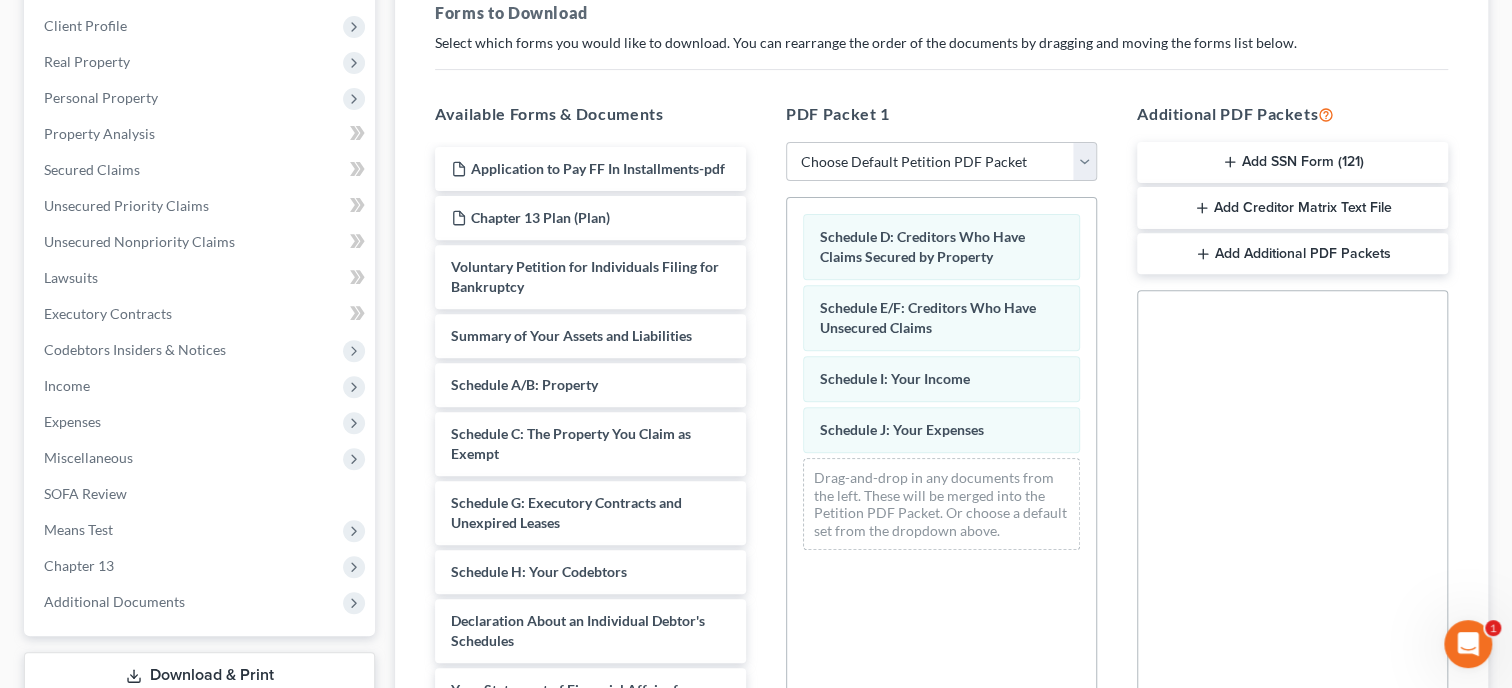 scroll, scrollTop: 545, scrollLeft: 0, axis: vertical 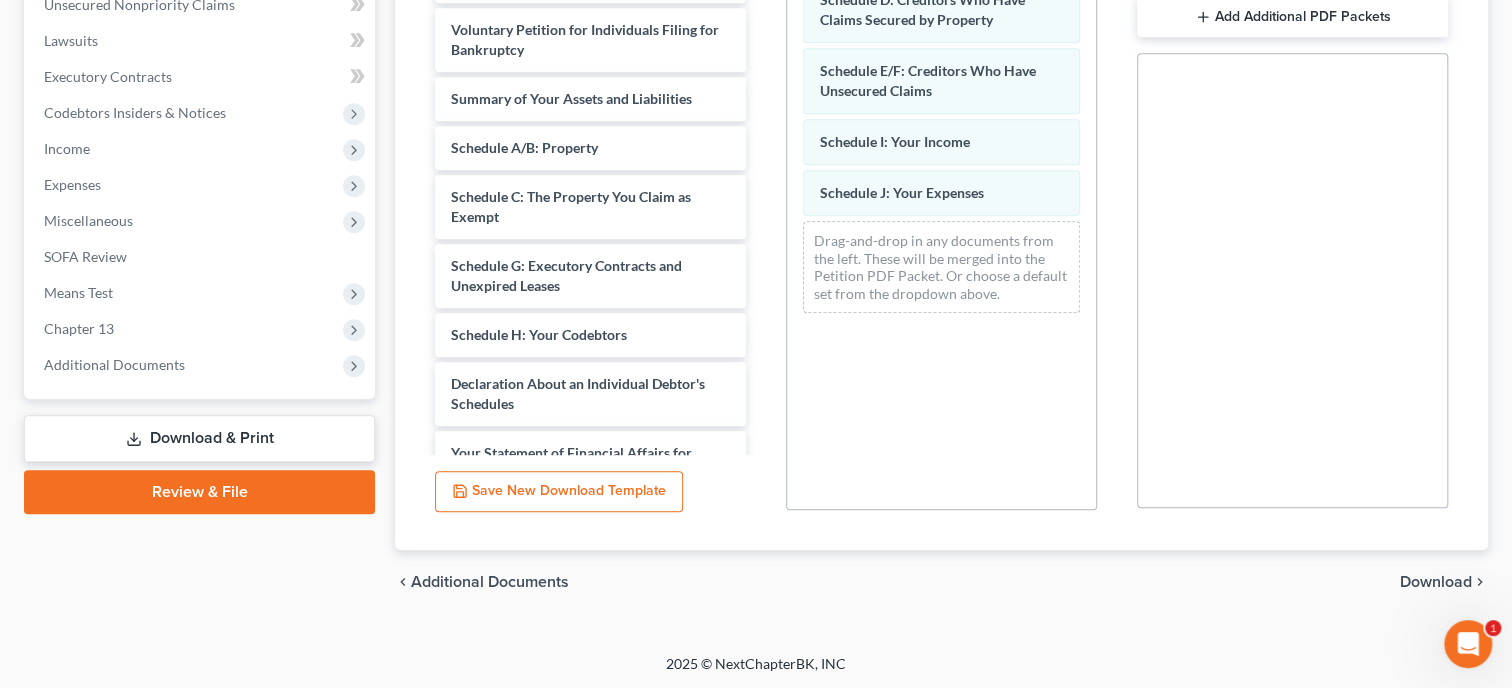 click on "Download" at bounding box center [1436, 582] 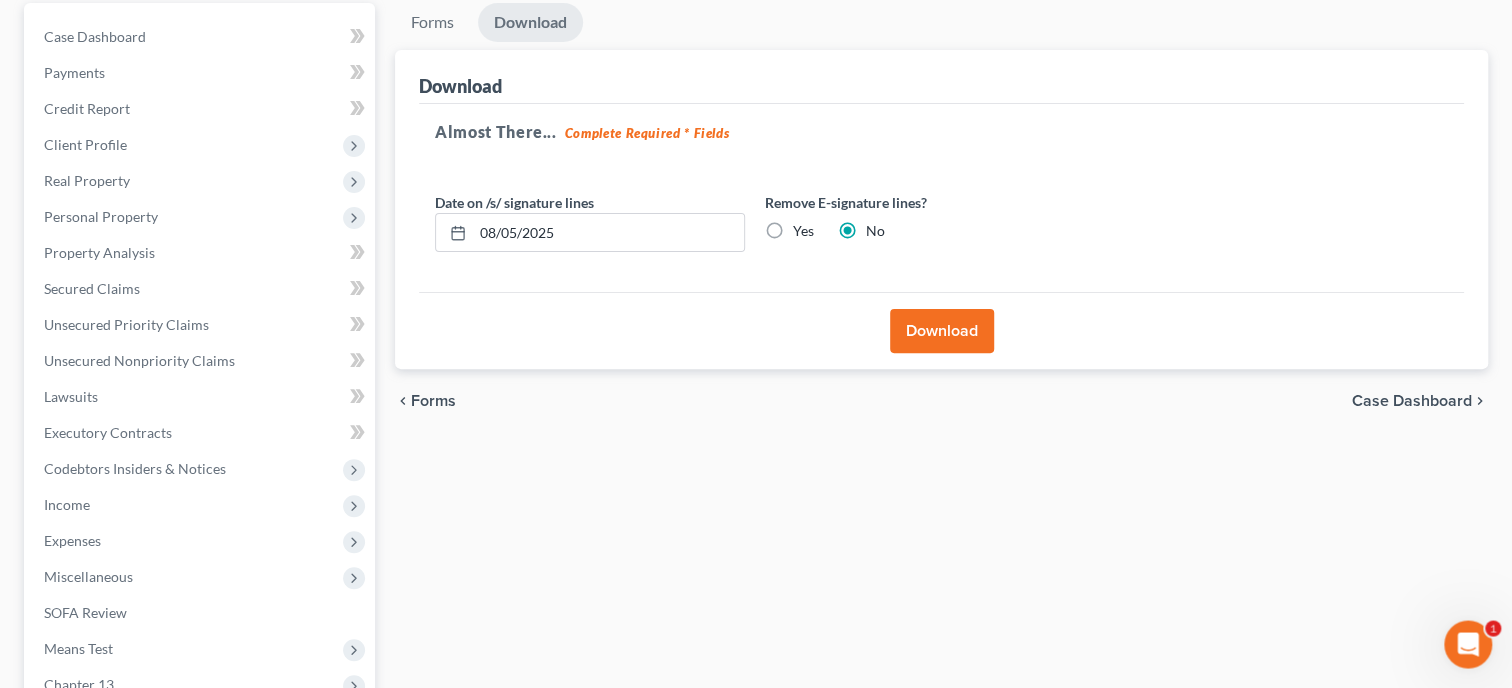 scroll, scrollTop: 135, scrollLeft: 0, axis: vertical 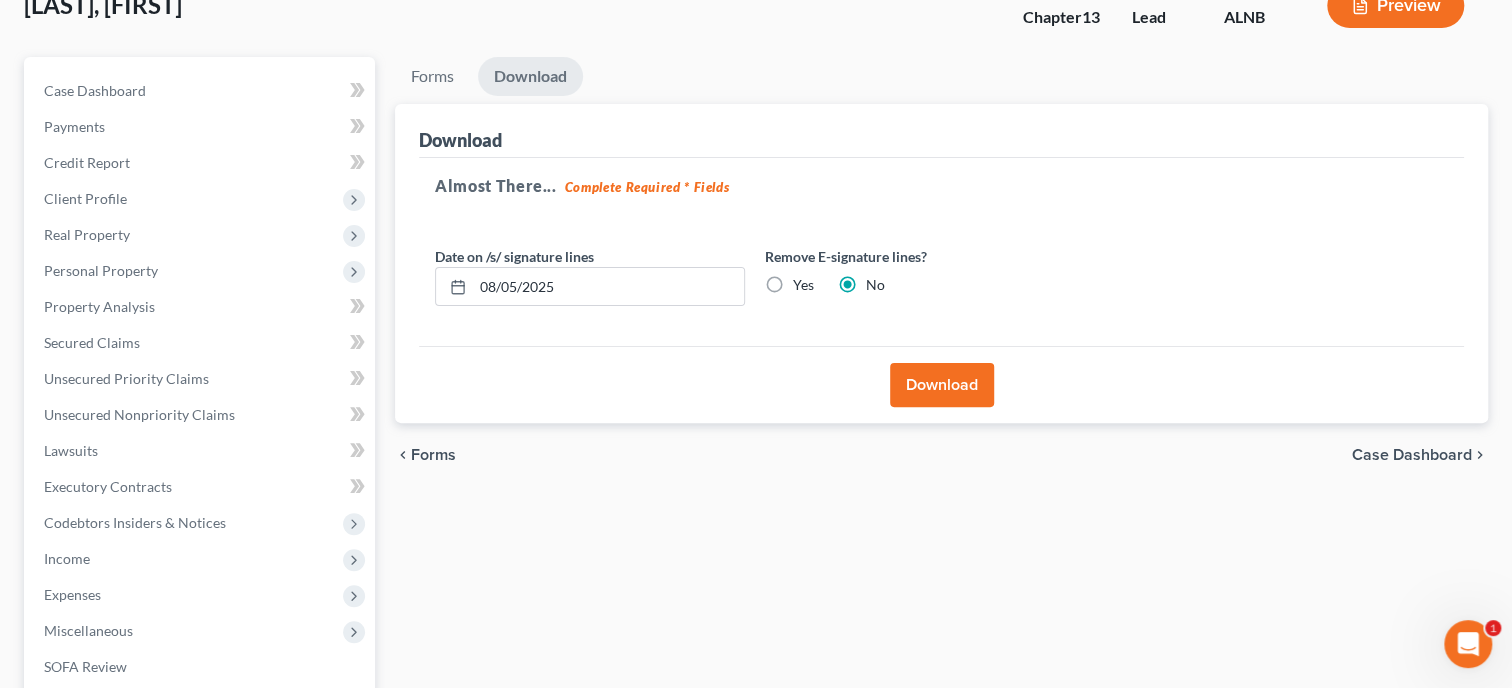 click on "Download" at bounding box center (942, 385) 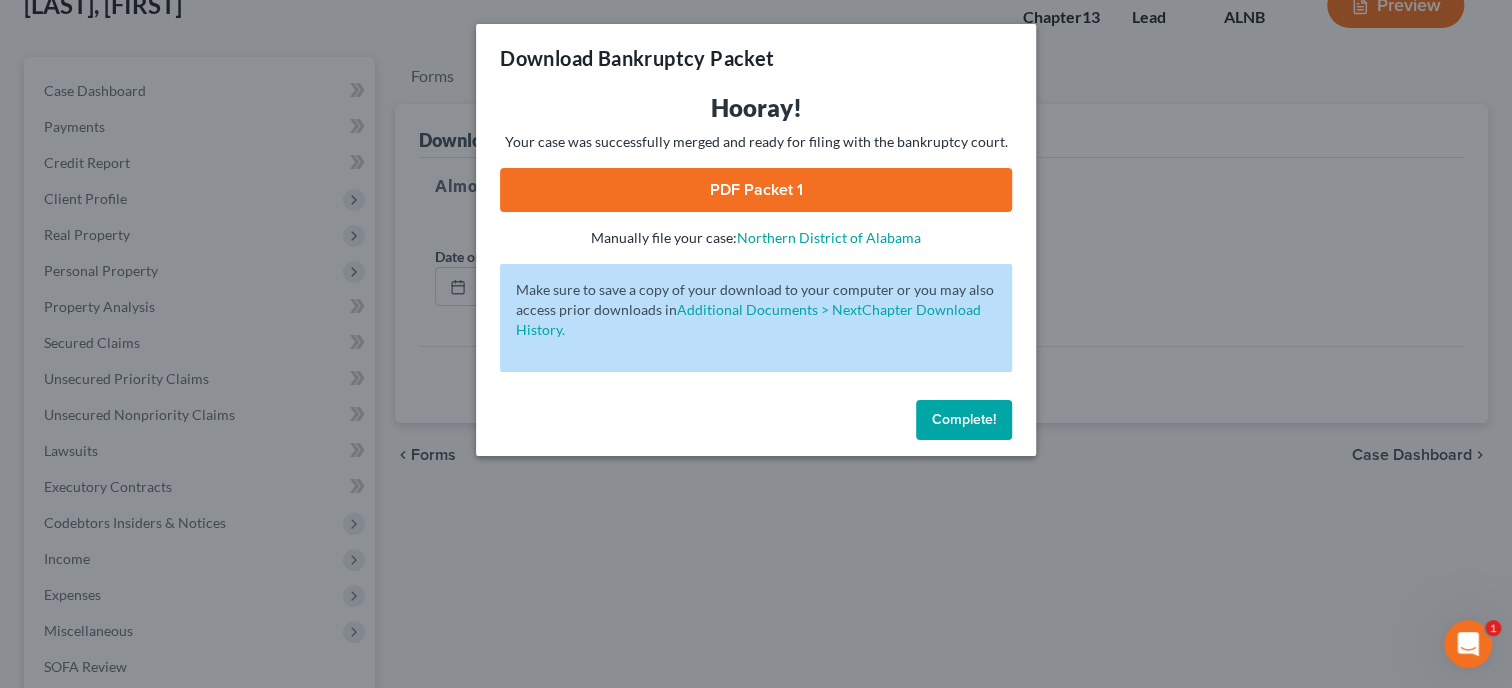 click on "PDF Packet 1" at bounding box center [756, 190] 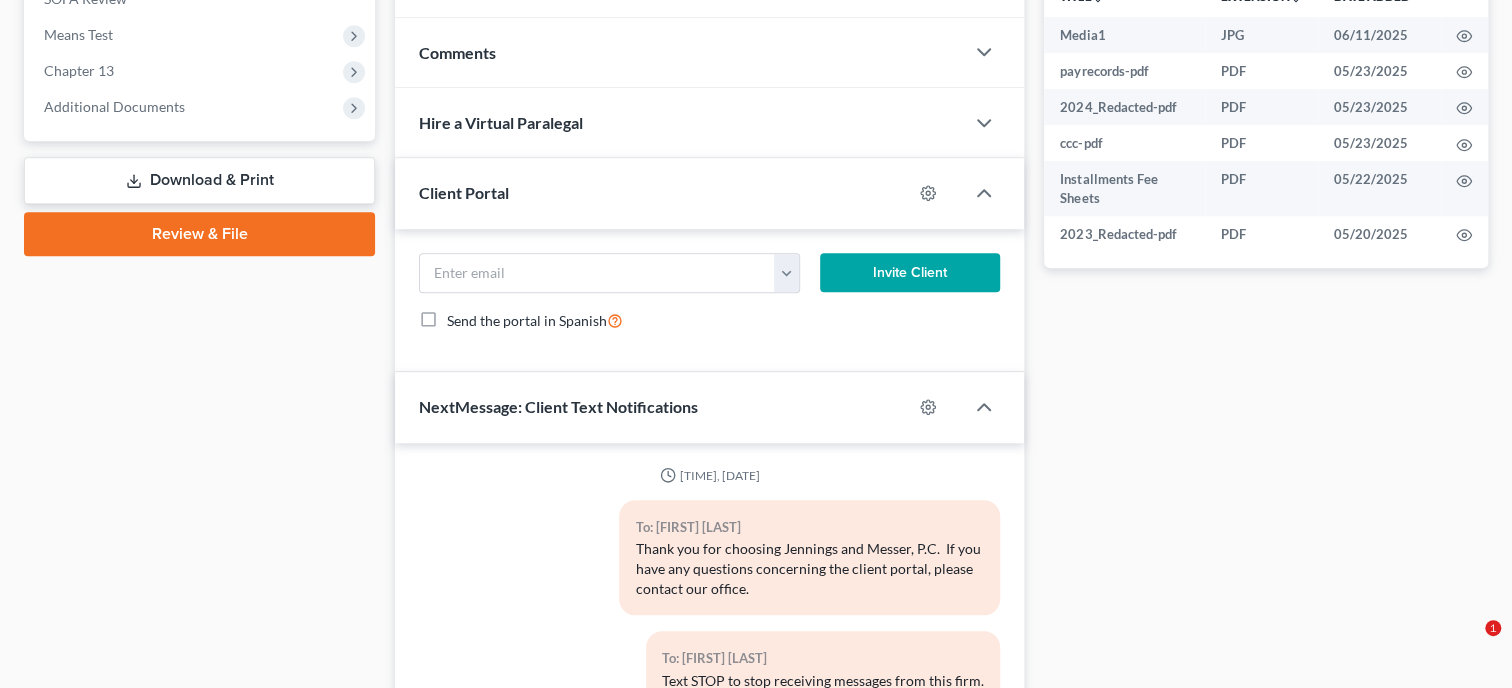 scroll, scrollTop: 1078, scrollLeft: 0, axis: vertical 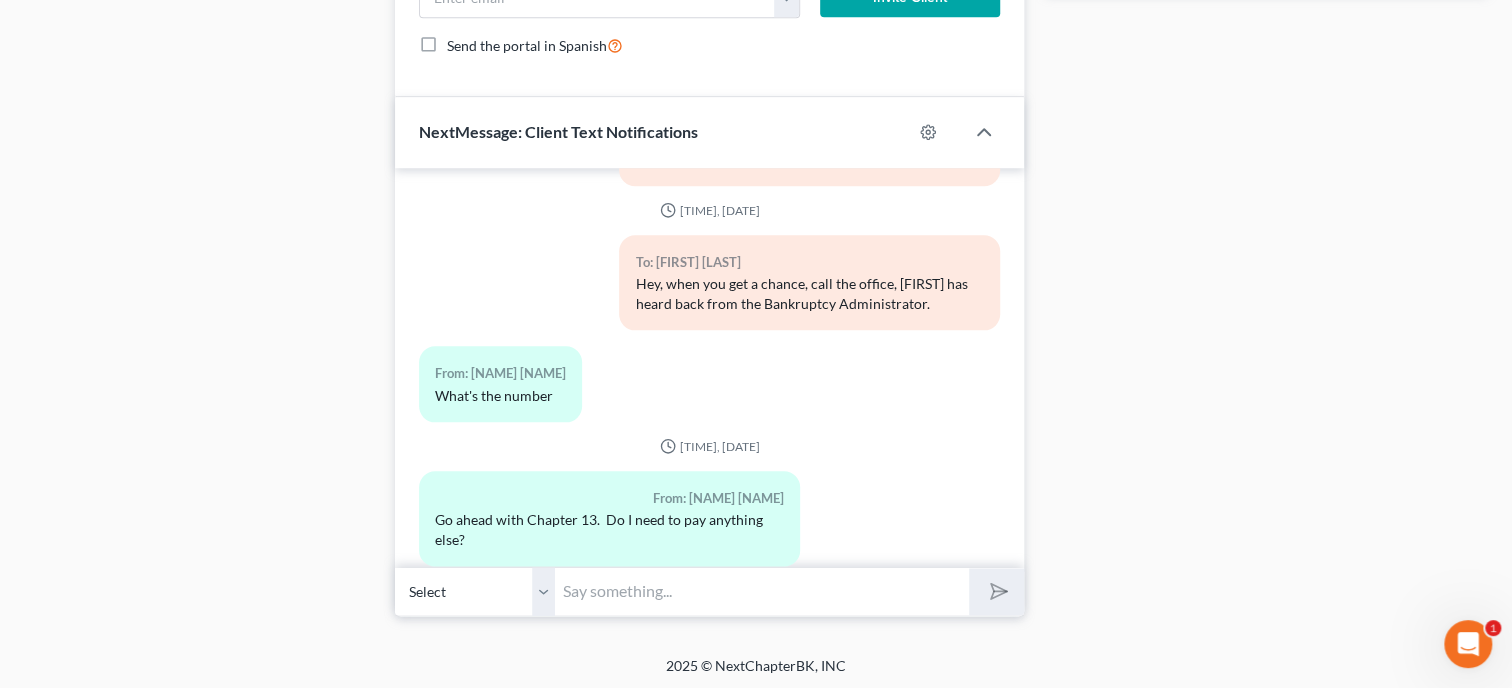 click at bounding box center [762, 591] 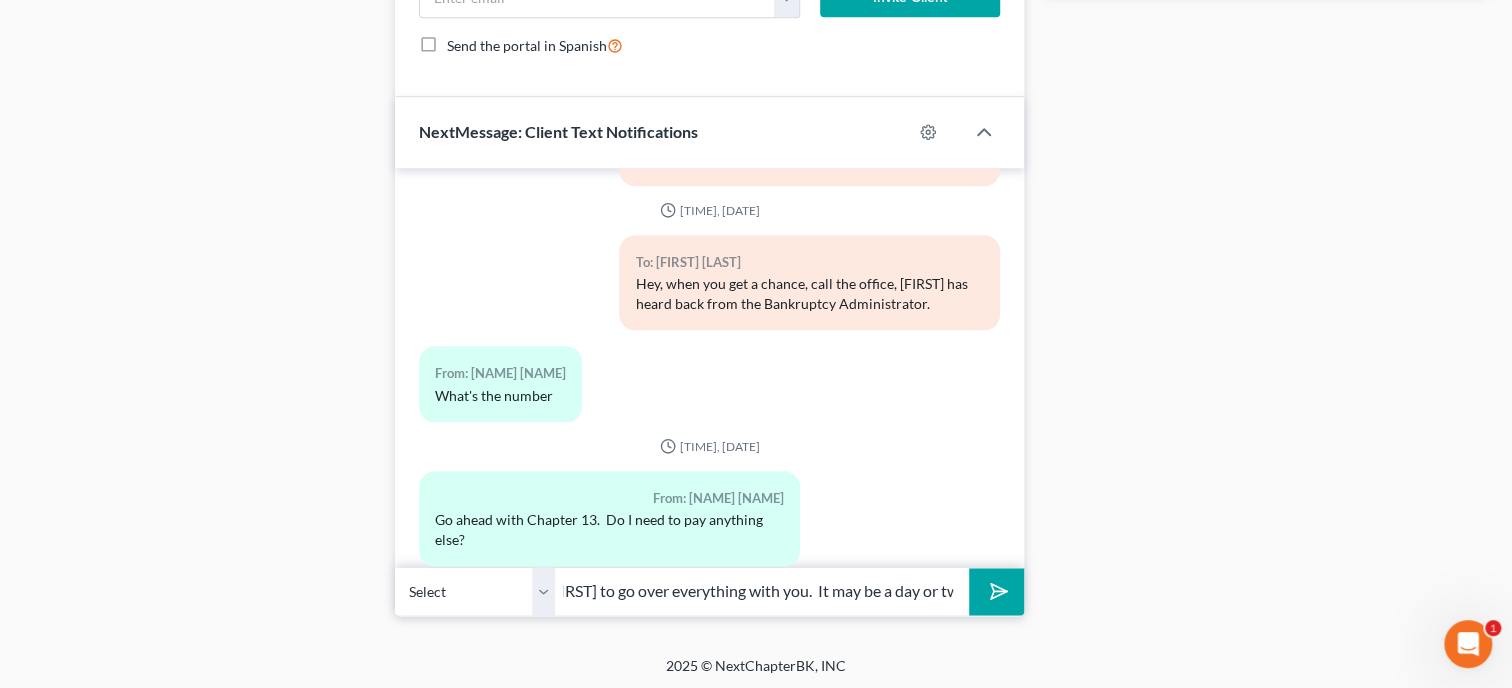 scroll, scrollTop: 0, scrollLeft: 555, axis: horizontal 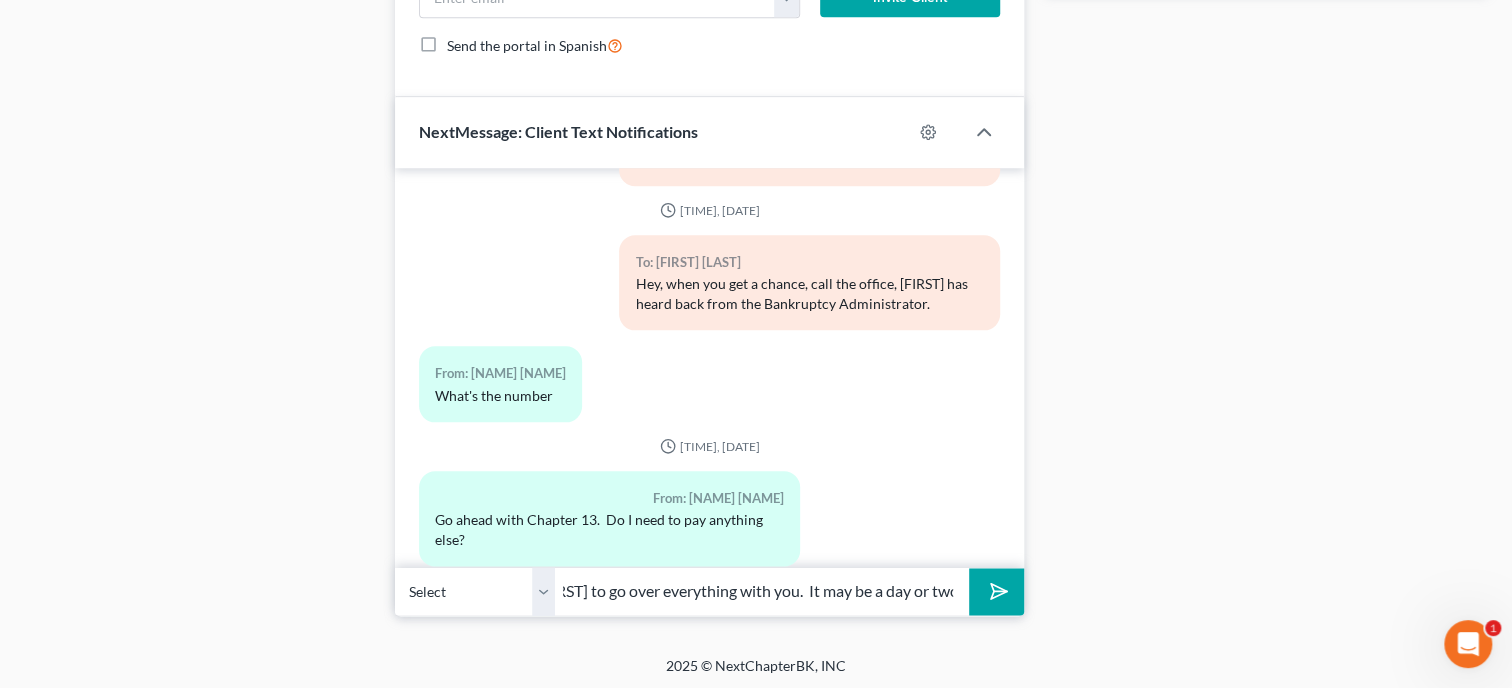 type on "No.  I will get all the paperwork ready and I will set you up an appointment for [FIRST] to go over everything with you.  It may be a day or two" 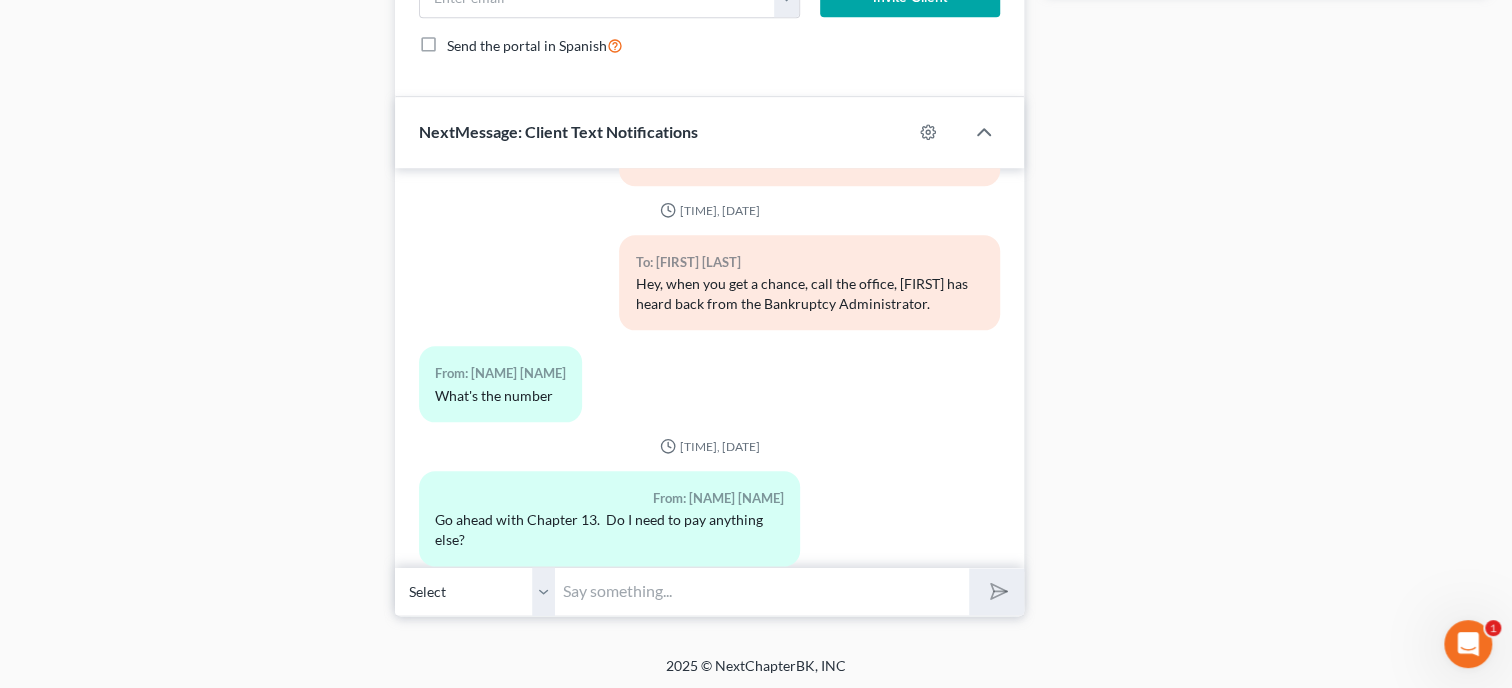 scroll, scrollTop: 0, scrollLeft: 0, axis: both 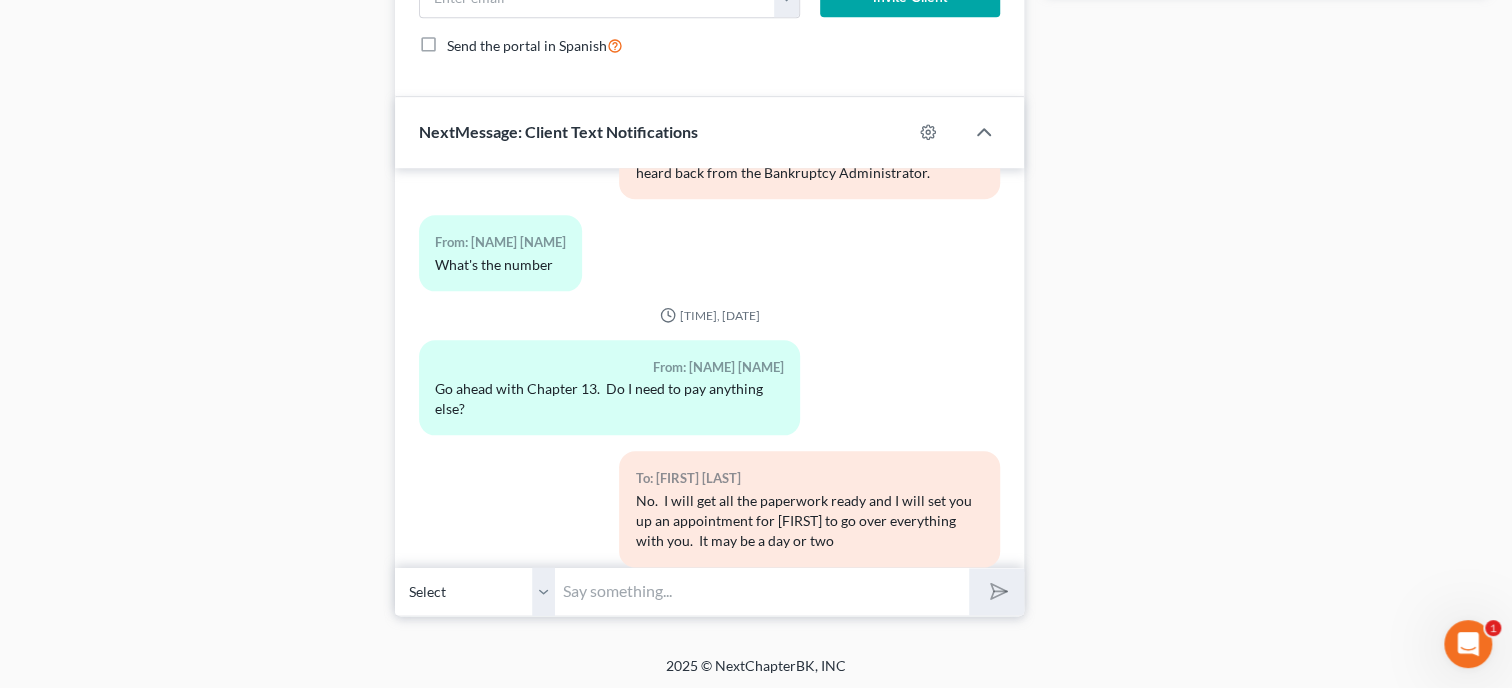 click at bounding box center [762, 591] 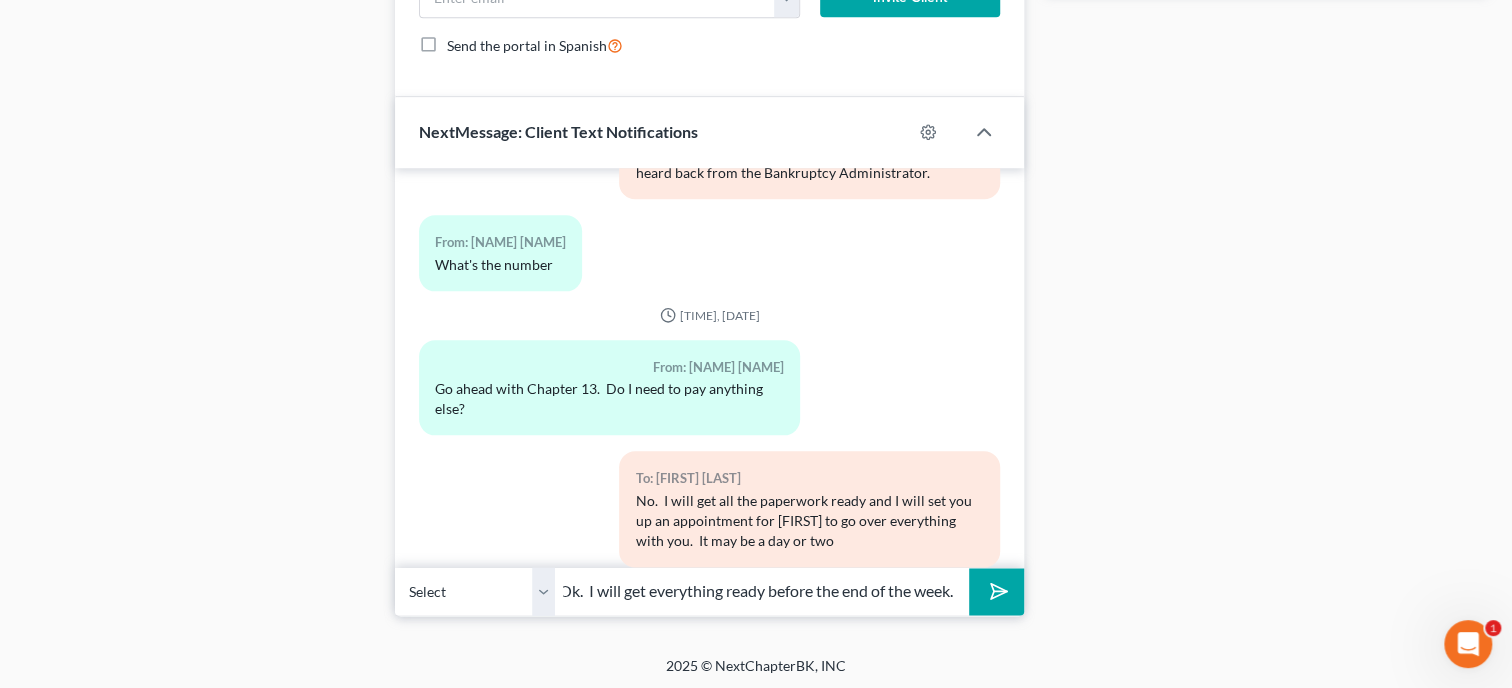 scroll, scrollTop: 0, scrollLeft: 13, axis: horizontal 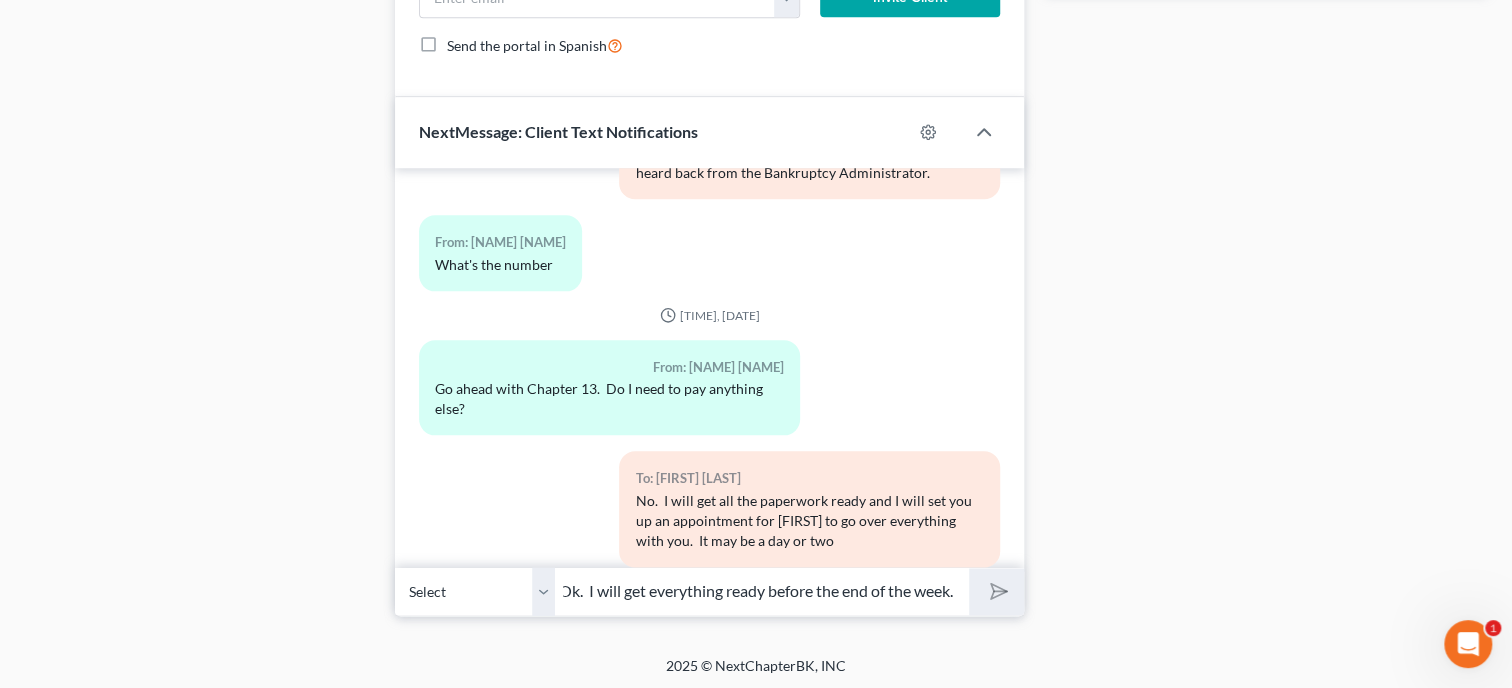 type 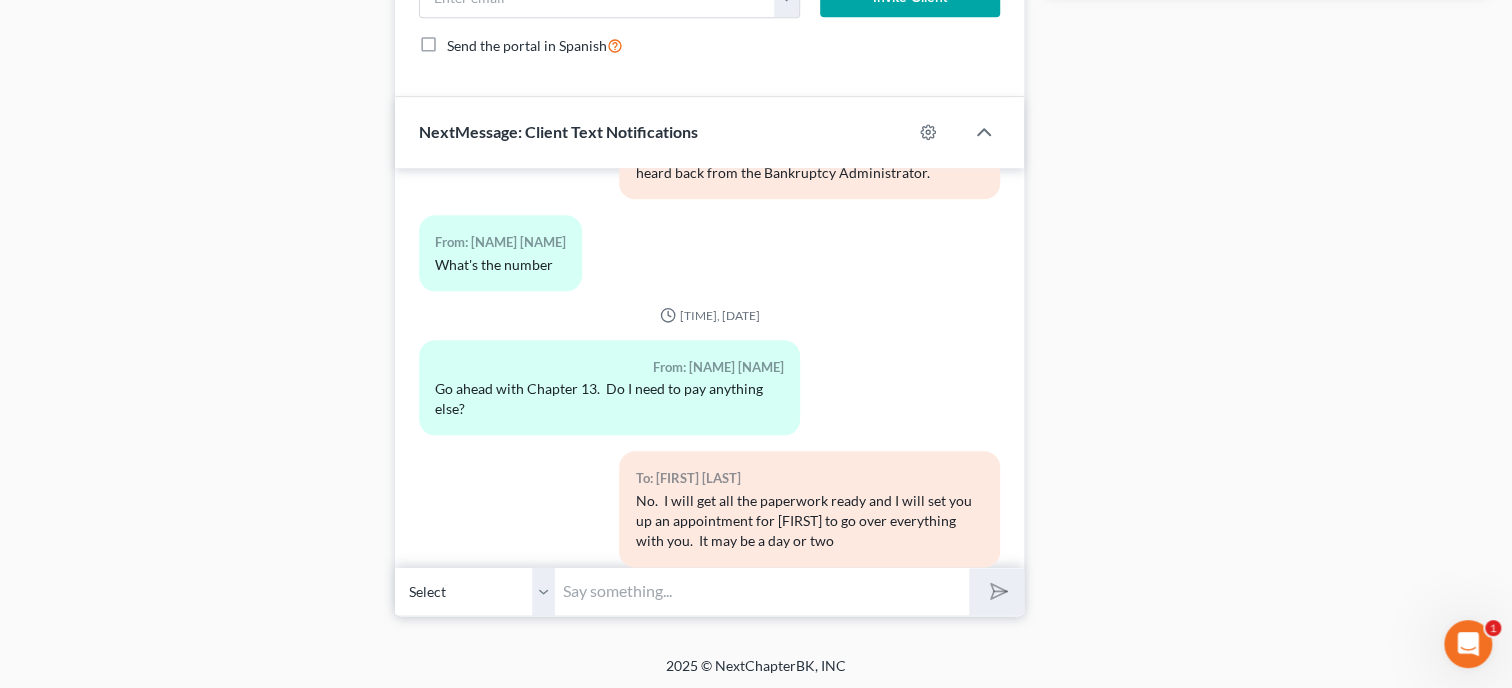 scroll, scrollTop: 0, scrollLeft: 0, axis: both 